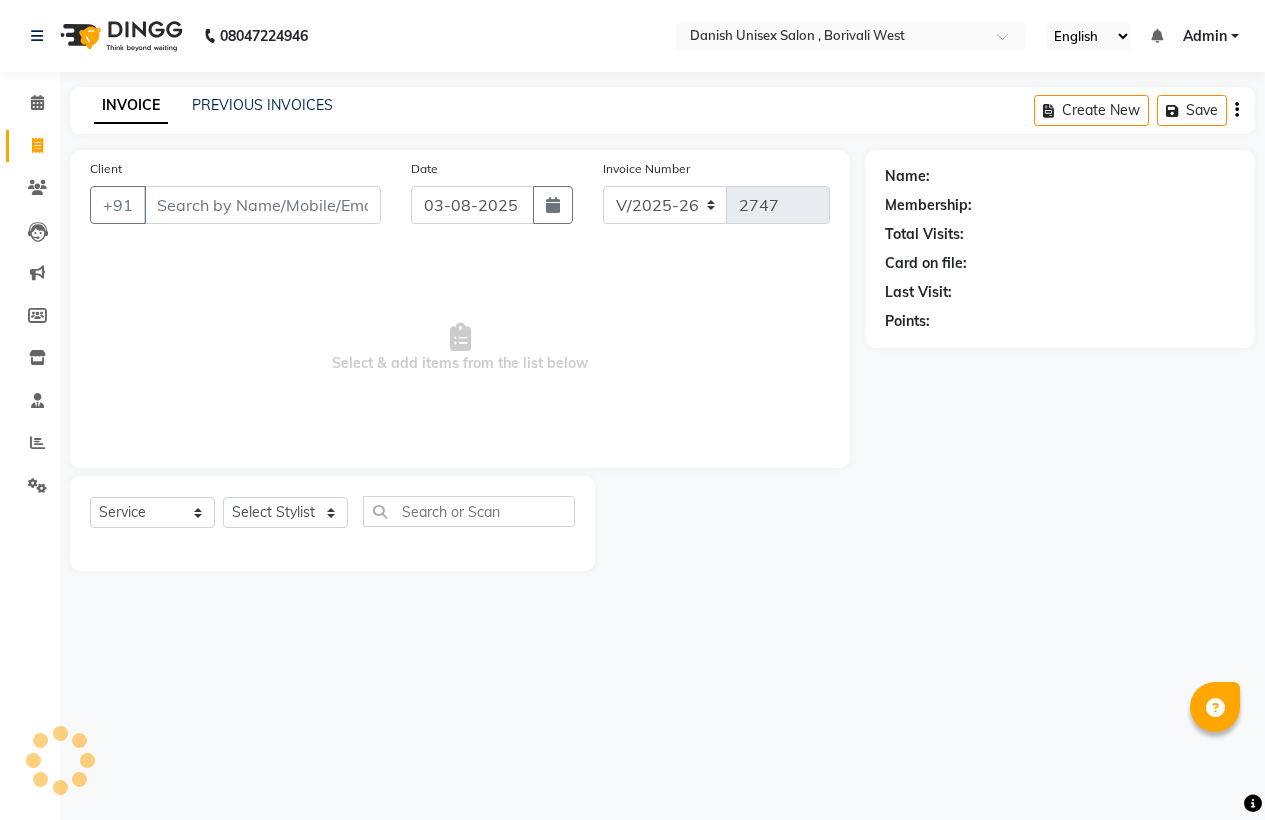 select on "6929" 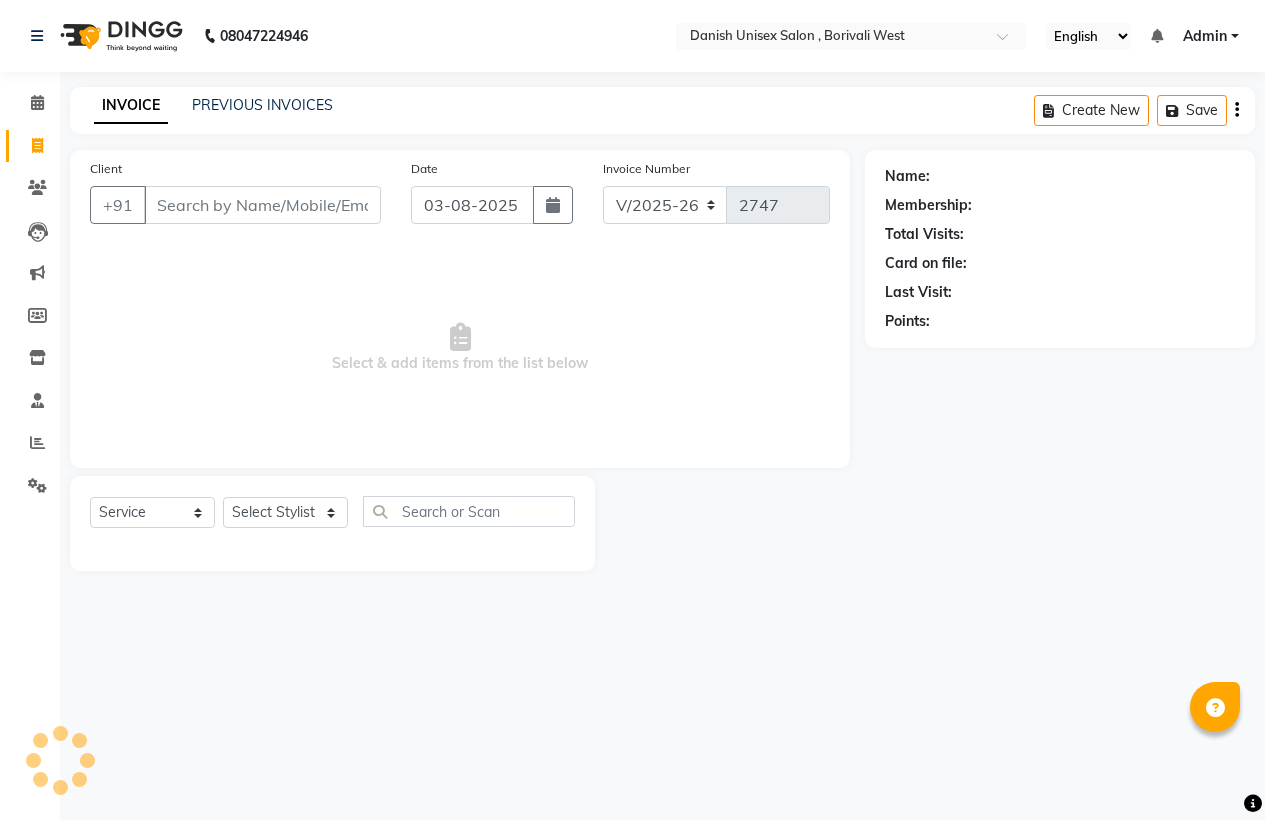 scroll, scrollTop: 0, scrollLeft: 0, axis: both 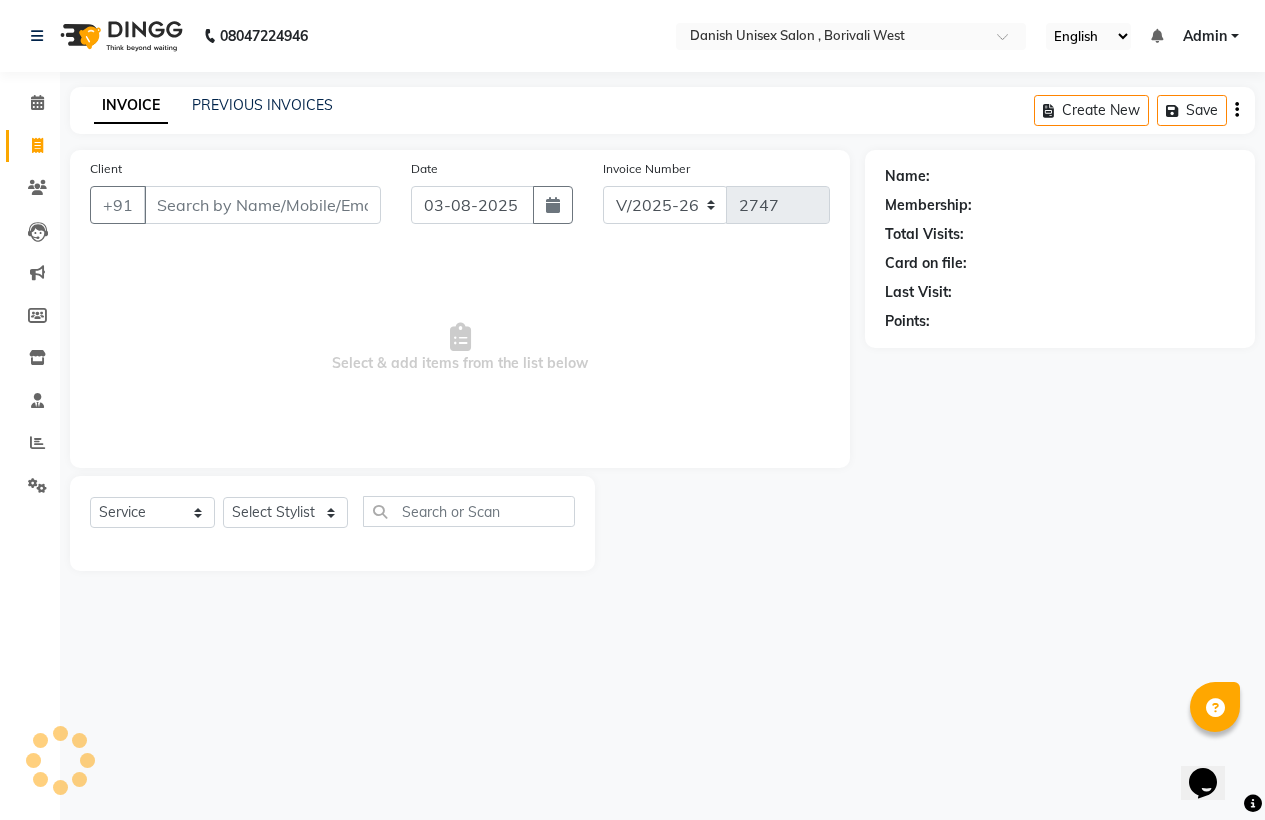 click on "Client" at bounding box center (262, 205) 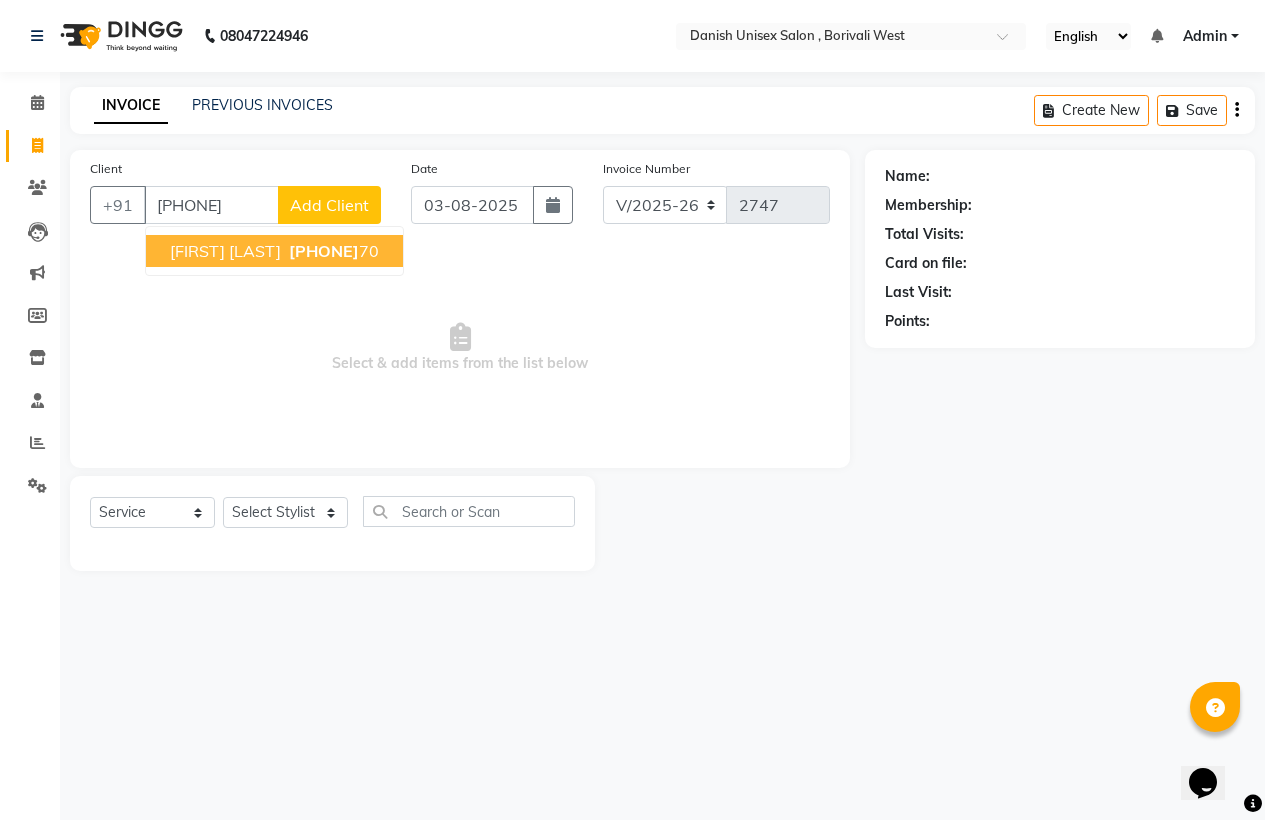 click on "[FIRST] [LAST]" at bounding box center [225, 251] 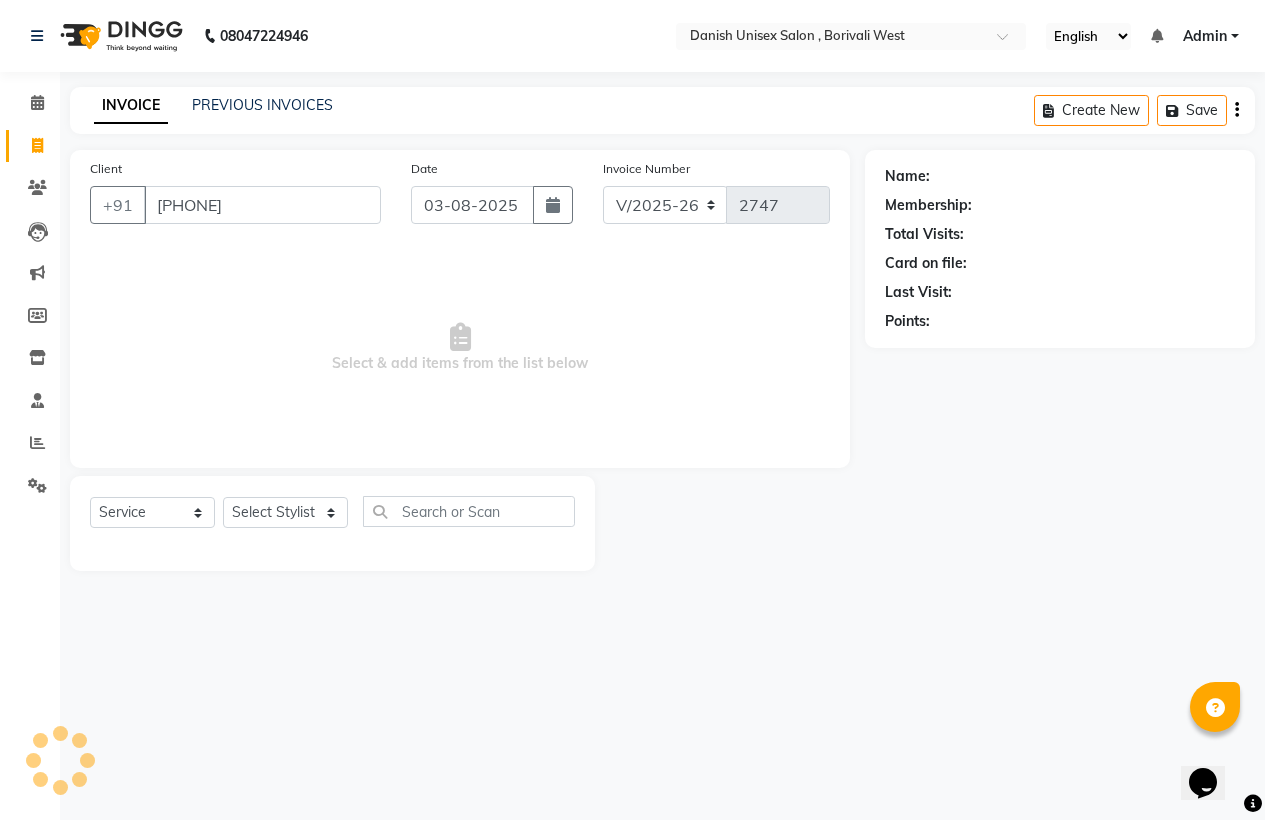 type on "[PHONE]" 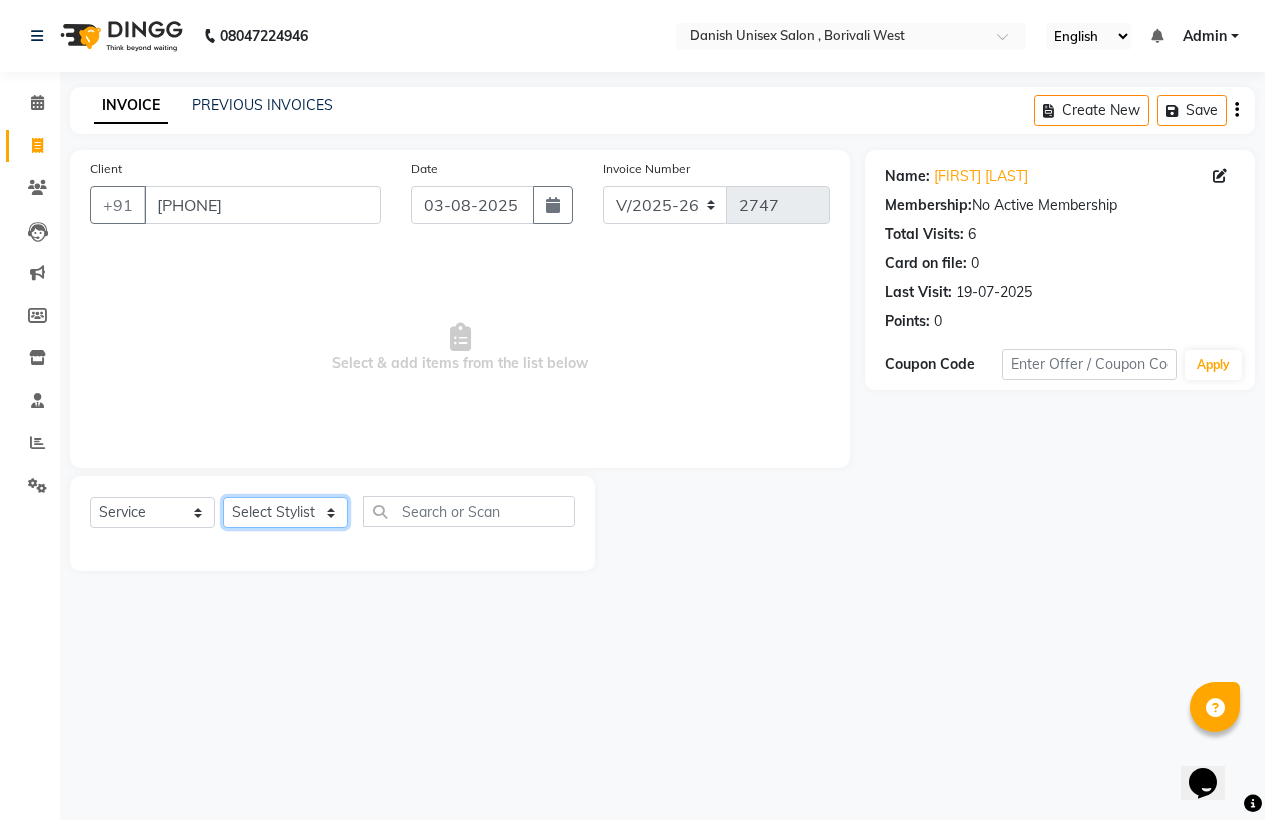 click on "Select Stylist Bhim Shing firoz alam Juber shaikh kajal Lubna Sayyad Nikhil Sharma Nikita Niraj Kanojiya Niyaz Salmani Pooja Yadav Riddhi Sabil salmani sapna" 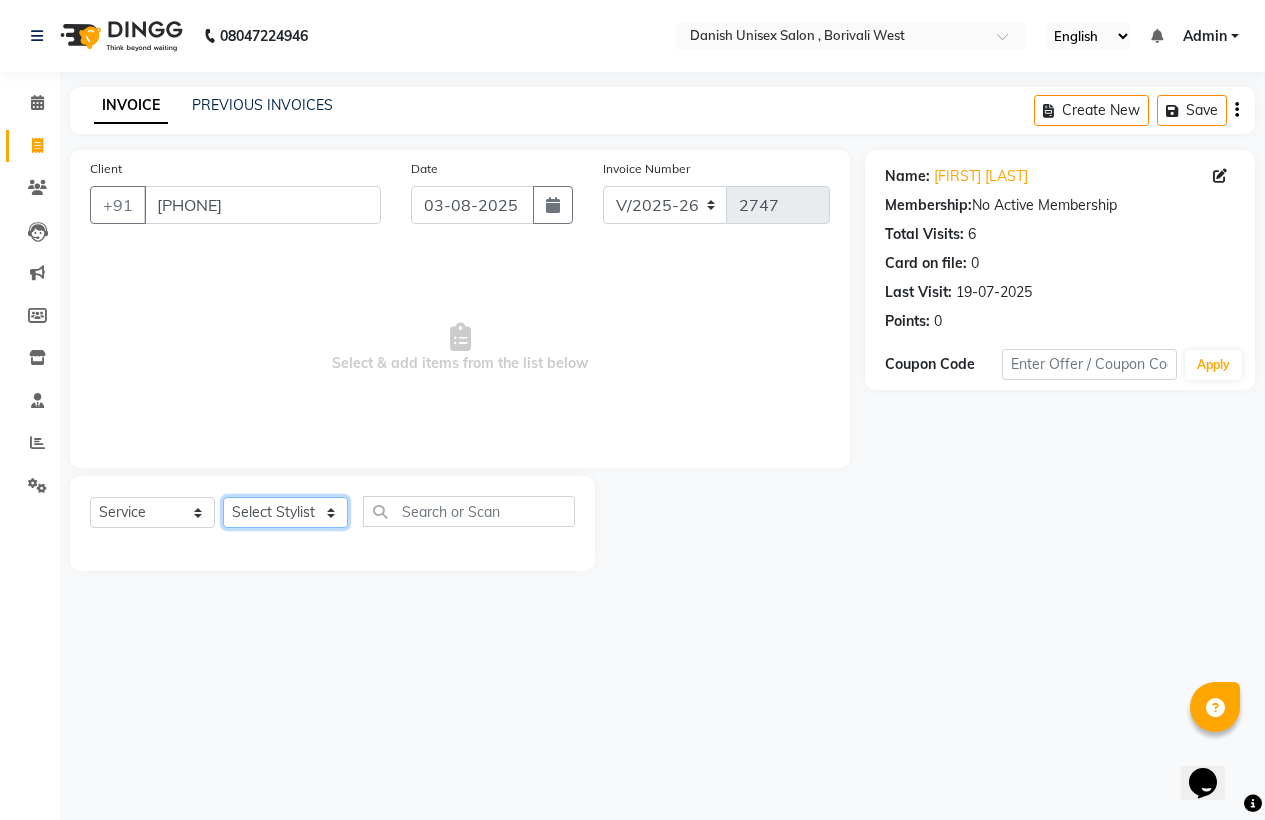 select on "54589" 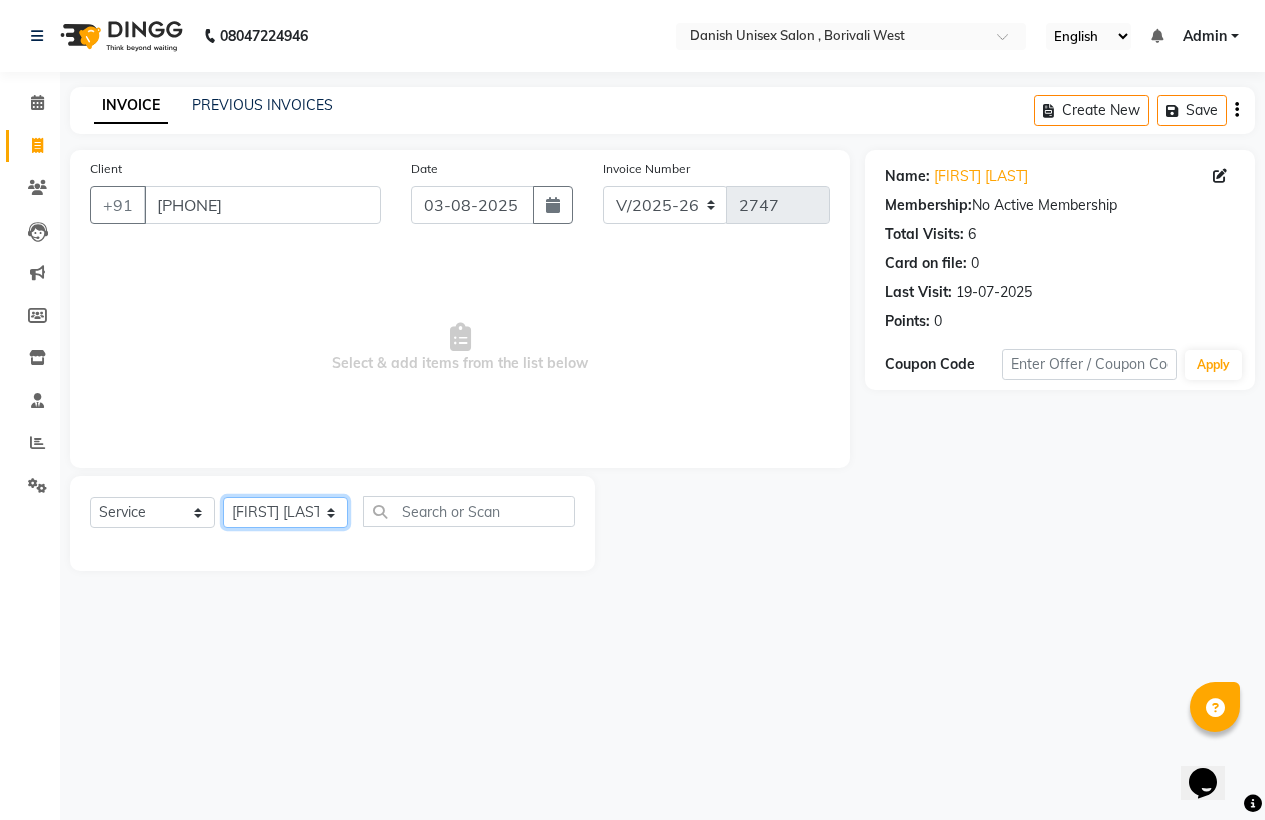 click on "Select Stylist Bhim Shing firoz alam Juber shaikh kajal Lubna Sayyad Nikhil Sharma Nikita Niraj Kanojiya Niyaz Salmani Pooja Yadav Riddhi Sabil salmani sapna" 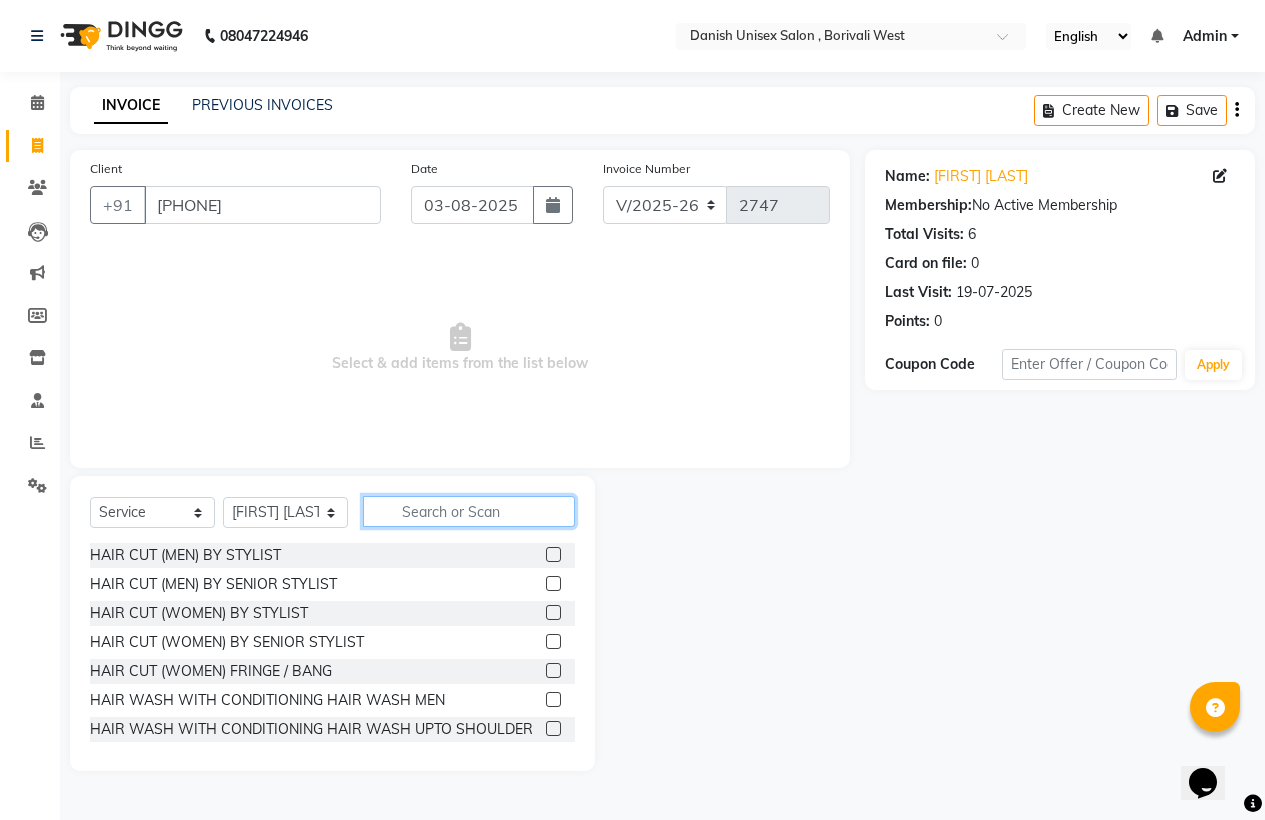 click 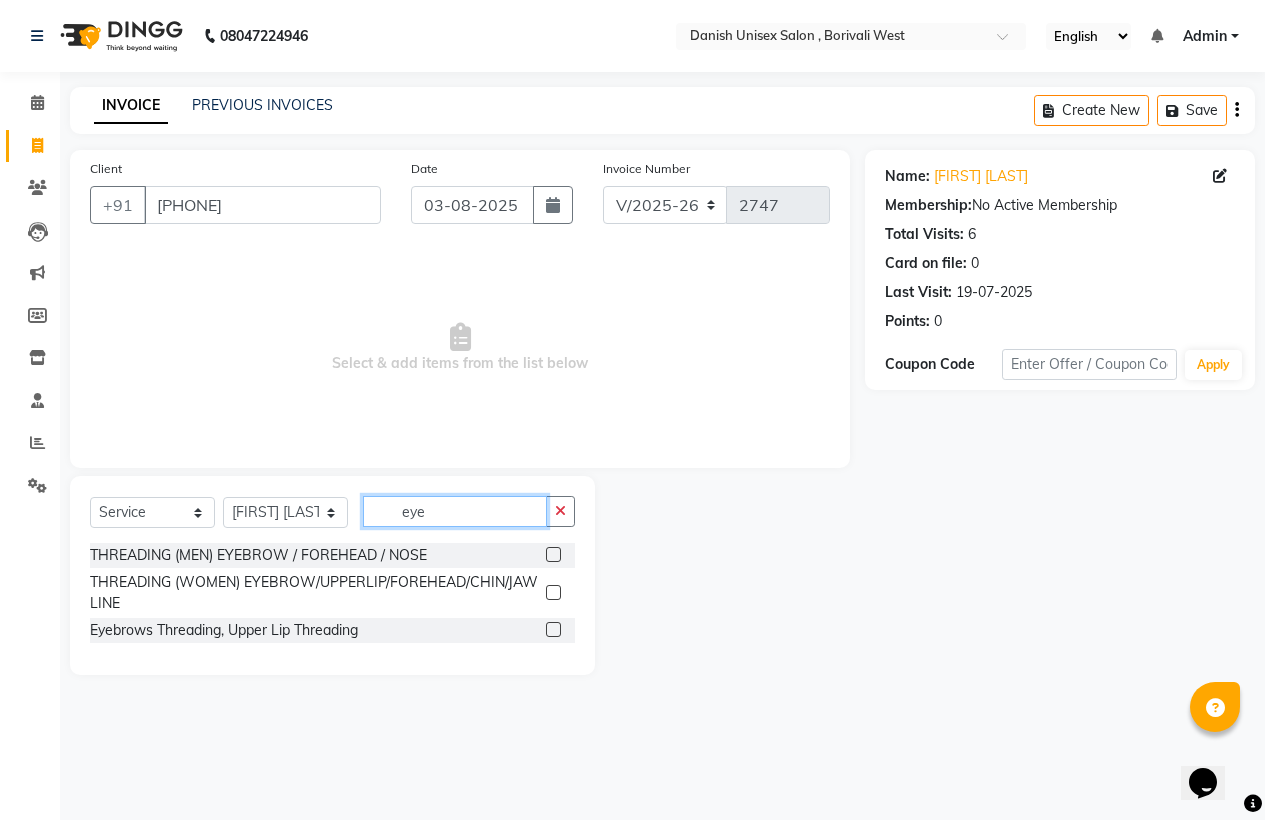 type on "eye" 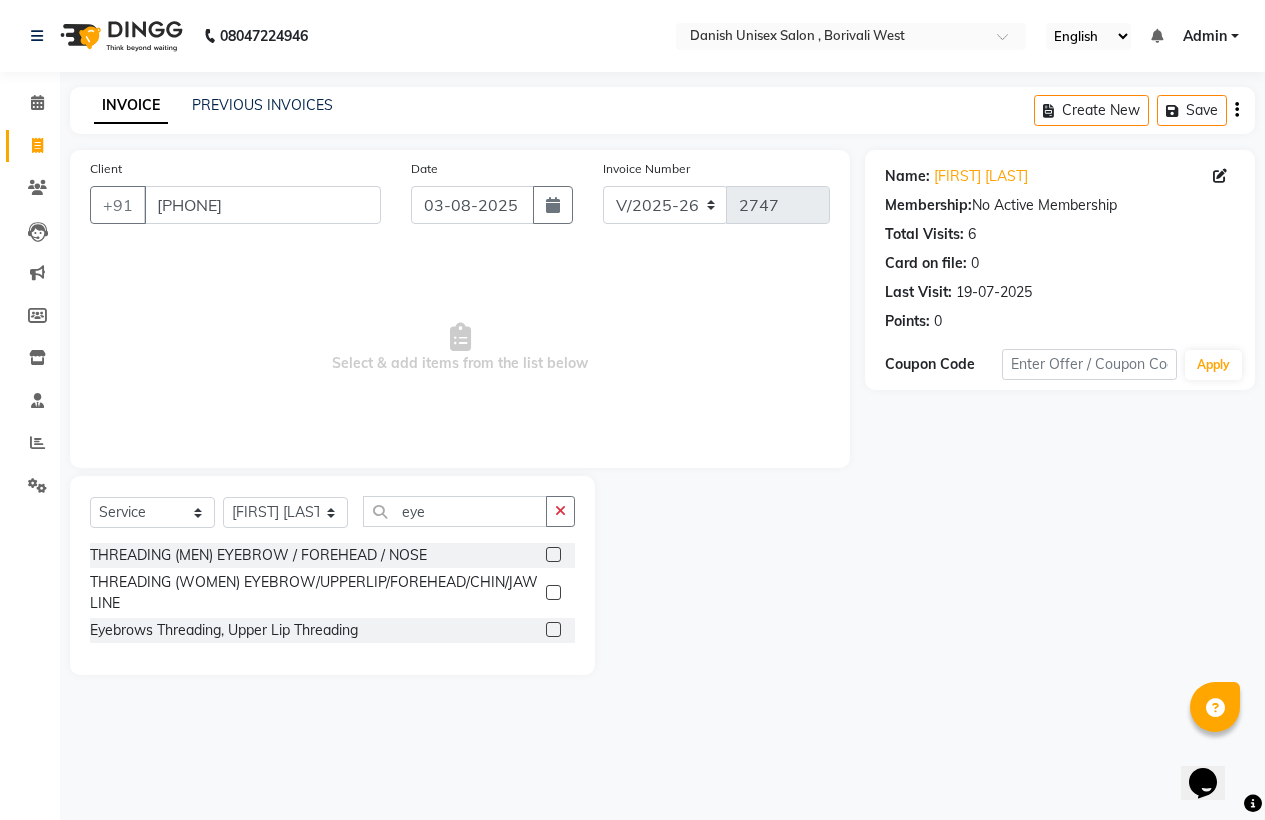 click 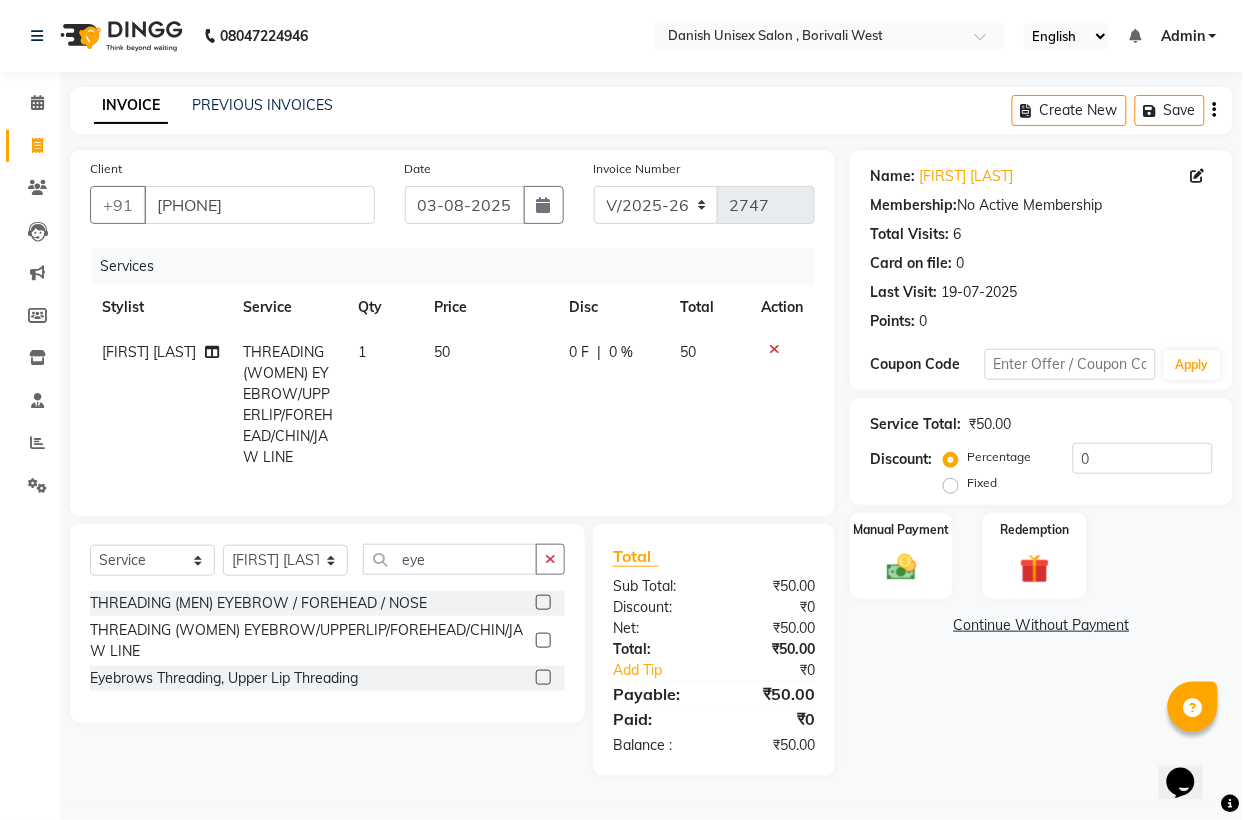 click 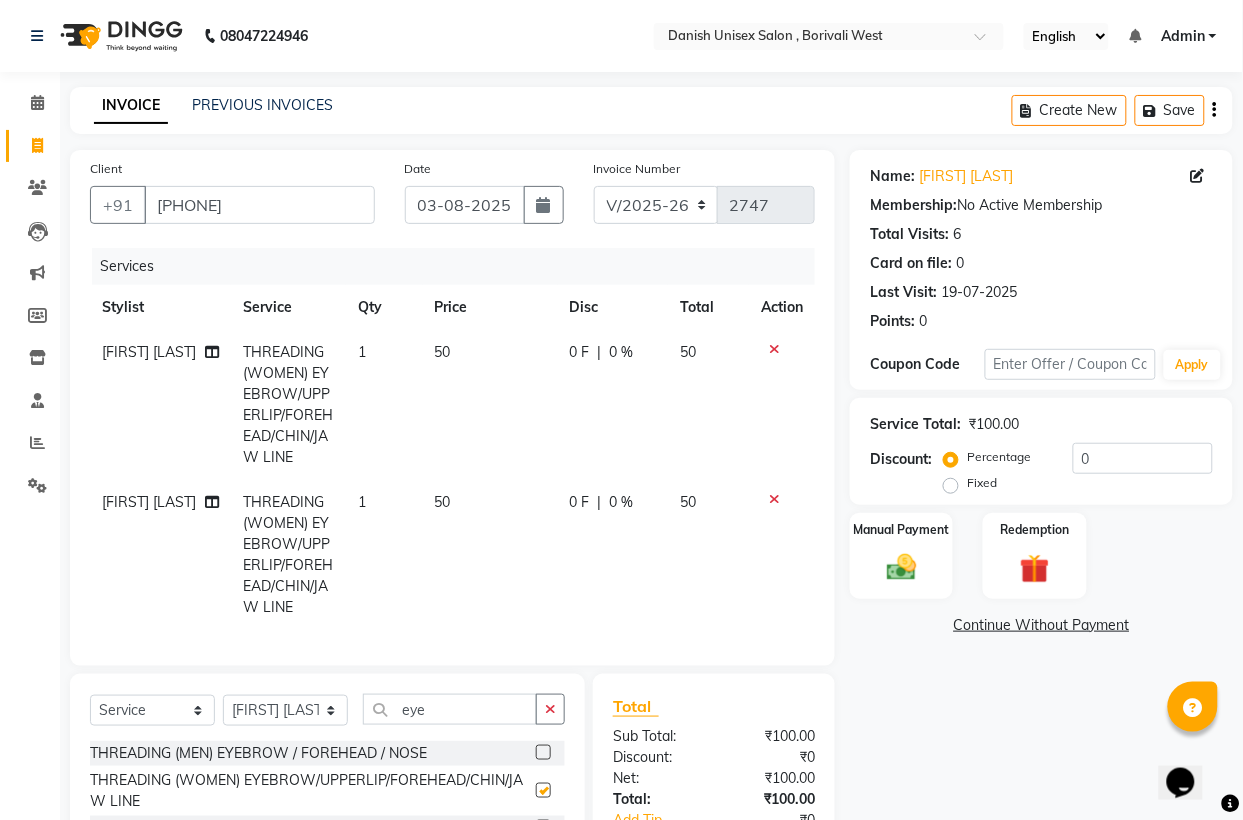 checkbox on "false" 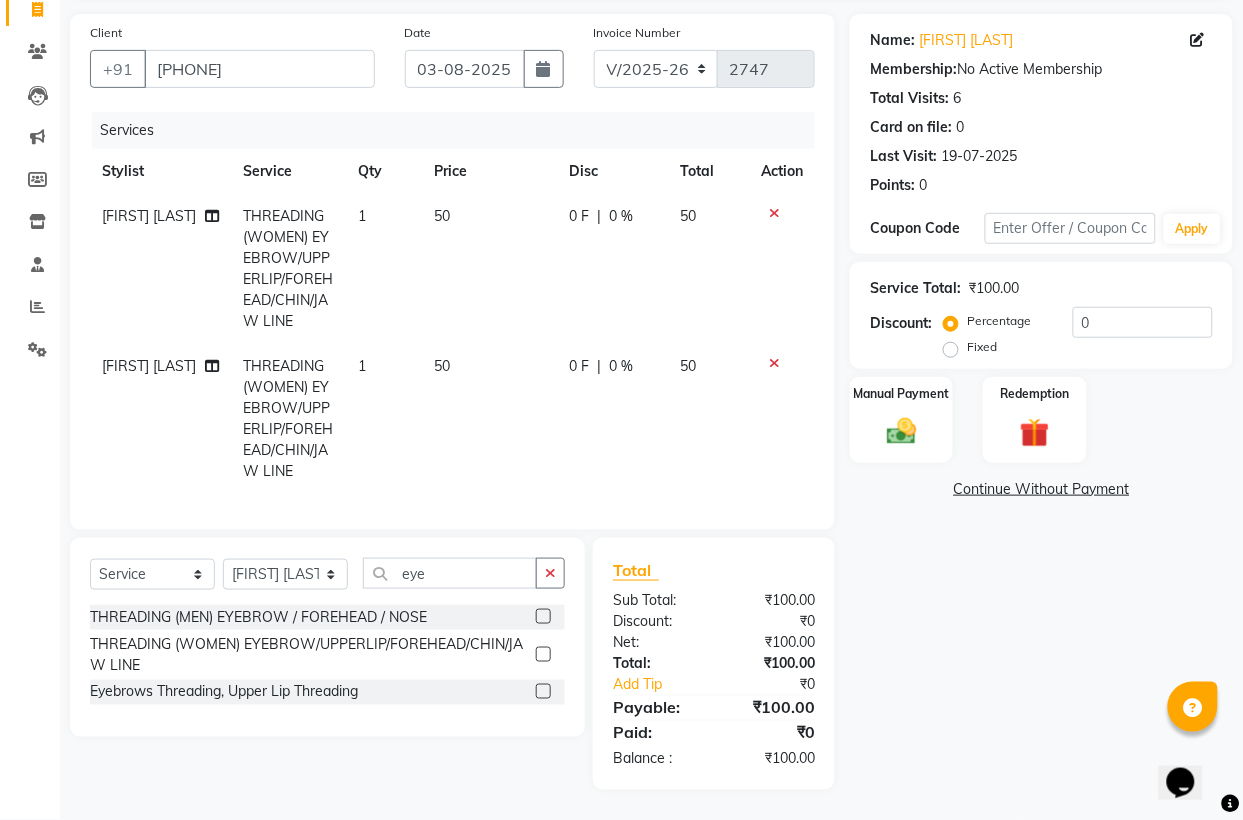 scroll, scrollTop: 157, scrollLeft: 0, axis: vertical 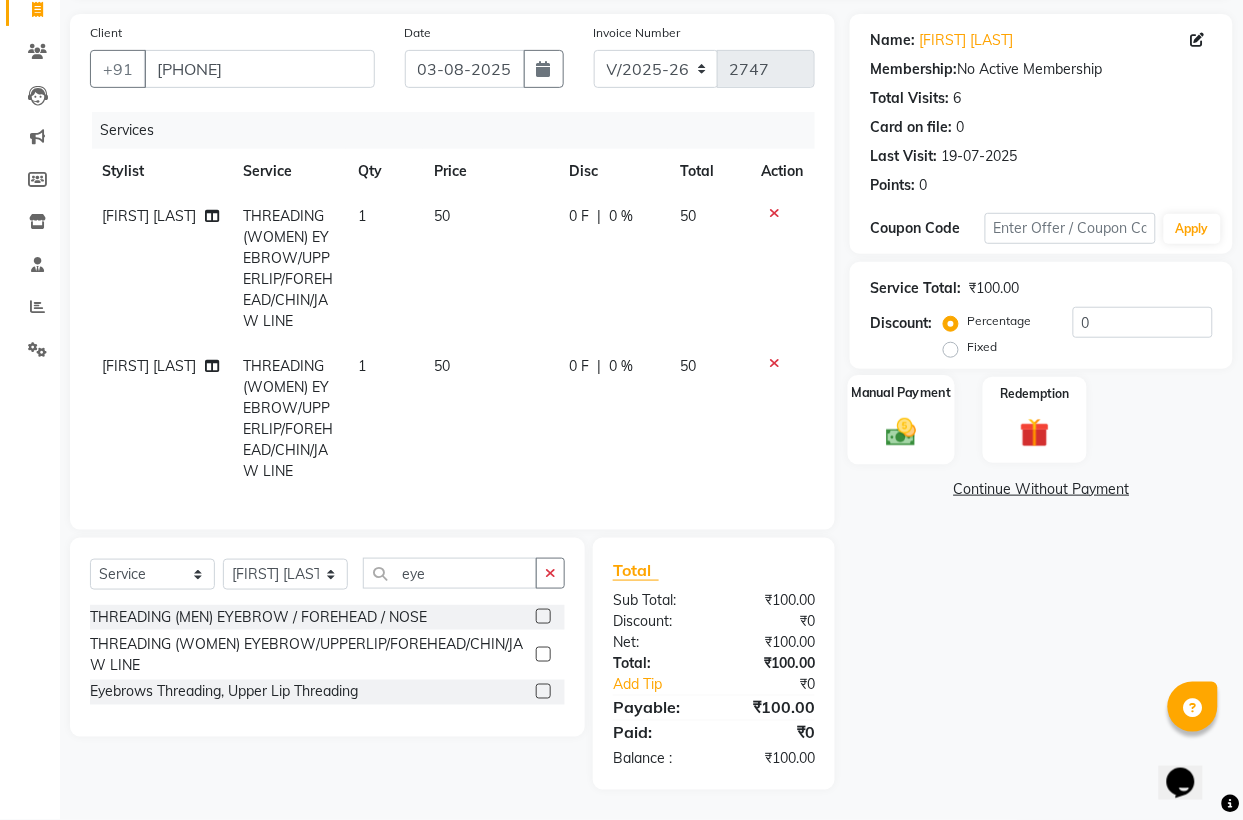 click on "Manual Payment" 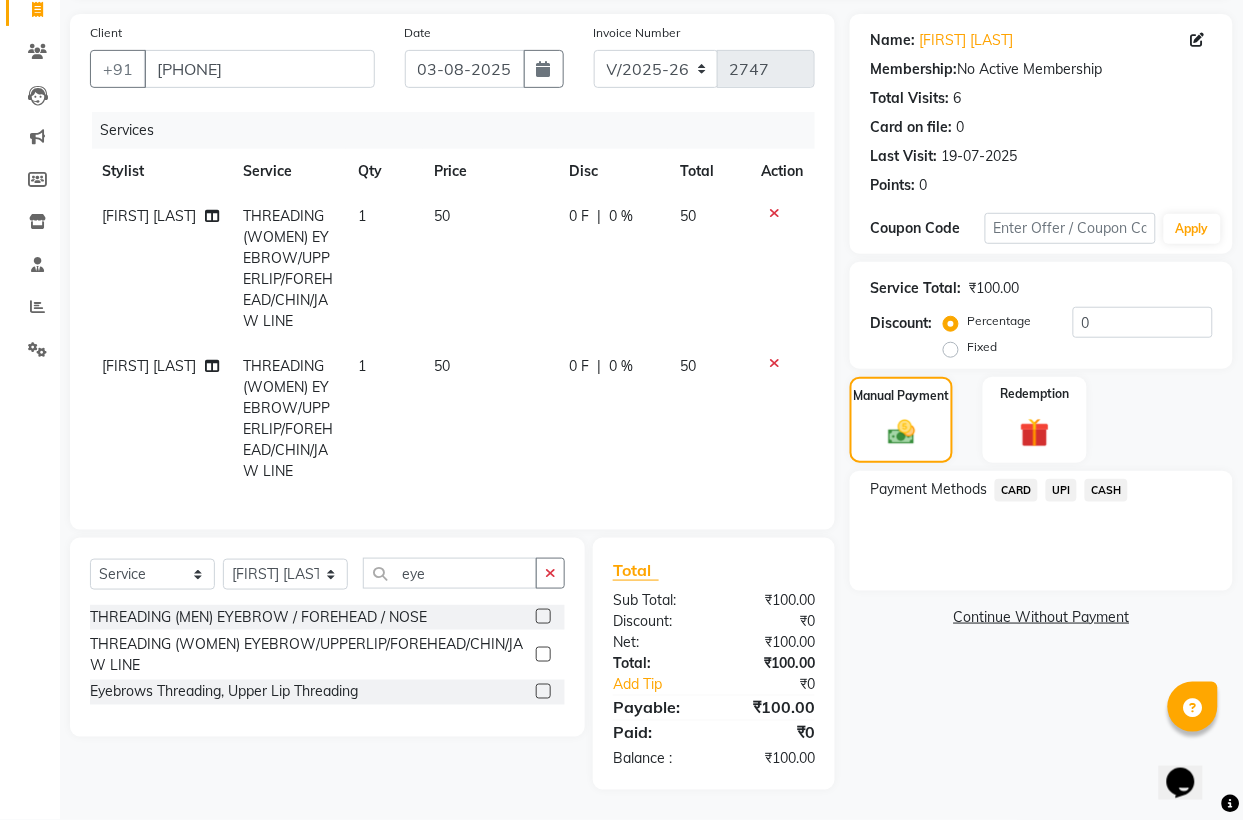 click on "UPI" 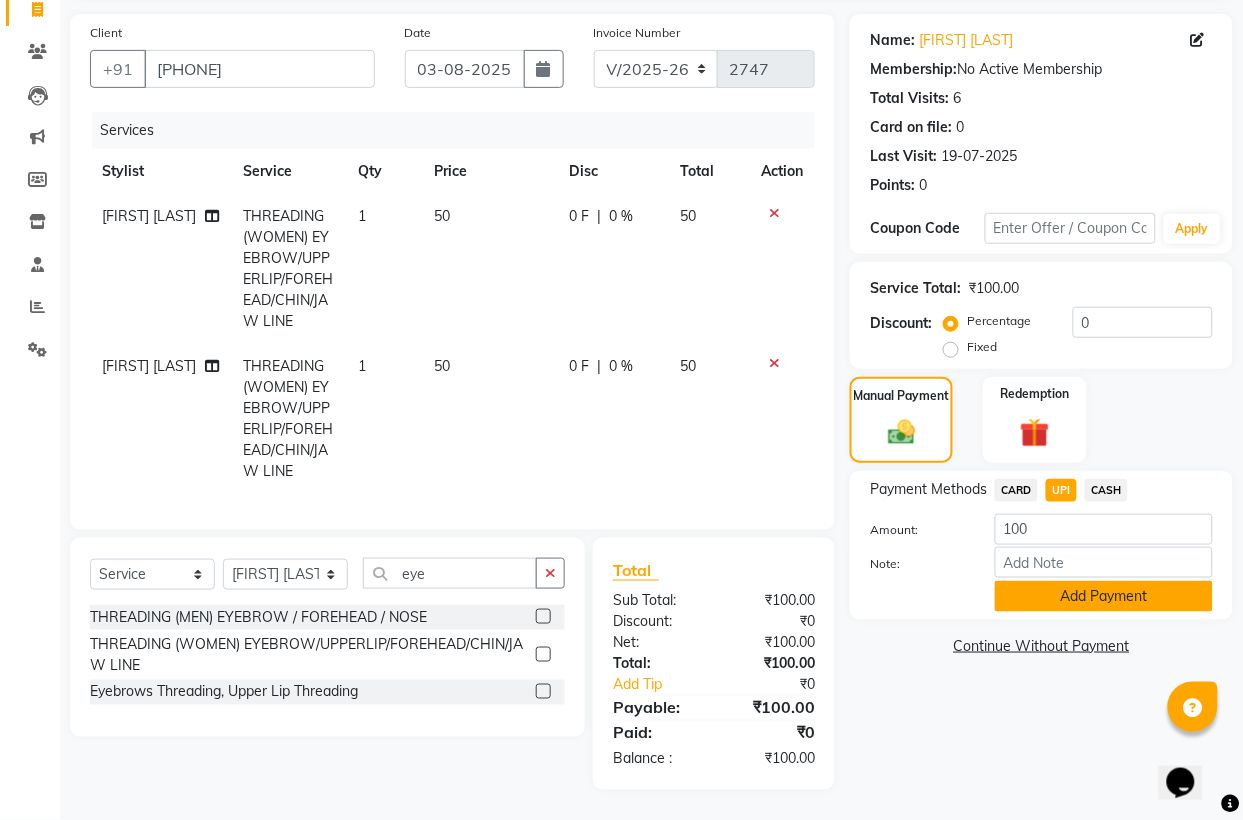 click on "Add Payment" 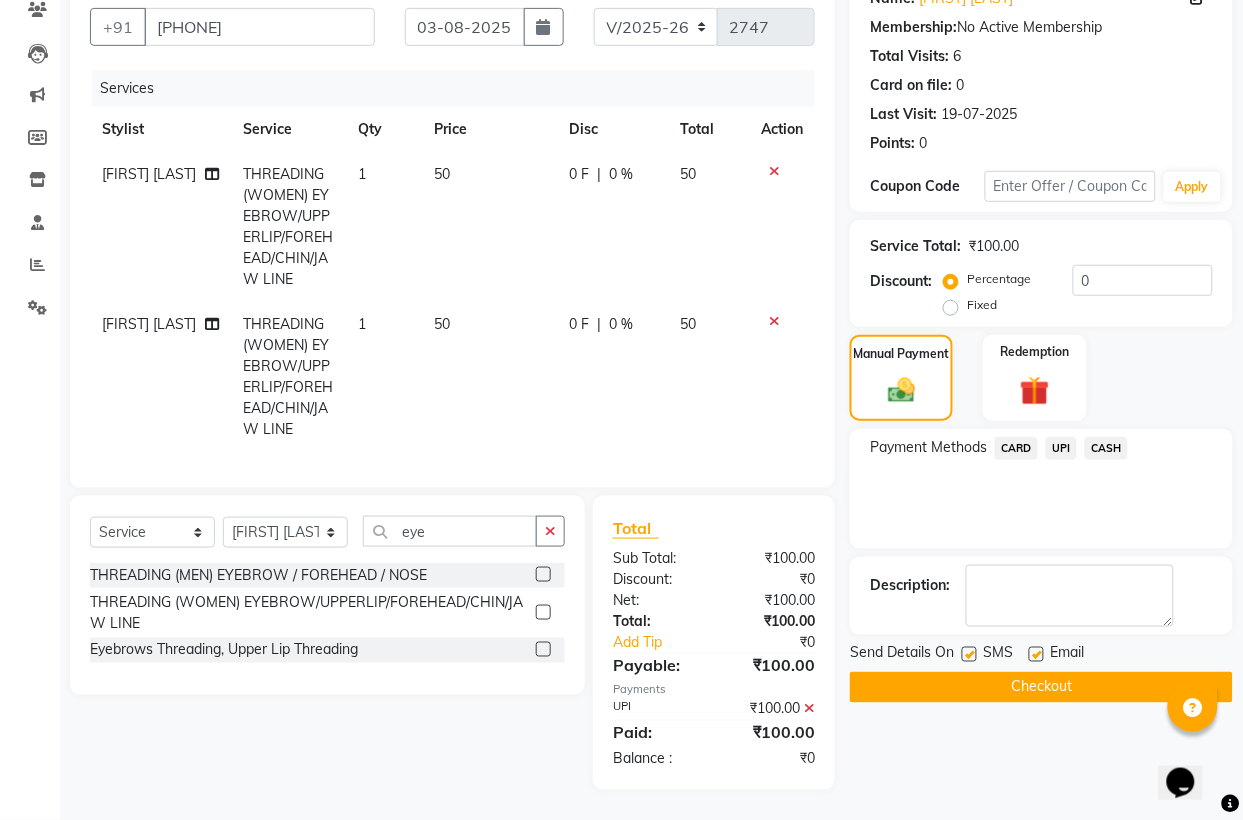 scroll, scrollTop: 198, scrollLeft: 0, axis: vertical 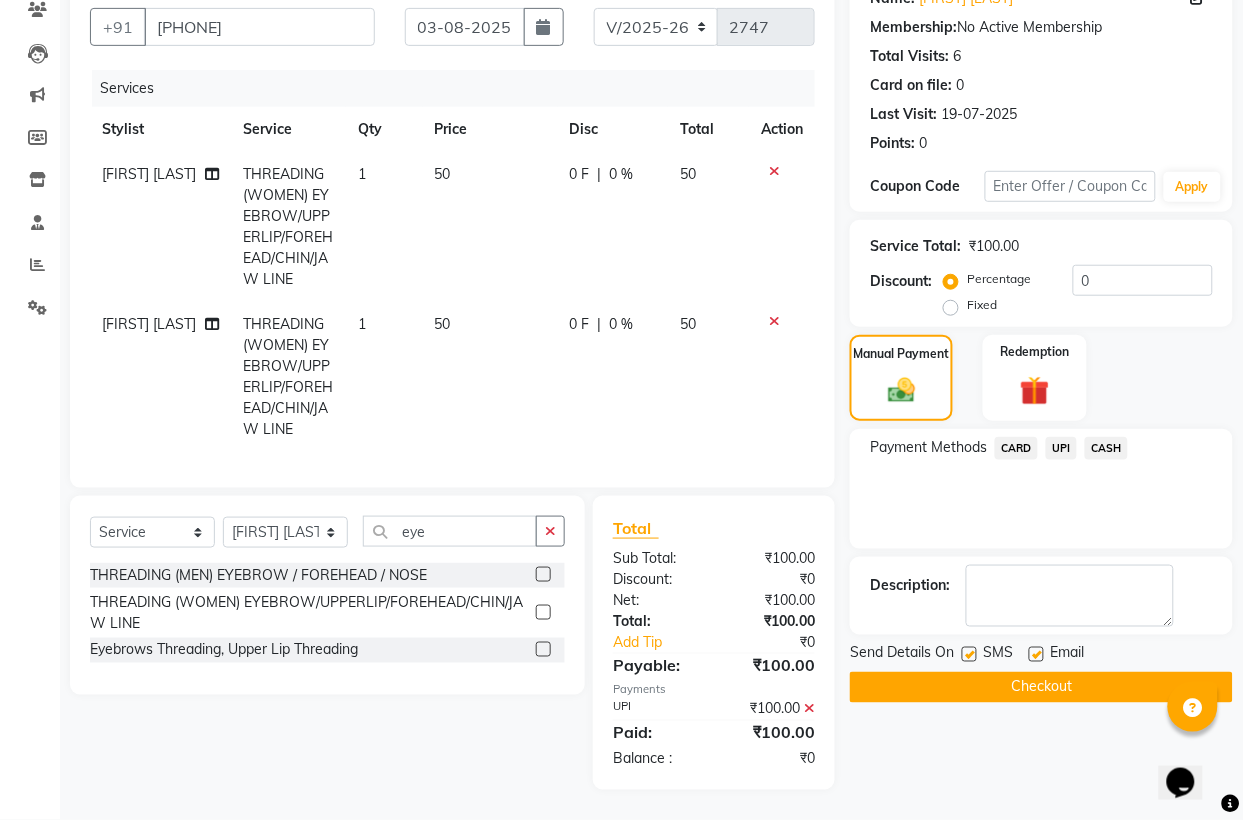 click on "Checkout" 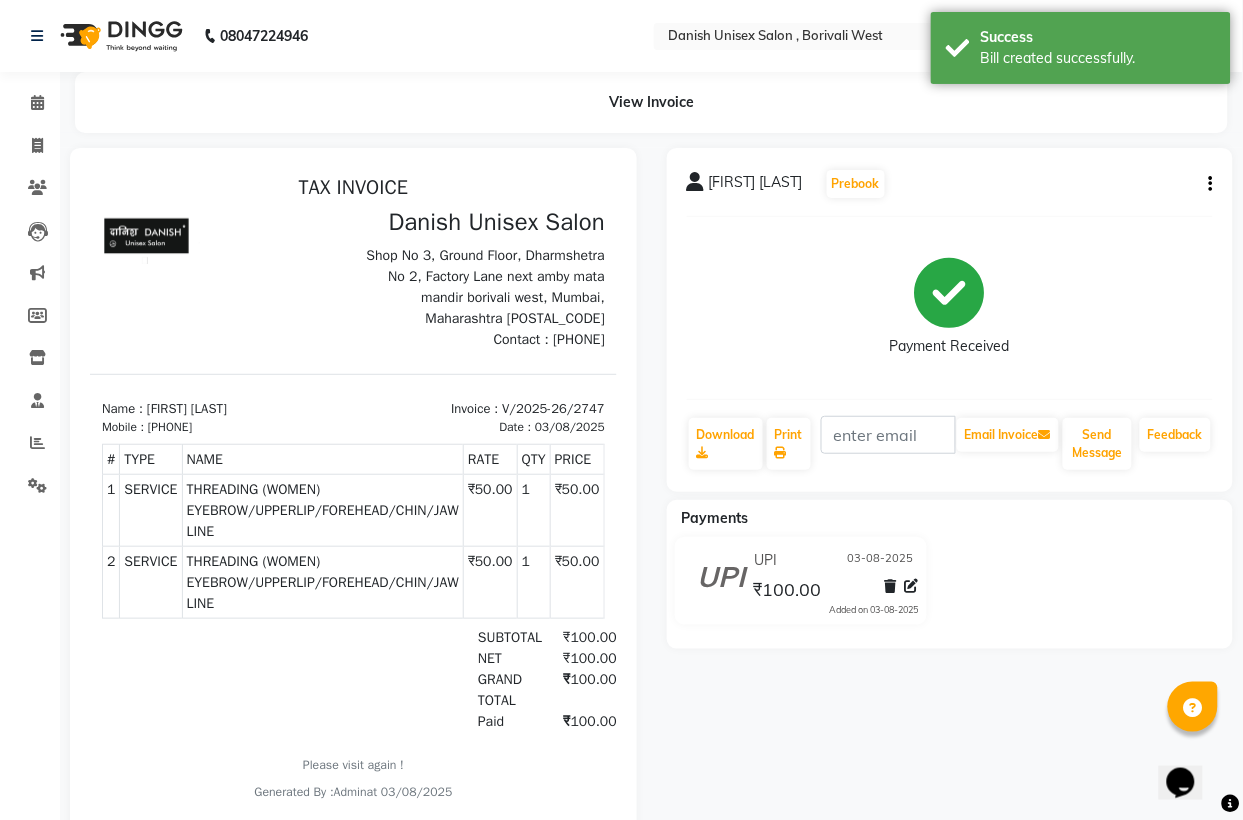 scroll, scrollTop: 0, scrollLeft: 0, axis: both 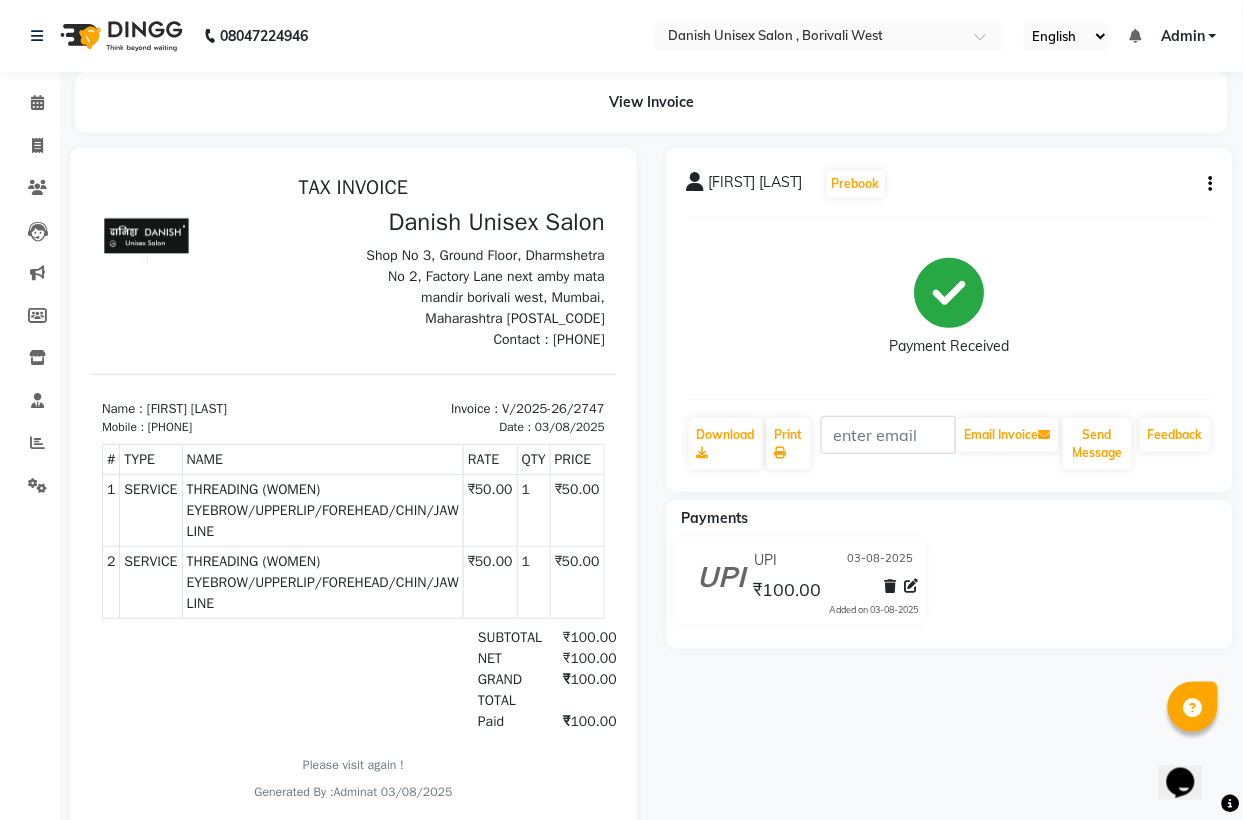 click at bounding box center [221, 278] 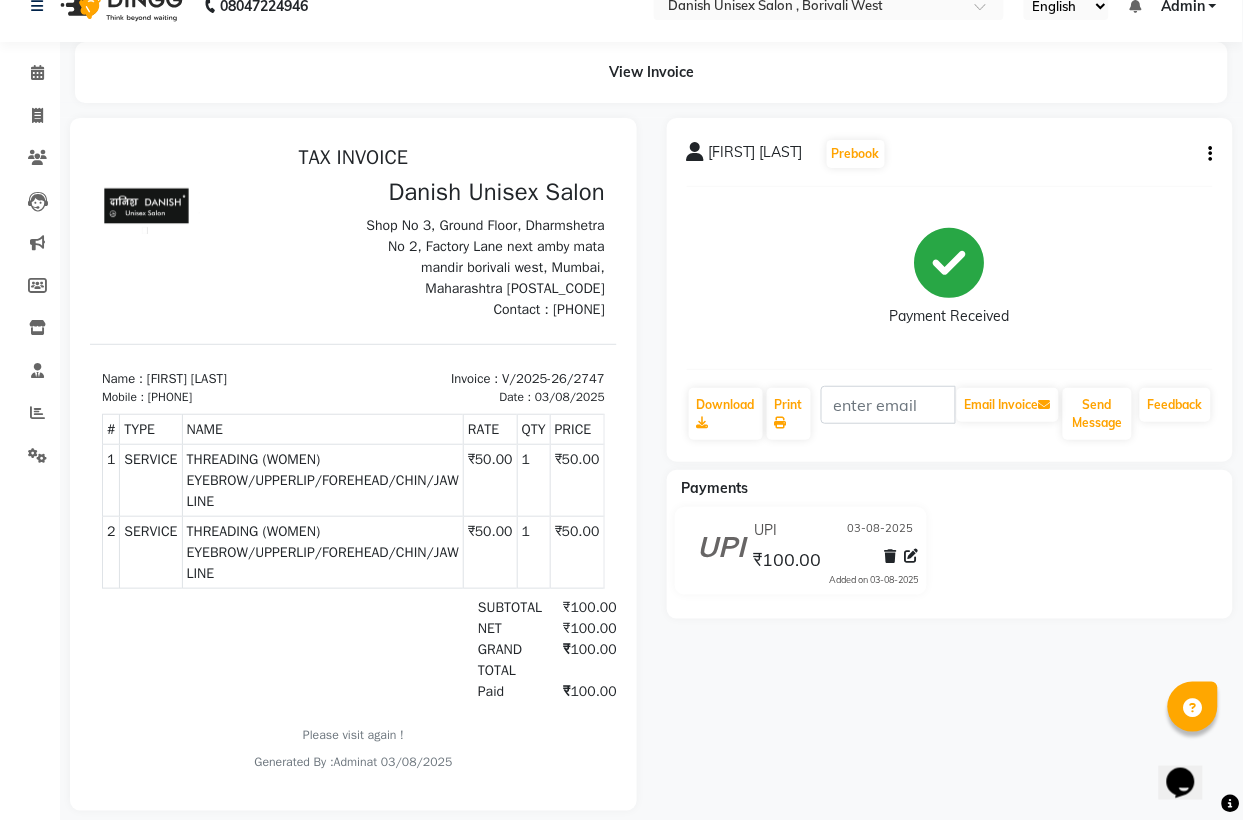 scroll, scrollTop: 0, scrollLeft: 0, axis: both 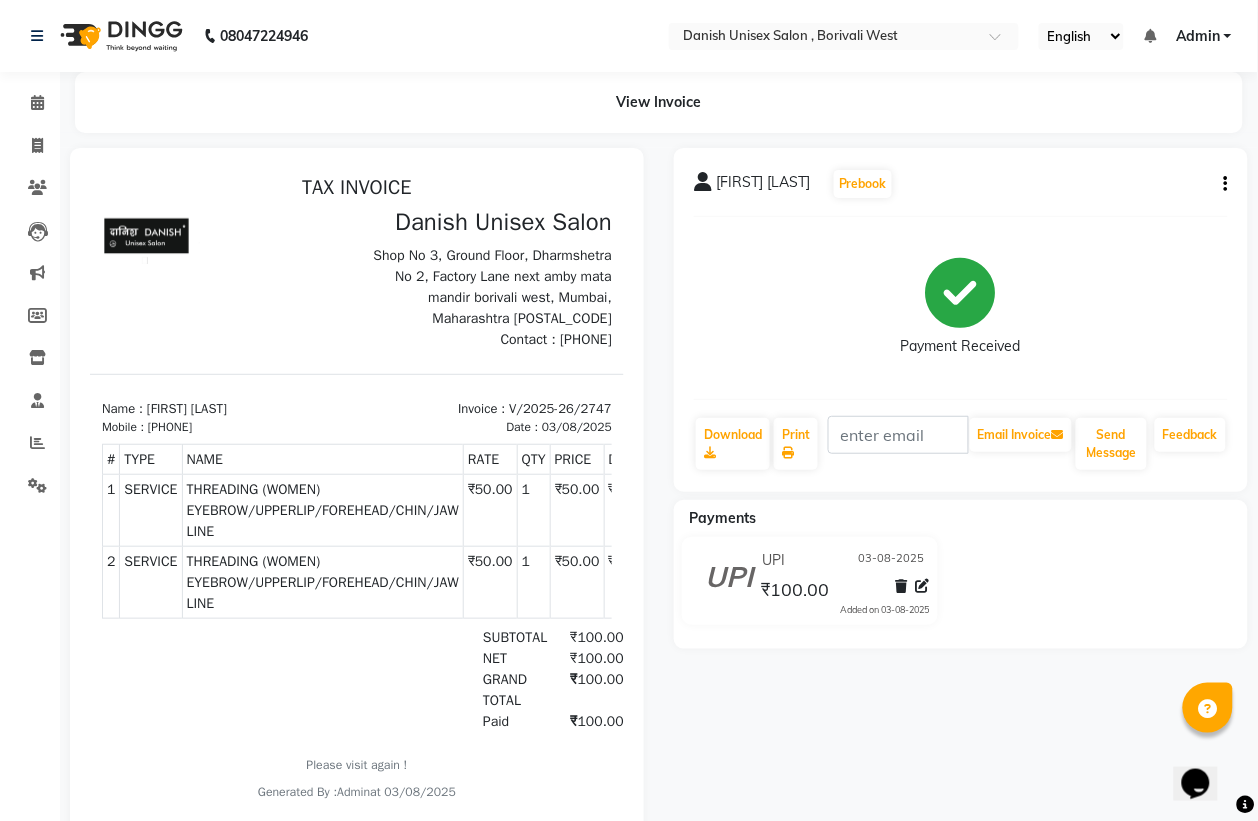click on "Settings" 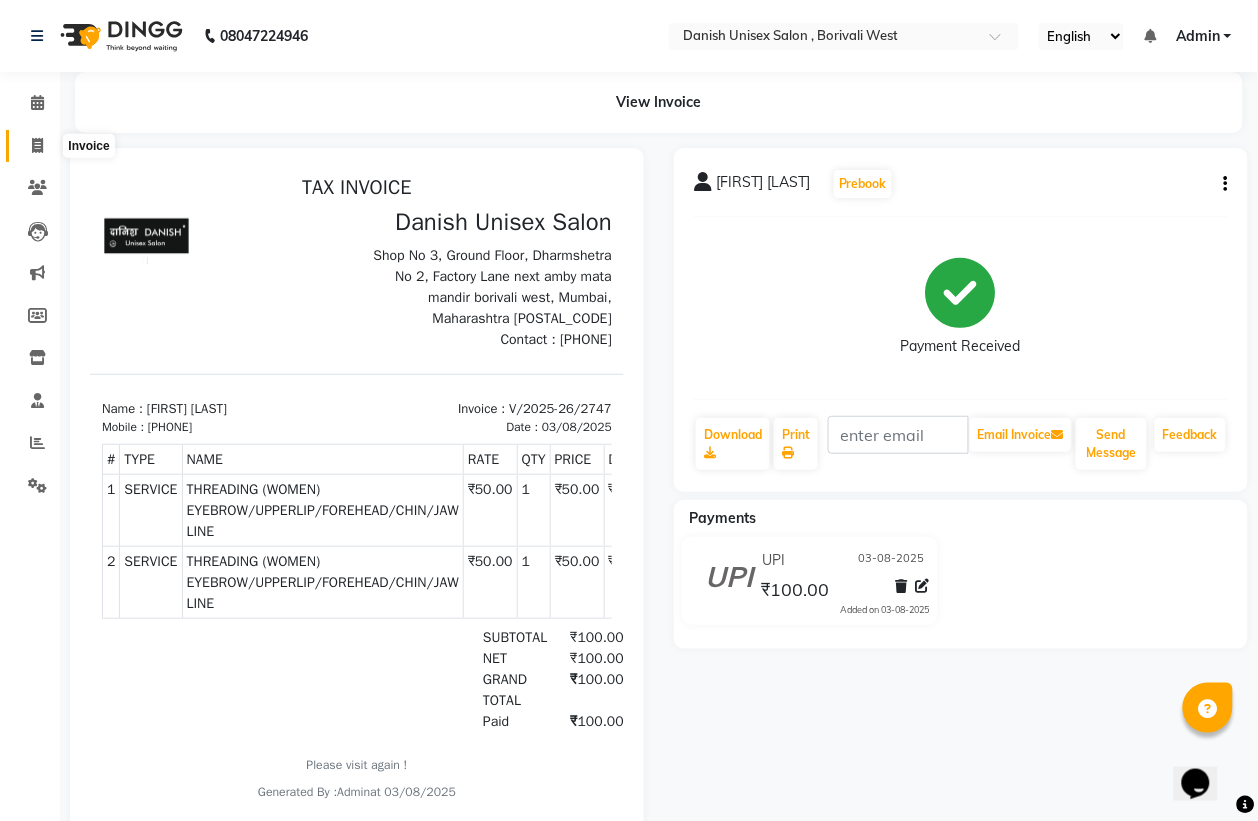 click 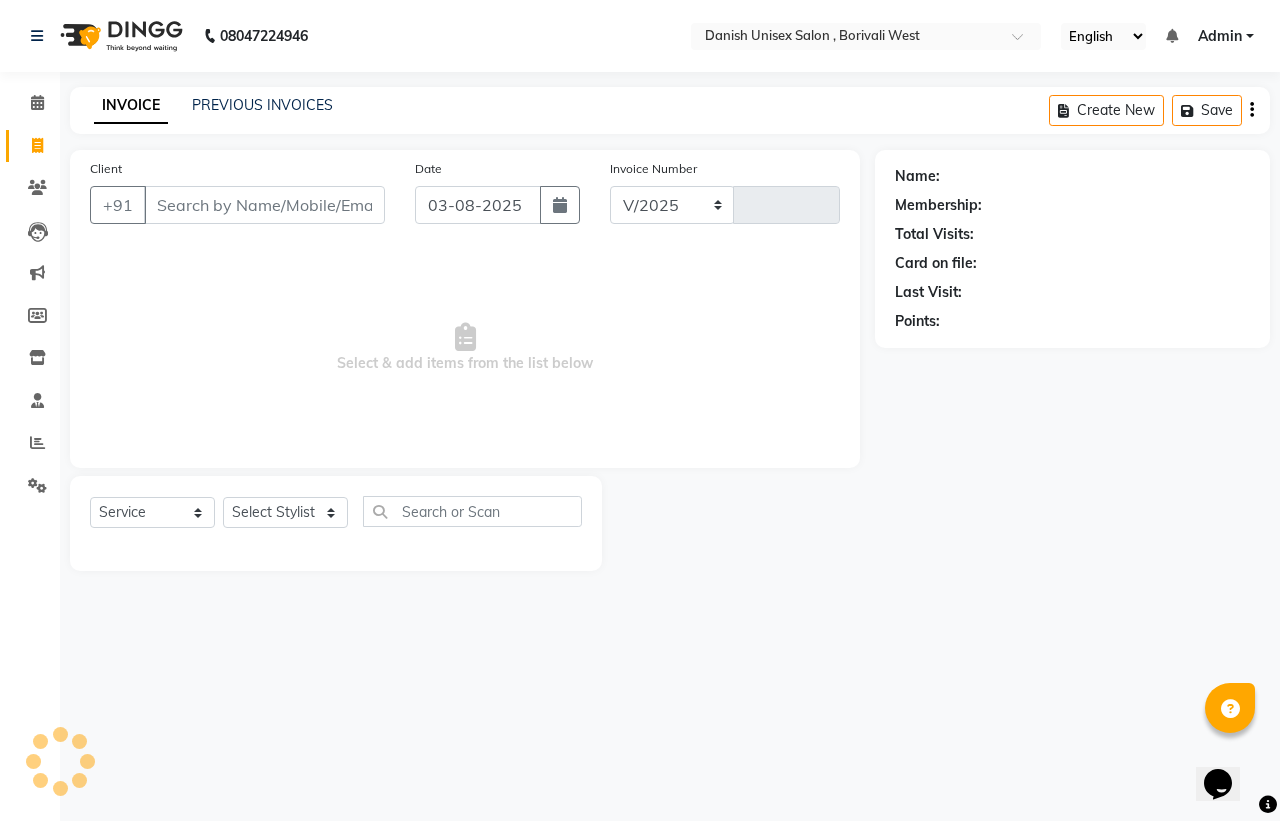 select on "6929" 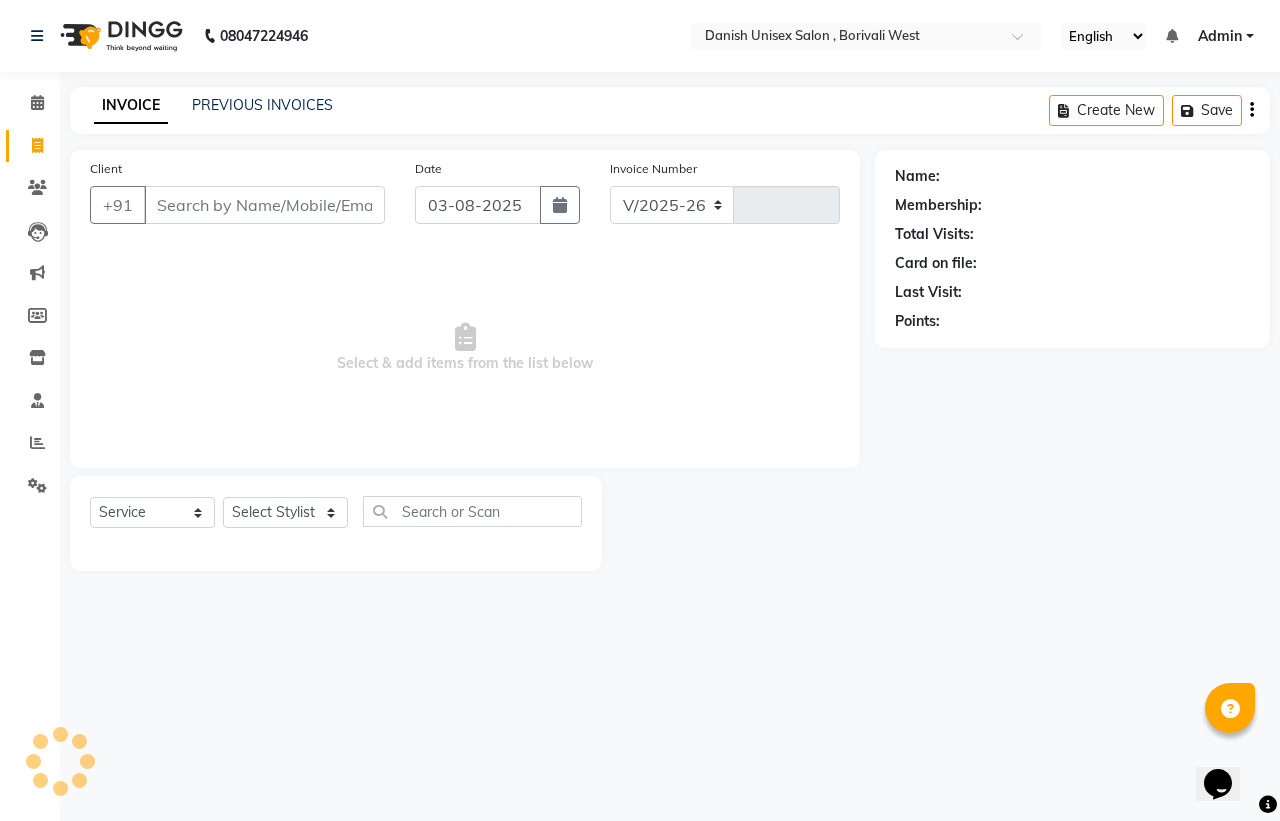 type on "2748" 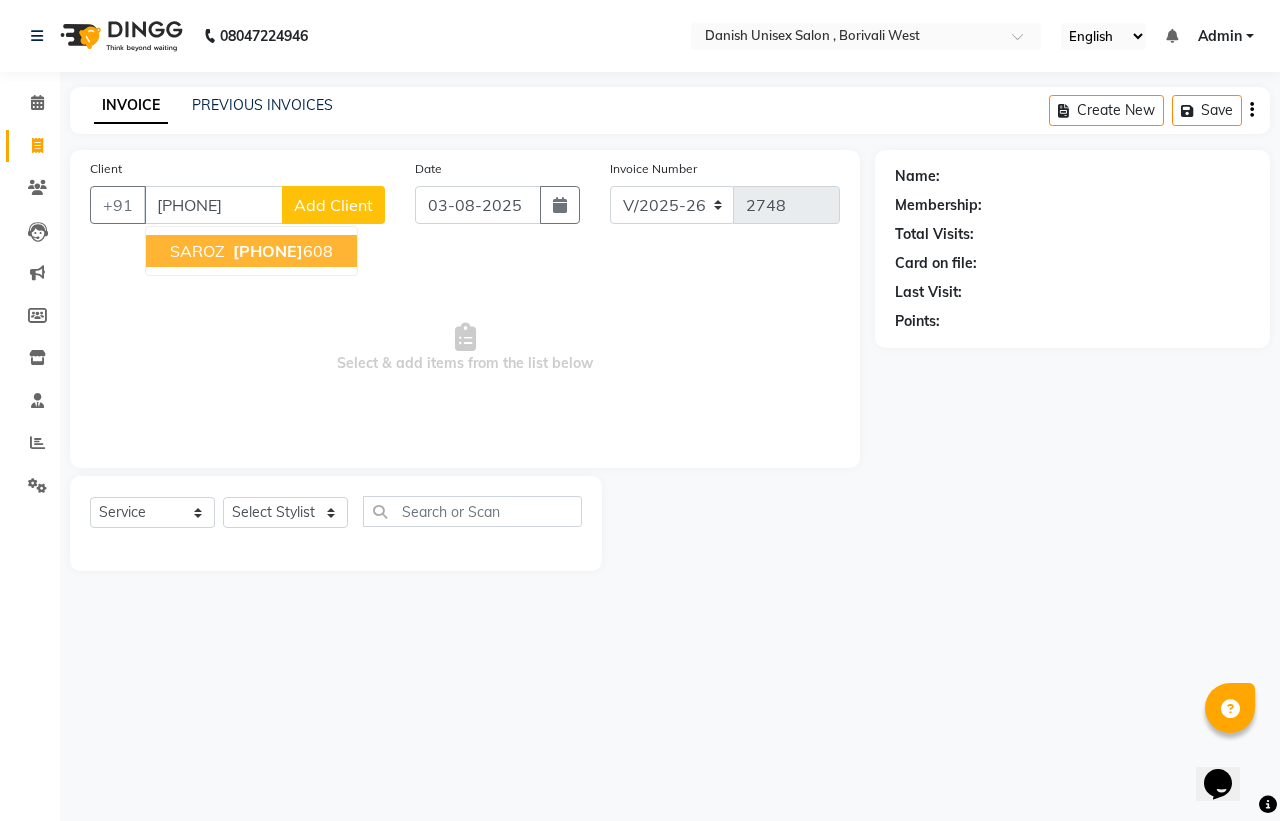 click on "9820968 608" at bounding box center (281, 251) 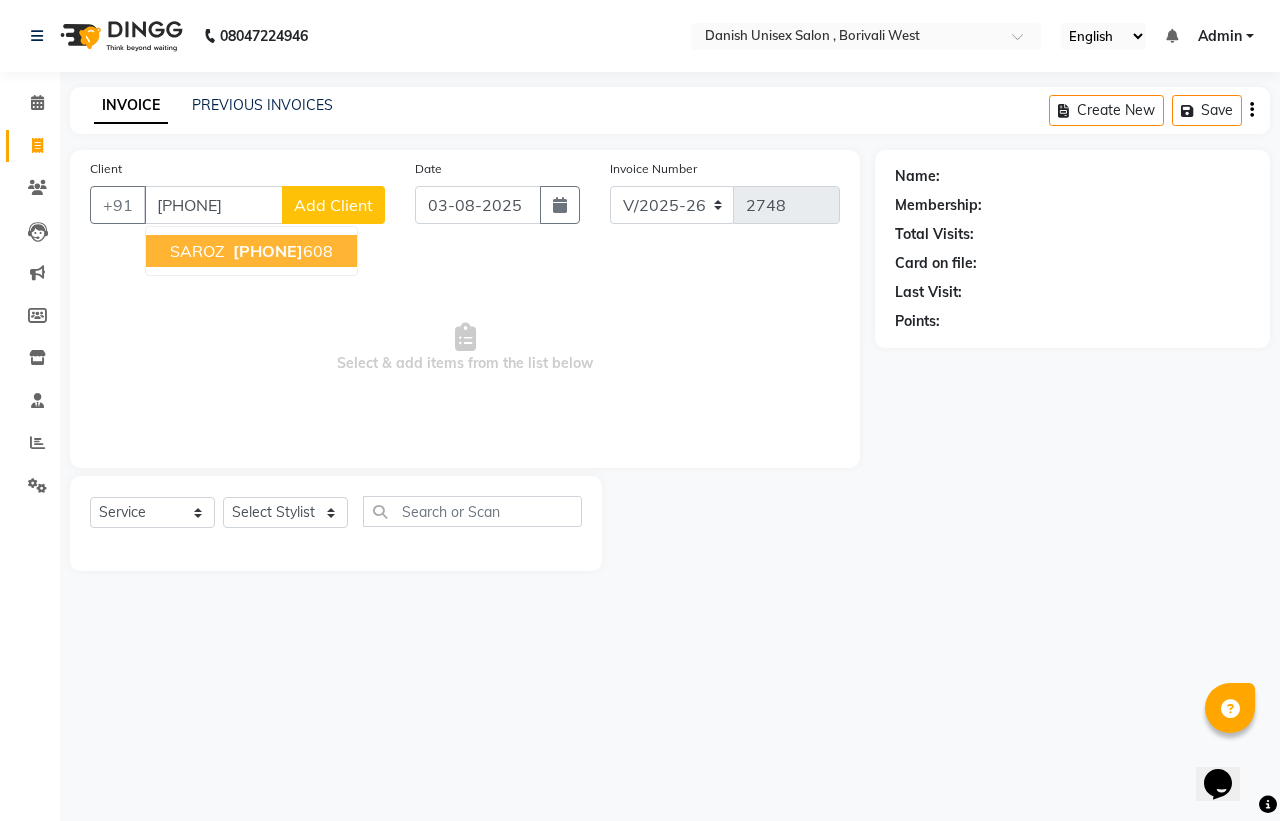 type on "[PHONE]" 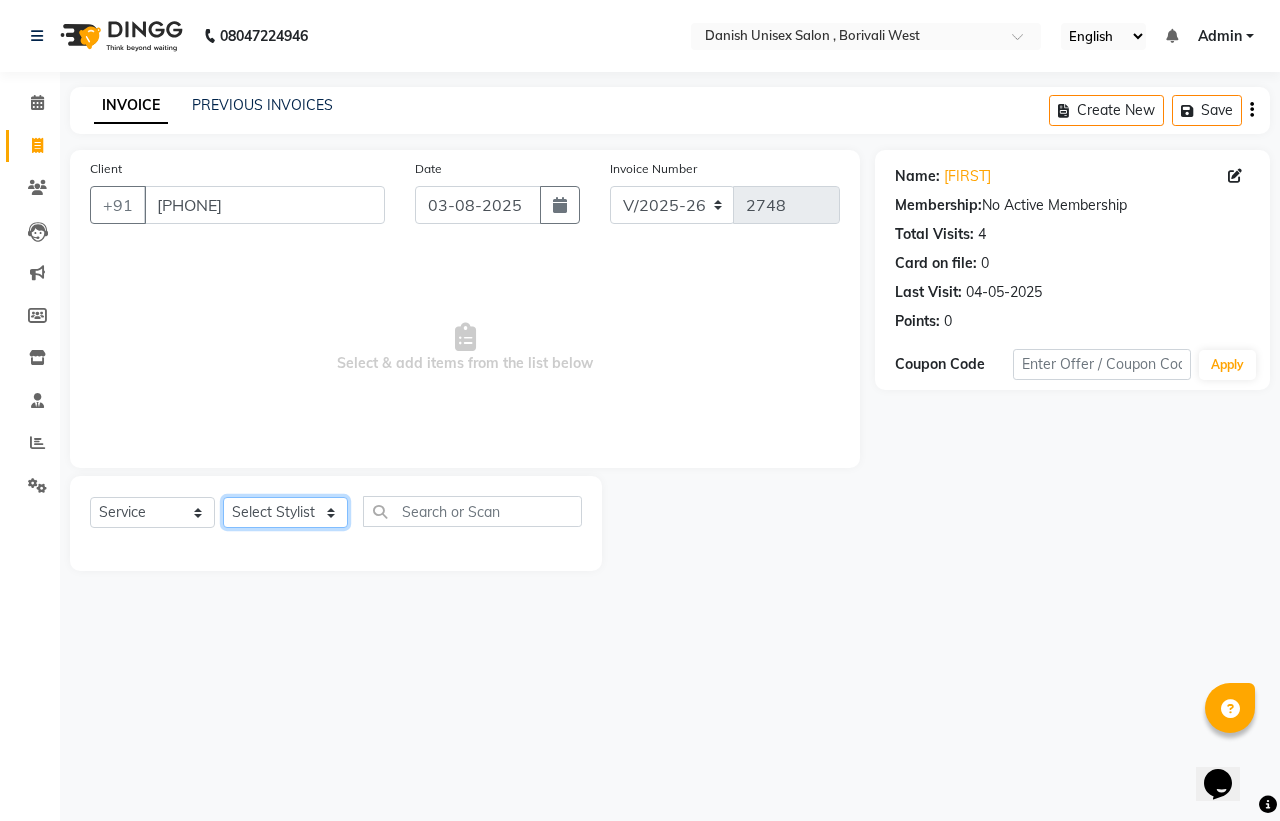 click on "Select Stylist Bhim Shing firoz alam Juber shaikh kajal Lubna Sayyad Nikhil Sharma Nikita Niraj Kanojiya Niyaz Salmani Pooja Yadav Riddhi Sabil salmani sapna" 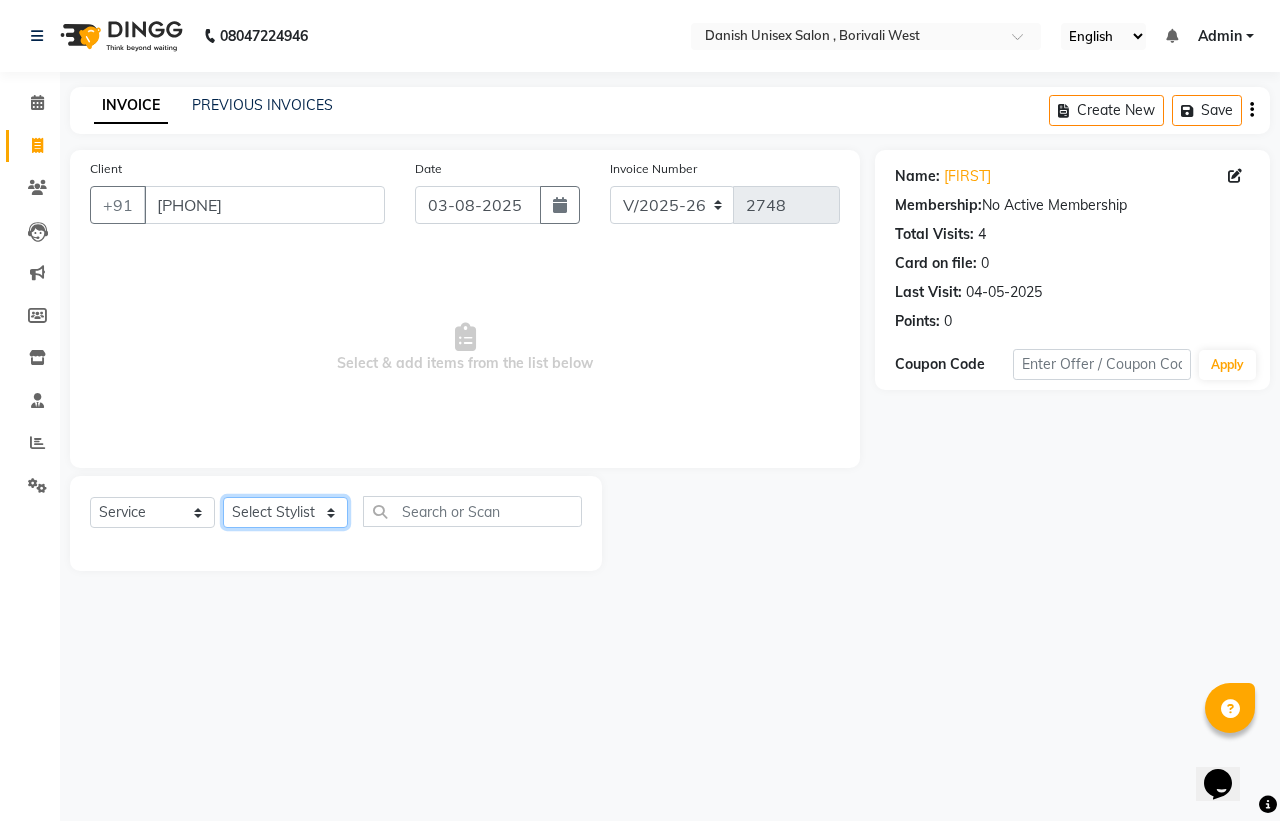 select on "54585" 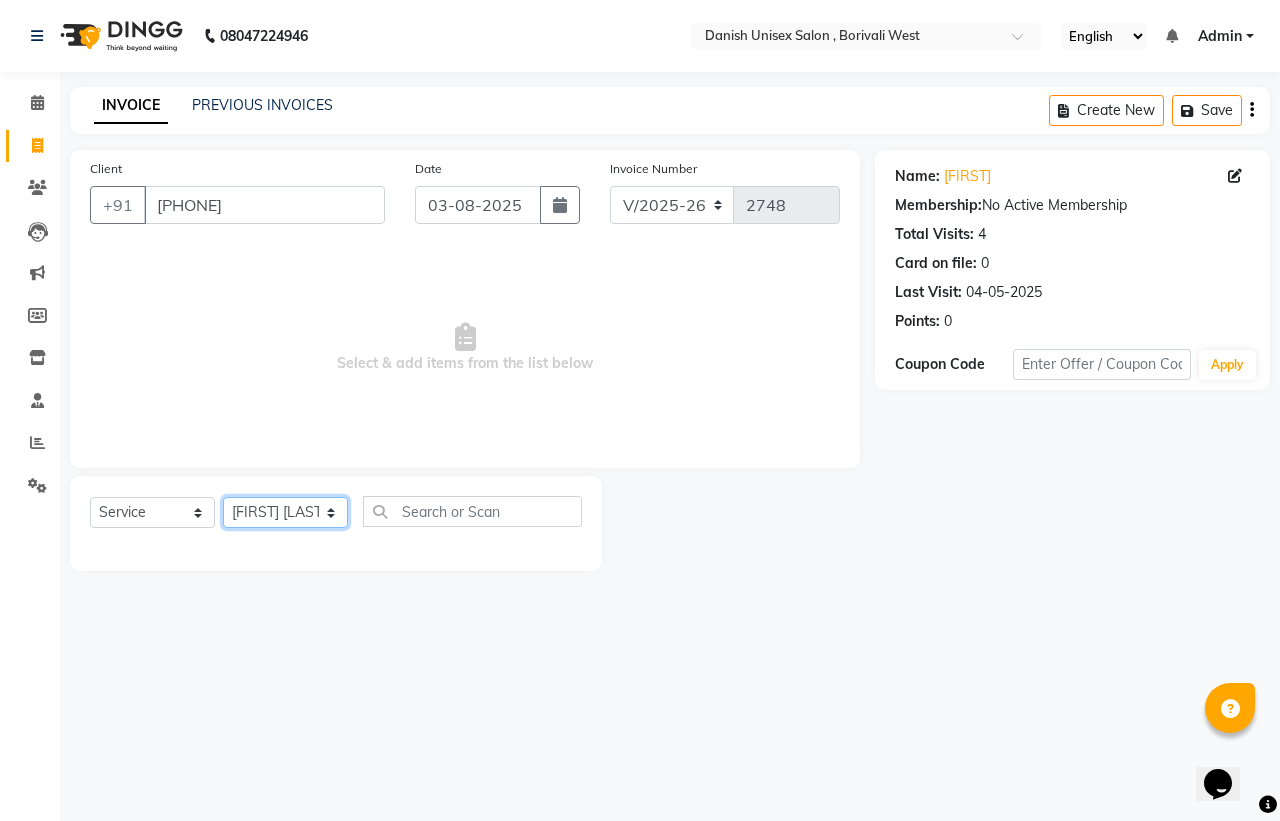click on "Select Stylist Bhim Shing firoz alam Juber shaikh kajal Lubna Sayyad Nikhil Sharma Nikita Niraj Kanojiya Niyaz Salmani Pooja Yadav Riddhi Sabil salmani sapna" 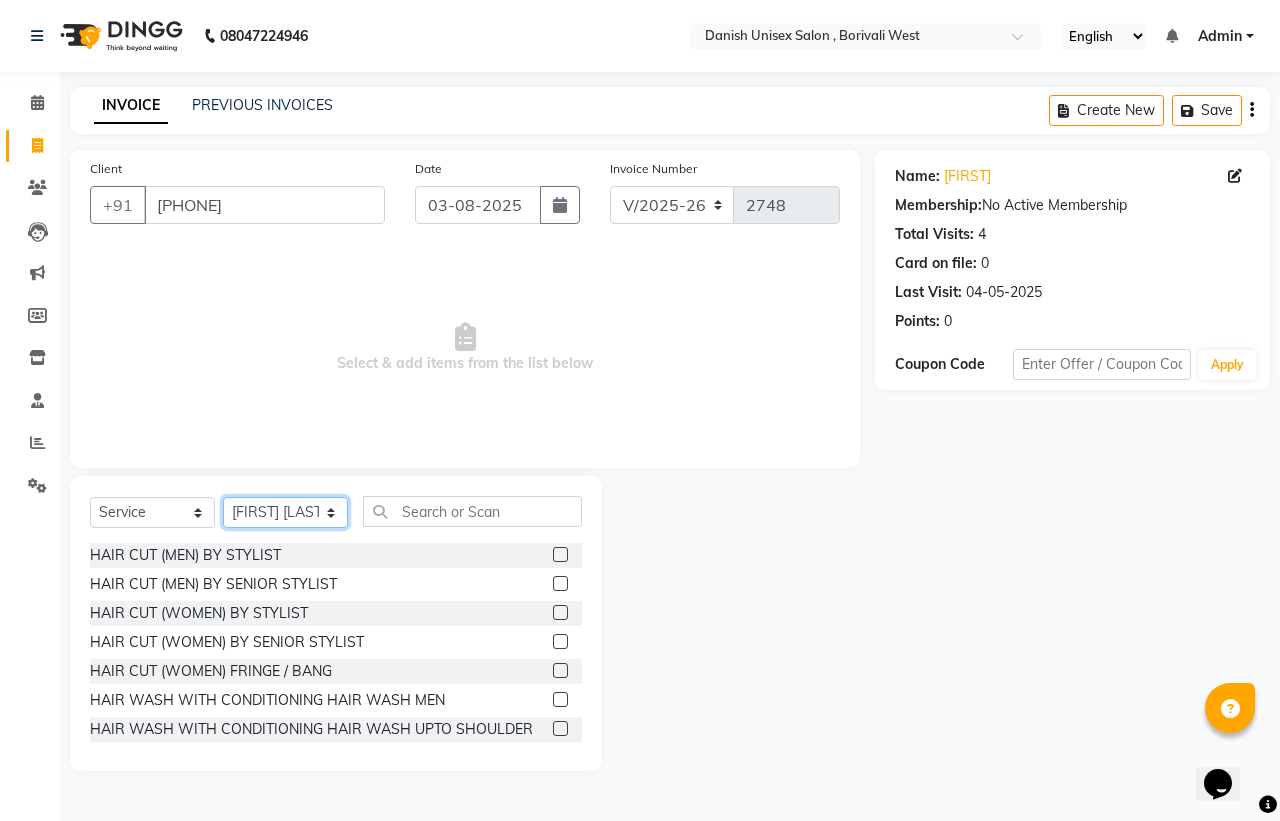 click on "Select Stylist Bhim Shing firoz alam Juber shaikh kajal Lubna Sayyad Nikhil Sharma Nikita Niraj Kanojiya Niyaz Salmani Pooja Yadav Riddhi Sabil salmani sapna" 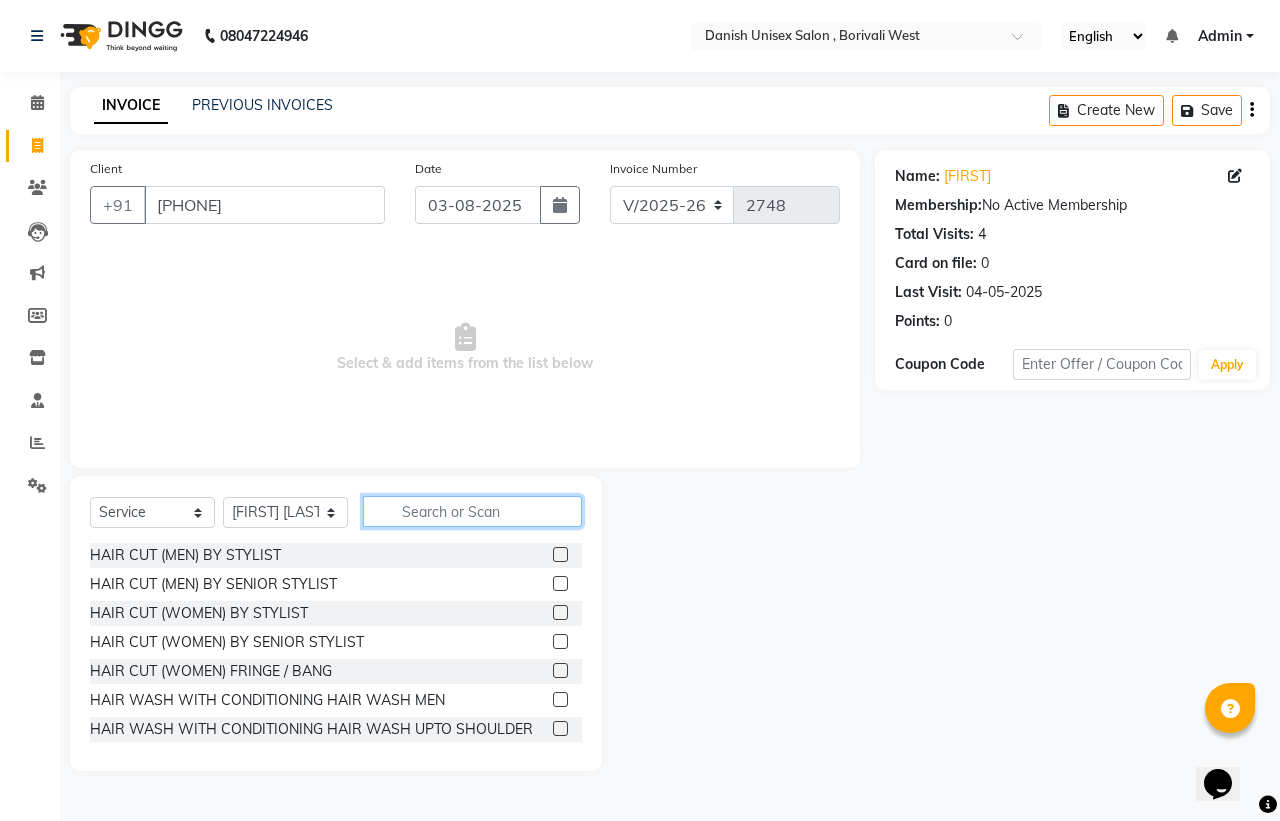 click 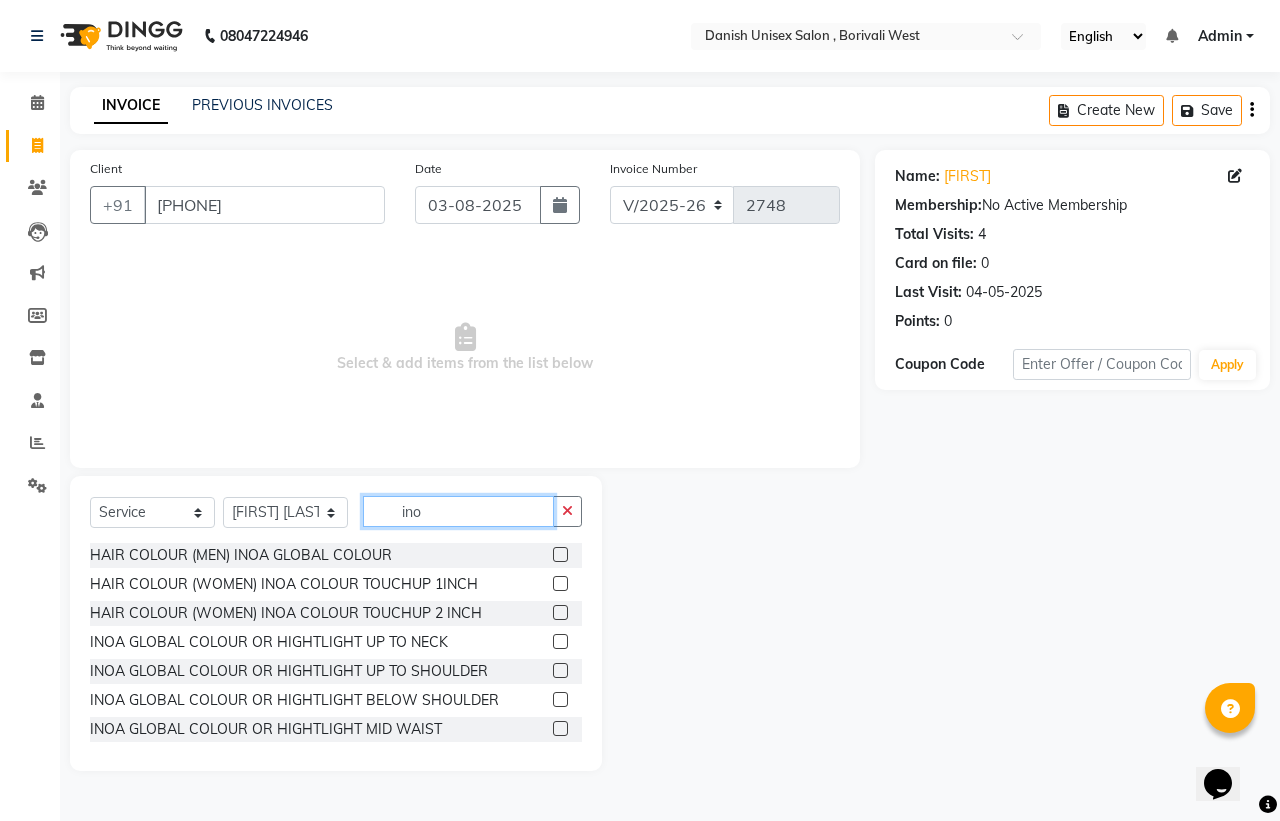 type on "ino" 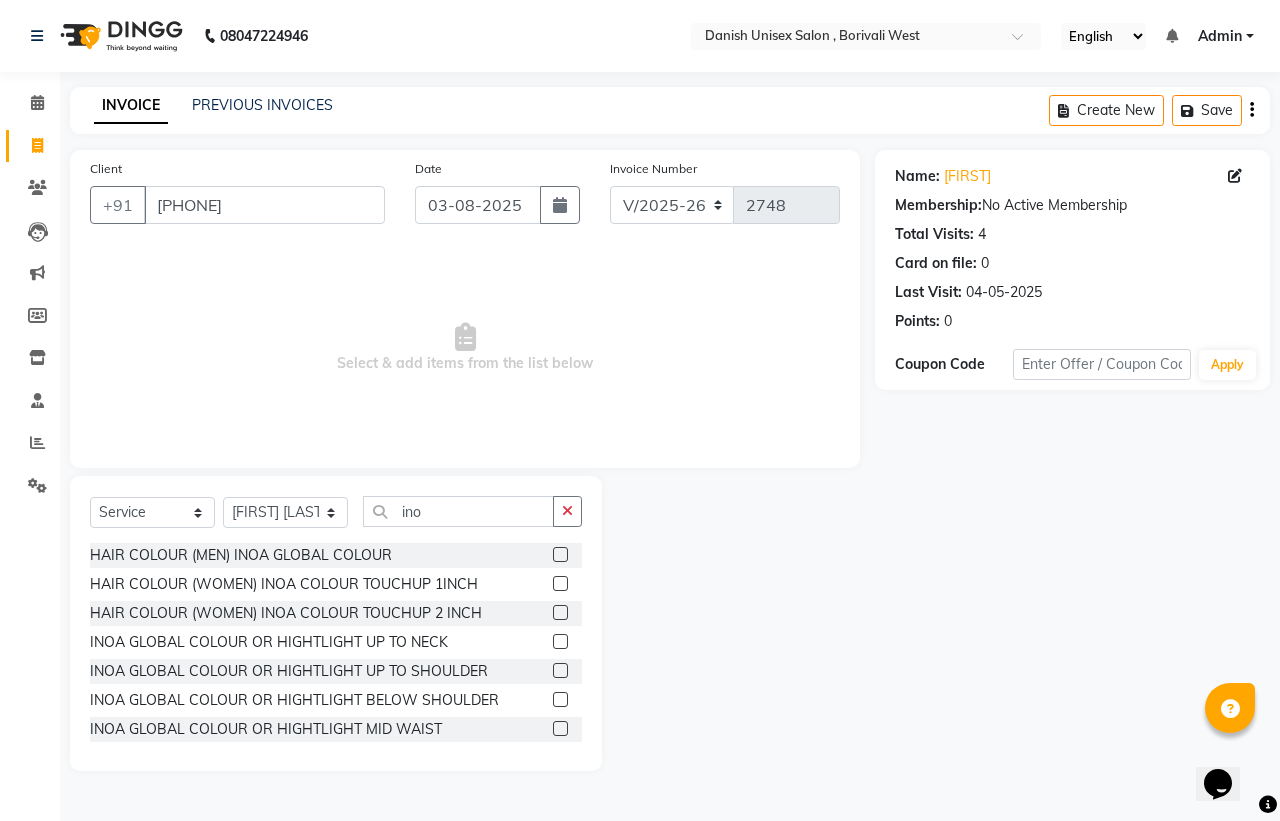 click 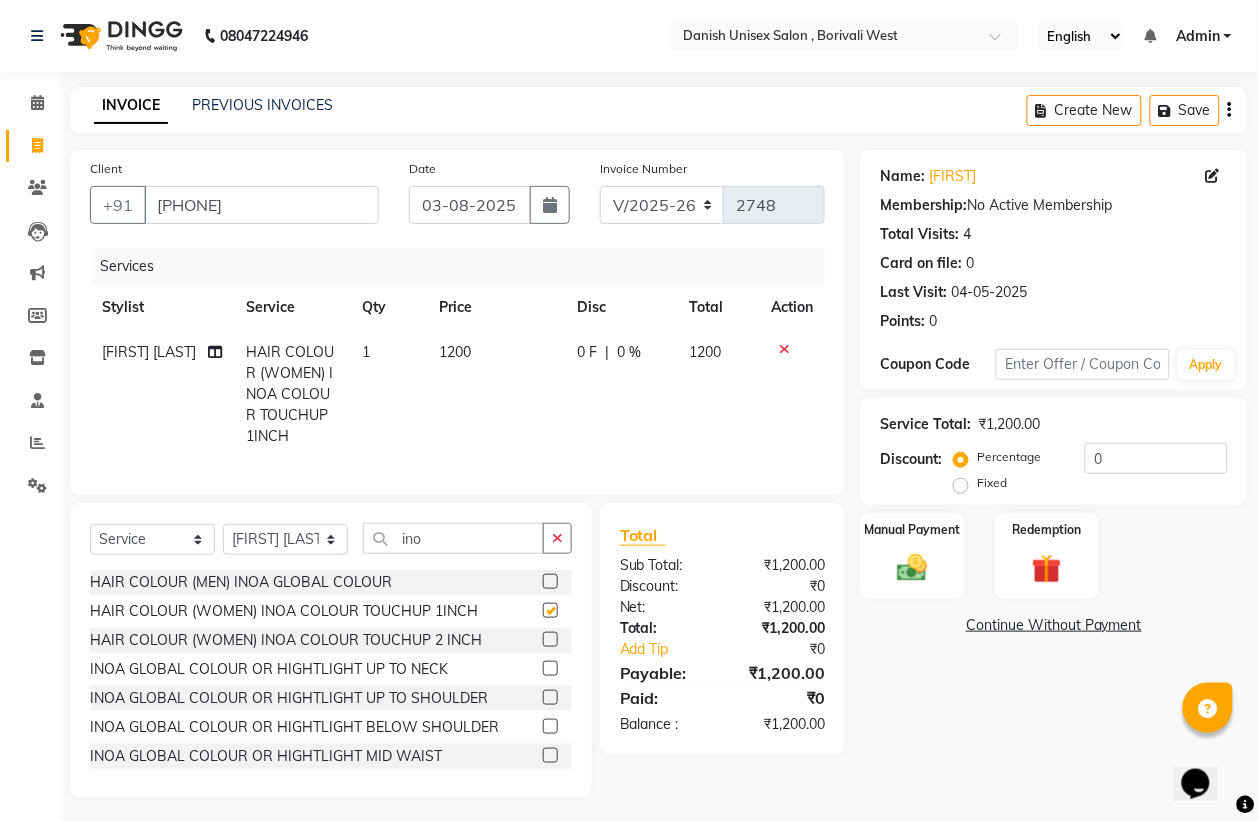 checkbox on "false" 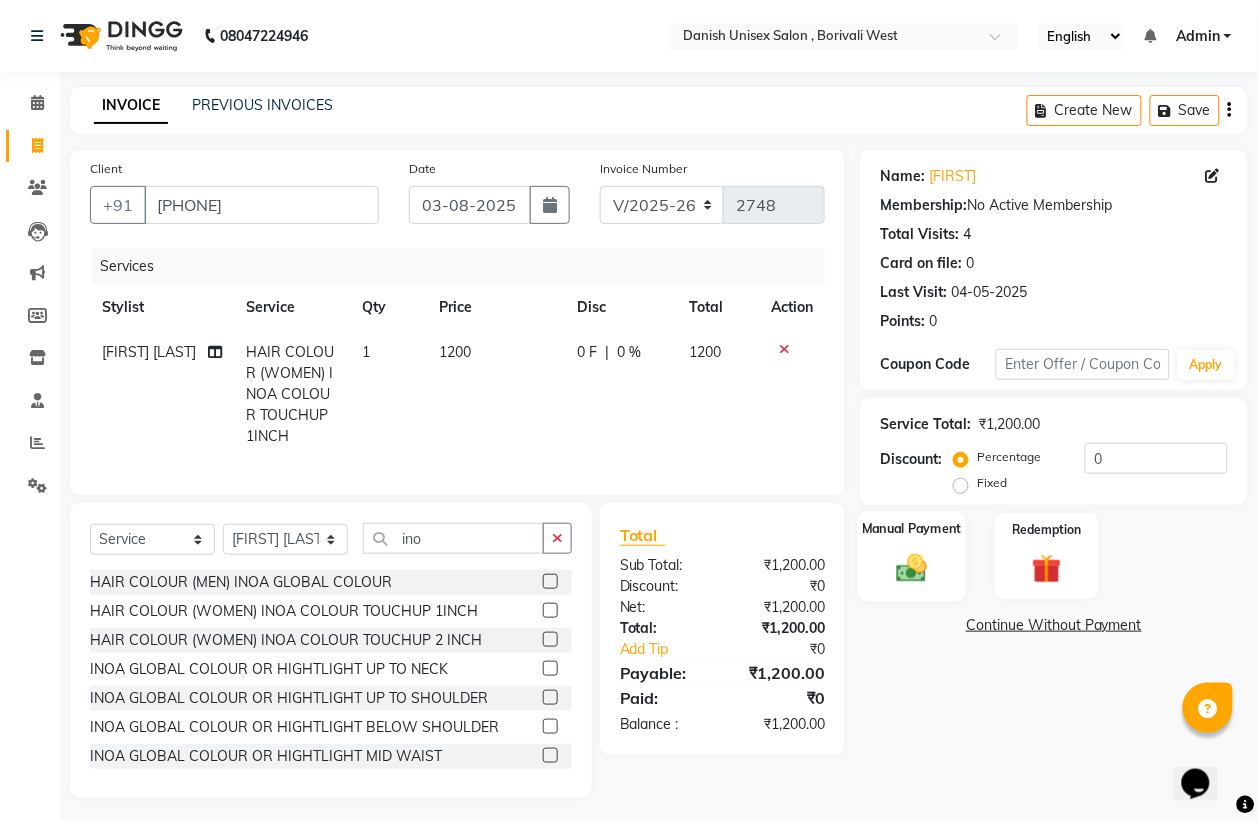 click 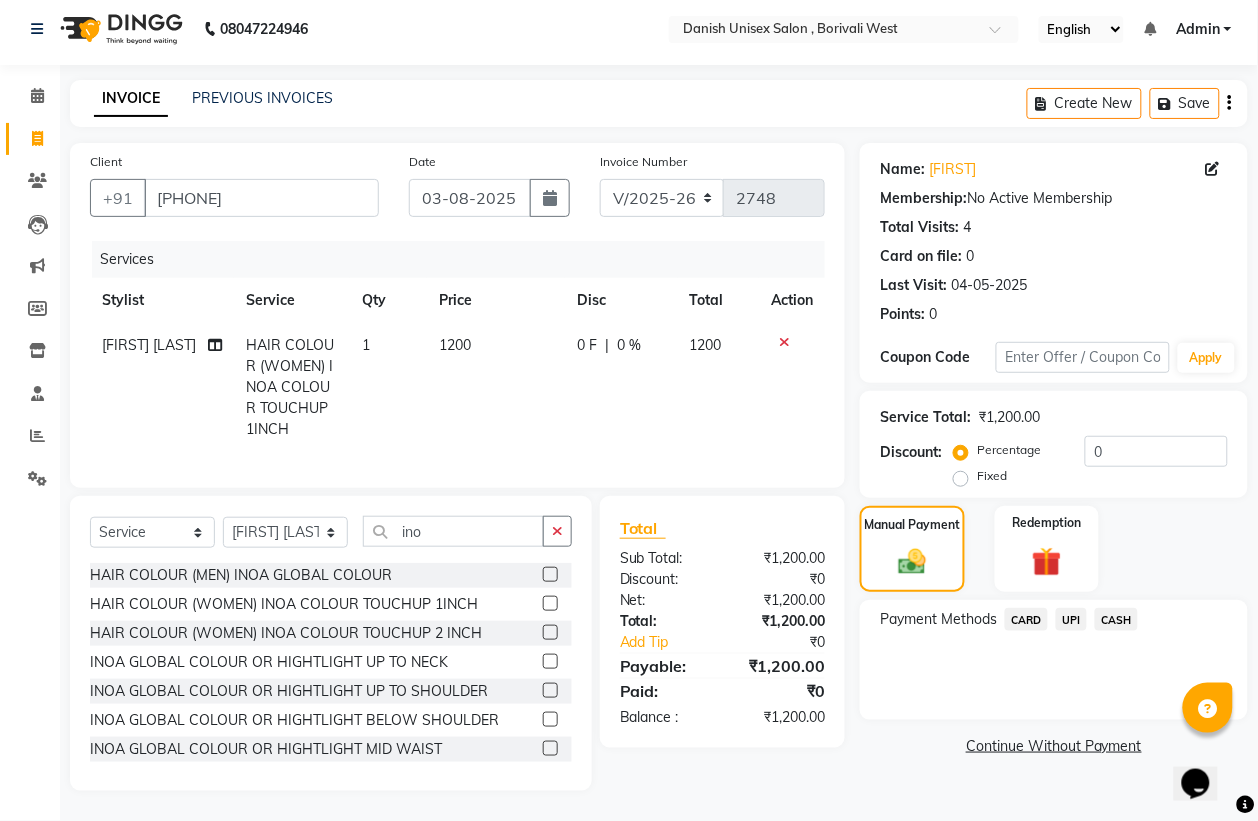 scroll, scrollTop: 0, scrollLeft: 0, axis: both 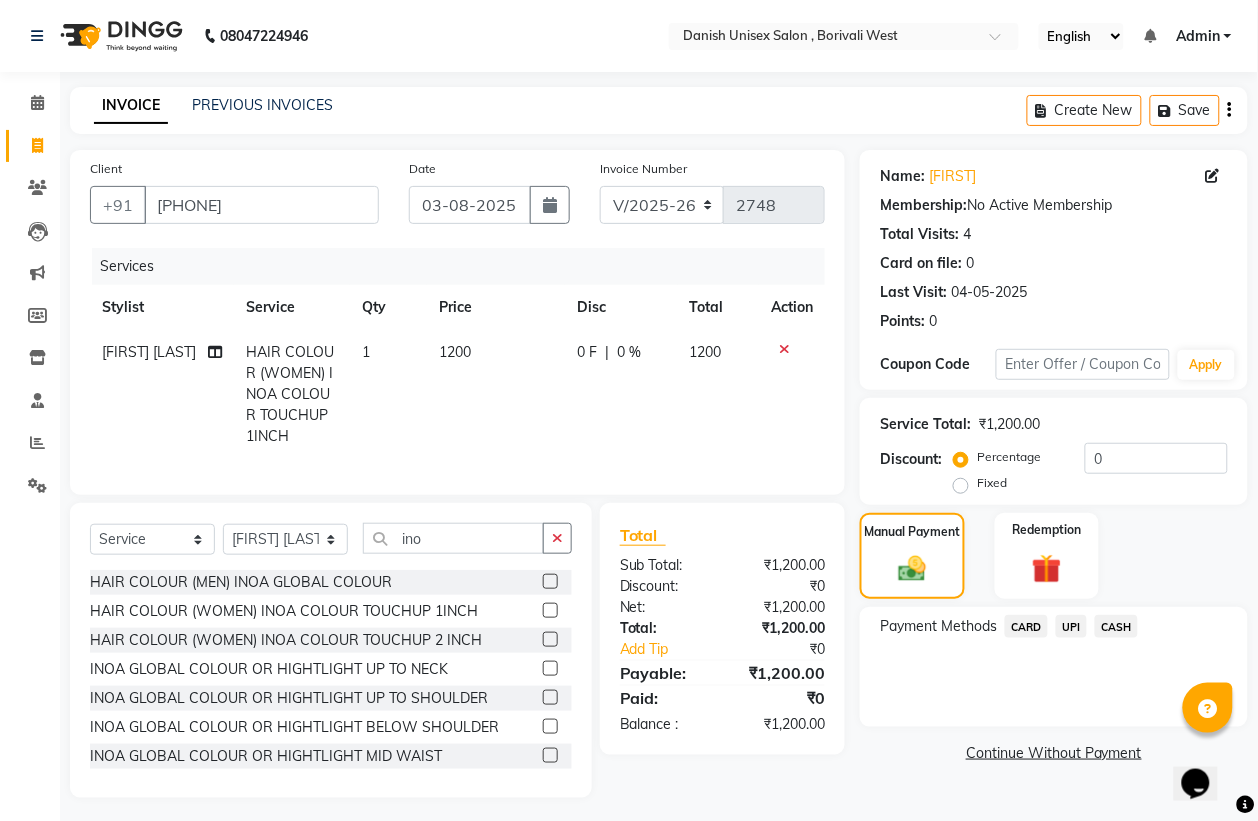 click on "UPI" 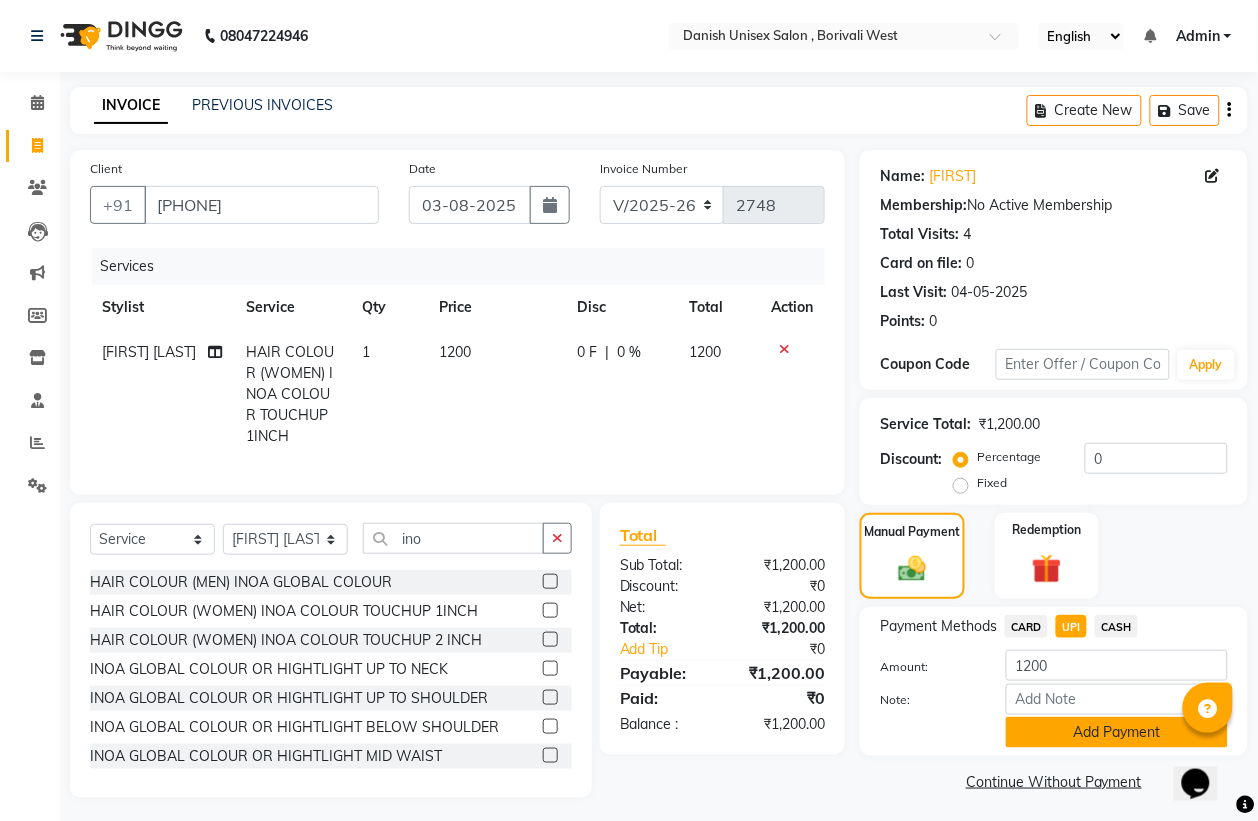 click on "Add Payment" 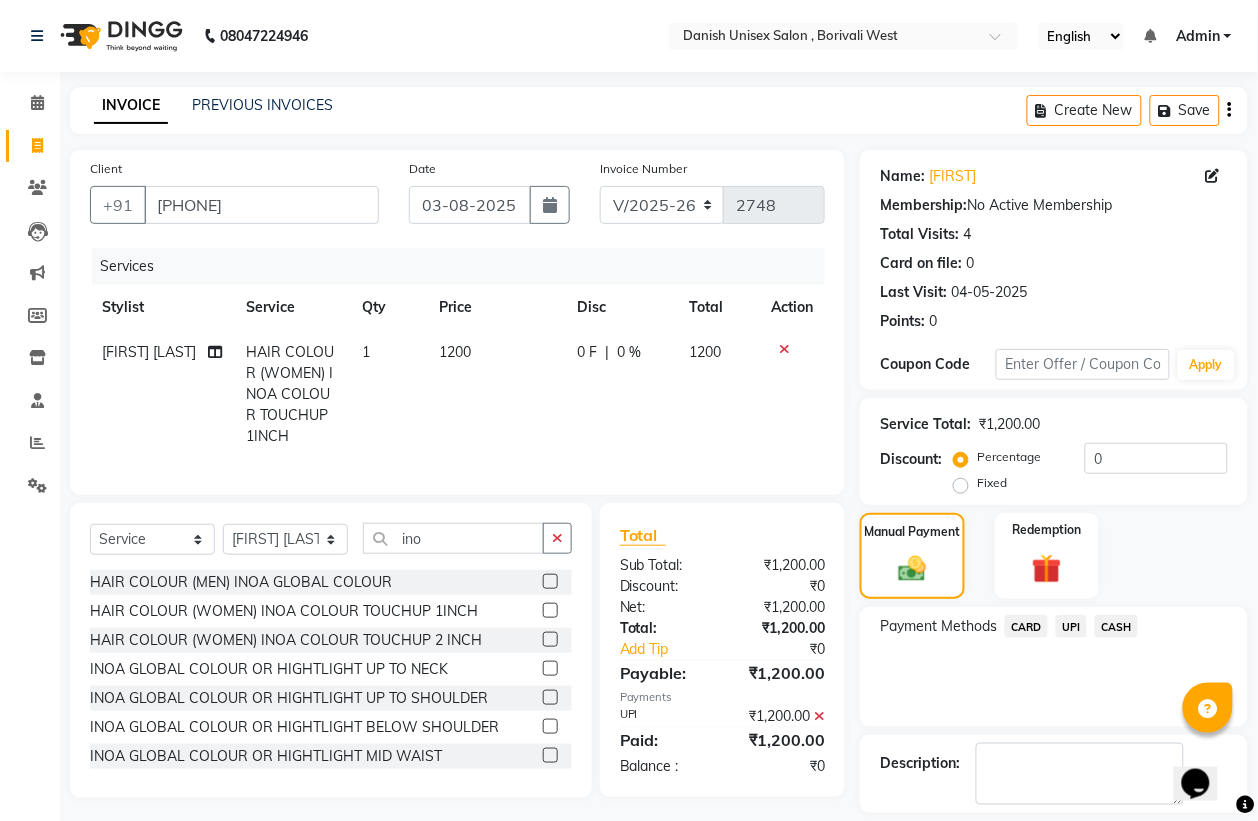 scroll, scrollTop: 91, scrollLeft: 0, axis: vertical 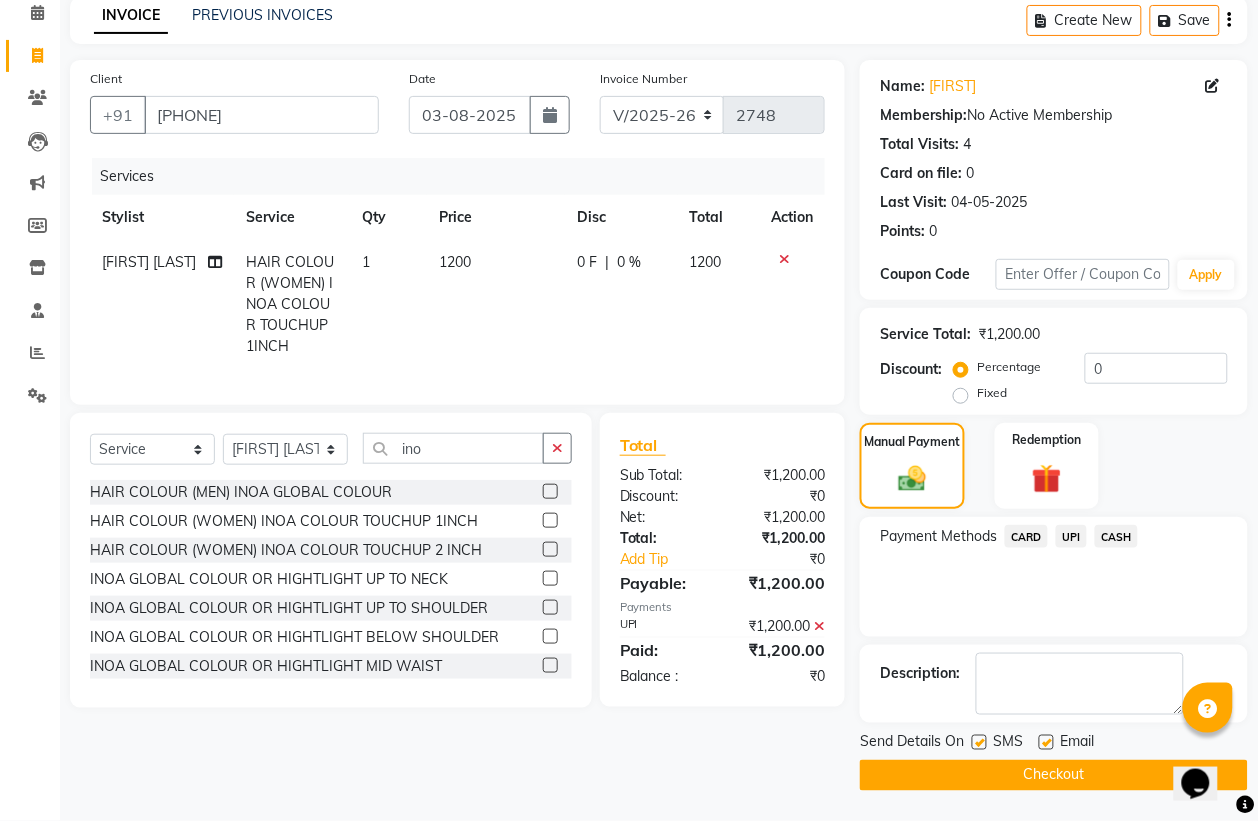 click on "Checkout" 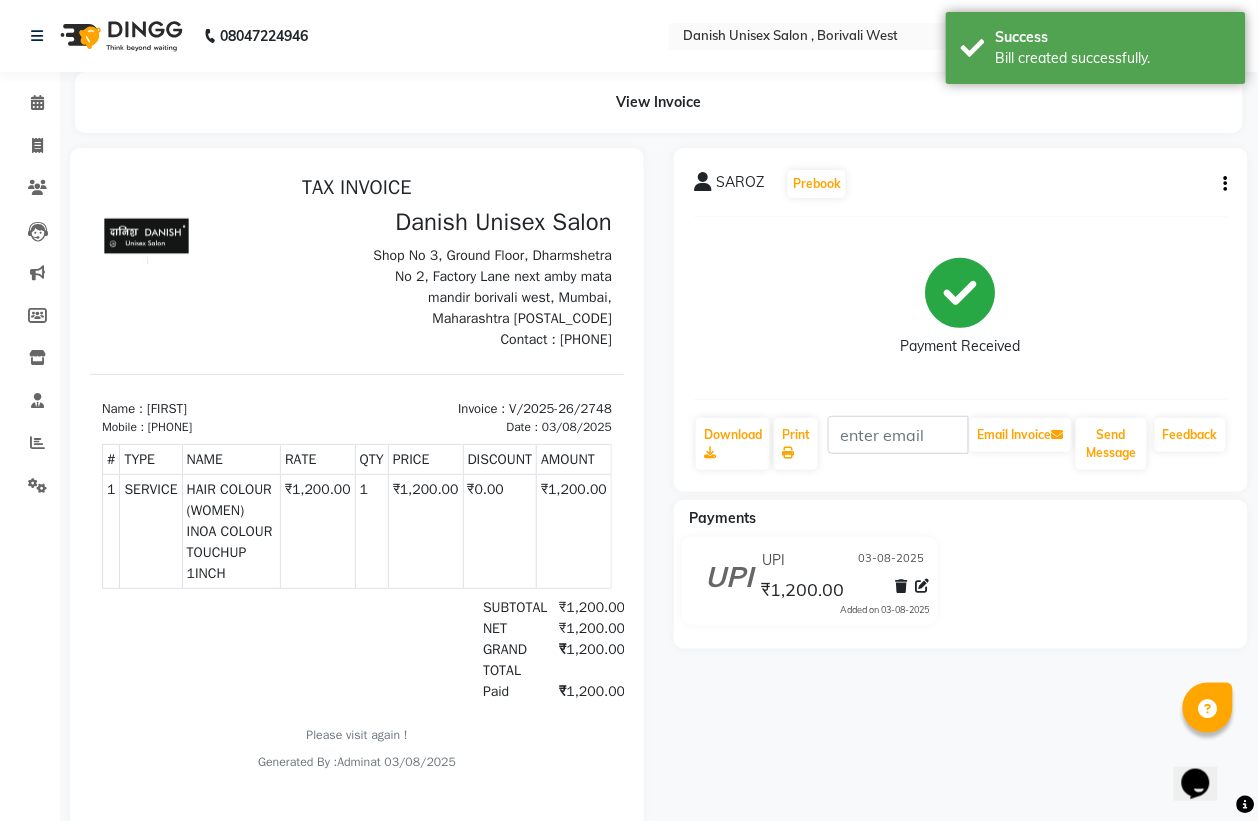 scroll, scrollTop: 0, scrollLeft: 0, axis: both 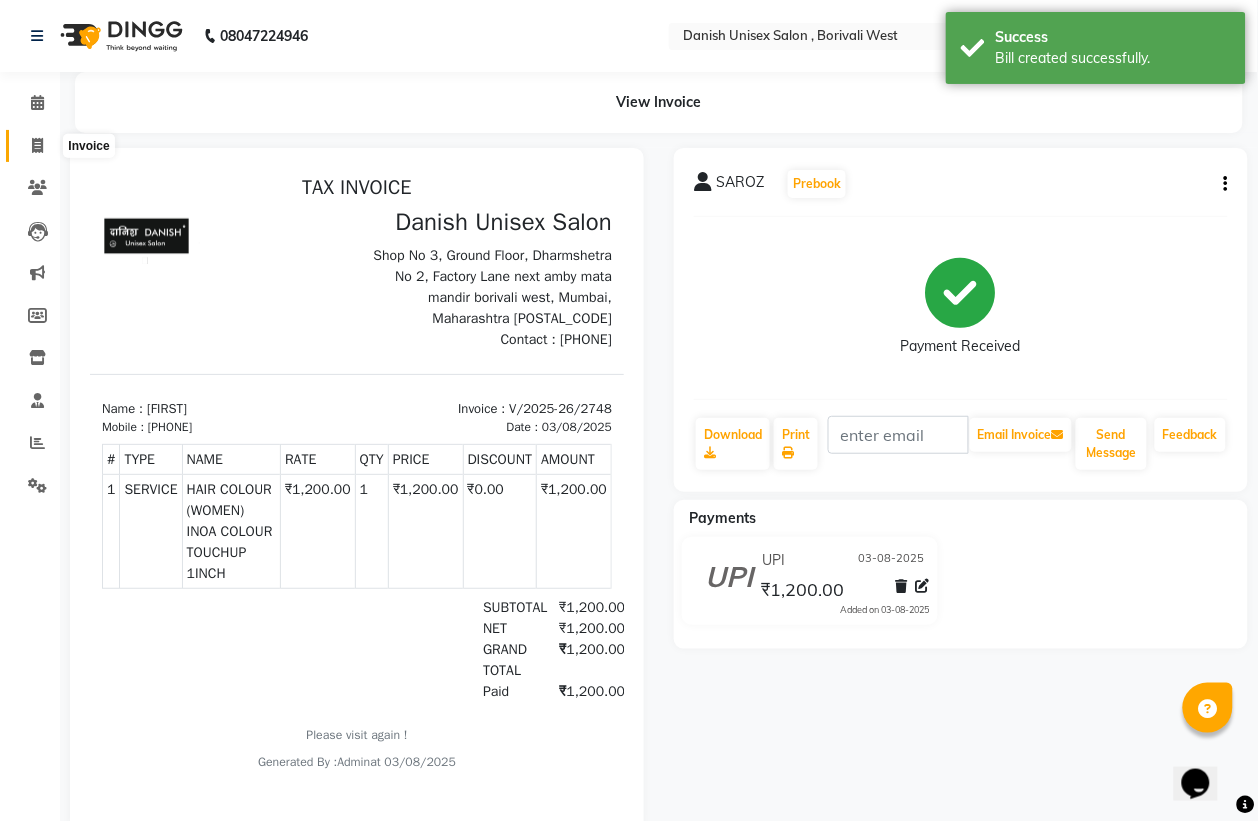 click 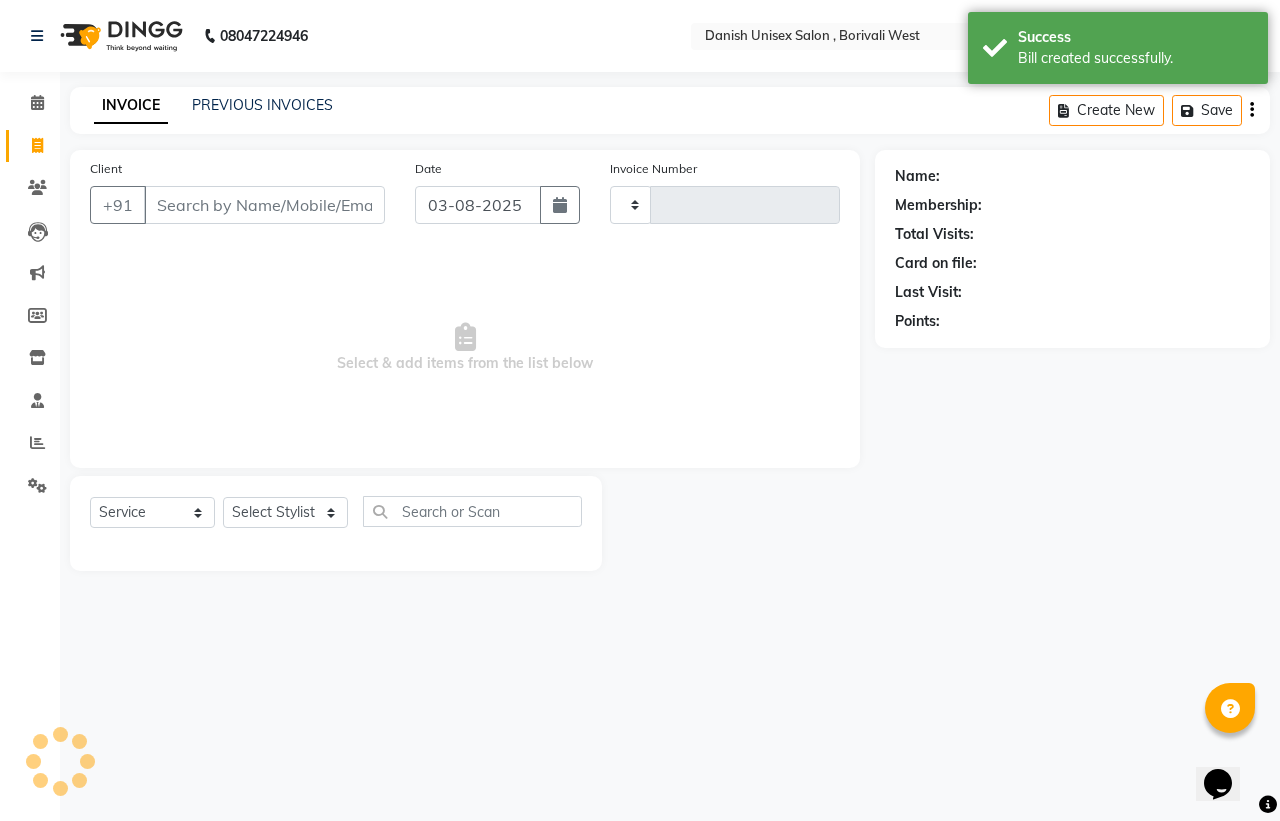 type on "2749" 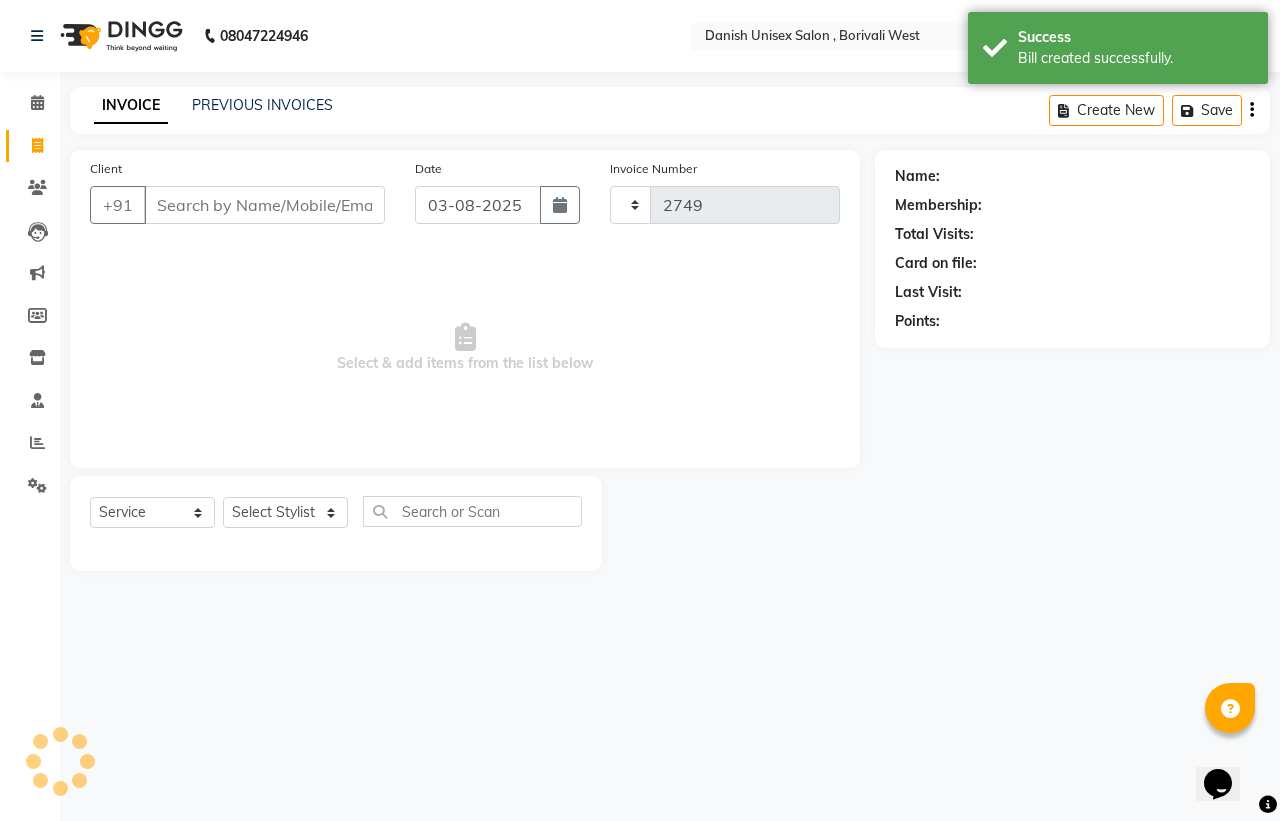 select on "6929" 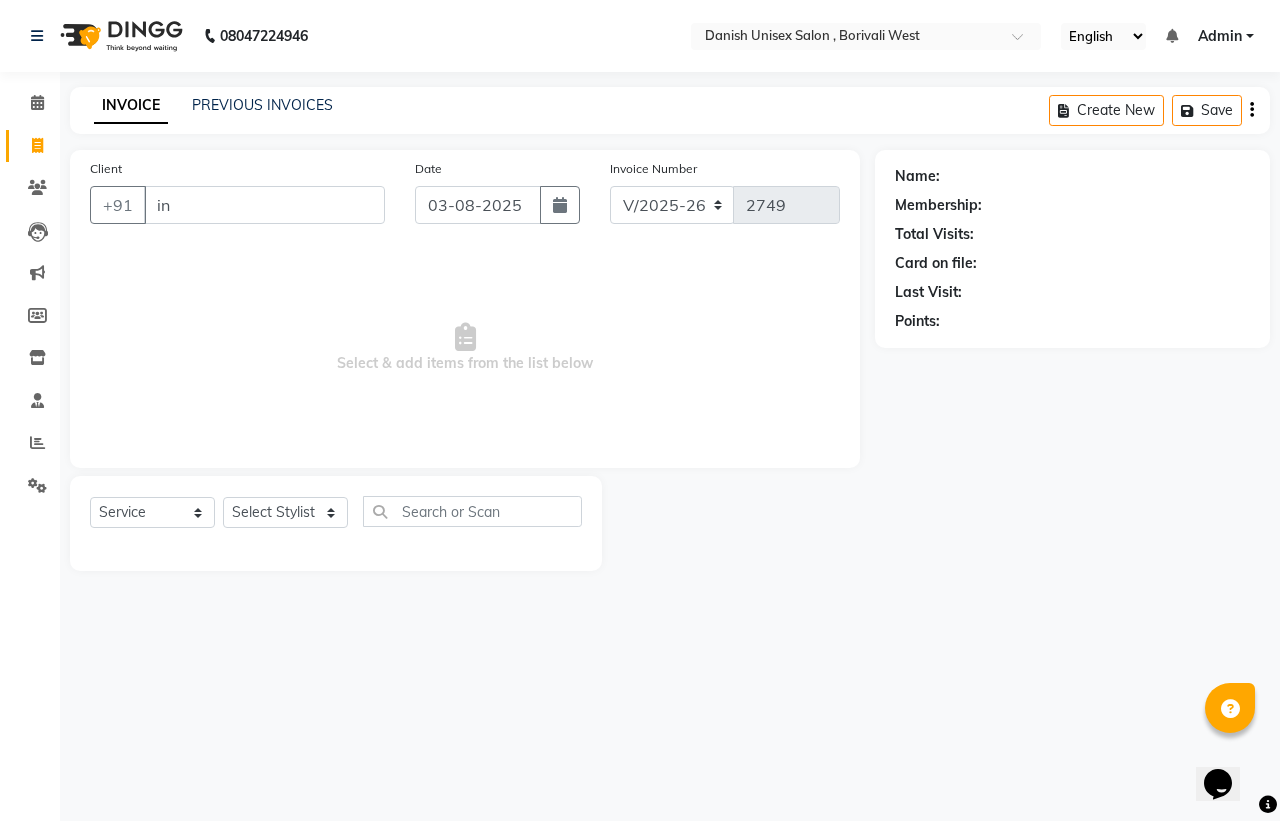 type on "i" 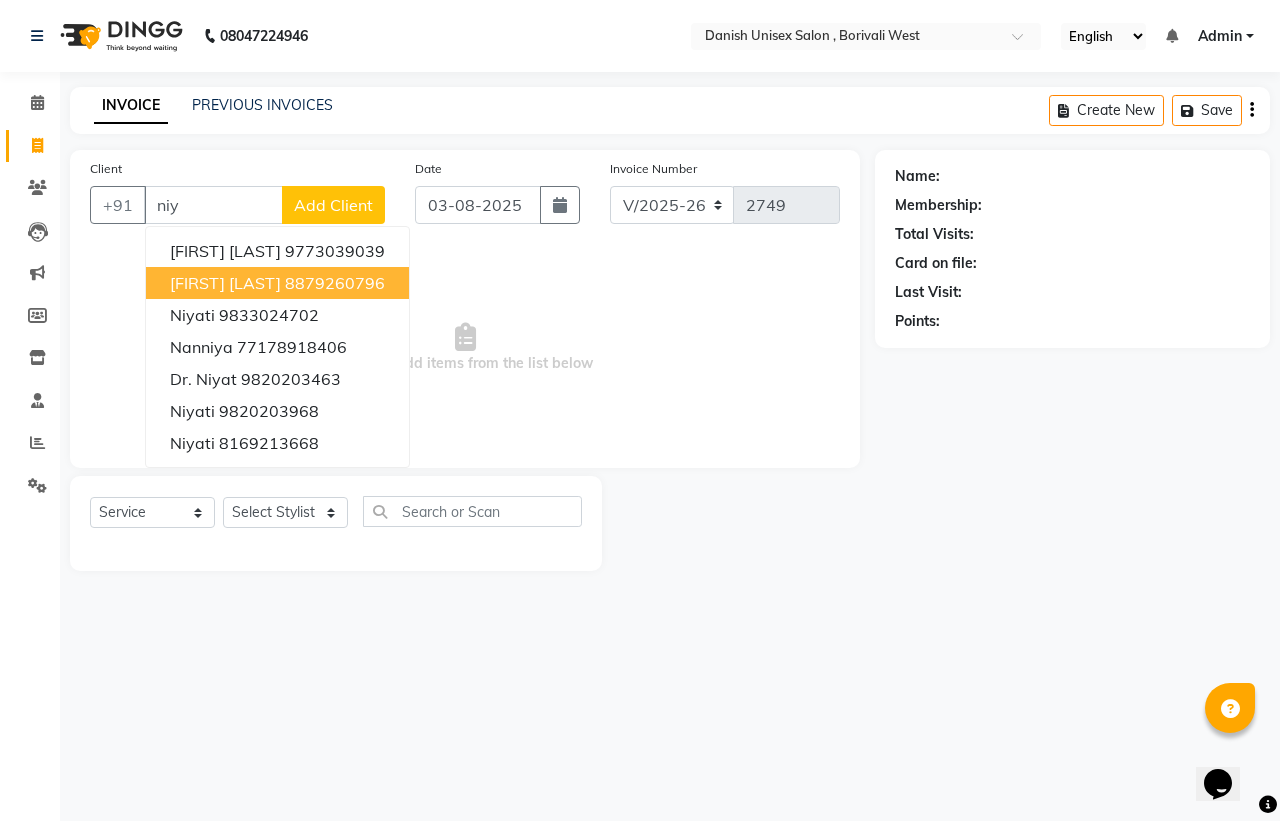 click on "[FIRST] [LAST]" at bounding box center (225, 283) 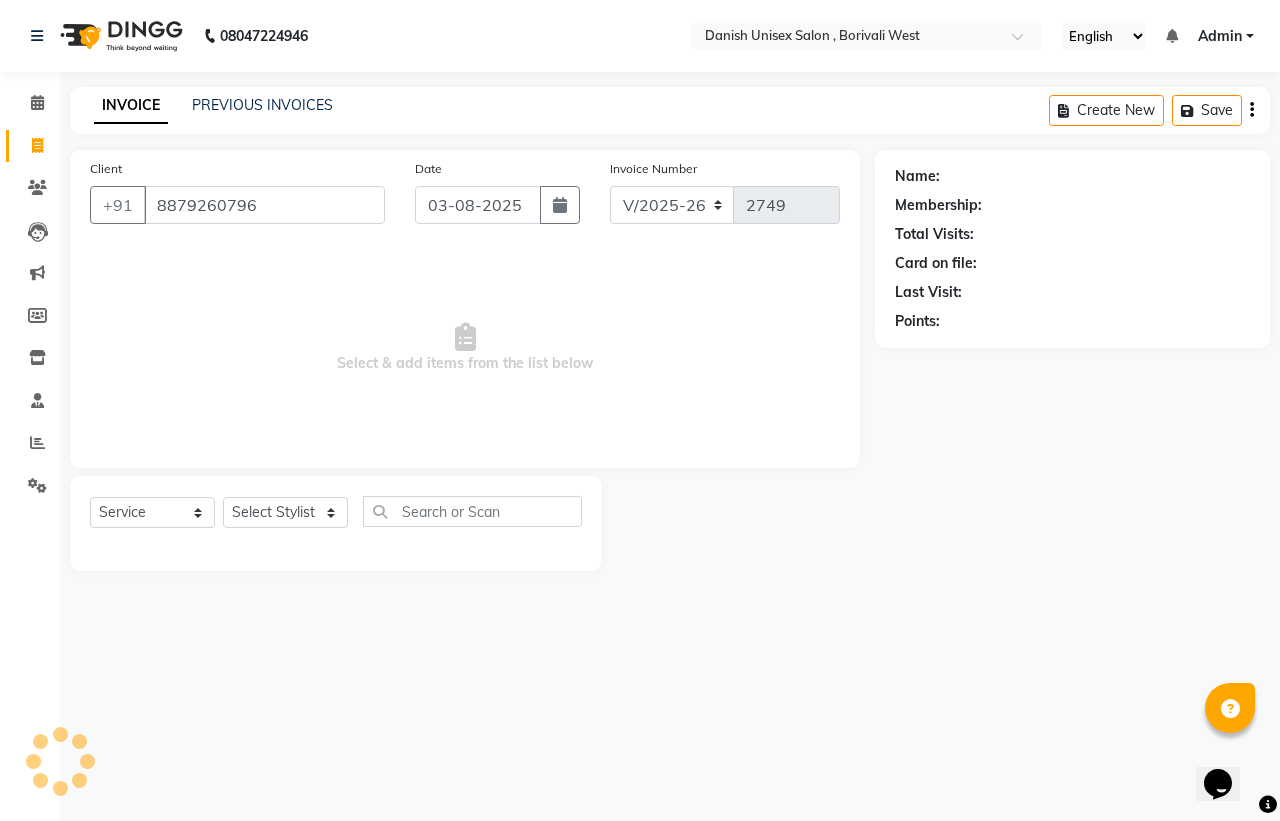 type on "8879260796" 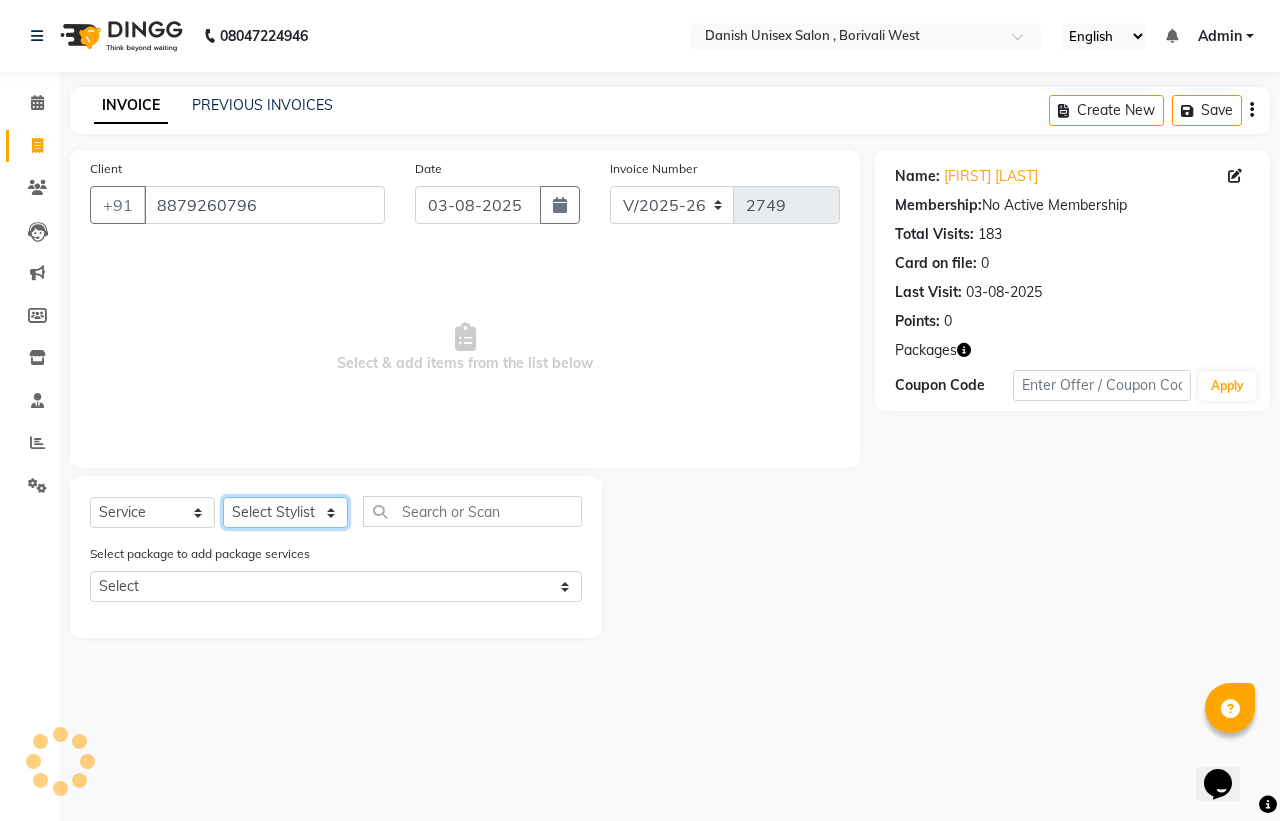 click on "Select Stylist Bhim Shing firoz alam Juber shaikh kajal Lubna Sayyad Nikhil Sharma Nikita Niraj Kanojiya Niyaz Salmani Pooja Yadav Riddhi Sabil salmani sapna" 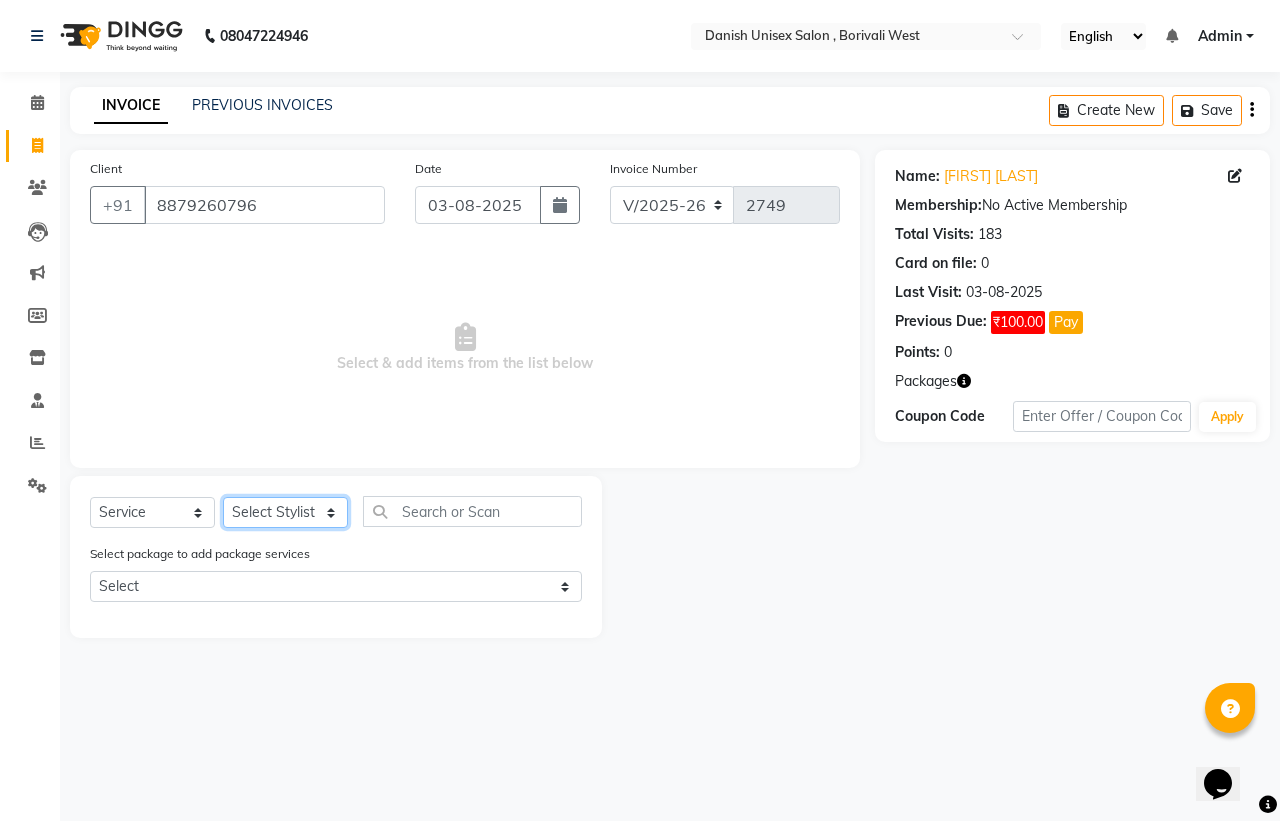 select on "54585" 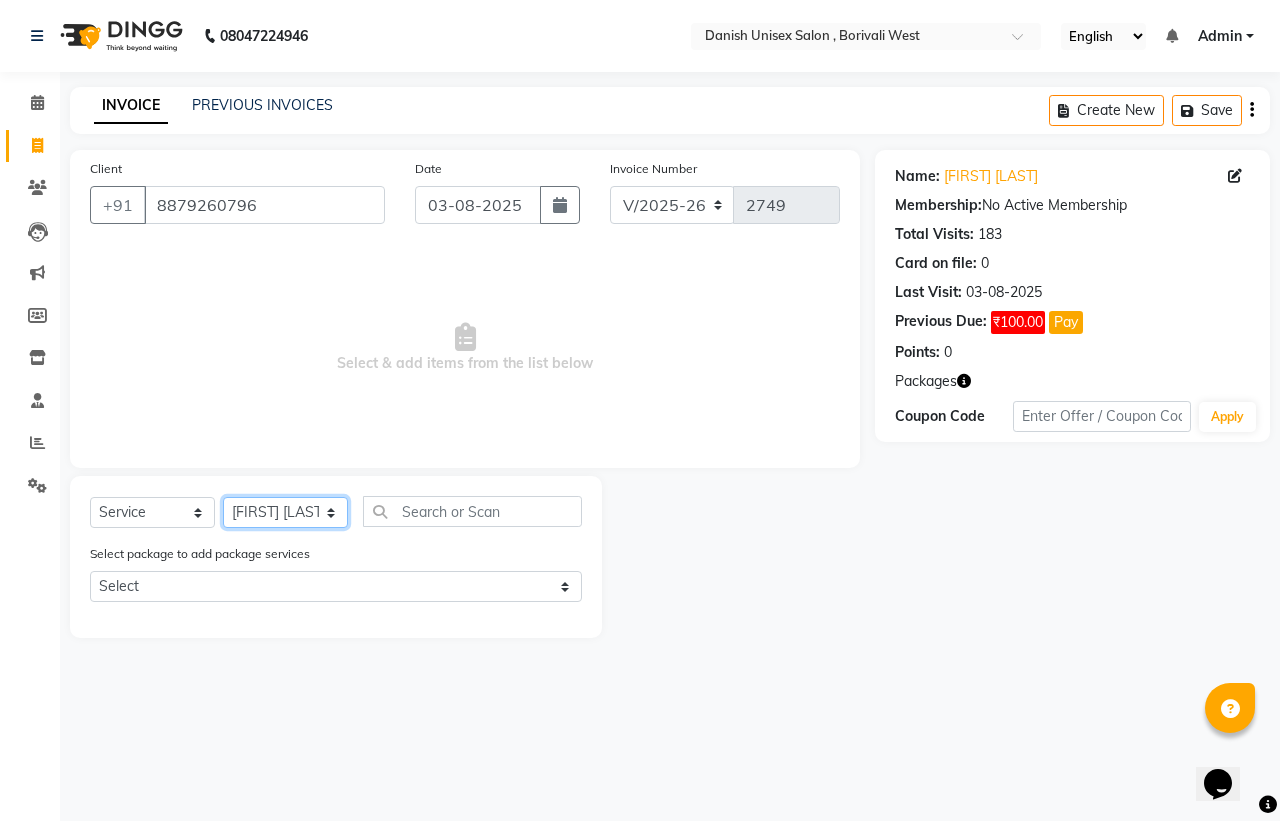 click on "Select Stylist Bhim Shing firoz alam Juber shaikh kajal Lubna Sayyad Nikhil Sharma Nikita Niraj Kanojiya Niyaz Salmani Pooja Yadav Riddhi Sabil salmani sapna" 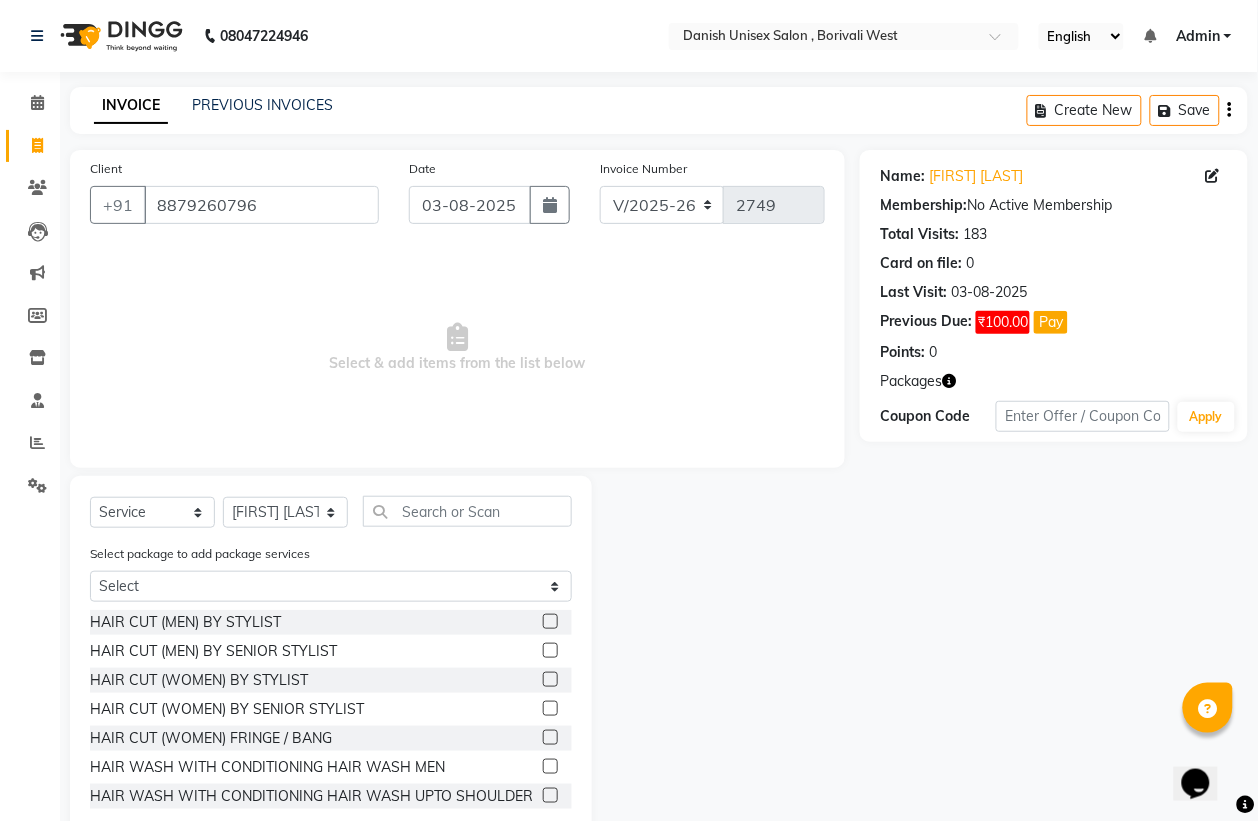 click 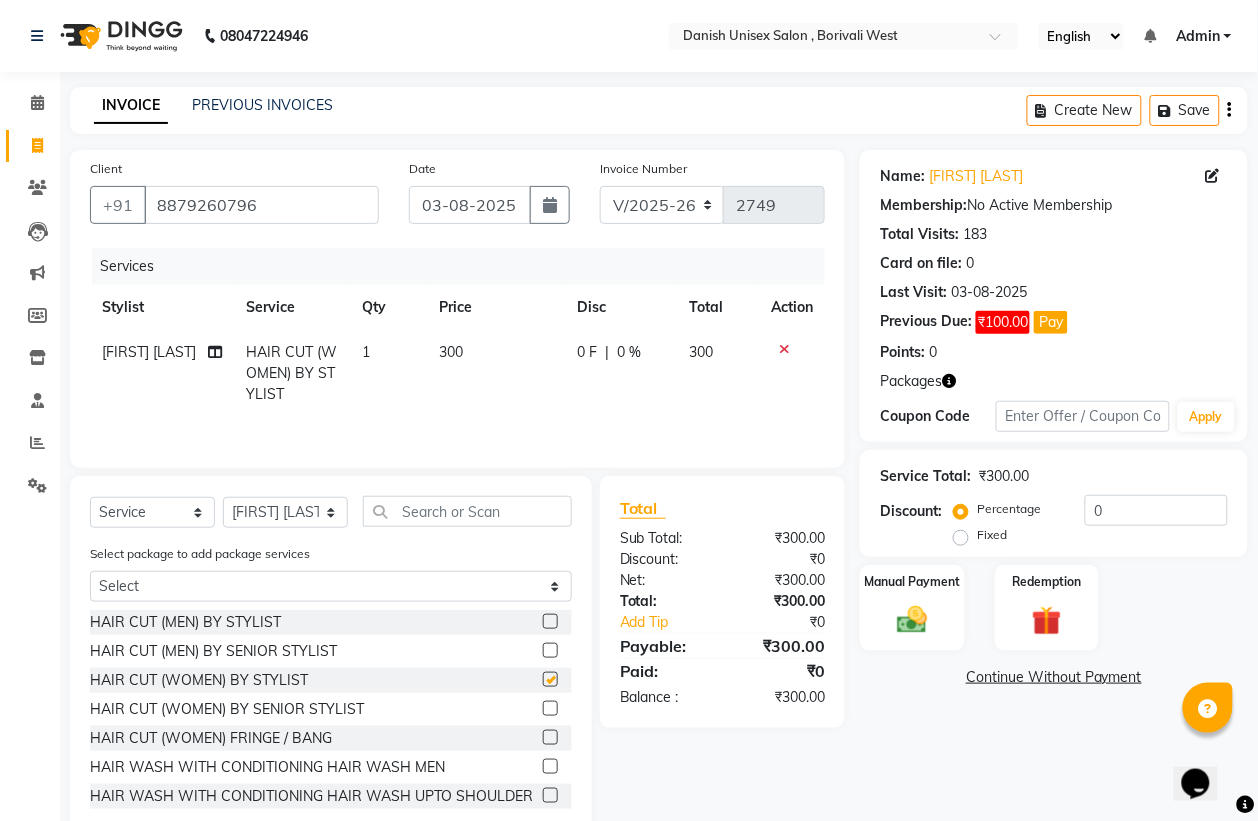 checkbox on "false" 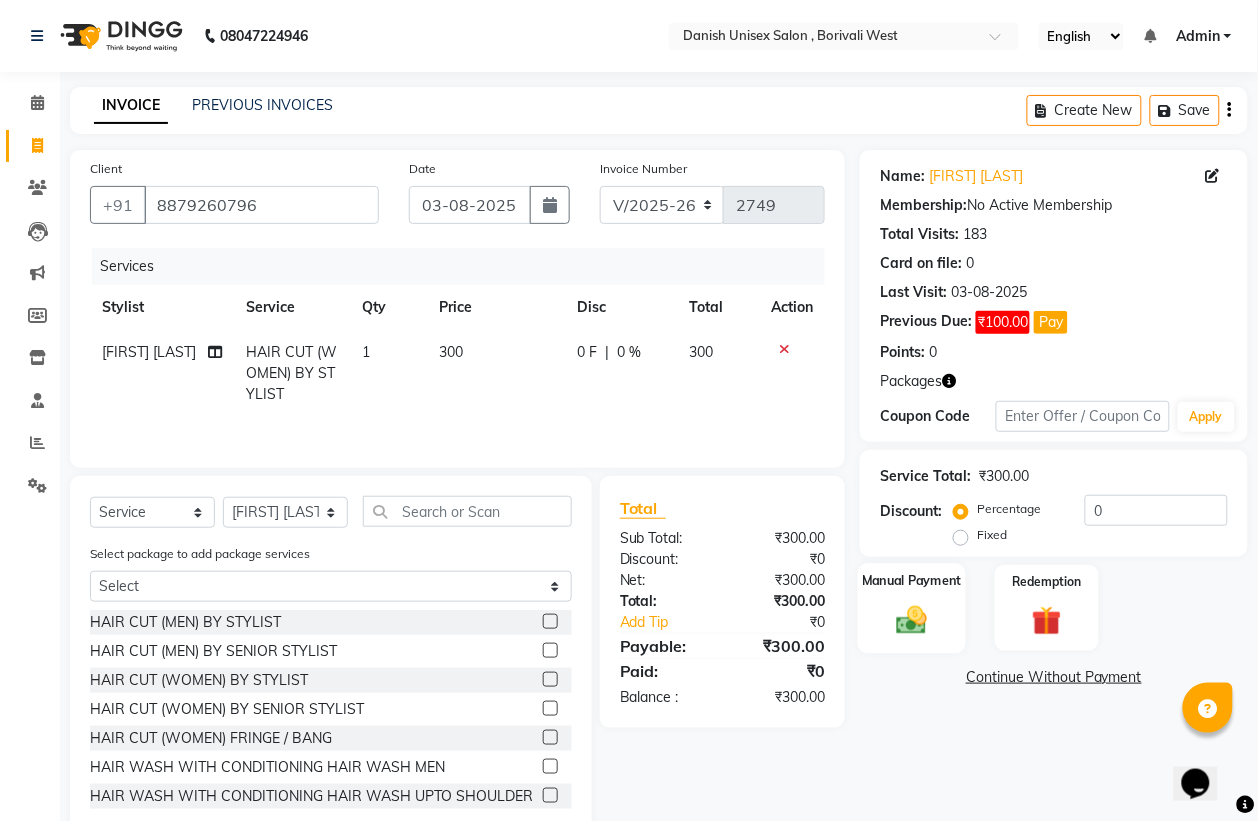 click 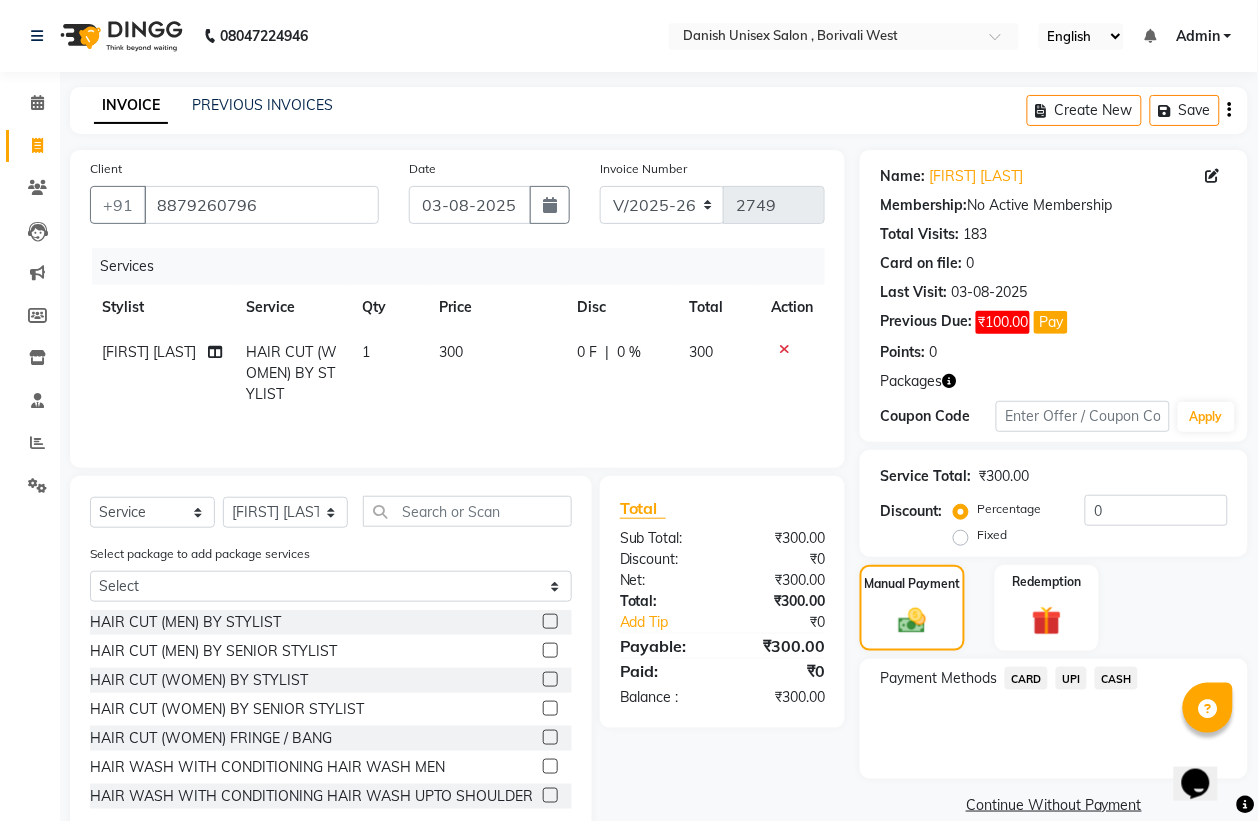 click on "CASH" 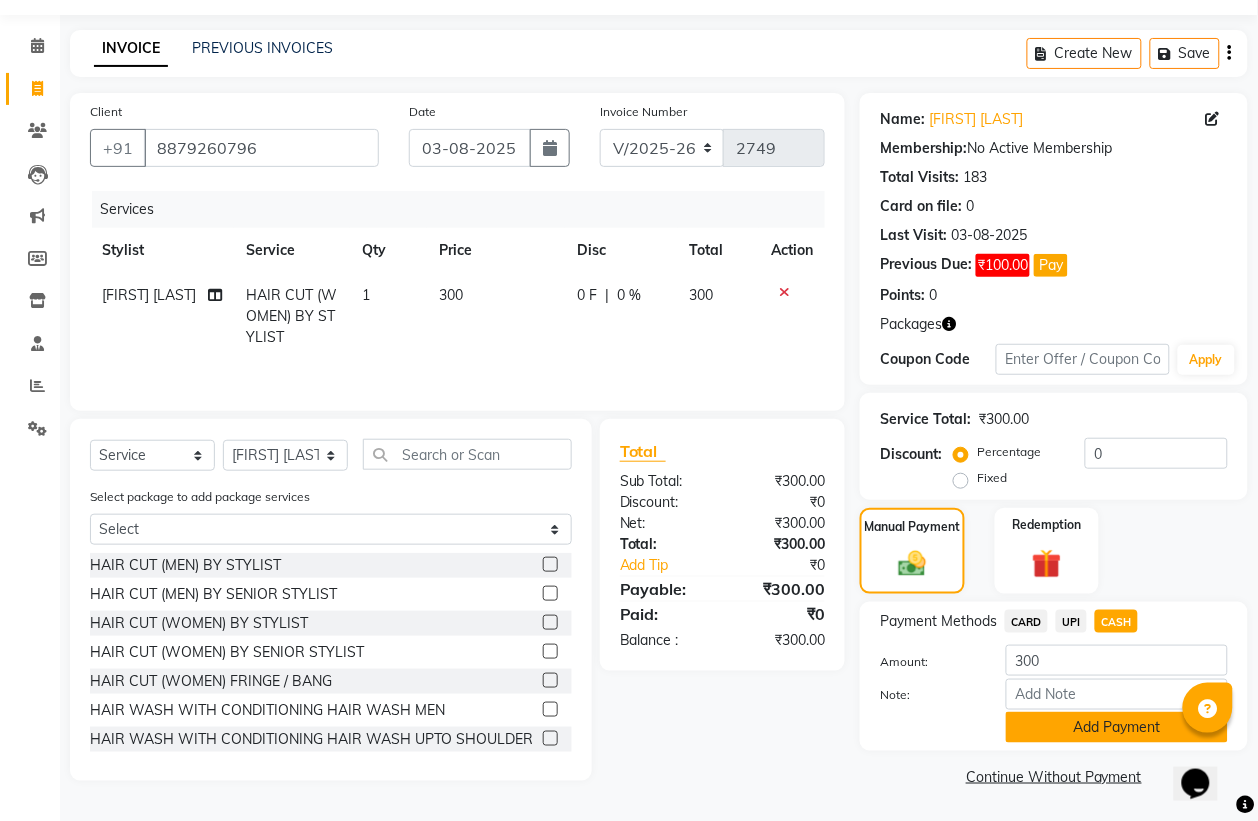 click on "Add Payment" 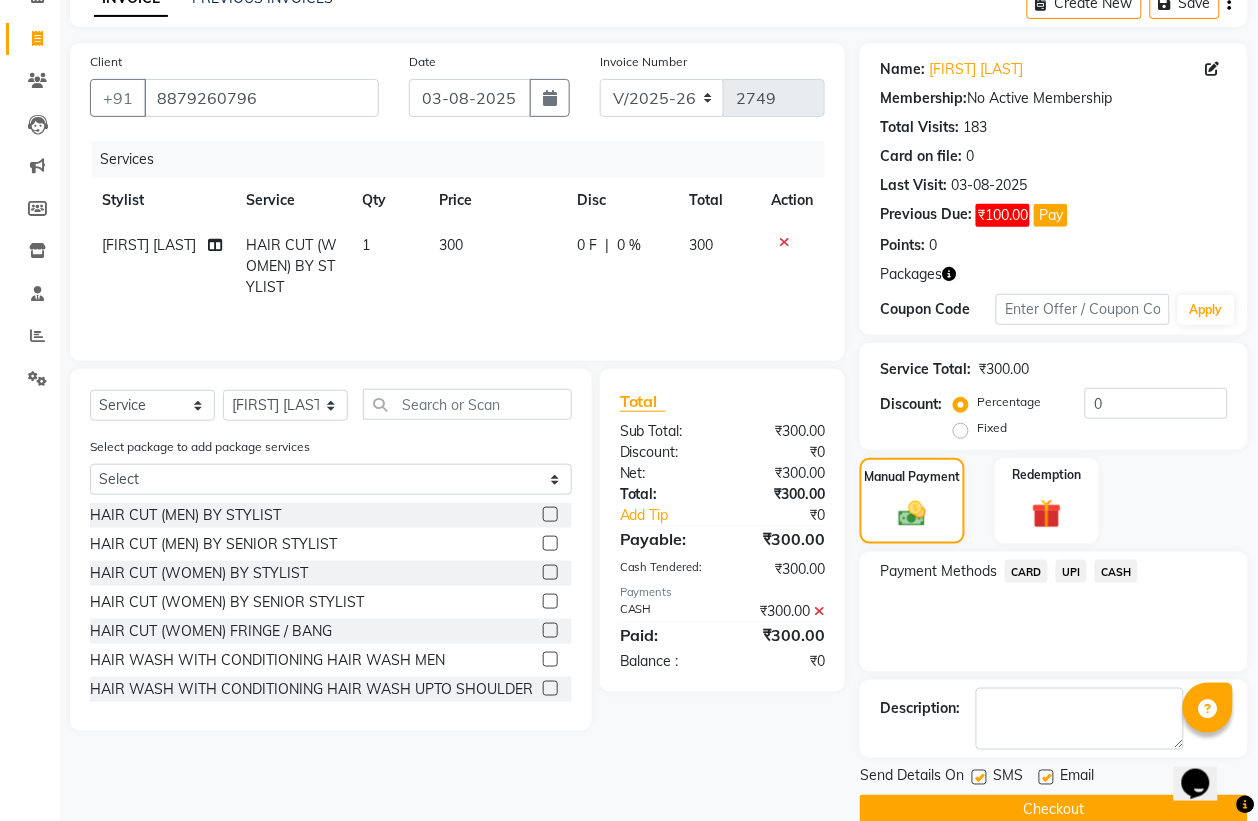 scroll, scrollTop: 143, scrollLeft: 0, axis: vertical 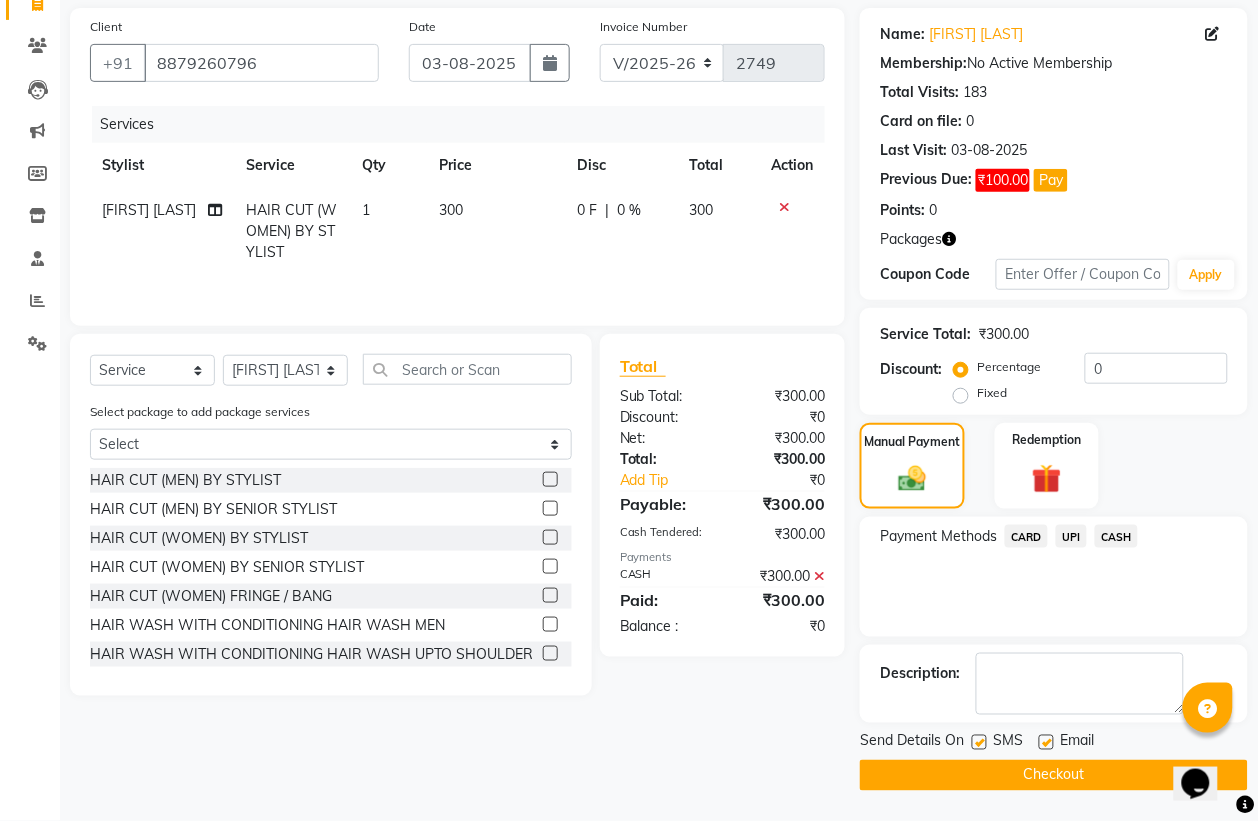 click on "Checkout" 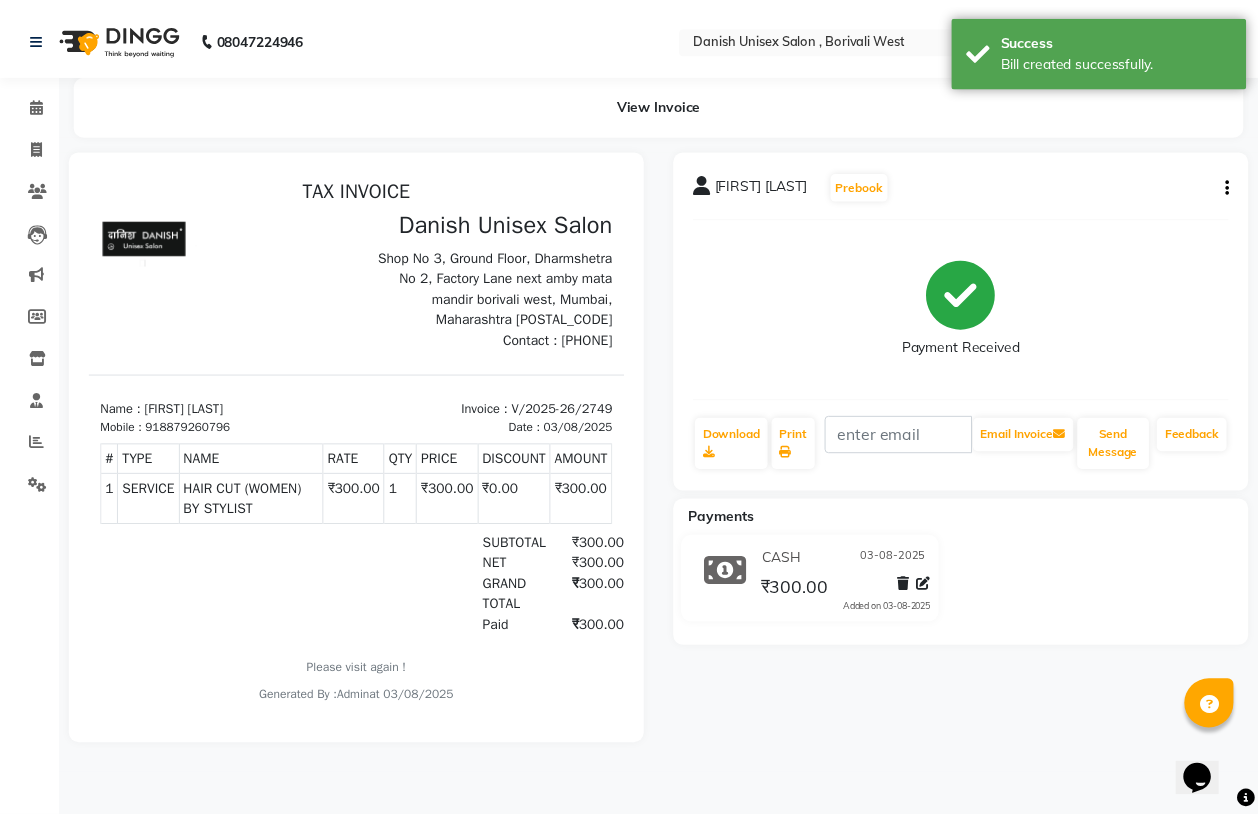 scroll, scrollTop: 0, scrollLeft: 0, axis: both 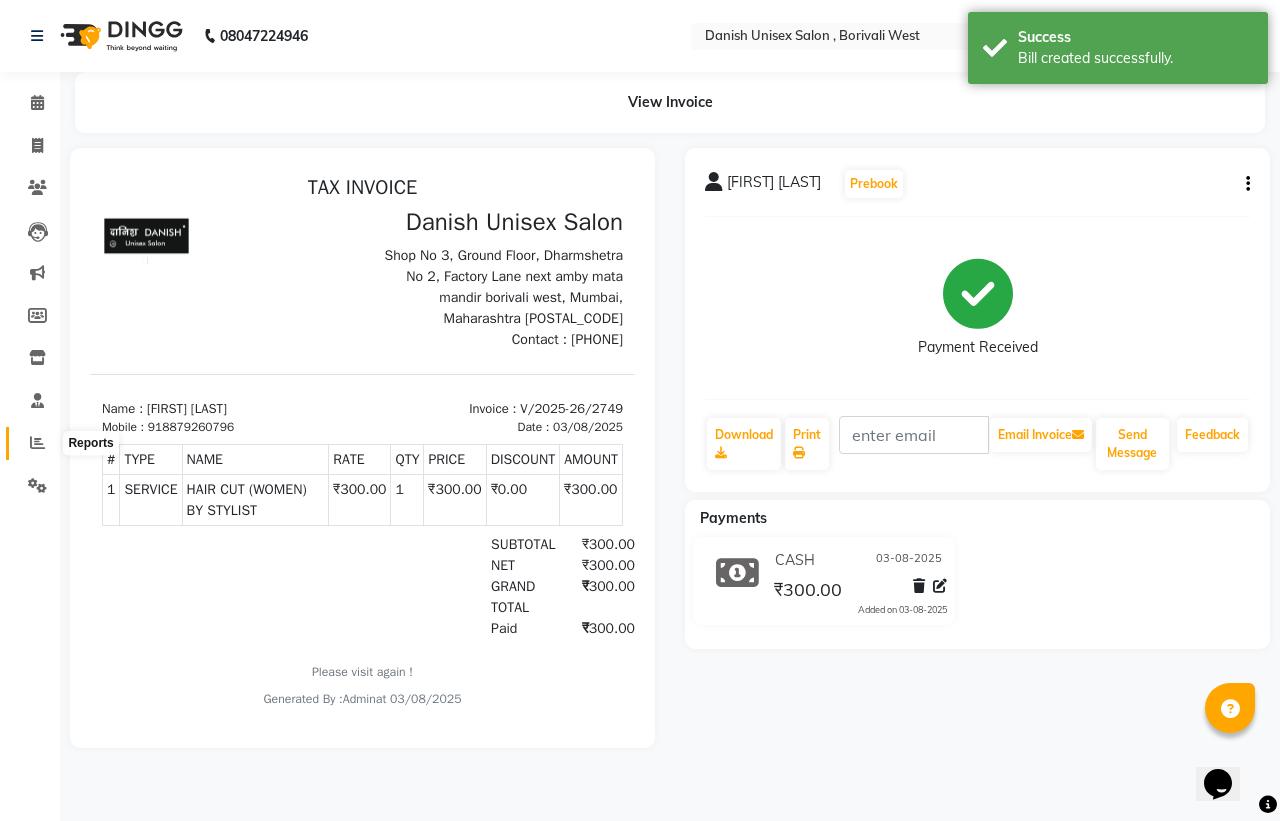 click 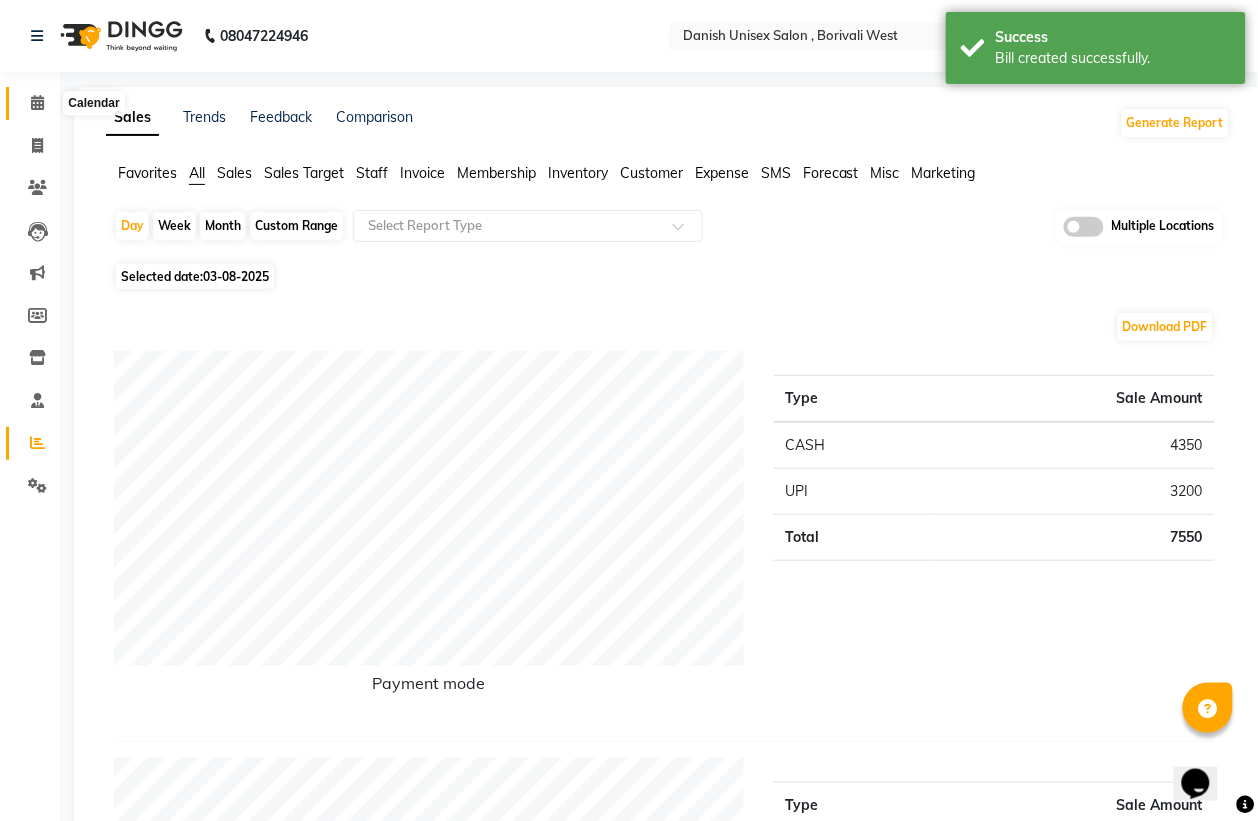 click 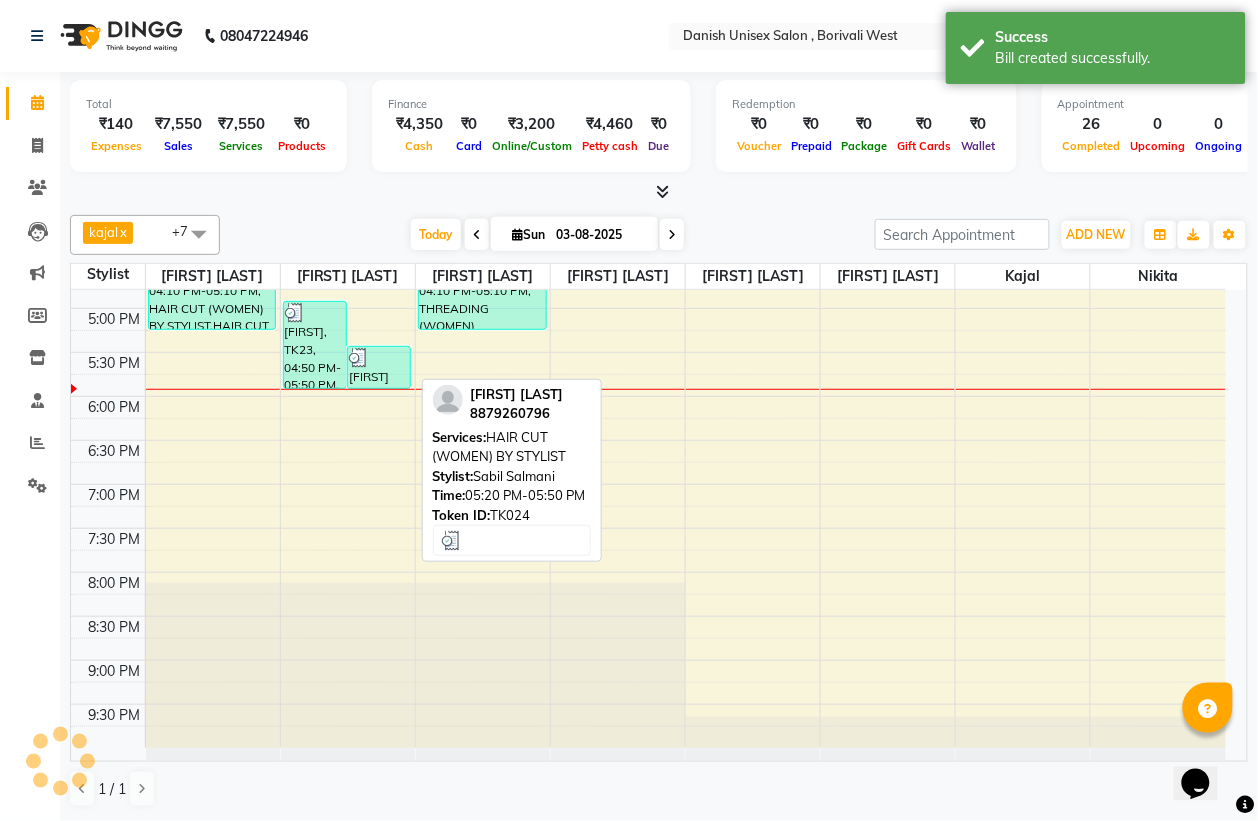 scroll, scrollTop: 436, scrollLeft: 0, axis: vertical 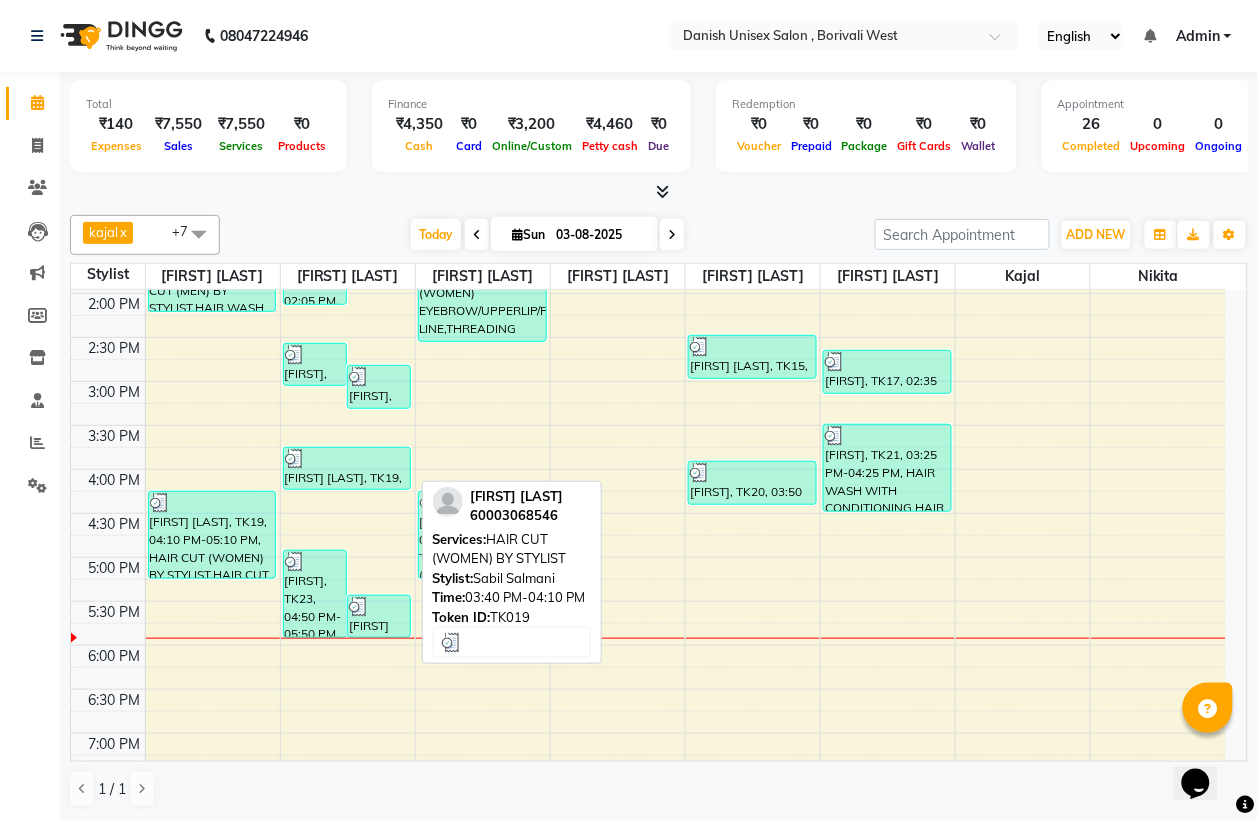click at bounding box center [347, 459] 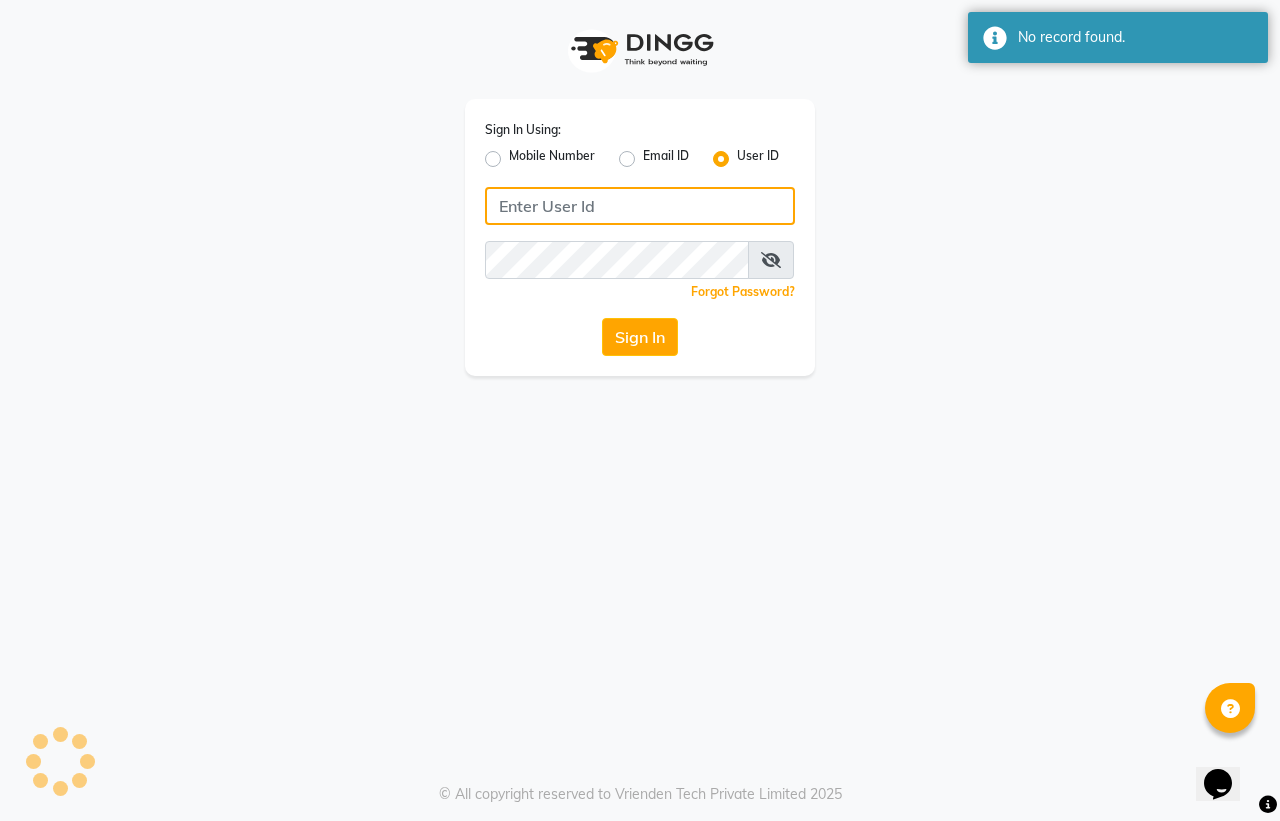 type on "firoz" 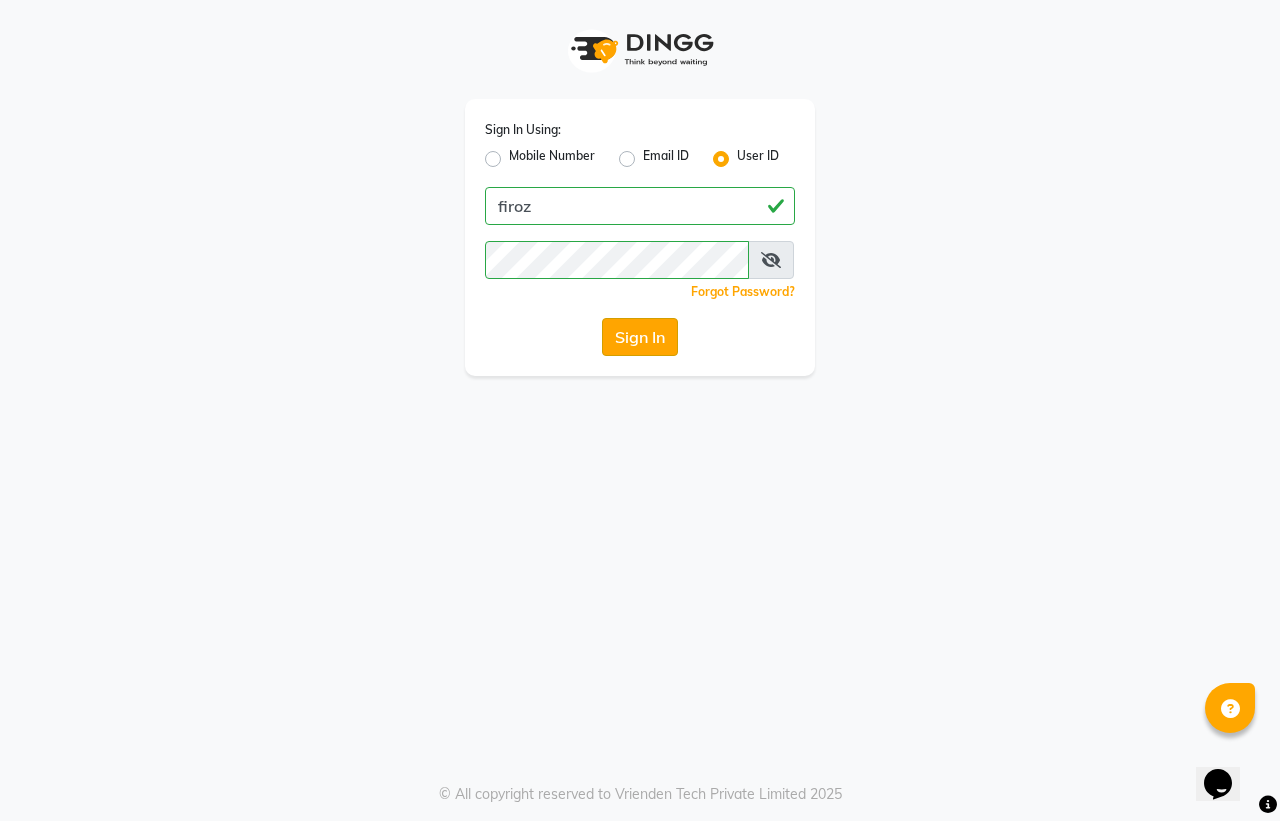 click on "Sign In" 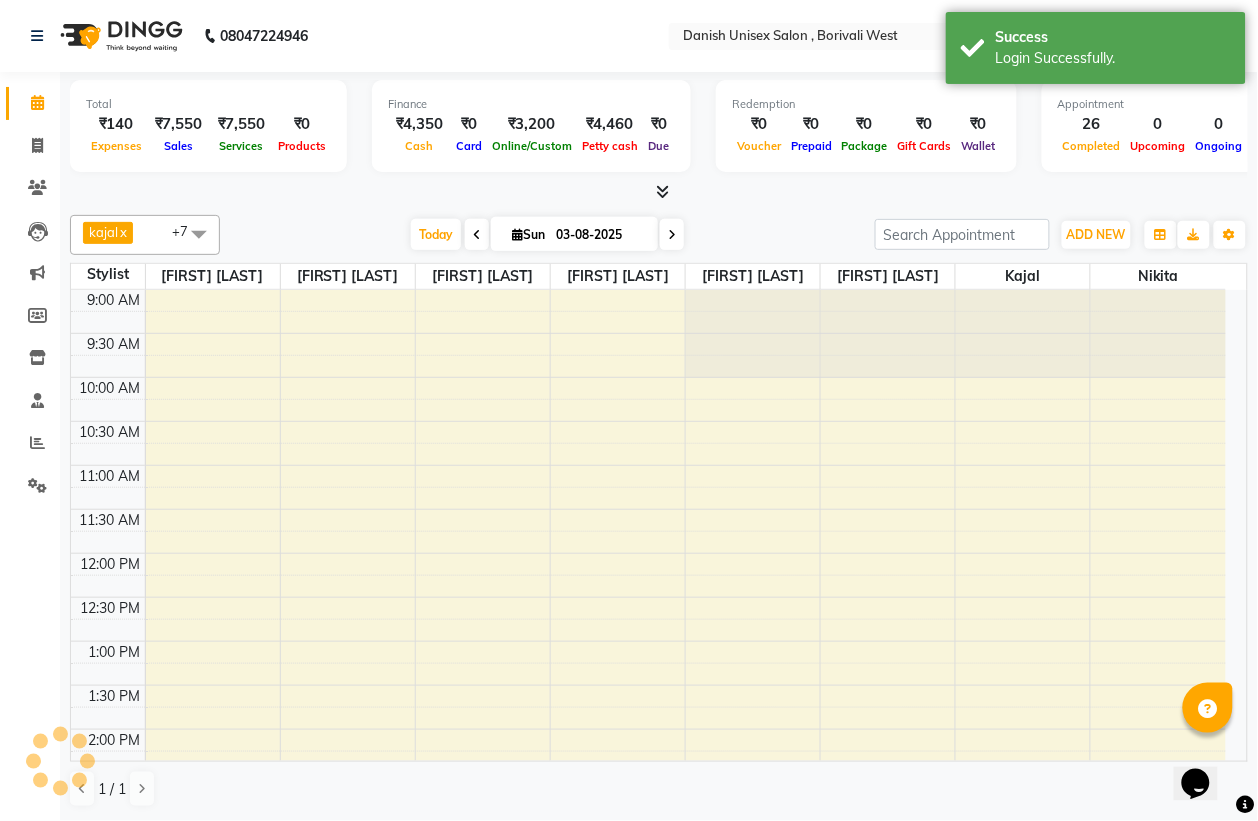 select on "en" 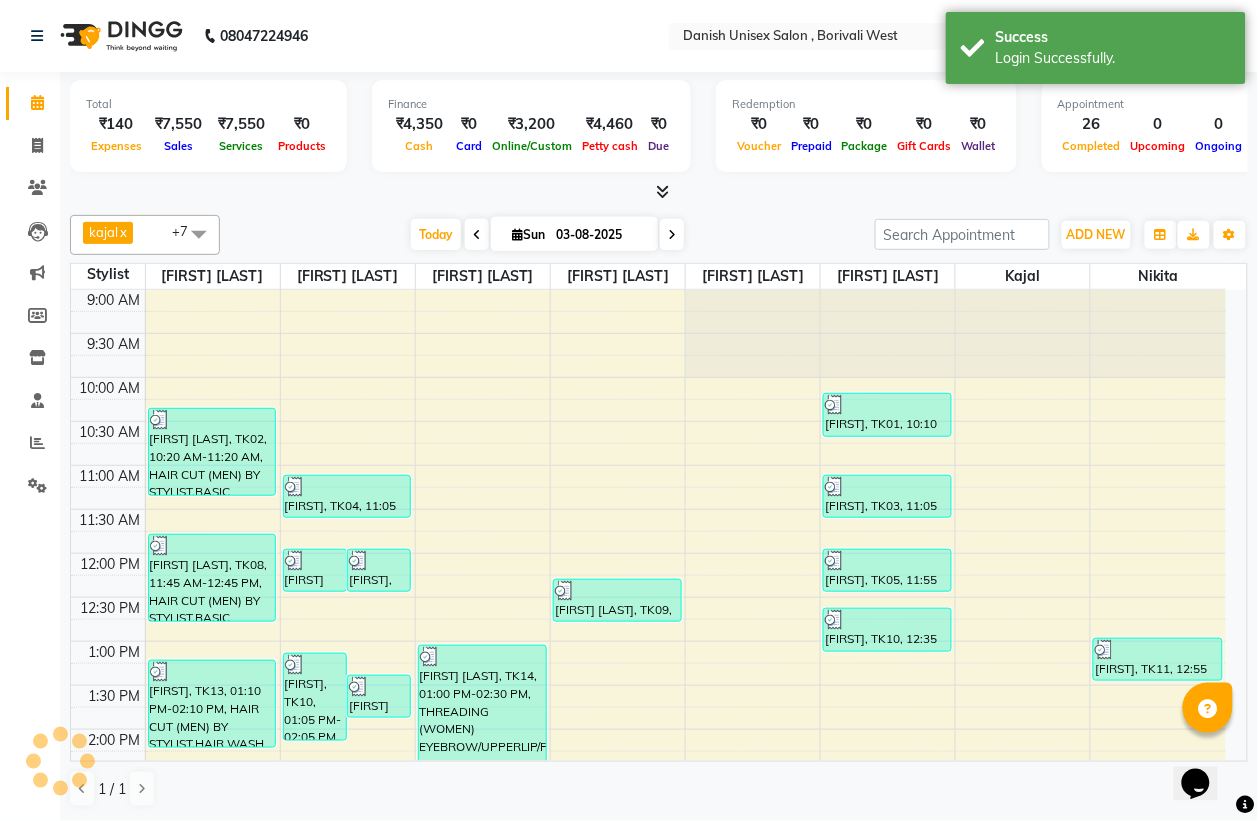 scroll, scrollTop: 0, scrollLeft: 0, axis: both 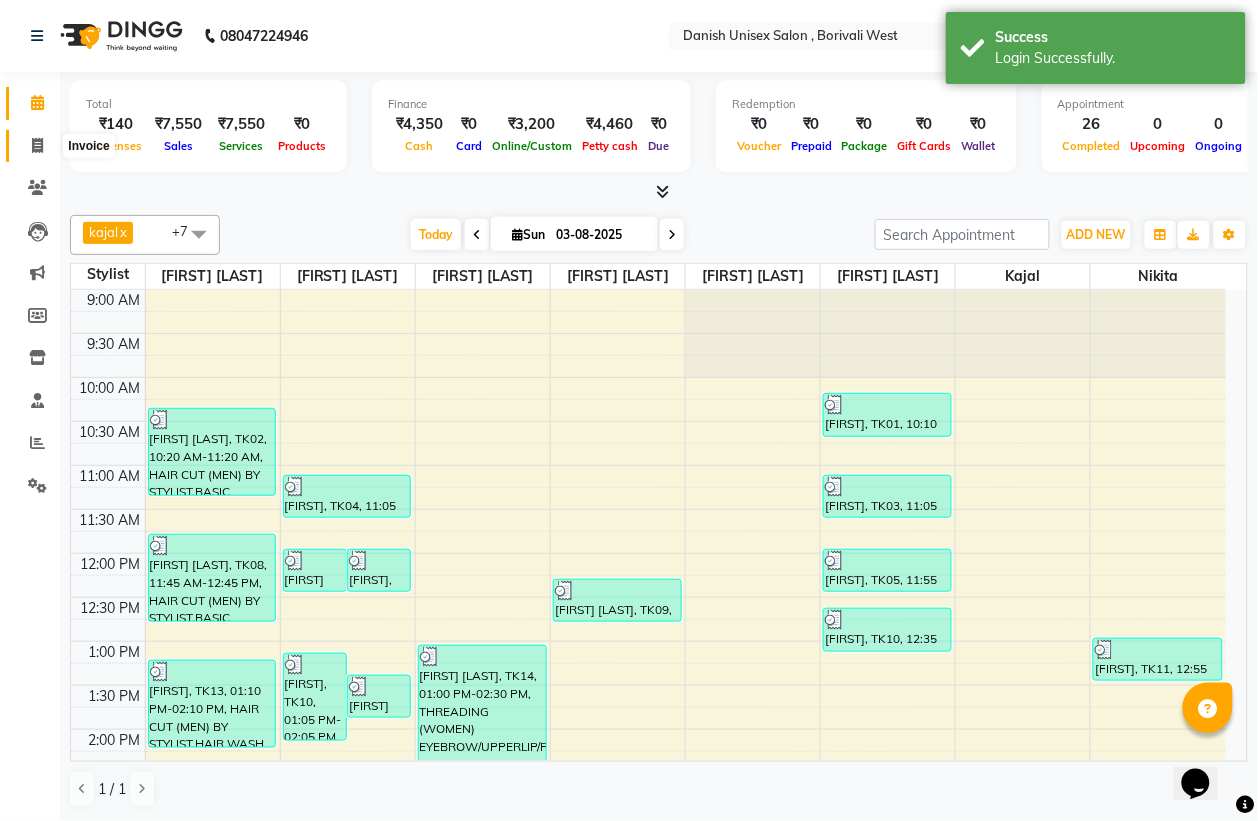 click 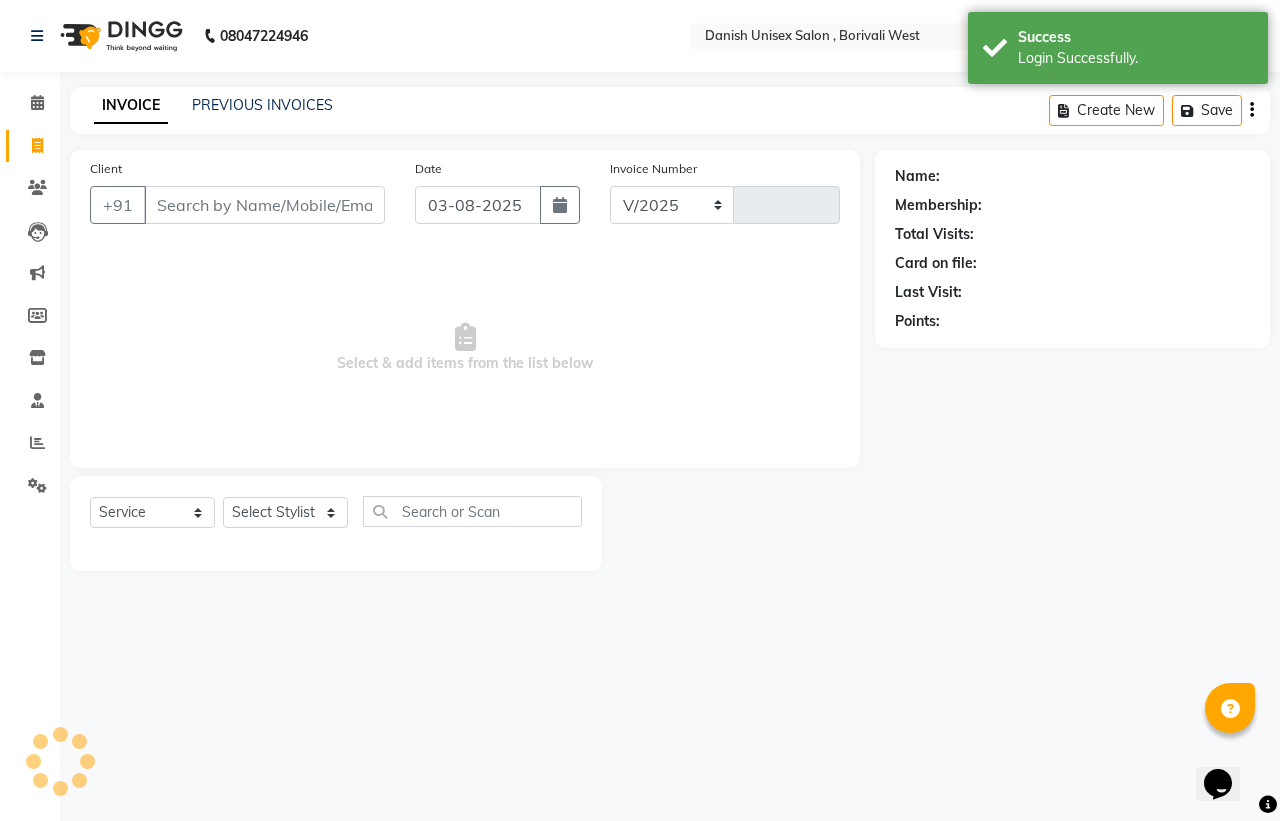 select on "6929" 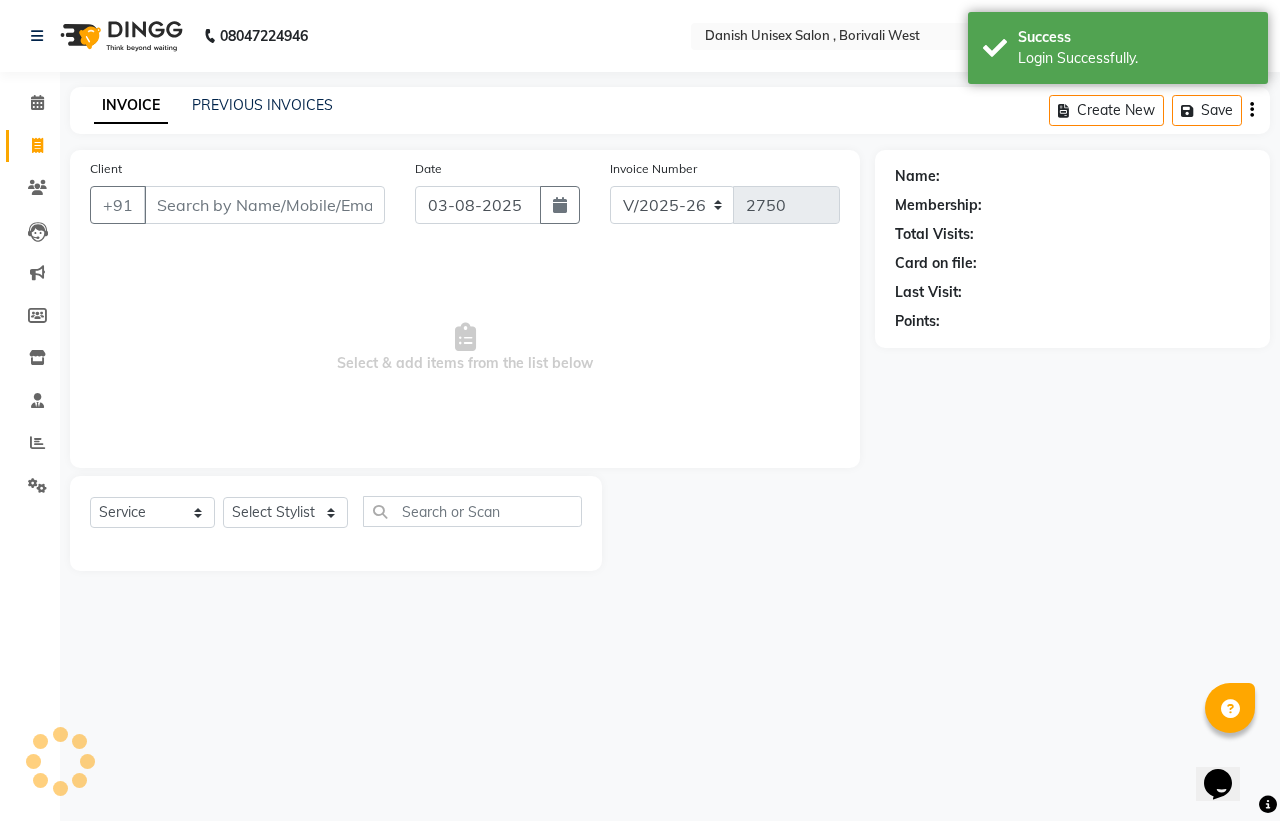 click on "Client" at bounding box center [264, 205] 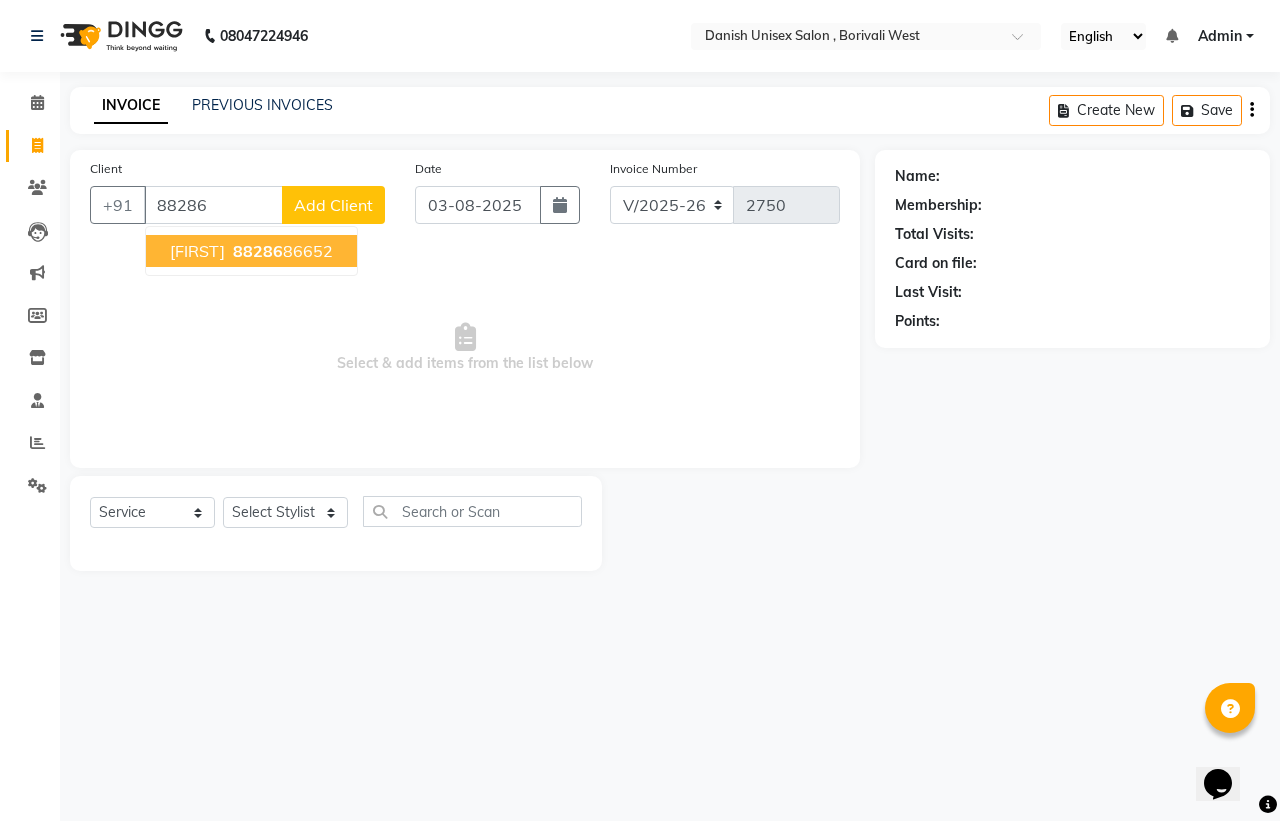 click on "[FIRST]" at bounding box center (197, 251) 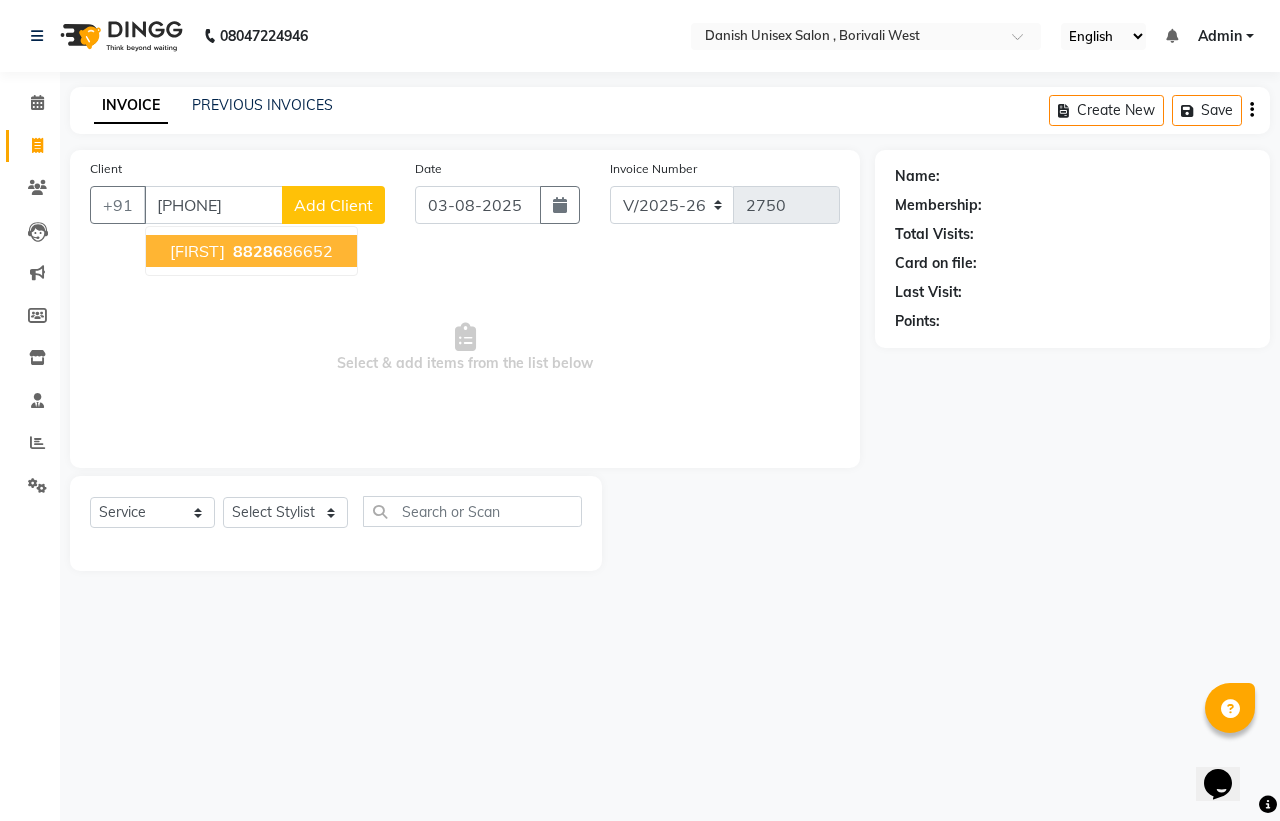type on "[PHONE]" 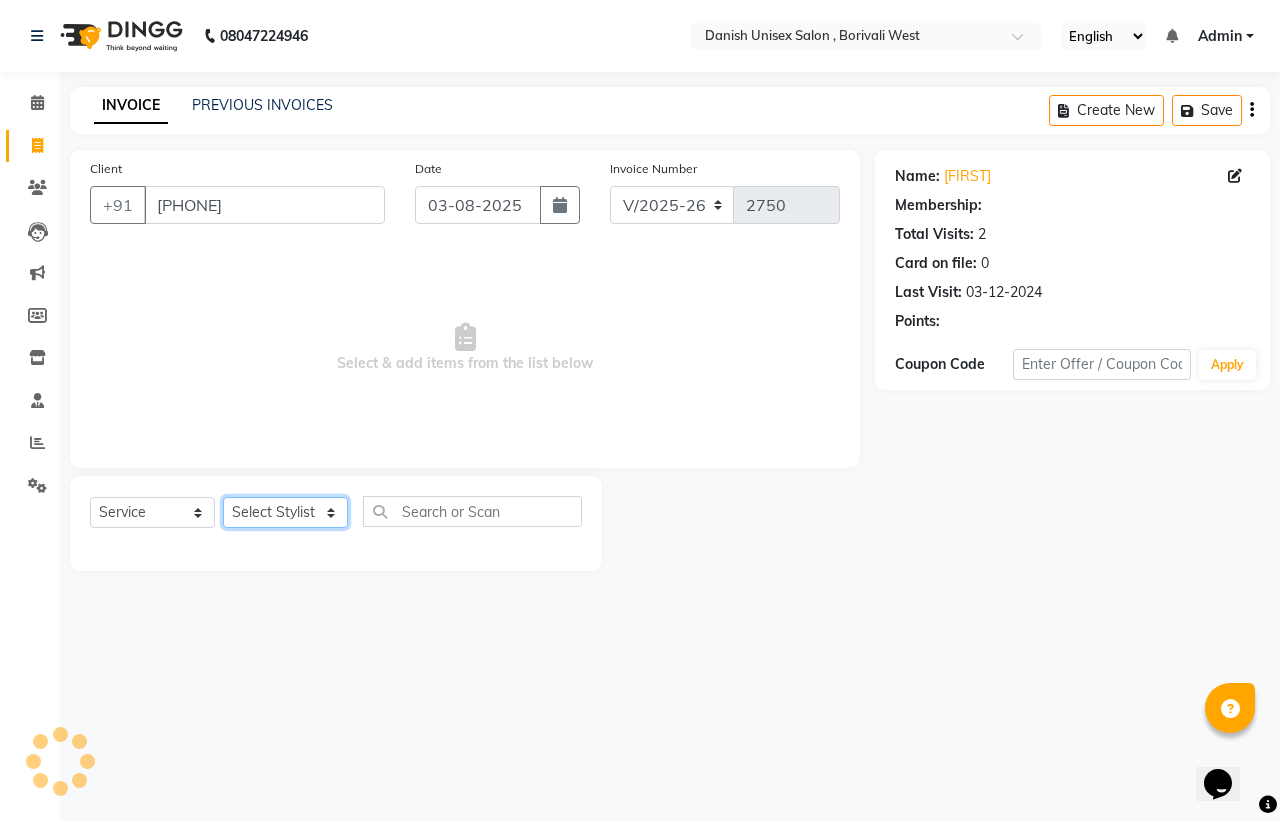 click on "Select Stylist Bhim Shing firoz alam Juber shaikh kajal Lubna Sayyad Nikhil Sharma Nikita Niraj Kanojiya Niyaz Salmani Pooja Yadav Riddhi Sabil salmani sapna" 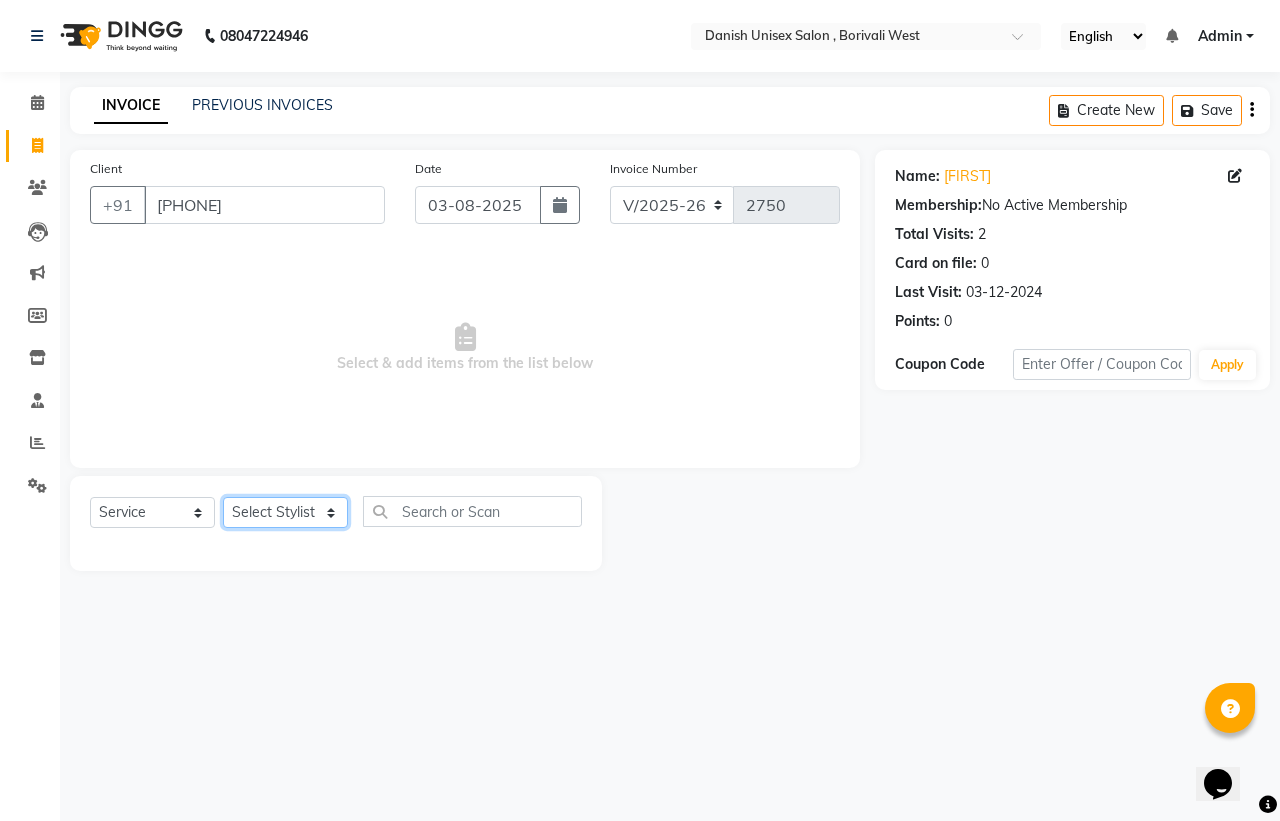 select on "63506" 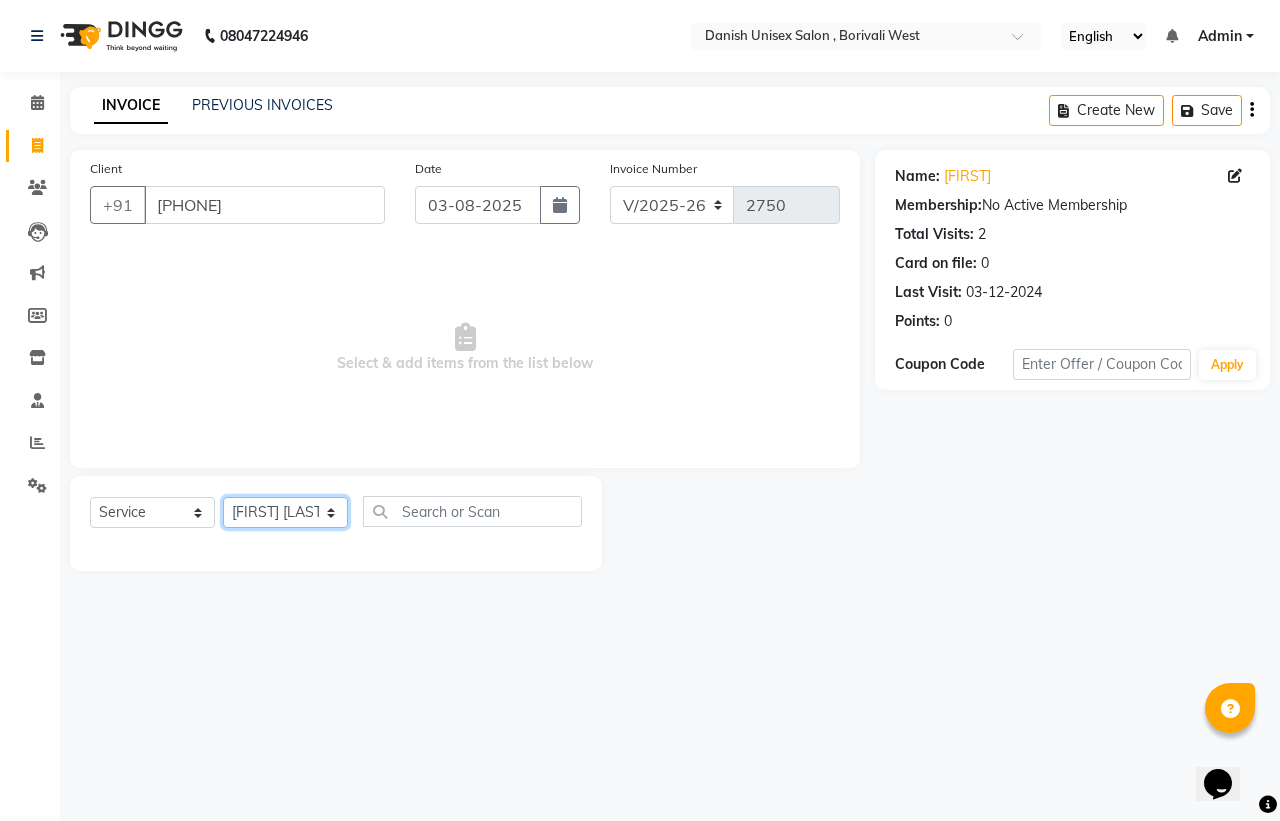 click on "Select Stylist Bhim Shing firoz alam Juber shaikh kajal Lubna Sayyad Nikhil Sharma Nikita Niraj Kanojiya Niyaz Salmani Pooja Yadav Riddhi Sabil salmani sapna" 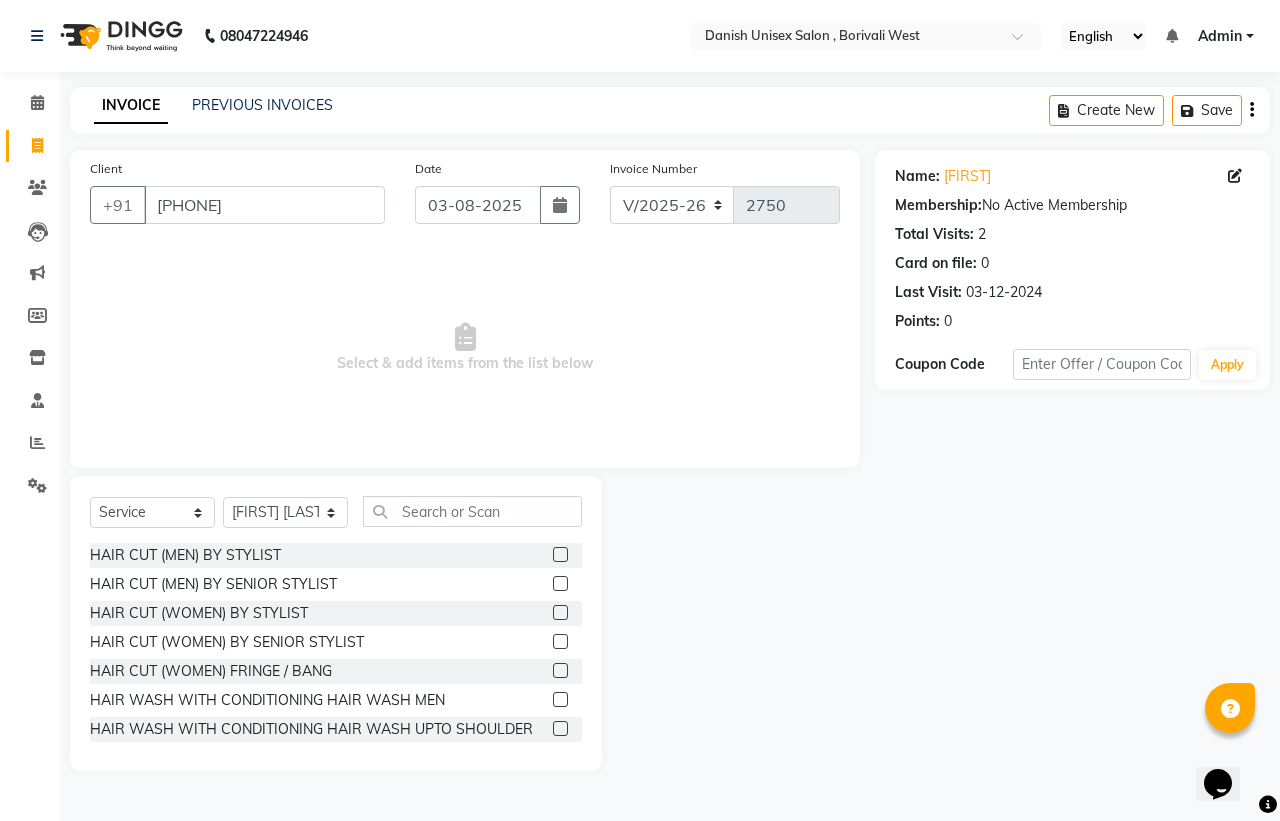 click 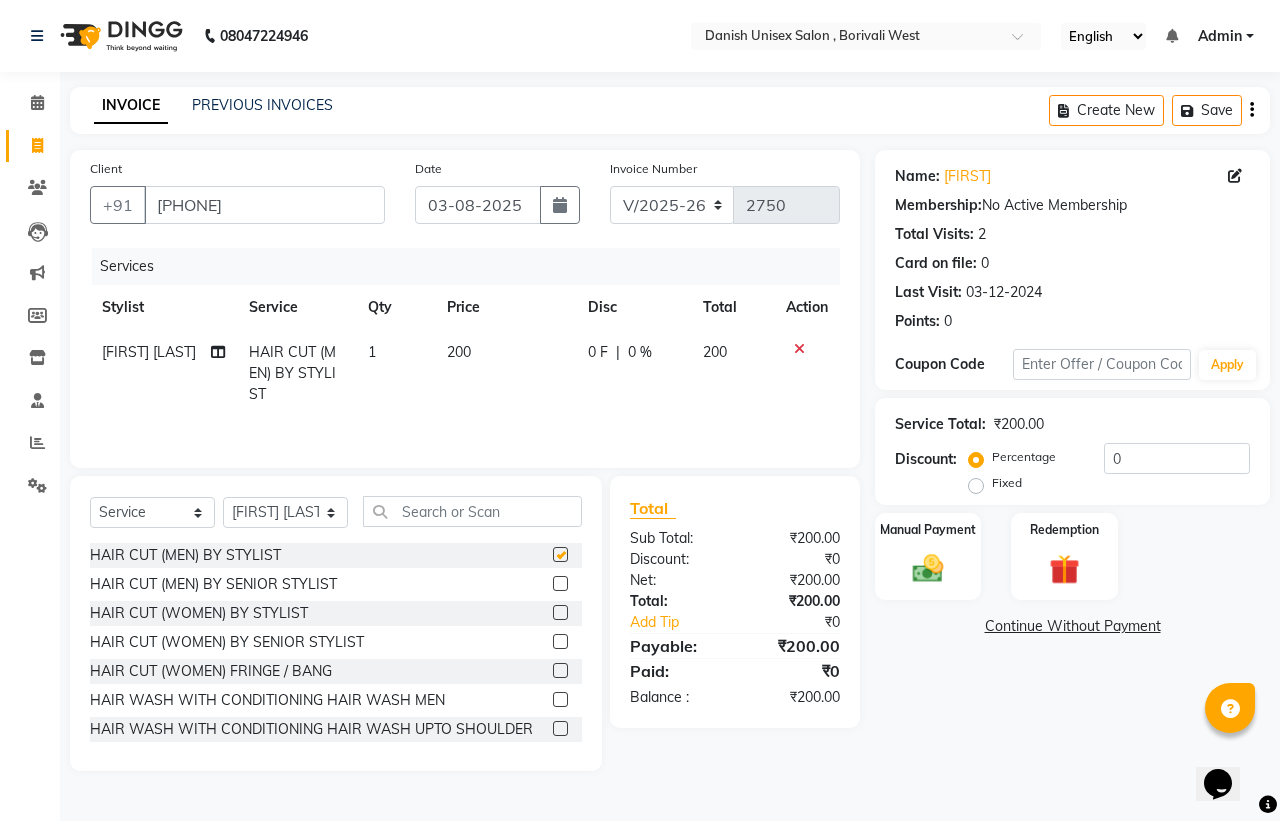 checkbox on "false" 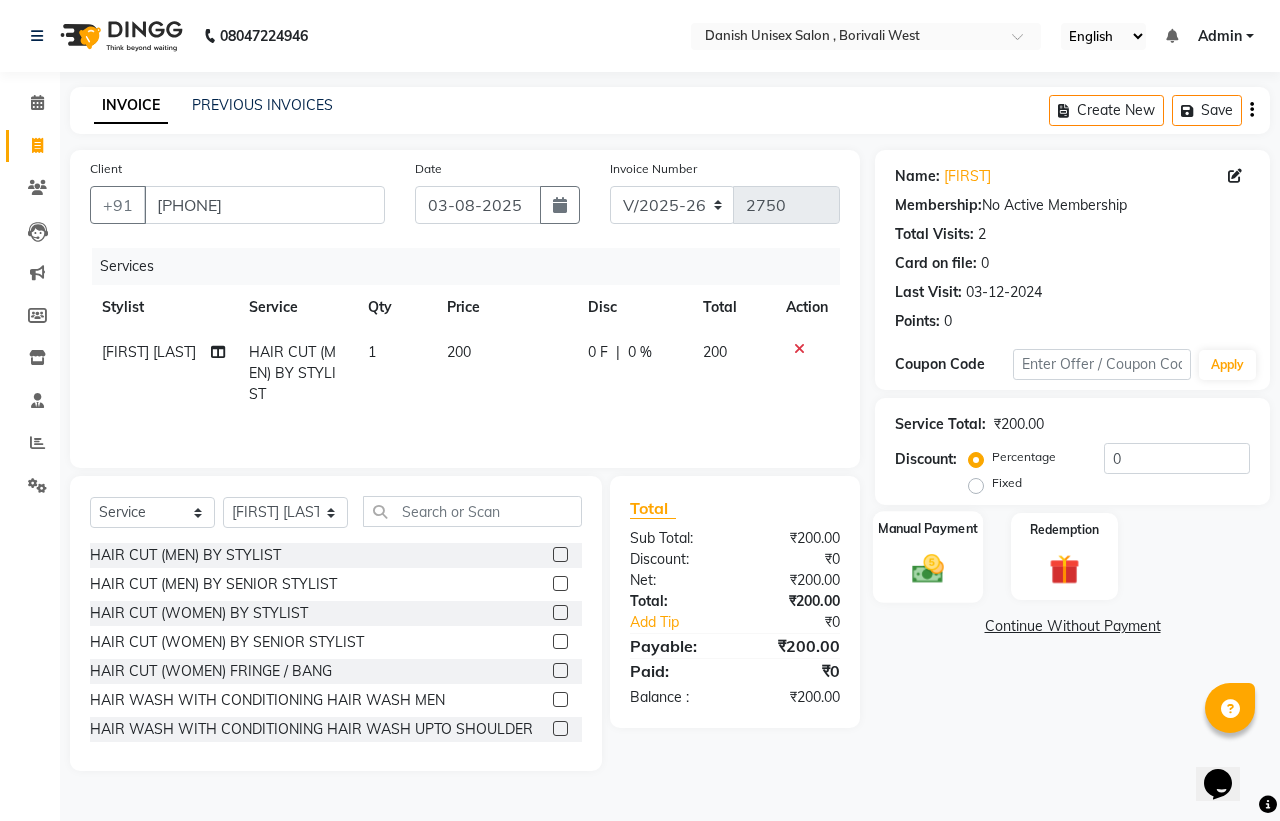 click on "Manual Payment" 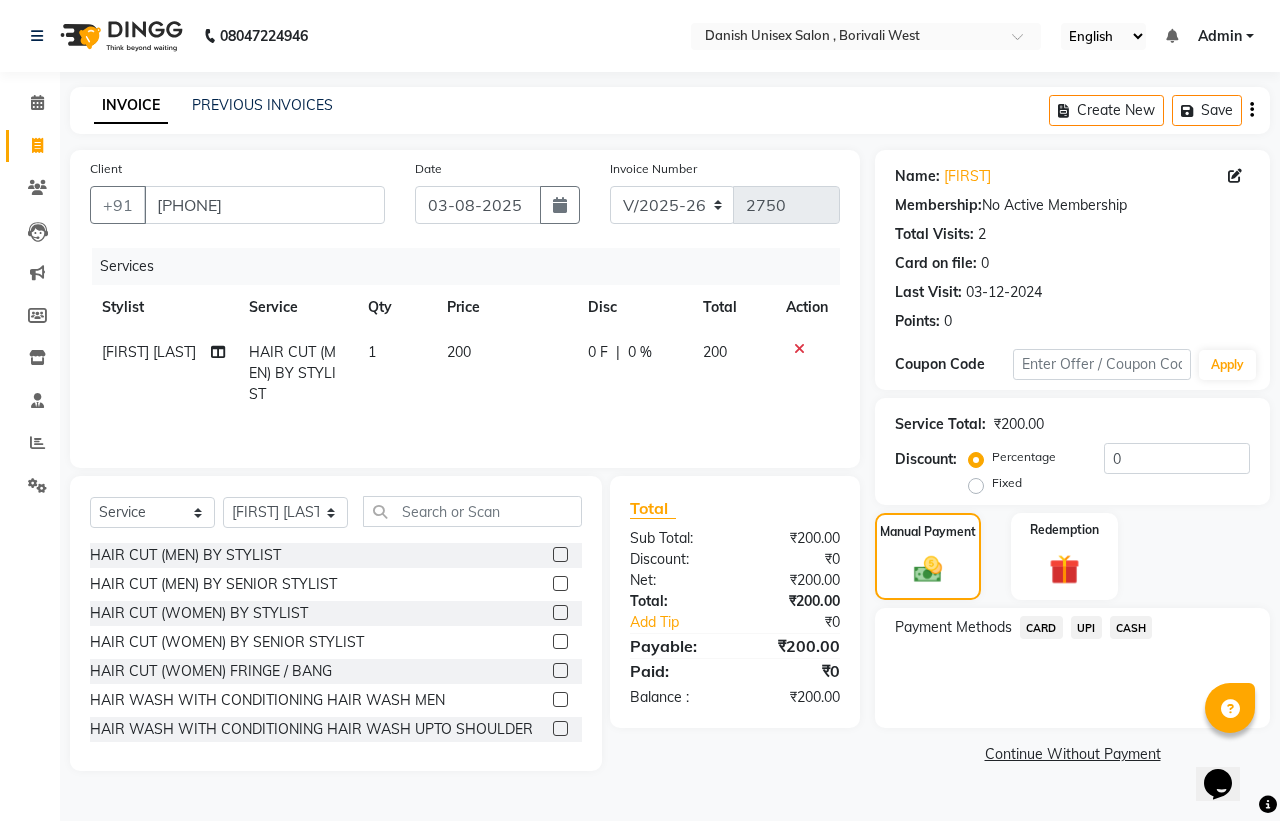 click on "CASH" 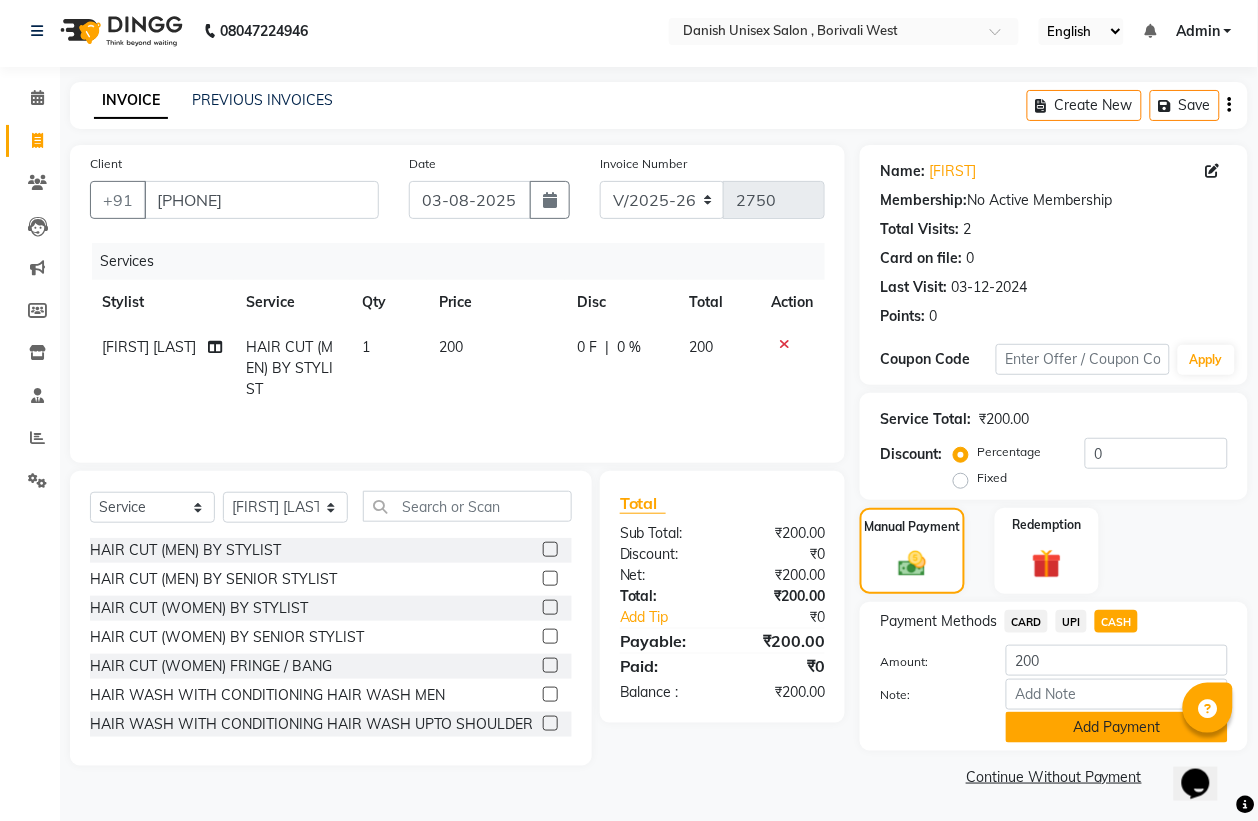click on "Add Payment" 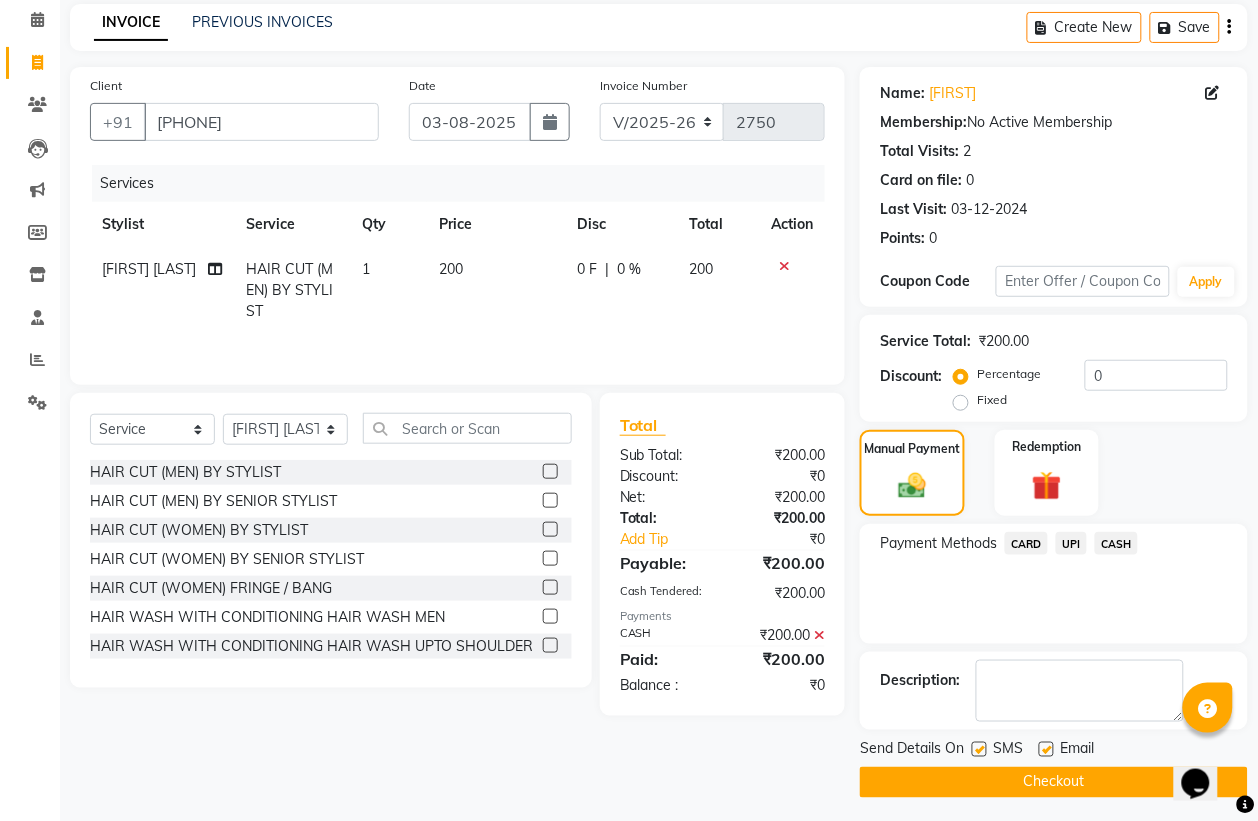 scroll, scrollTop: 91, scrollLeft: 0, axis: vertical 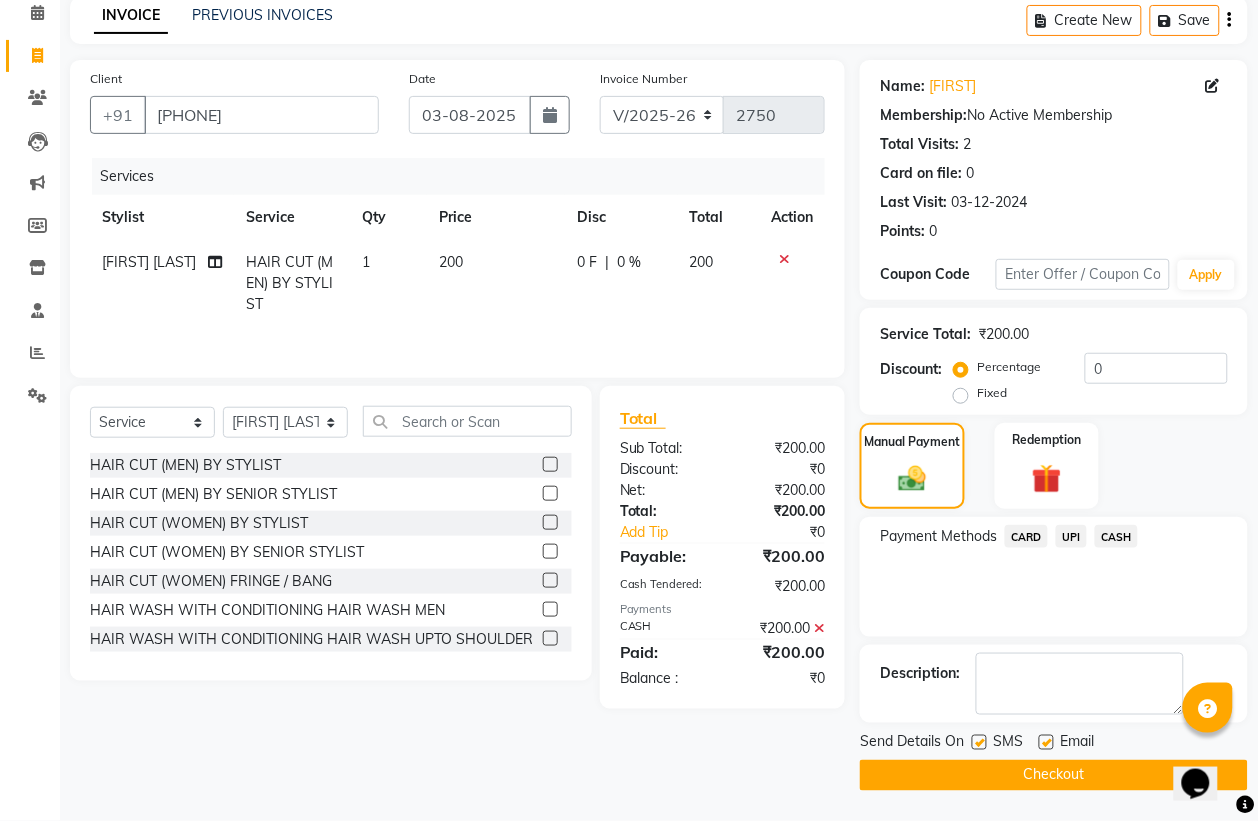 click on "Checkout" 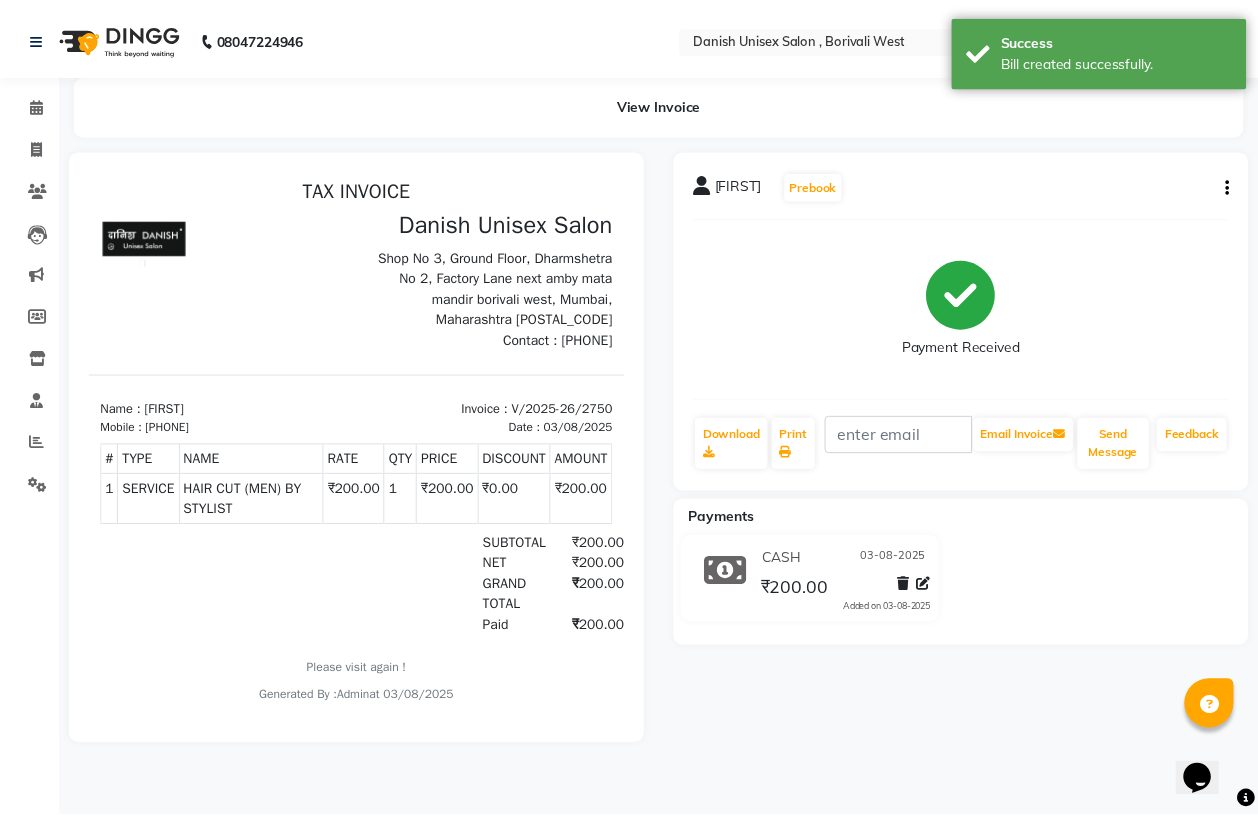 scroll, scrollTop: 0, scrollLeft: 0, axis: both 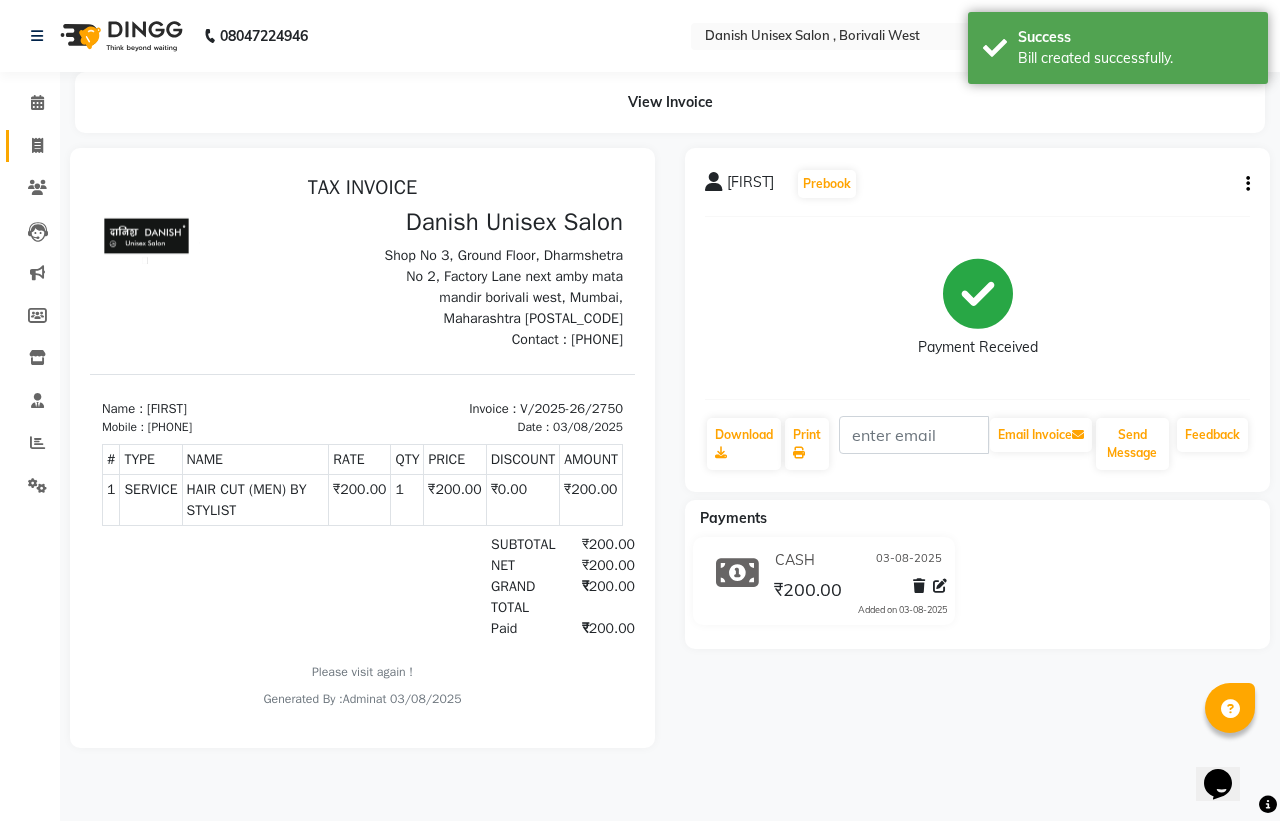 click on "Invoice" 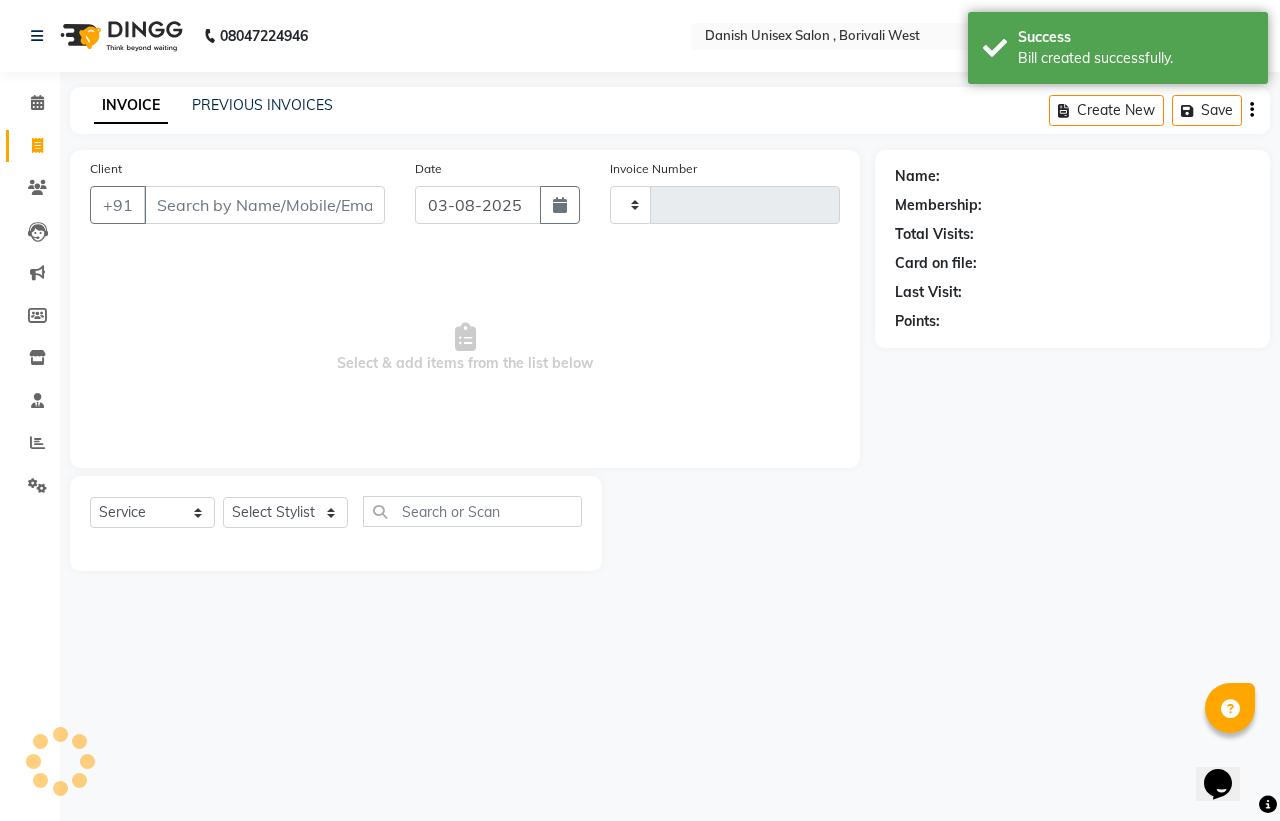 type on "2751" 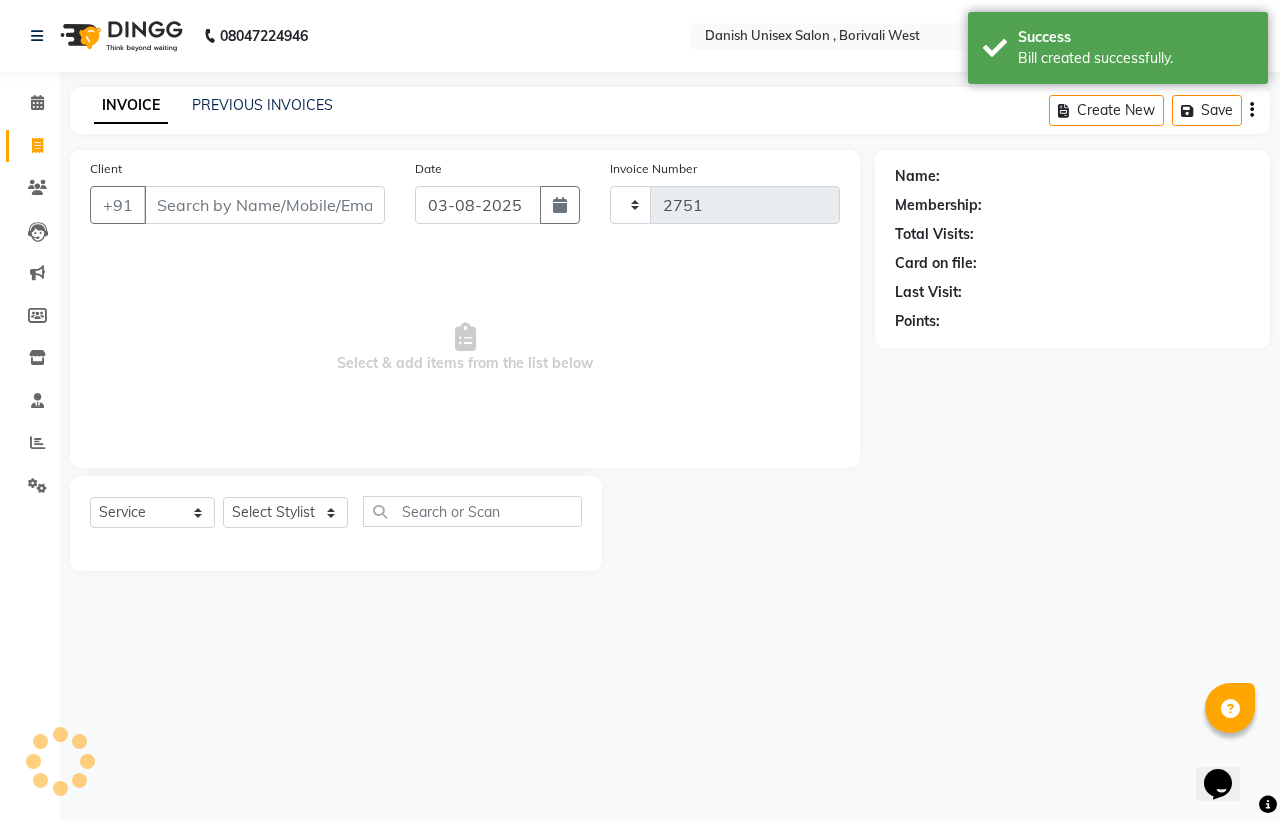 select on "6929" 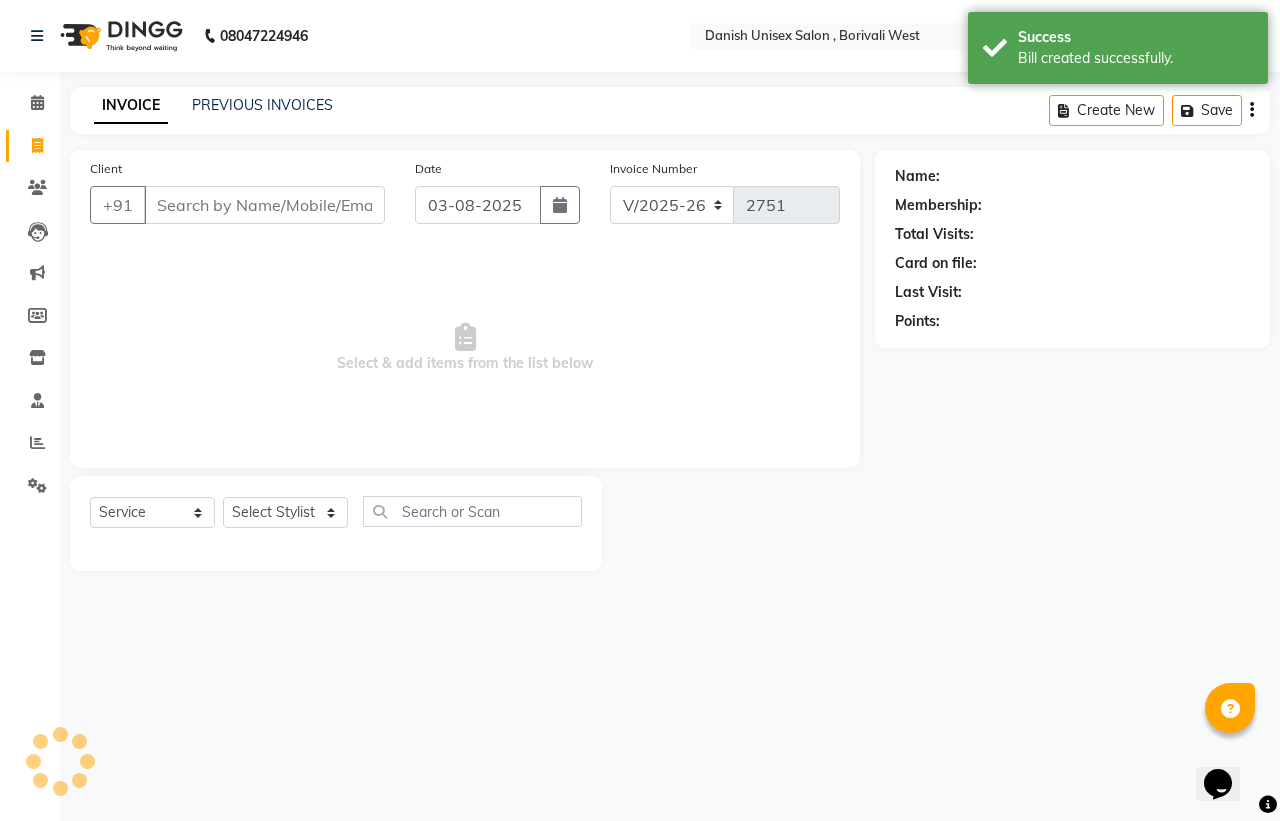 click on "Client" at bounding box center [264, 205] 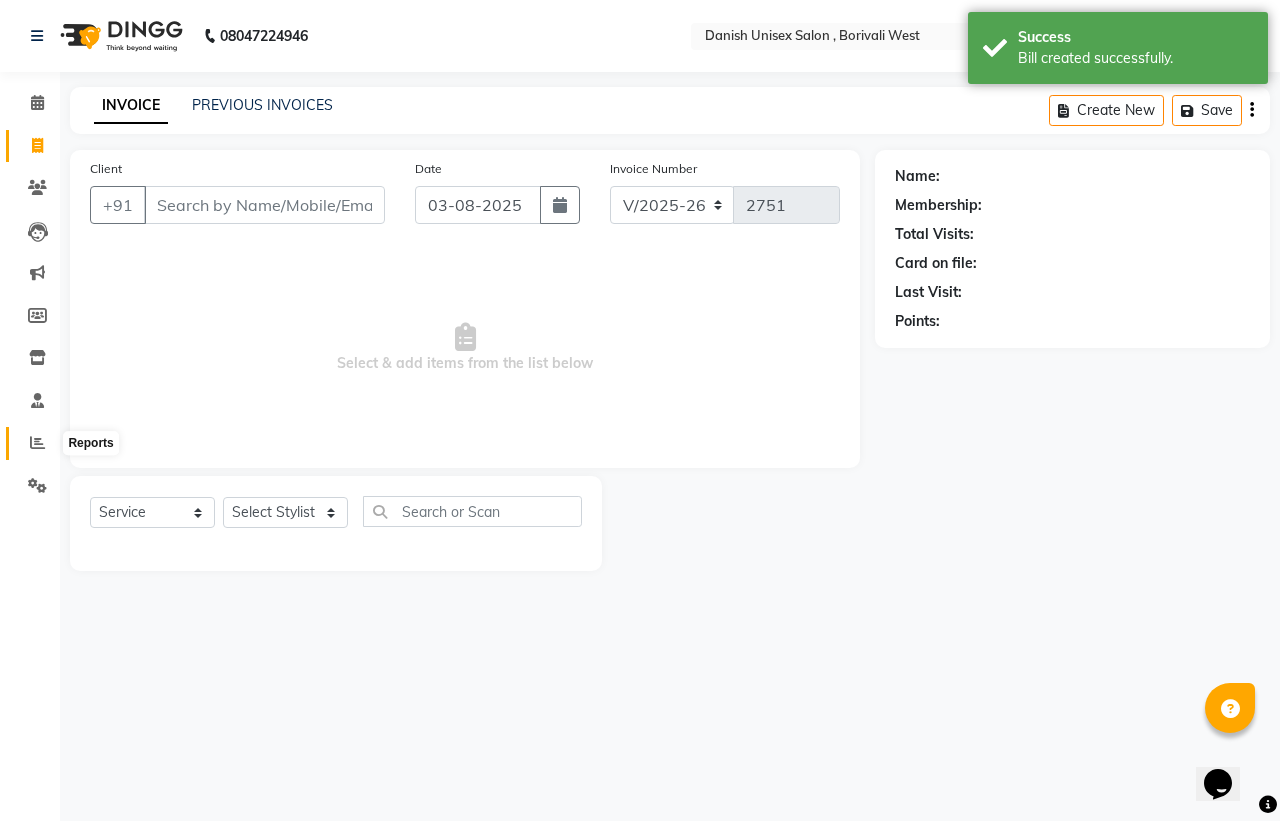 click 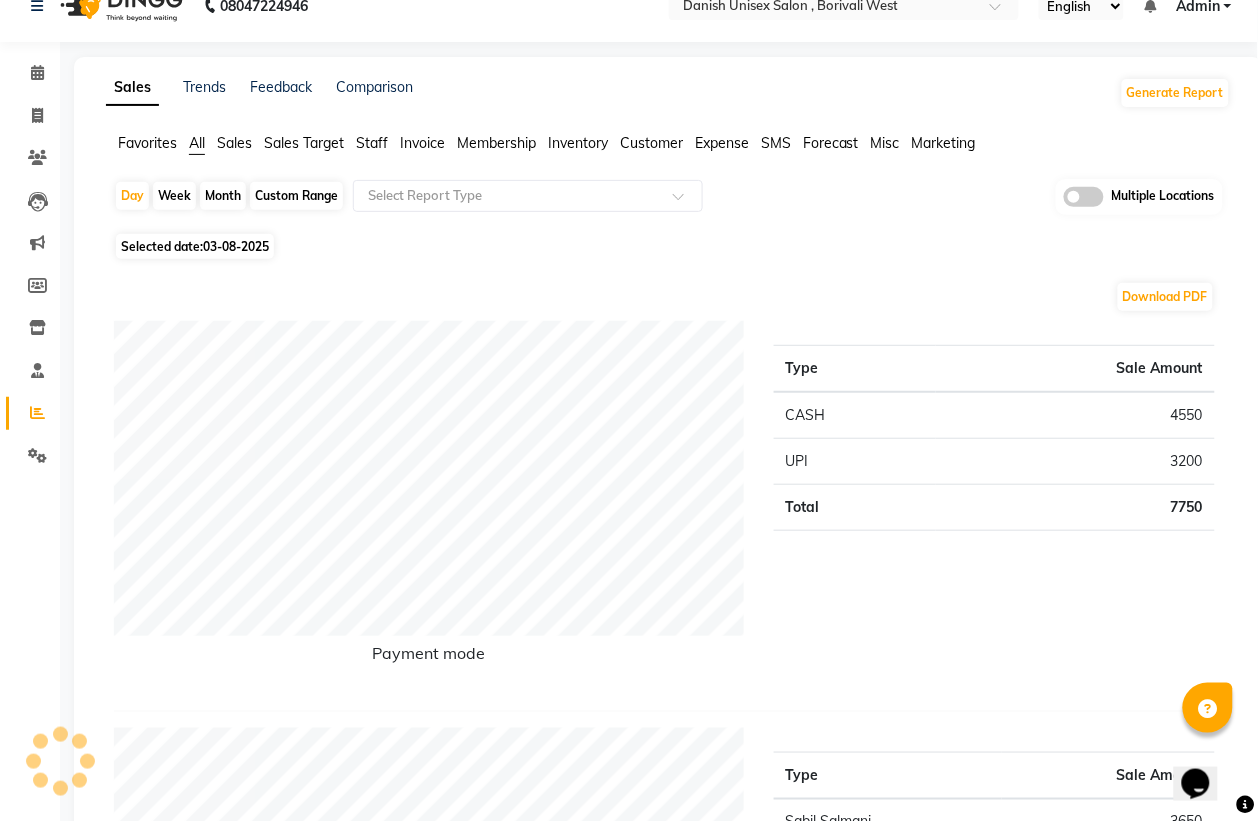 scroll, scrollTop: 0, scrollLeft: 0, axis: both 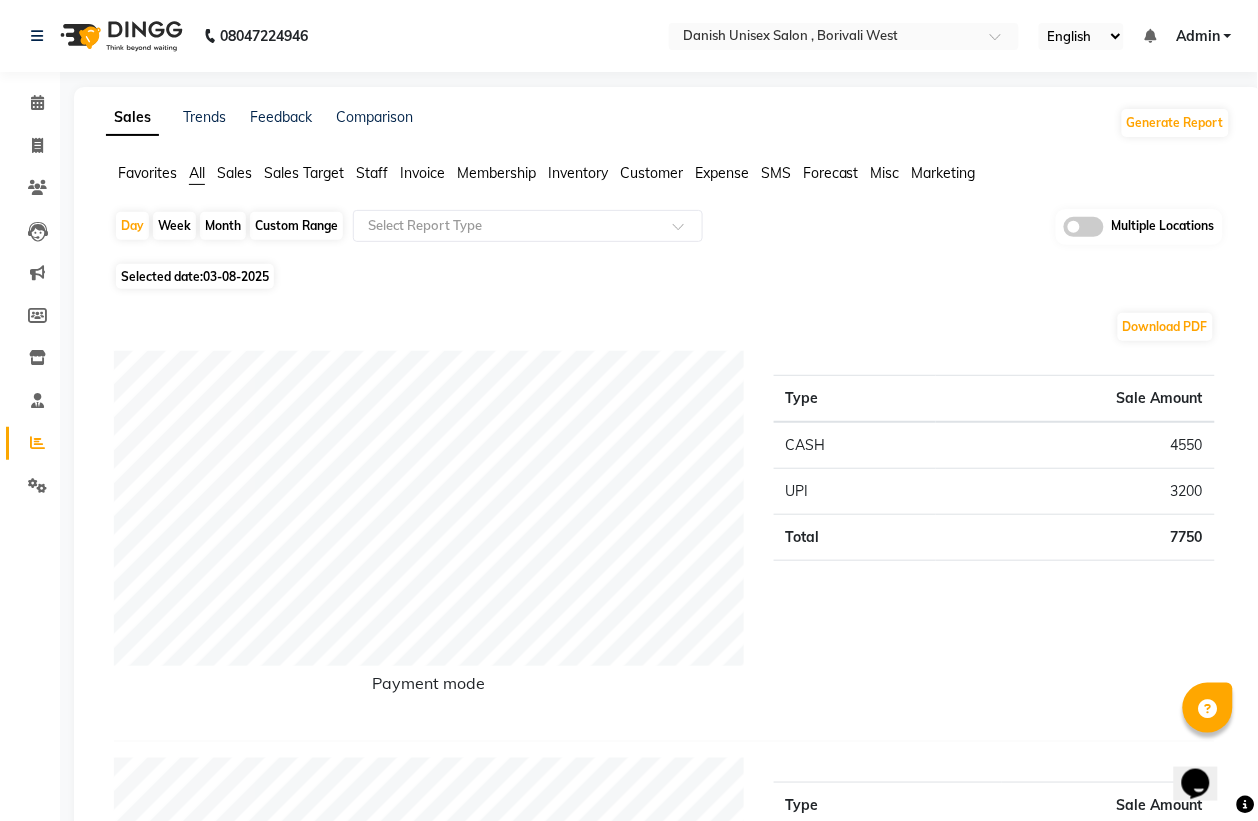 click on "Month" 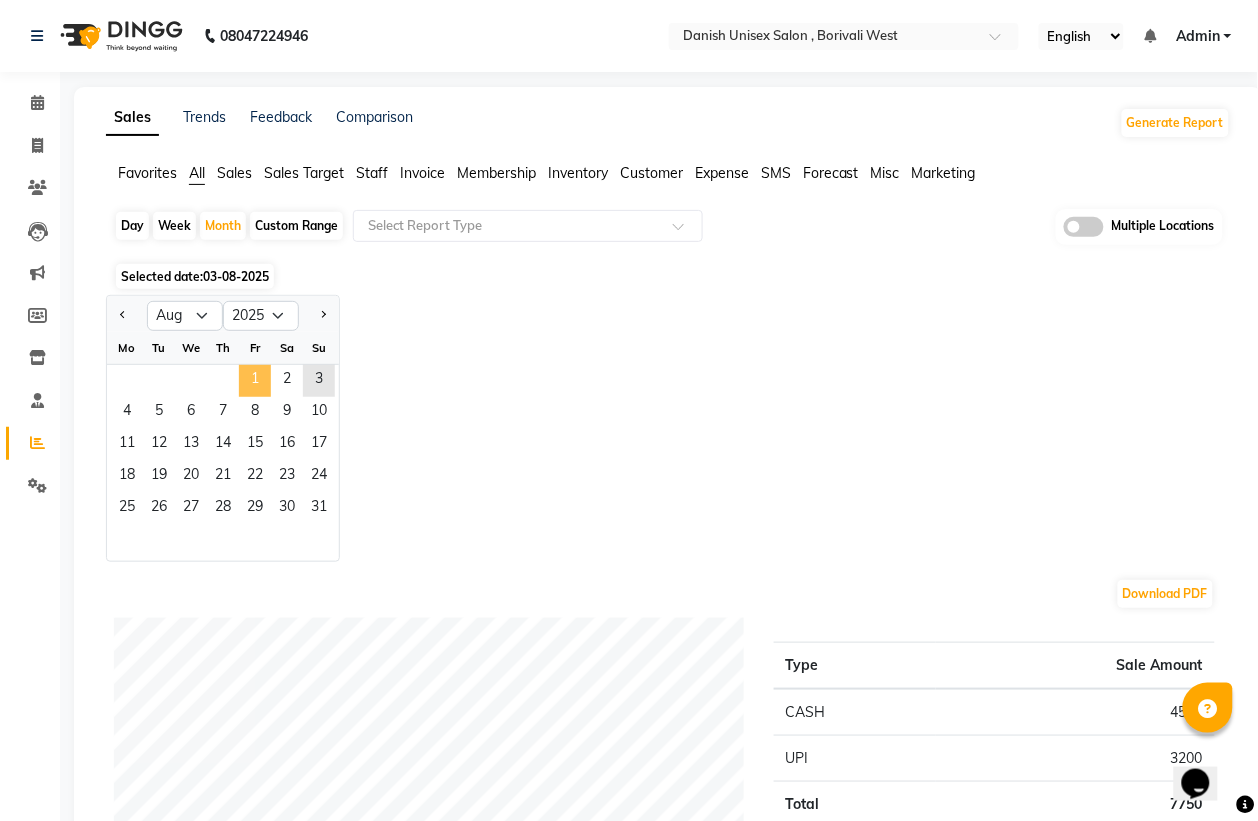 click on "1" 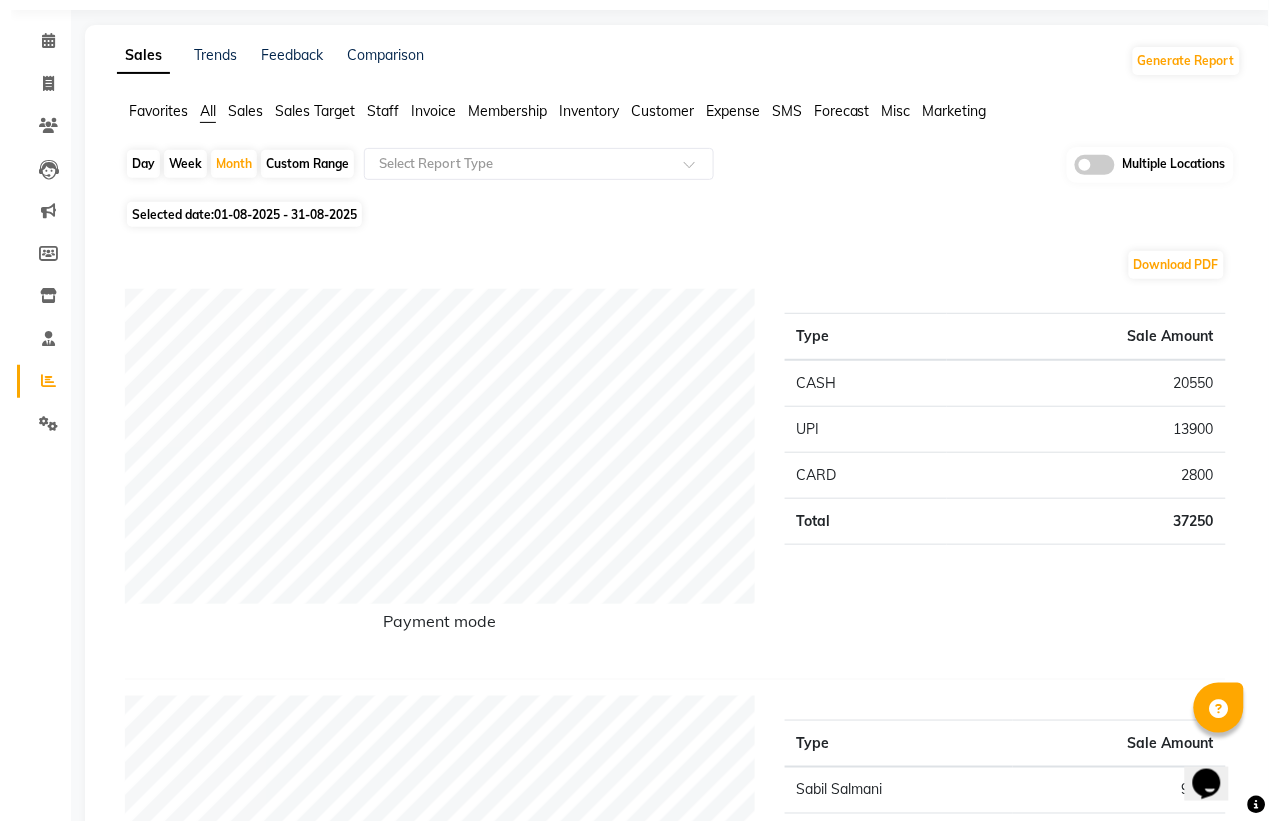 scroll, scrollTop: 0, scrollLeft: 0, axis: both 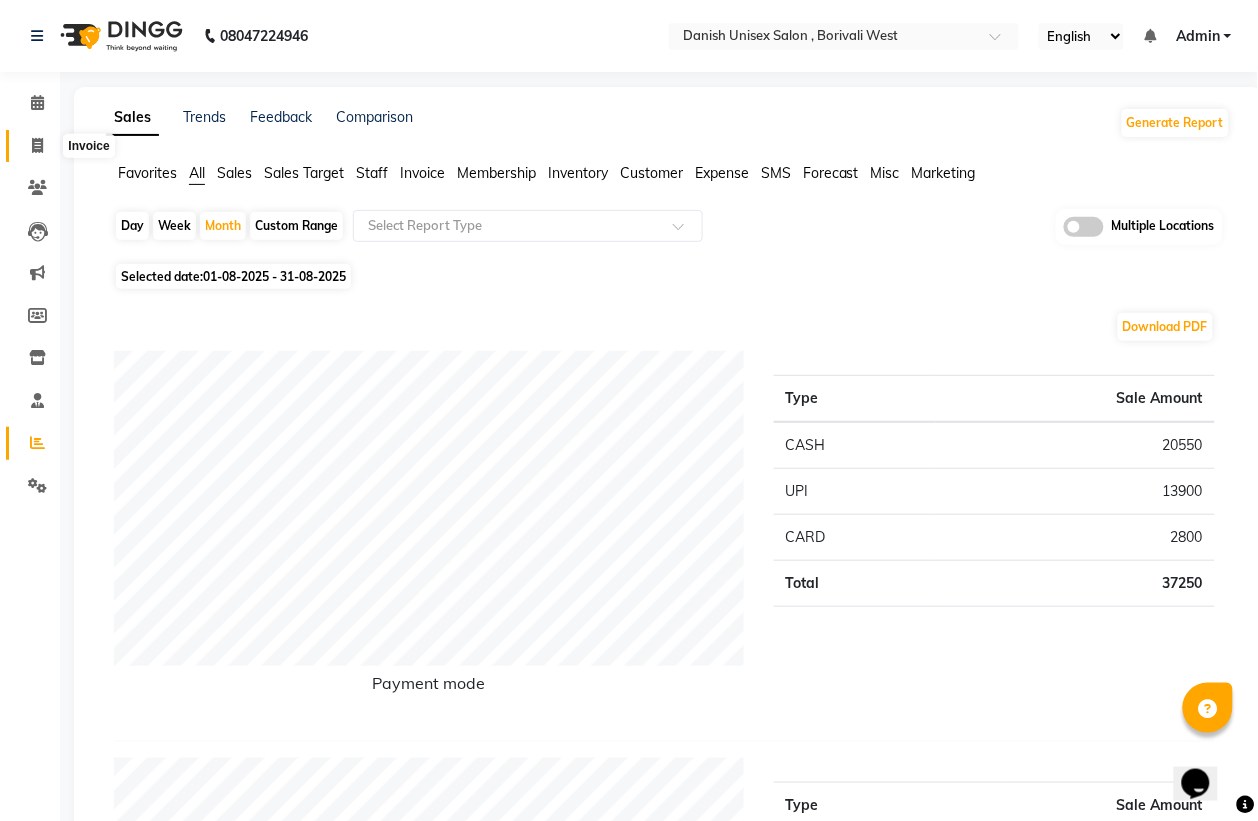 click 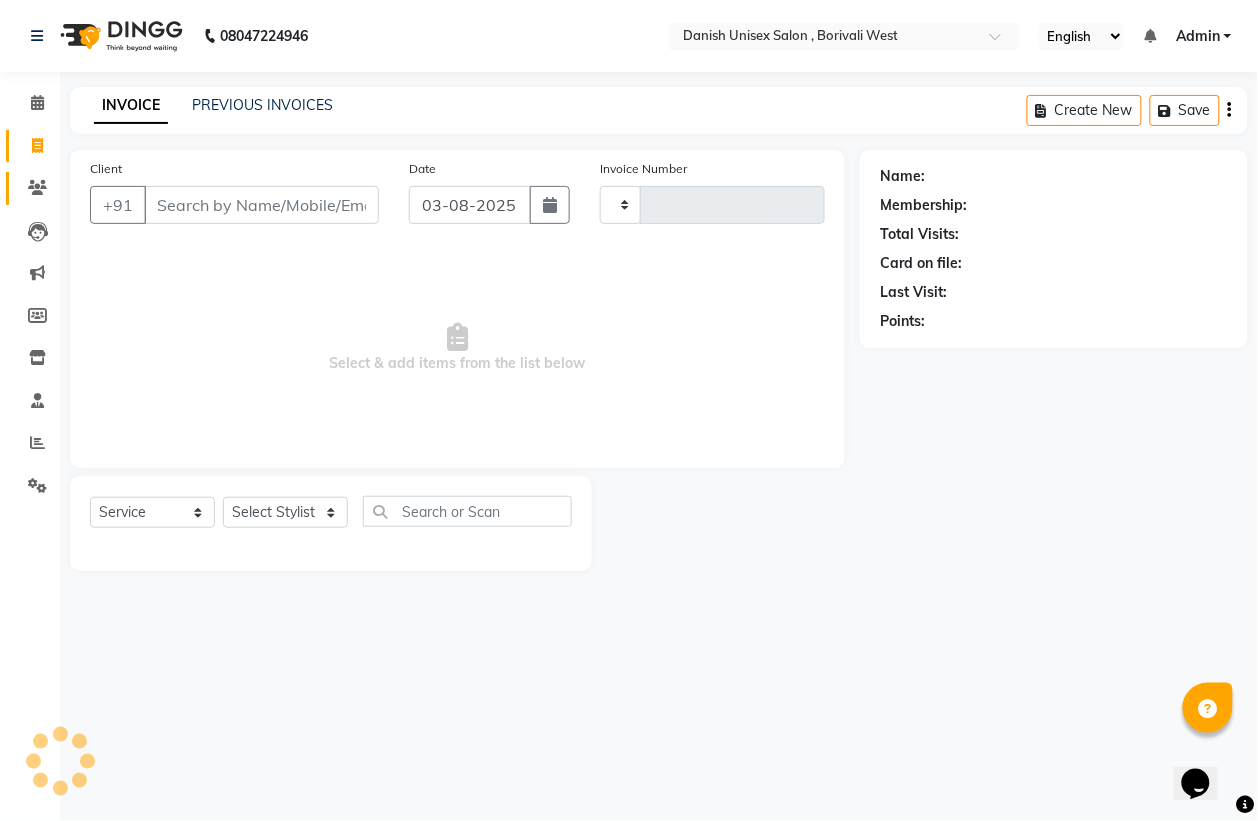 type on "2751" 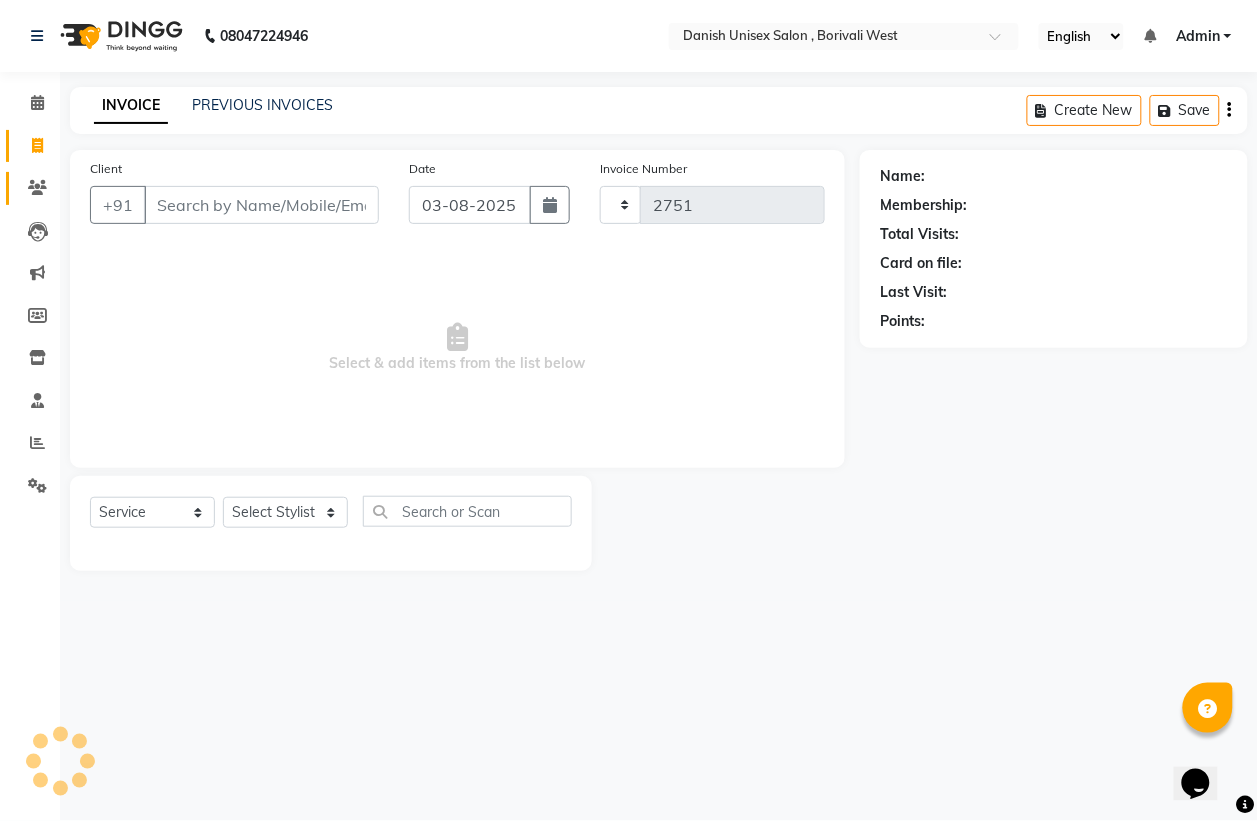 select on "6929" 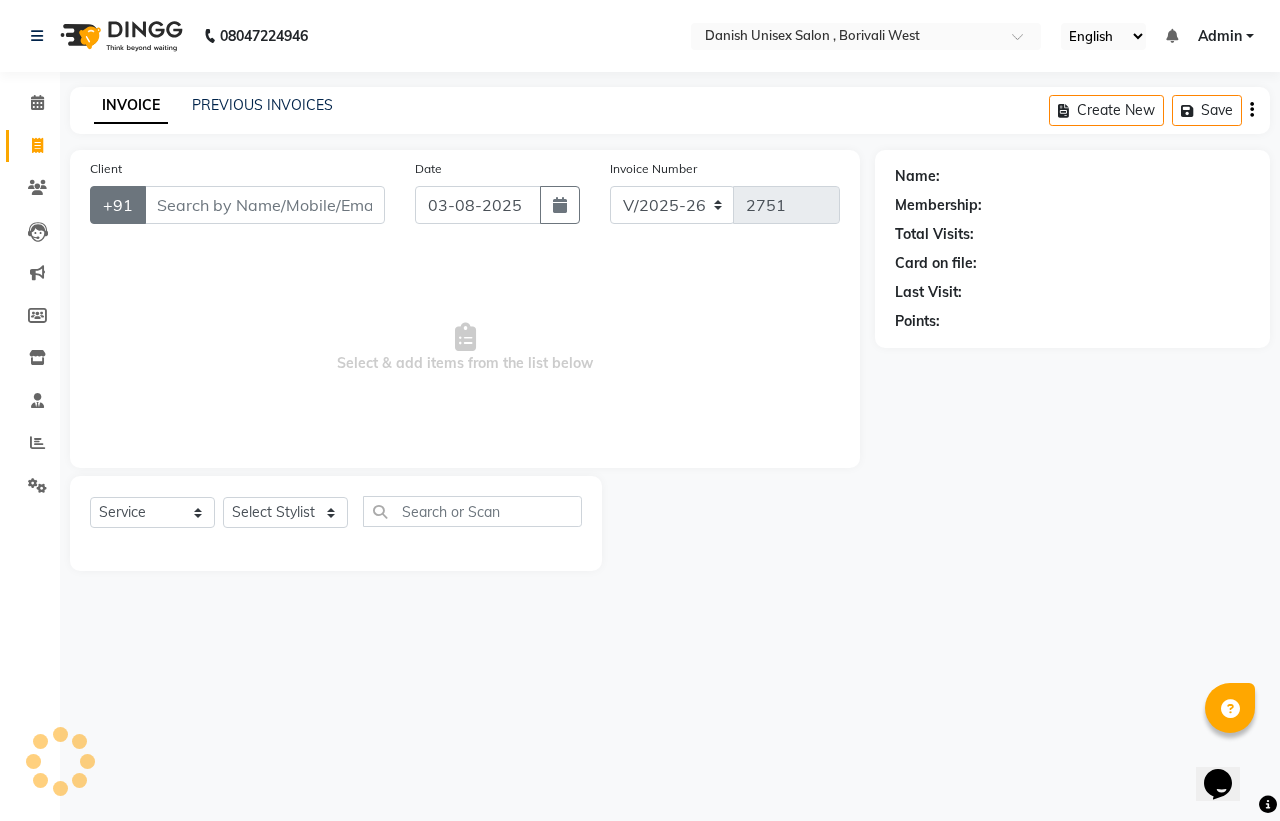 click on "+91" 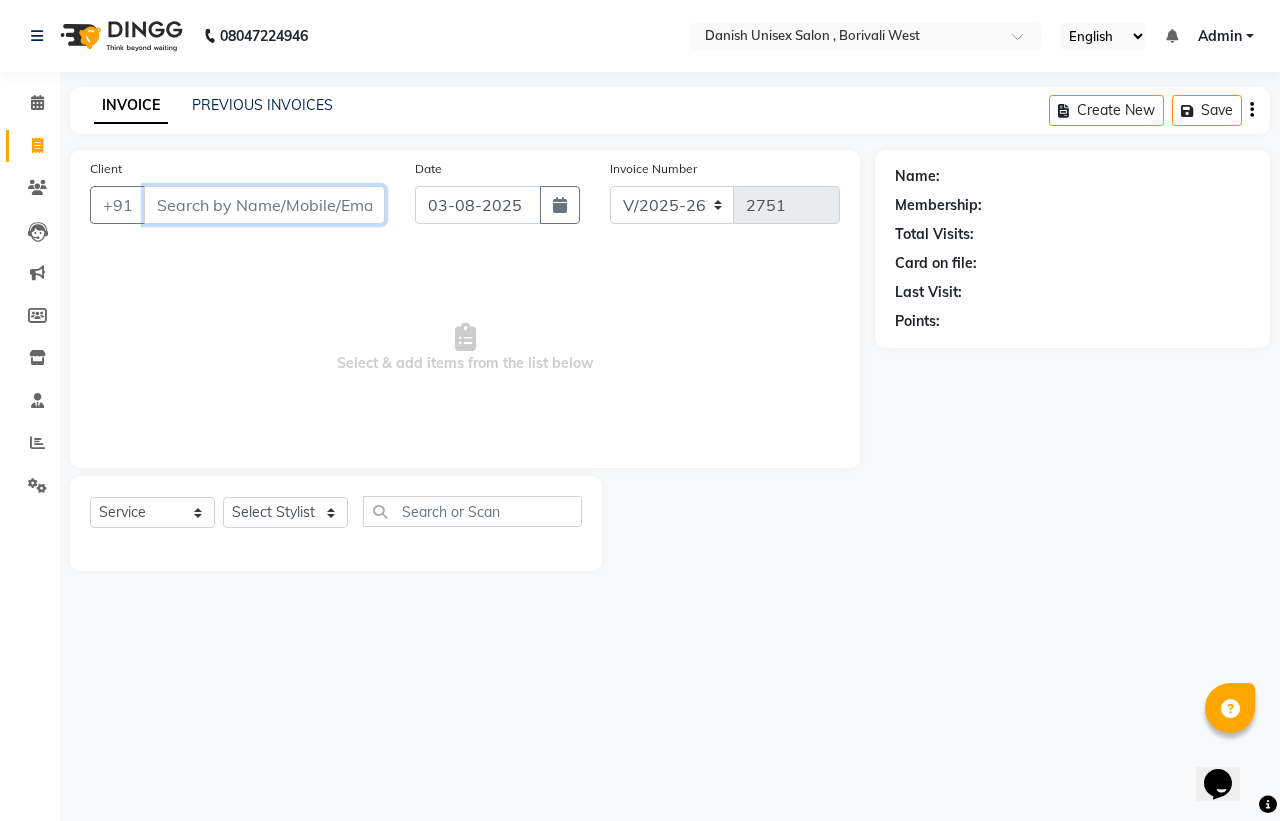 click on "Client" at bounding box center [264, 205] 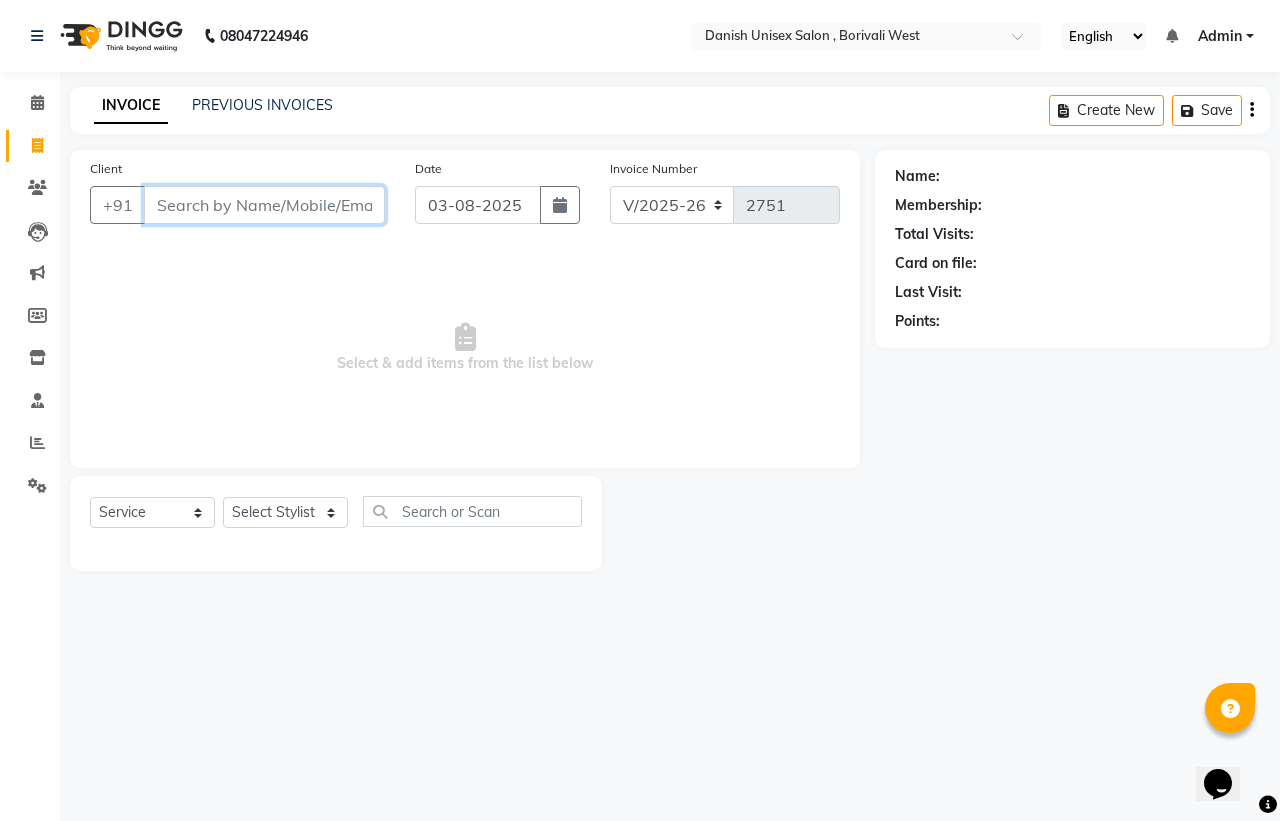 click on "Client" at bounding box center [264, 205] 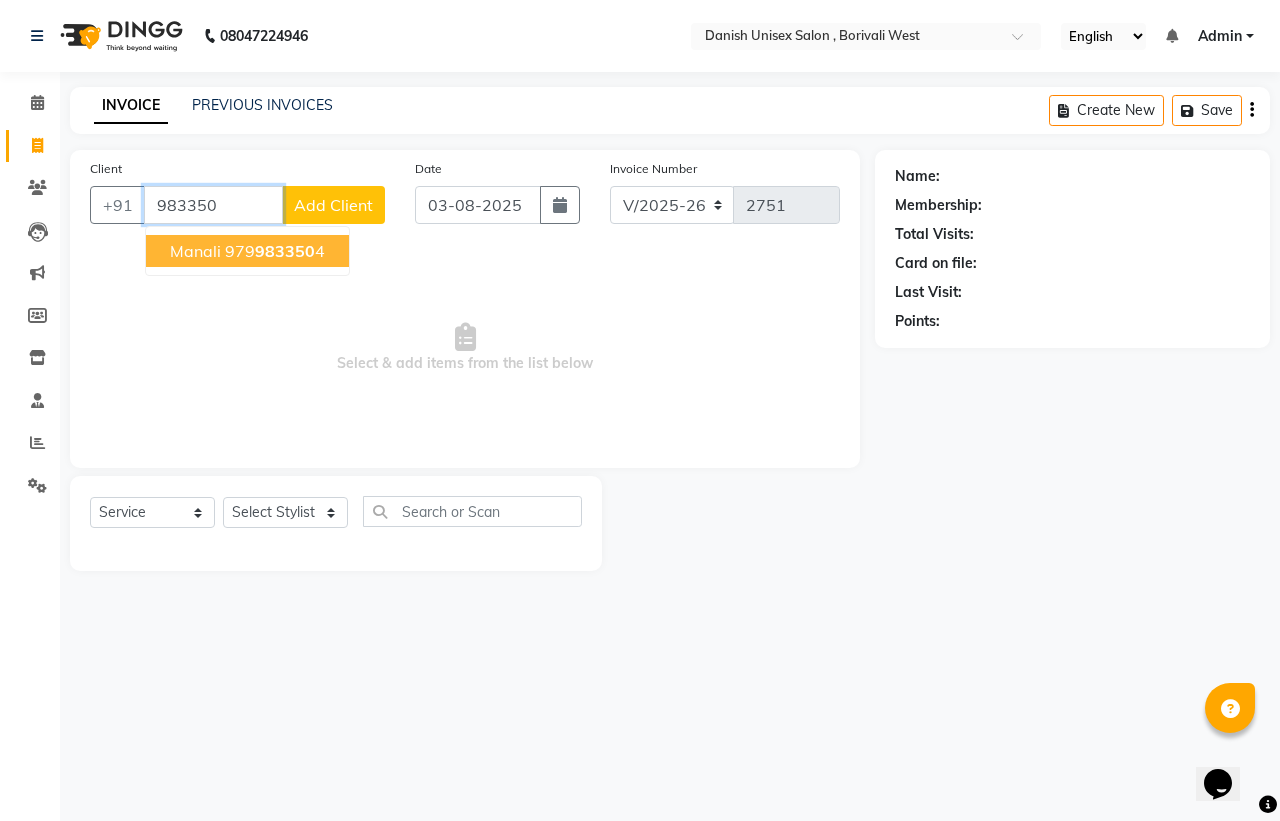 click on "983350" at bounding box center [213, 205] 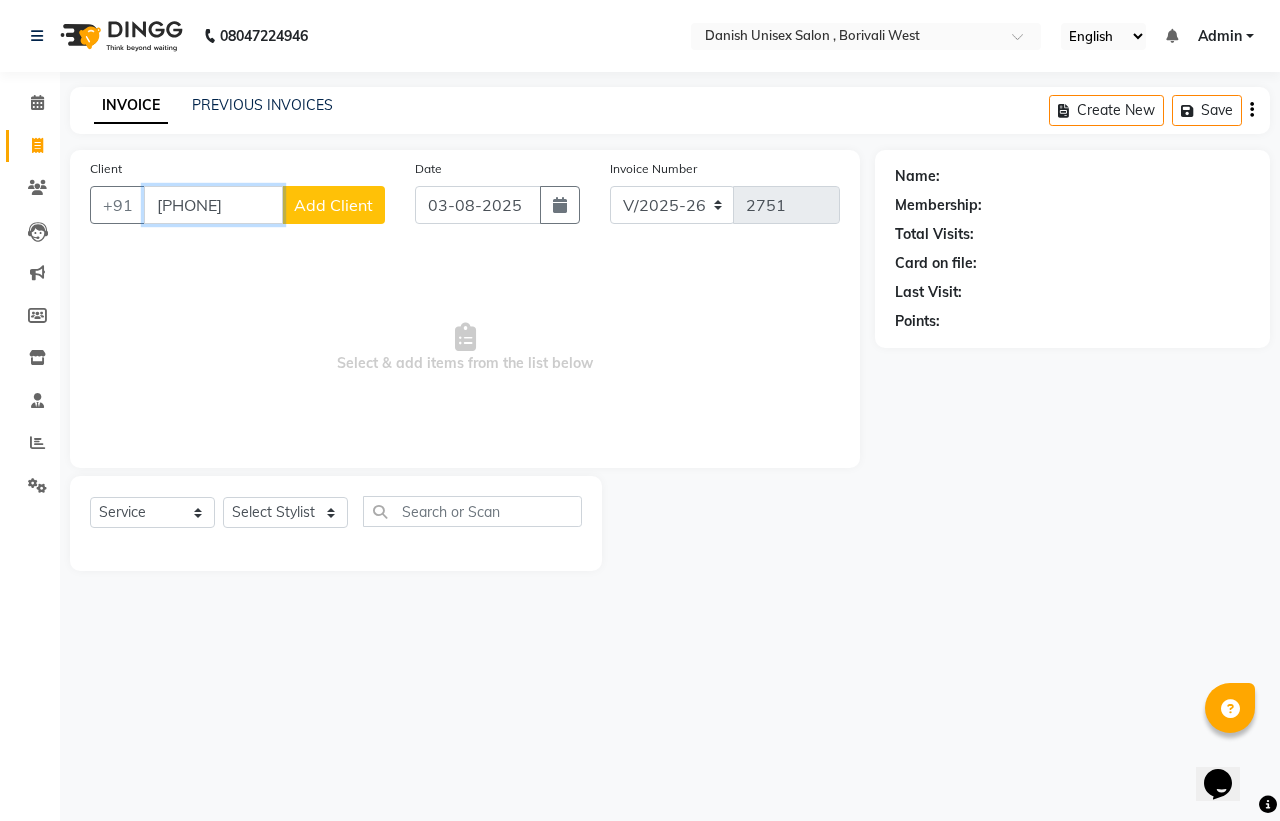 click on "9833350" at bounding box center (213, 205) 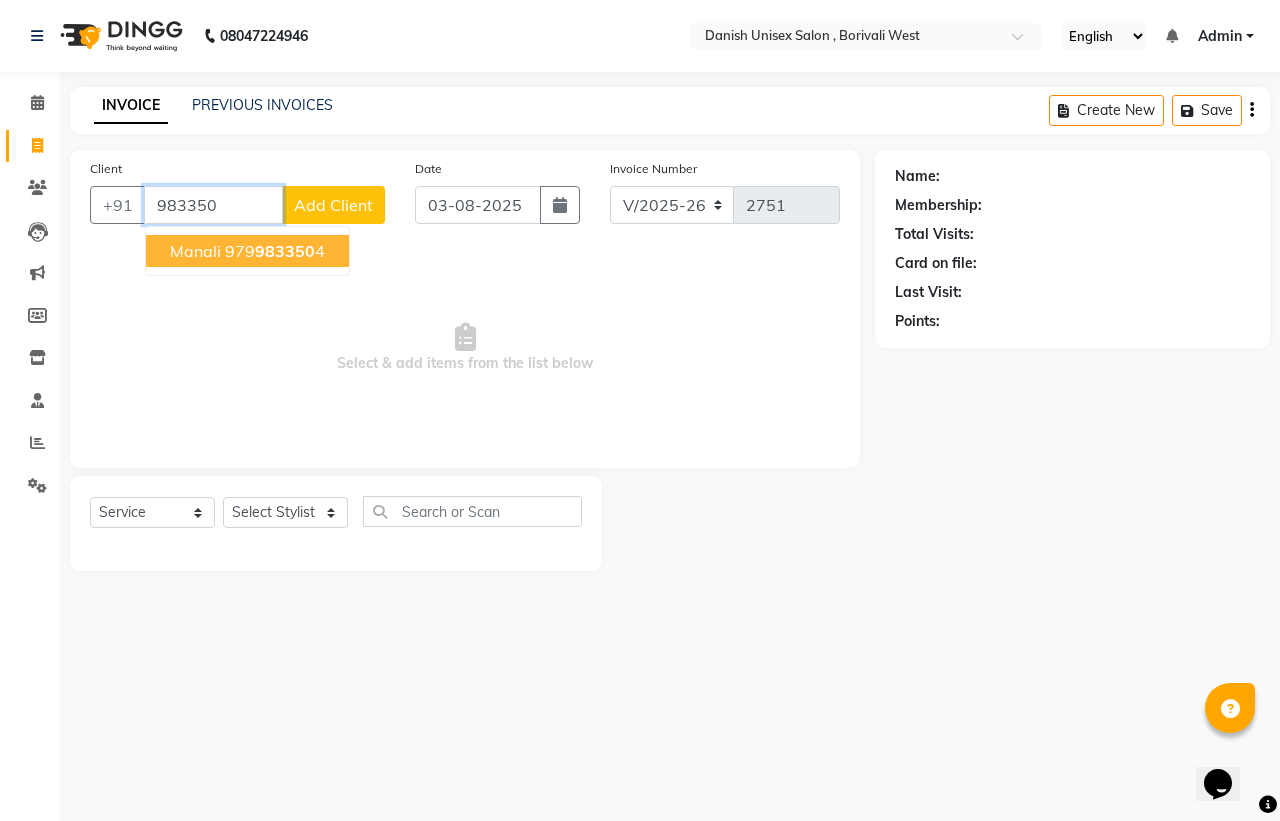 click on "983350" at bounding box center (213, 205) 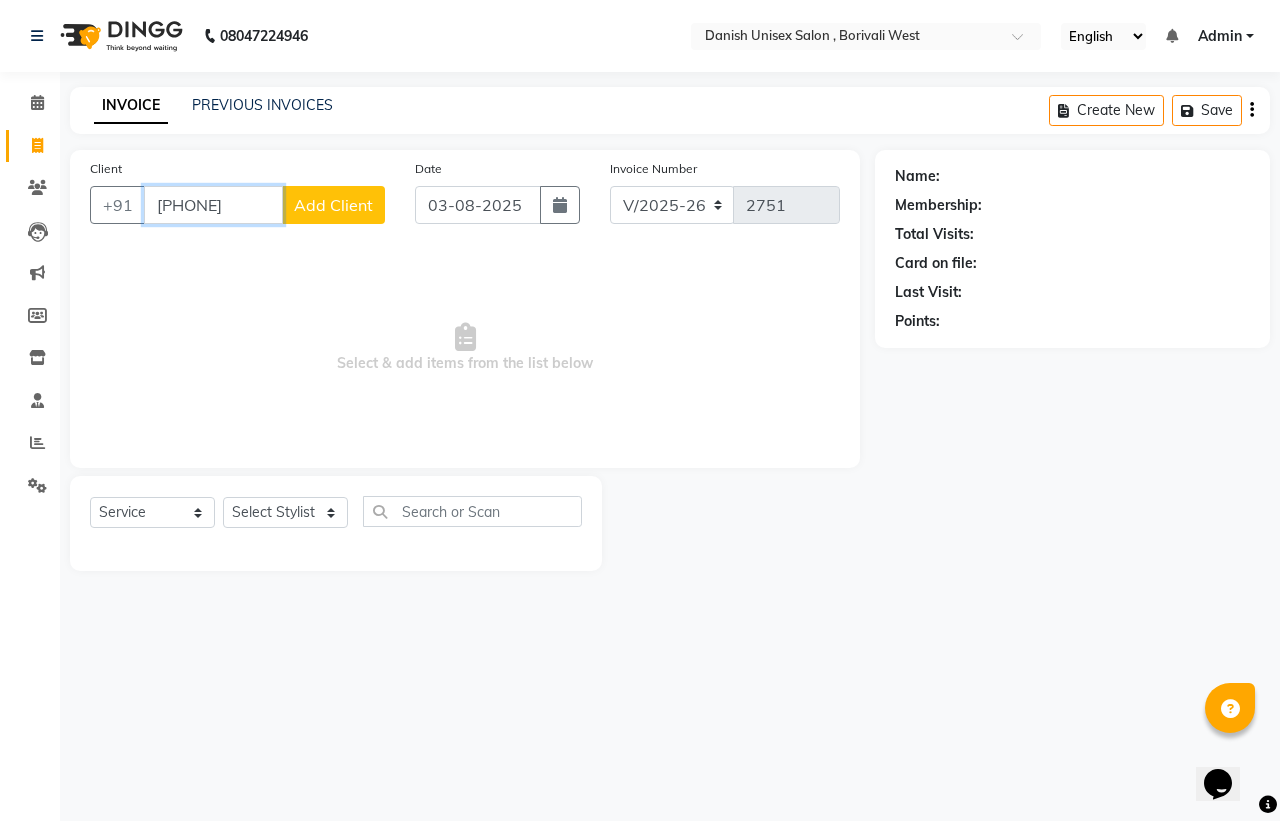 type on "[PHONE]" 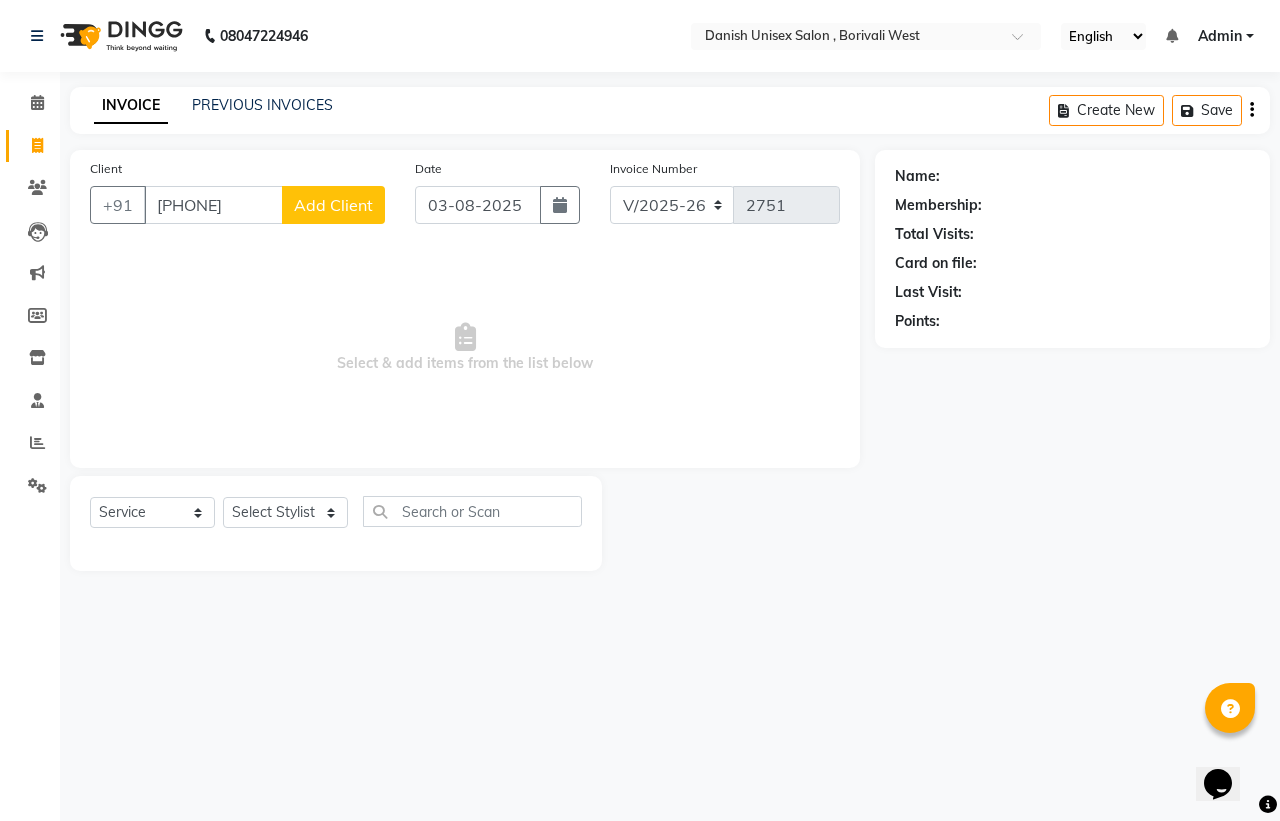 click on "Add Client" 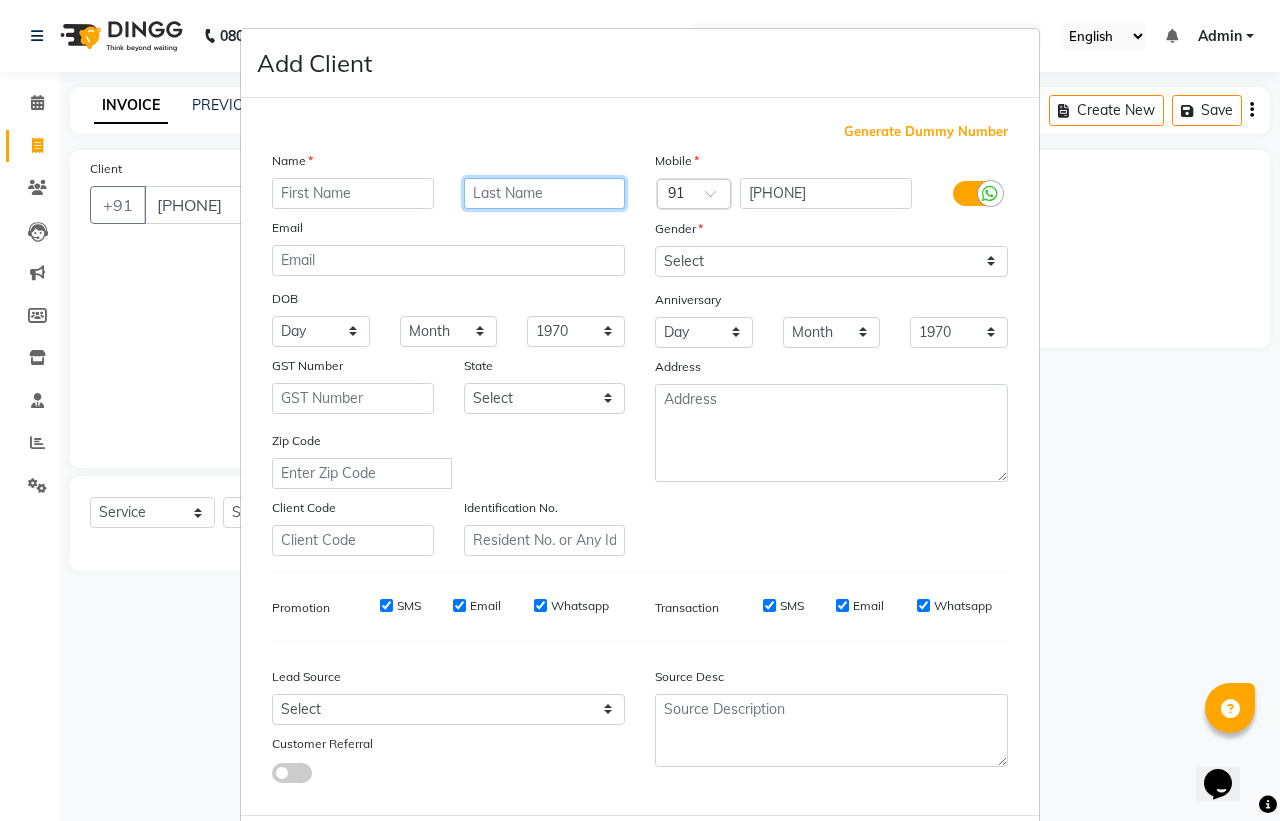 drag, startPoint x: 491, startPoint y: 197, endPoint x: 352, endPoint y: 197, distance: 139 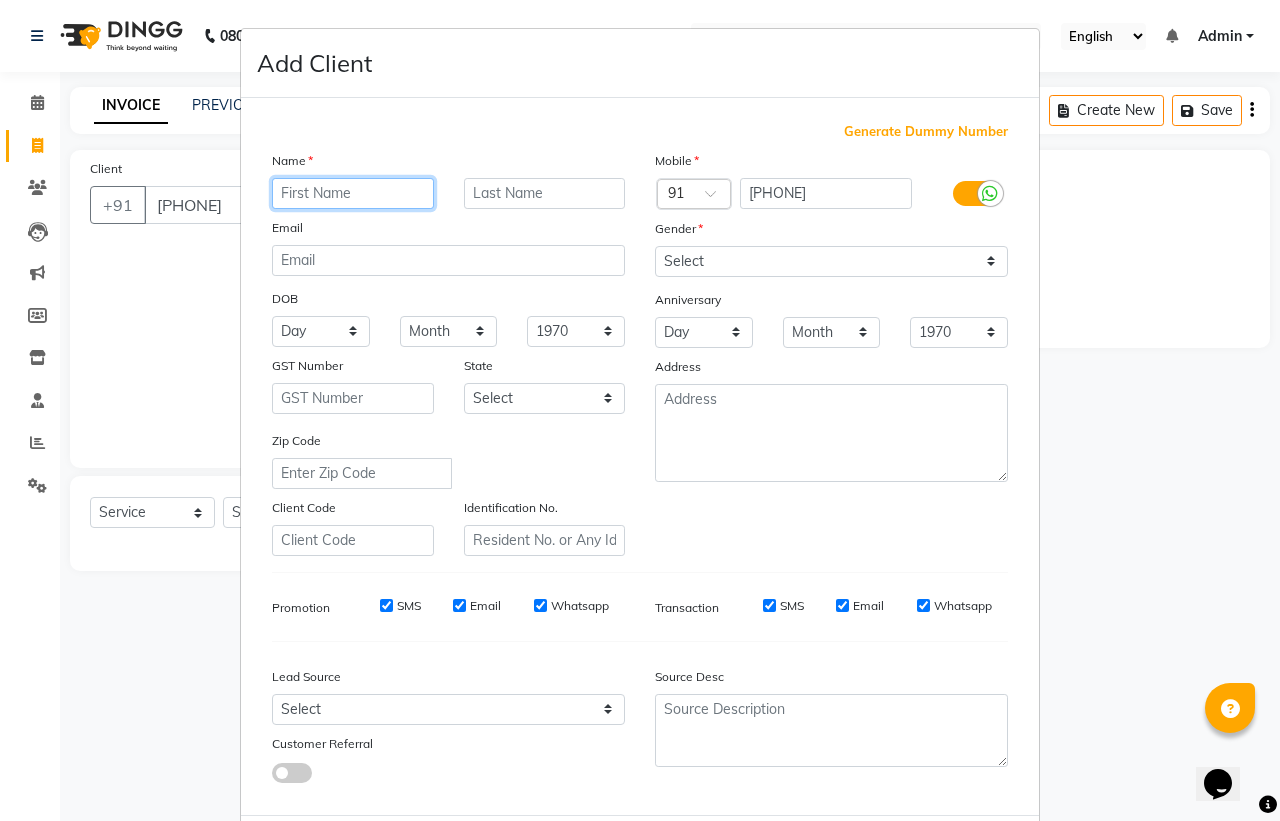 drag, startPoint x: 345, startPoint y: 197, endPoint x: 366, endPoint y: 196, distance: 21.023796 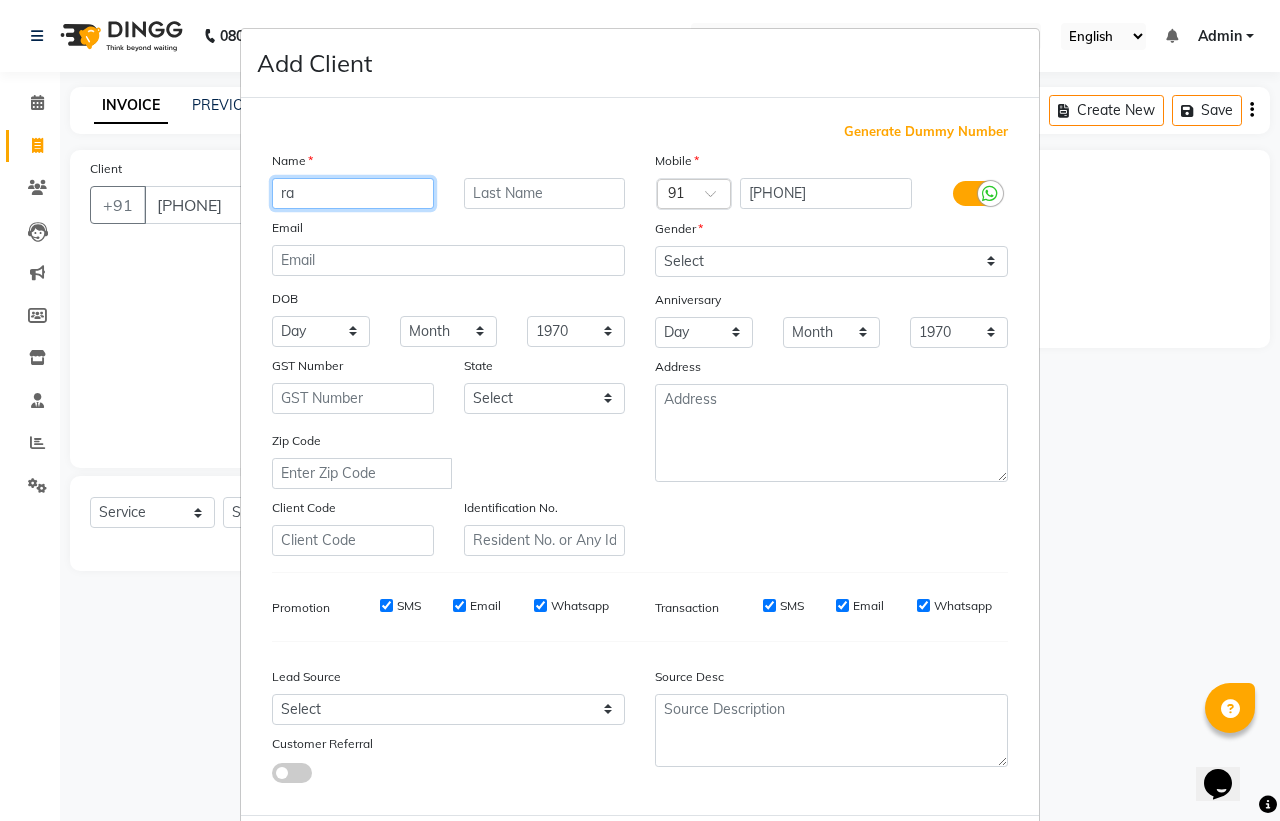 type on "r" 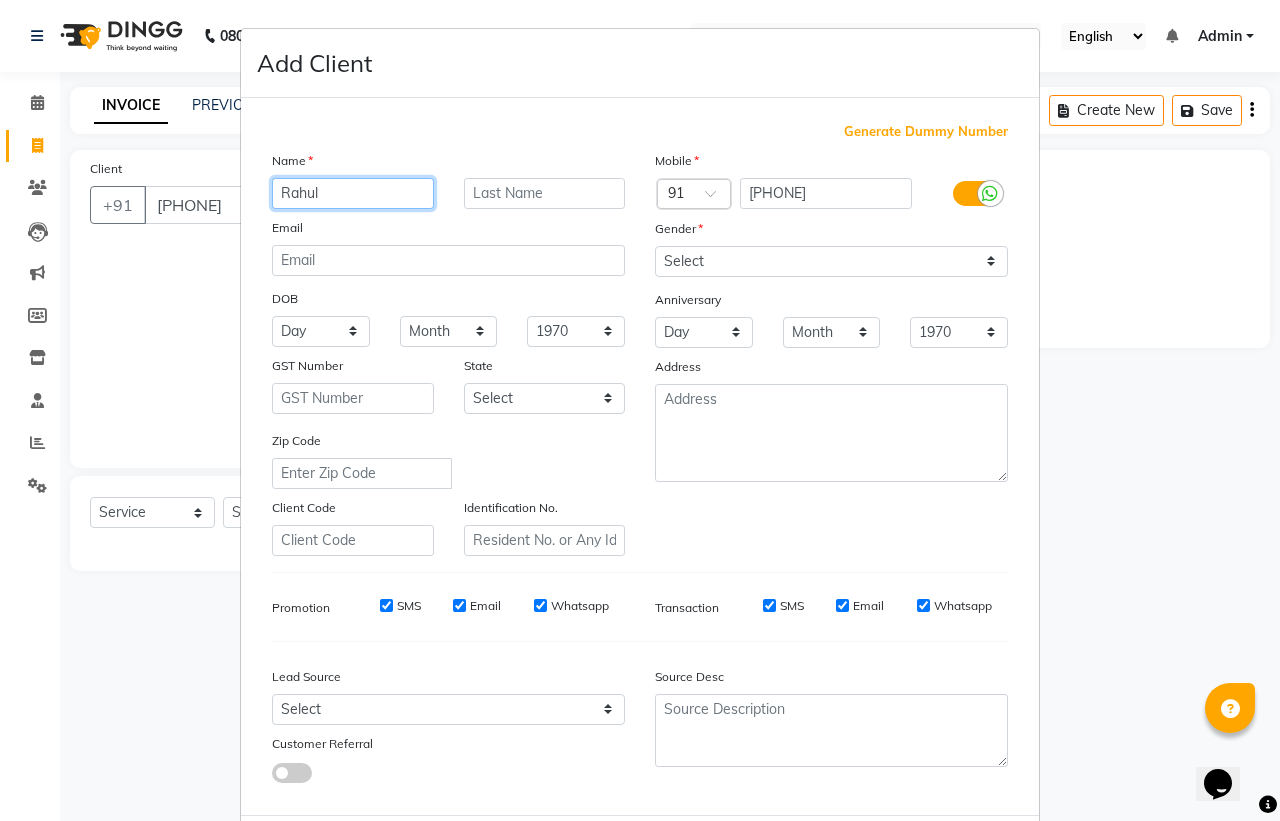 type on "Rahul" 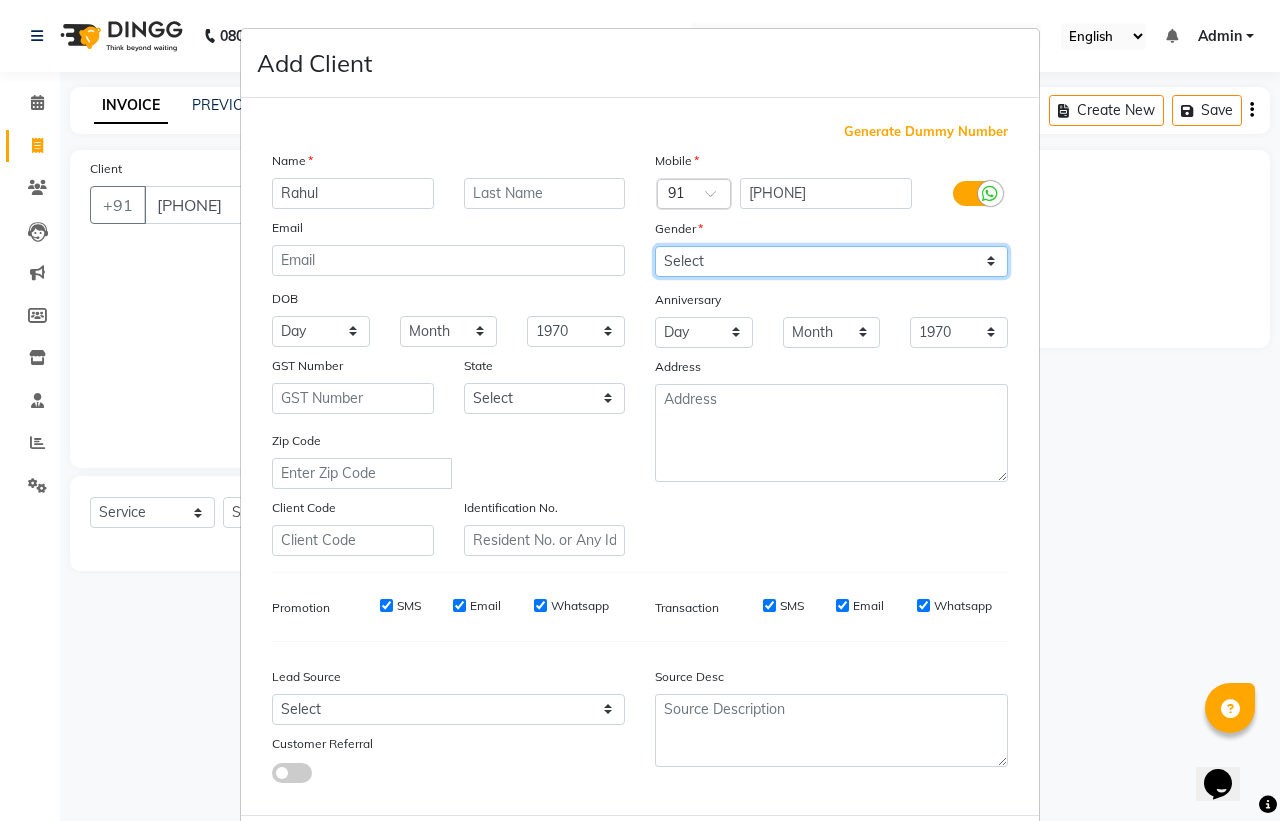 click on "Select Male Female Other Prefer Not To Say" at bounding box center [831, 261] 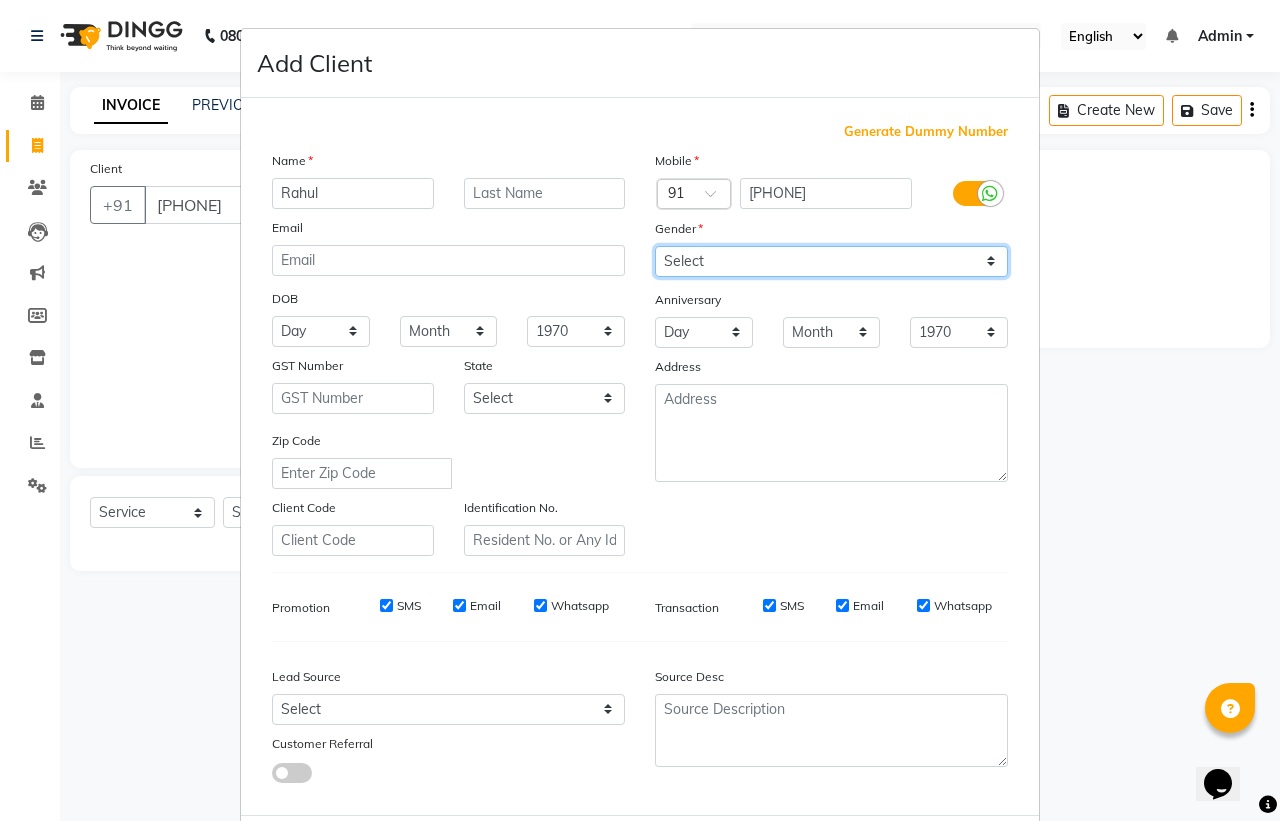 select on "male" 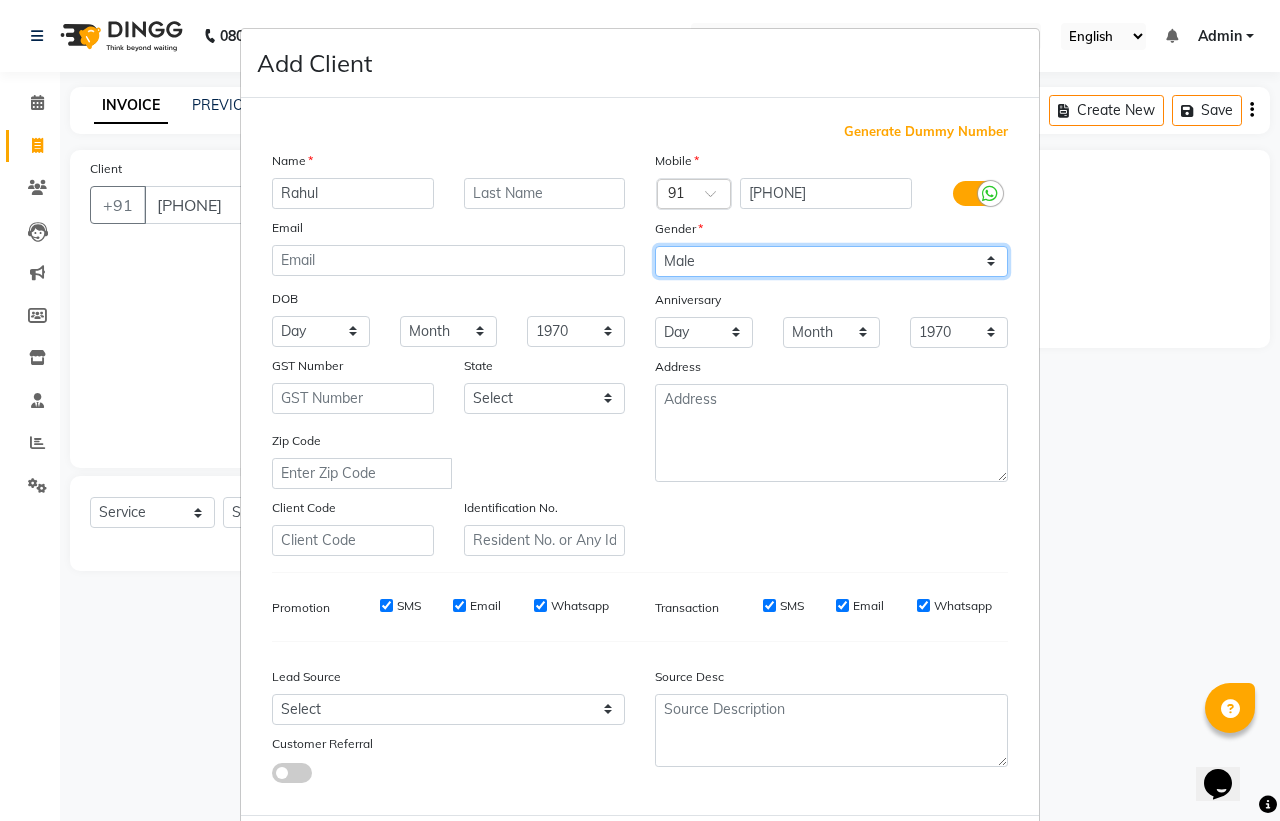 click on "Select Male Female Other Prefer Not To Say" at bounding box center [831, 261] 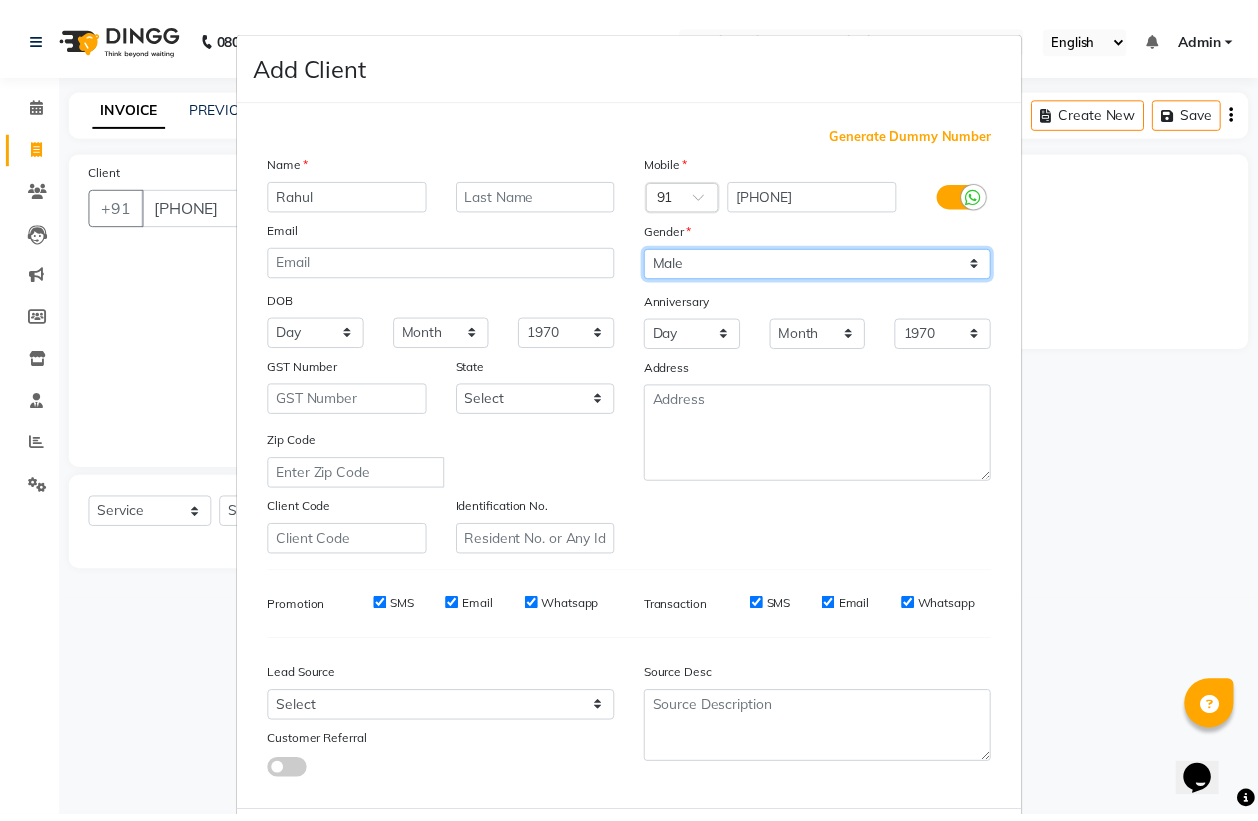 scroll, scrollTop: 95, scrollLeft: 0, axis: vertical 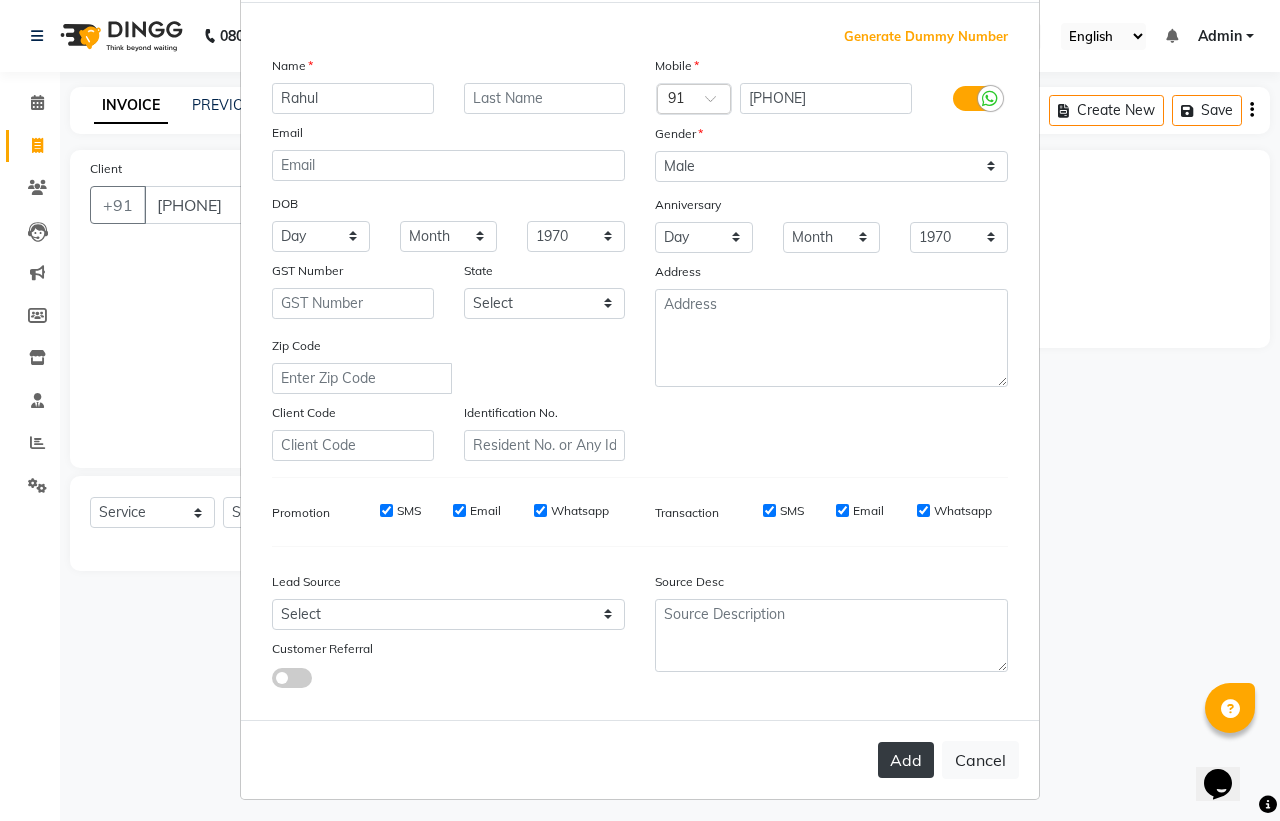 click on "Add" at bounding box center [906, 760] 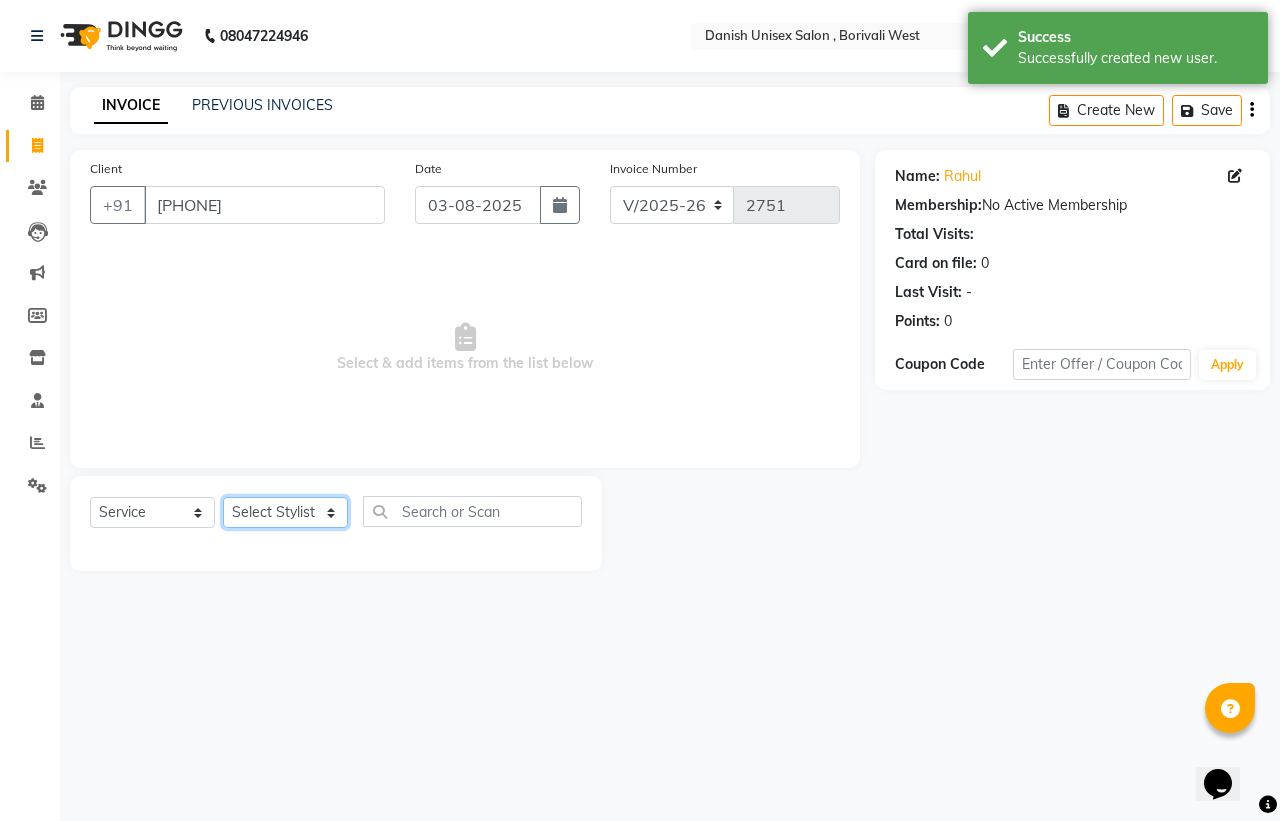 click on "Select Stylist Bhim Shing firoz alam Juber shaikh kajal Lubna Sayyad Nikhil Sharma Nikita Niraj Kanojiya Niyaz Salmani Pooja Yadav Riddhi Sabil salmani sapna" 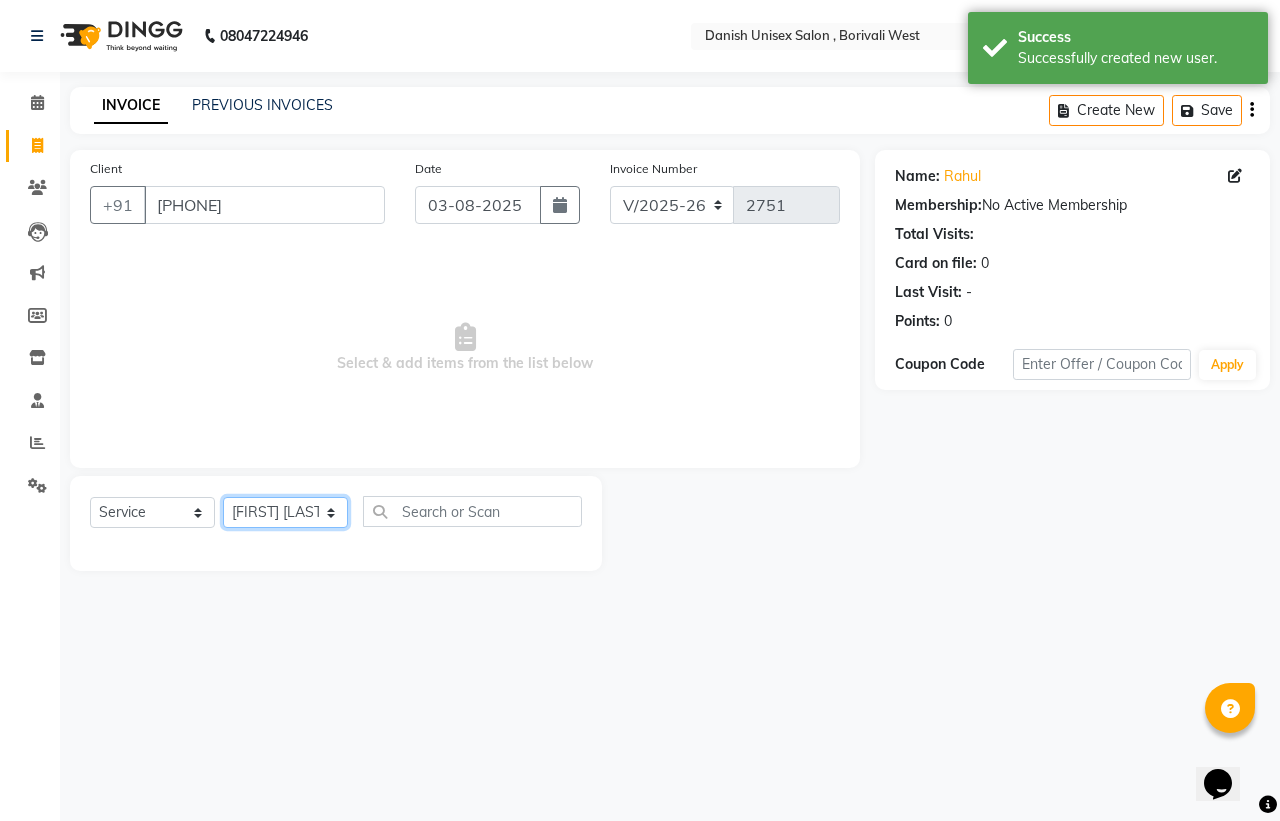 click on "Select Stylist Bhim Shing firoz alam Juber shaikh kajal Lubna Sayyad Nikhil Sharma Nikita Niraj Kanojiya Niyaz Salmani Pooja Yadav Riddhi Sabil salmani sapna" 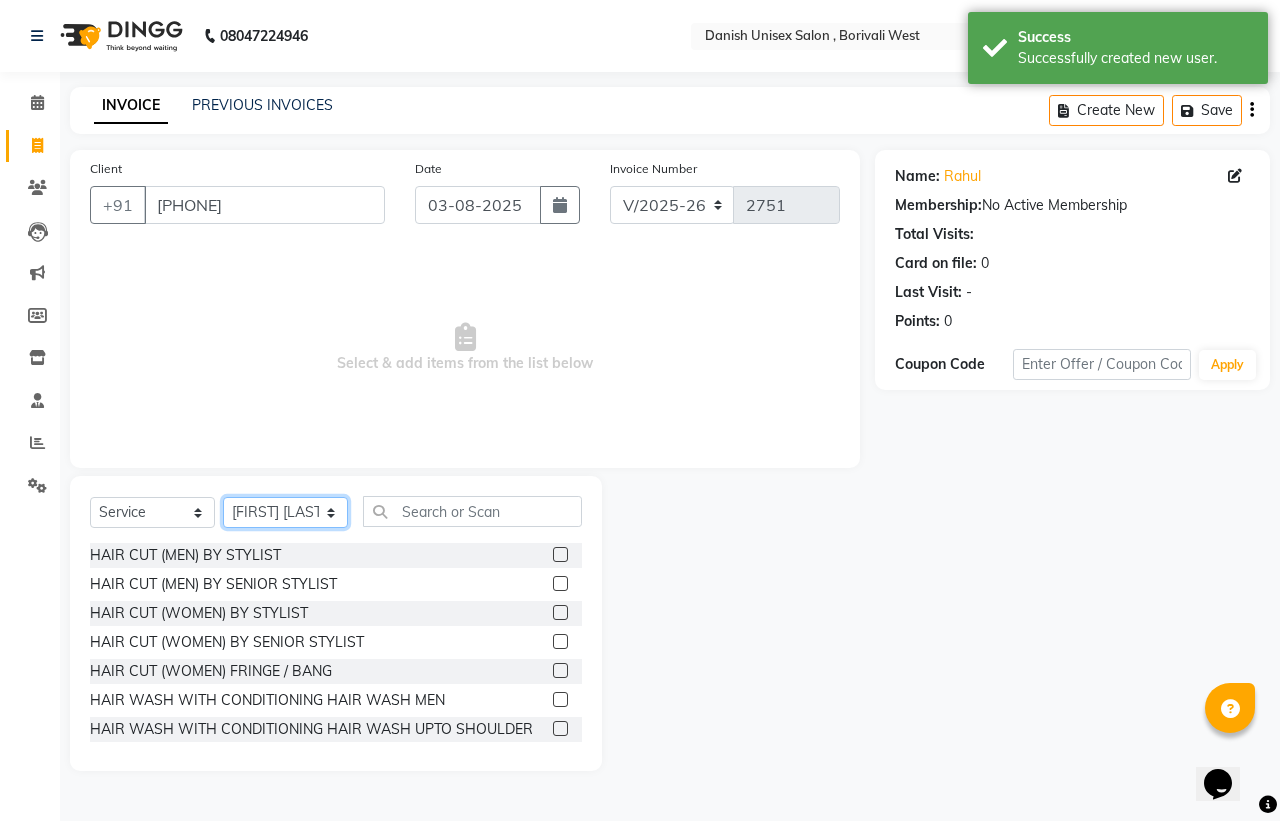 click on "Select Stylist Bhim Shing firoz alam Juber shaikh kajal Lubna Sayyad Nikhil Sharma Nikita Niraj Kanojiya Niyaz Salmani Pooja Yadav Riddhi Sabil salmani sapna" 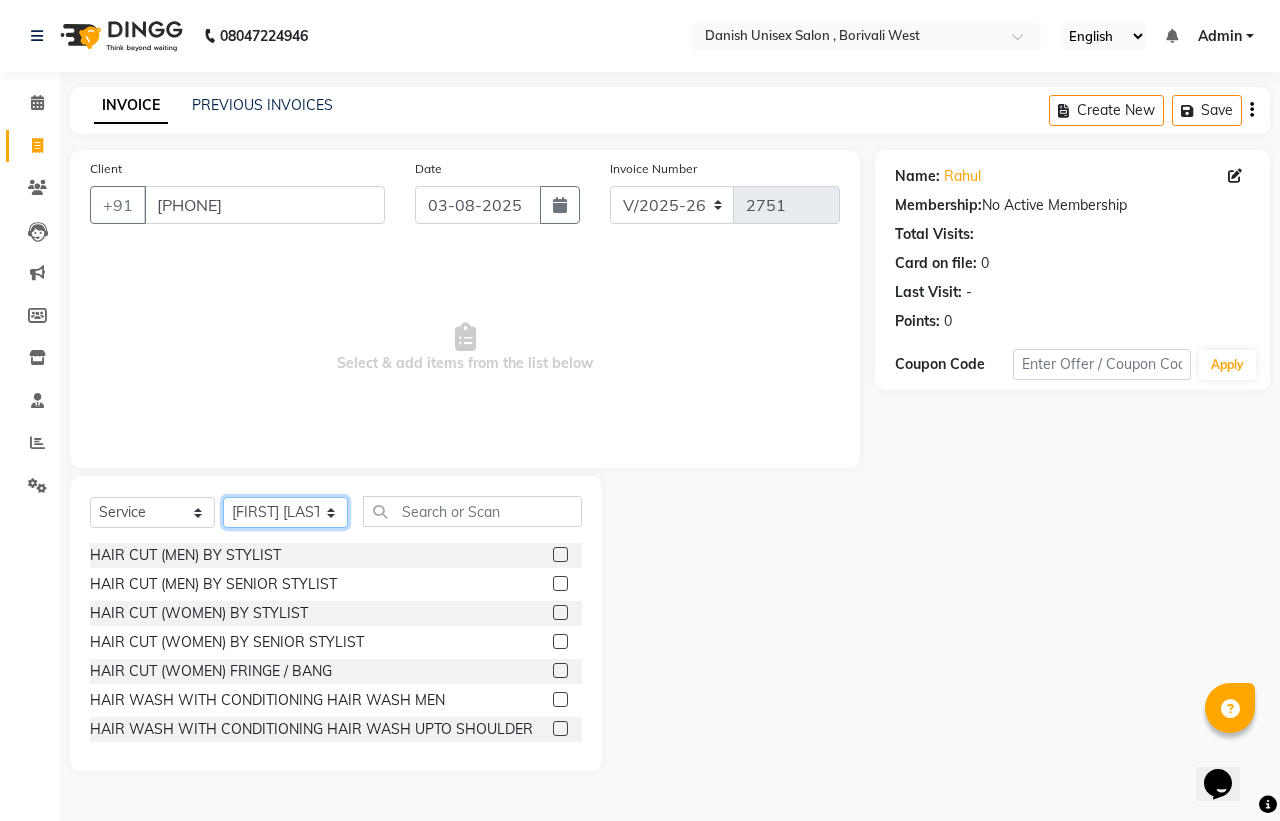 select on "54584" 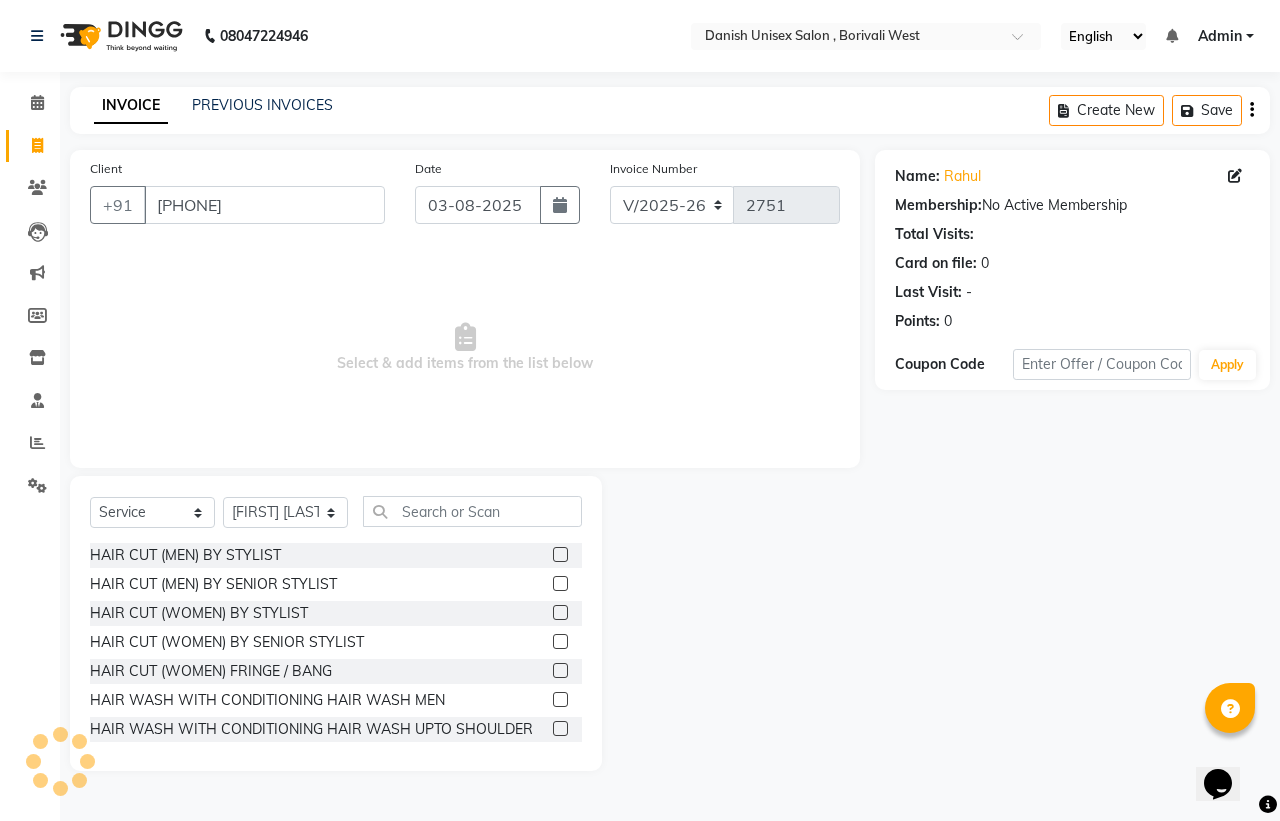 click 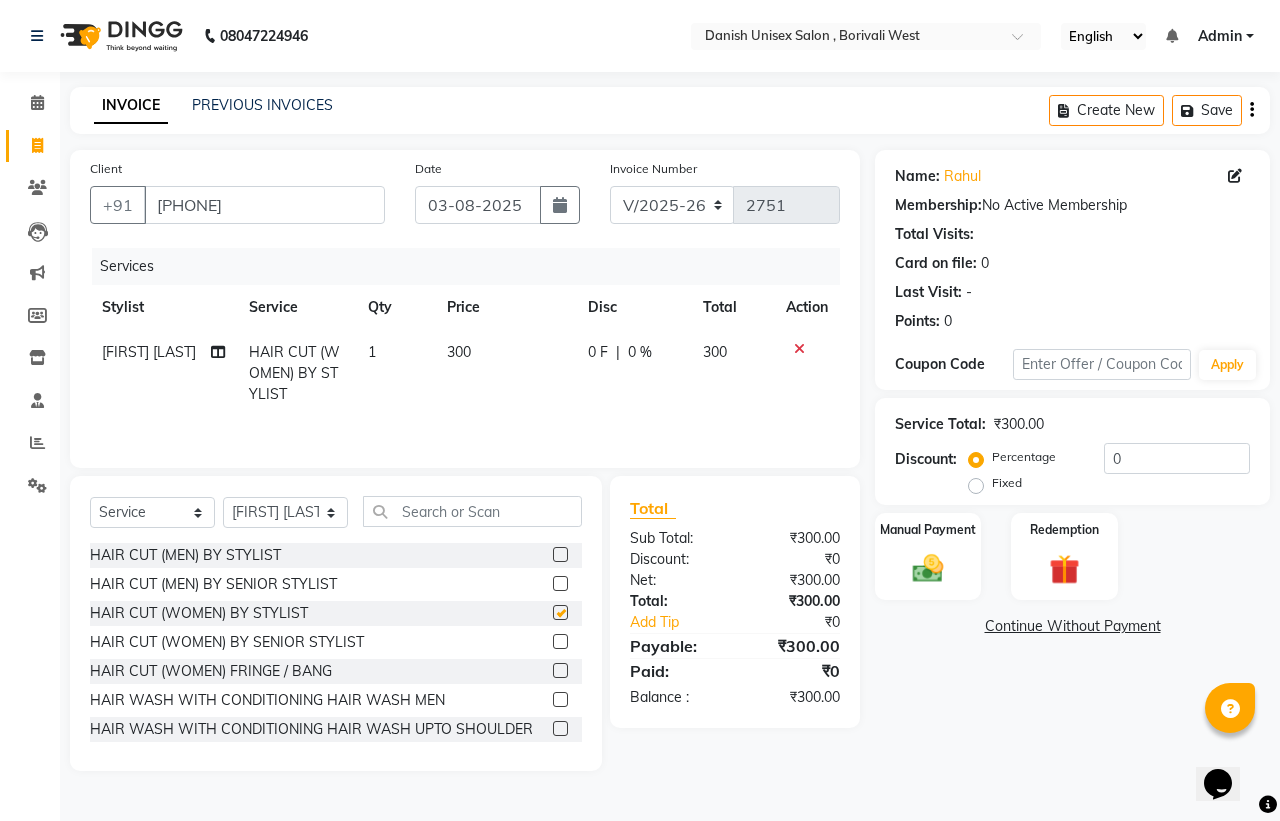checkbox on "false" 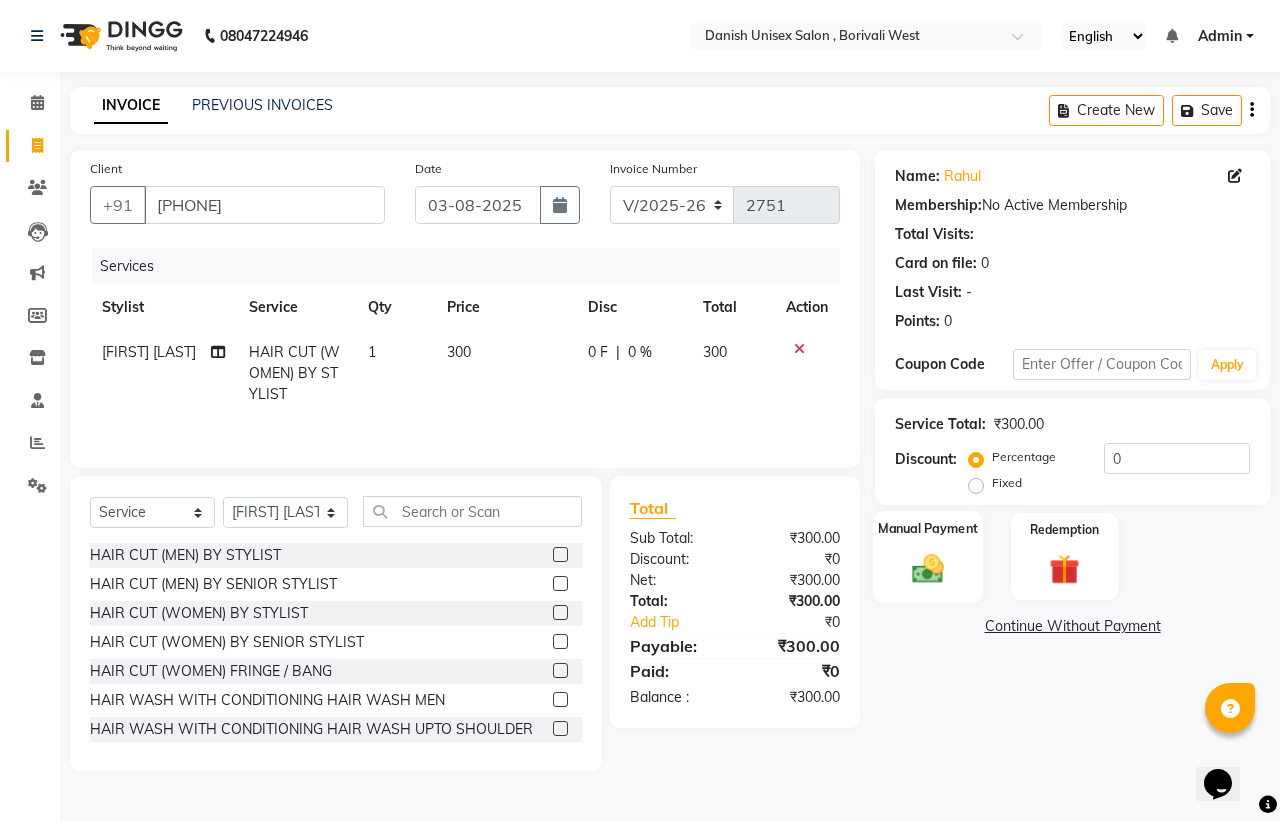 click 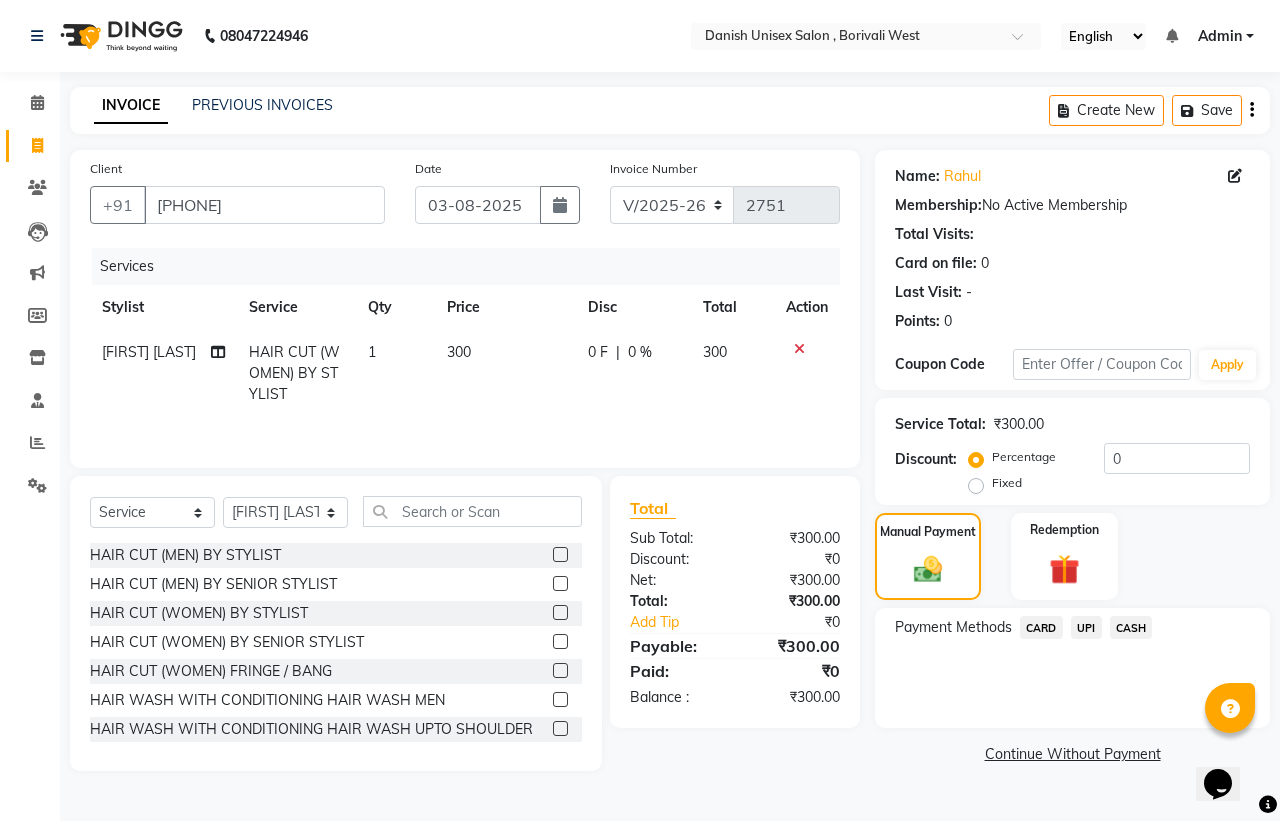 click on "CASH" 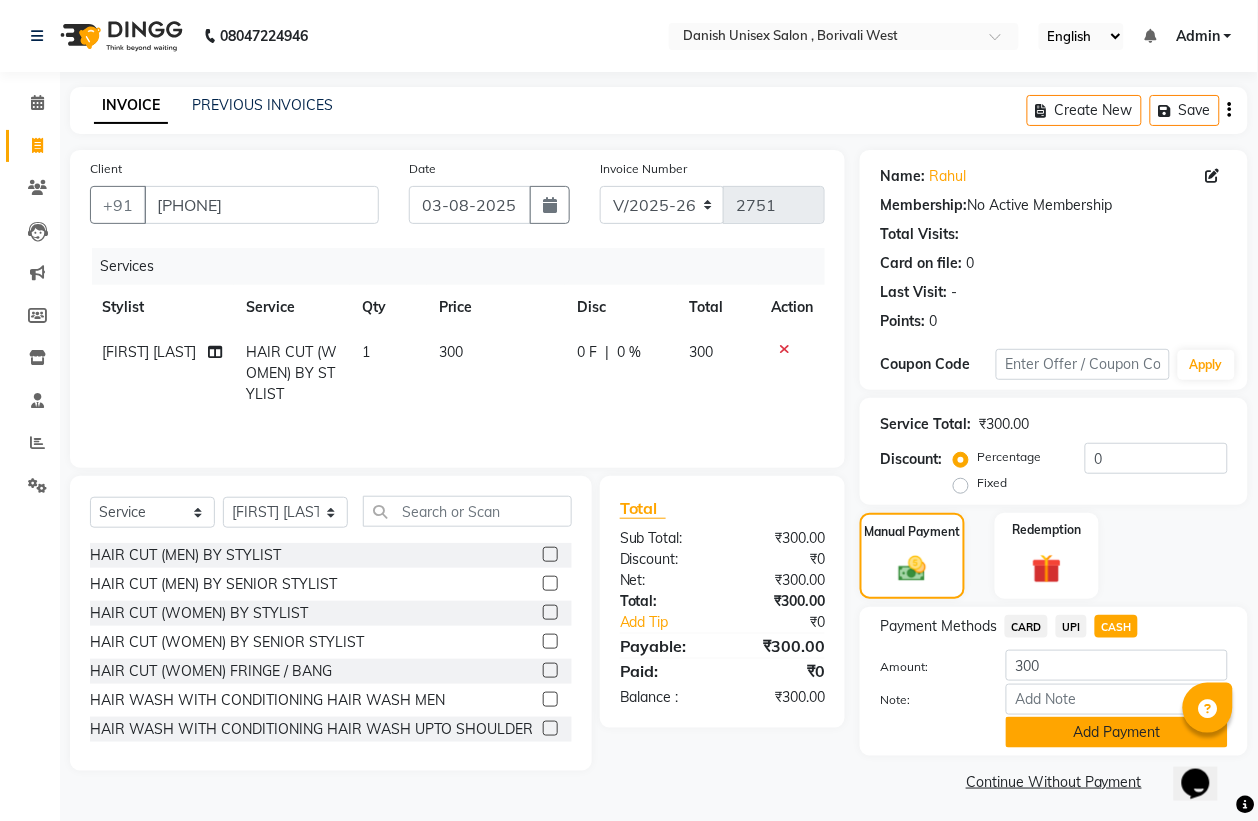 click on "Add Payment" 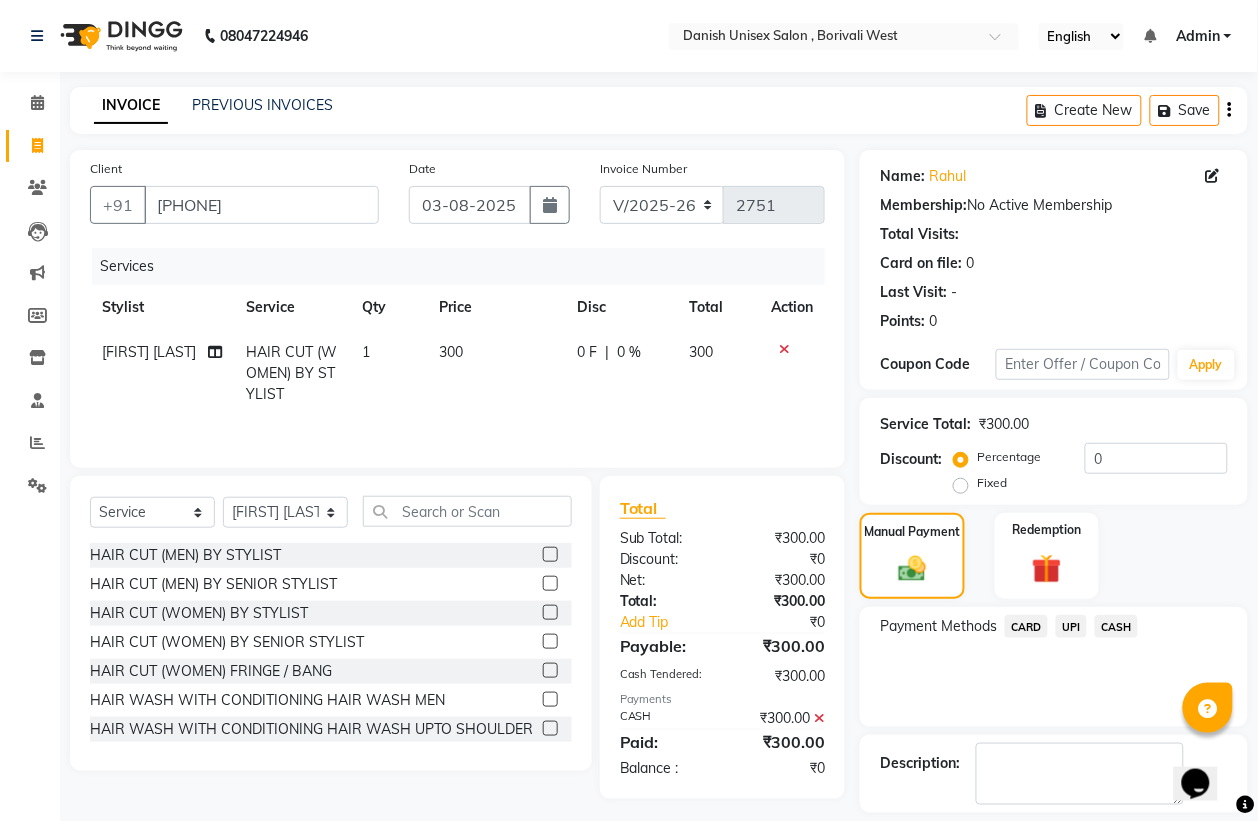 scroll, scrollTop: 91, scrollLeft: 0, axis: vertical 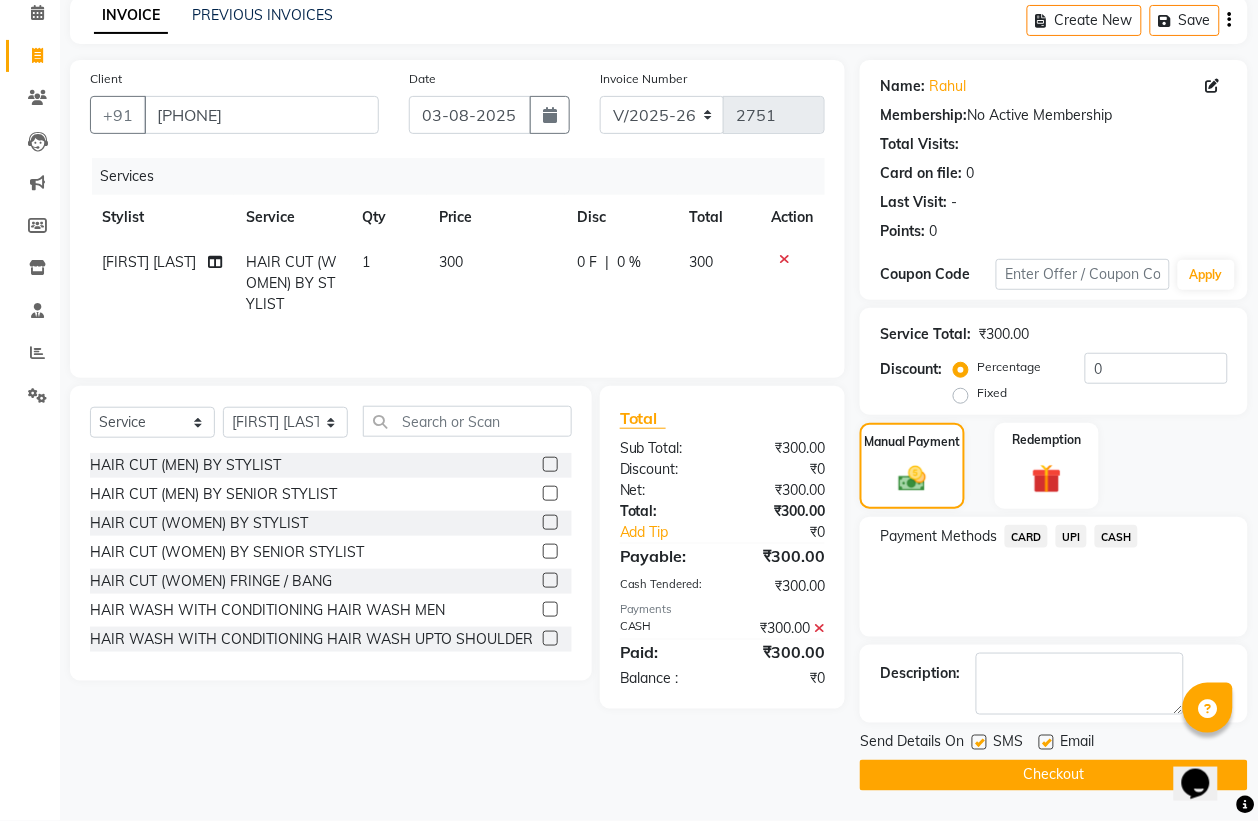 click on "Checkout" 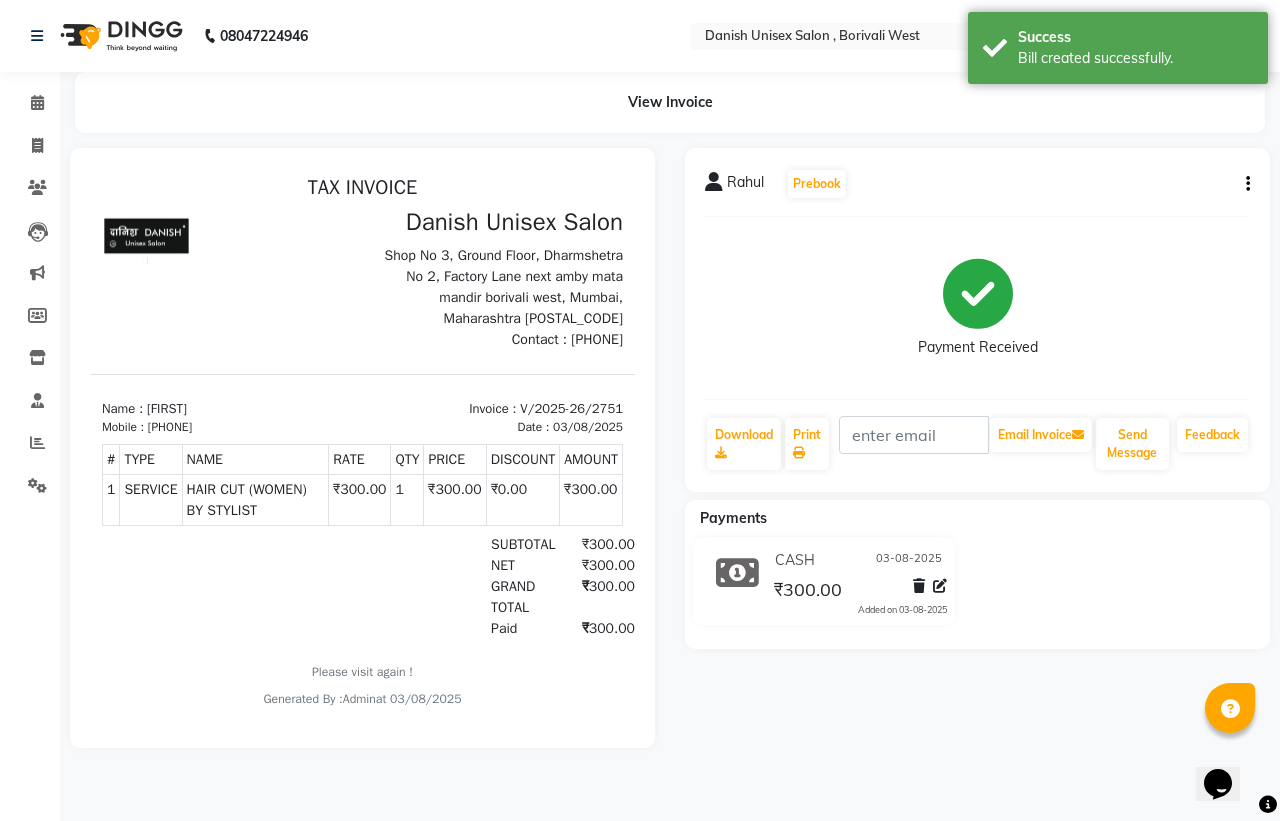 scroll, scrollTop: 0, scrollLeft: 0, axis: both 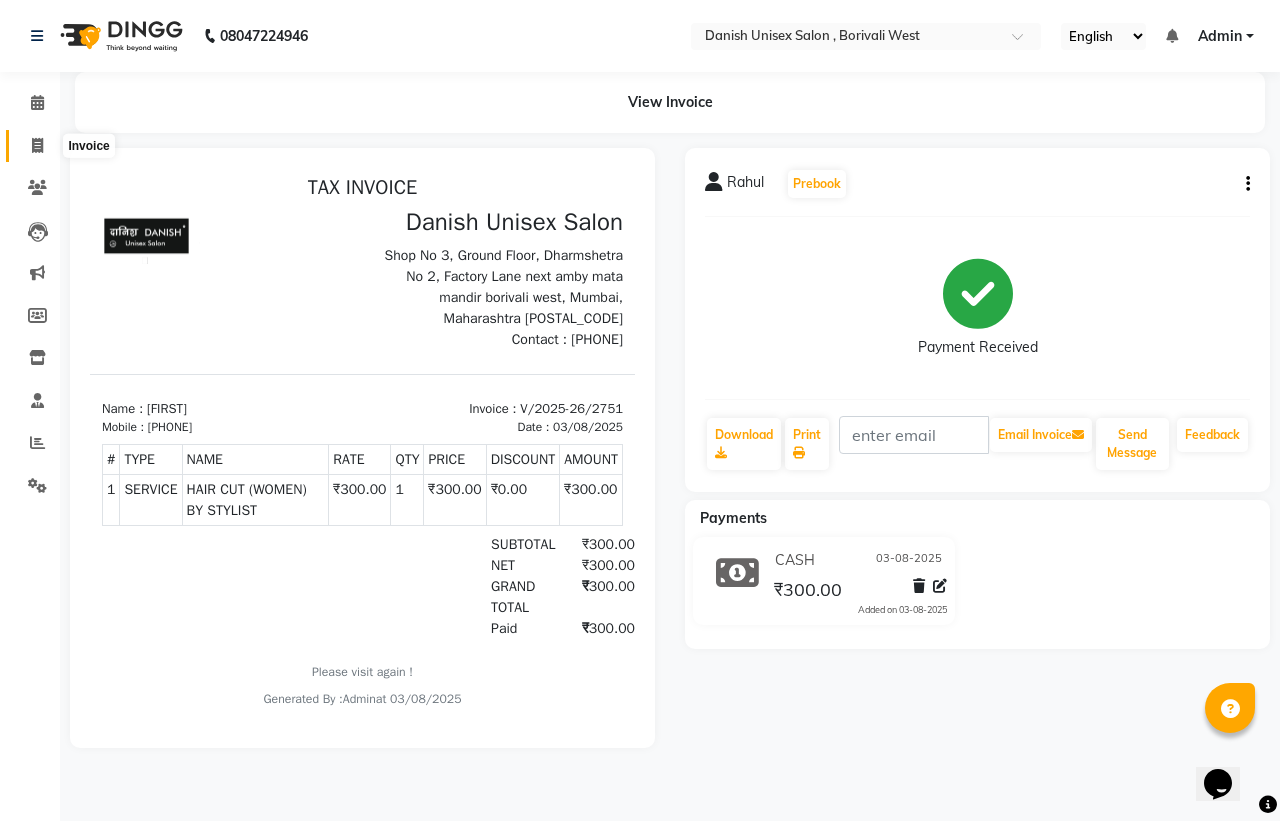 click 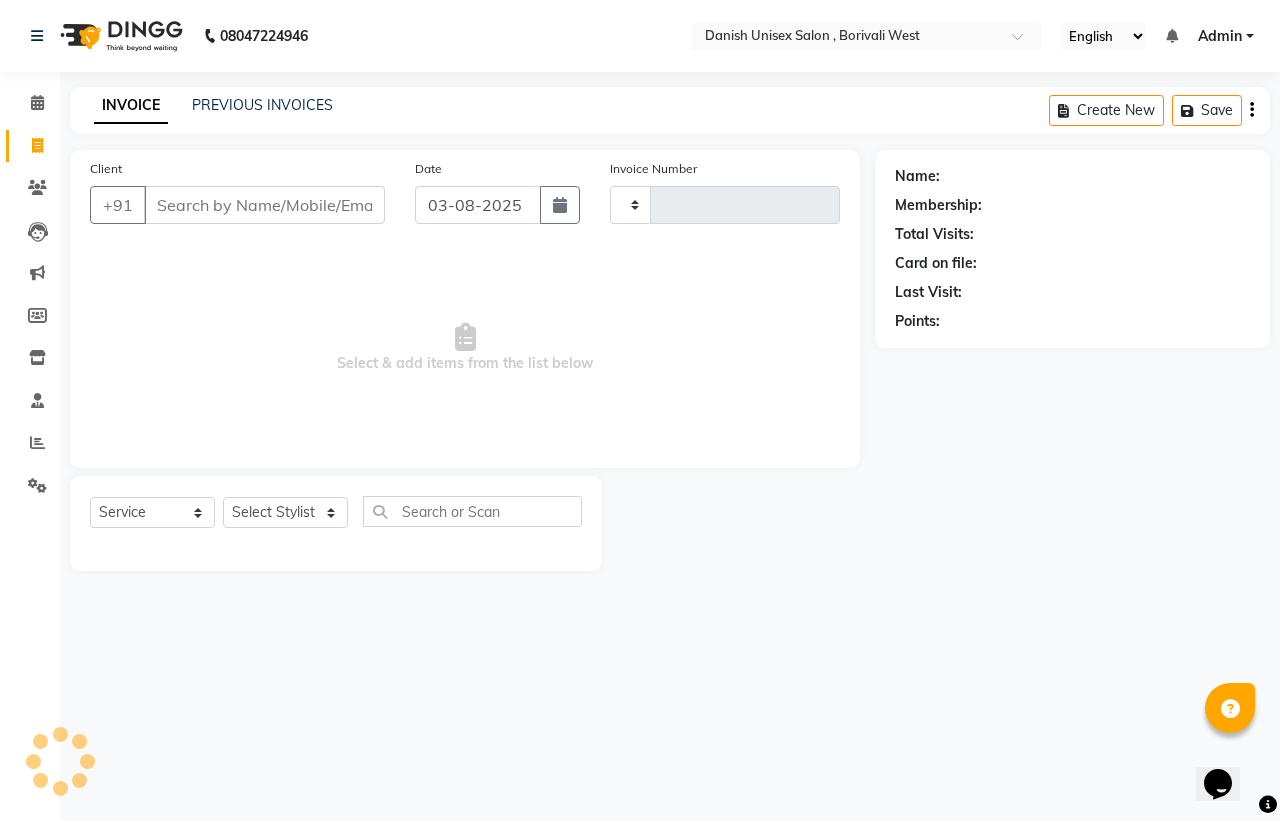 type on "2752" 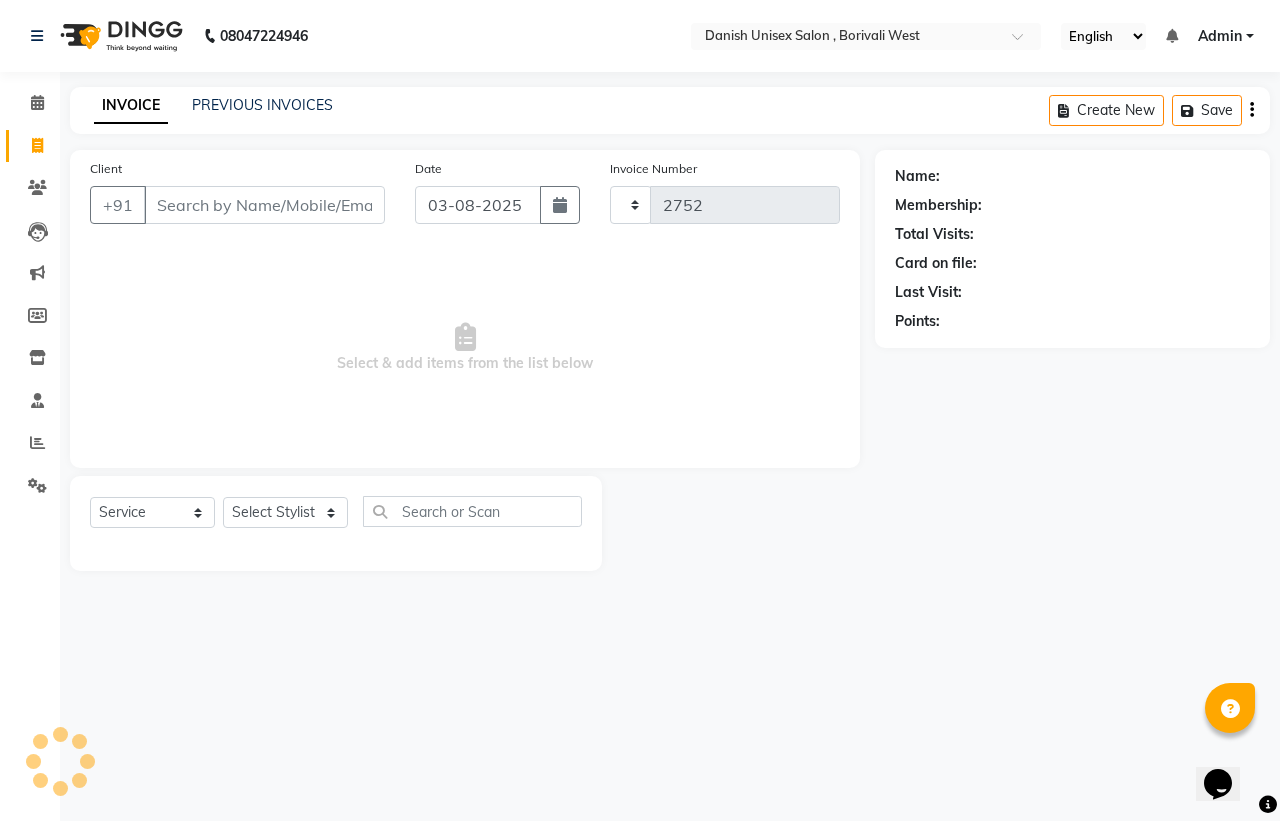 select on "6929" 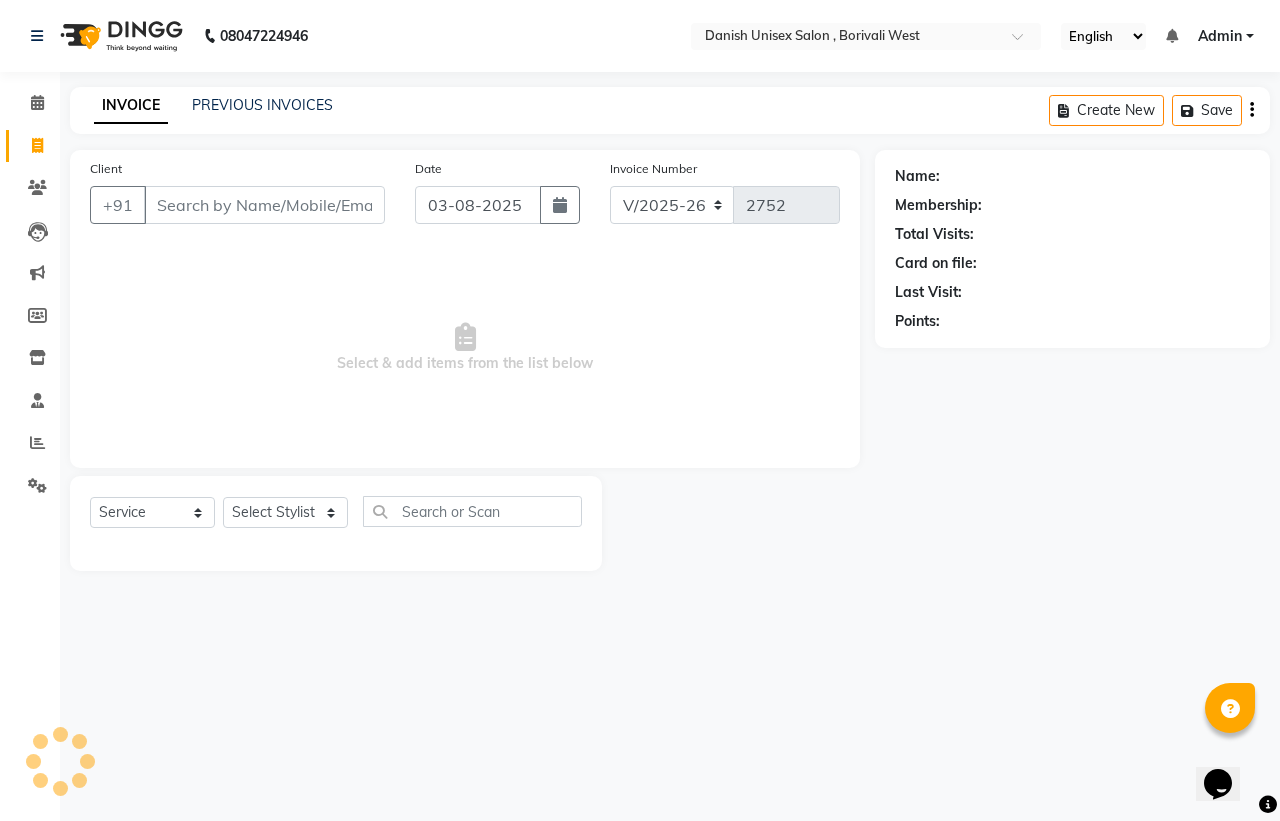 drag, startPoint x: 205, startPoint y: 195, endPoint x: 271, endPoint y: 277, distance: 105.26158 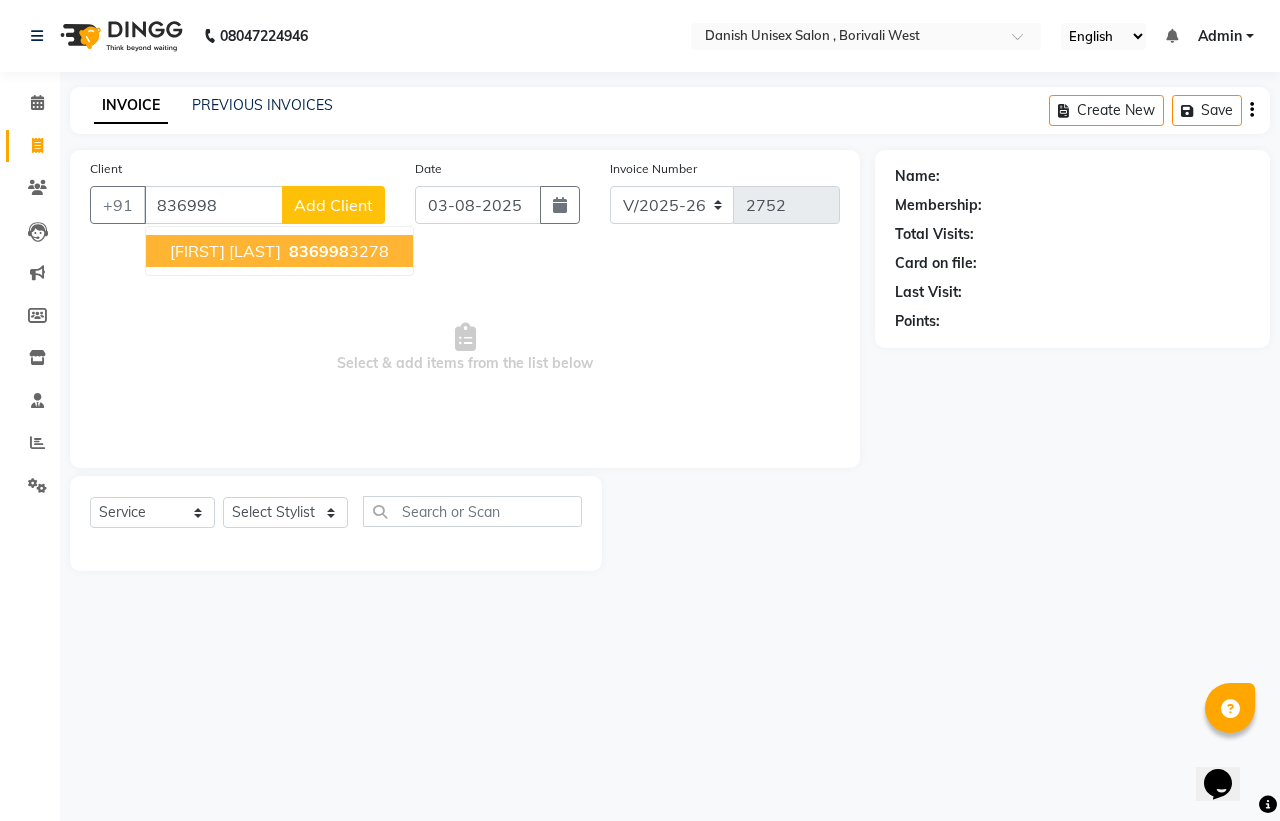 click on "836998 3278" at bounding box center [337, 251] 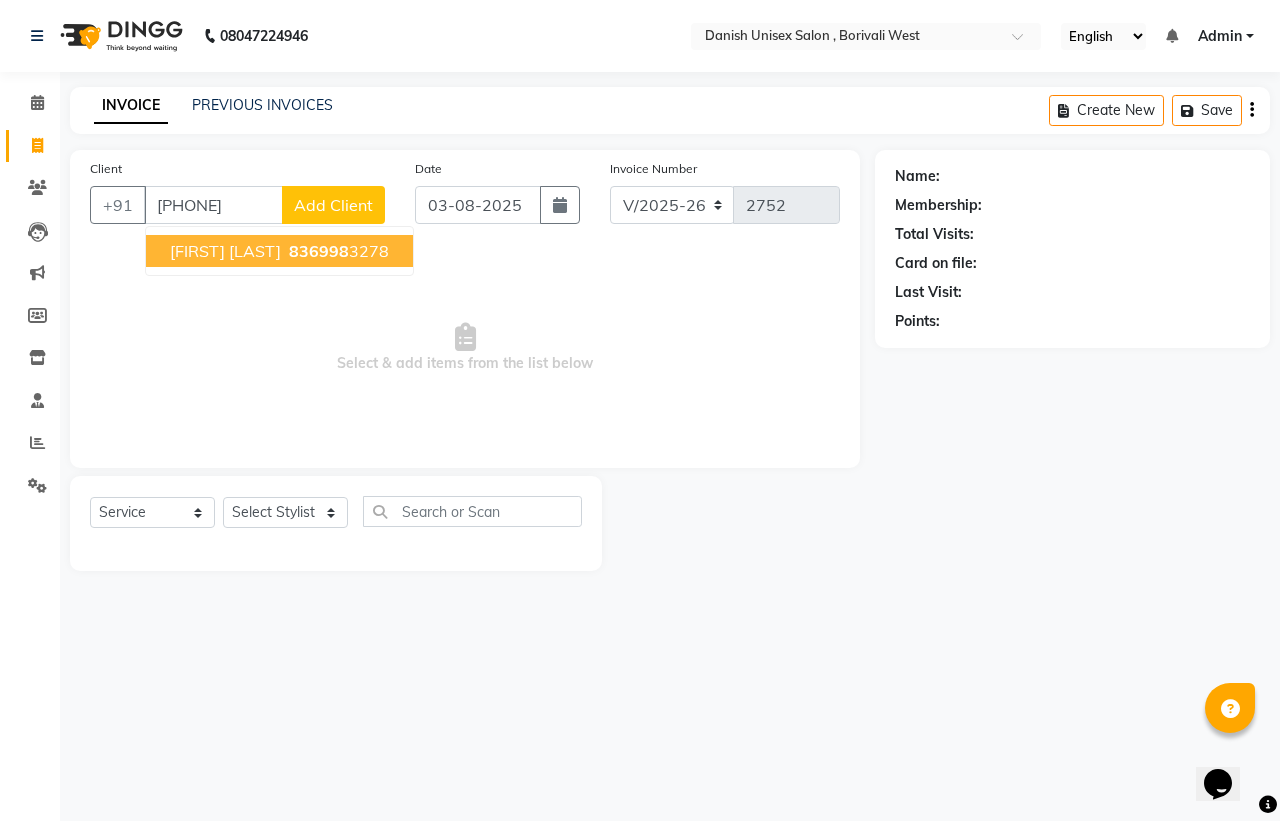 type on "[PHONE]" 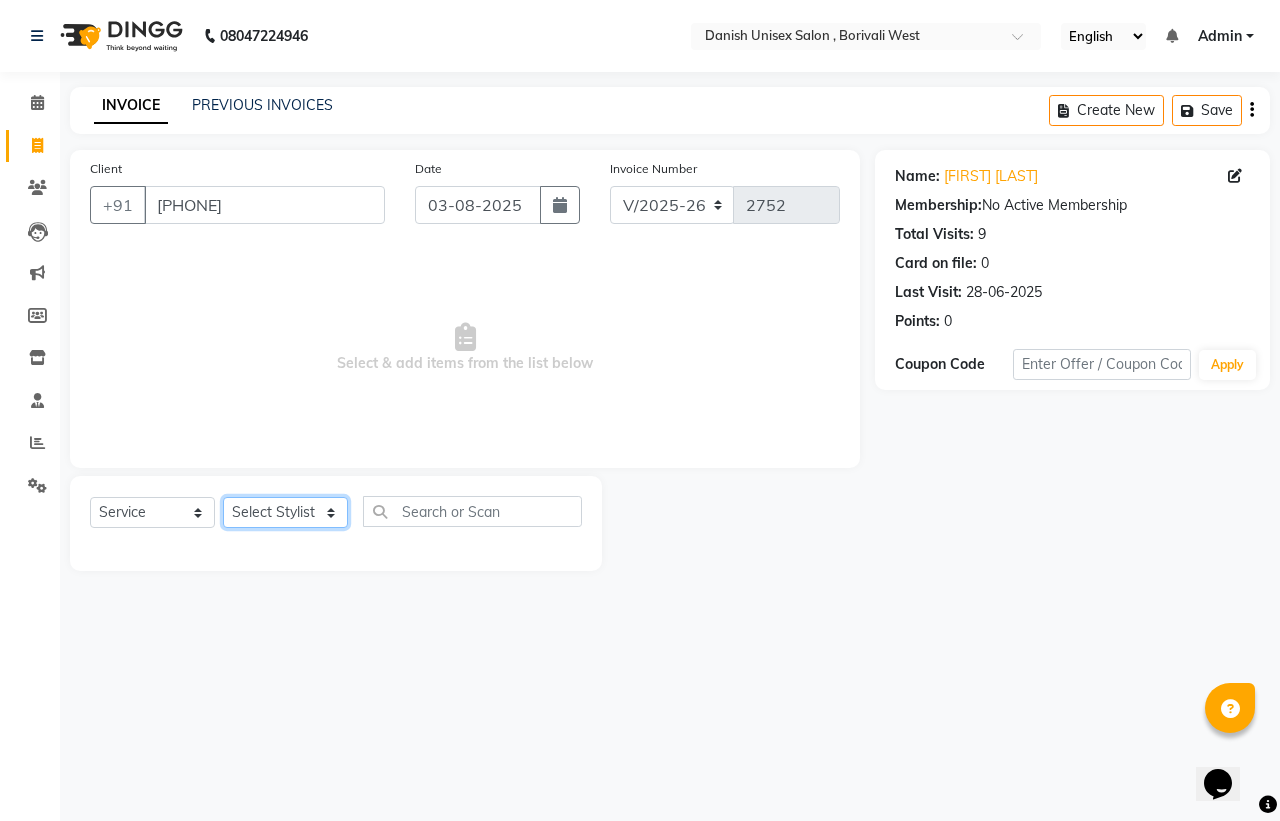 click on "Select Stylist Bhim Shing firoz alam Juber shaikh kajal Lubna Sayyad Nikhil Sharma Nikita Niraj Kanojiya Niyaz Salmani Pooja Yadav Riddhi Sabil salmani sapna" 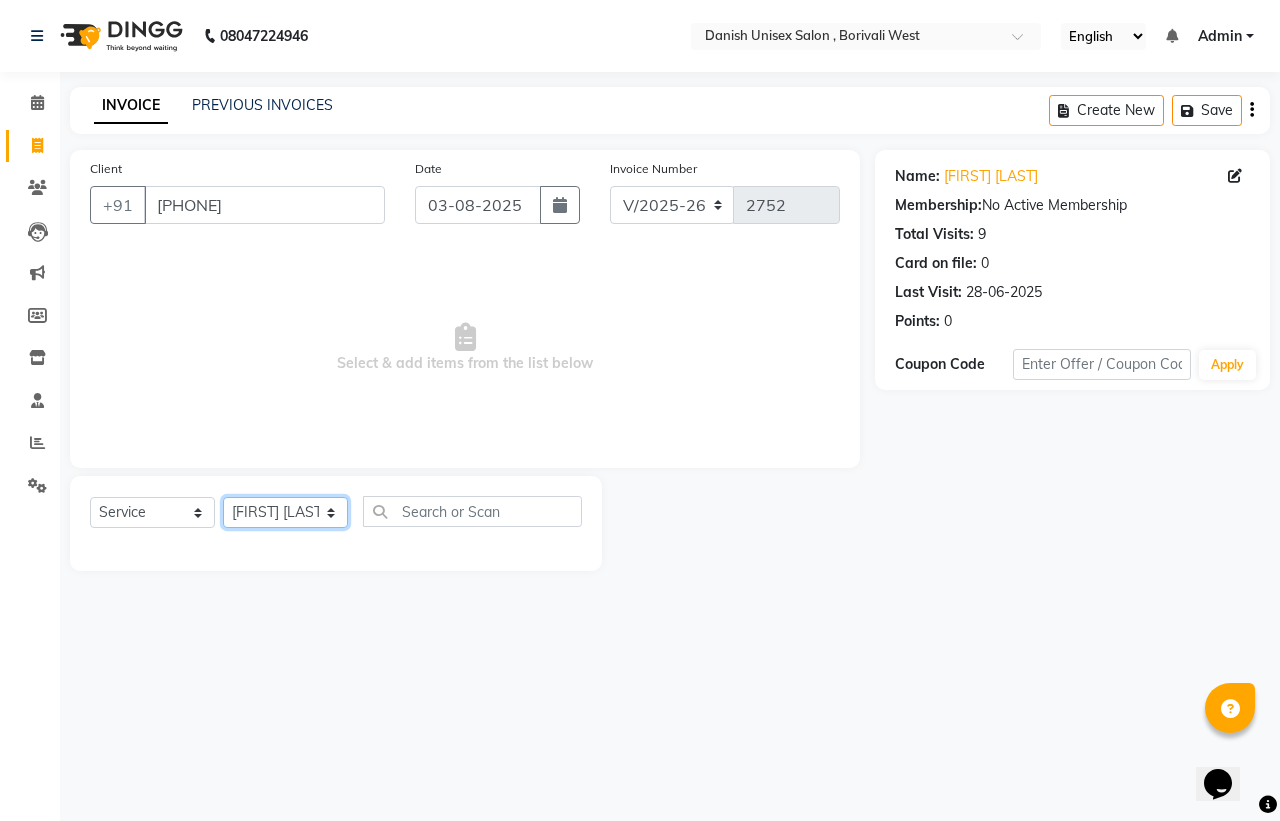 click on "Select Stylist Bhim Shing firoz alam Juber shaikh kajal Lubna Sayyad Nikhil Sharma Nikita Niraj Kanojiya Niyaz Salmani Pooja Yadav Riddhi Sabil salmani sapna" 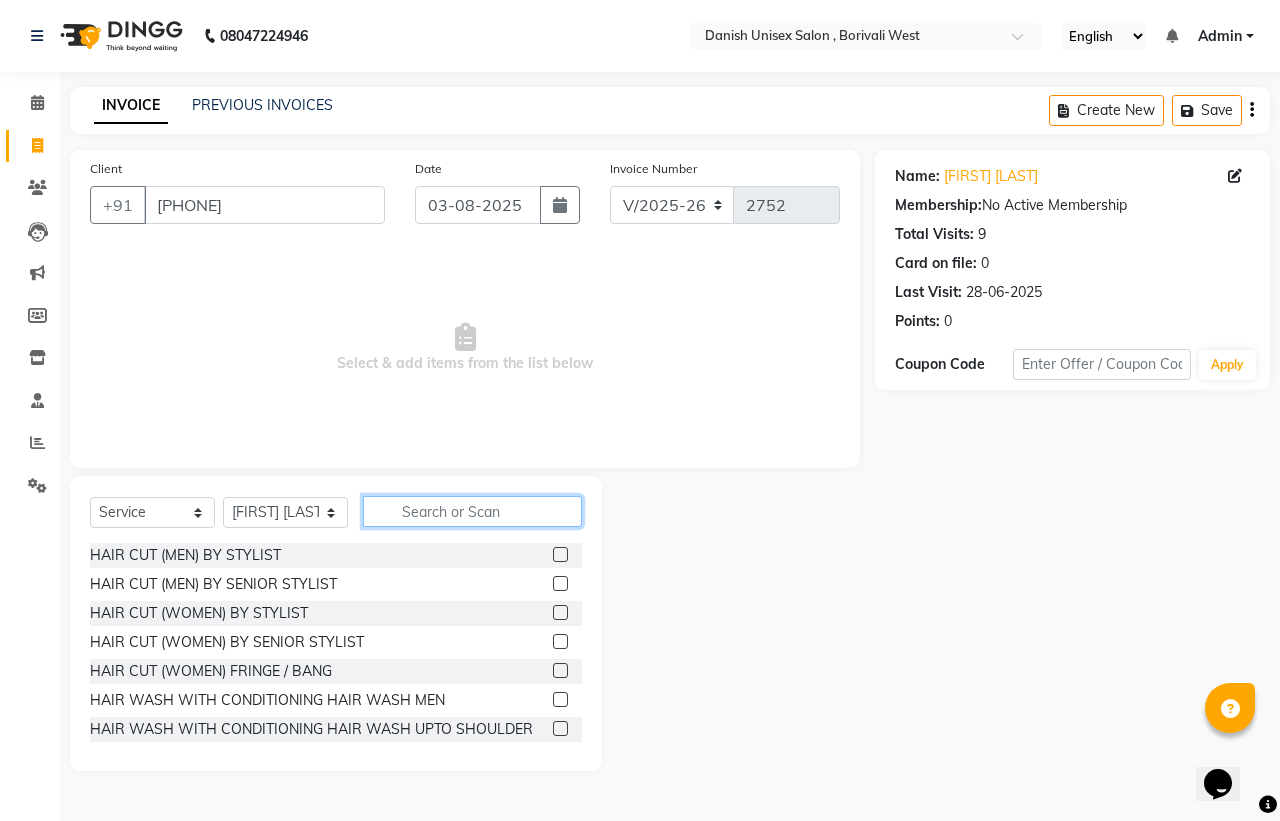click 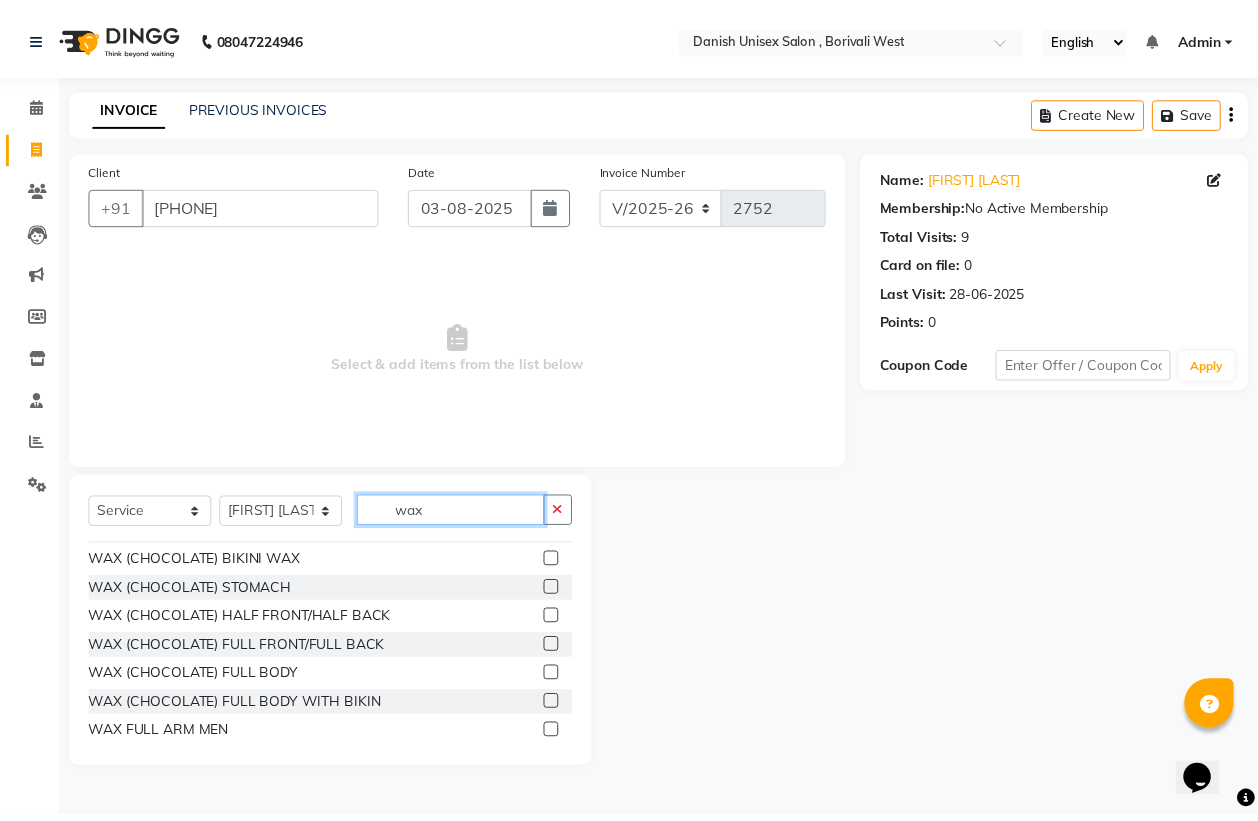 scroll, scrollTop: 0, scrollLeft: 0, axis: both 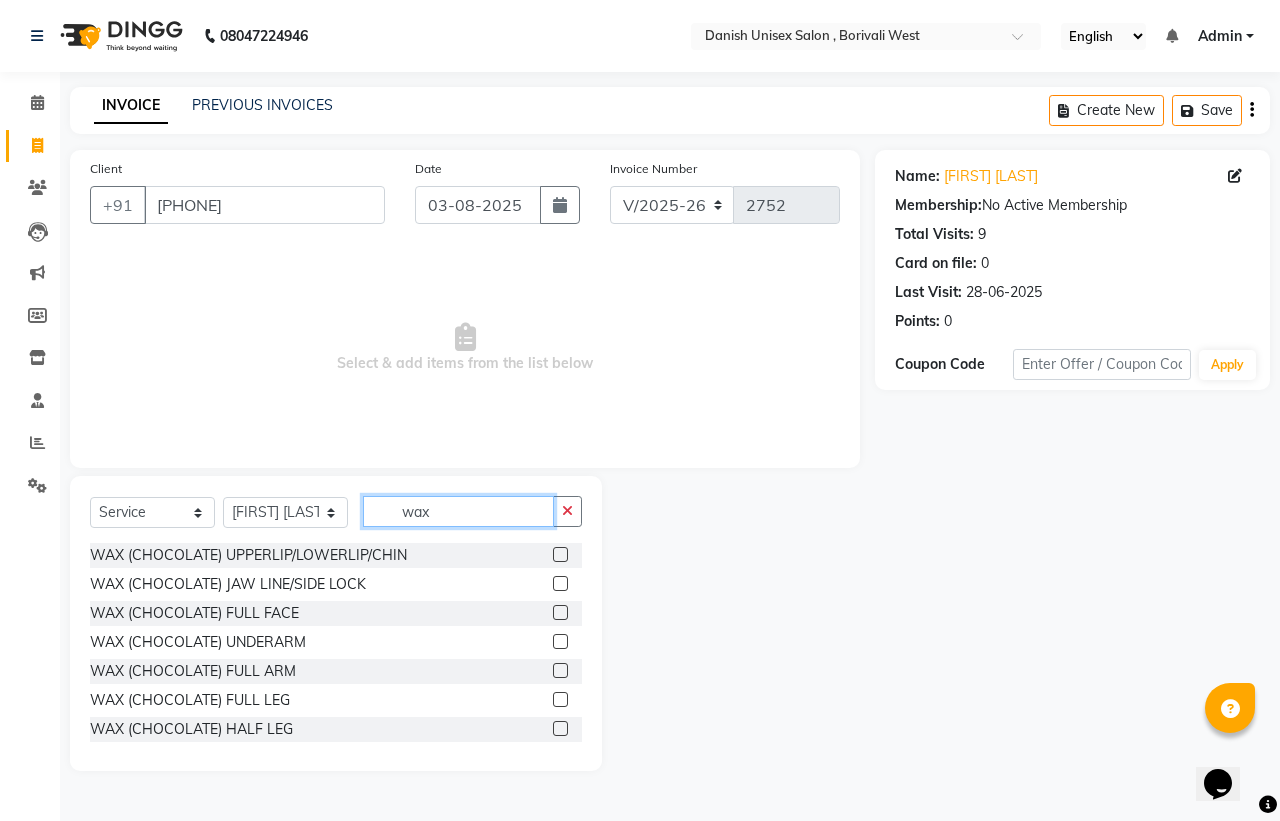 type on "wax" 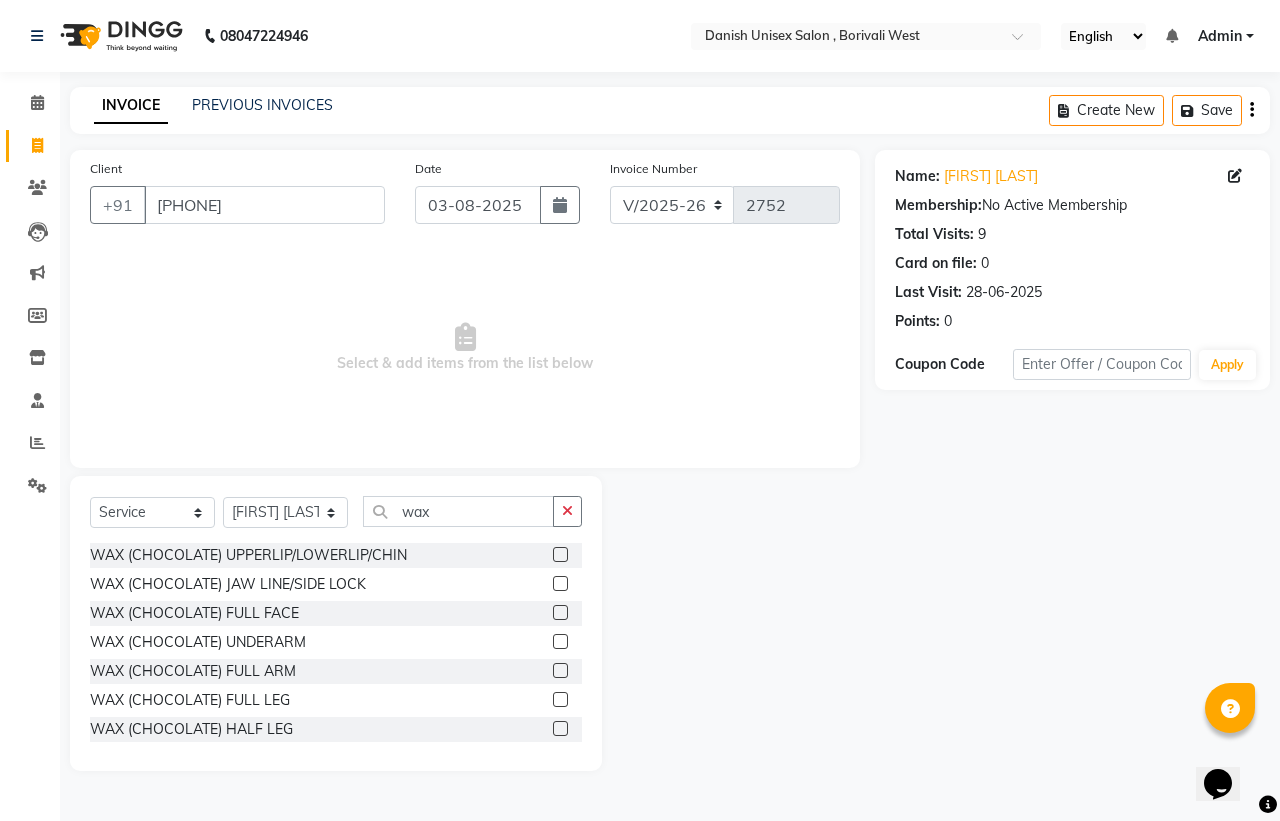 click 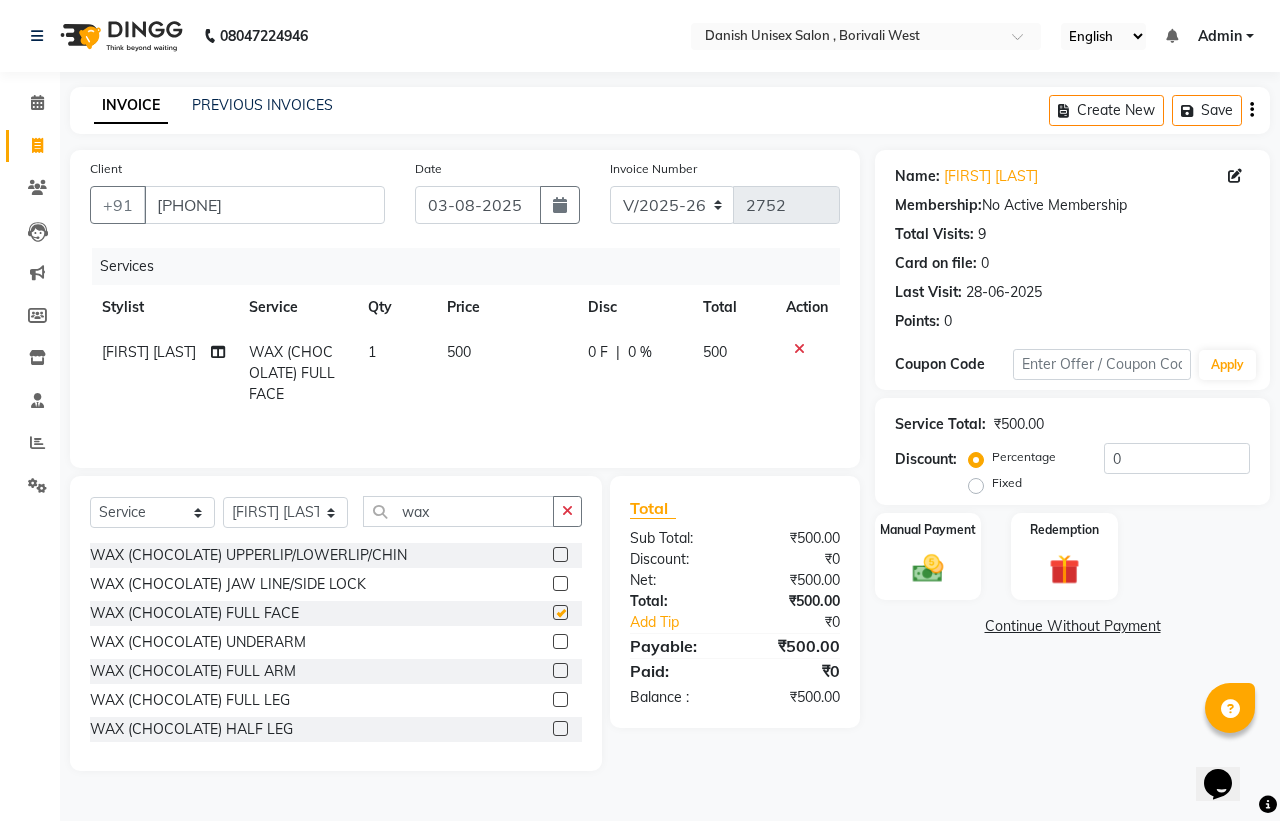 checkbox on "false" 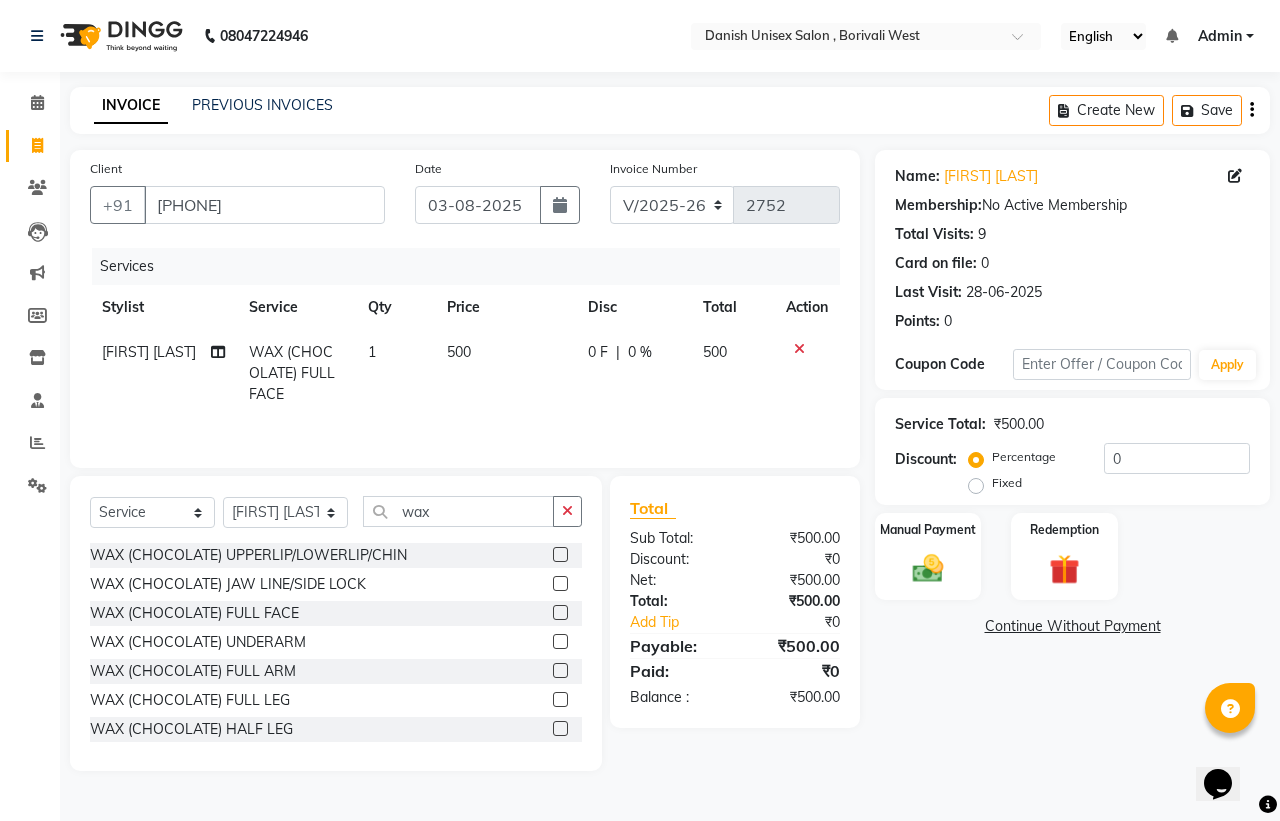 click 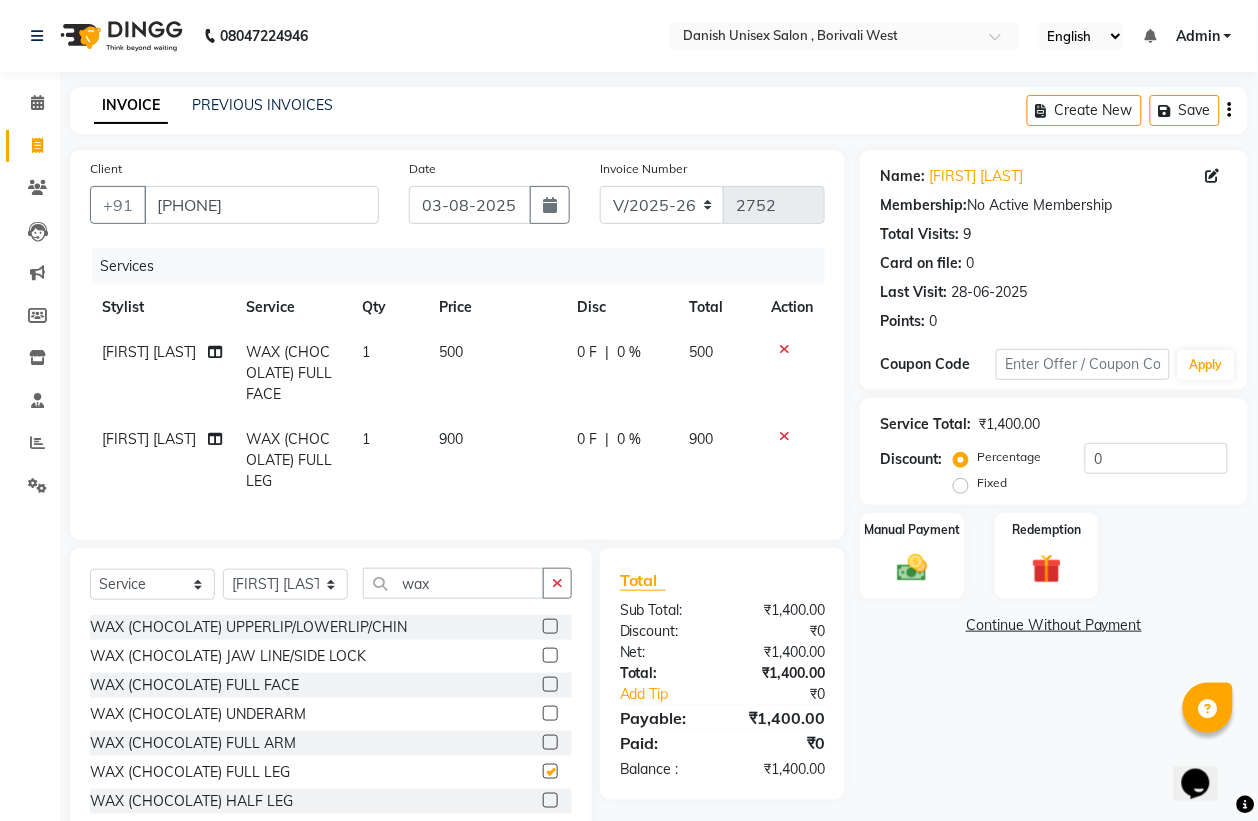checkbox on "false" 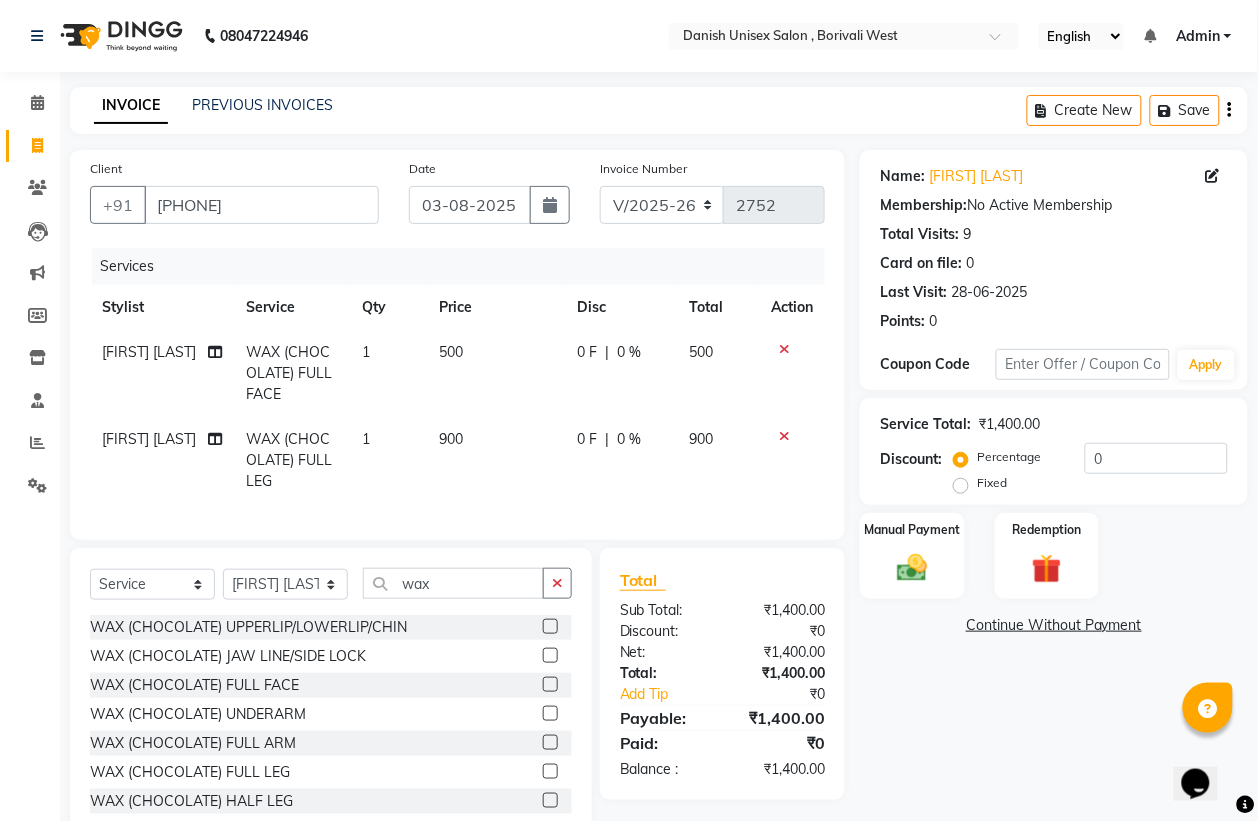 scroll, scrollTop: 72, scrollLeft: 0, axis: vertical 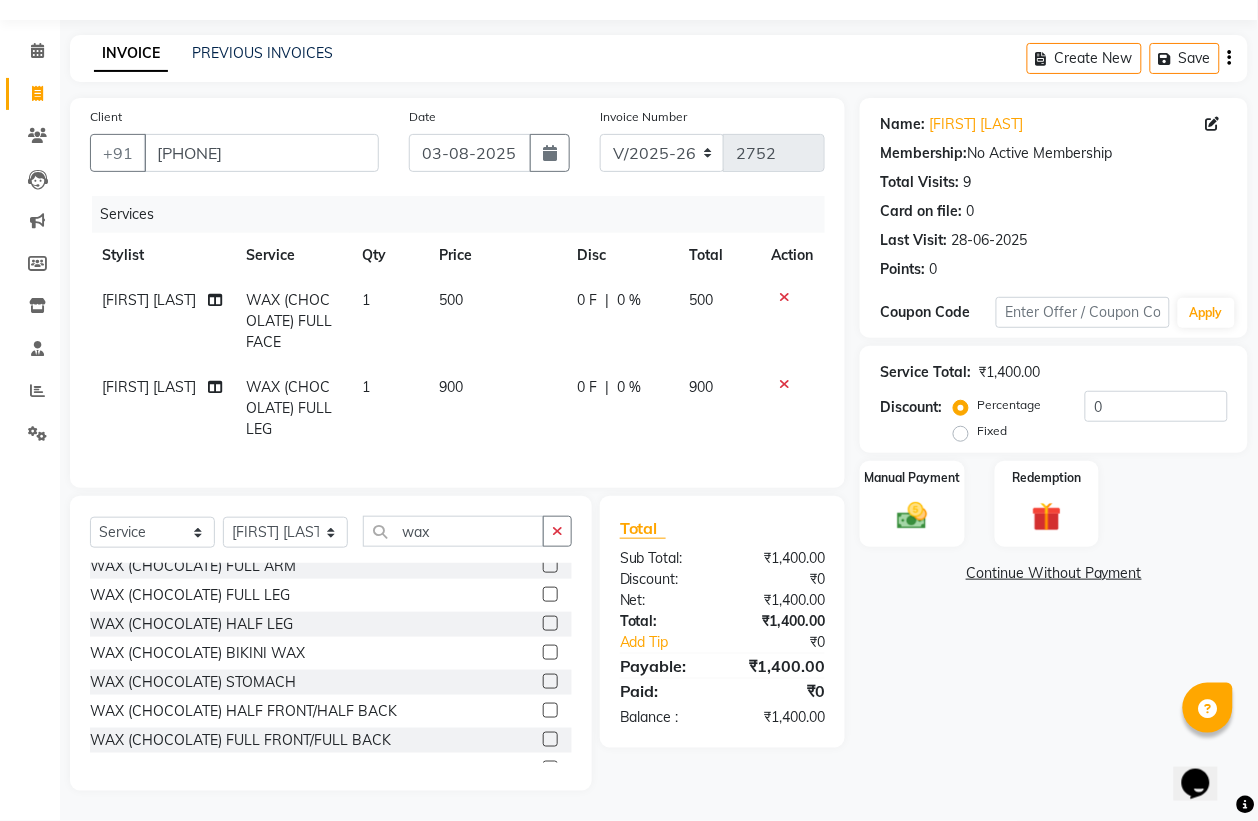 click 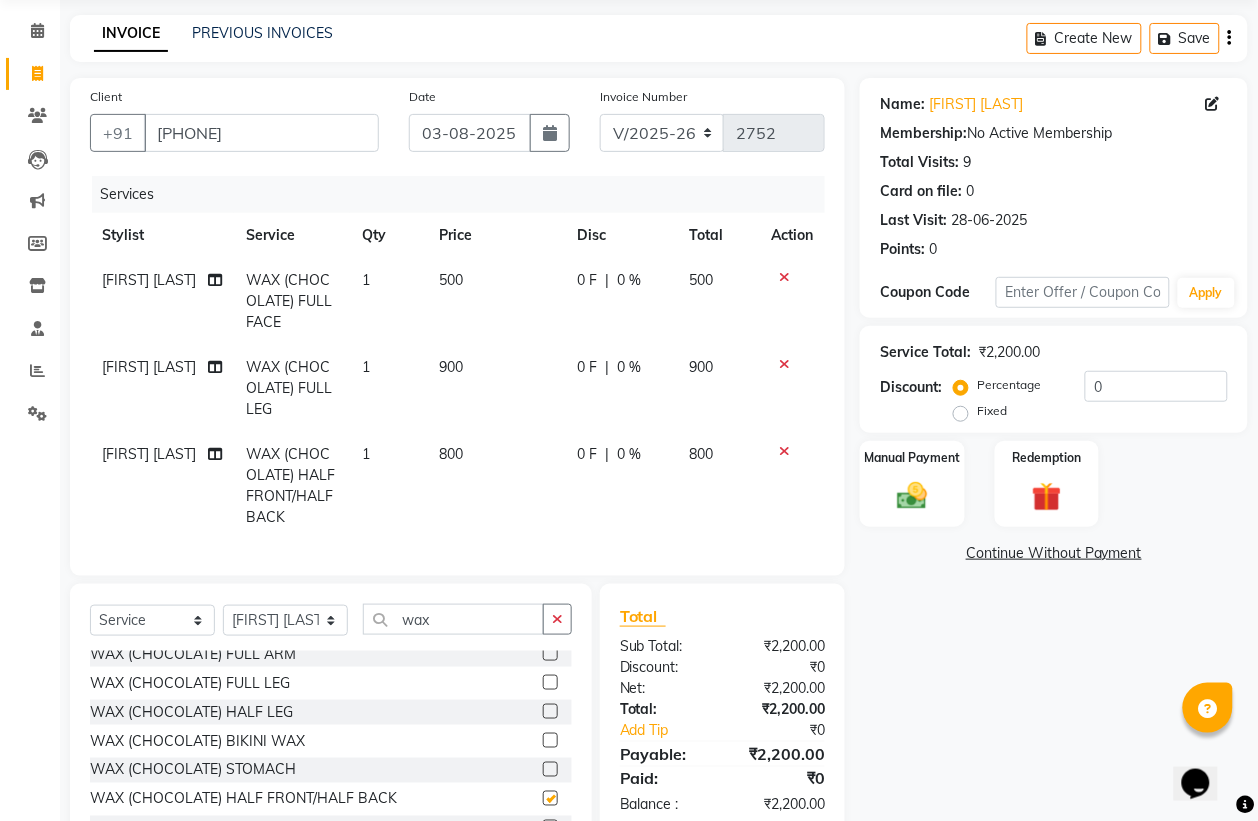checkbox on "false" 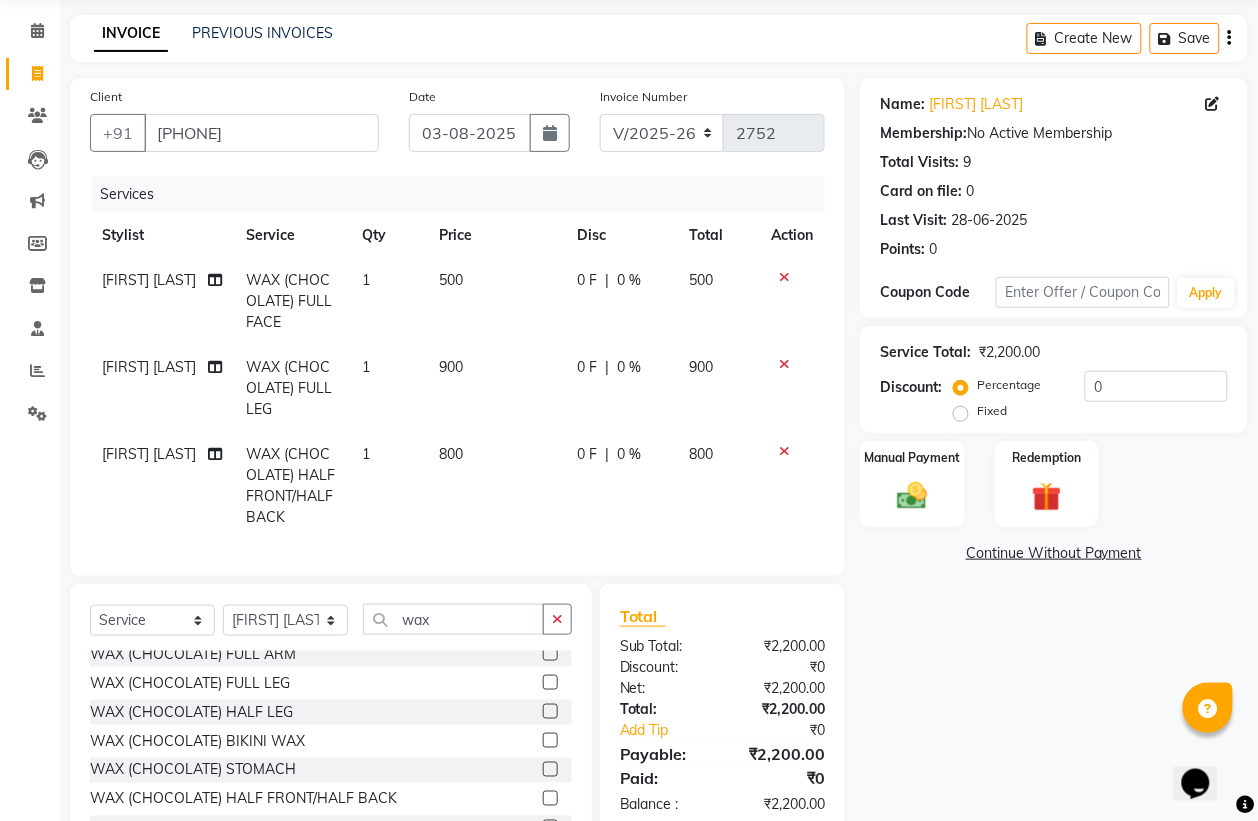 scroll, scrollTop: 181, scrollLeft: 0, axis: vertical 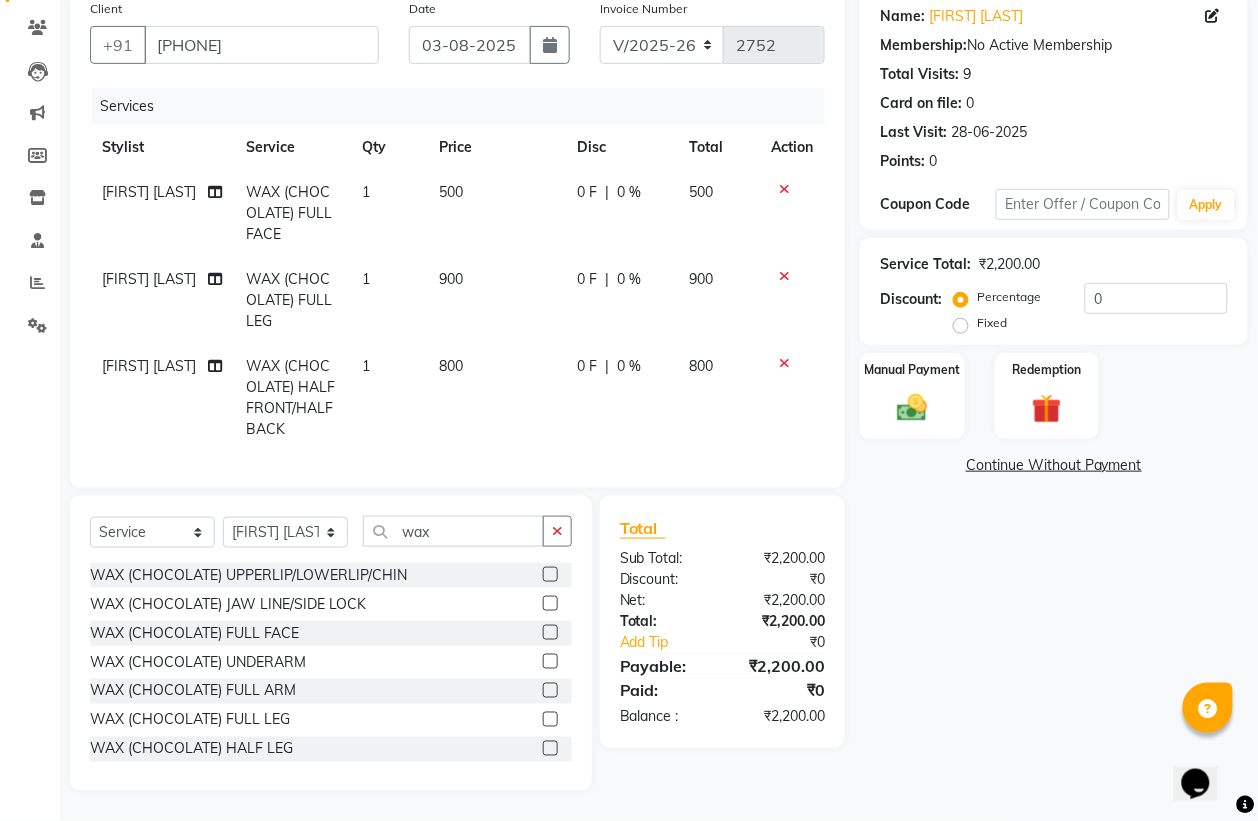click 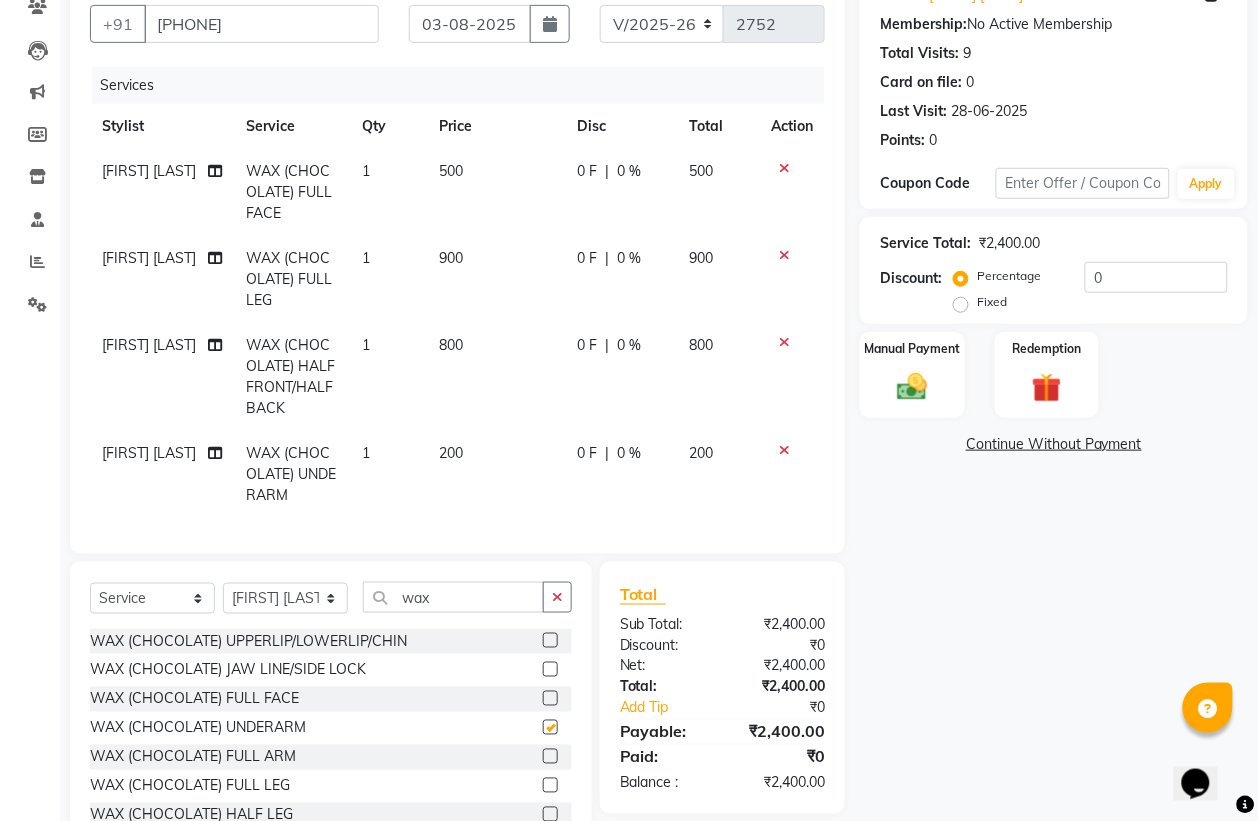 checkbox on "false" 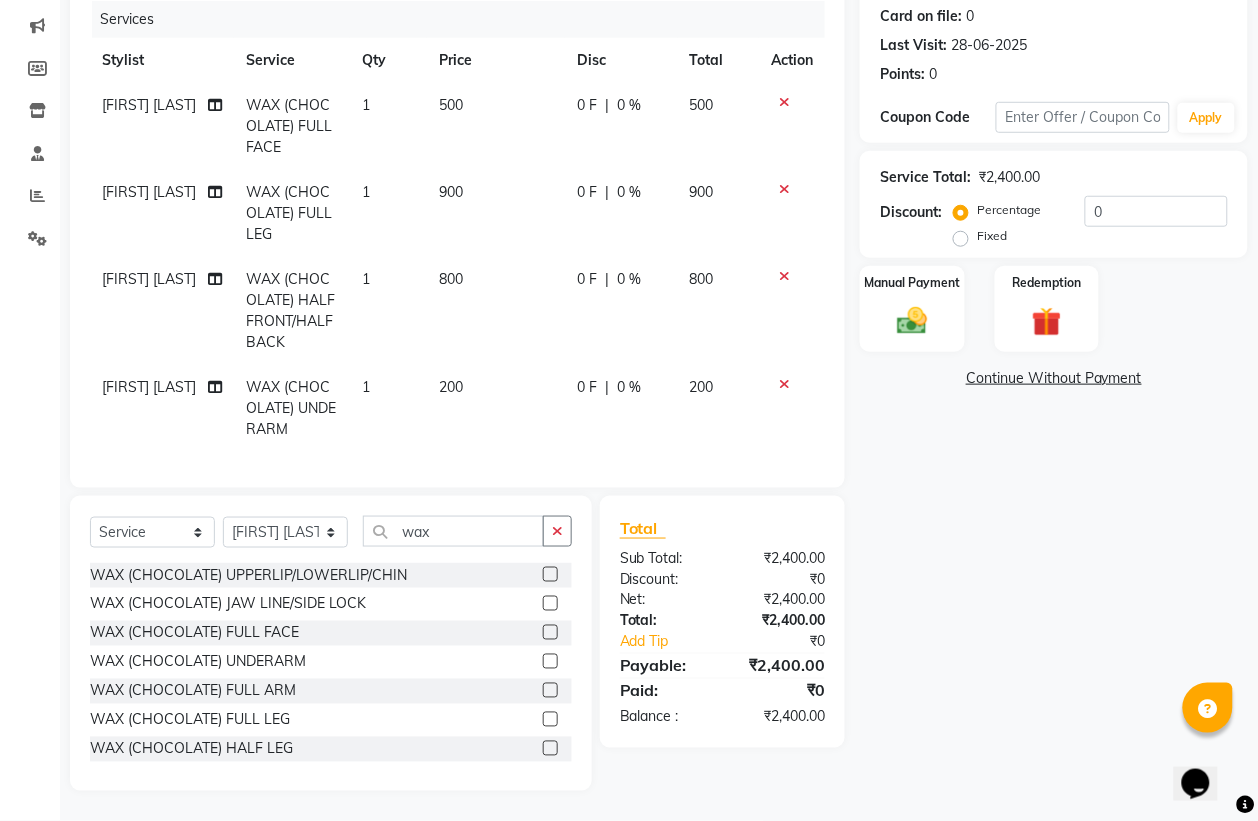 scroll, scrollTop: 267, scrollLeft: 0, axis: vertical 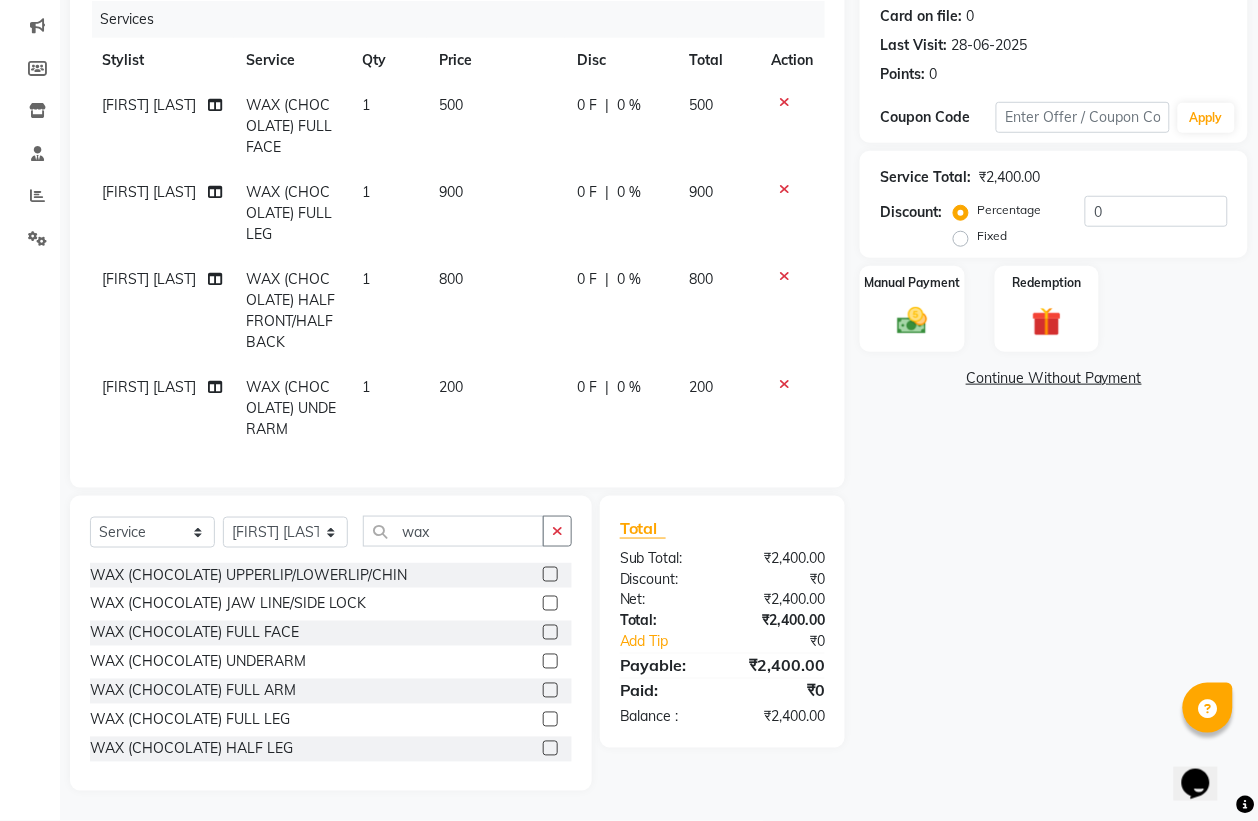 click 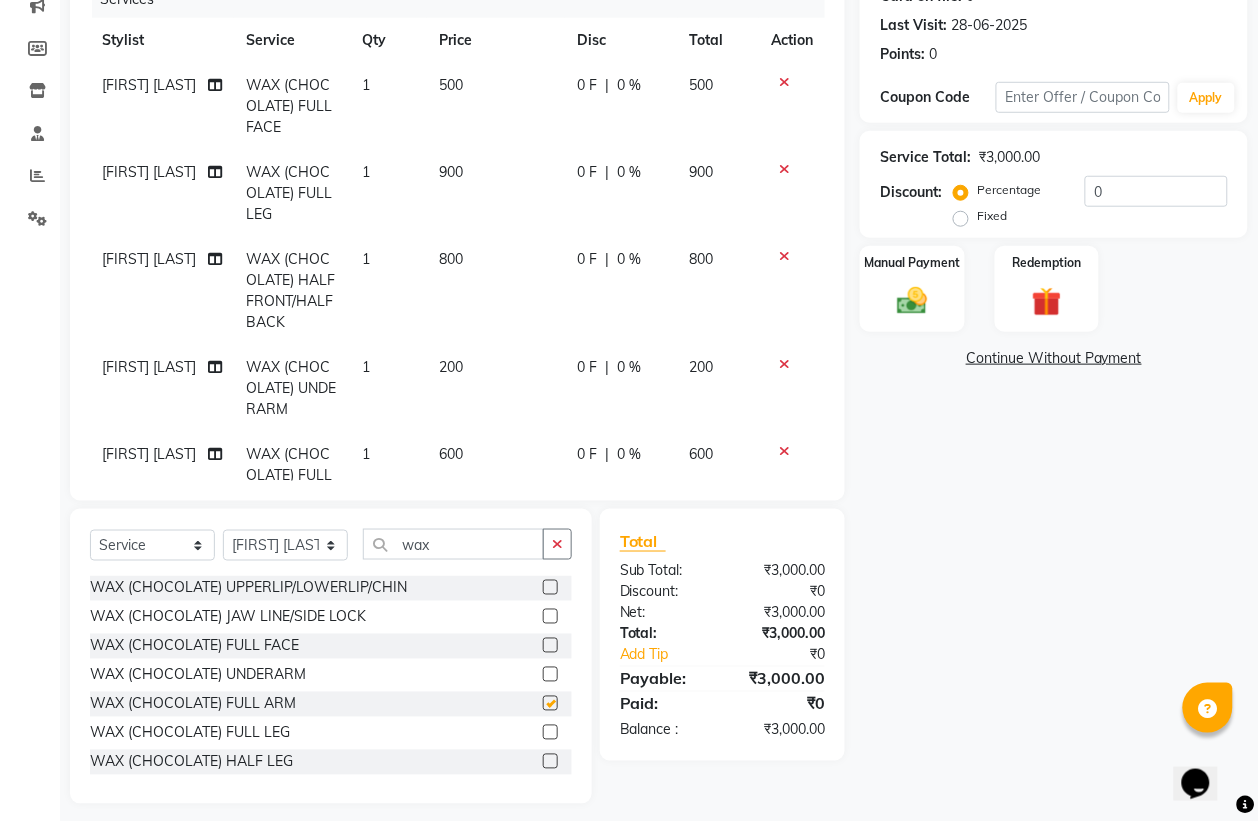 checkbox on "false" 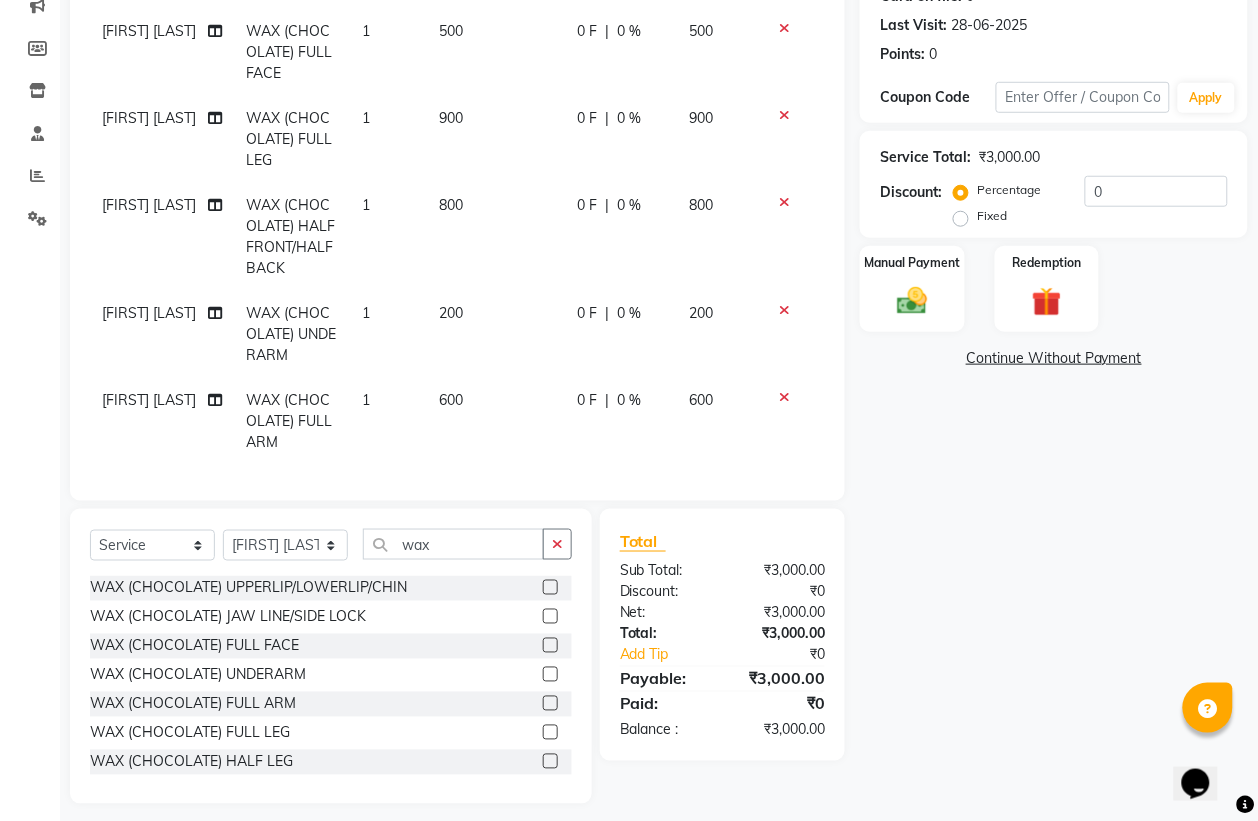 scroll, scrollTop: 0, scrollLeft: 0, axis: both 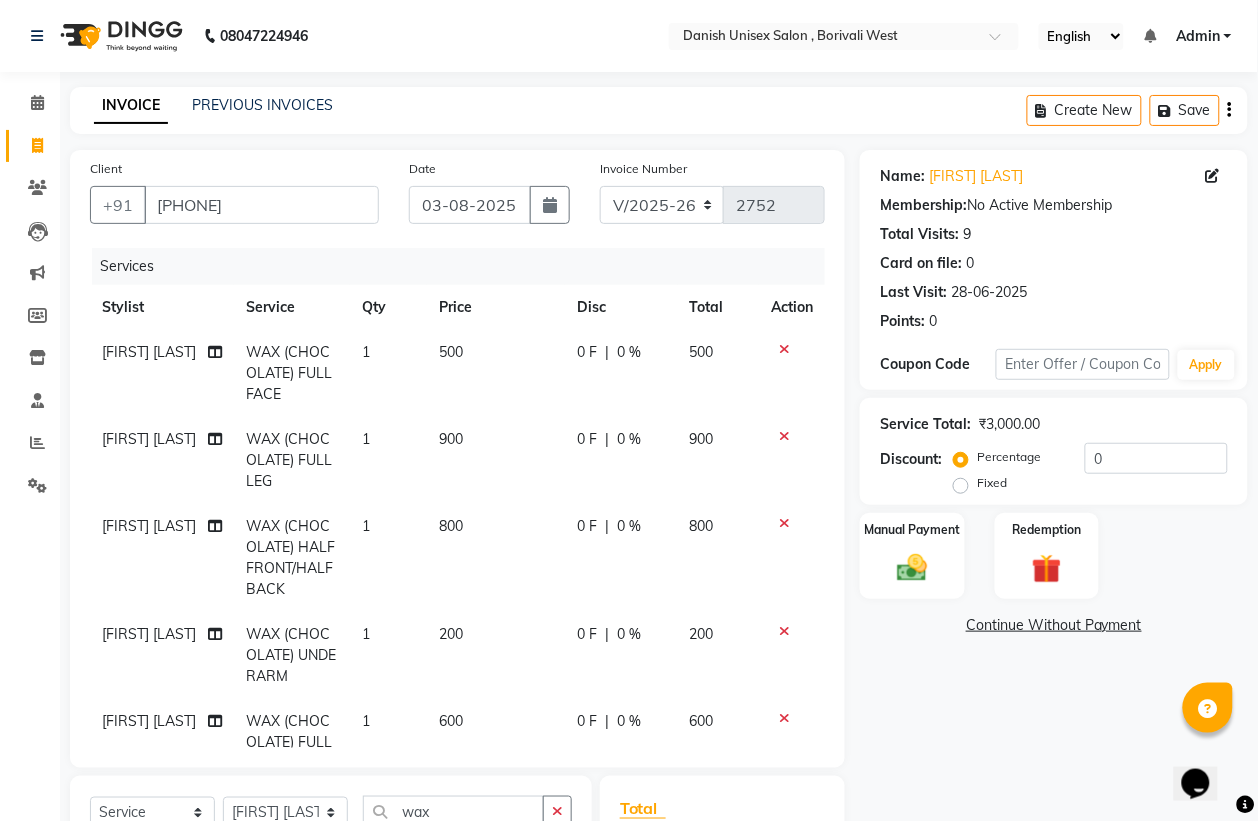 click on "|" 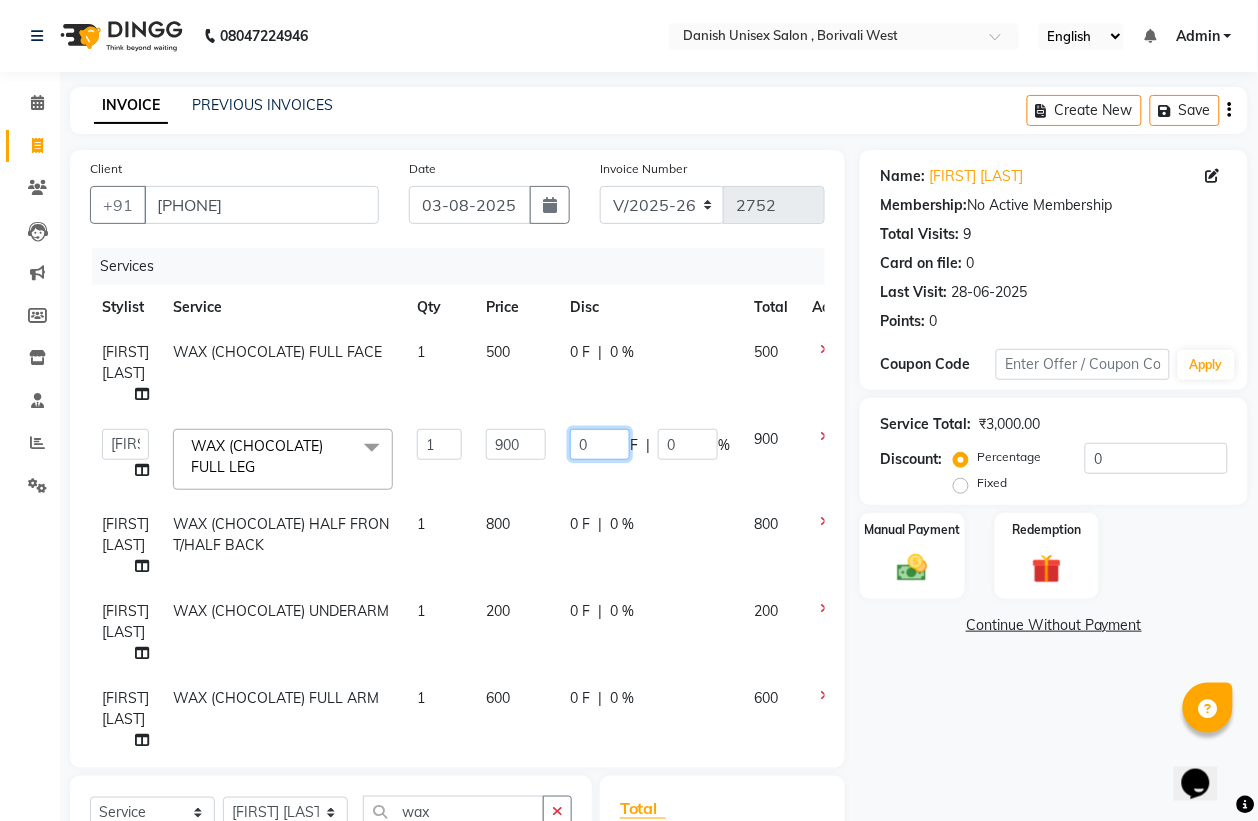click on "0" 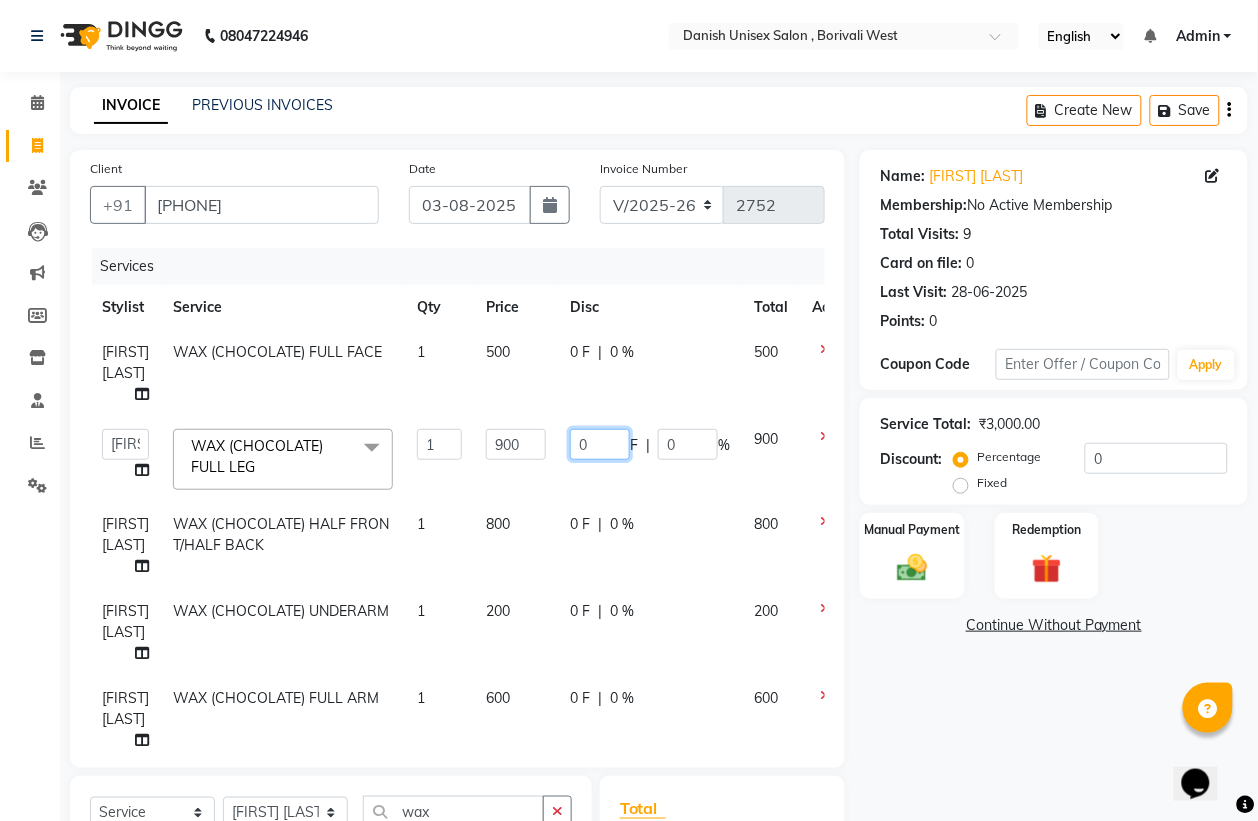 scroll, scrollTop: 52, scrollLeft: 0, axis: vertical 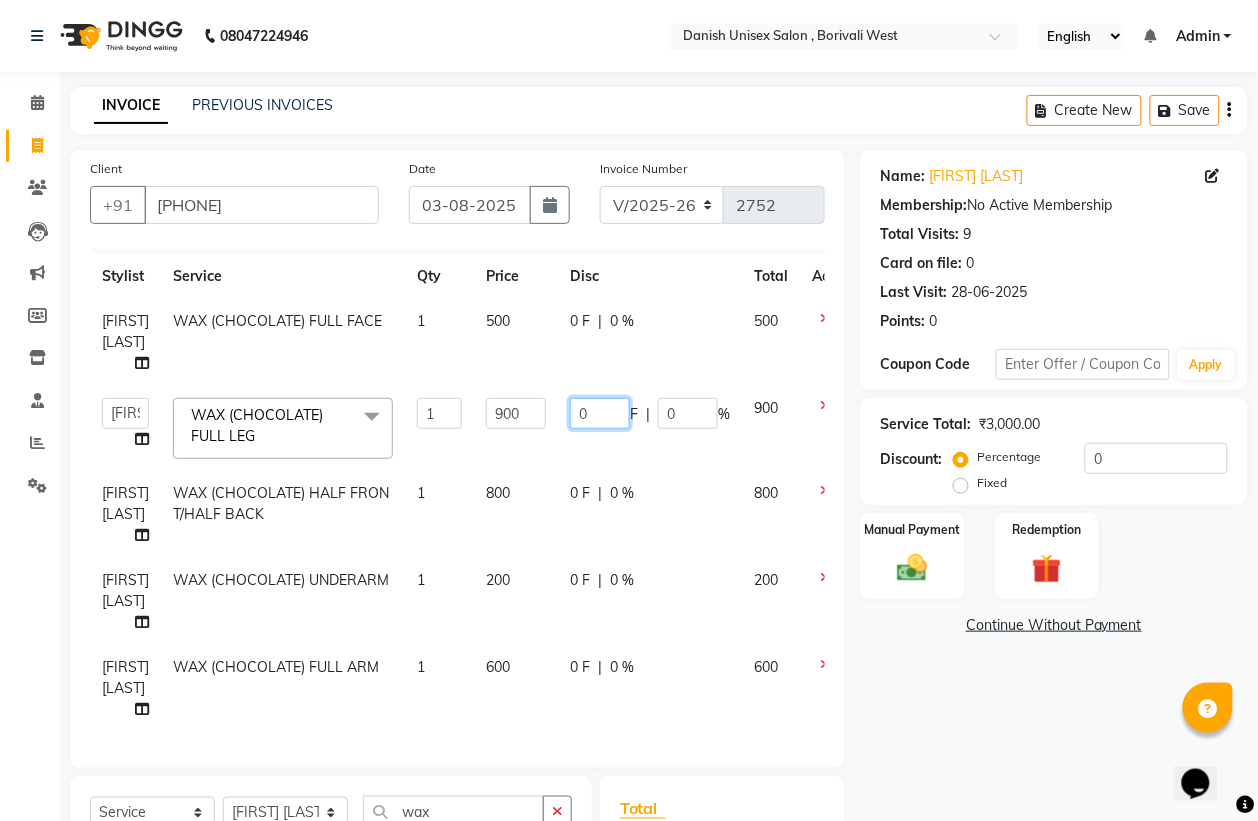 click on "0" 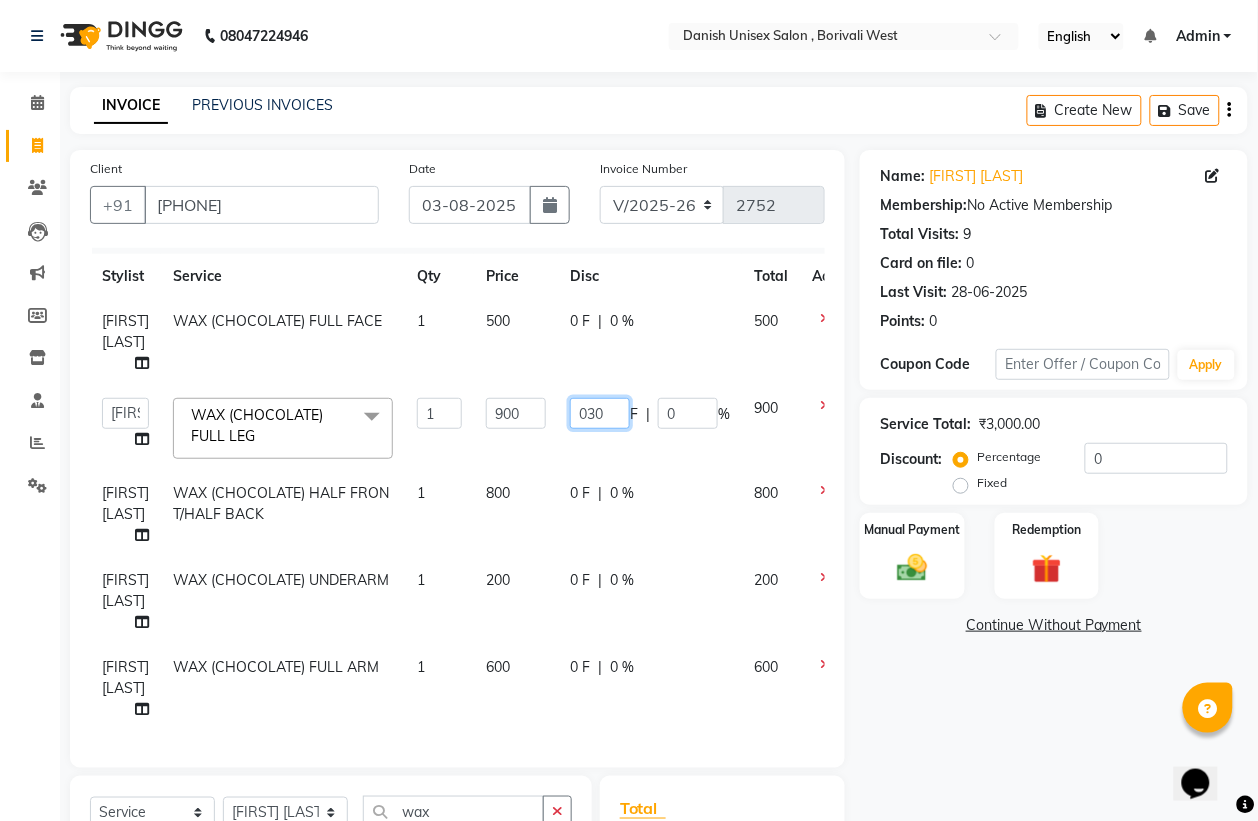 type on "0300" 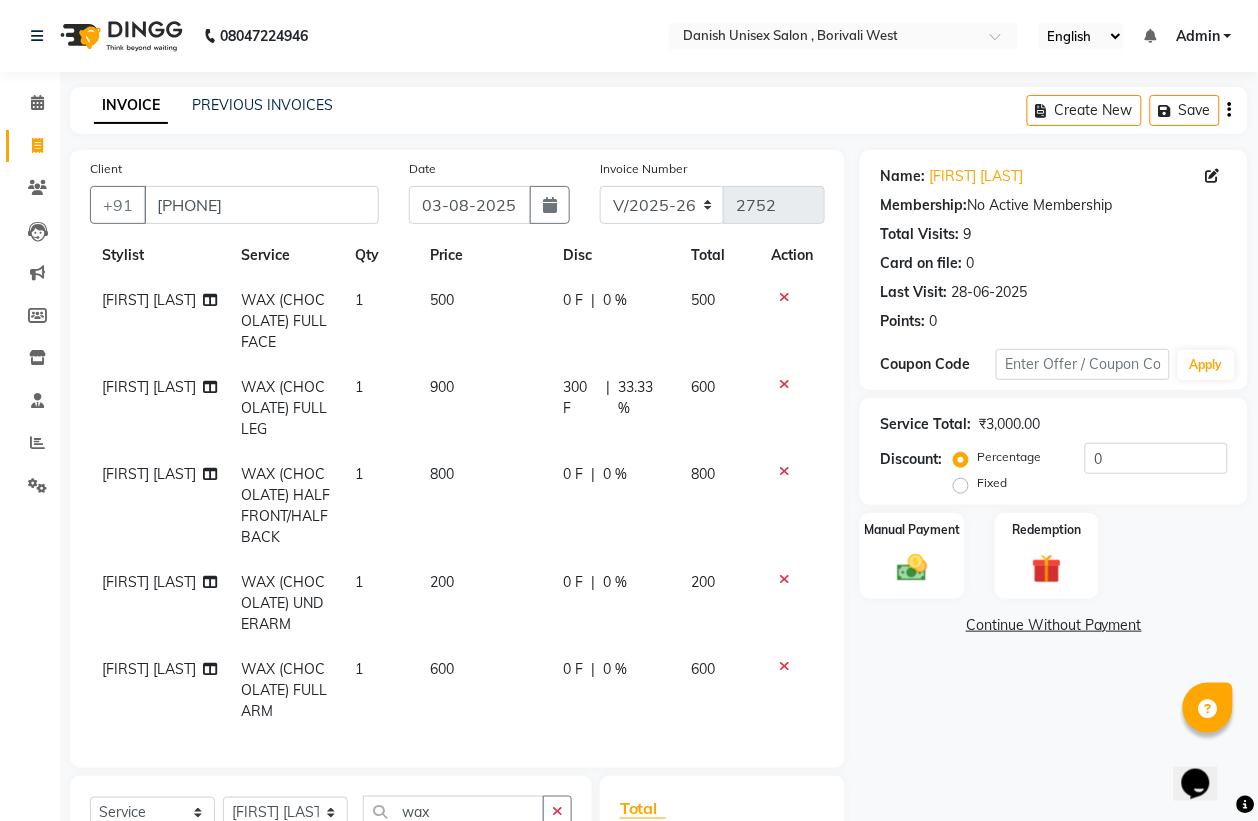 click on "Lubna Sayyad WAX (CHOCOLATE) FULL FACE 1 500 0 F | 0 % 500 Lubna Sayyad WAX (CHOCOLATE) FULL LEG 1 900 300 F | 33.33 % 600 Lubna Sayyad WAX (CHOCOLATE) HALF FRONT/HALF BACK 1 800 0 F | 0 % 800 Lubna Sayyad WAX (CHOCOLATE) UNDERARM 1 200 0 F | 0 % 200 Lubna Sayyad WAX (CHOCOLATE) FULL ARM 1 600 0 F | 0 % 600" 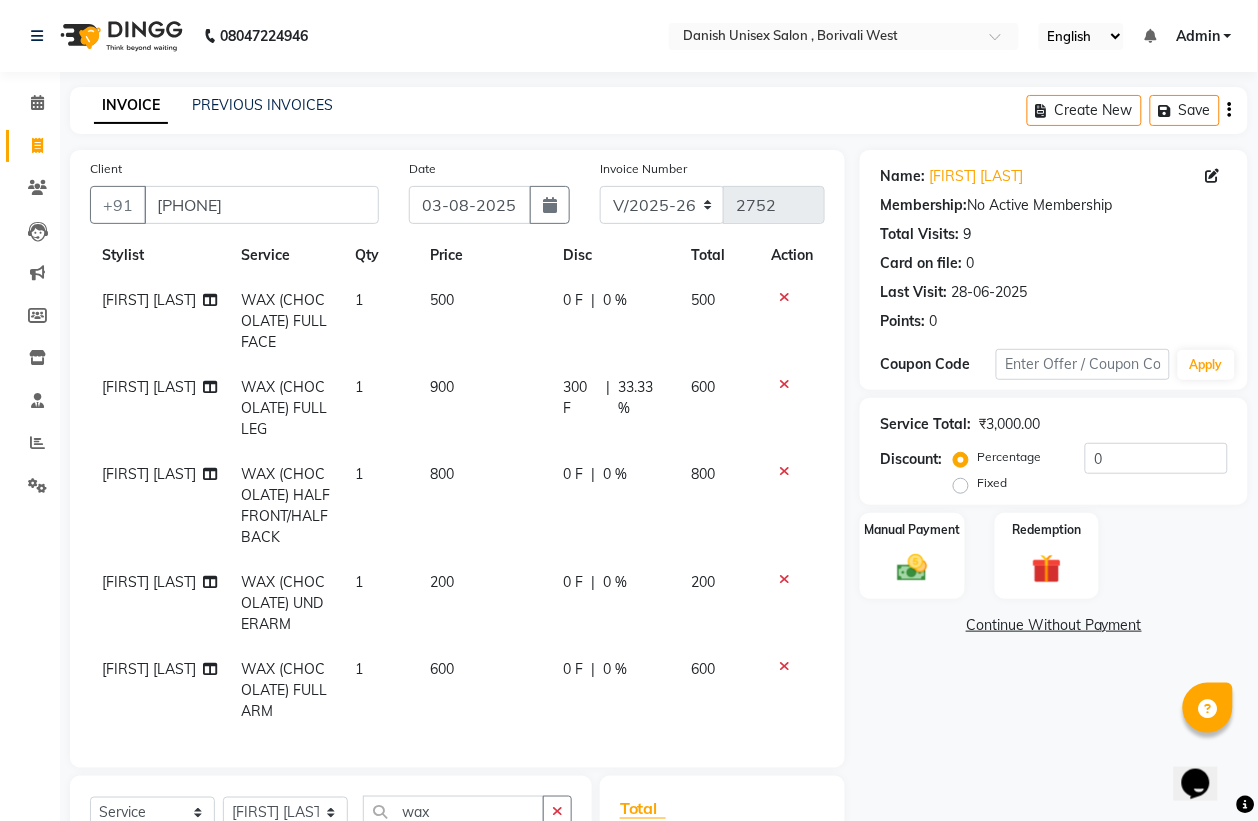 click on "0 %" 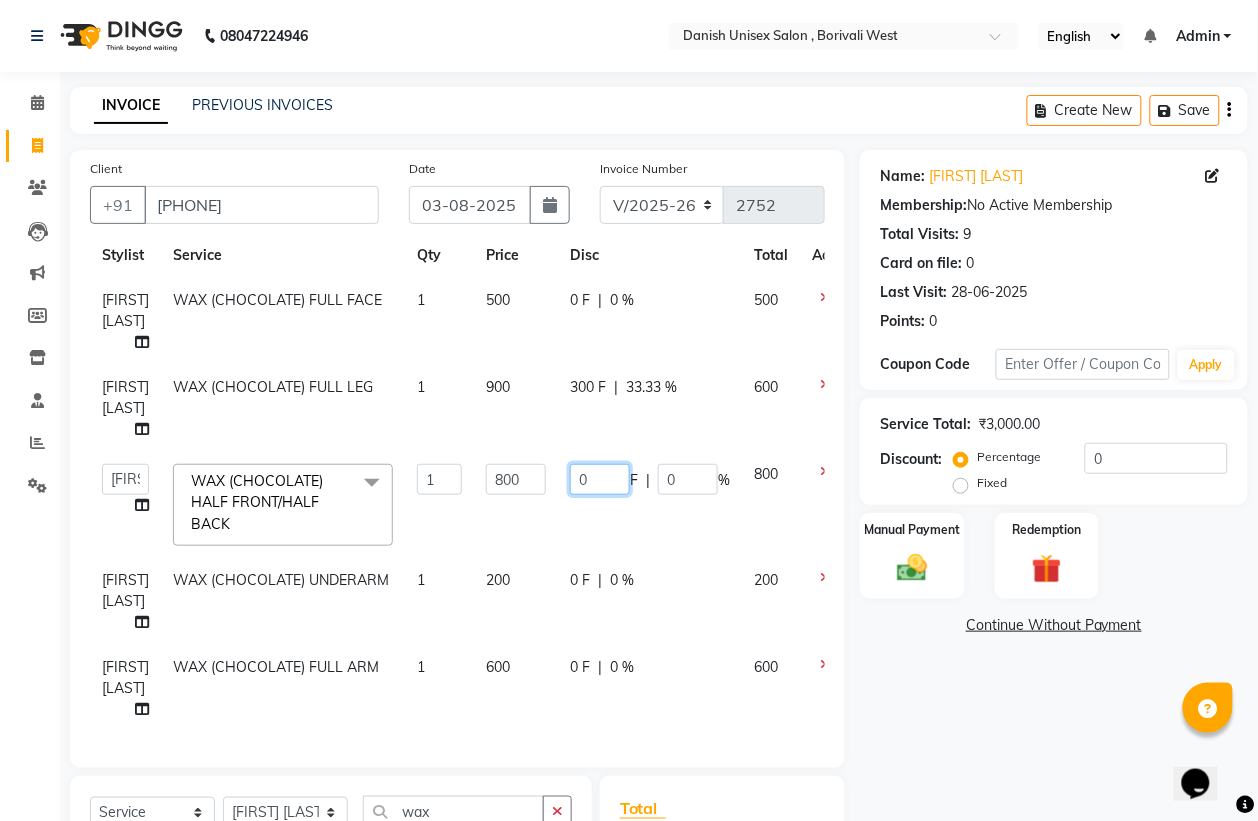 click on "0" 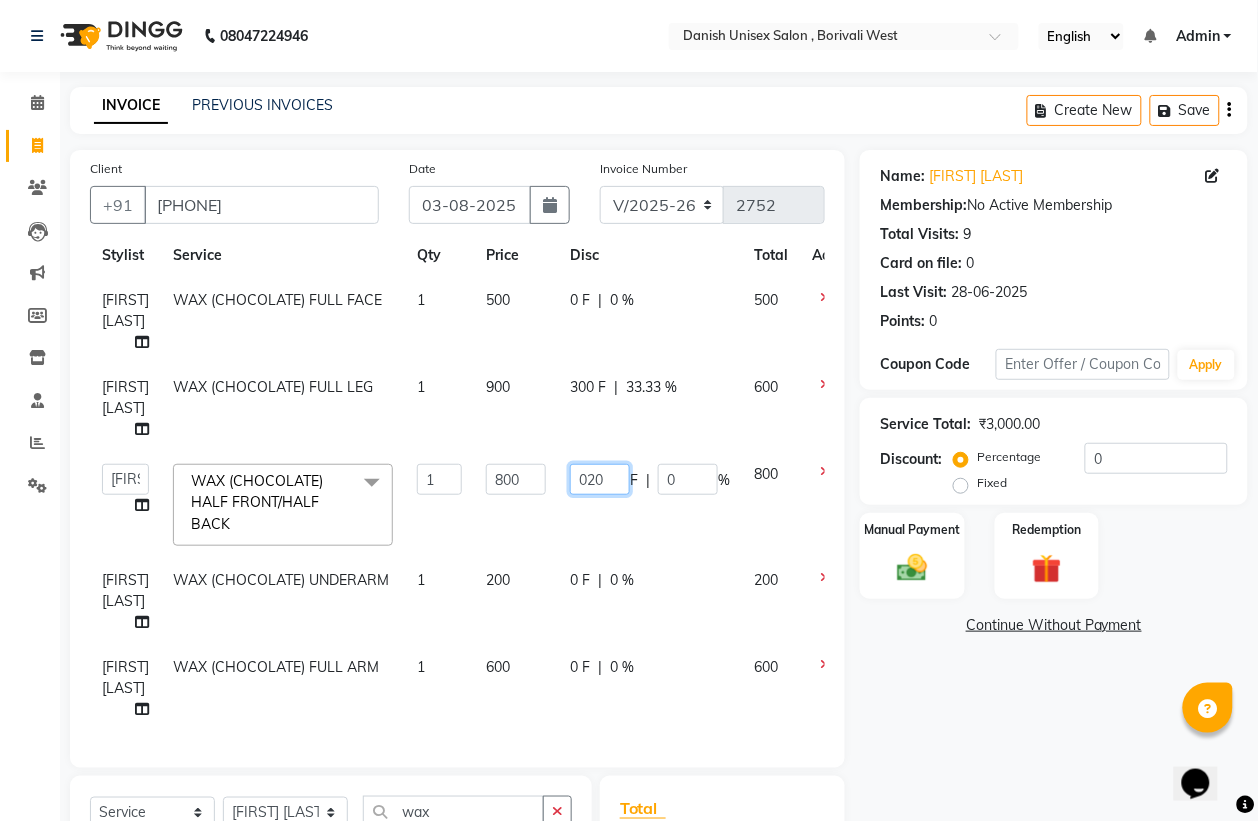 type on "0200" 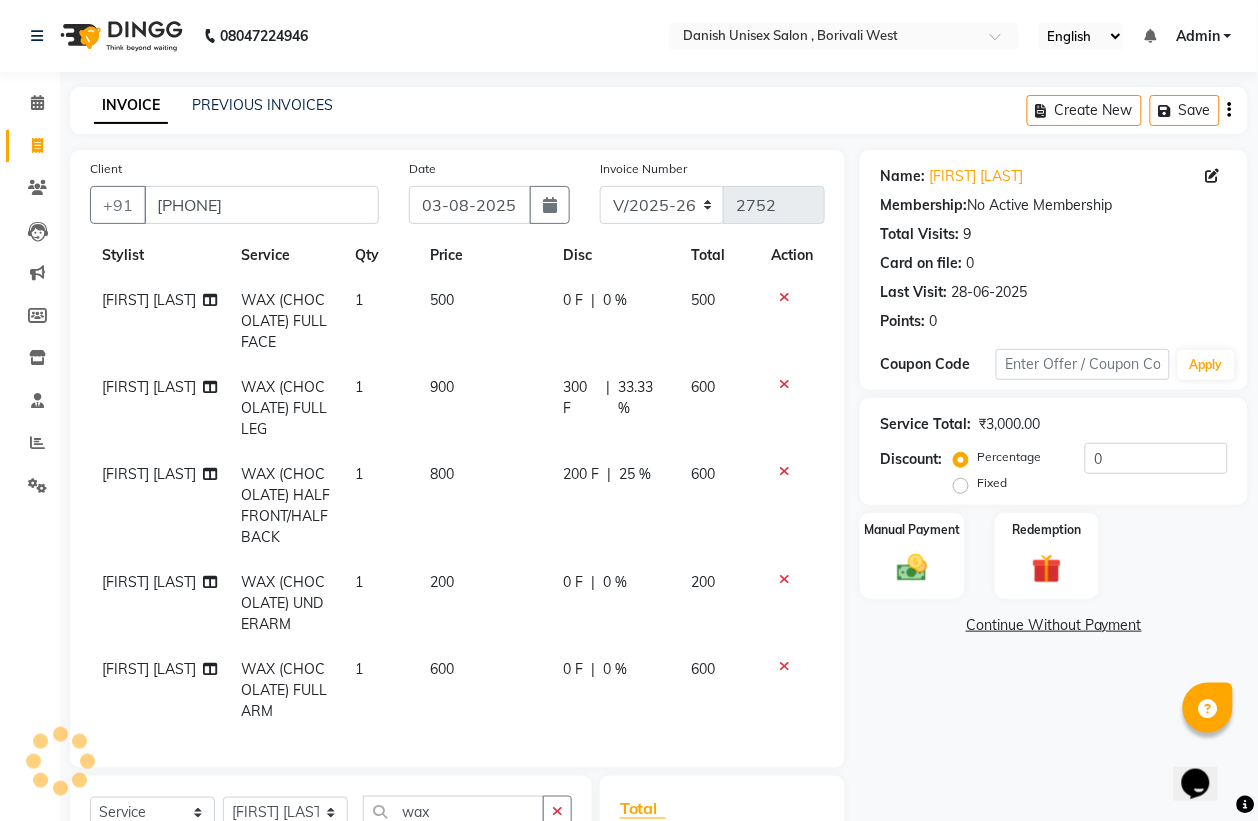 click on "Lubna Sayyad WAX (CHOCOLATE) HALF FRONT/HALF BACK 1 800 200 F | 25 % 600" 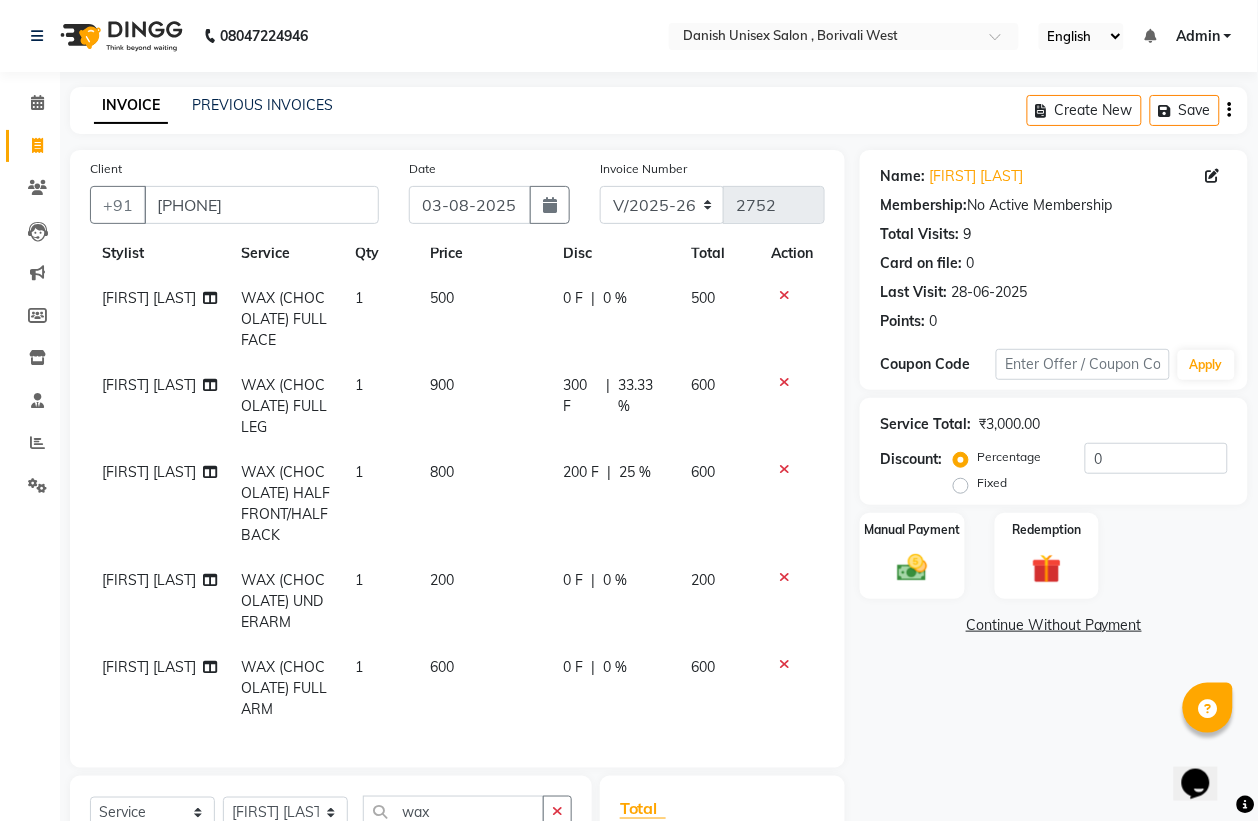 scroll, scrollTop: 75, scrollLeft: 0, axis: vertical 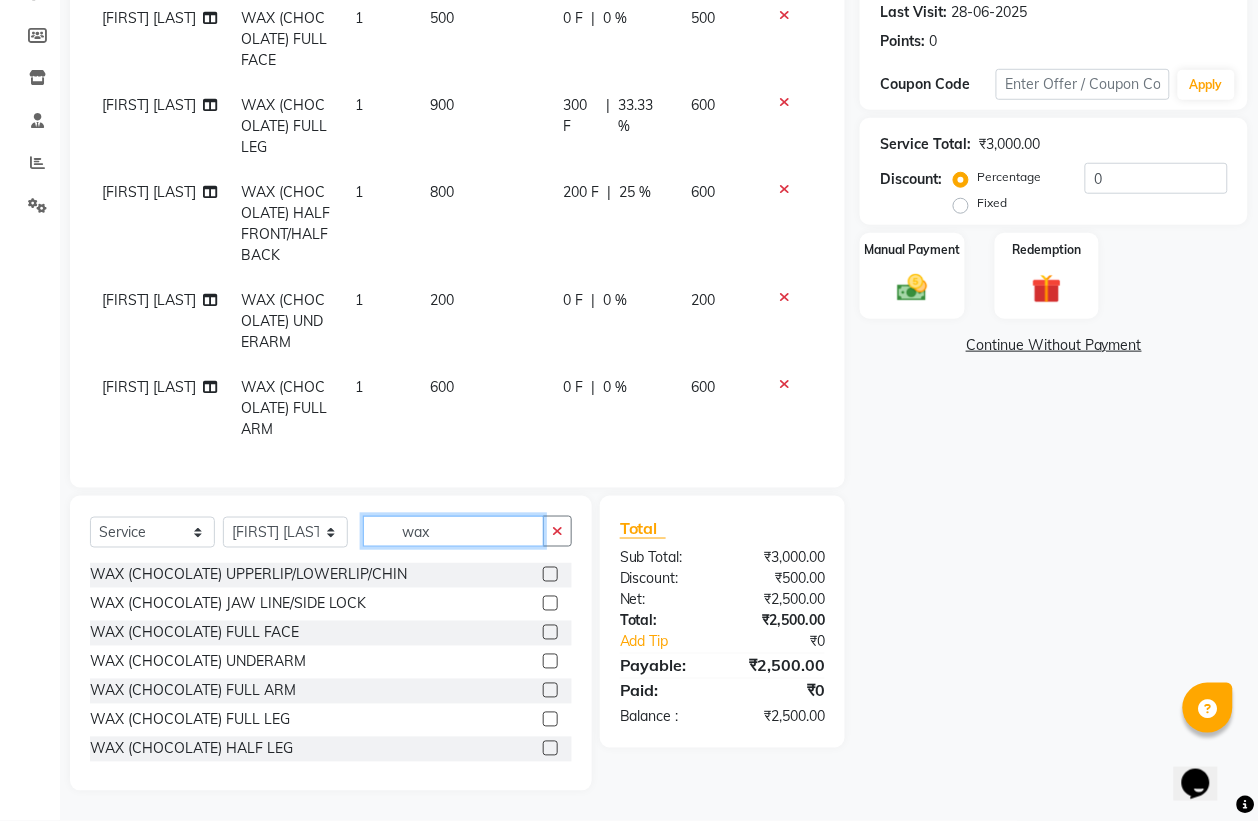click on "wax" 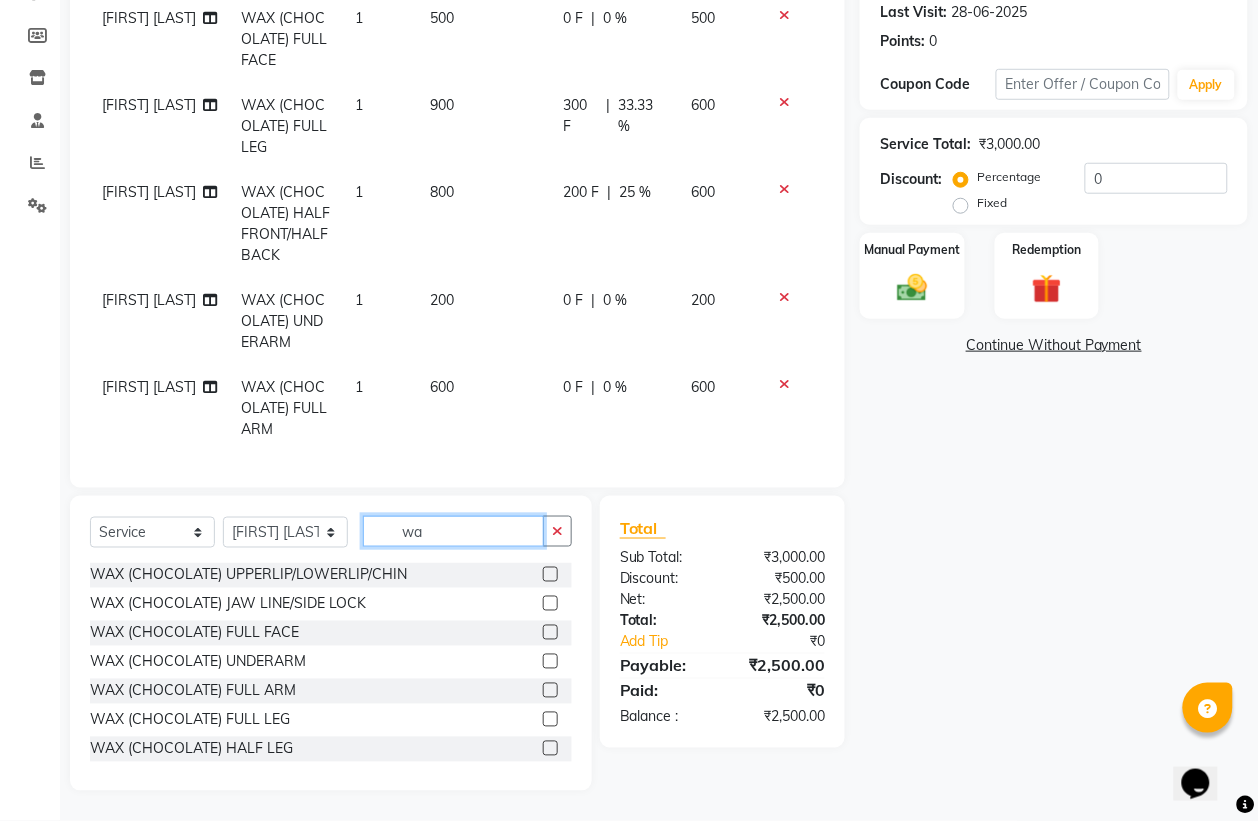 type on "w" 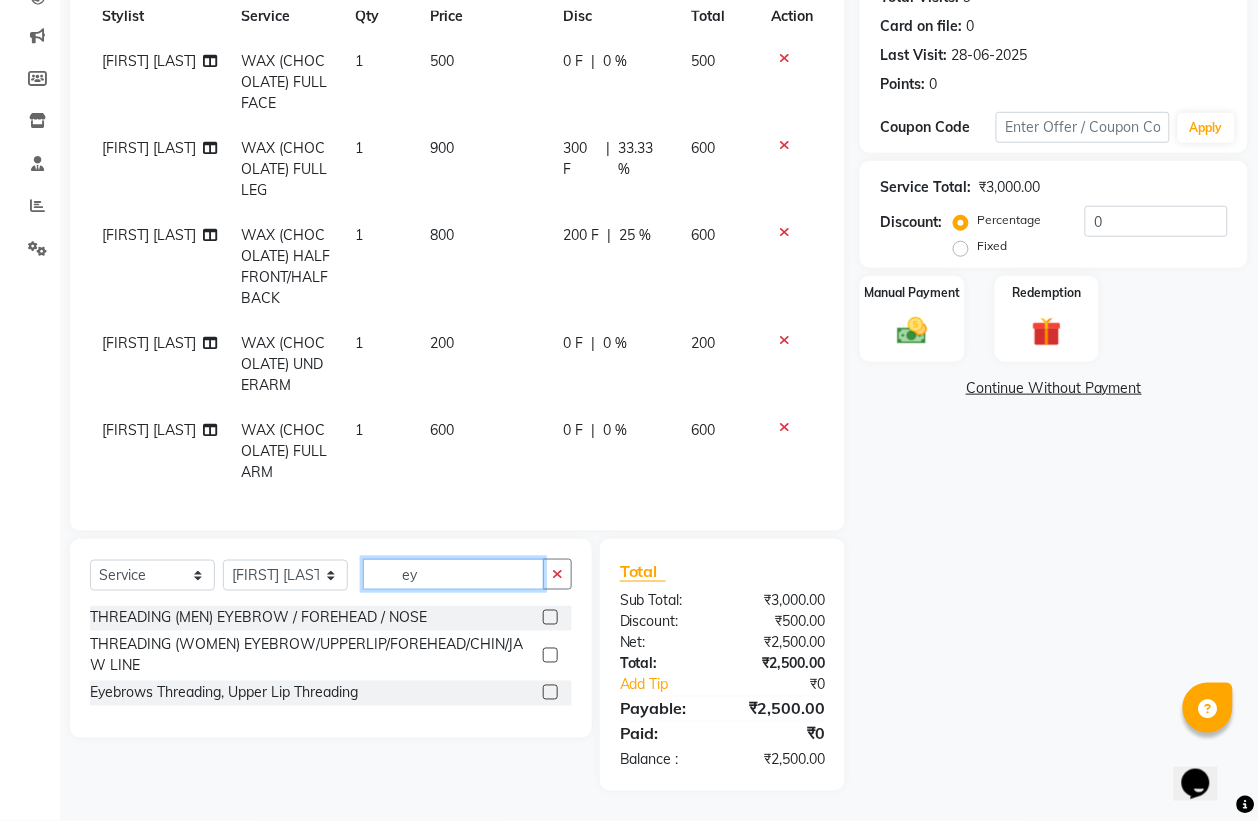 scroll, scrollTop: 236, scrollLeft: 0, axis: vertical 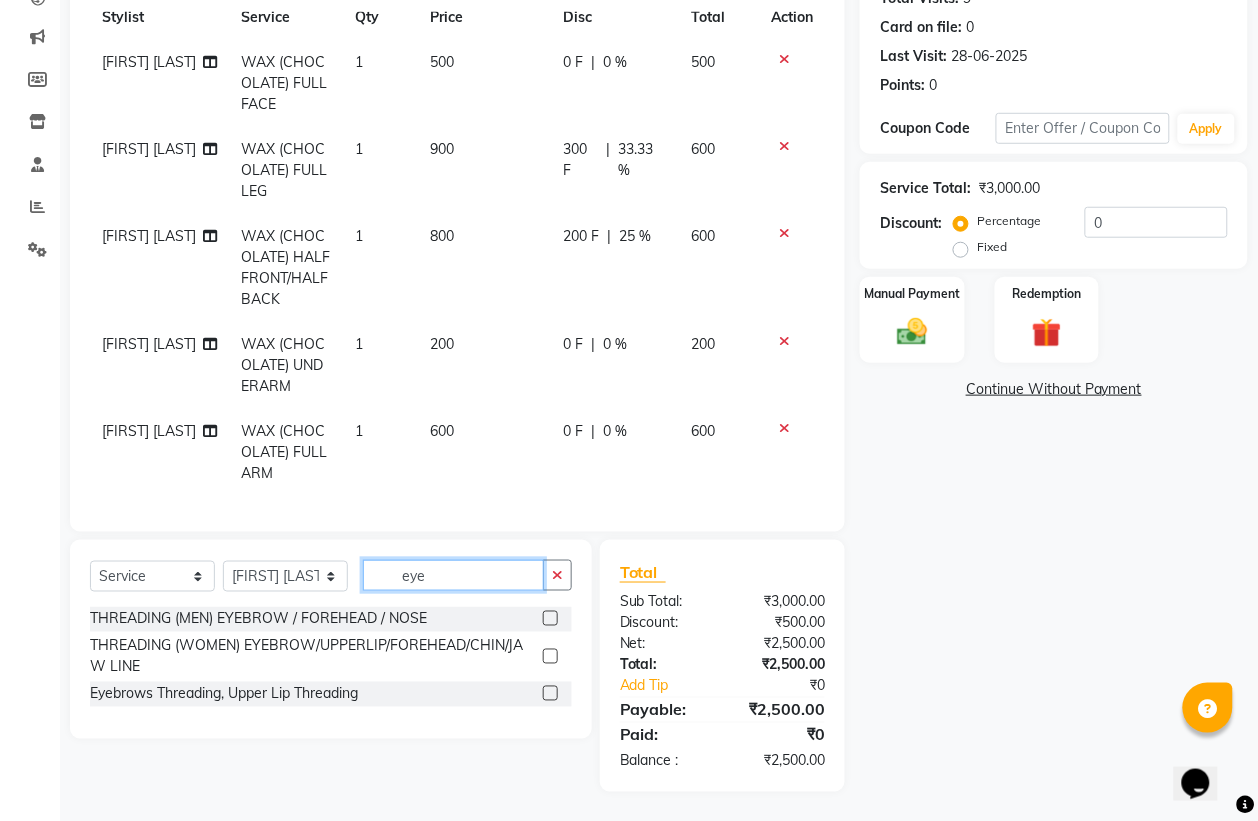 type on "eye" 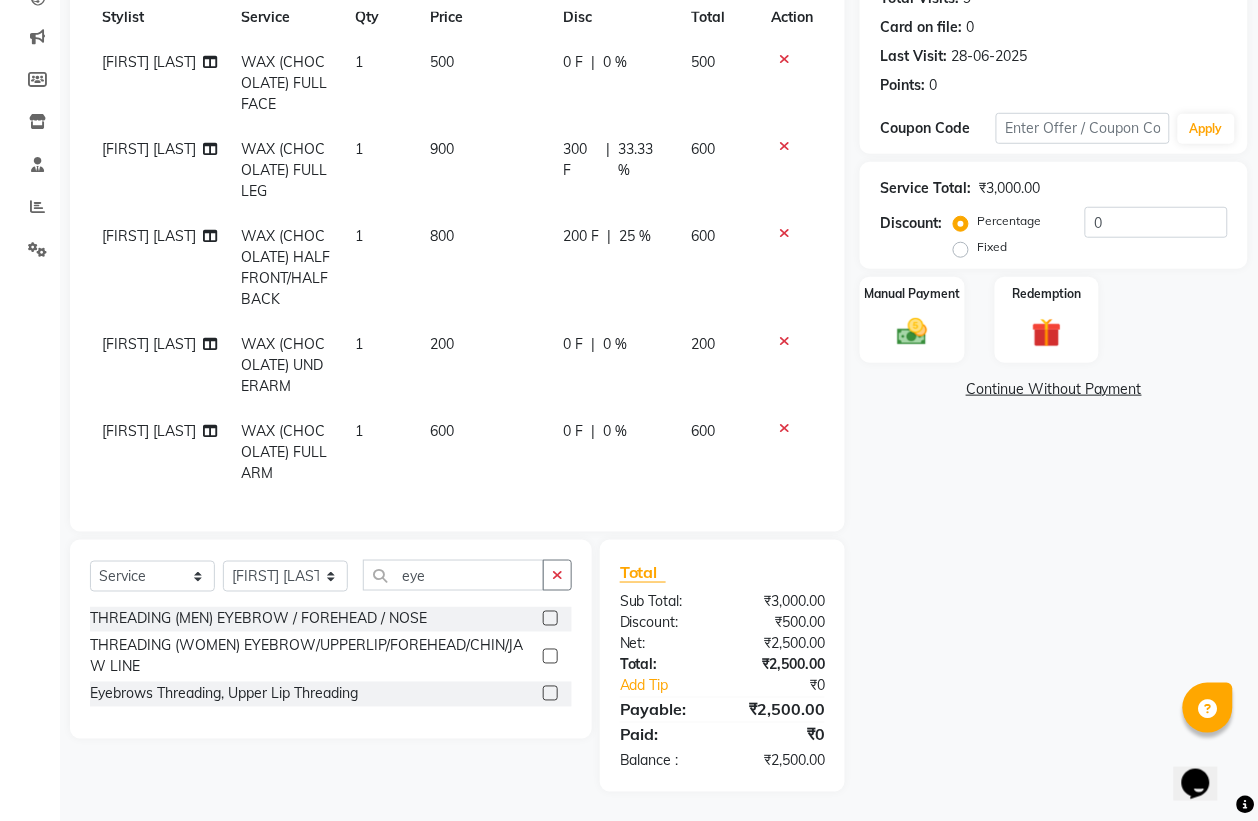 click 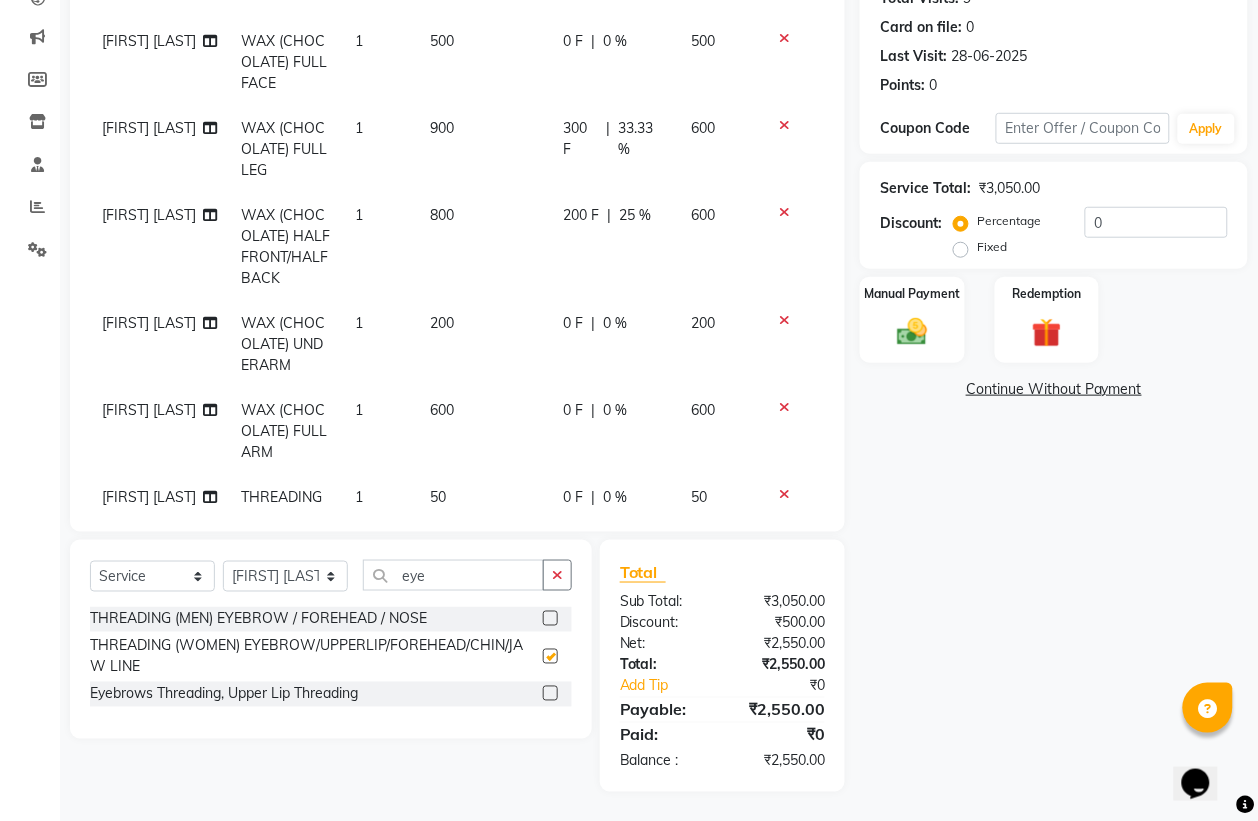 checkbox on "false" 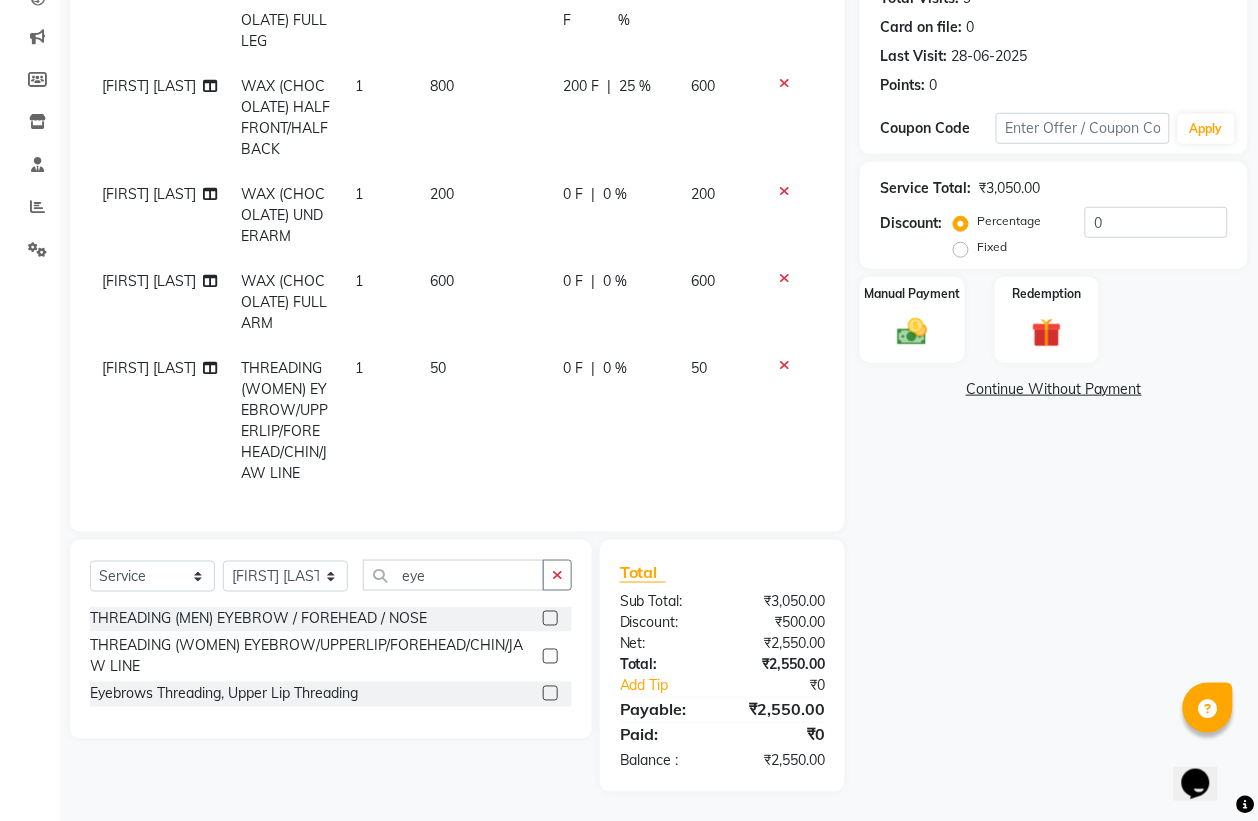 scroll, scrollTop: 225, scrollLeft: 0, axis: vertical 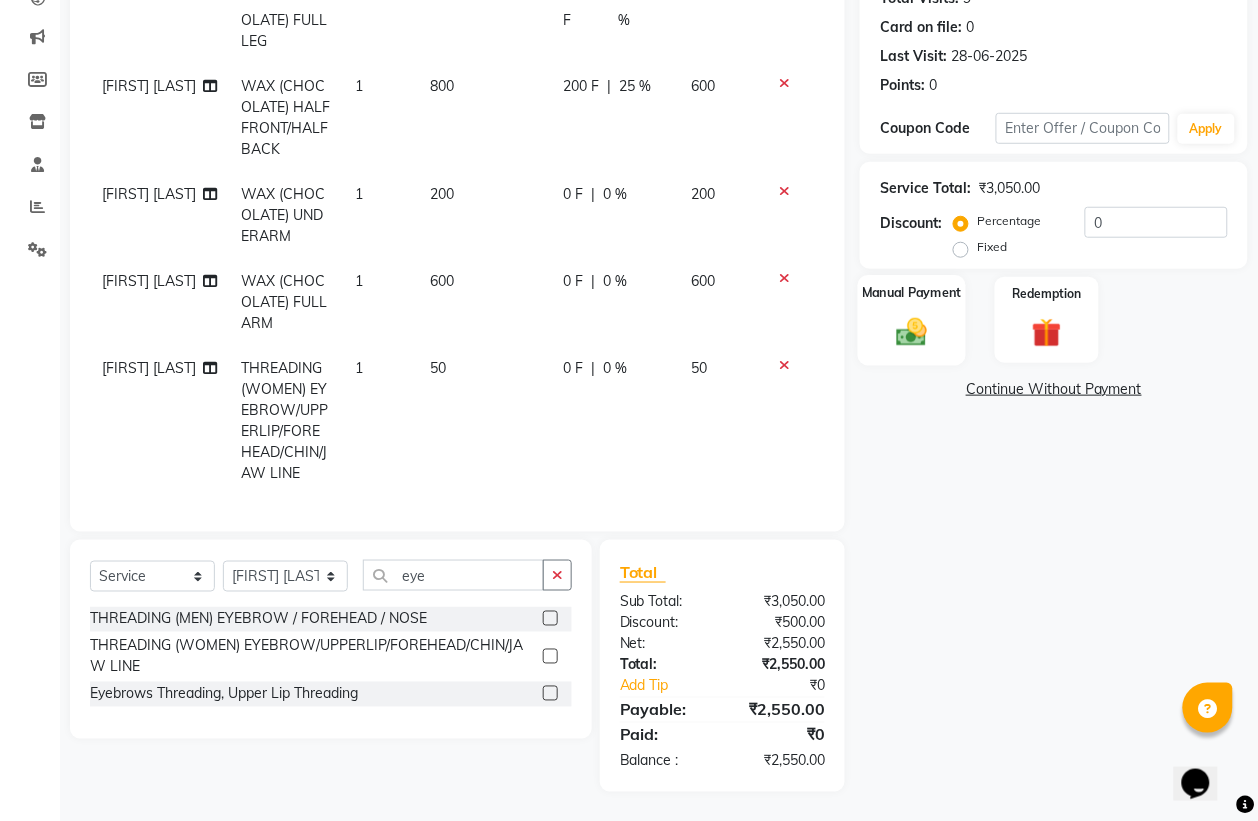 click on "Manual Payment" 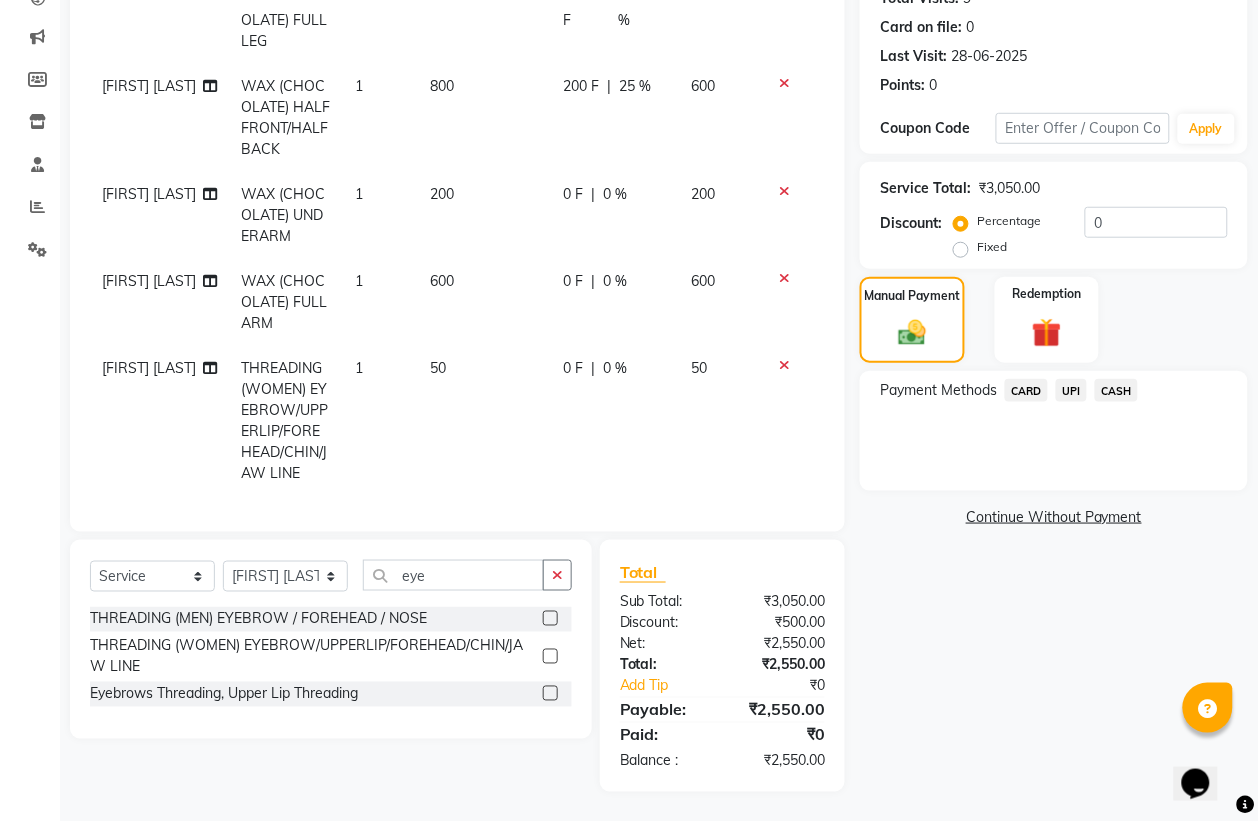 click on "UPI" 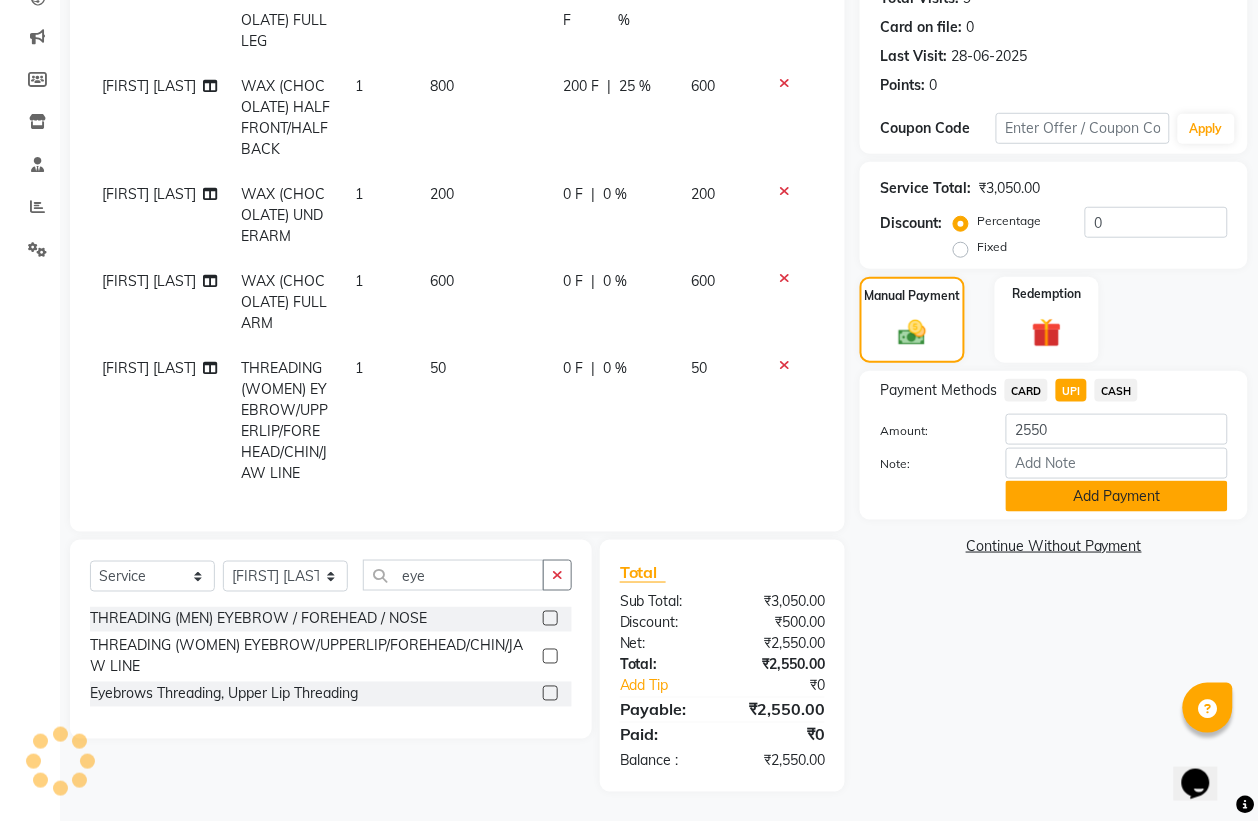 click on "Add Payment" 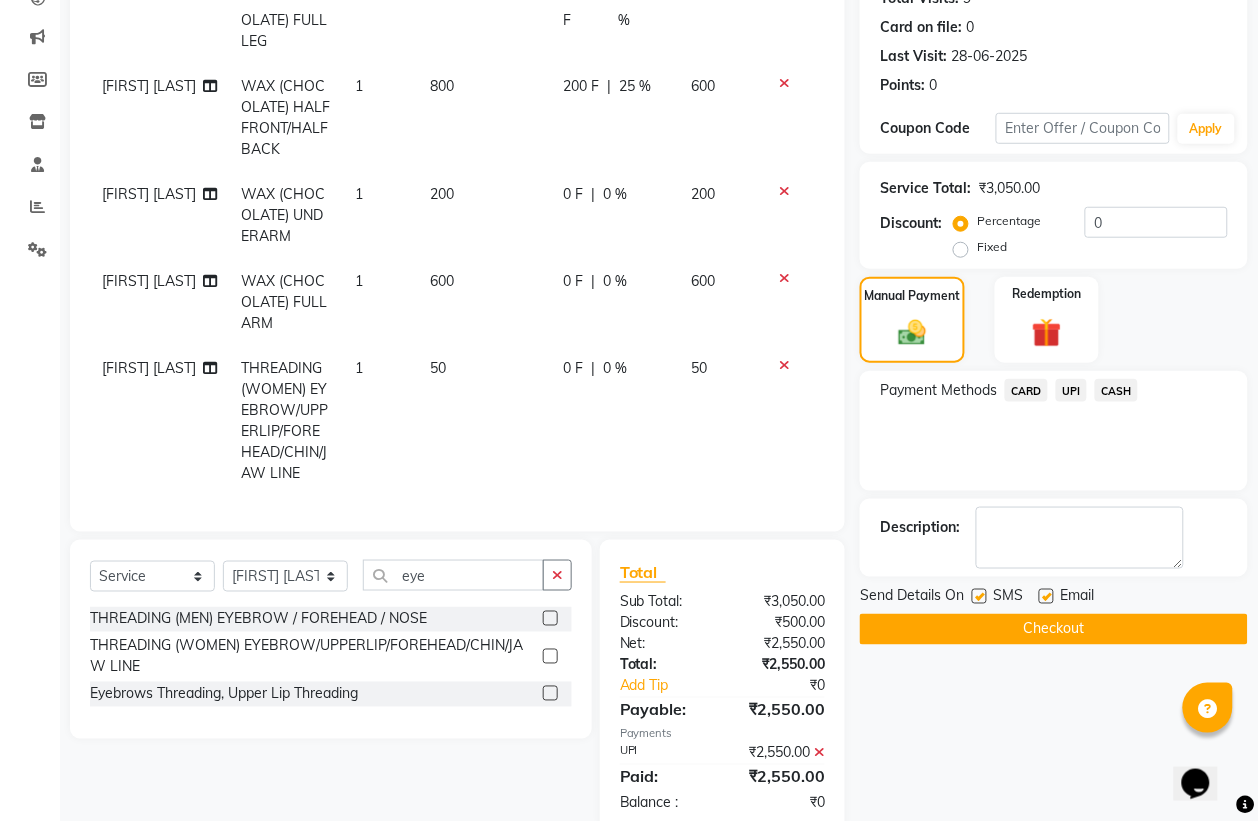 click on "Checkout" 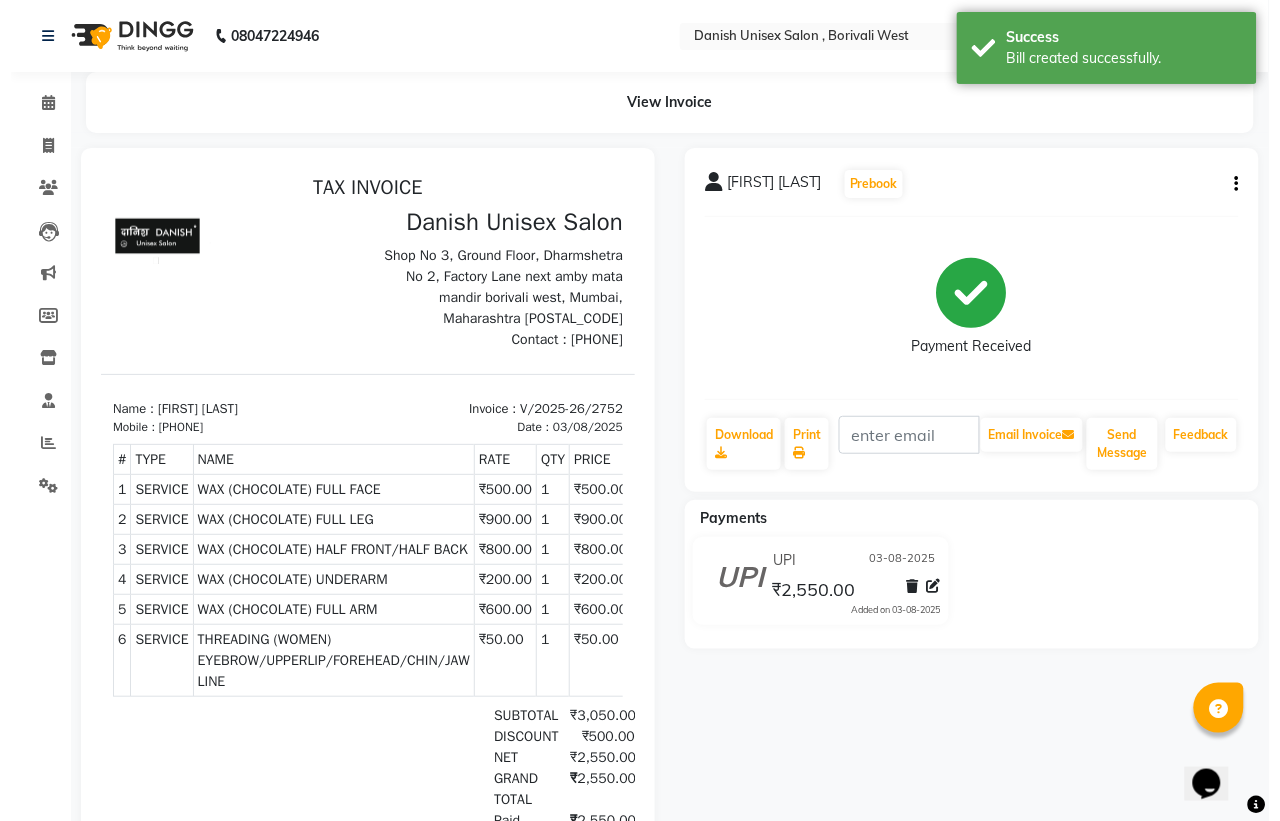 scroll, scrollTop: 0, scrollLeft: 0, axis: both 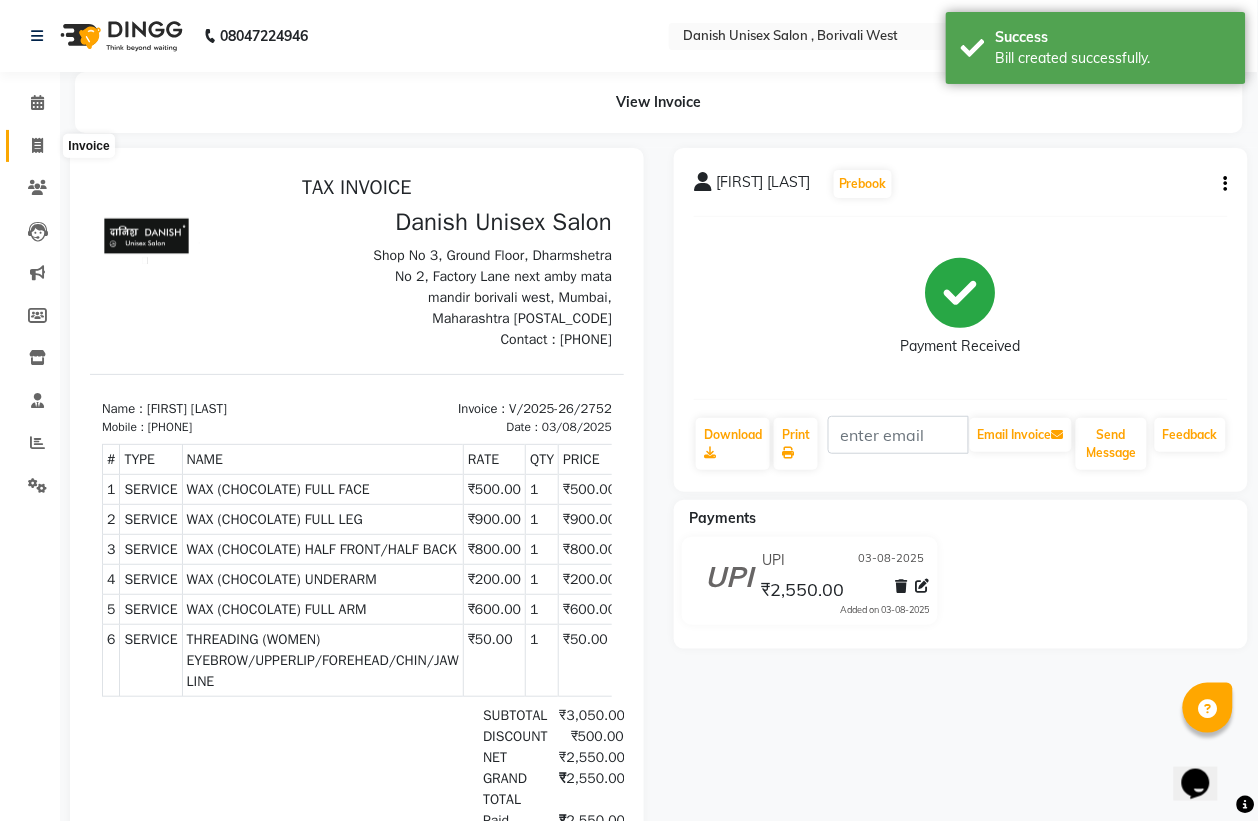 click 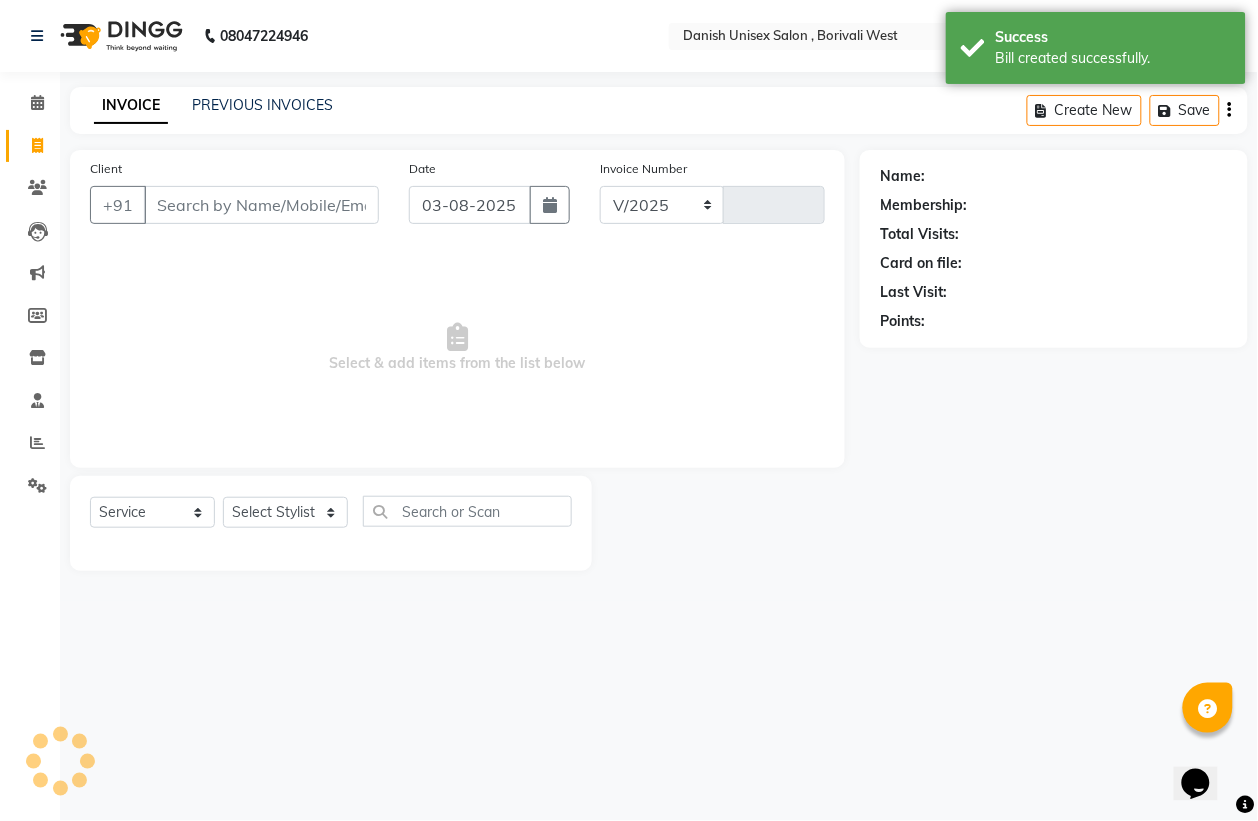 select on "6929" 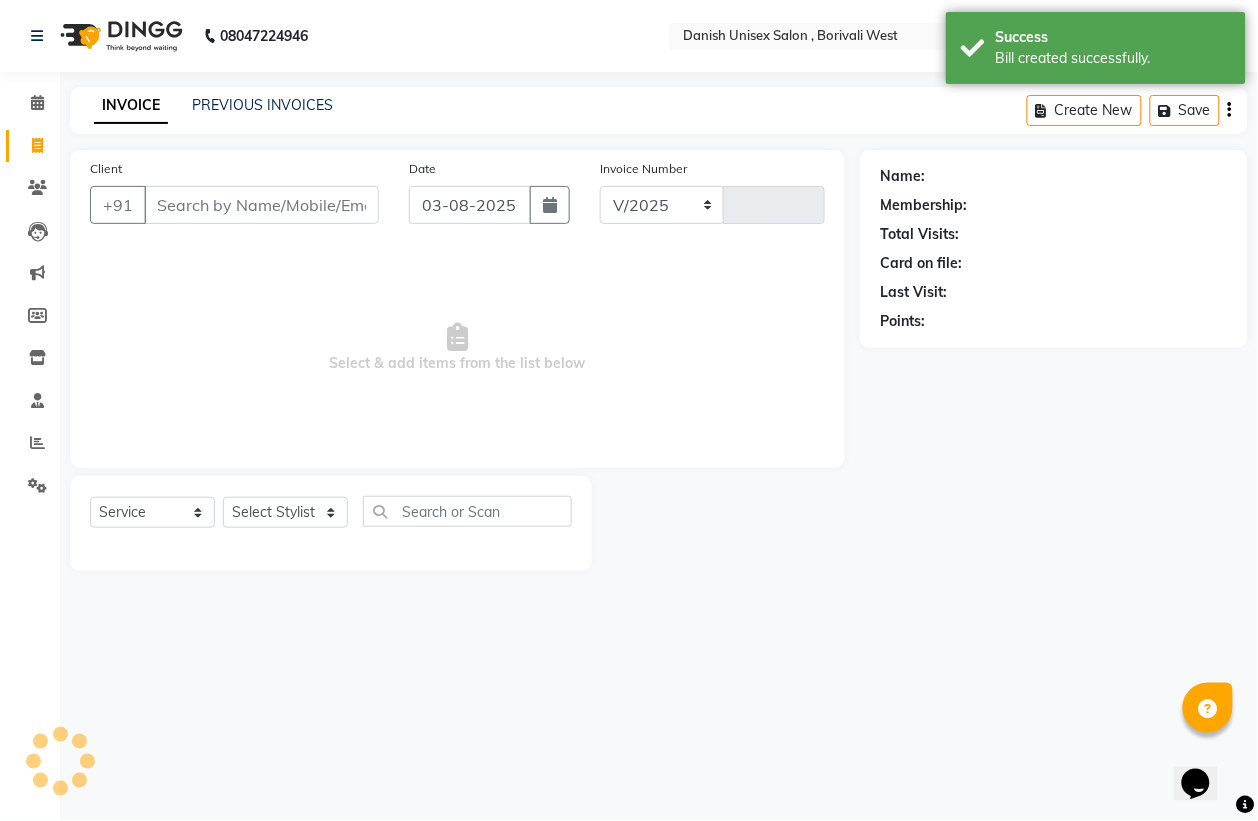 type on "2753" 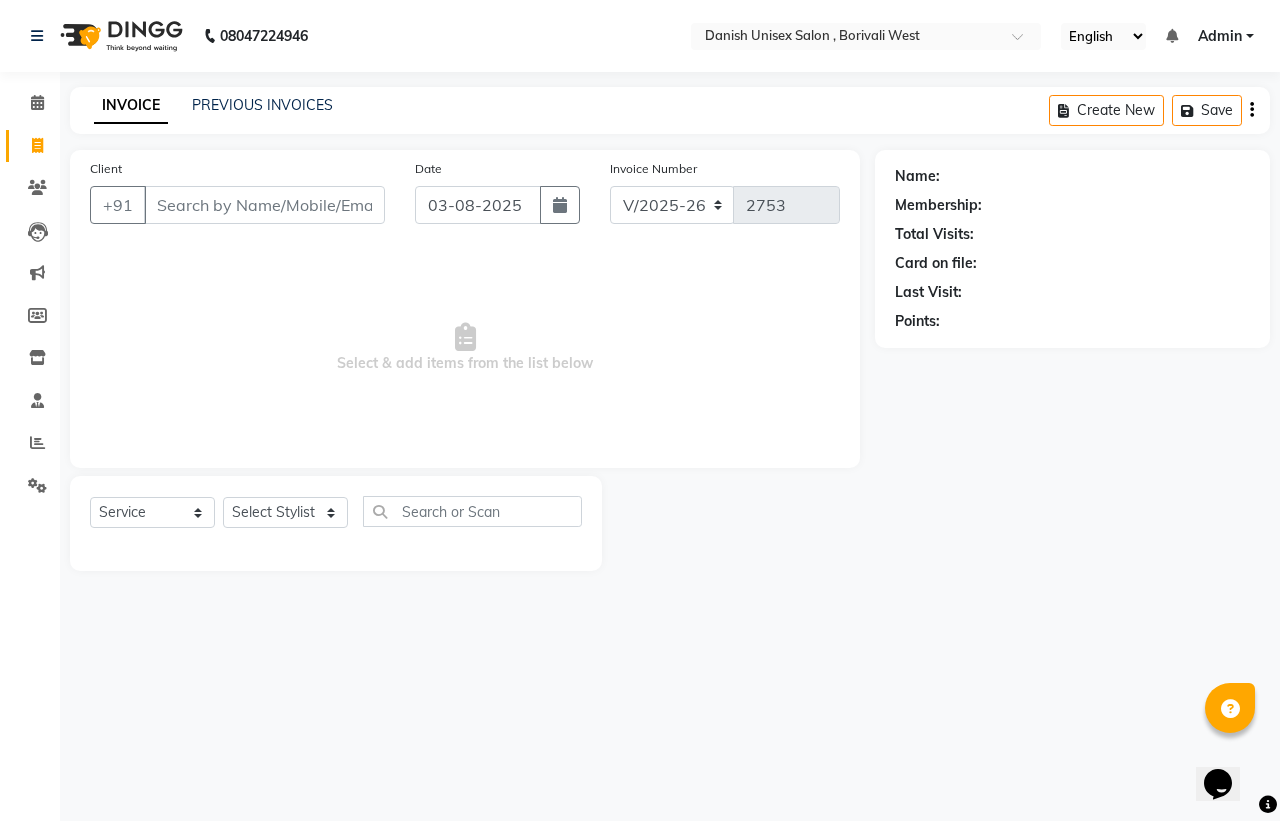 click on "Client" at bounding box center [264, 205] 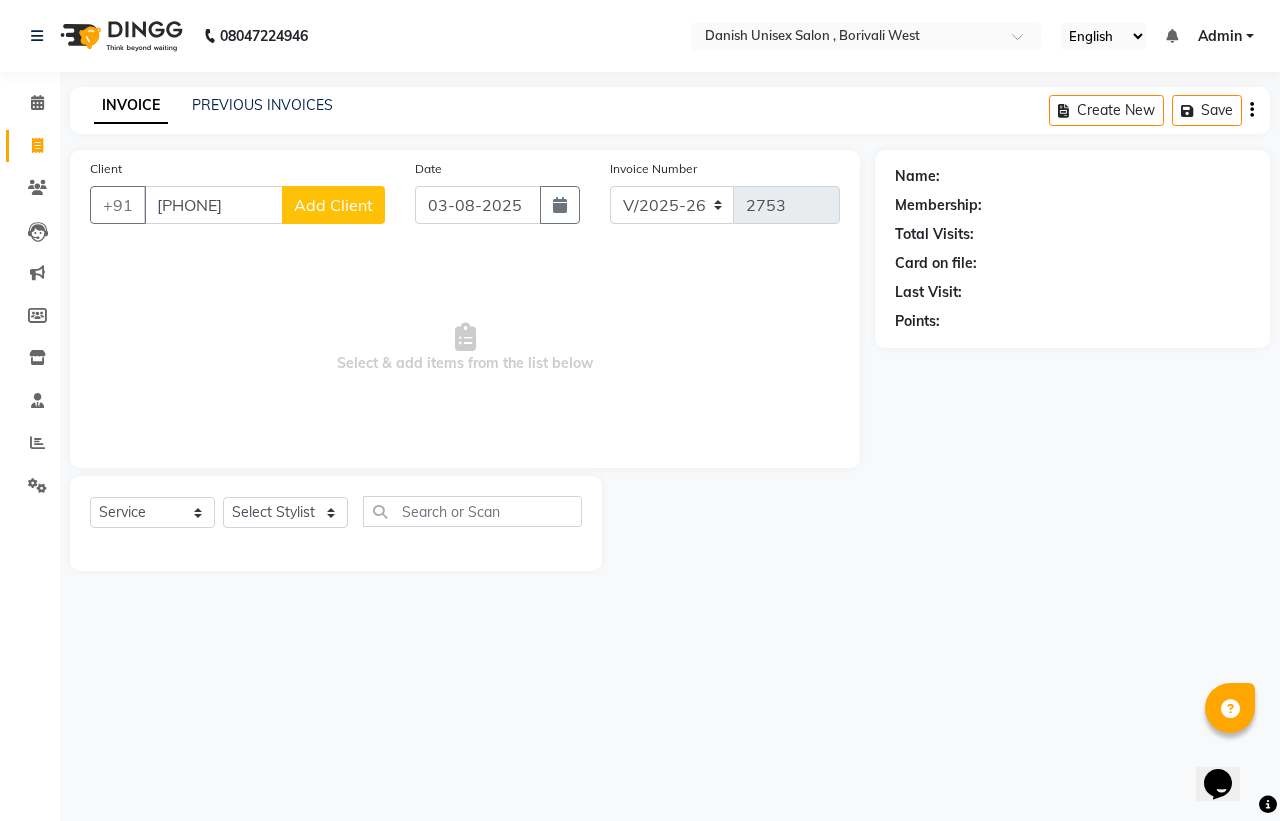 type on "[PHONE]" 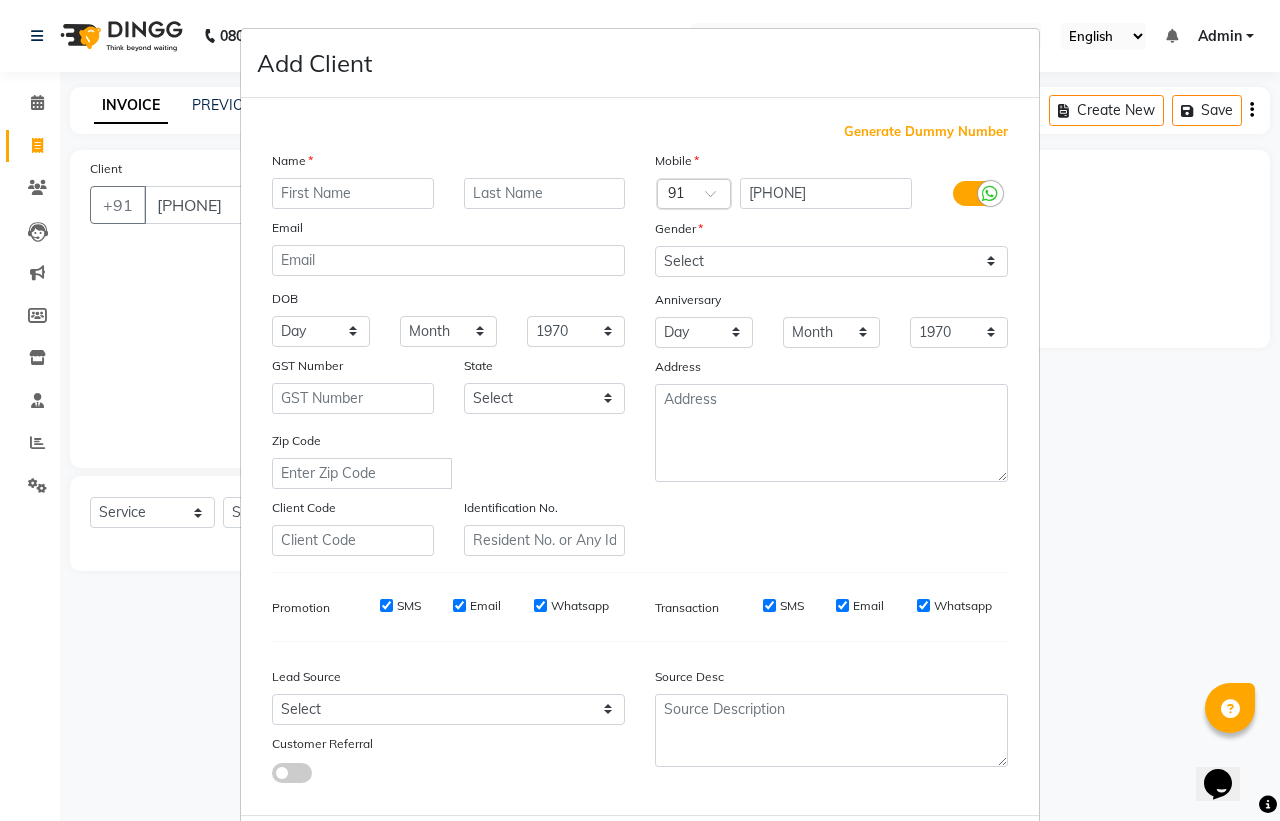 click at bounding box center (353, 193) 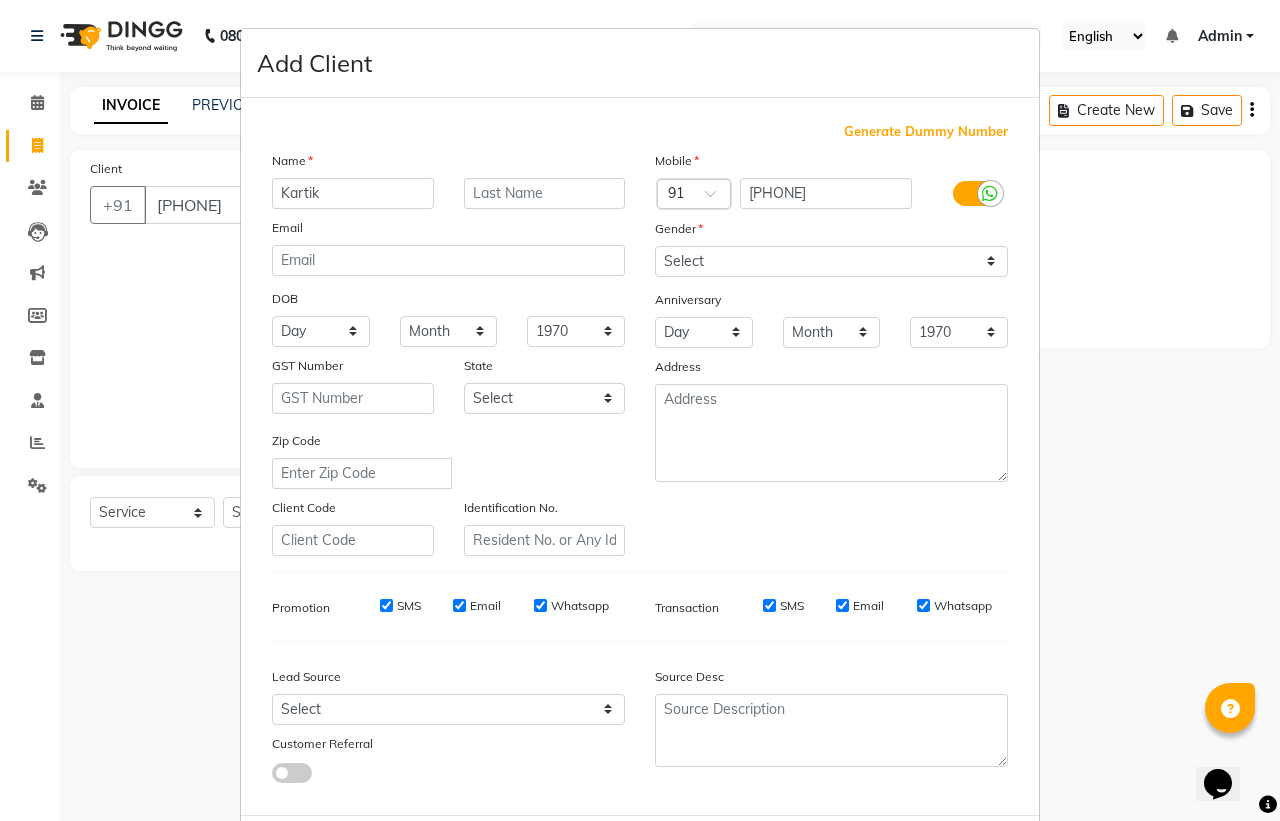 type on "Kartik" 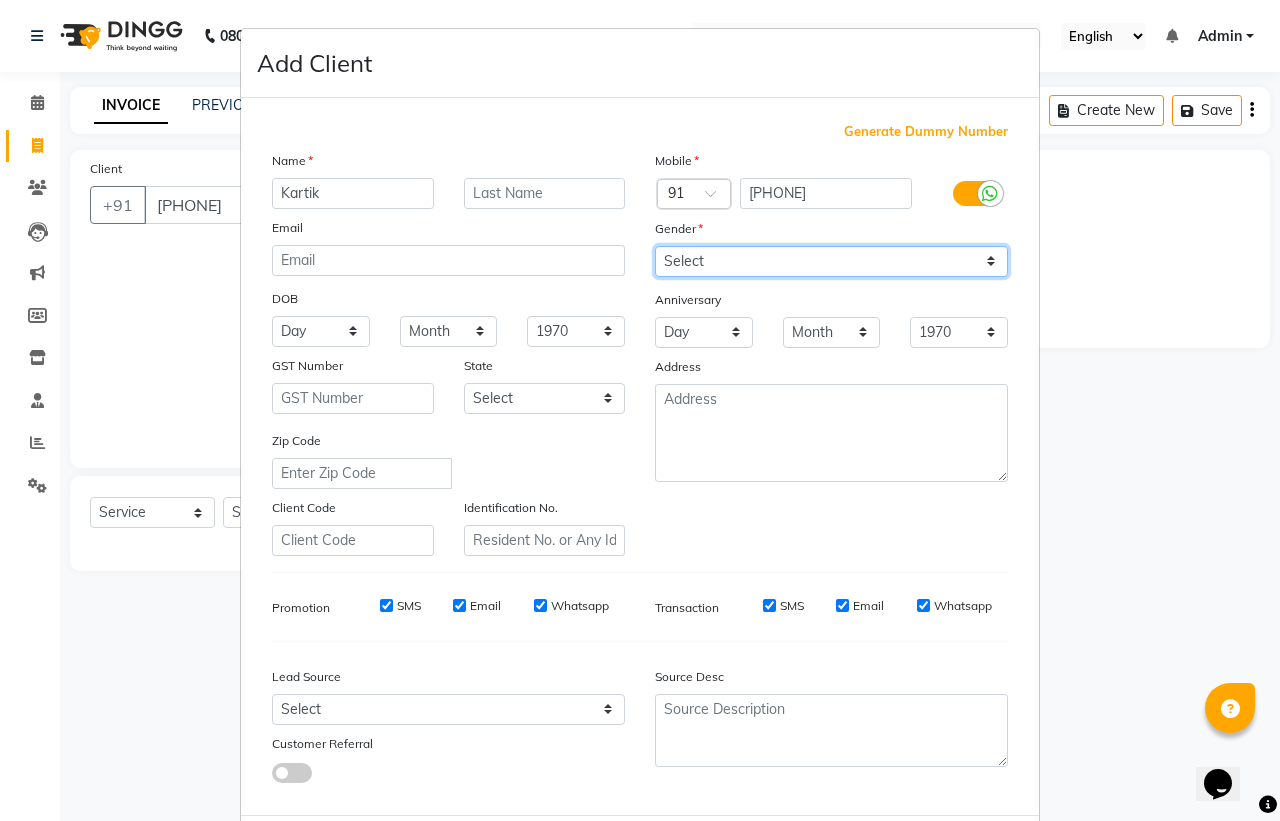 click on "Select Male Female Other Prefer Not To Say" at bounding box center [831, 261] 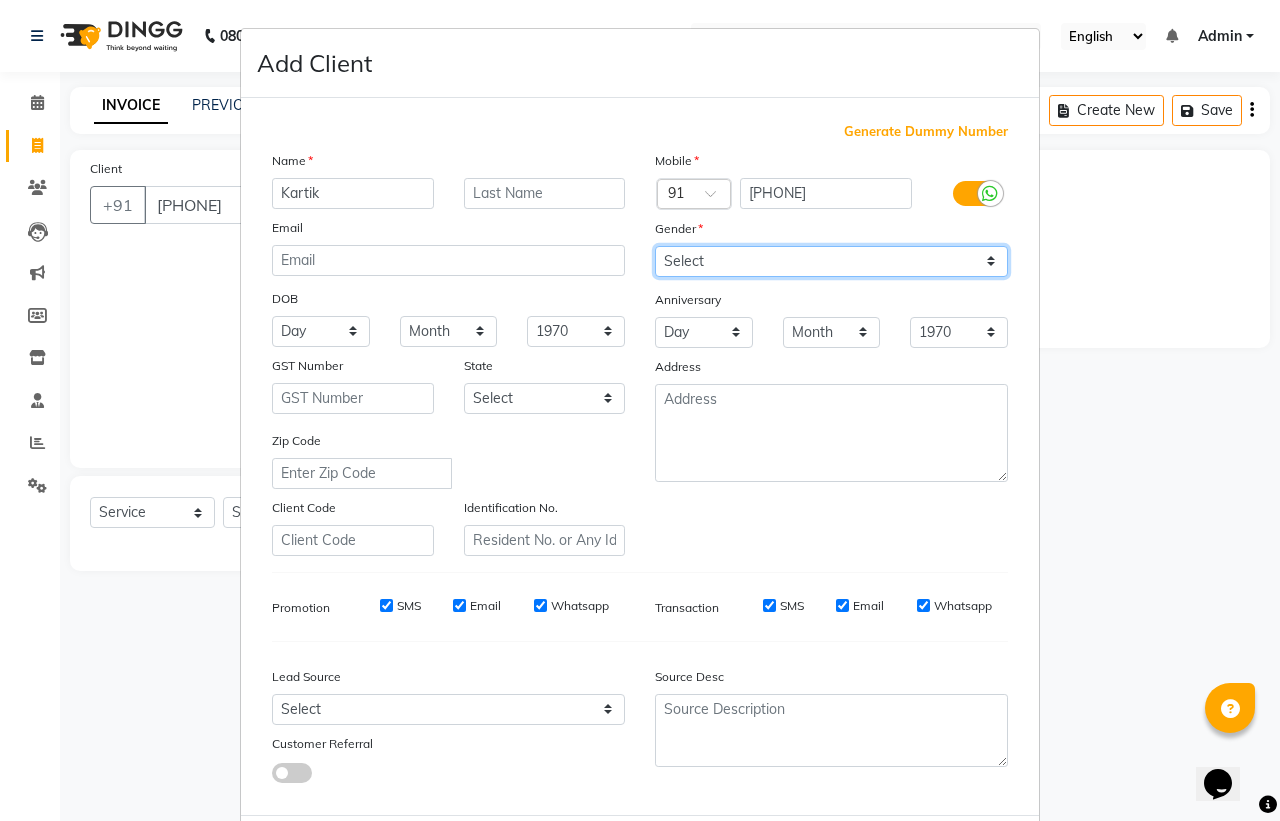 select on "female" 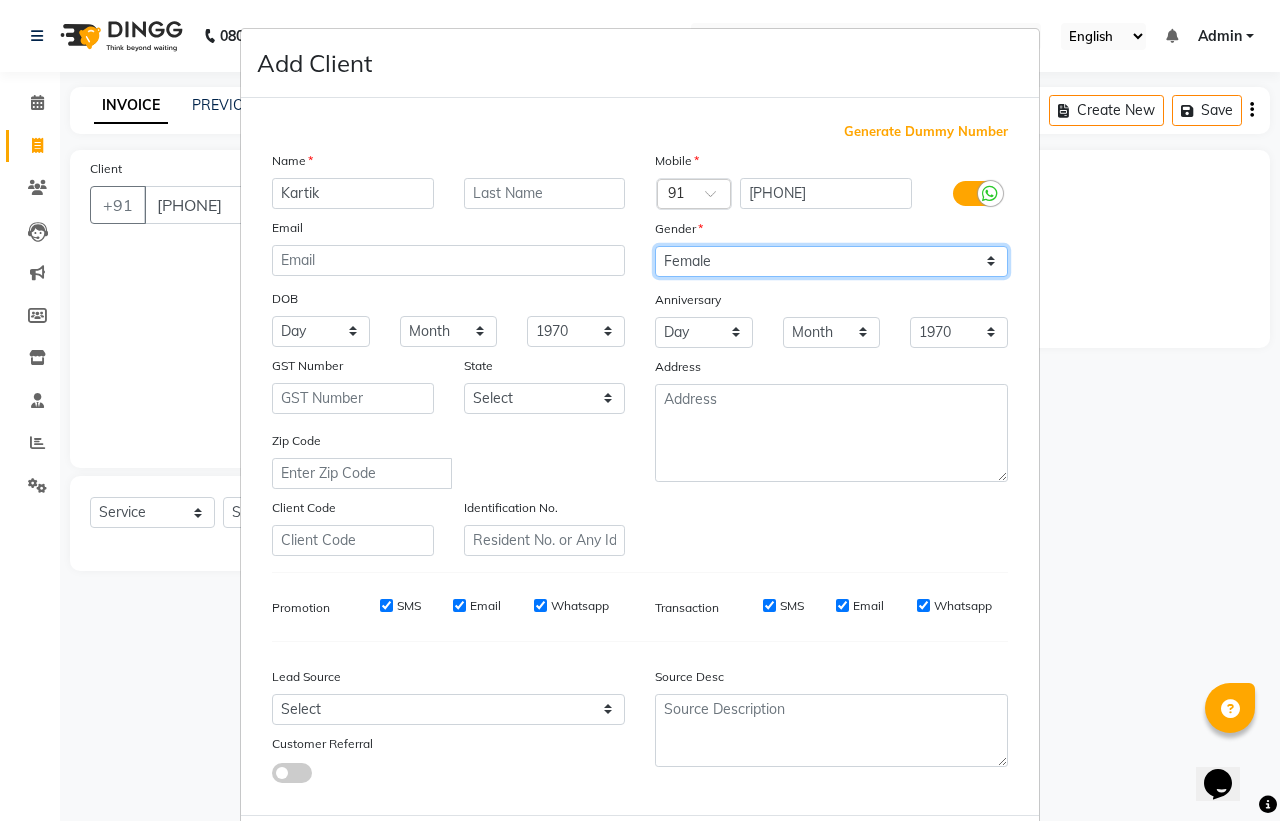 click on "Select Male Female Other Prefer Not To Say" at bounding box center (831, 261) 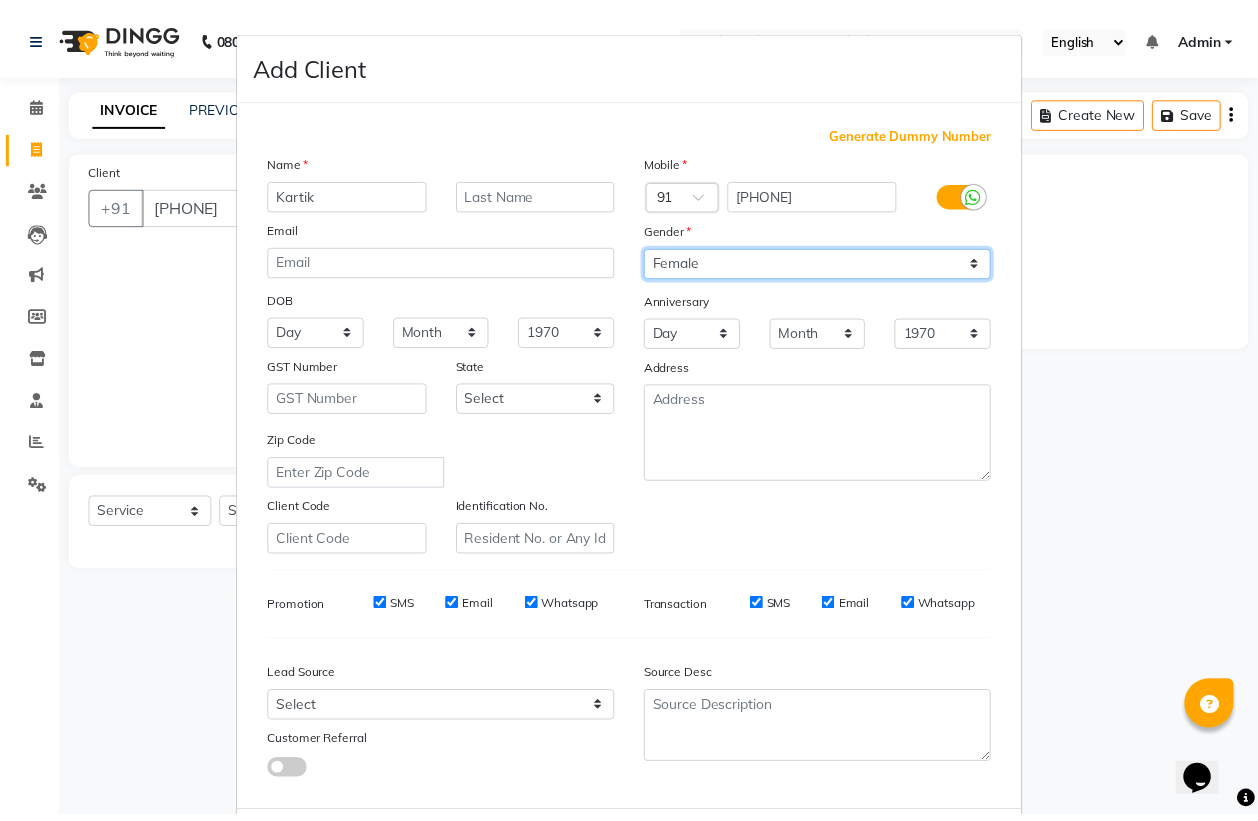 scroll, scrollTop: 95, scrollLeft: 0, axis: vertical 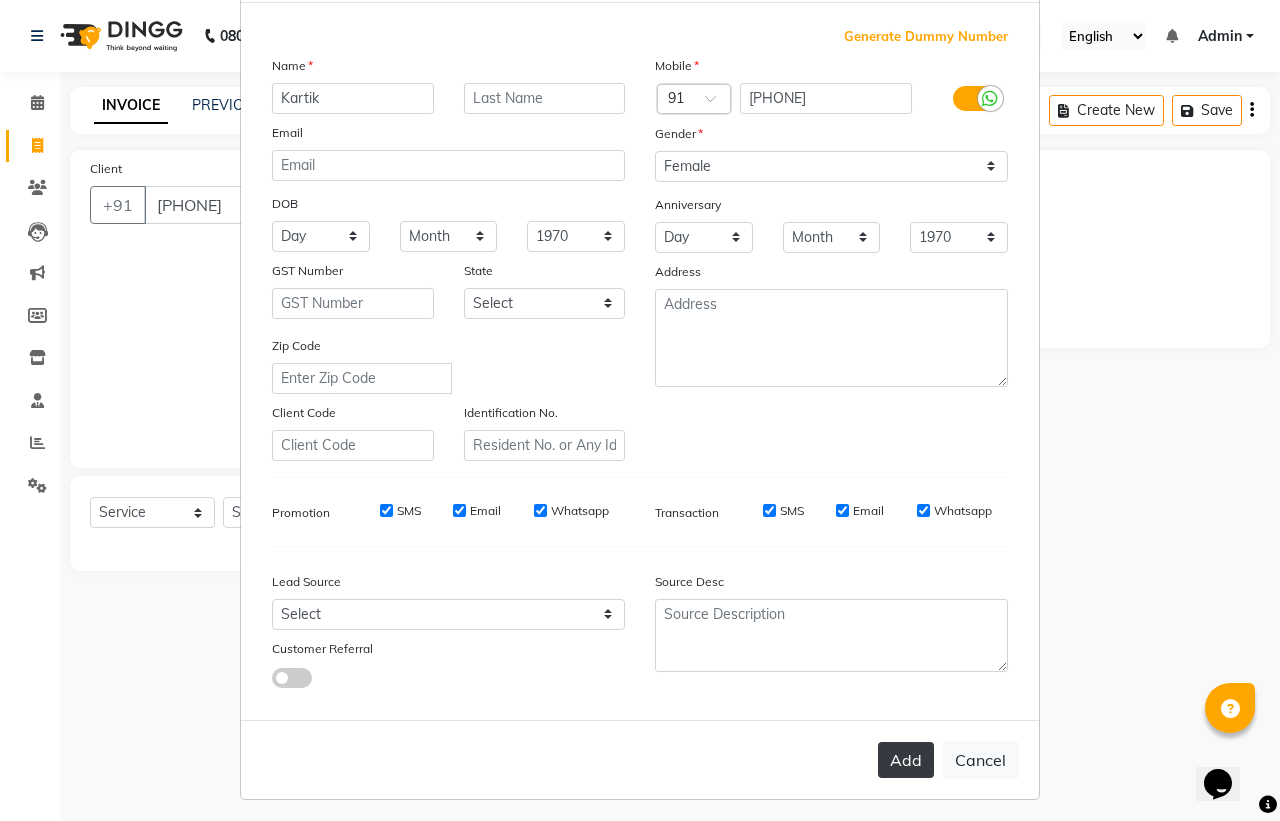 click on "Add" at bounding box center (906, 760) 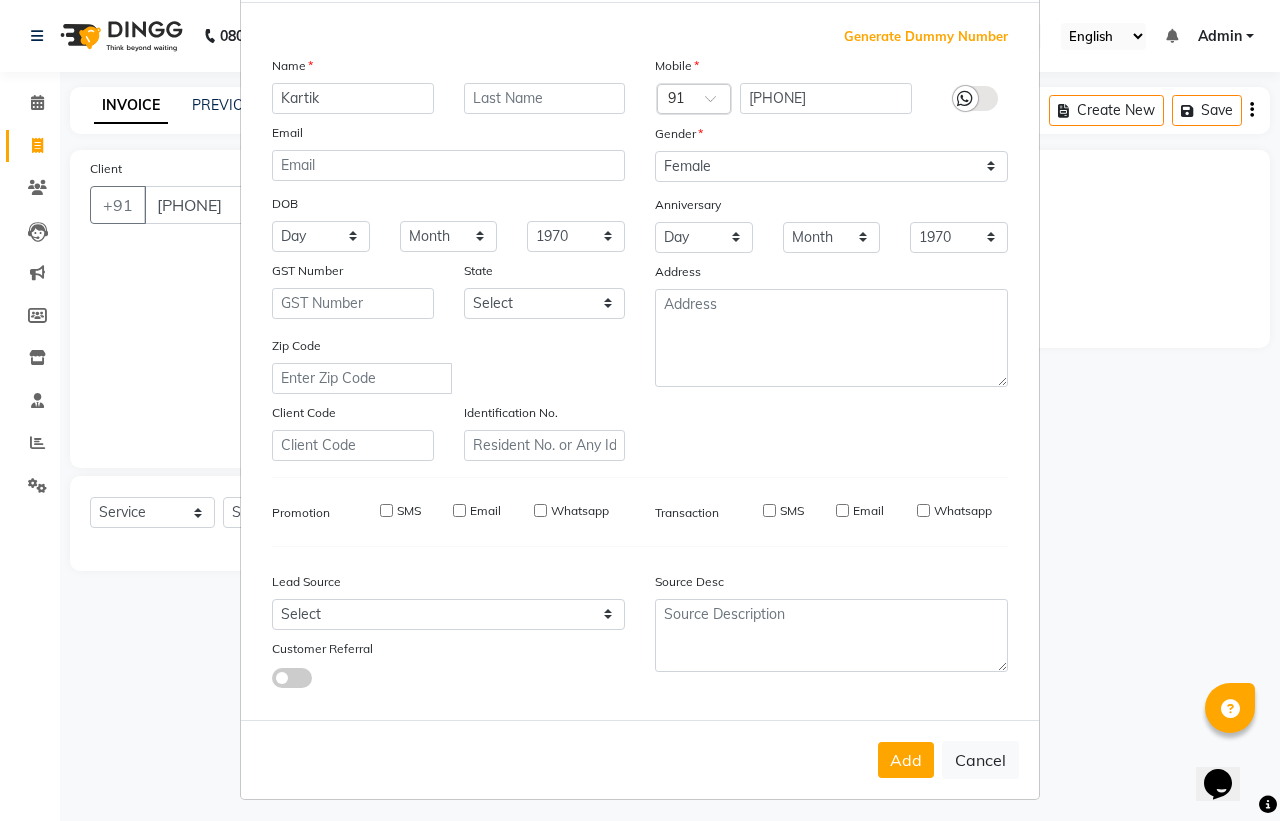 type 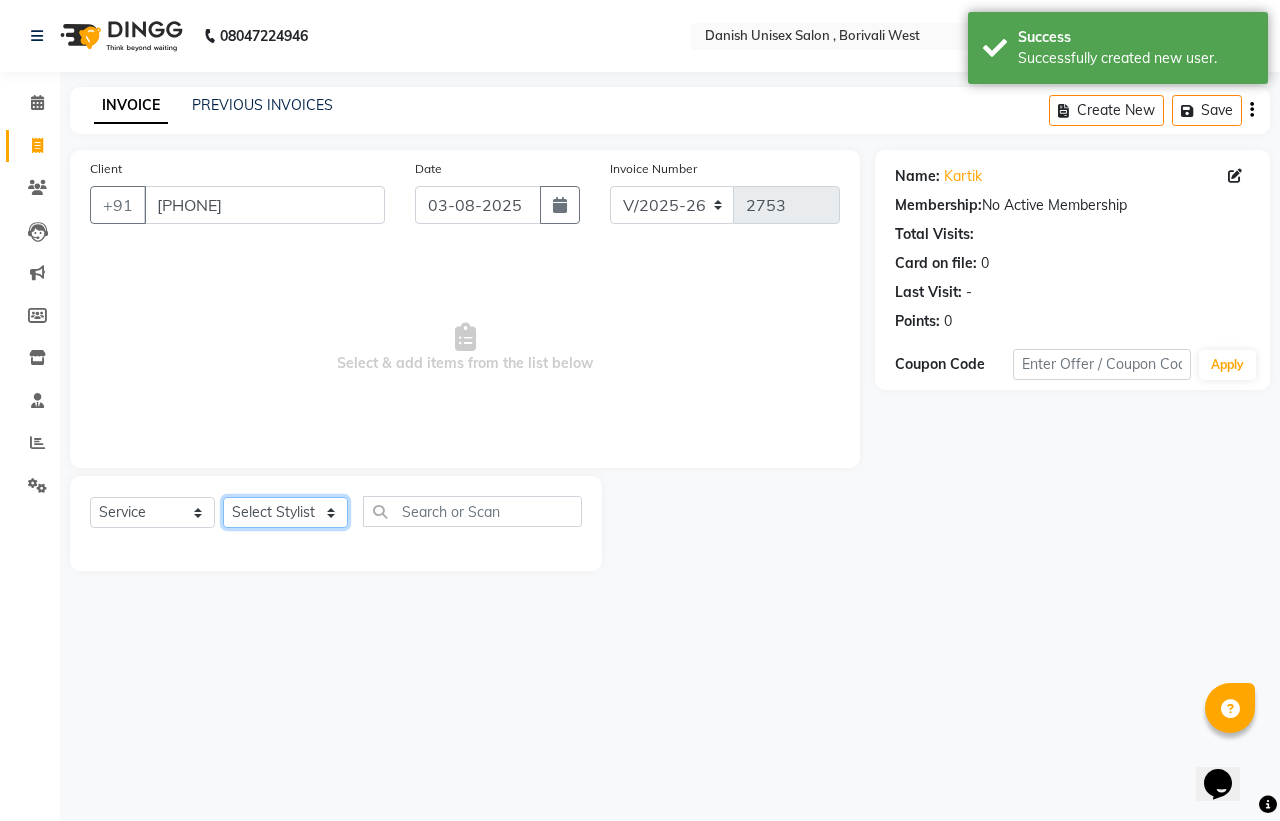 click on "Select Stylist Bhim Shing firoz alam Juber shaikh kajal Lubna Sayyad Nikhil Sharma Nikita Niraj Kanojiya Niyaz Salmani Pooja Yadav Riddhi Sabil salmani sapna" 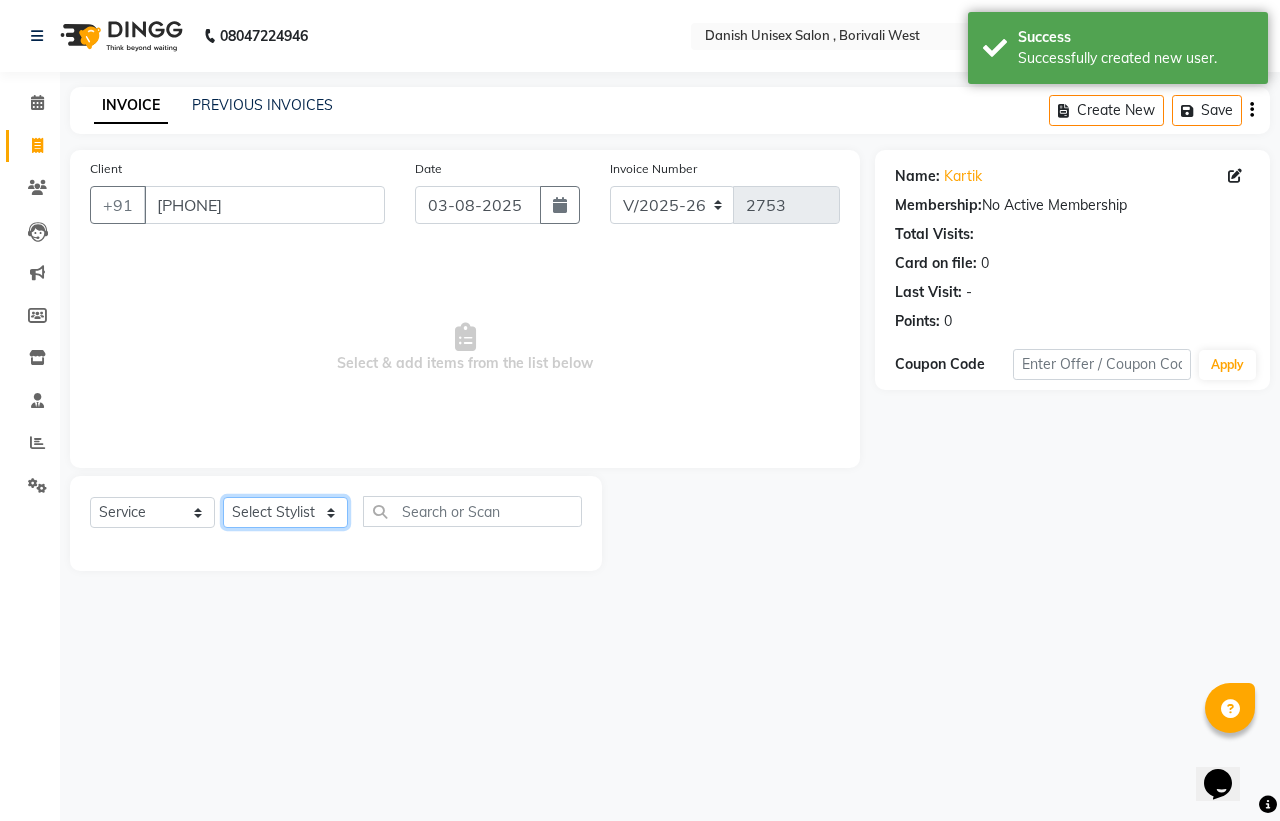 select on "63506" 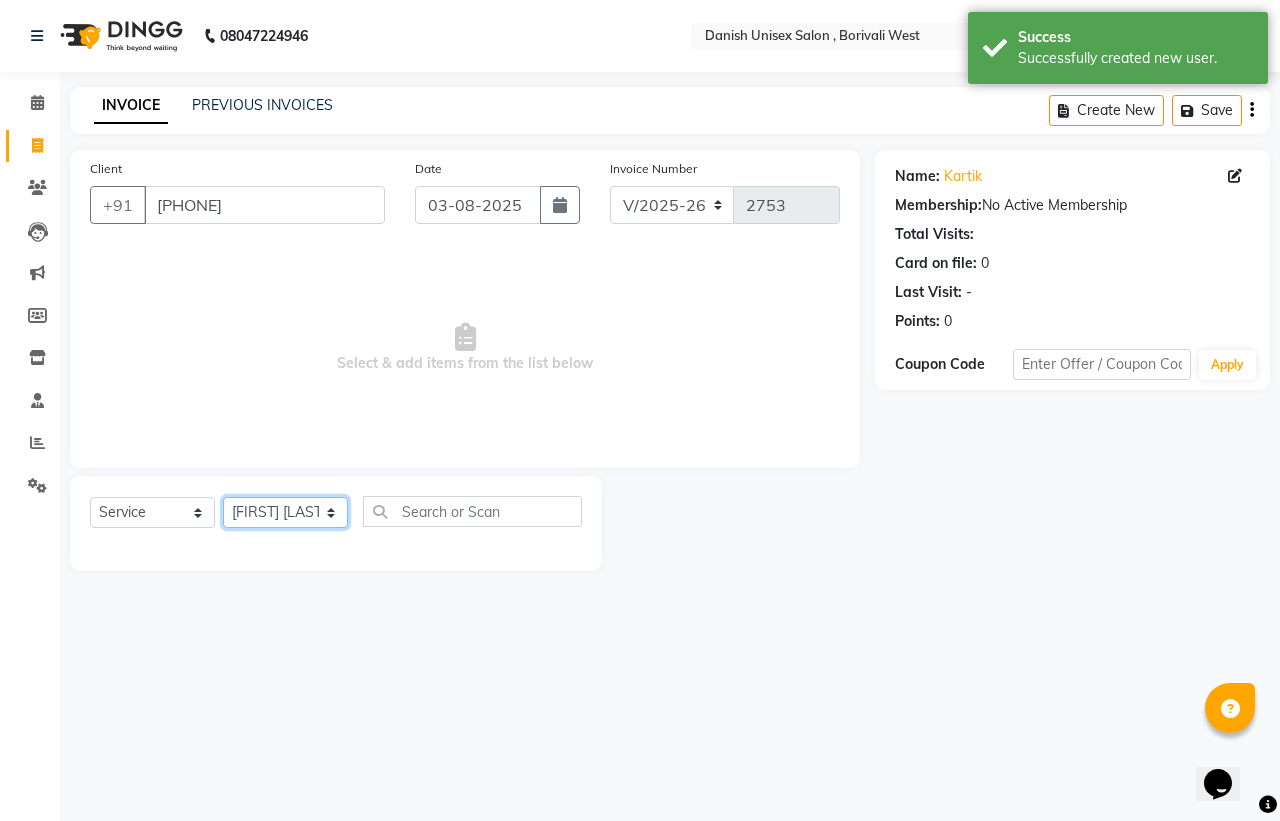 click on "Select Stylist Bhim Shing firoz alam Juber shaikh kajal Lubna Sayyad Nikhil Sharma Nikita Niraj Kanojiya Niyaz Salmani Pooja Yadav Riddhi Sabil salmani sapna" 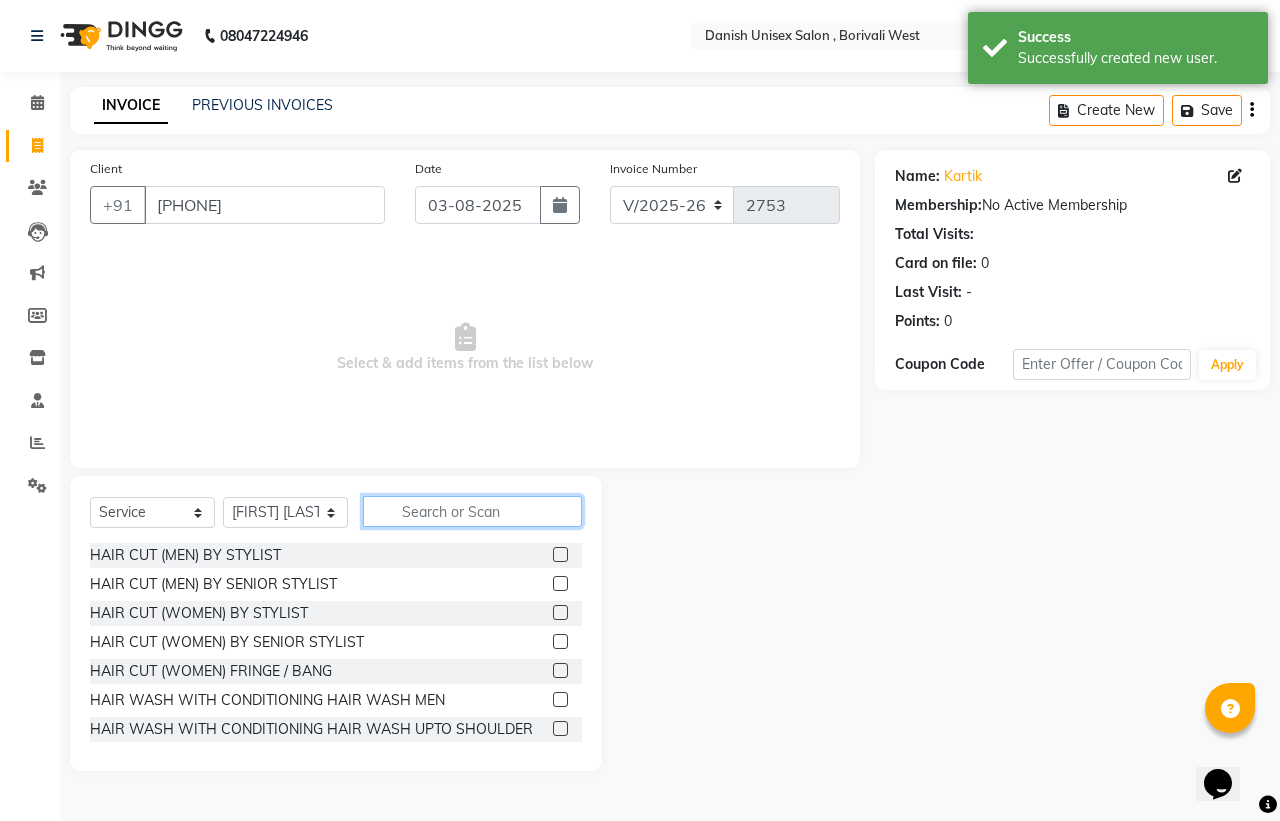 drag, startPoint x: 400, startPoint y: 497, endPoint x: 401, endPoint y: 512, distance: 15.033297 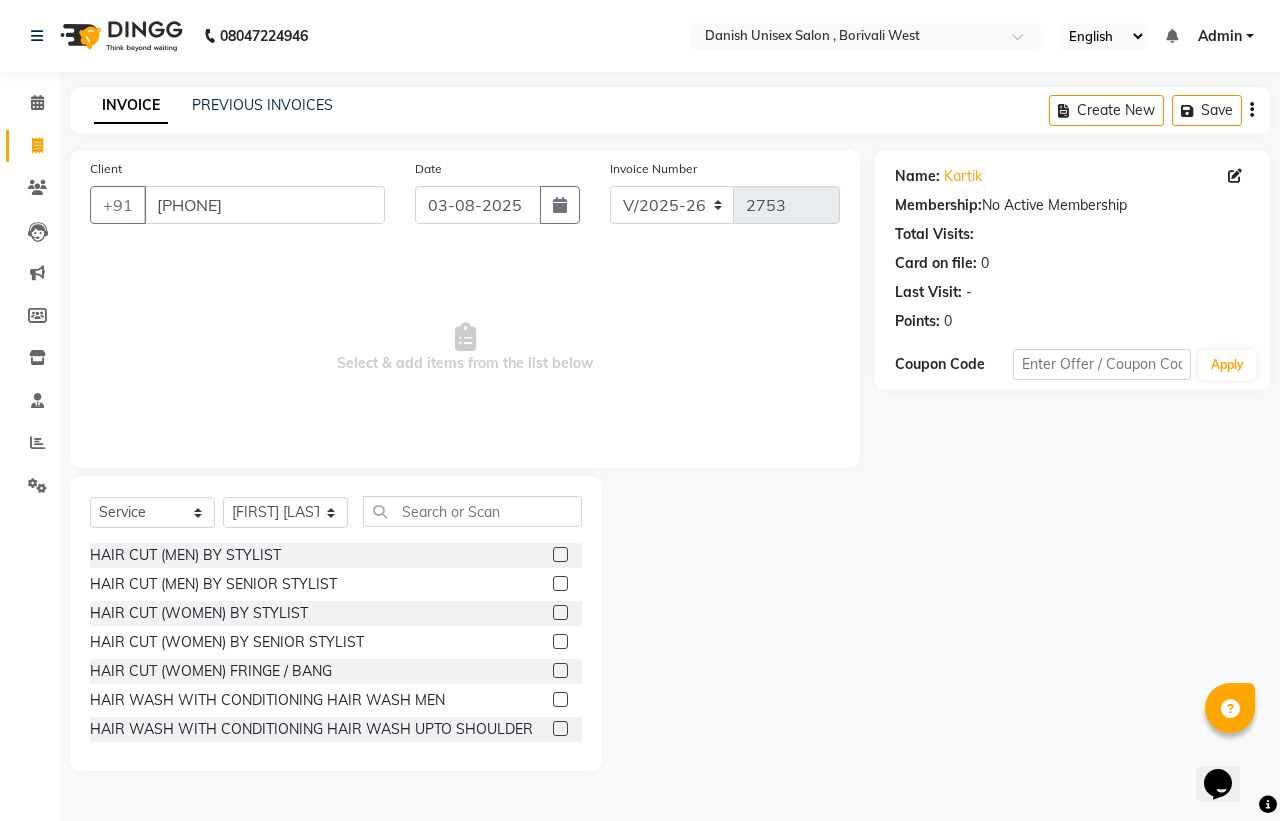 drag, startPoint x: 542, startPoint y: 553, endPoint x: 552, endPoint y: 537, distance: 18.867962 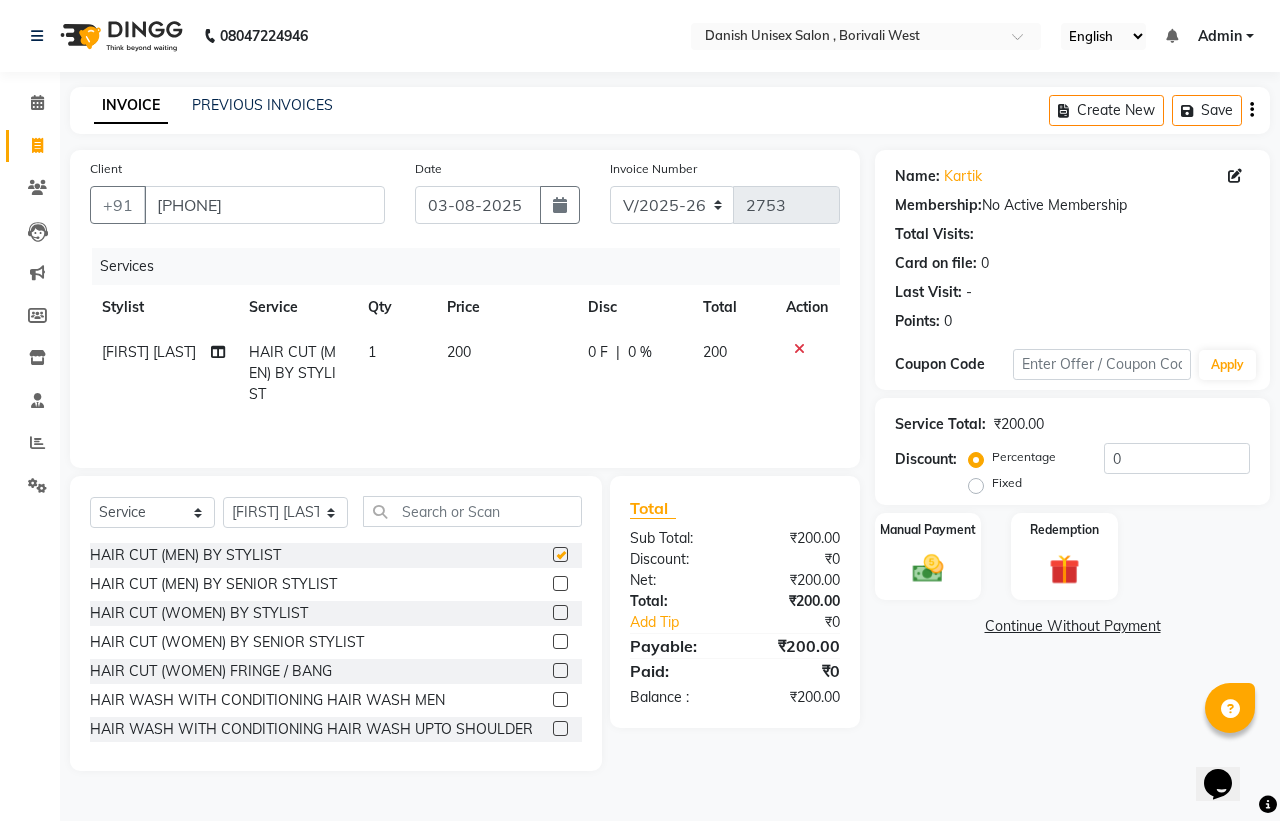 checkbox on "false" 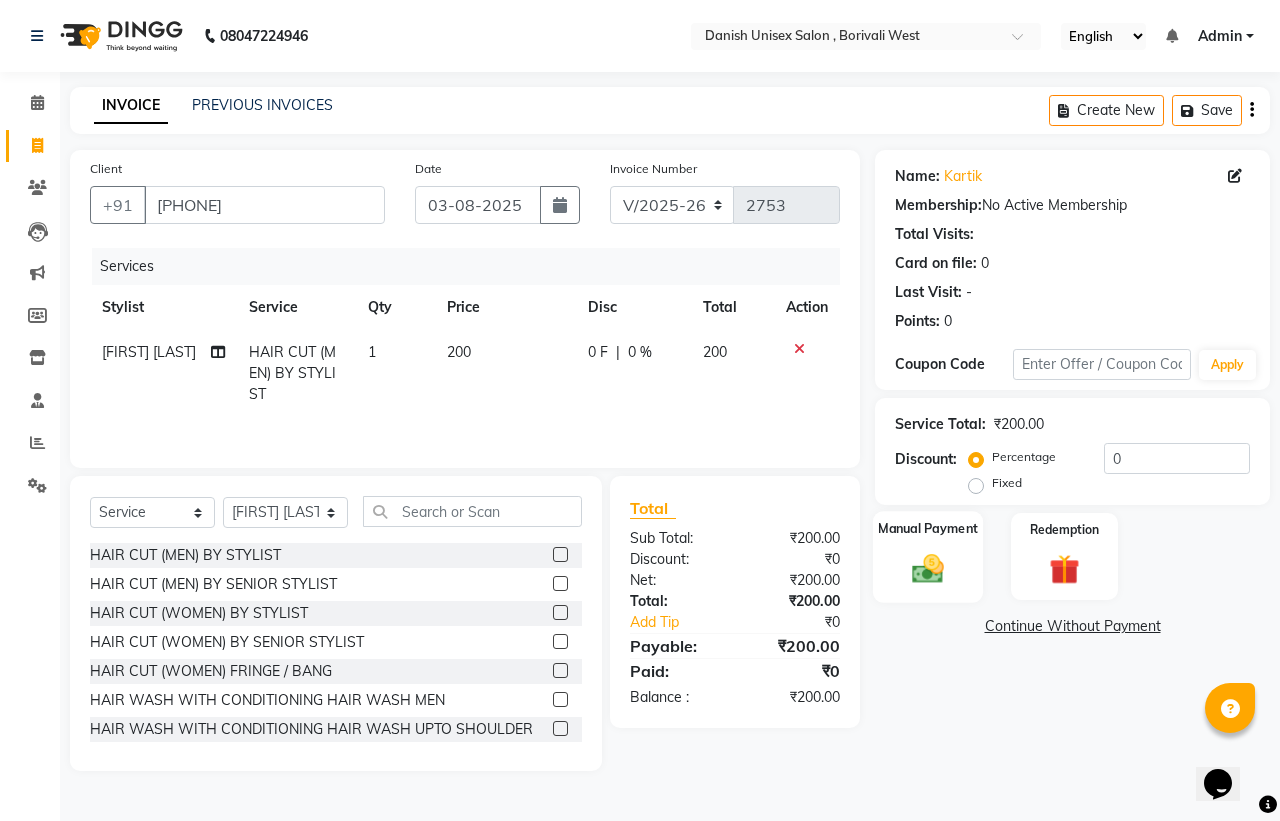 click on "Manual Payment" 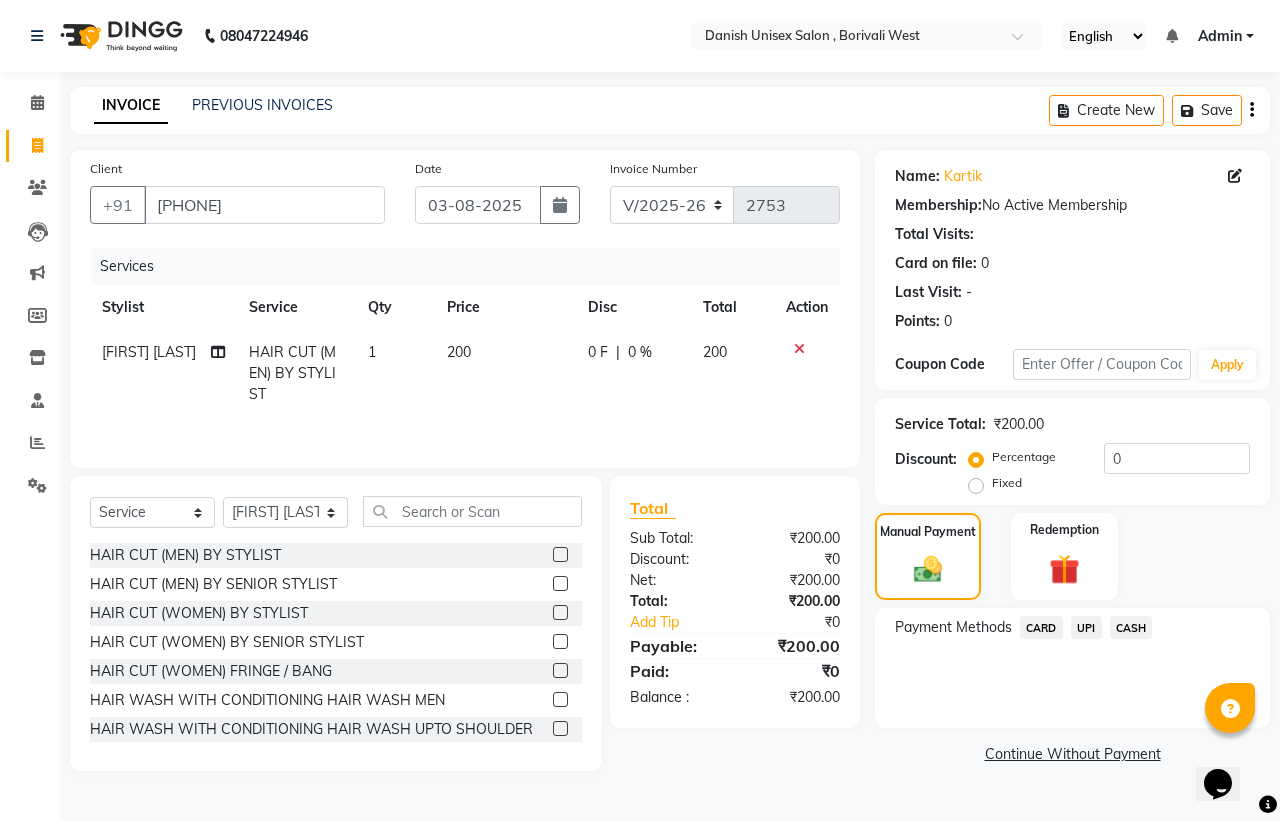 click on "CASH" 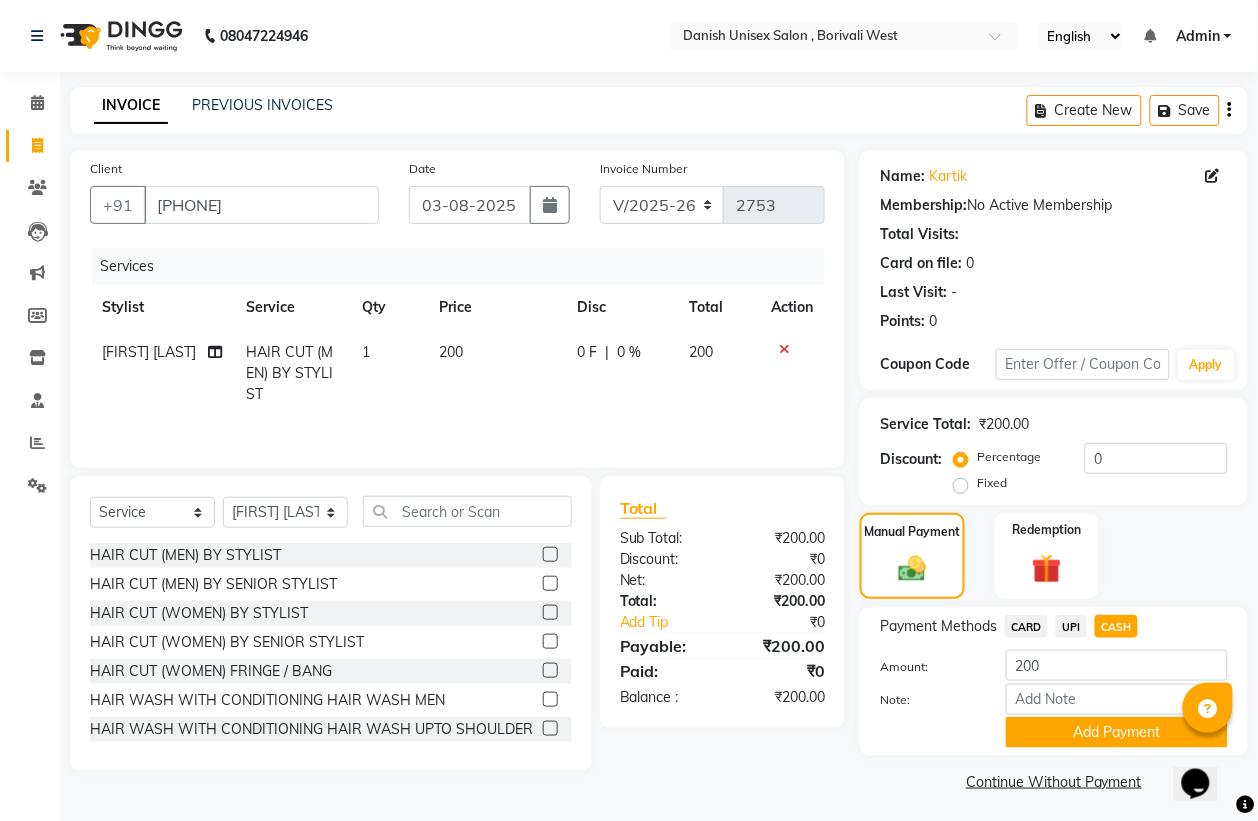 click on "UPI" 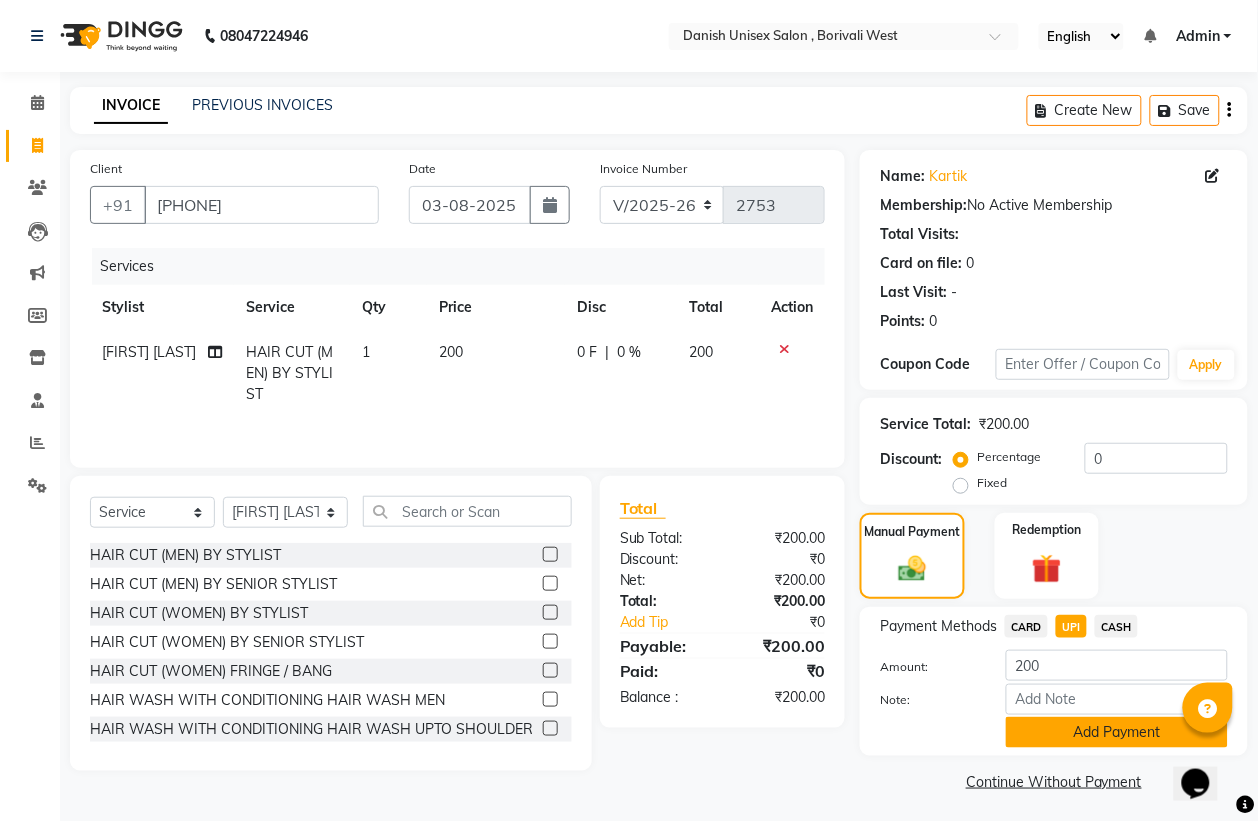 click on "Add Payment" 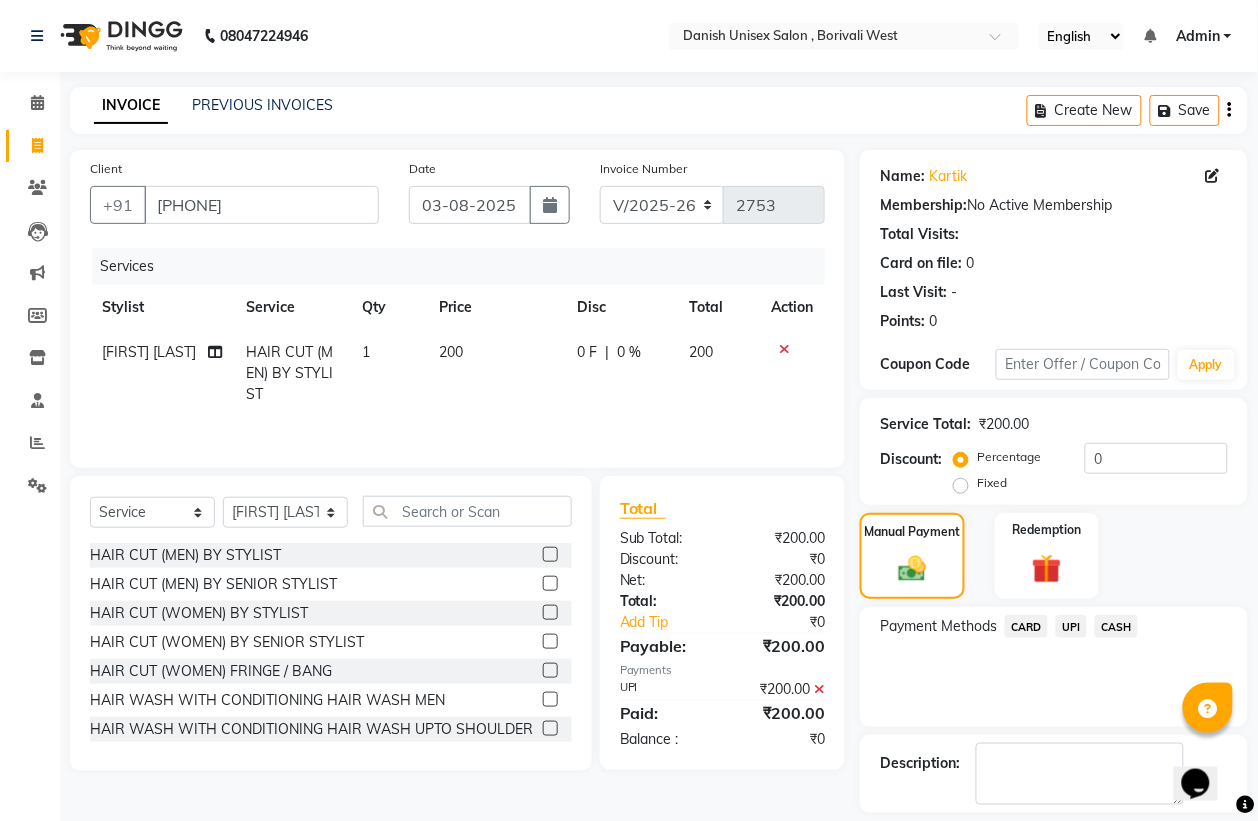 scroll, scrollTop: 91, scrollLeft: 0, axis: vertical 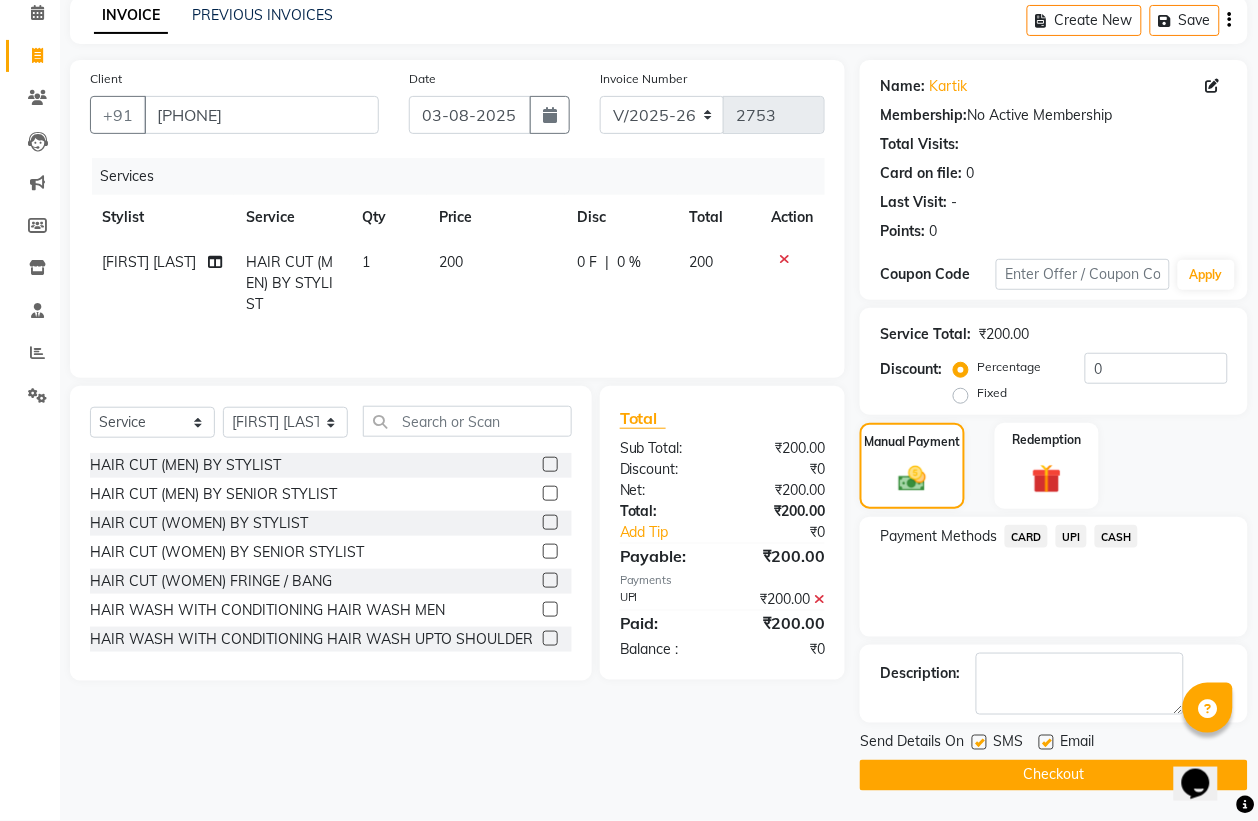 click on "Checkout" 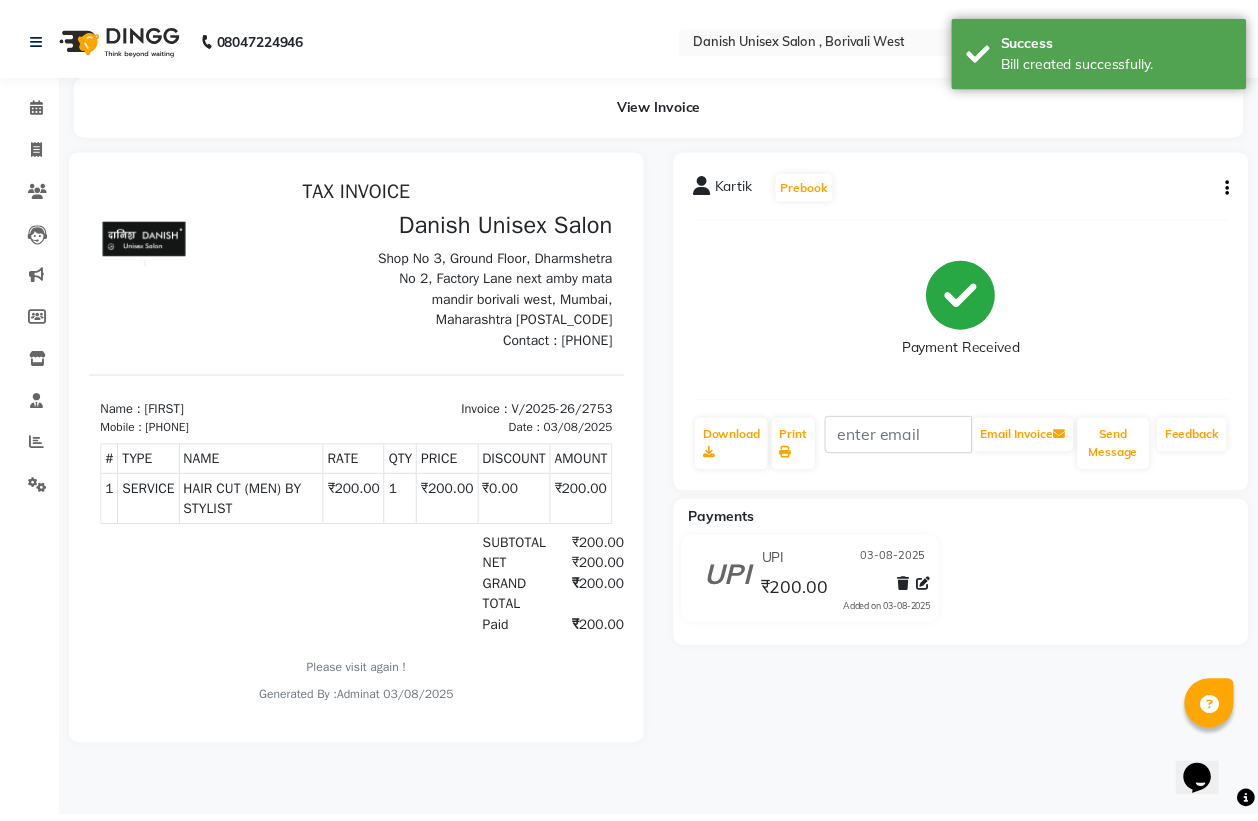 scroll, scrollTop: 0, scrollLeft: 0, axis: both 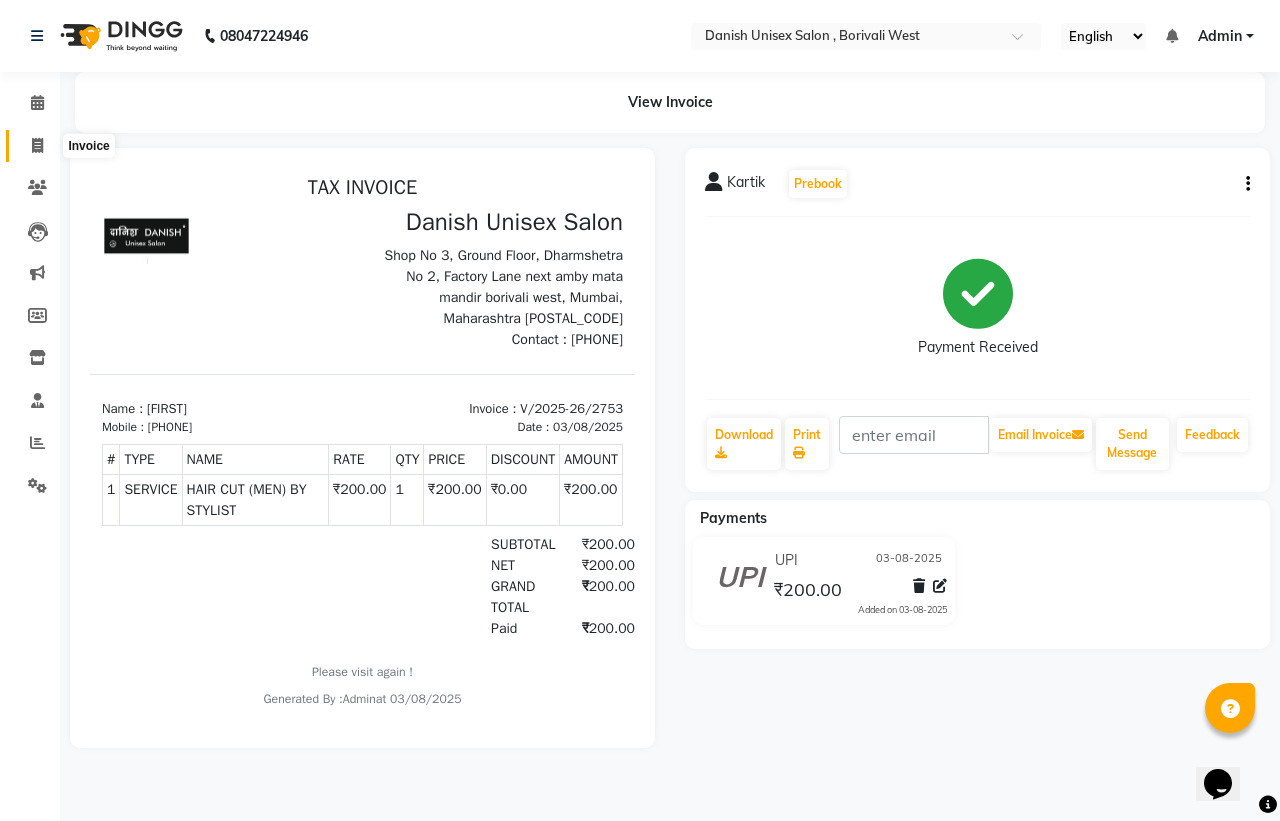 click 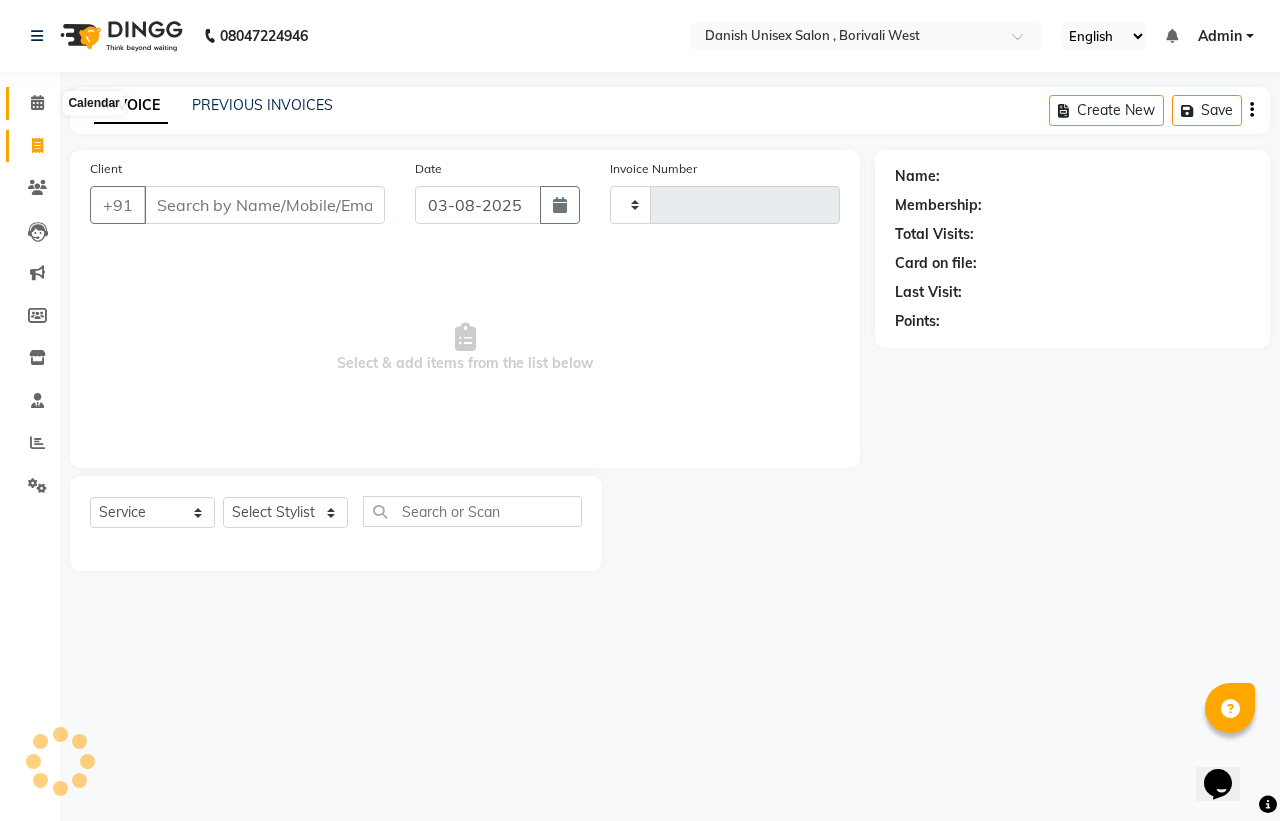 click 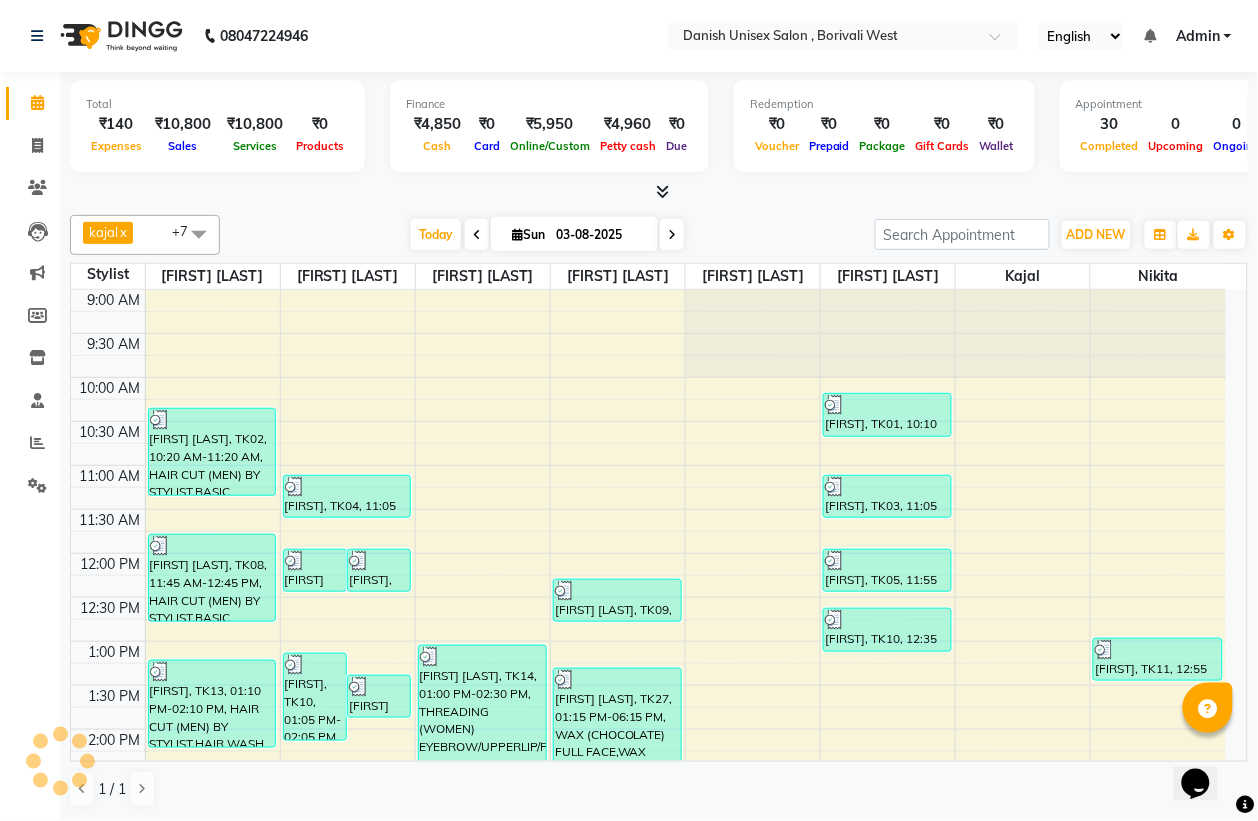 scroll, scrollTop: 0, scrollLeft: 0, axis: both 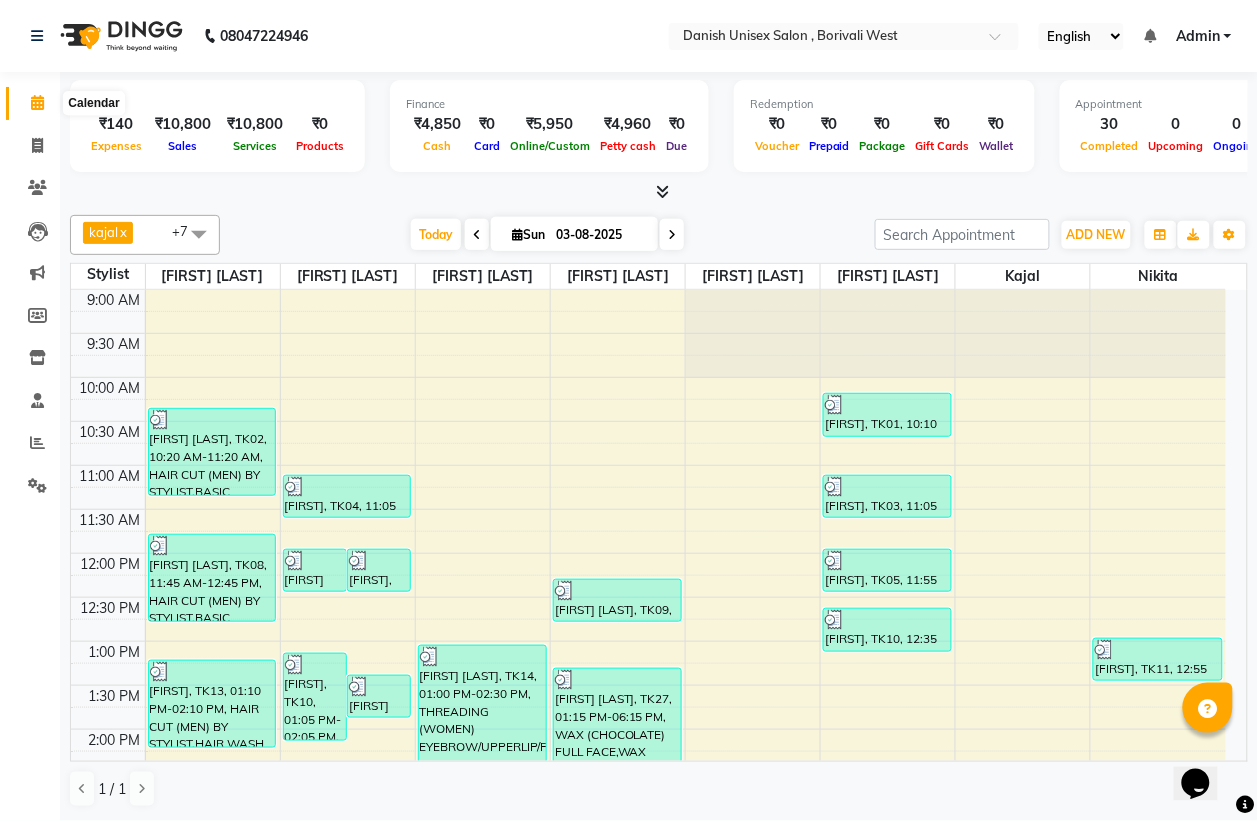 click 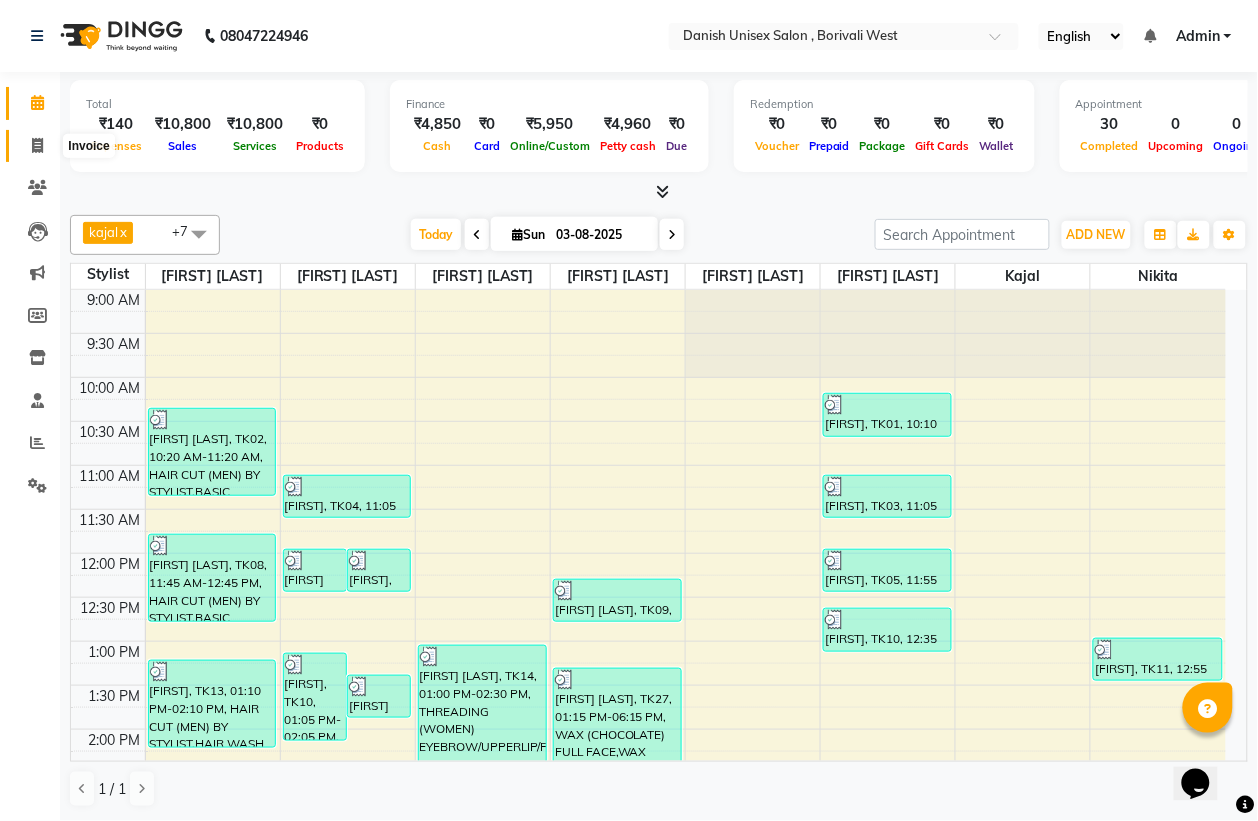 click 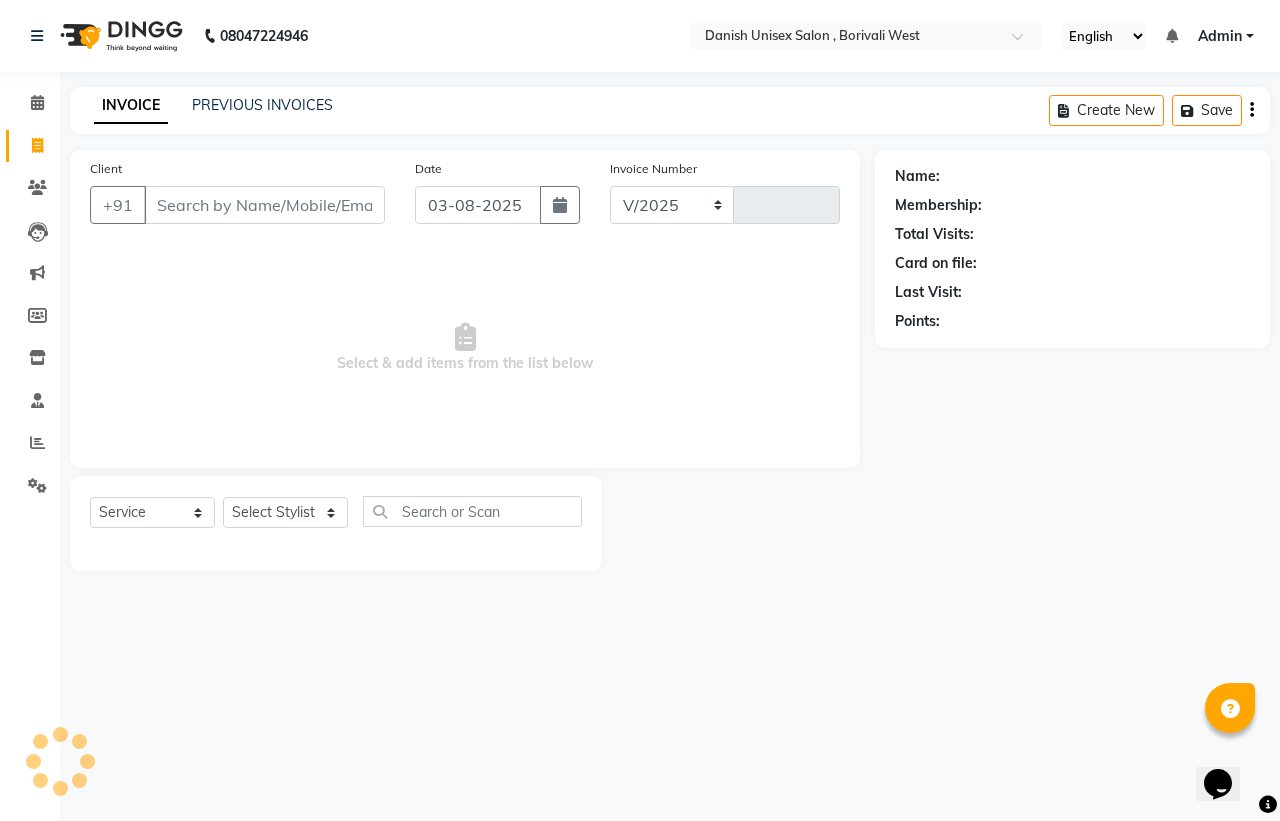 select on "6929" 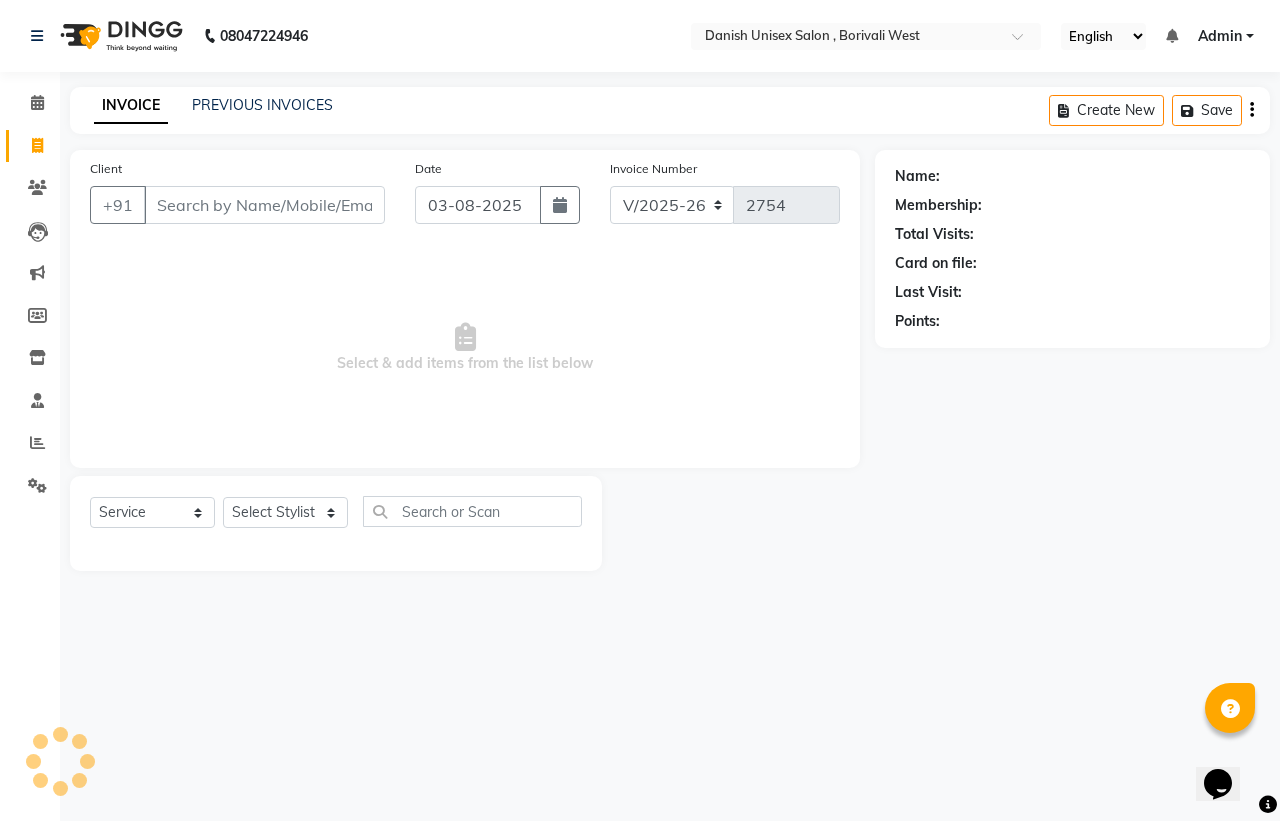 click on "Client" at bounding box center [264, 205] 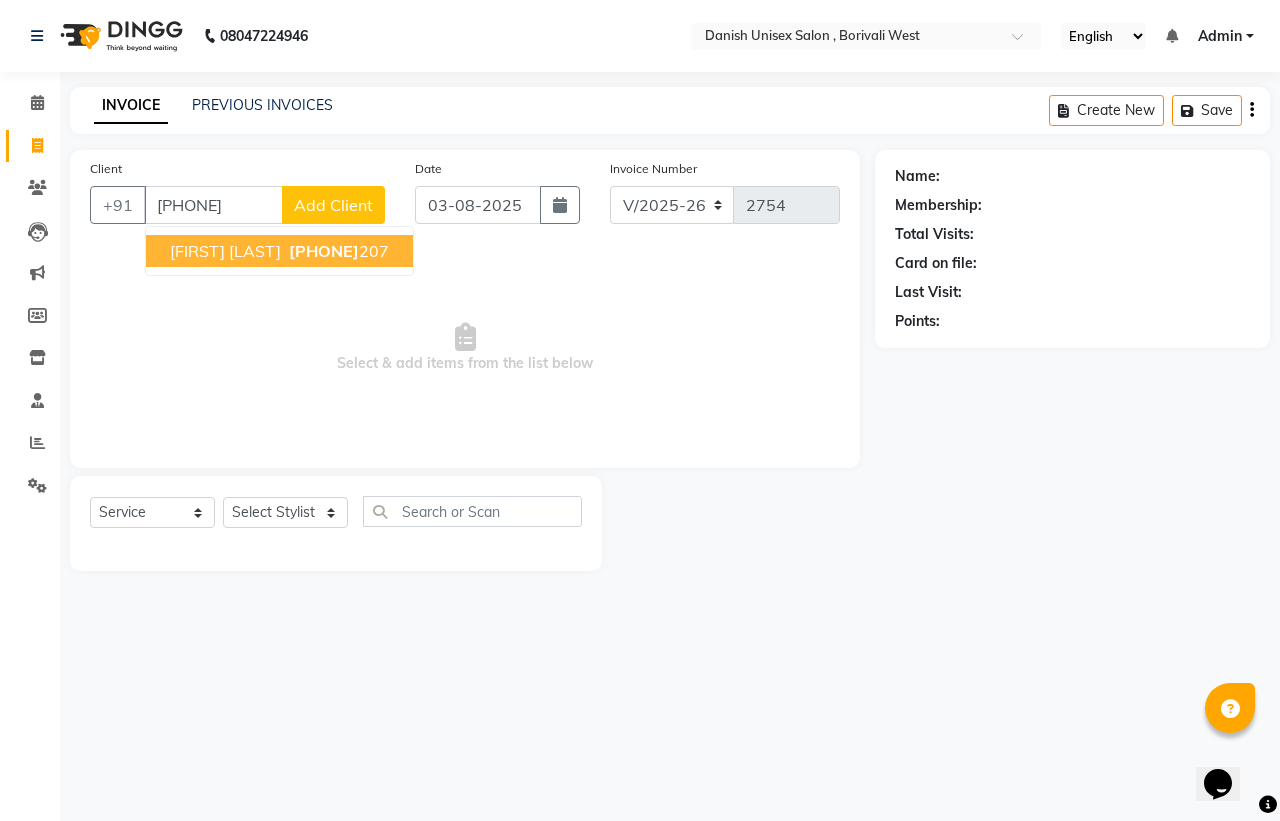 click on "9769300" at bounding box center (324, 251) 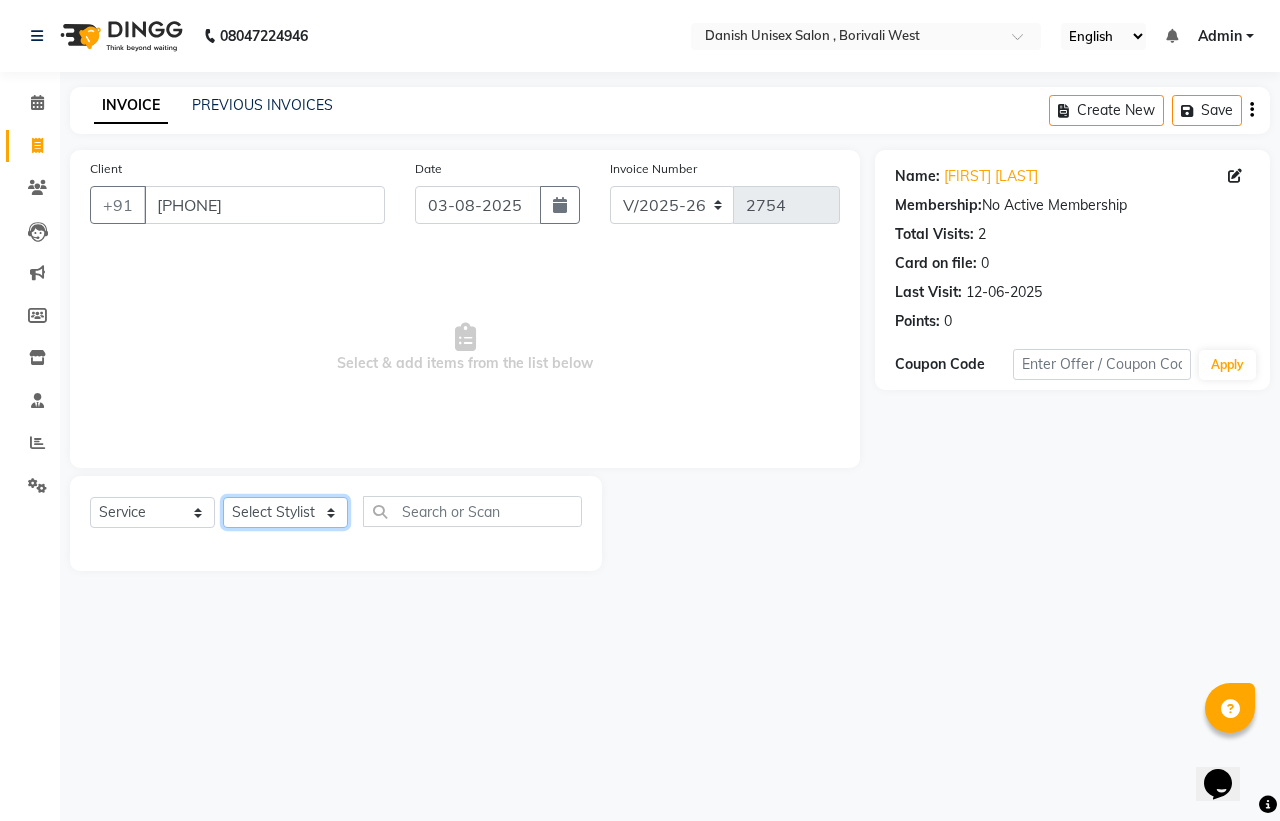 click on "Select Stylist Bhim Shing firoz alam Juber shaikh kajal Lubna Sayyad Nikhil Sharma Nikita Niraj Kanojiya Niyaz Salmani Pooja Yadav Riddhi Sabil salmani sapna" 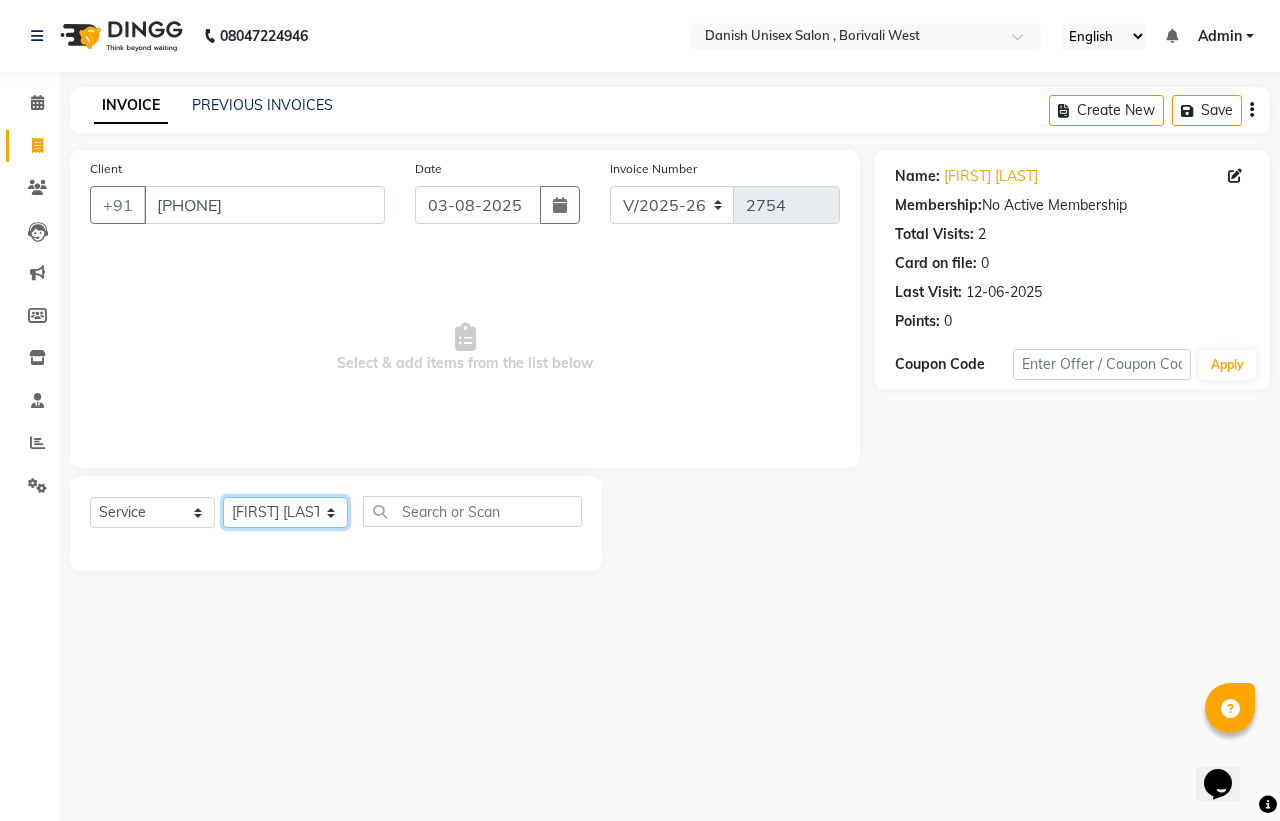 click on "Select Stylist Bhim Shing firoz alam Juber shaikh kajal Lubna Sayyad Nikhil Sharma Nikita Niraj Kanojiya Niyaz Salmani Pooja Yadav Riddhi Sabil salmani sapna" 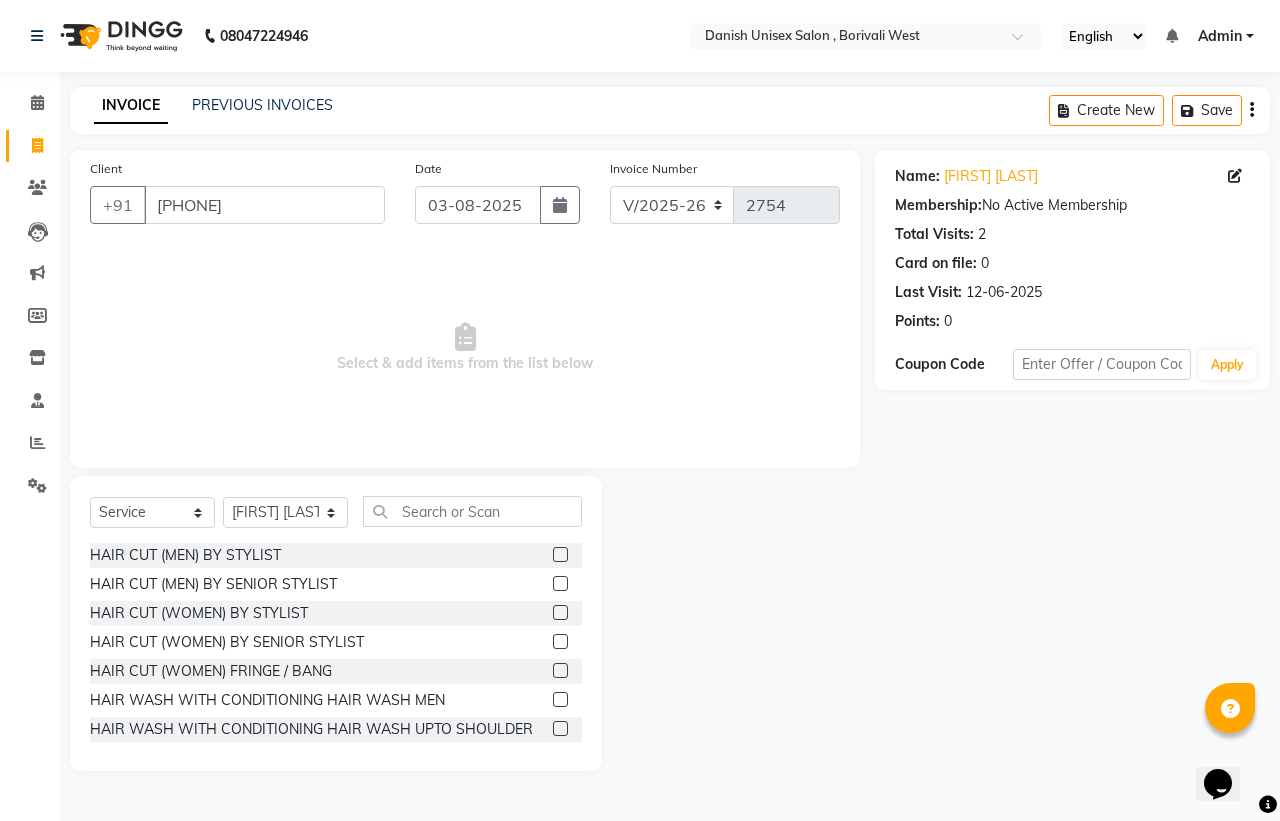 click 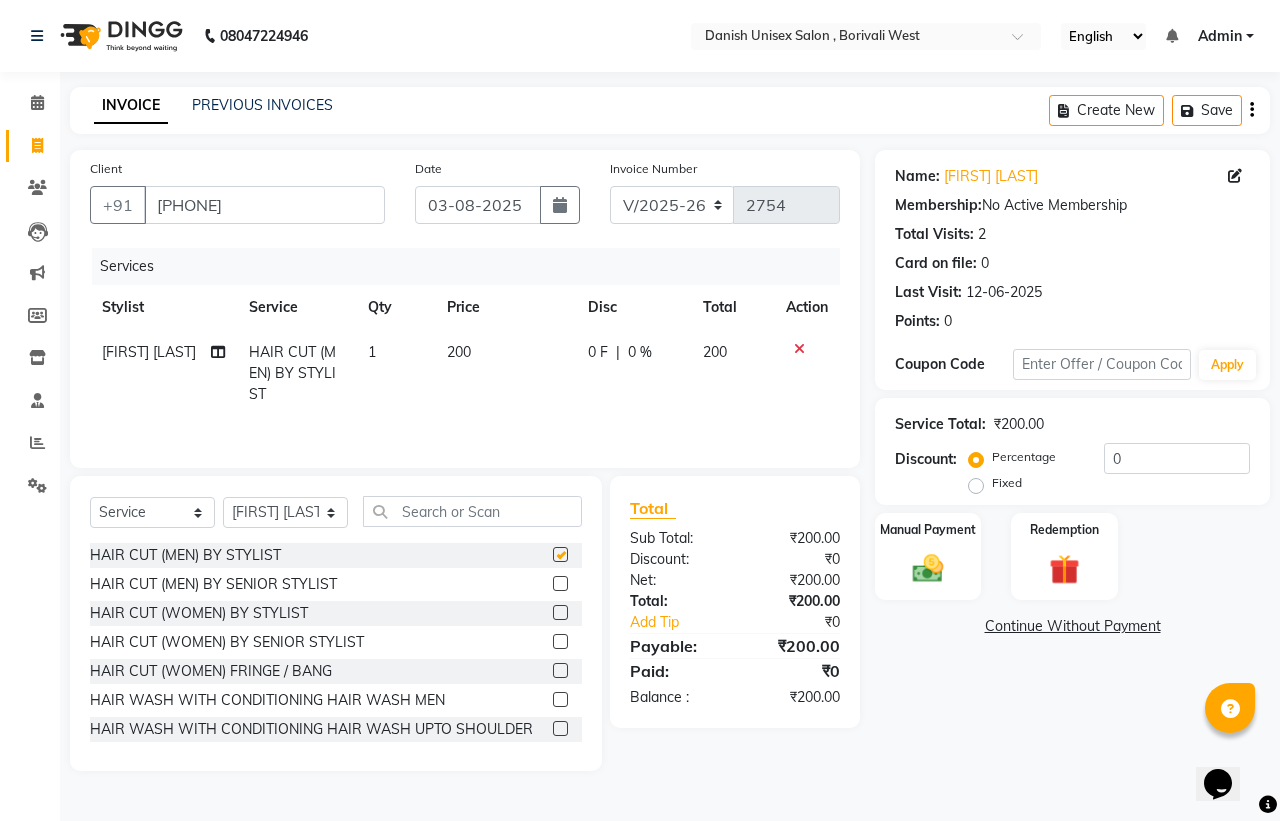 checkbox on "false" 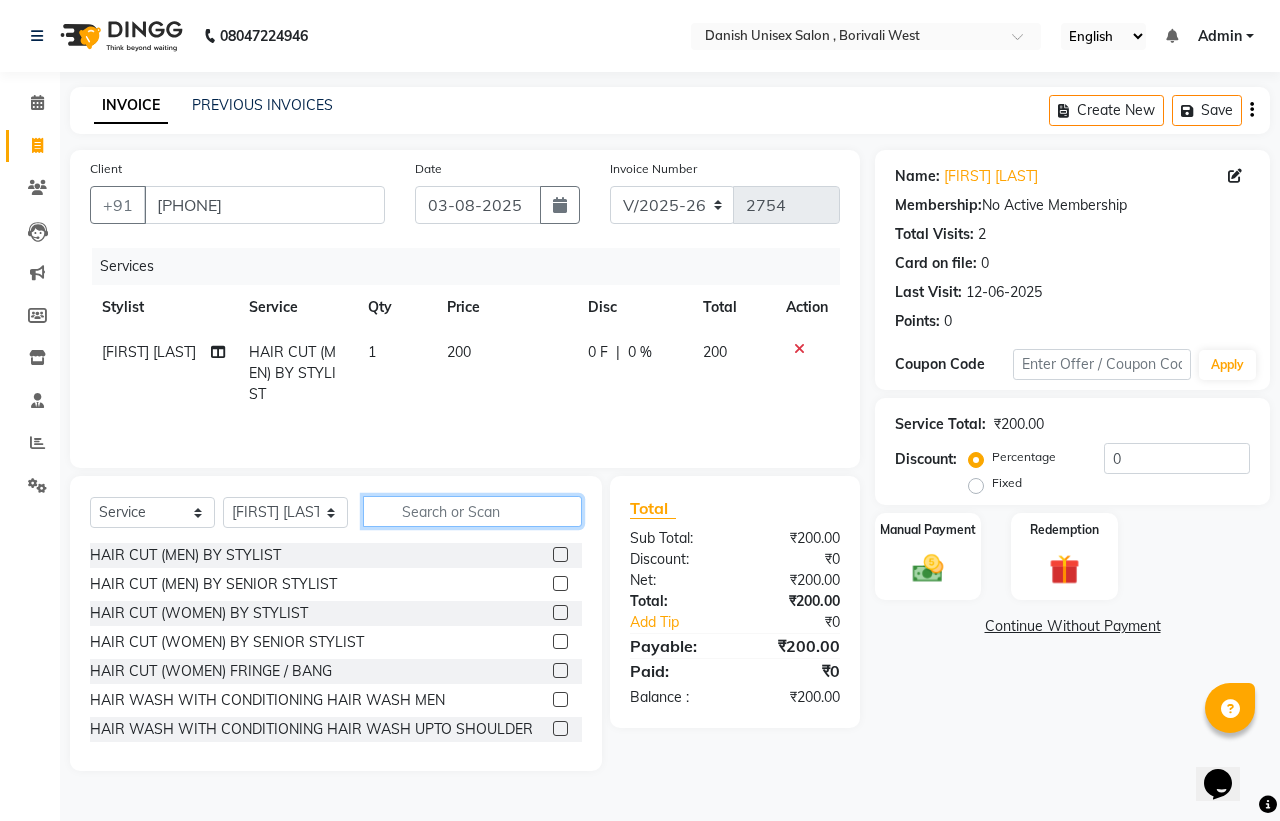 click 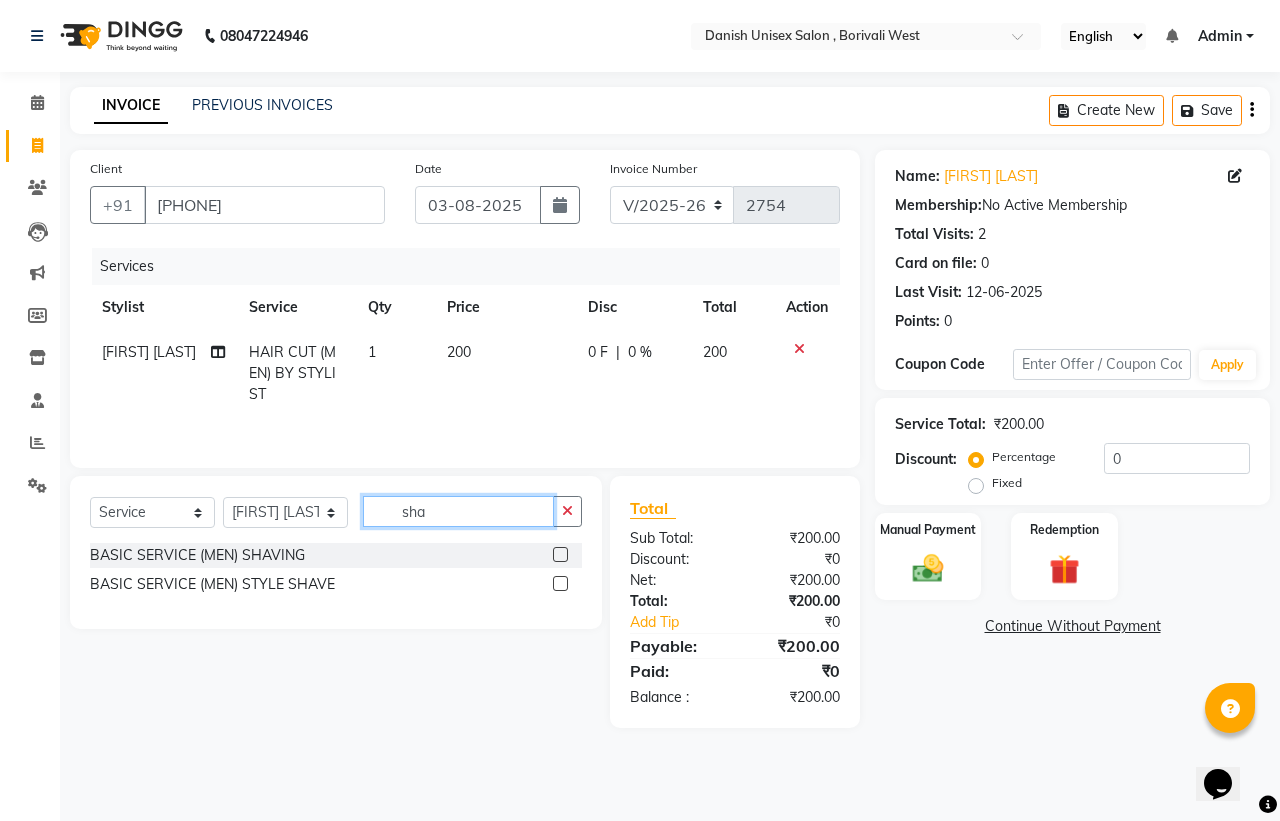 type on "sha" 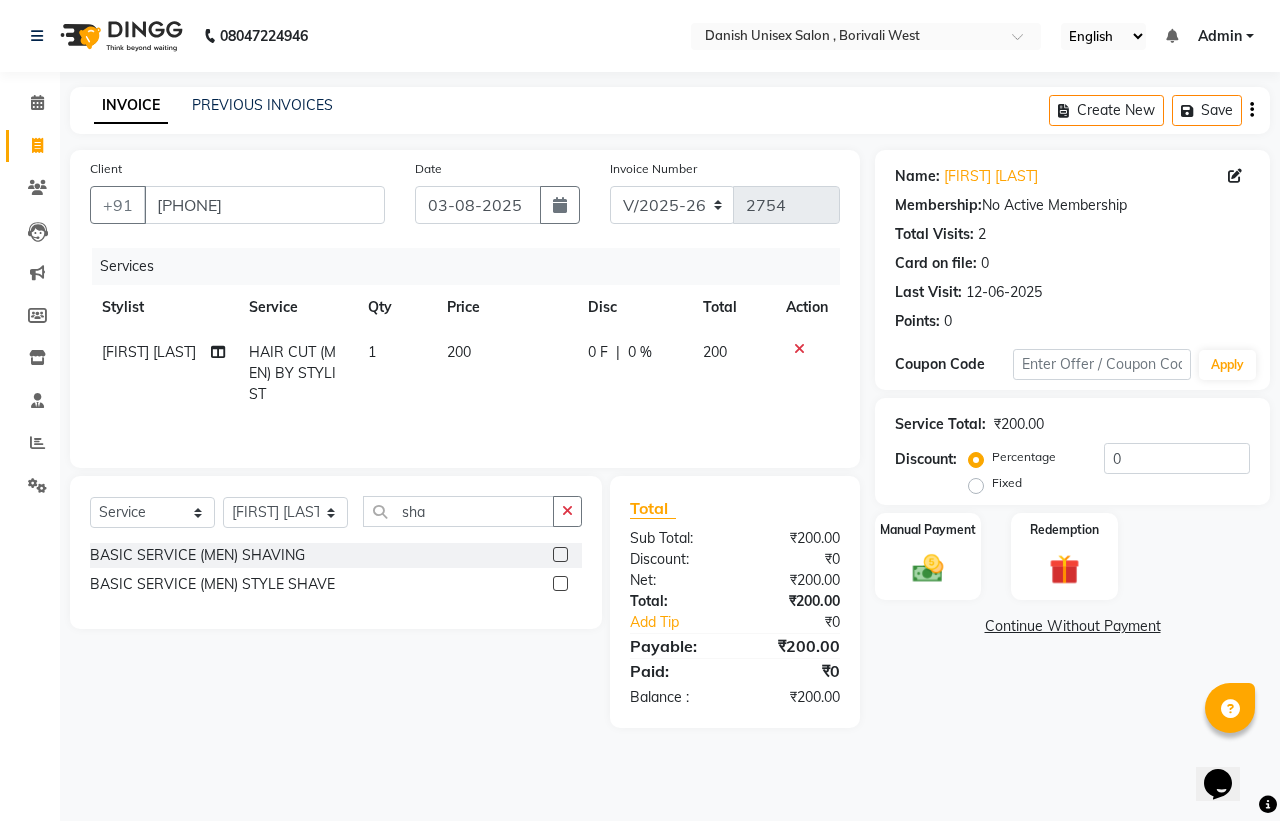 click 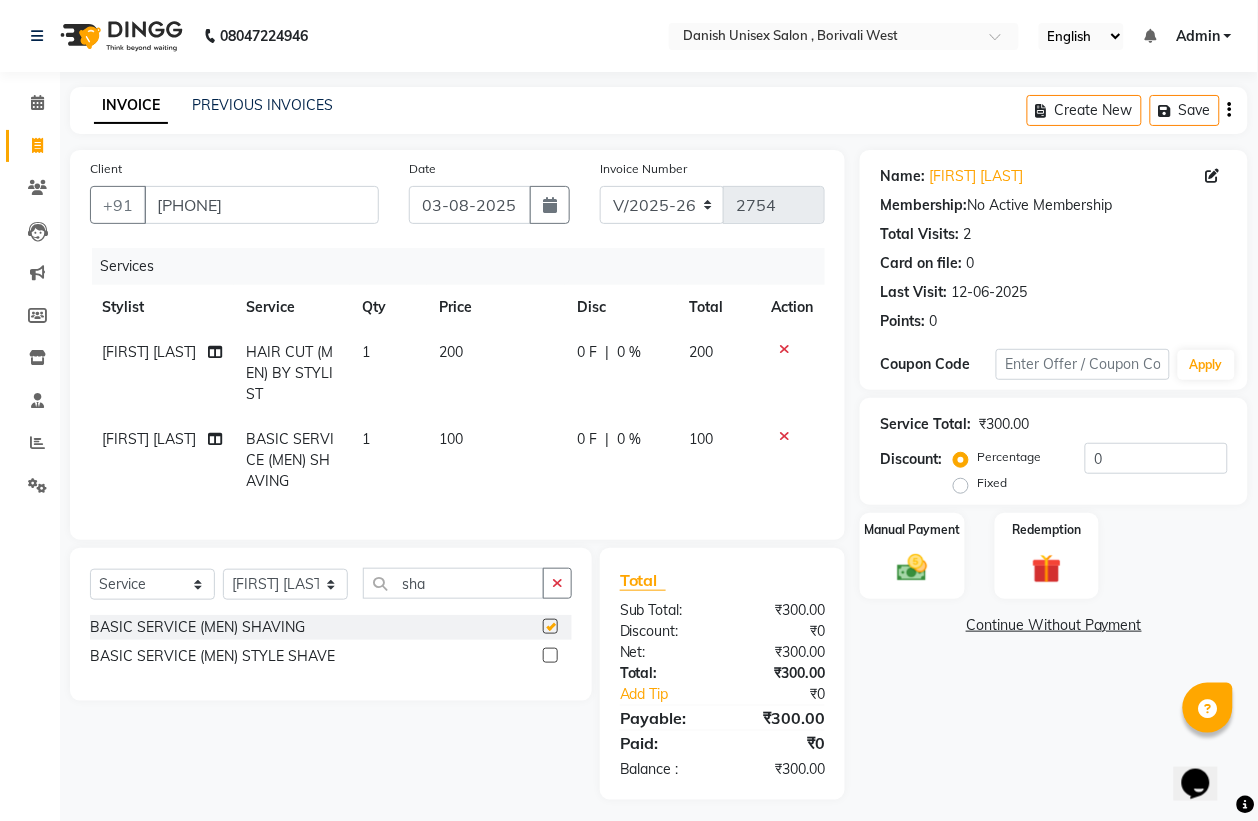 checkbox on "false" 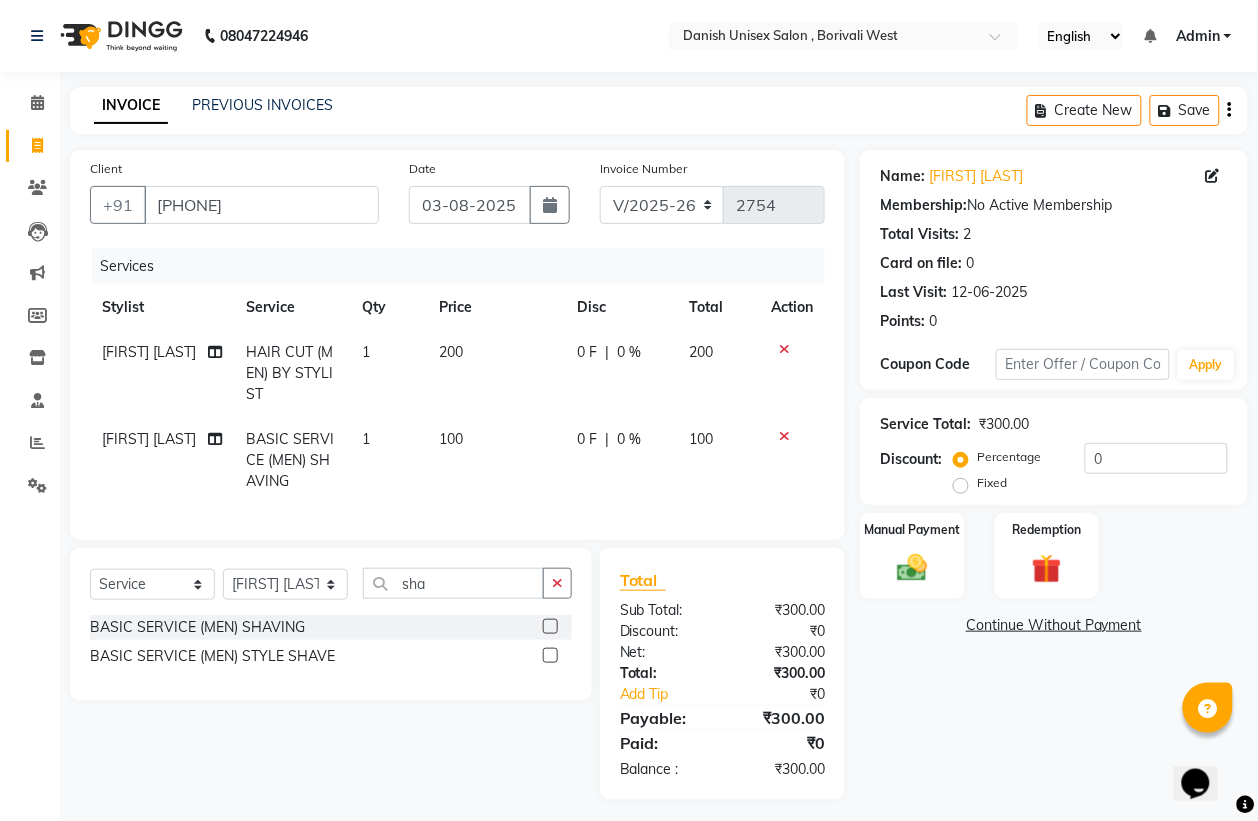 click on "Select  Service  Product  Membership  Package Voucher Prepaid Gift Card  Select Stylist Bhim Shing firoz alam Juber shaikh kajal Lubna Sayyad Nikhil Sharma Nikita Niraj Kanojiya Niyaz Salmani Pooja Yadav Riddhi Sabil salmani sapna sha BASIC SERVICE (MEN) SHAVING  BASIC SERVICE (MEN) STYLE SHAVE" 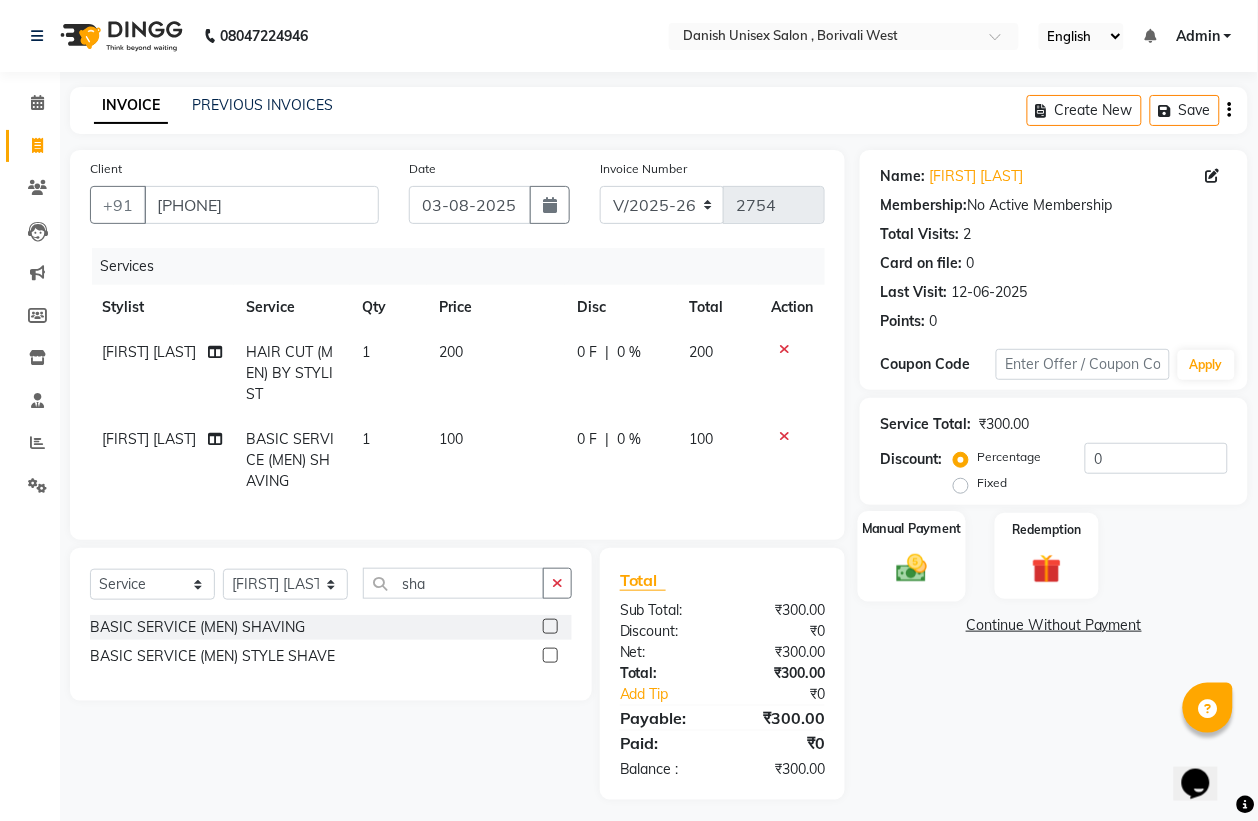 click 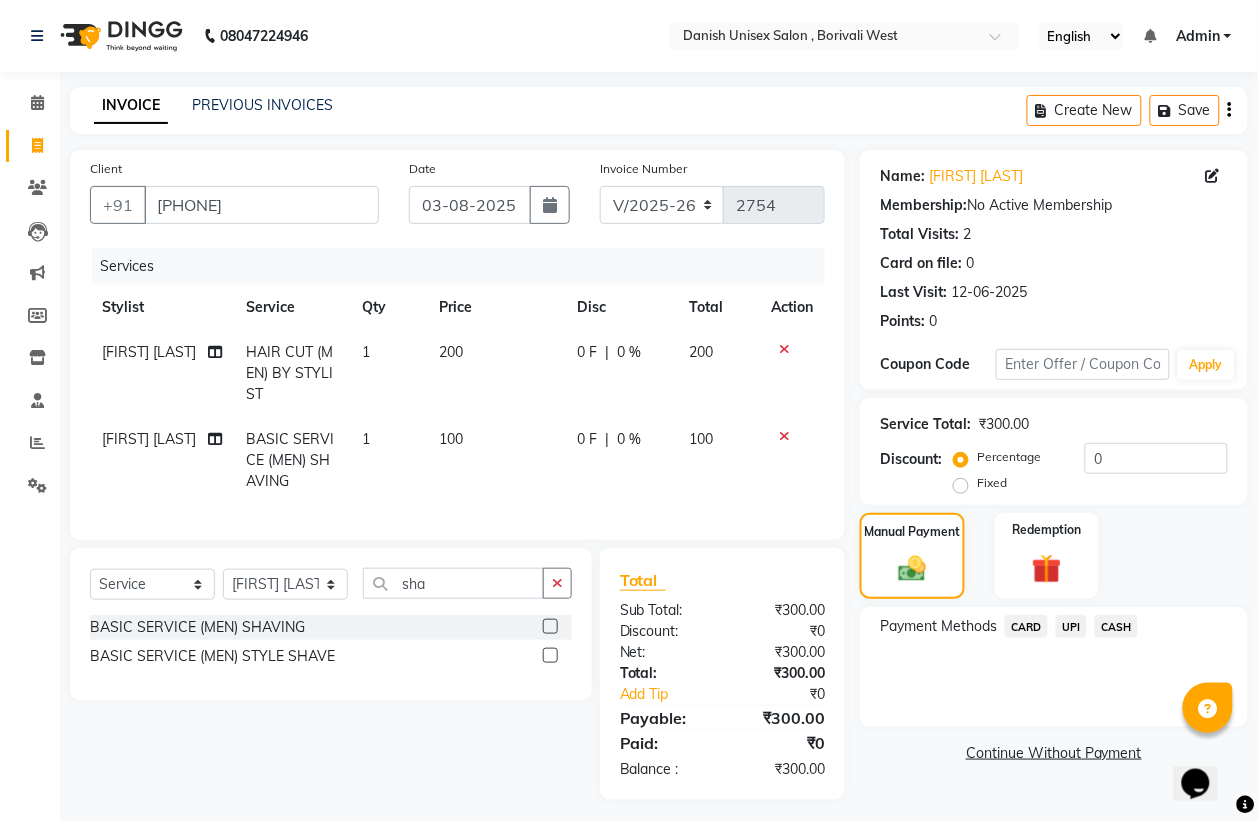 click on "CASH" 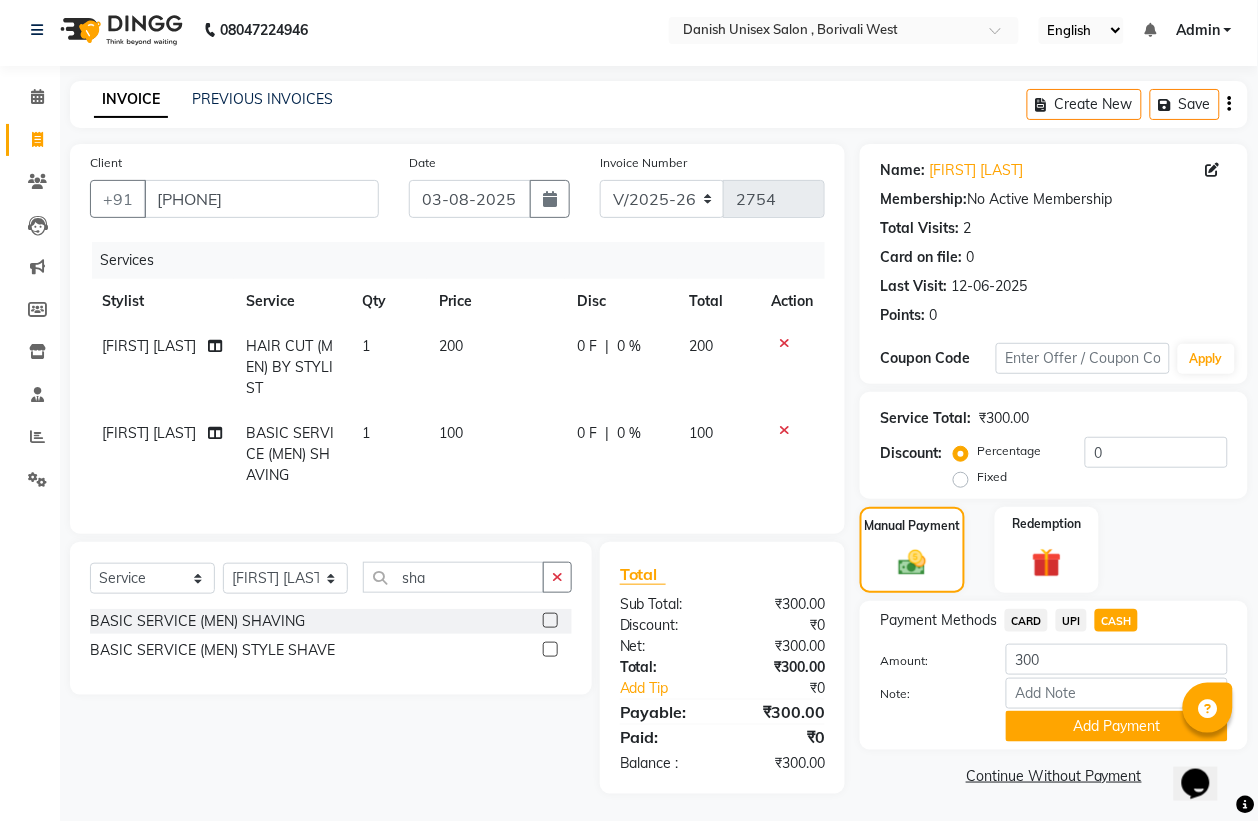 scroll, scrollTop: 30, scrollLeft: 0, axis: vertical 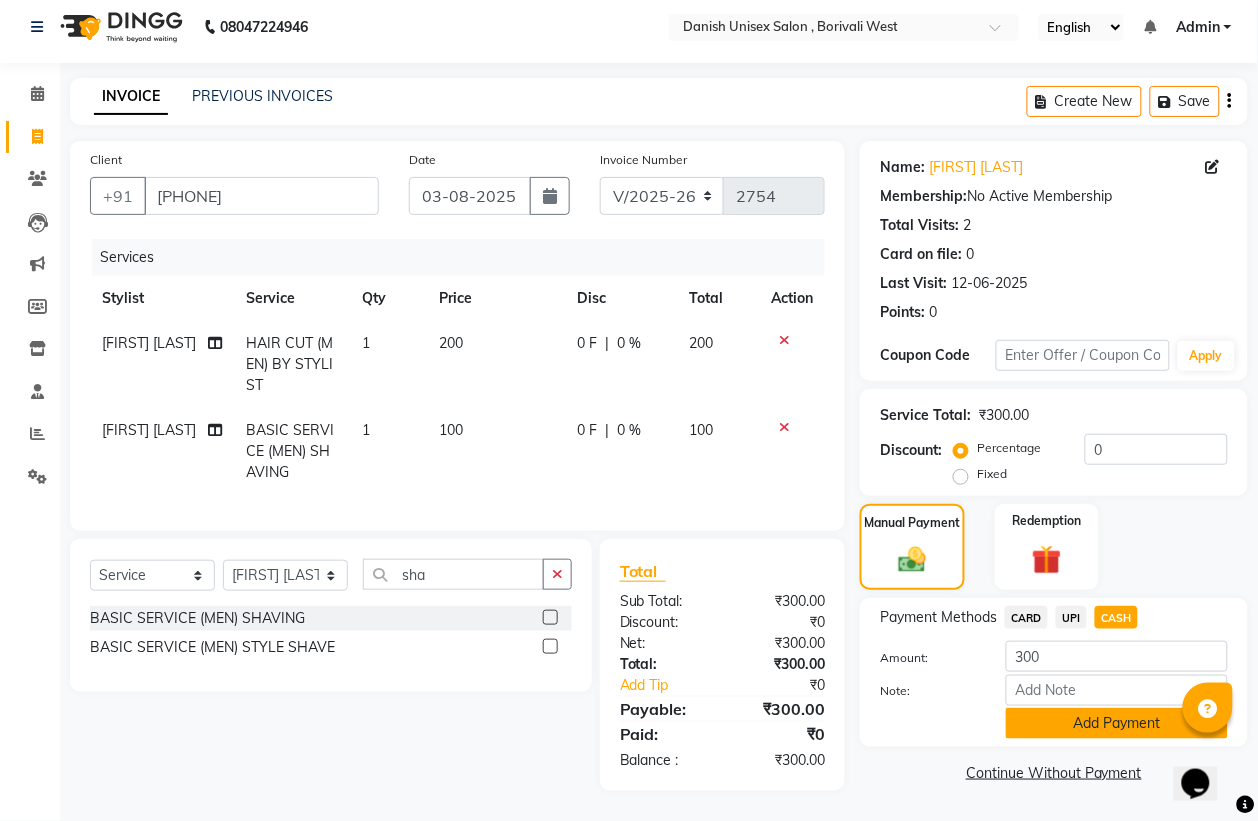 click on "Add Payment" 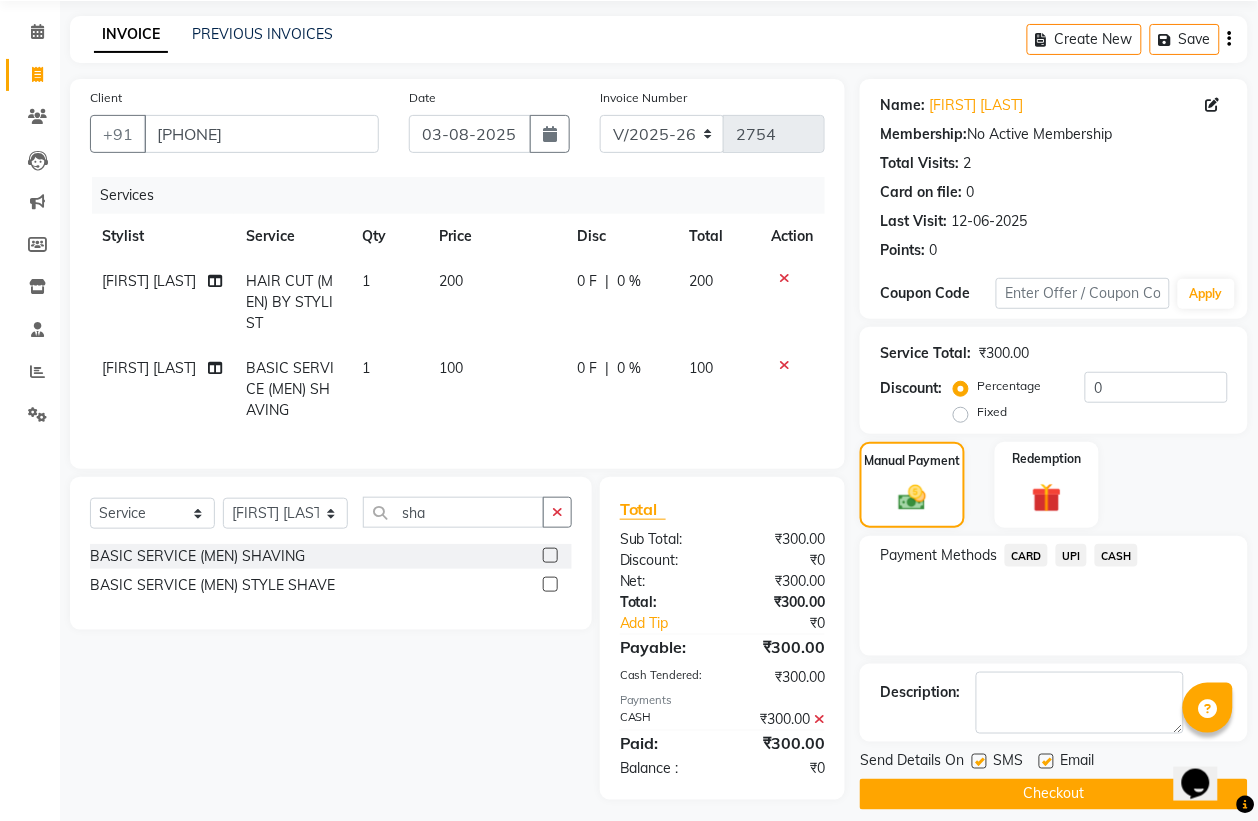 scroll, scrollTop: 101, scrollLeft: 0, axis: vertical 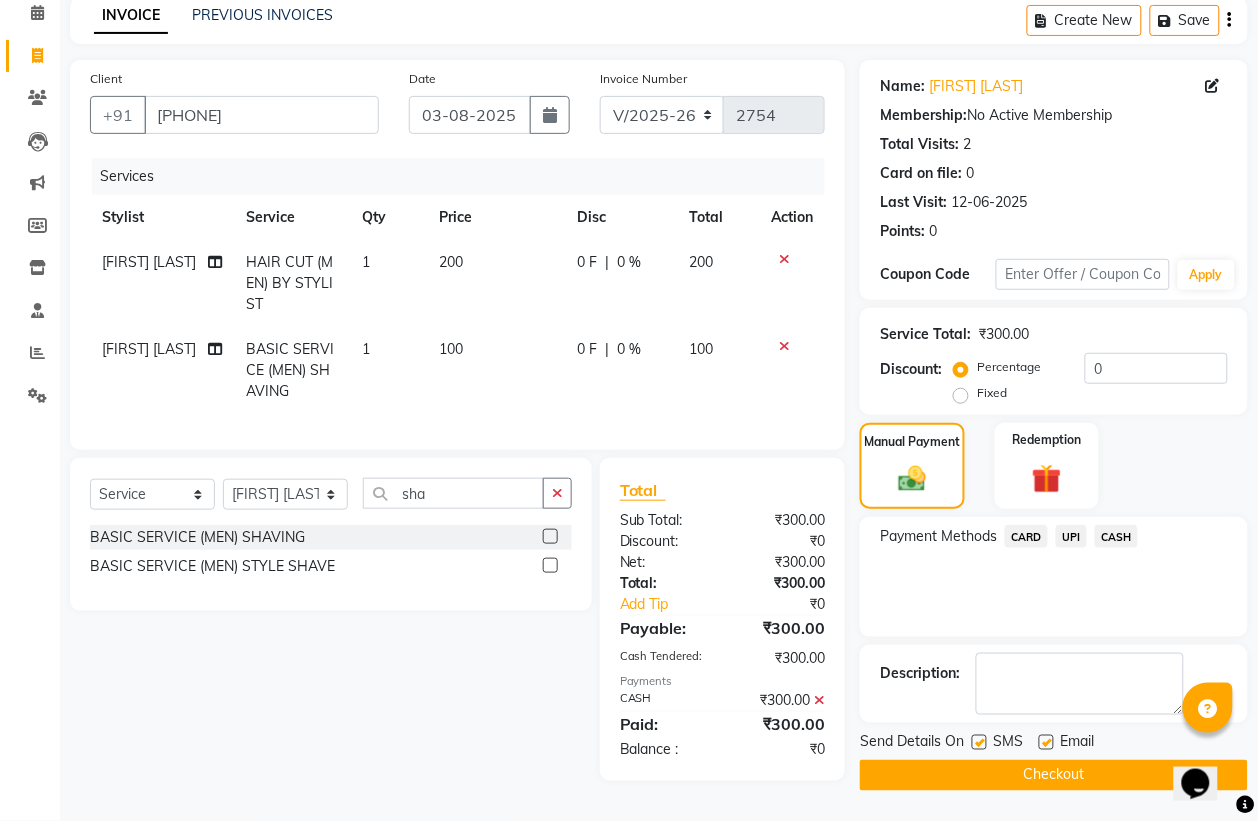click on "Checkout" 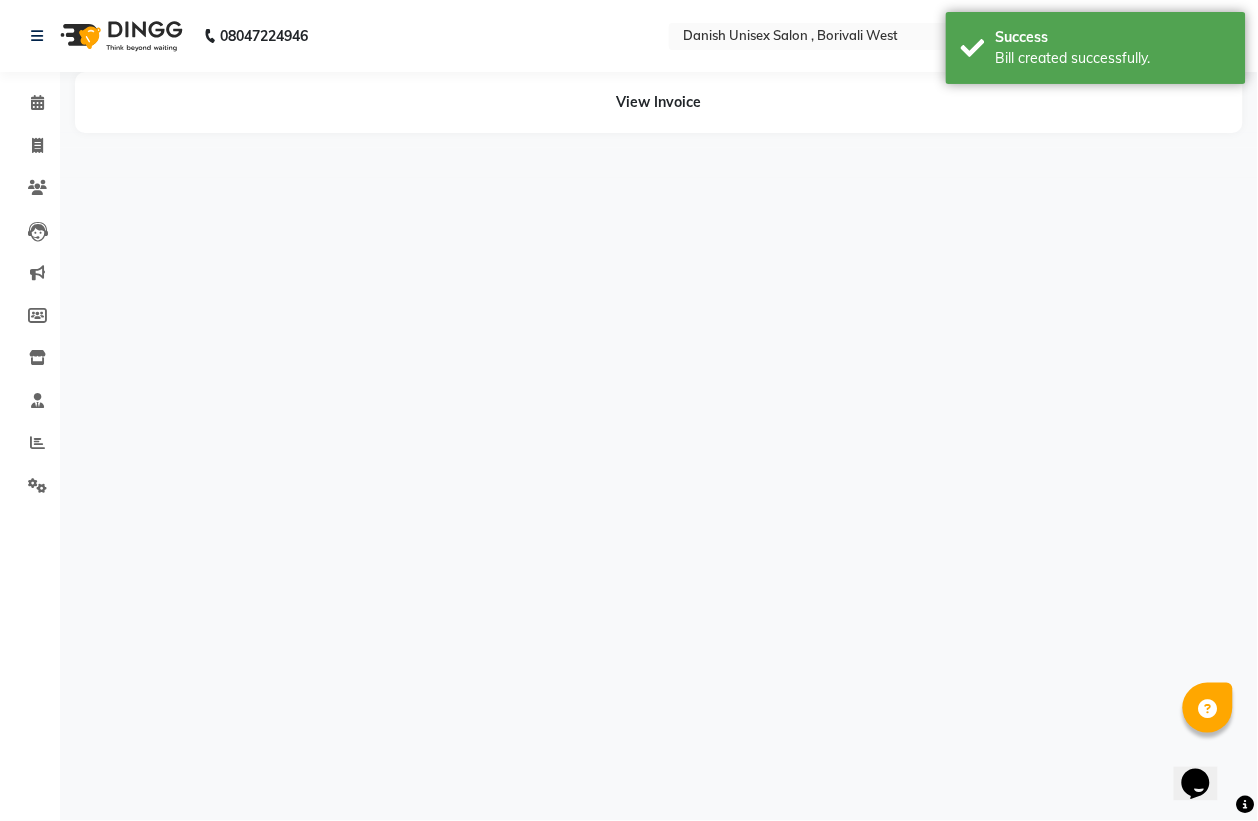 scroll, scrollTop: 0, scrollLeft: 0, axis: both 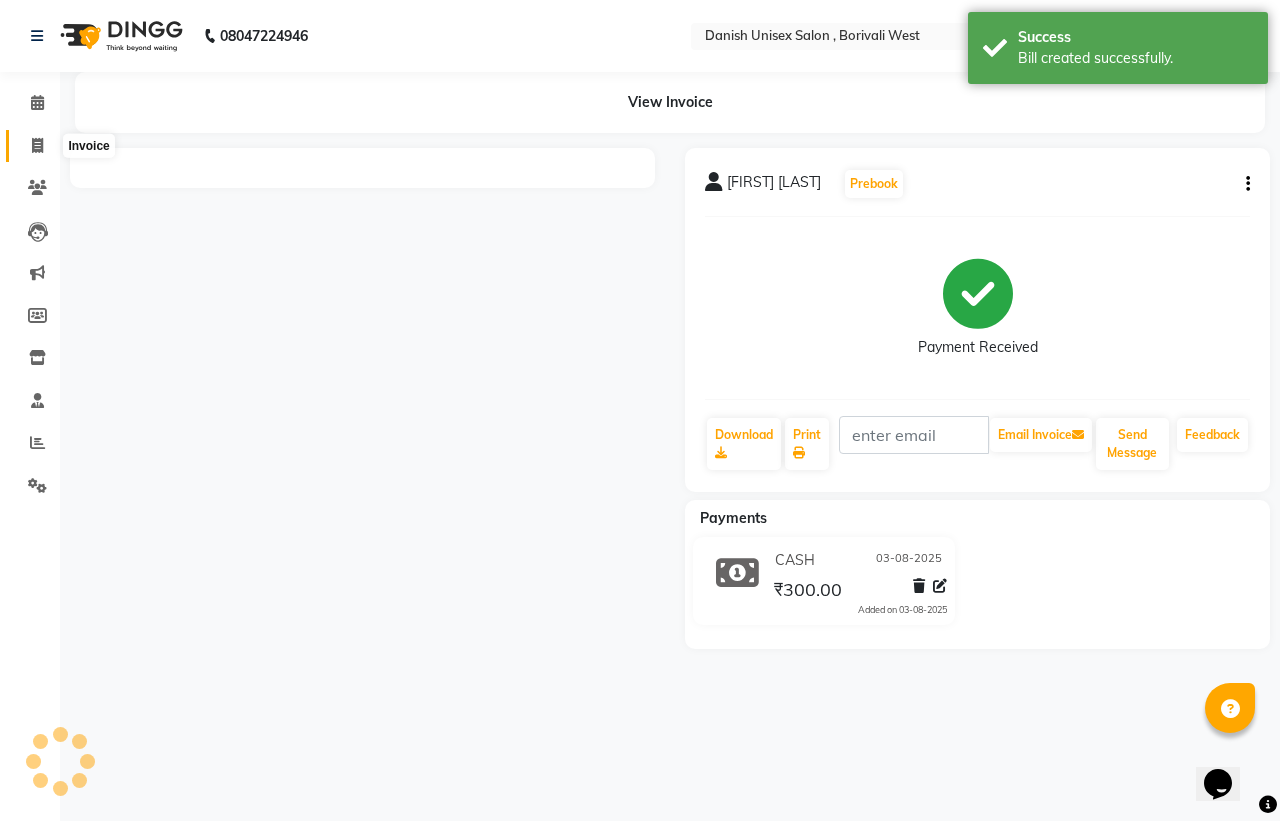 click 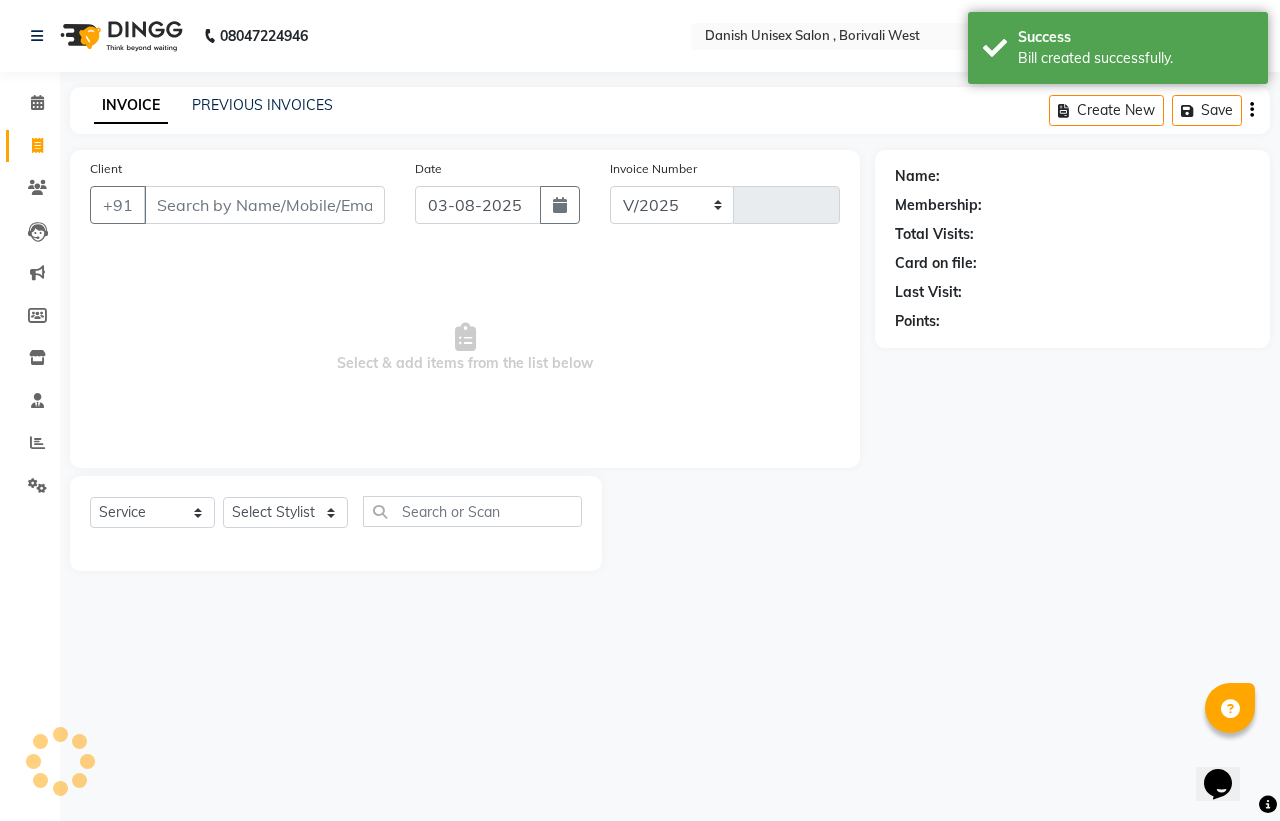 select on "6929" 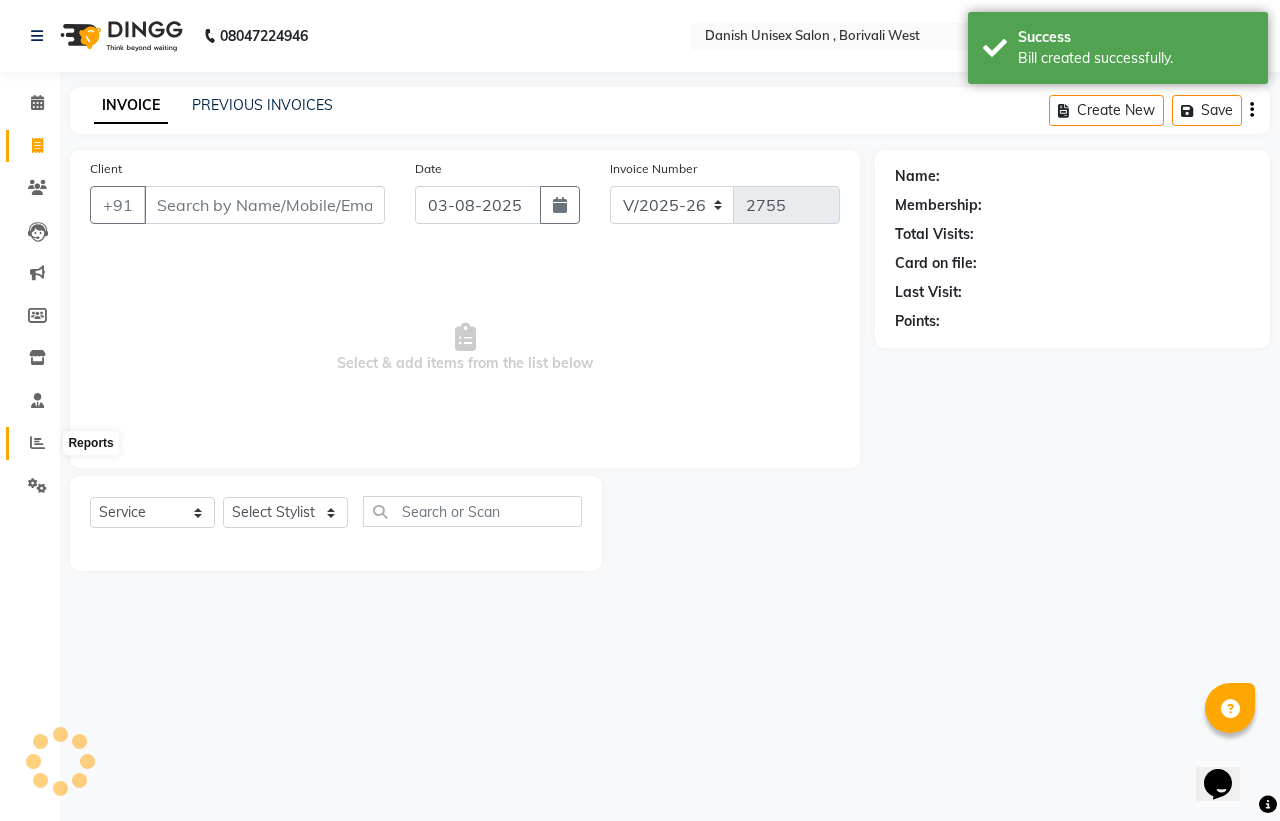 click on "Reports" 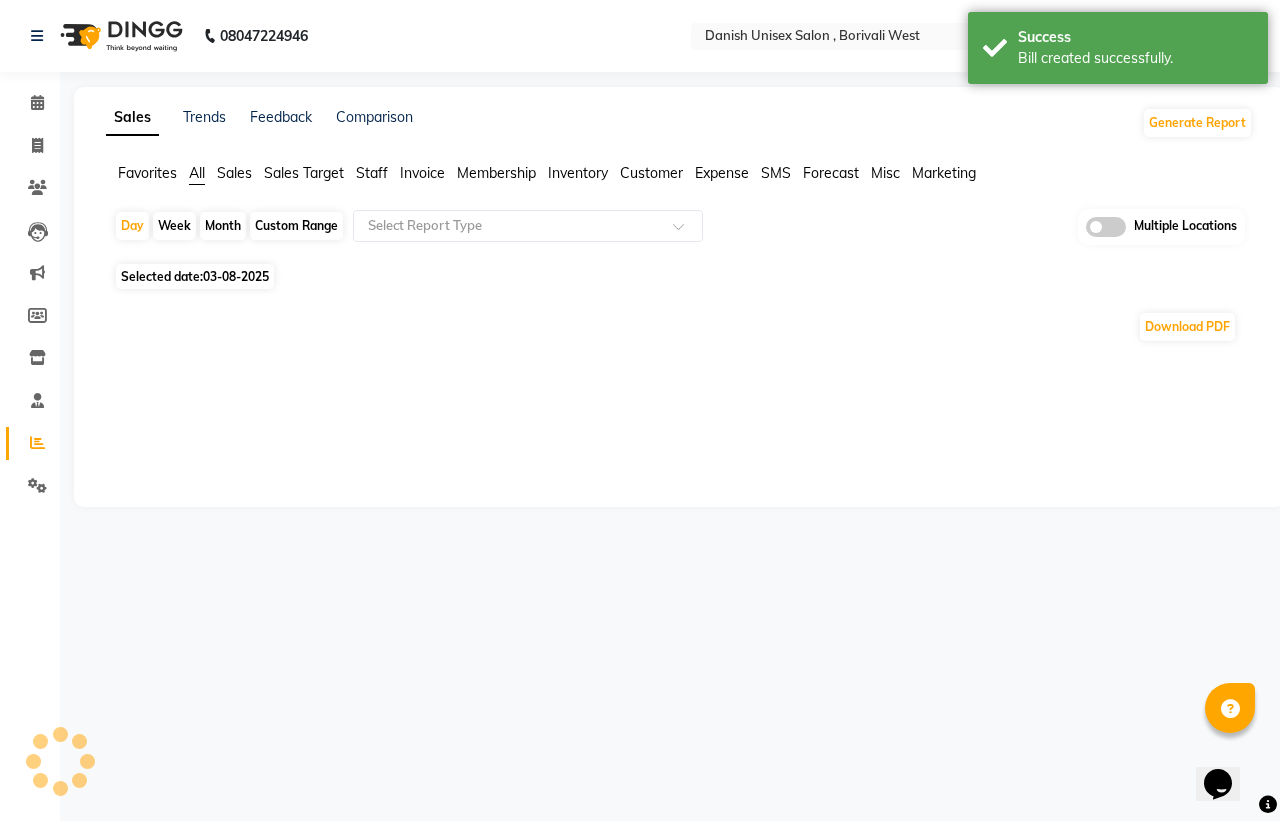 click on "Month" 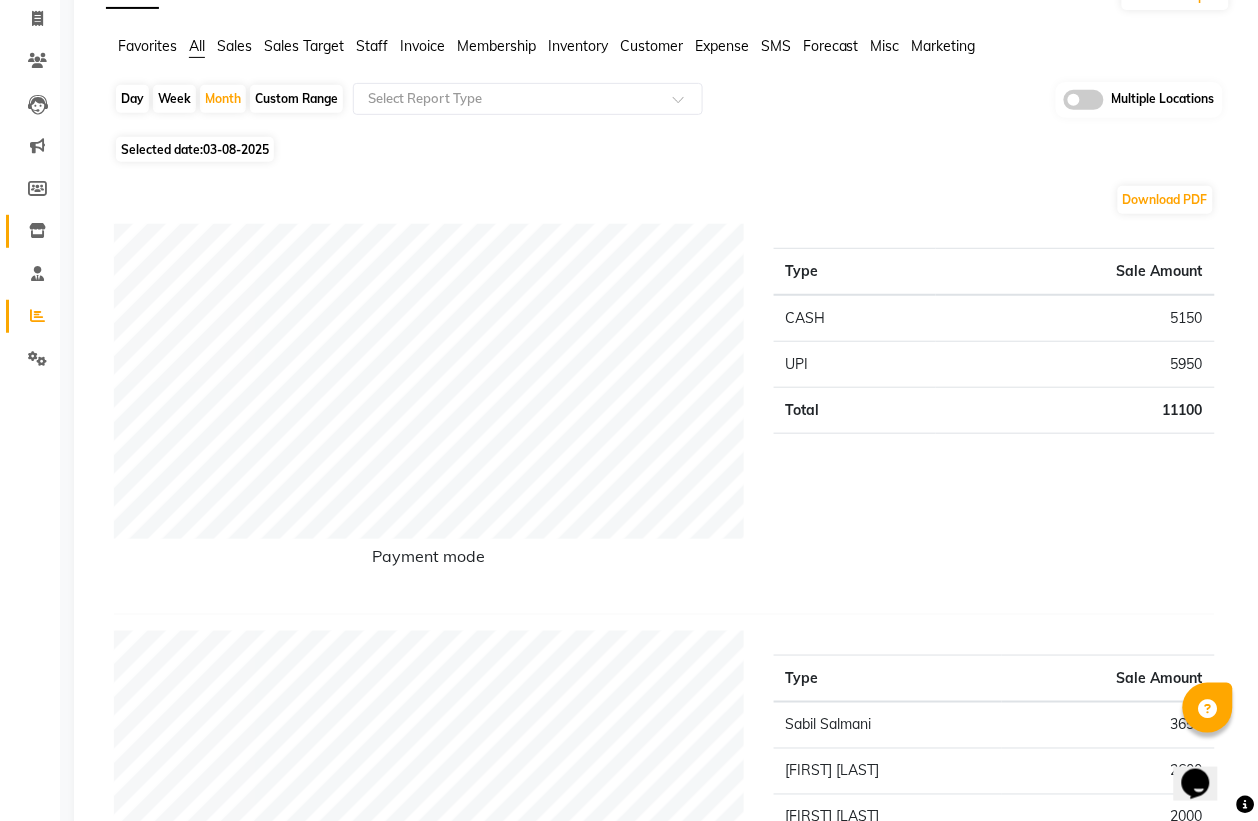scroll, scrollTop: 0, scrollLeft: 0, axis: both 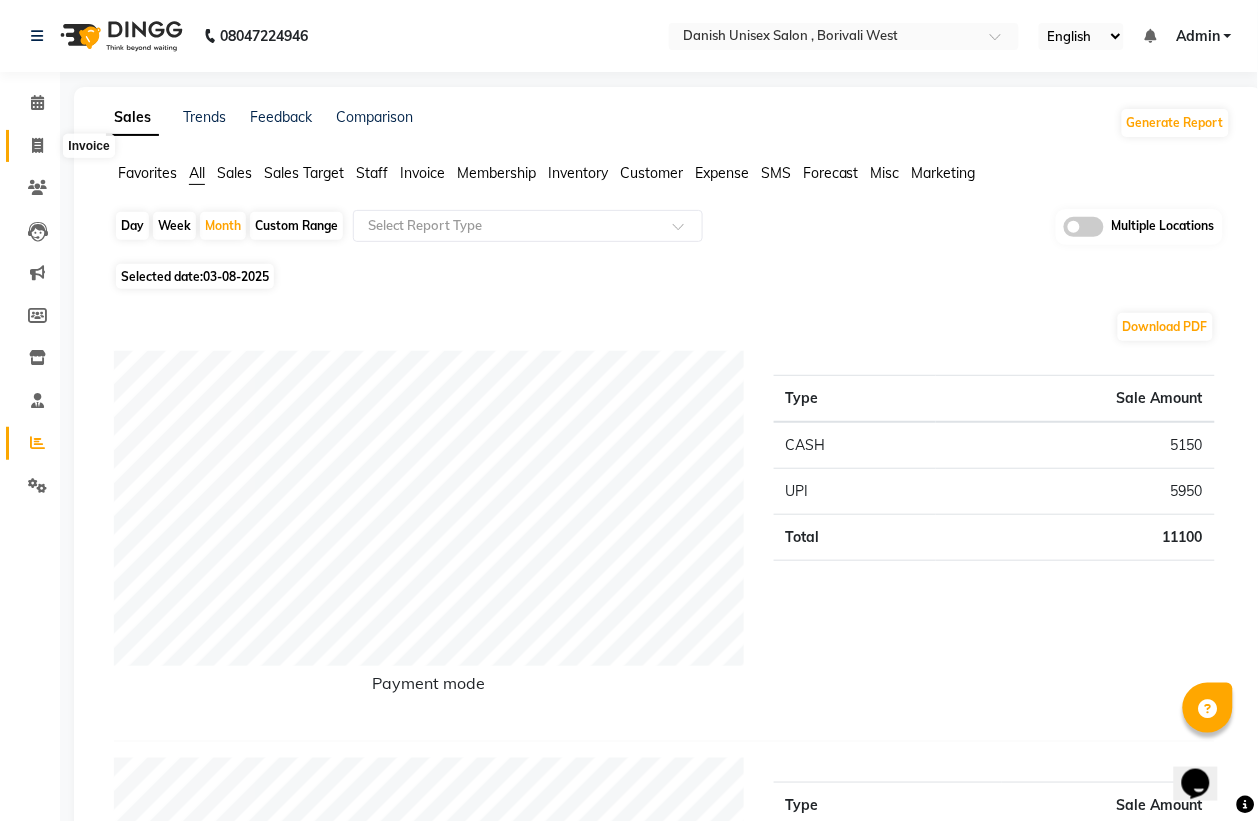 click 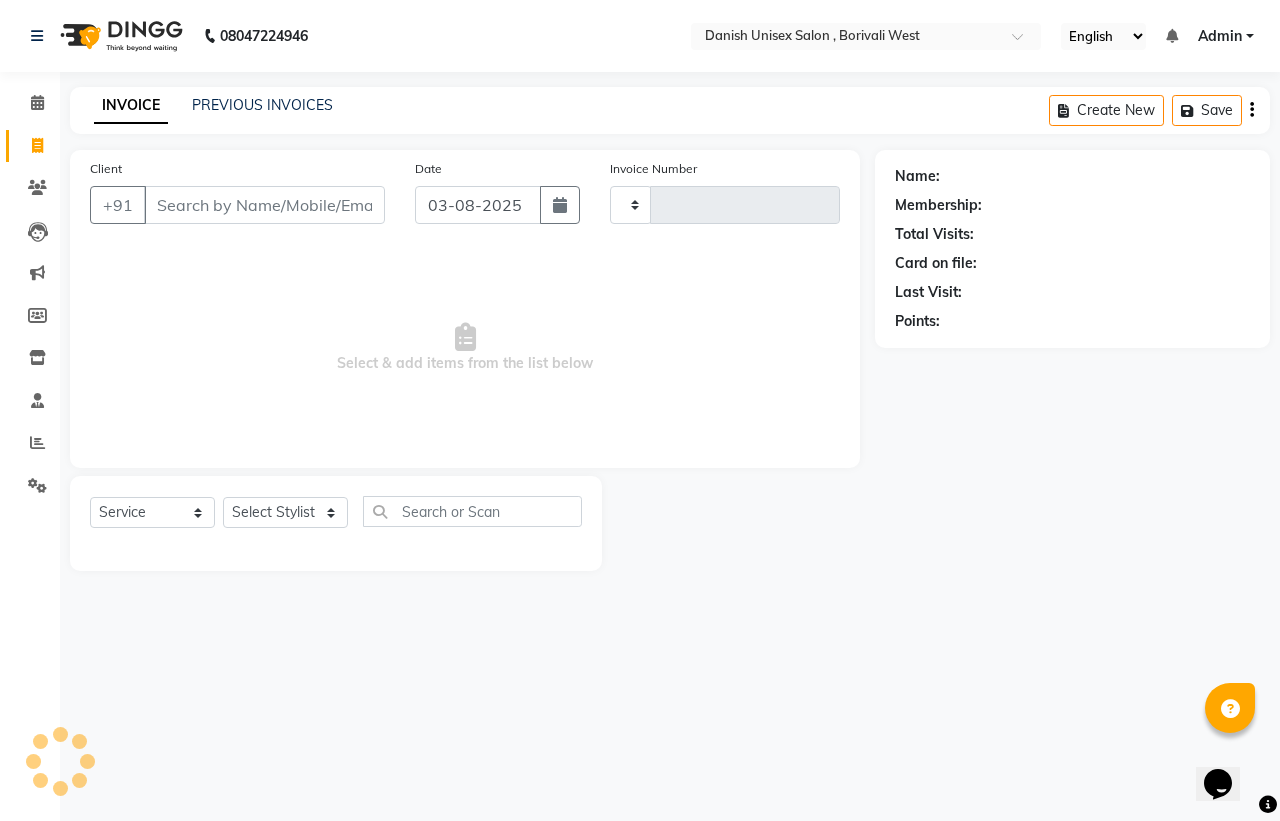 type on "2755" 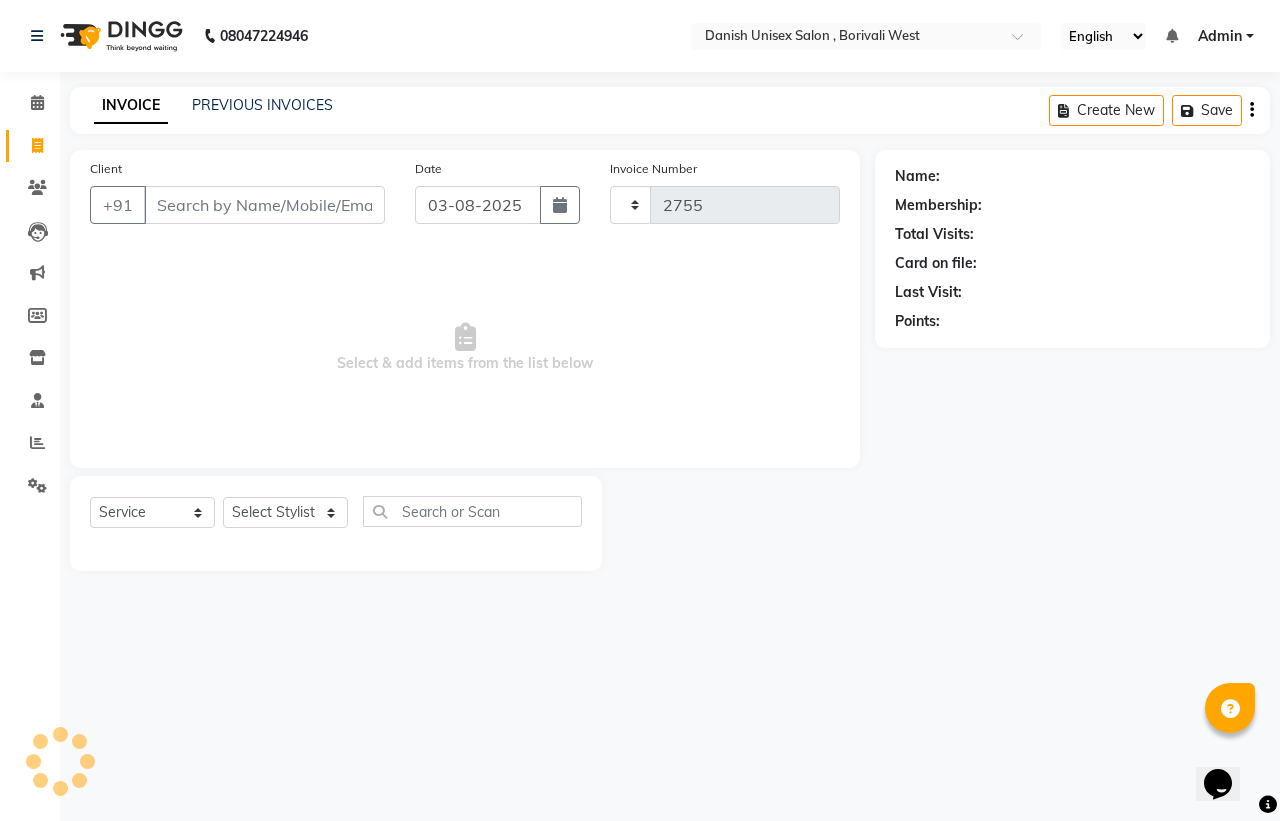 select on "6929" 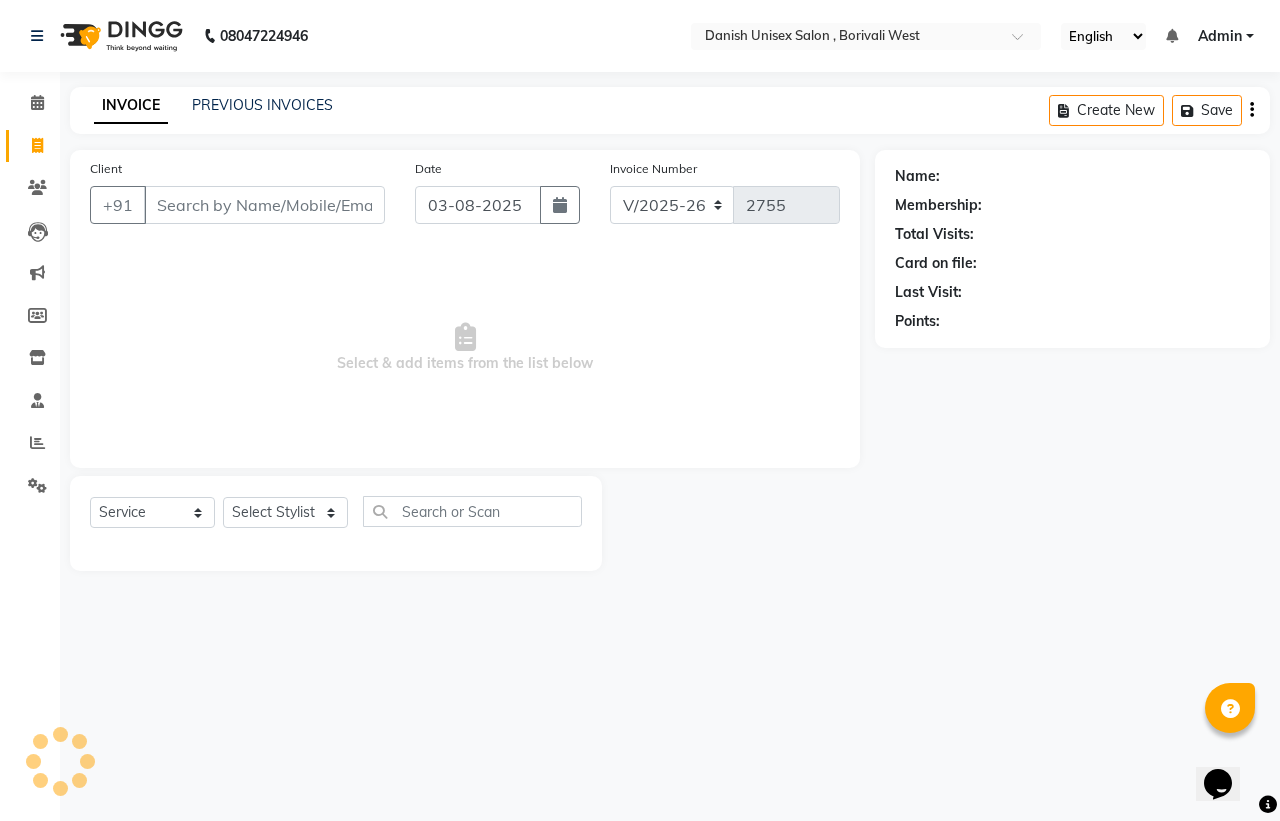 click on "Client" at bounding box center (264, 205) 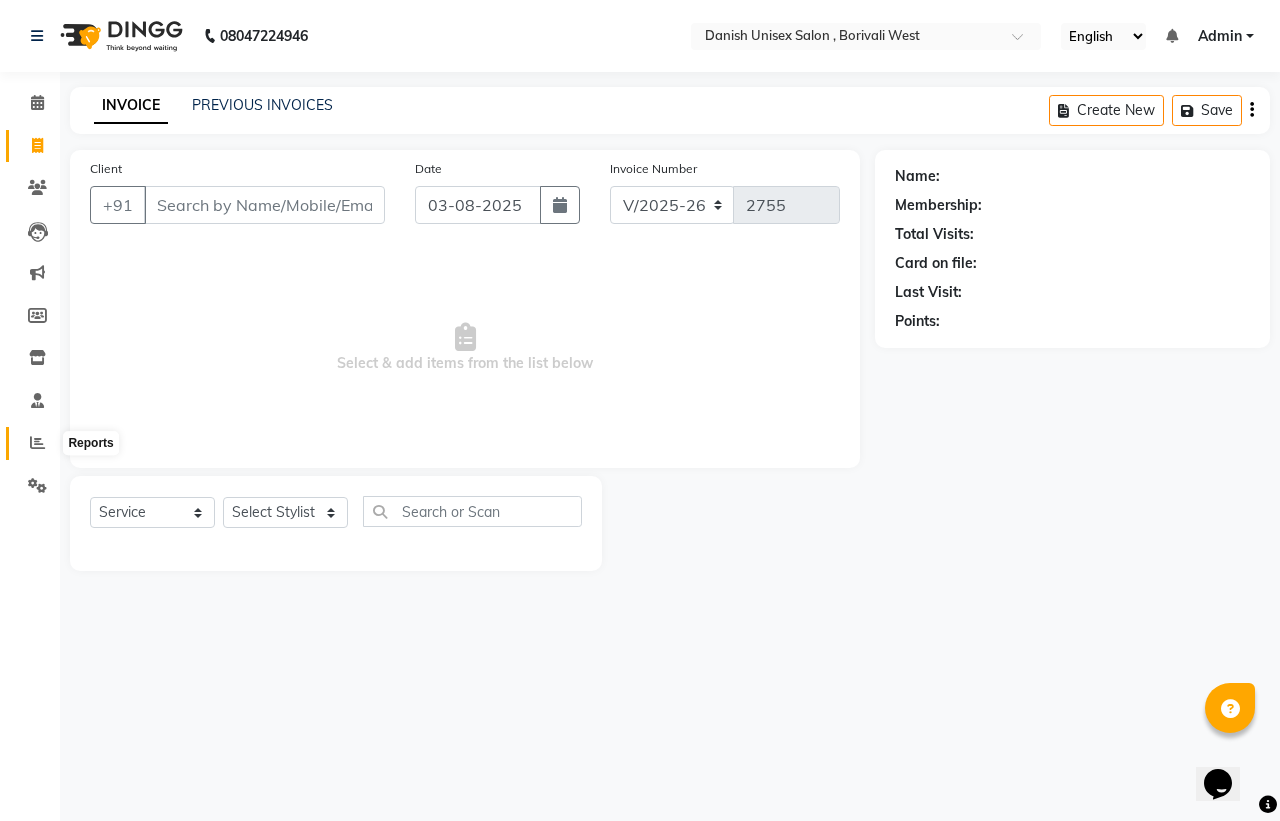 click 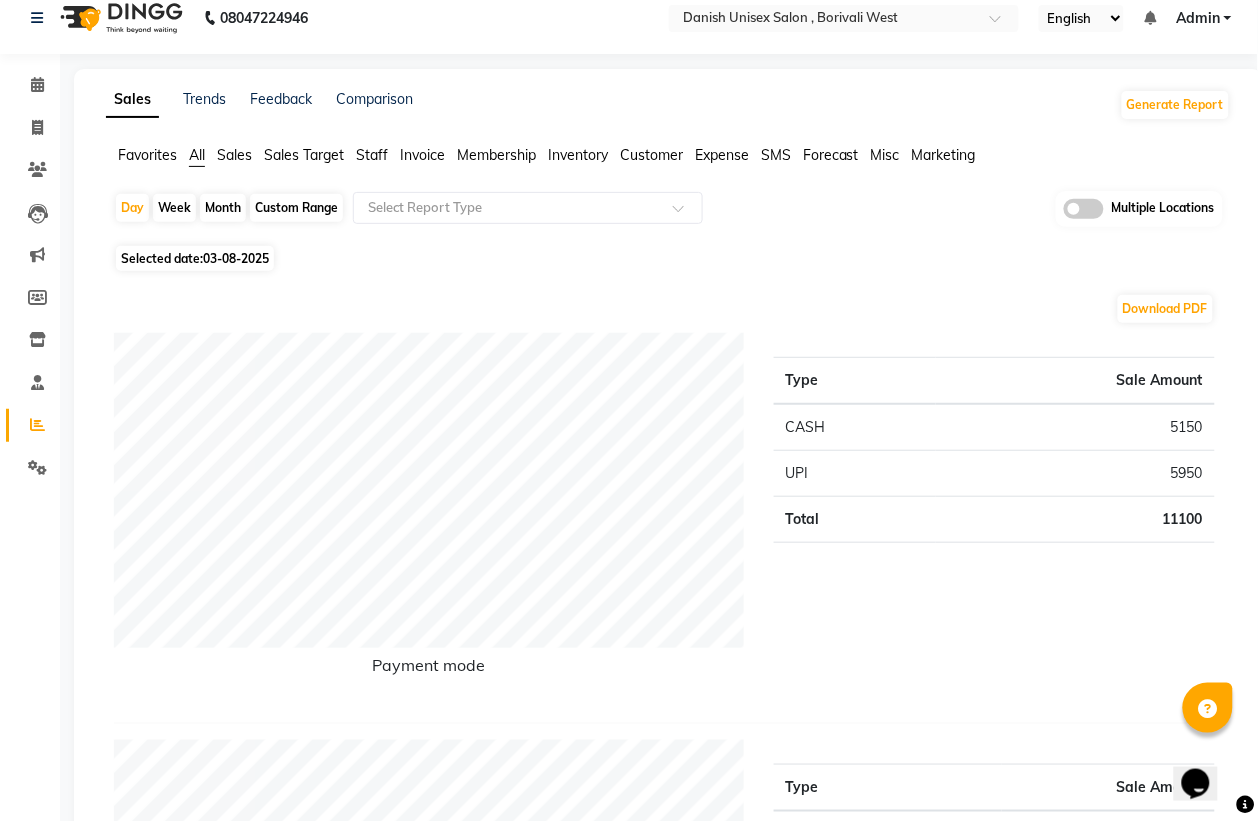 scroll, scrollTop: 0, scrollLeft: 0, axis: both 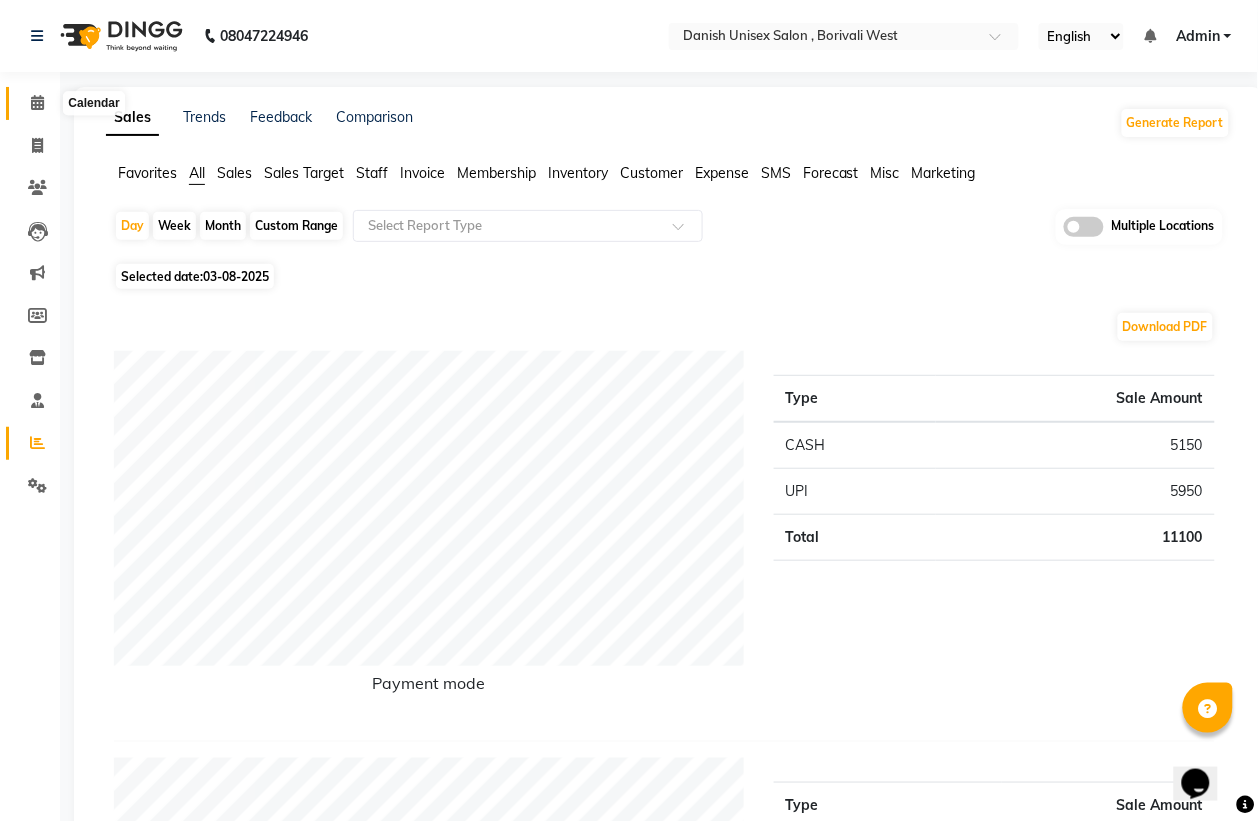 click 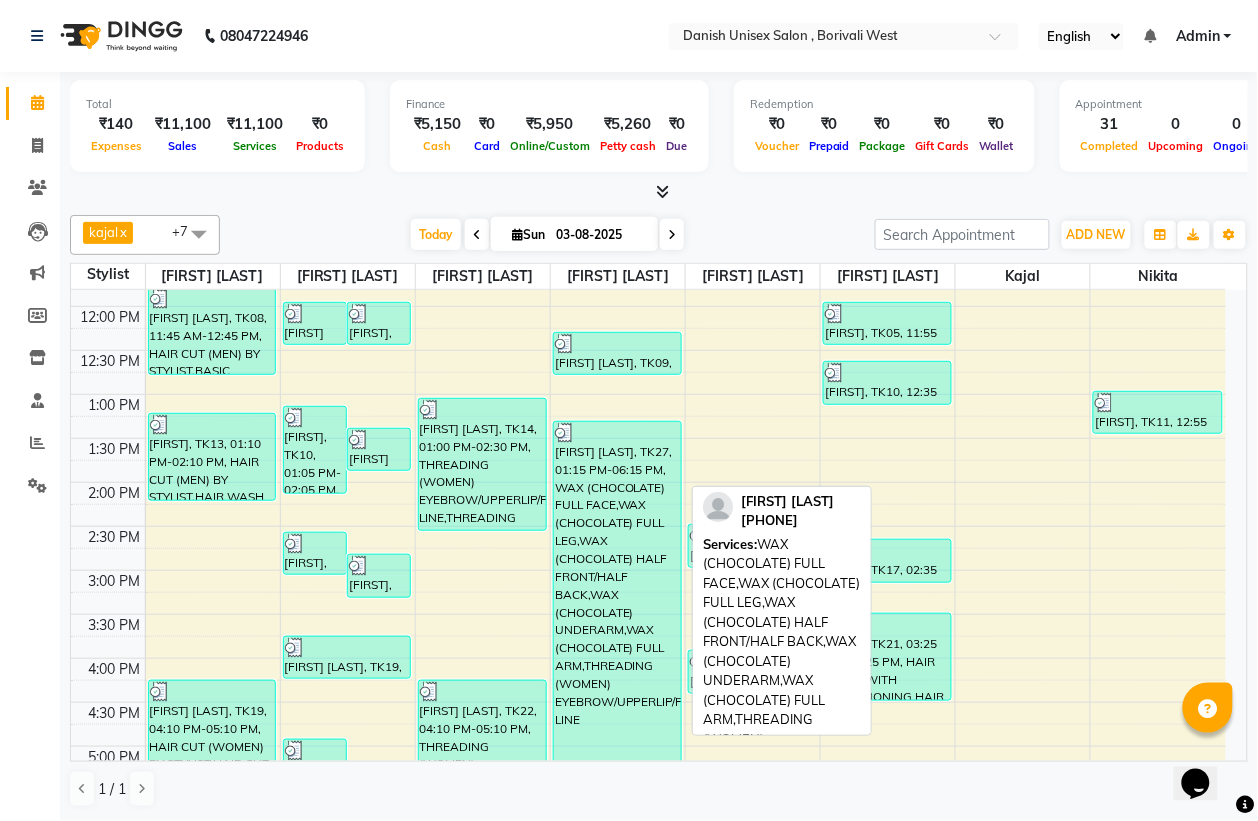 scroll, scrollTop: 250, scrollLeft: 0, axis: vertical 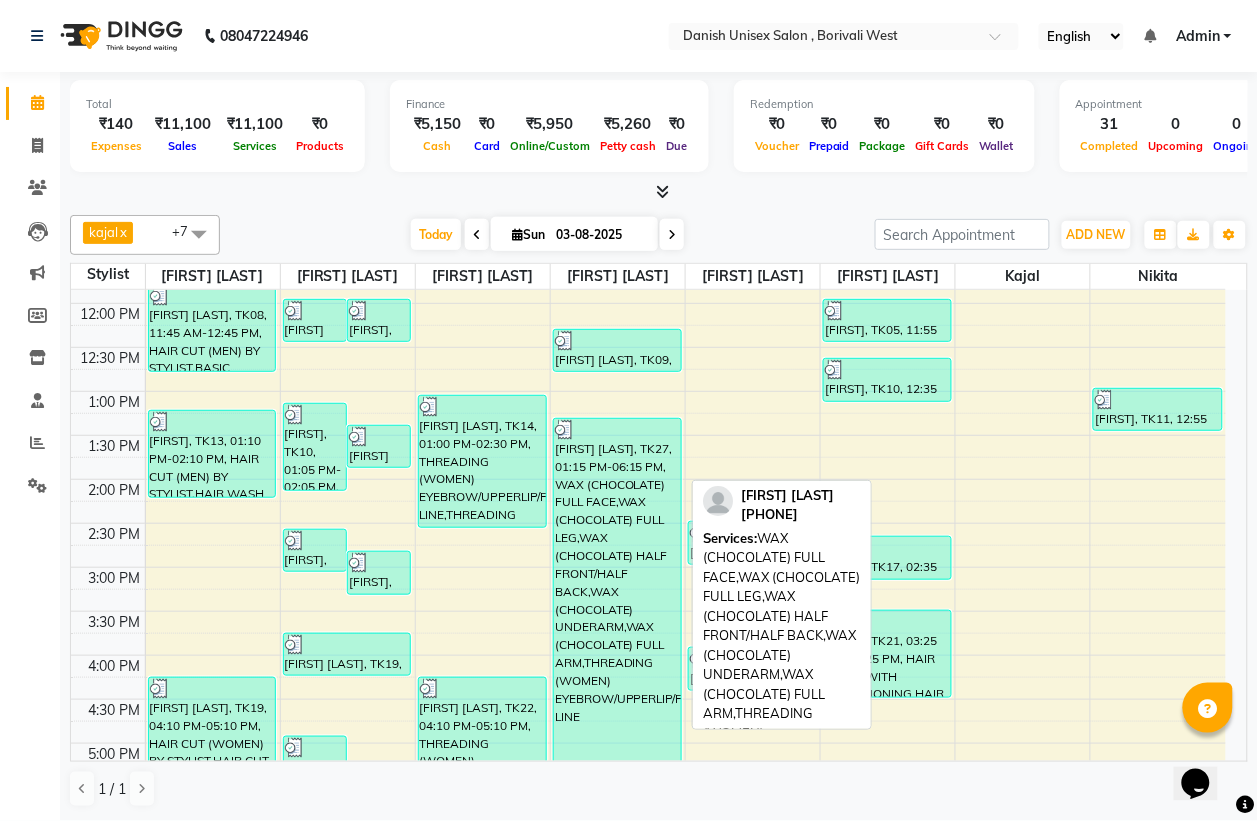 click on "[FIRST] [LAST], TK27, 01:15 PM-06:15 PM, WAX (CHOCOLATE) FULL FACE,WAX (CHOCOLATE) FULL LEG,WAX (CHOCOLATE) HALF FRONT/HALF BACK,WAX (CHOCOLATE) UNDERARM,WAX (CHOCOLATE) FULL ARM,THREADING (WOMEN) EYEBROW/UPPERLIP/FOREHEAD/CHIN/JAW LINE" at bounding box center [617, 639] 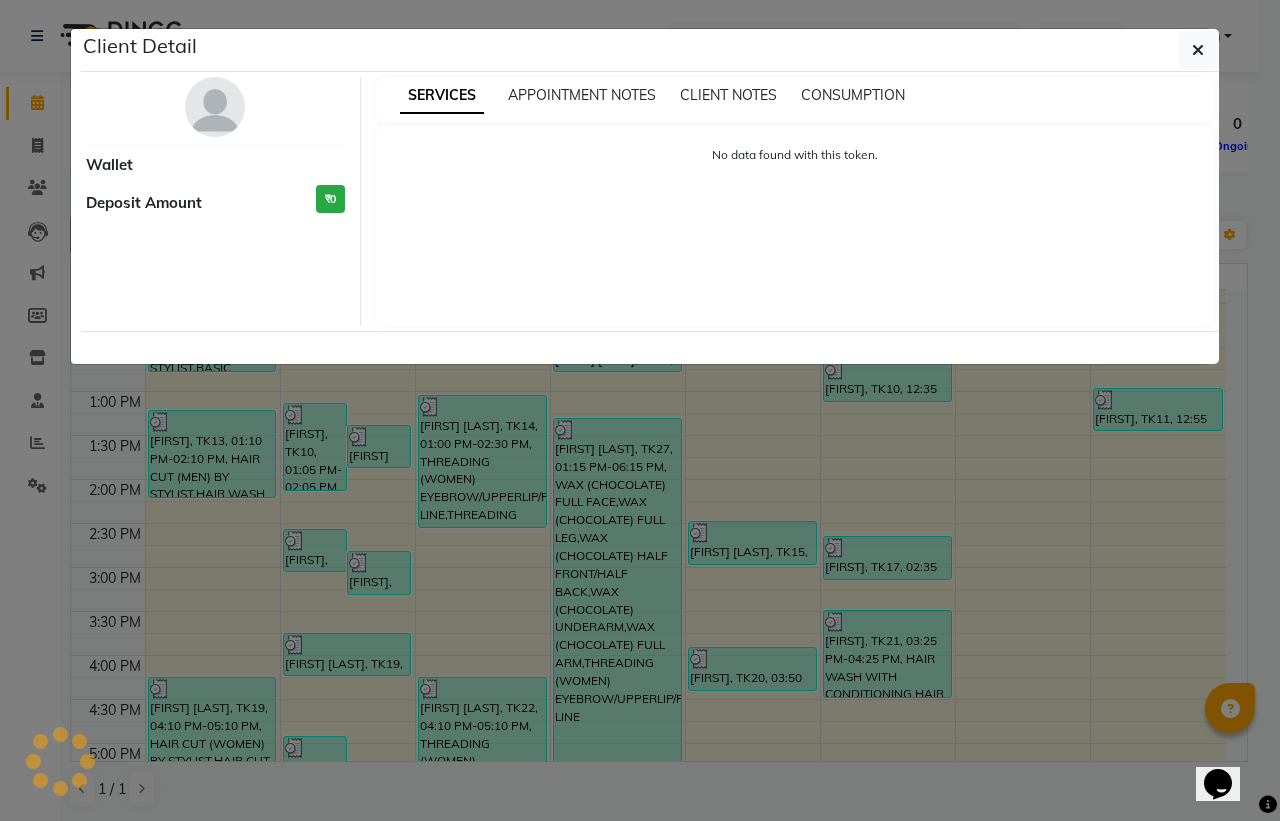 select on "3" 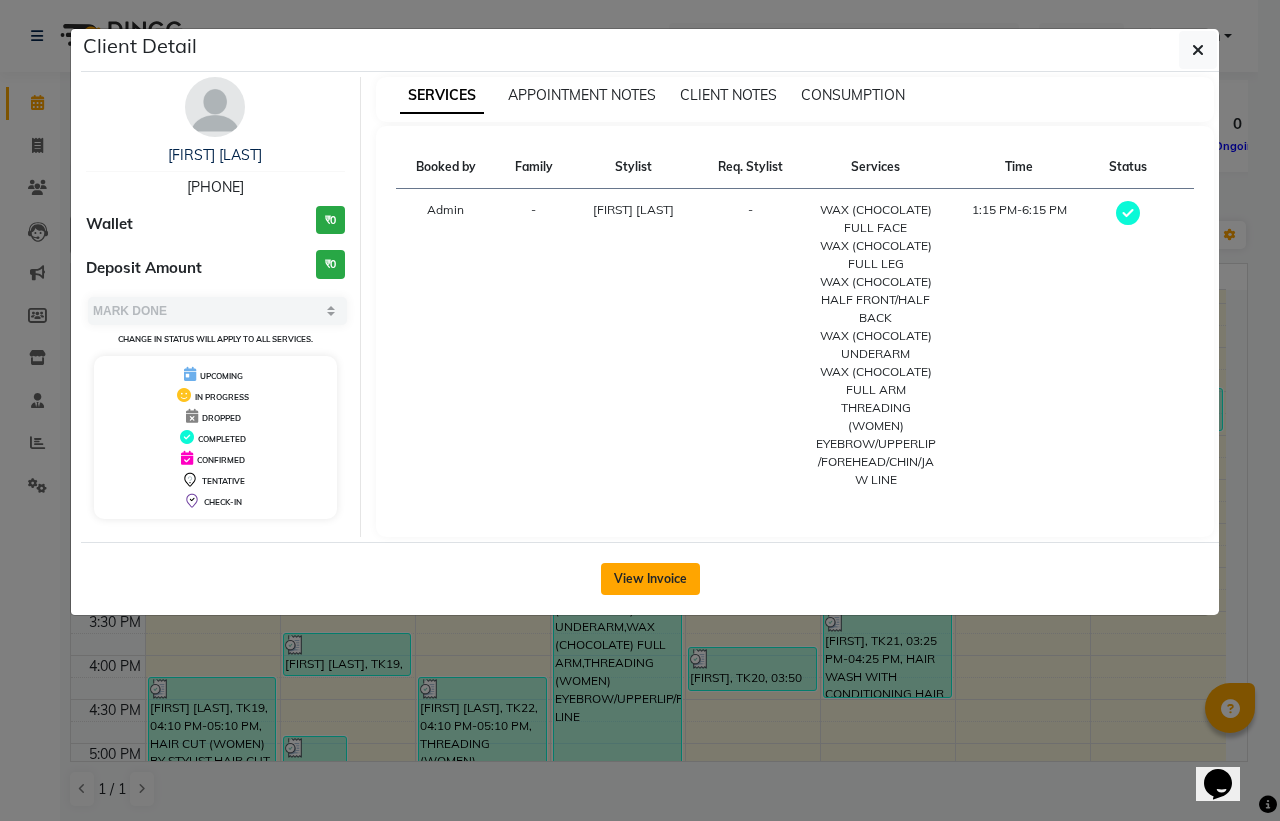 click on "View Invoice" 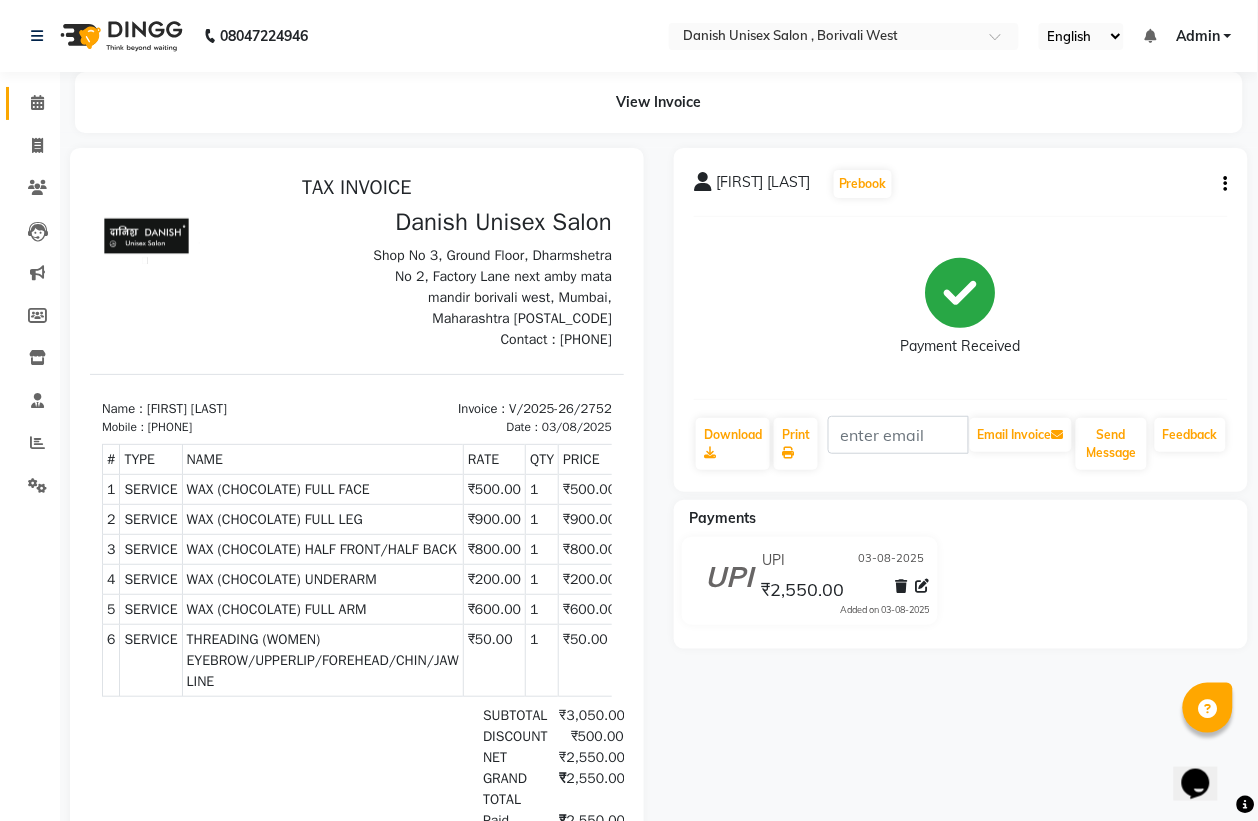 scroll, scrollTop: 0, scrollLeft: 0, axis: both 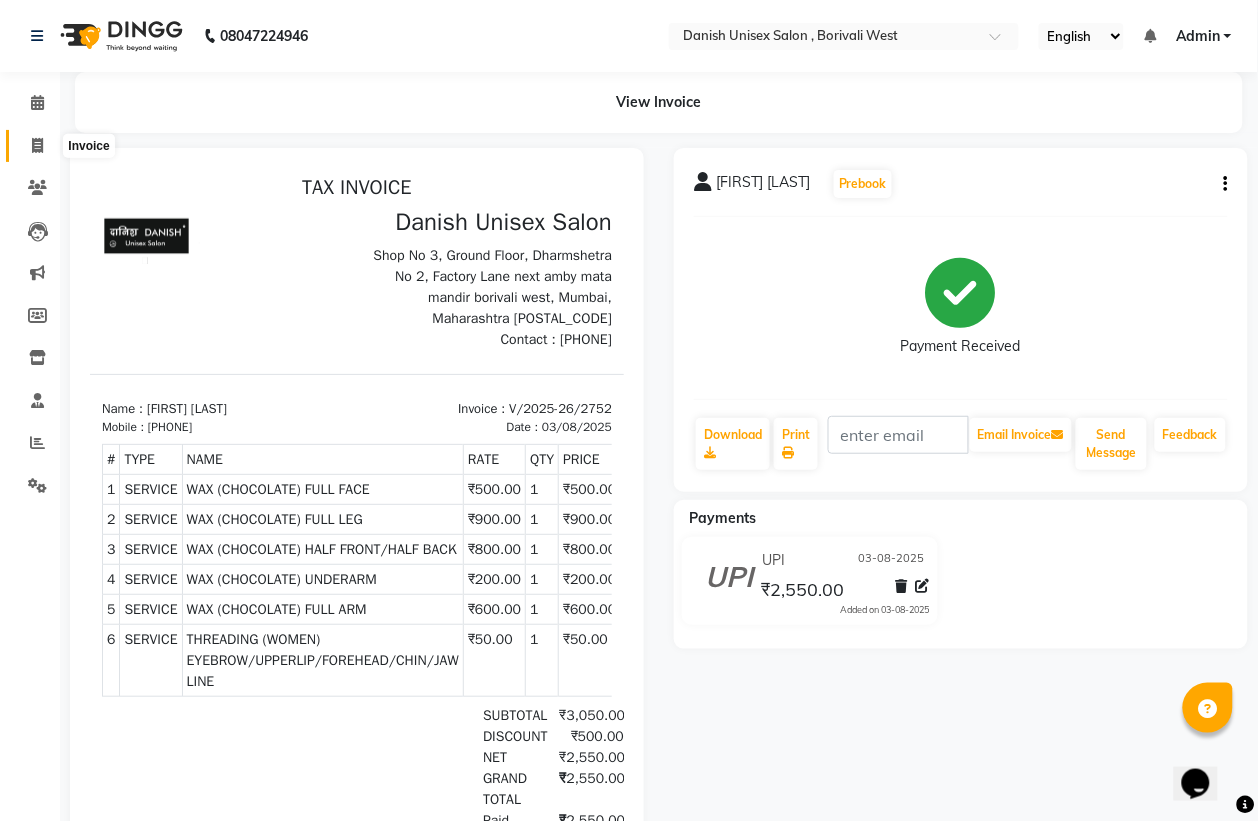 click 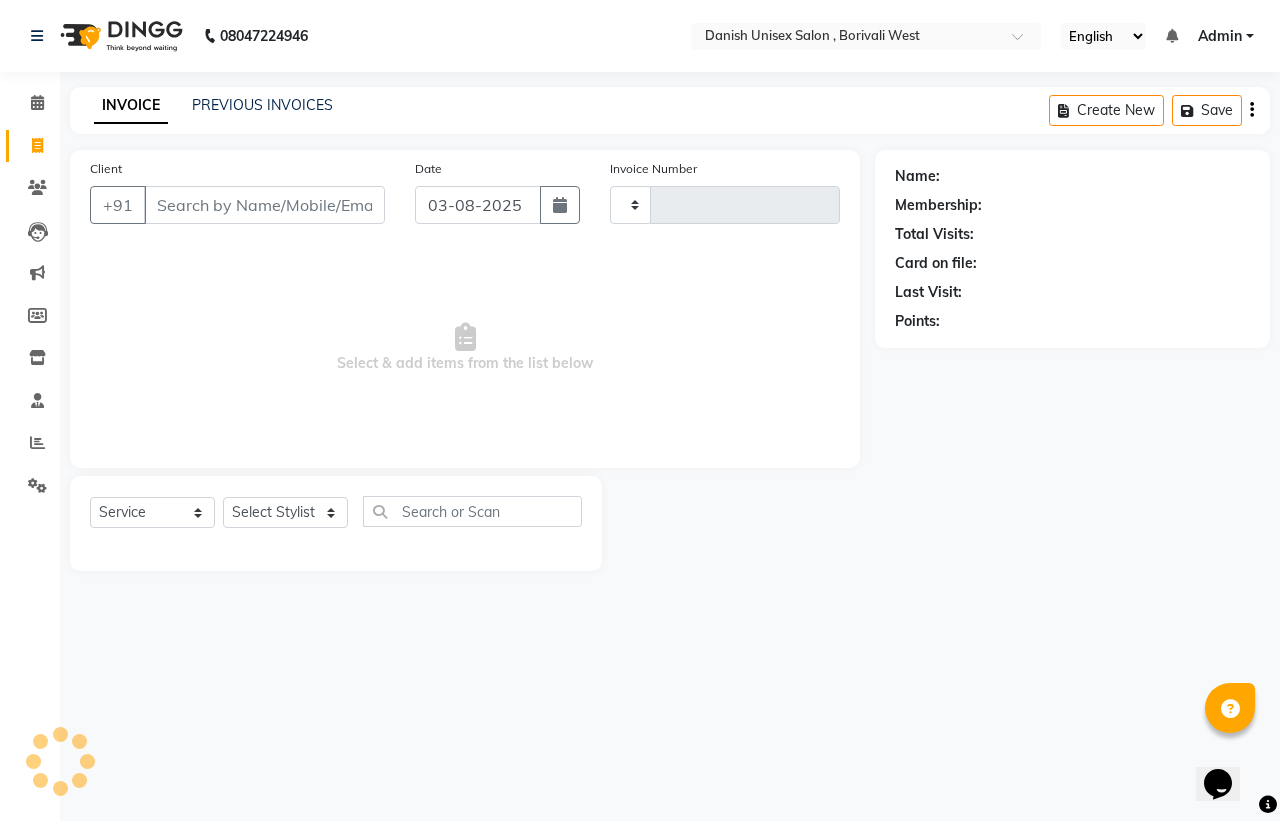 type on "2755" 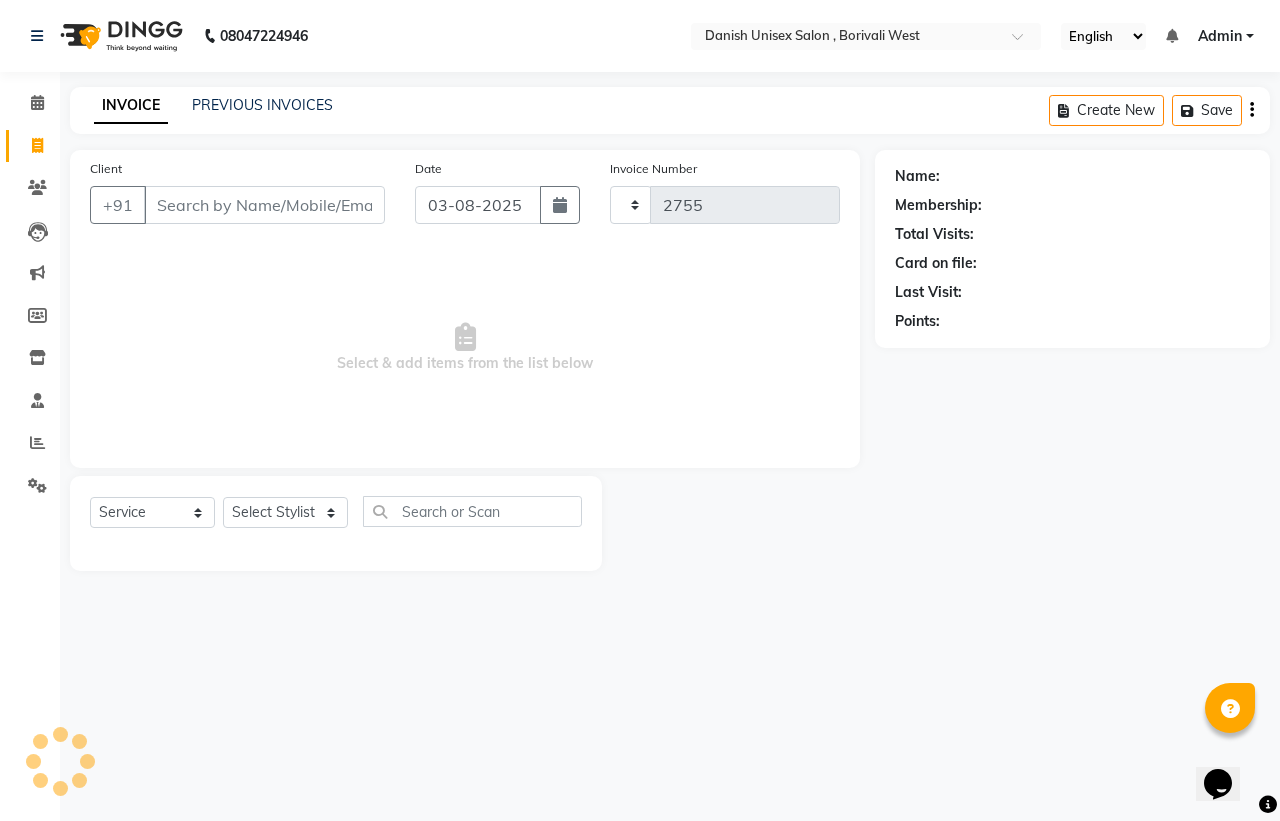 select on "6929" 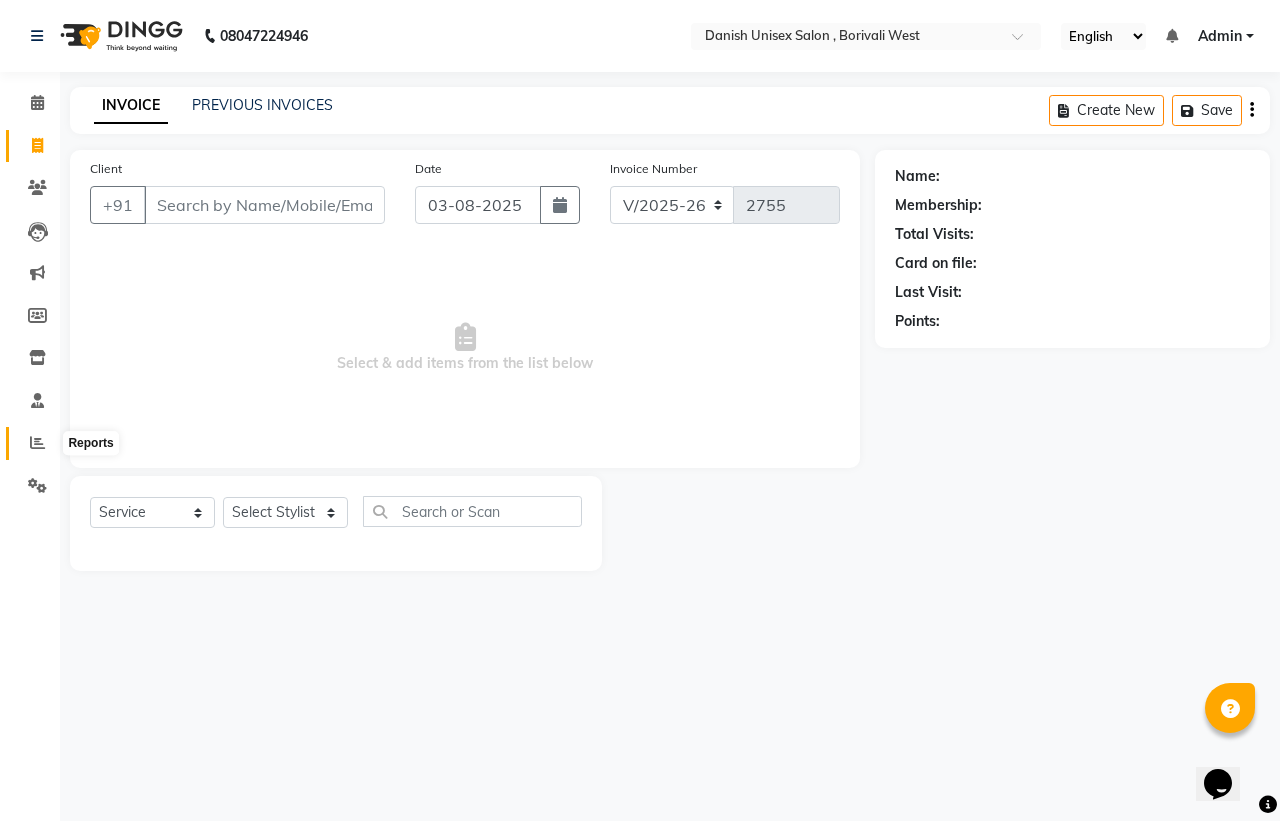 click 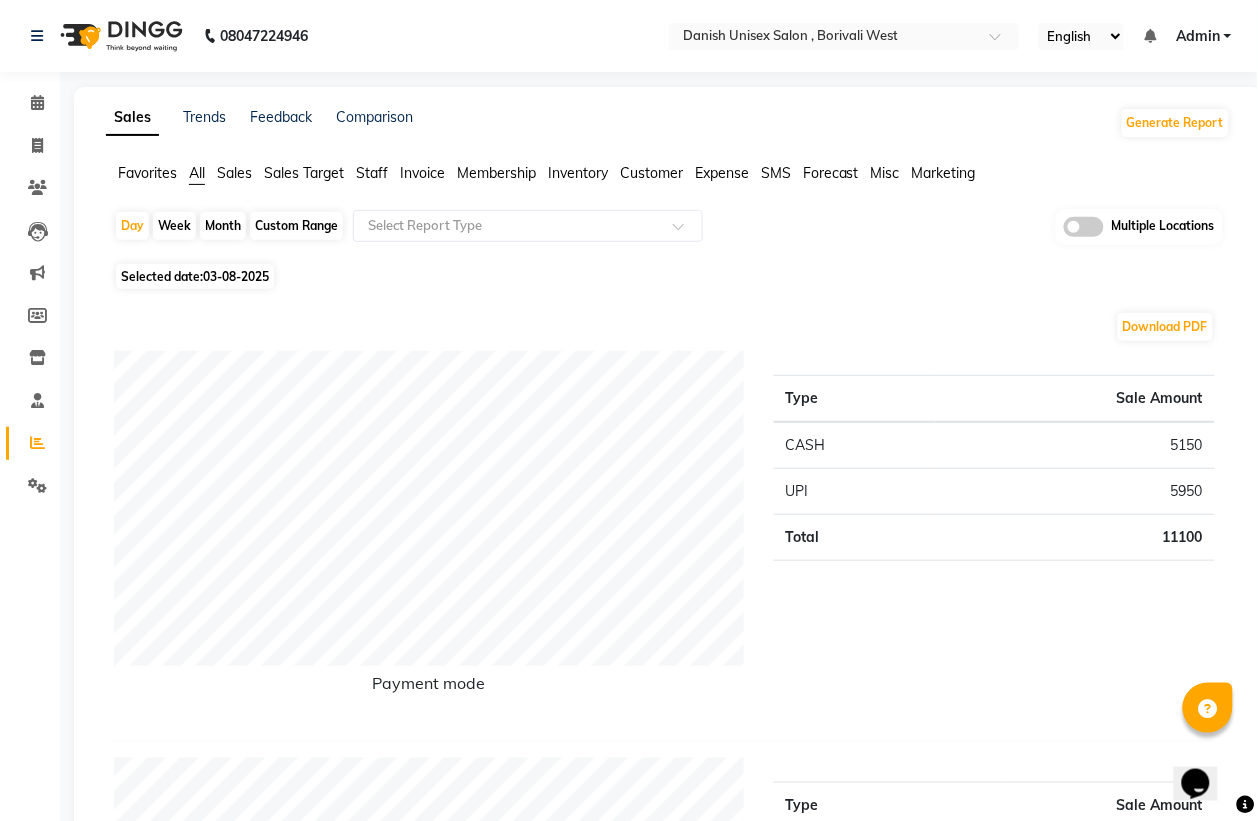 click on "Month" 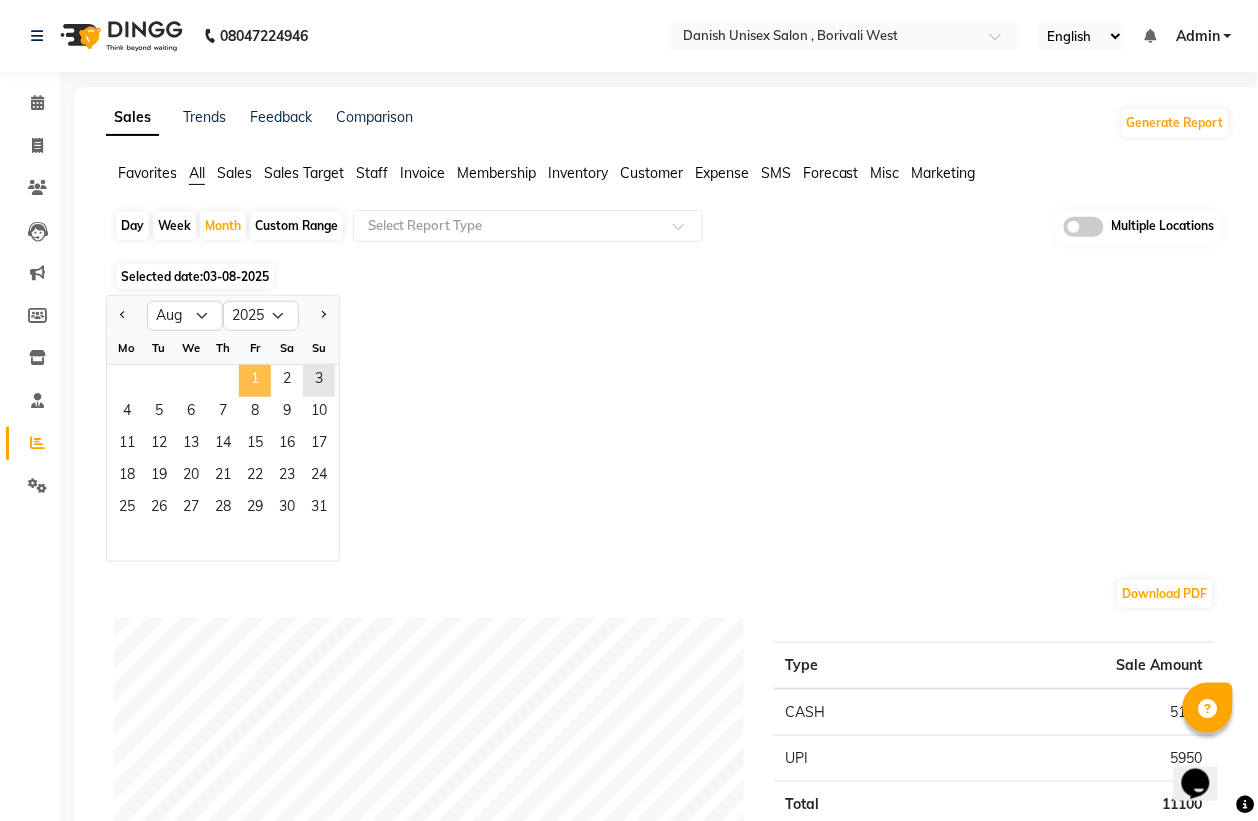 click on "1" 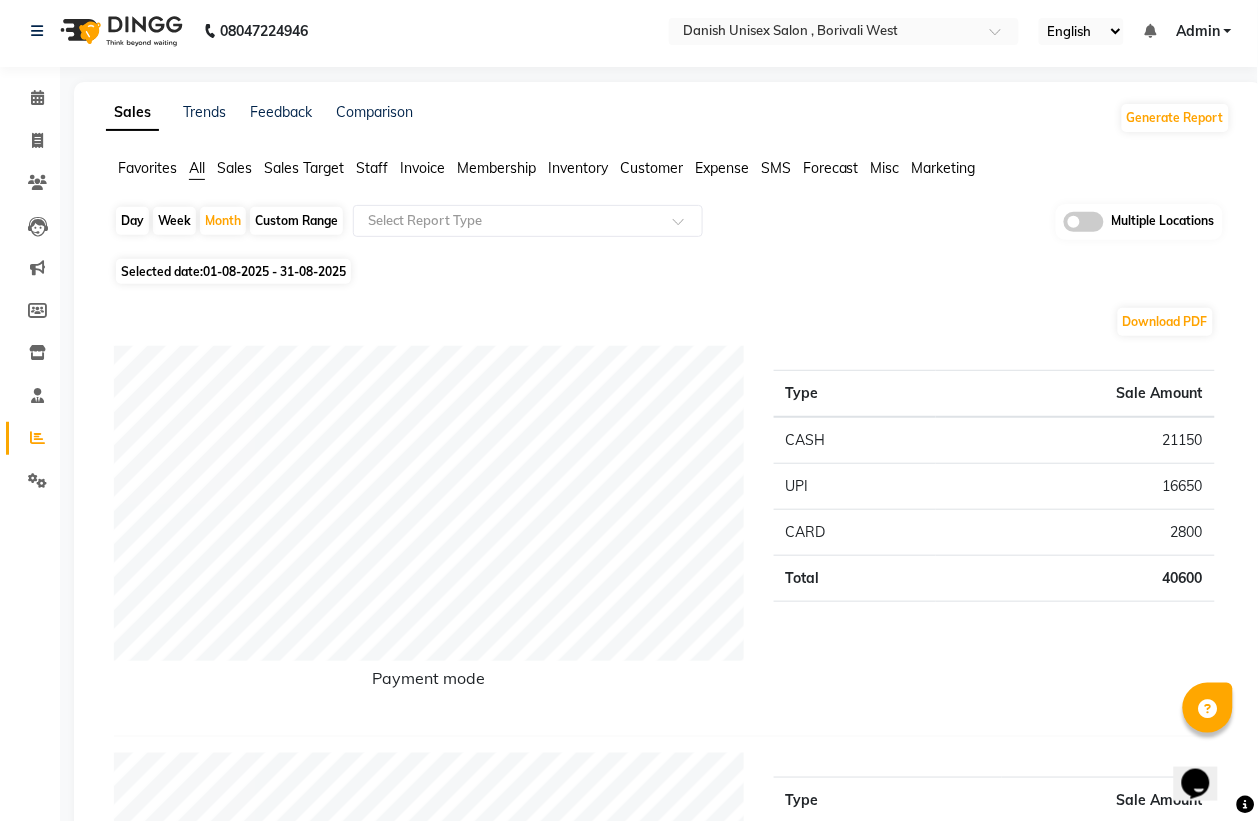 scroll, scrollTop: 0, scrollLeft: 0, axis: both 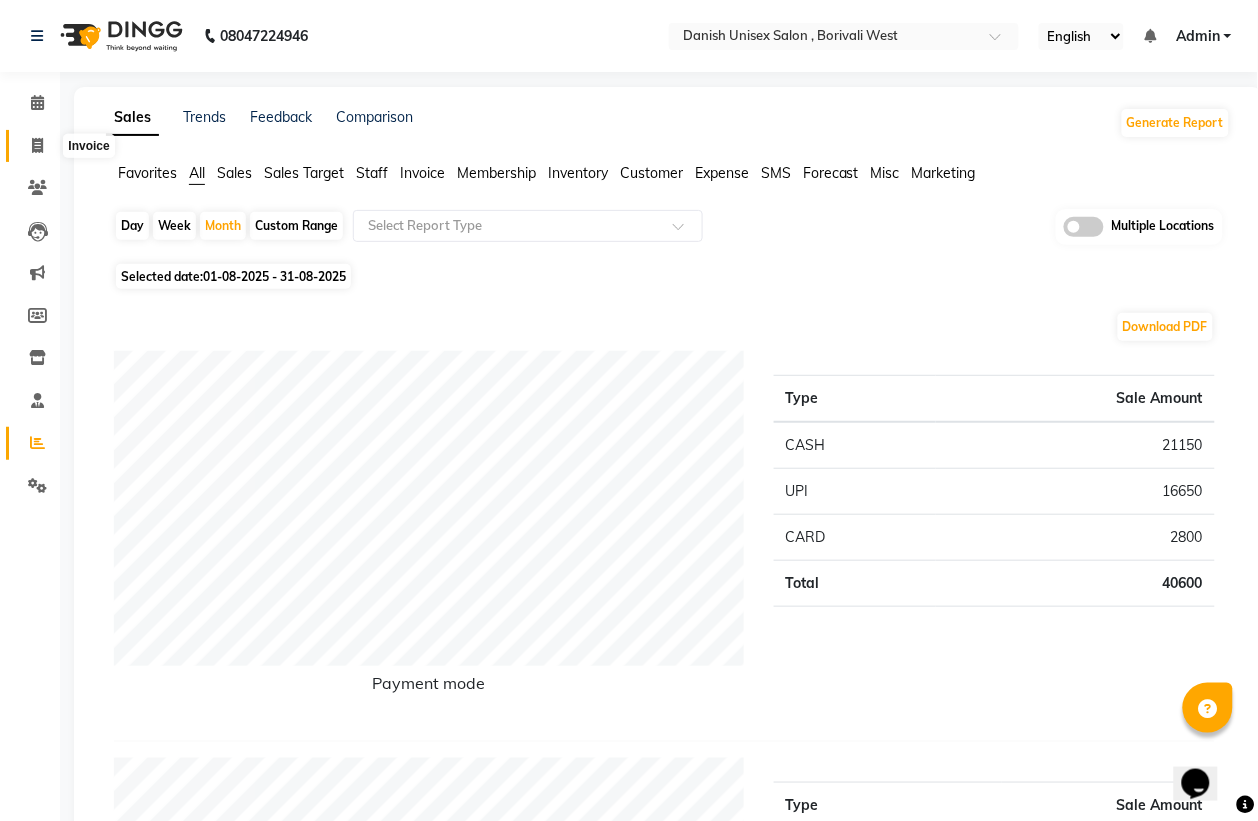 click 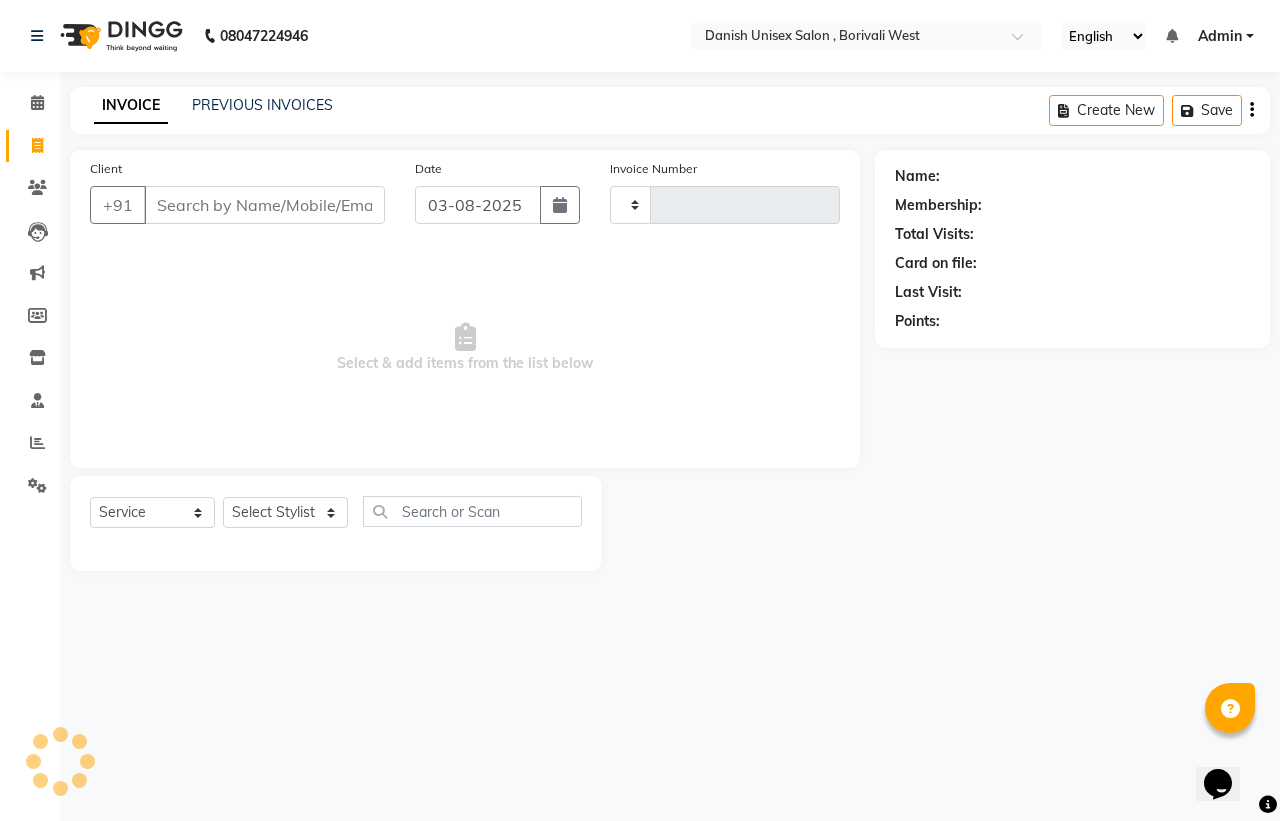 type on "2755" 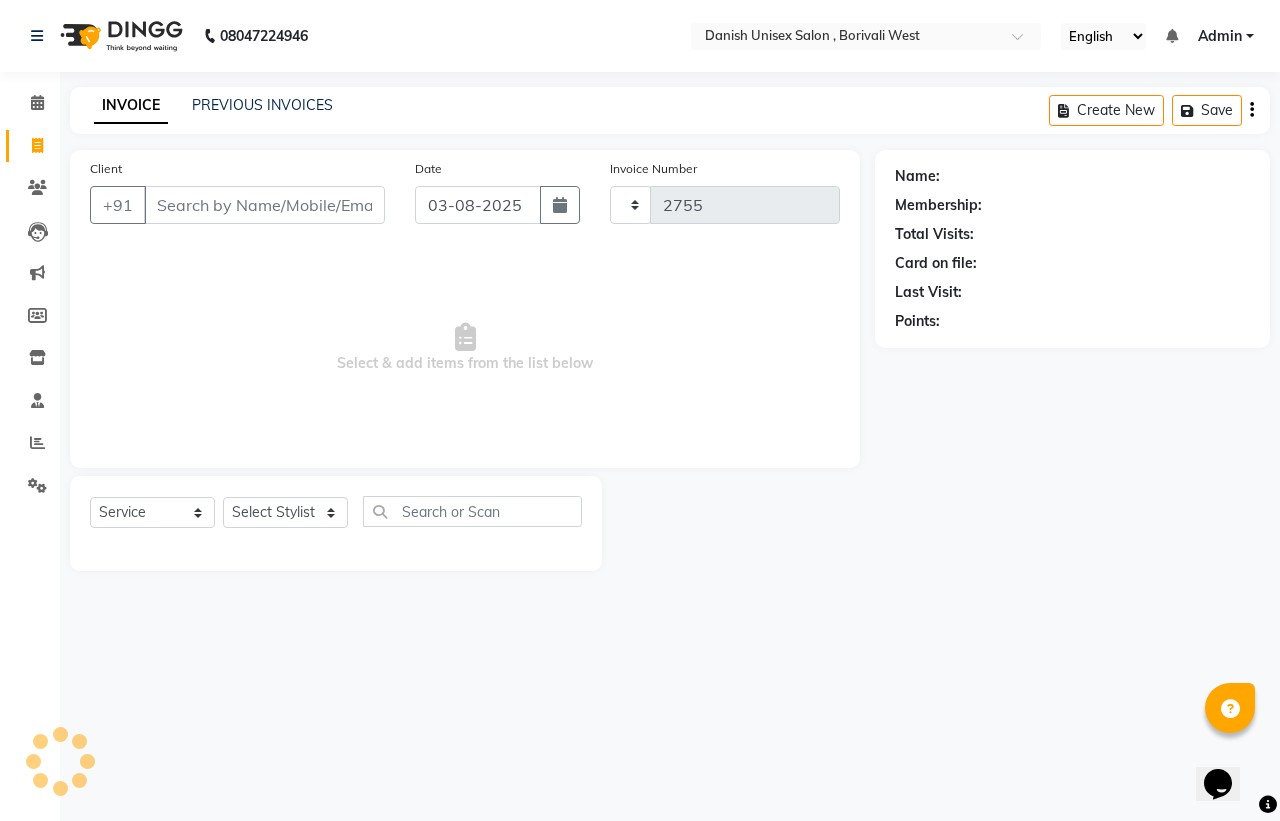 select on "6929" 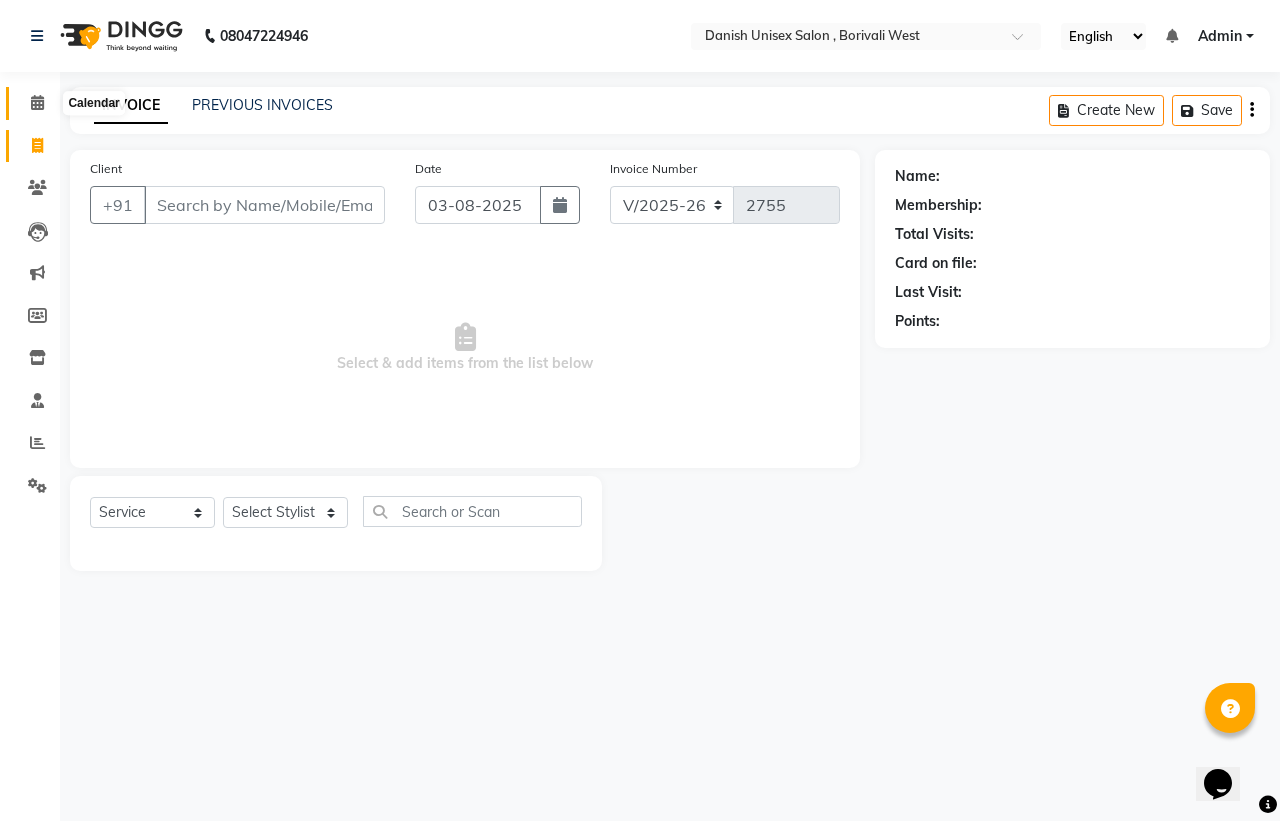 click 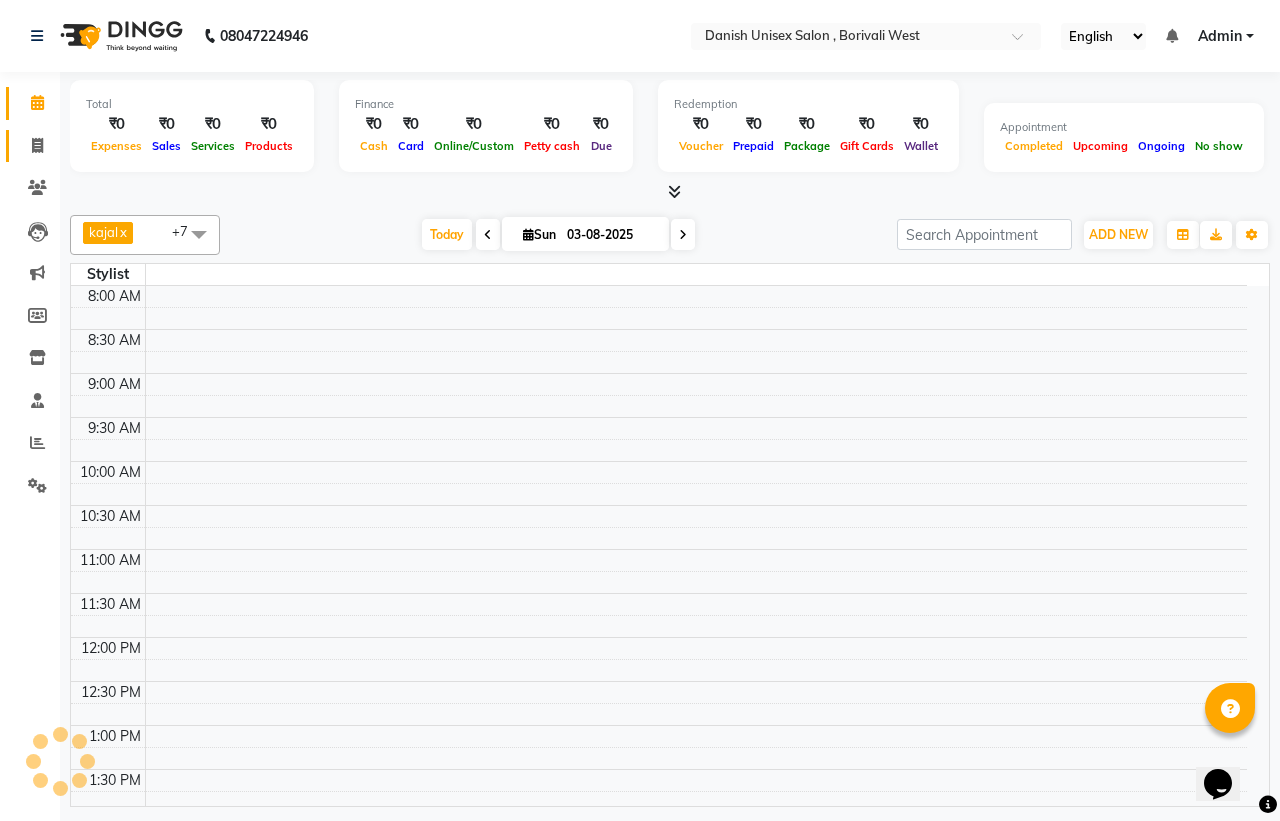click on "Invoice" 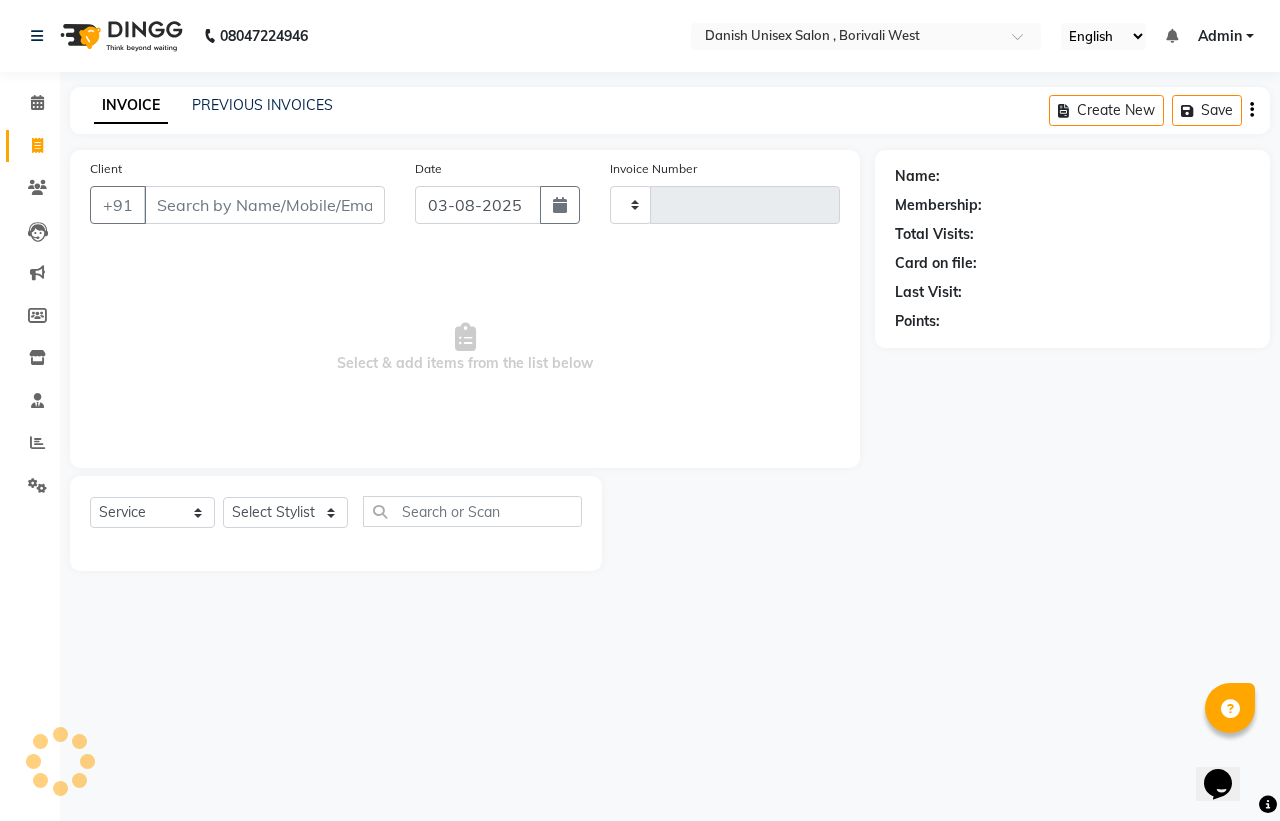 type on "2755" 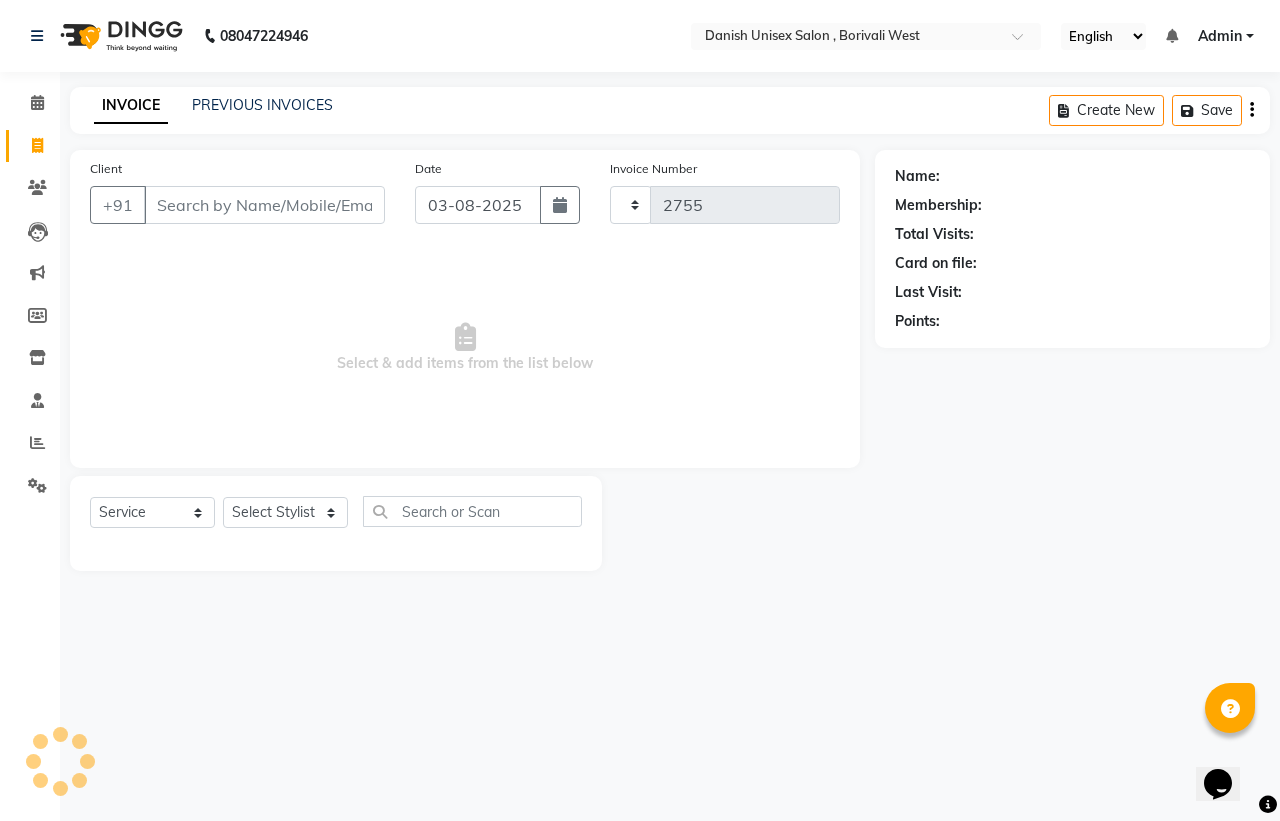 select on "6929" 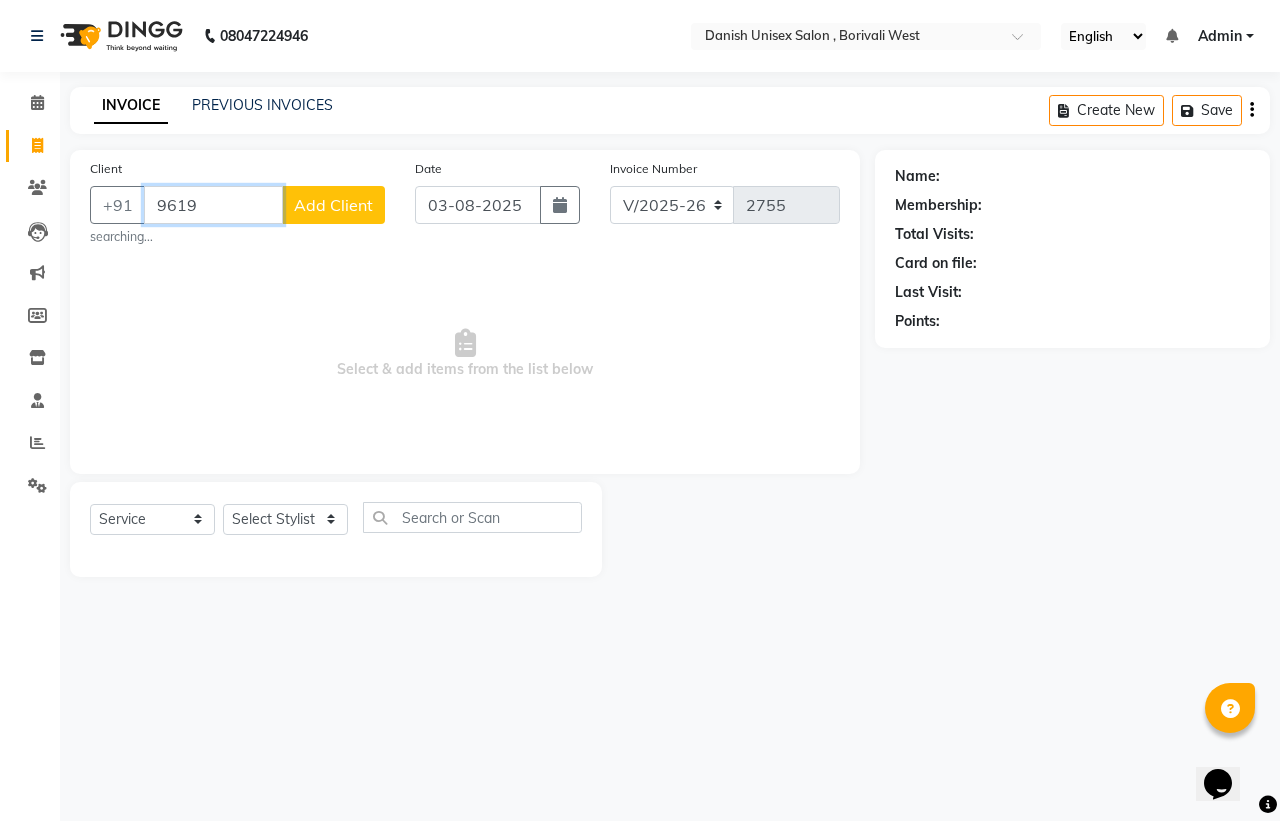 click on "9619" at bounding box center [213, 205] 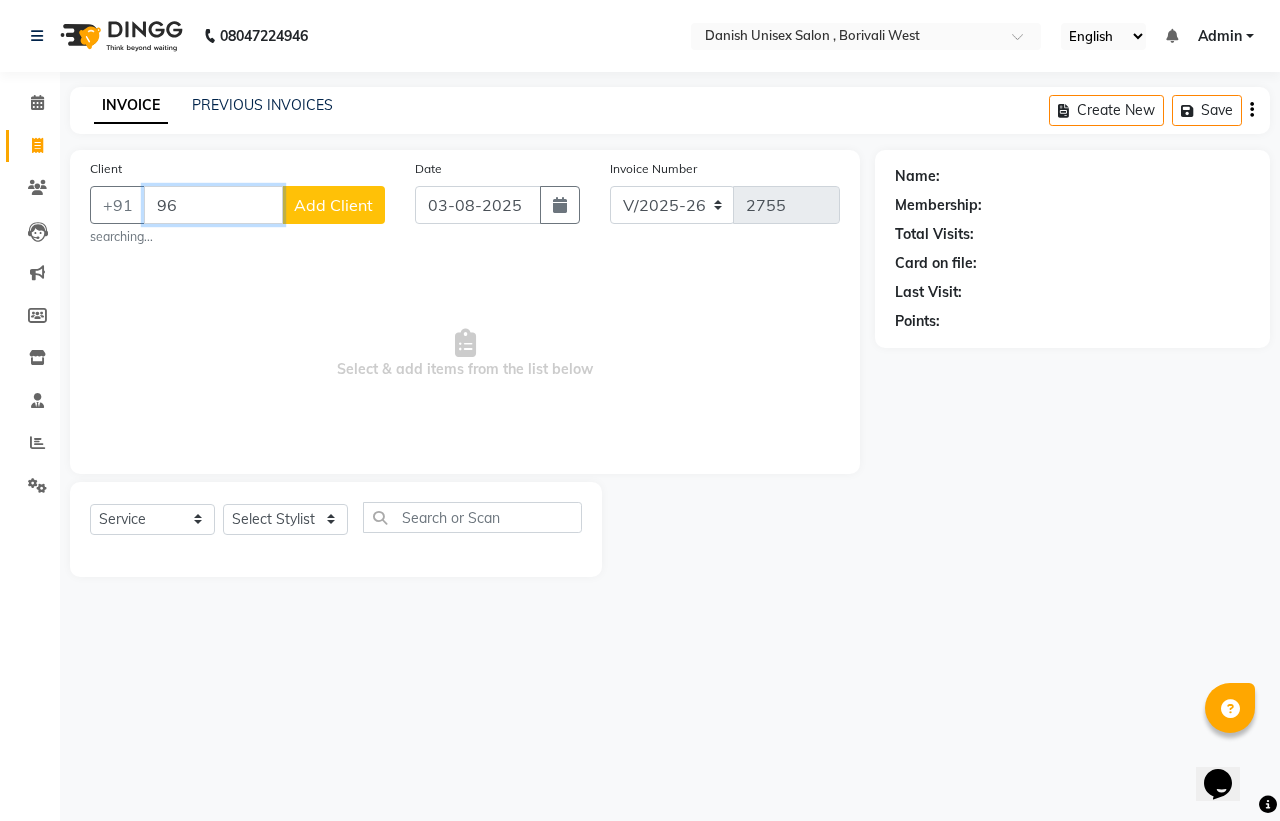 type on "9" 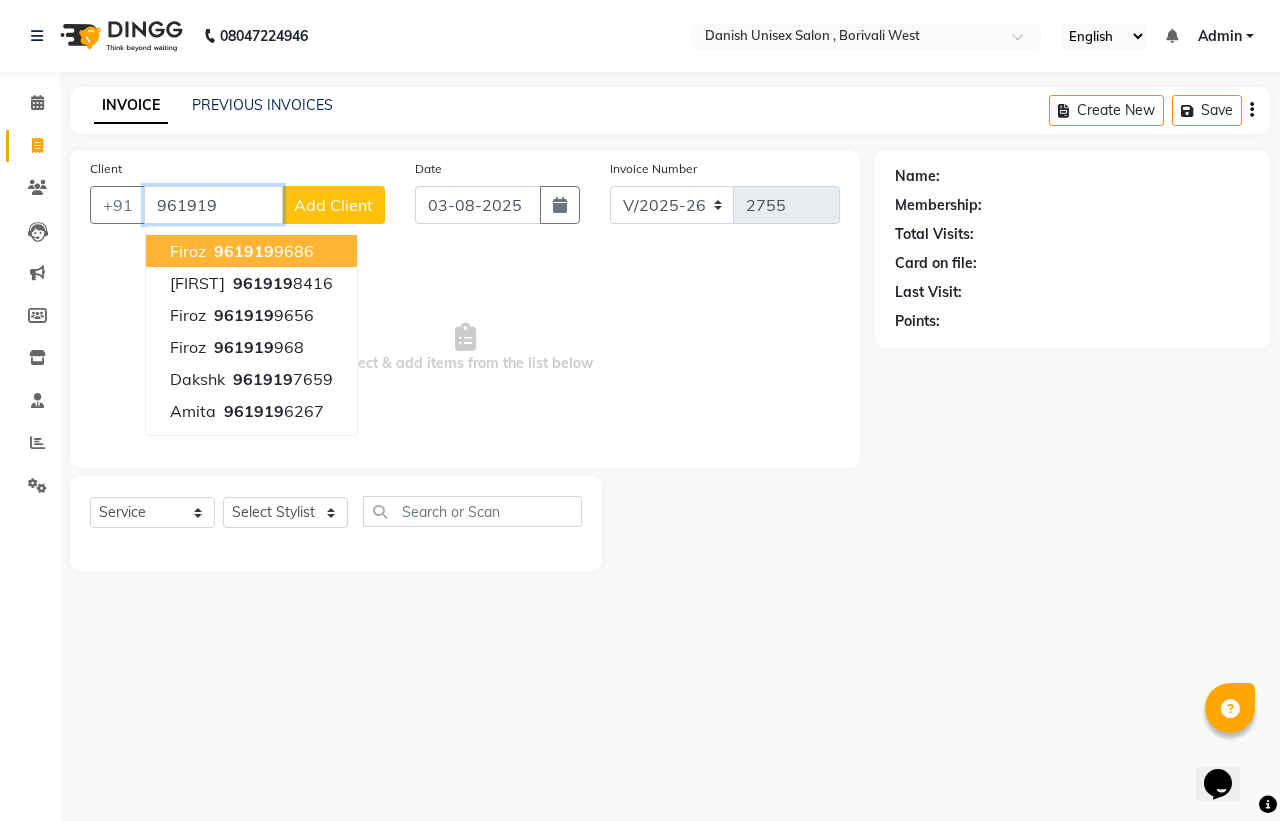 click on "firoz   961919 9686" at bounding box center (251, 251) 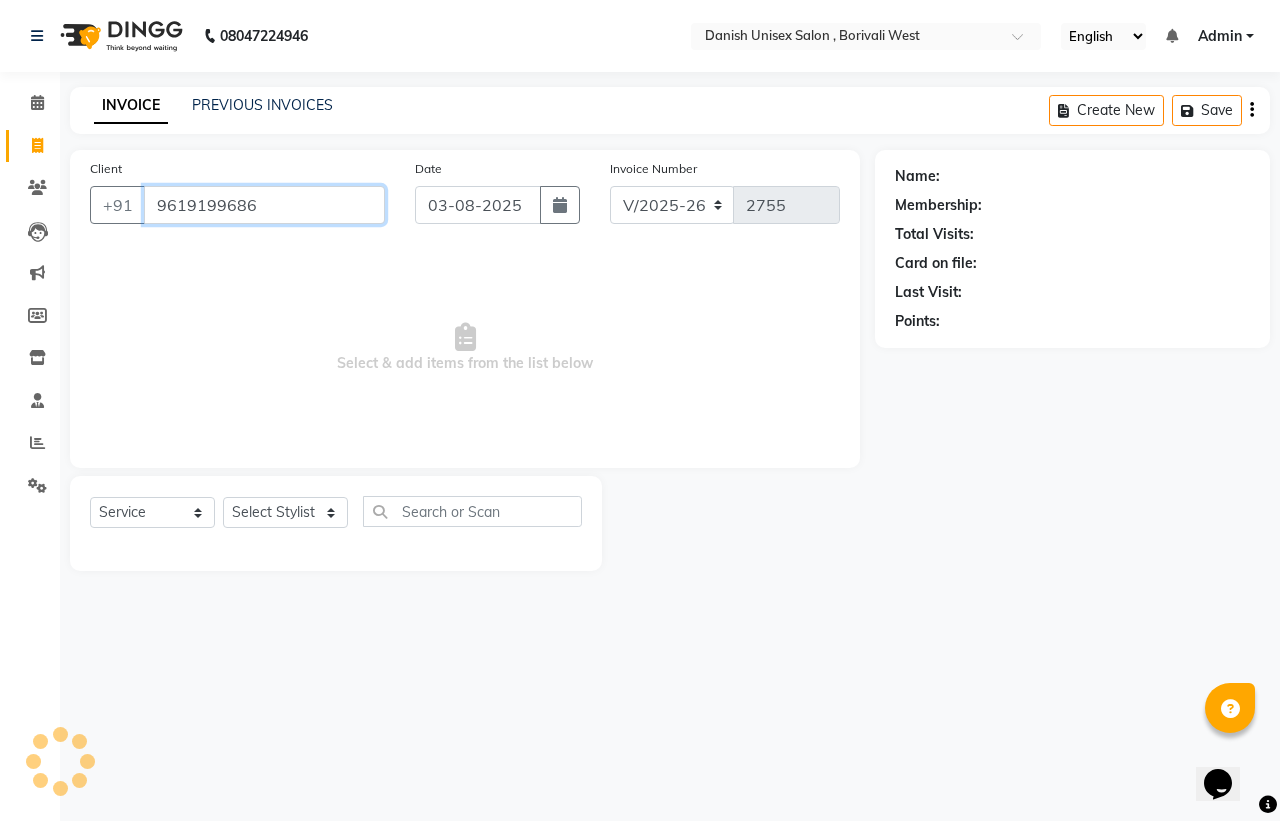 type on "9619199686" 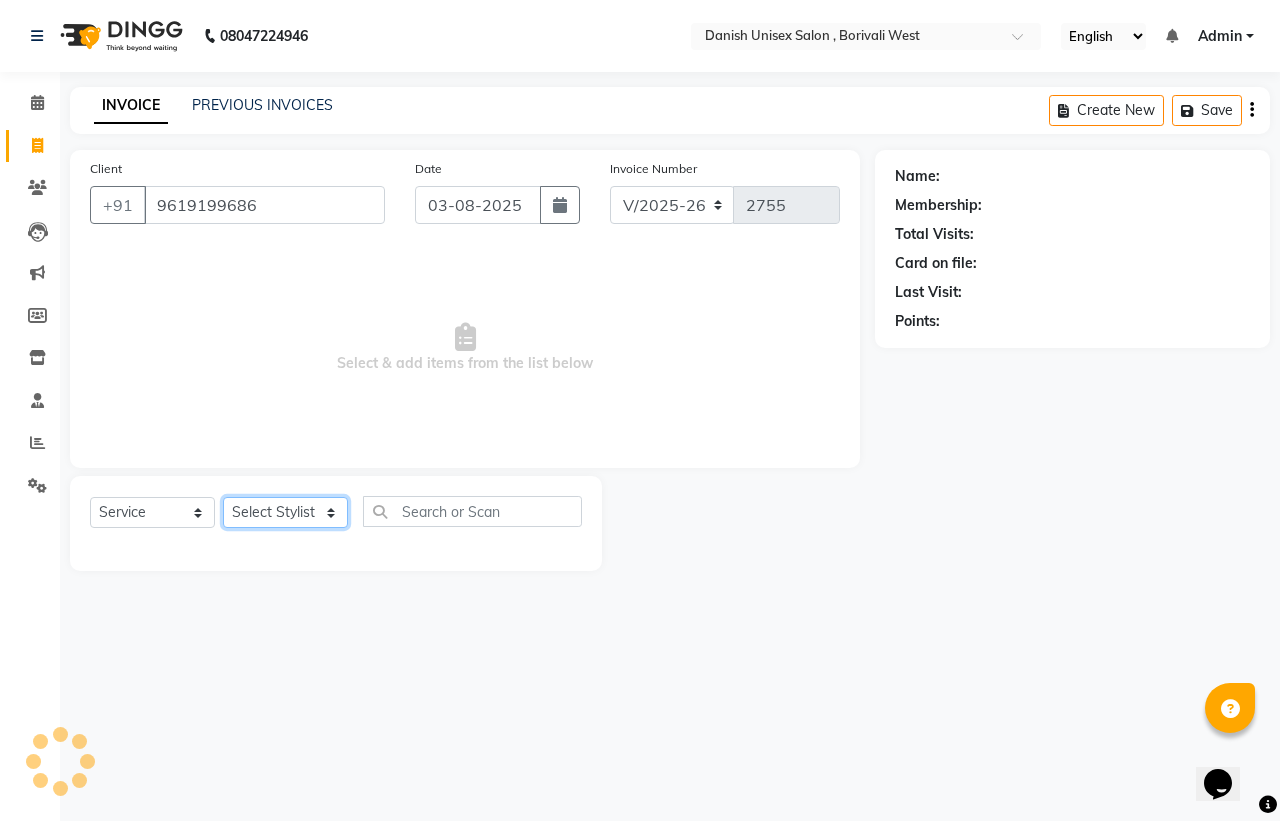 click on "Select Stylist Bhim Shing firoz alam Juber shaikh kajal Lubna Sayyad Nikhil Sharma Nikita Niraj Kanojiya Niyaz Salmani Pooja Yadav Riddhi Sabil salmani sapna" 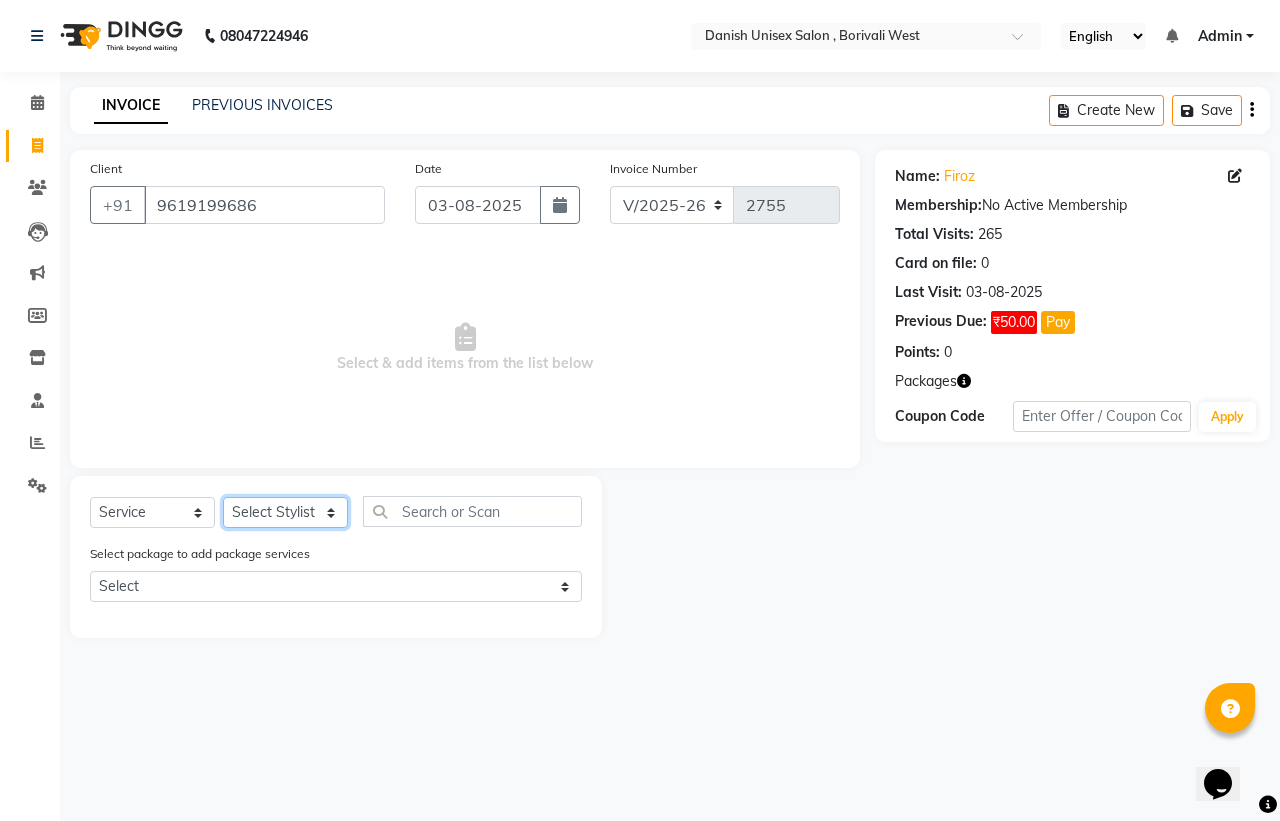 select on "54585" 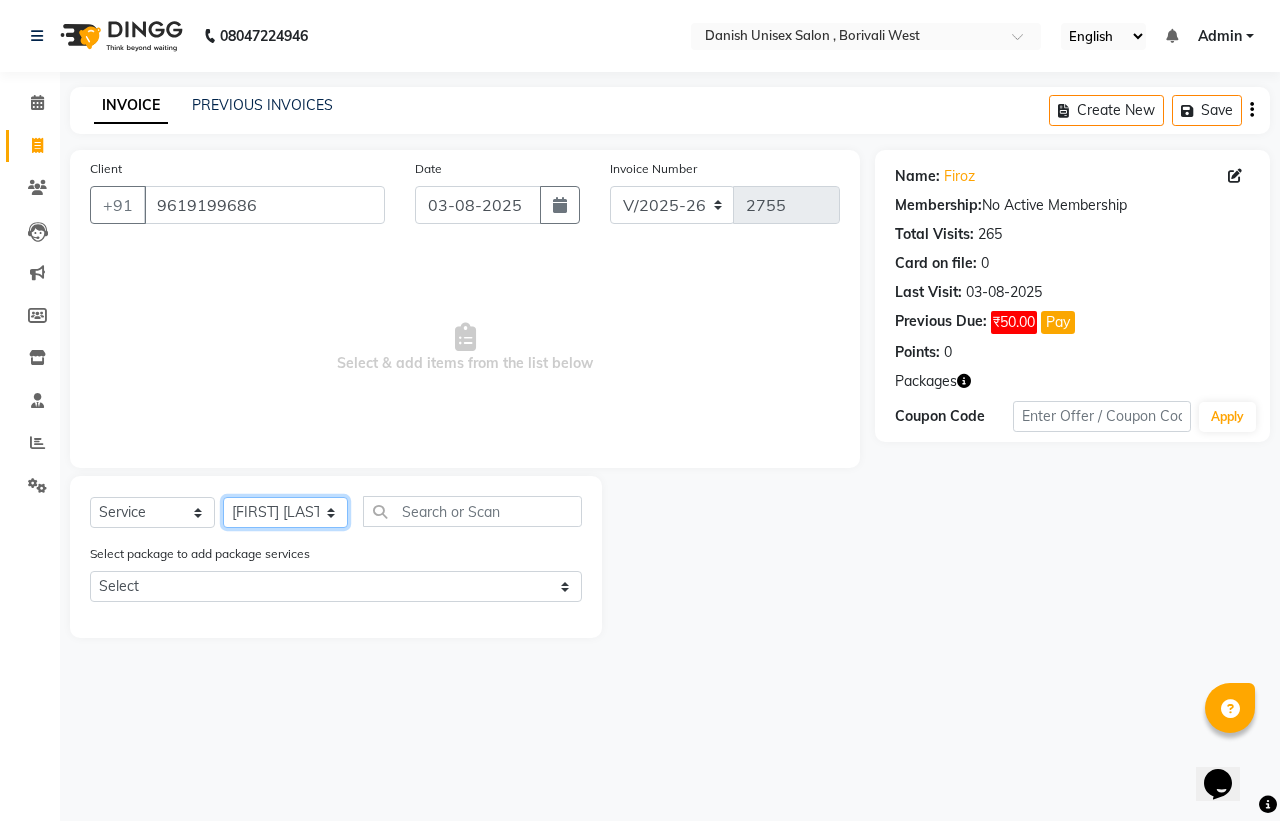 click on "Select Stylist Bhim Shing firoz alam Juber shaikh kajal Lubna Sayyad Nikhil Sharma Nikita Niraj Kanojiya Niyaz Salmani Pooja Yadav Riddhi Sabil salmani sapna" 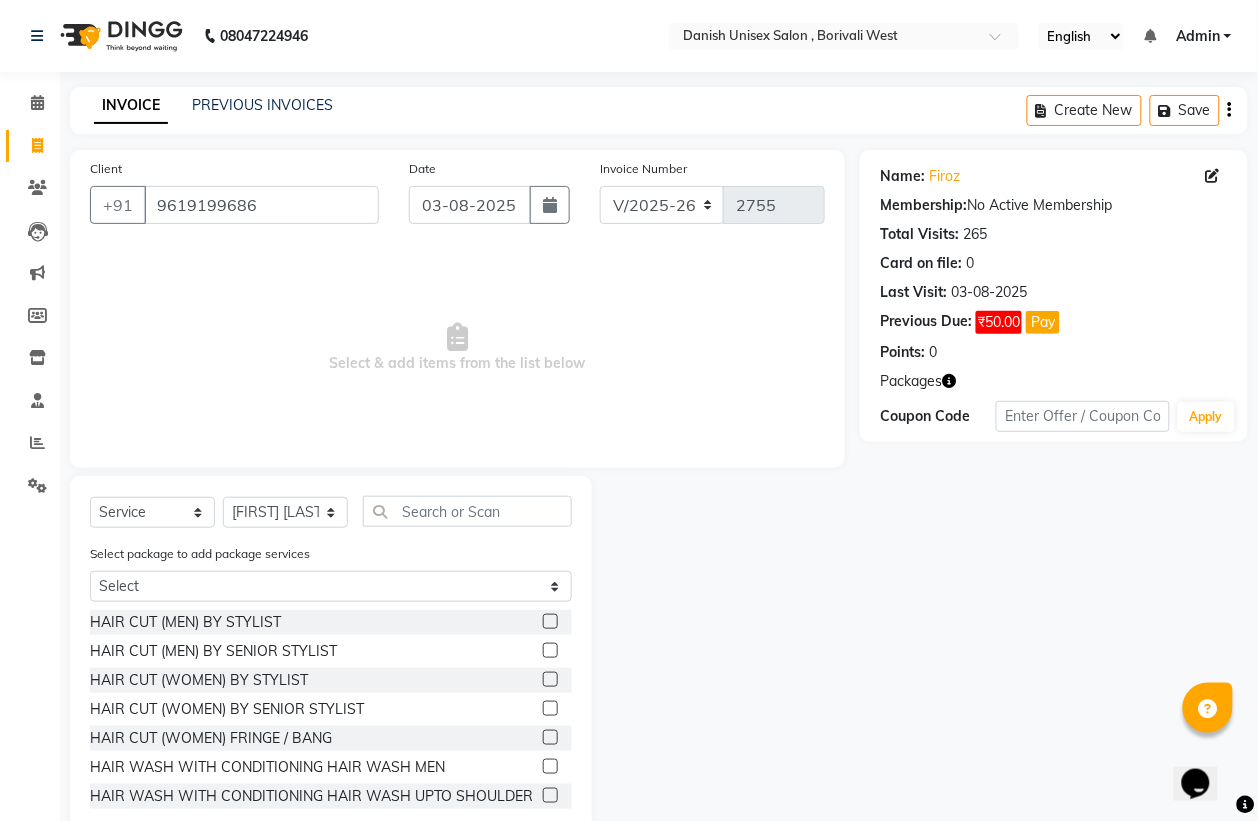 click 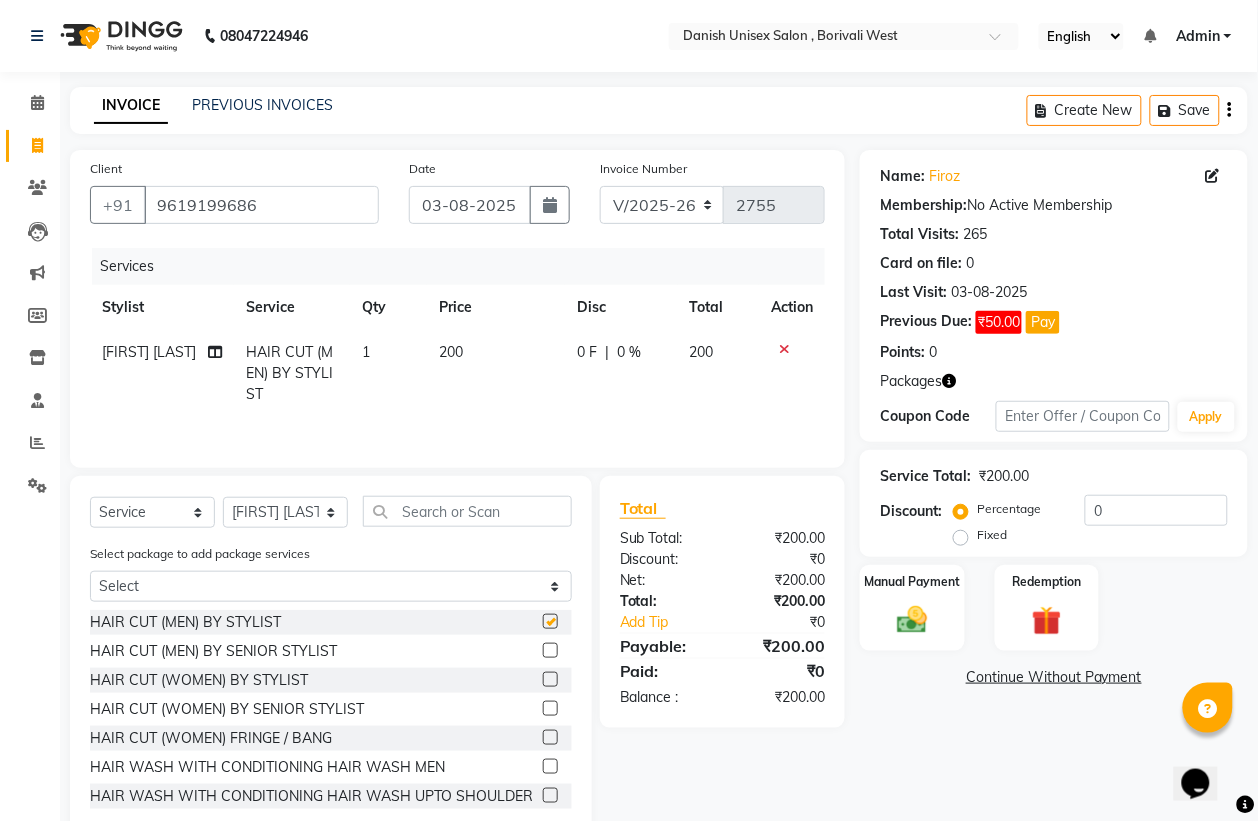 checkbox on "false" 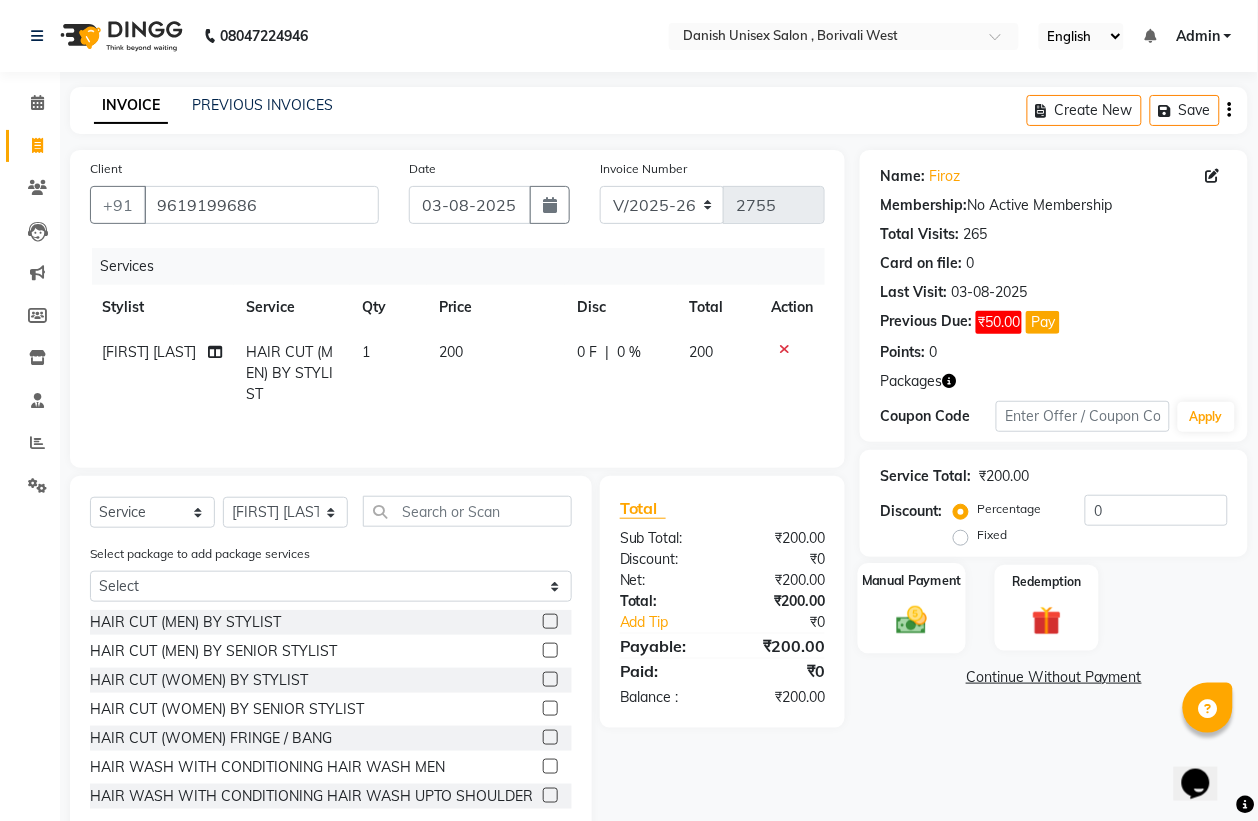 click 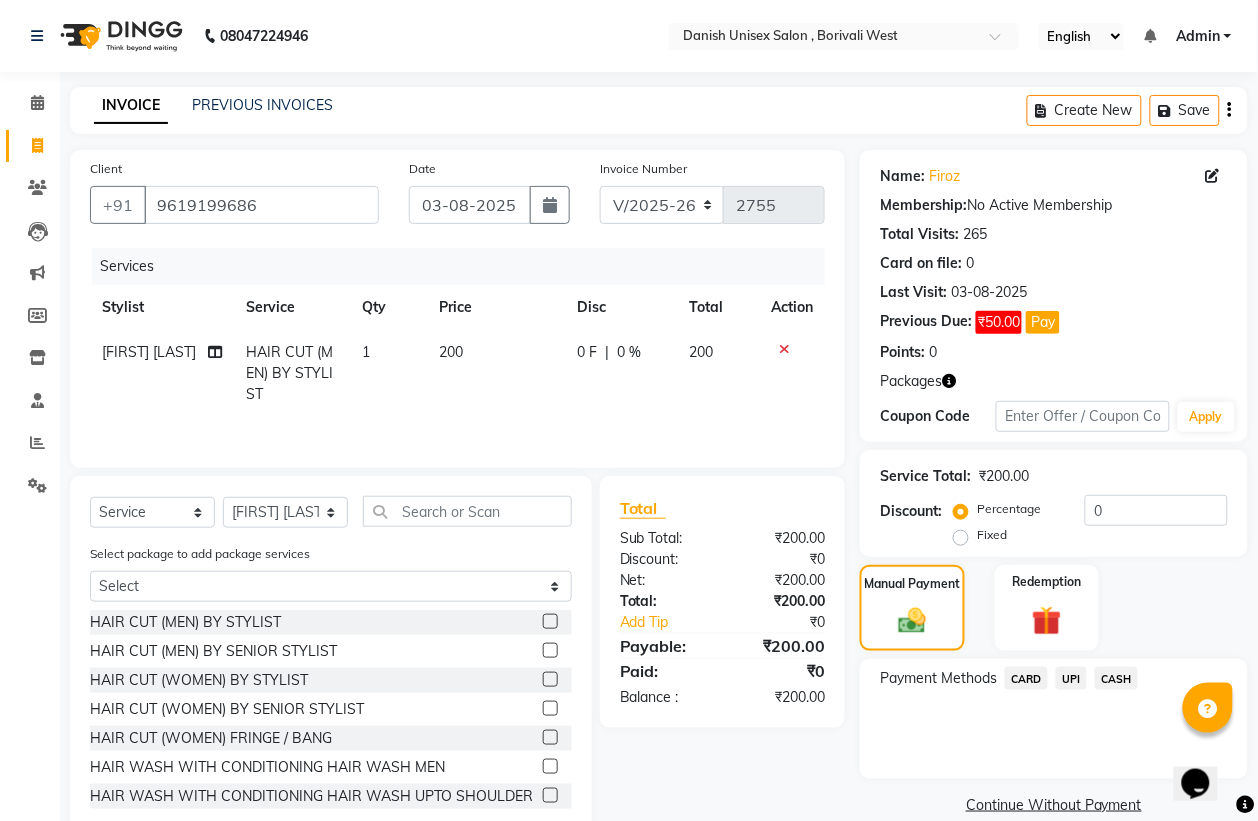 click on "CASH" 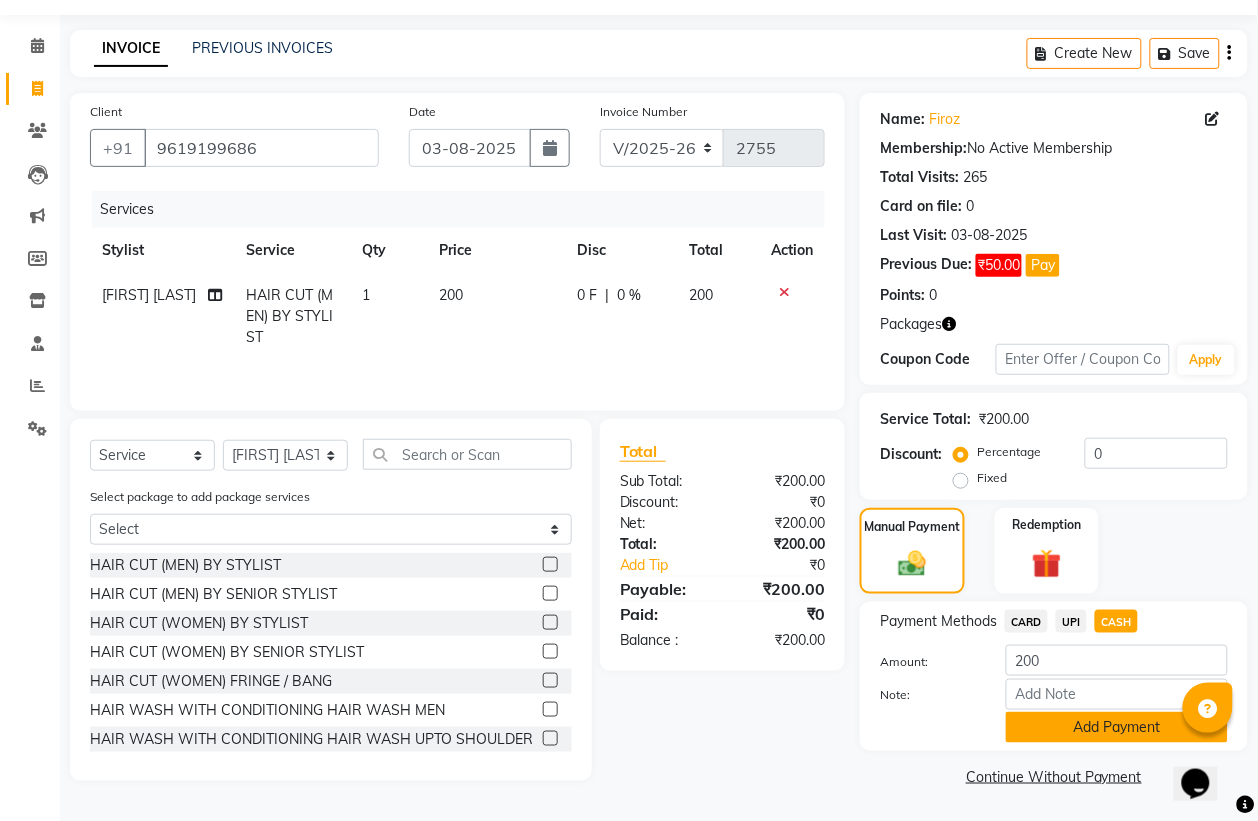 click on "Add Payment" 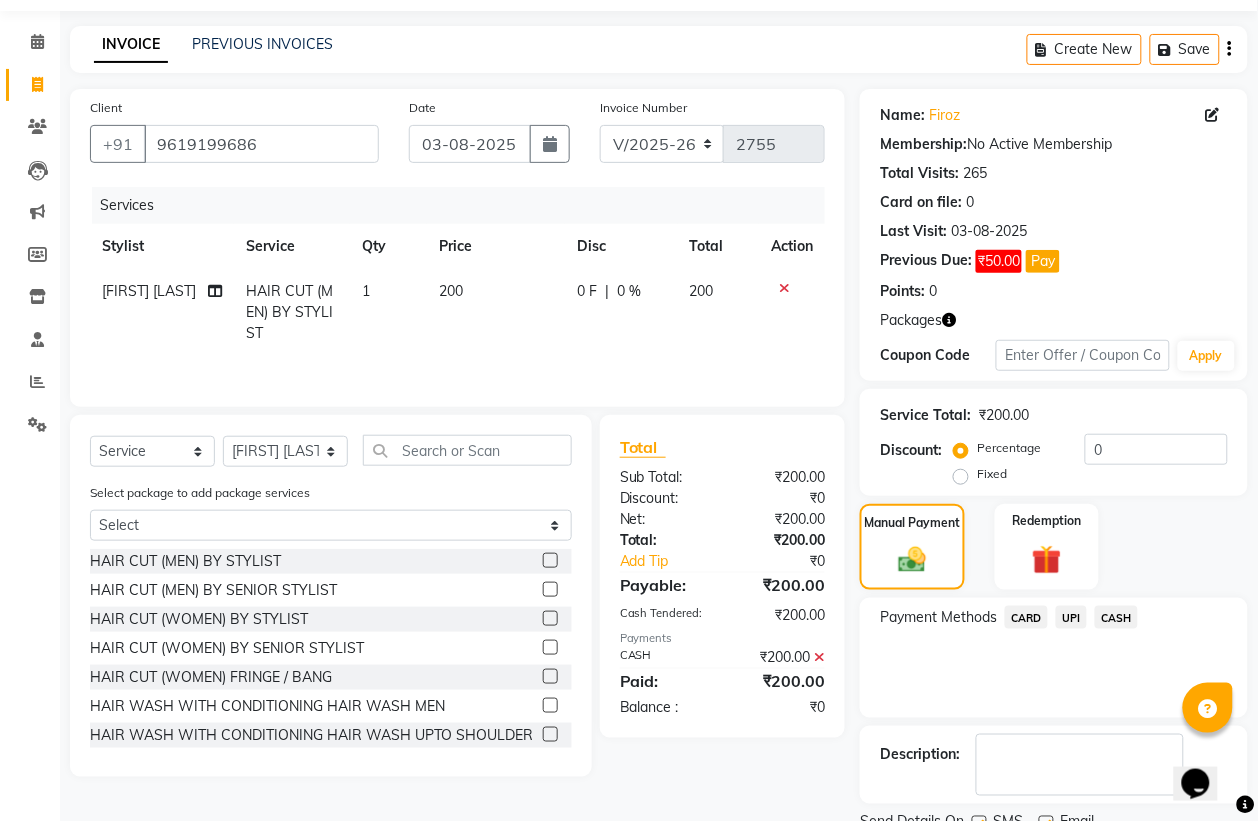 scroll, scrollTop: 143, scrollLeft: 0, axis: vertical 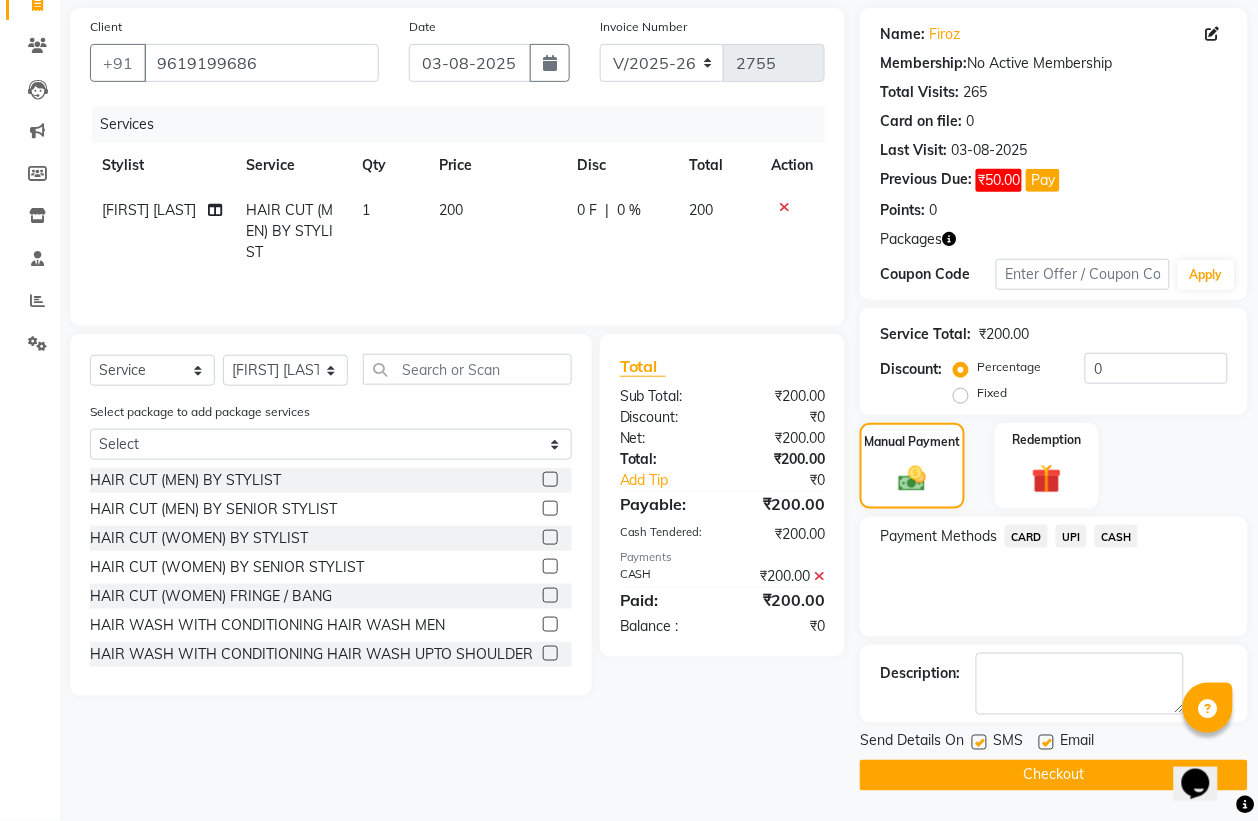 click on "Checkout" 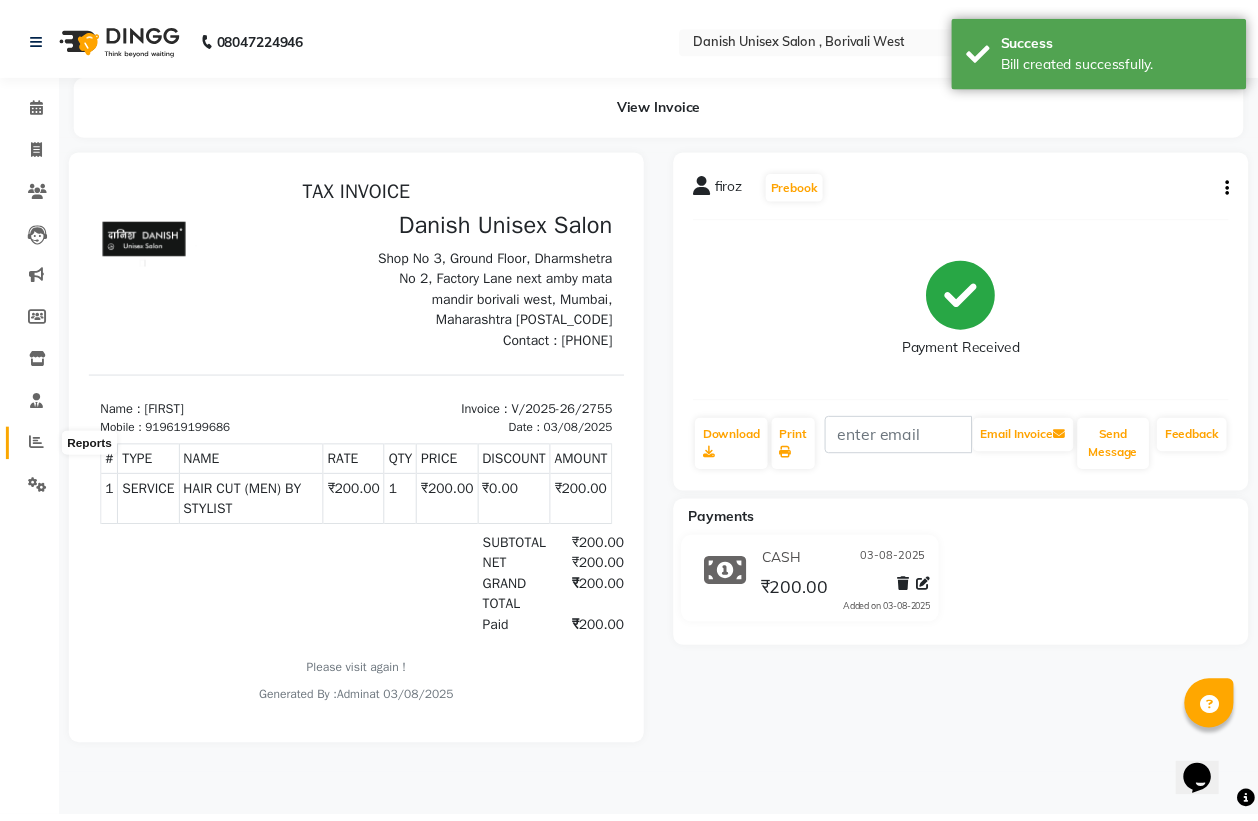 scroll, scrollTop: 0, scrollLeft: 0, axis: both 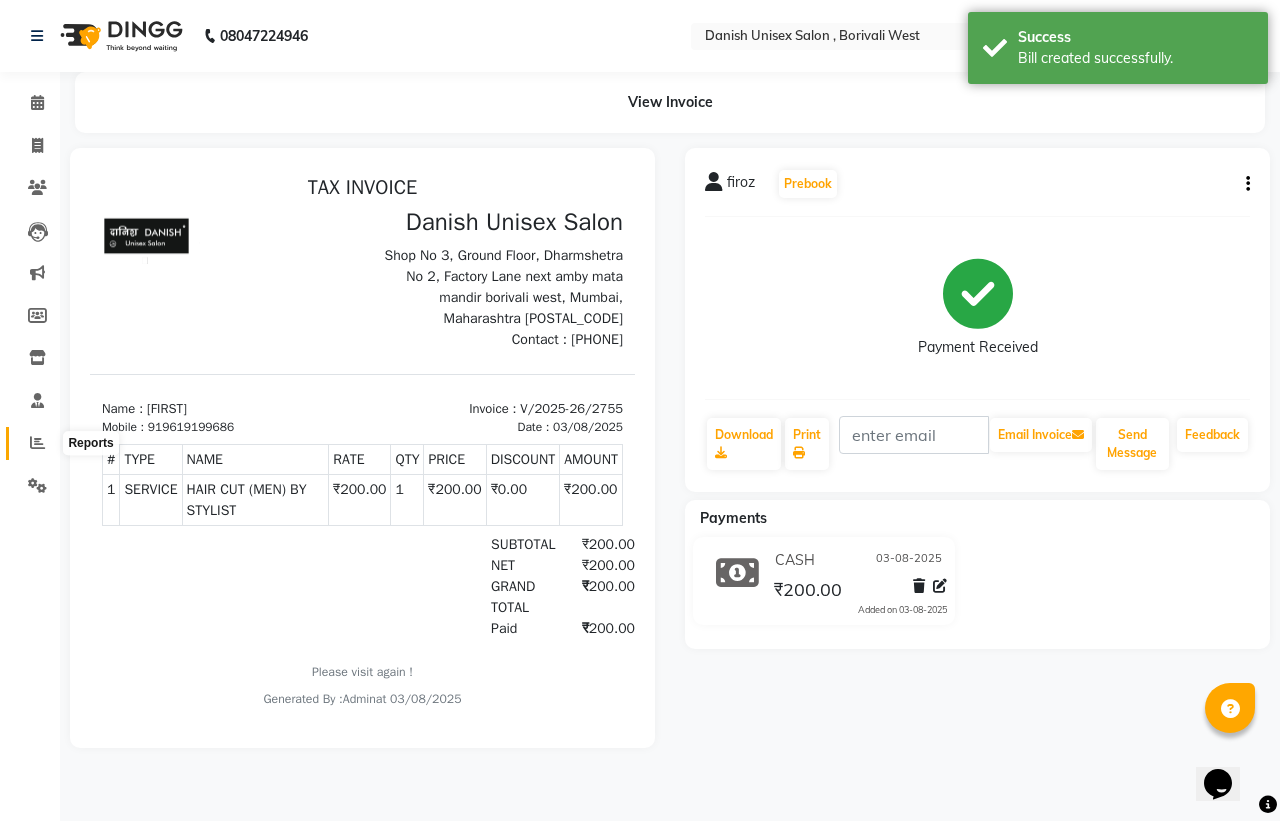 click 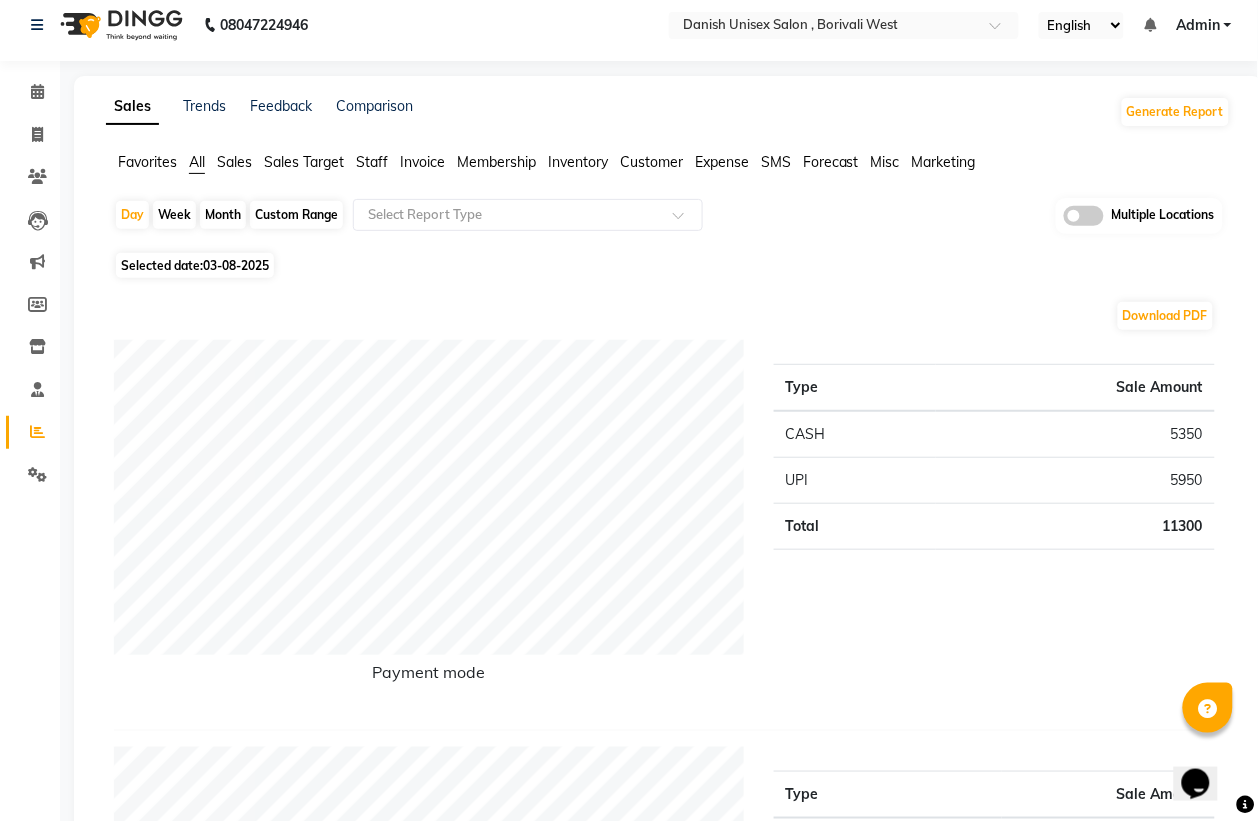 scroll, scrollTop: 0, scrollLeft: 0, axis: both 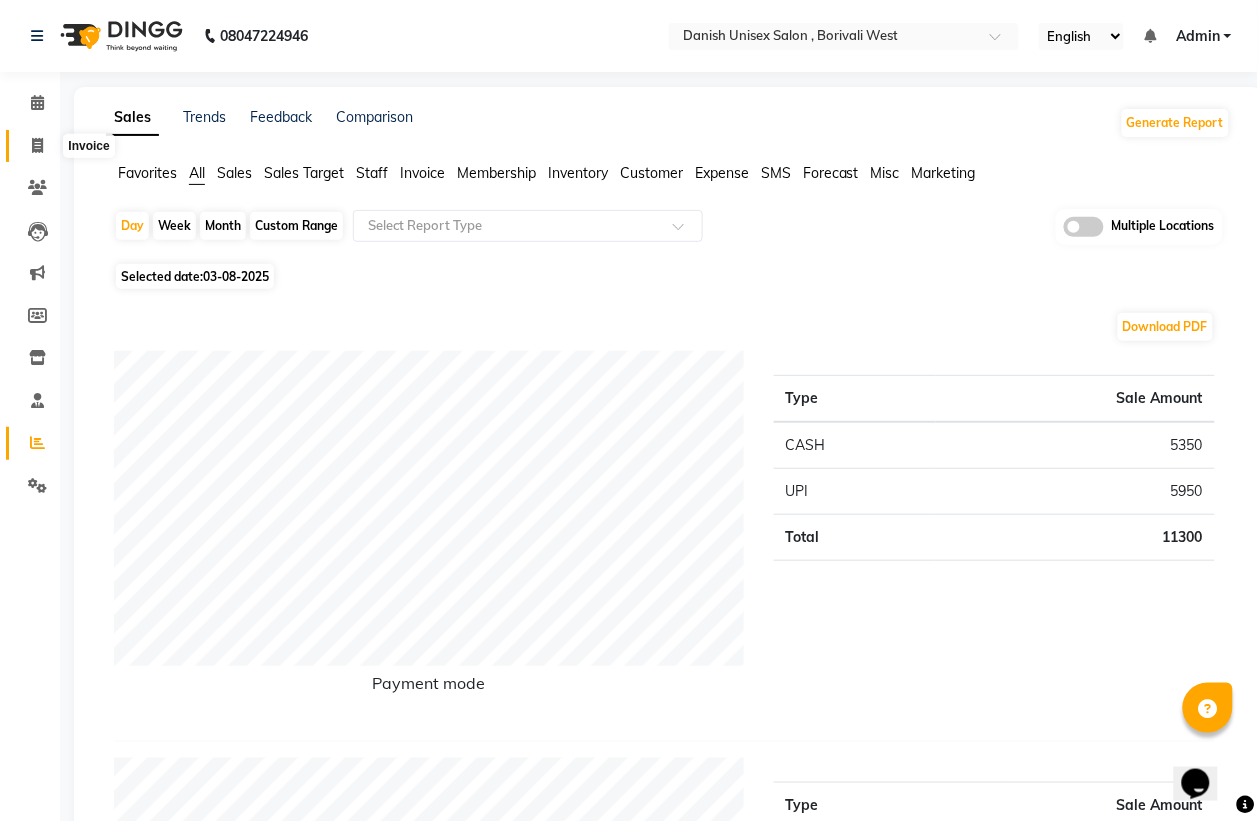click 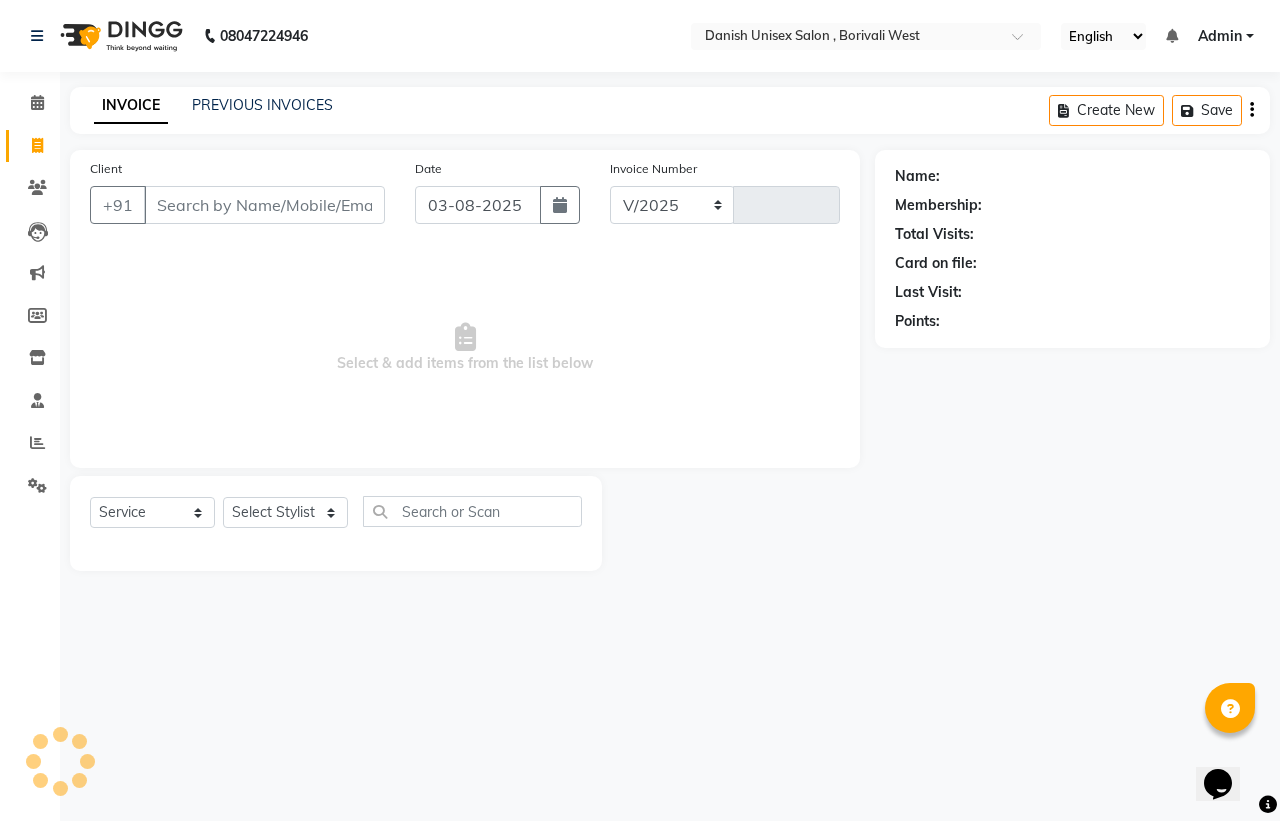 select on "6929" 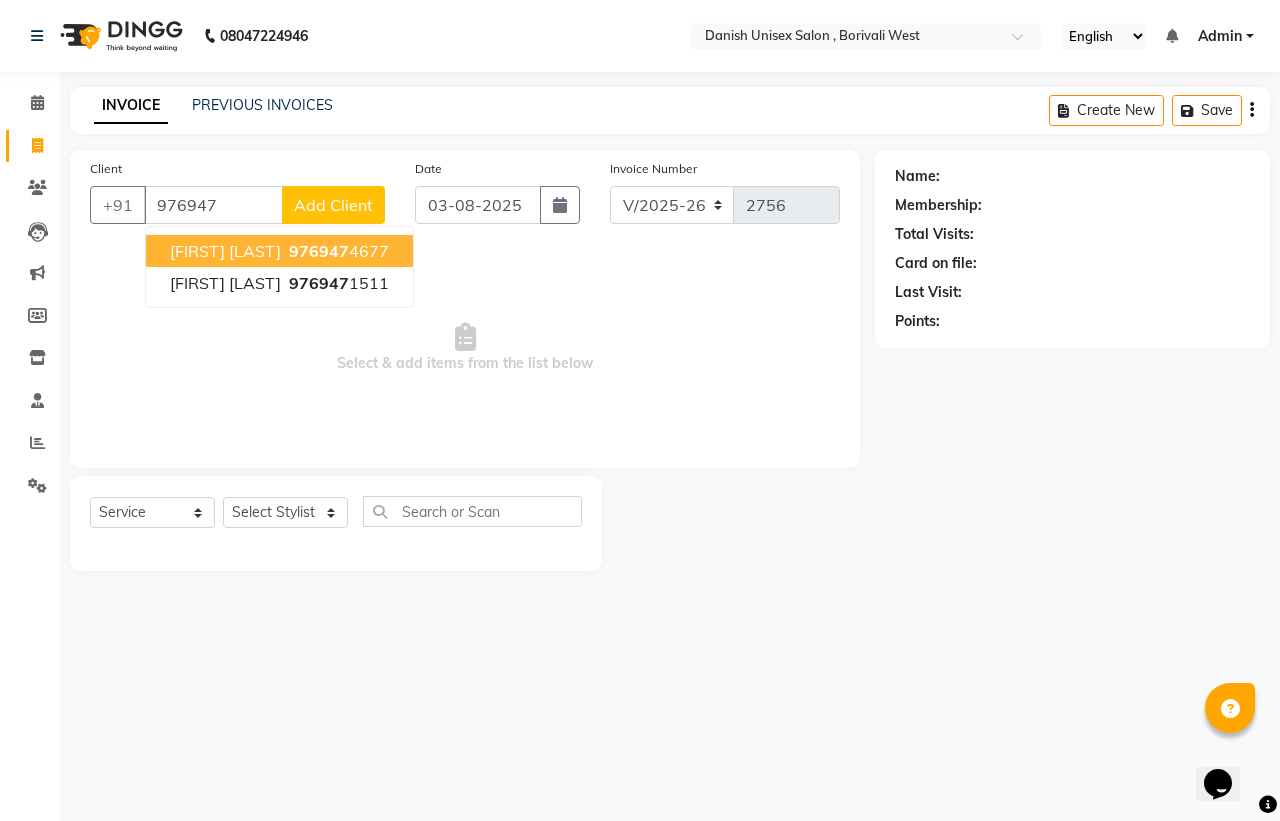 click on "[FIRST] [LAST]" at bounding box center [225, 251] 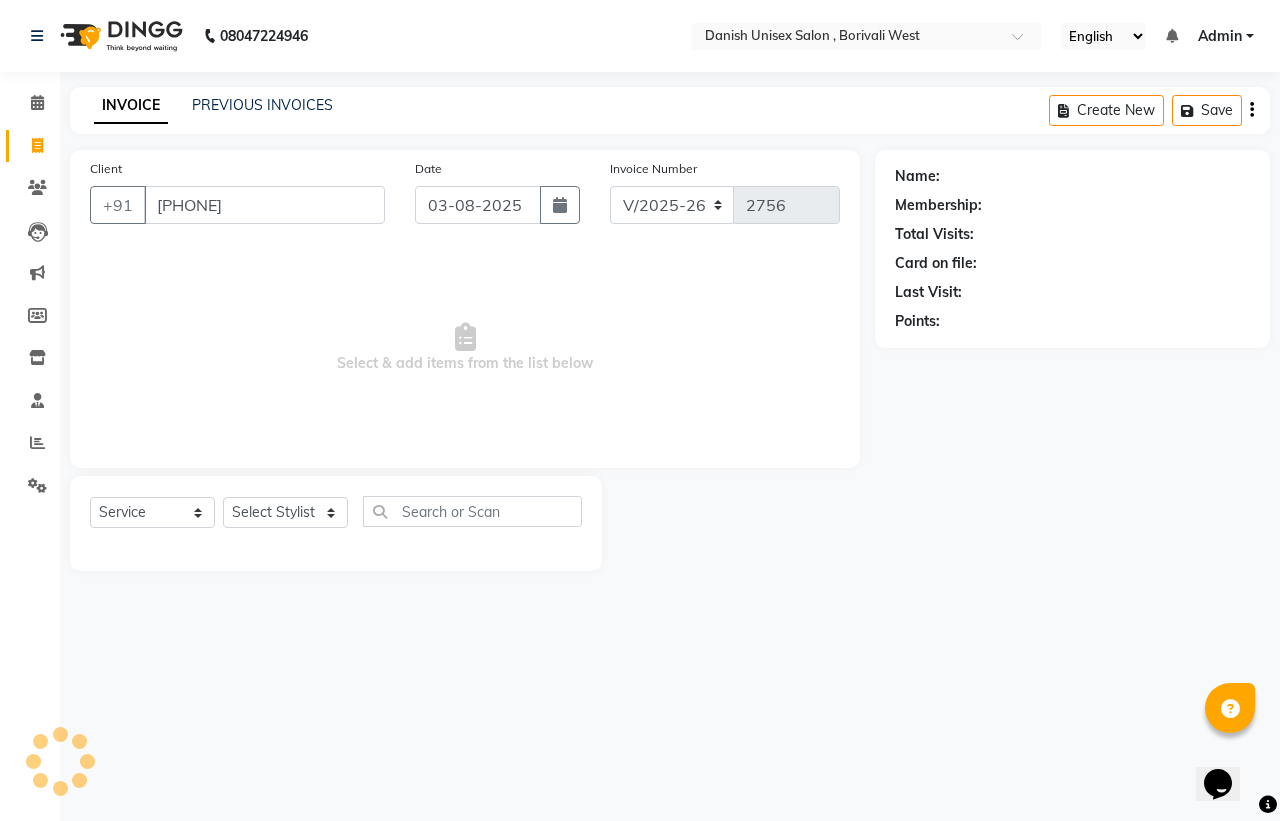type on "[PHONE]" 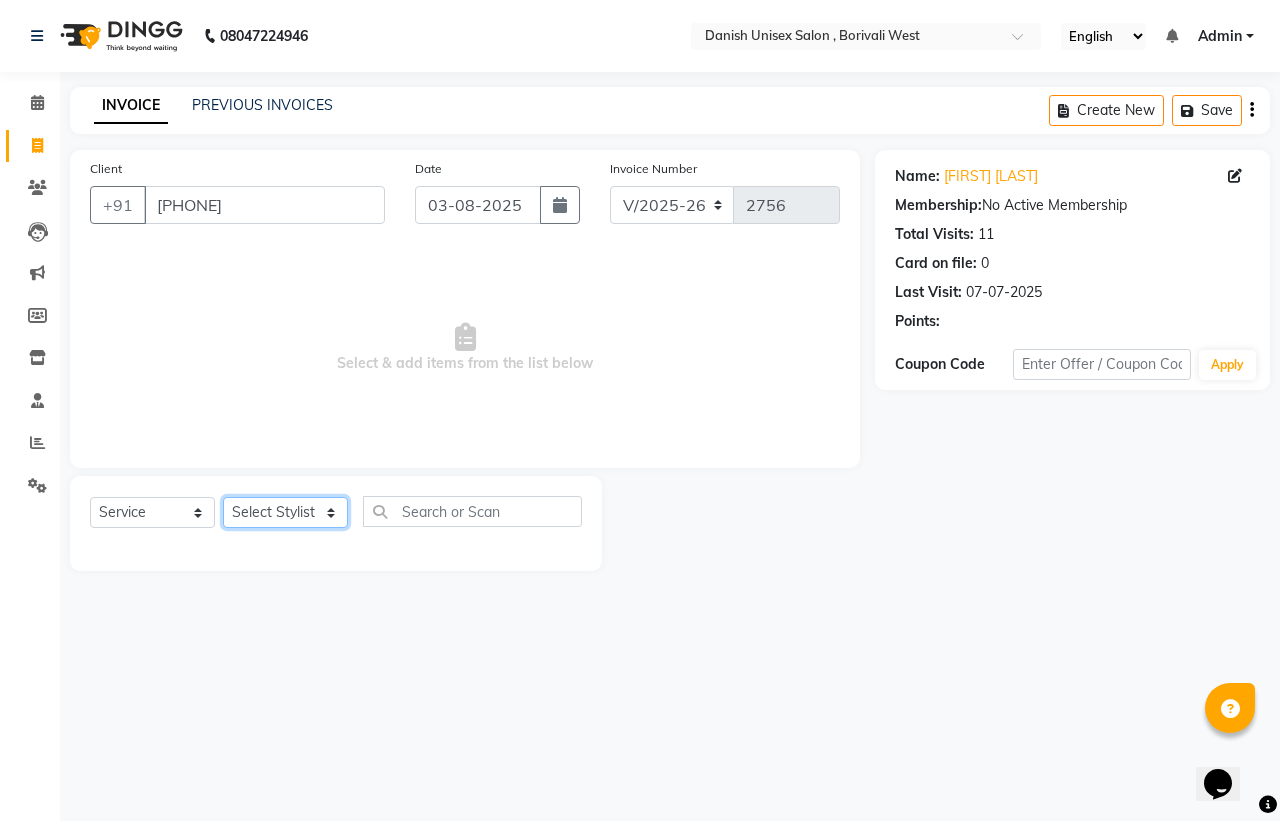 click on "Select Stylist Bhim Shing firoz alam Juber shaikh kajal Lubna Sayyad Nikhil Sharma Nikita Niraj Kanojiya Niyaz Salmani Pooja Yadav Riddhi Sabil salmani sapna" 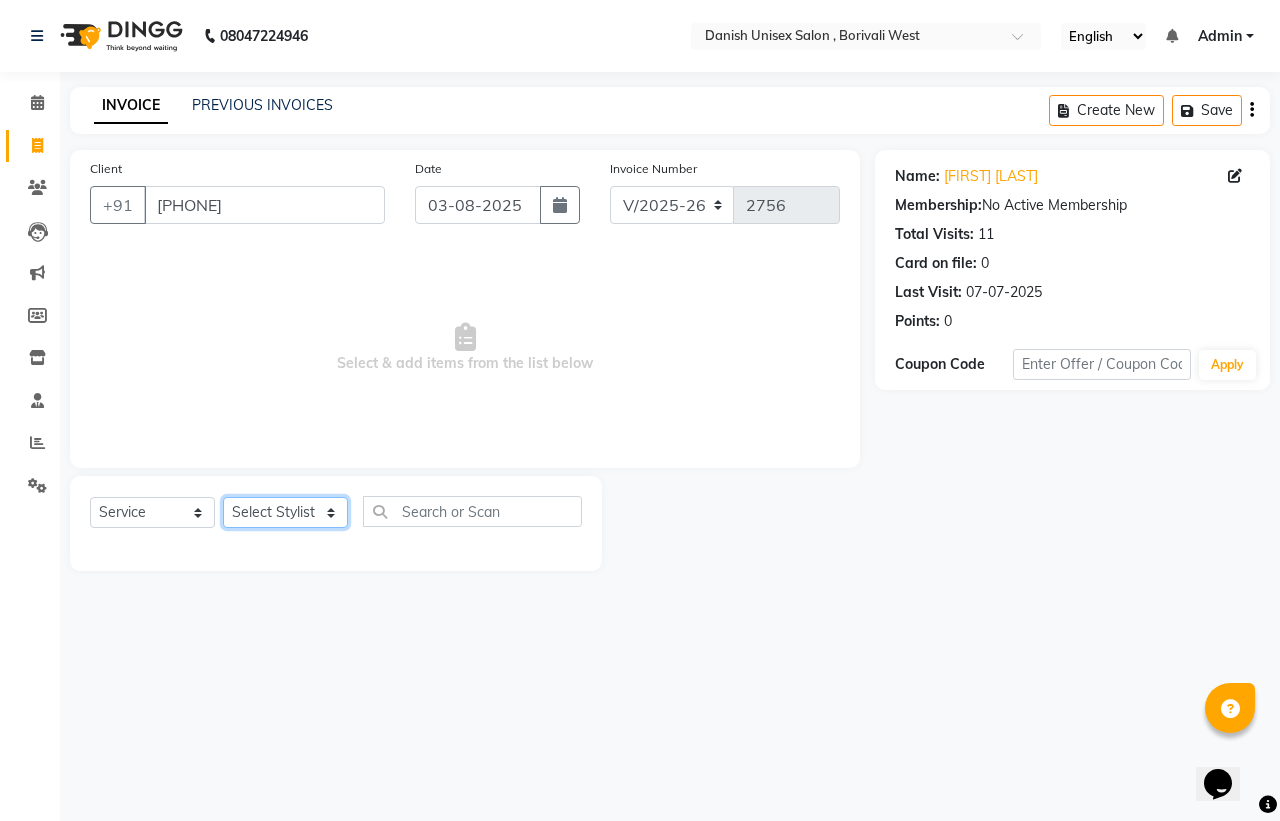 select on "54589" 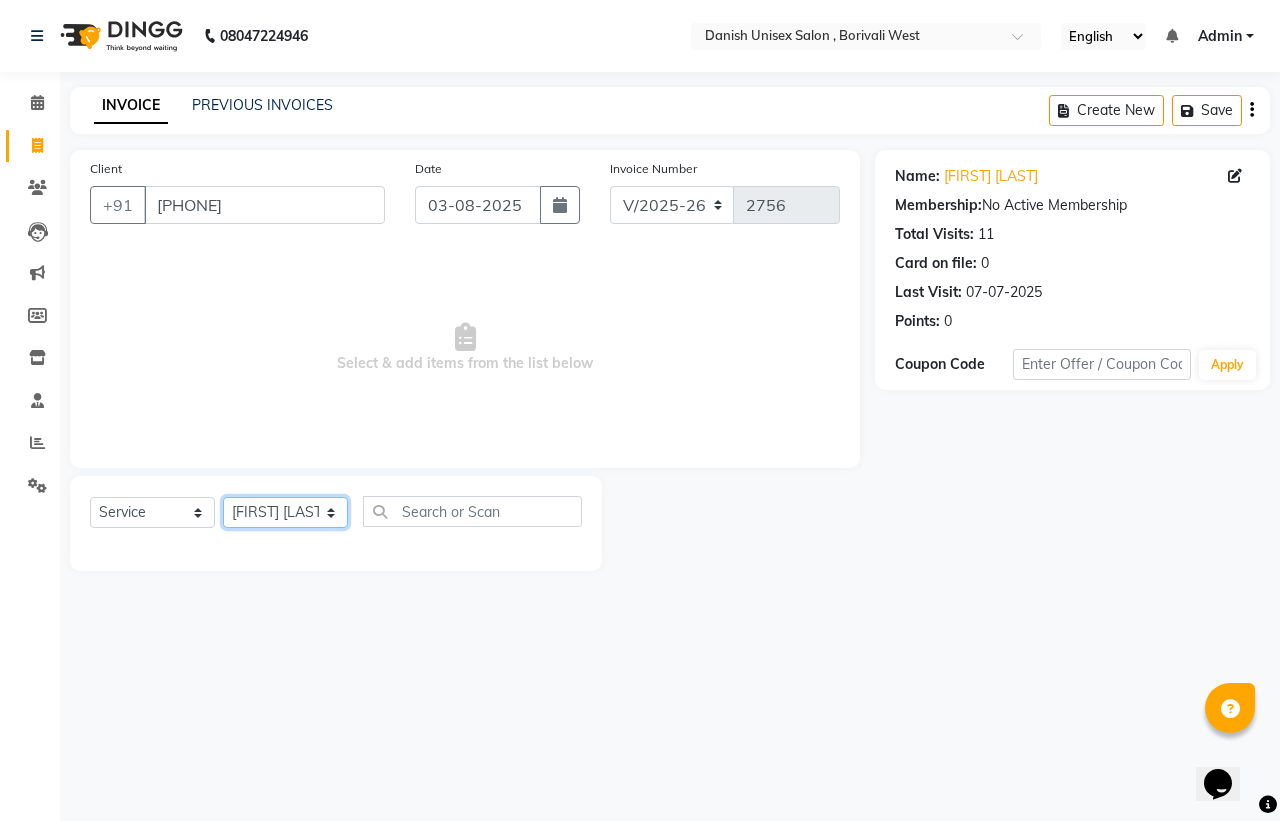 click on "Select Stylist Bhim Shing firoz alam Juber shaikh kajal Lubna Sayyad Nikhil Sharma Nikita Niraj Kanojiya Niyaz Salmani Pooja Yadav Riddhi Sabil salmani sapna" 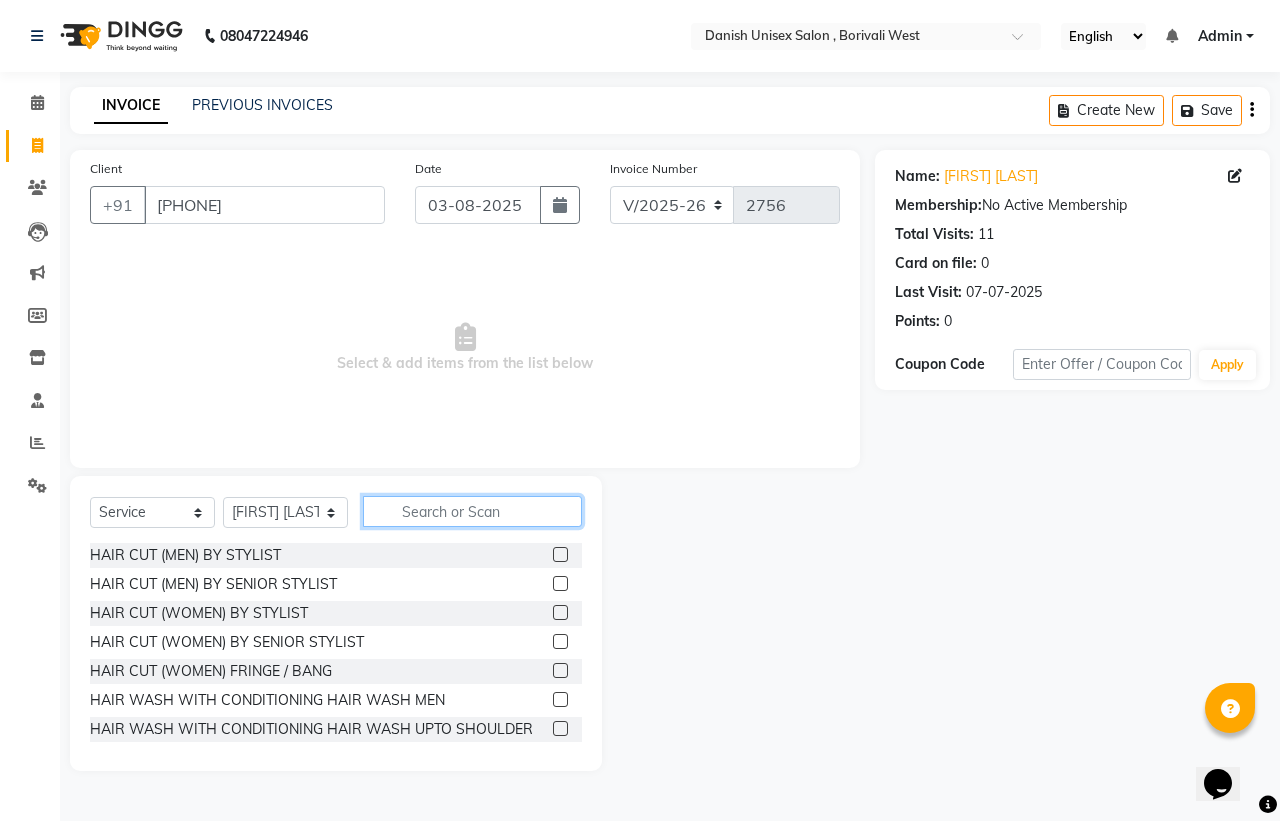 click 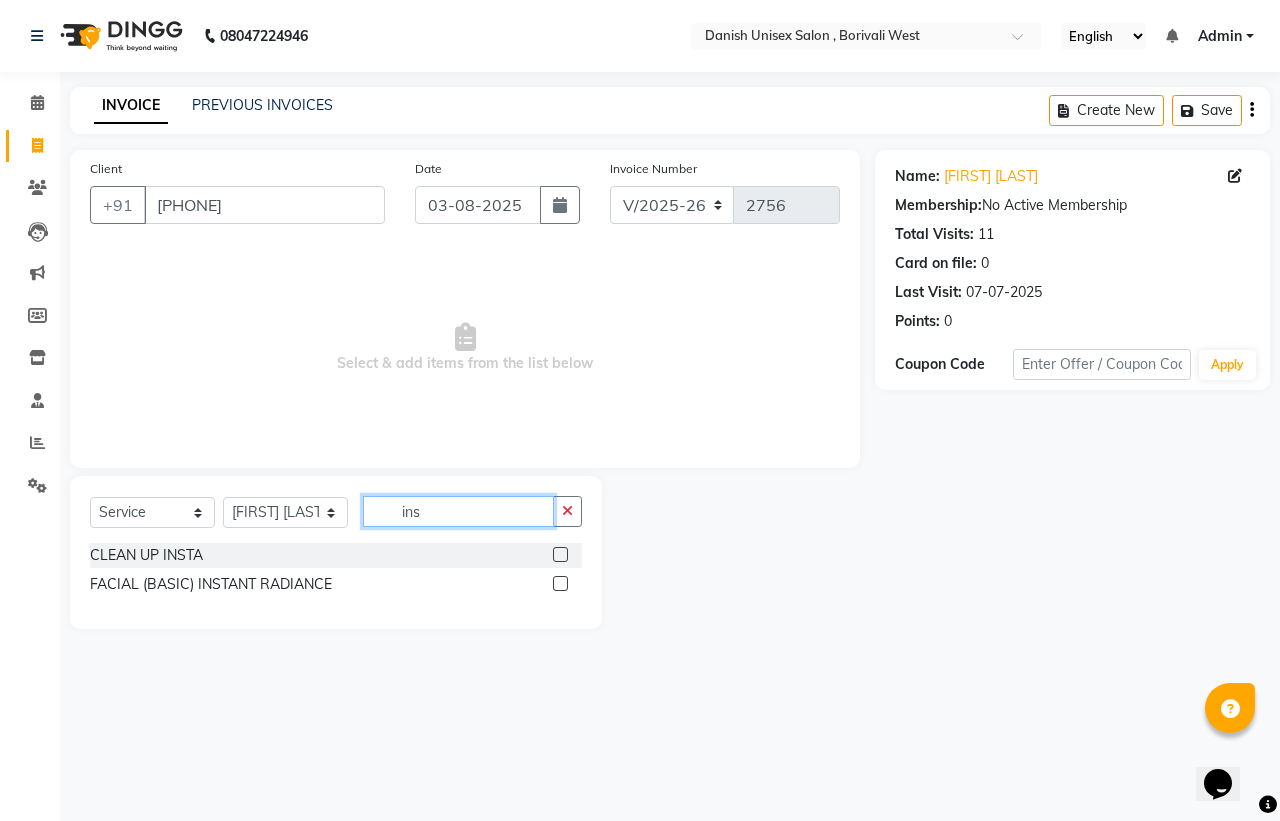 type on "ins" 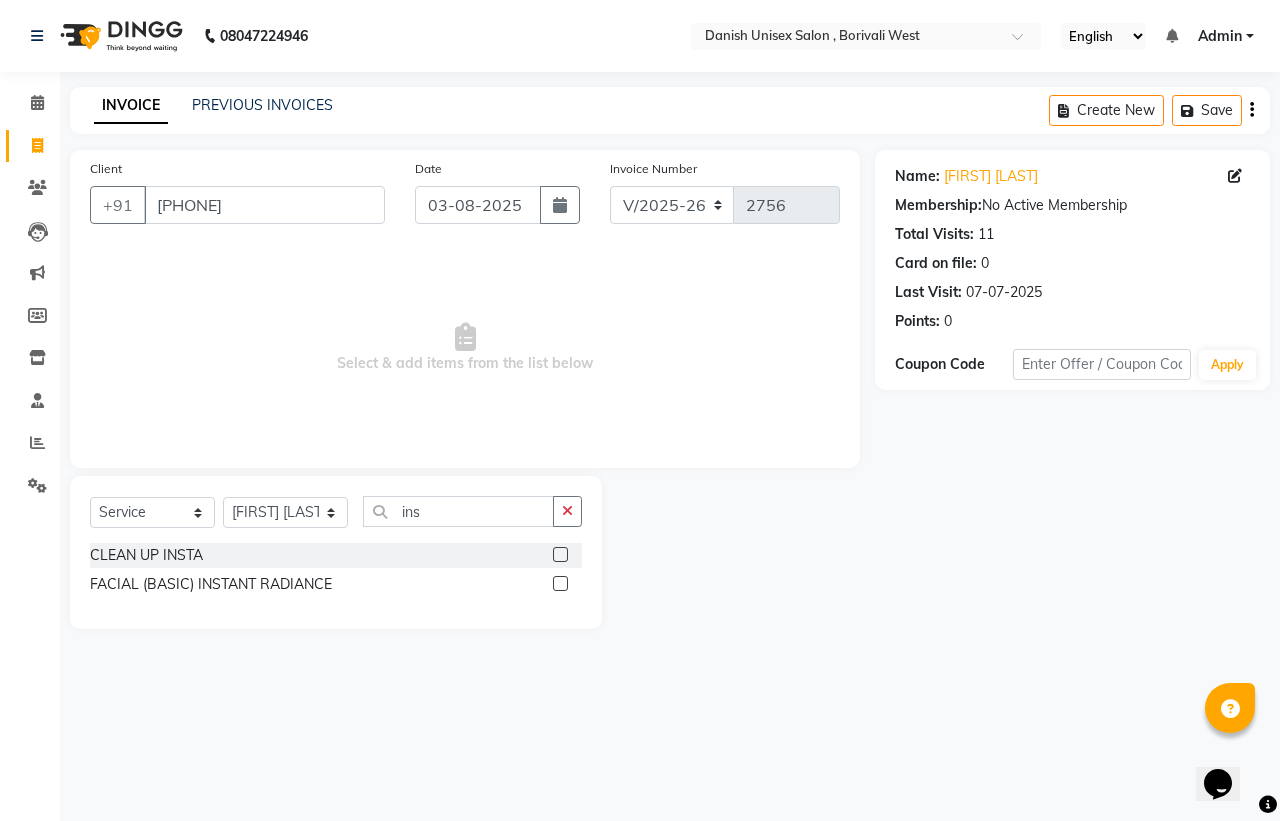 click 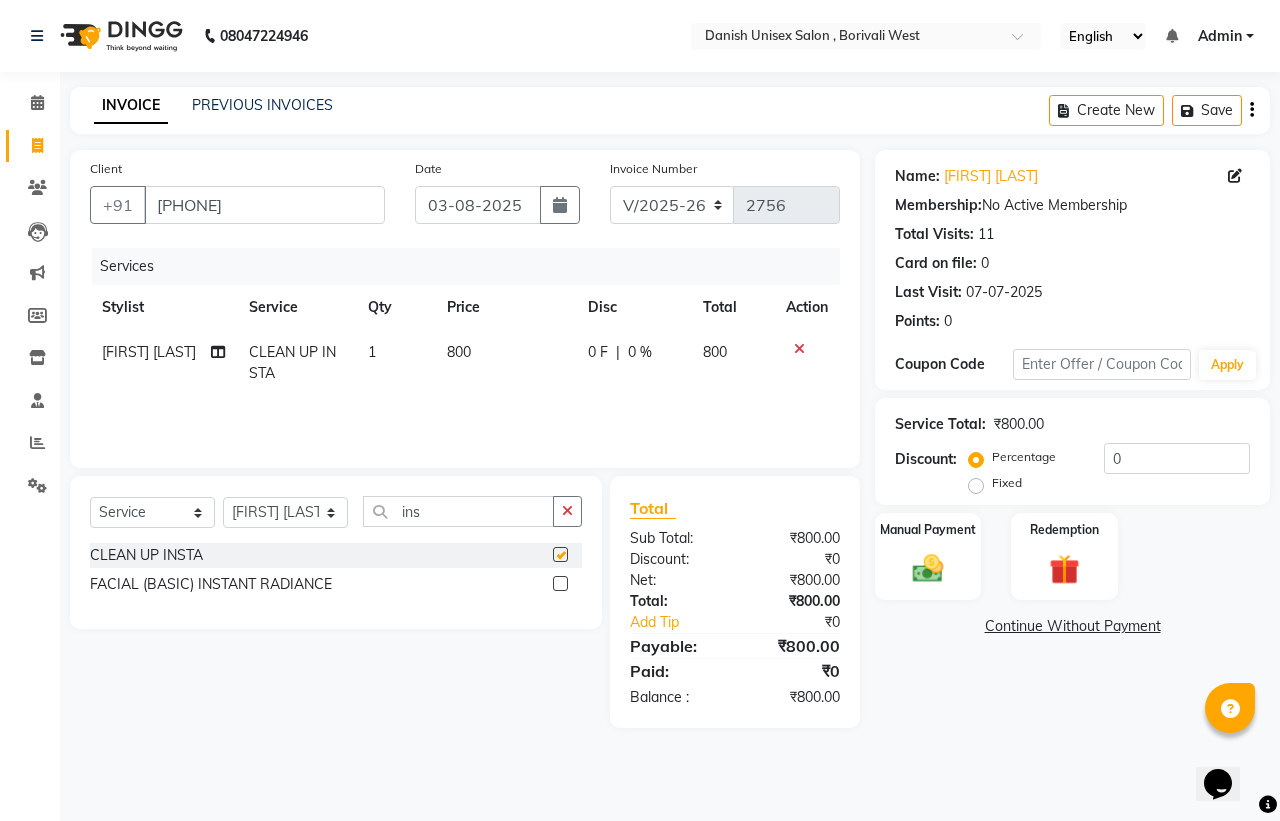 checkbox on "false" 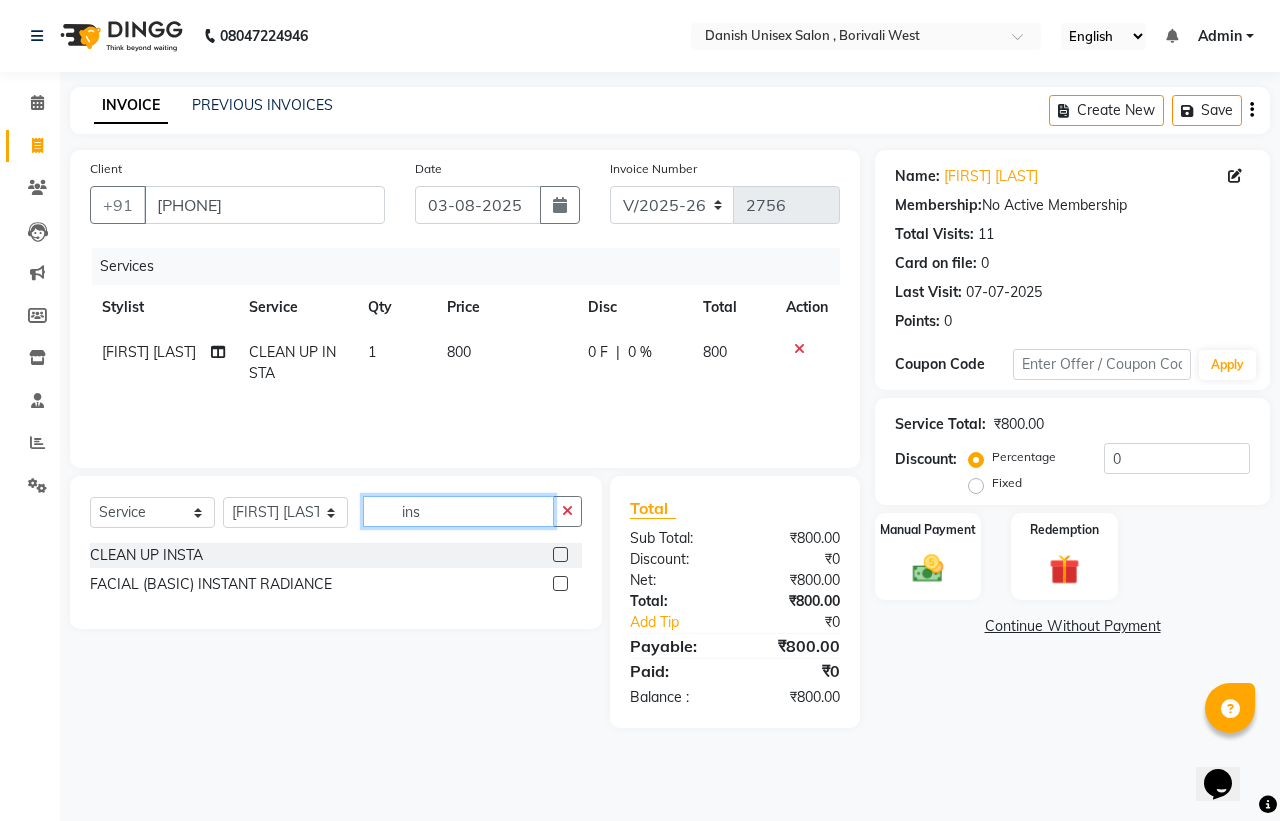 click on "ins" 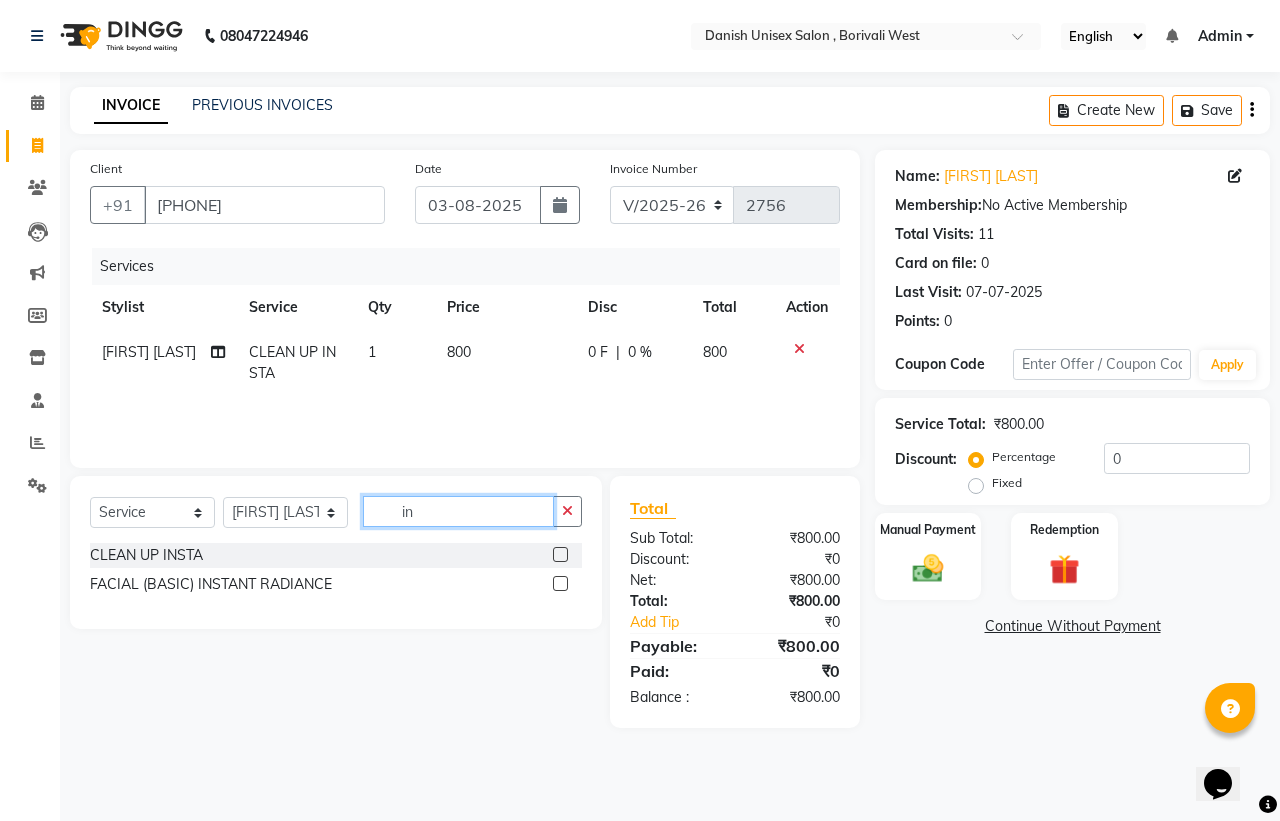 type on "i" 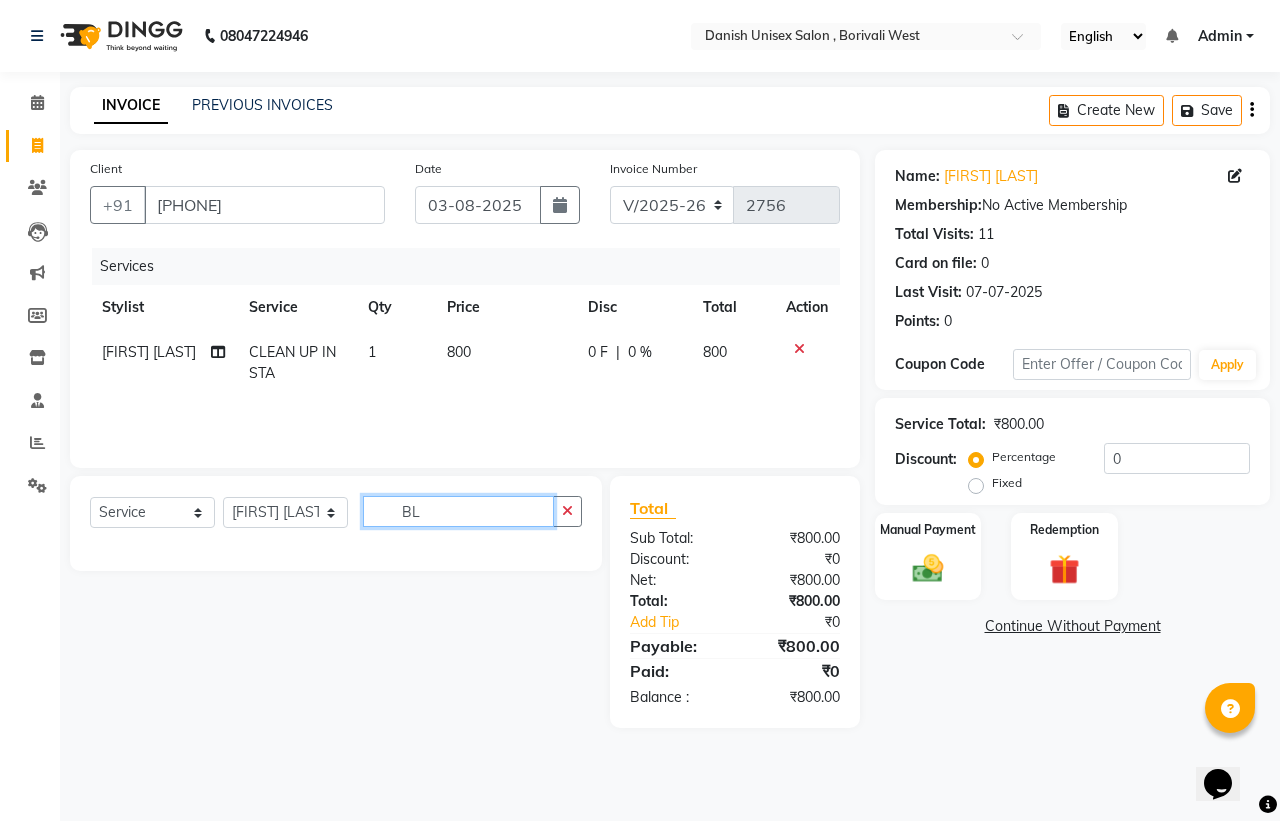 type on "B" 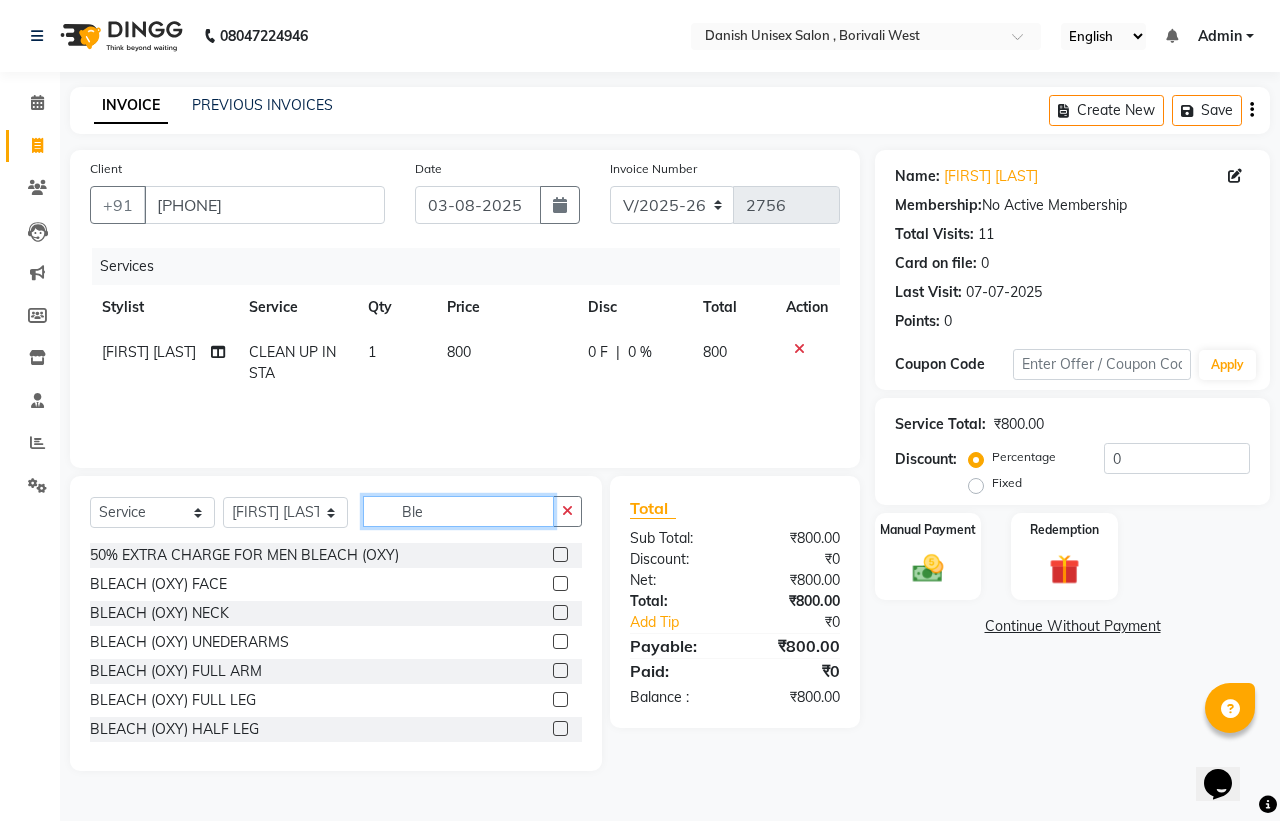 type on "Ble" 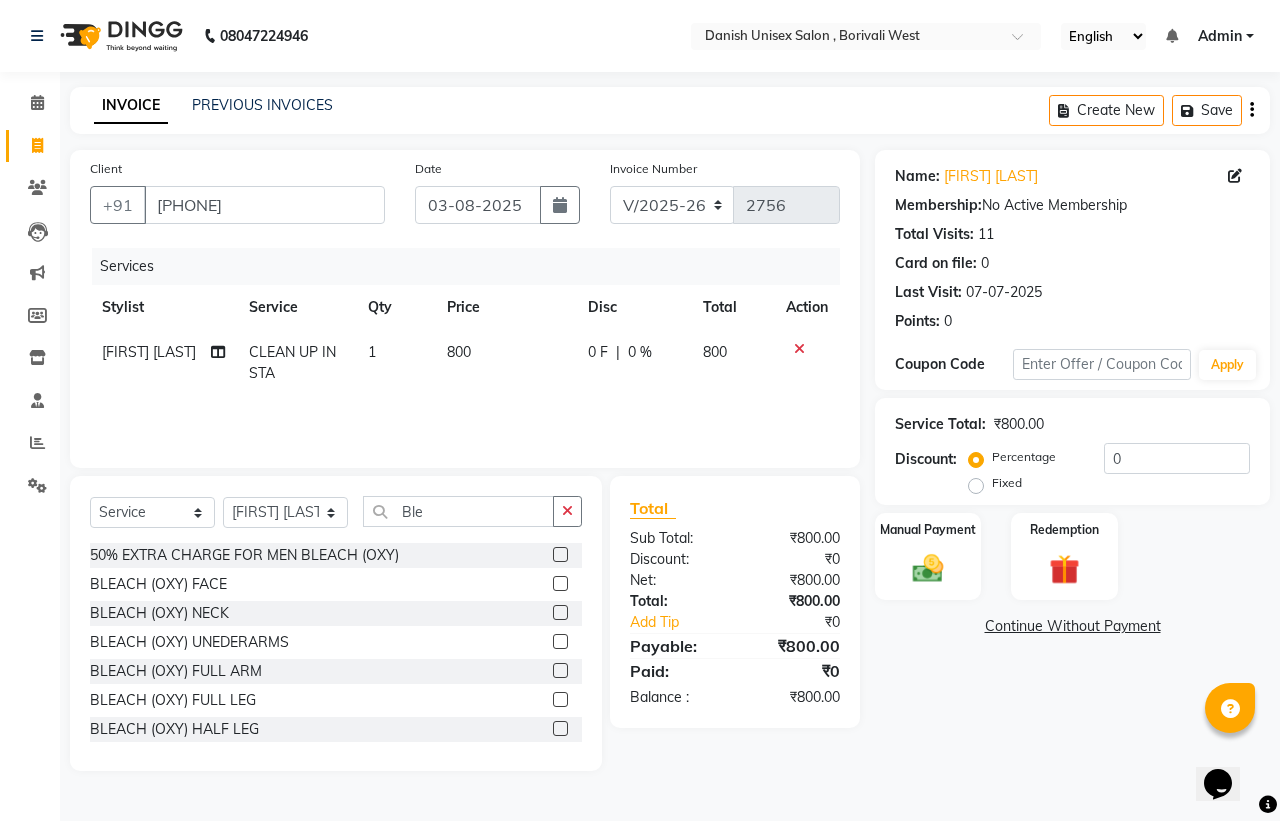 click 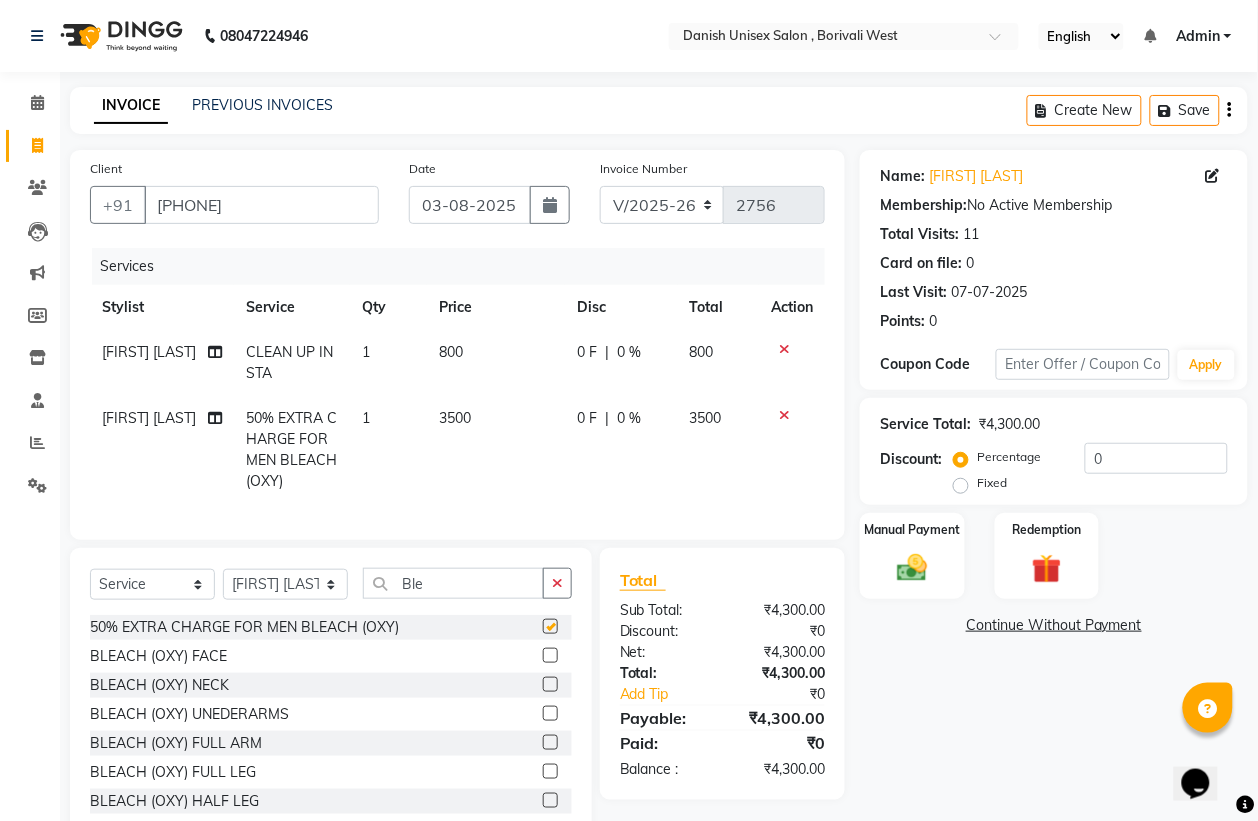 checkbox on "false" 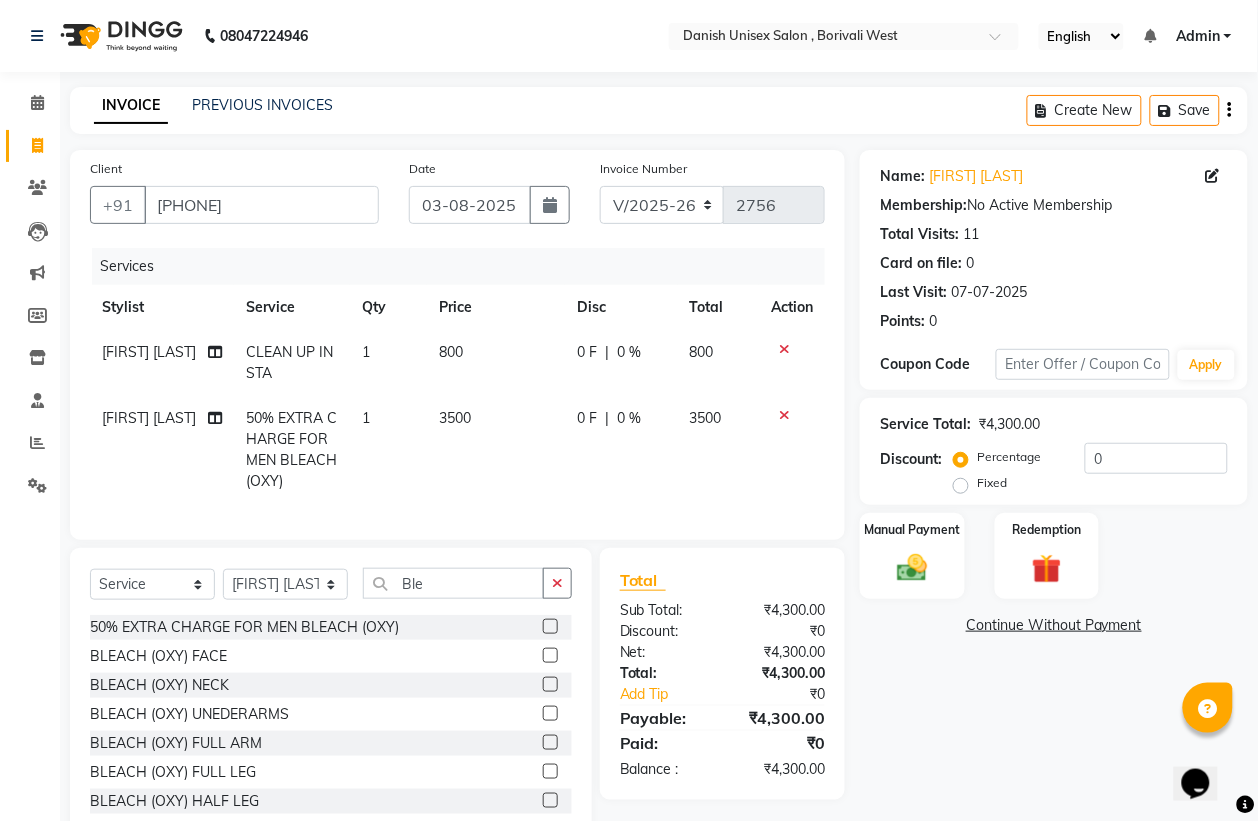 click 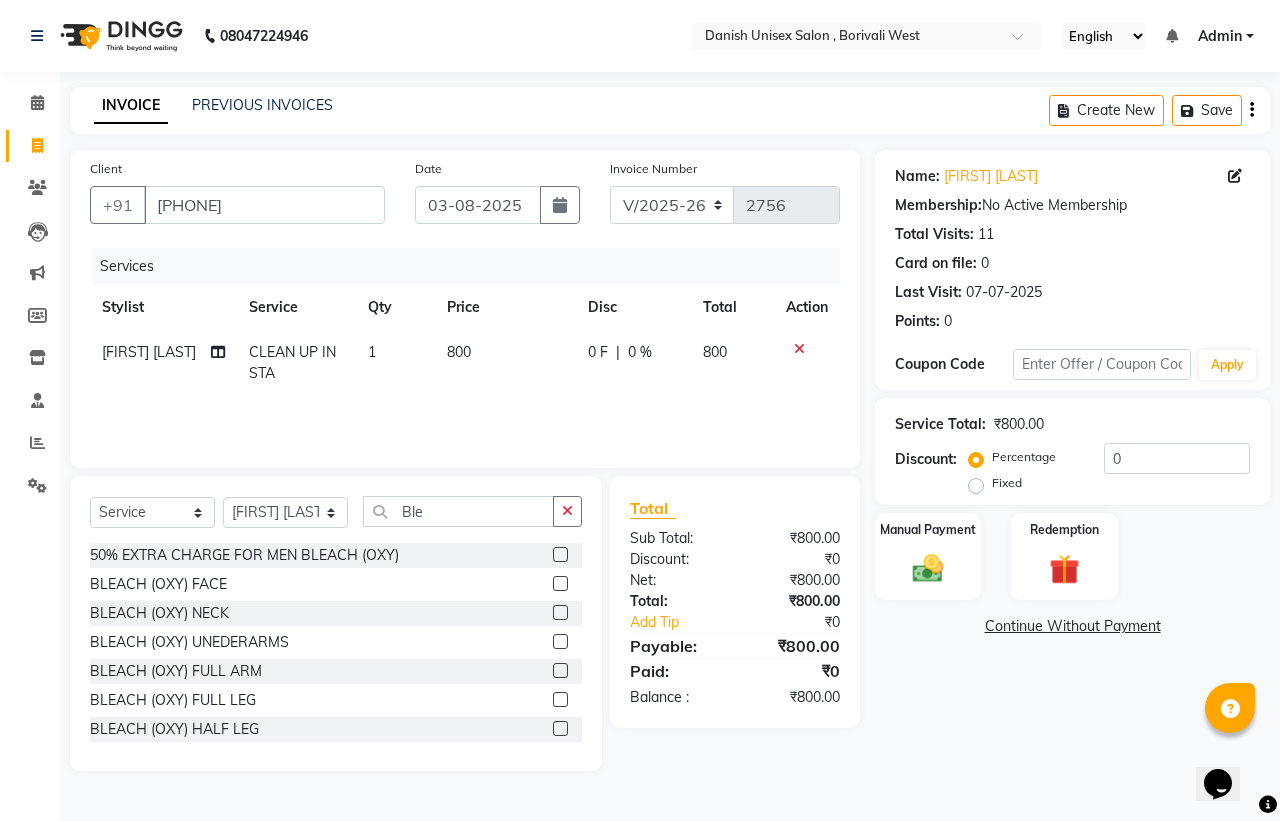 click 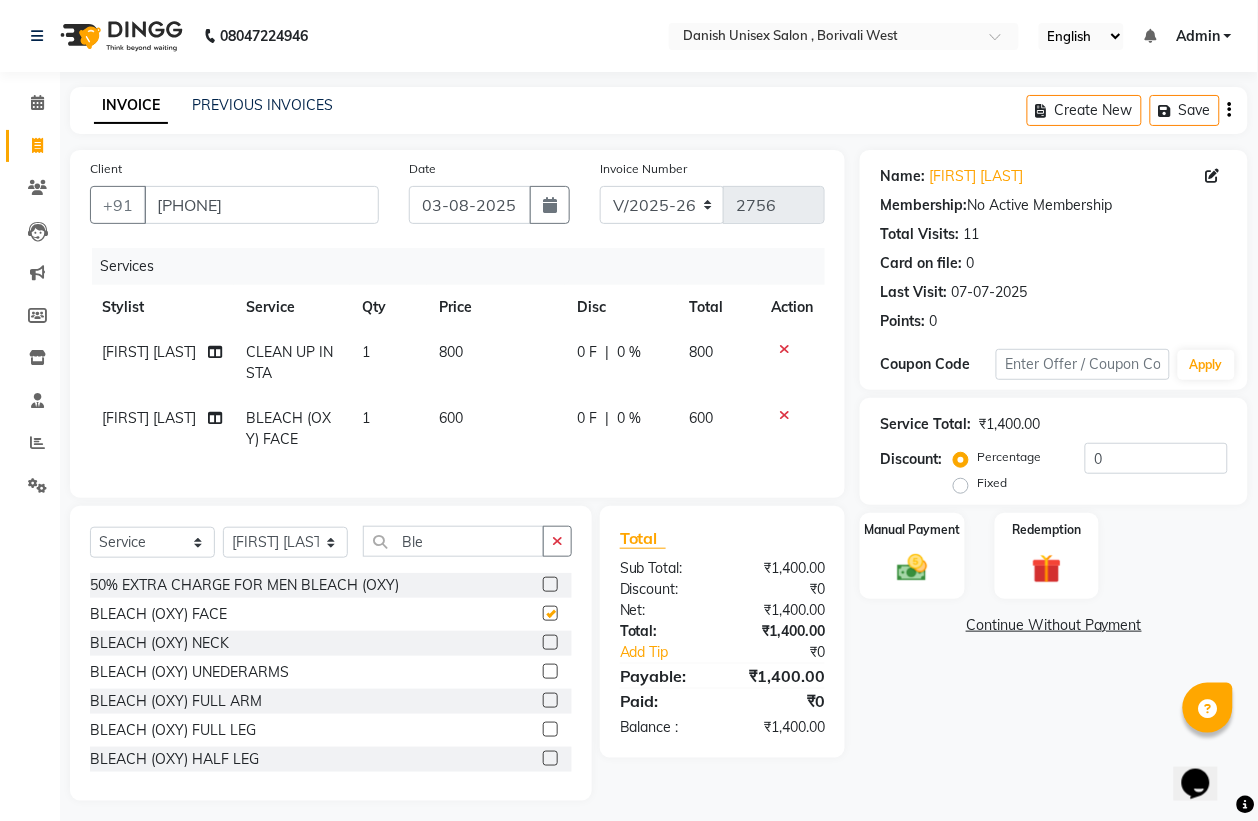 checkbox on "false" 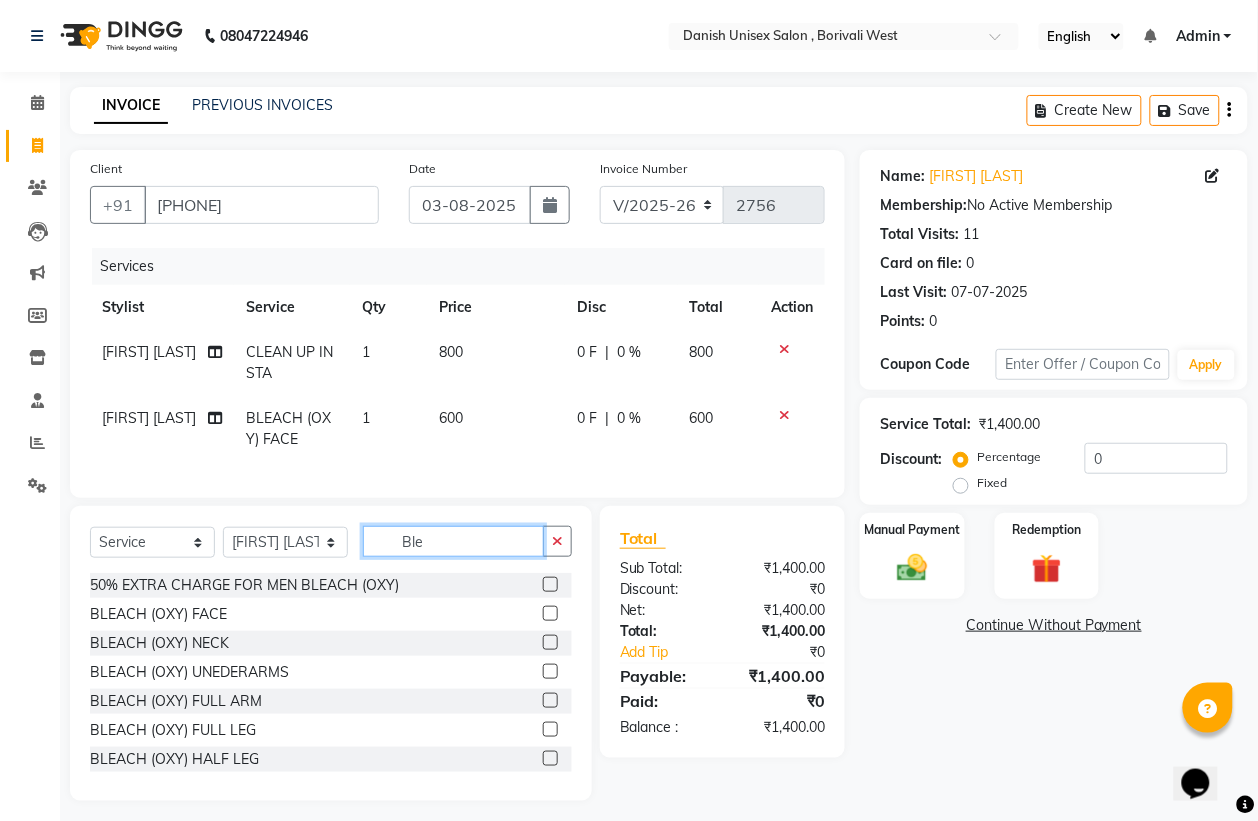 click on "Ble" 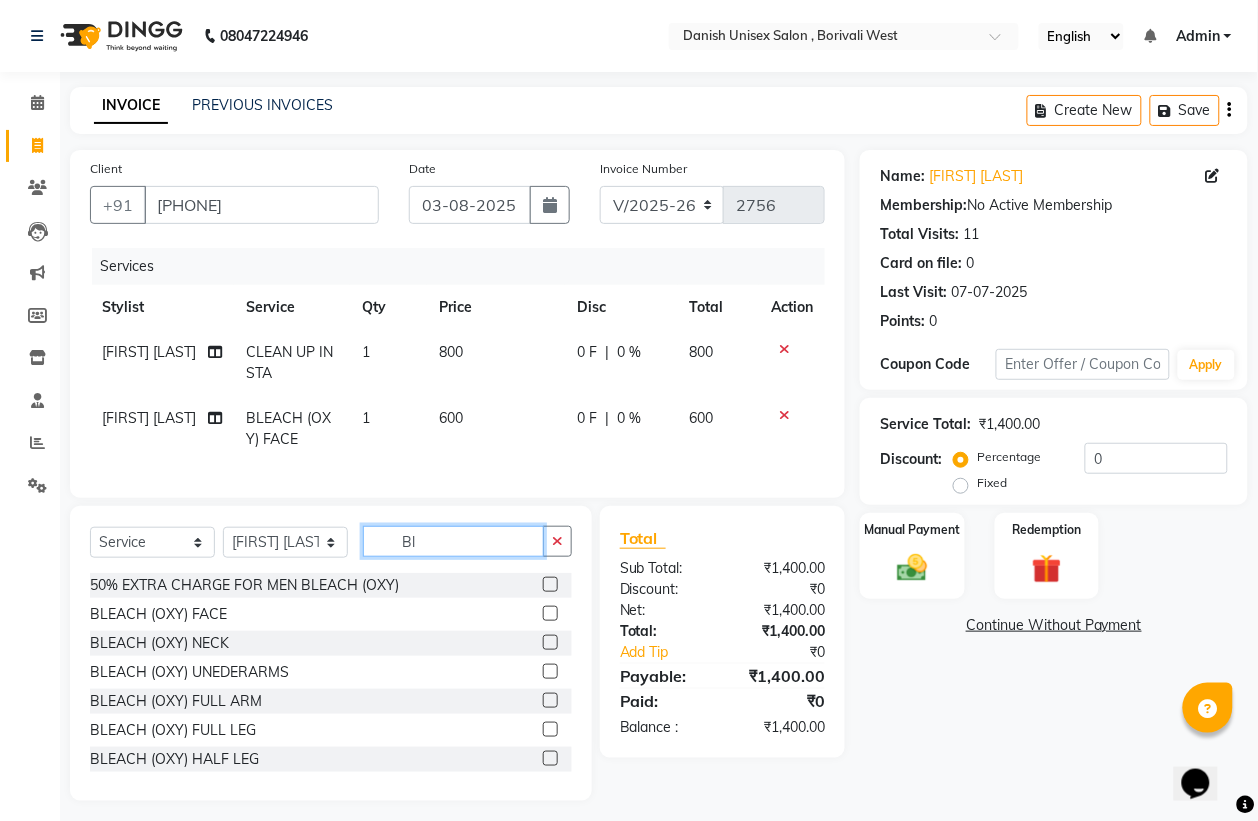 type on "B" 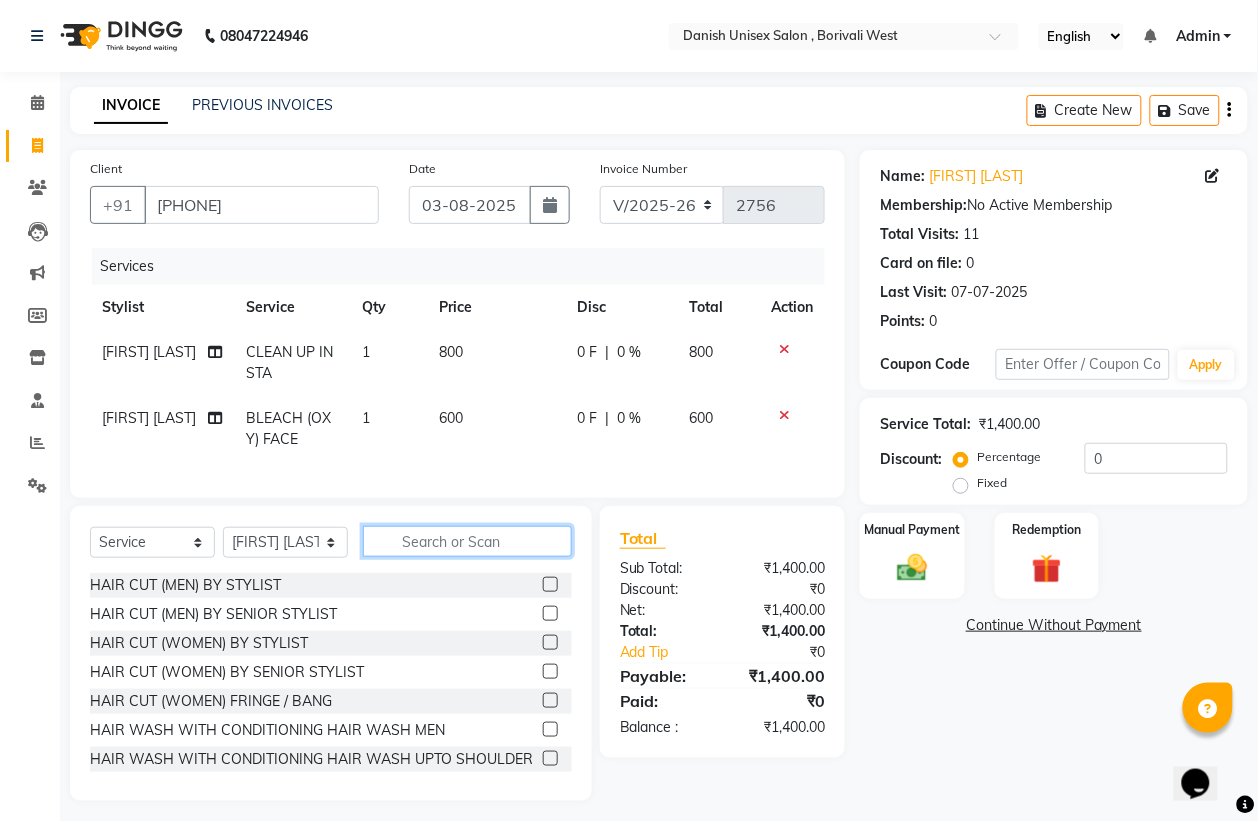 click 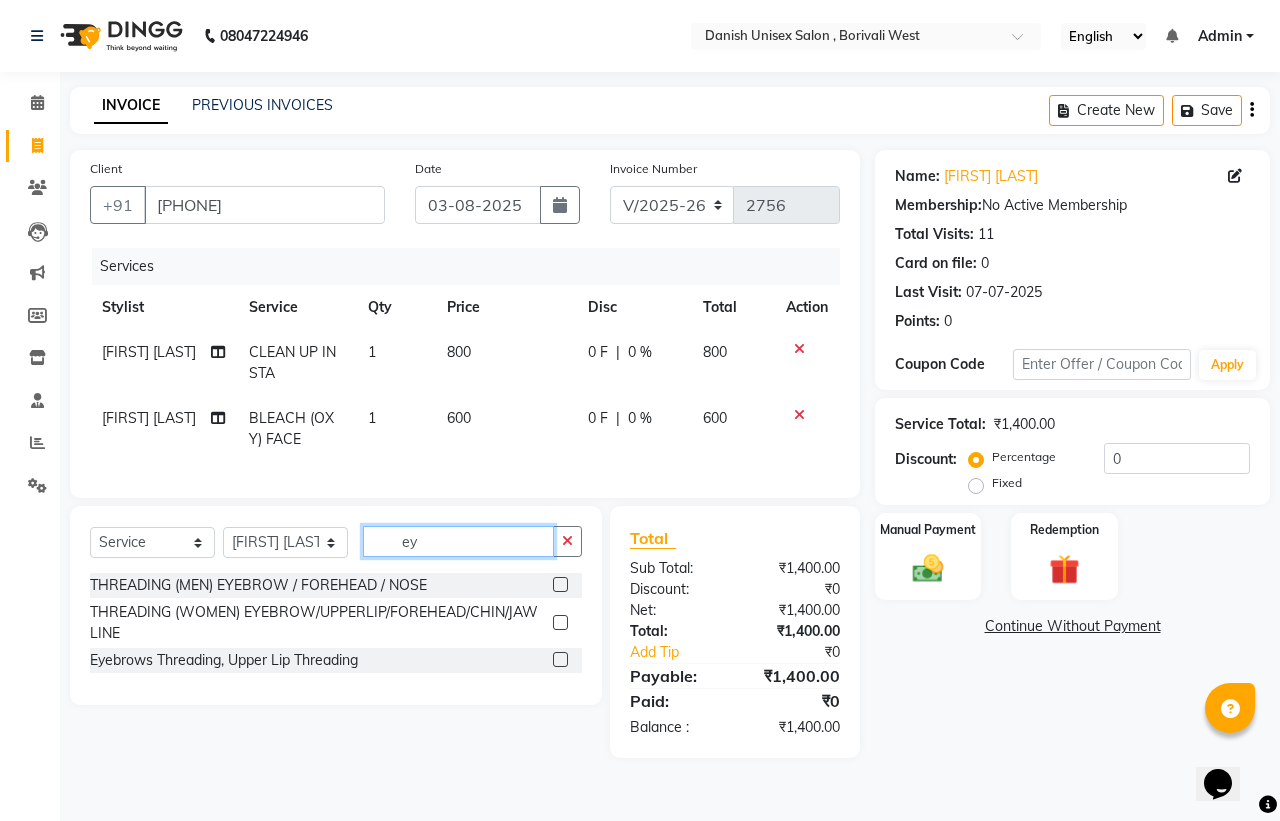 type on "ey" 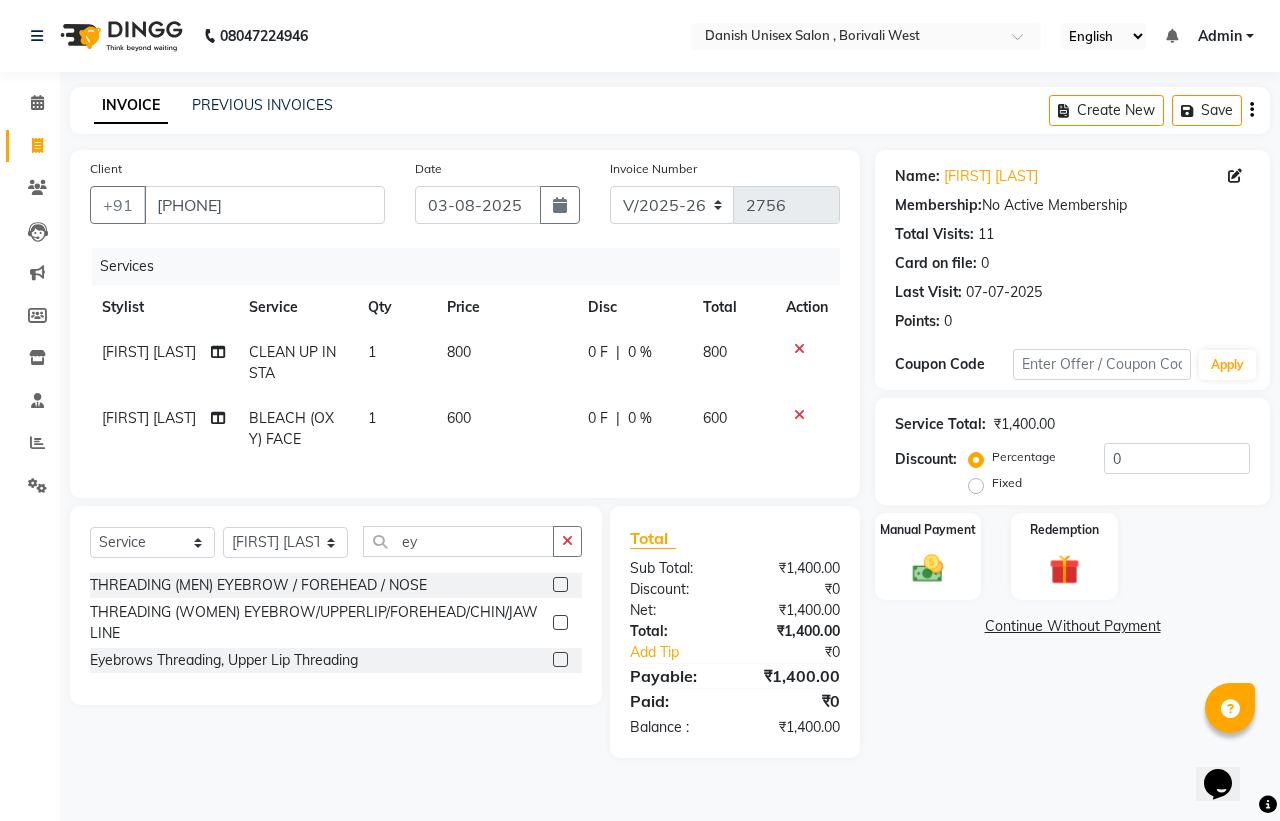 click 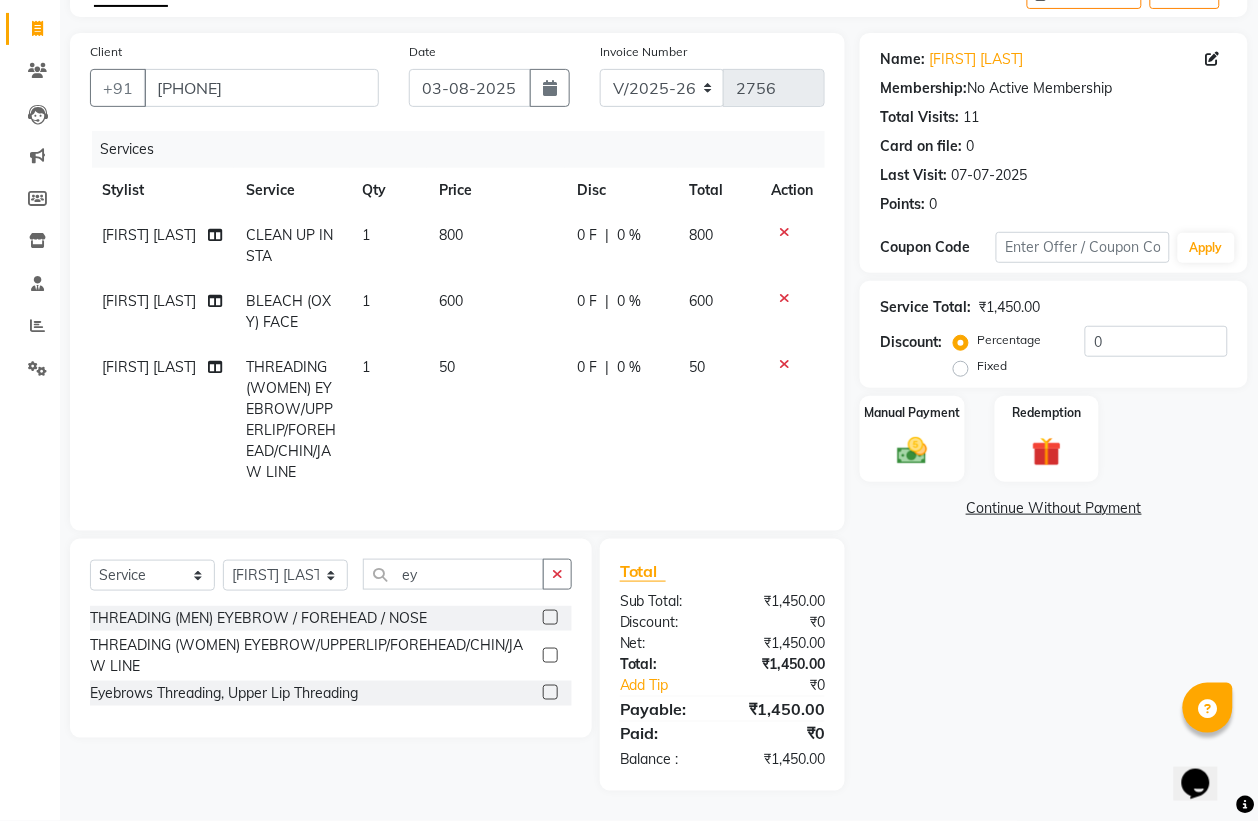 scroll, scrollTop: 137, scrollLeft: 0, axis: vertical 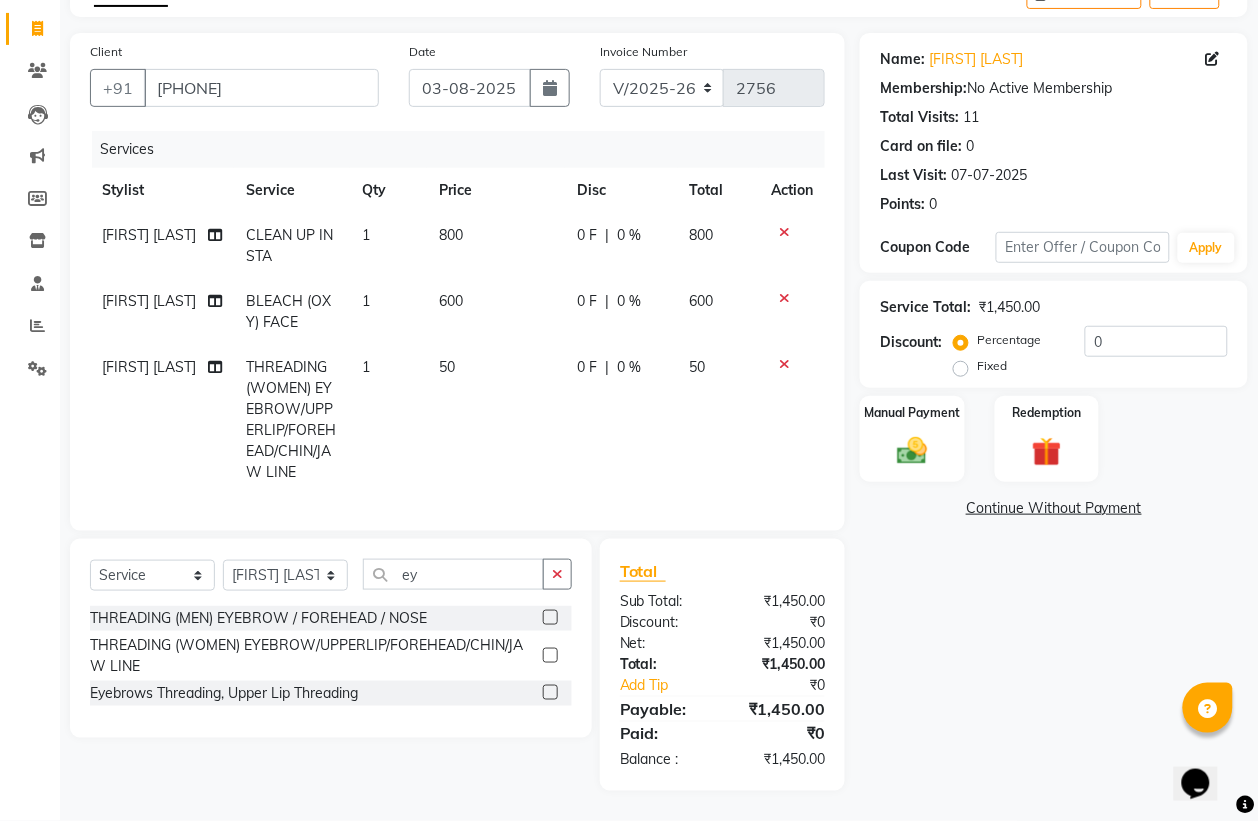 click 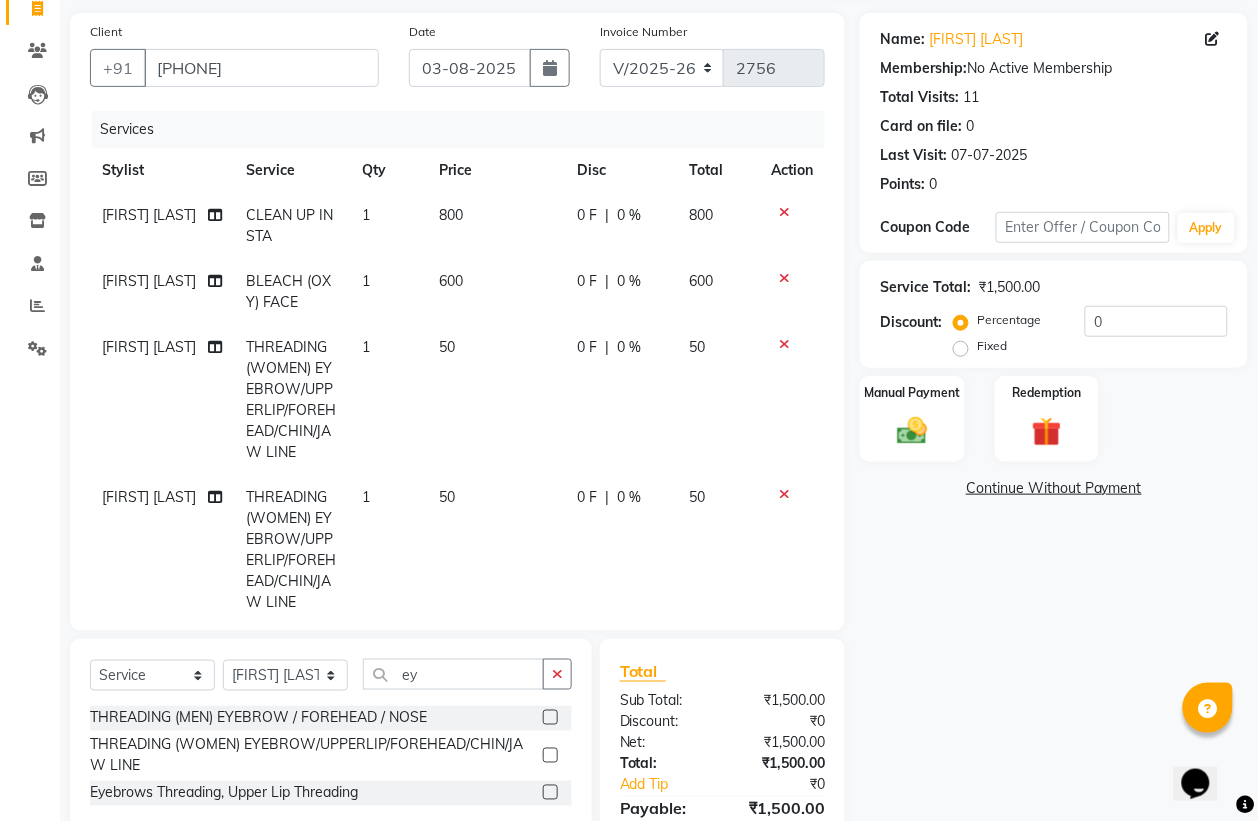 scroll, scrollTop: 236, scrollLeft: 0, axis: vertical 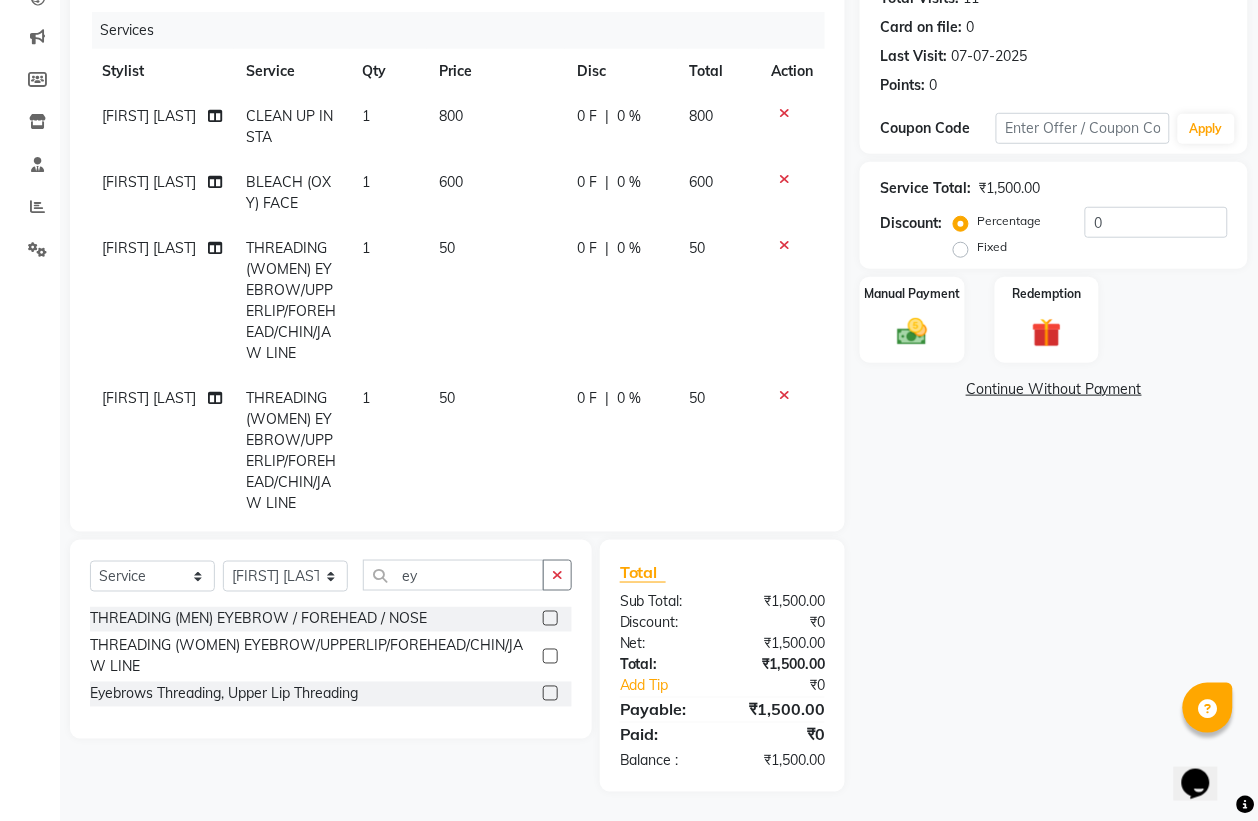 click 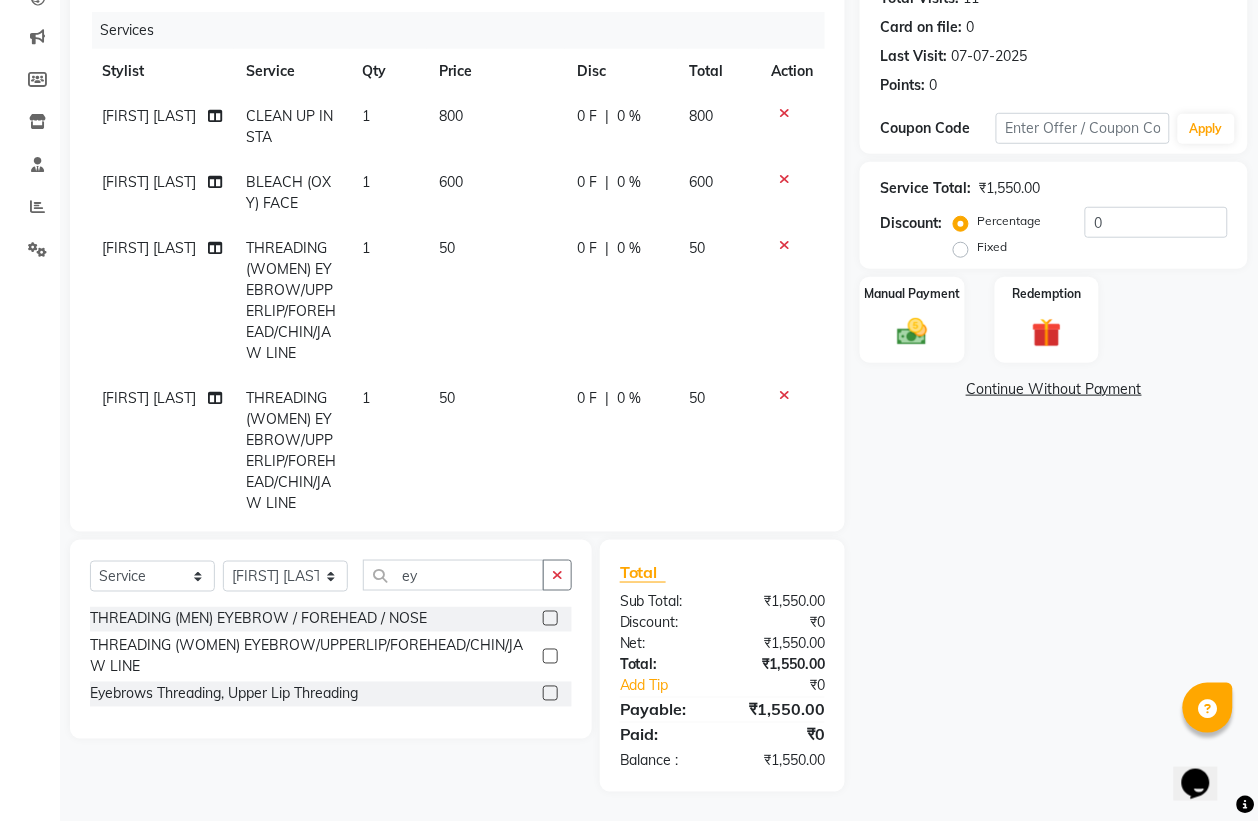 click 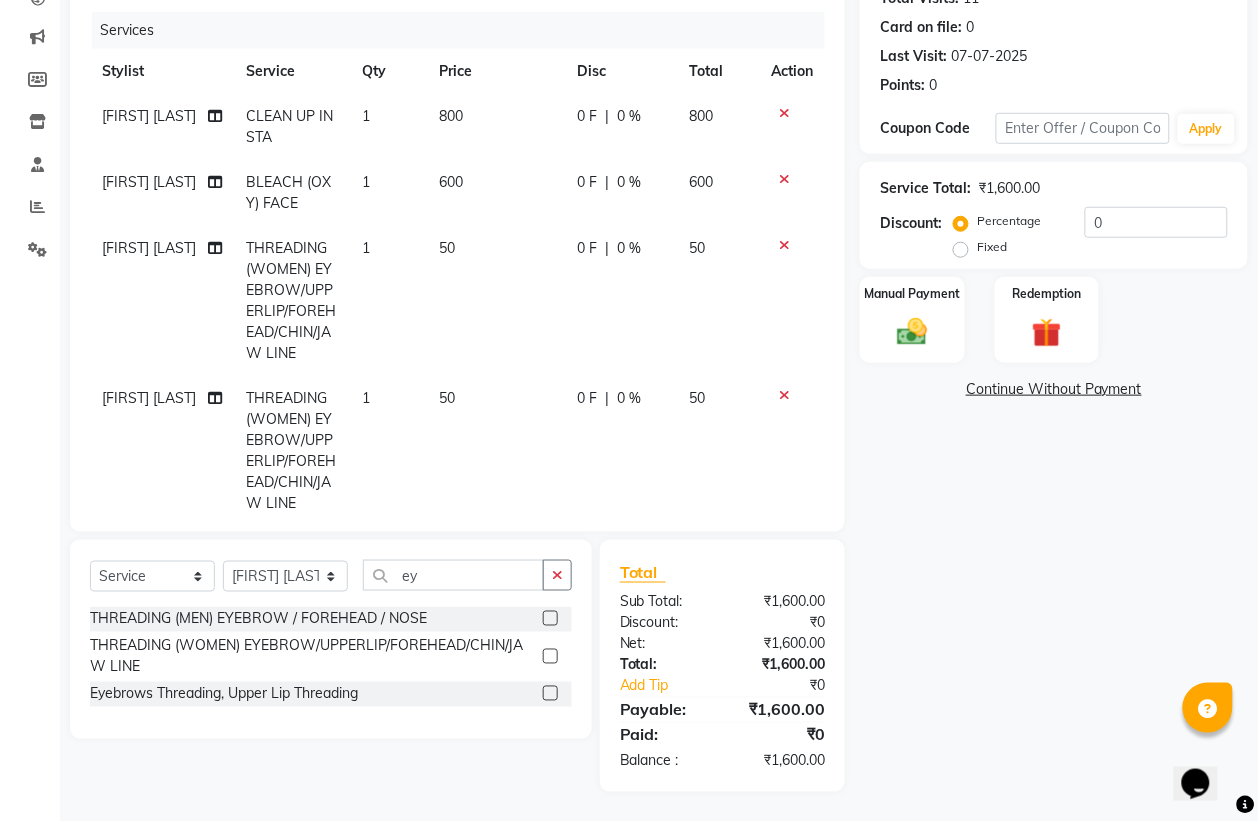 click 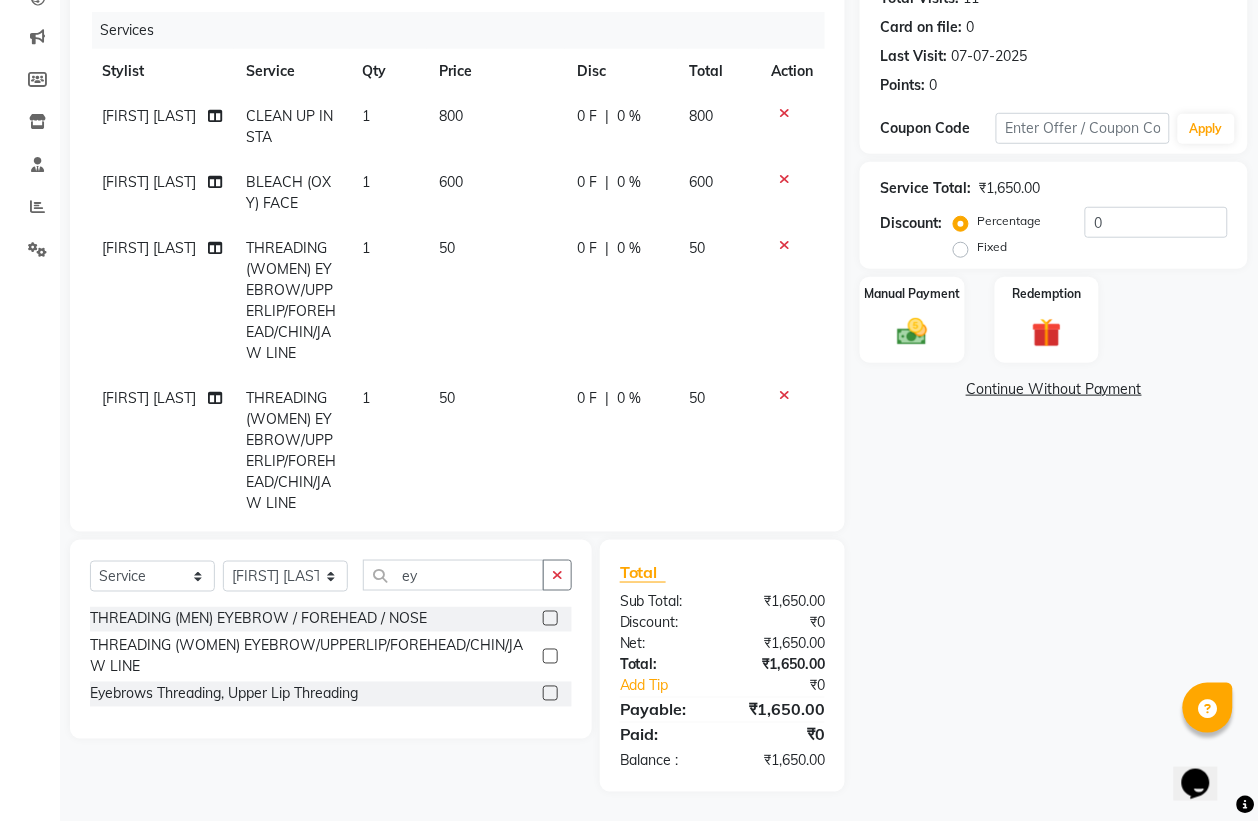 click 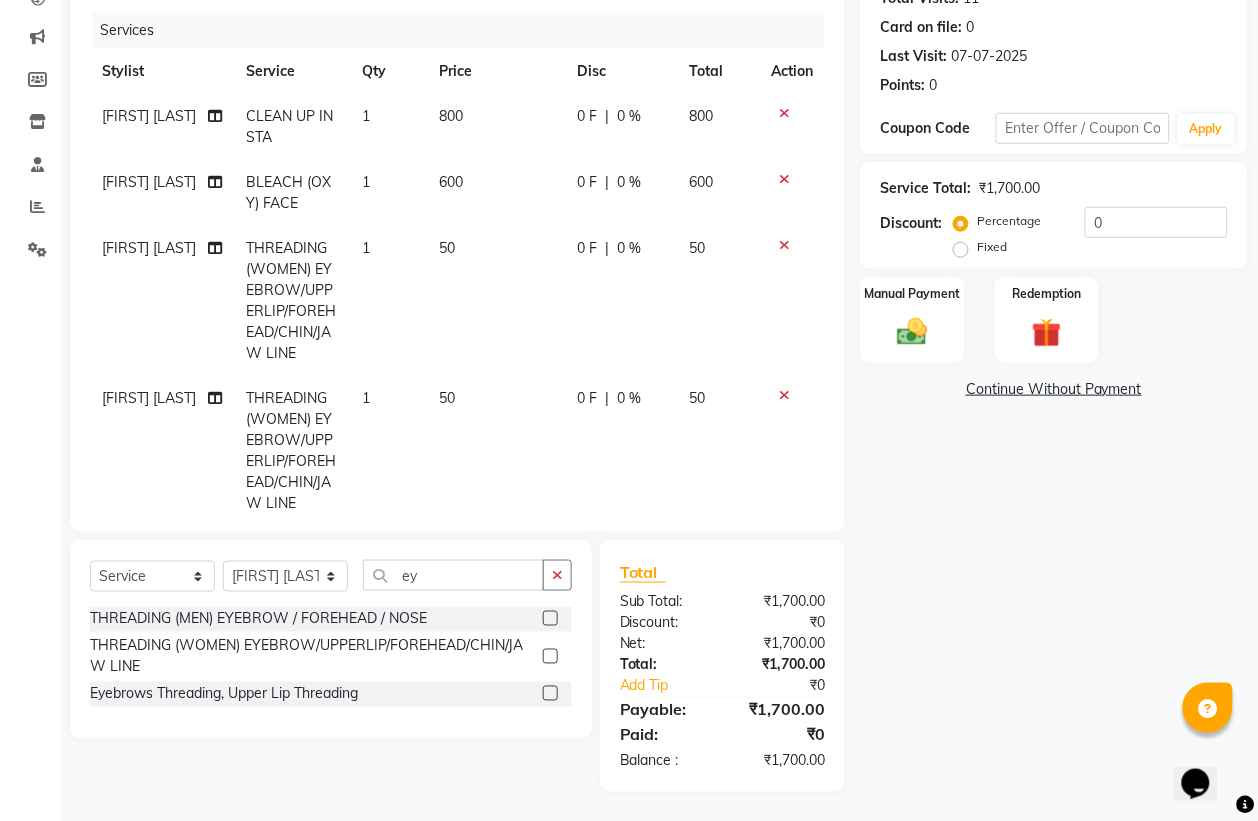 click 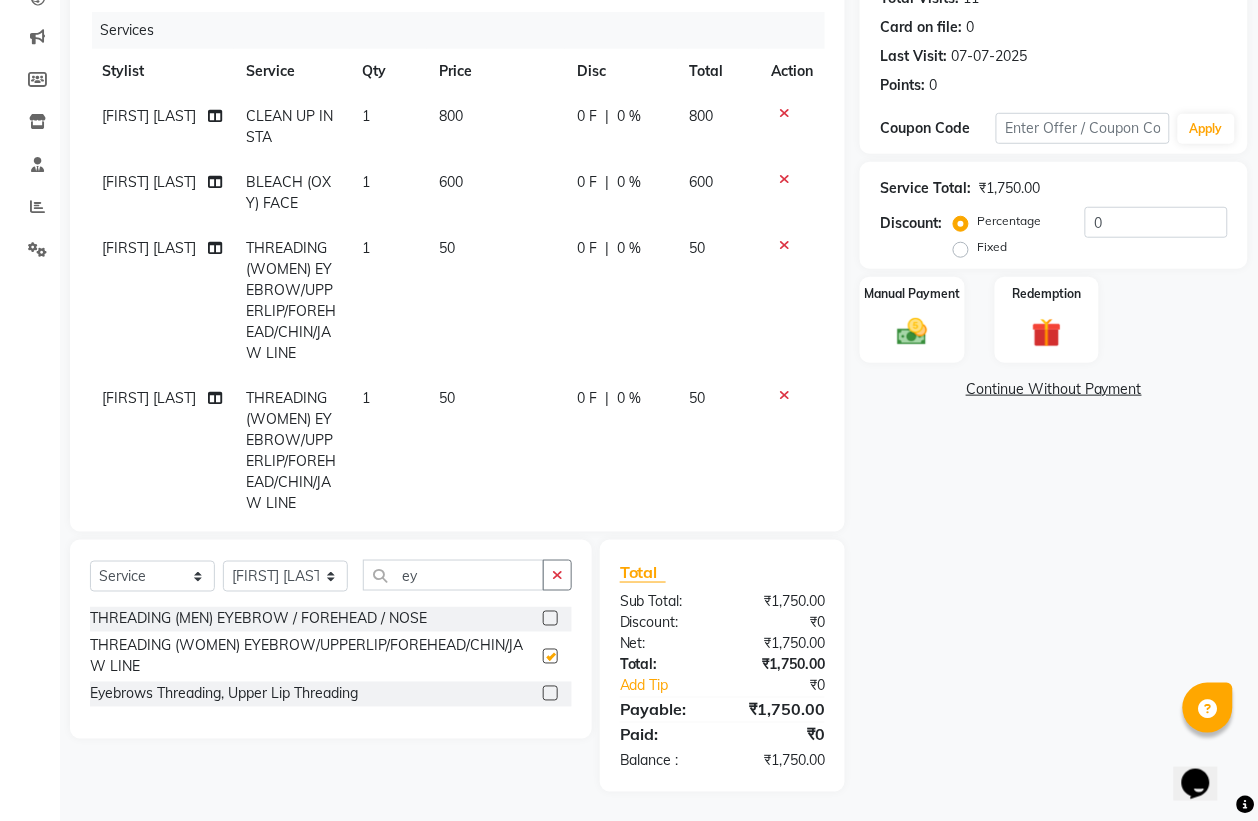 click 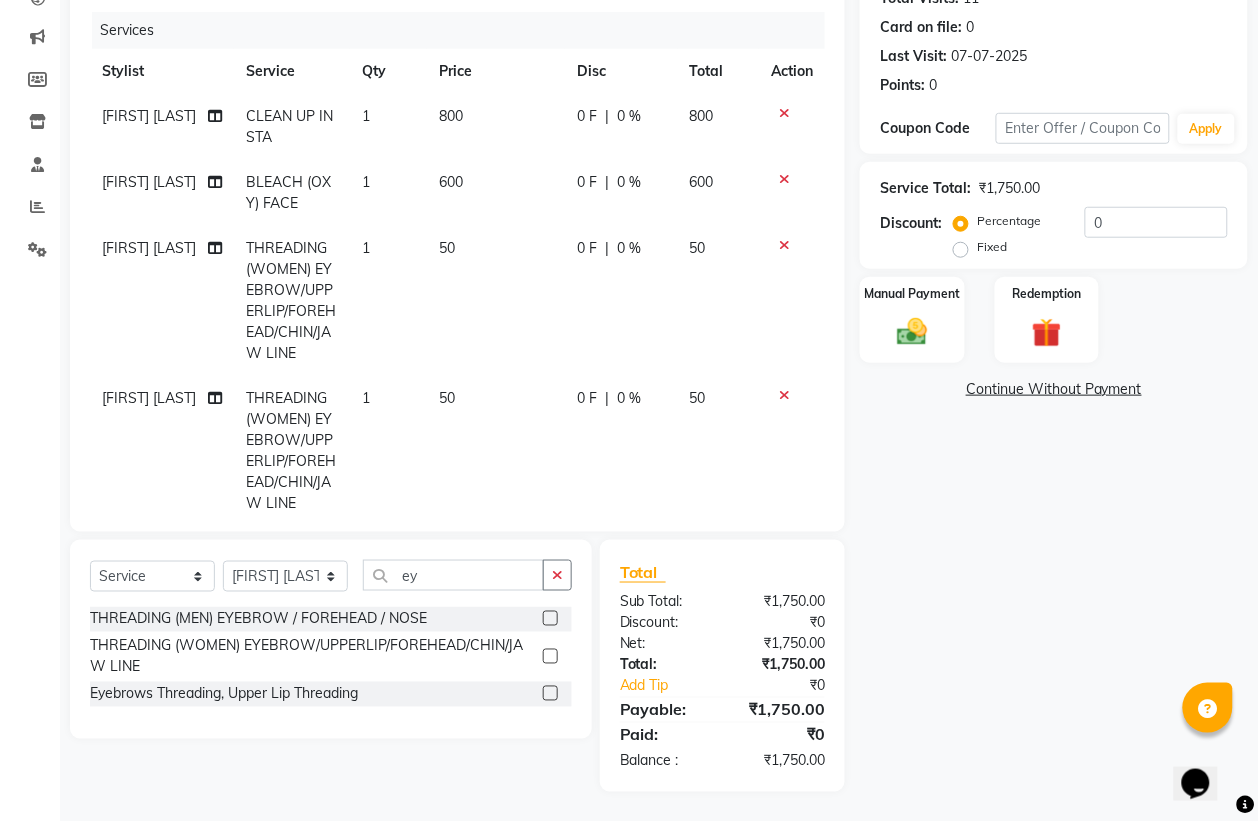 click 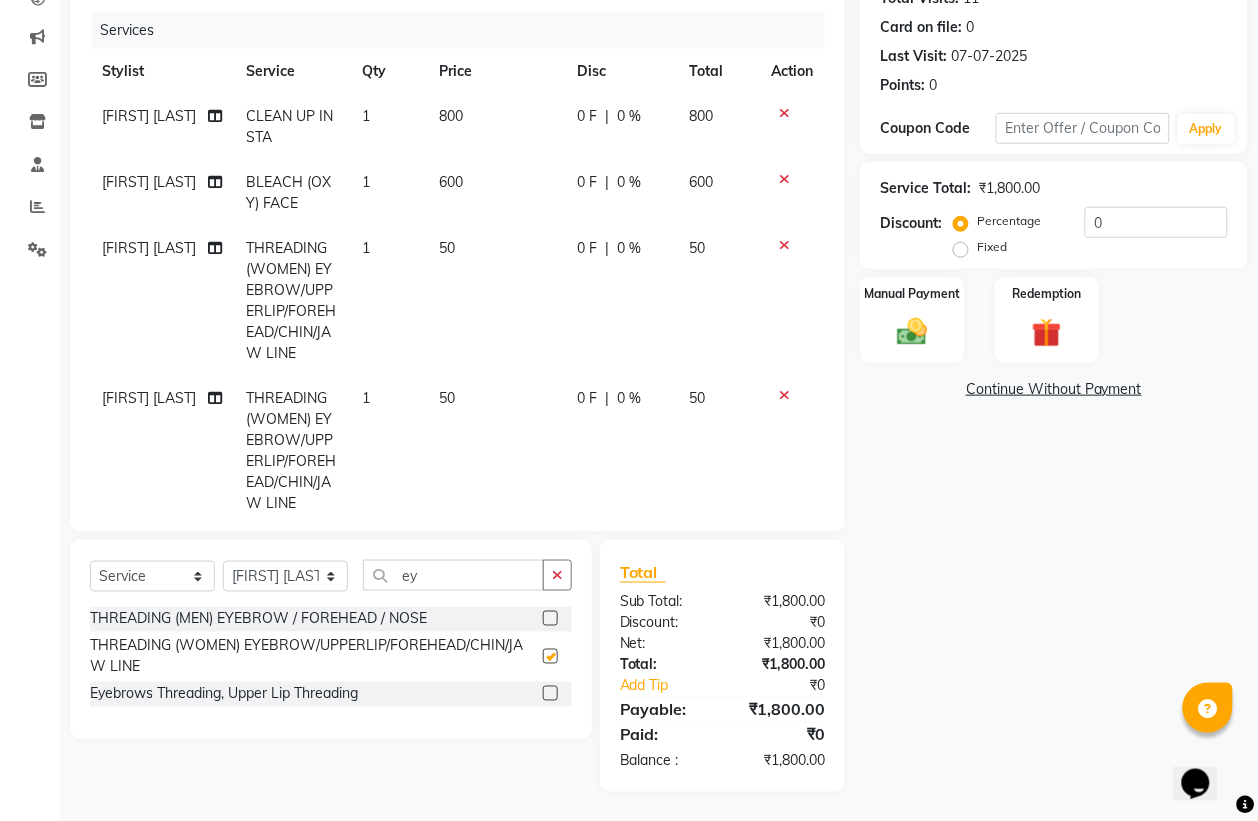 click 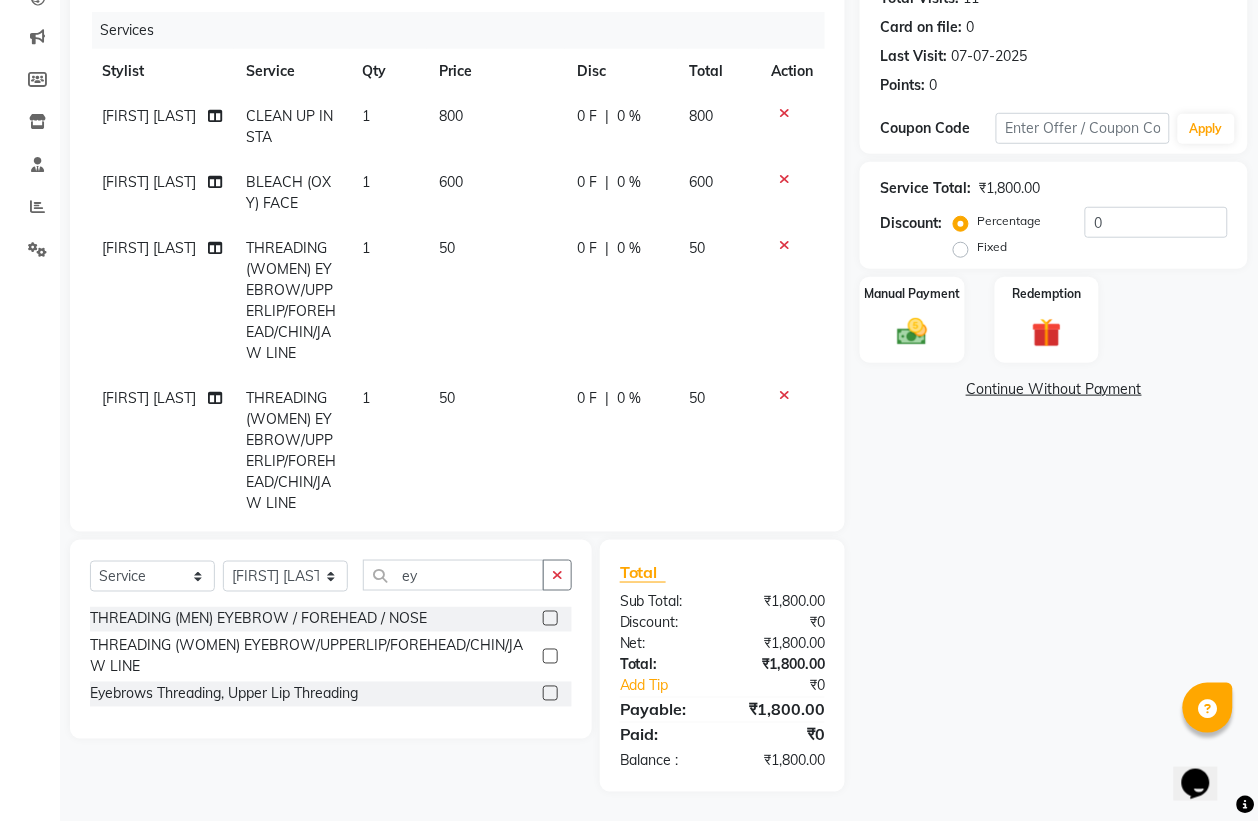 click 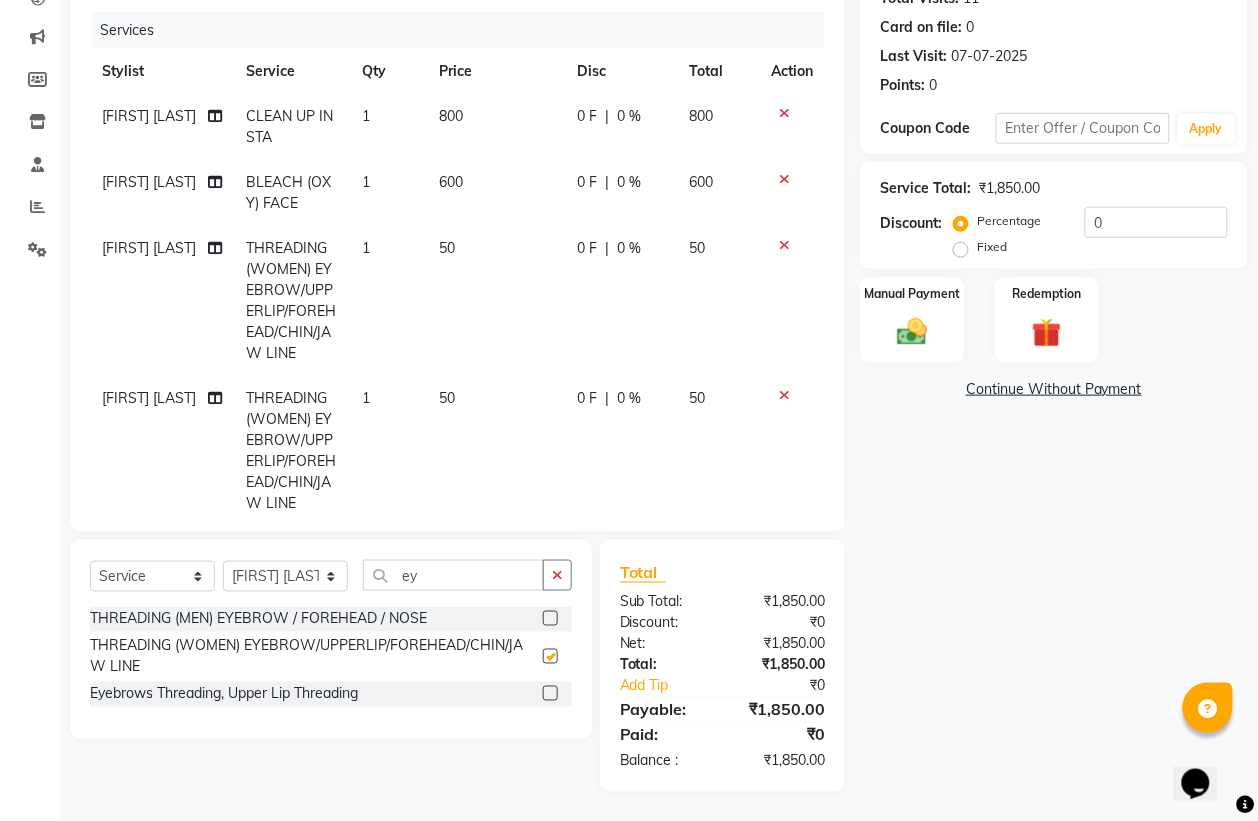 click 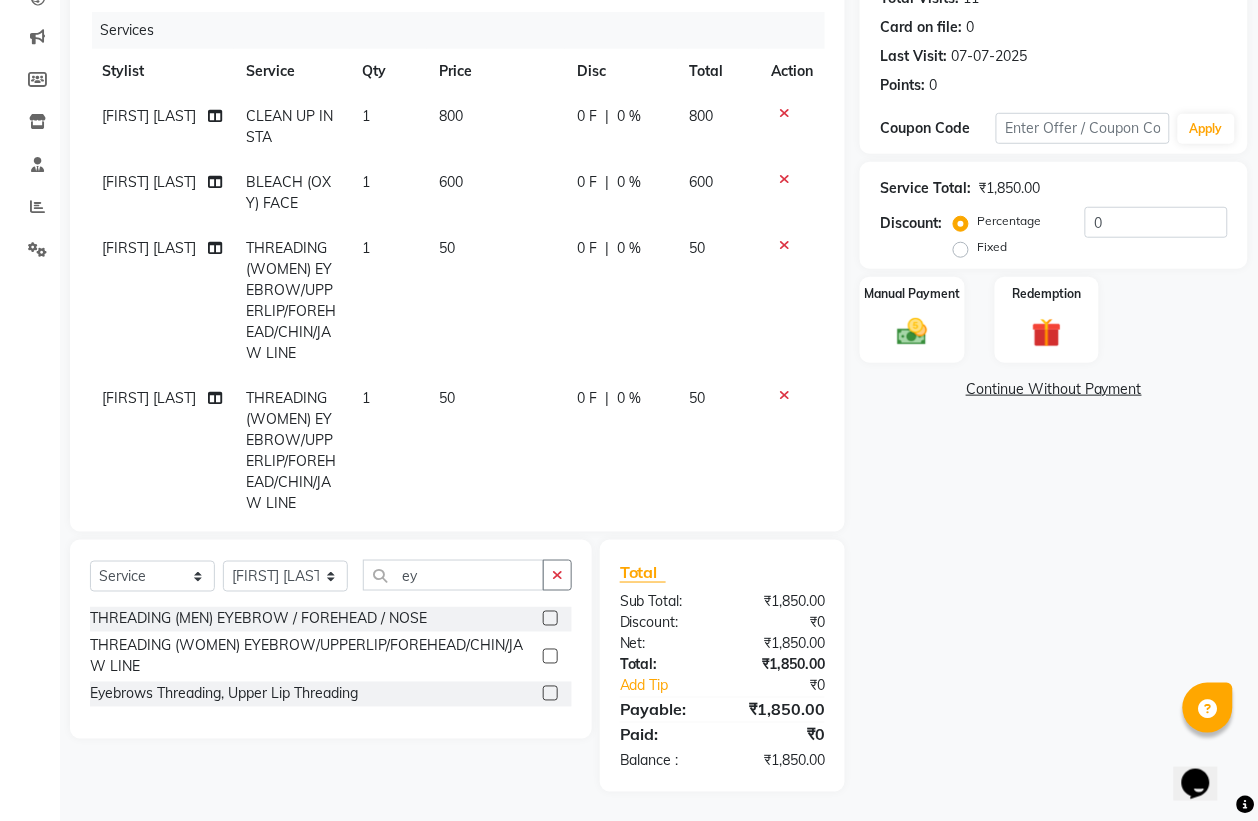 click 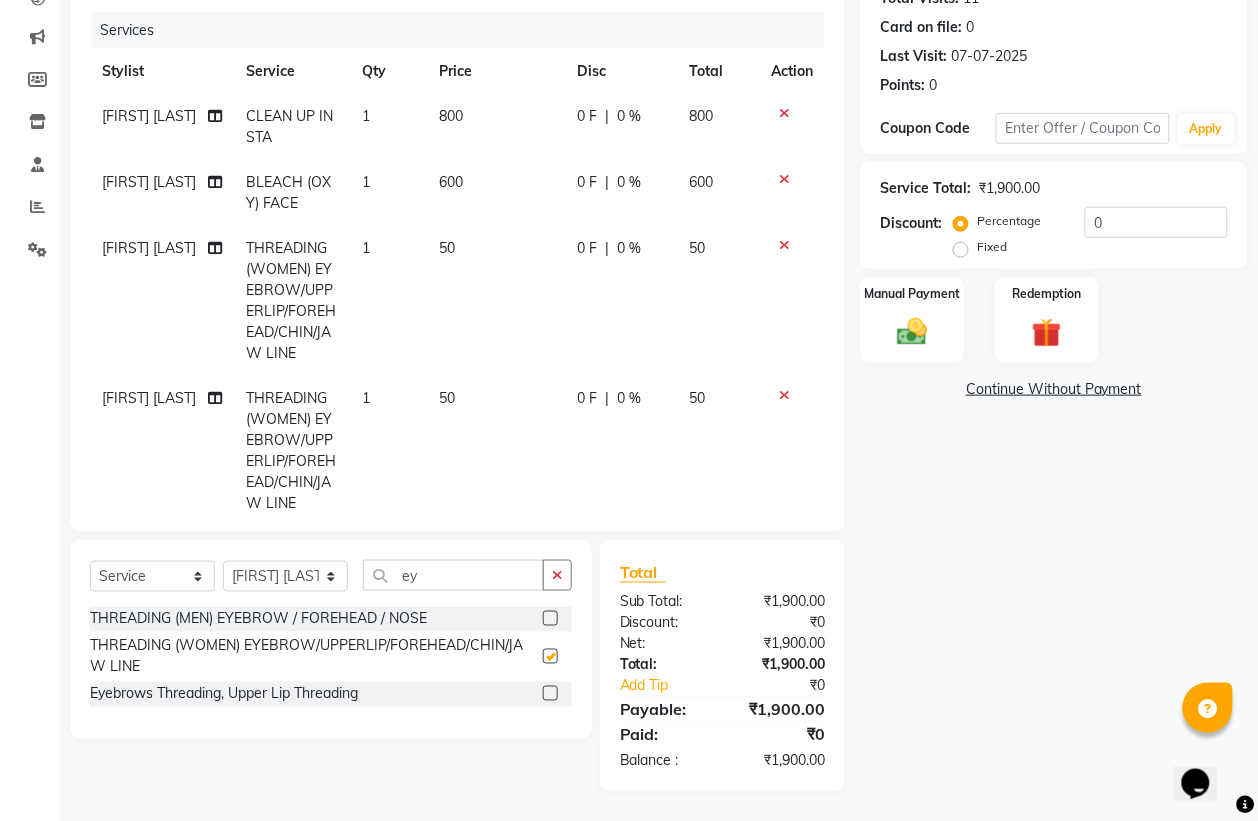 checkbox on "false" 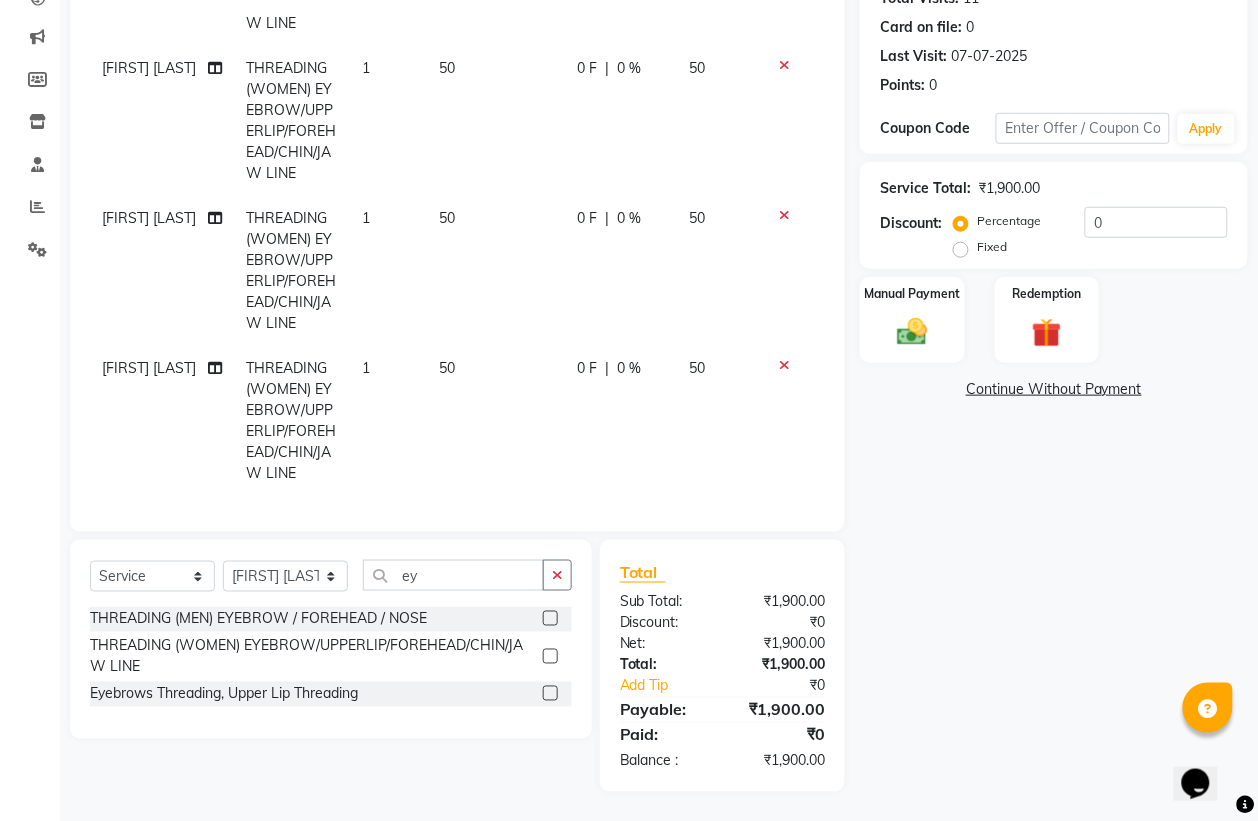 scroll, scrollTop: 1250, scrollLeft: 0, axis: vertical 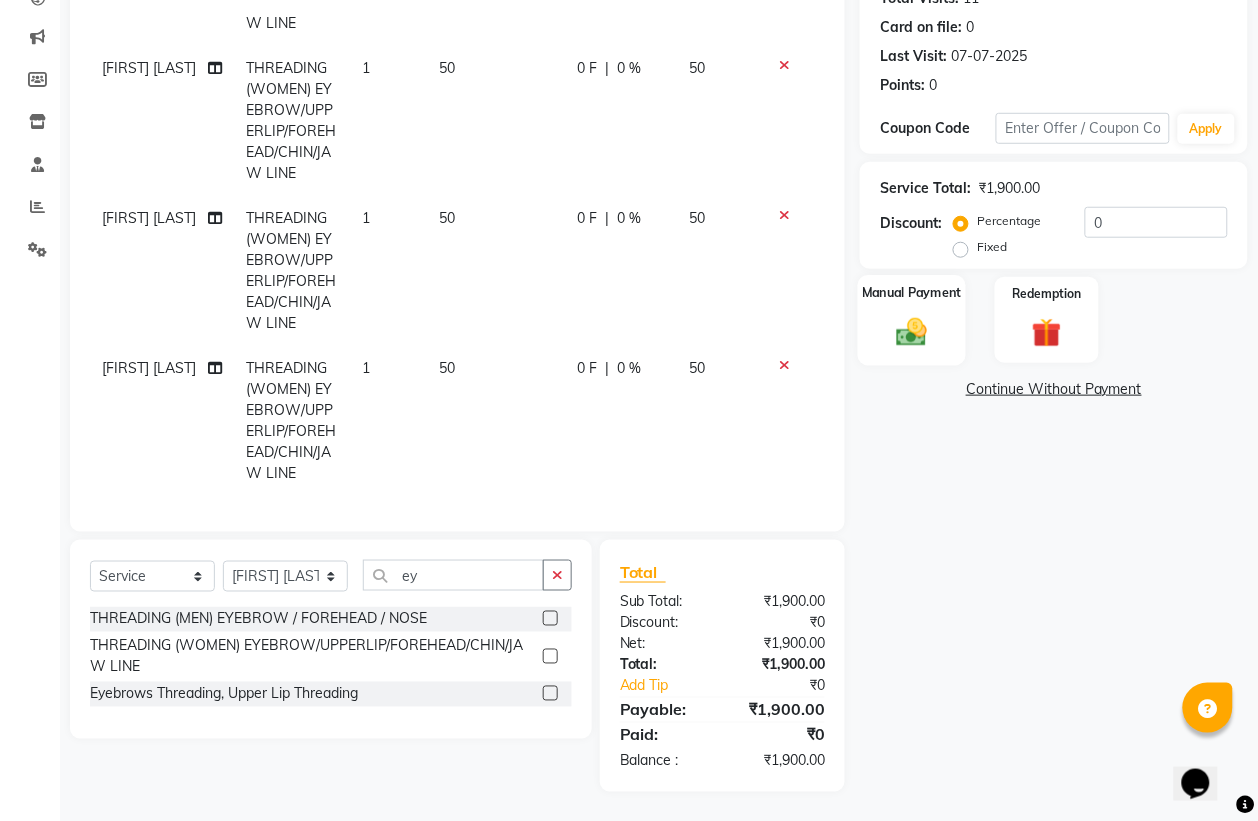 click on "Manual Payment" 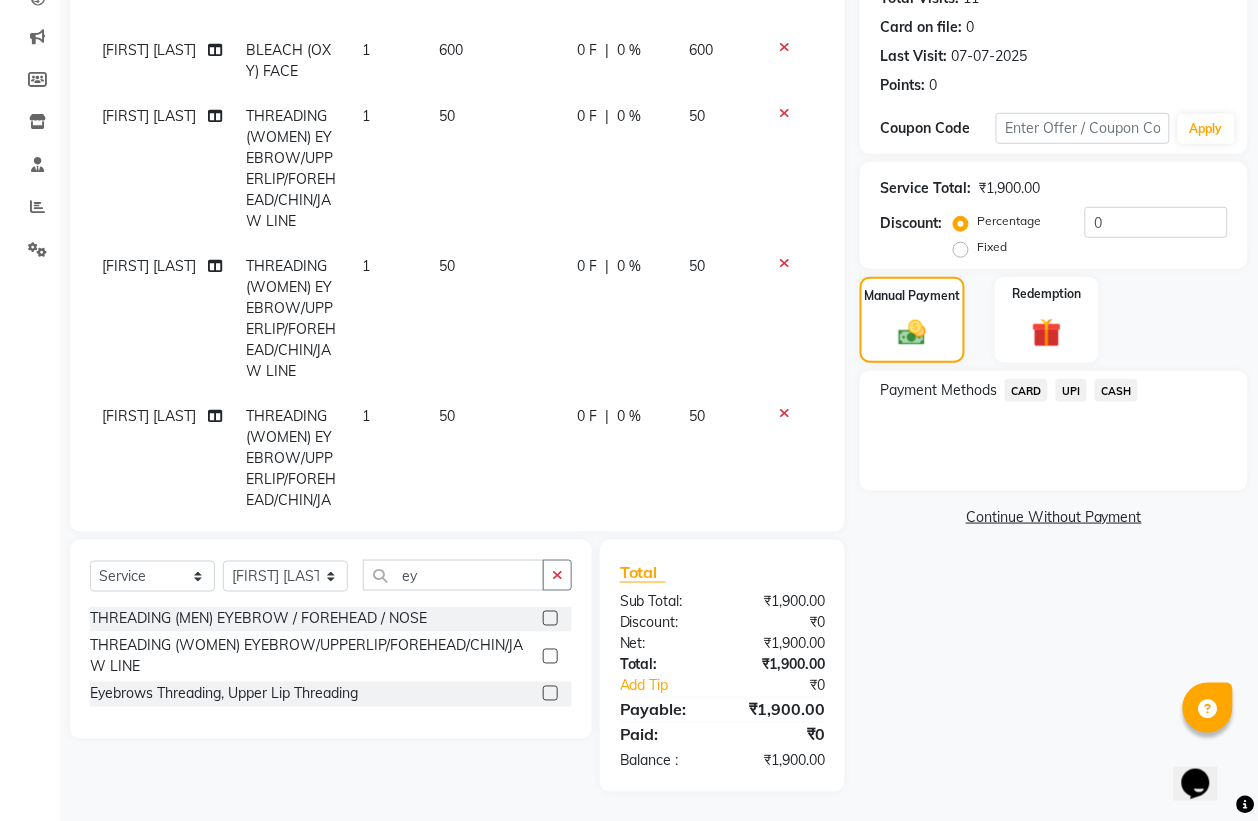 scroll, scrollTop: 125, scrollLeft: 0, axis: vertical 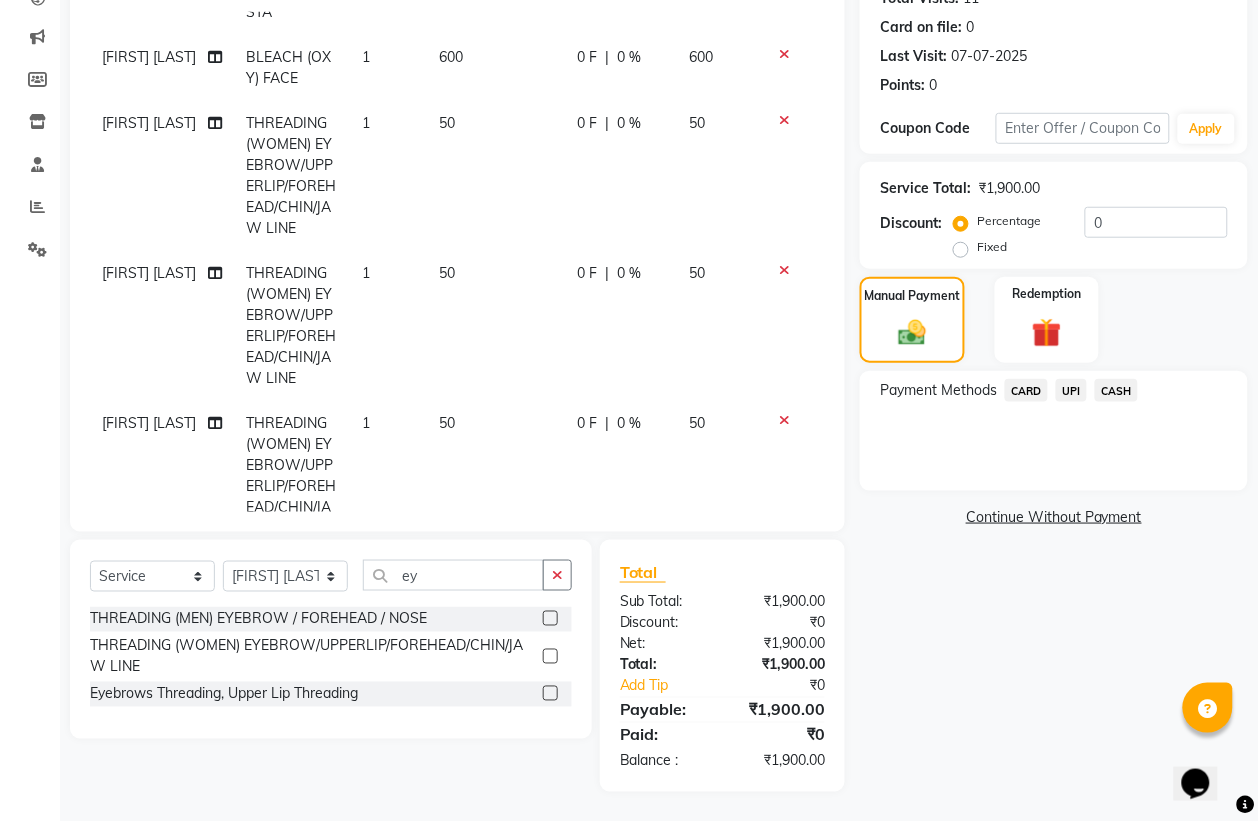 click on "UPI" 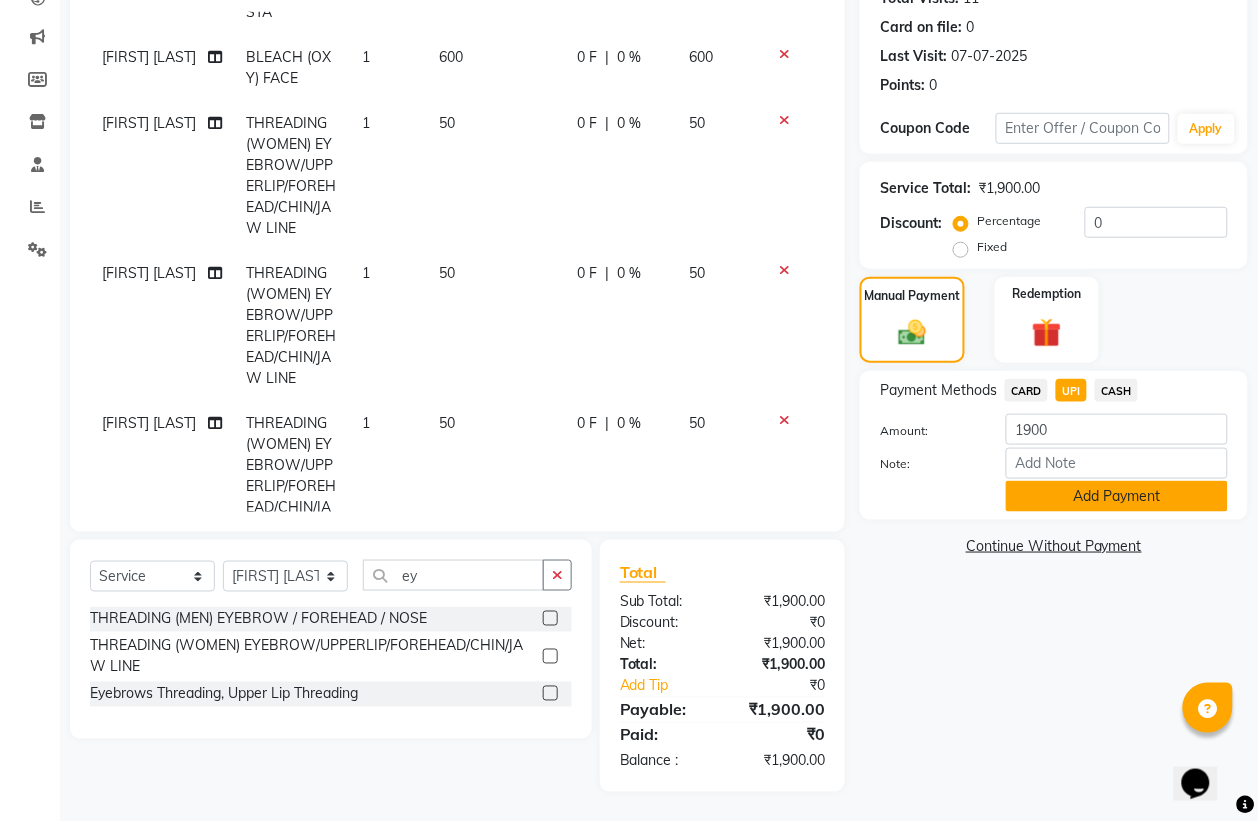 click on "Add Payment" 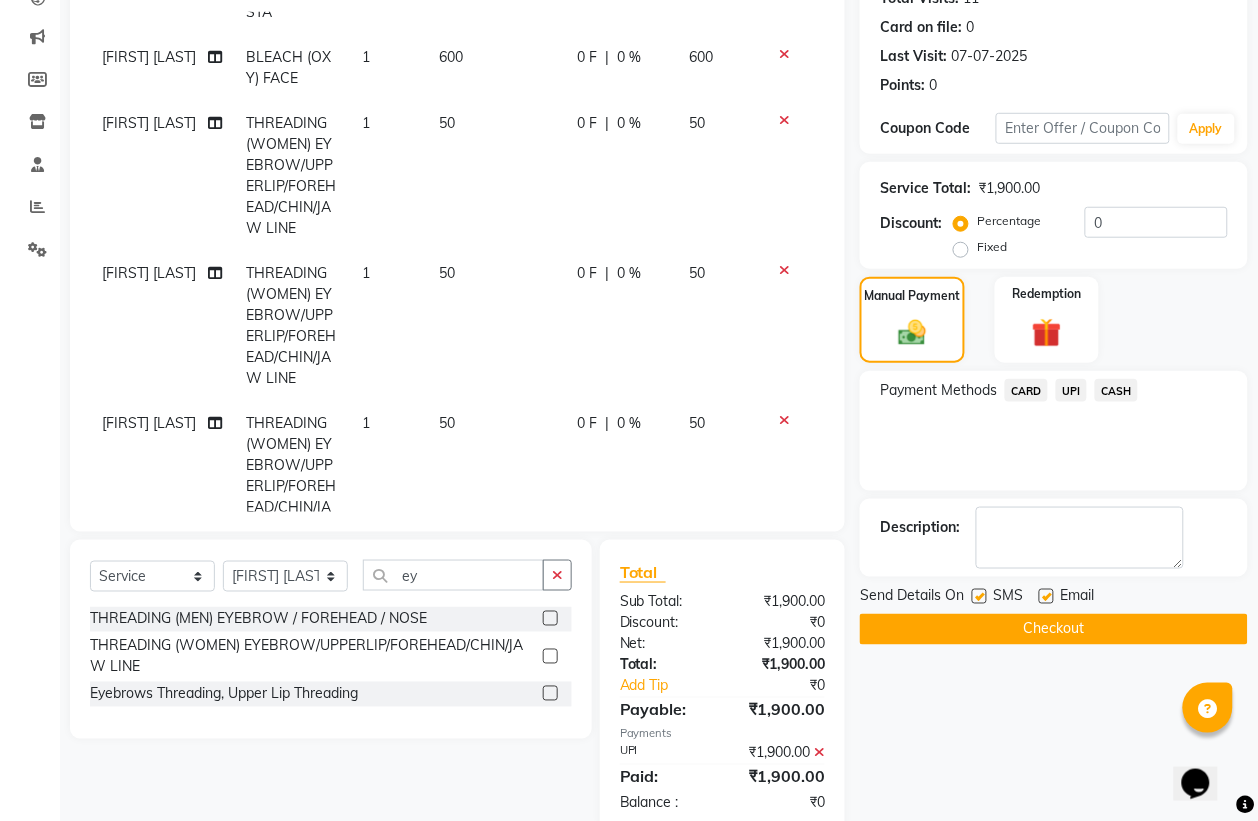 click on "Checkout" 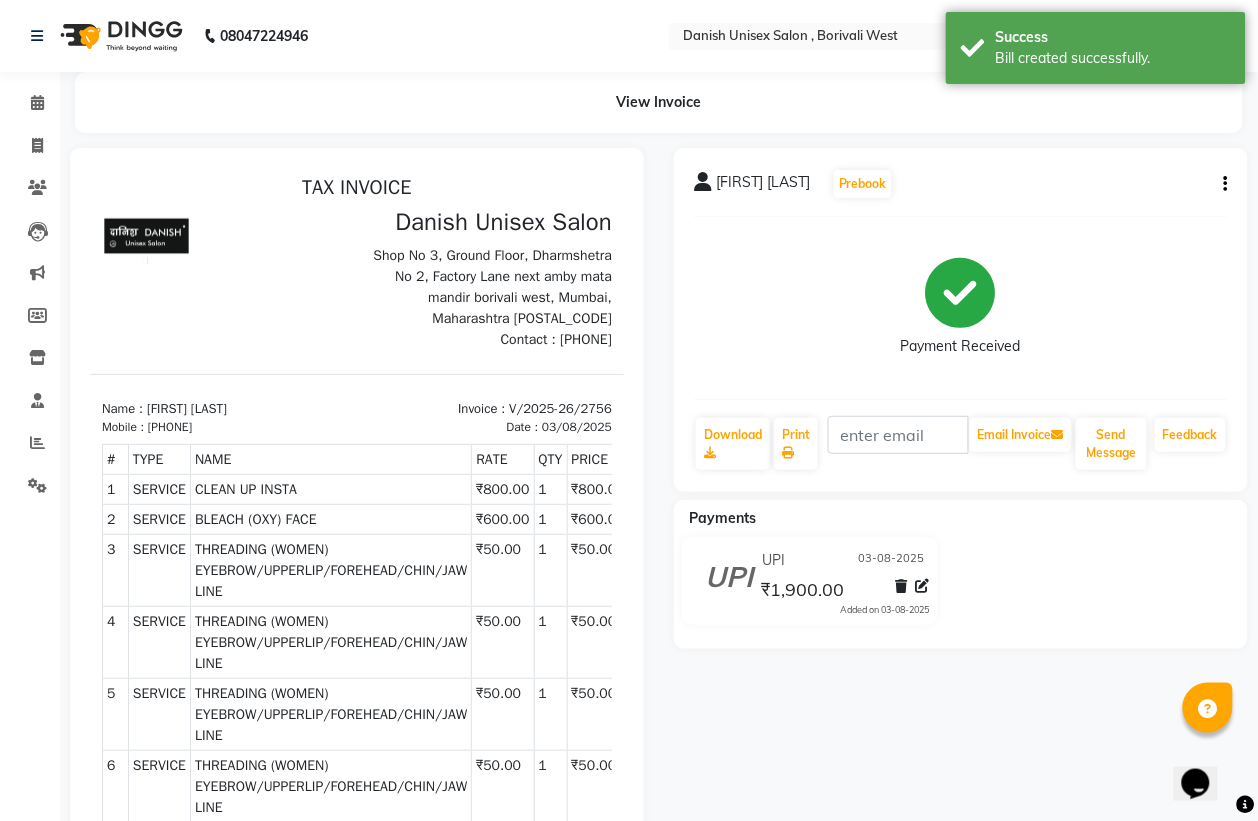 scroll, scrollTop: 0, scrollLeft: 0, axis: both 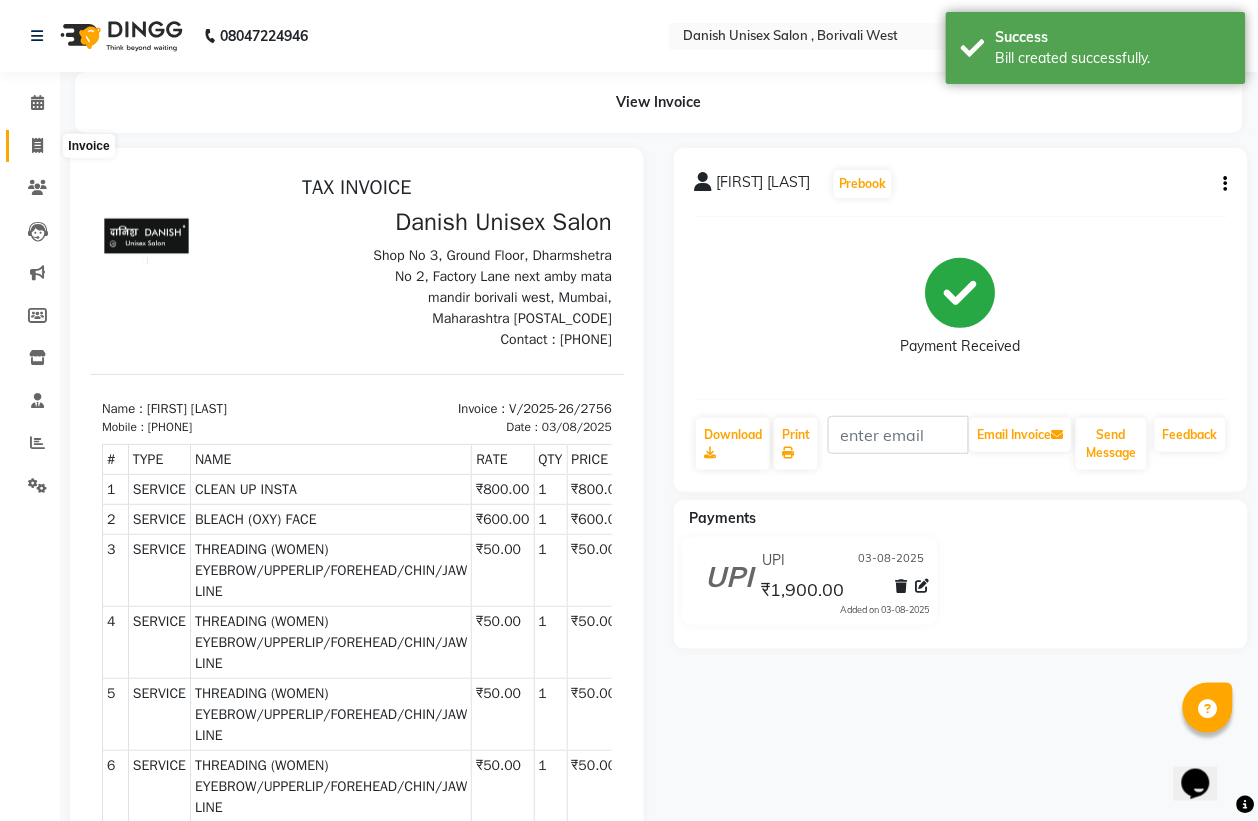 click 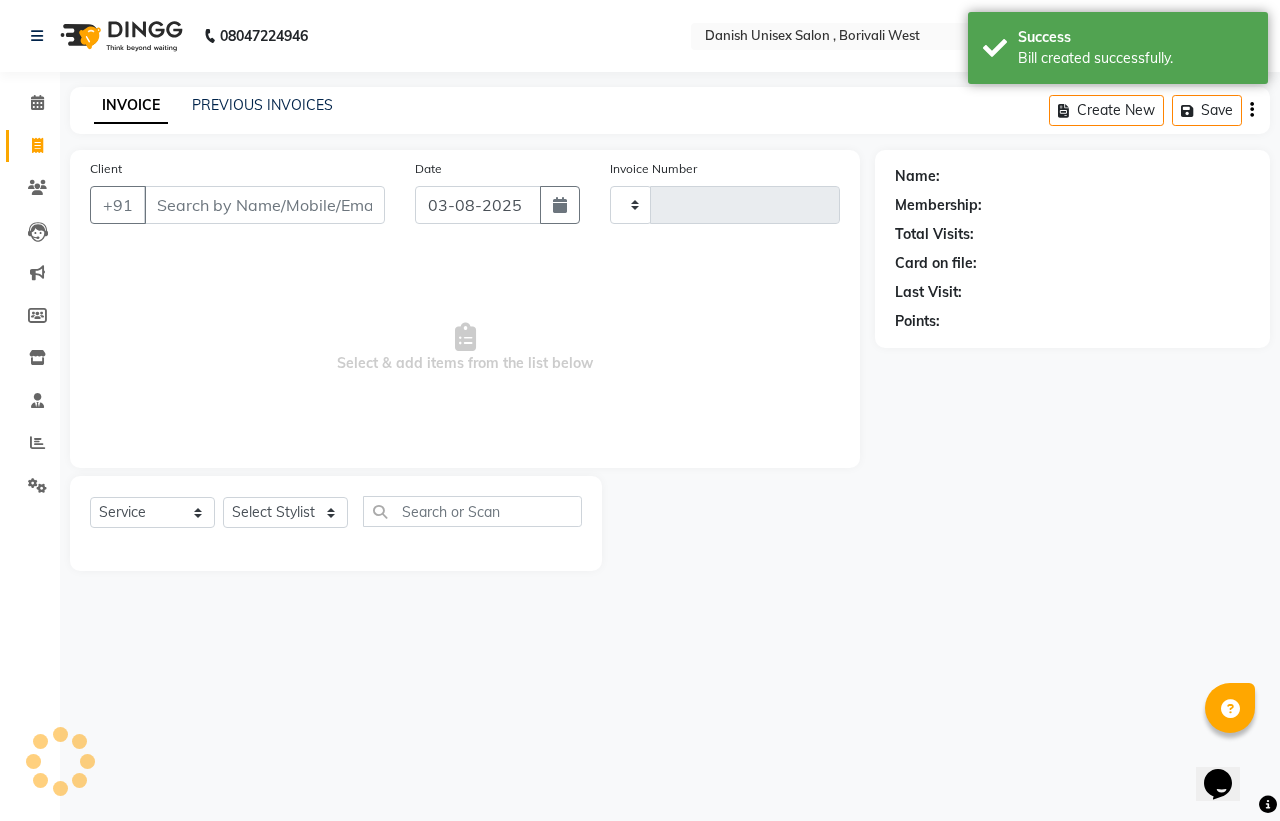 type on "2757" 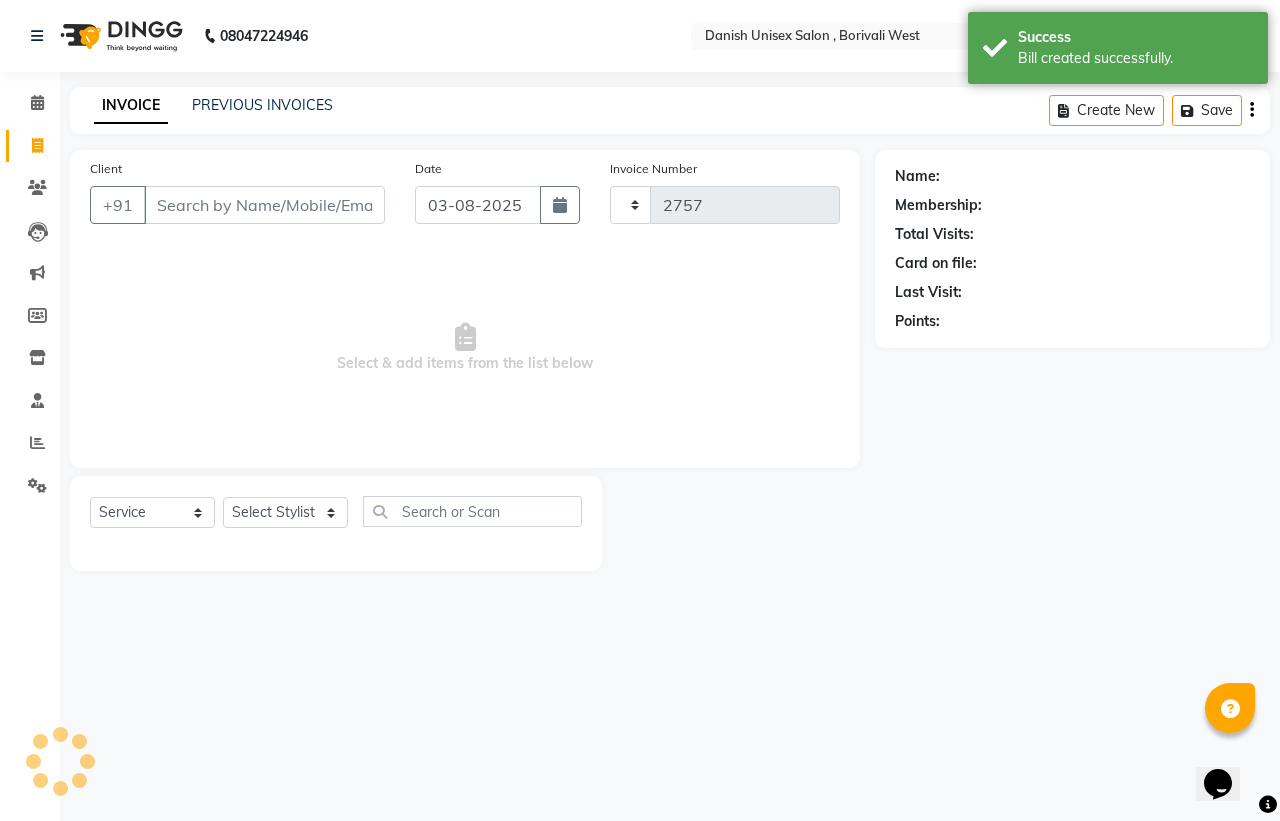 select on "6929" 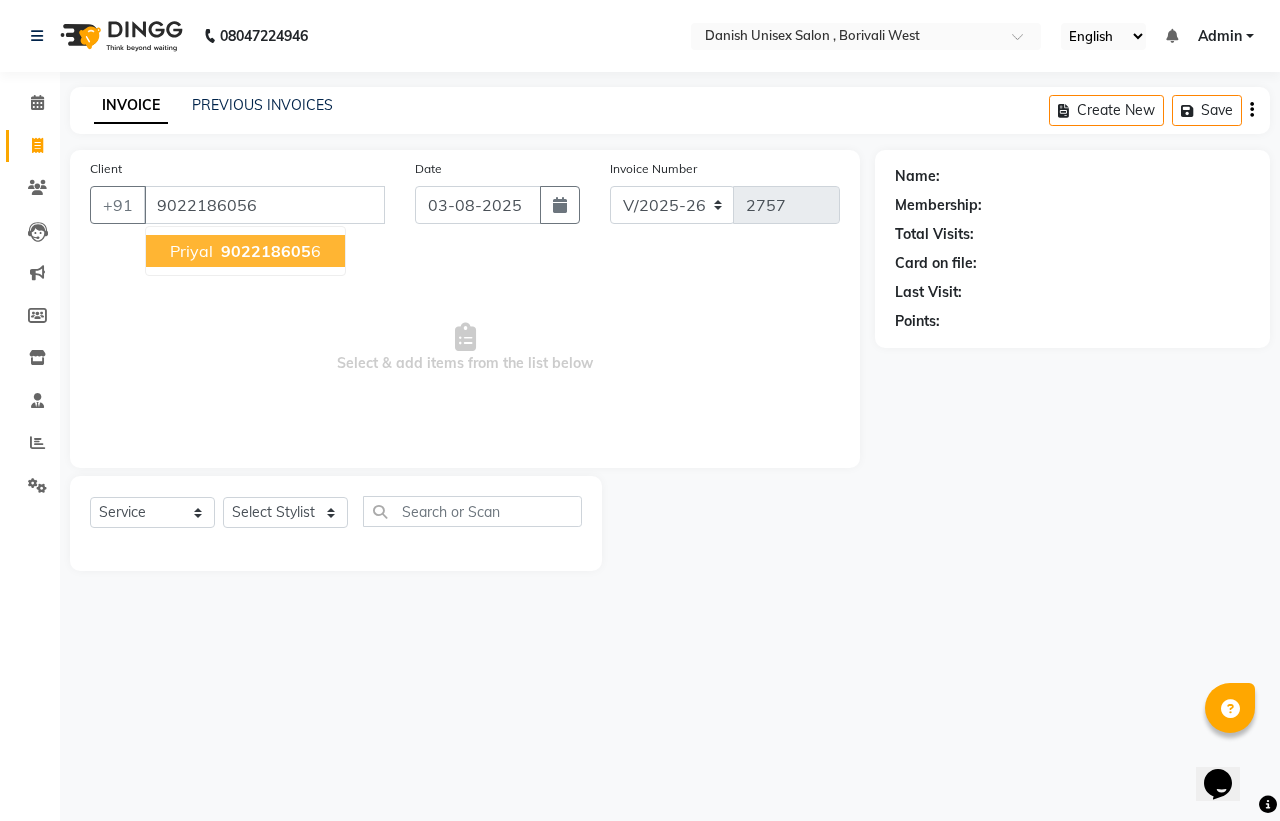 type on "9022186056" 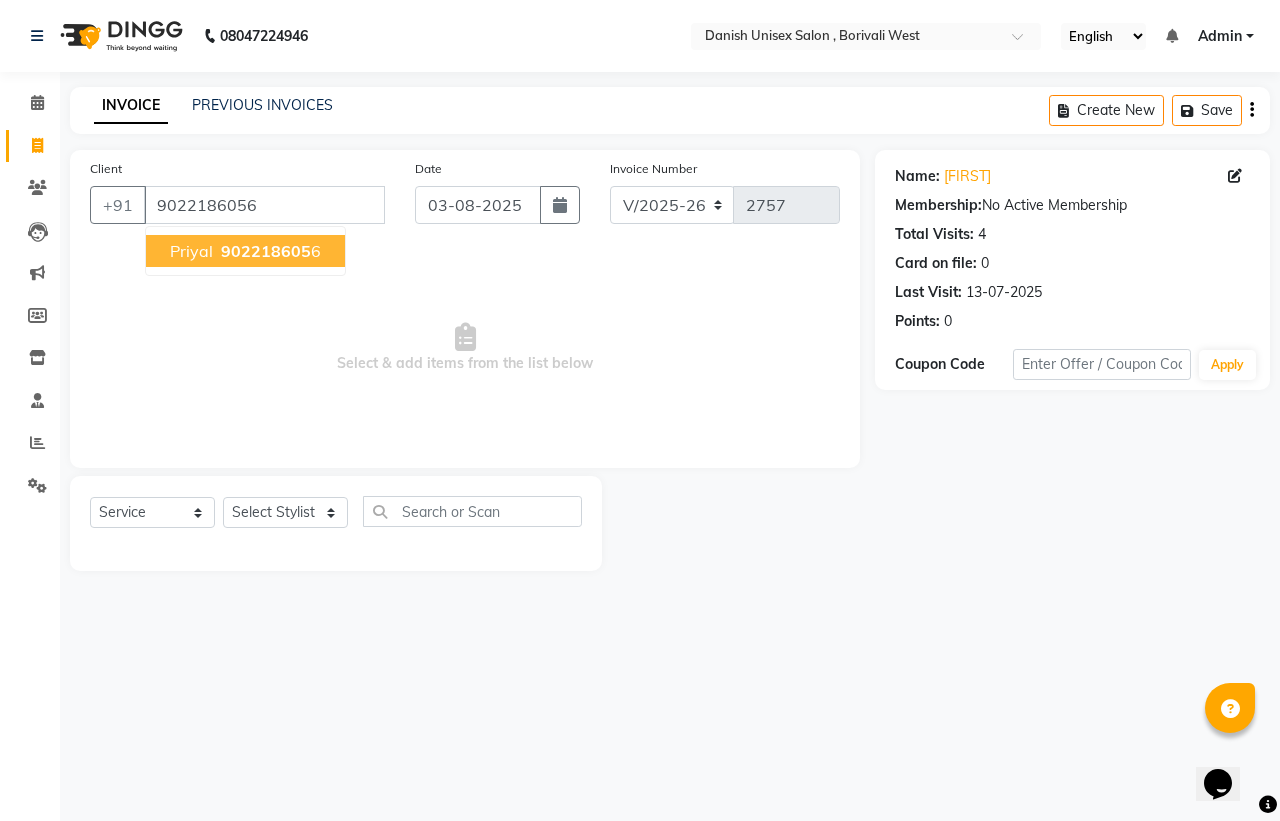 click on "priyal   902218605 6" at bounding box center (245, 251) 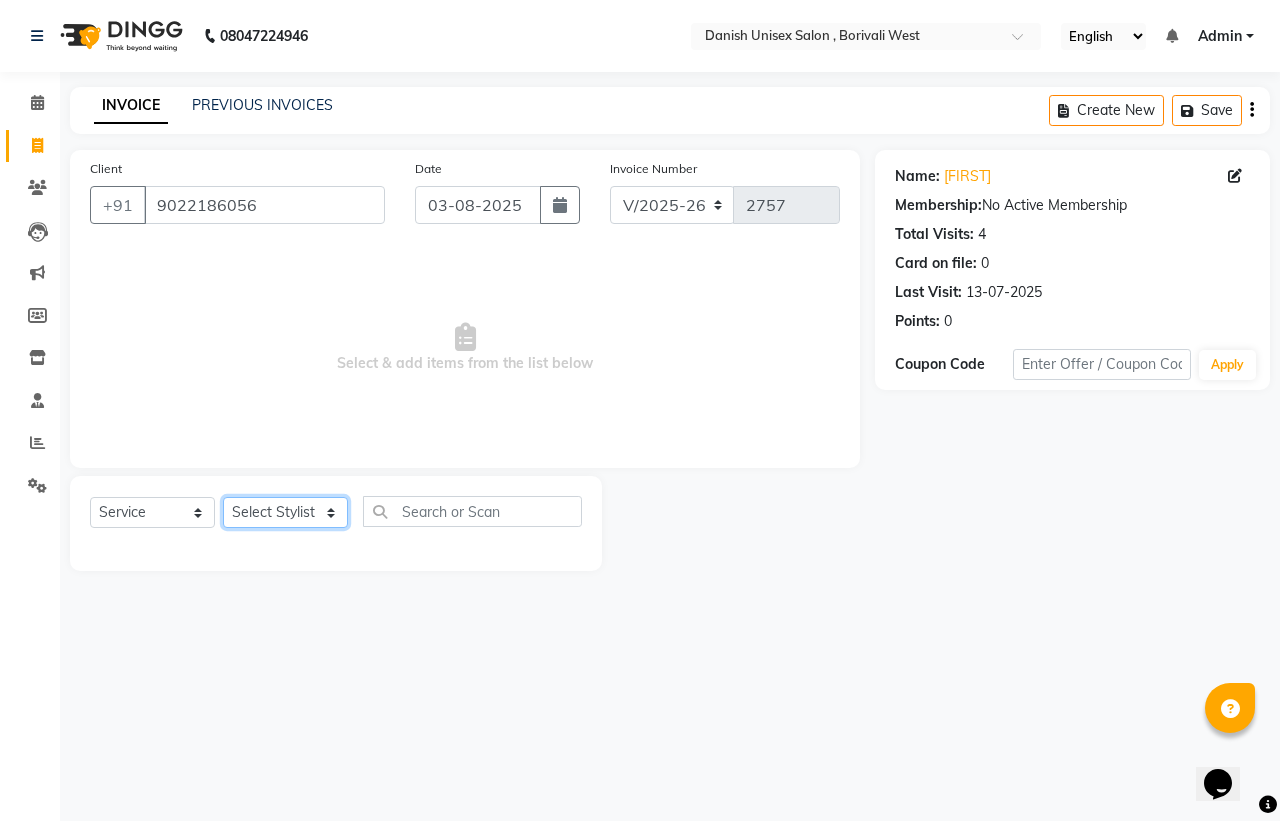 click on "Select Stylist Bhim Shing firoz alam Juber shaikh kajal Lubna Sayyad Nikhil Sharma Nikita Niraj Kanojiya Niyaz Salmani Pooja Yadav Riddhi Sabil salmani sapna" 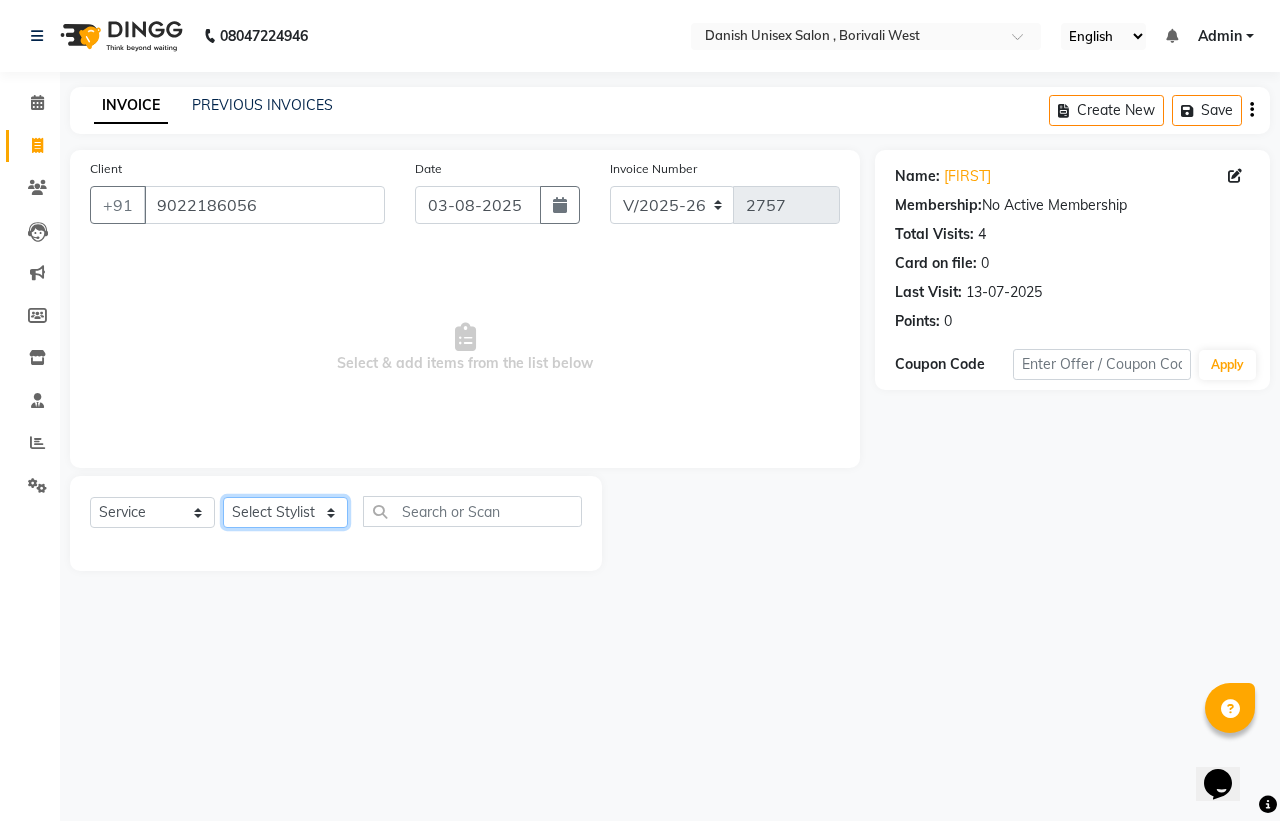 select on "54589" 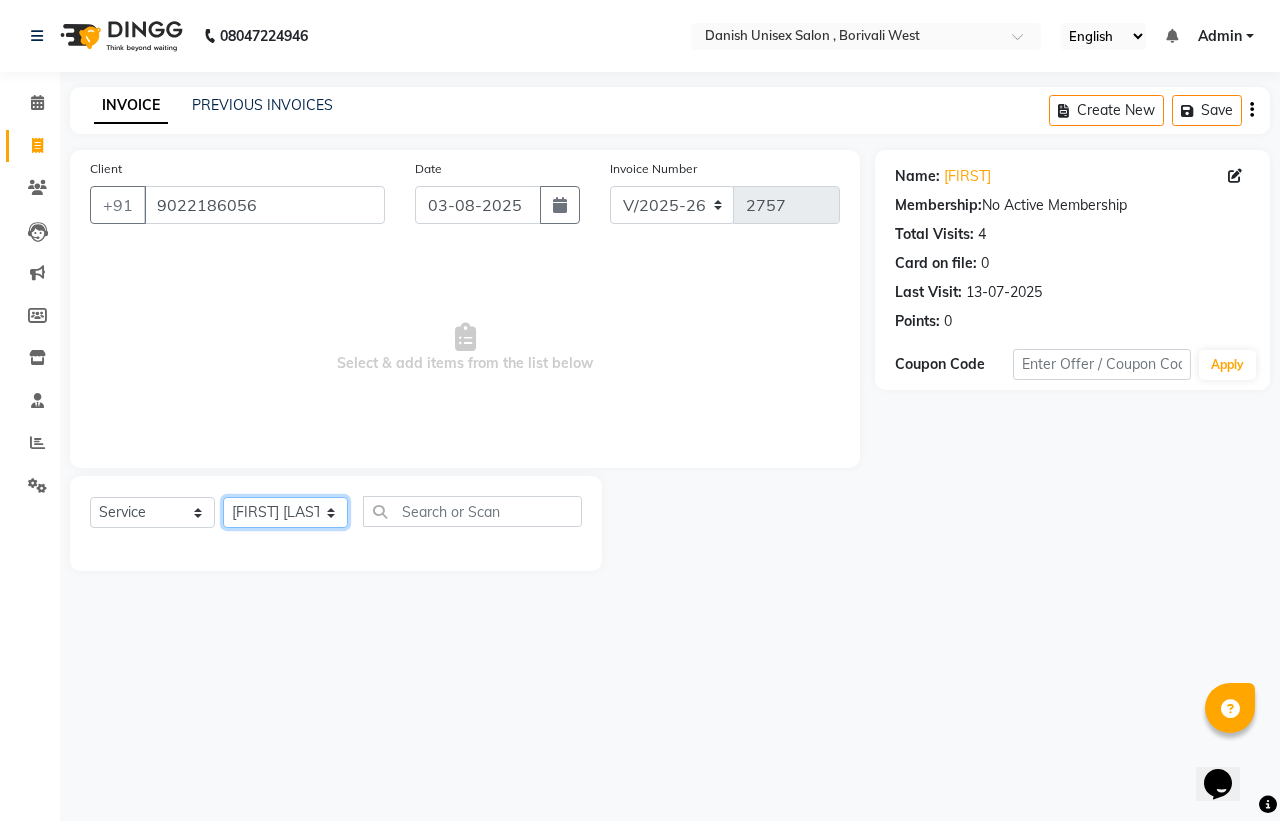 click on "Select Stylist Bhim Shing firoz alam Juber shaikh kajal Lubna Sayyad Nikhil Sharma Nikita Niraj Kanojiya Niyaz Salmani Pooja Yadav Riddhi Sabil salmani sapna" 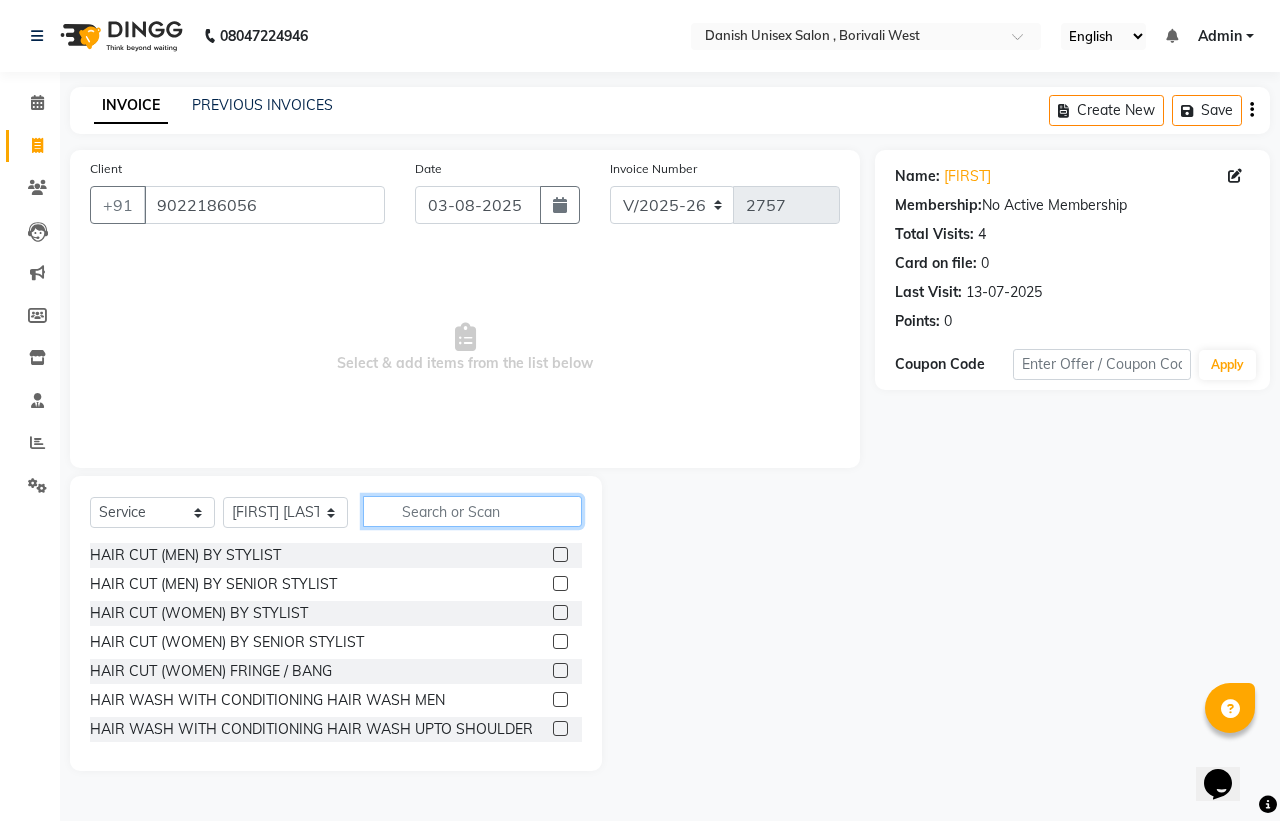 click 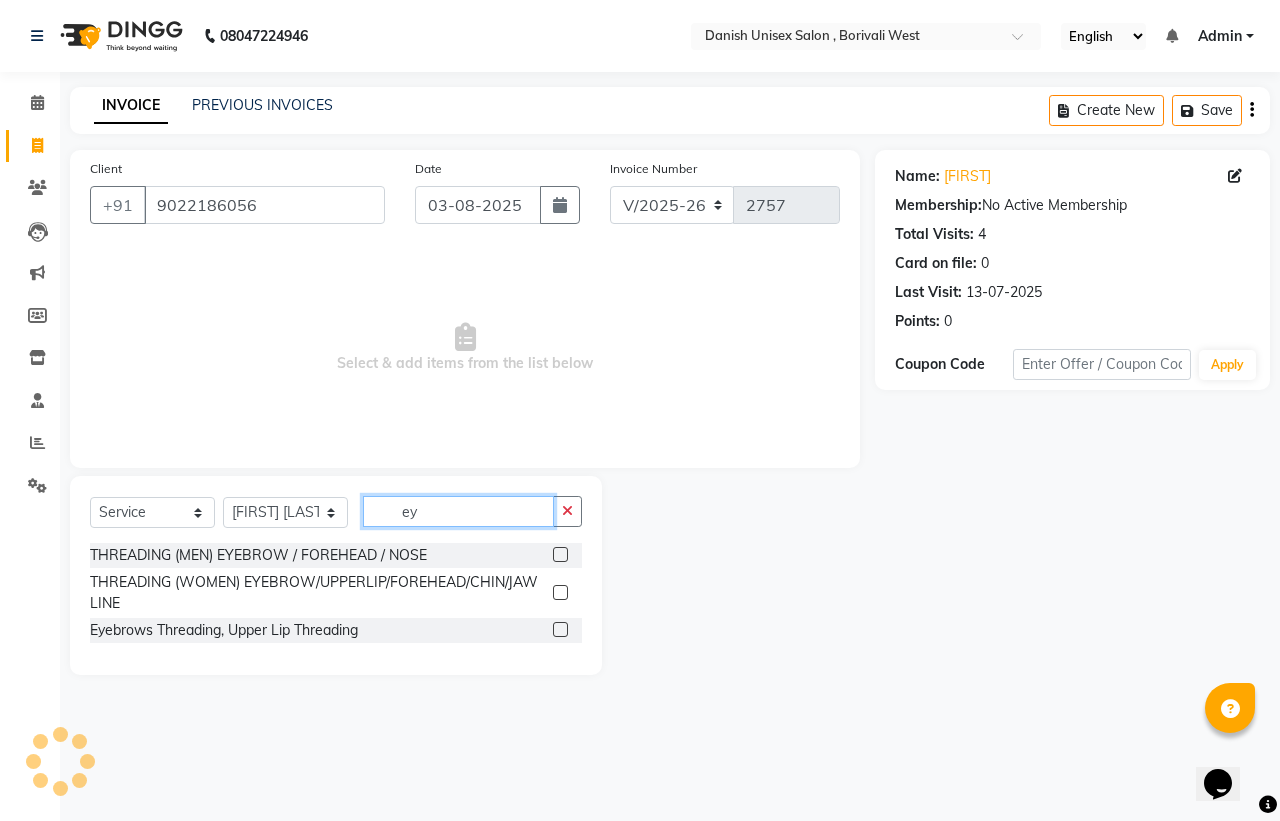 type on "ey" 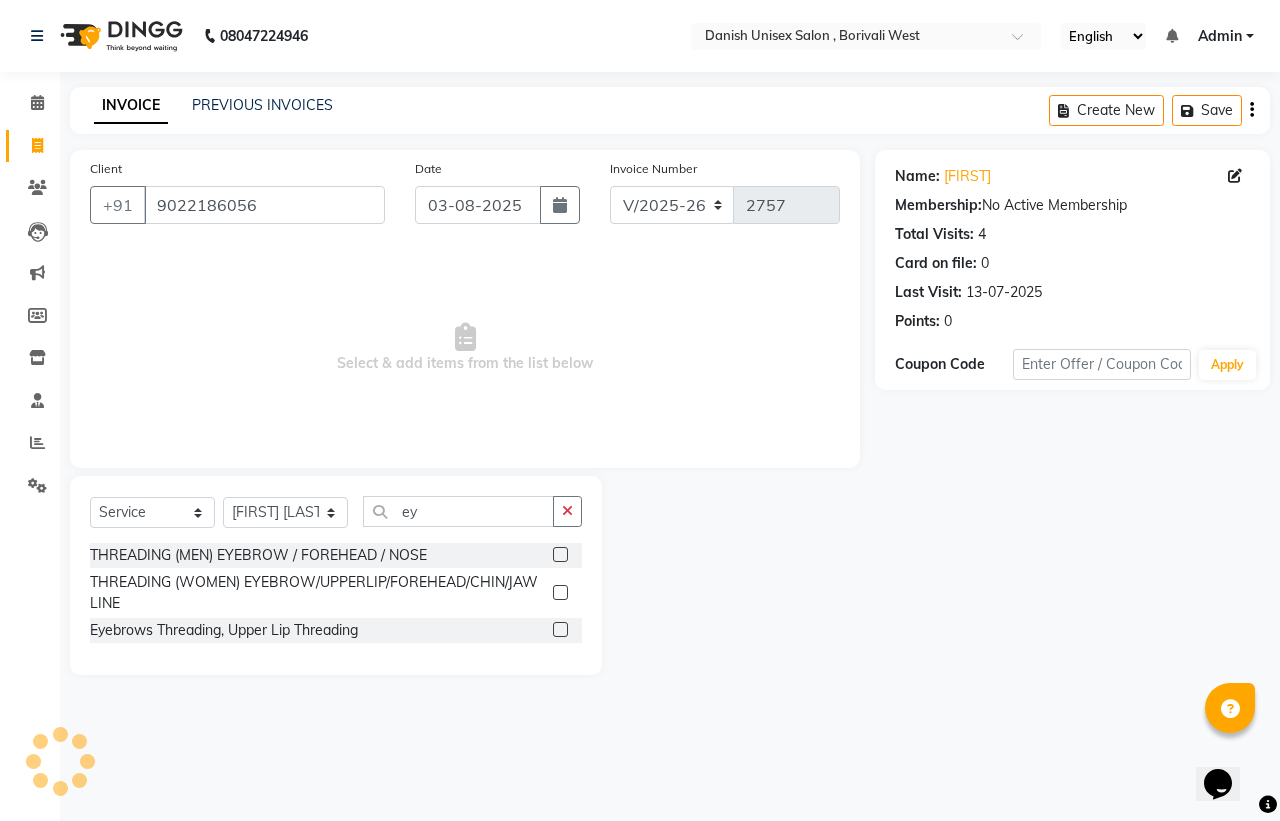 click 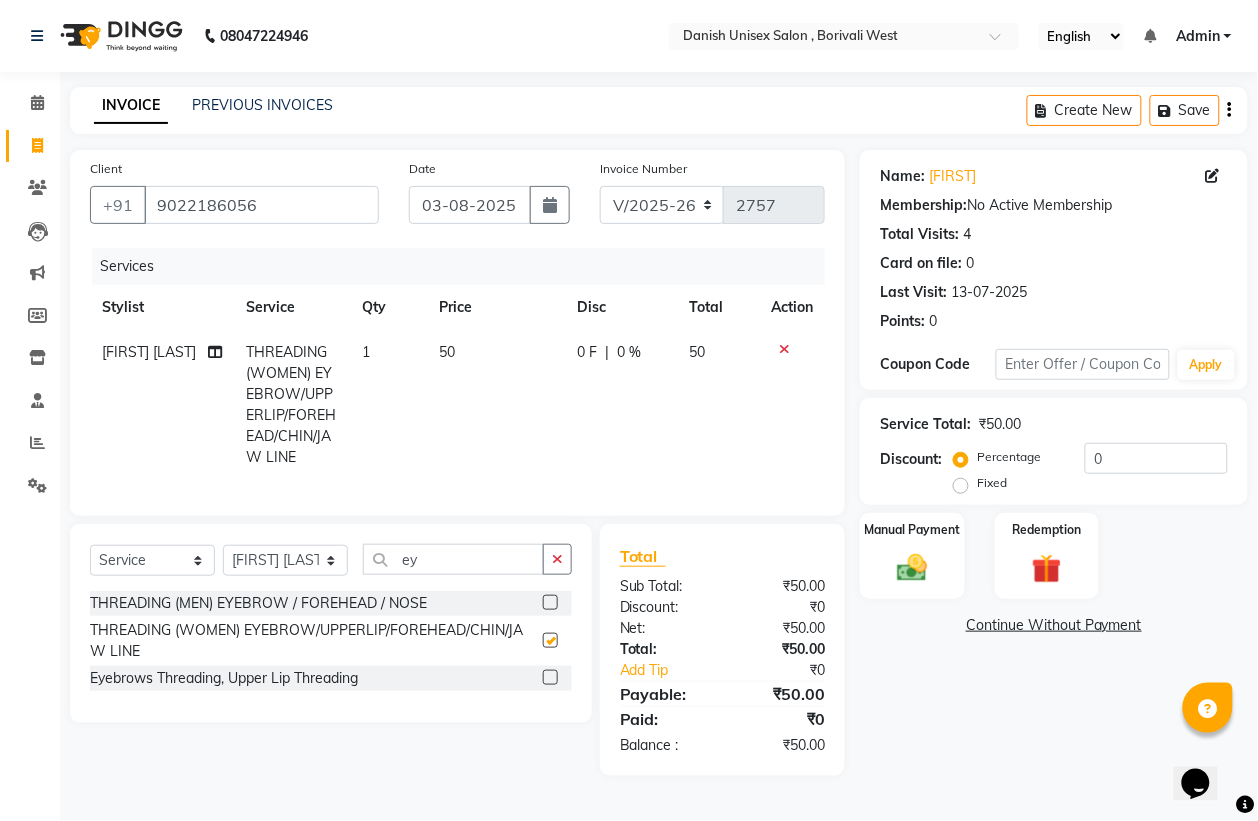 checkbox on "false" 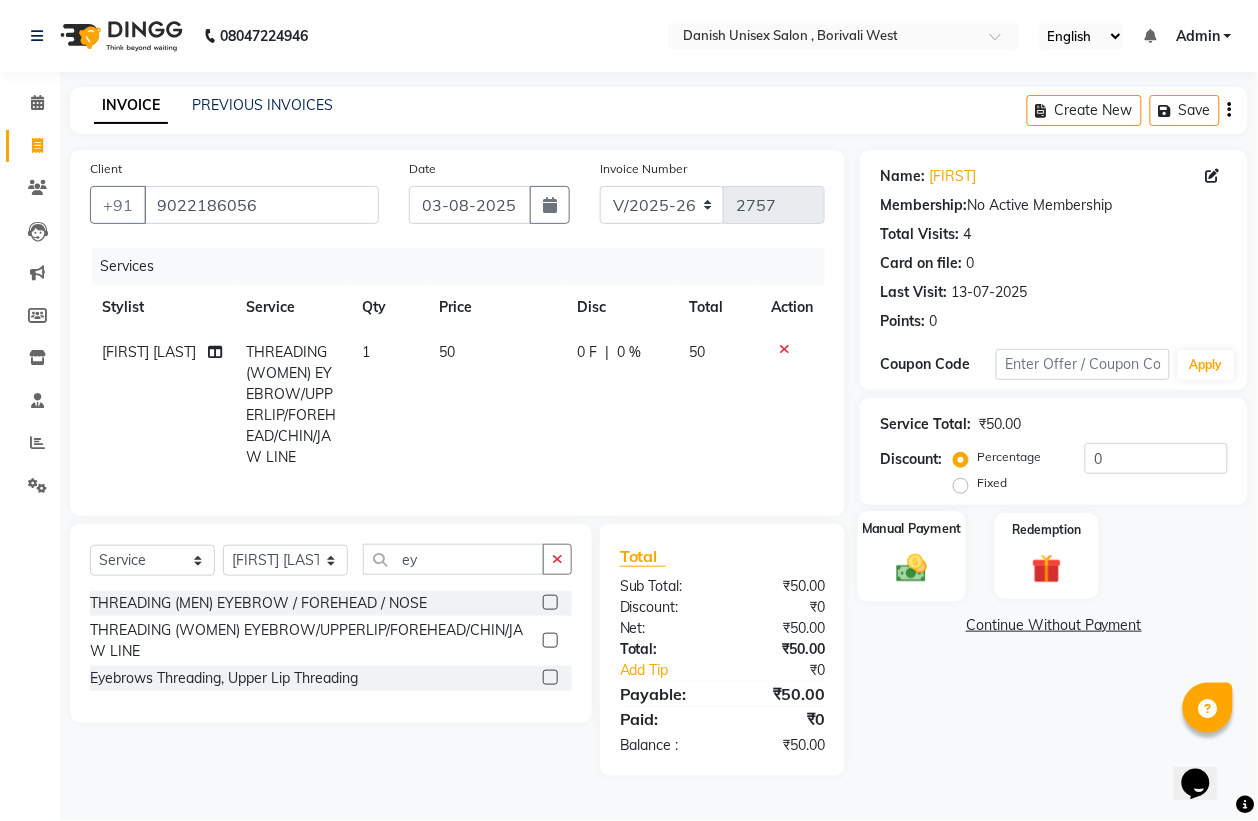 click on "Manual Payment" 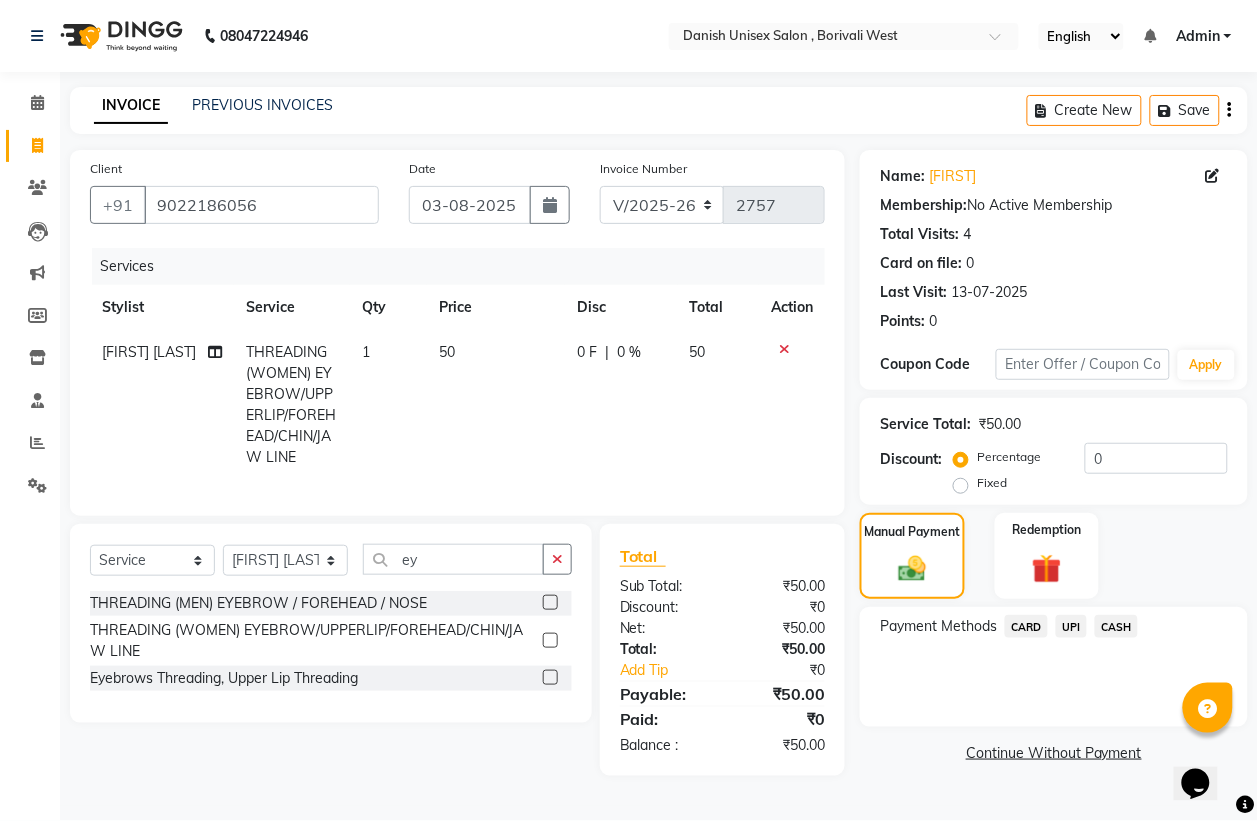 click on "CASH" 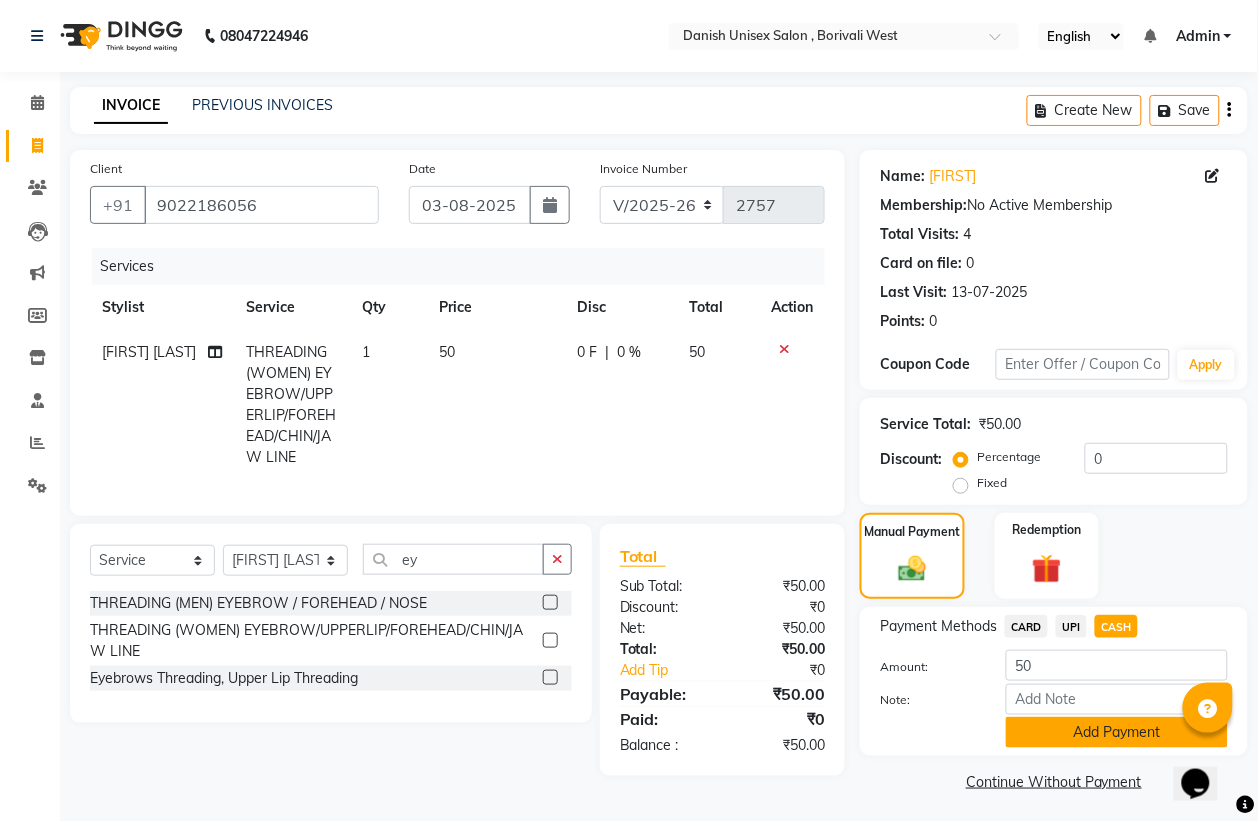 click on "Add Payment" 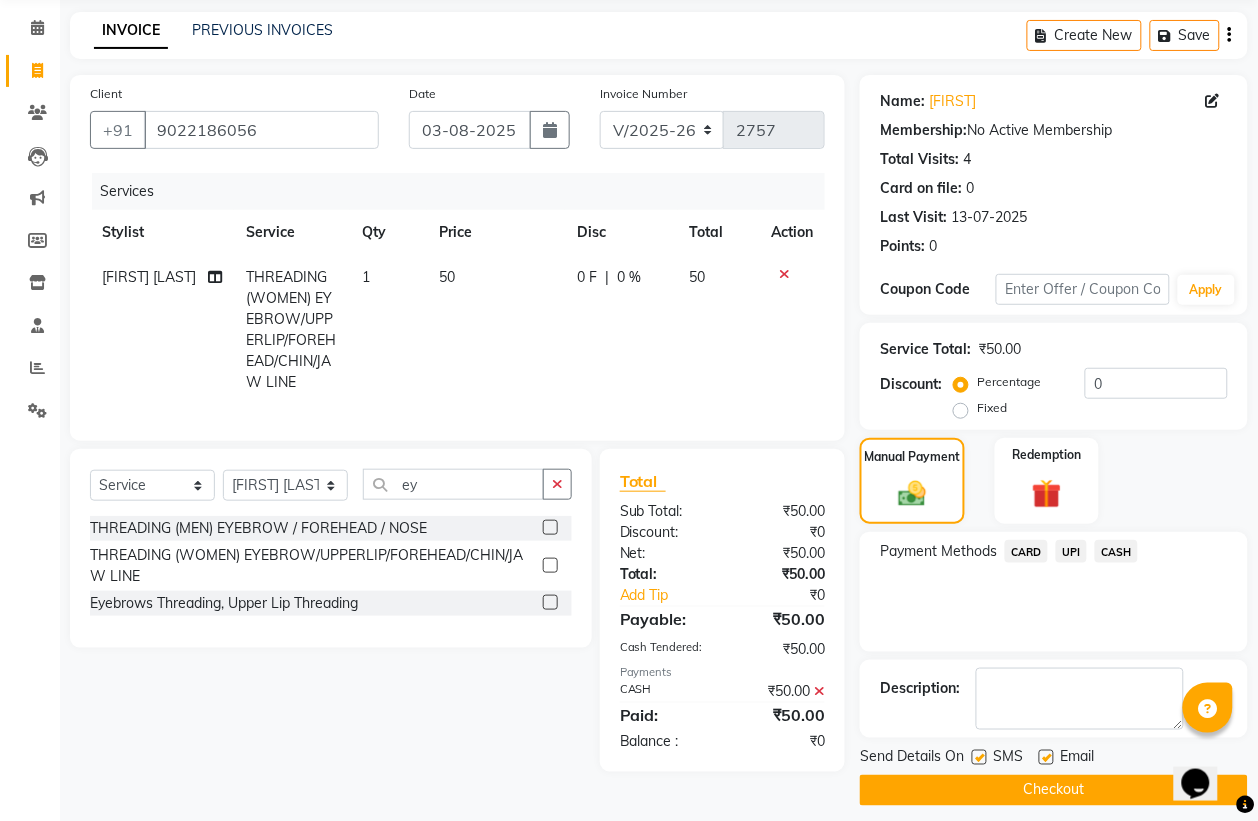scroll, scrollTop: 91, scrollLeft: 0, axis: vertical 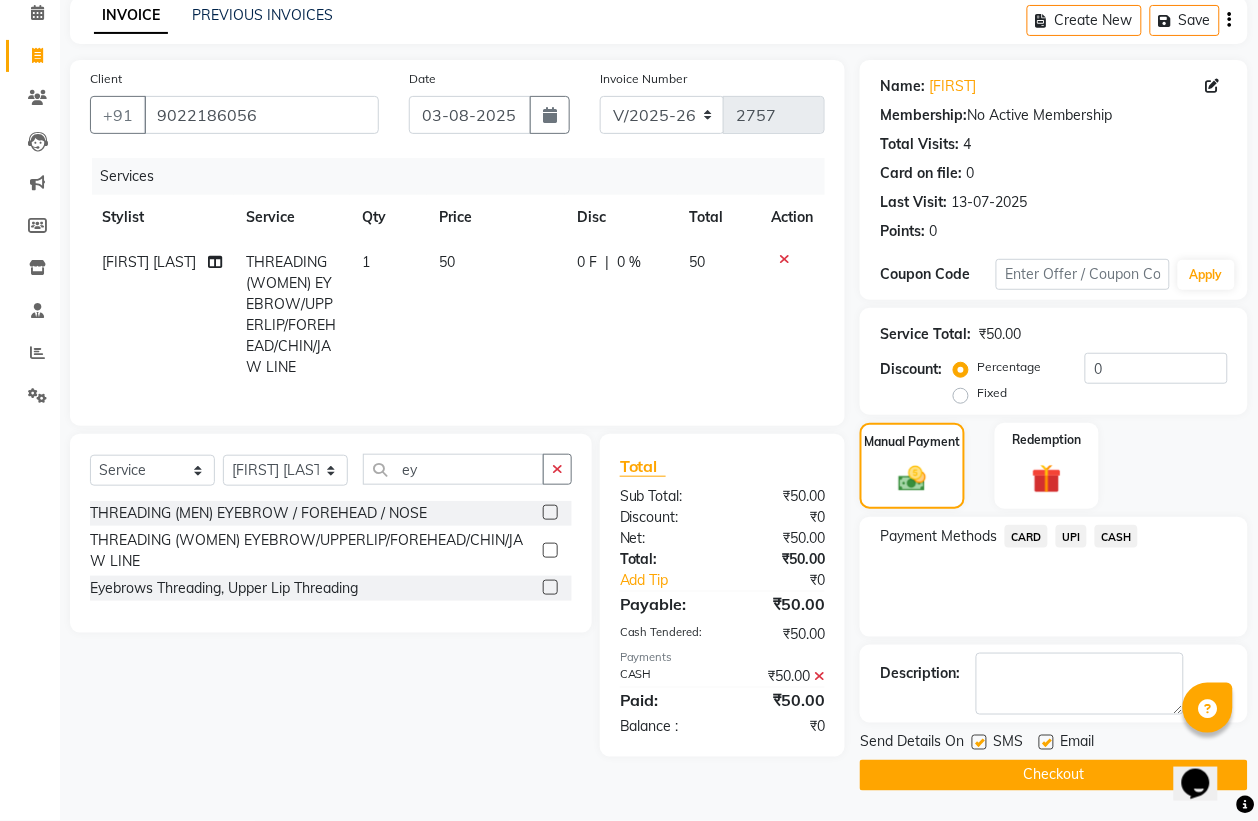 click on "Checkout" 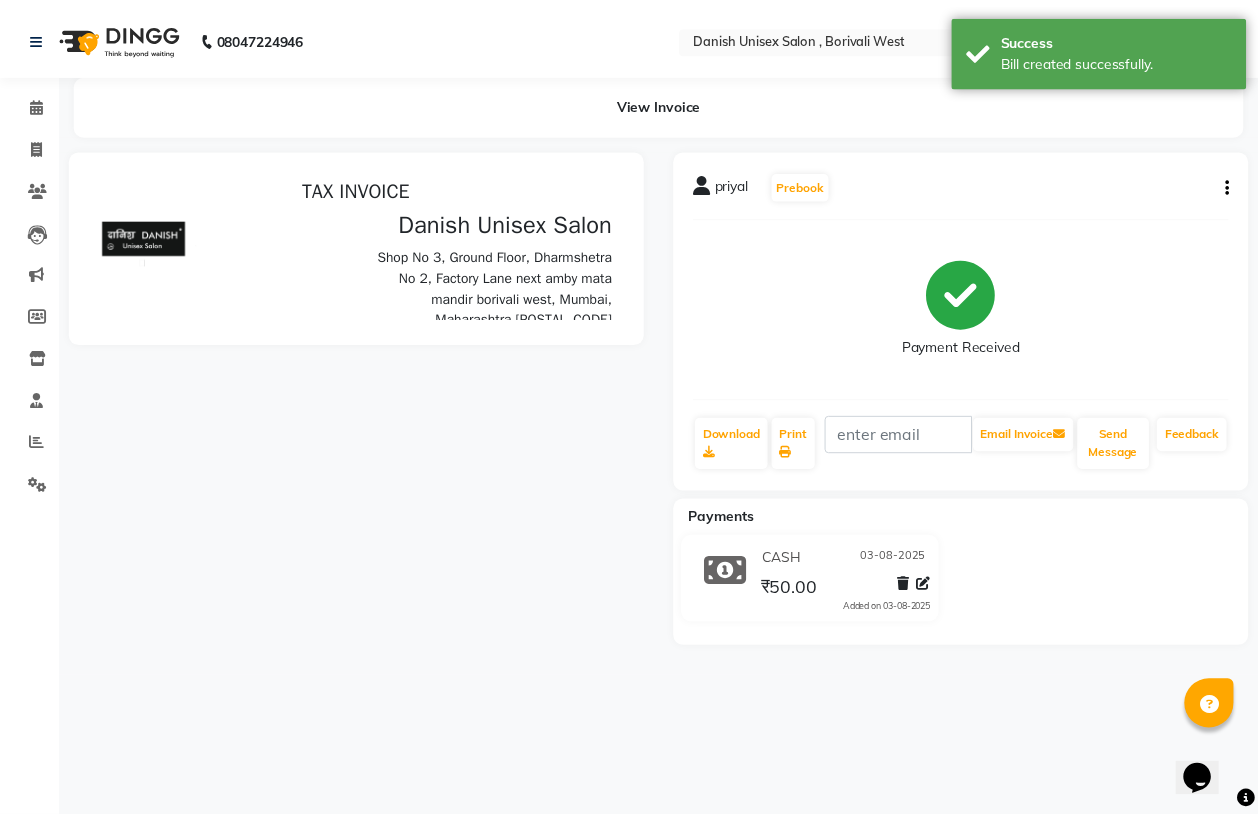 scroll, scrollTop: 0, scrollLeft: 0, axis: both 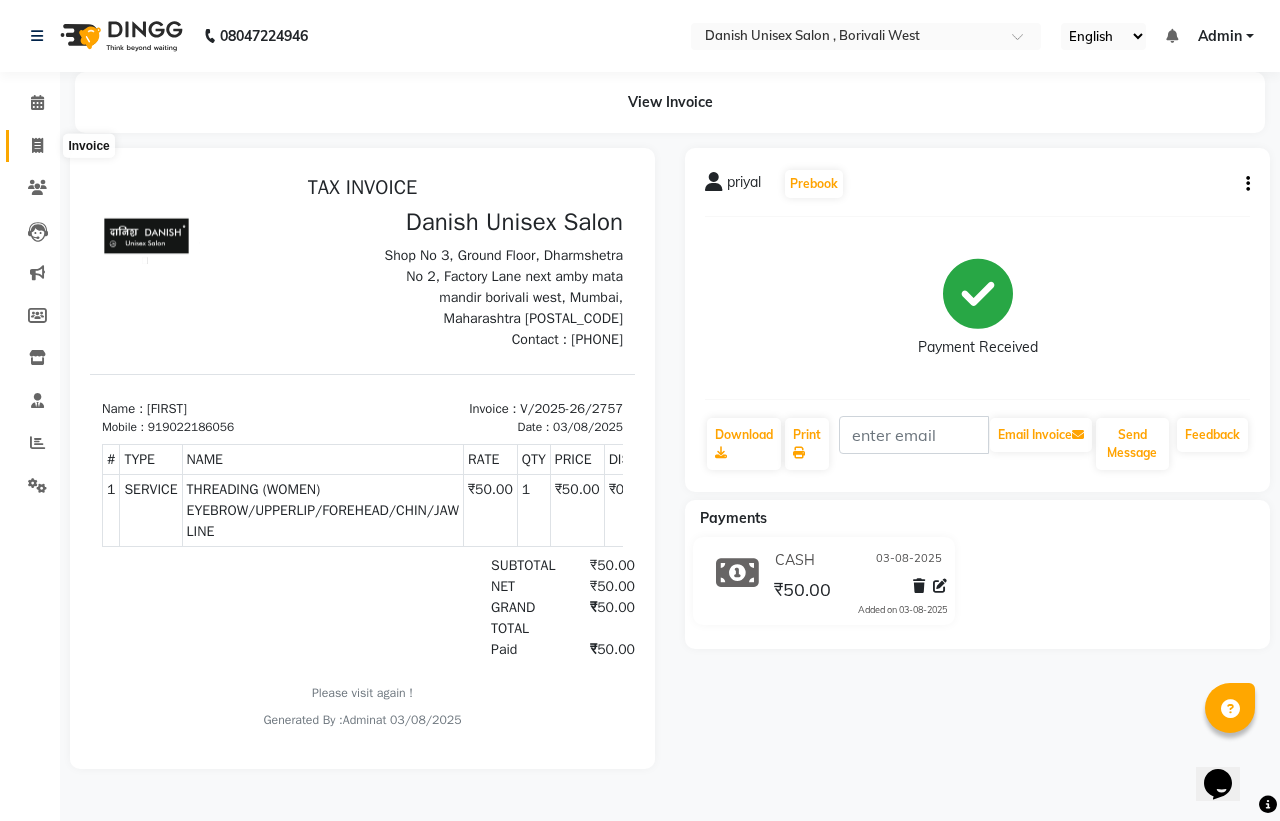 click 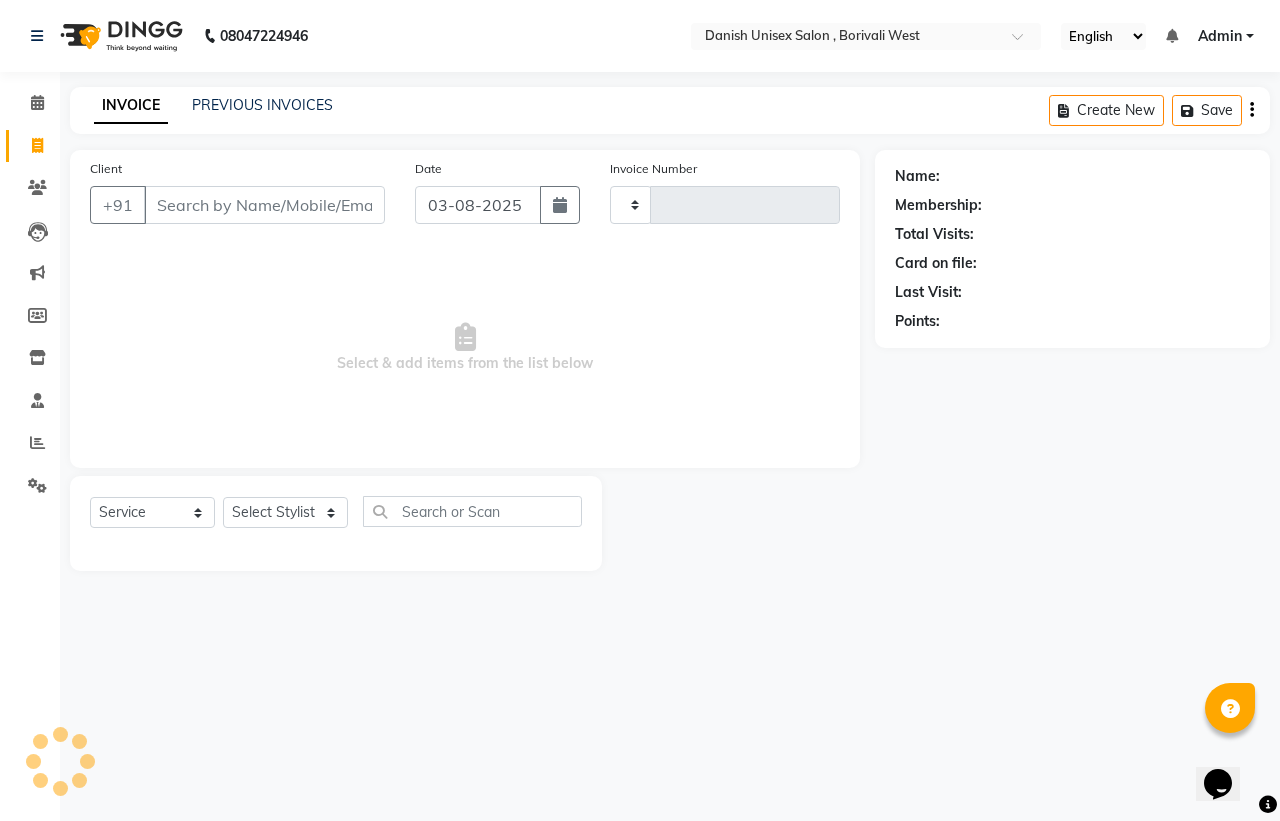 type on "2758" 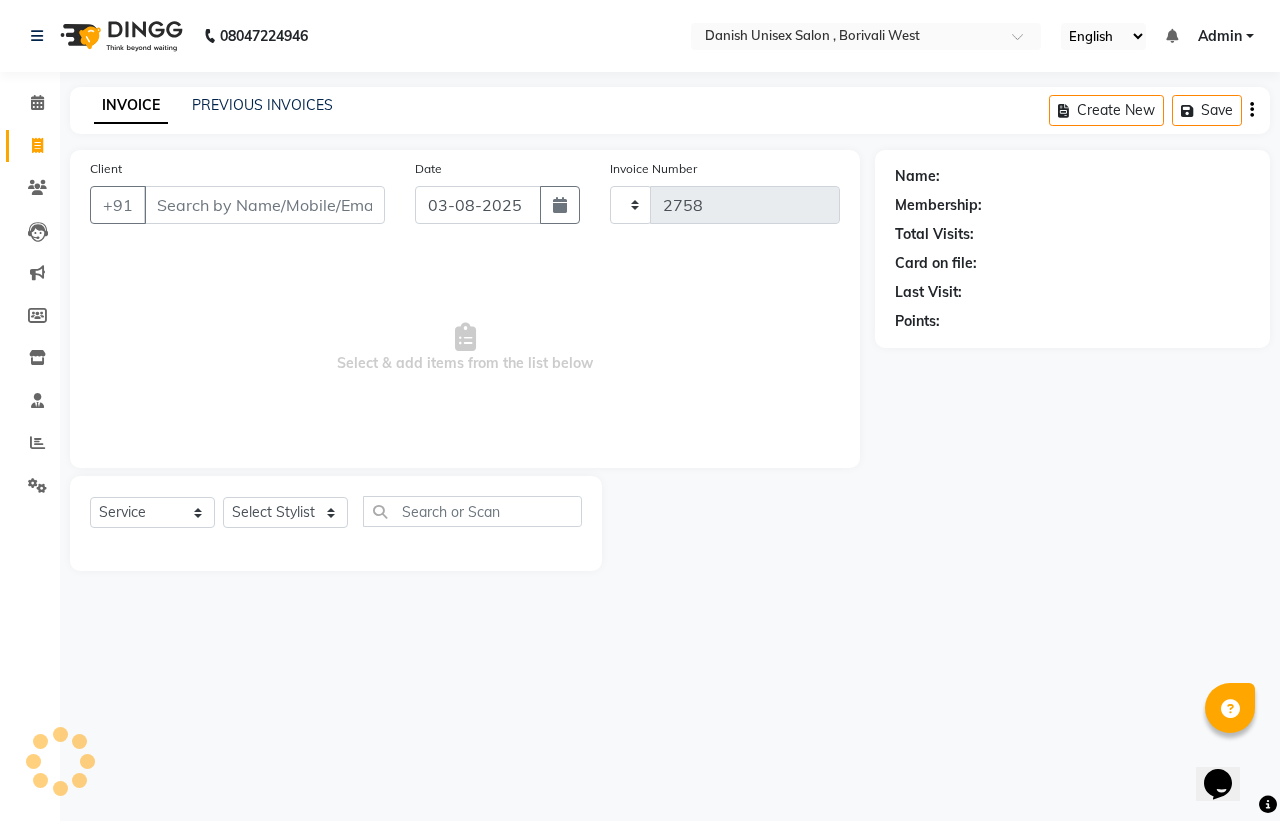 select on "6929" 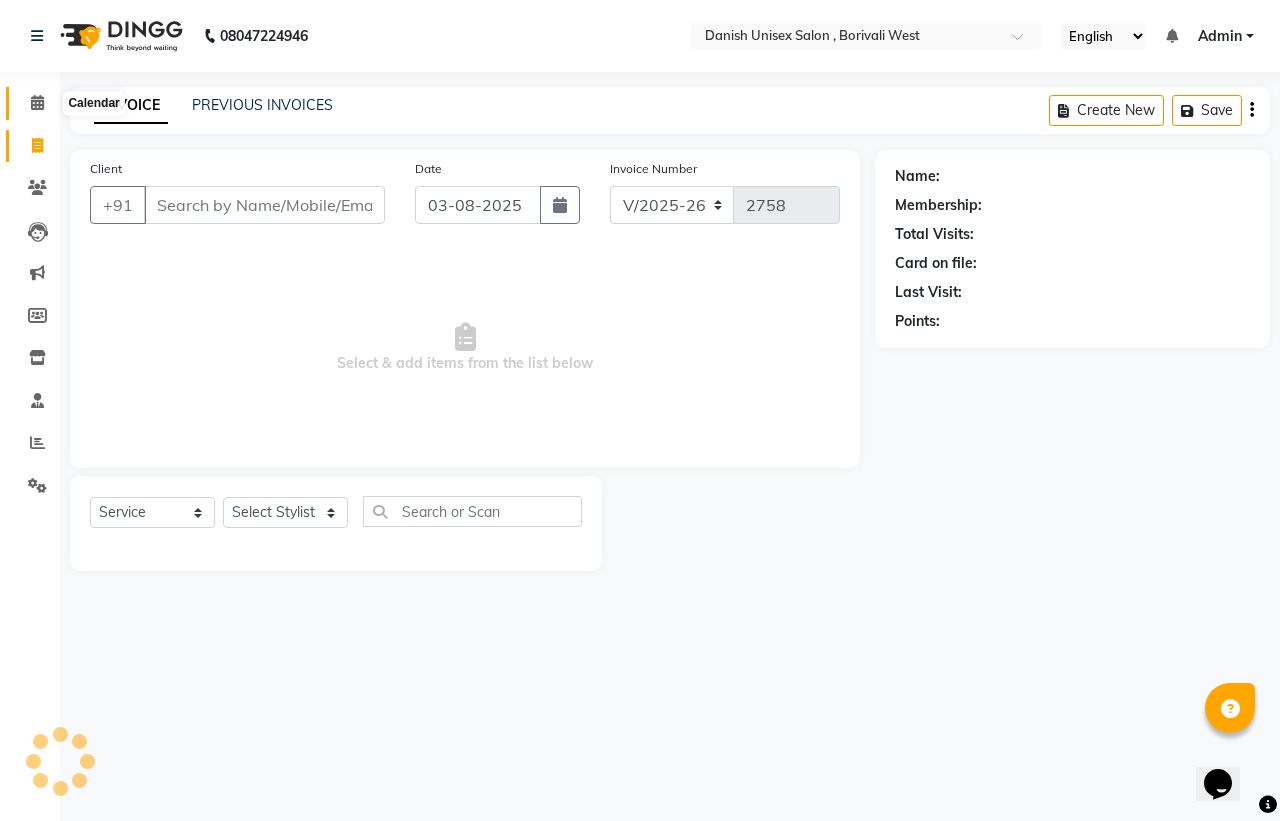 click 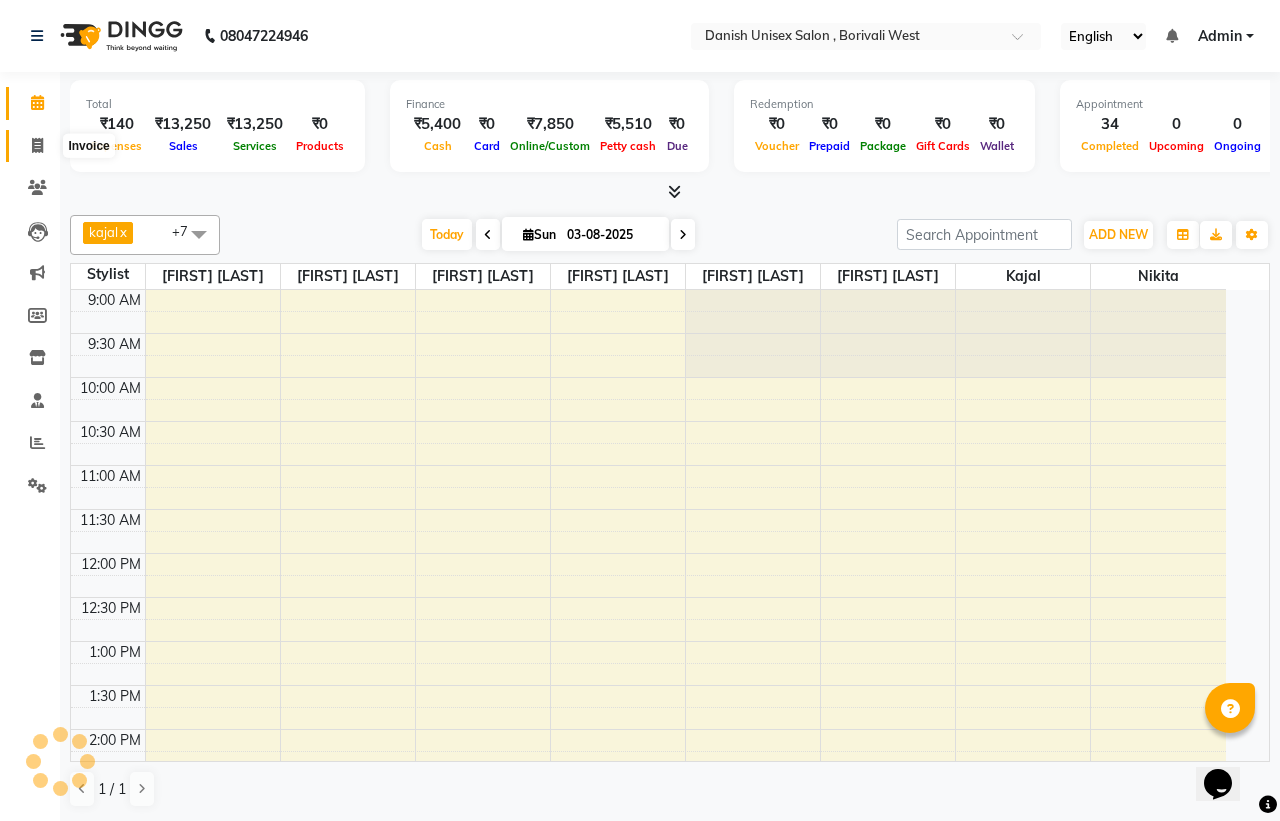 click 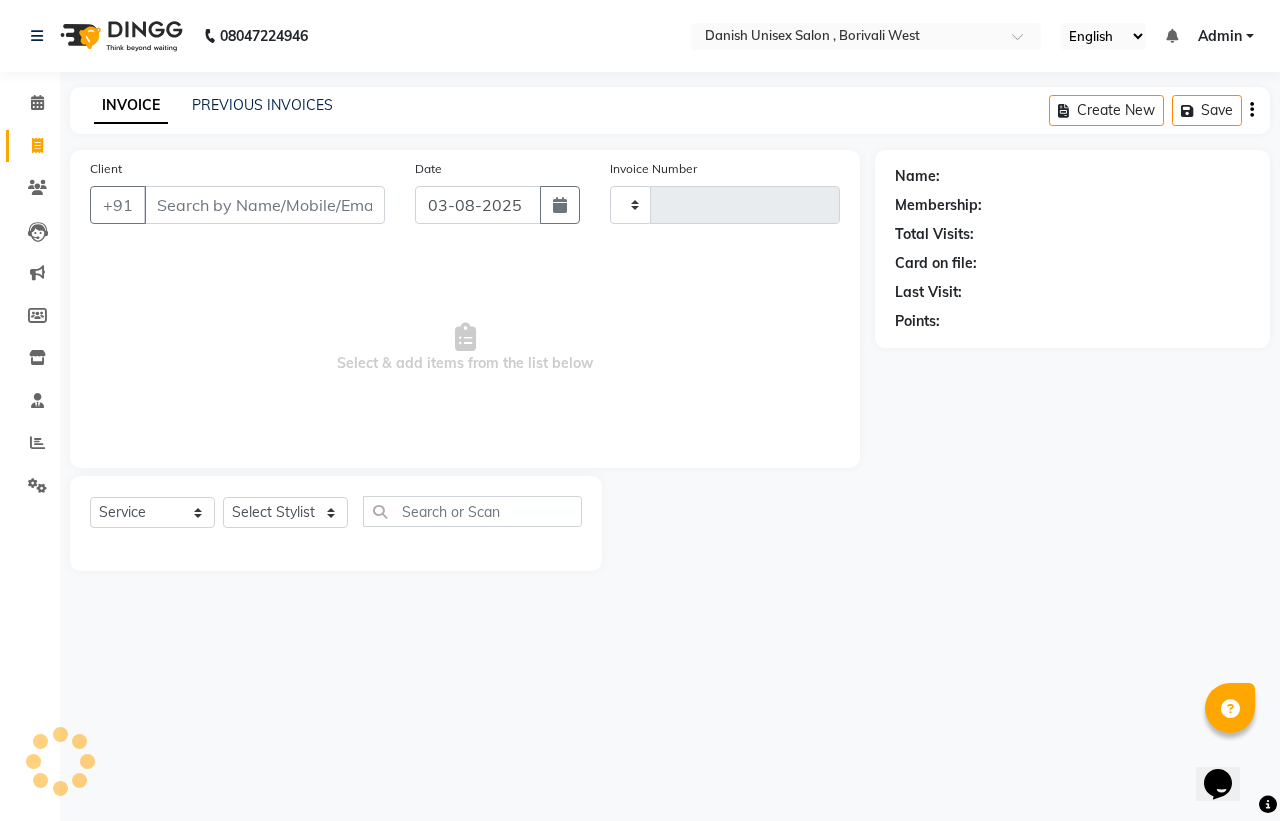 type on "2758" 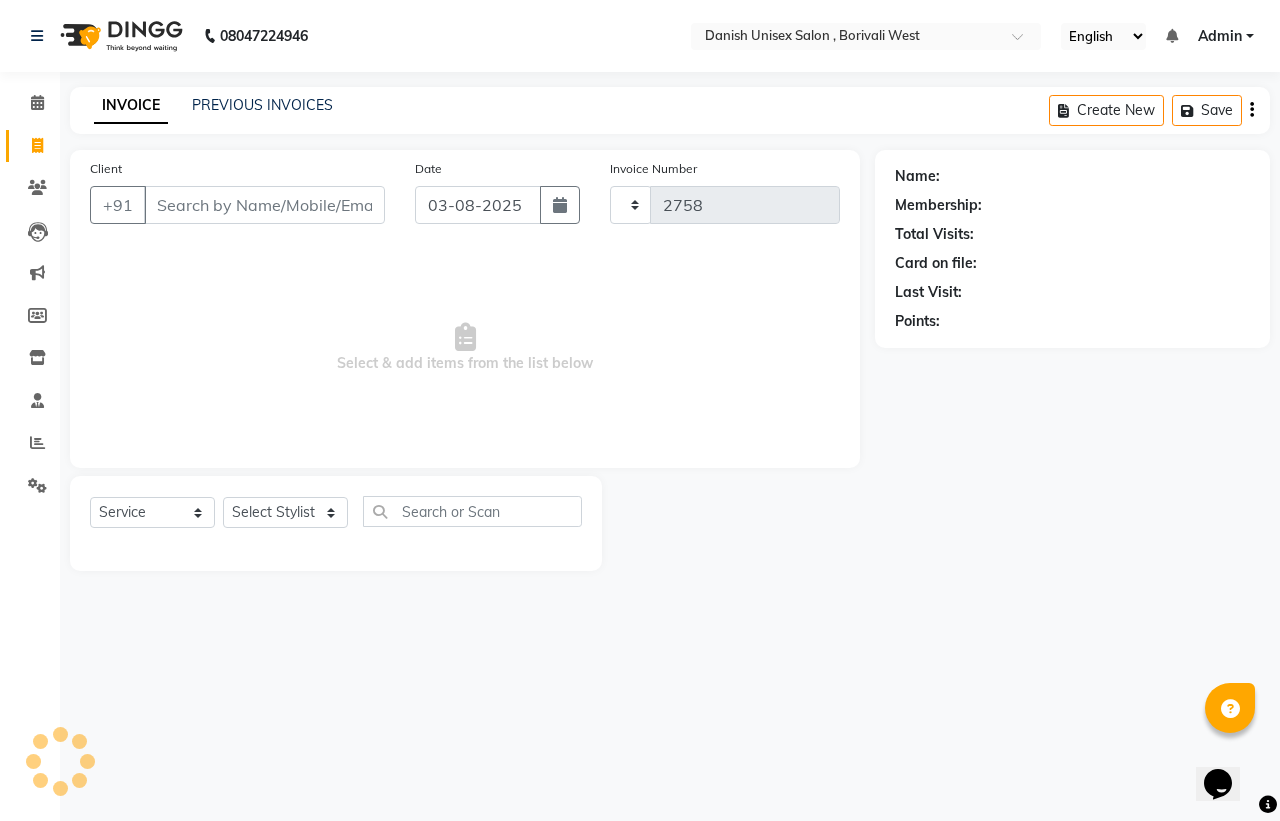 select on "6929" 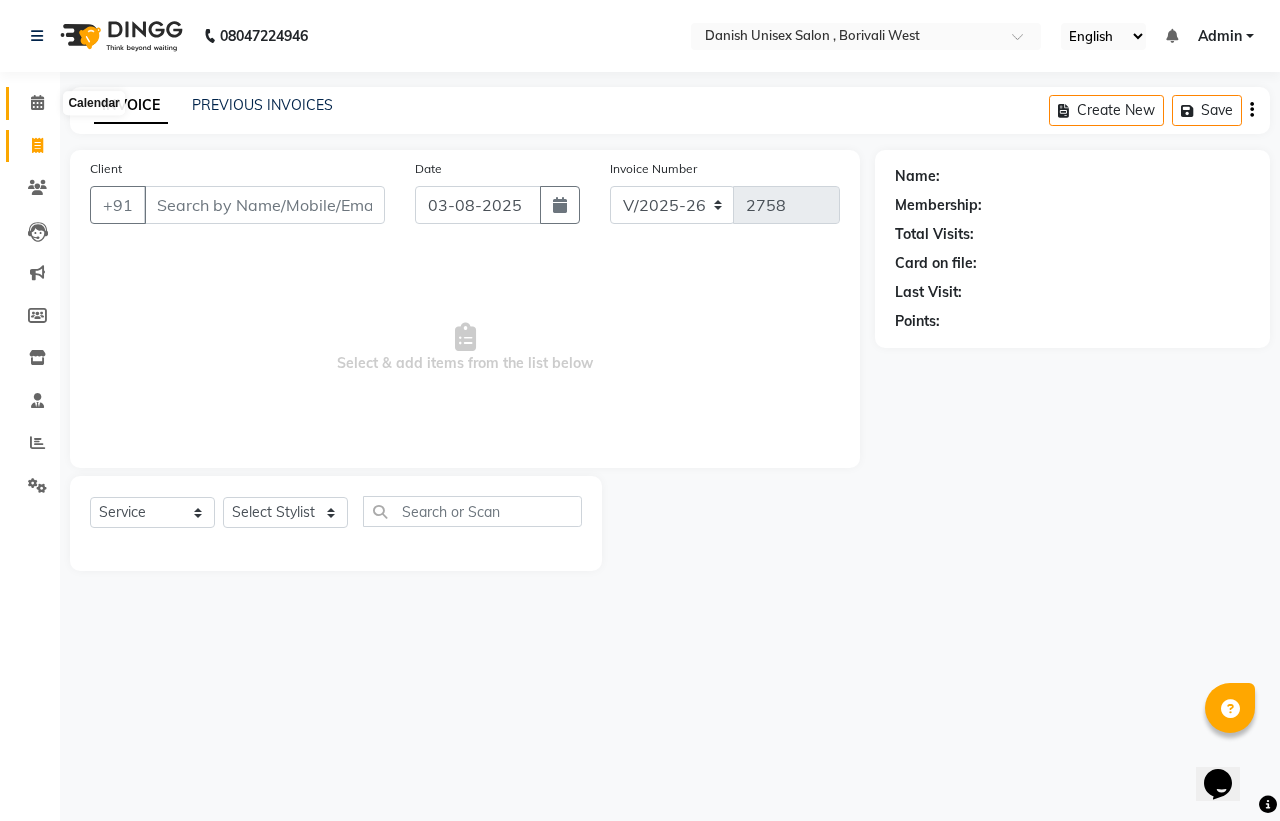 click 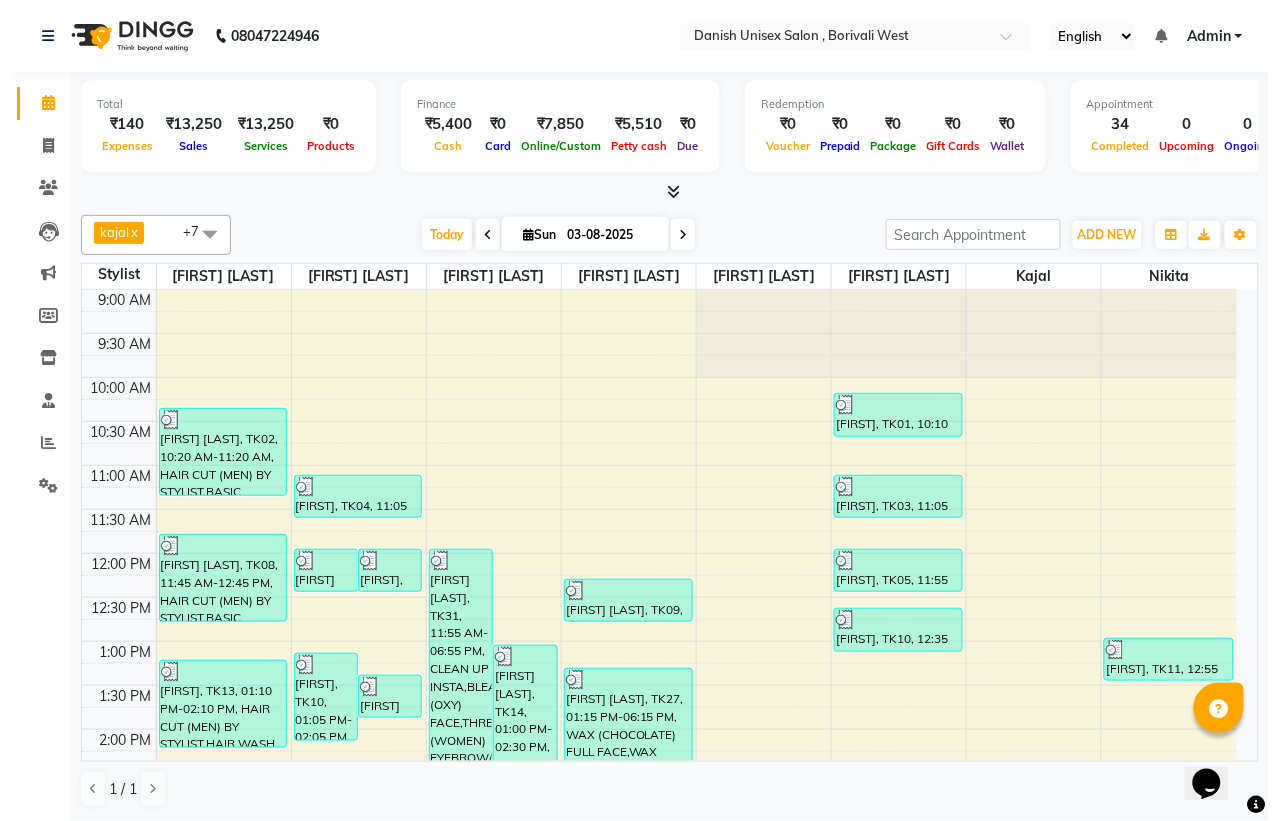 scroll, scrollTop: 500, scrollLeft: 0, axis: vertical 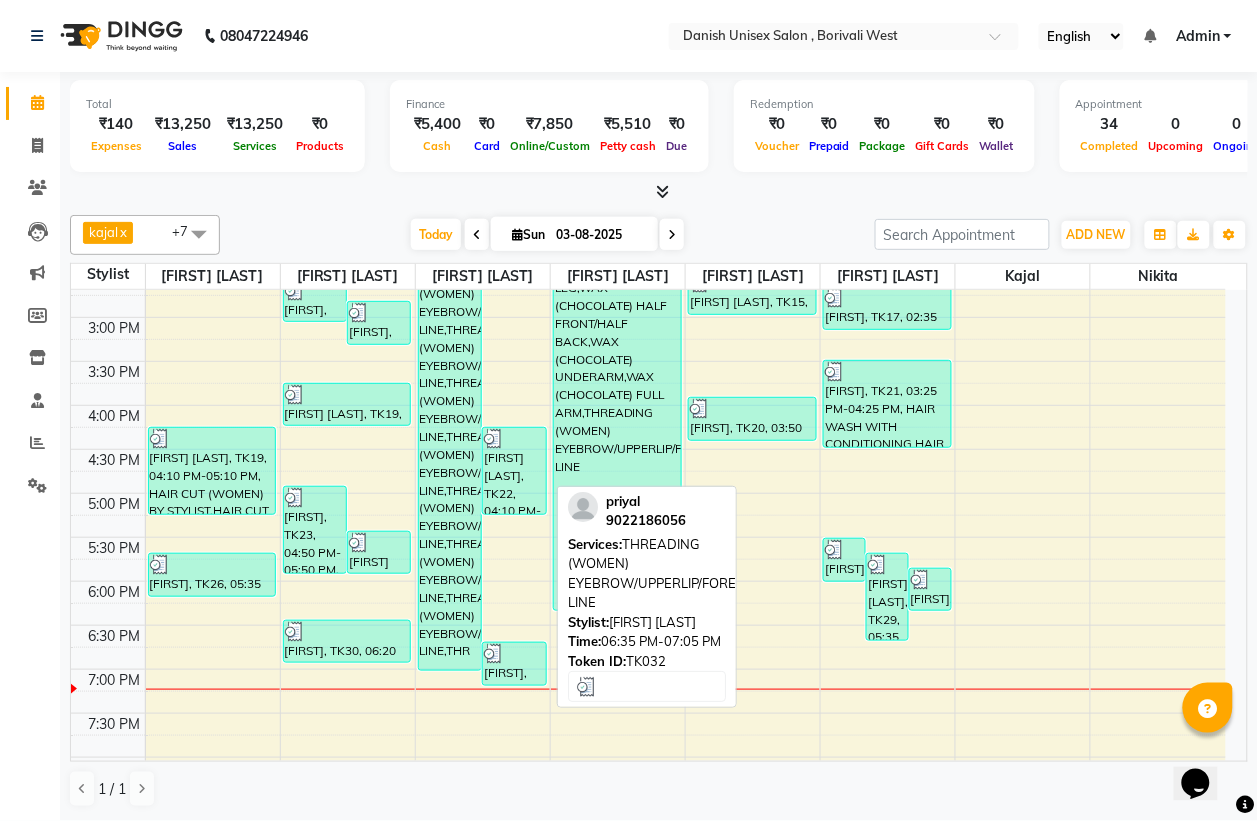 click on "[FIRST], TK32, 06:35 PM-07:05 PM, THREADING (WOMEN) EYEBROW/UPPERLIP/FOREHEAD/CHIN/JAW LINE" at bounding box center (514, 664) 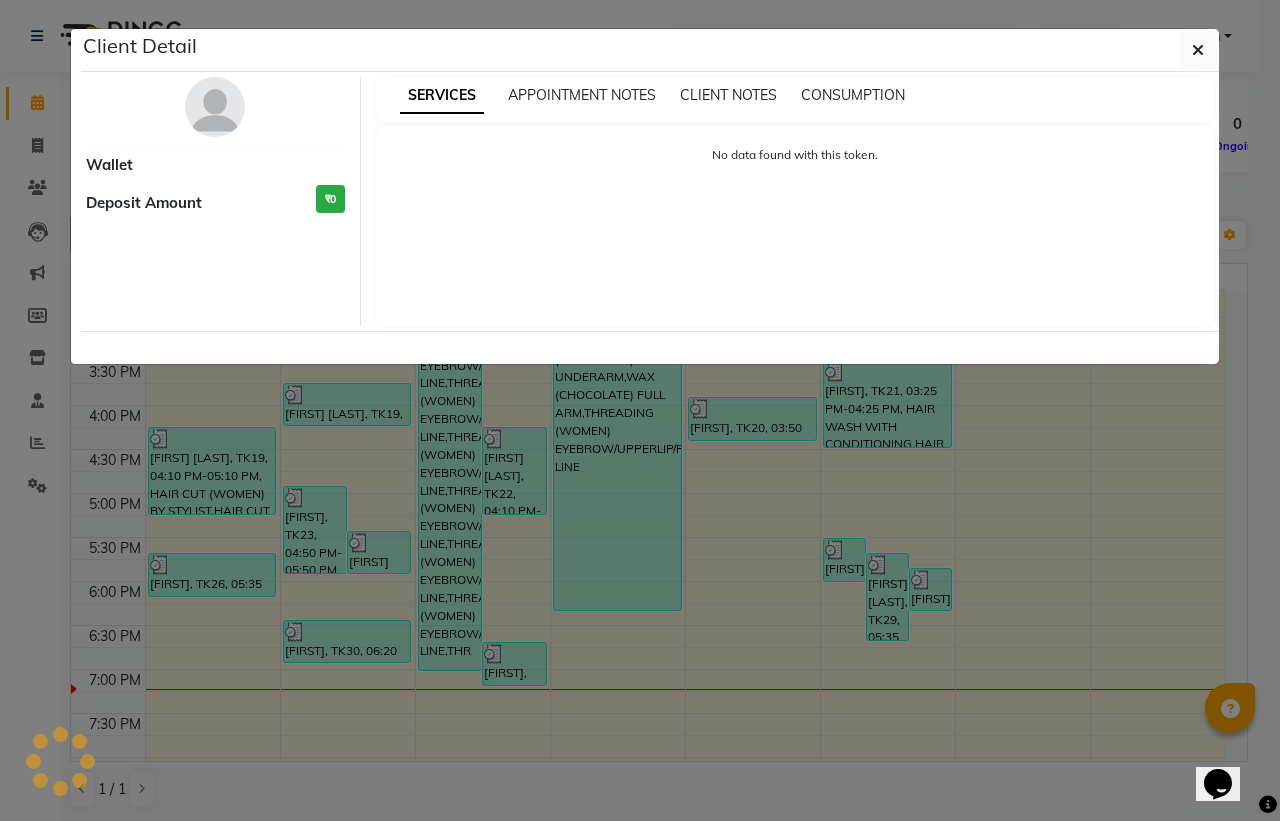 select on "3" 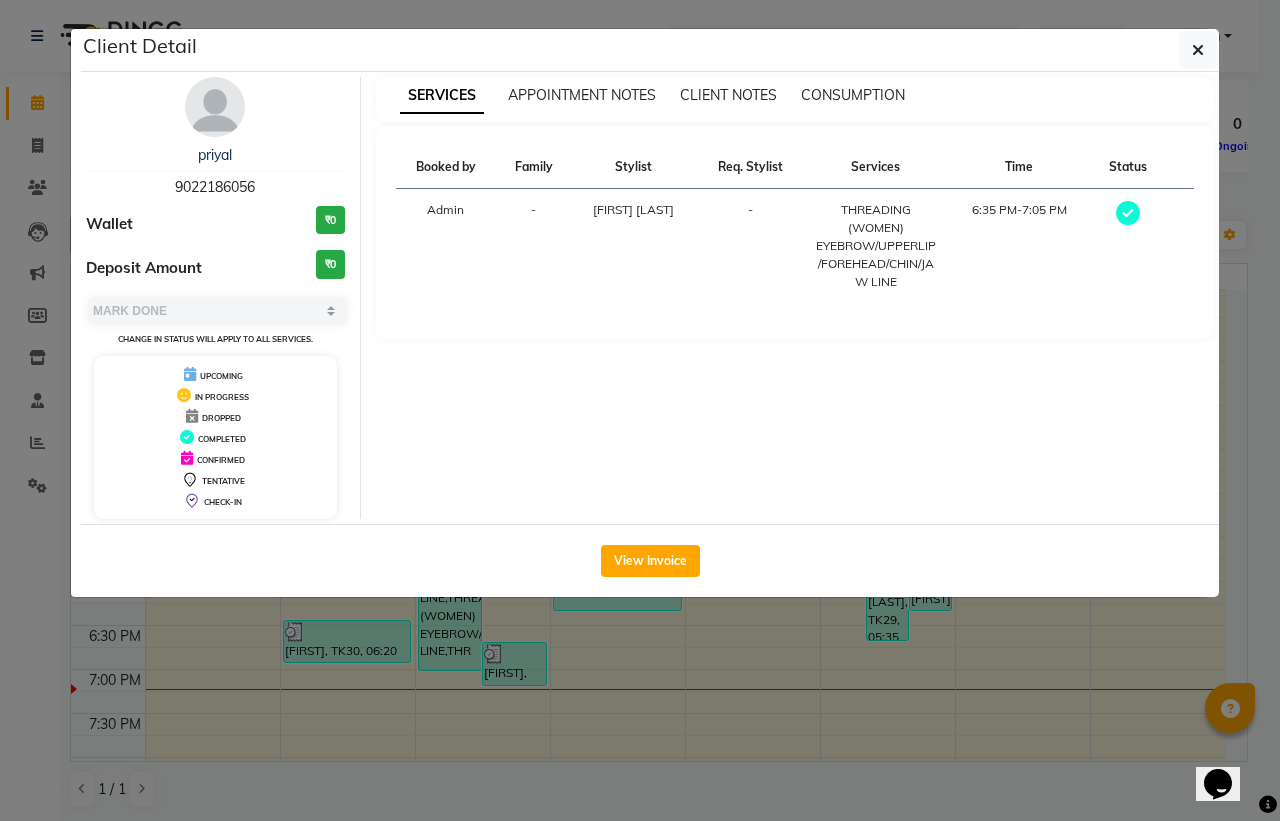 click on "Client Detail  [FIRST]    [PHONE] Wallet ₹0 Deposit Amount  ₹0  Select MARK DONE UPCOMING Change in status will apply to all services. UPCOMING IN PROGRESS DROPPED COMPLETED CONFIRMED TENTATIVE CHECK-IN SERVICES APPOINTMENT NOTES CLIENT NOTES CONSUMPTION Booked by Family Stylist Req. Stylist Services Time Status  Admin  - [FIRST] [LAST] -  THREADING (WOMEN) EYEBROW/UPPERLIP/FOREHEAD/CHIN/JAW LINE   6:35 PM-7:05 PM   View Invoice" 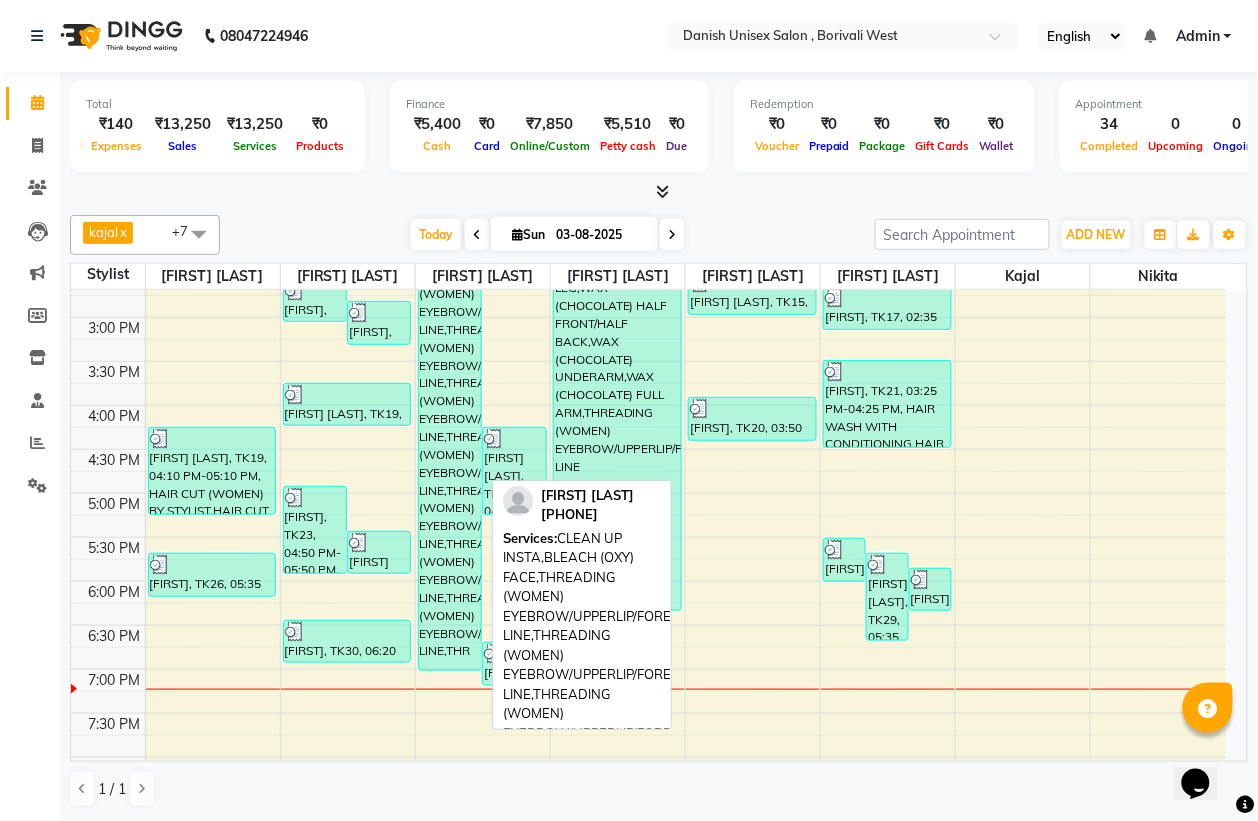 click on "[FIRST] [LAST], TK31, 11:55 AM-06:55 PM, CLEAN UP INSTA,BLEACH (OXY) FACE,THREADING (WOMEN) EYEBROW/UPPERLIP/FOREHEAD/CHIN/JAW LINE,THREADING (WOMEN) EYEBROW/UPPERLIP/FOREHEAD/CHIN/JAW LINE,THREADING (WOMEN) EYEBROW/UPPERLIP/FOREHEAD/CHIN/JAW LINE,THREADING (WOMEN) EYEBROW/UPPERLIP/FOREHEAD/CHIN/JAW LINE,THREADING (WOMEN) EYEBROW/UPPERLIP/FOREHEAD/CHIN/JAW LINE,THREADING (WOMEN) EYEBROW/UPPERLIP/FOREHEAD/CHIN/JAW LINE,THREADING (WOMEN) EYEBROW/UPPERLIP/FOREHEAD/CHIN/JAW LINE,THREADING (WOMEN) EYEBROW/UPPERLIP/FOREHEAD/CHIN/JAW LINE,THR" at bounding box center [450, 360] 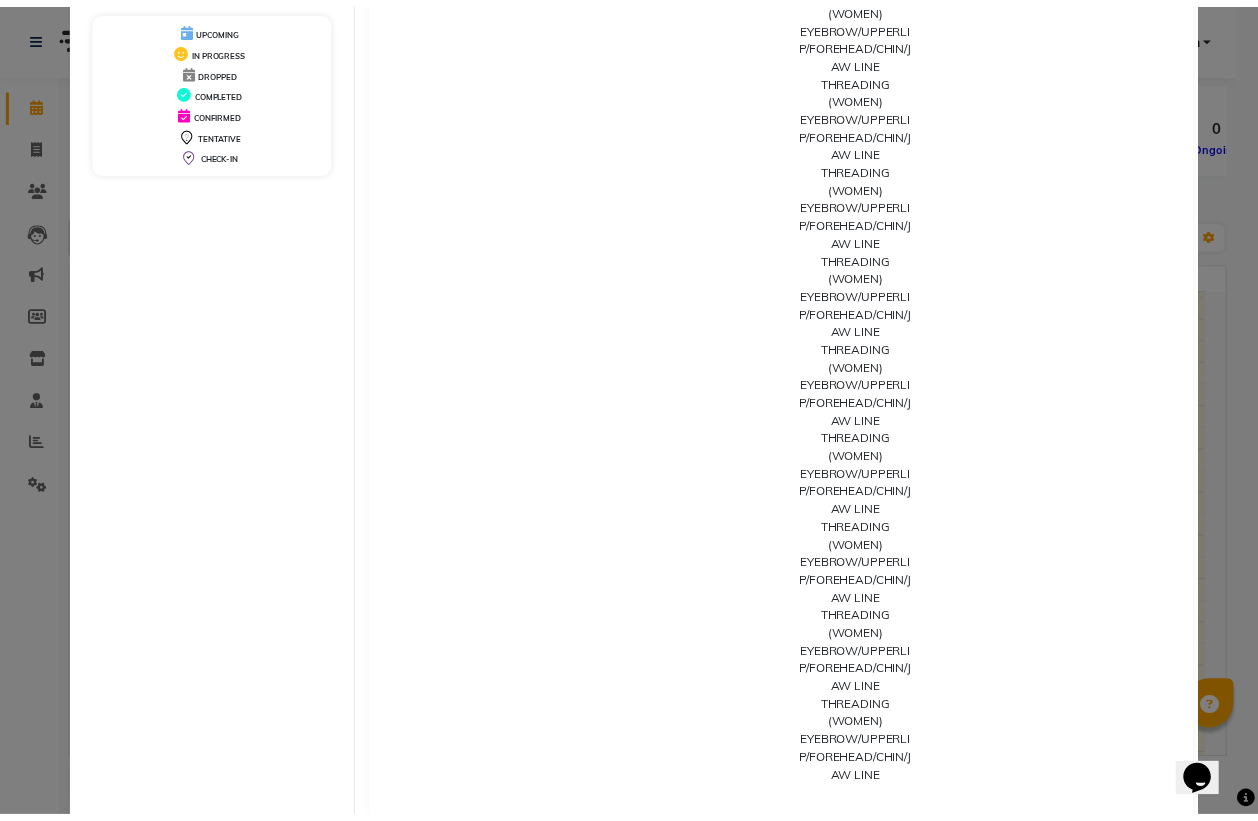 scroll, scrollTop: 472, scrollLeft: 0, axis: vertical 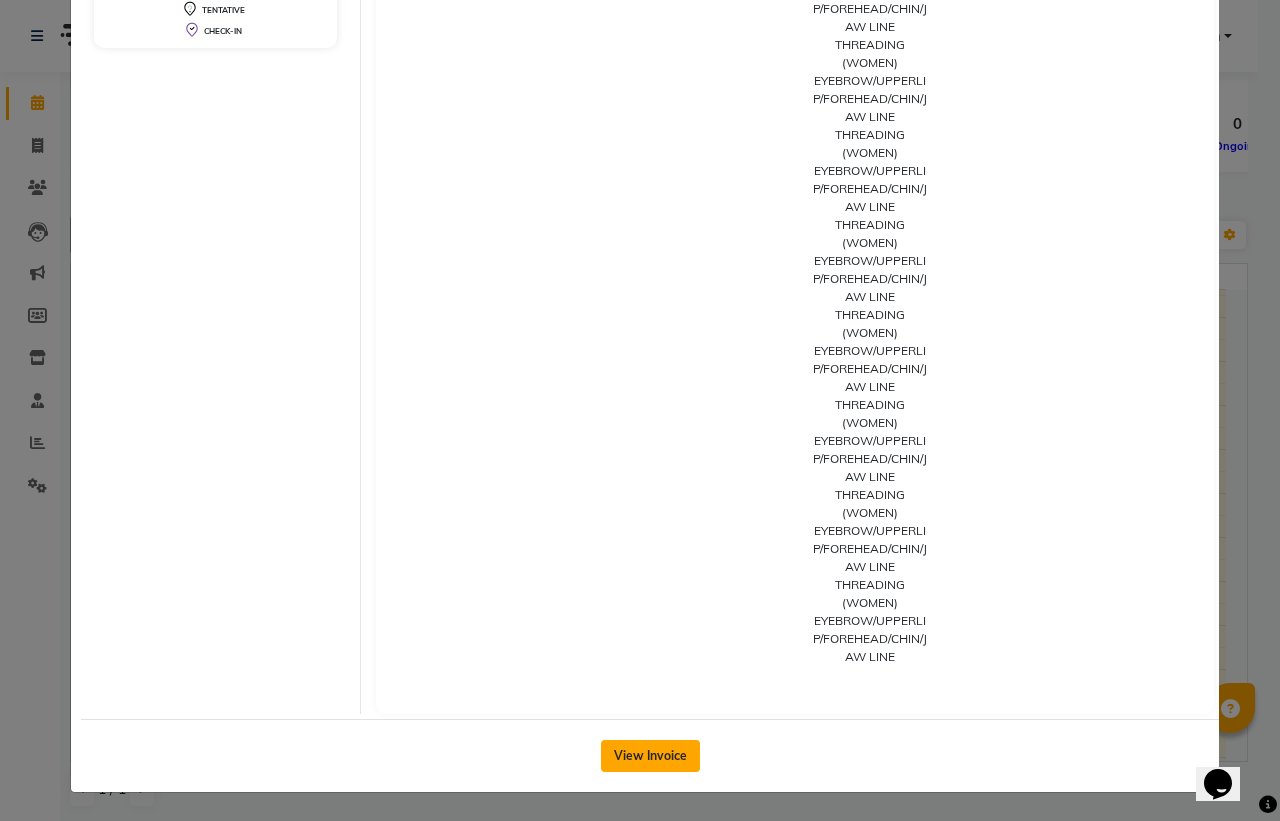 click on "View Invoice" 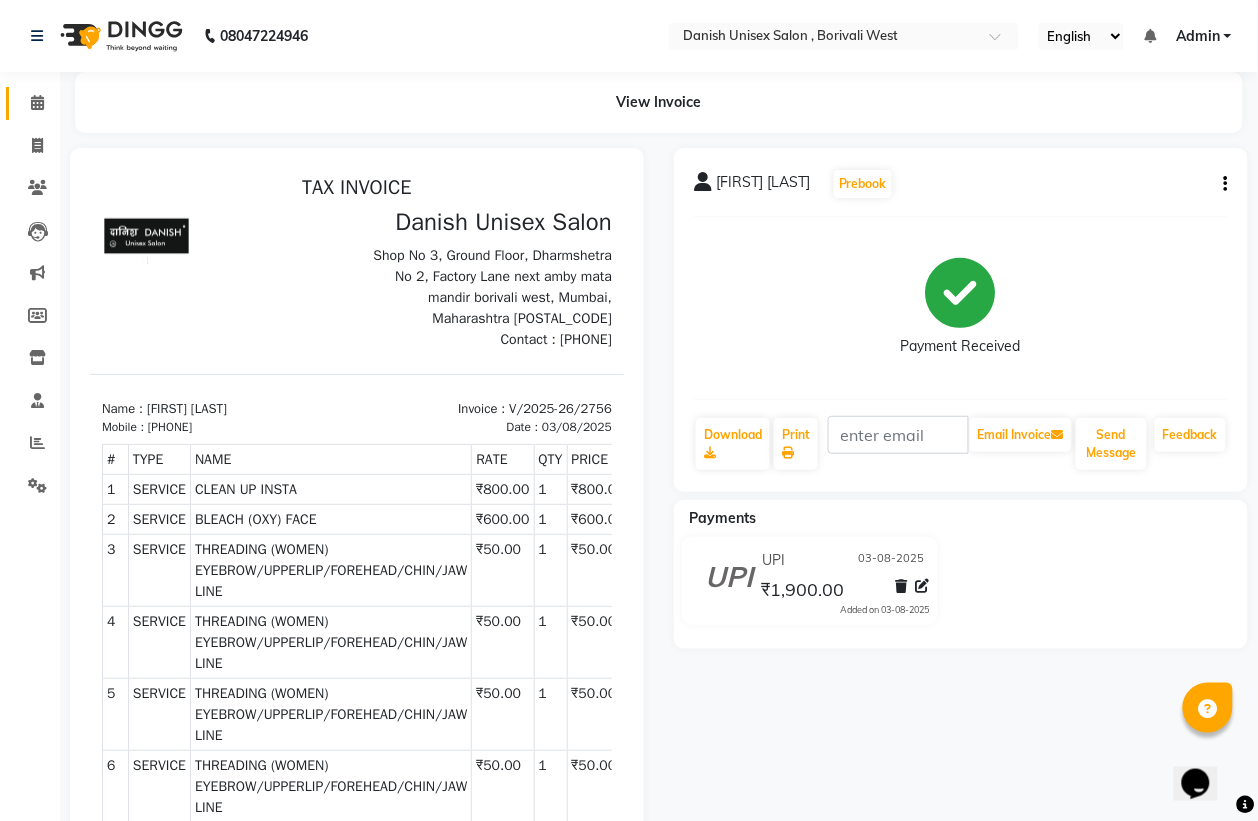 scroll, scrollTop: 0, scrollLeft: 0, axis: both 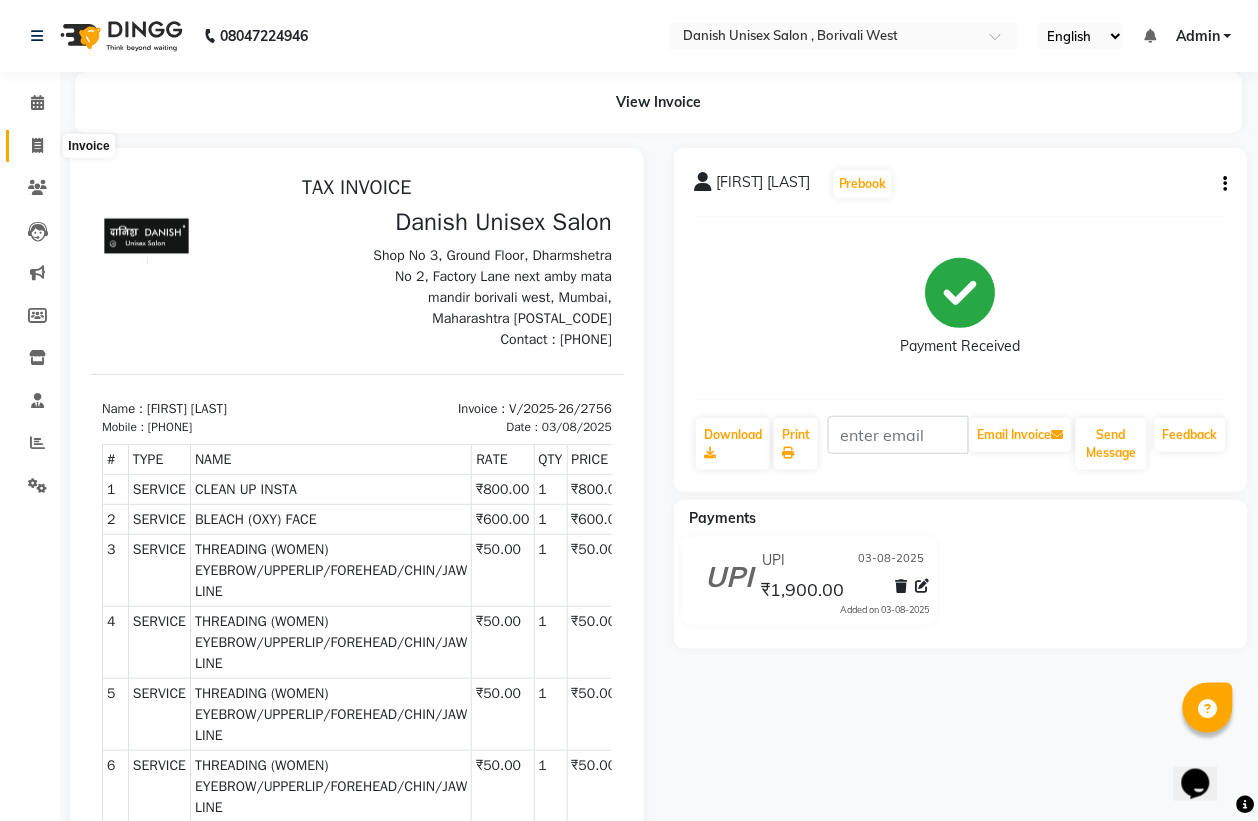 click 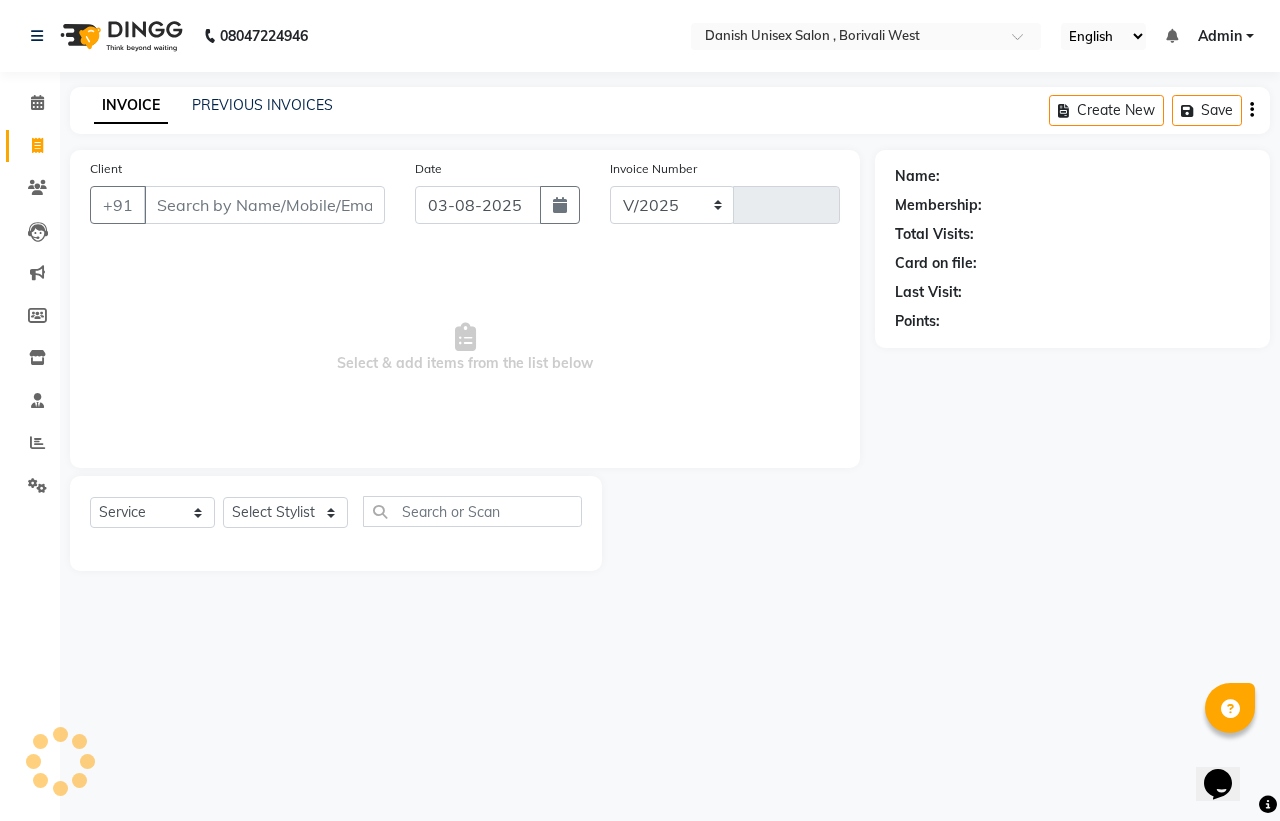 select on "6929" 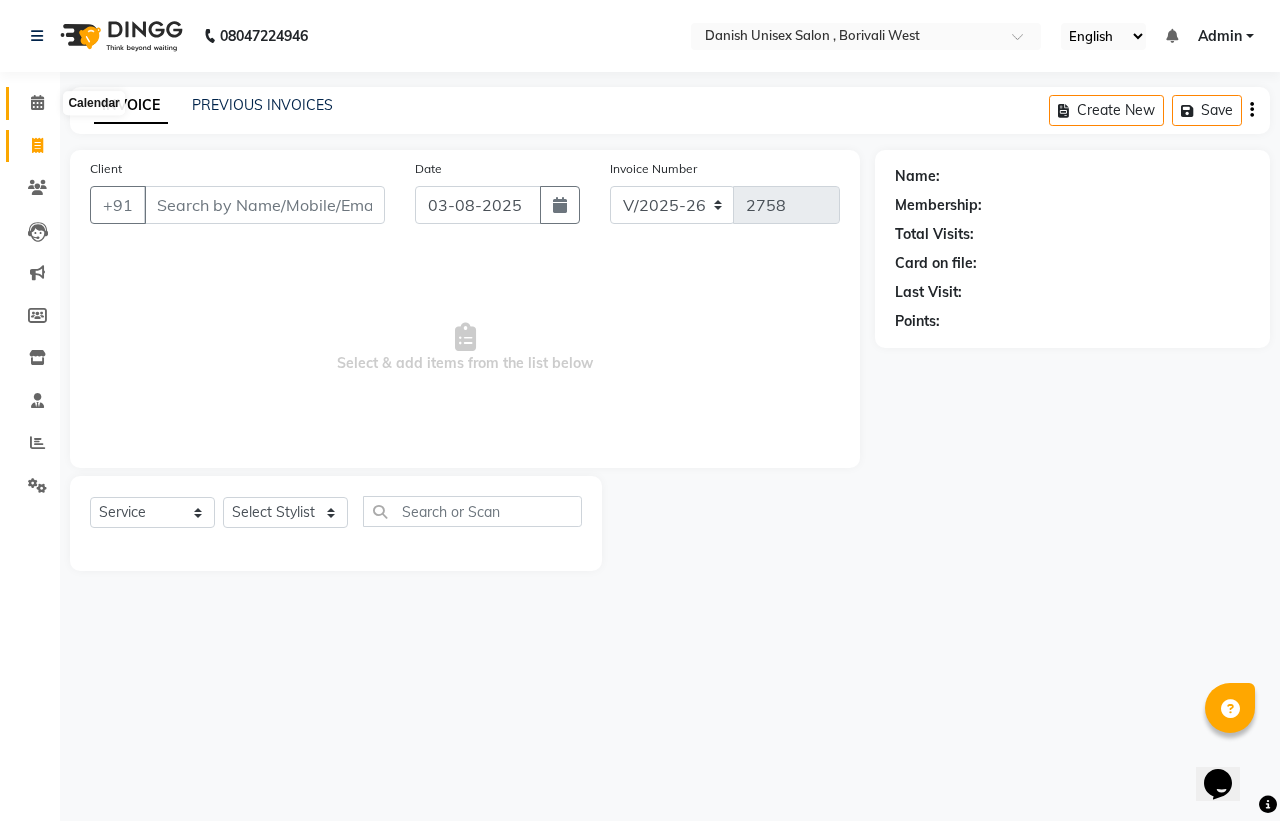 click 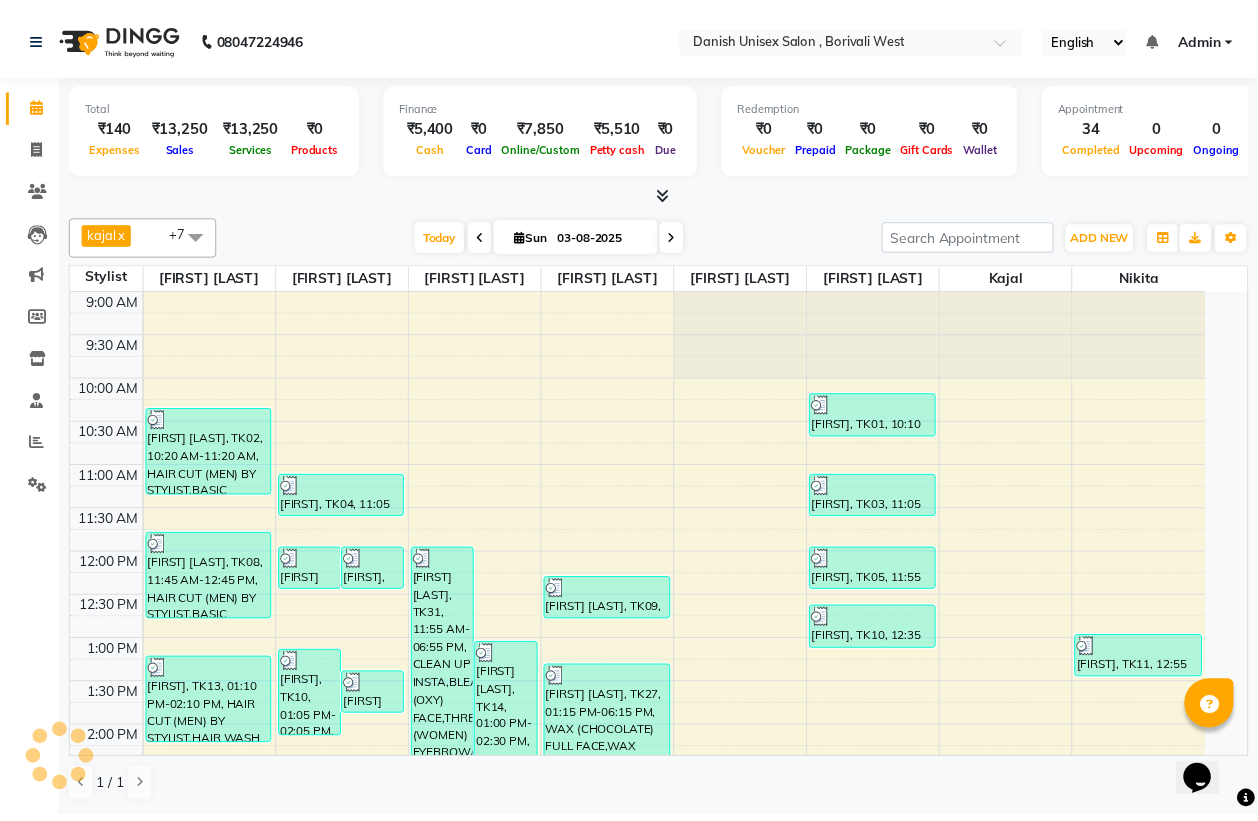 scroll, scrollTop: 647, scrollLeft: 0, axis: vertical 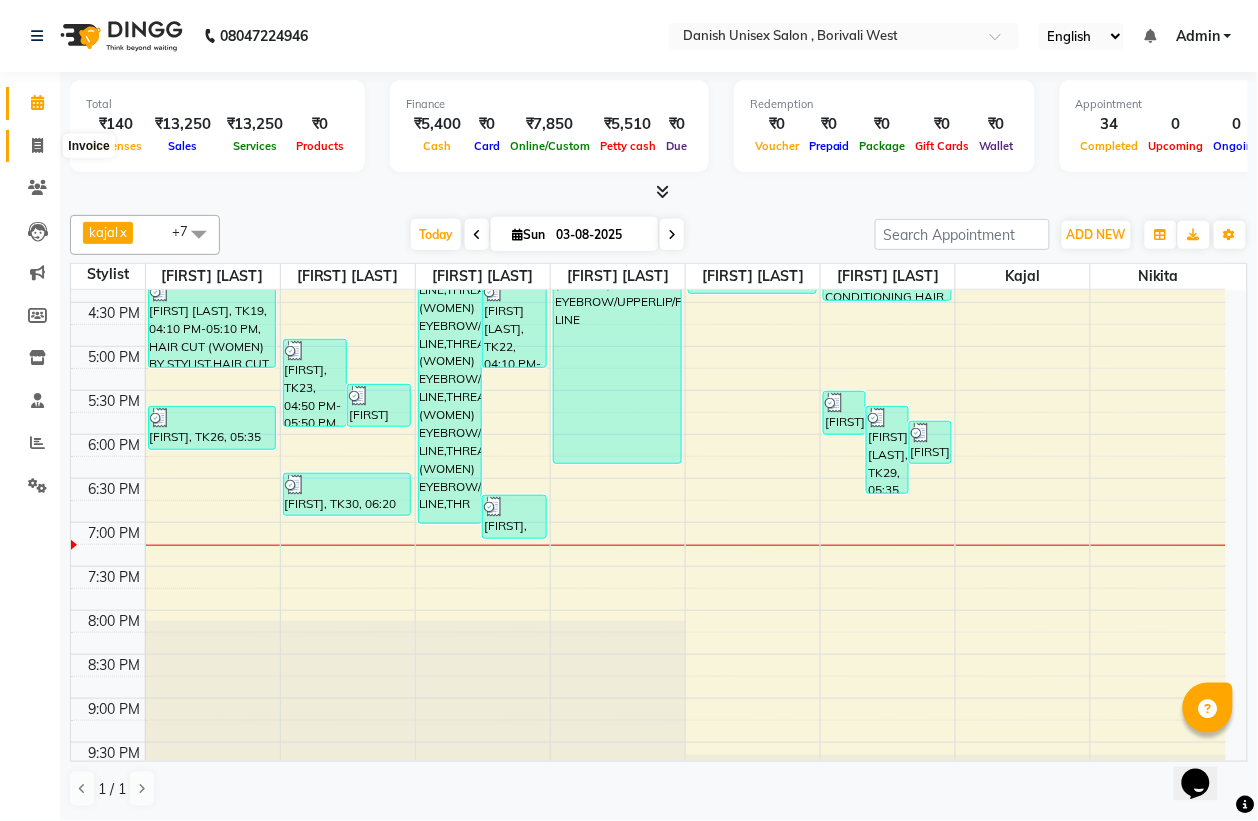 click 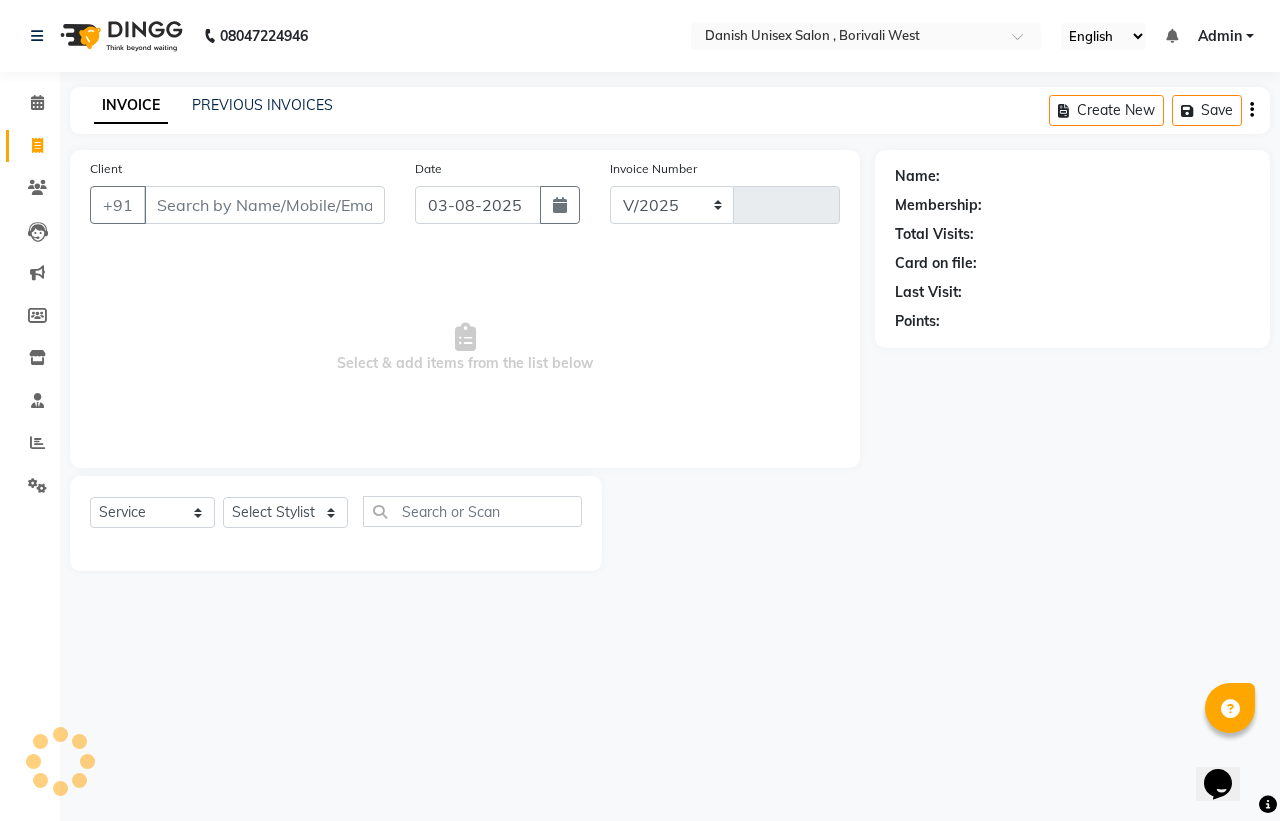 select on "6929" 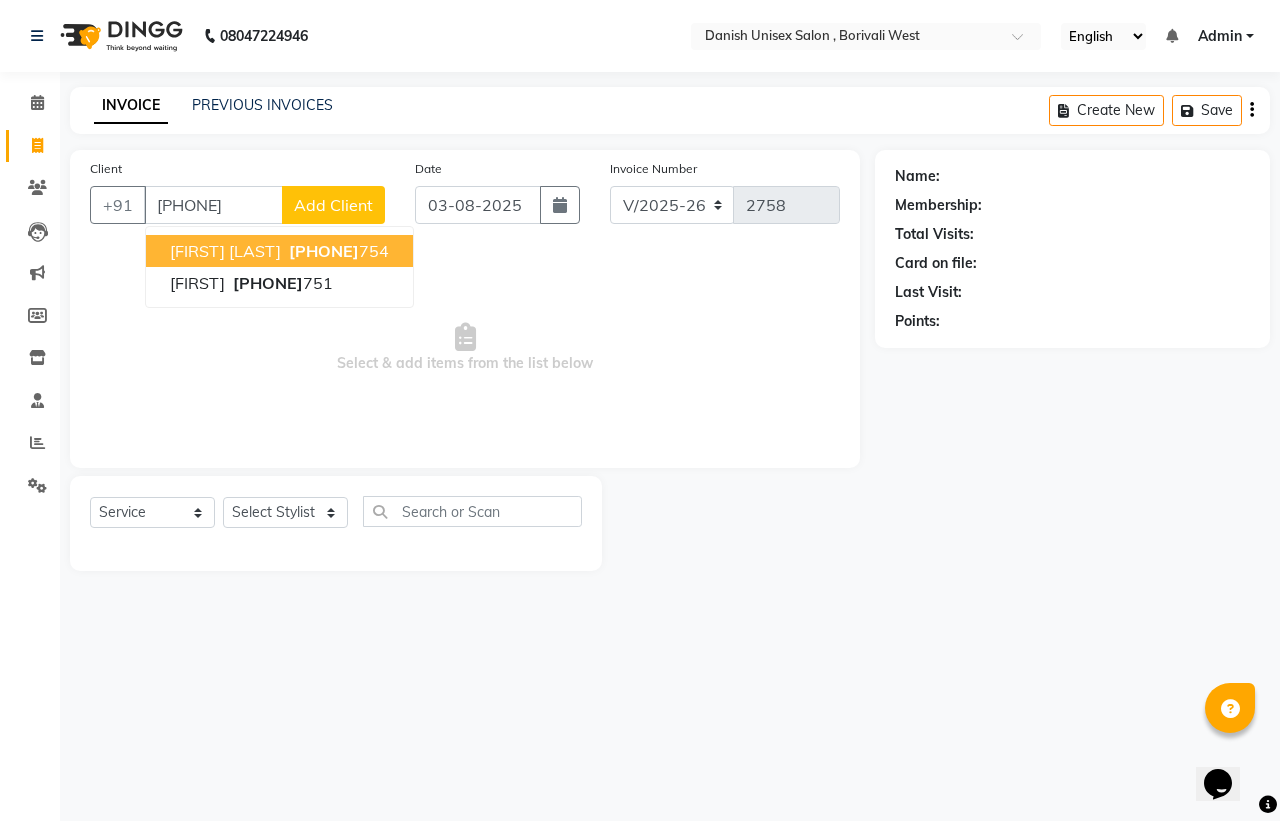 click on "9833074" at bounding box center [324, 251] 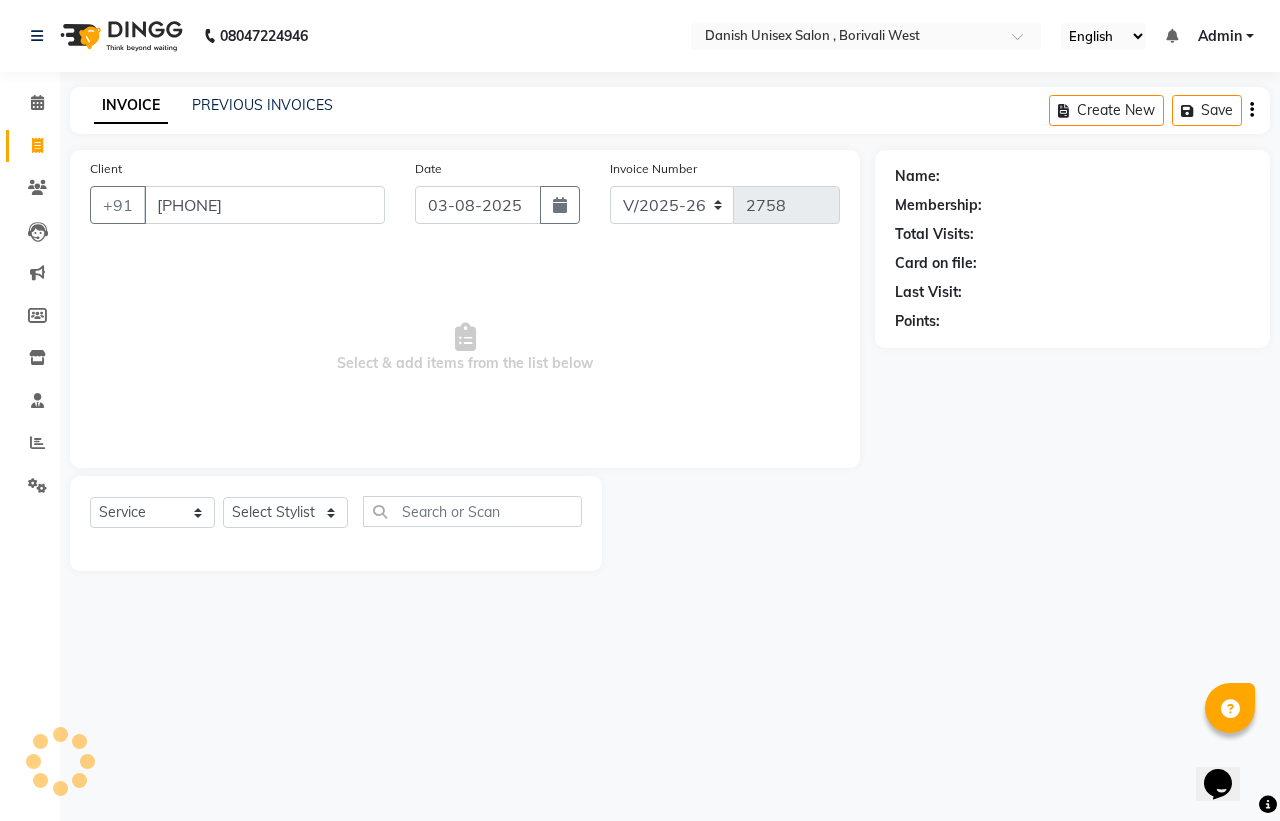 type on "[PHONE]" 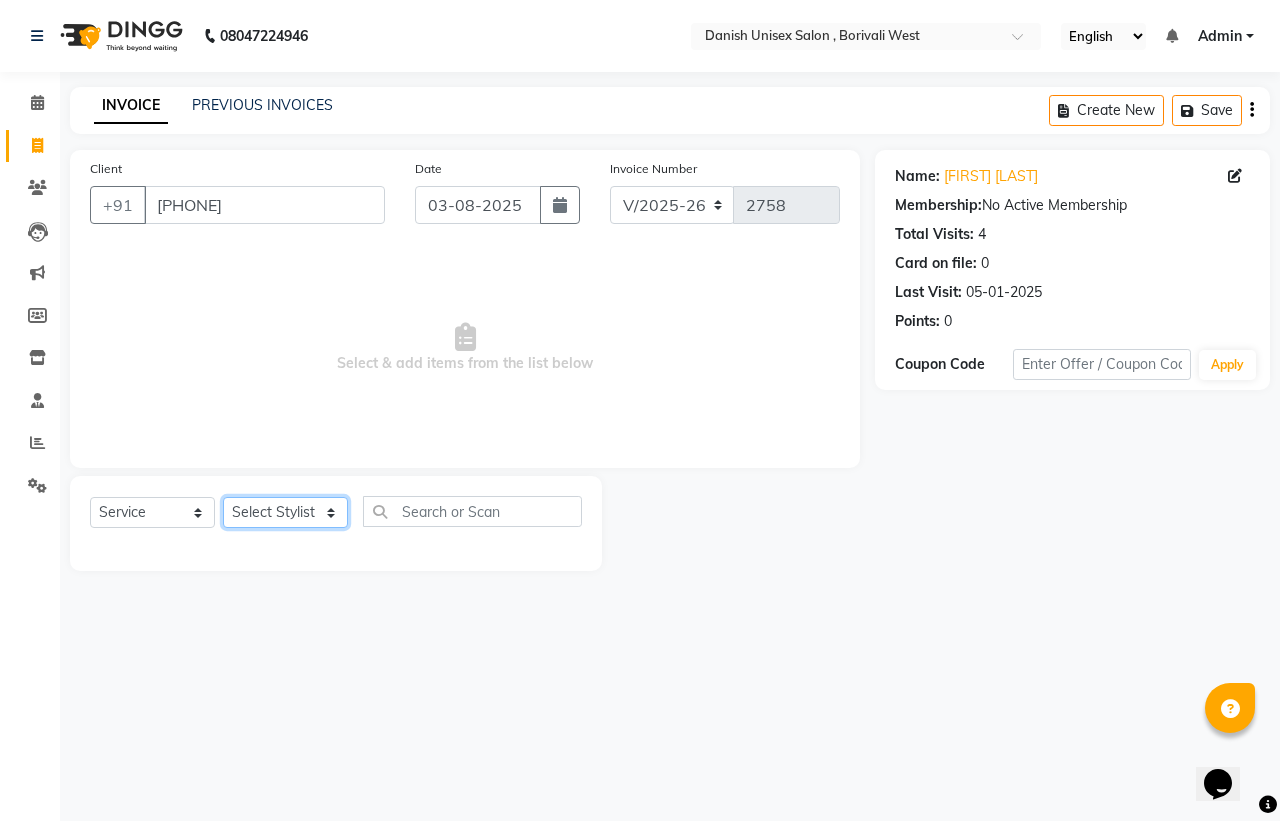 click on "Select Stylist Bhim Shing firoz alam Juber shaikh kajal Lubna Sayyad Nikhil Sharma Nikita Niraj Kanojiya Niyaz Salmani Pooja Yadav Riddhi Sabil salmani sapna" 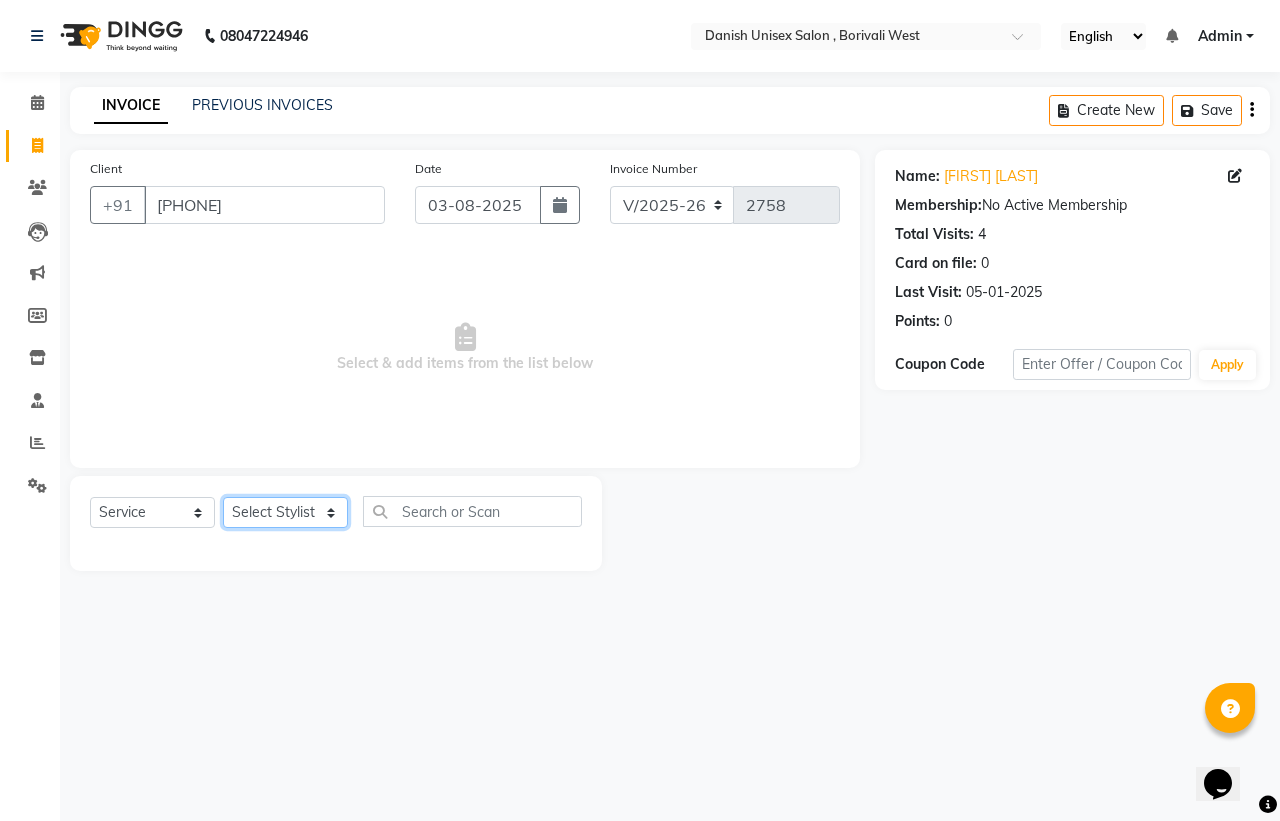 select on "57771" 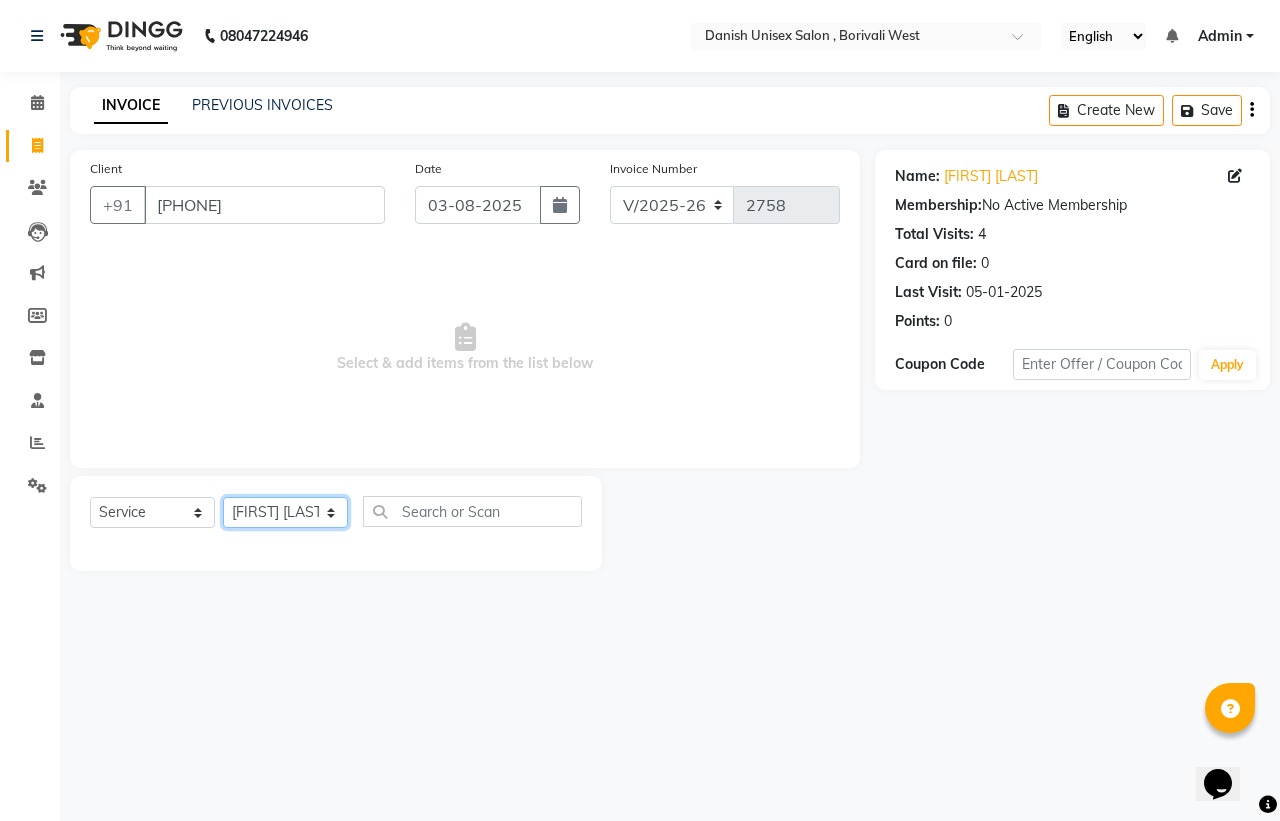 click on "Select Stylist Bhim Shing firoz alam Juber shaikh kajal Lubna Sayyad Nikhil Sharma Nikita Niraj Kanojiya Niyaz Salmani Pooja Yadav Riddhi Sabil salmani sapna" 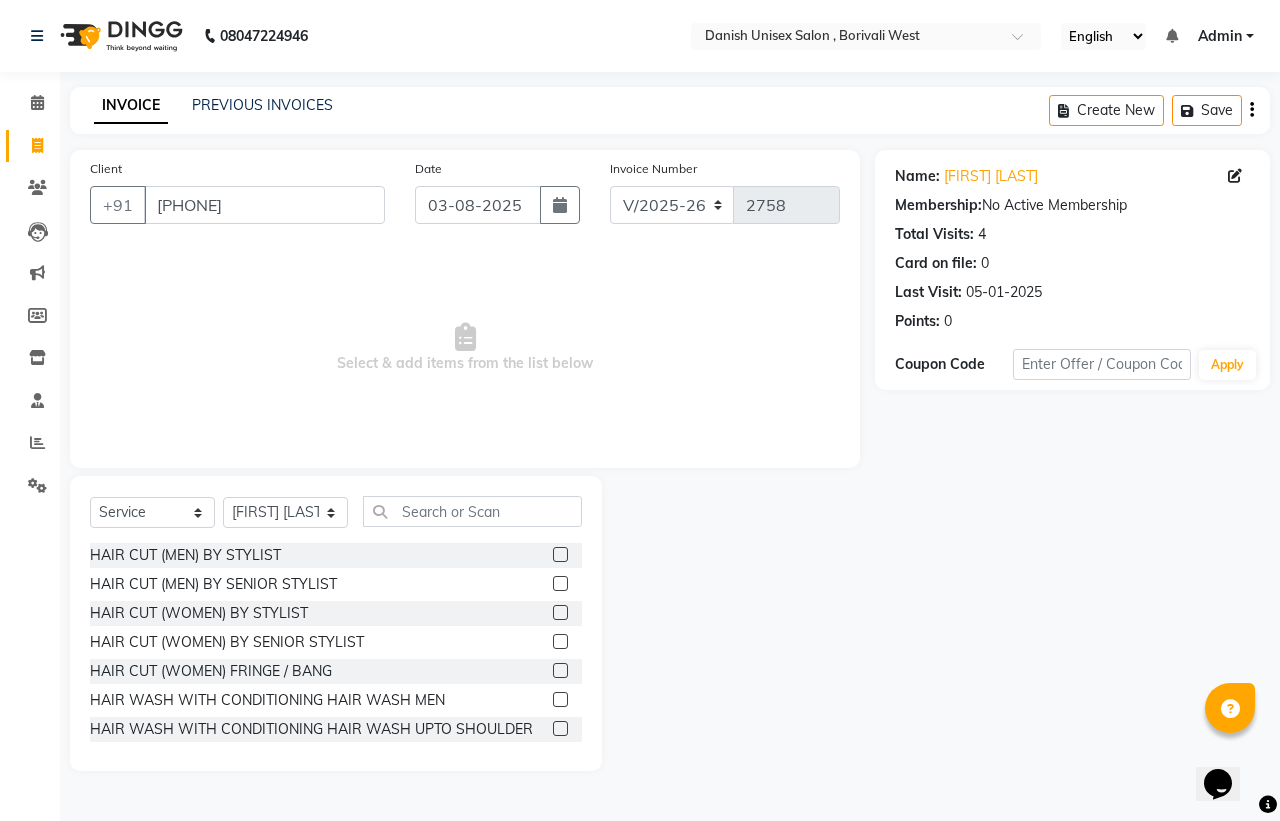 click 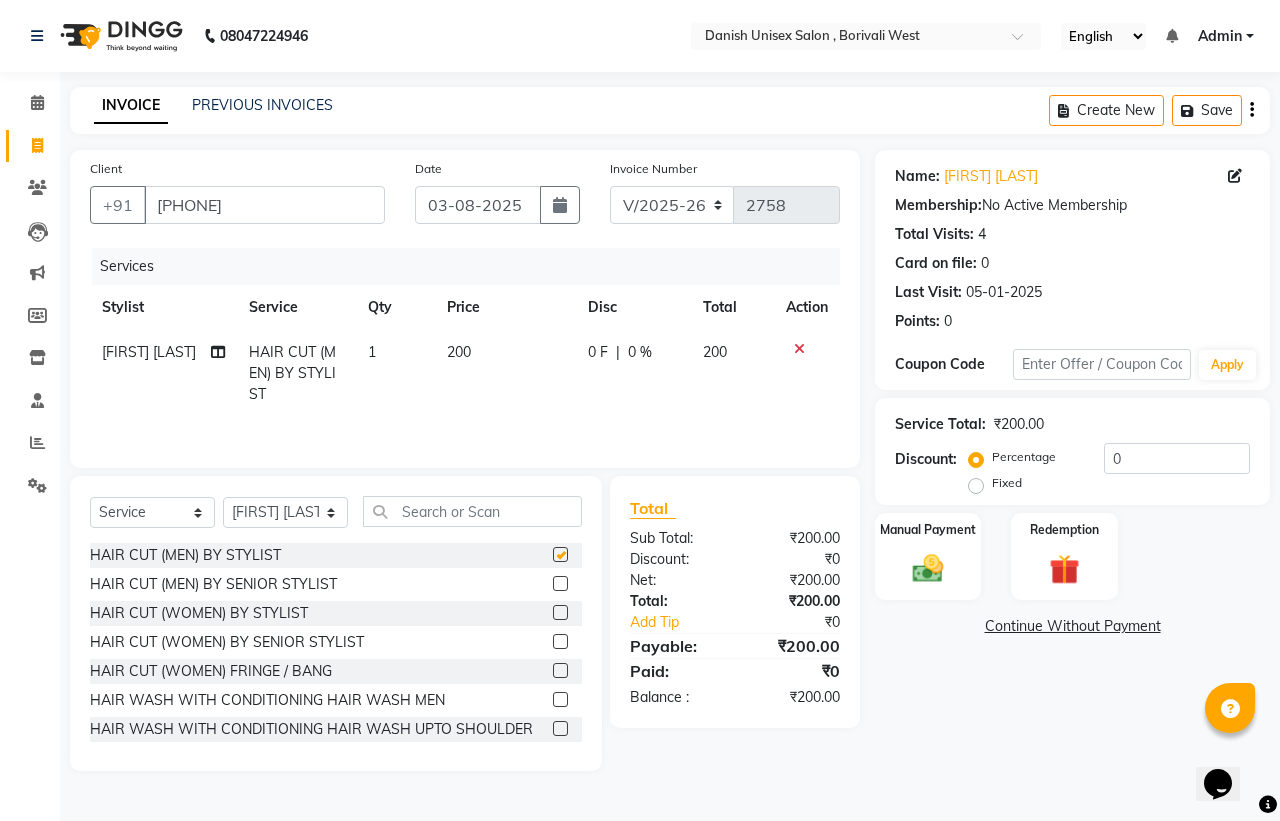checkbox on "false" 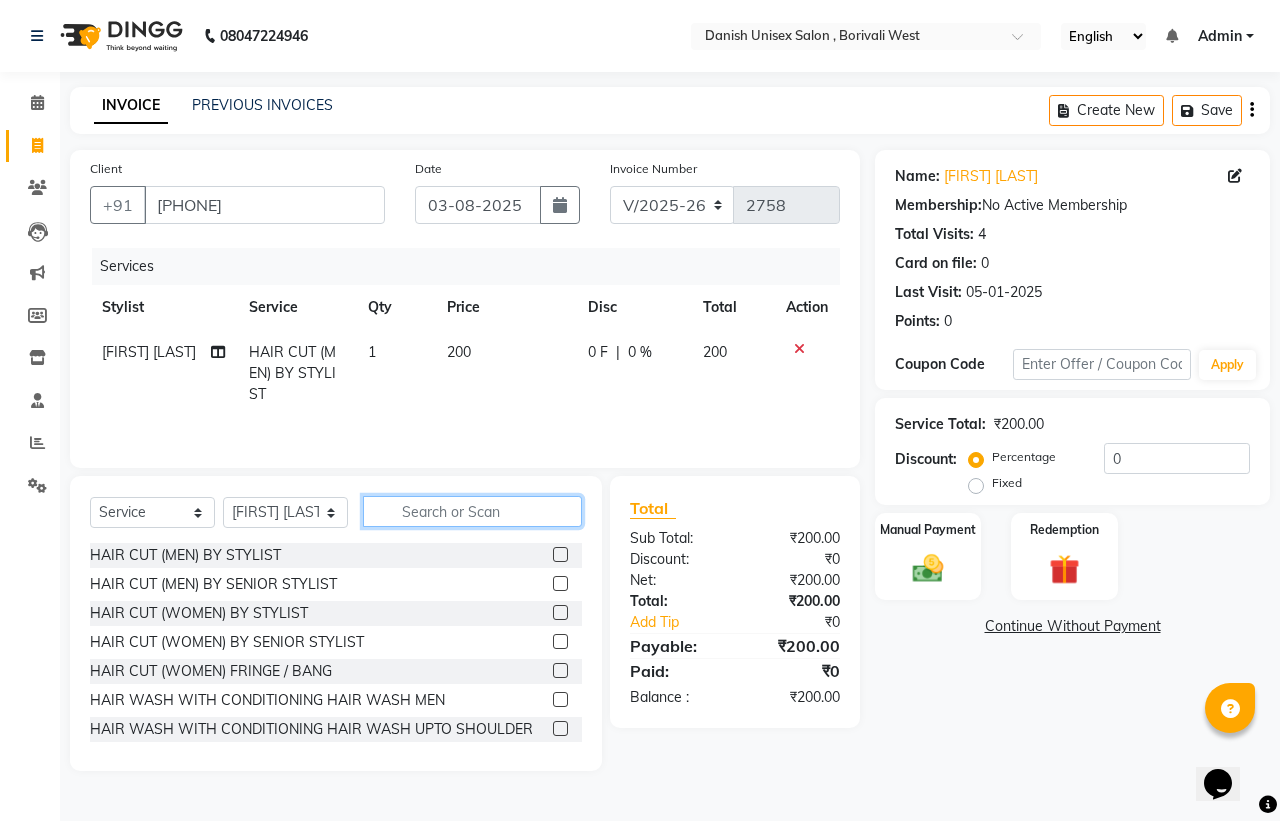 click 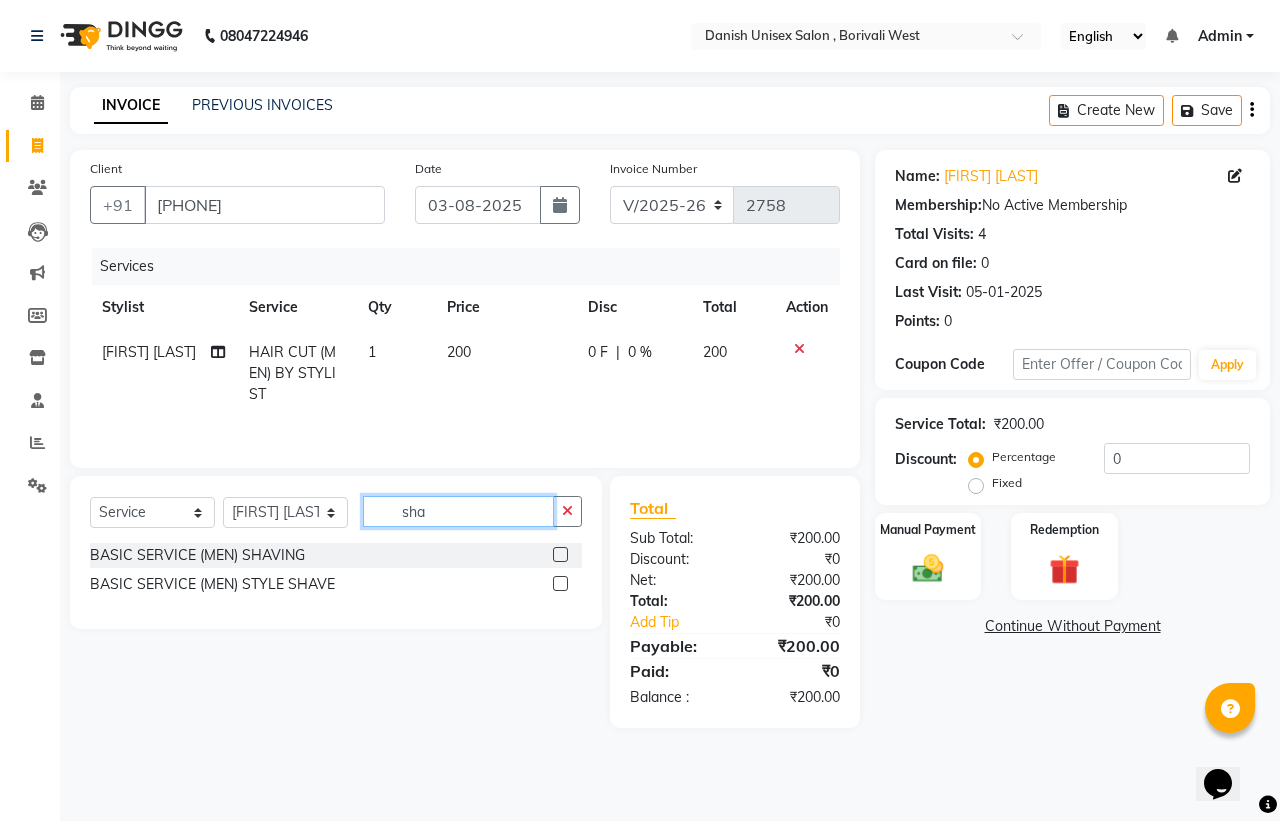 type on "sha" 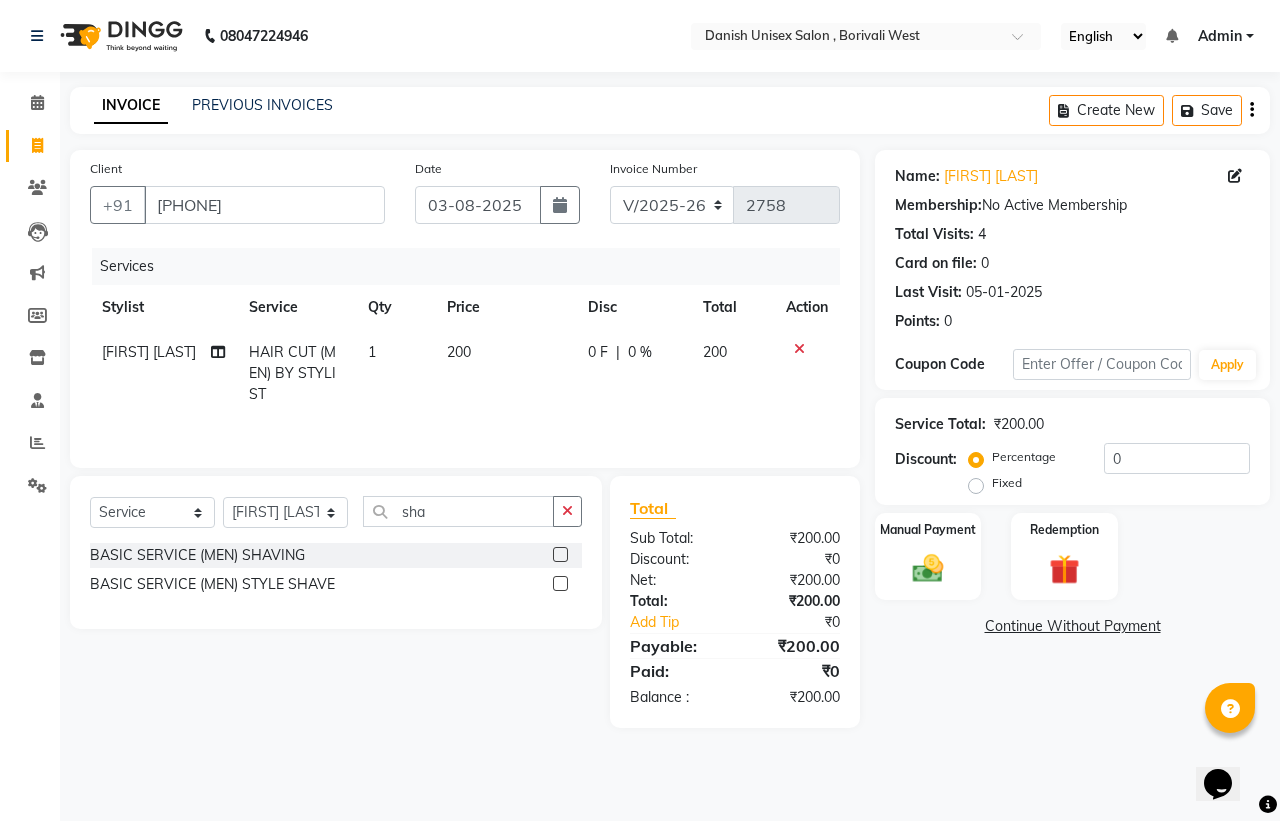 click 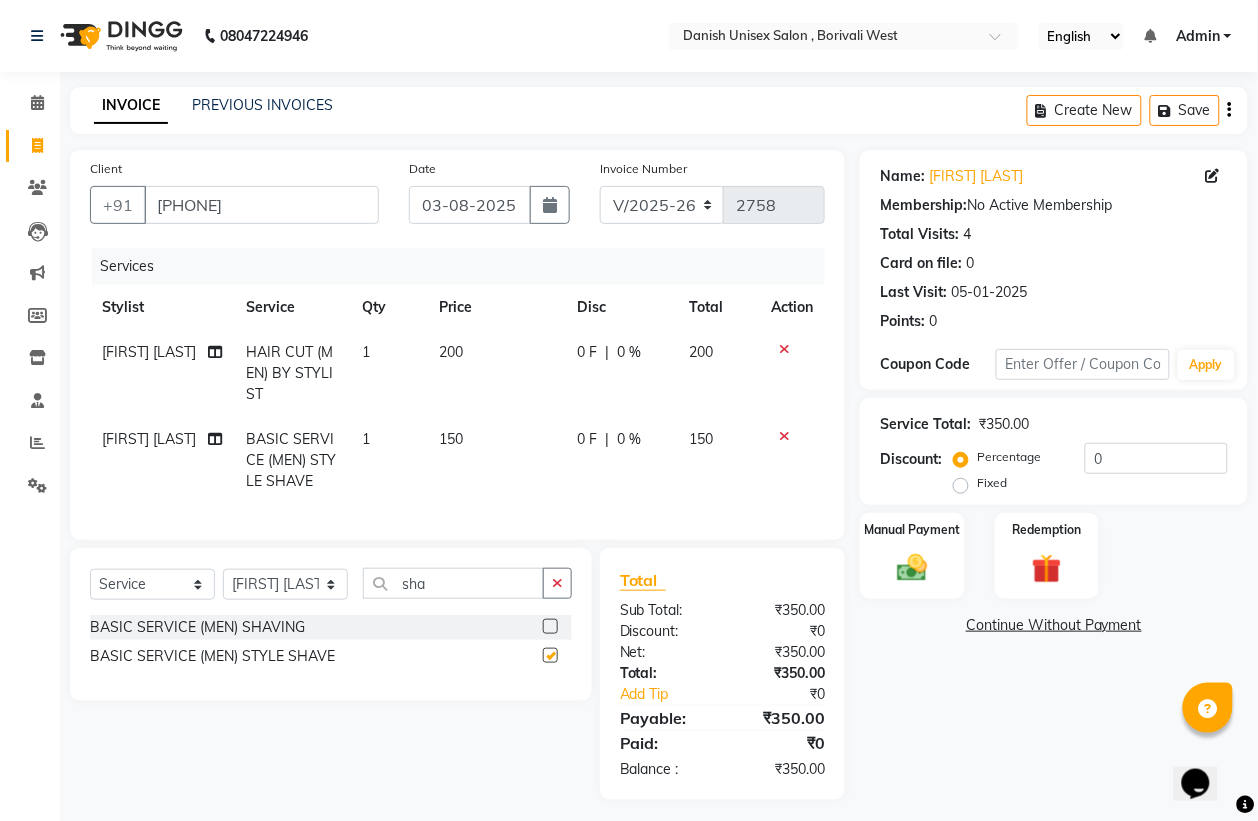 checkbox on "false" 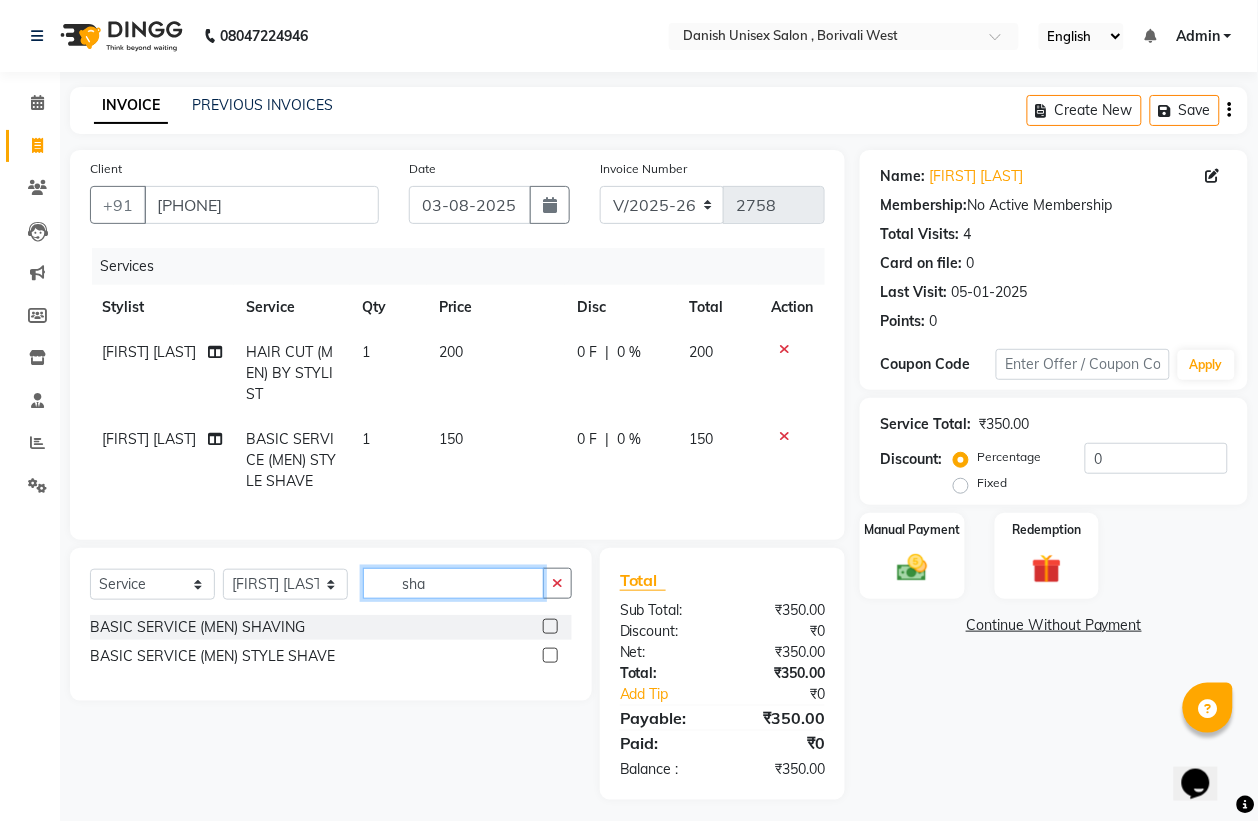 click on "sha" 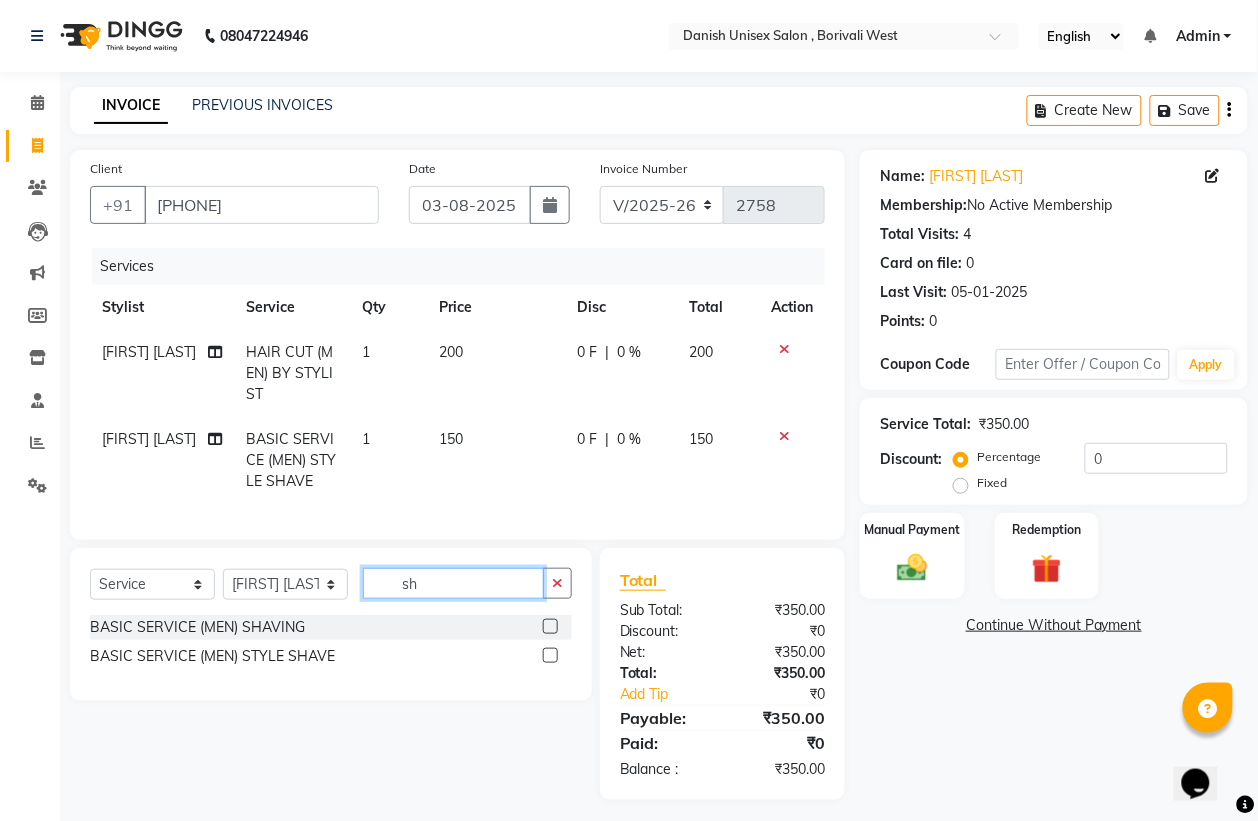 type on "s" 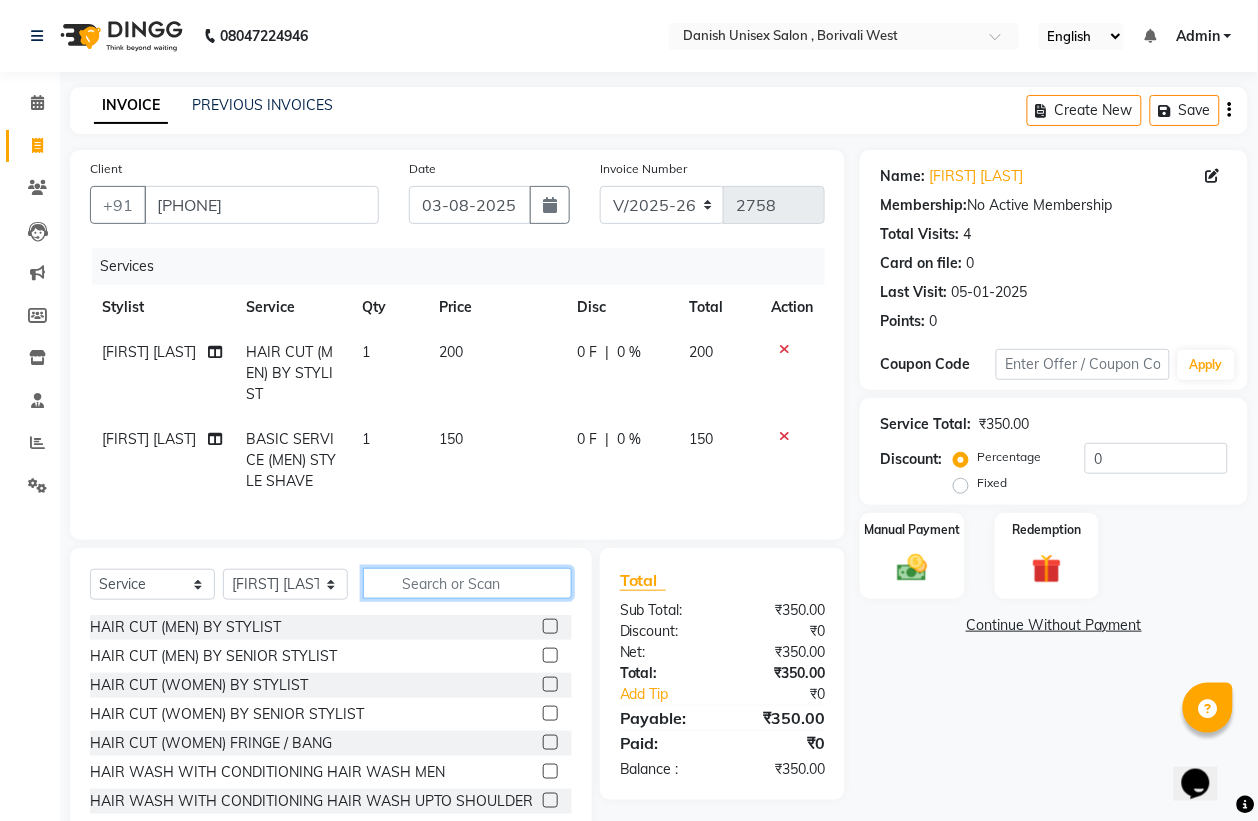 type 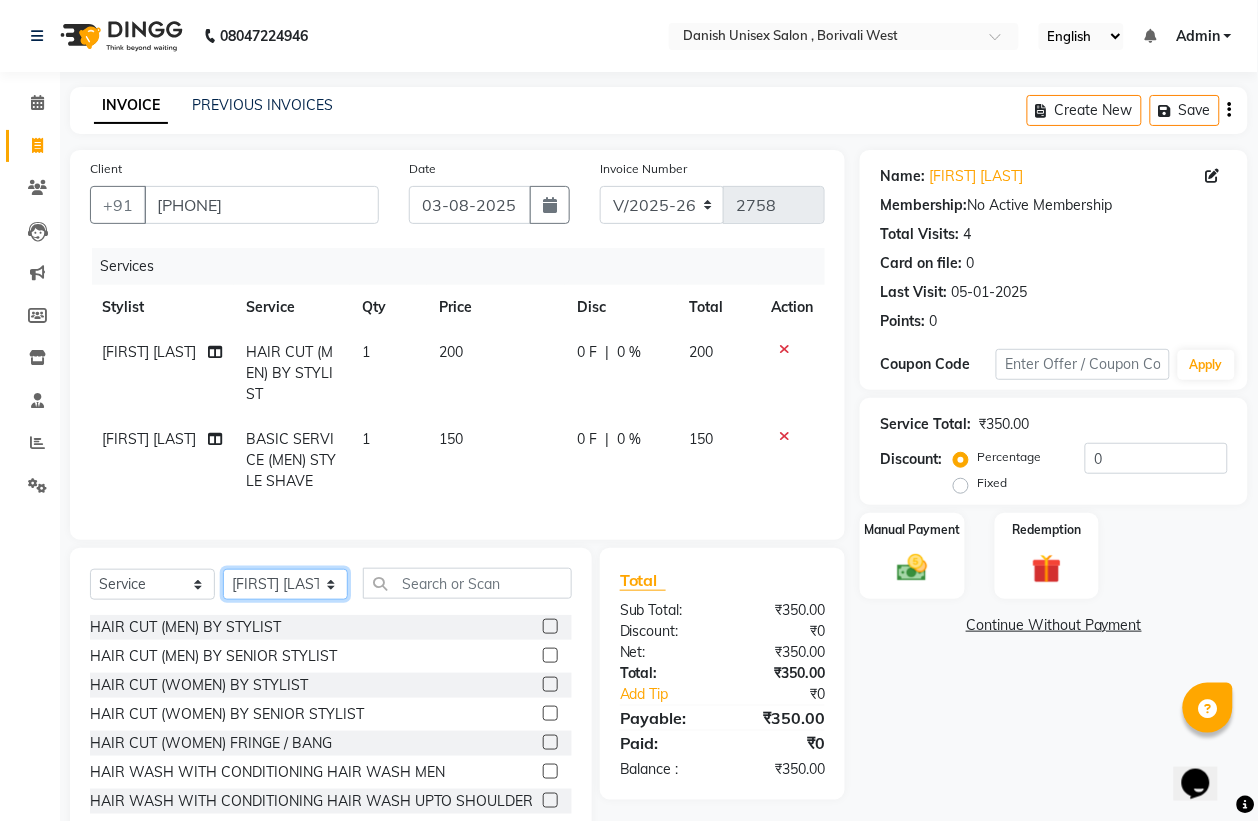 click on "Select Stylist Bhim Shing firoz alam Juber shaikh kajal Lubna Sayyad Nikhil Sharma Nikita Niraj Kanojiya Niyaz Salmani Pooja Yadav Riddhi Sabil salmani sapna" 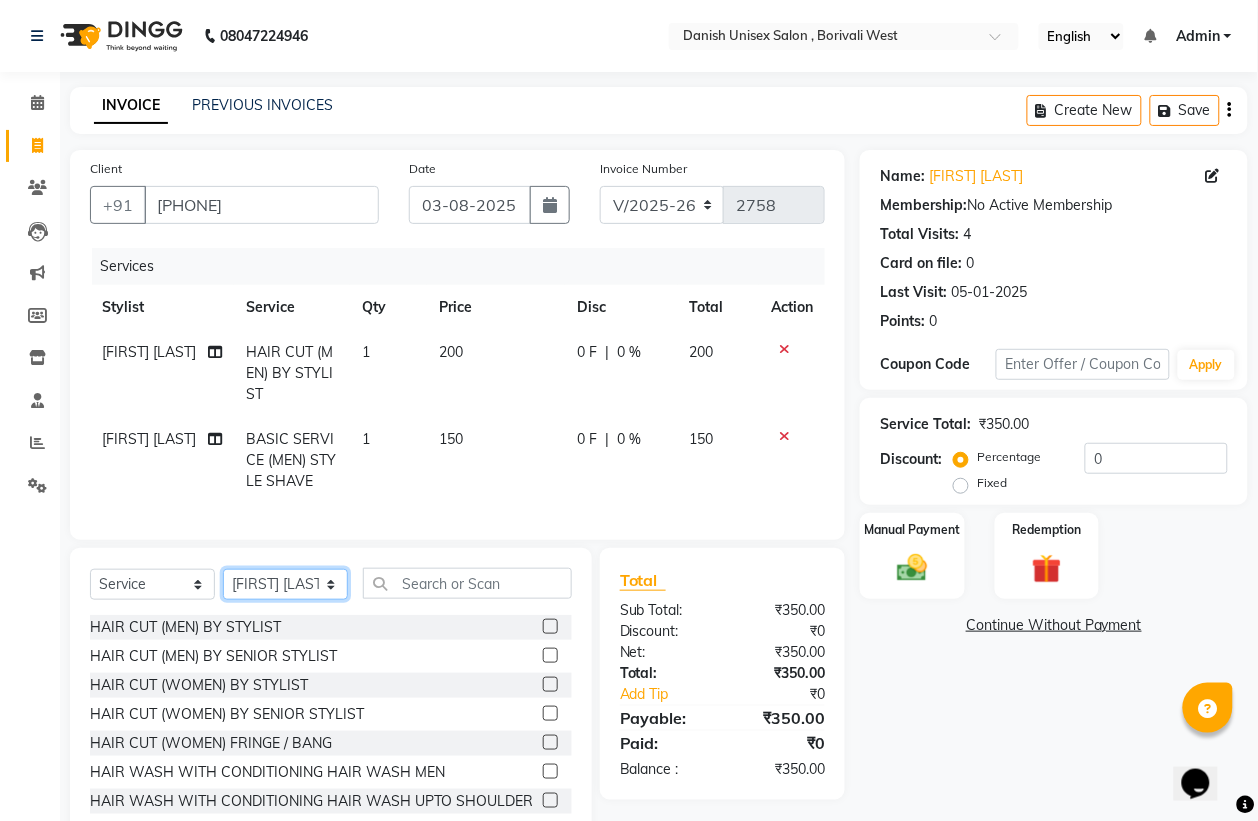 select on "83127" 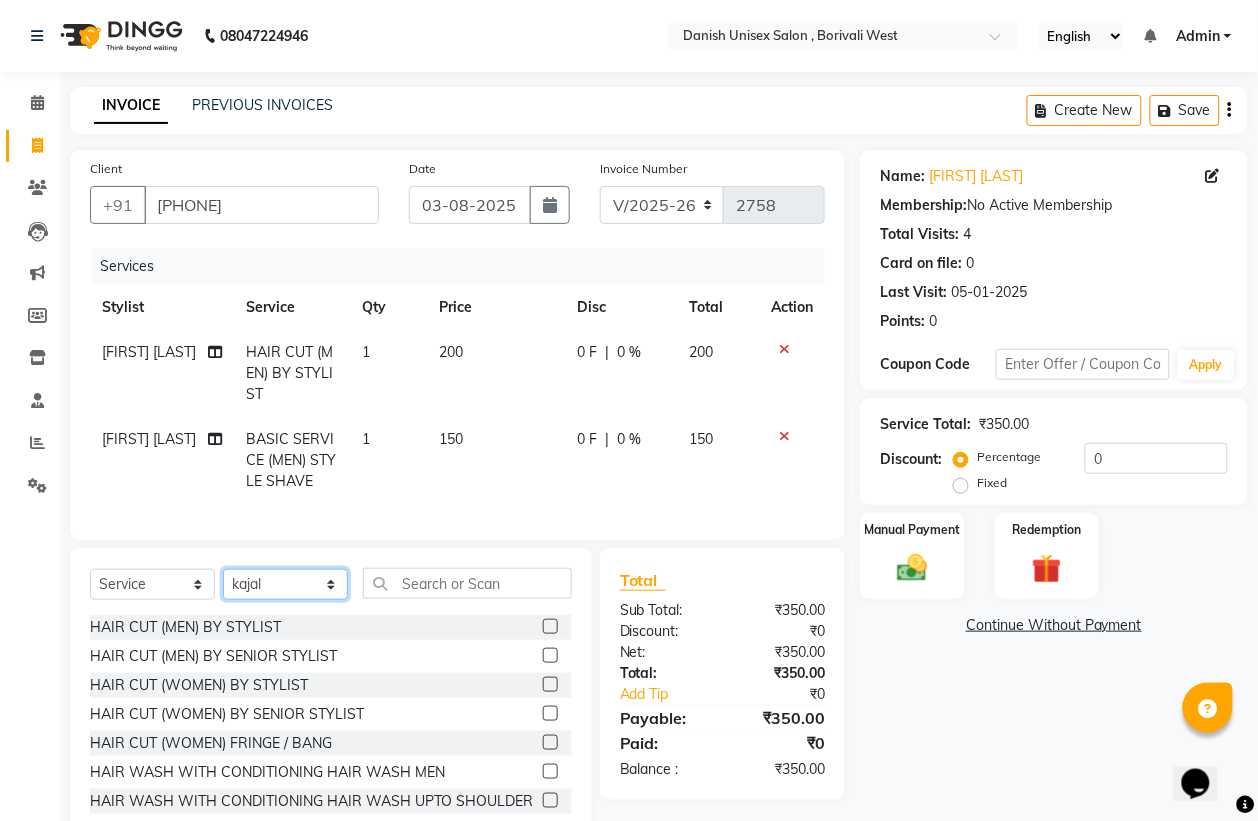 click on "Select Stylist Bhim Shing firoz alam Juber shaikh kajal Lubna Sayyad Nikhil Sharma Nikita Niraj Kanojiya Niyaz Salmani Pooja Yadav Riddhi Sabil salmani sapna" 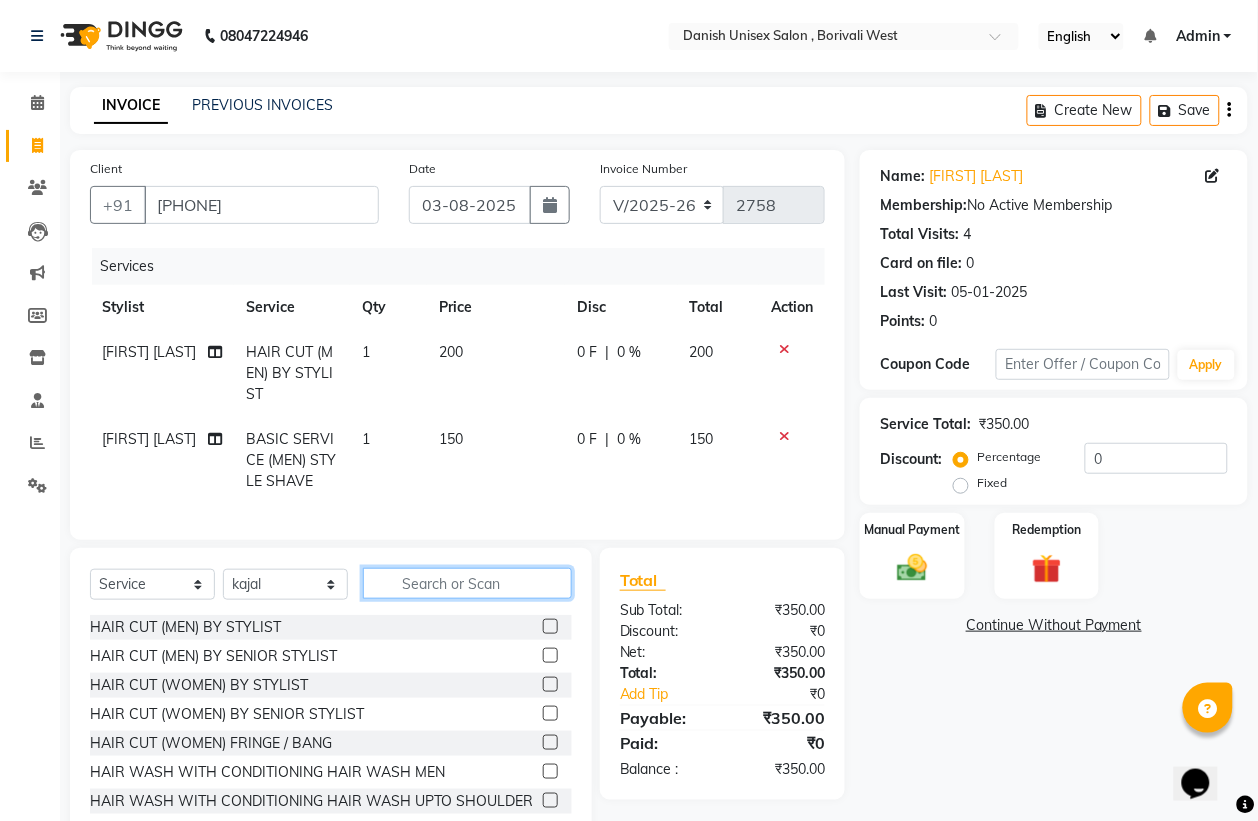 click 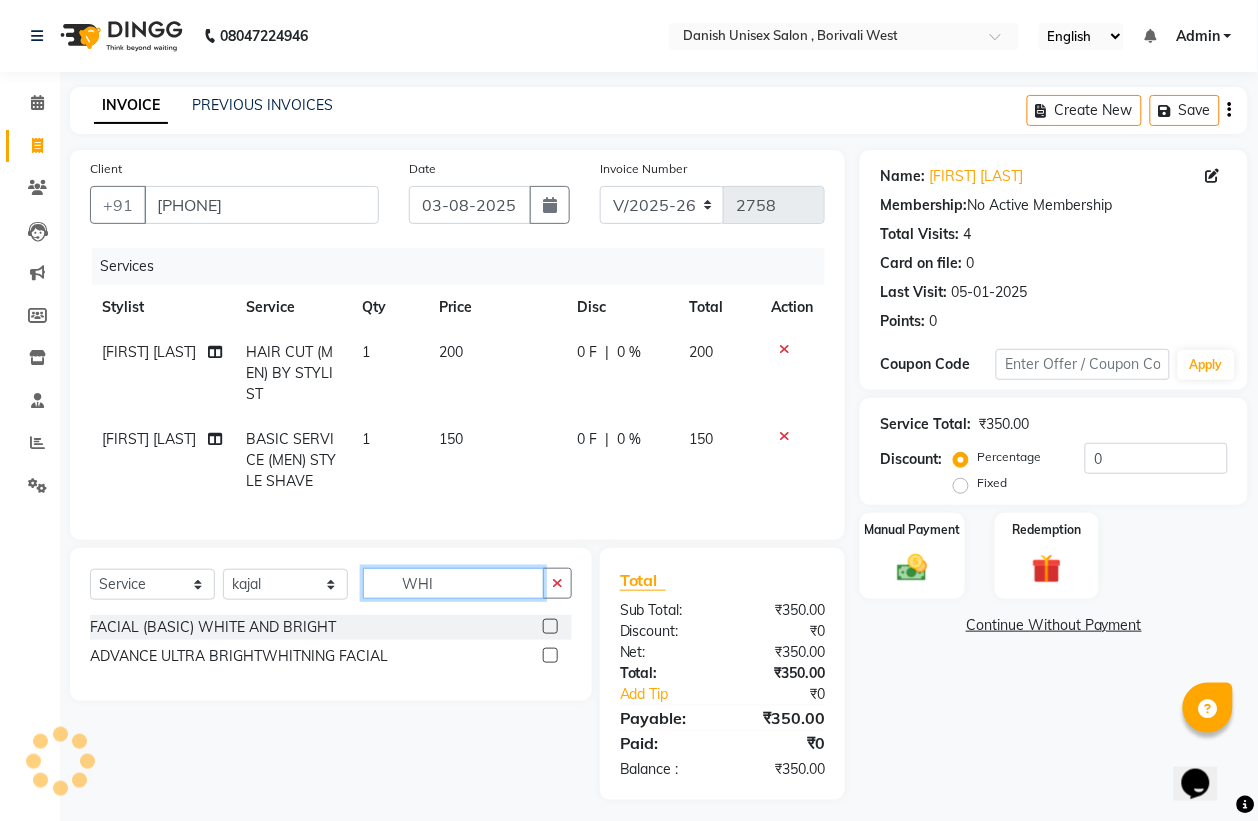 type on "WHI" 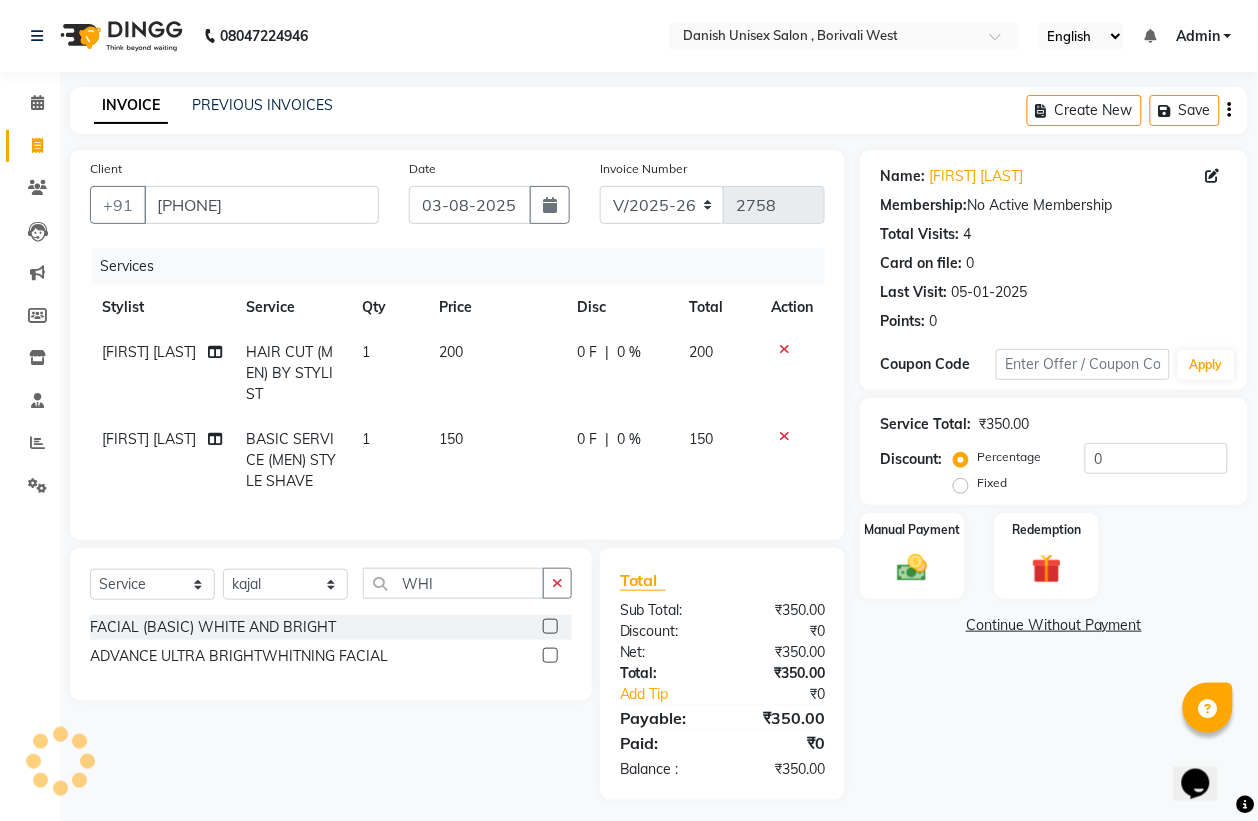 click 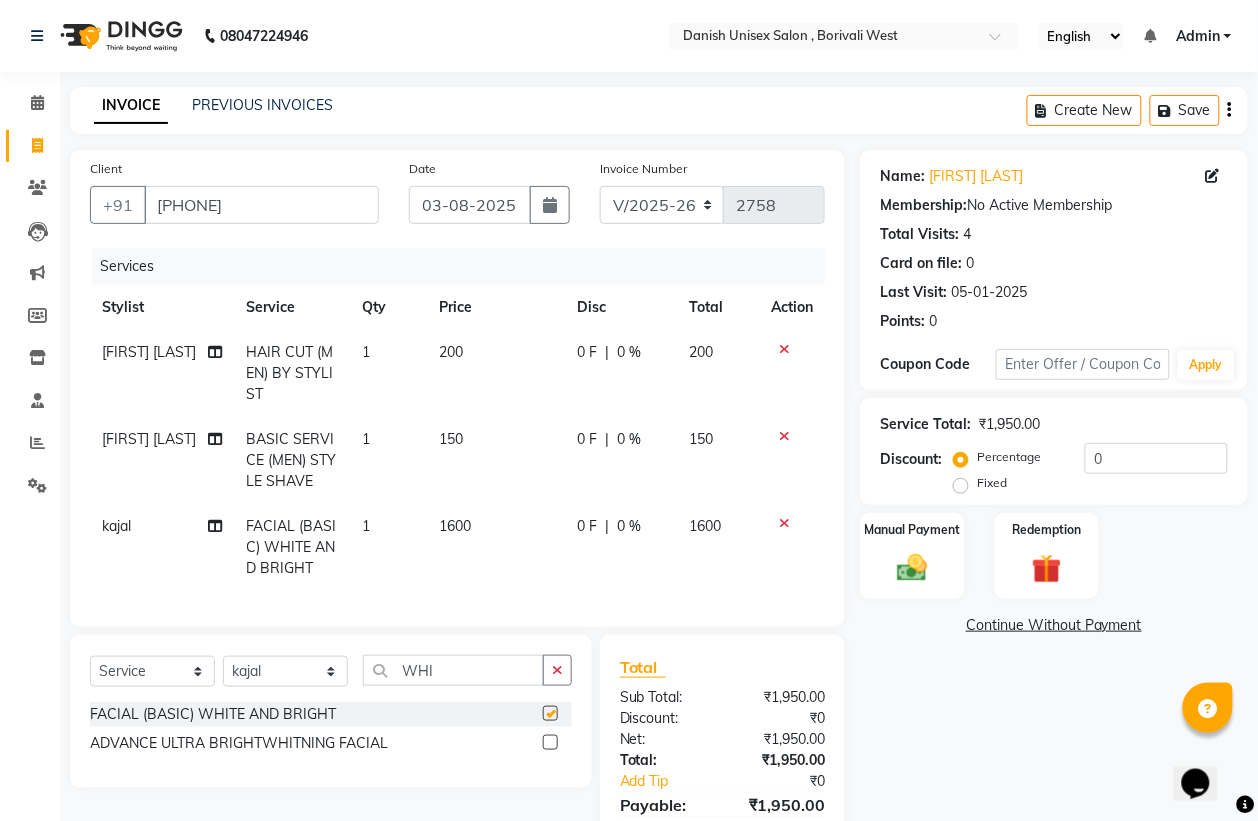checkbox on "false" 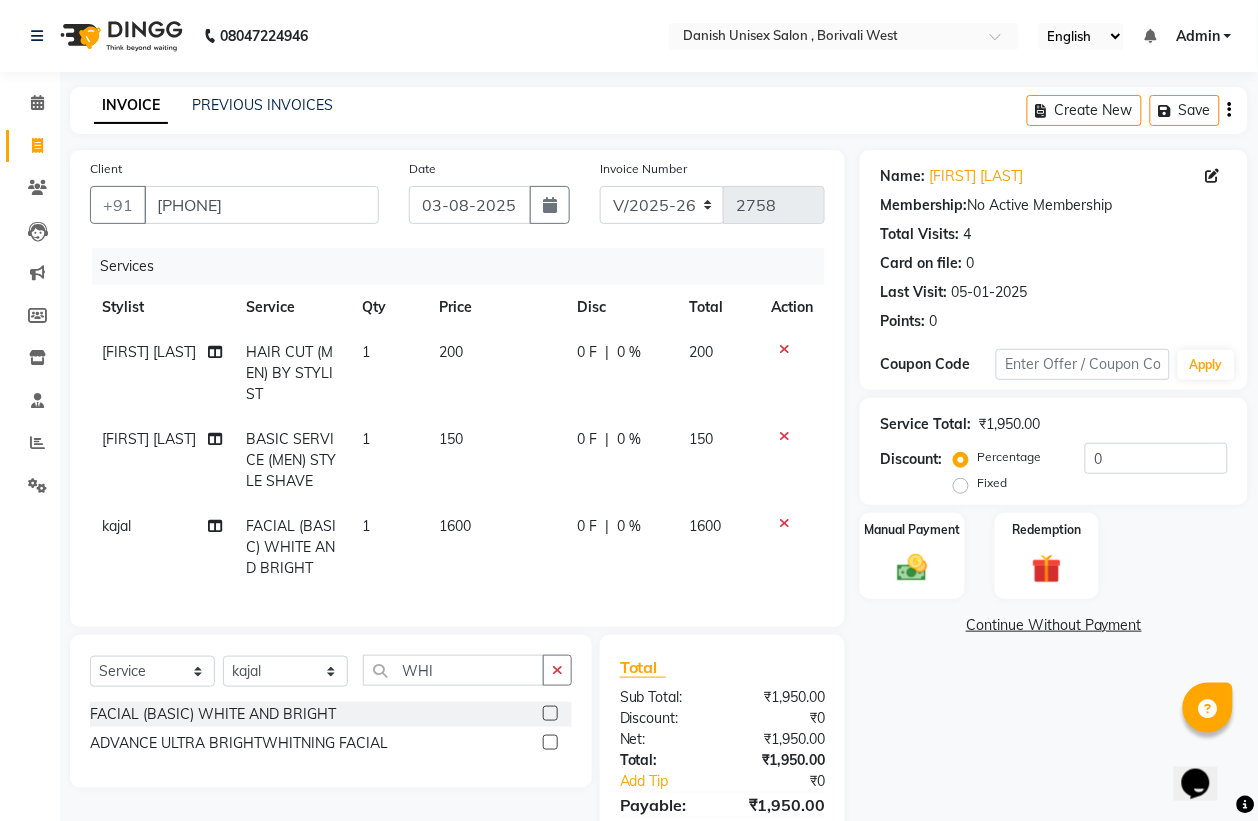 scroll, scrollTop: 116, scrollLeft: 0, axis: vertical 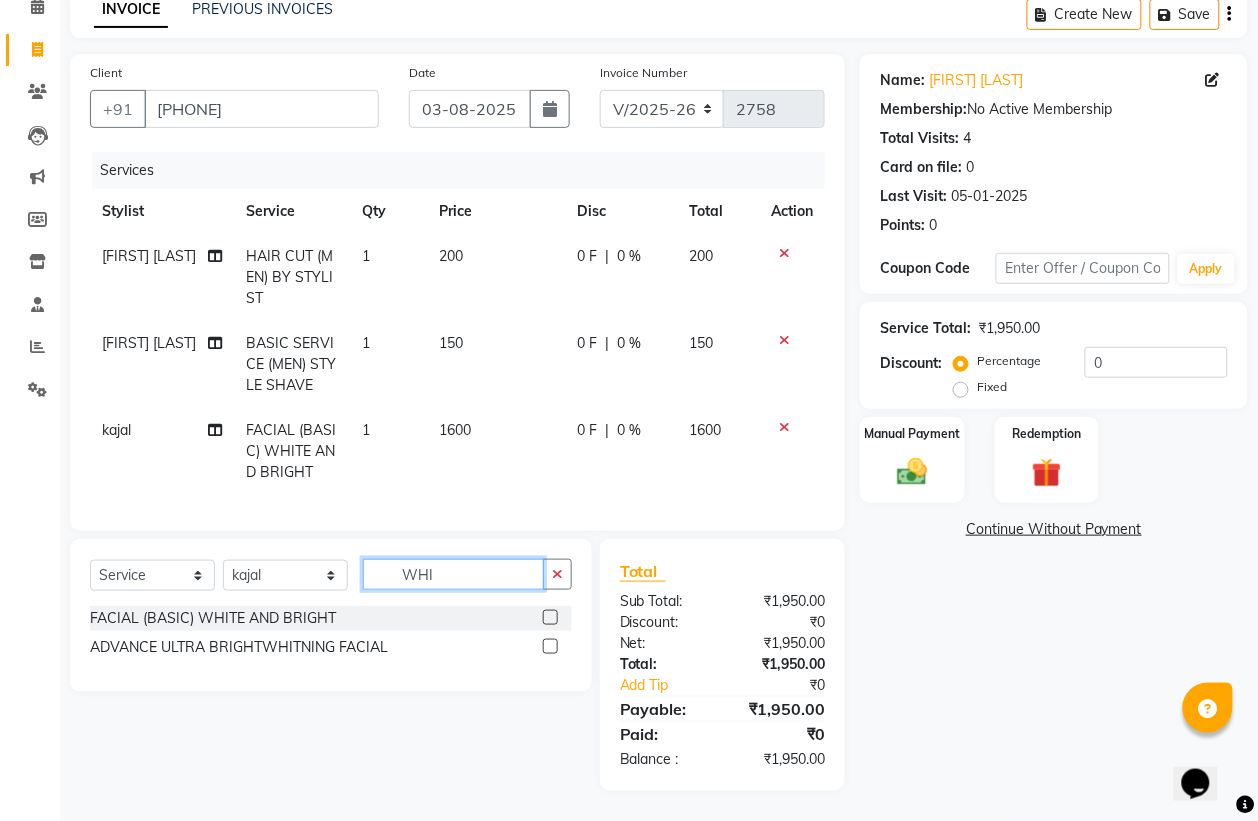 click on "WHI" 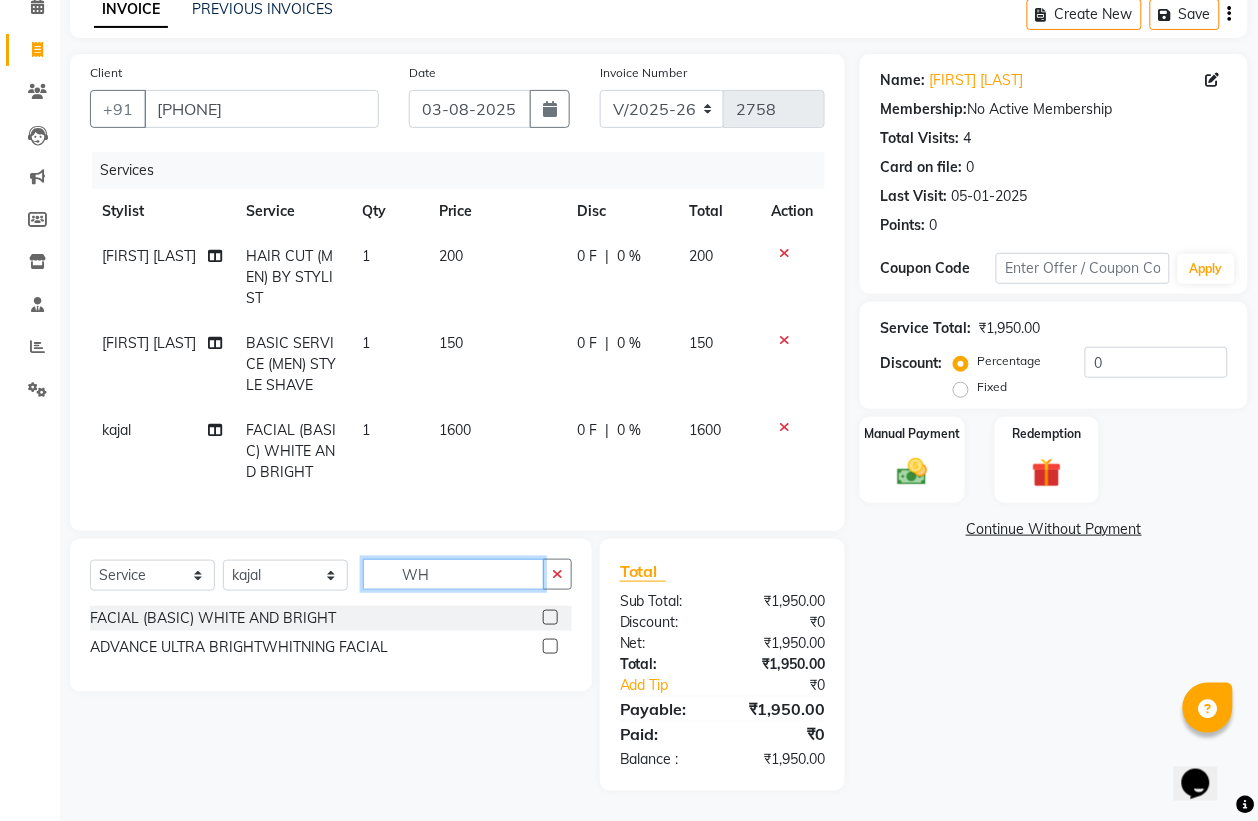 type on "W" 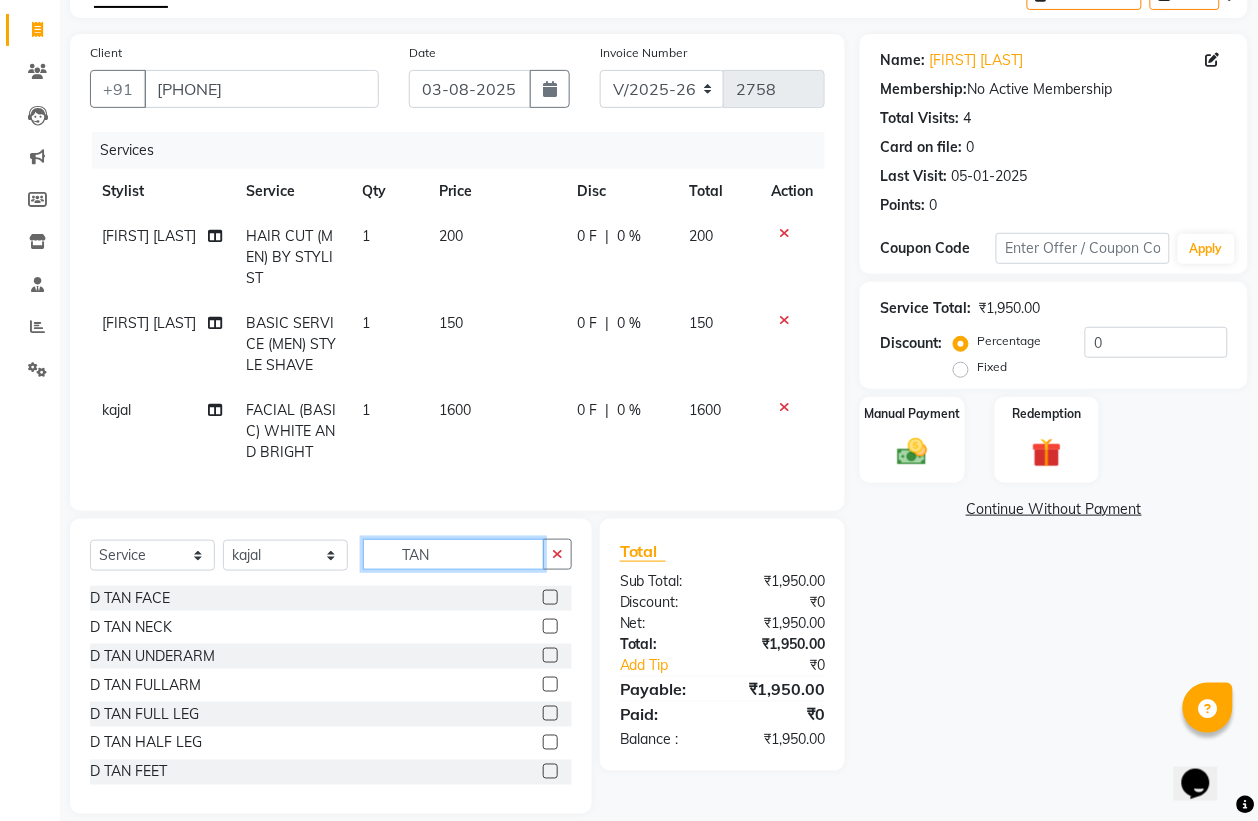type on "TAN" 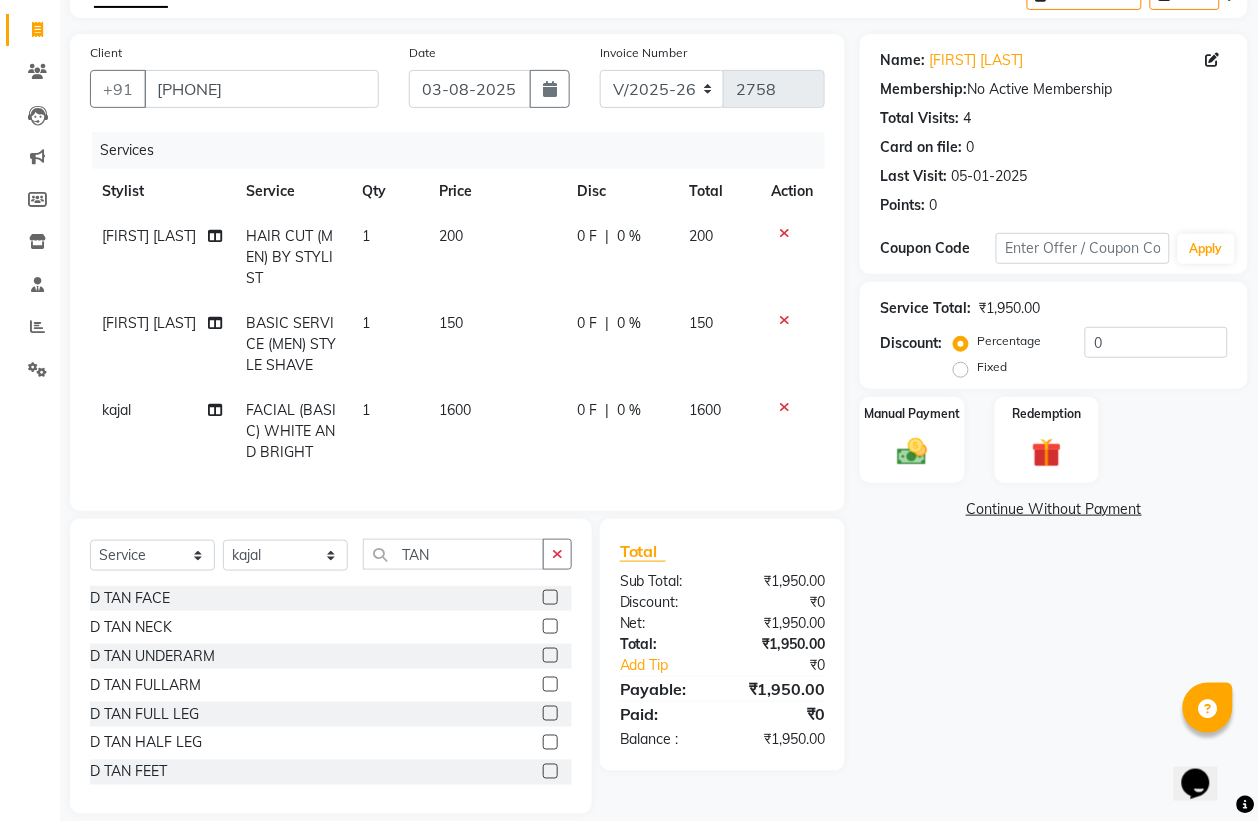click 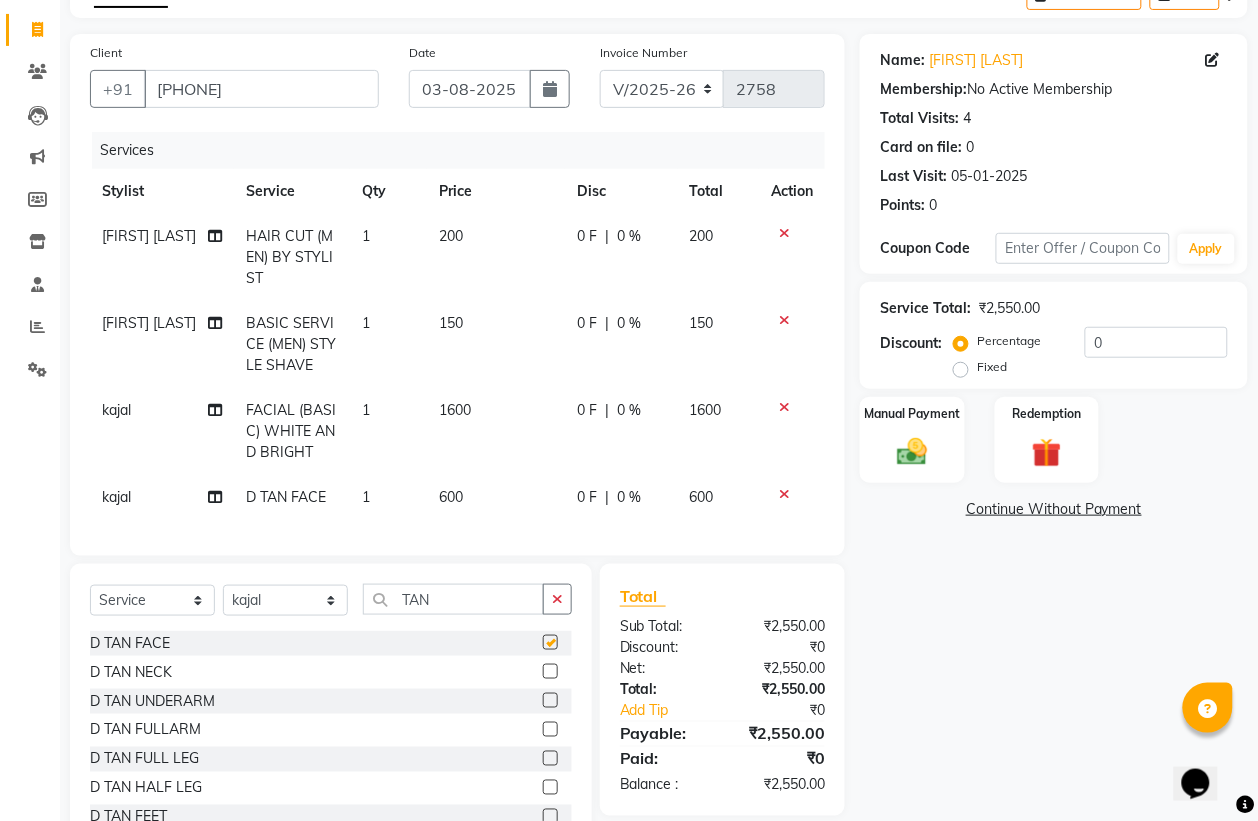 checkbox on "false" 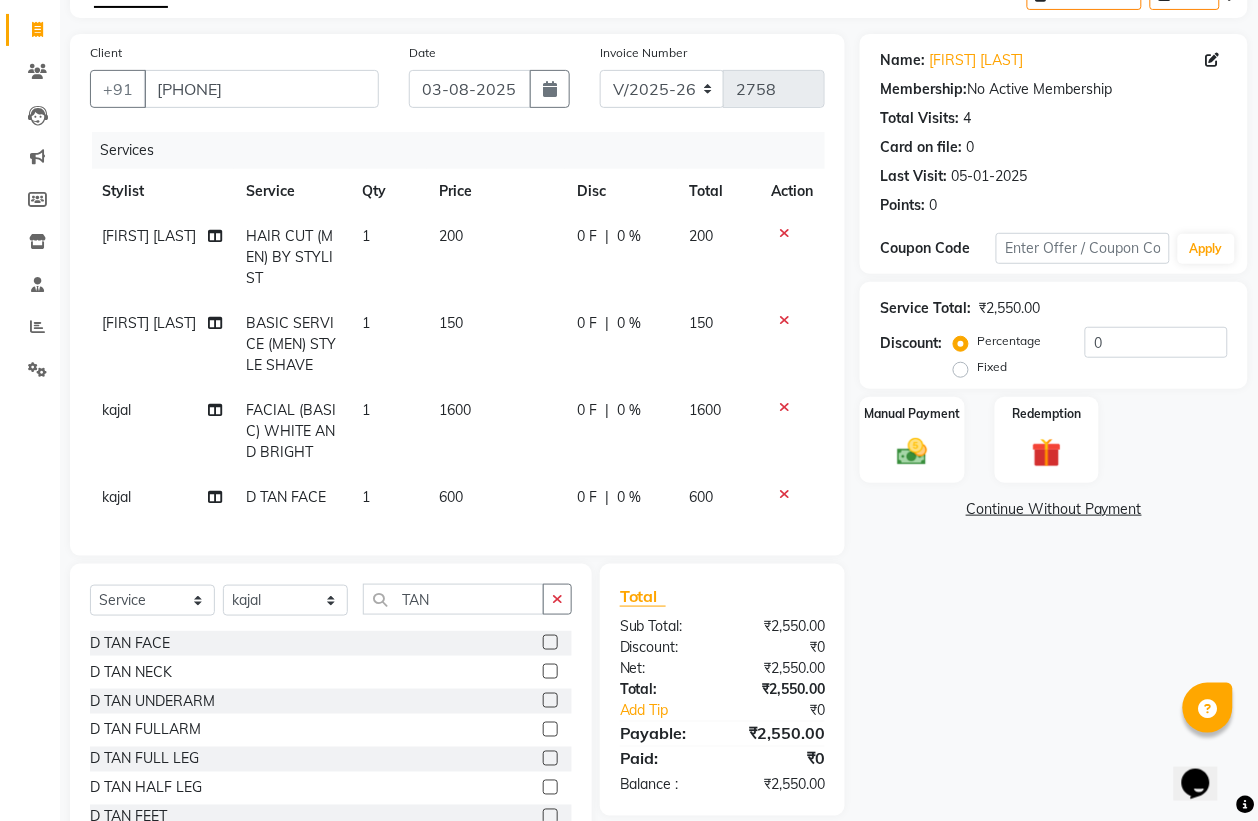scroll, scrollTop: 205, scrollLeft: 0, axis: vertical 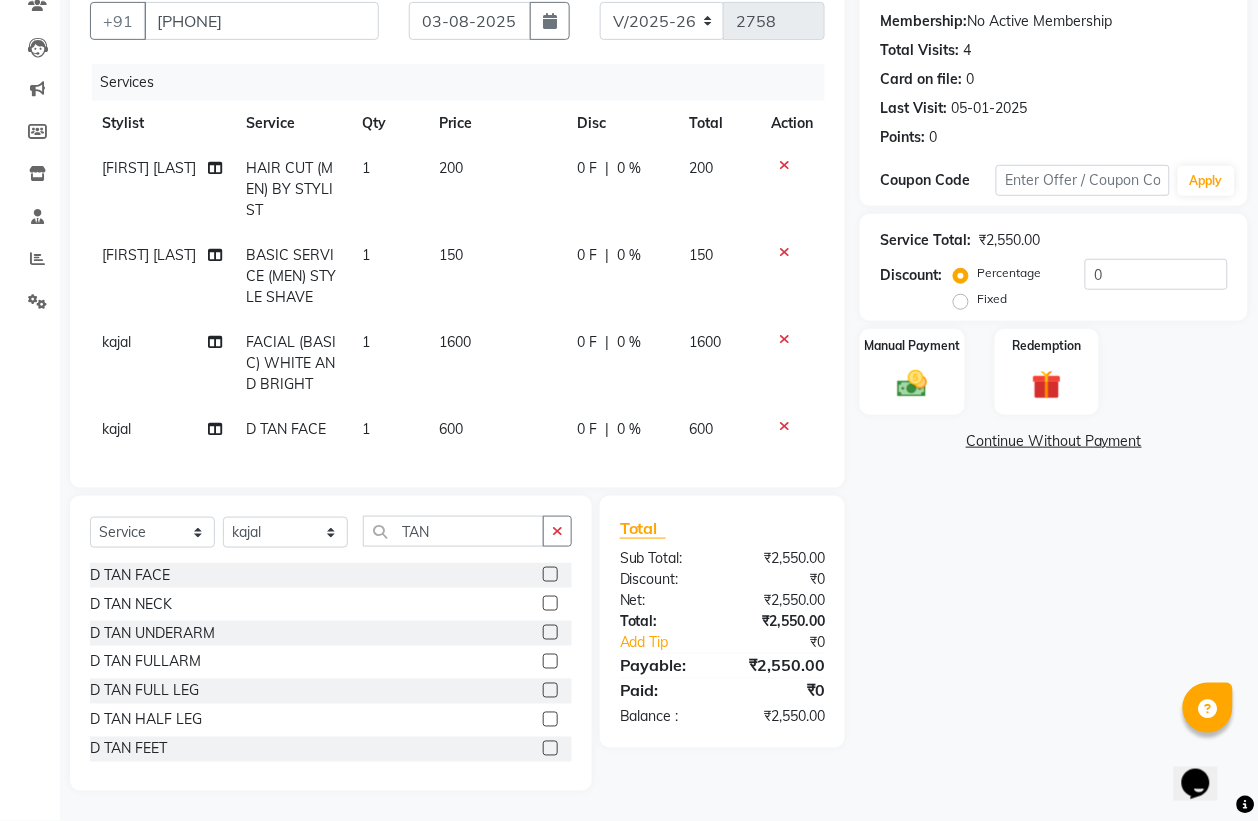 click on "0 F" 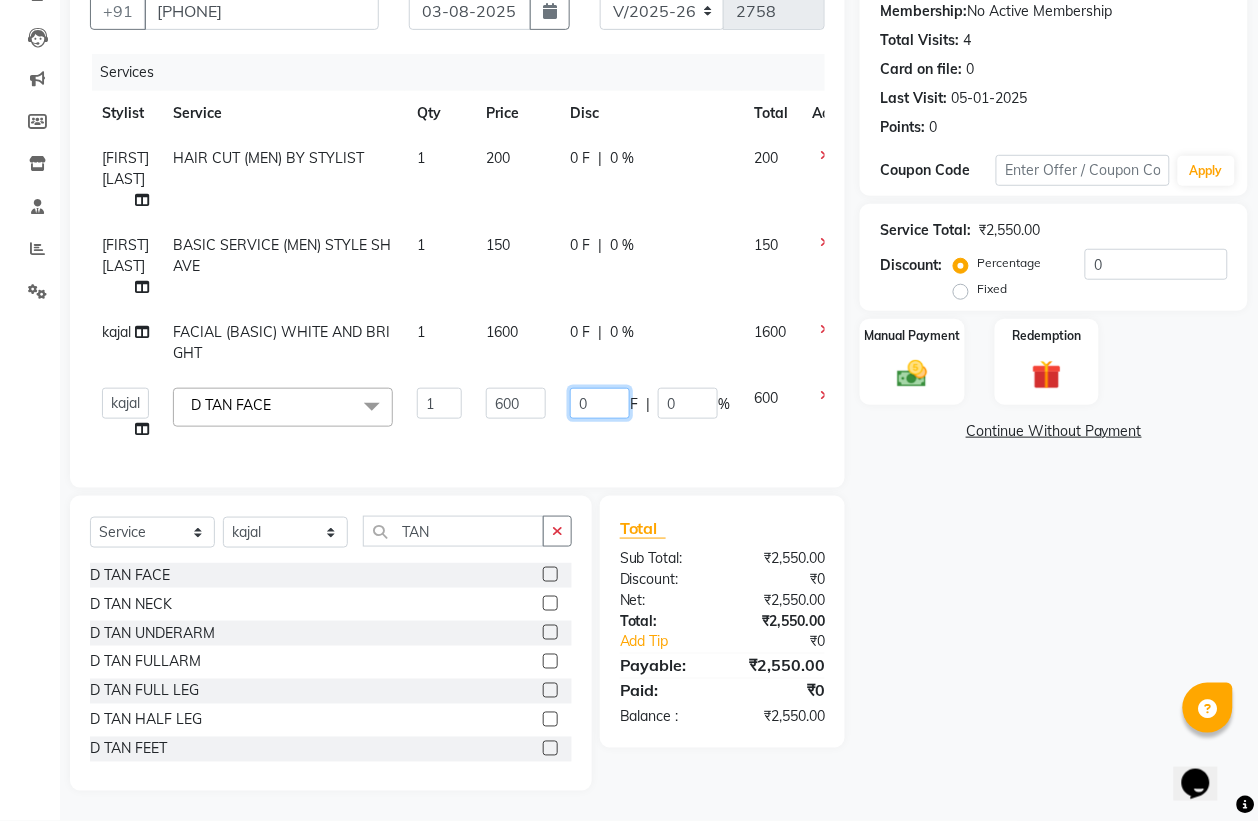 click on "0" 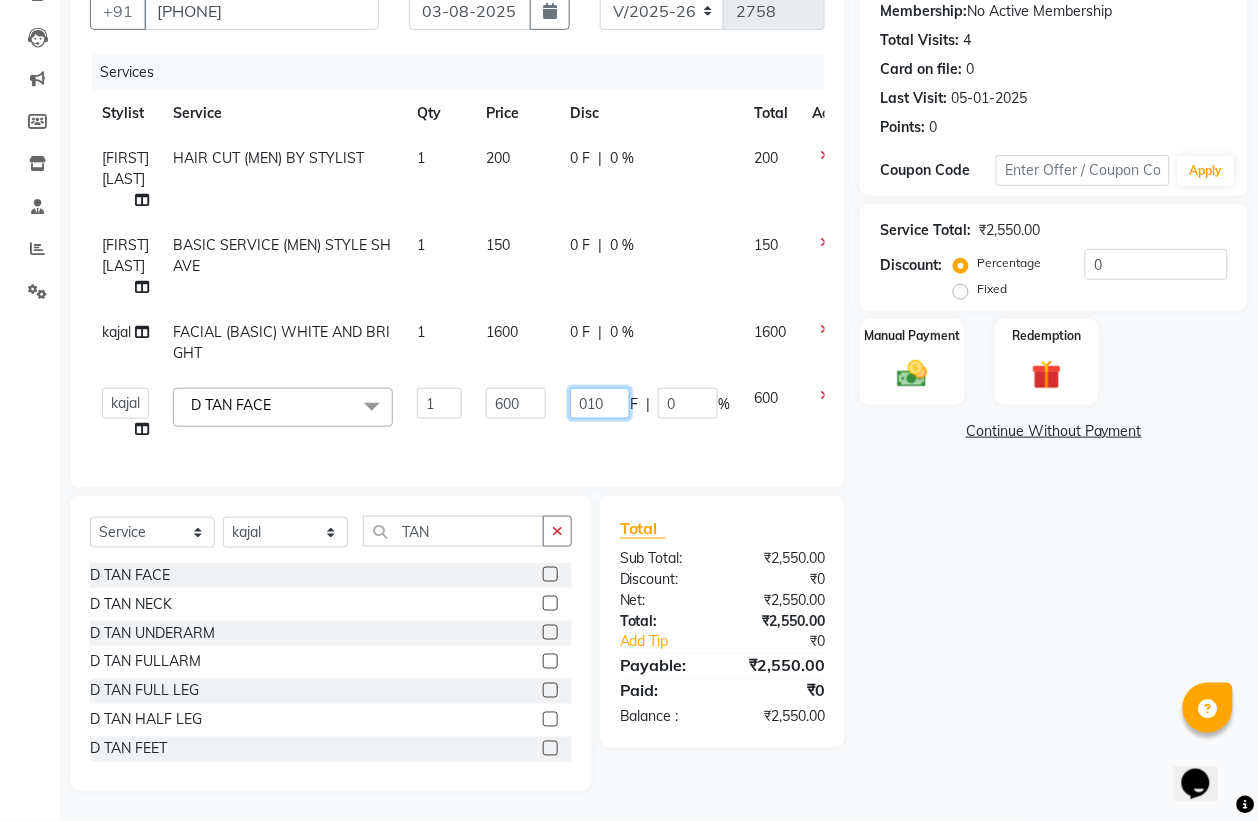 type on "0100" 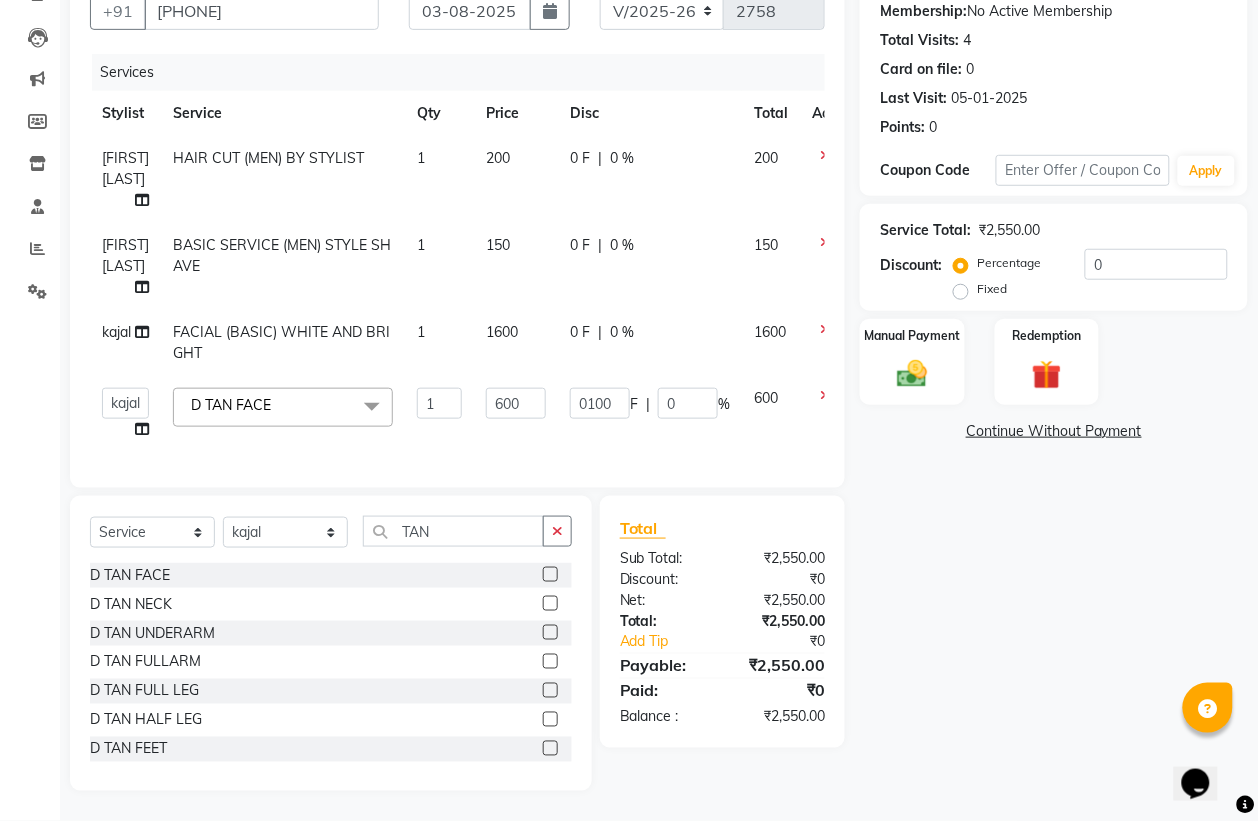 click on "0100 F | 0 %" 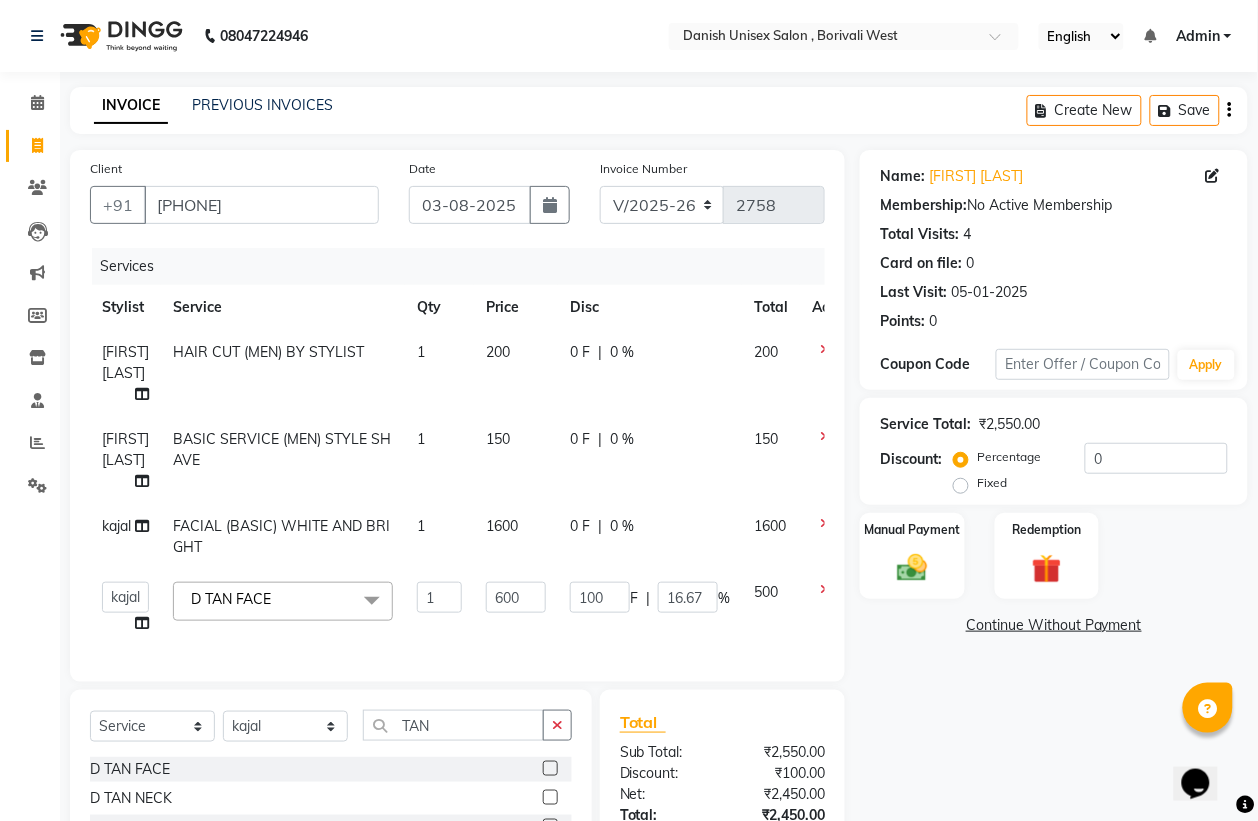 scroll, scrollTop: 125, scrollLeft: 0, axis: vertical 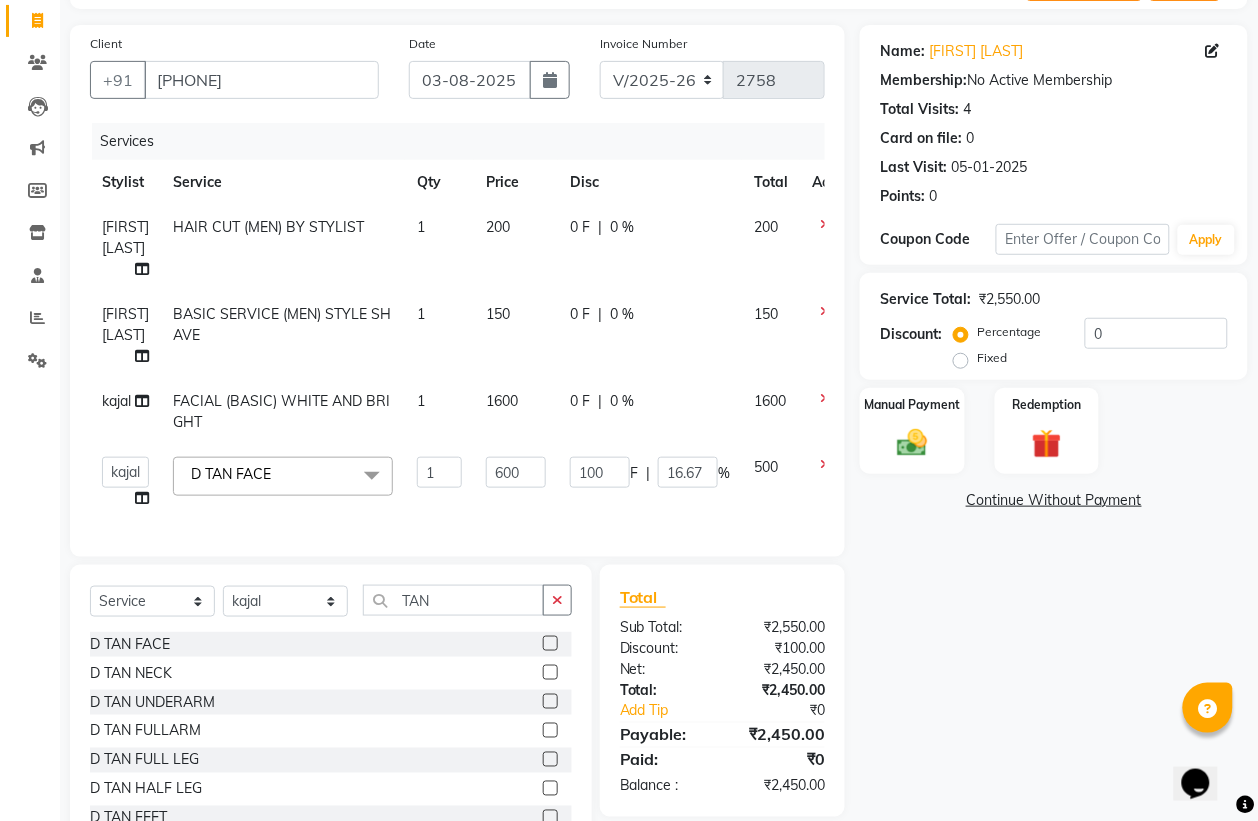 click on "0 F" 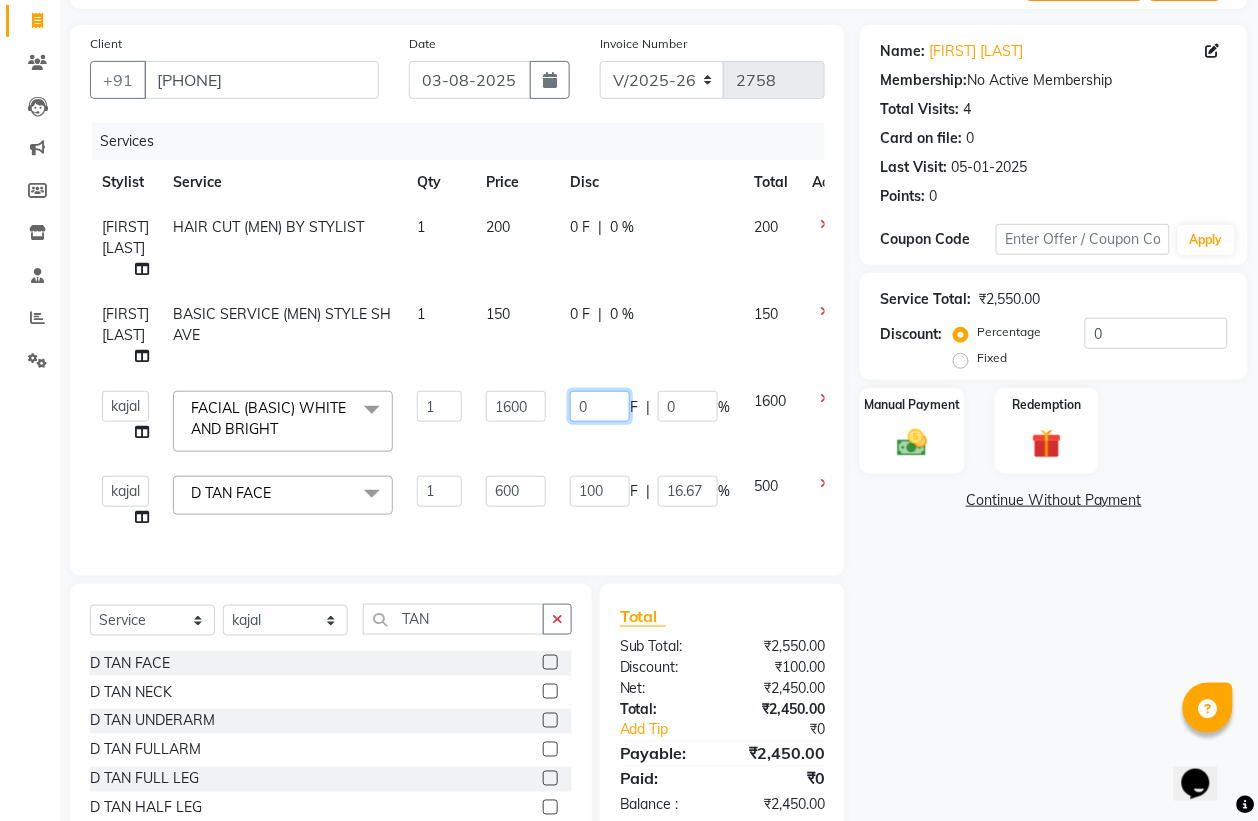 click on "0" 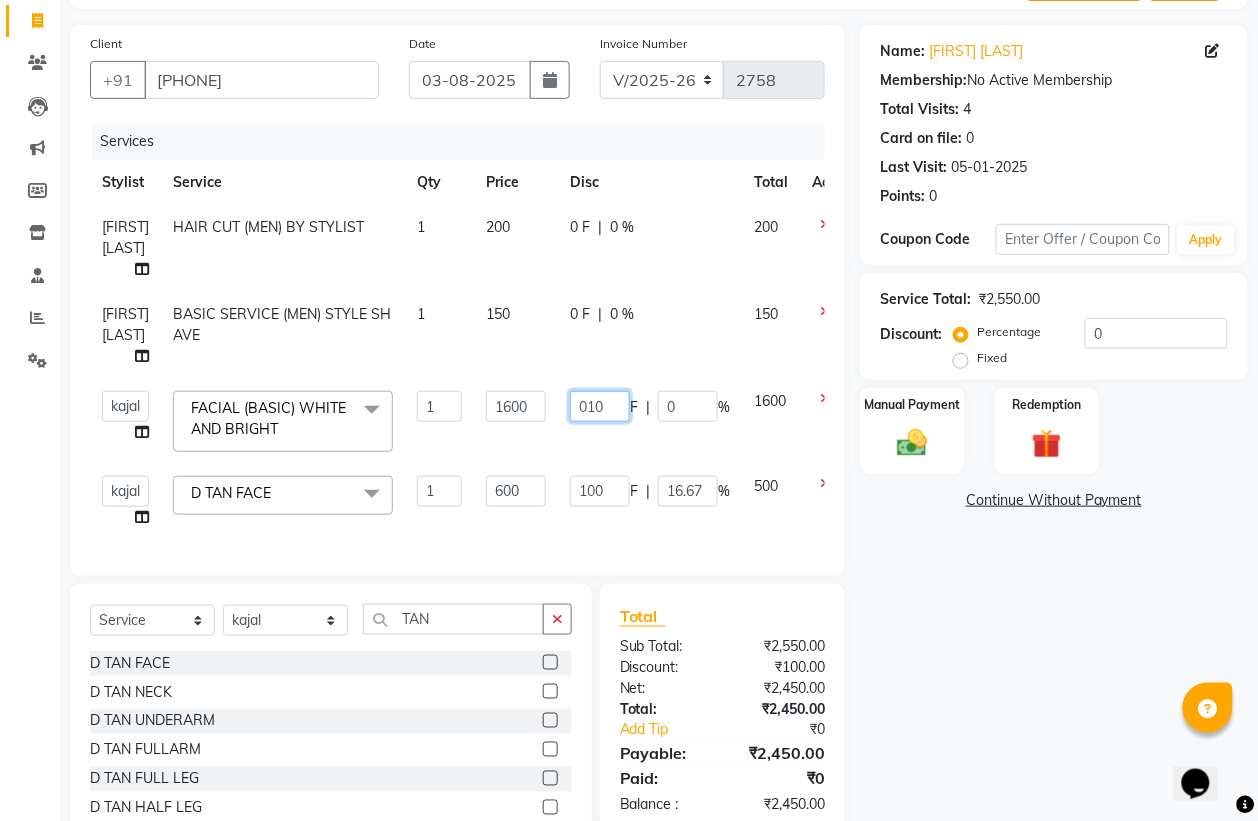 type on "0100" 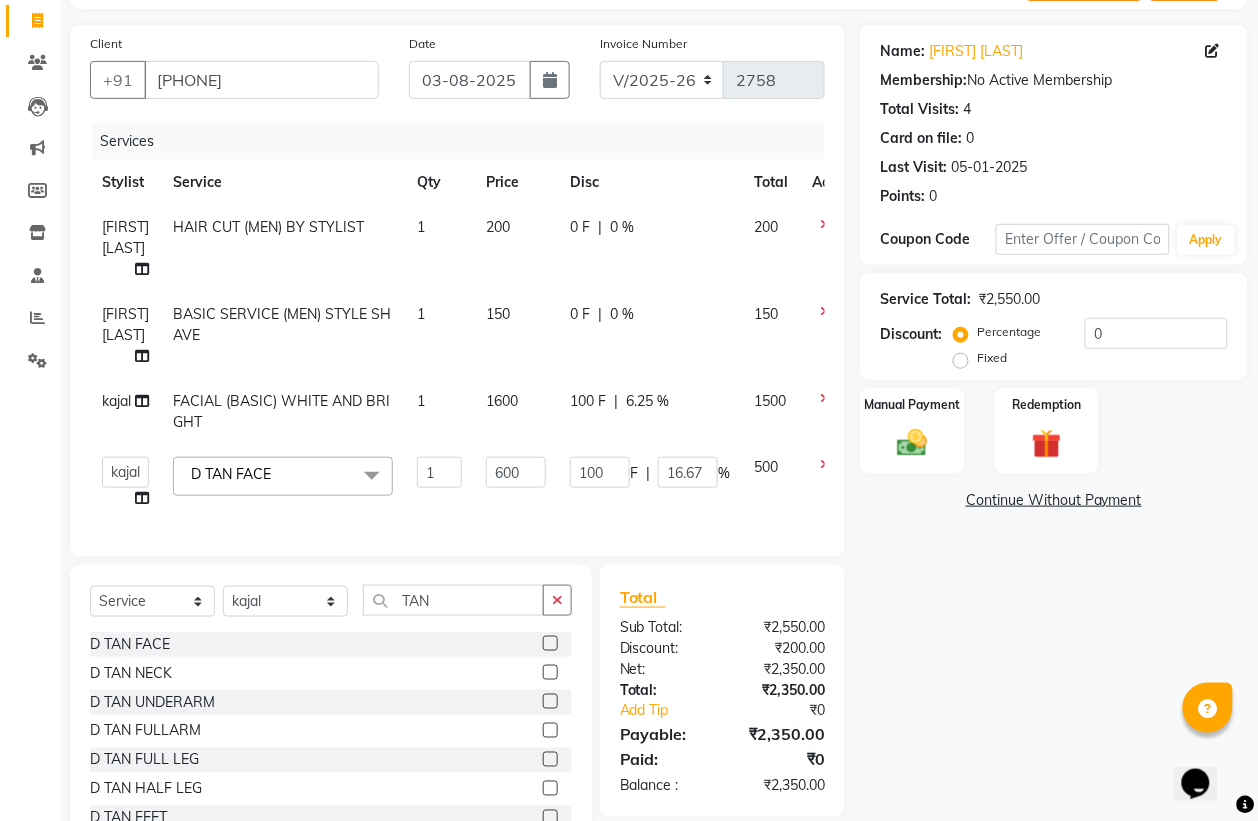 click on "100 F | 6.25 %" 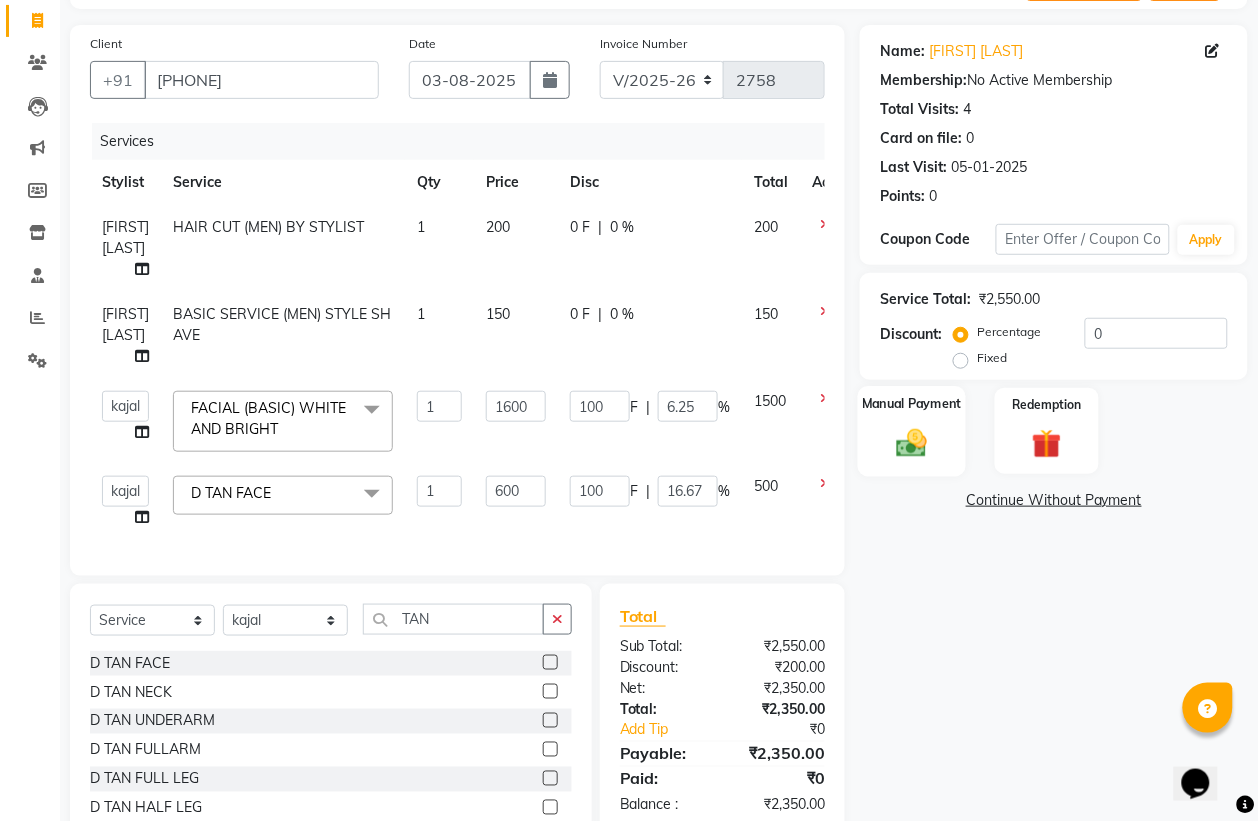 click on "Manual Payment" 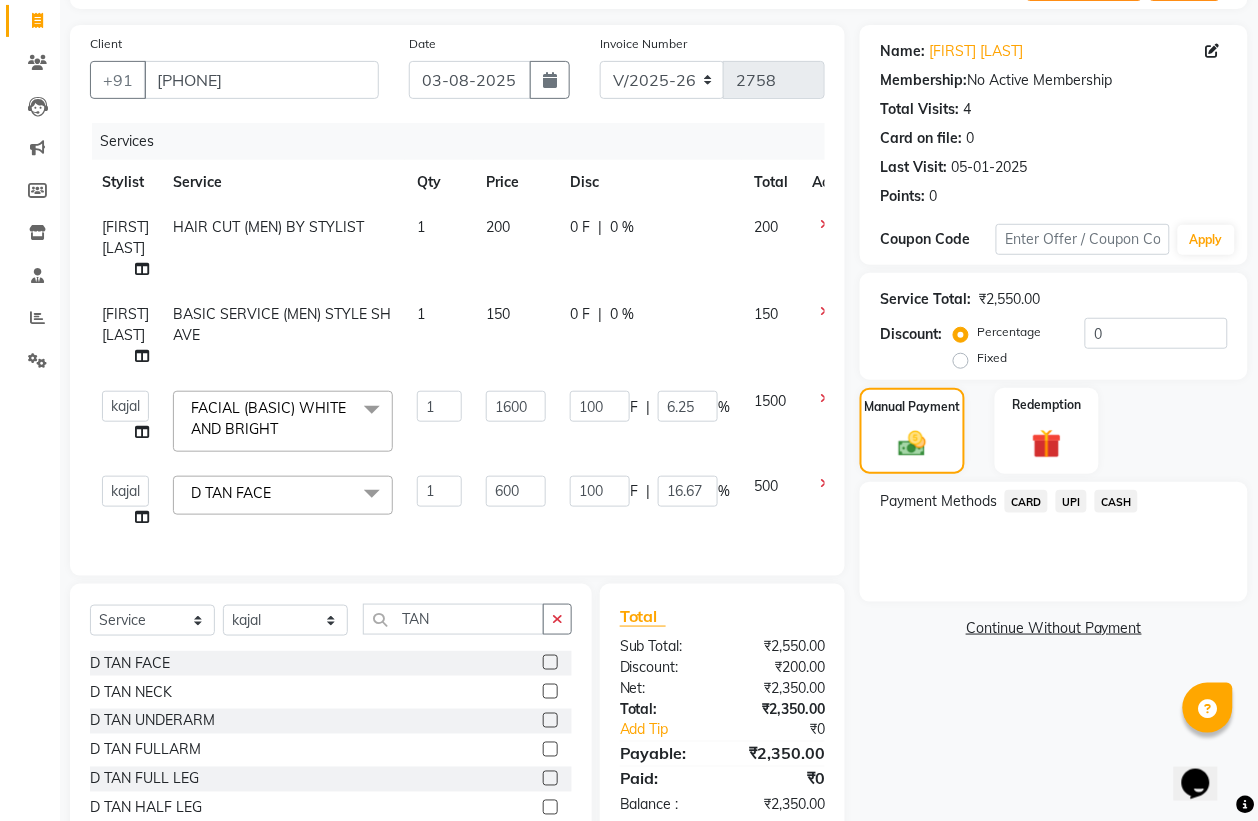 click on "UPI" 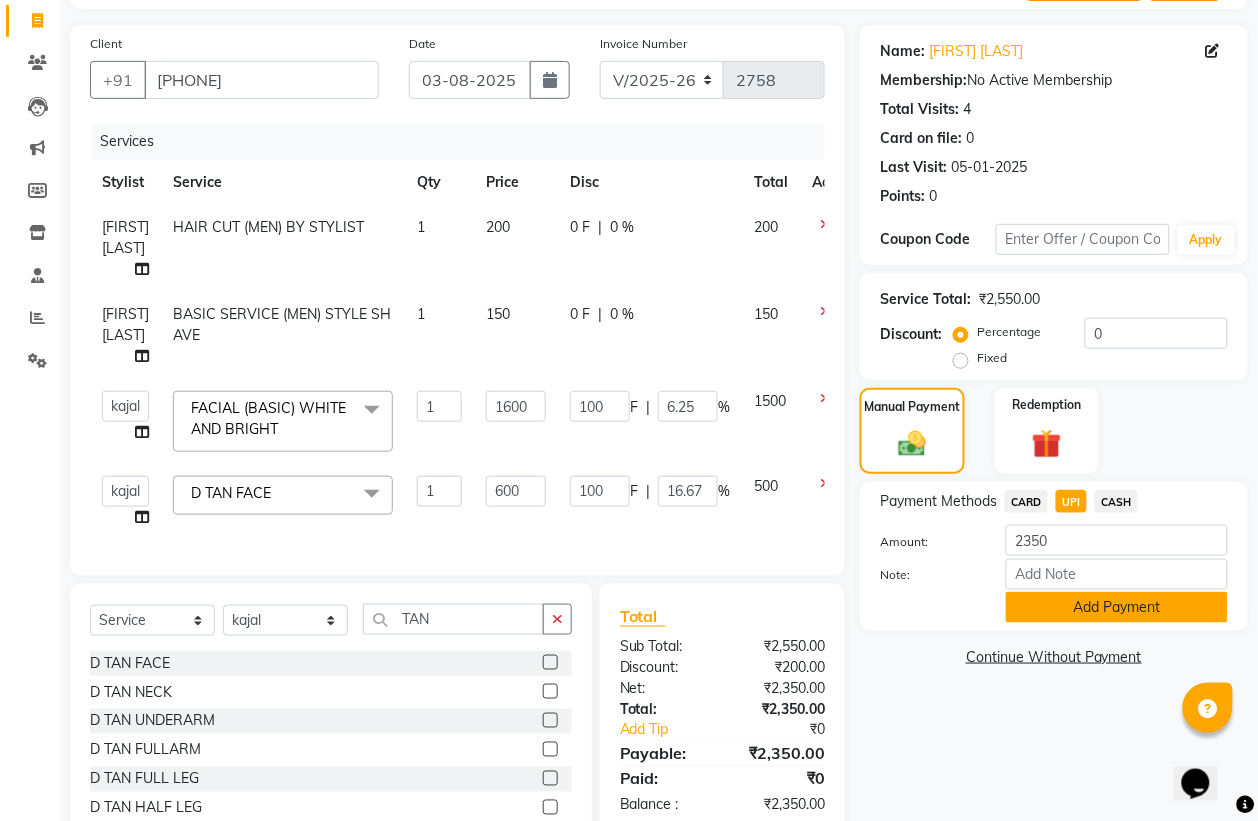 click on "Add Payment" 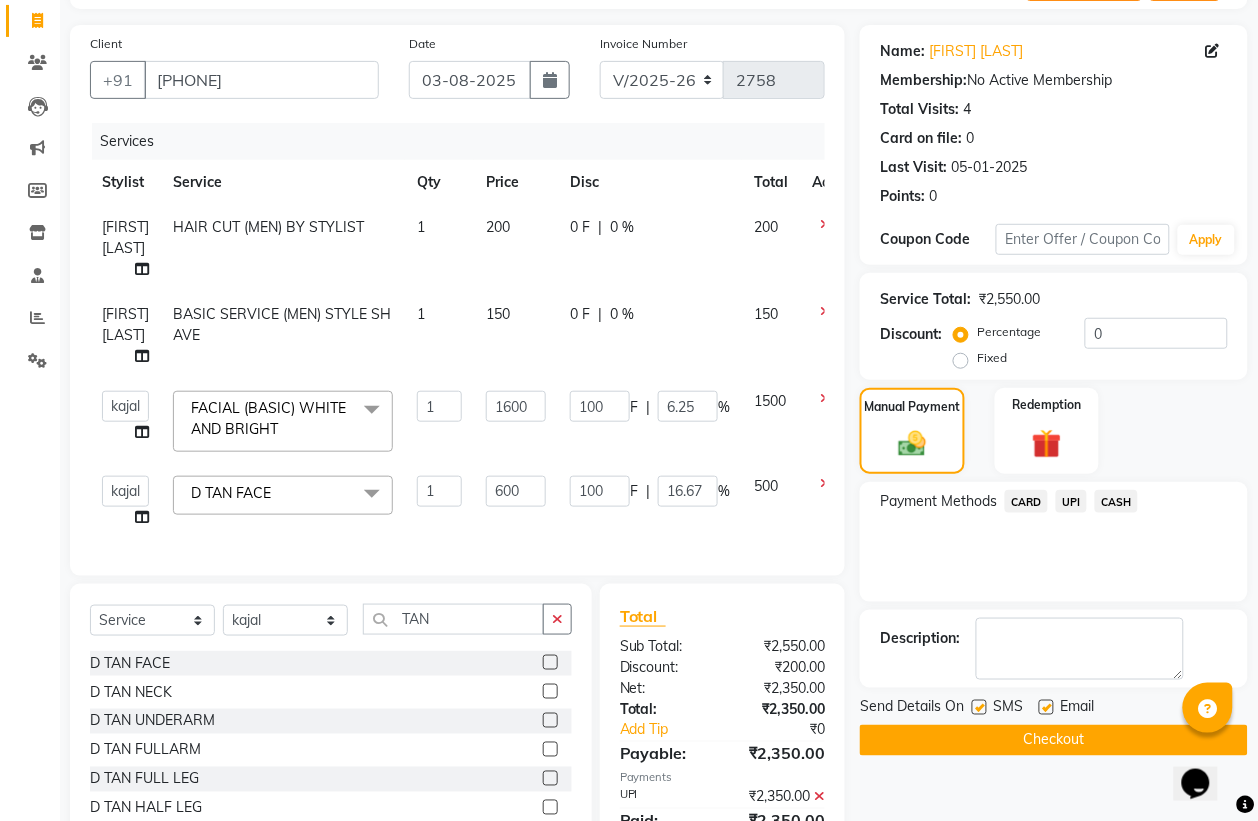 click on "Checkout" 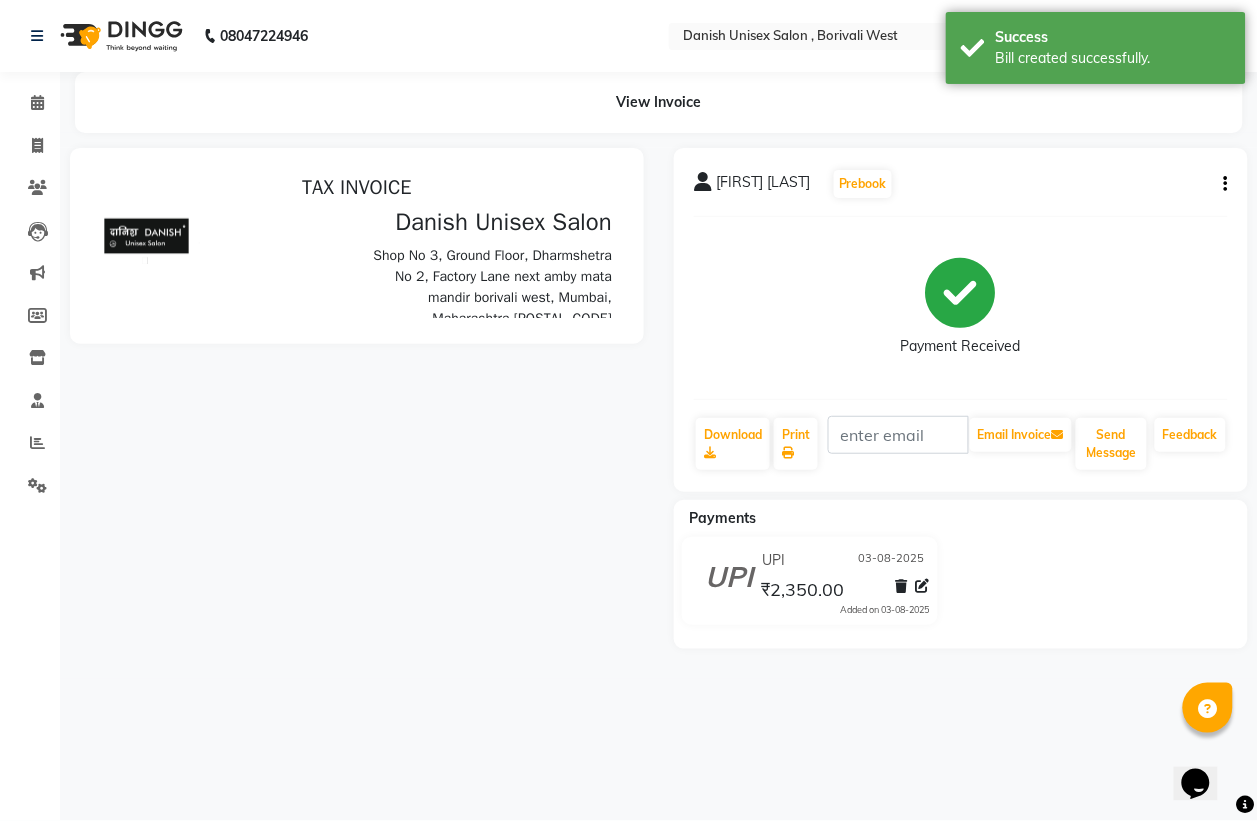 scroll, scrollTop: 0, scrollLeft: 0, axis: both 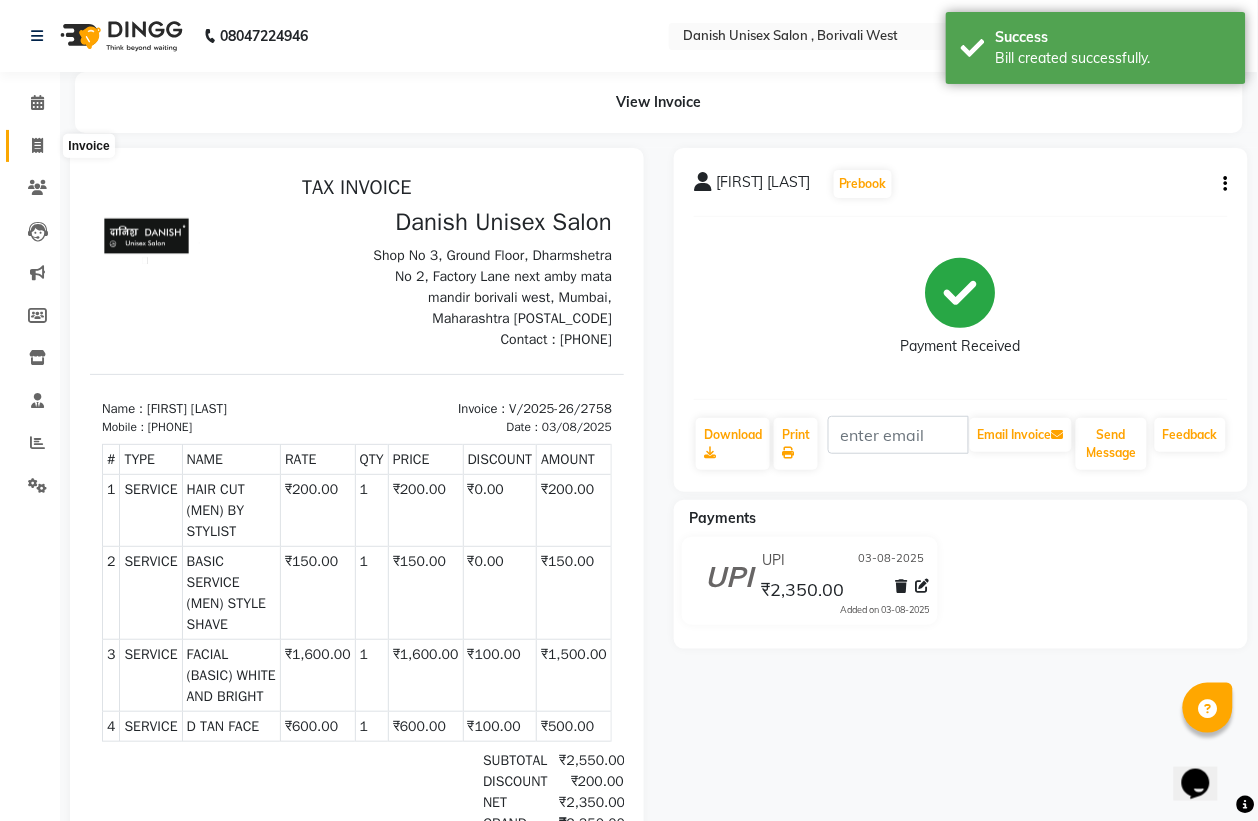 click 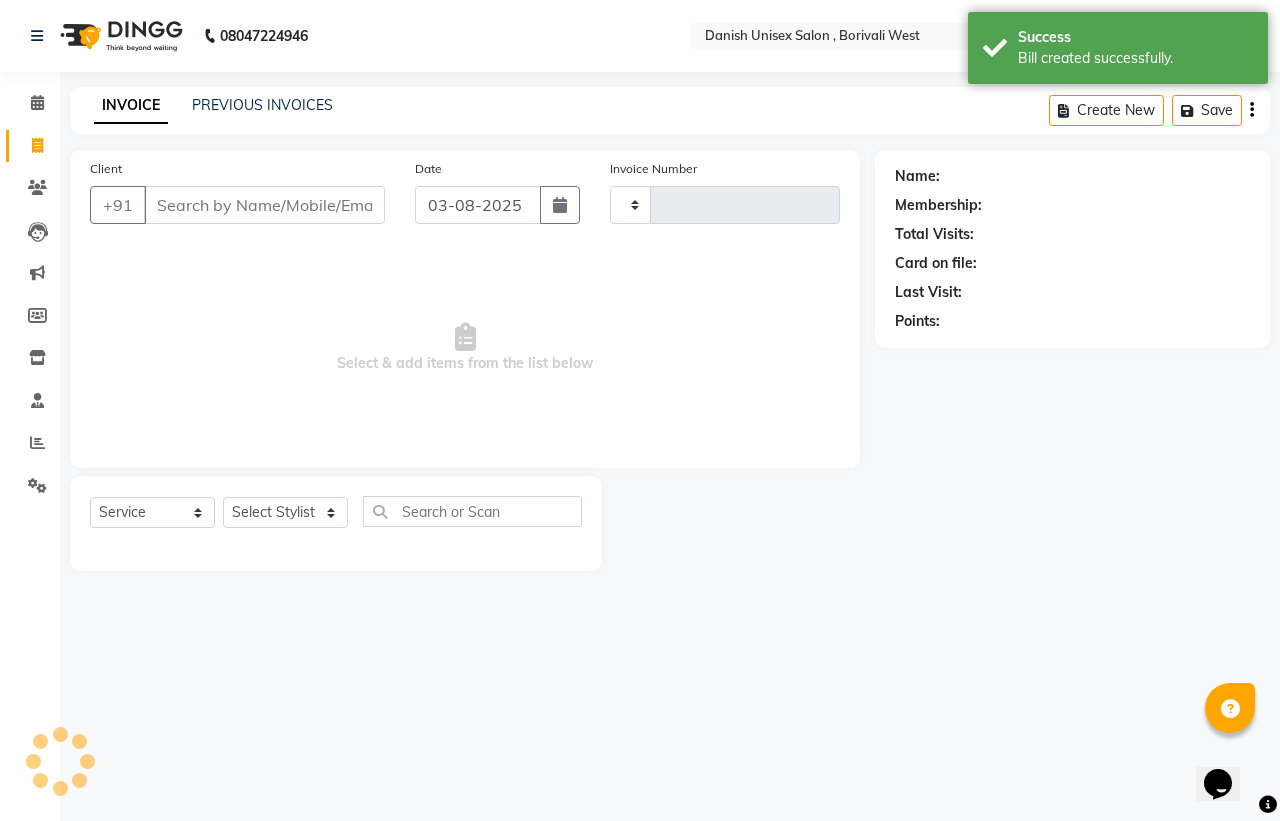 type on "2759" 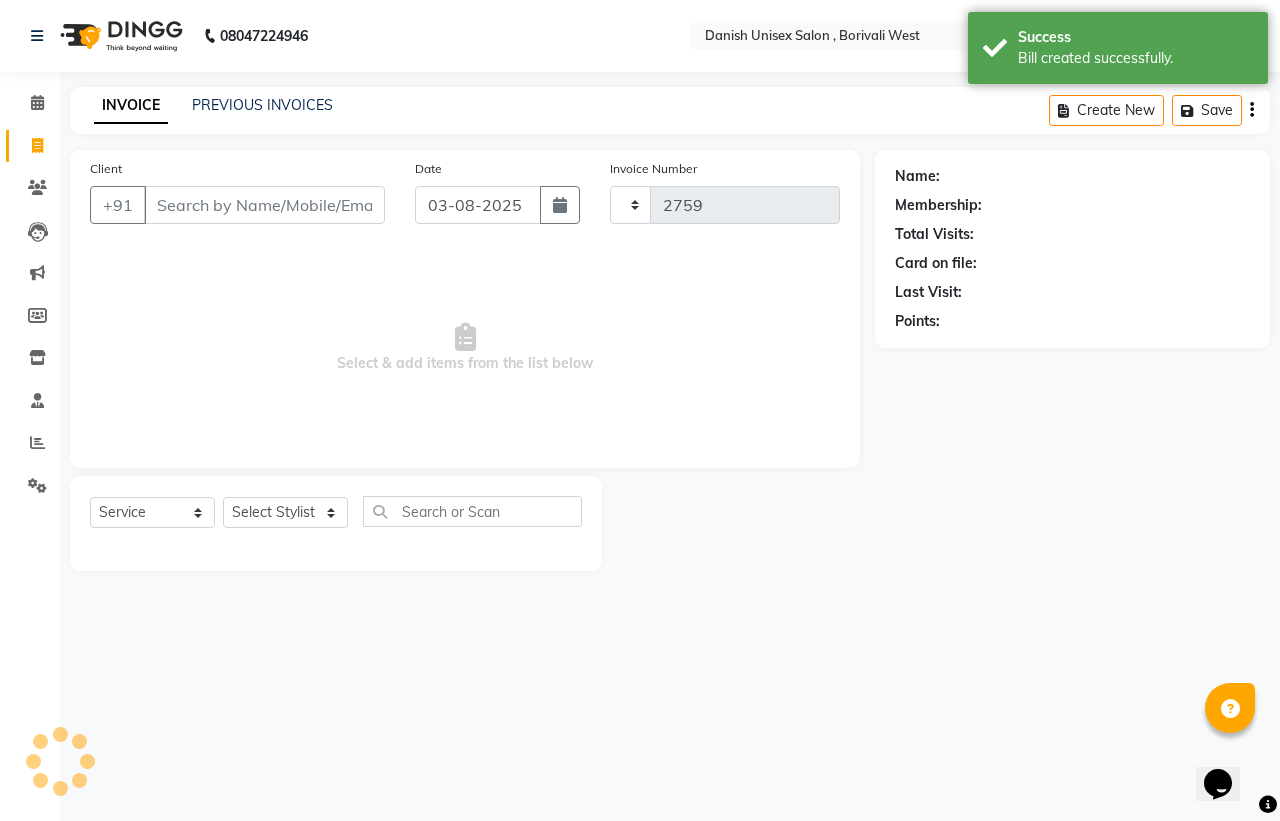 select on "6929" 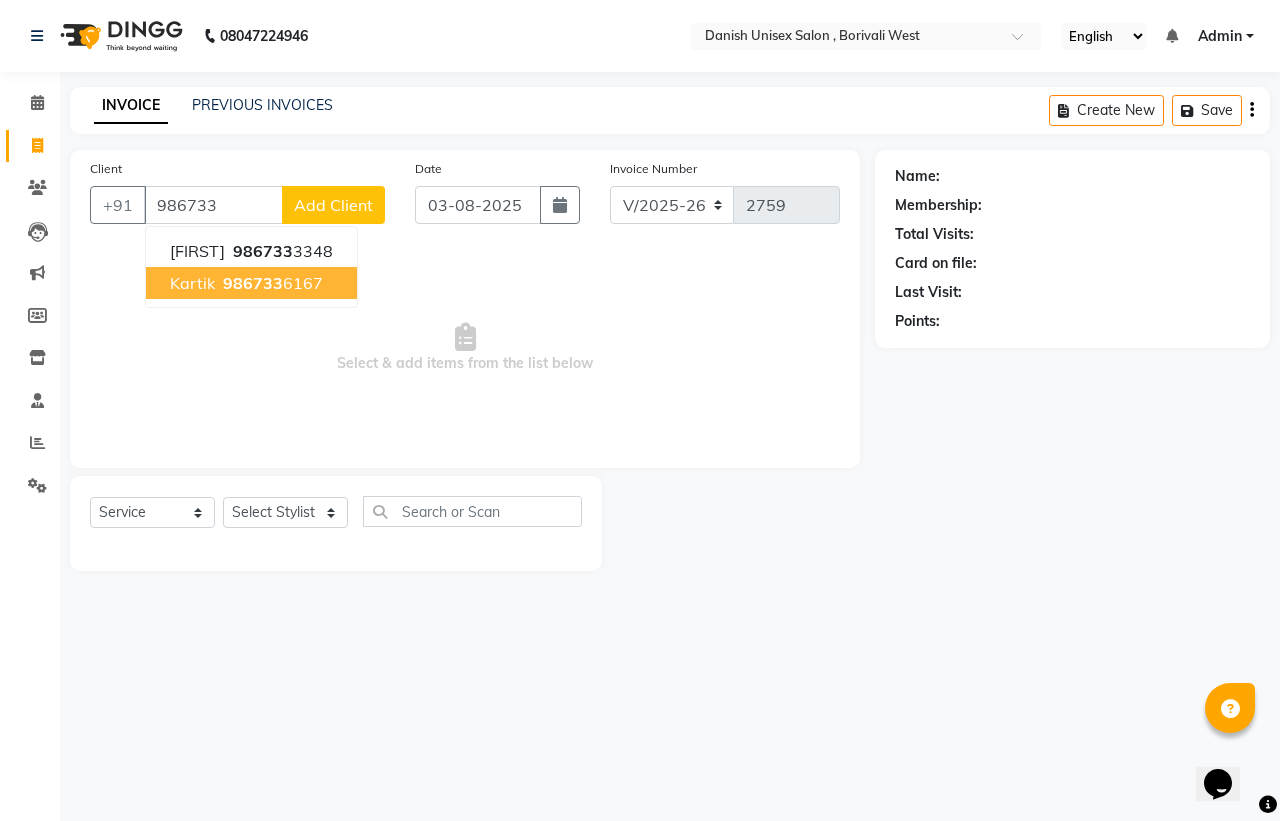 click on "986733" at bounding box center [253, 283] 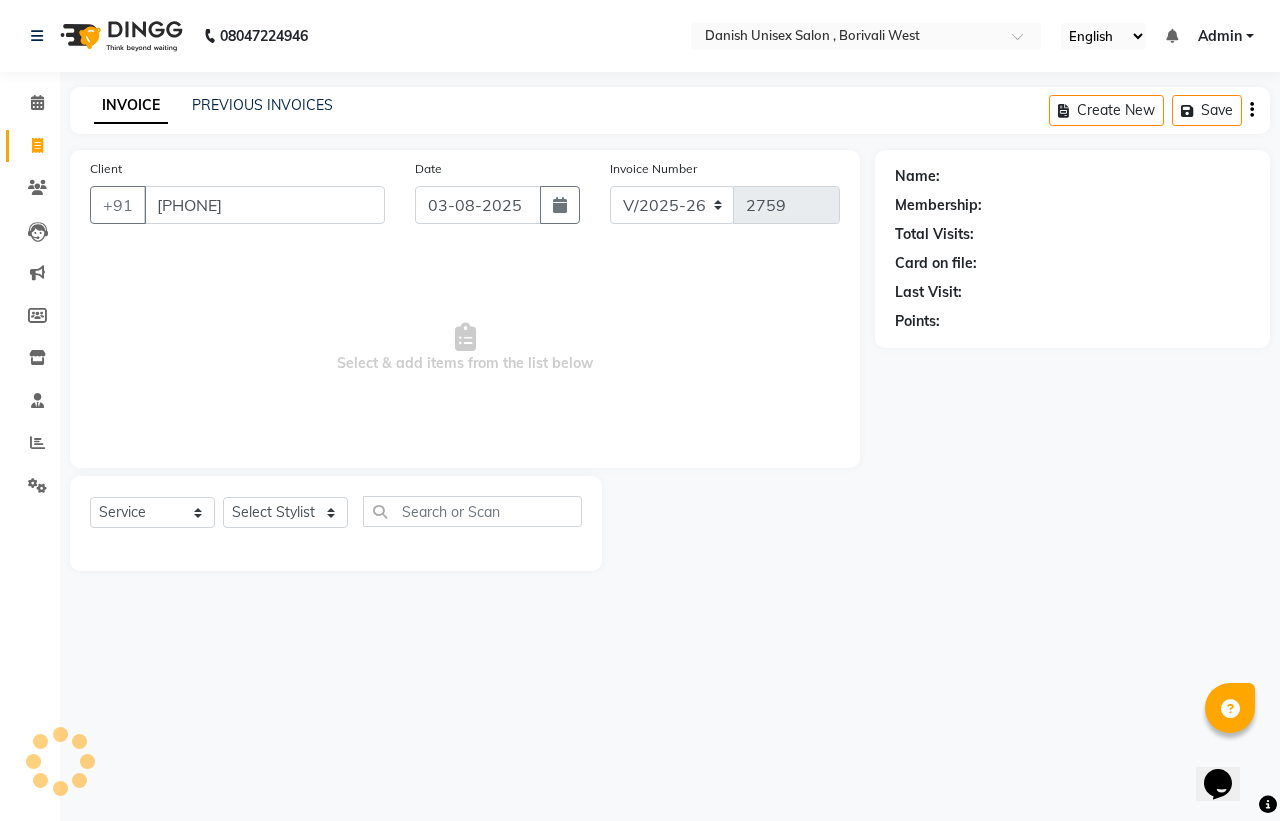 type on "[PHONE]" 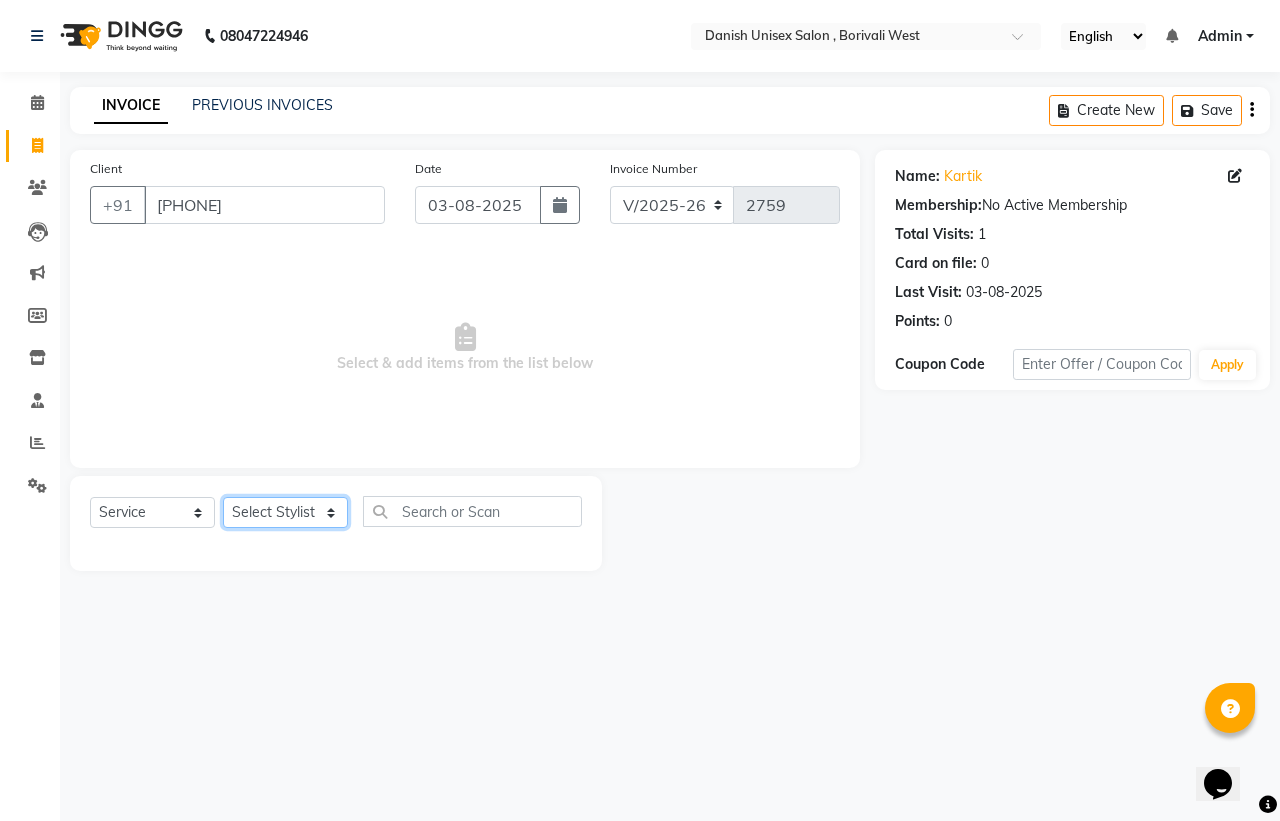 click on "Select Stylist Bhim Shing firoz alam Juber shaikh kajal Lubna Sayyad Nikhil Sharma Nikita Niraj Kanojiya Niyaz Salmani Pooja Yadav Riddhi Sabil salmani sapna" 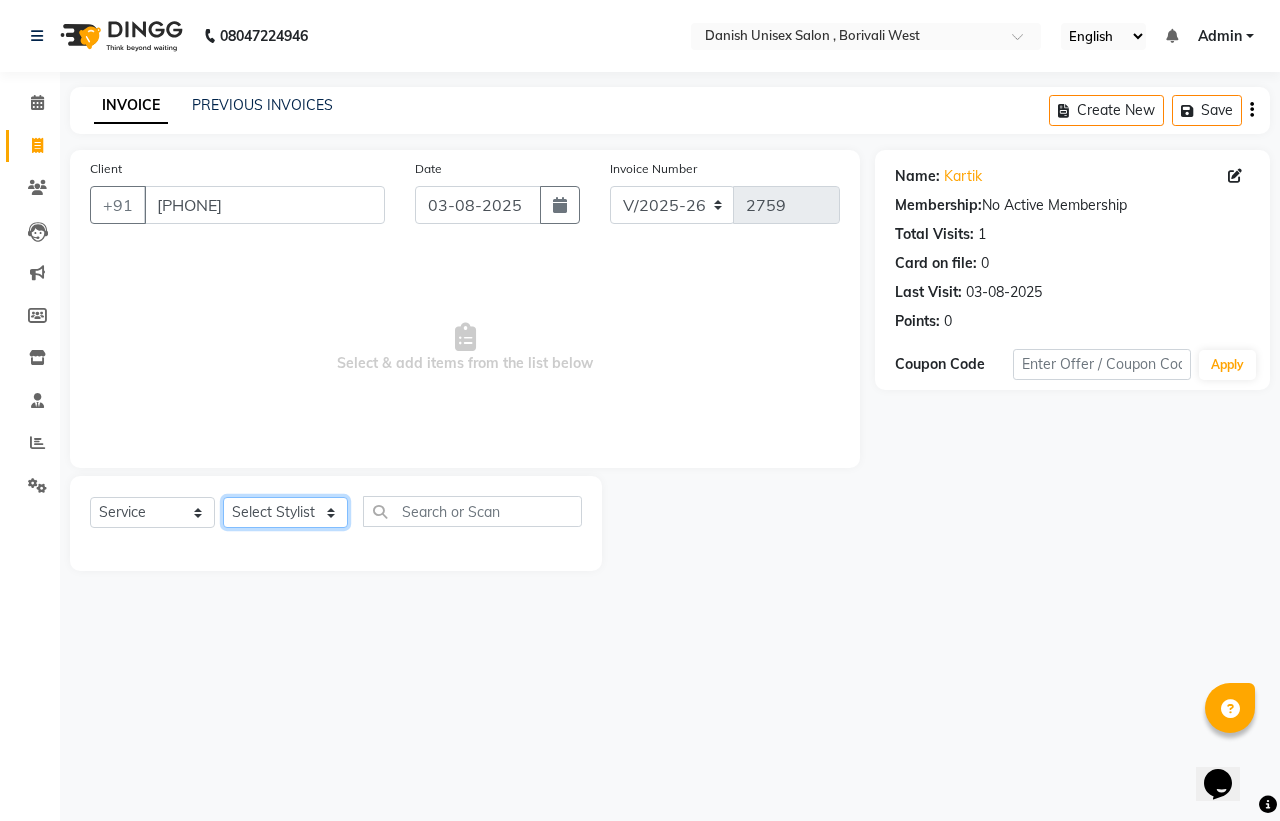 select on "63506" 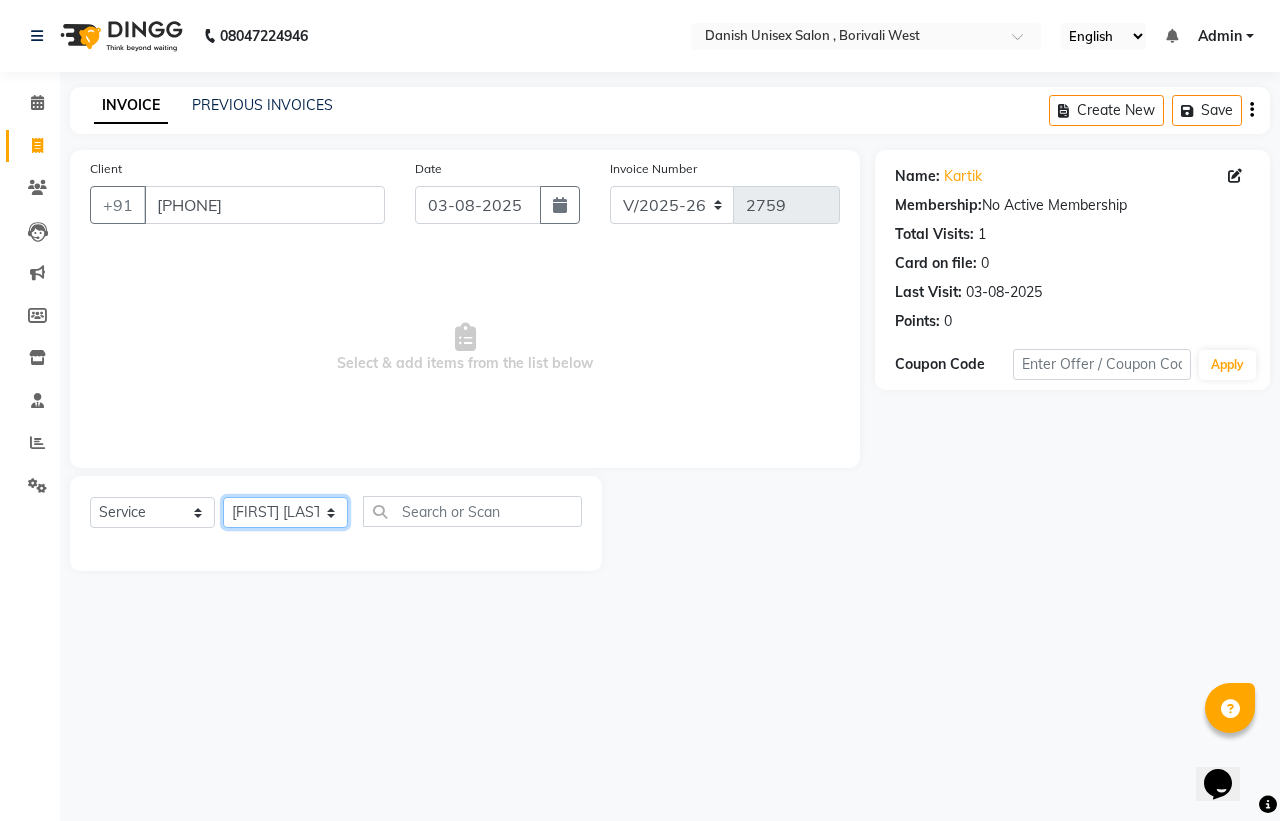 click on "Select Stylist Bhim Shing firoz alam Juber shaikh kajal Lubna Sayyad Nikhil Sharma Nikita Niraj Kanojiya Niyaz Salmani Pooja Yadav Riddhi Sabil salmani sapna" 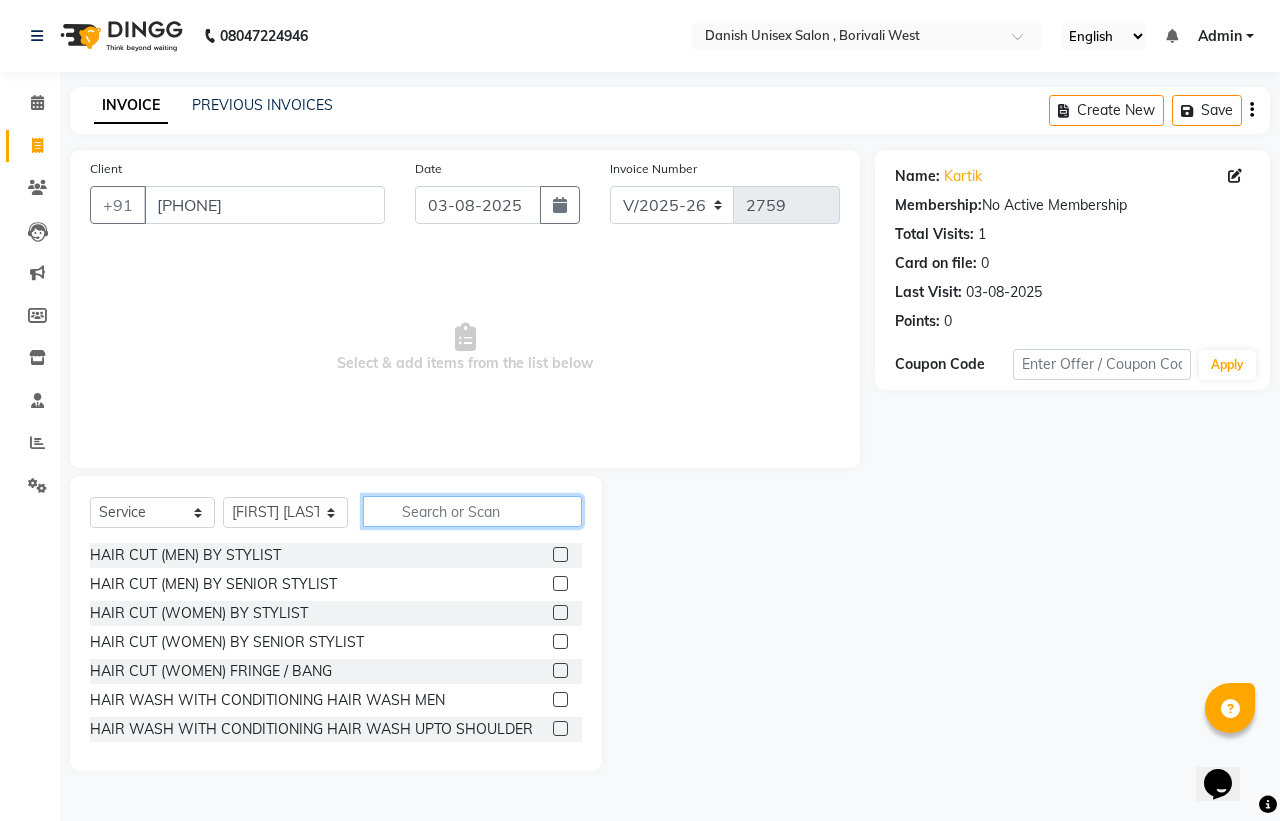 click 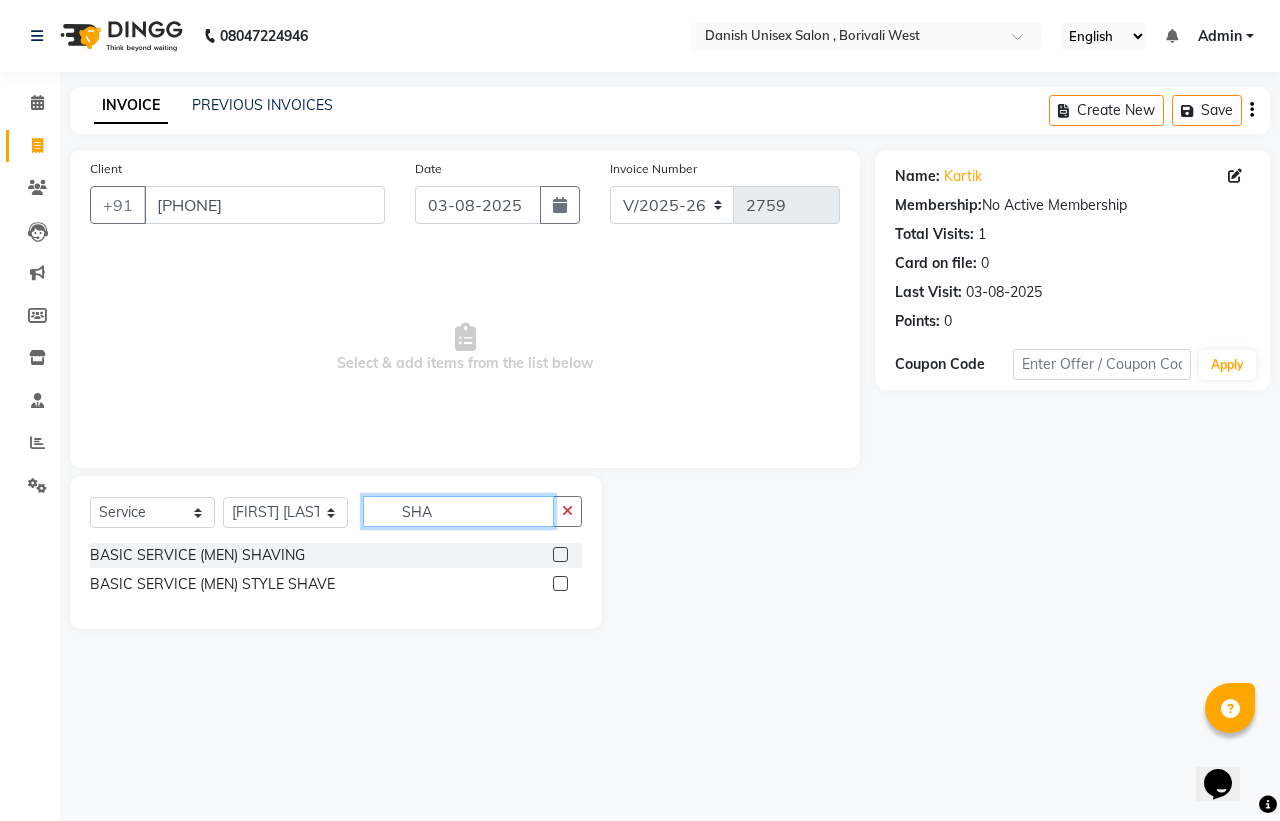 type on "SHA" 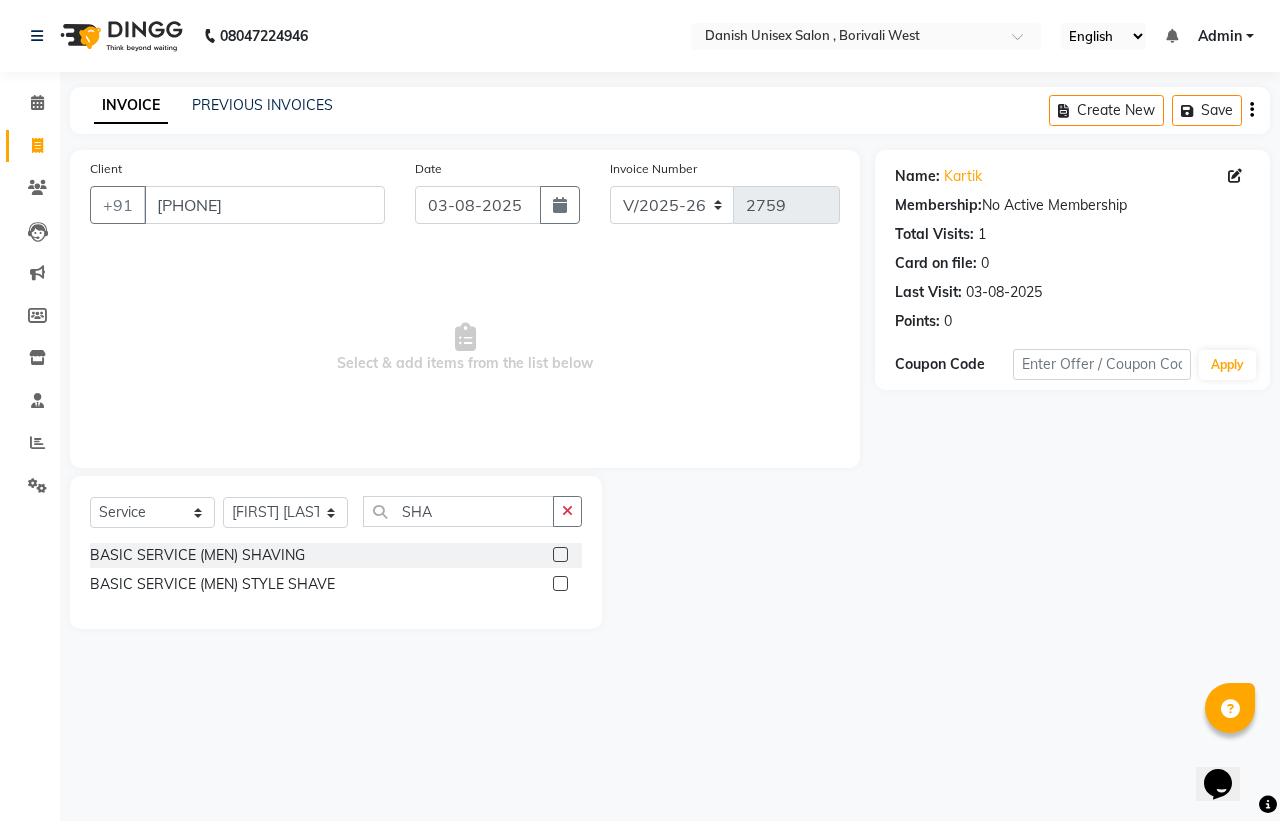 click 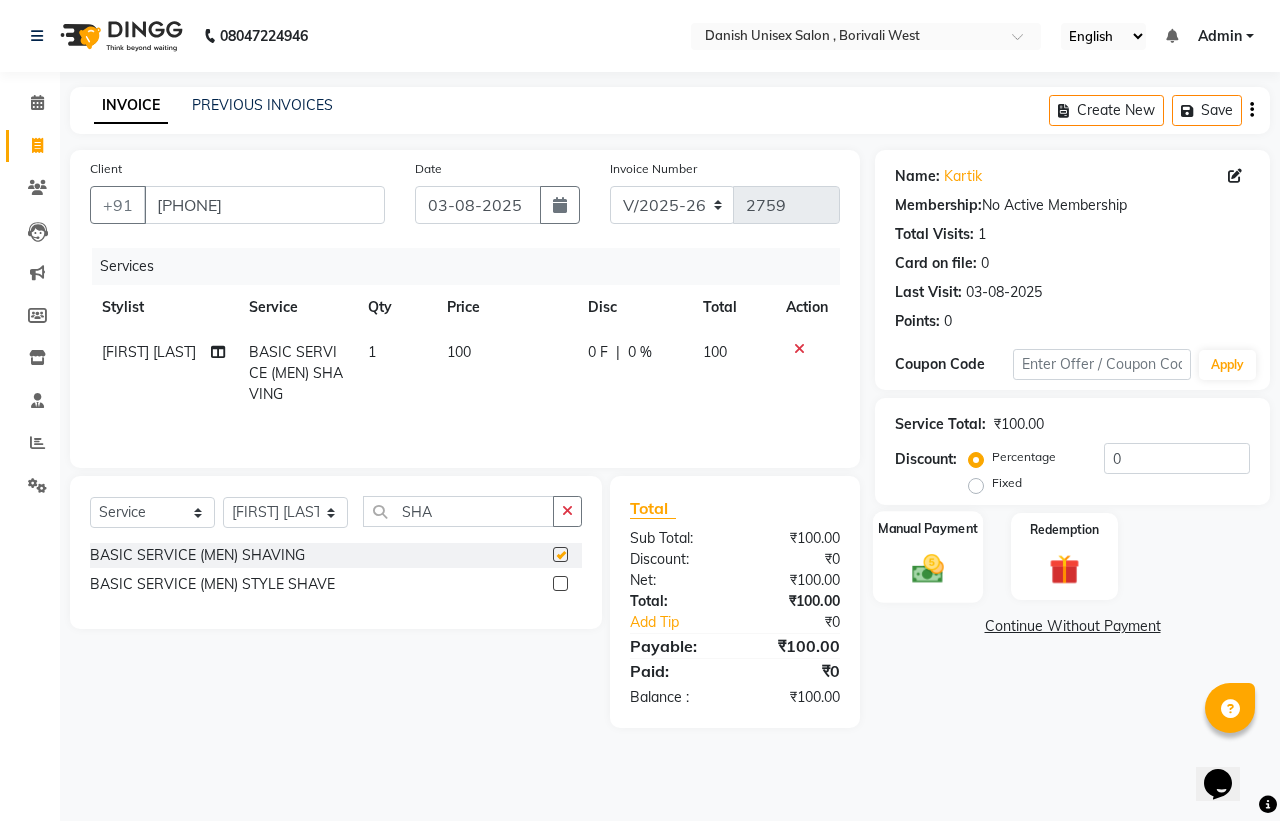 checkbox on "false" 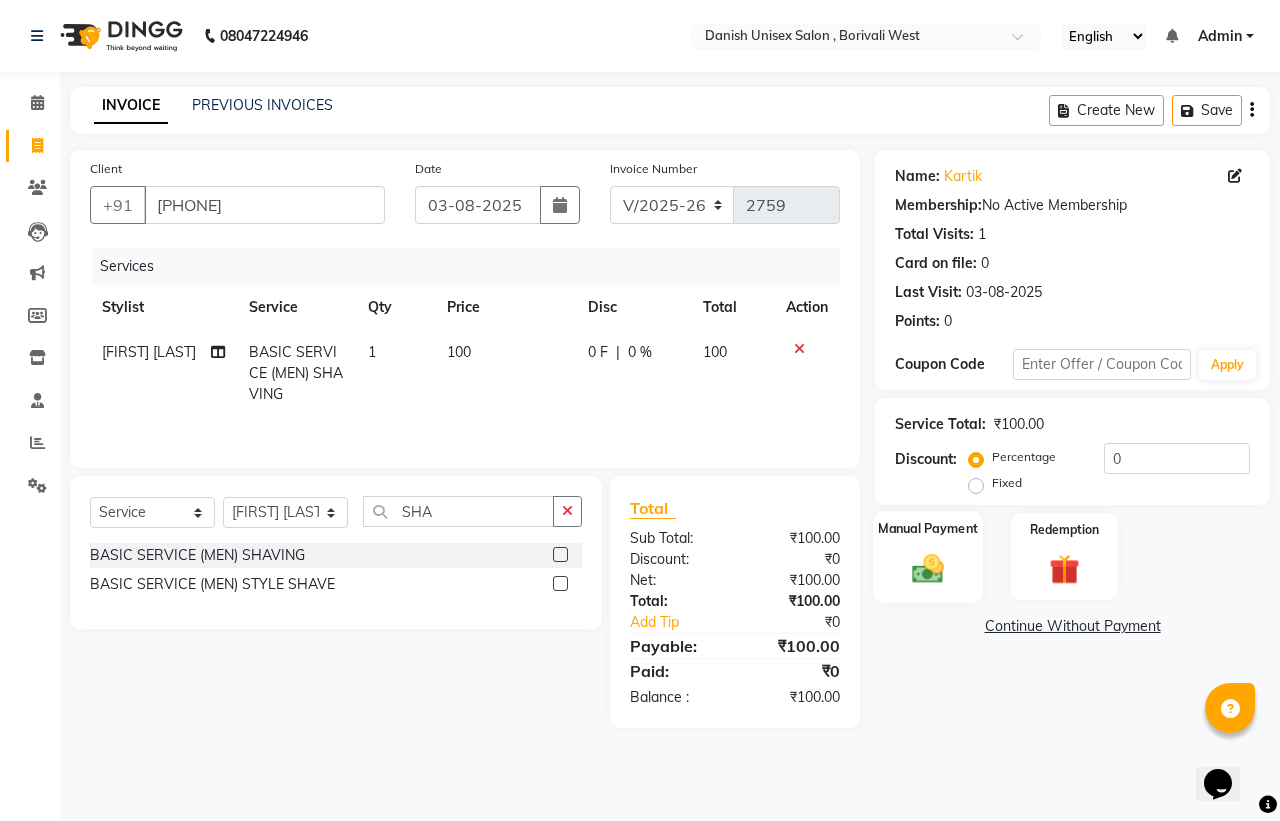 click 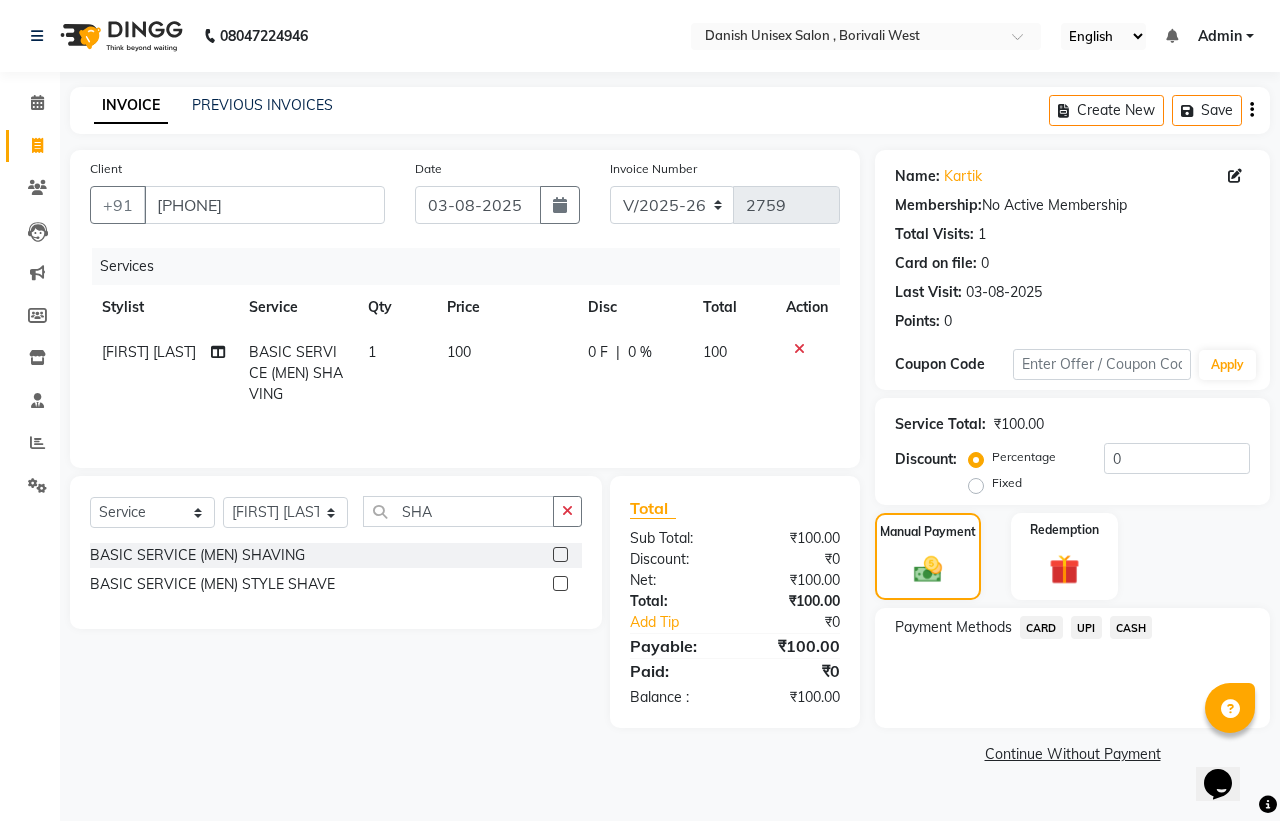 click on "UPI" 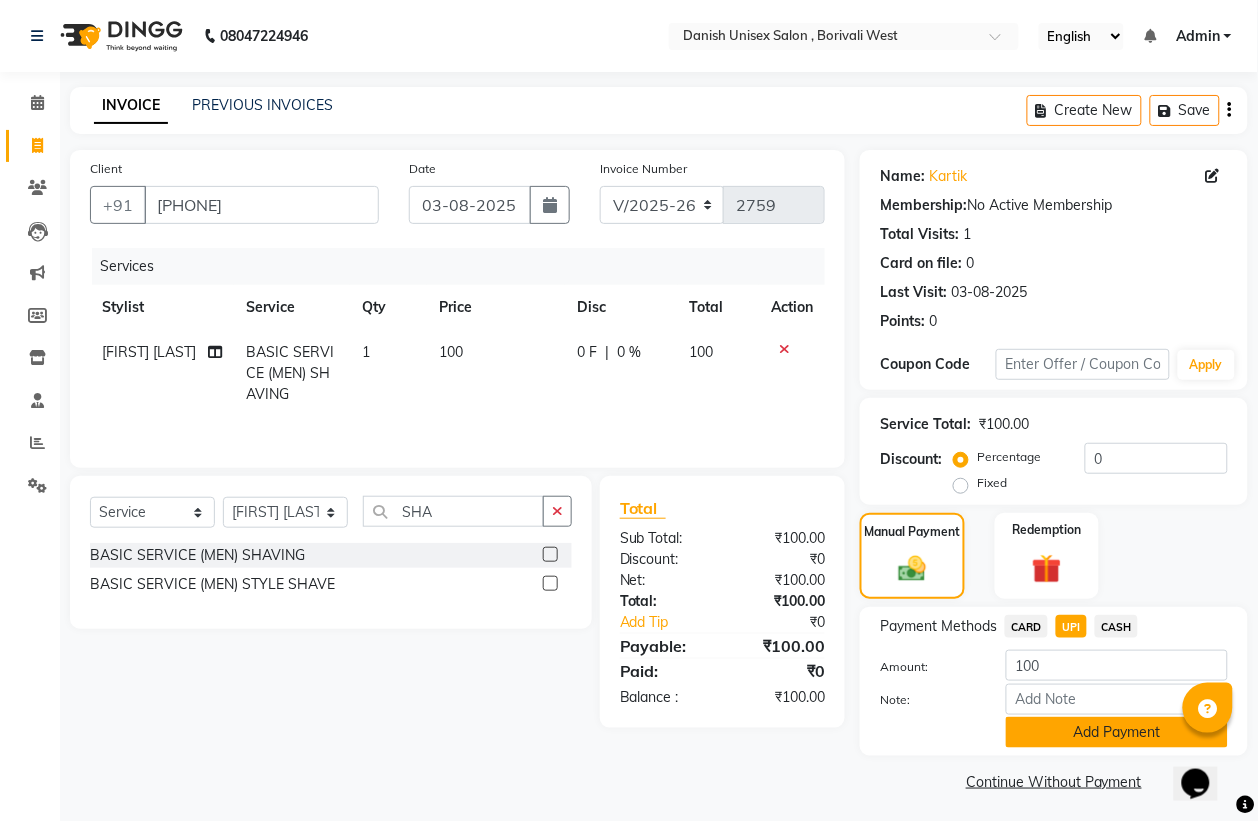click on "Add Payment" 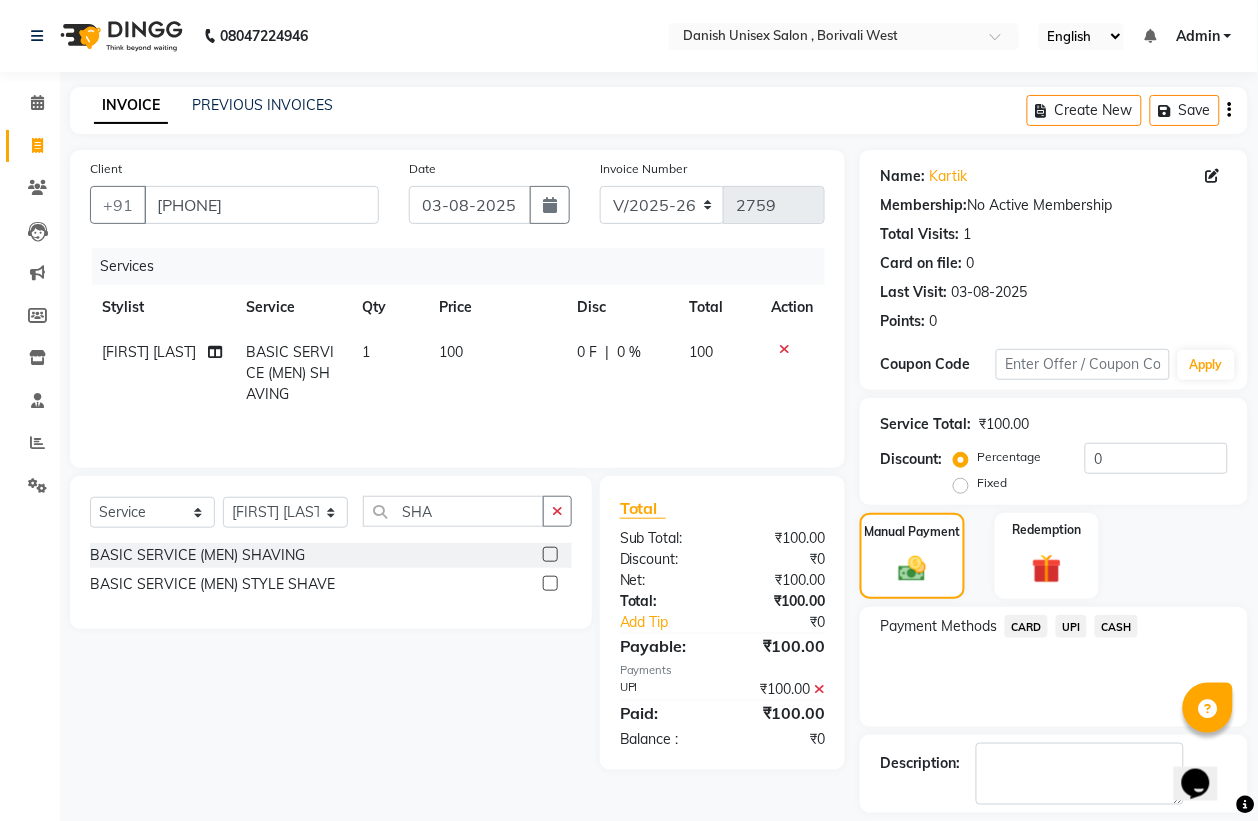 scroll, scrollTop: 91, scrollLeft: 0, axis: vertical 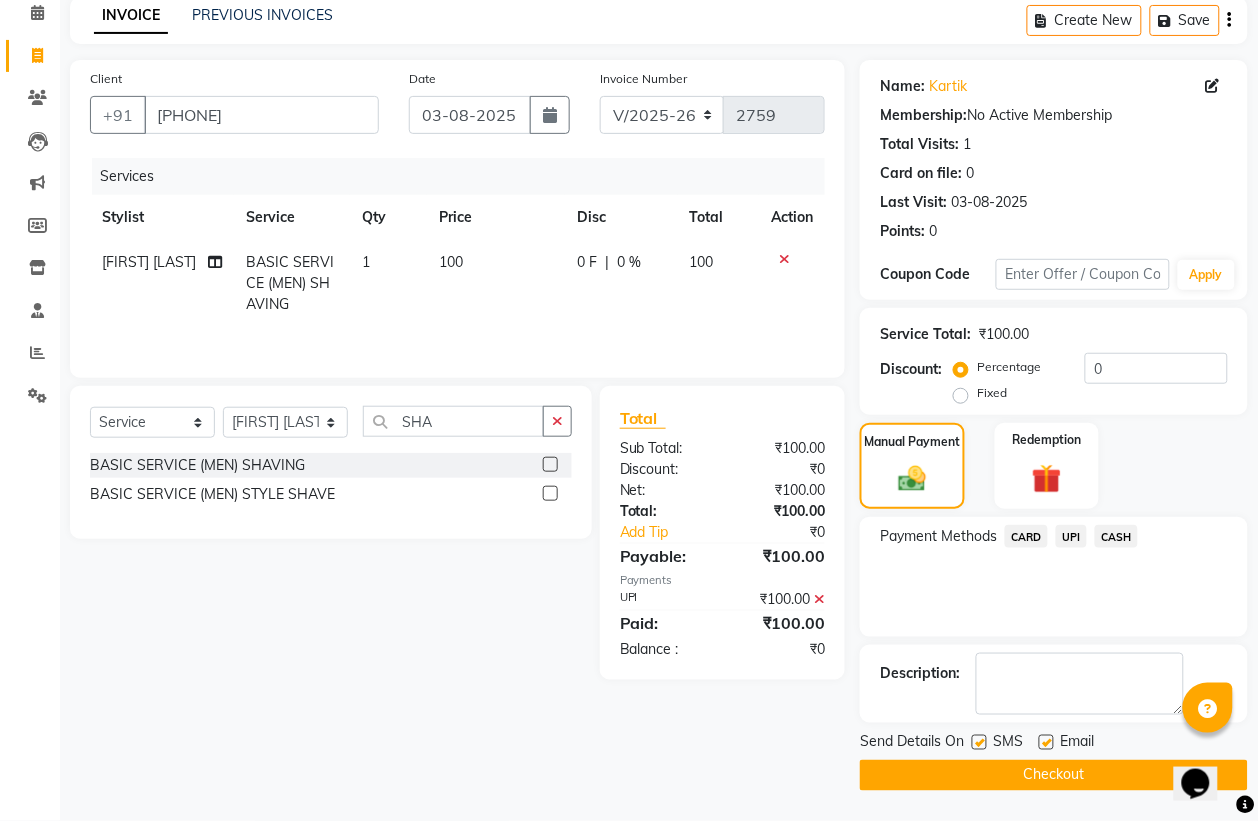click on "Checkout" 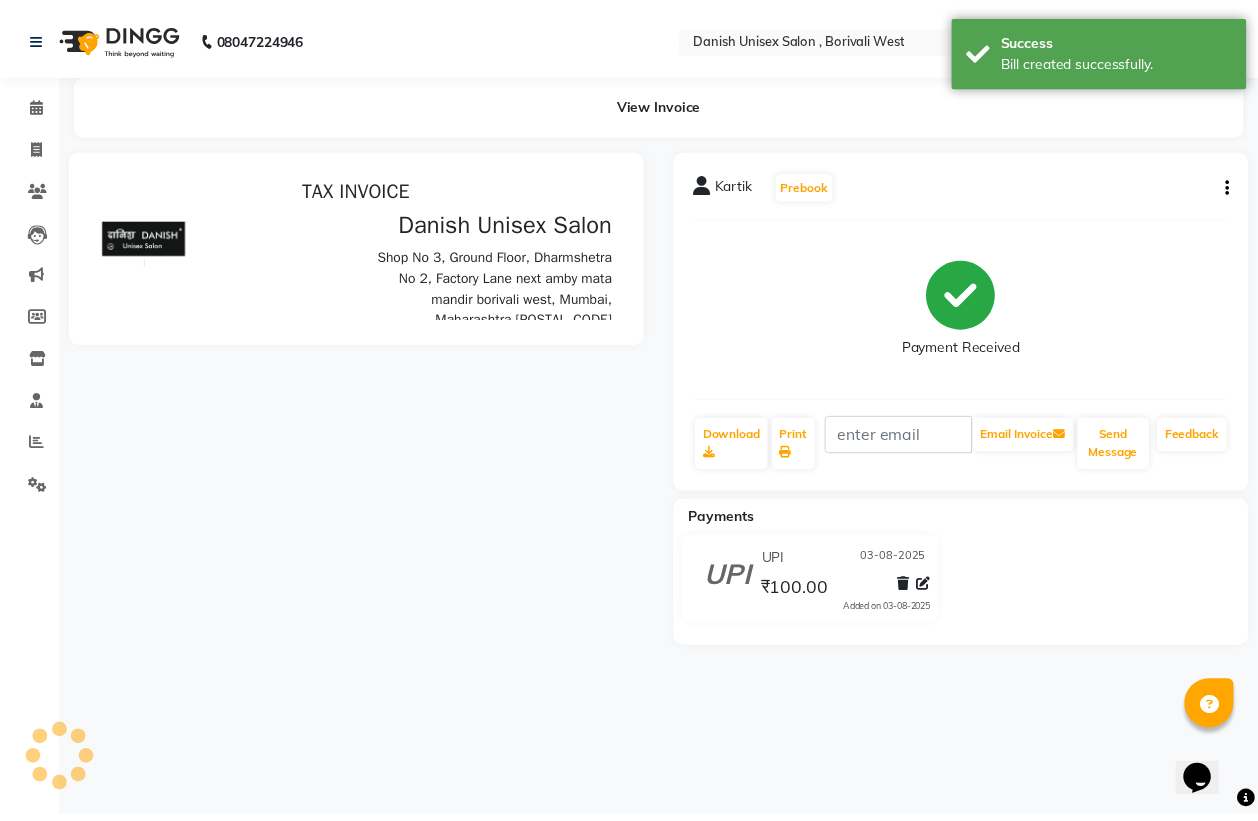 scroll, scrollTop: 0, scrollLeft: 0, axis: both 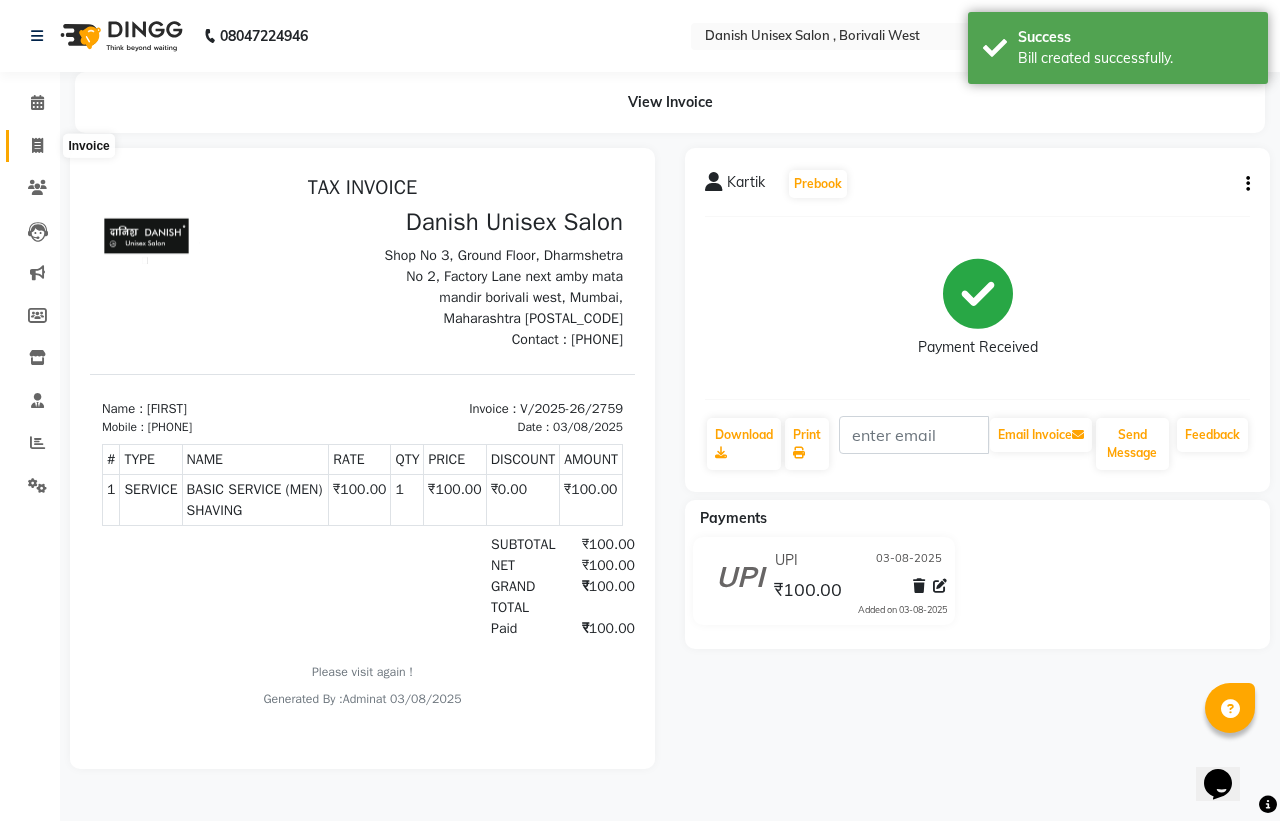 click 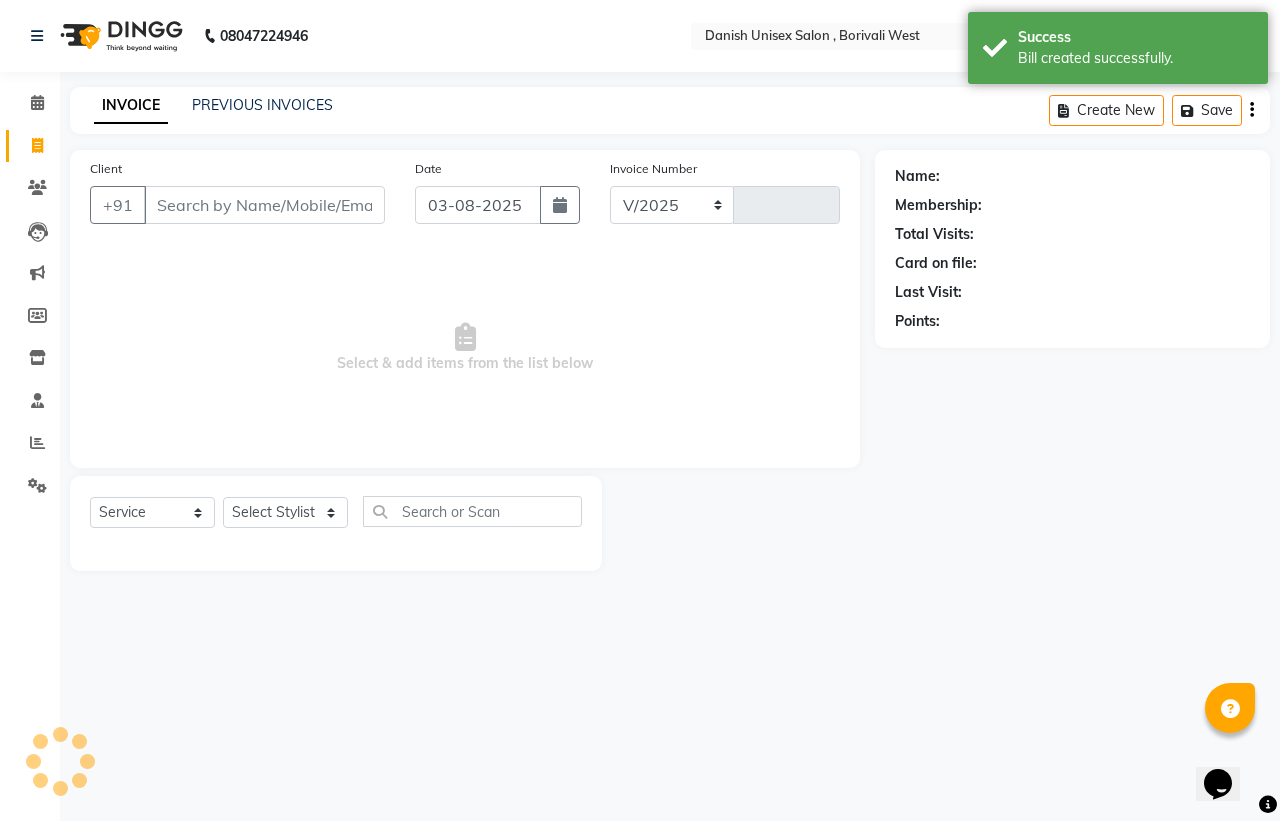 select on "6929" 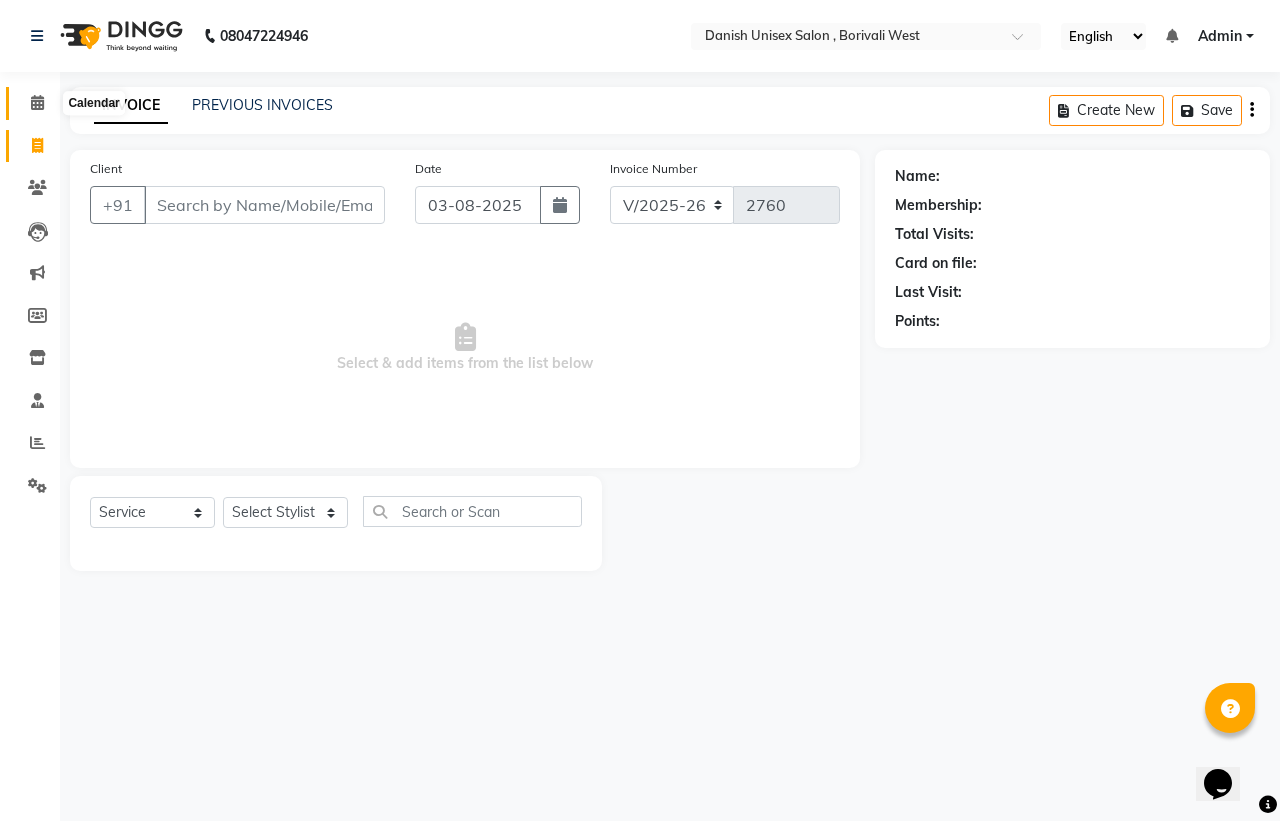 click 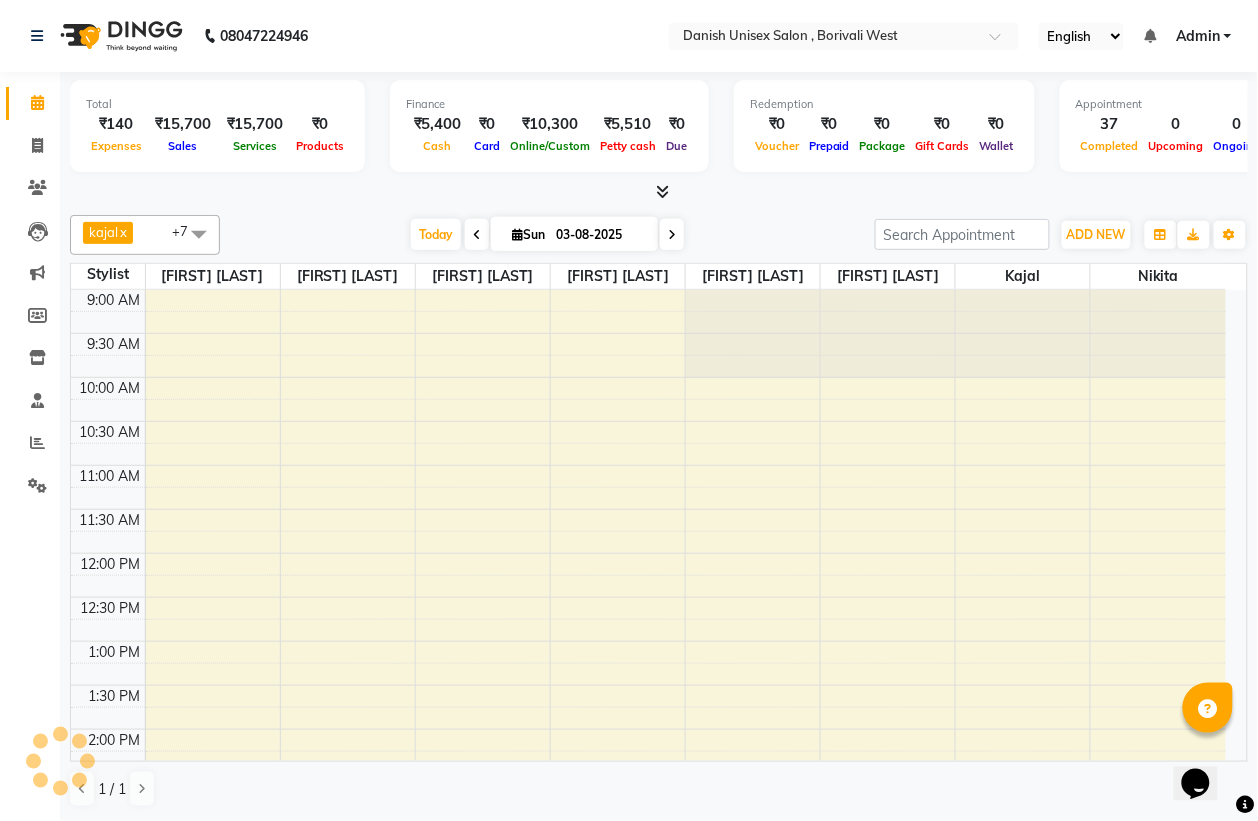 scroll, scrollTop: 0, scrollLeft: 0, axis: both 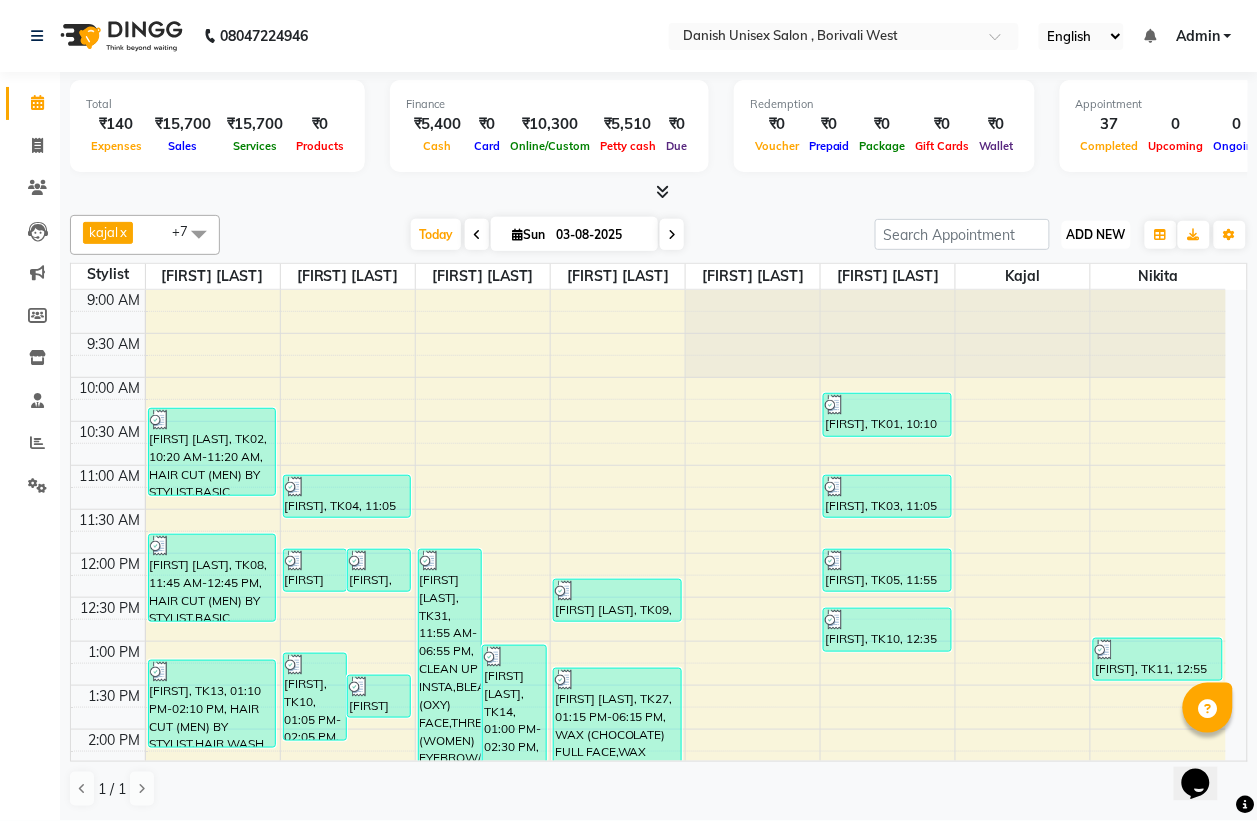 click on "ADD NEW Toggle Dropdown" at bounding box center (1096, 235) 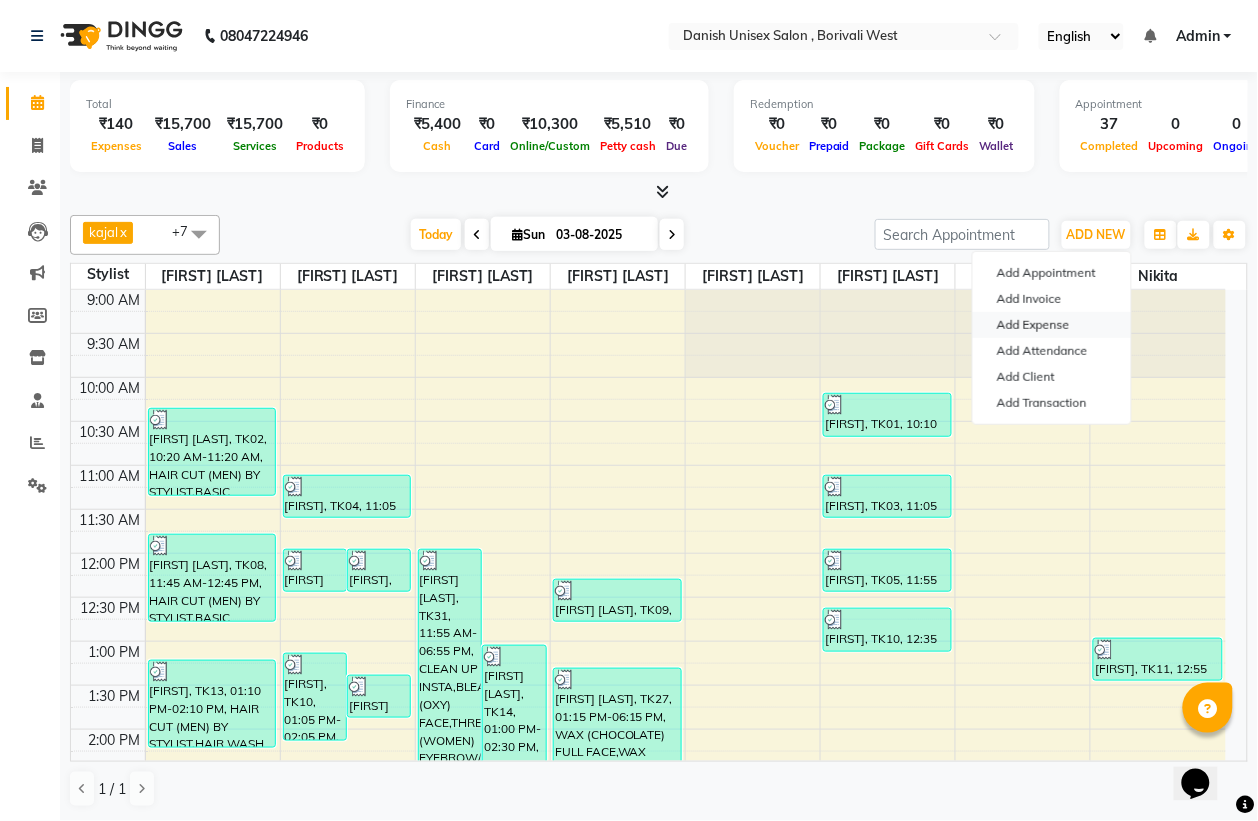 click on "Add Expense" at bounding box center (1052, 325) 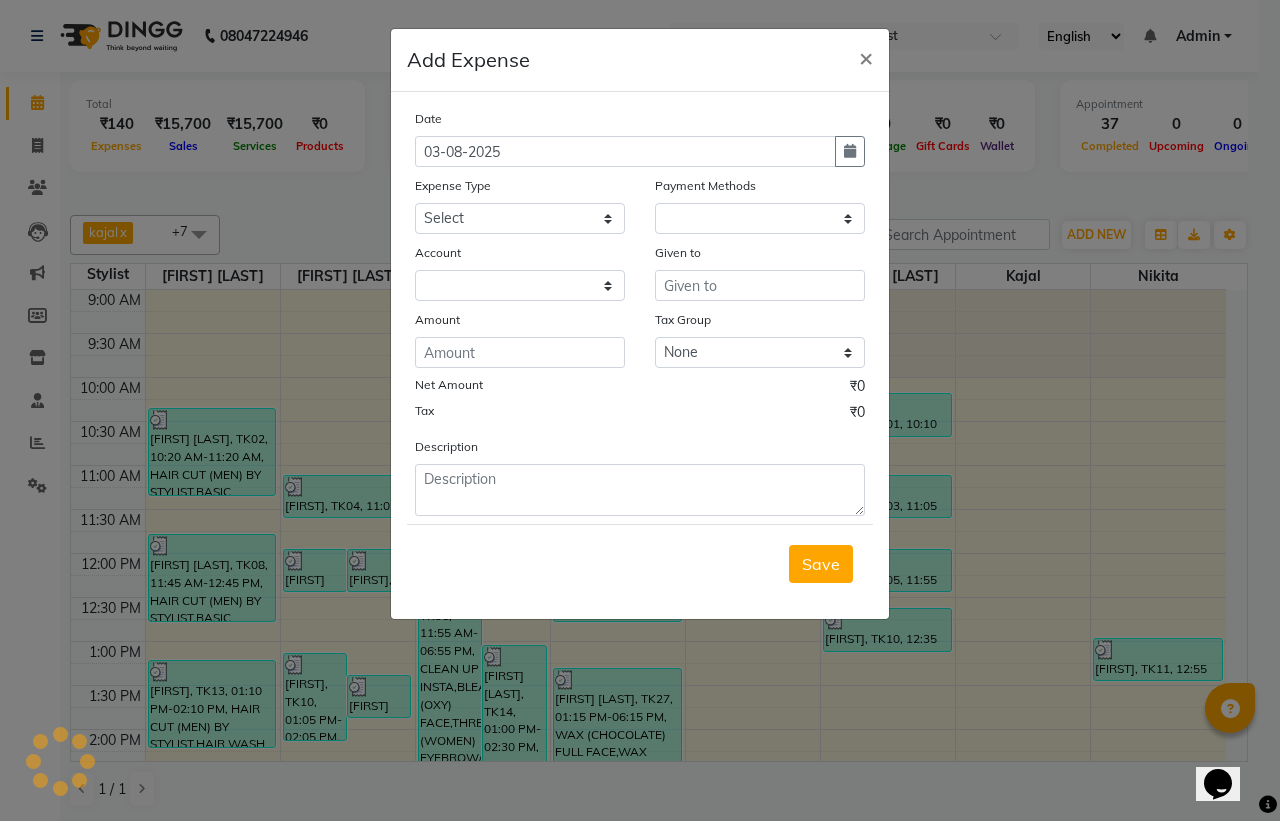 select on "1" 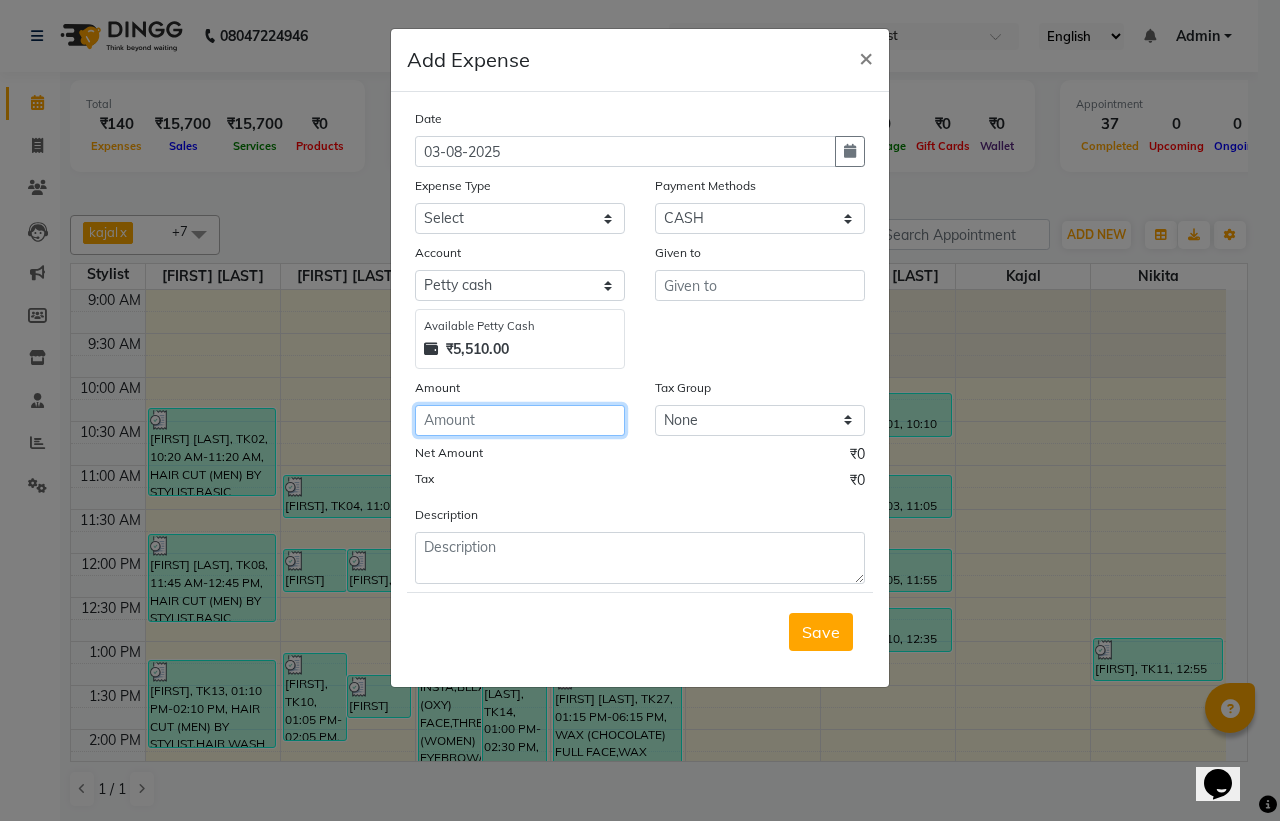 click 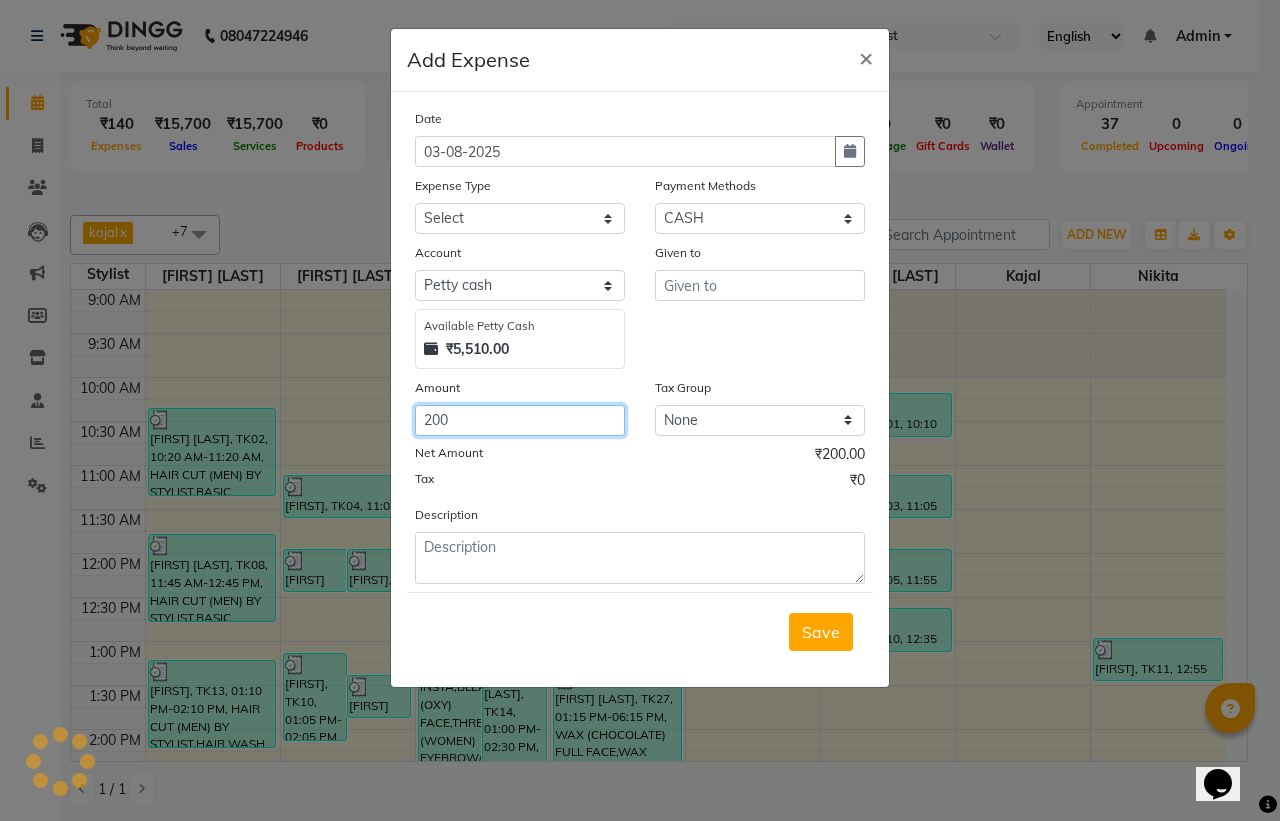 type on "200" 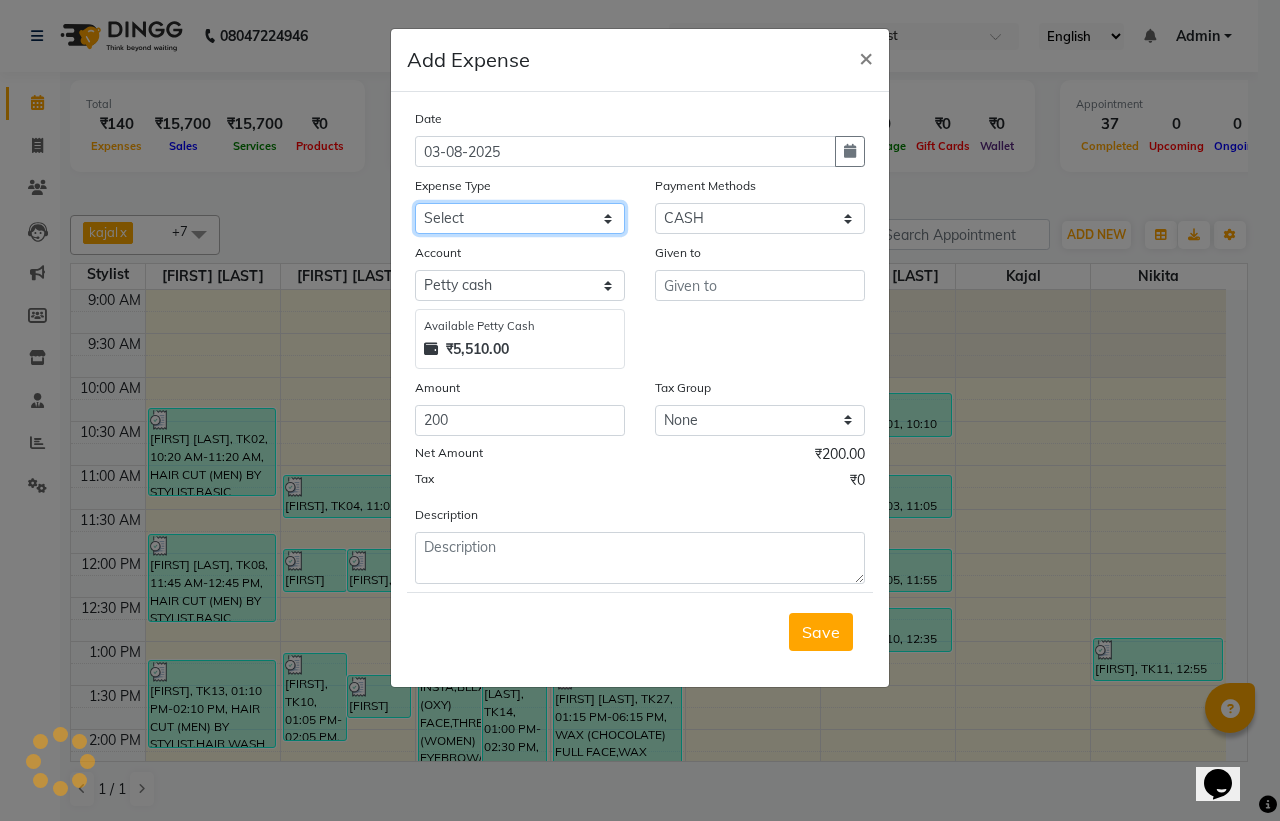 click on "Select Advance Salary Bank charges Car maintenance  Cash transfer to bank Cash transfer to hub Client Snacks Clinical charges Equipment Fuel Govt fee Incentive Insurance International purchase Loan Repayment Maintenance Marketing Miscellaneous MRA Other Pantry Product Rent Salary Staff Snacks Tax Tea & Refreshment Utilities" 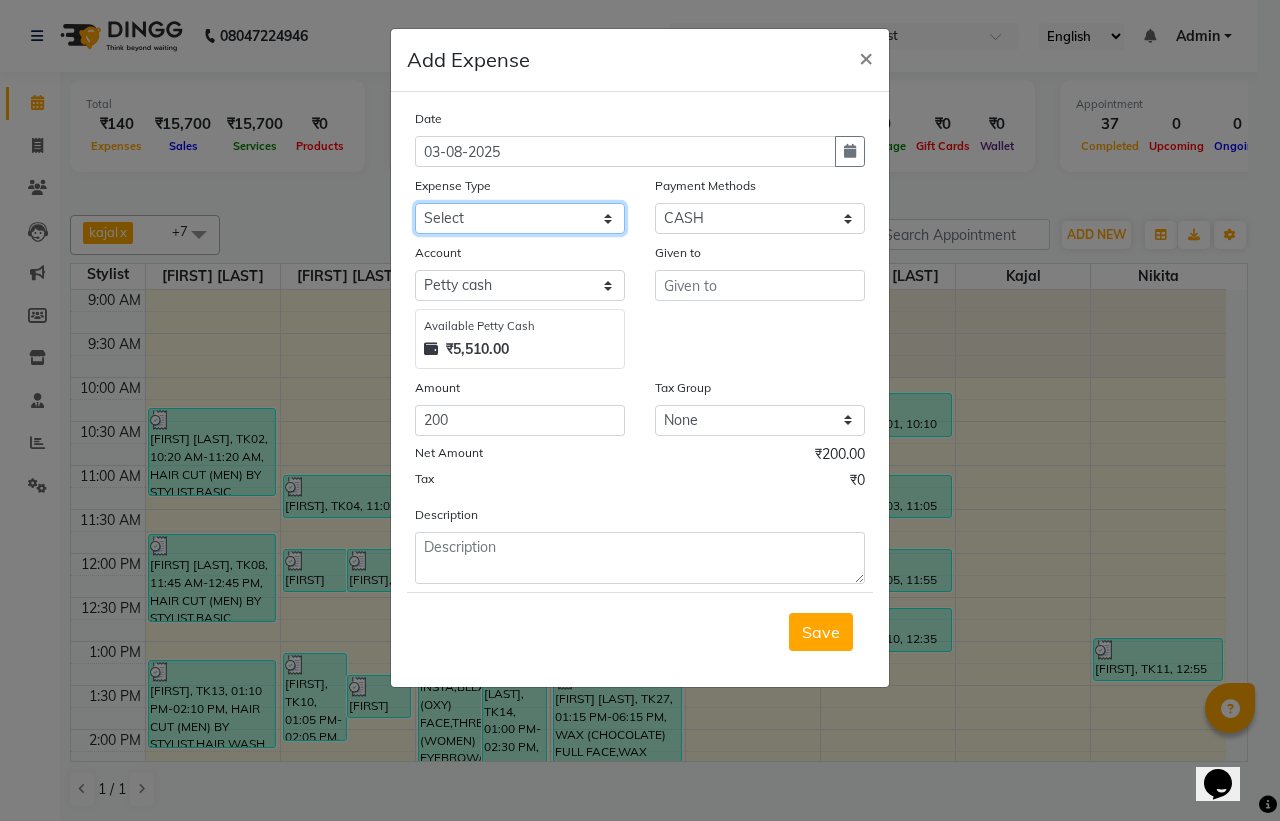 select on "16" 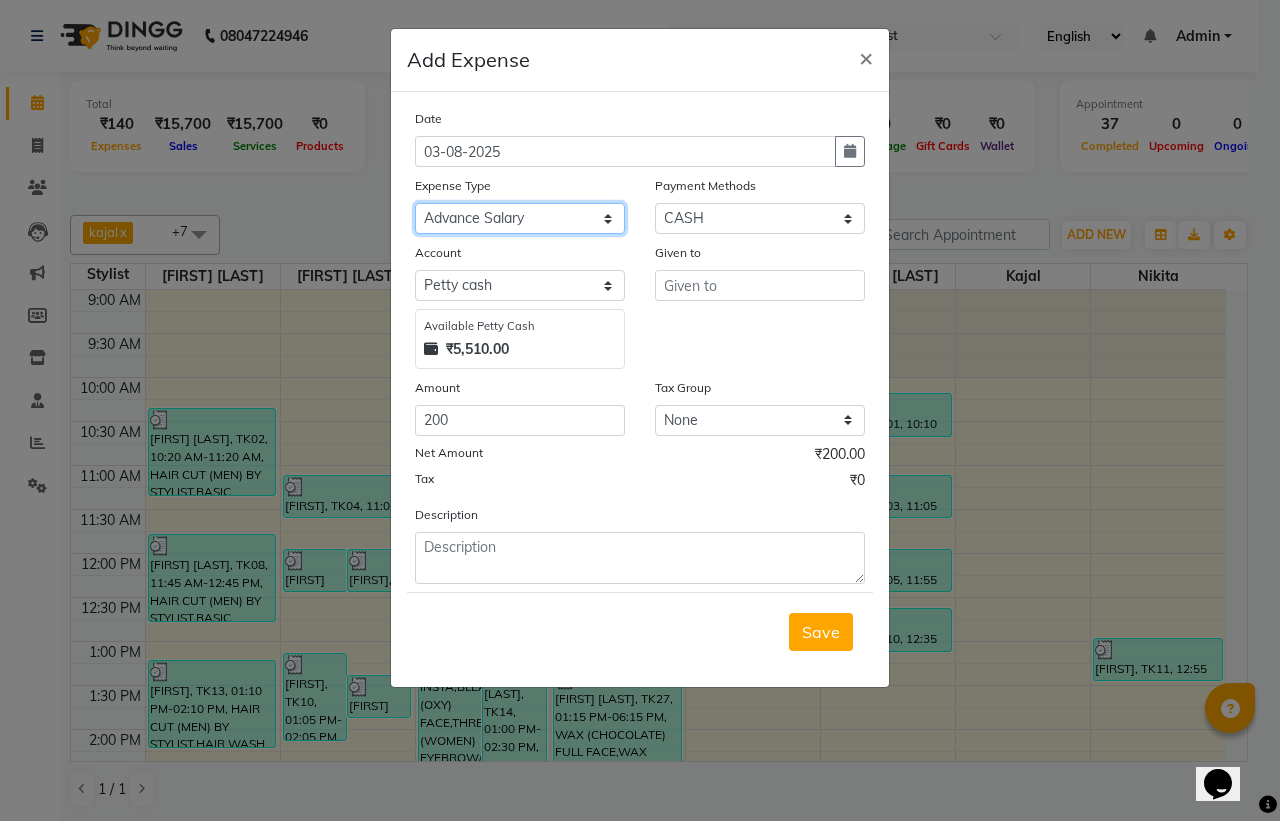 click on "Select Advance Salary Bank charges Car maintenance  Cash transfer to bank Cash transfer to hub Client Snacks Clinical charges Equipment Fuel Govt fee Incentive Insurance International purchase Loan Repayment Maintenance Marketing Miscellaneous MRA Other Pantry Product Rent Salary Staff Snacks Tax Tea & Refreshment Utilities" 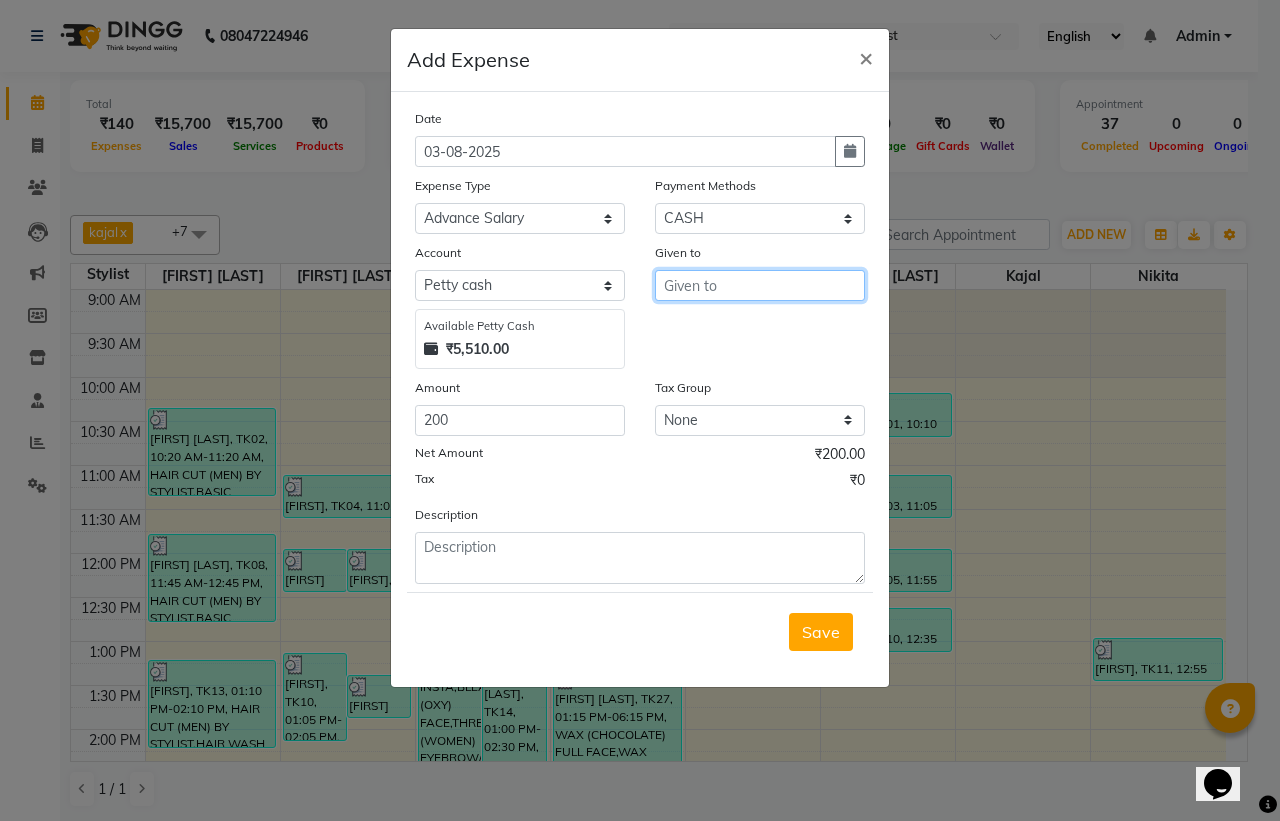 click at bounding box center (760, 285) 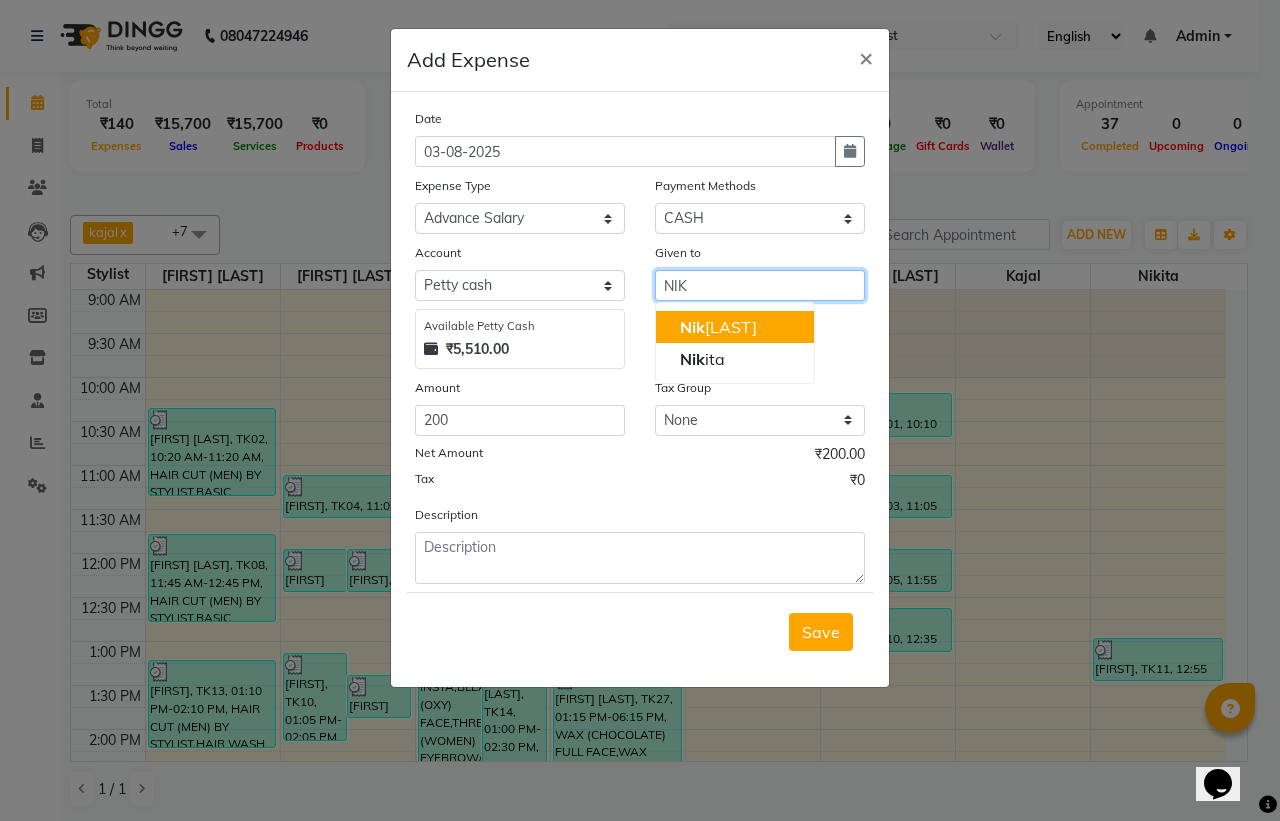 click on "Nik hil Sharma" at bounding box center [718, 327] 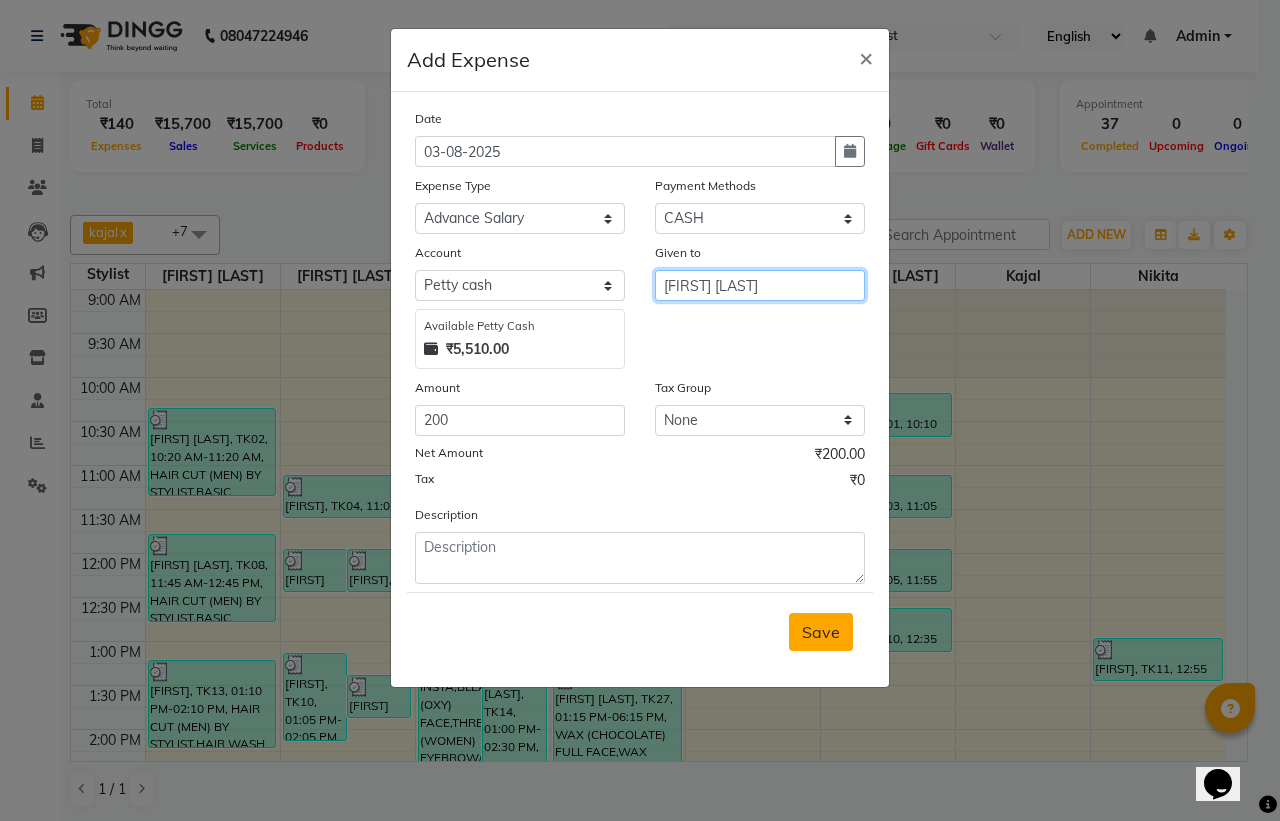 type on "[FIRST] [LAST]" 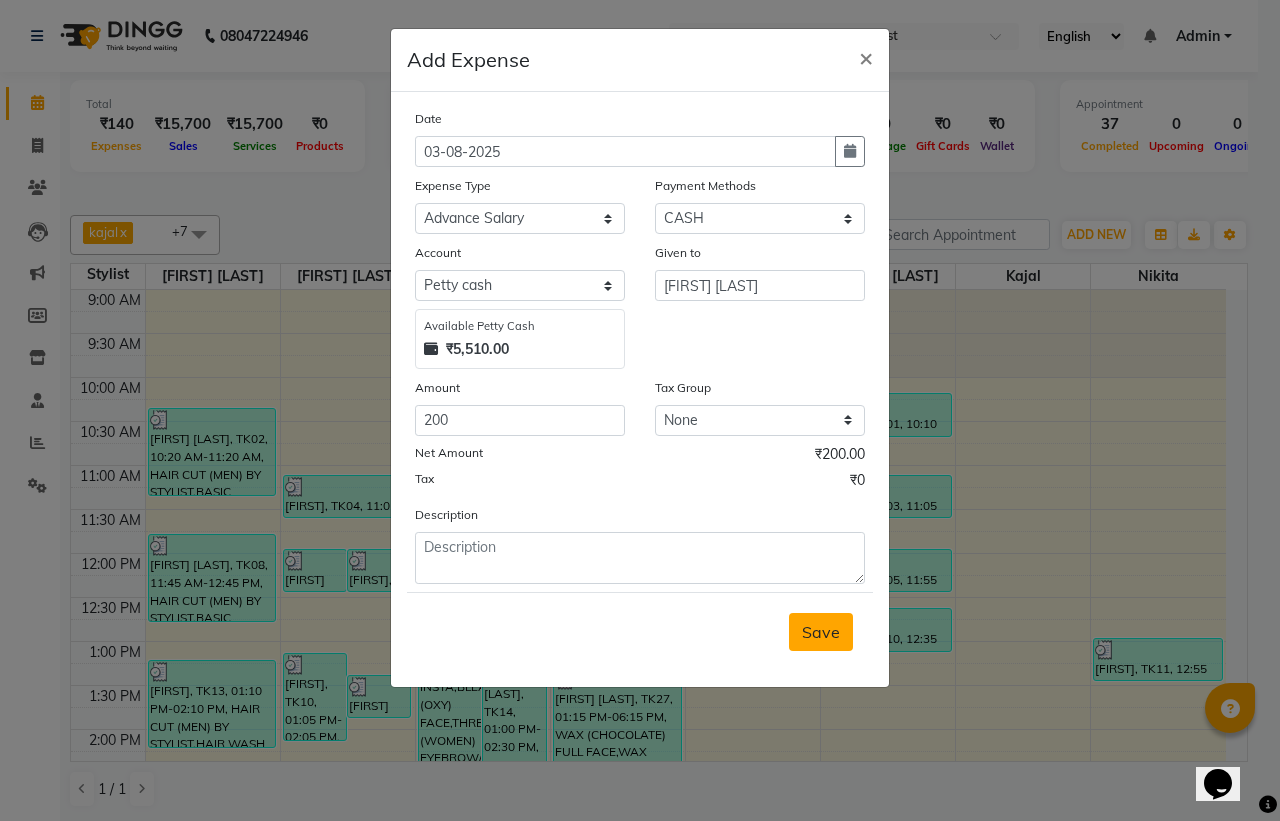 click on "Save" at bounding box center (821, 632) 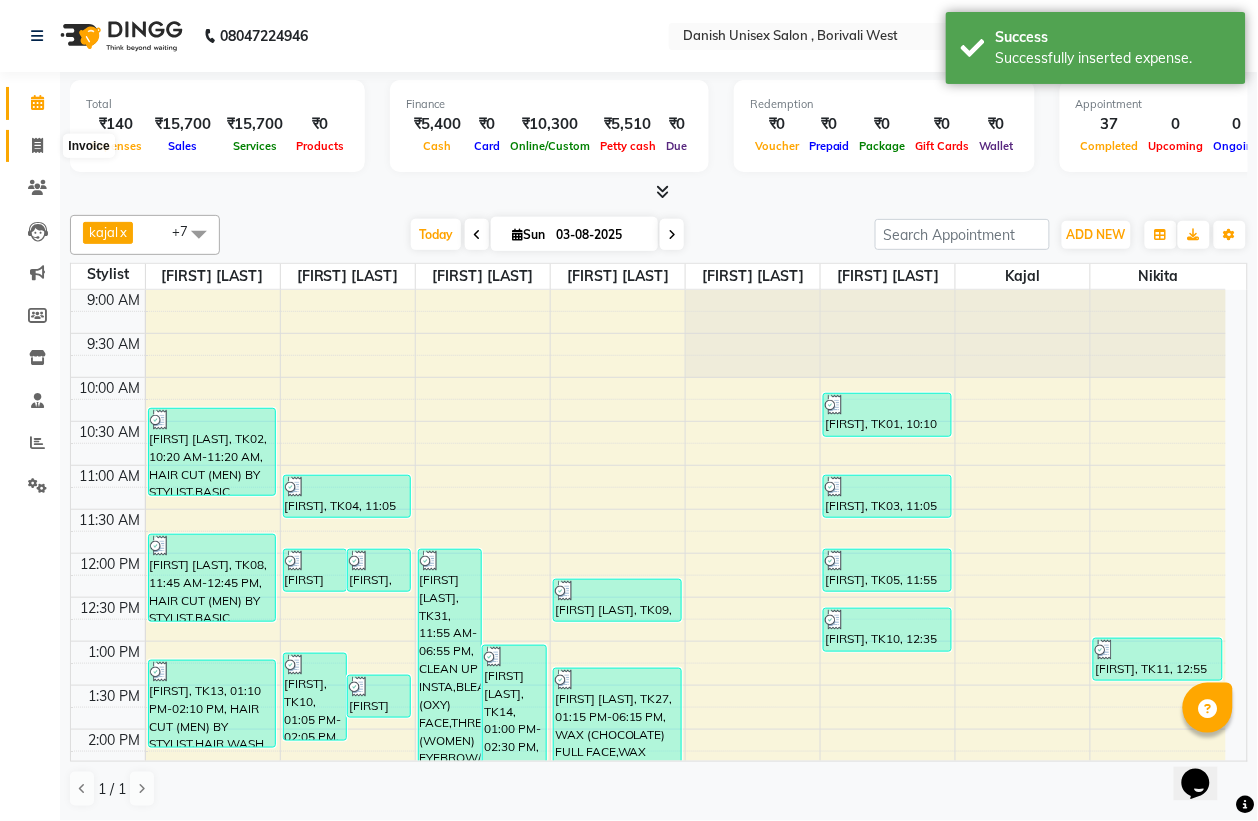 click 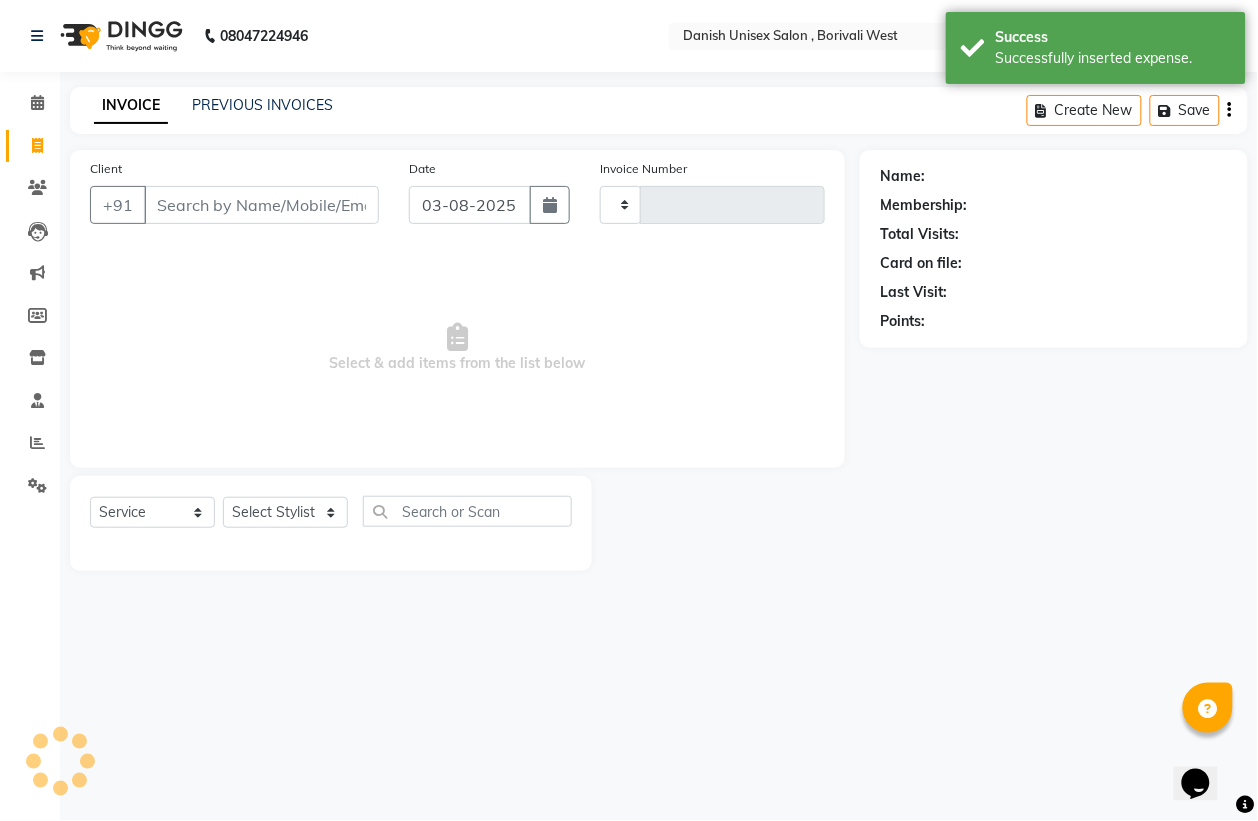 type on "2760" 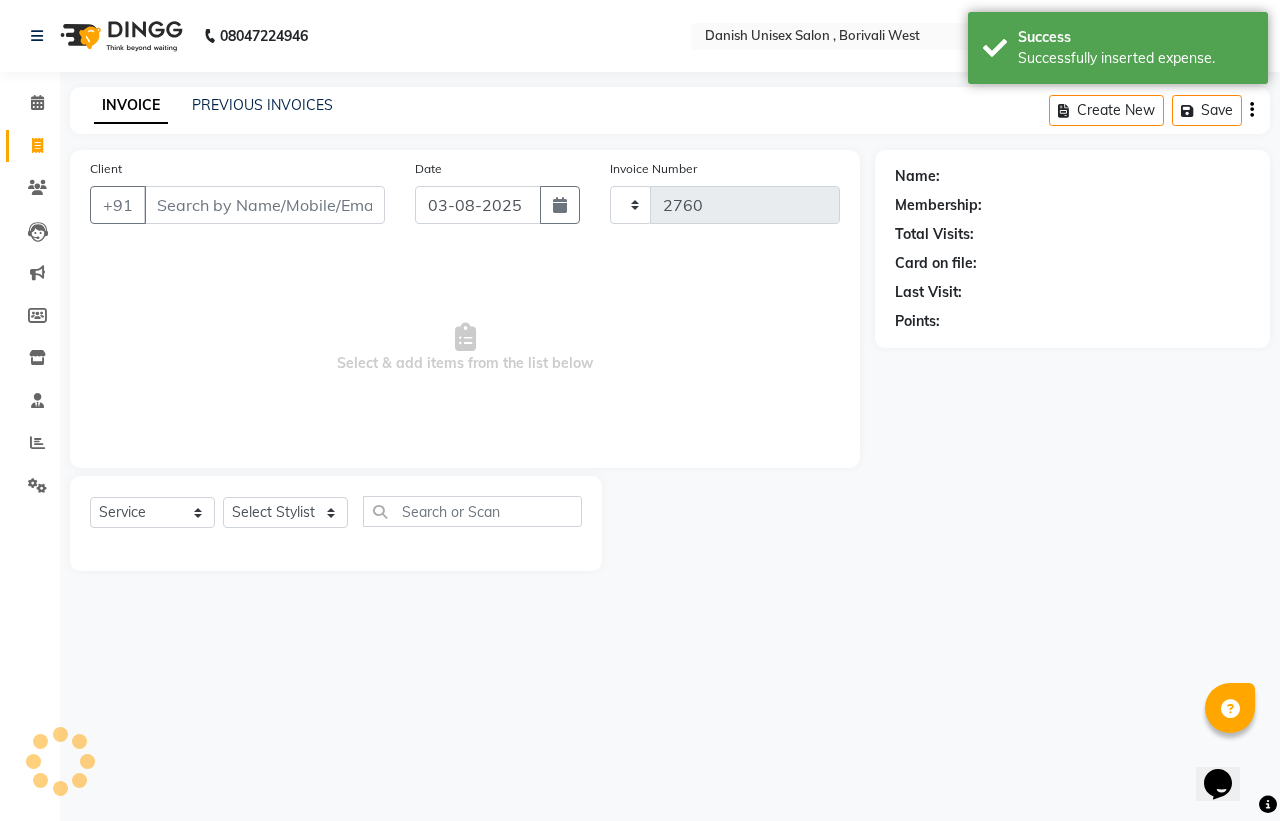 select on "6929" 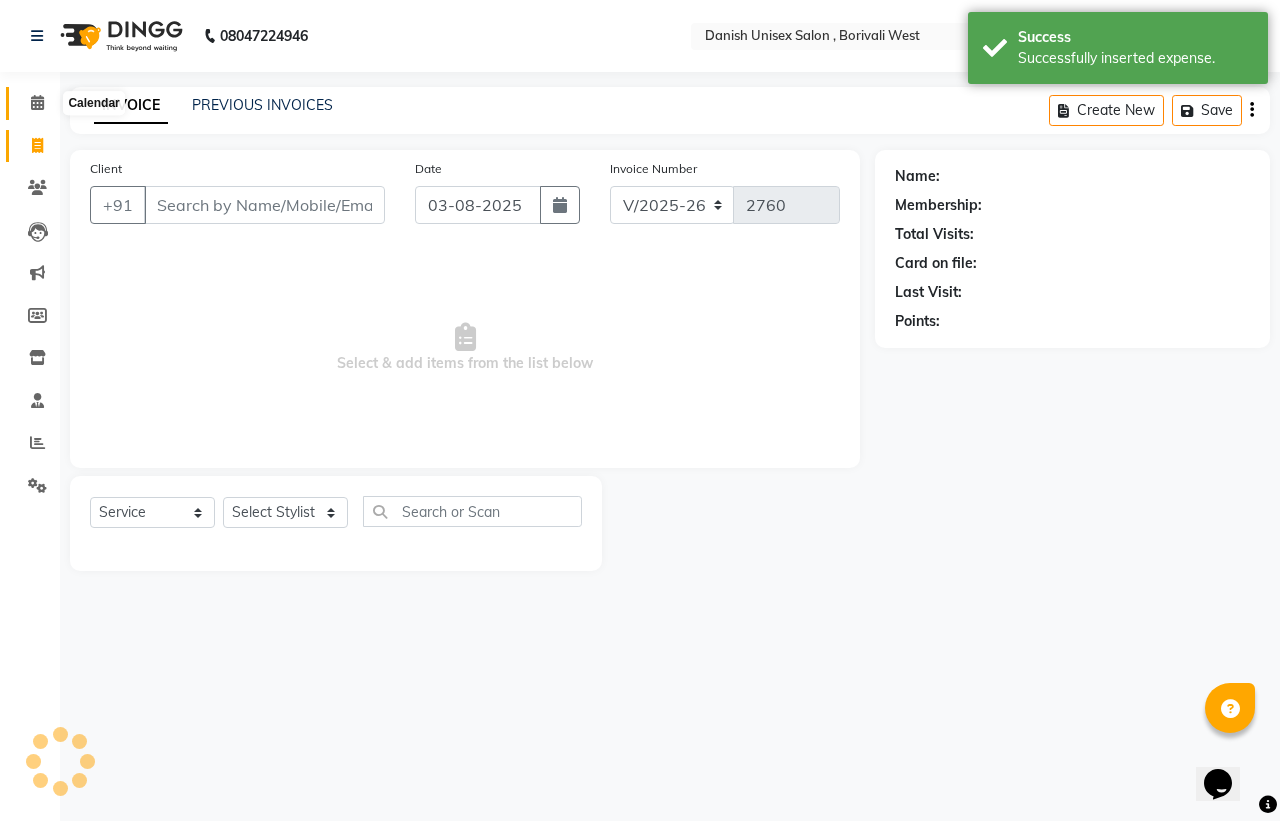 click 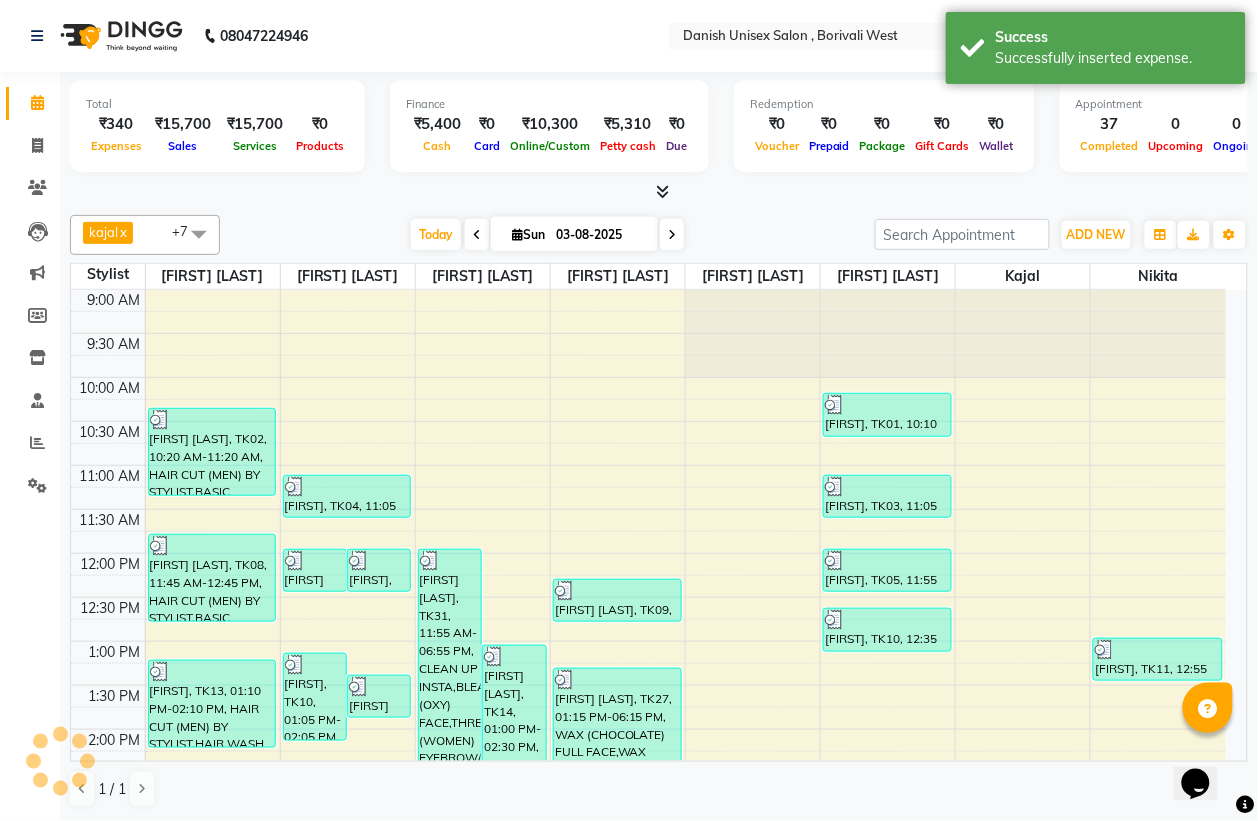 scroll, scrollTop: 0, scrollLeft: 0, axis: both 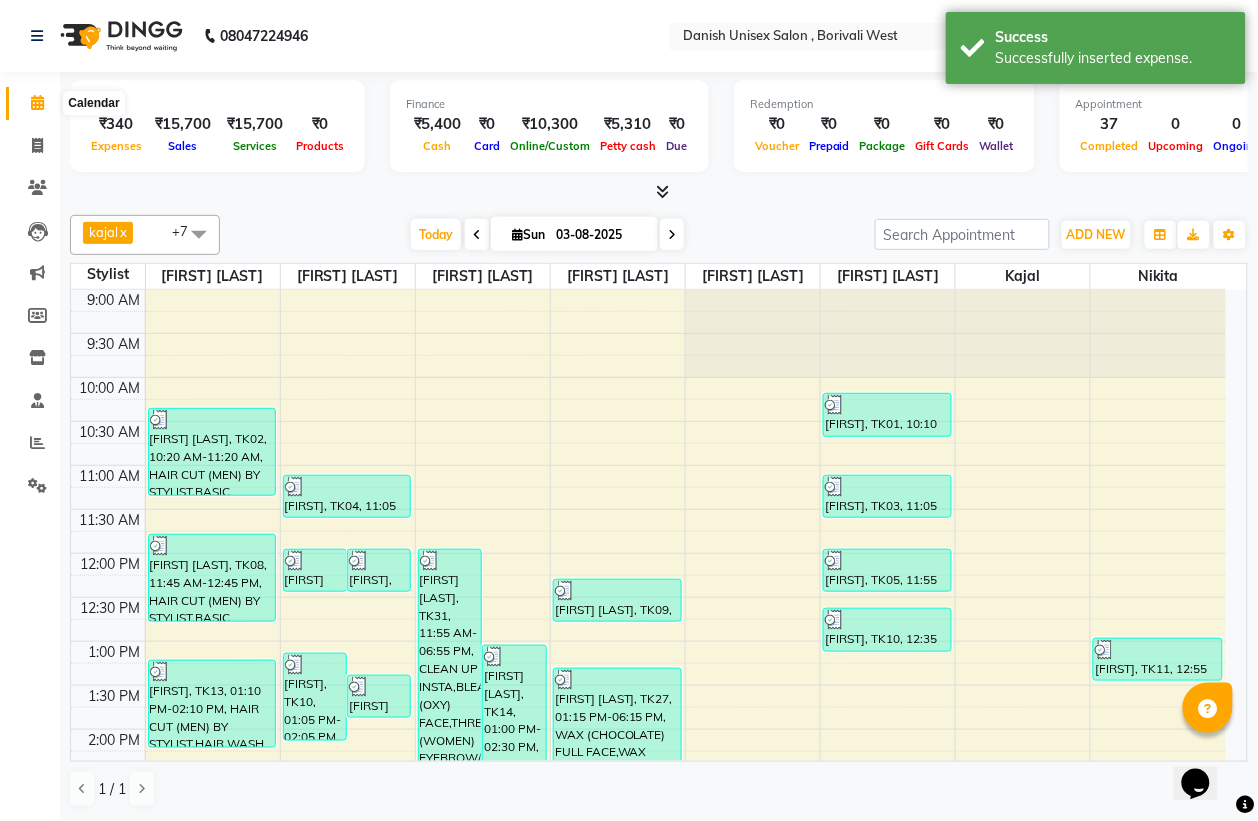 click 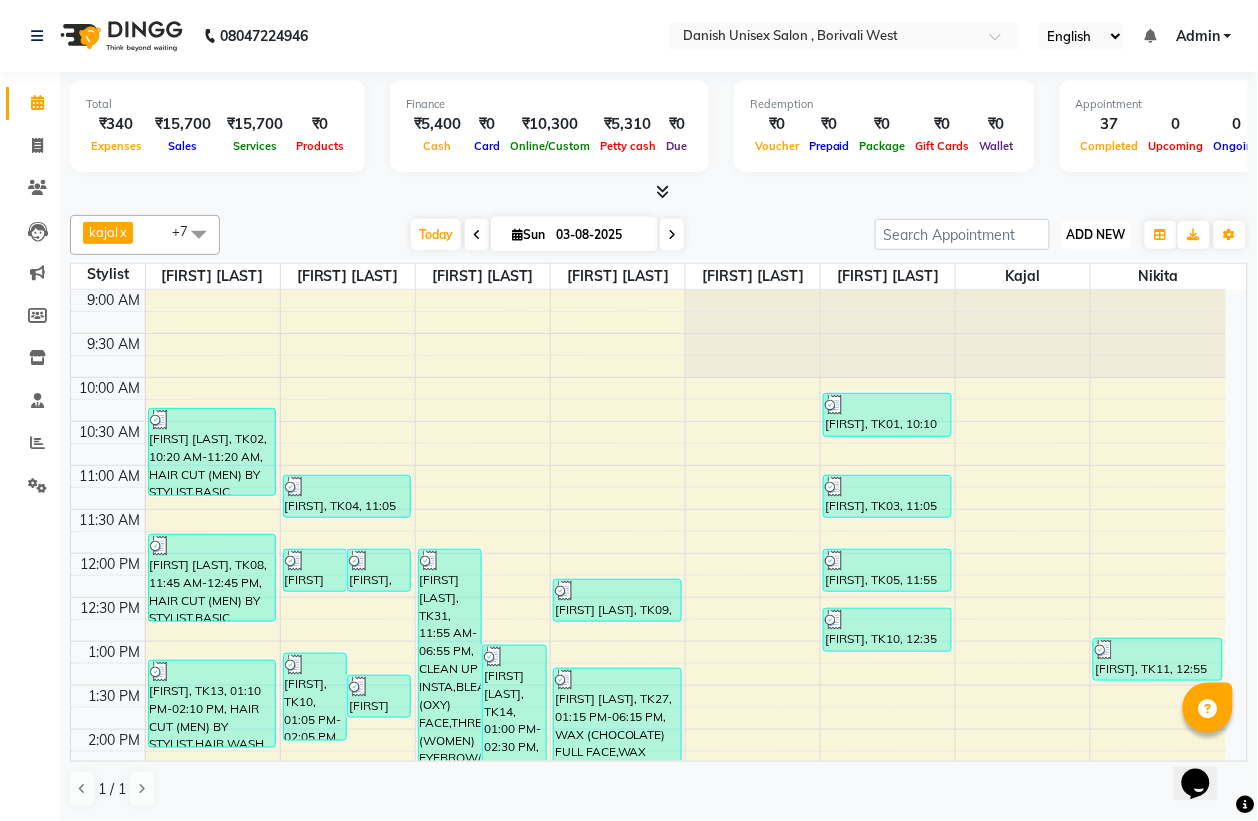 click on "ADD NEW" at bounding box center (1096, 234) 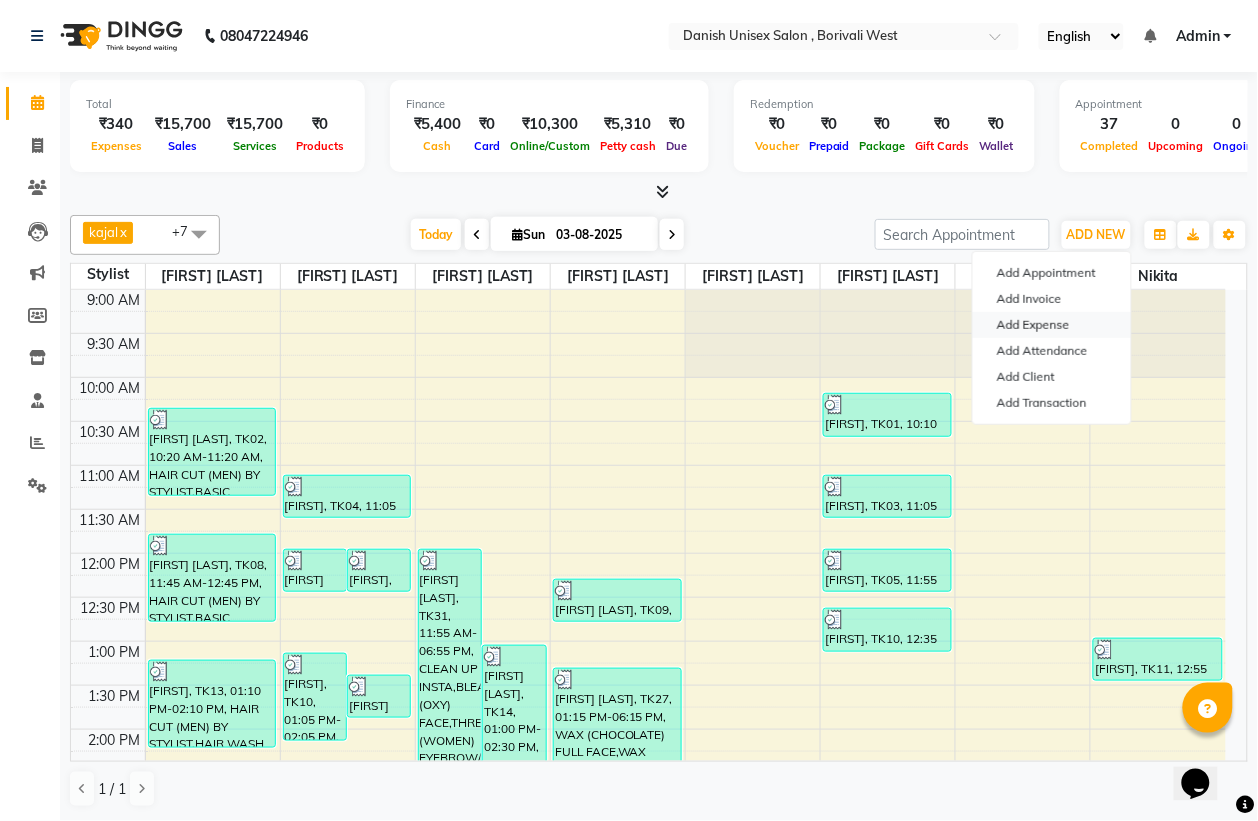 click on "Add Expense" at bounding box center [1052, 325] 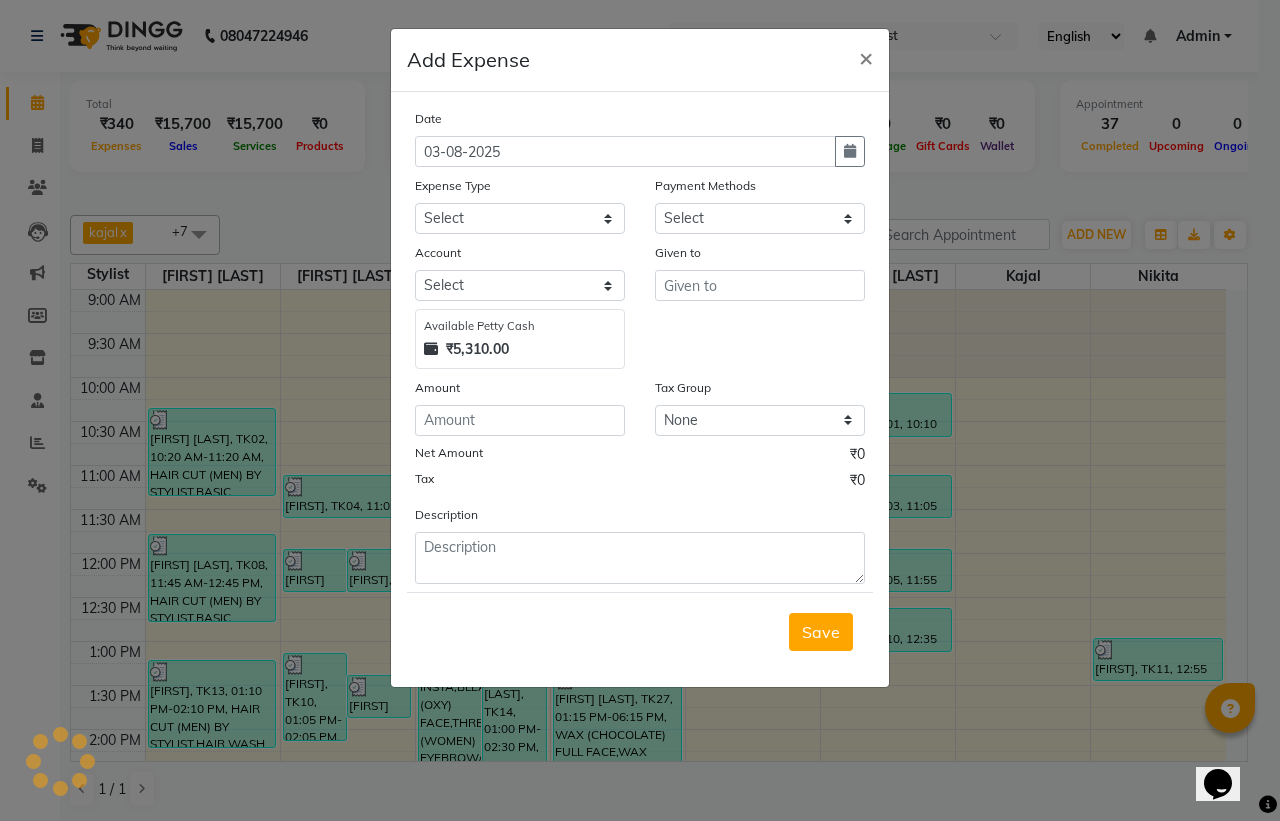 select on "1" 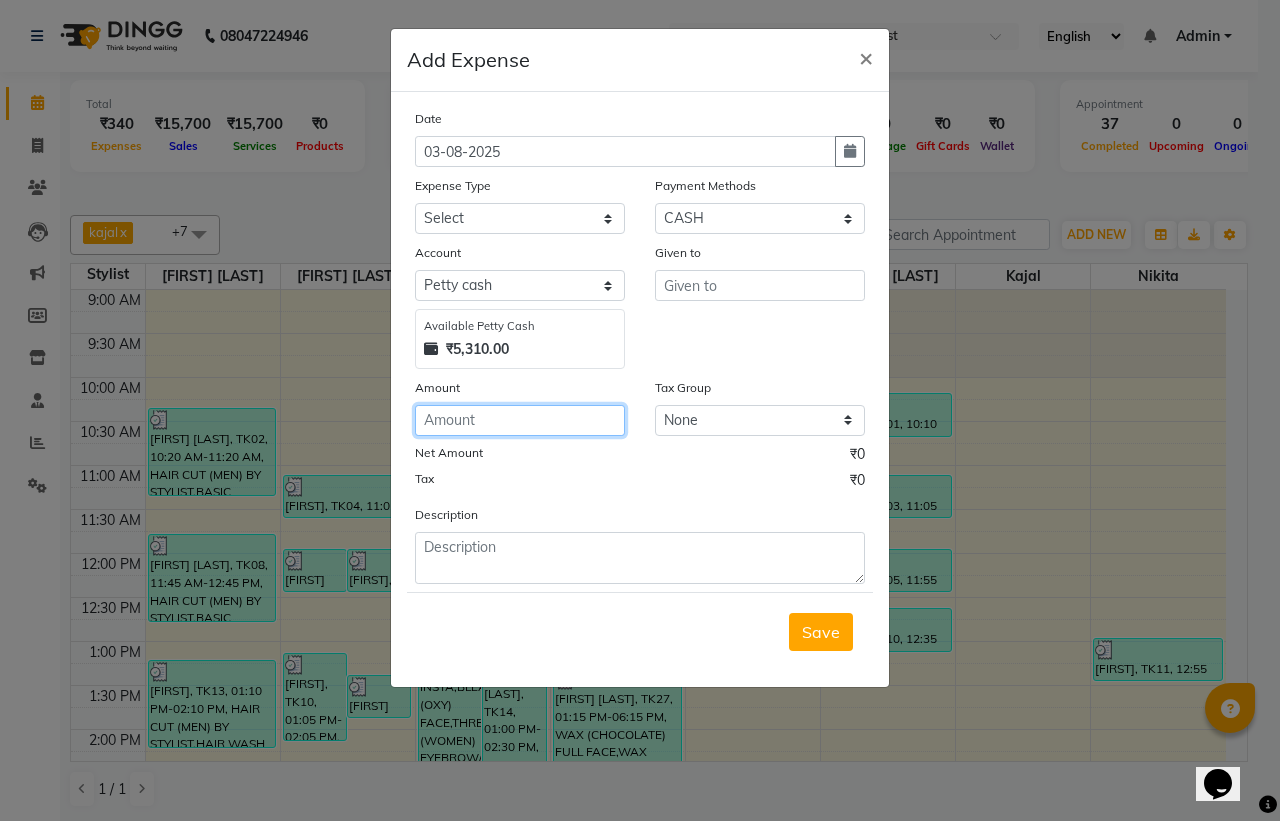click 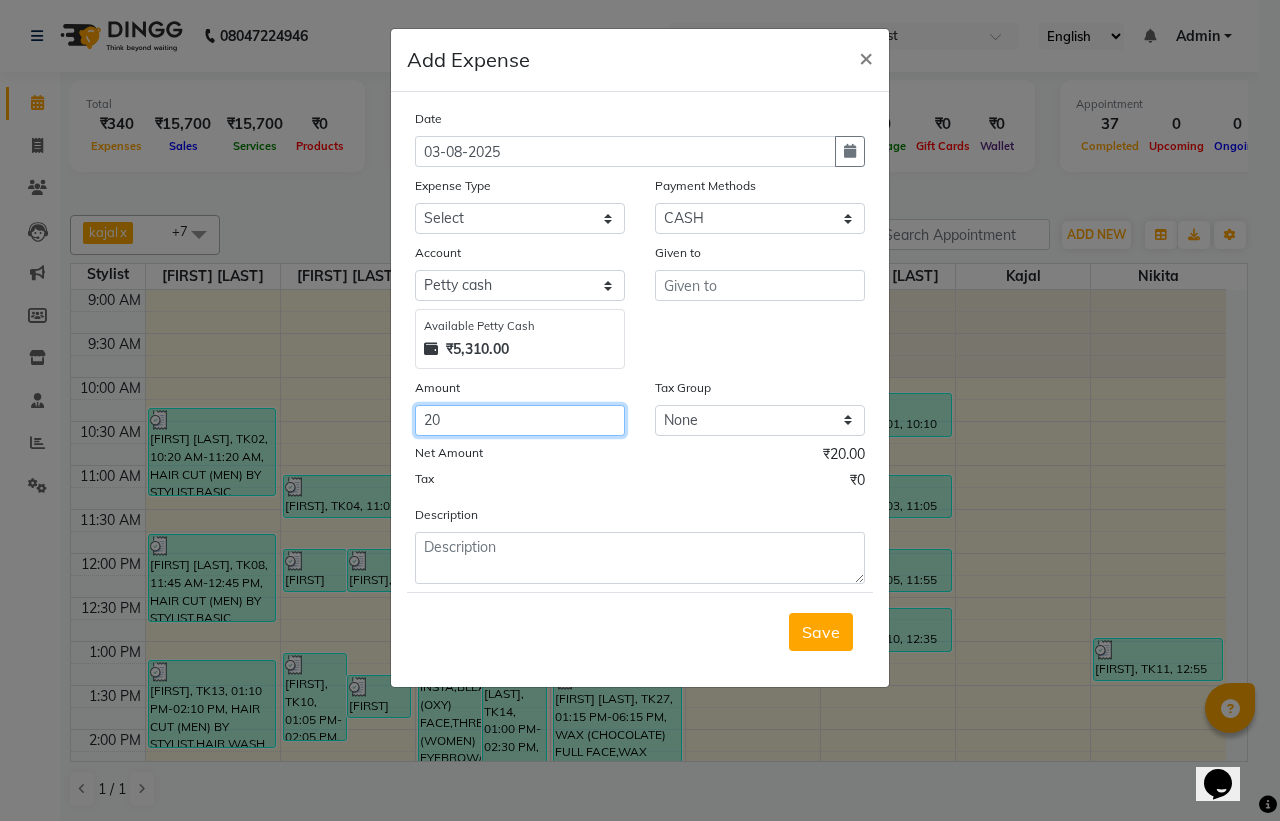 type on "20" 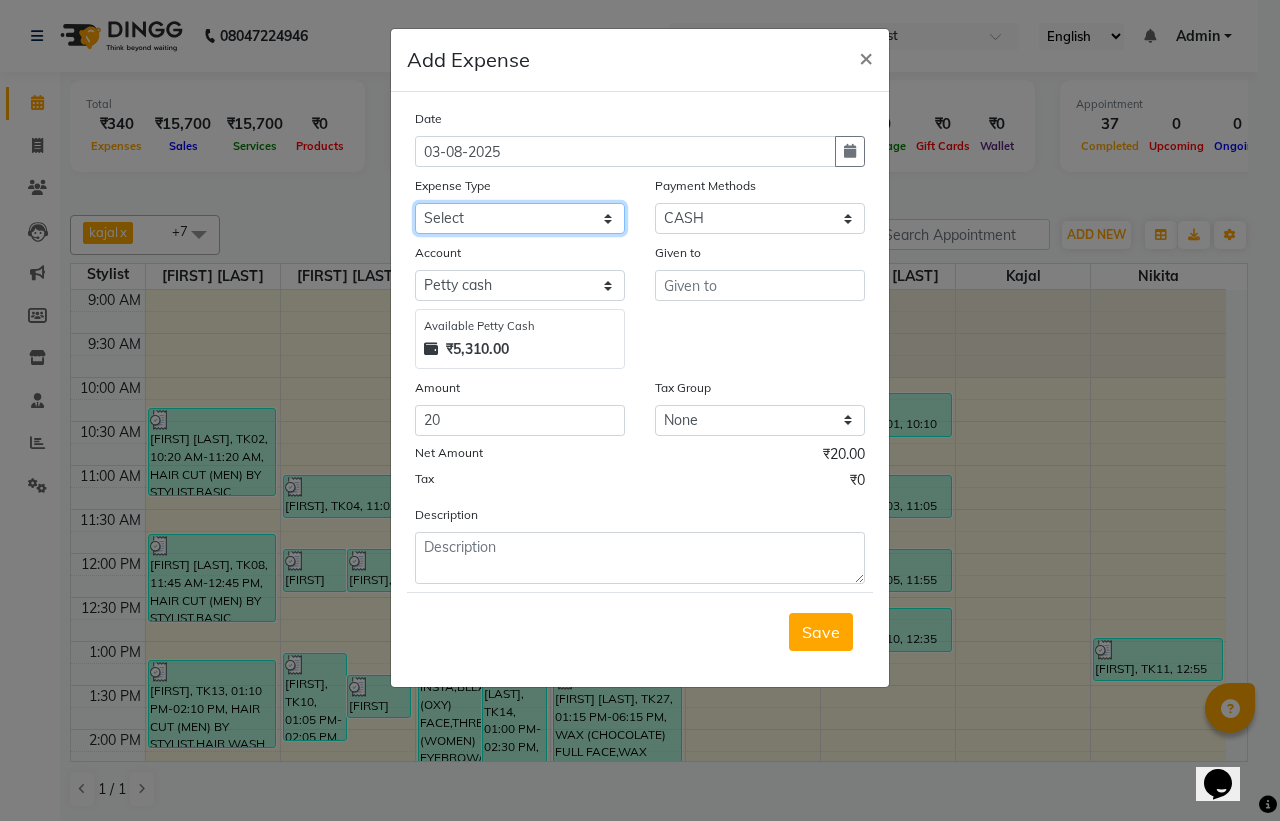 click on "Select Advance Salary Bank charges Car maintenance  Cash transfer to bank Cash transfer to hub Client Snacks Clinical charges Equipment Fuel Govt fee Incentive Insurance International purchase Loan Repayment Maintenance Marketing Miscellaneous MRA Other Pantry Product Rent Salary Staff Snacks Tax Tea & Refreshment Utilities" 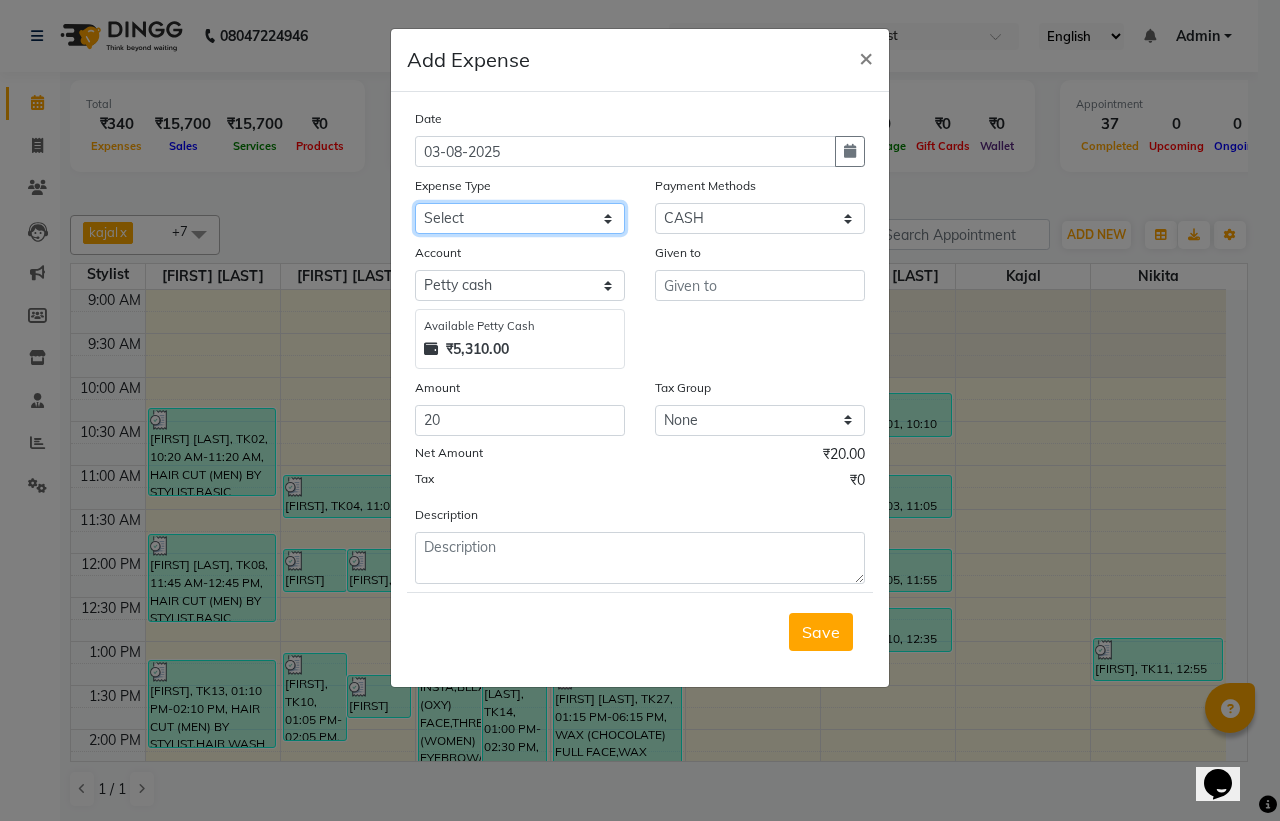 select on "12" 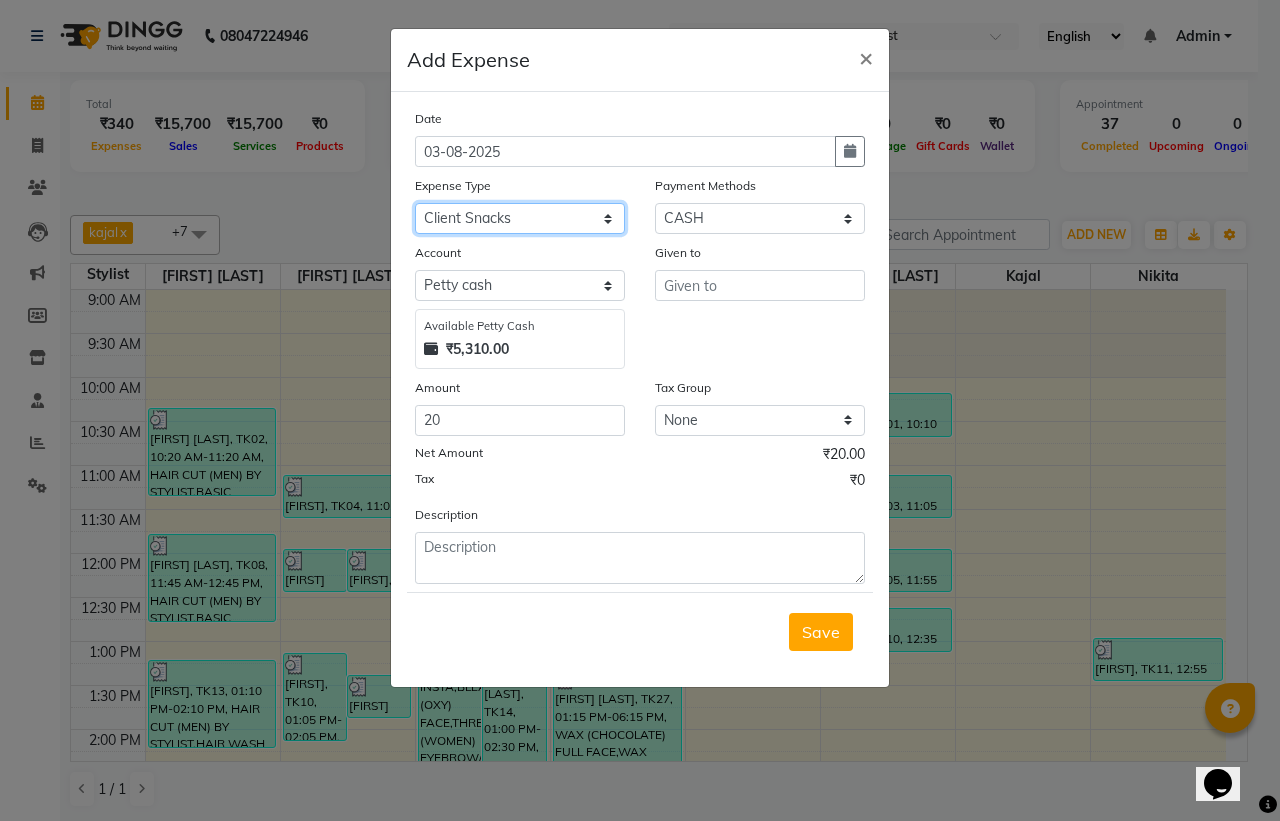 click on "Select Advance Salary Bank charges Car maintenance  Cash transfer to bank Cash transfer to hub Client Snacks Clinical charges Equipment Fuel Govt fee Incentive Insurance International purchase Loan Repayment Maintenance Marketing Miscellaneous MRA Other Pantry Product Rent Salary Staff Snacks Tax Tea & Refreshment Utilities" 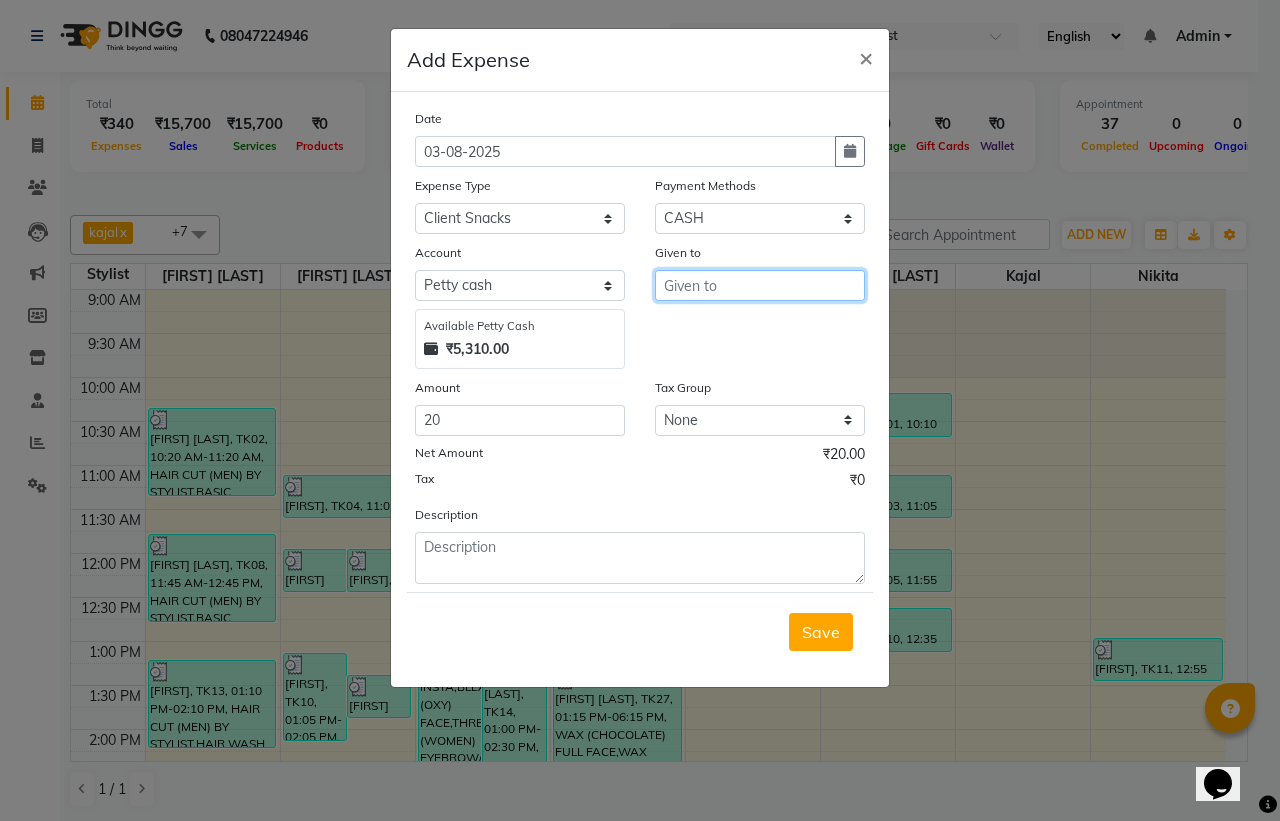 click at bounding box center [760, 285] 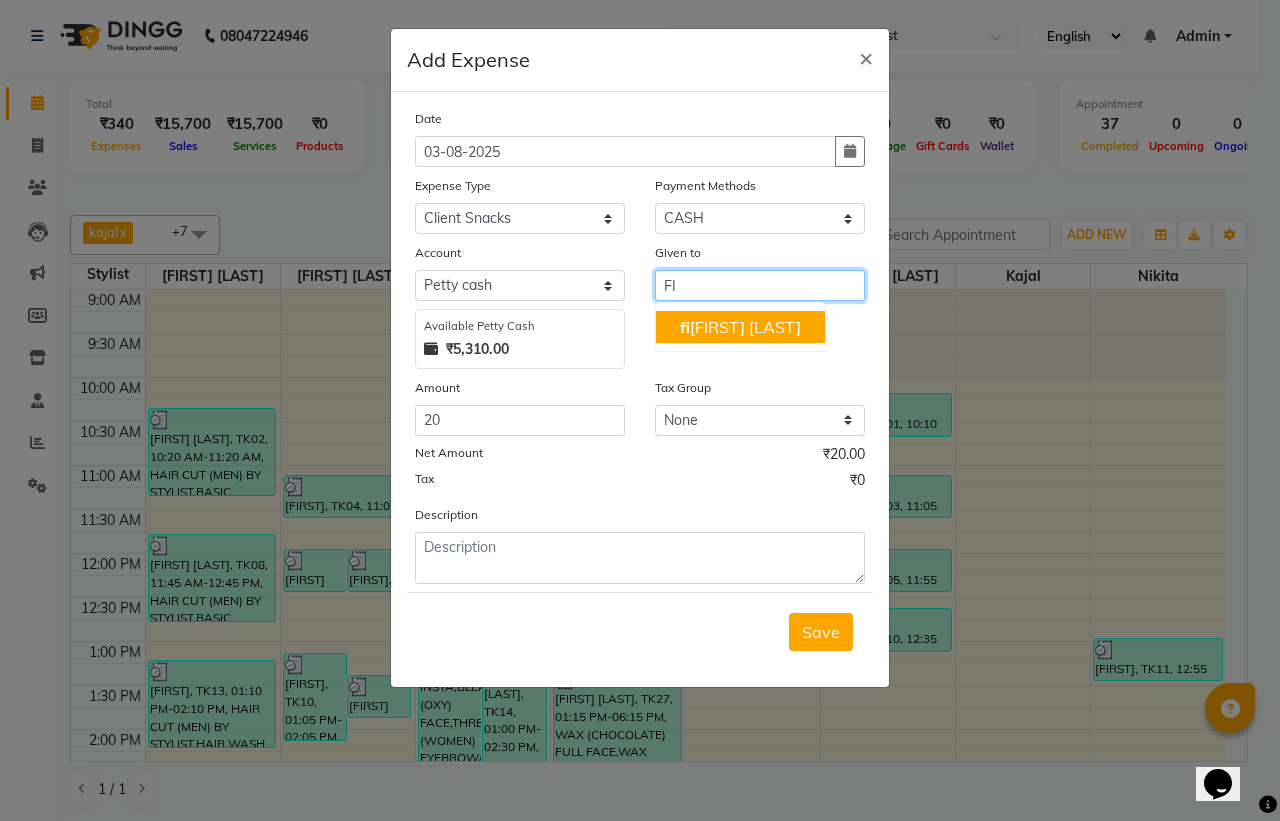 click on "fi roz alam" at bounding box center (740, 327) 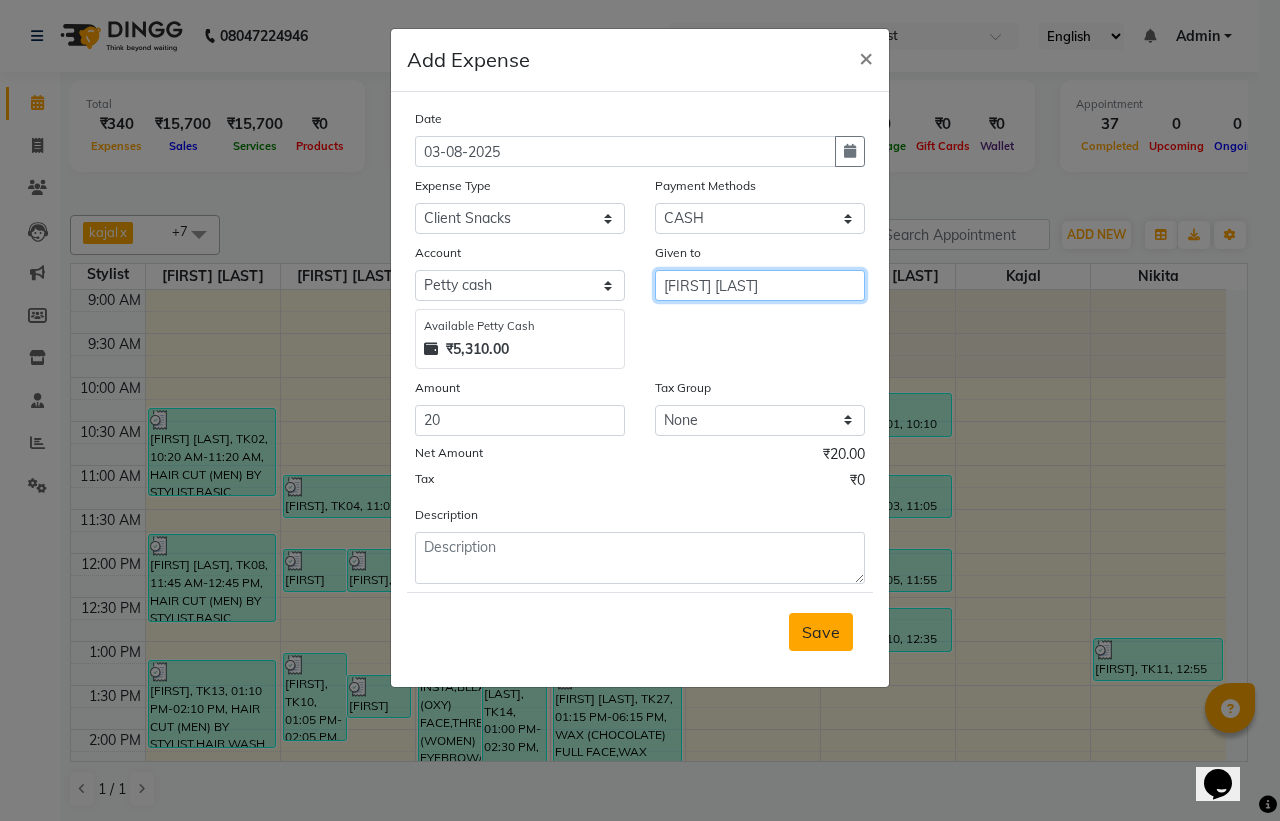 type on "[FIRST] [LAST]" 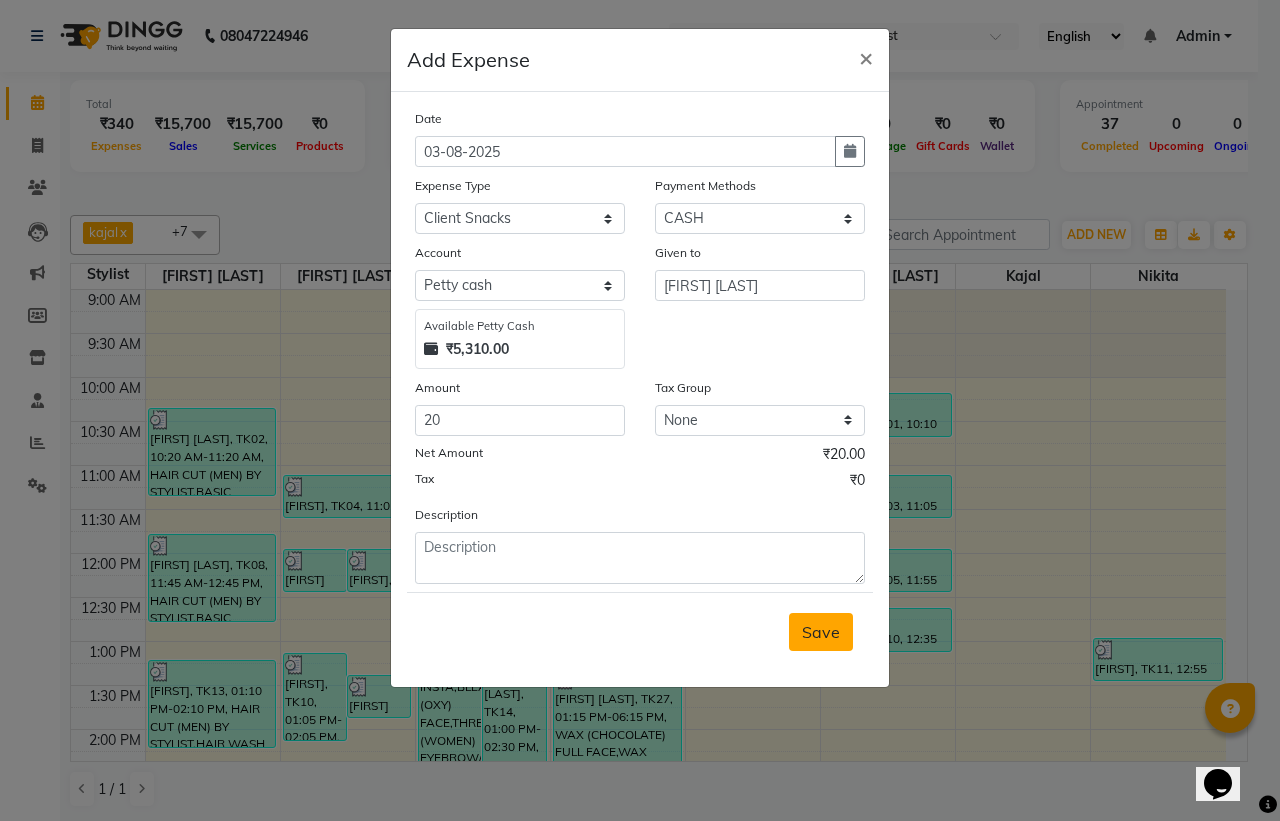 click on "Save" at bounding box center (821, 632) 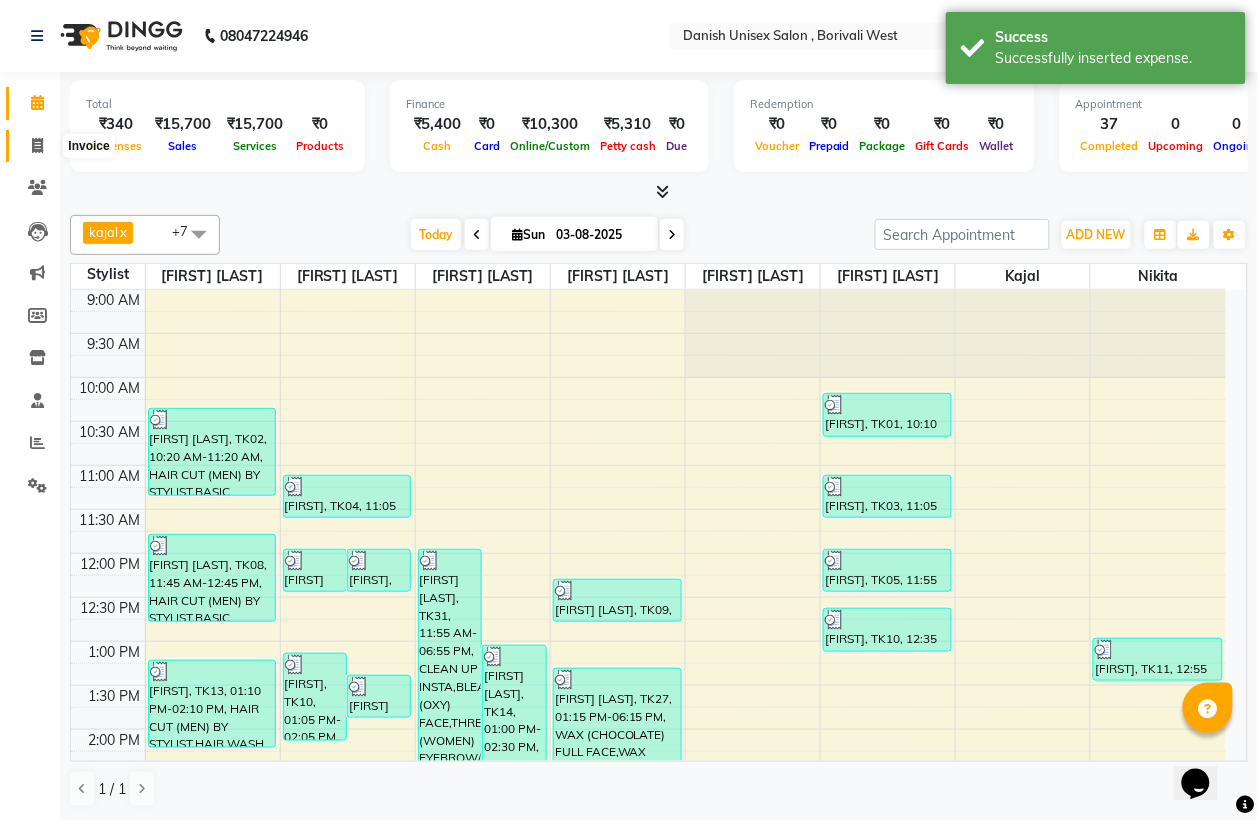 click 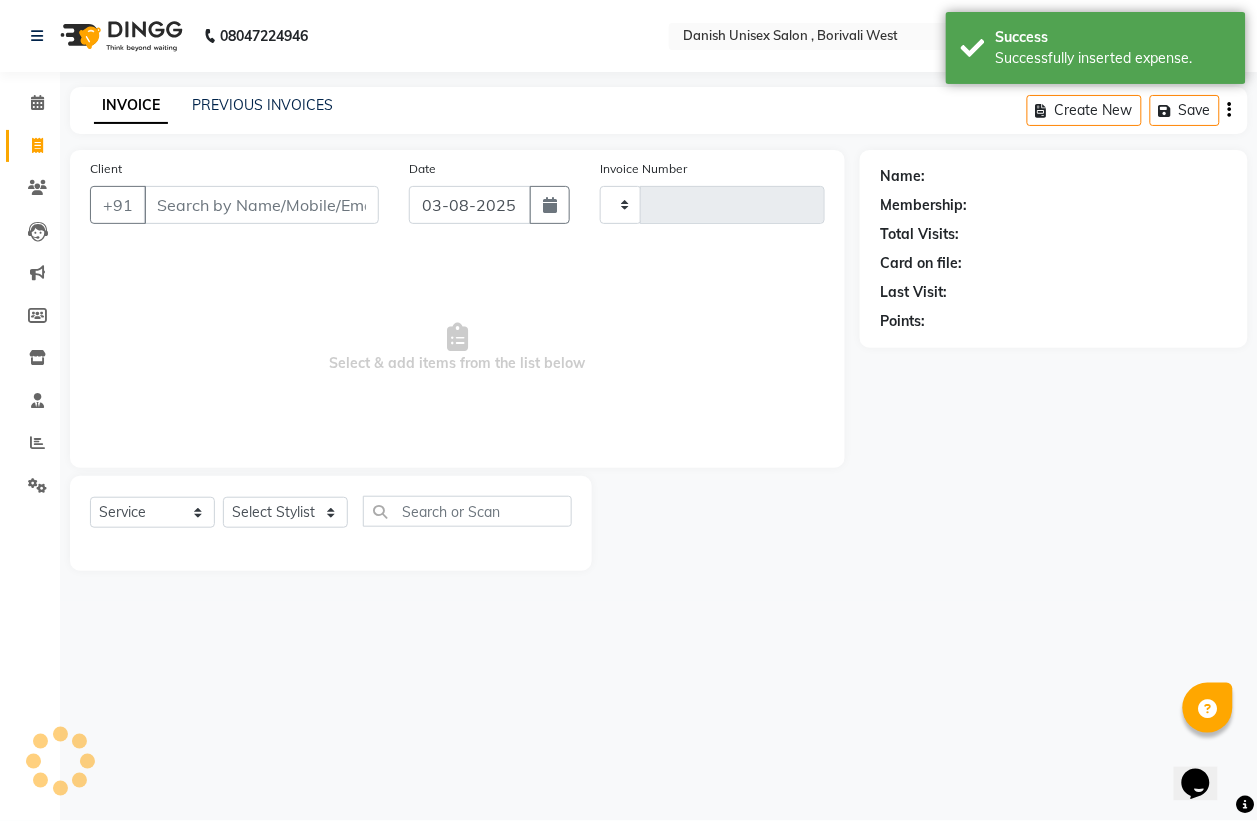 type on "2760" 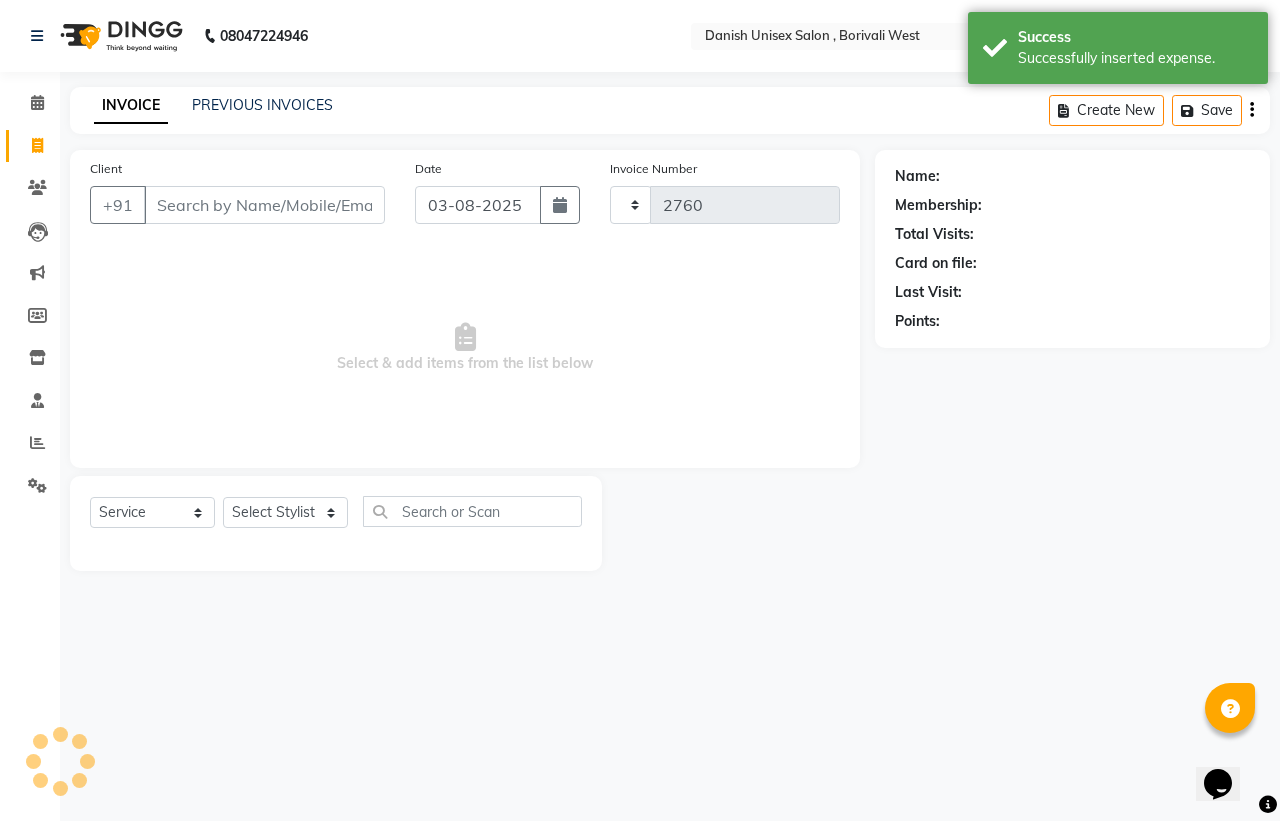 select on "6929" 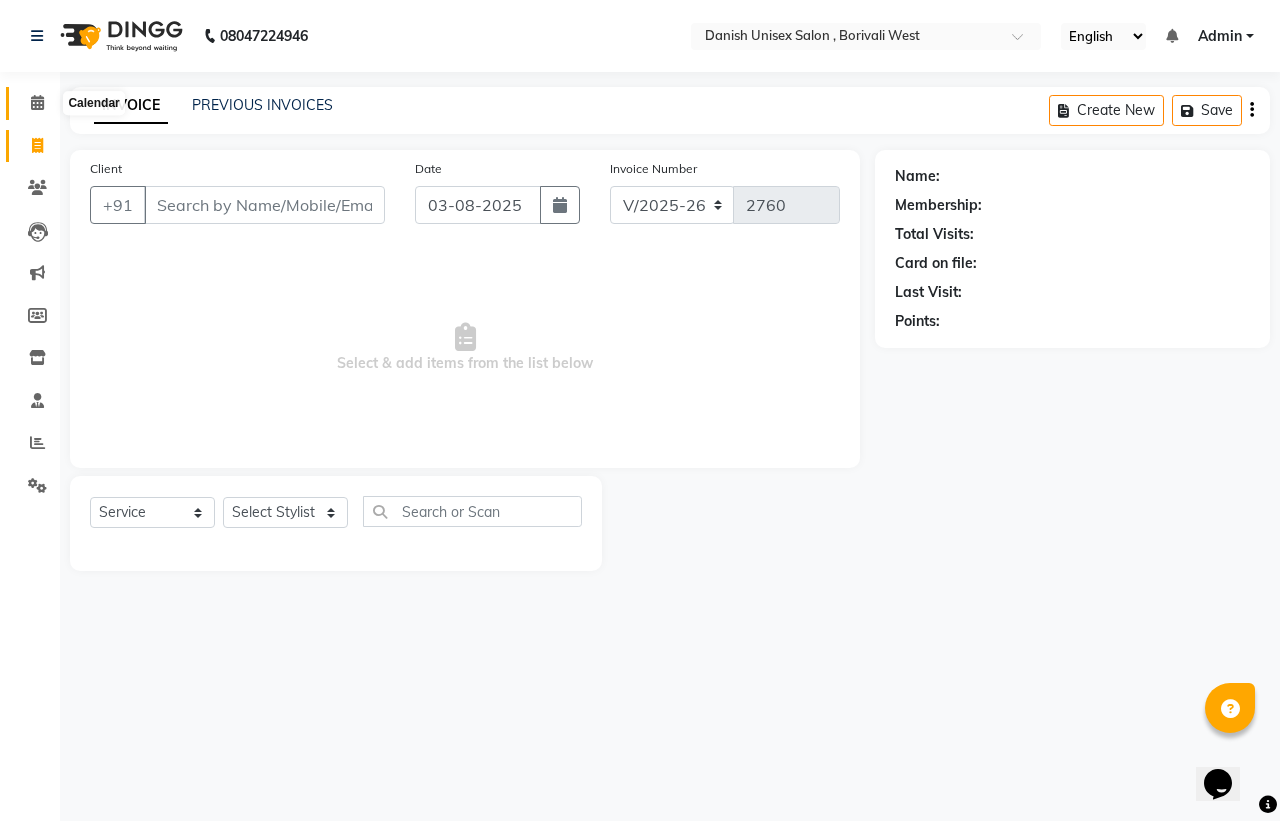 click 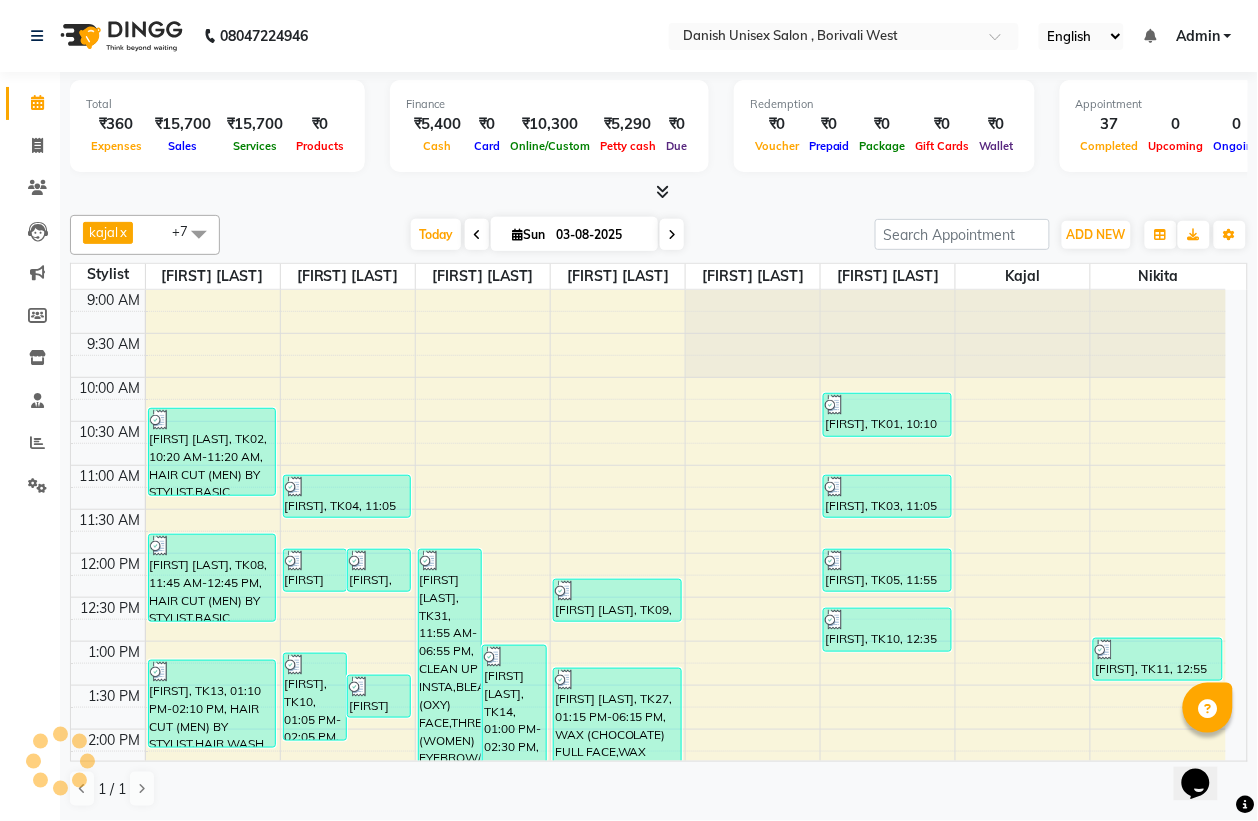 scroll, scrollTop: 0, scrollLeft: 0, axis: both 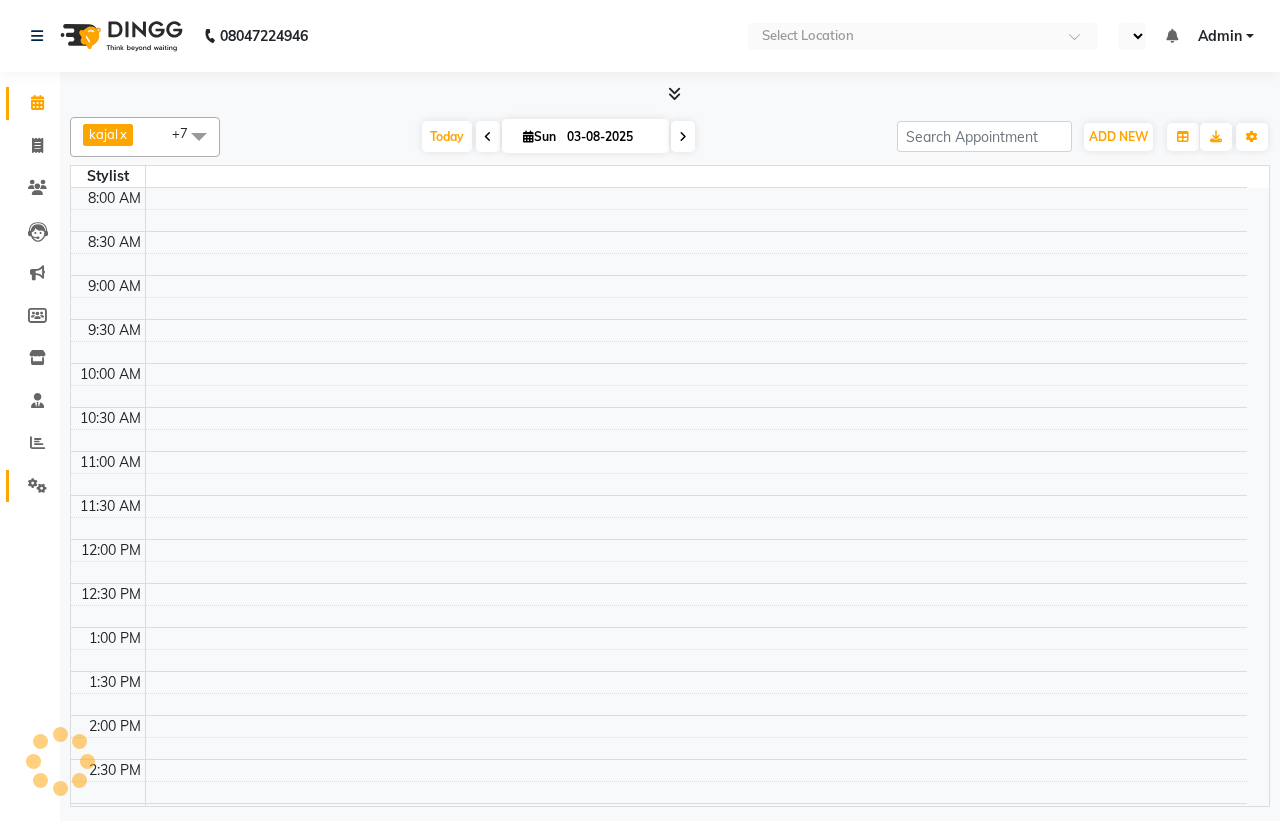 select on "en" 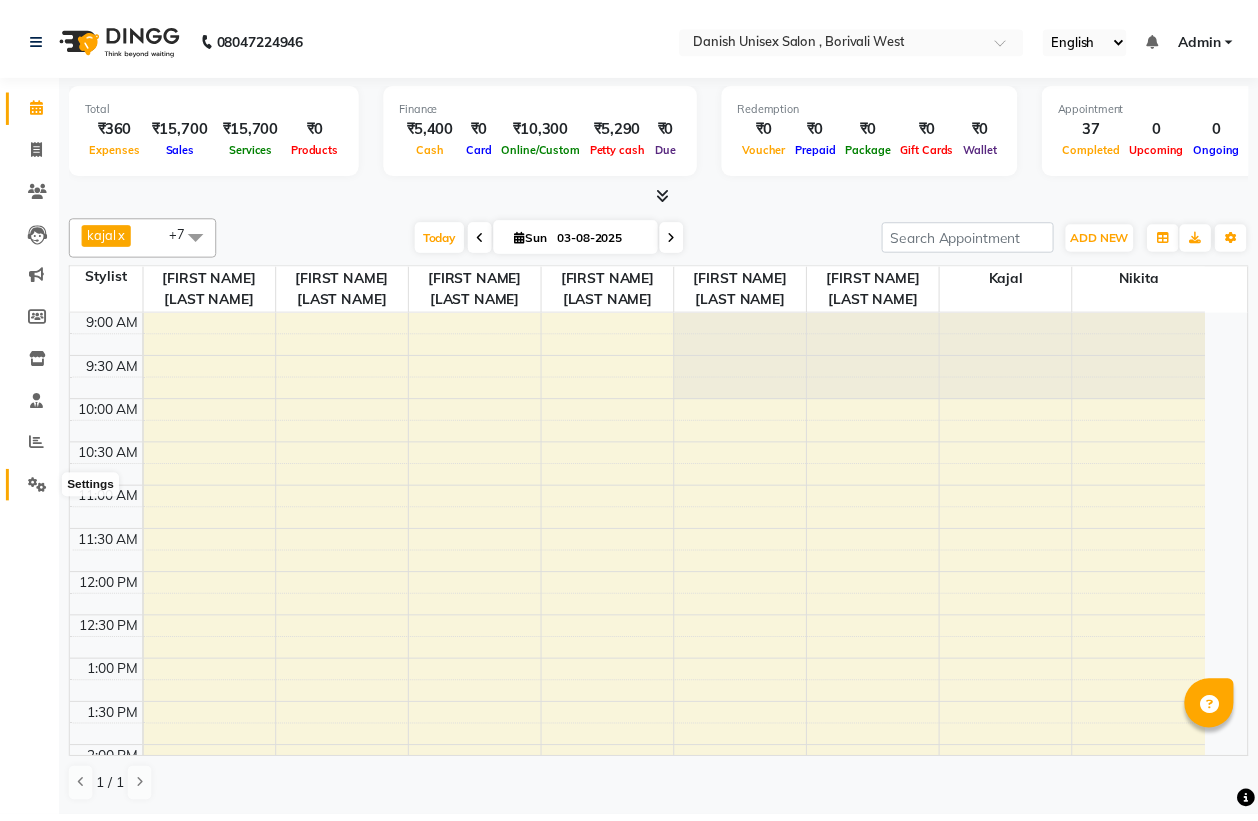 scroll, scrollTop: 0, scrollLeft: 0, axis: both 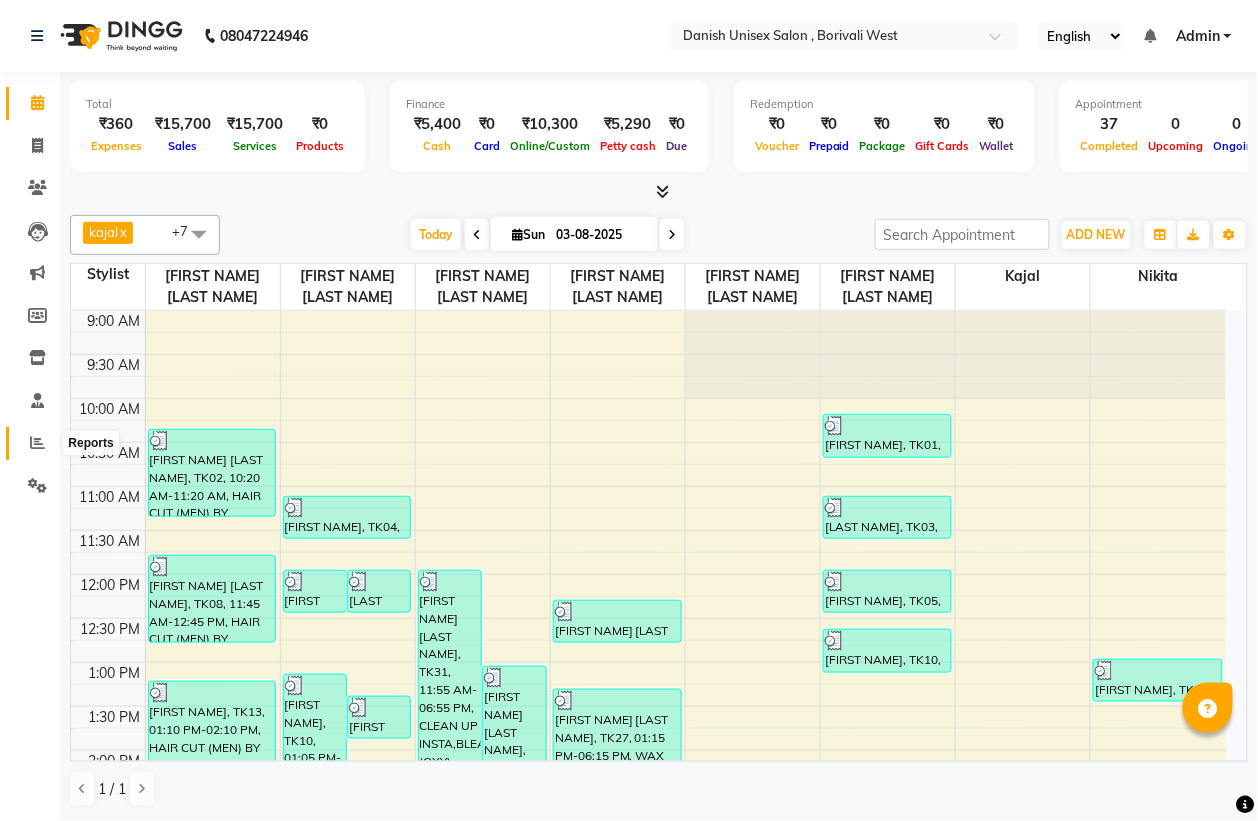 click 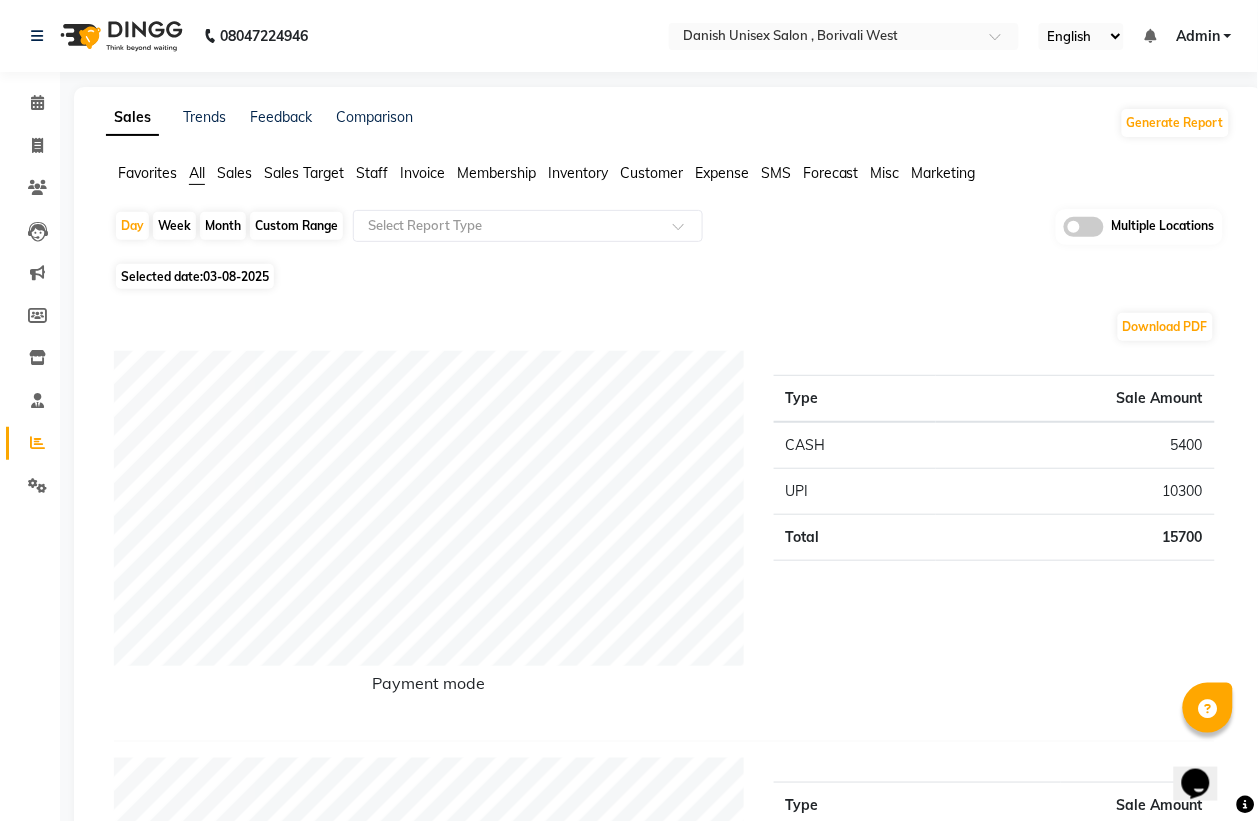 scroll, scrollTop: 0, scrollLeft: 0, axis: both 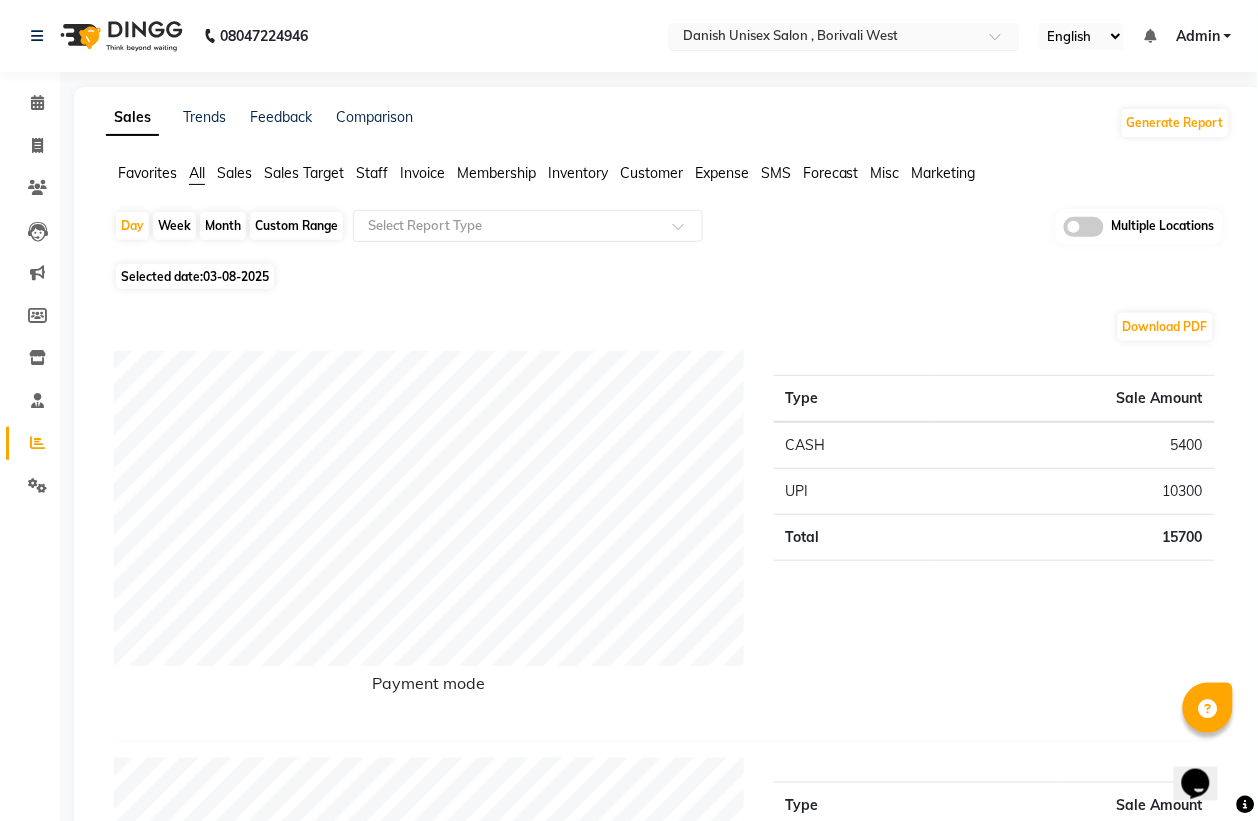 click at bounding box center (824, 38) 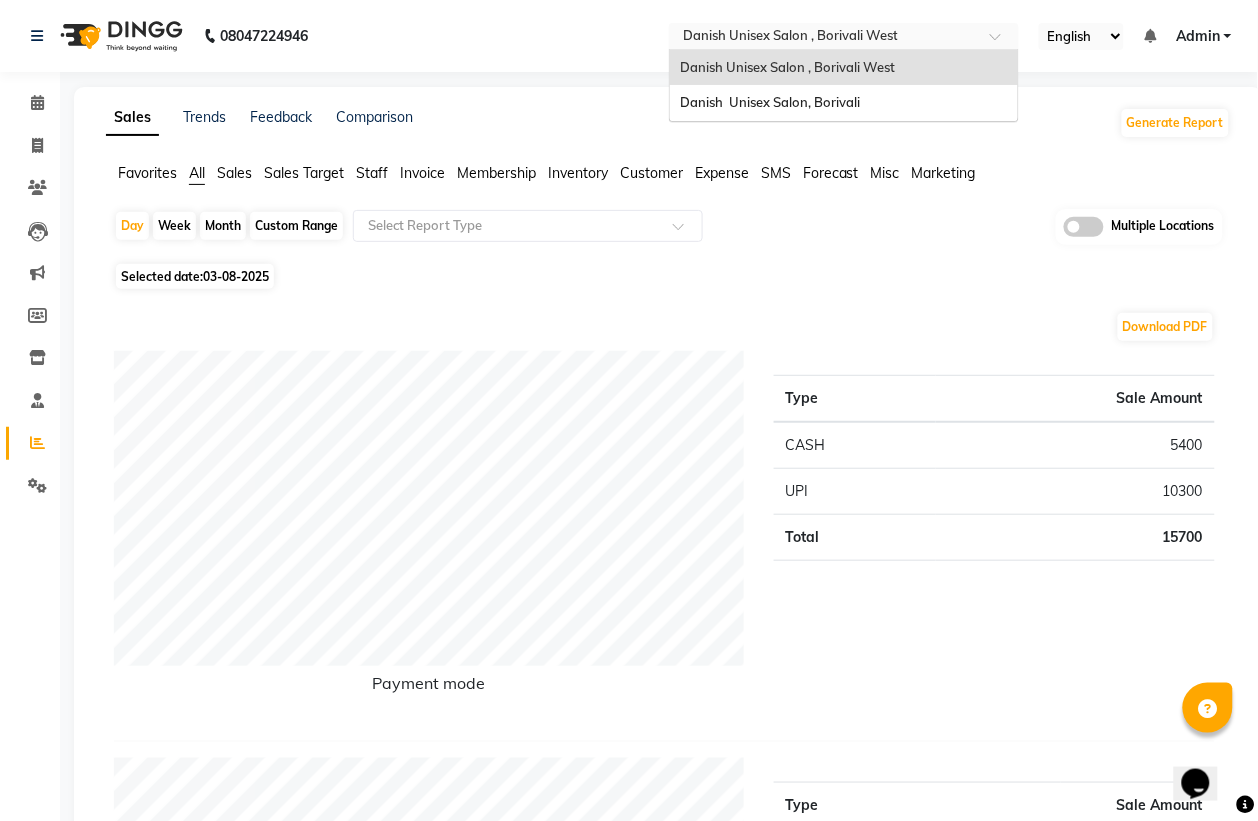 click on "Danish Unisex Salon , Borivali West" at bounding box center (787, 67) 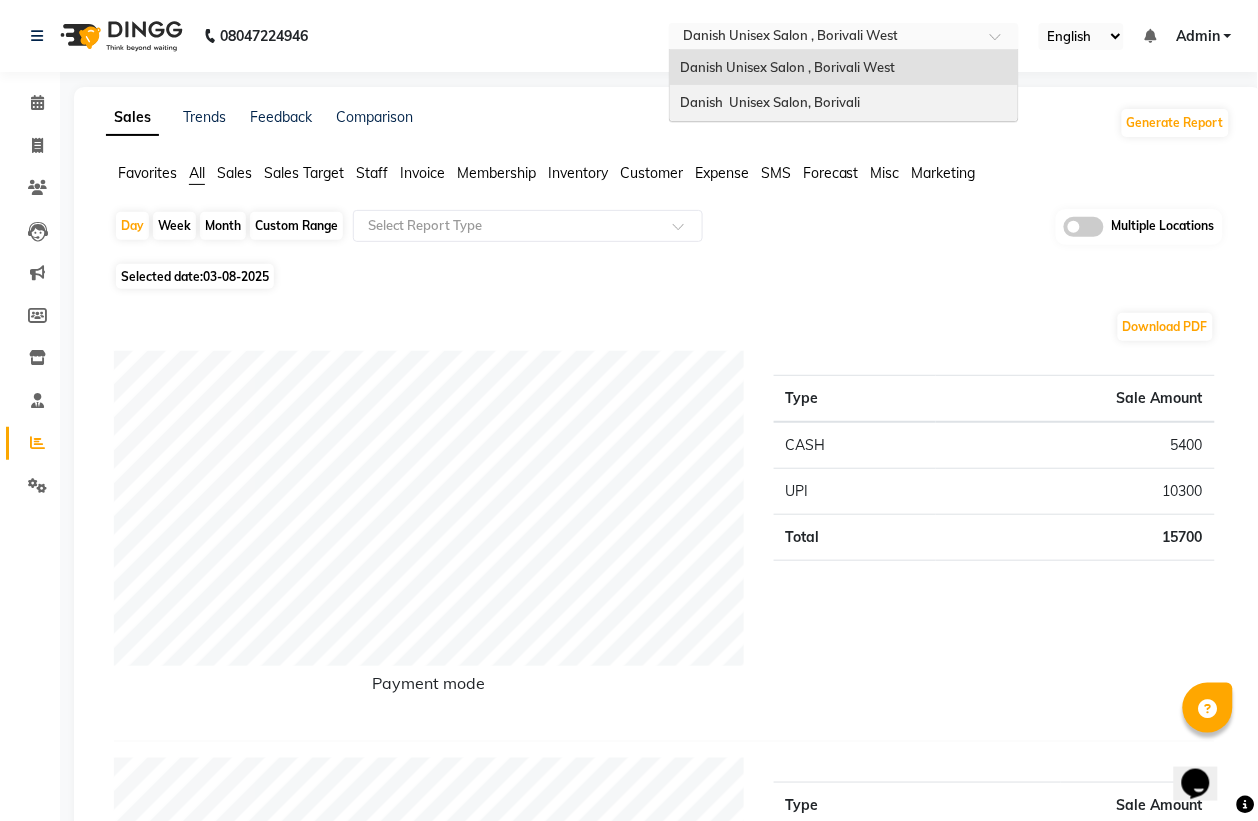 click on "Danish  Unisex Salon, Borivali" at bounding box center [770, 102] 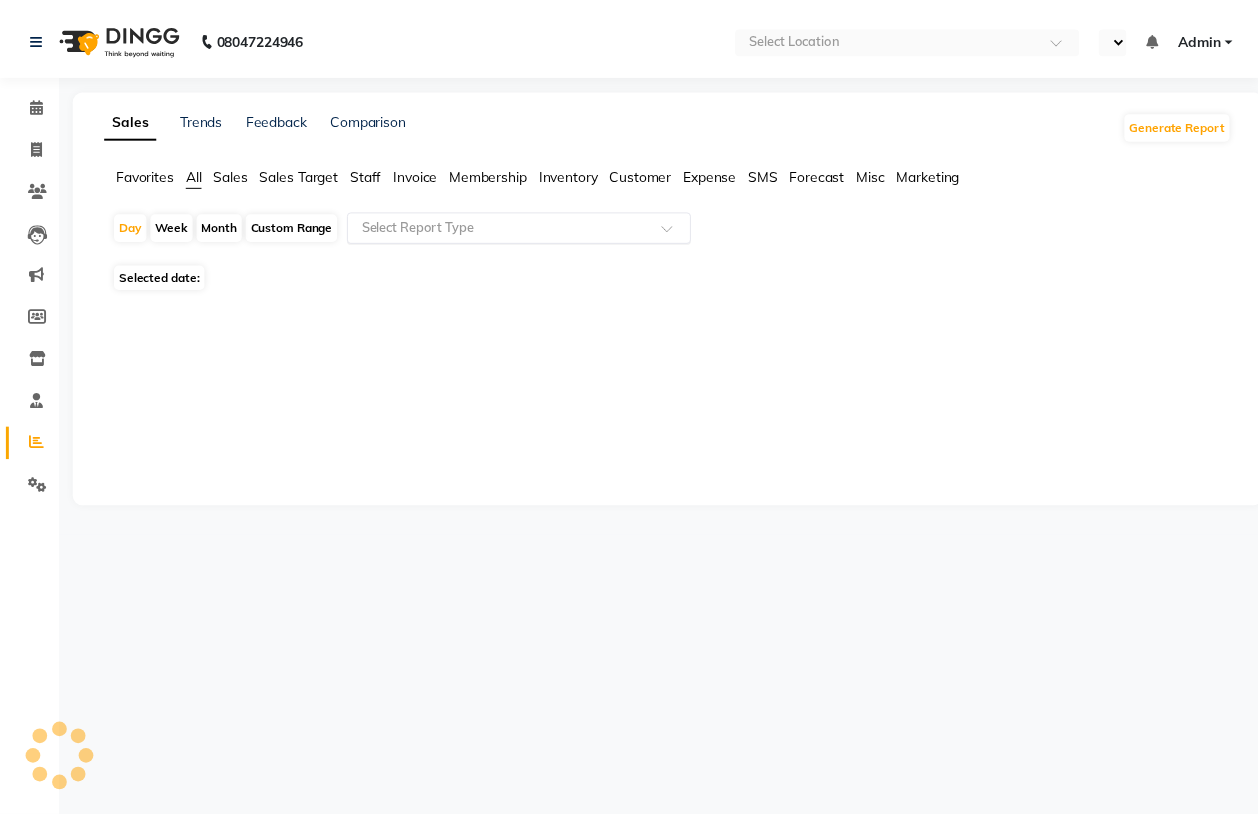 scroll, scrollTop: 0, scrollLeft: 0, axis: both 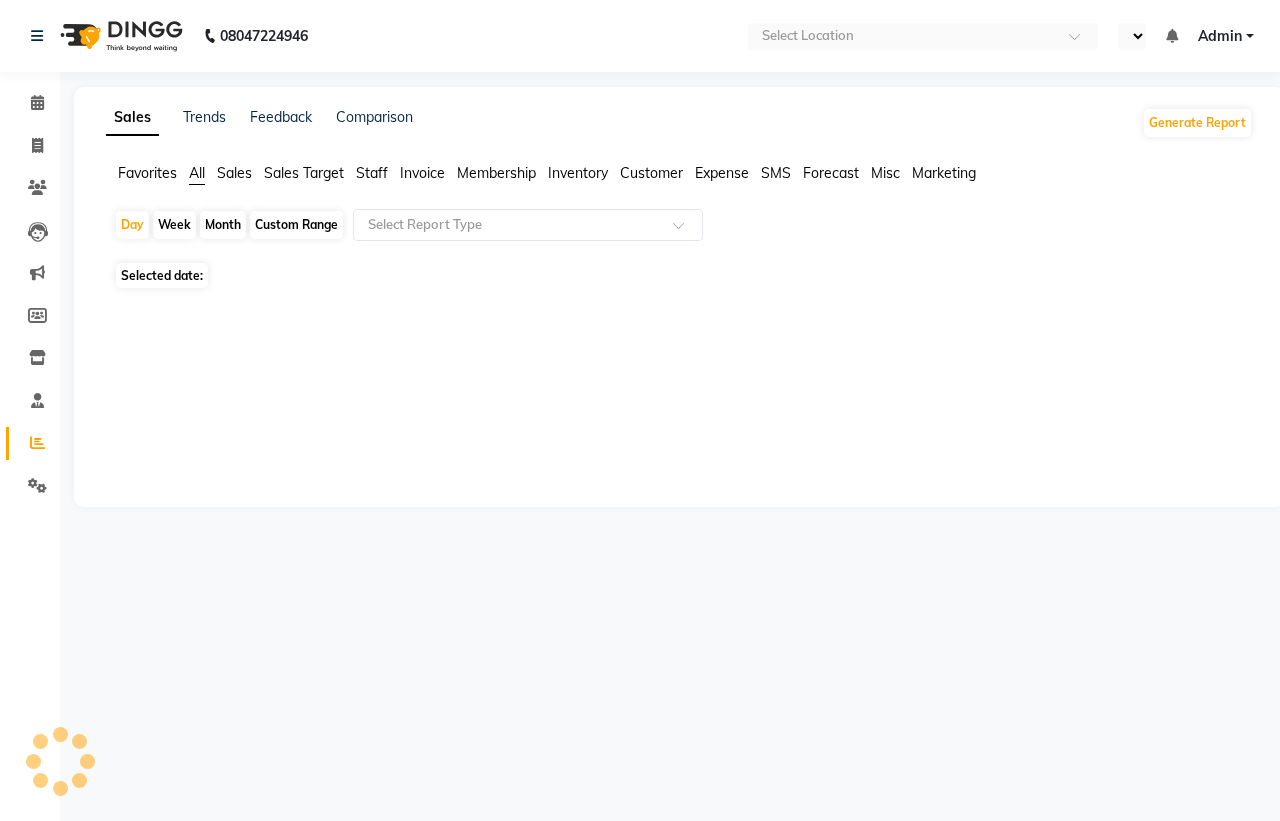 select on "en" 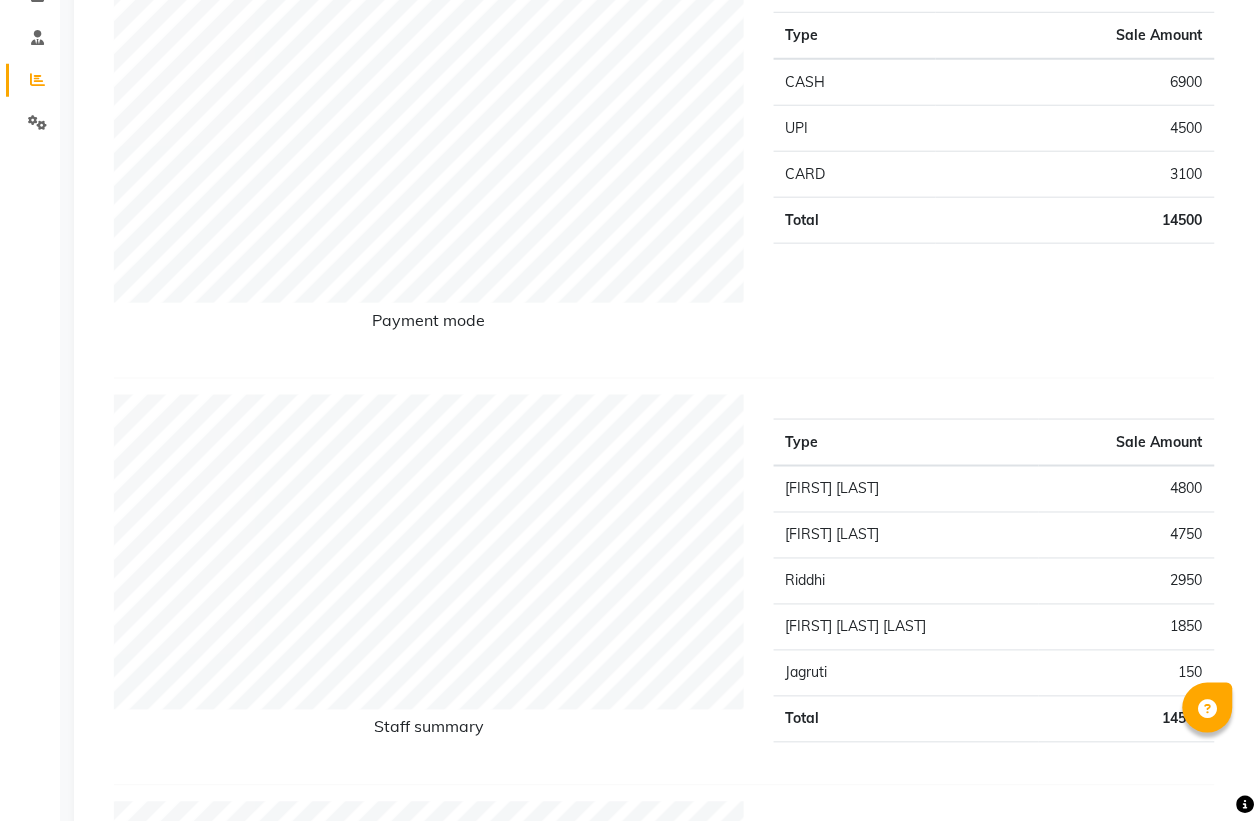 scroll, scrollTop: 375, scrollLeft: 0, axis: vertical 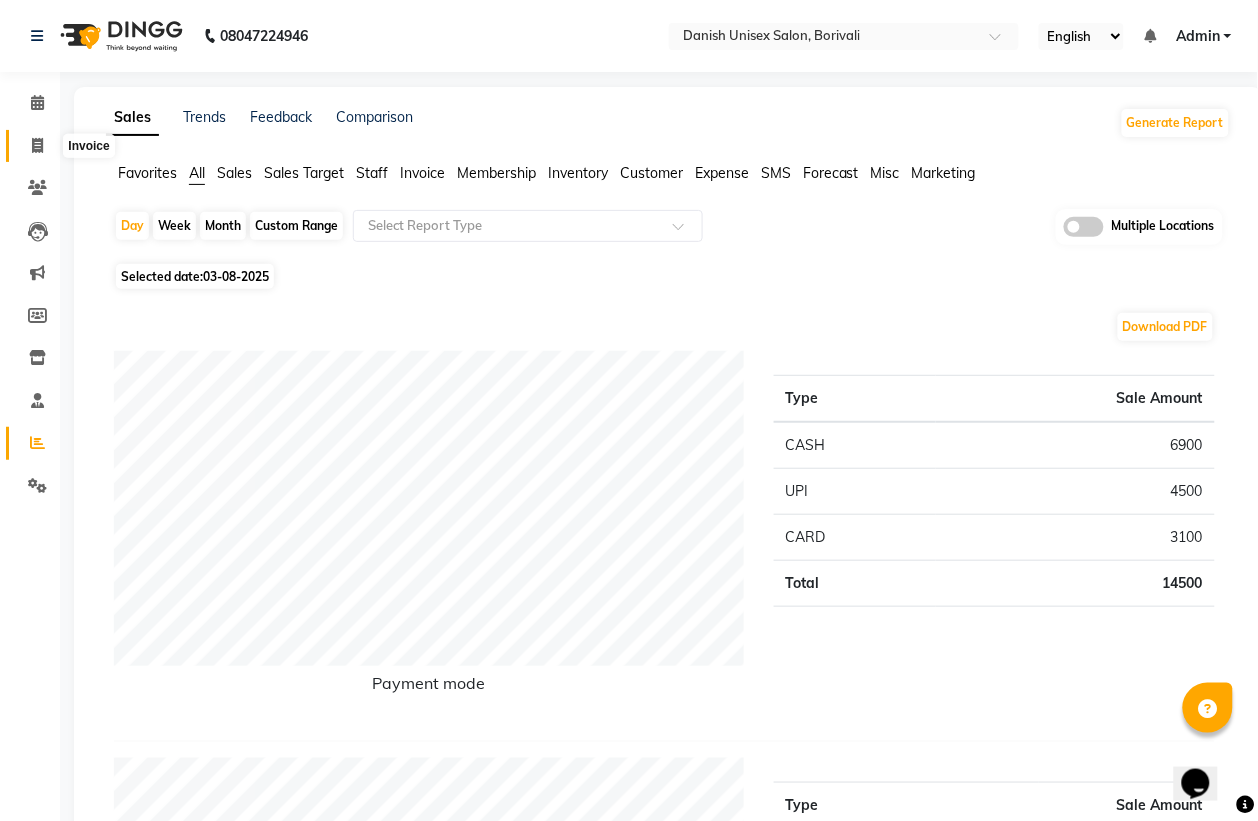 click 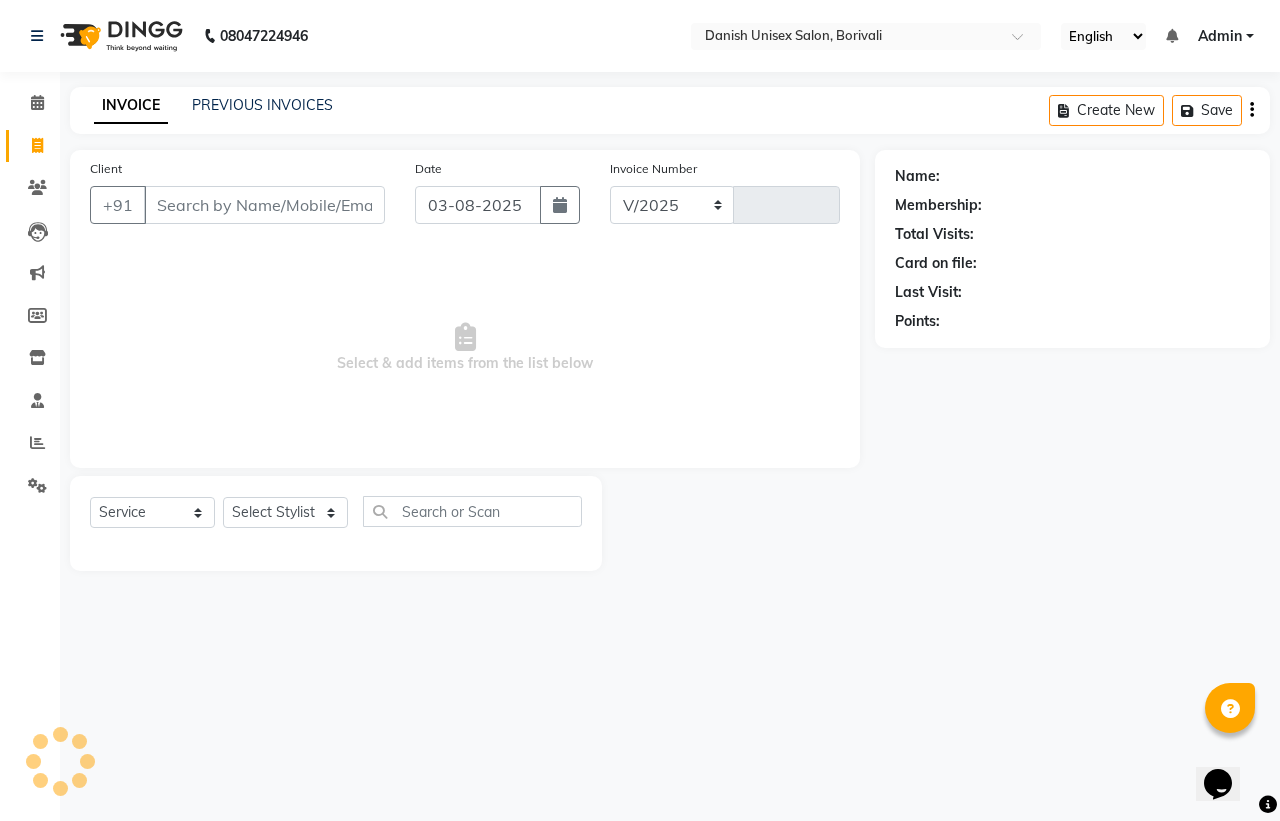select on "7068" 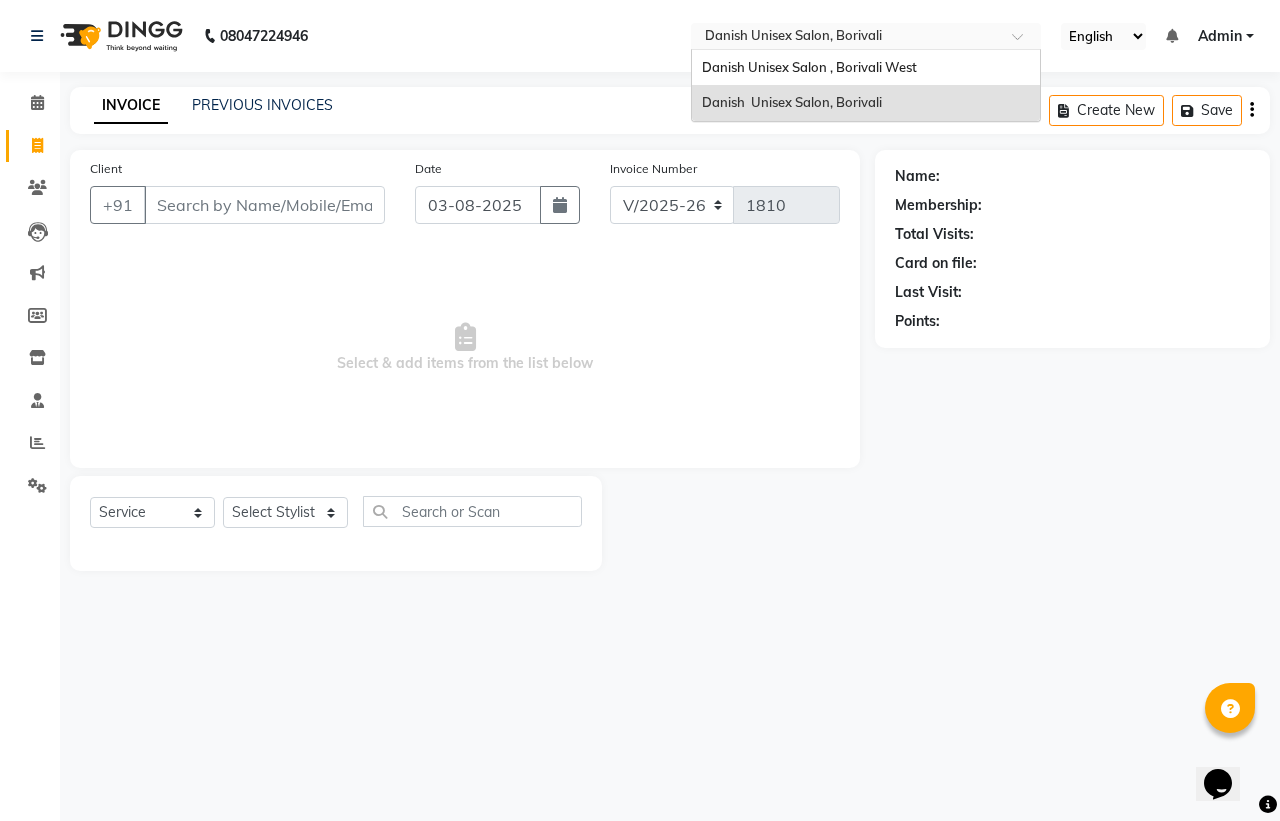 click at bounding box center [846, 38] 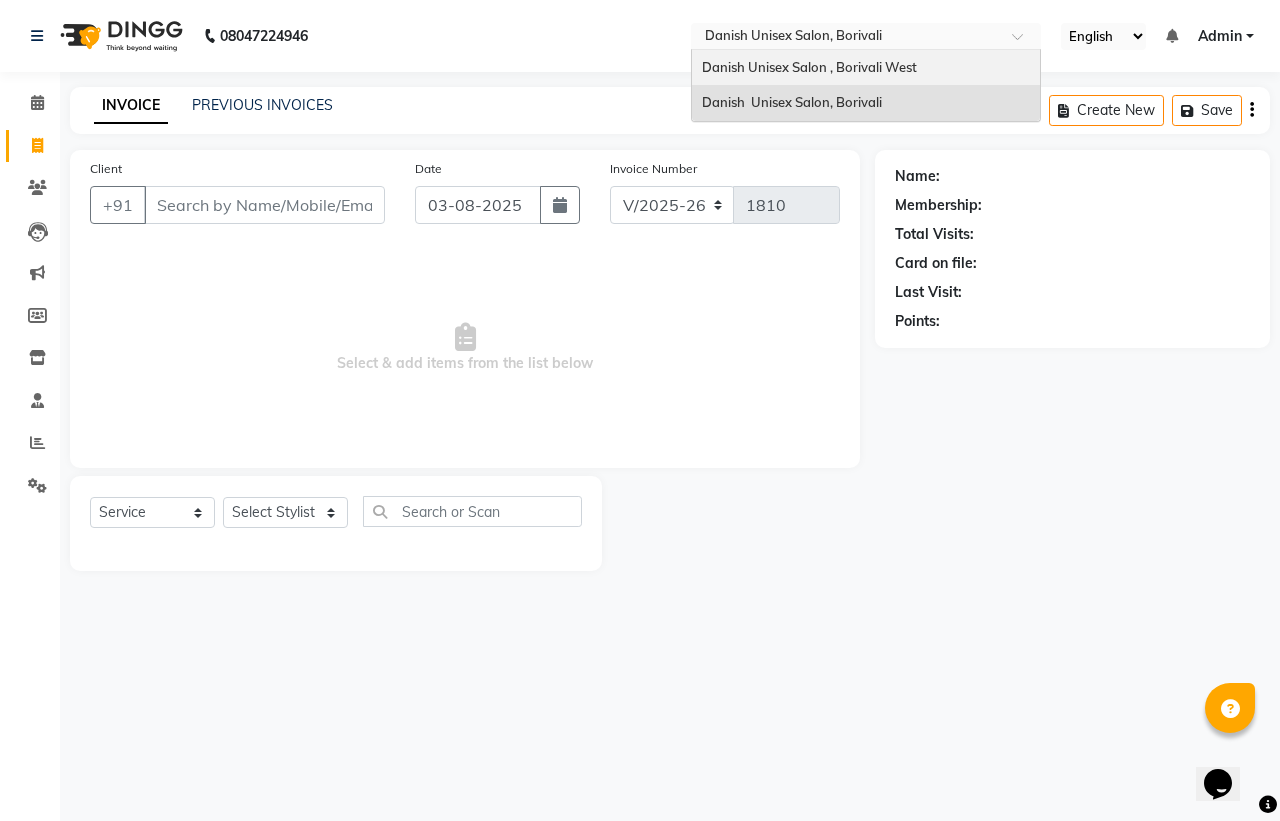 click on "Danish Unisex Salon , Borivali West" at bounding box center [809, 67] 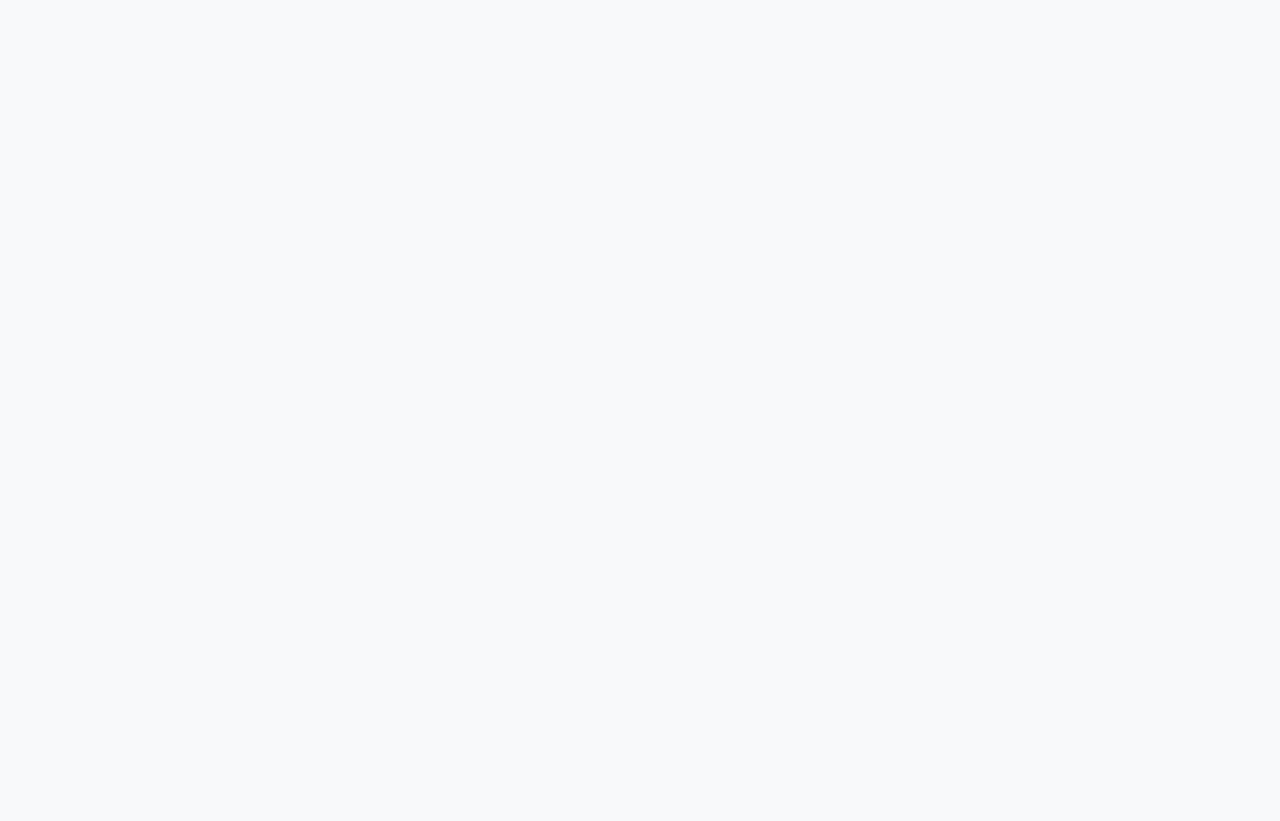 scroll, scrollTop: 0, scrollLeft: 0, axis: both 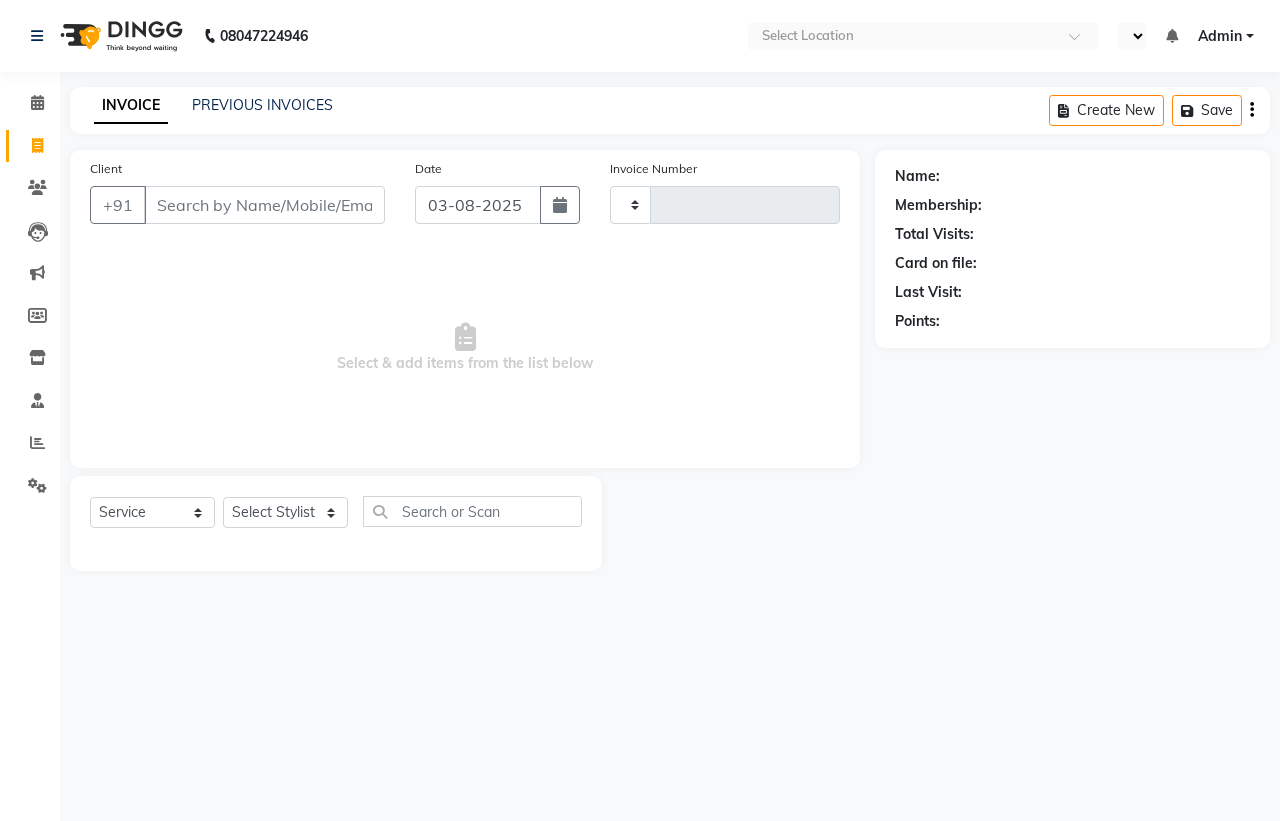 select on "en" 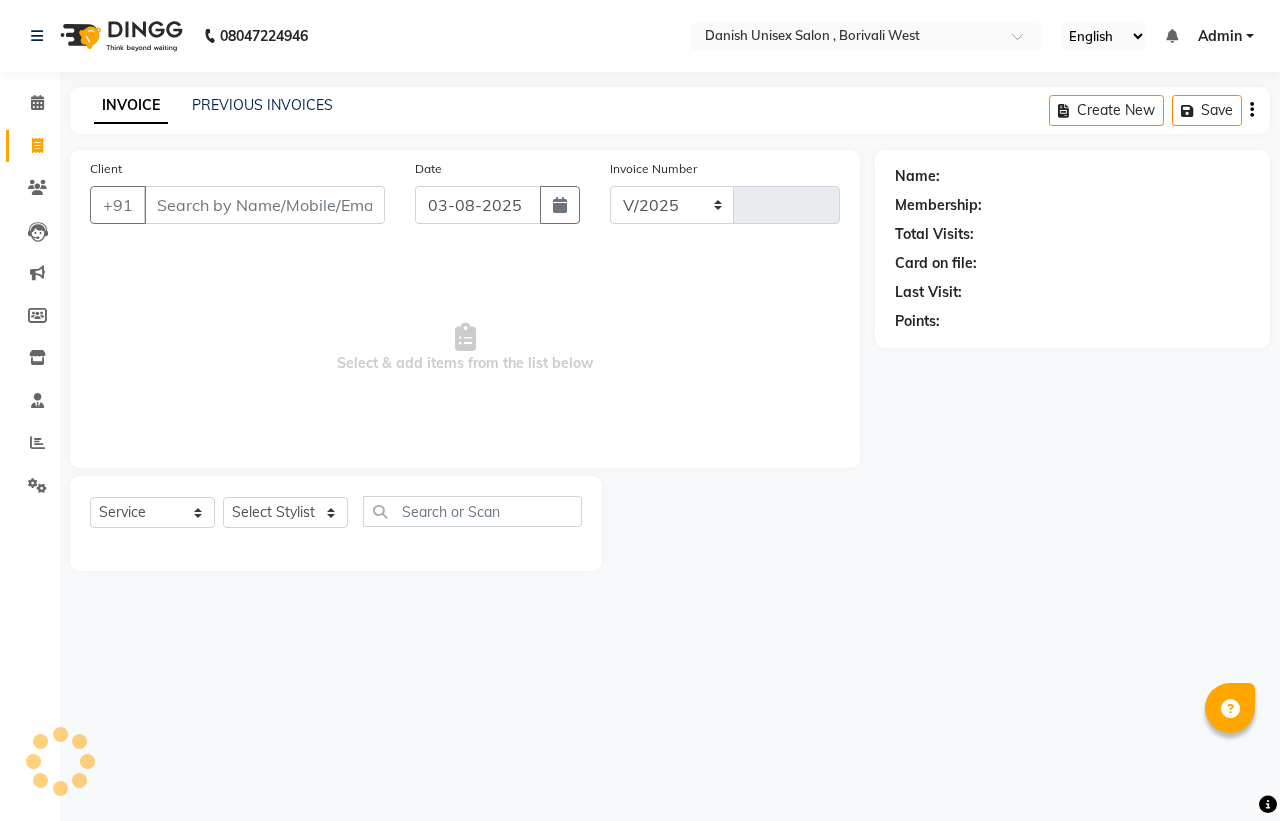 select on "6929" 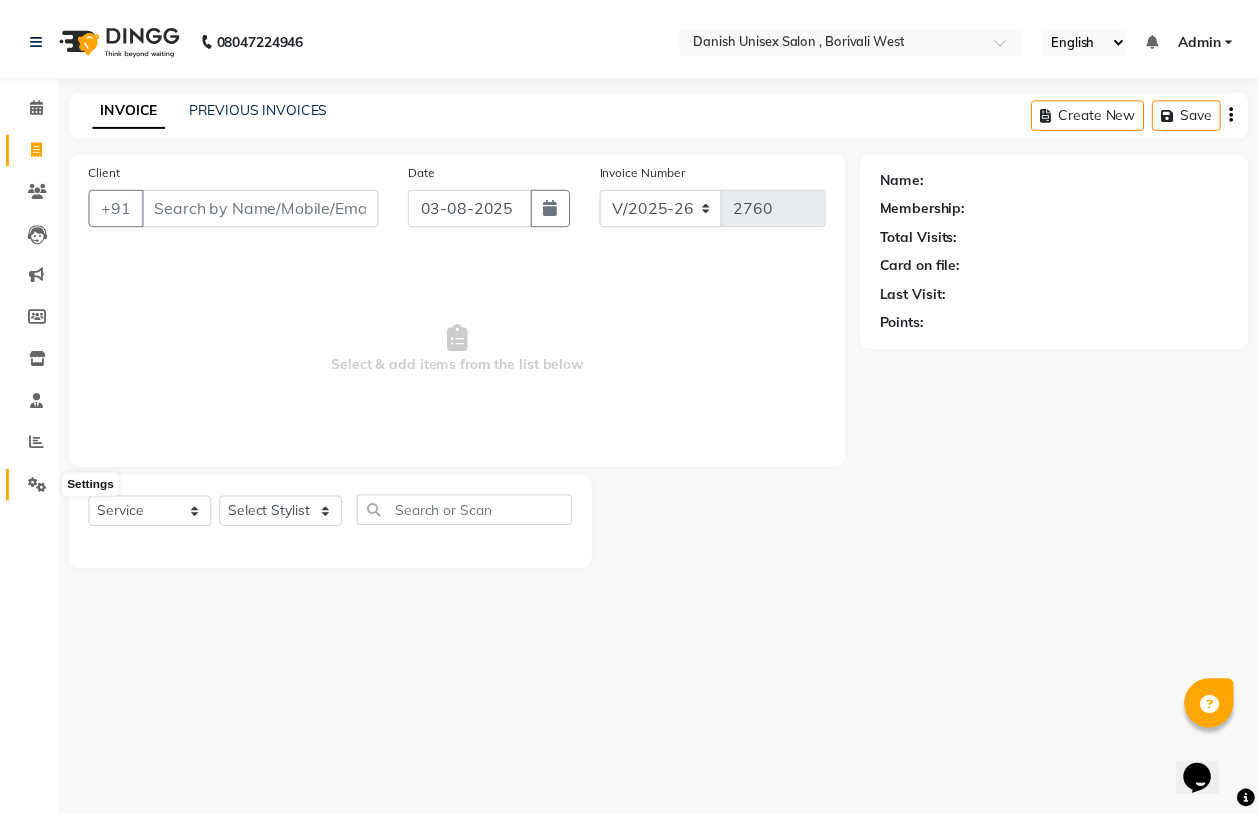 scroll, scrollTop: 0, scrollLeft: 0, axis: both 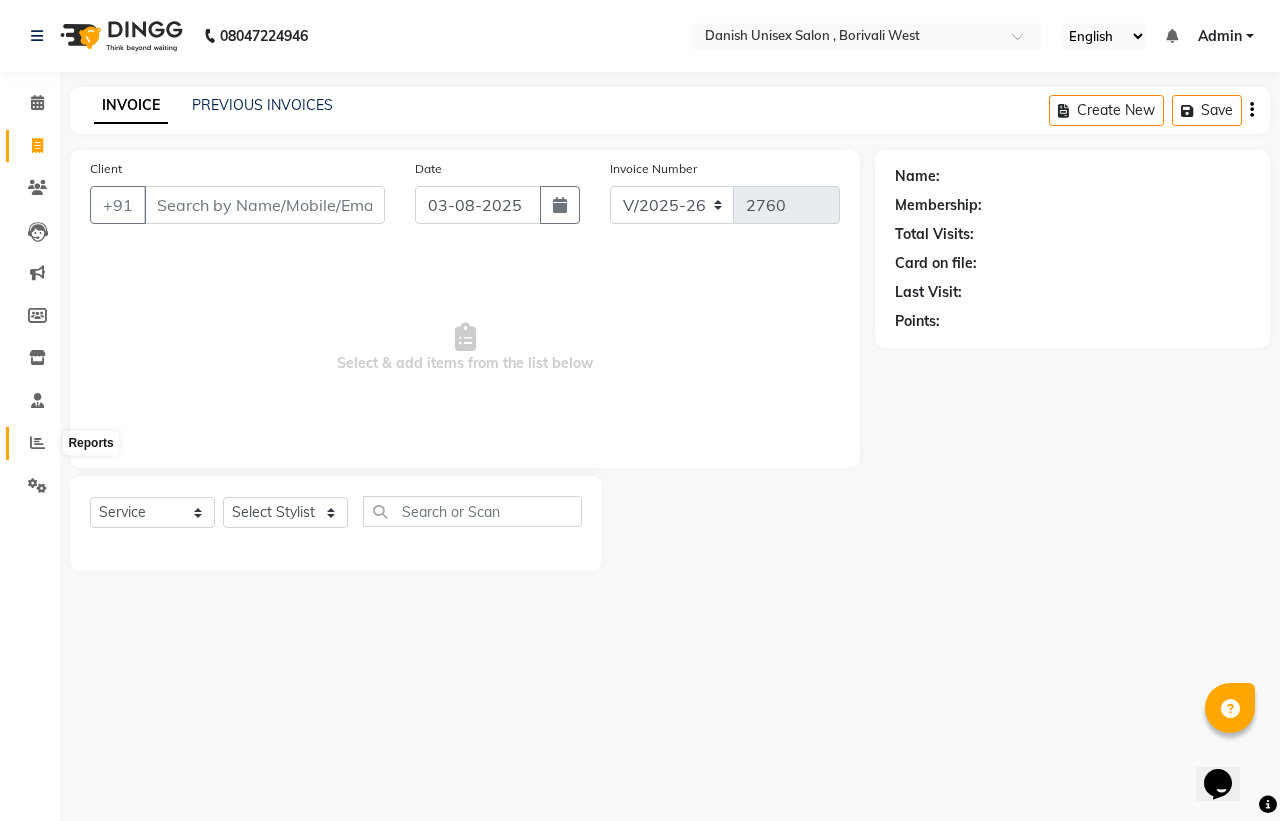 click 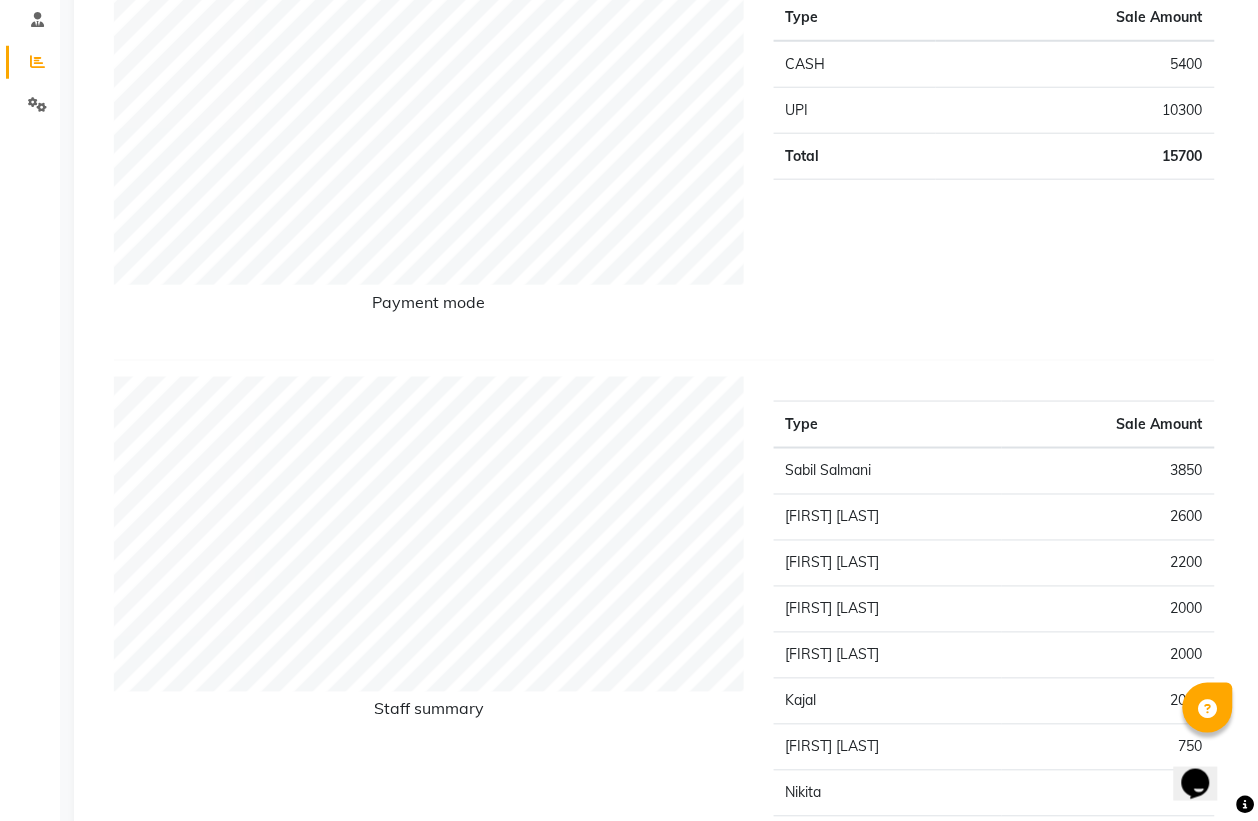 scroll, scrollTop: 0, scrollLeft: 0, axis: both 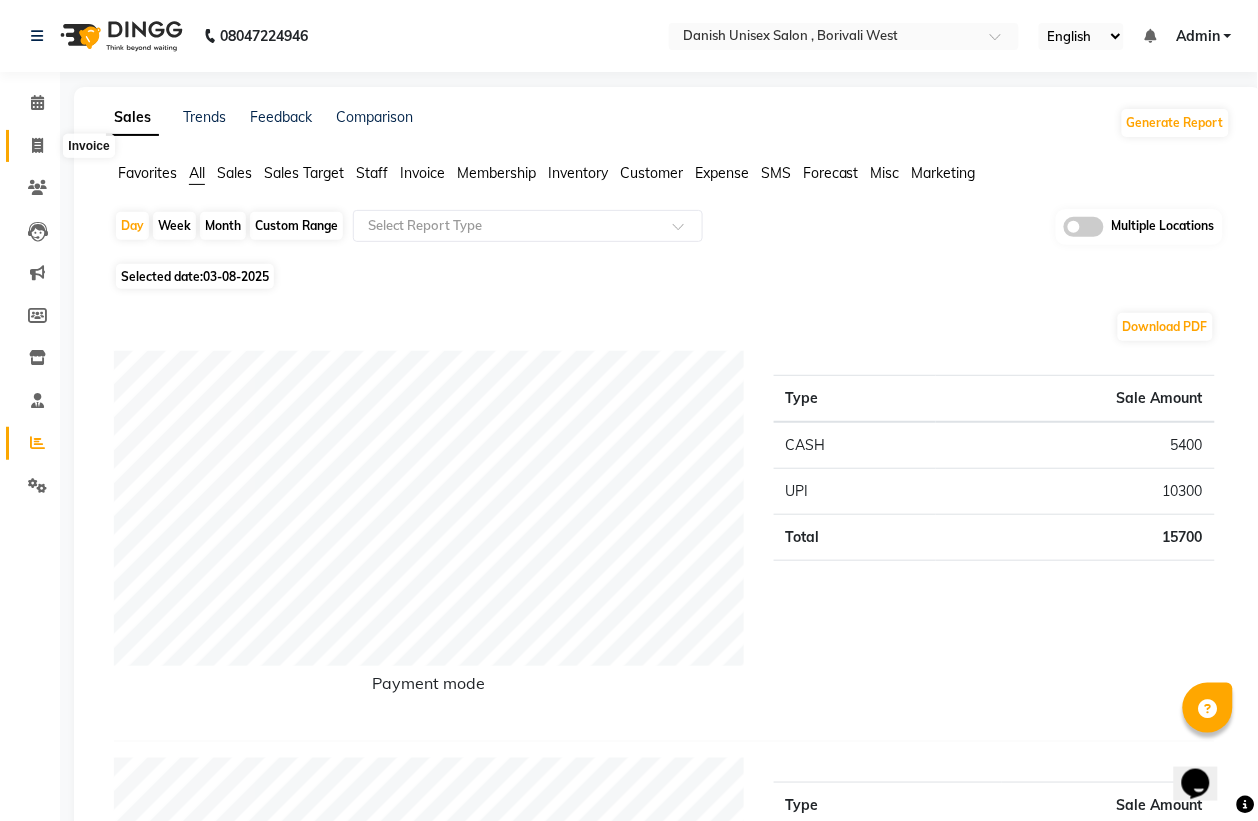 click 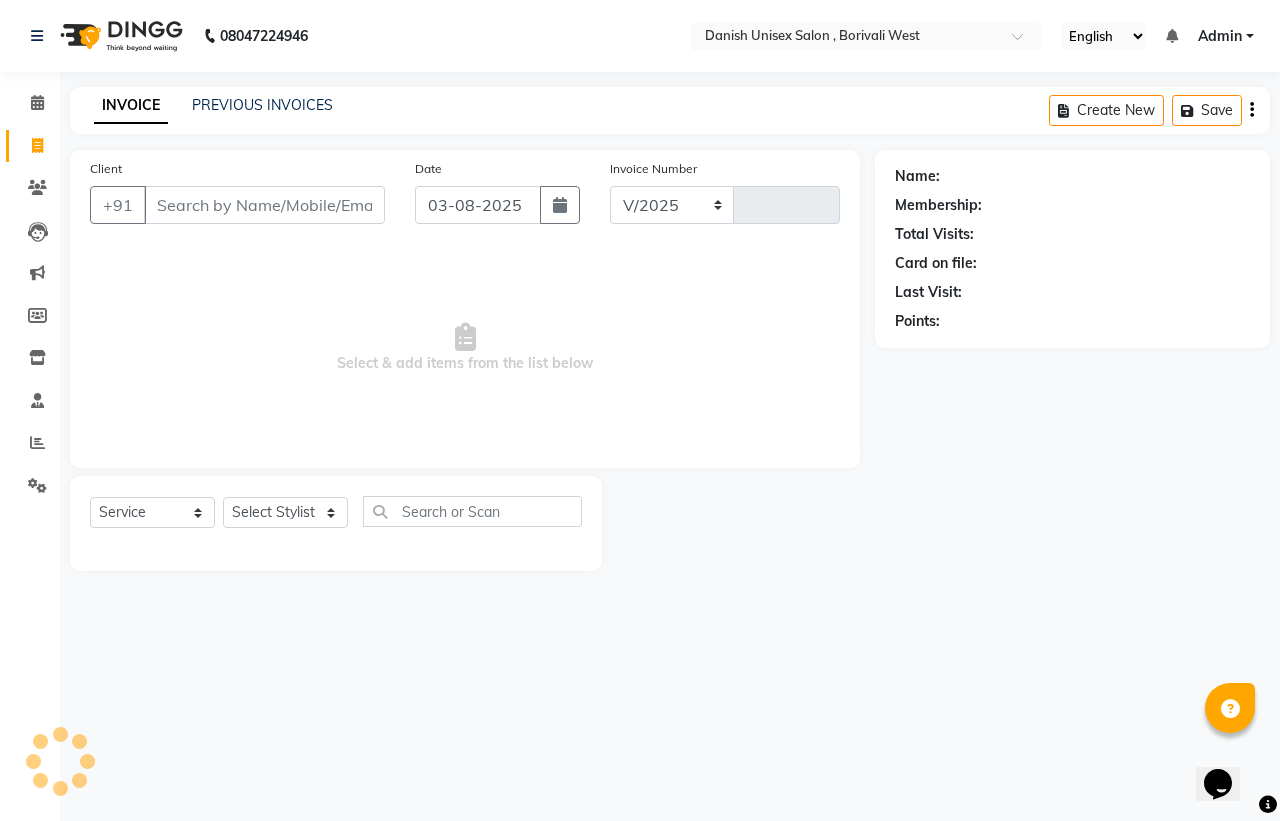 select on "6929" 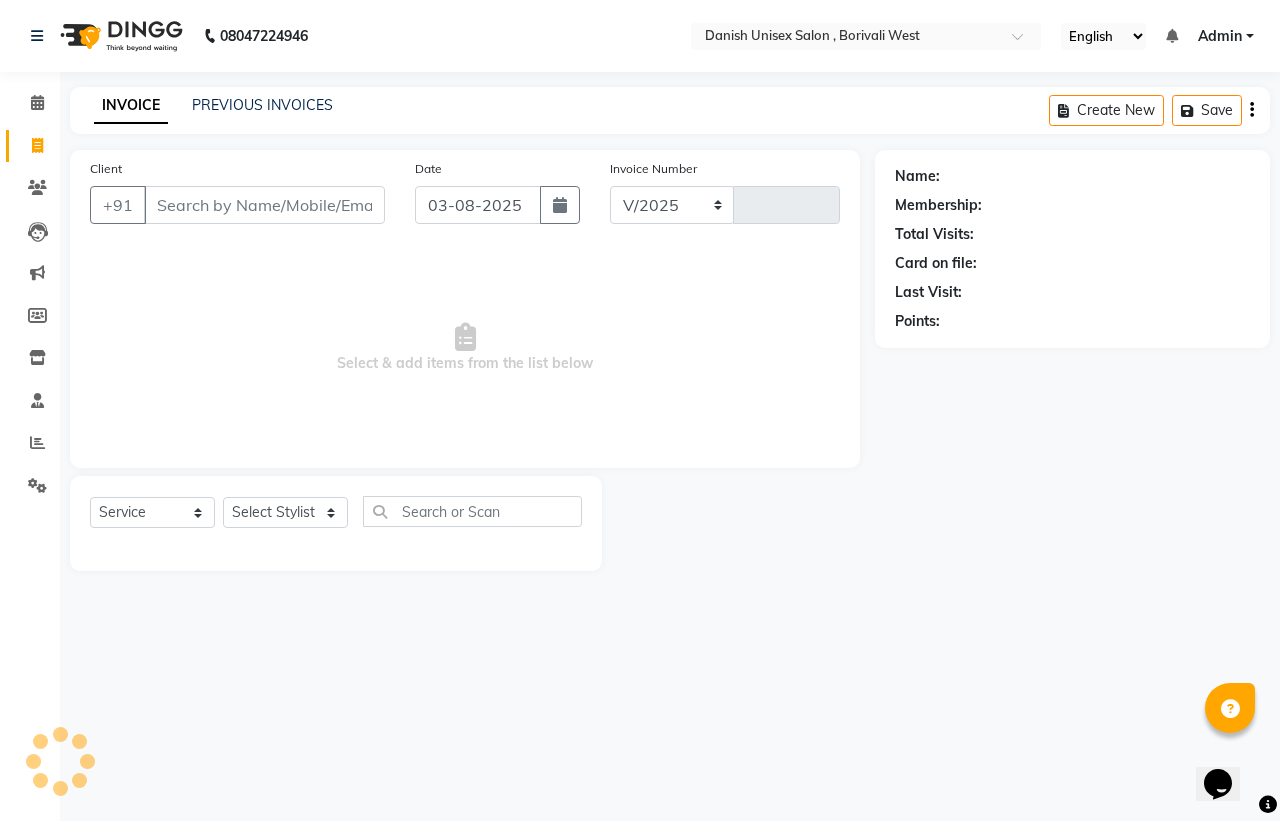 type on "2760" 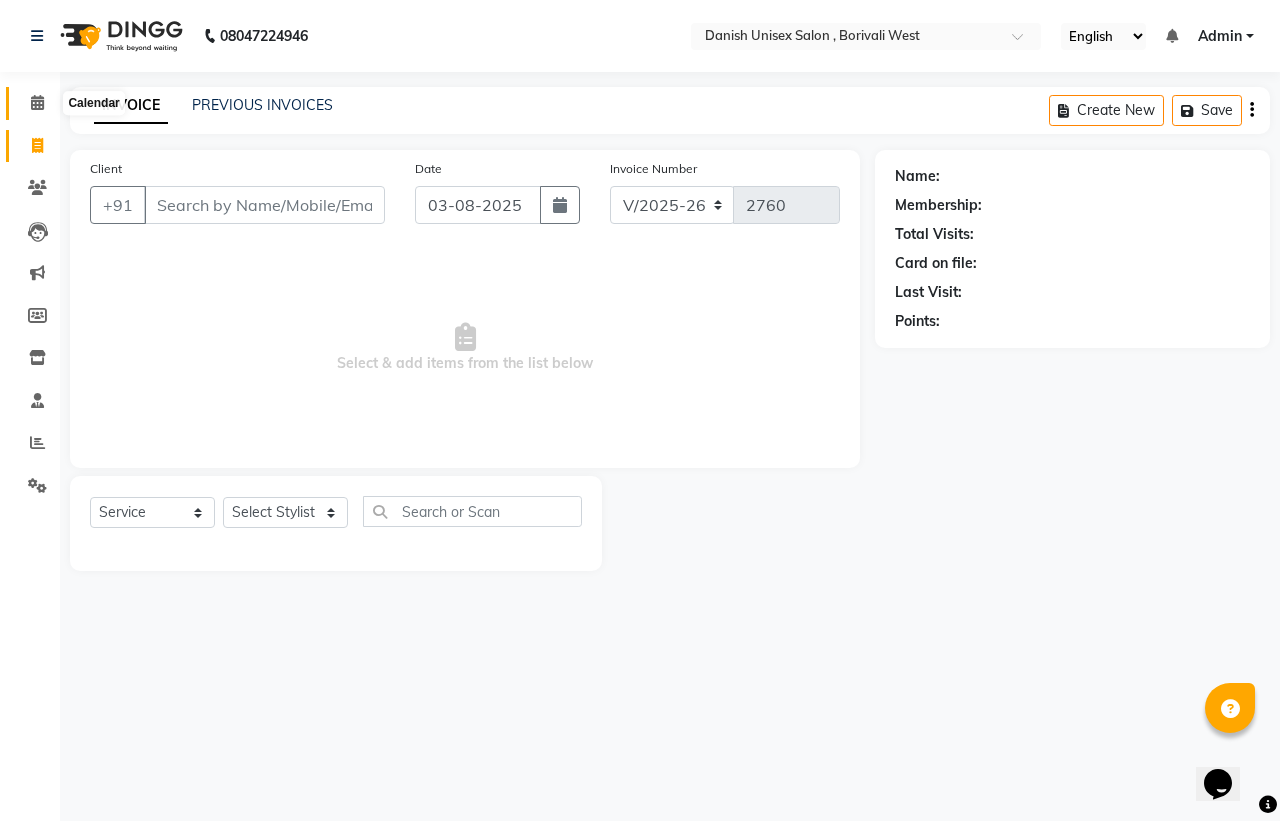 click 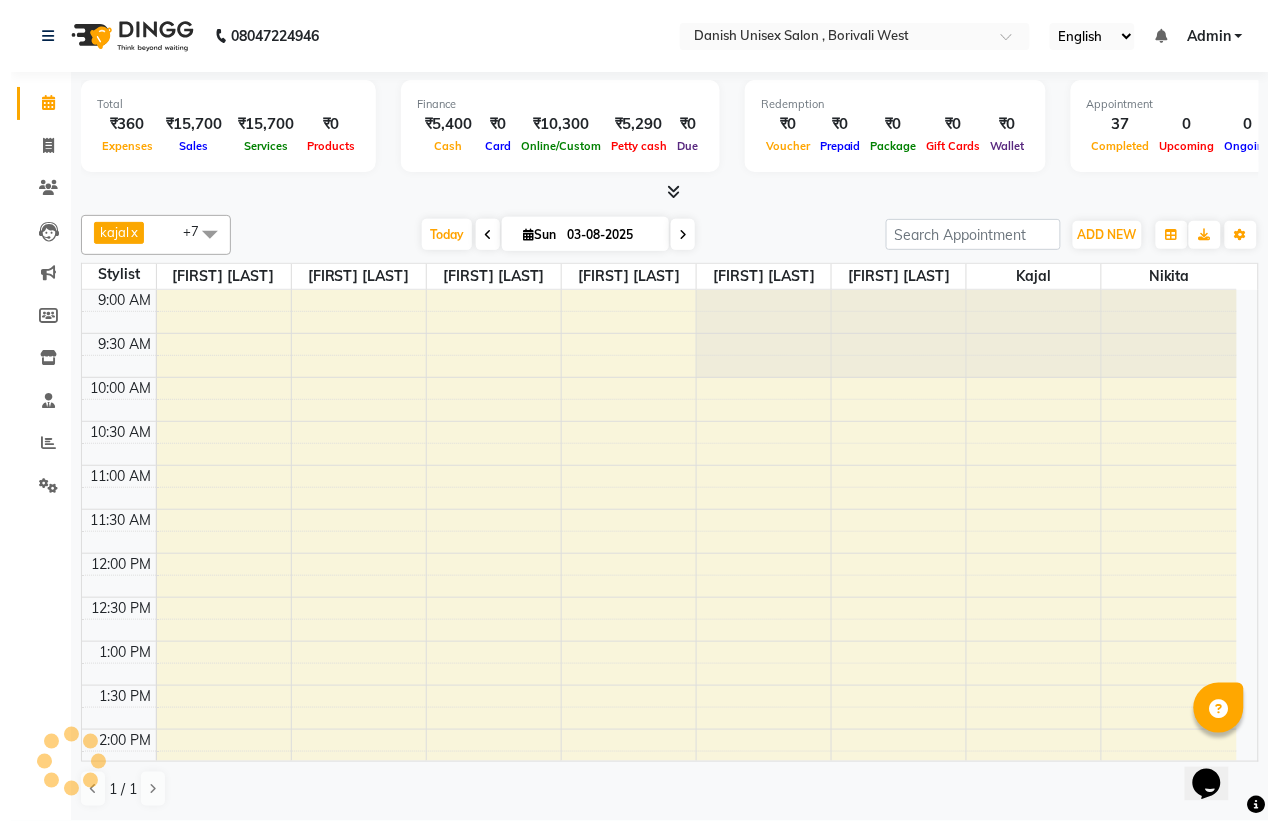 scroll, scrollTop: 0, scrollLeft: 0, axis: both 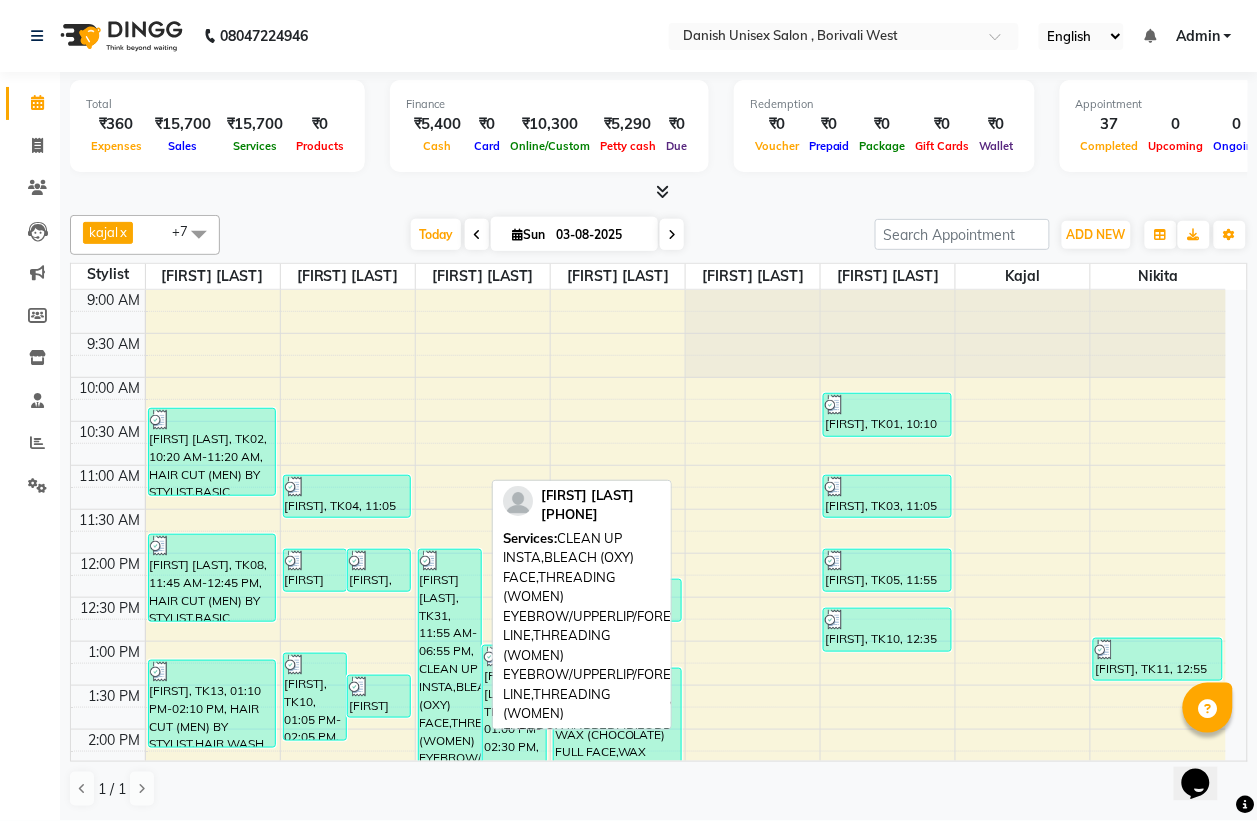click on "[FIRST] [LAST], TK31, 11:55 AM-06:55 PM, CLEAN UP INSTA,BLEACH (OXY) FACE,THREADING (WOMEN) EYEBROW/UPPERLIP/FOREHEAD/CHIN/JAW LINE,THREADING (WOMEN) EYEBROW/UPPERLIP/FOREHEAD/CHIN/JAW LINE,THREADING (WOMEN) EYEBROW/UPPERLIP/FOREHEAD/CHIN/JAW LINE,THREADING (WOMEN) EYEBROW/UPPERLIP/FOREHEAD/CHIN/JAW LINE,THREADING (WOMEN) EYEBROW/UPPERLIP/FOREHEAD/CHIN/JAW LINE,THREADING (WOMEN) EYEBROW/UPPERLIP/FOREHEAD/CHIN/JAW LINE,THREADING (WOMEN) EYEBROW/UPPERLIP/FOREHEAD/CHIN/JAW LINE,THREADING (WOMEN) EYEBROW/UPPERLIP/FOREHEAD/CHIN/JAW LINE,THR" at bounding box center [450, 860] 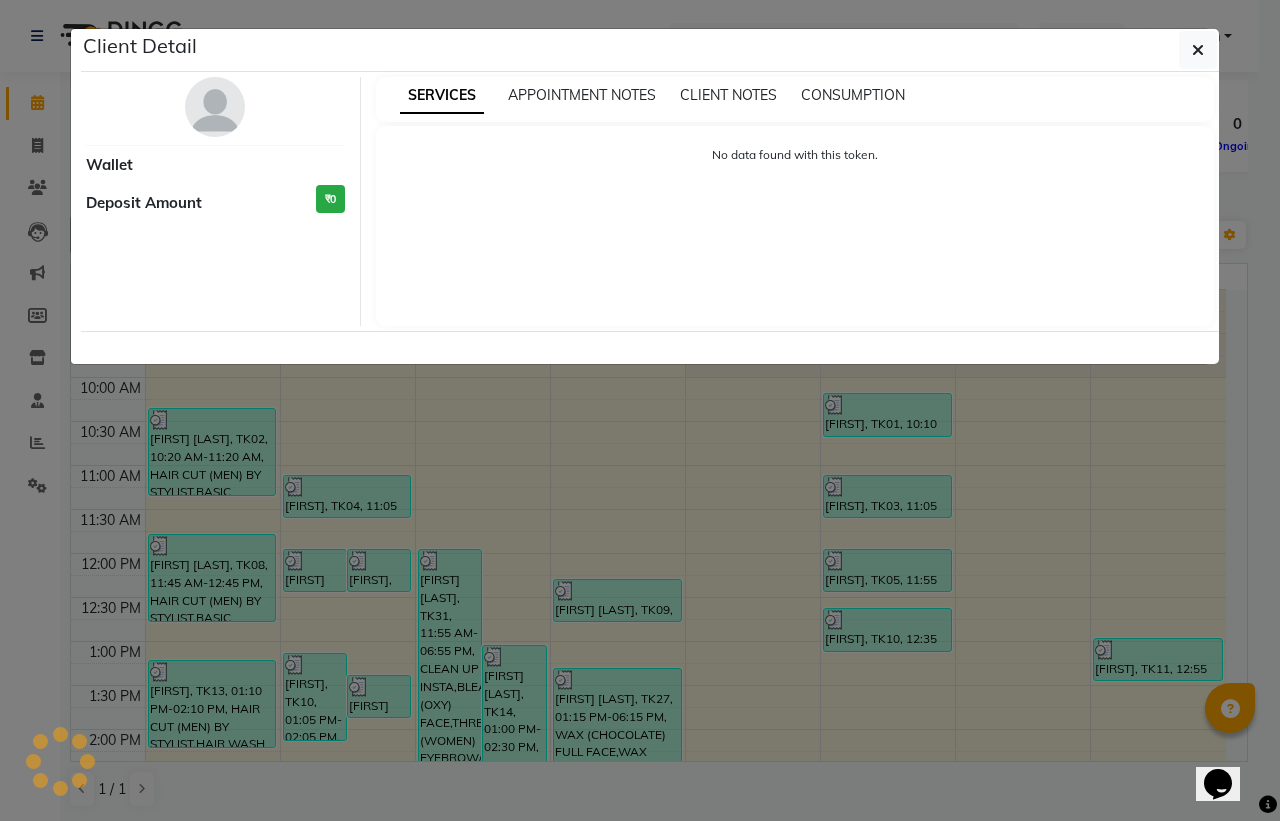 select on "3" 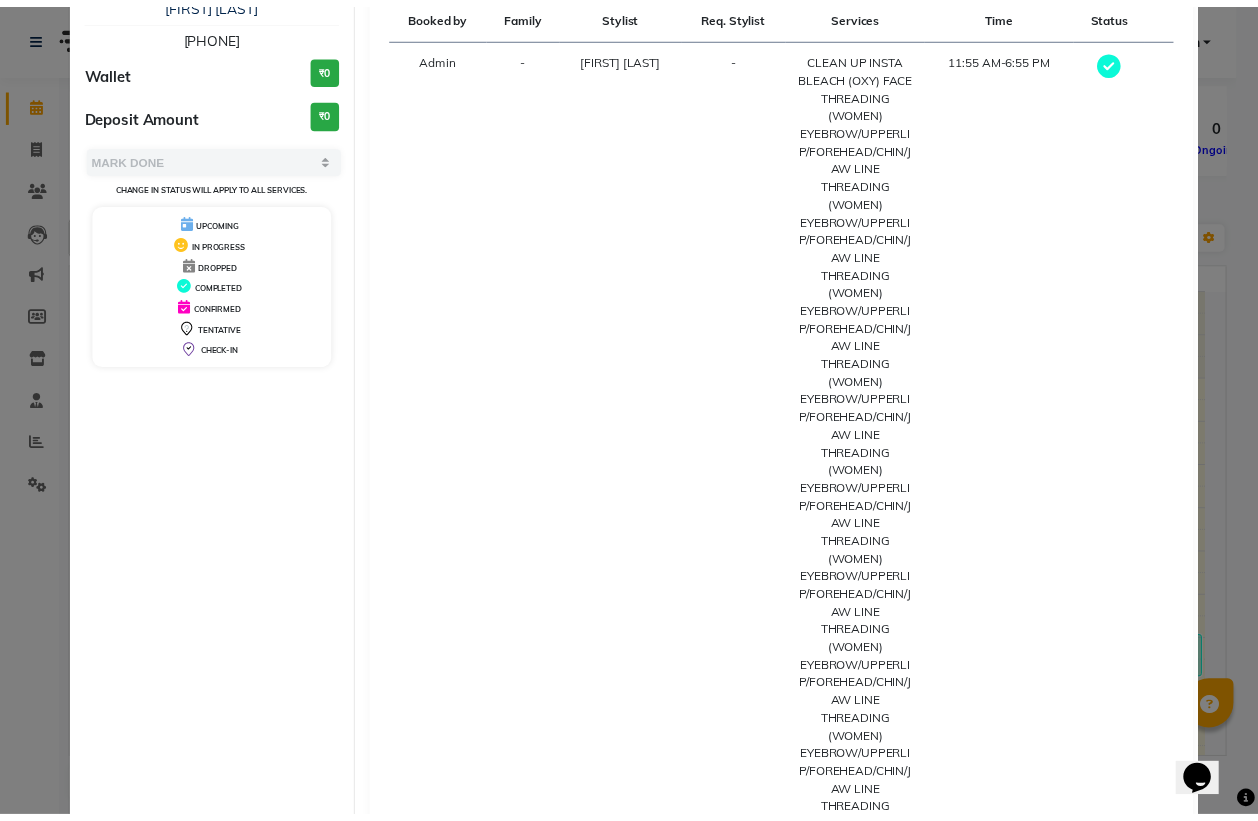 scroll, scrollTop: 472, scrollLeft: 0, axis: vertical 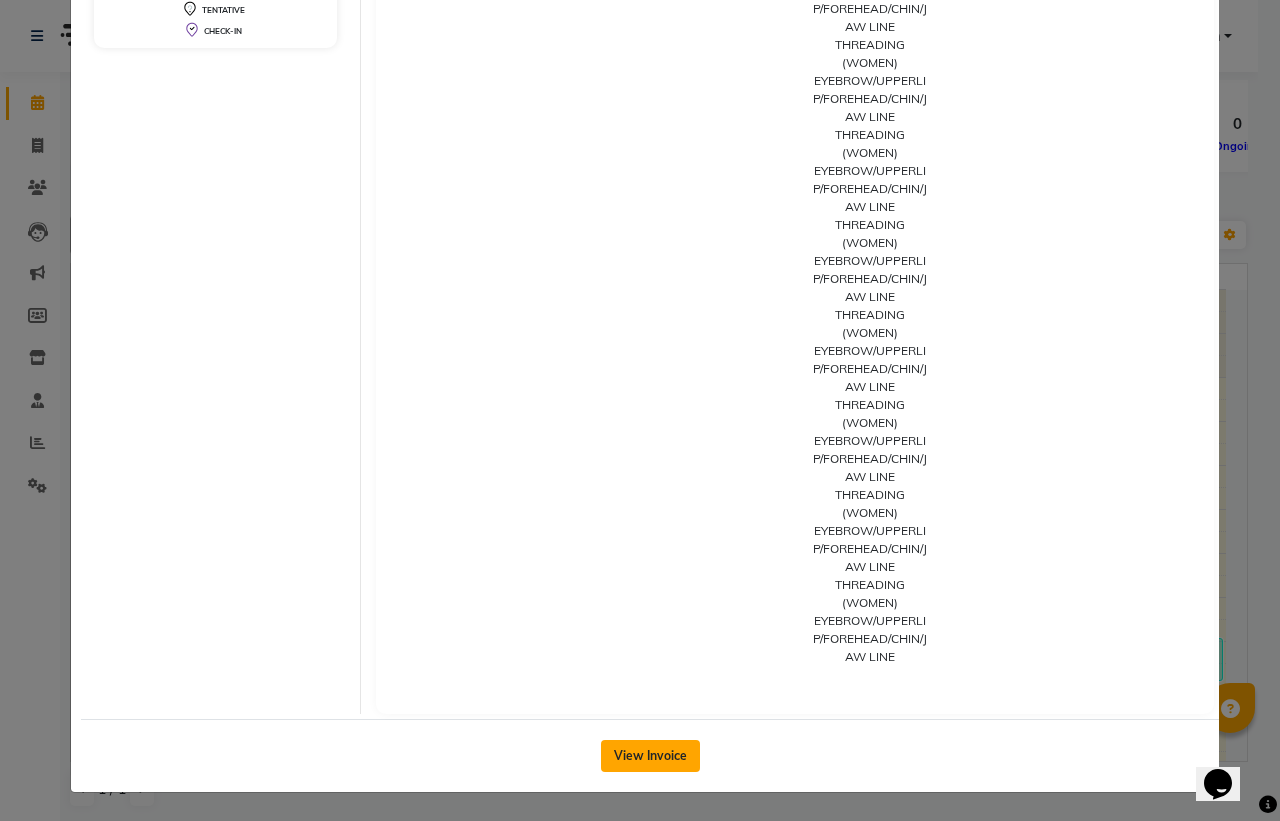 click on "View Invoice" 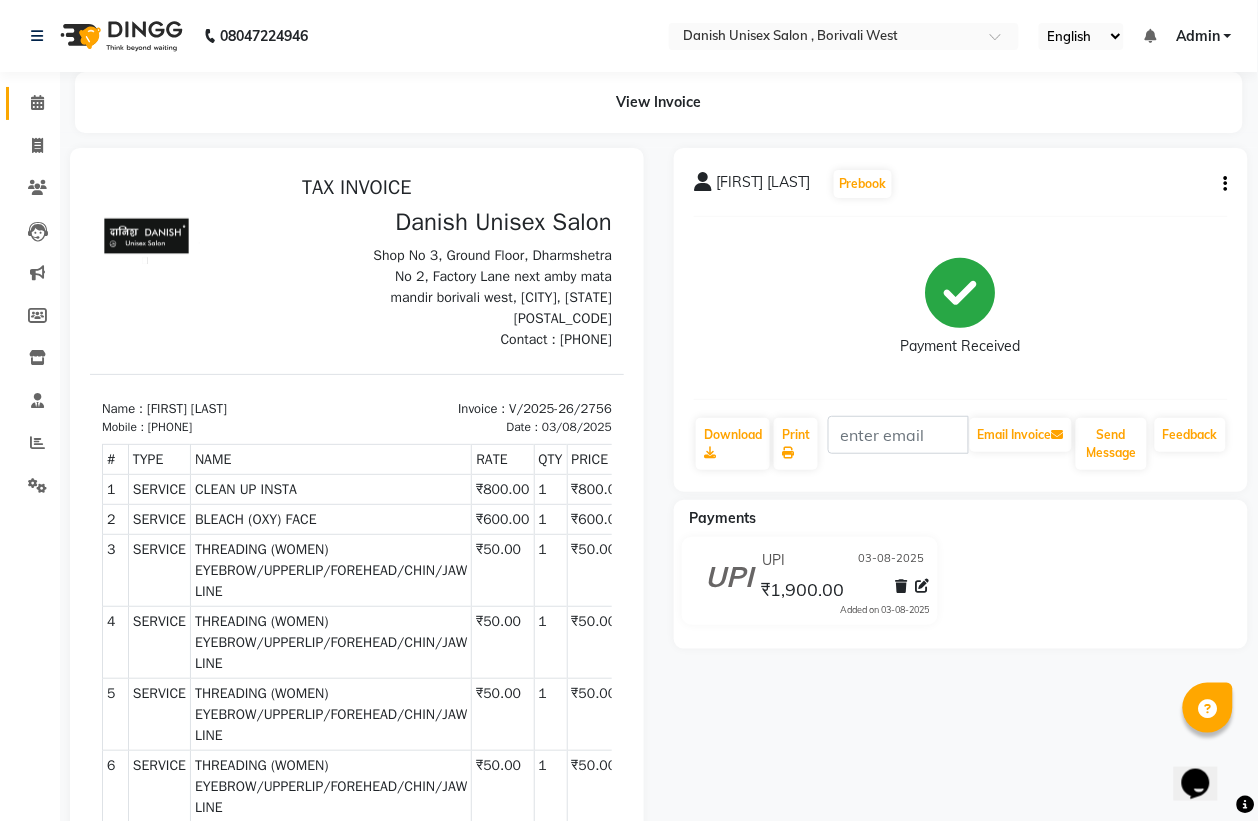 scroll, scrollTop: 0, scrollLeft: 0, axis: both 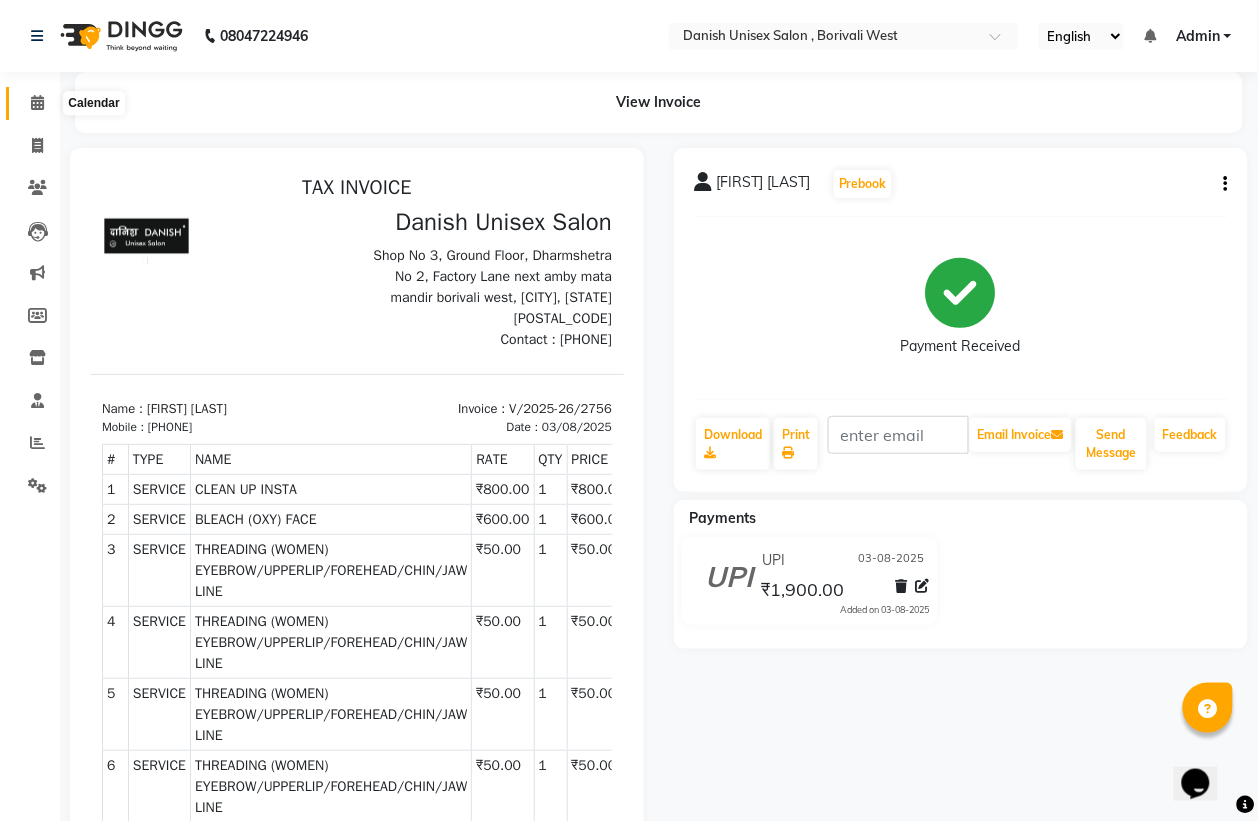 click 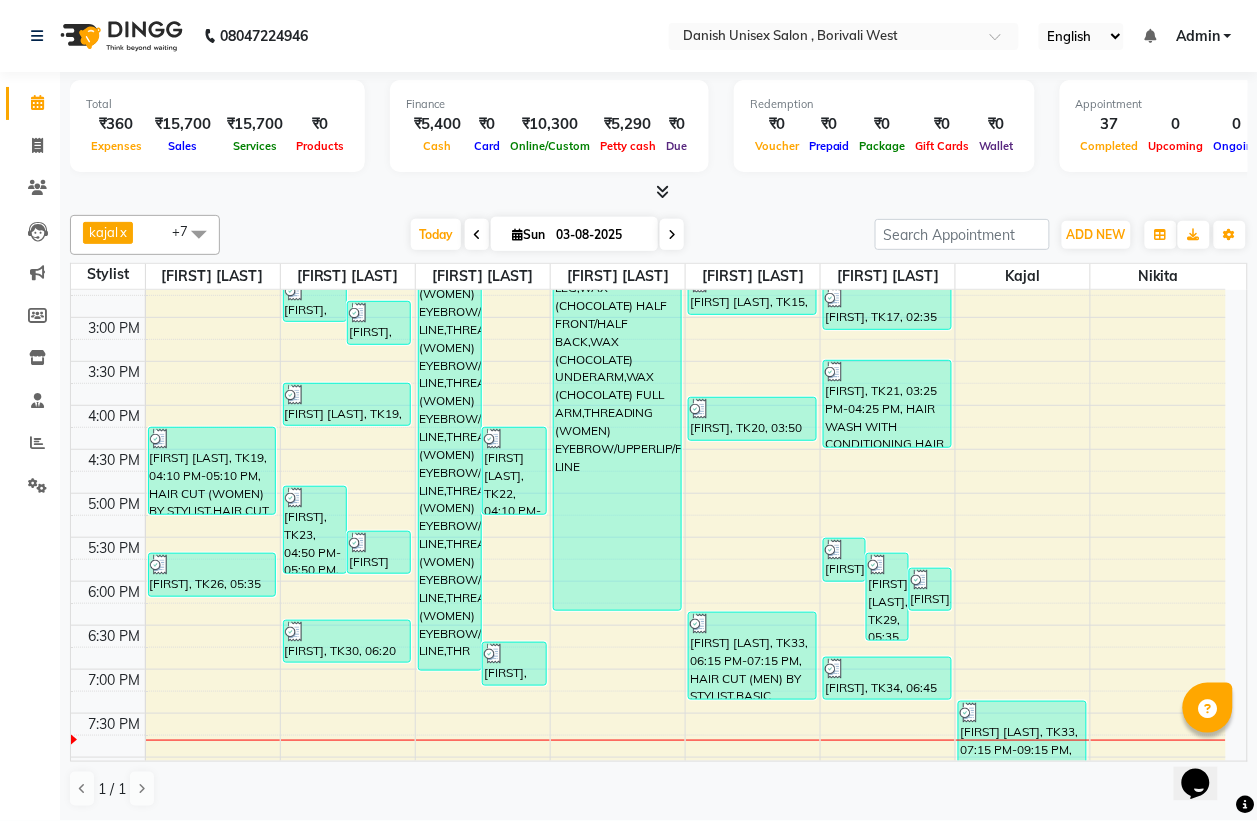 scroll, scrollTop: 125, scrollLeft: 0, axis: vertical 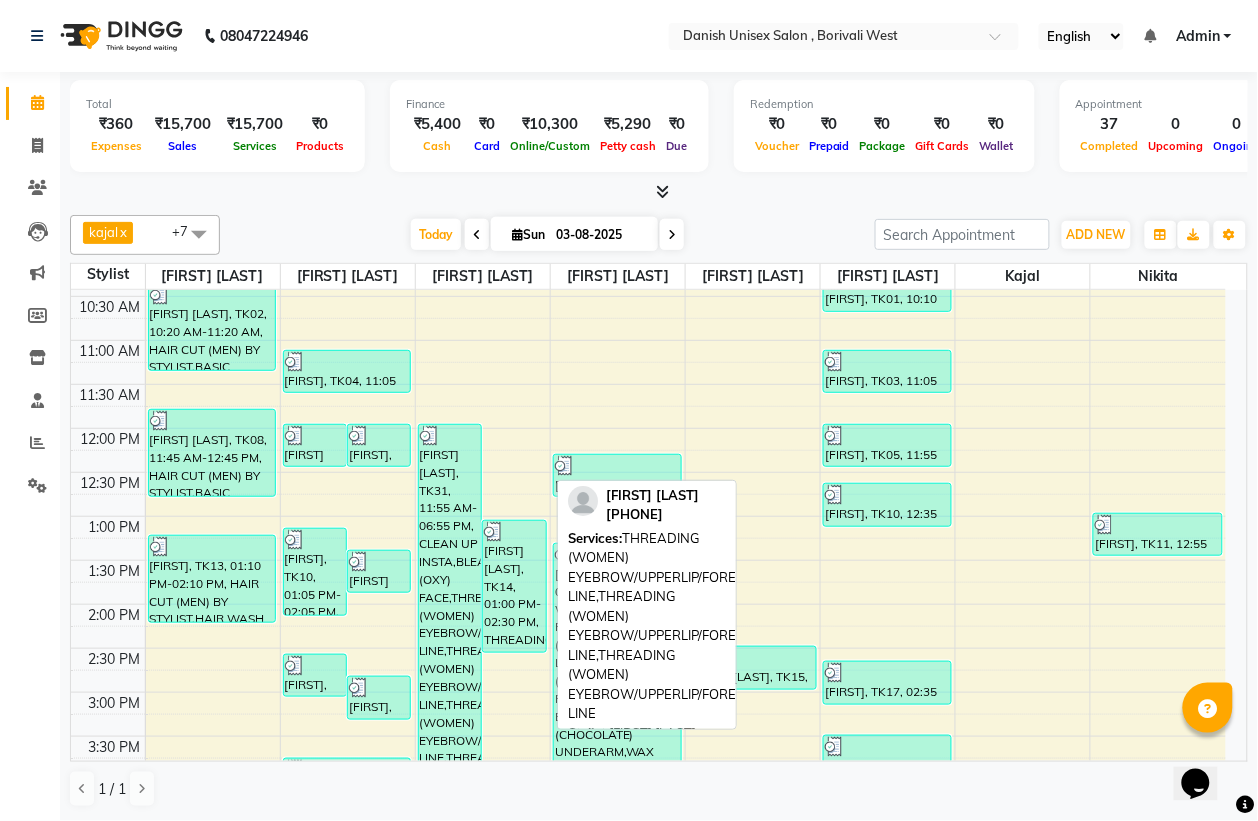 click on "[FIRST] [LAST], TK14, 01:00 PM-02:30 PM, THREADING (WOMEN) EYEBROW/UPPERLIP/FOREHEAD/CHIN/JAW LINE,THREADING (WOMEN) EYEBROW/UPPERLIP/FOREHEAD/CHIN/JAW LINE,THREADING (WOMEN) EYEBROW/UPPERLIP/FOREHEAD/CHIN/JAW LINE" at bounding box center (514, 586) 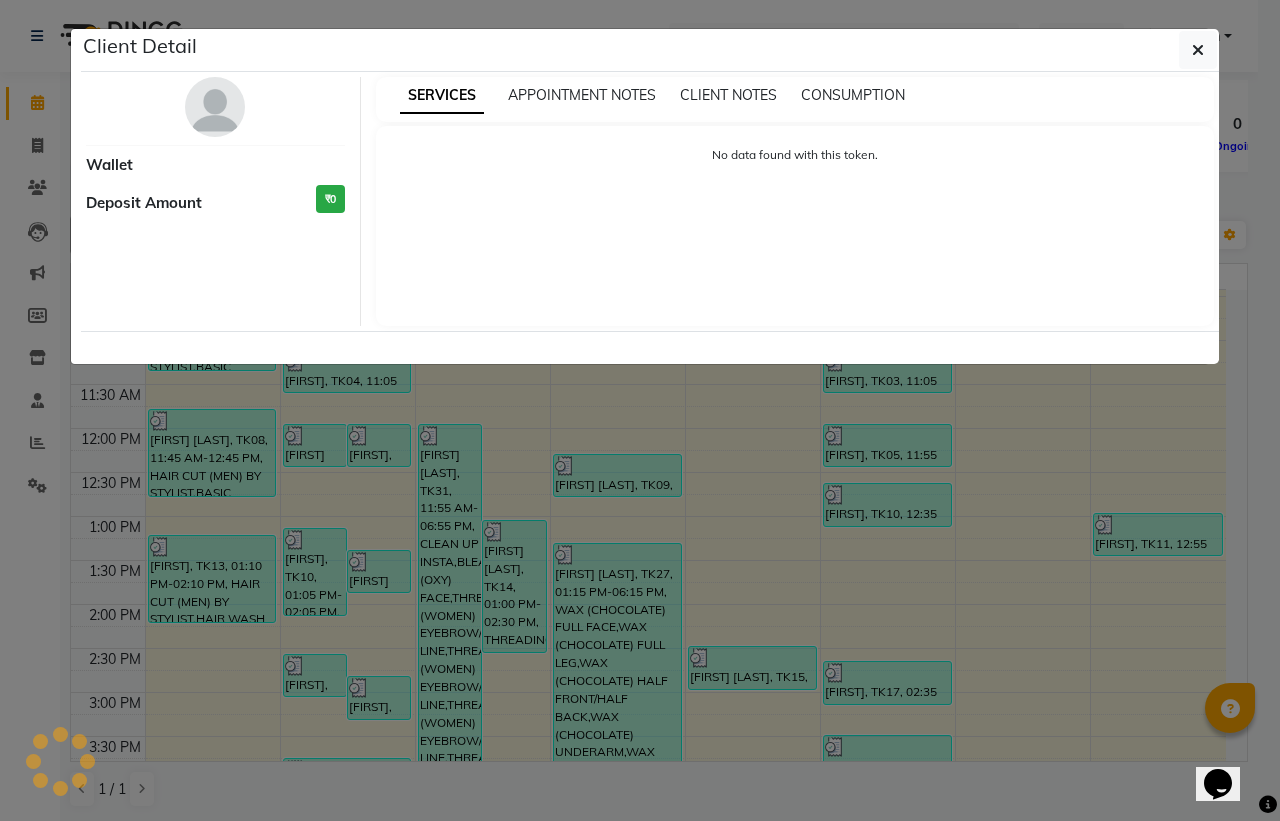 select on "3" 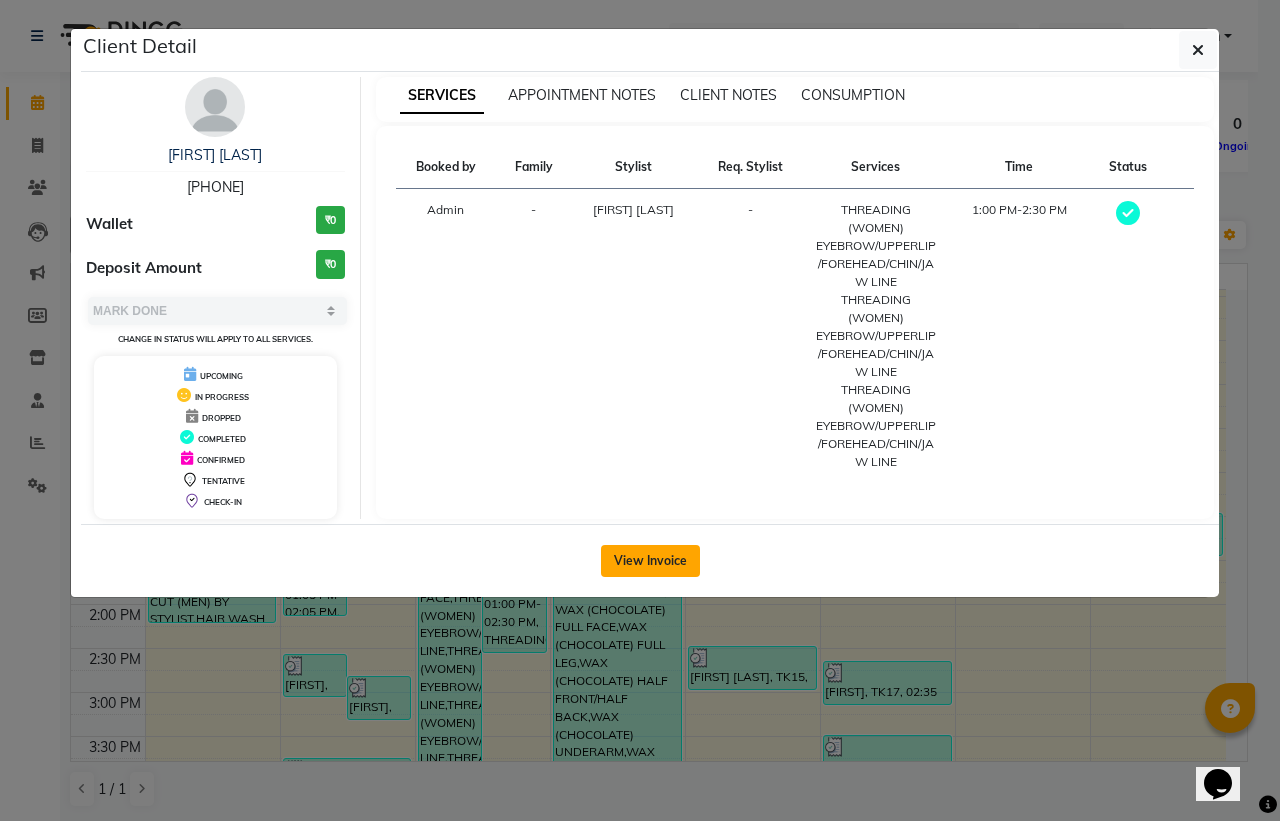 click on "View Invoice" 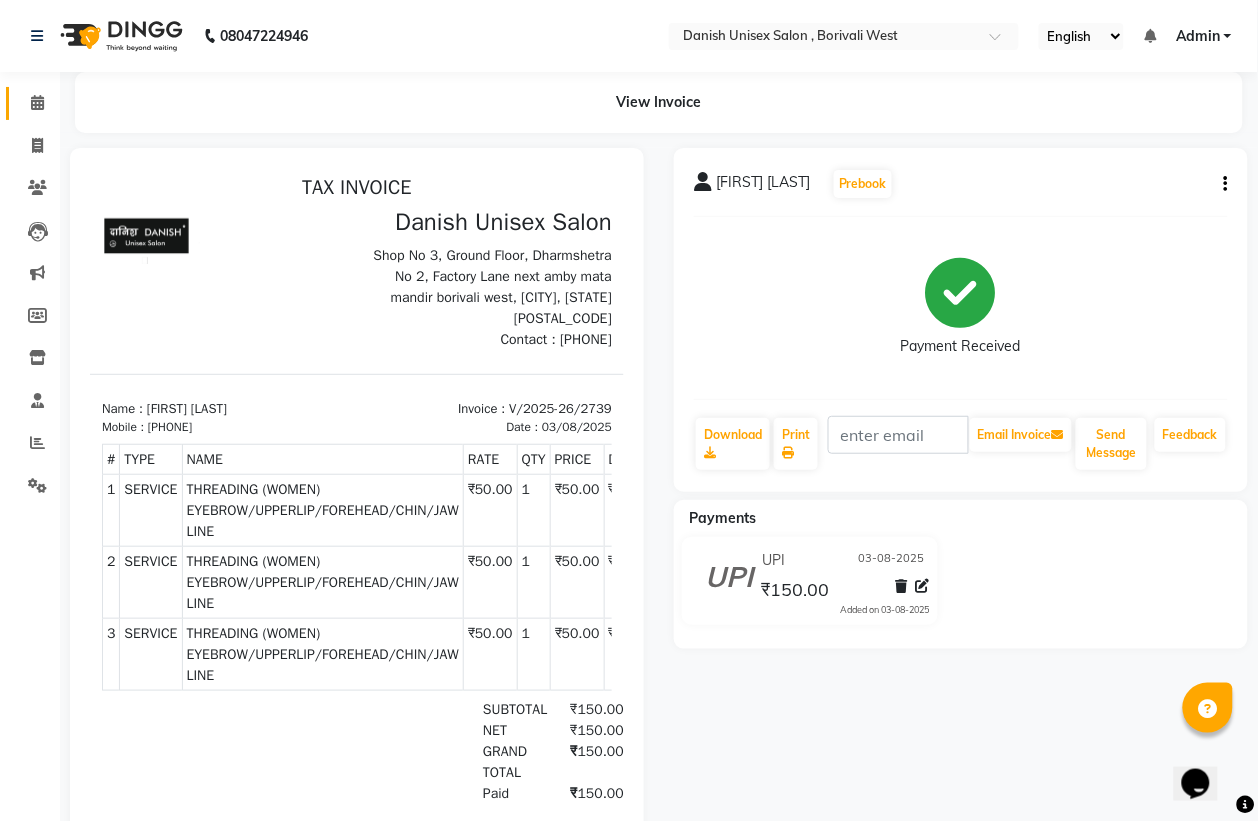 scroll, scrollTop: 0, scrollLeft: 0, axis: both 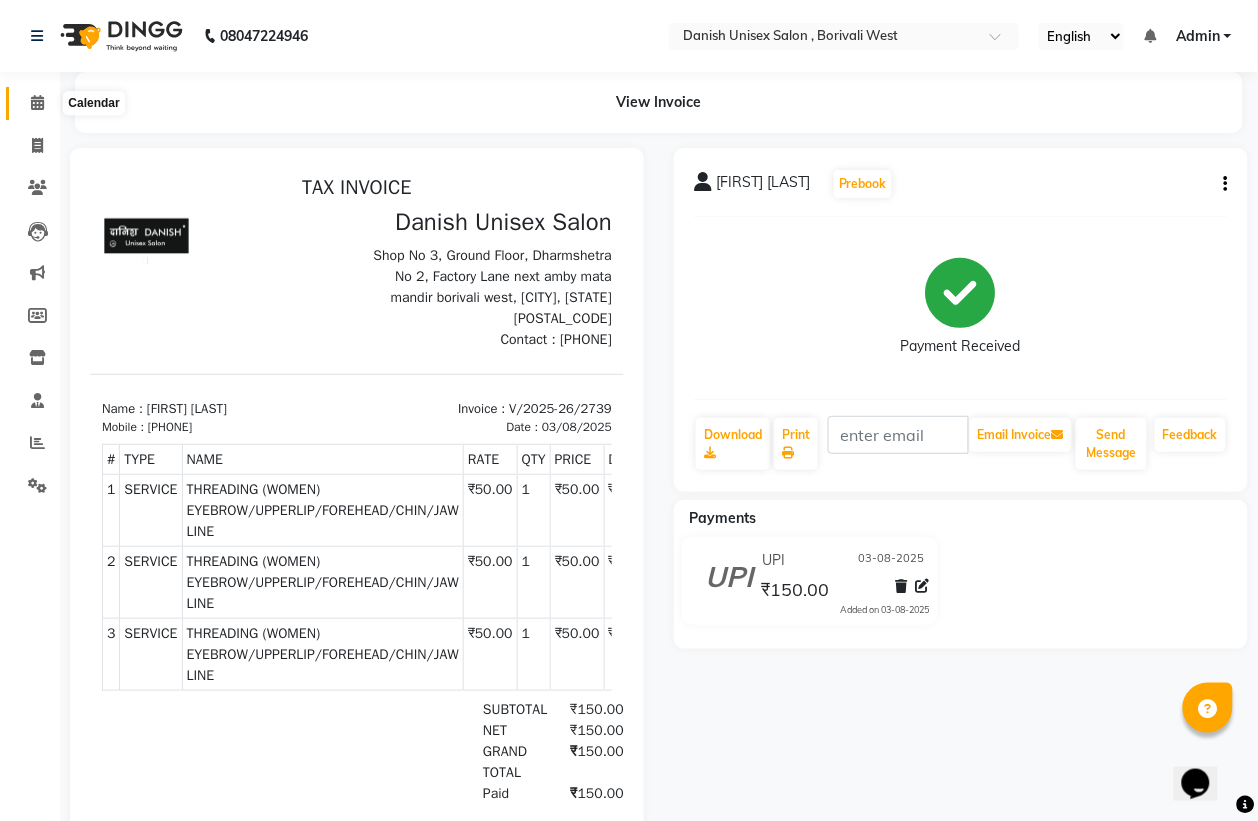 click 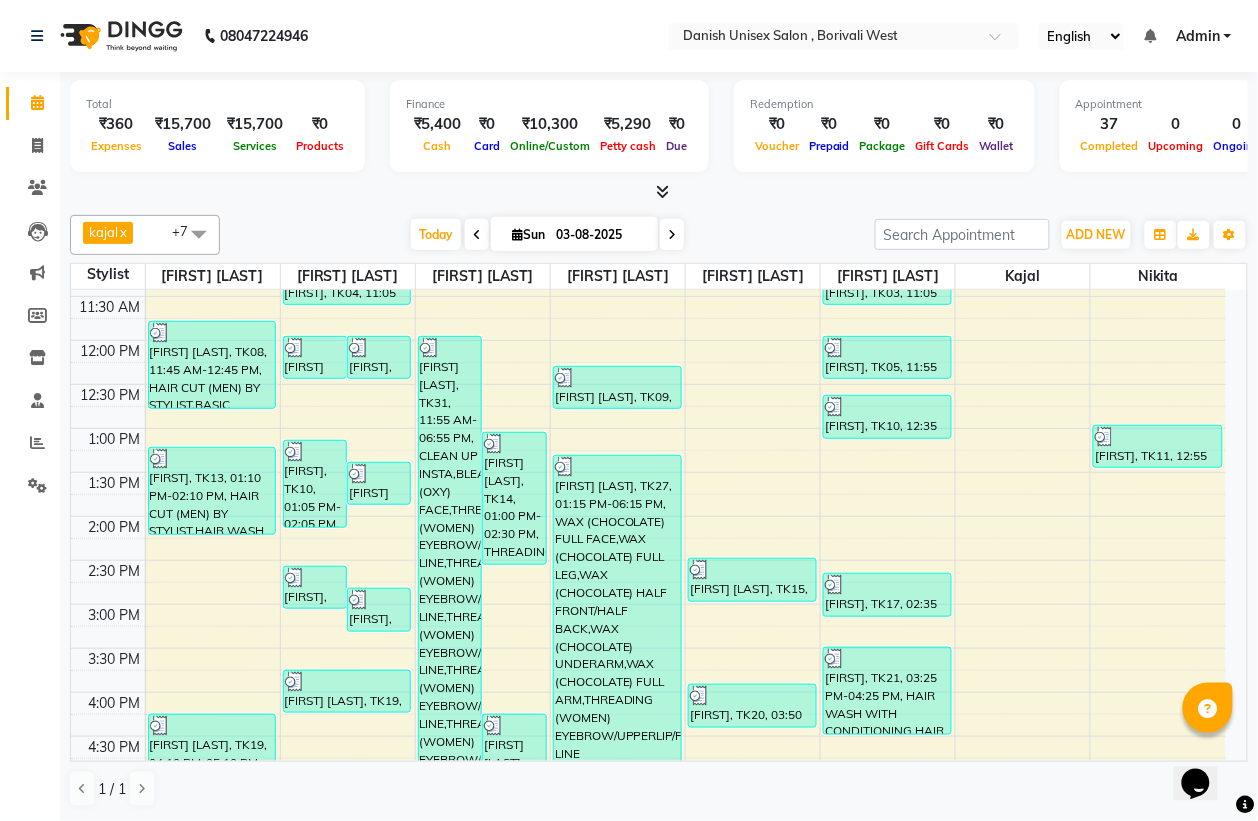 scroll, scrollTop: 250, scrollLeft: 0, axis: vertical 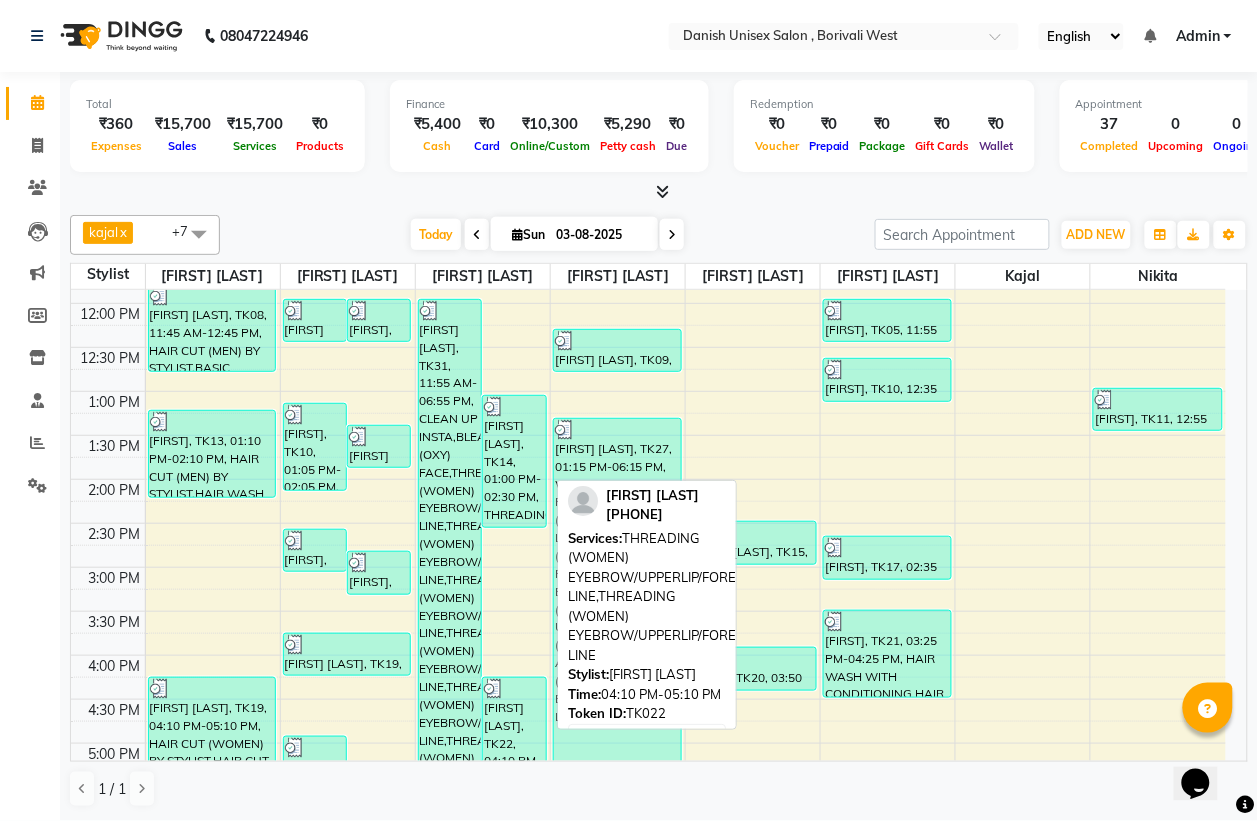 click on "[FIRST] [LAST], TK22, 04:10 PM-05:10 PM, THREADING (WOMEN) EYEBROW/UPPERLIP/FOREHEAD/CHIN/JAW LINE,THREADING (WOMEN) EYEBROW/UPPERLIP/FOREHEAD/CHIN/JAW LINE" at bounding box center [514, 721] 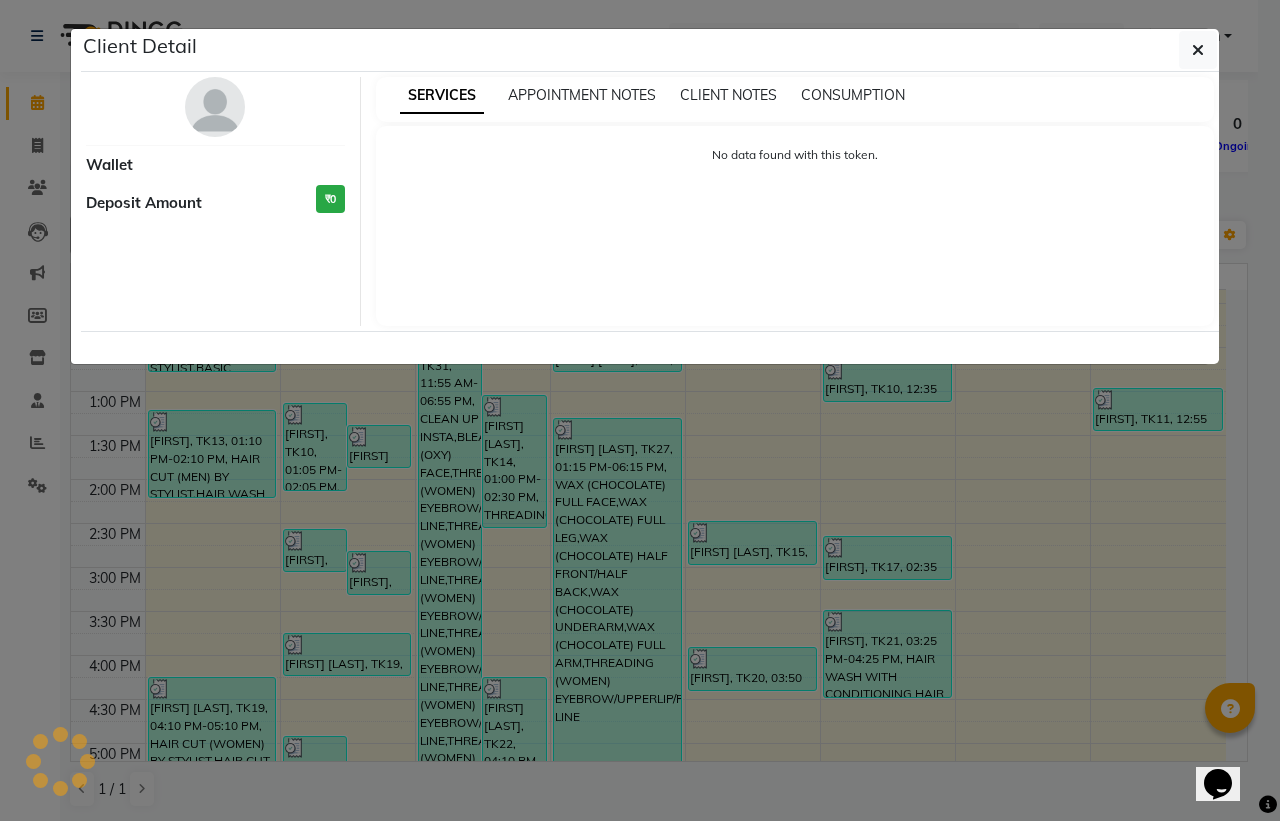 select on "3" 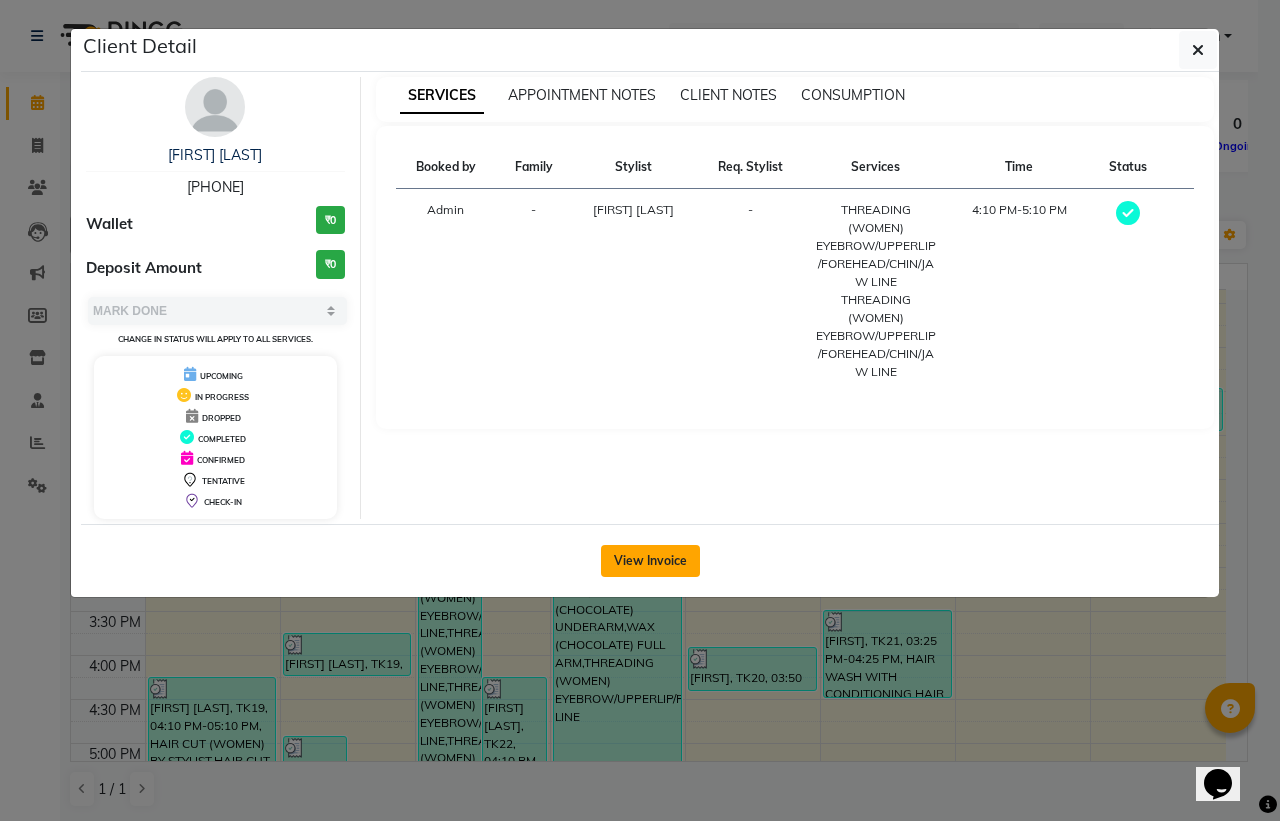 click on "View Invoice" 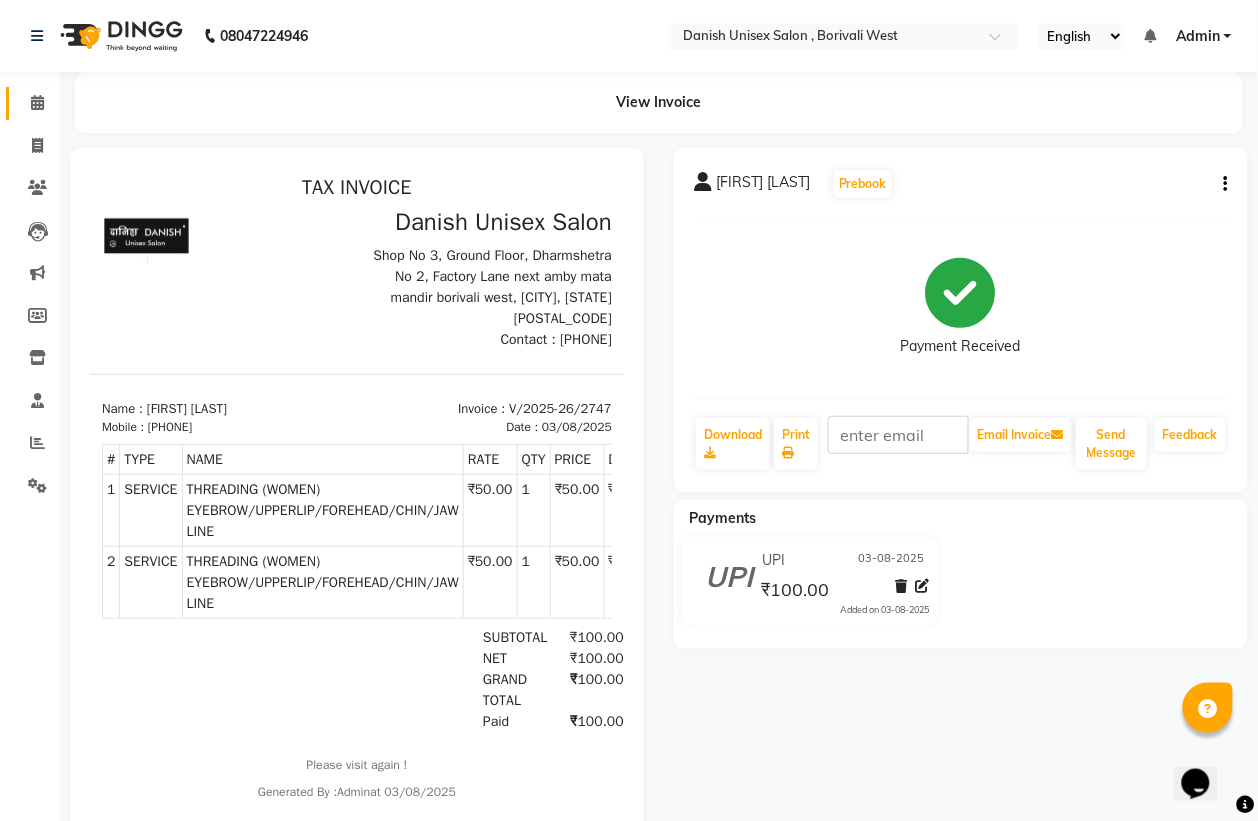scroll, scrollTop: 0, scrollLeft: 0, axis: both 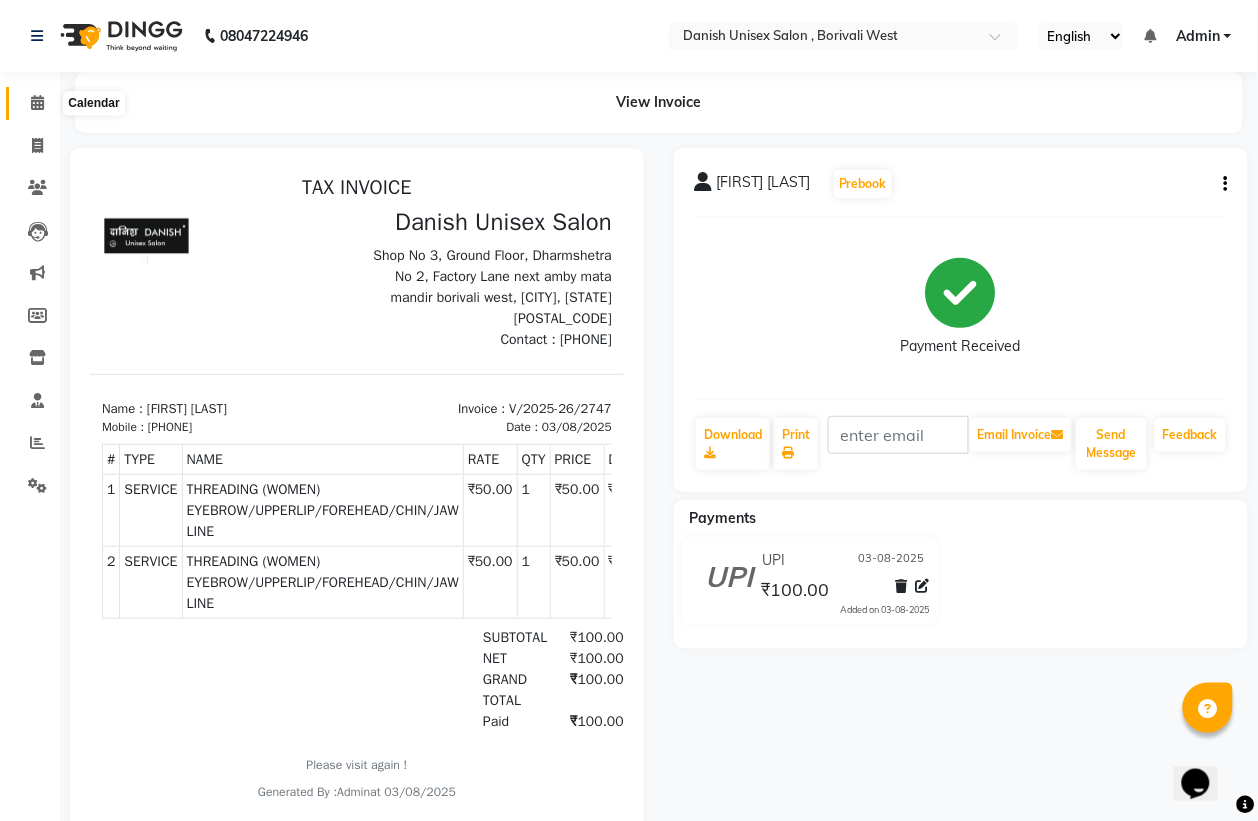 click 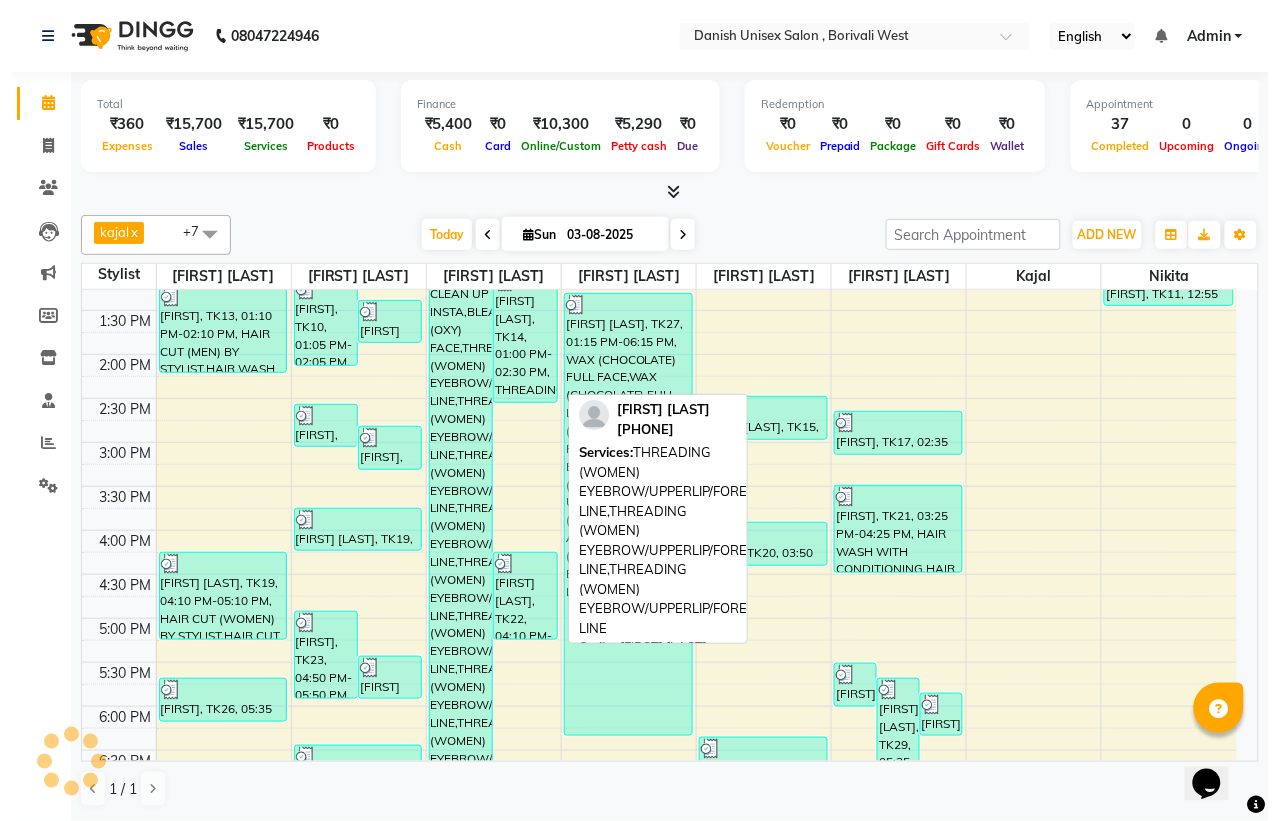 scroll, scrollTop: 686, scrollLeft: 0, axis: vertical 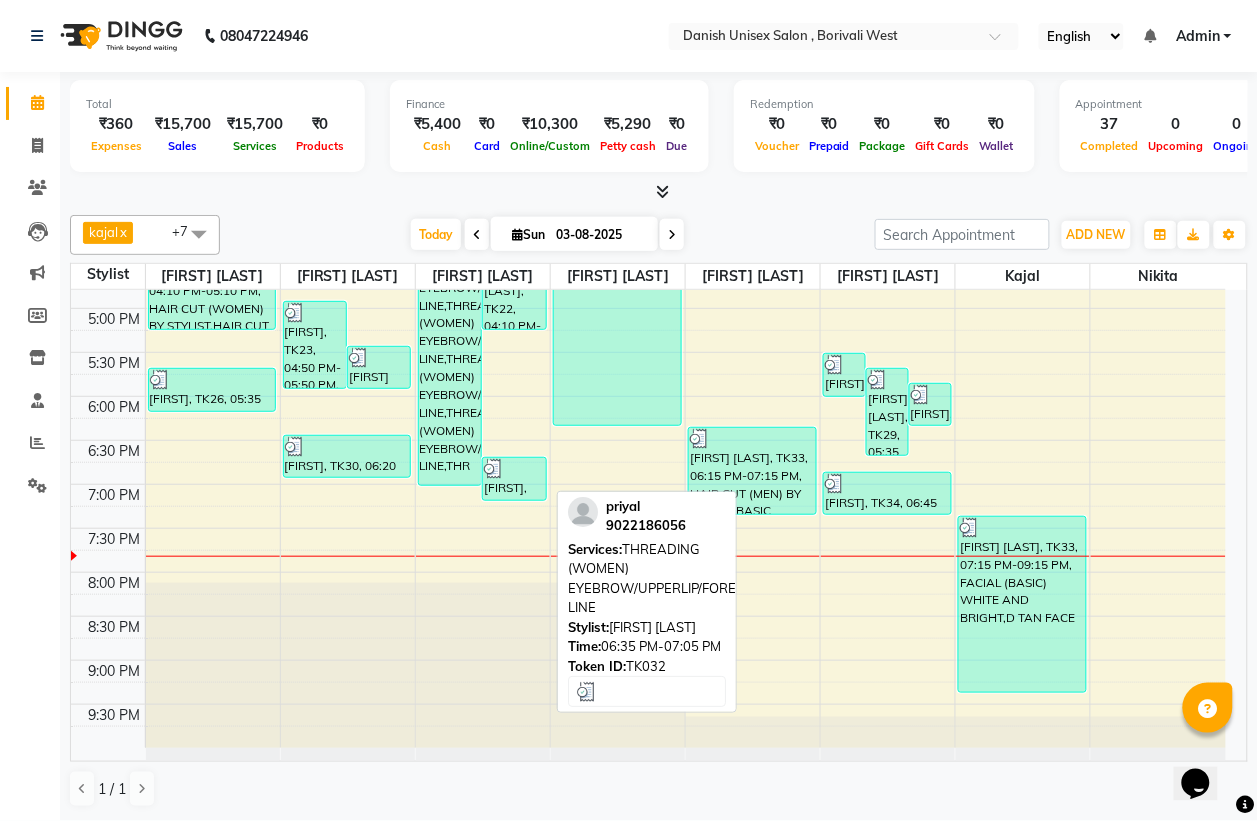 click at bounding box center [514, 469] 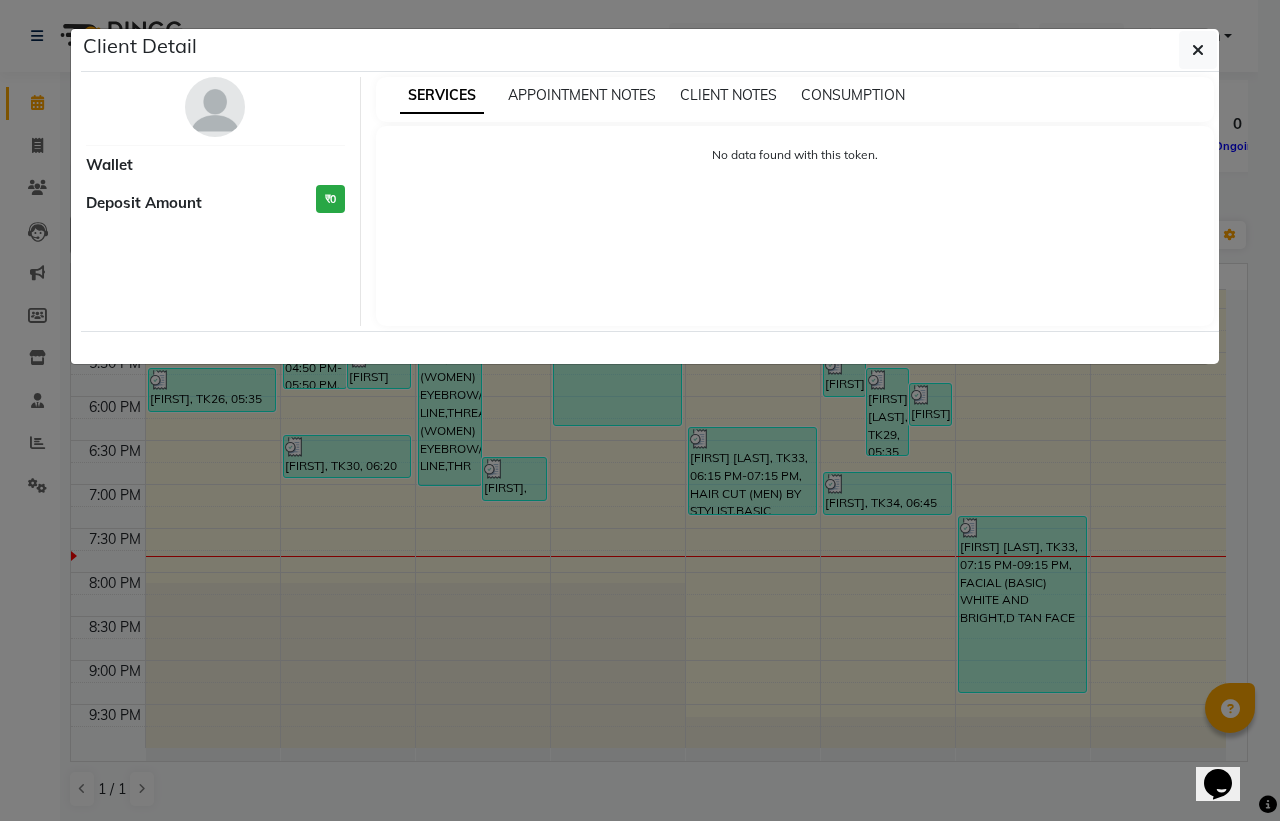 select on "3" 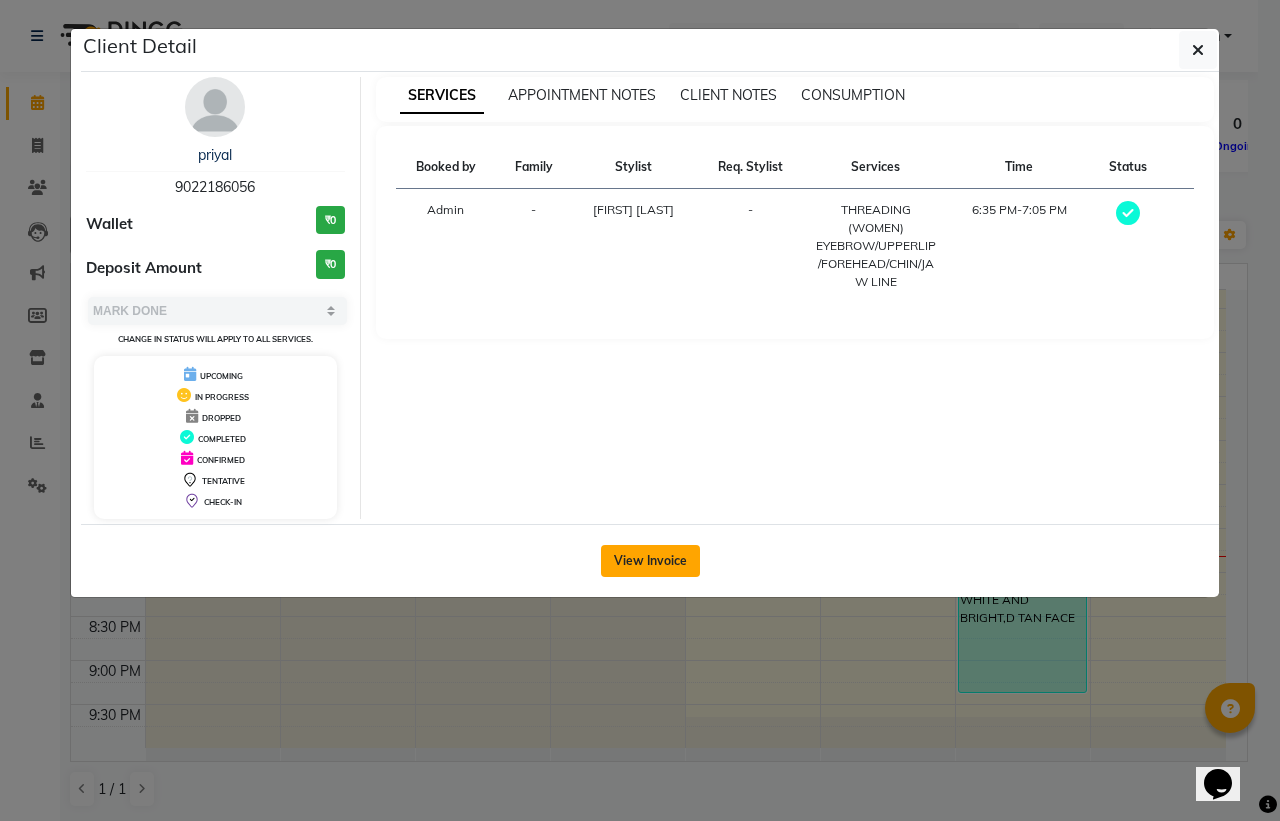 click on "View Invoice" 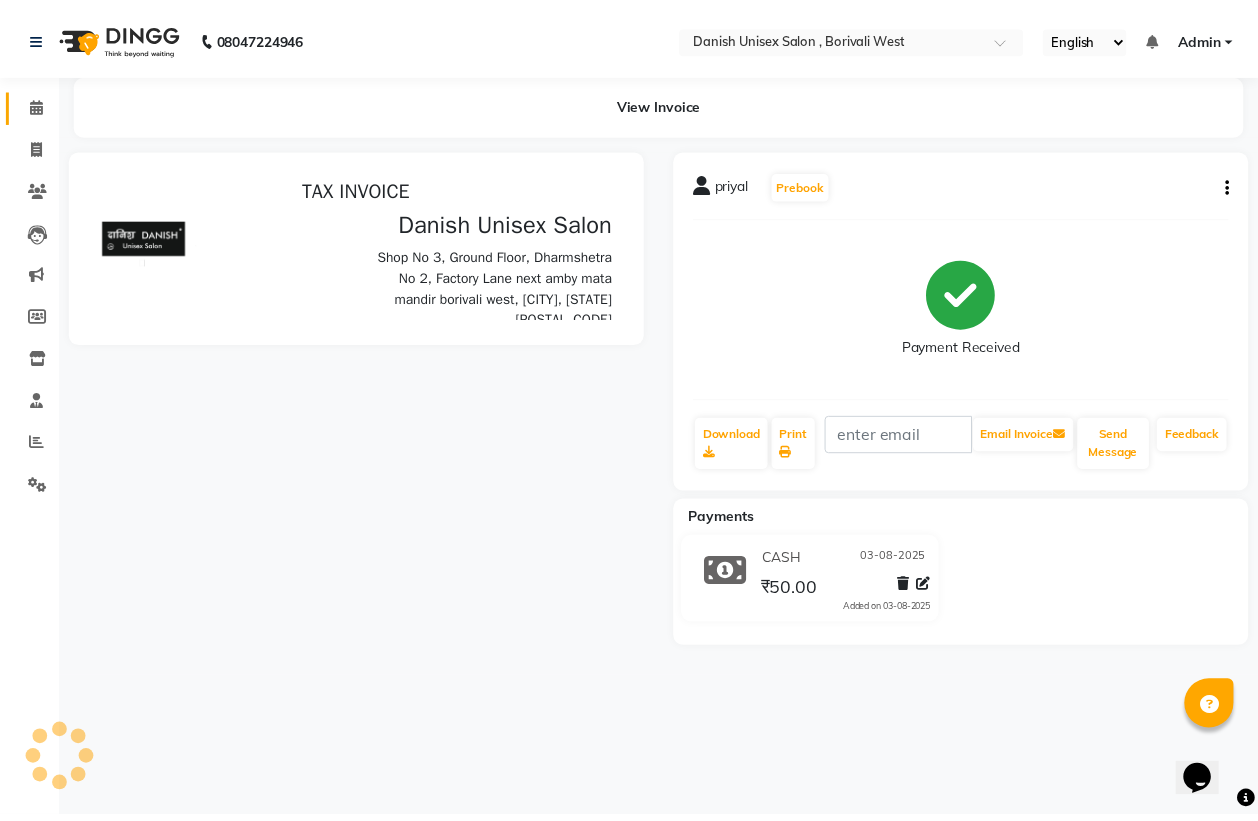 scroll, scrollTop: 0, scrollLeft: 0, axis: both 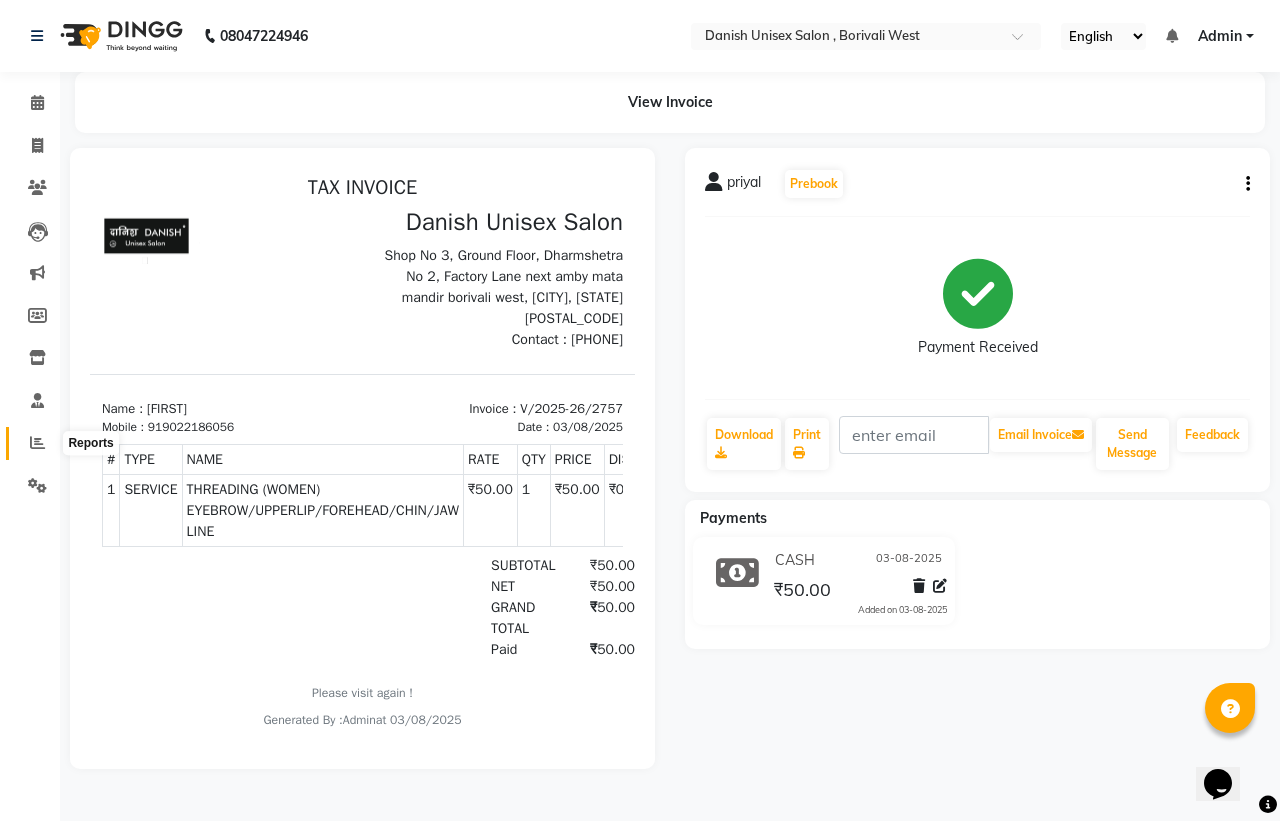 click 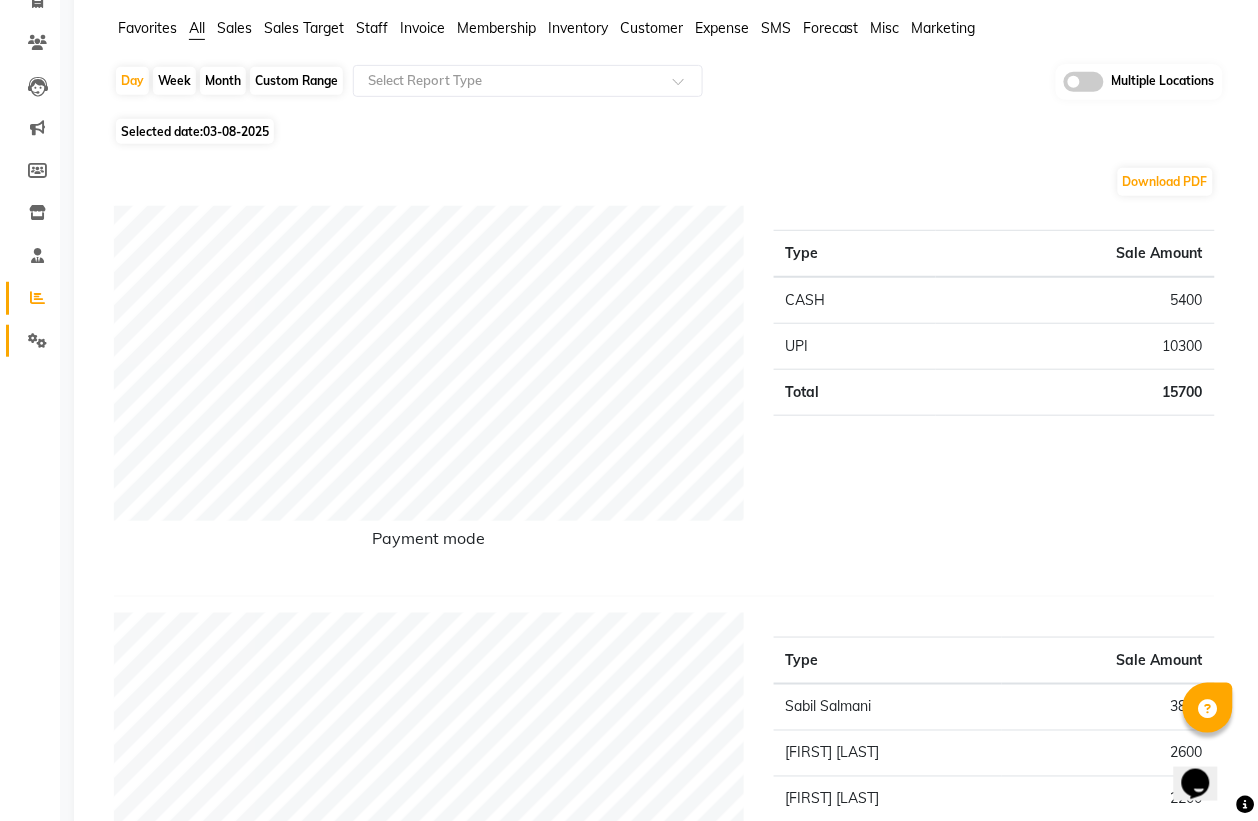 scroll, scrollTop: 0, scrollLeft: 0, axis: both 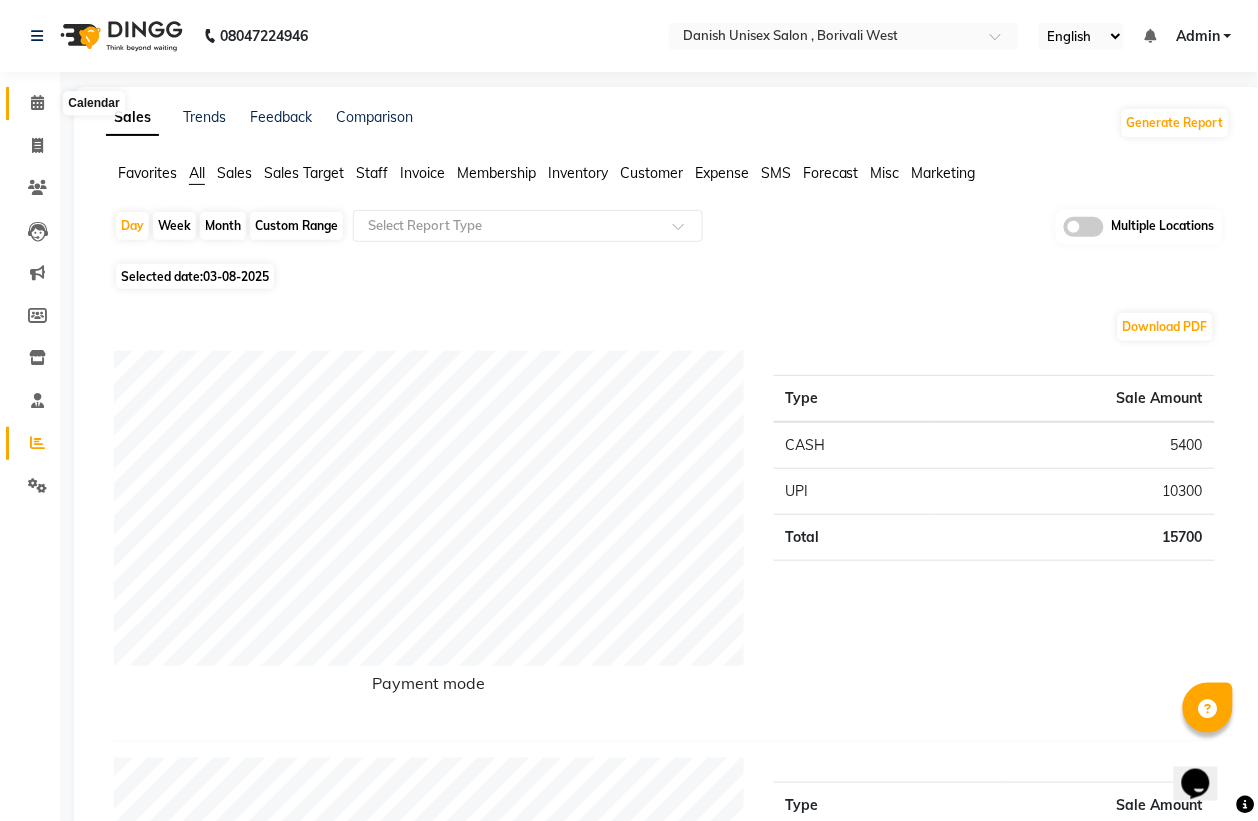 click 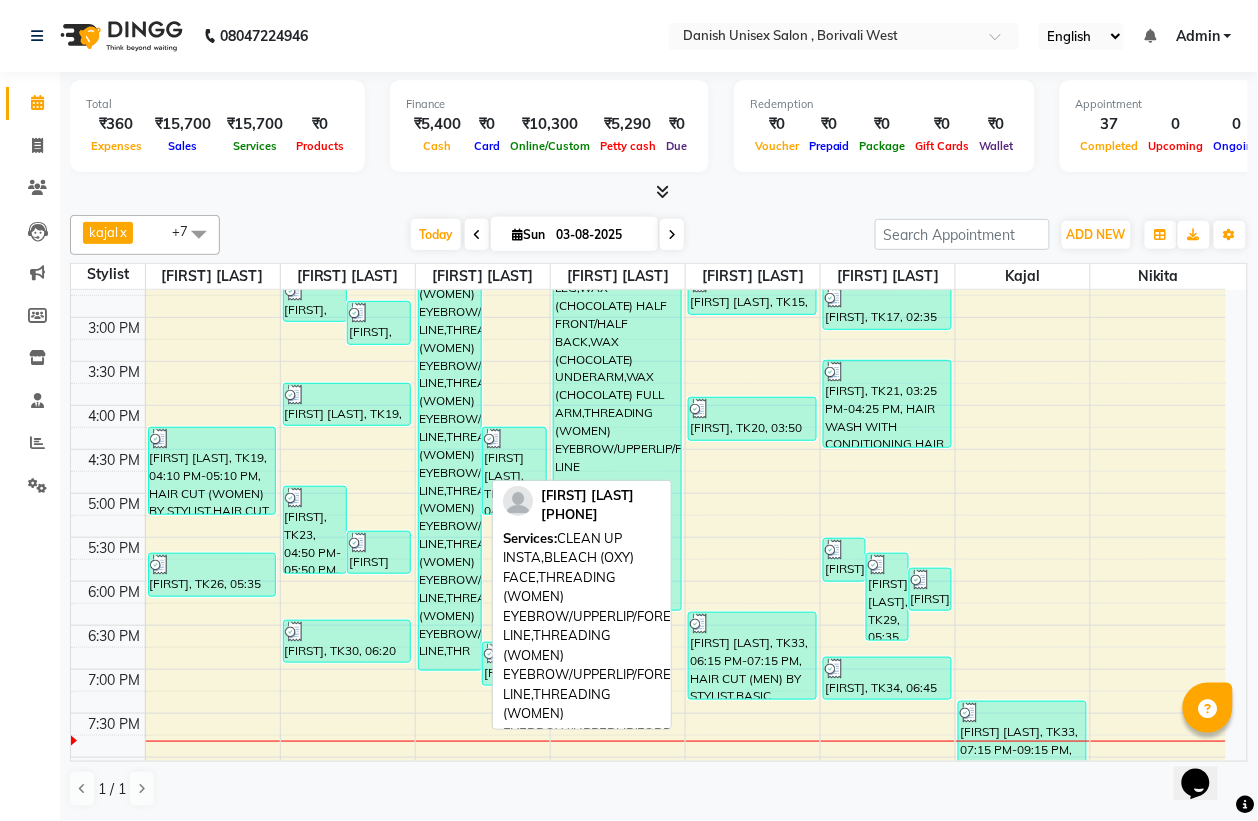 scroll, scrollTop: 686, scrollLeft: 0, axis: vertical 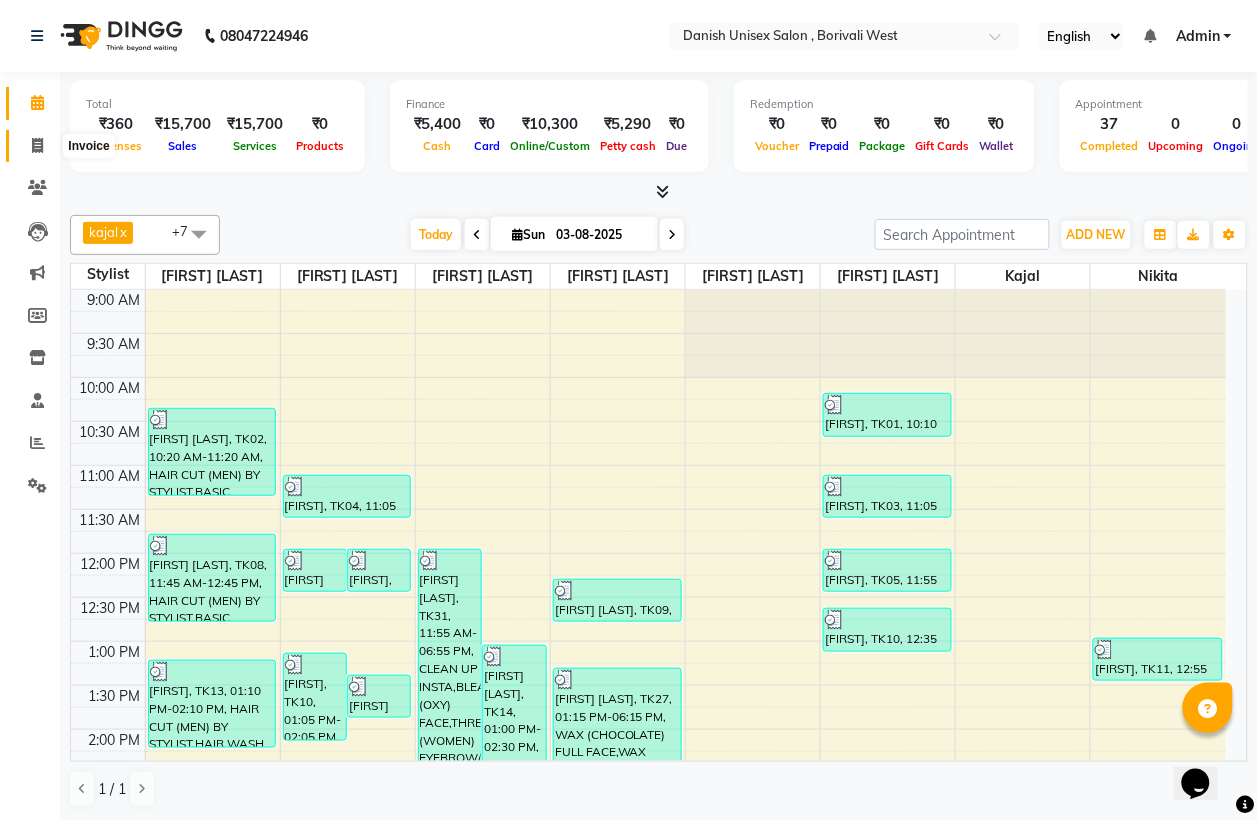 click 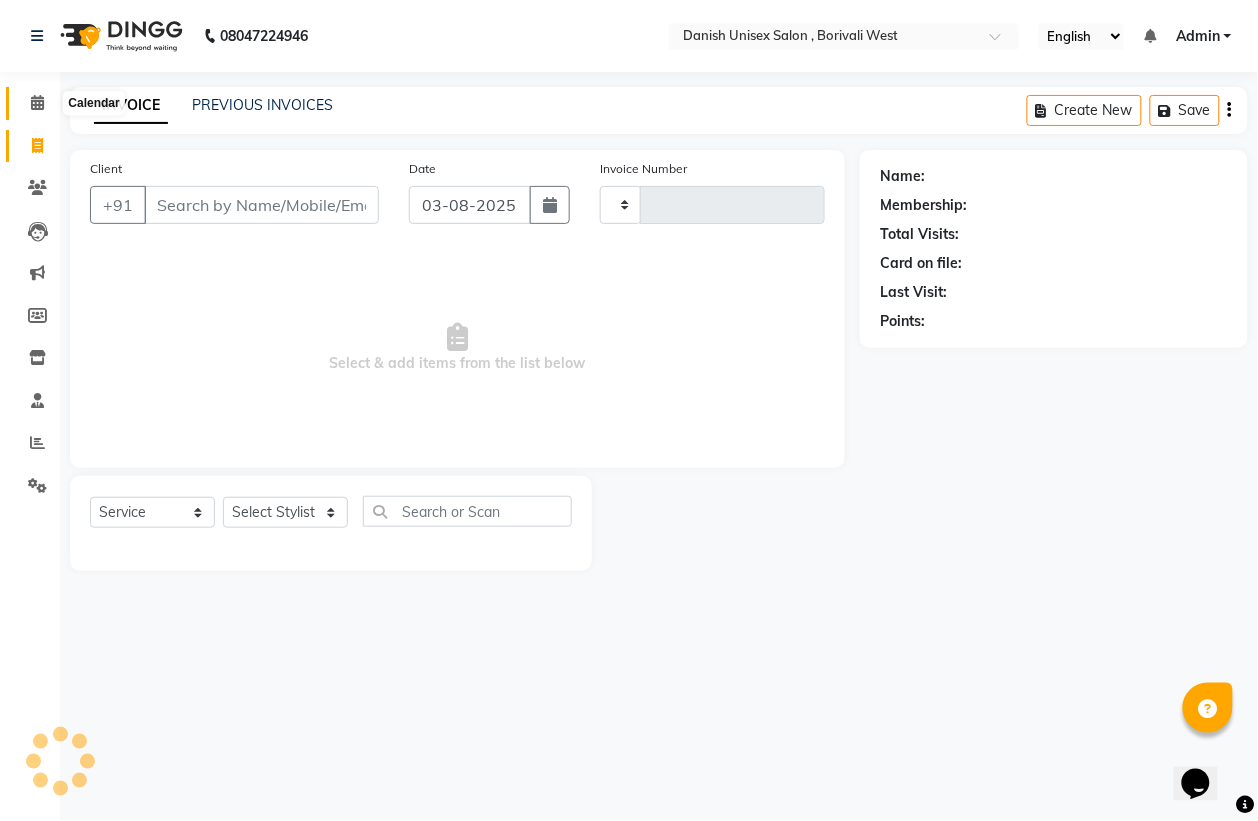 scroll, scrollTop: 0, scrollLeft: 0, axis: both 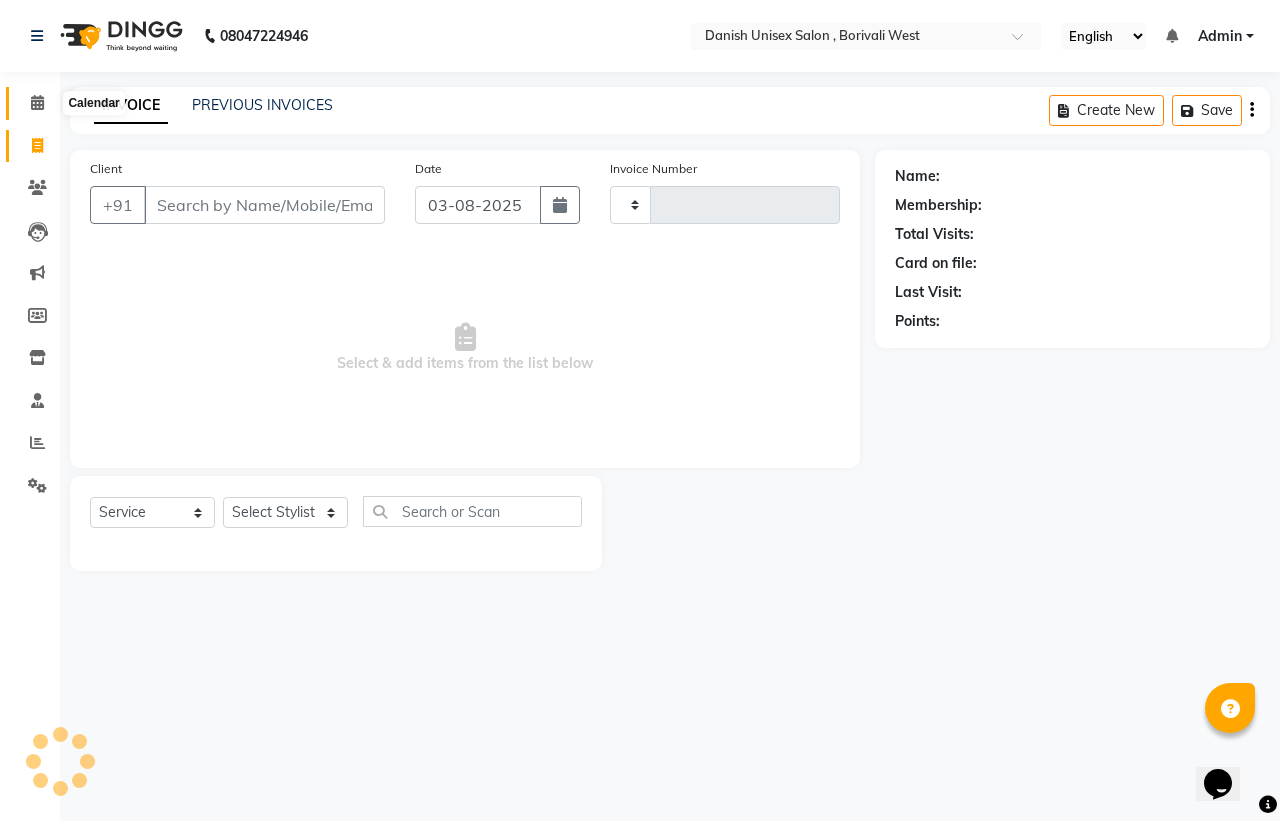 click 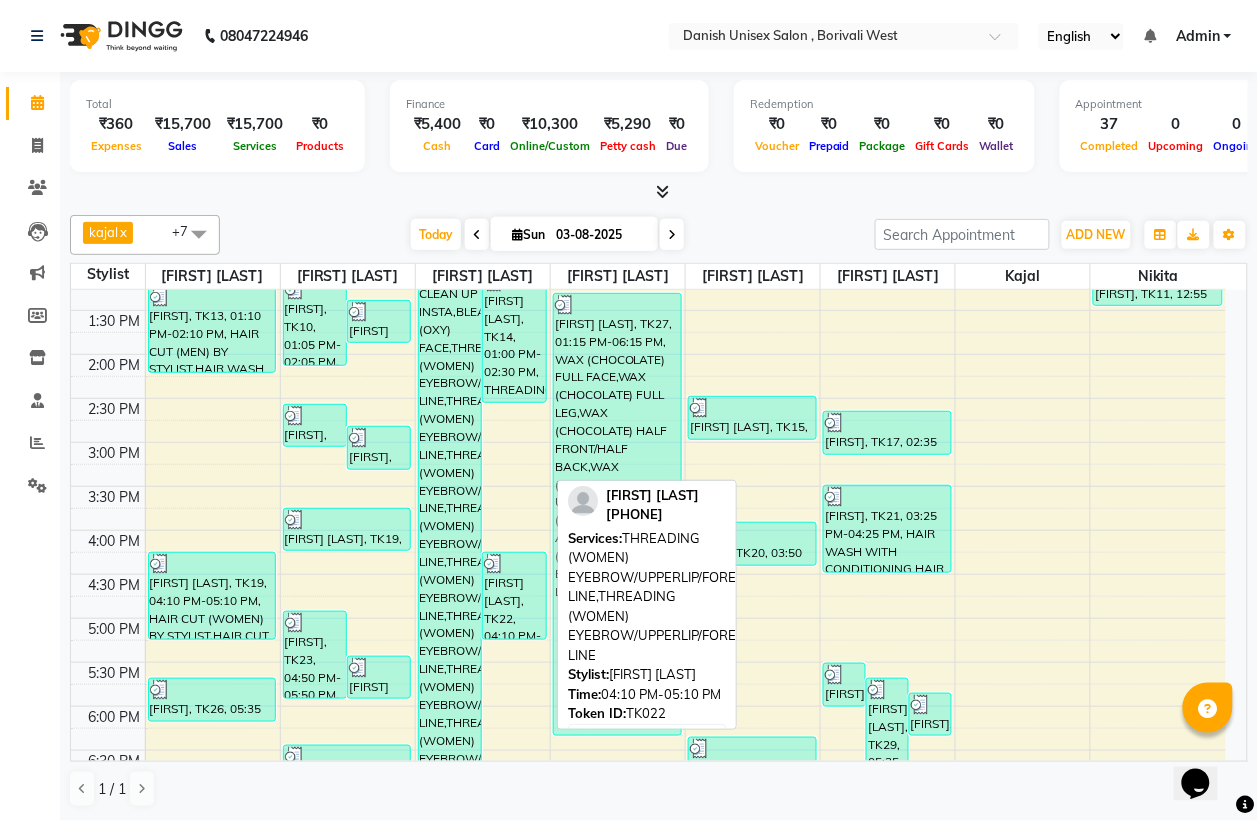 scroll, scrollTop: 686, scrollLeft: 0, axis: vertical 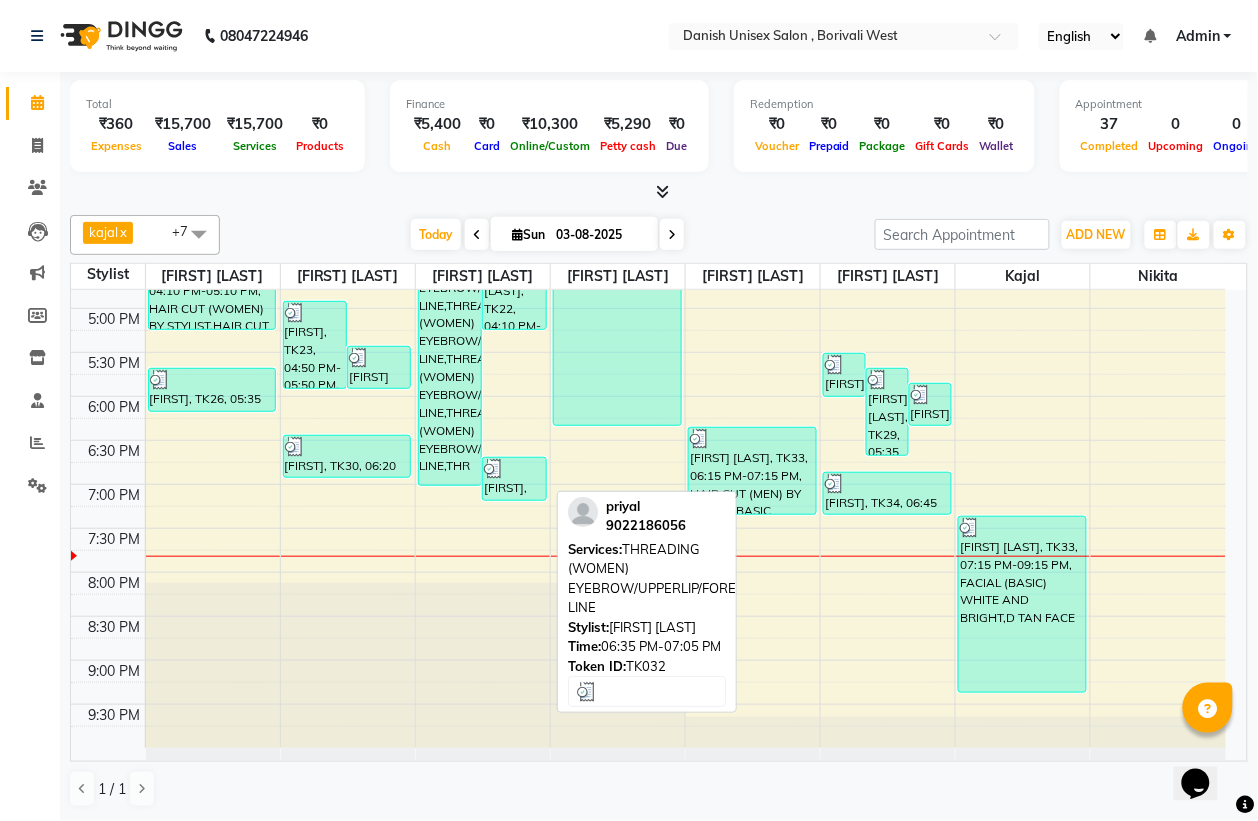 click on "[FIRST], TK32, 06:35 PM-07:05 PM, THREADING (WOMEN) EYEBROW/UPPERLIP/FOREHEAD/CHIN/JAW LINE" at bounding box center [514, 479] 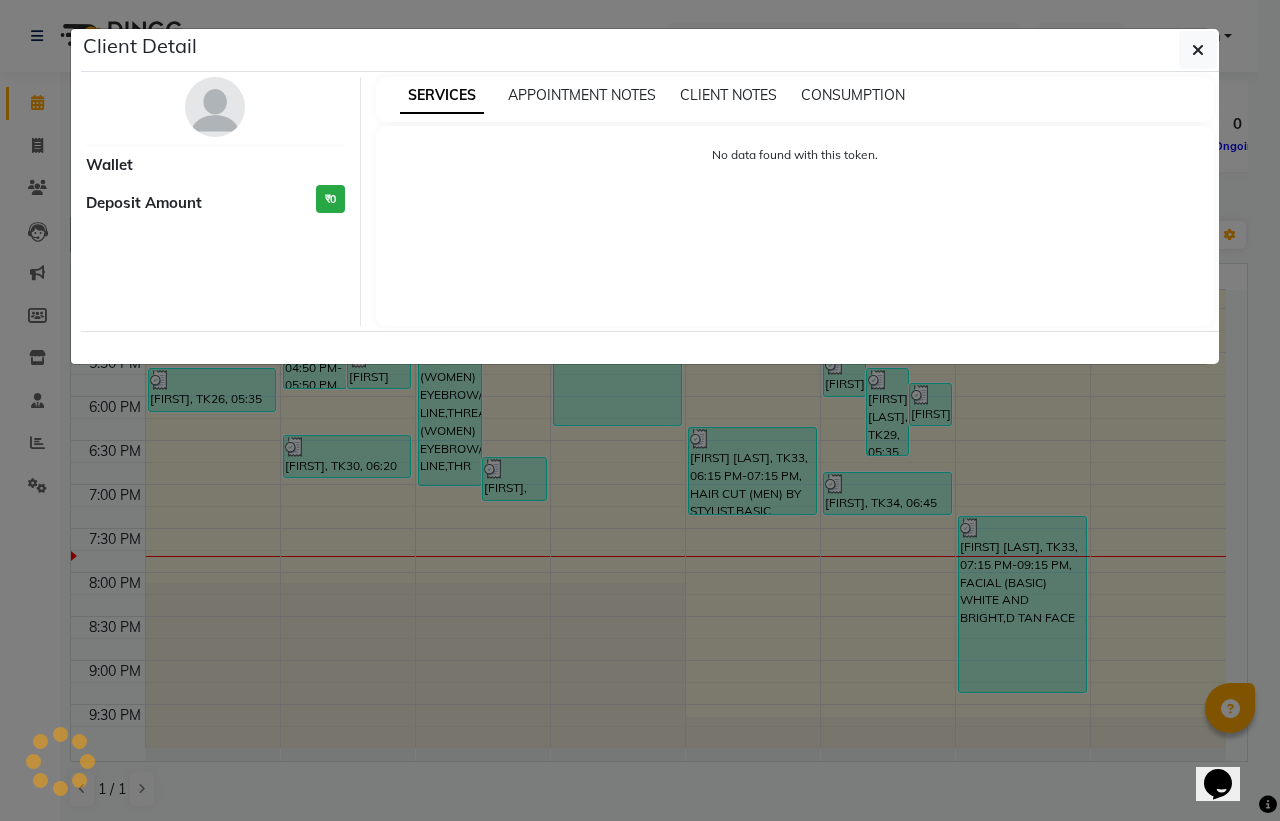 select on "3" 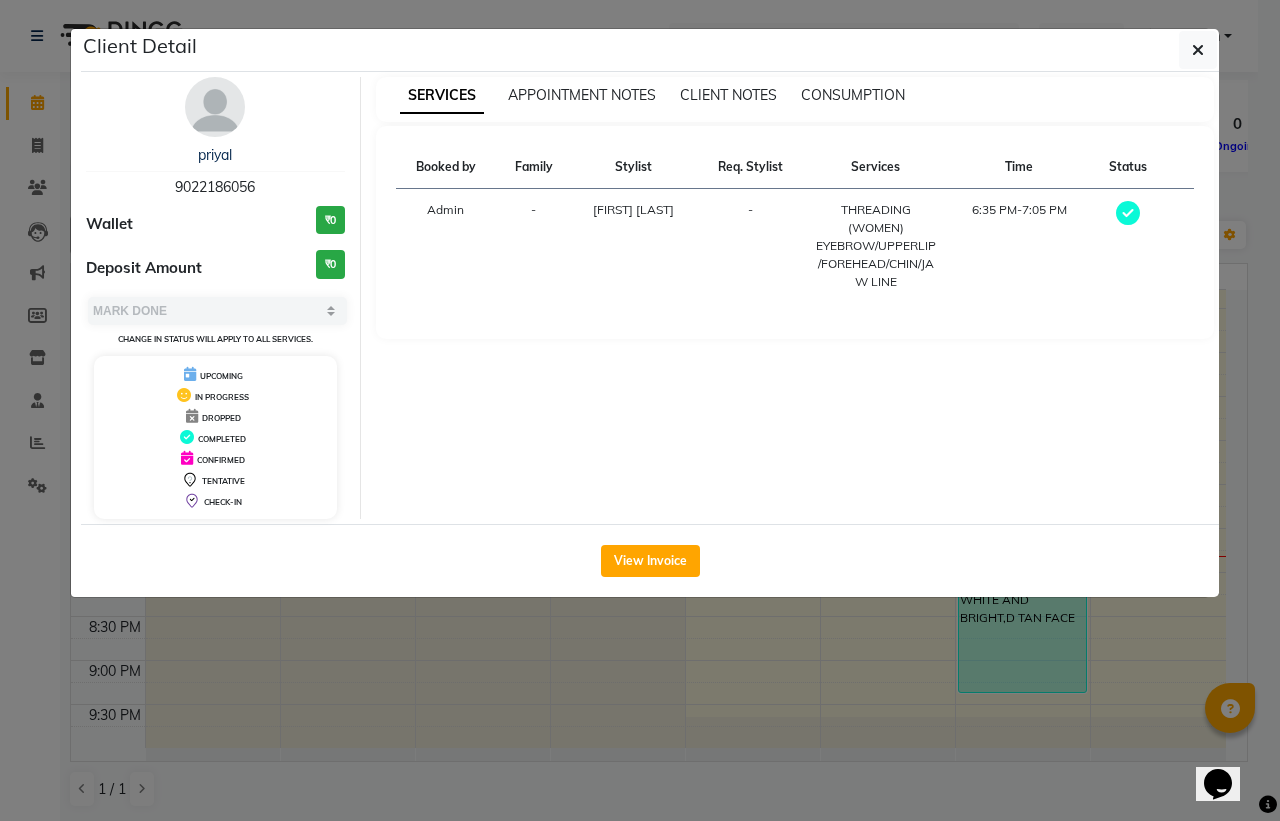 click on "Client Detail  [FIRST]    [PHONE] Wallet ₹0 Deposit Amount  ₹0  Select MARK DONE UPCOMING Change in status will apply to all services. UPCOMING IN PROGRESS DROPPED COMPLETED CONFIRMED TENTATIVE CHECK-IN SERVICES APPOINTMENT NOTES CLIENT NOTES CONSUMPTION Booked by Family Stylist Req. Stylist Services Time Status  Admin  - [FIRST] [LAST] -  THREADING (WOMEN) EYEBROW/UPPERLIP/FOREHEAD/CHIN/JAW LINE   6:35 PM-7:05 PM   View Invoice" 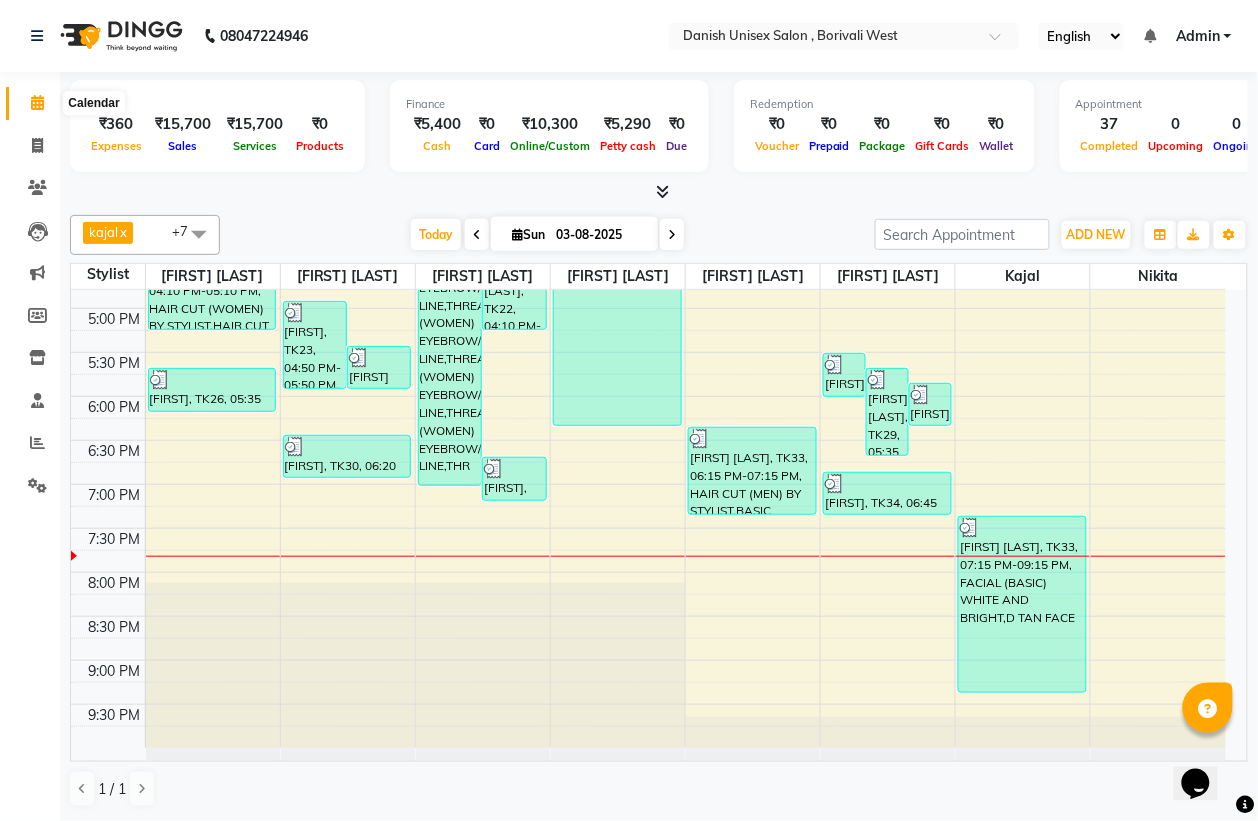 click 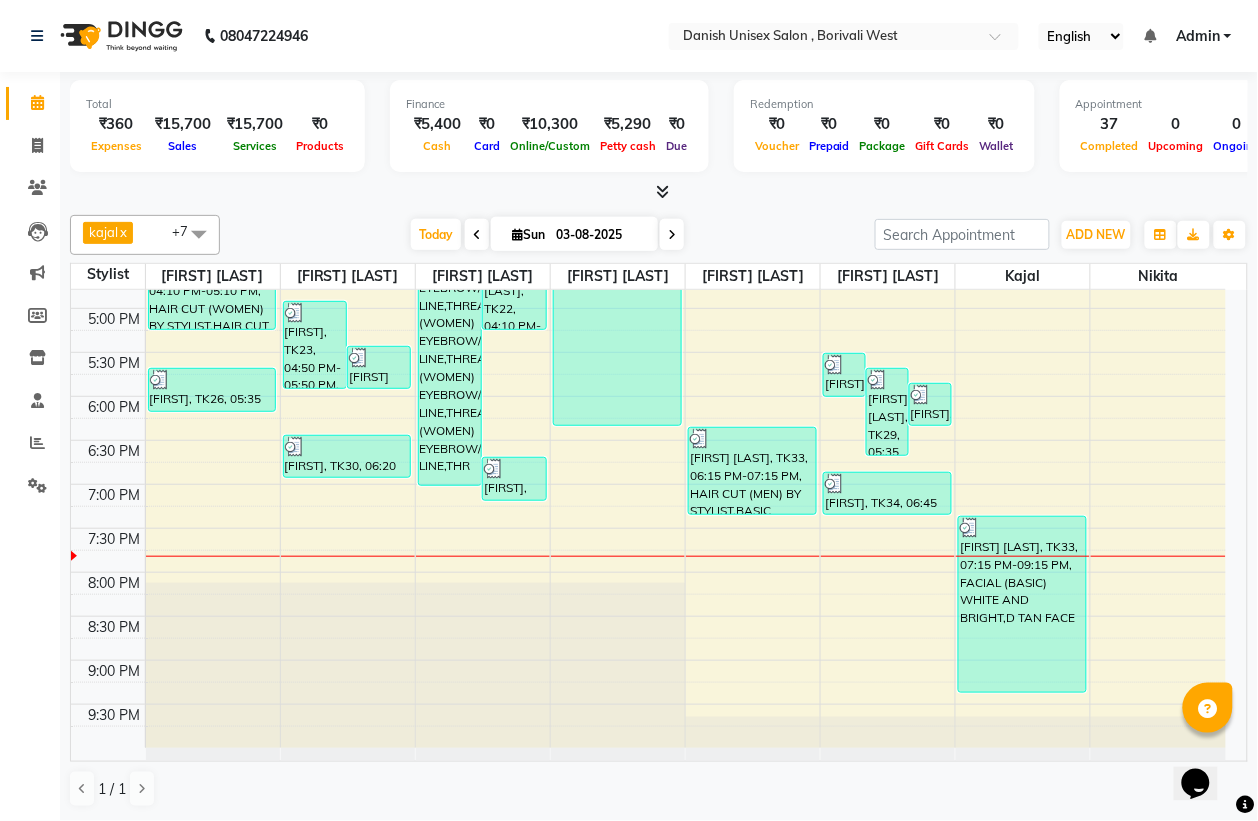 scroll, scrollTop: 436, scrollLeft: 0, axis: vertical 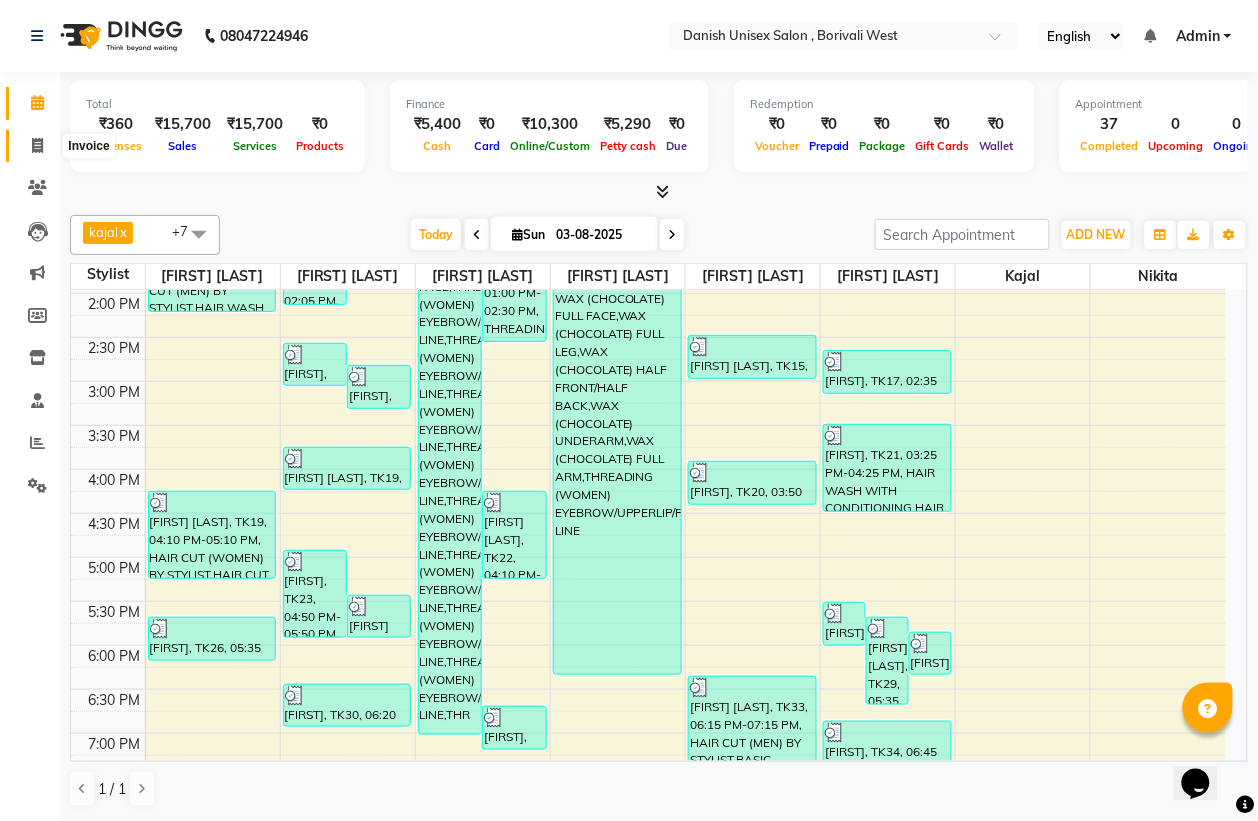 click 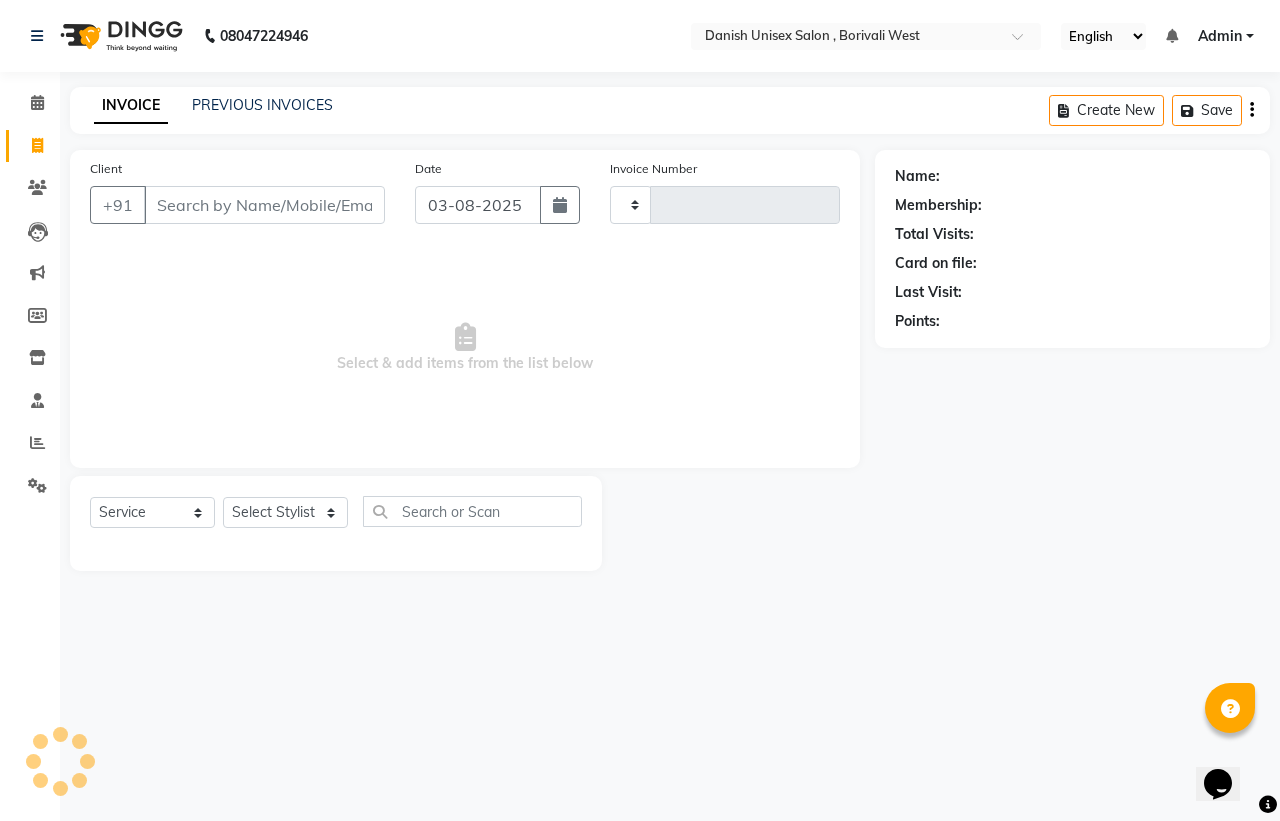 type on "2760" 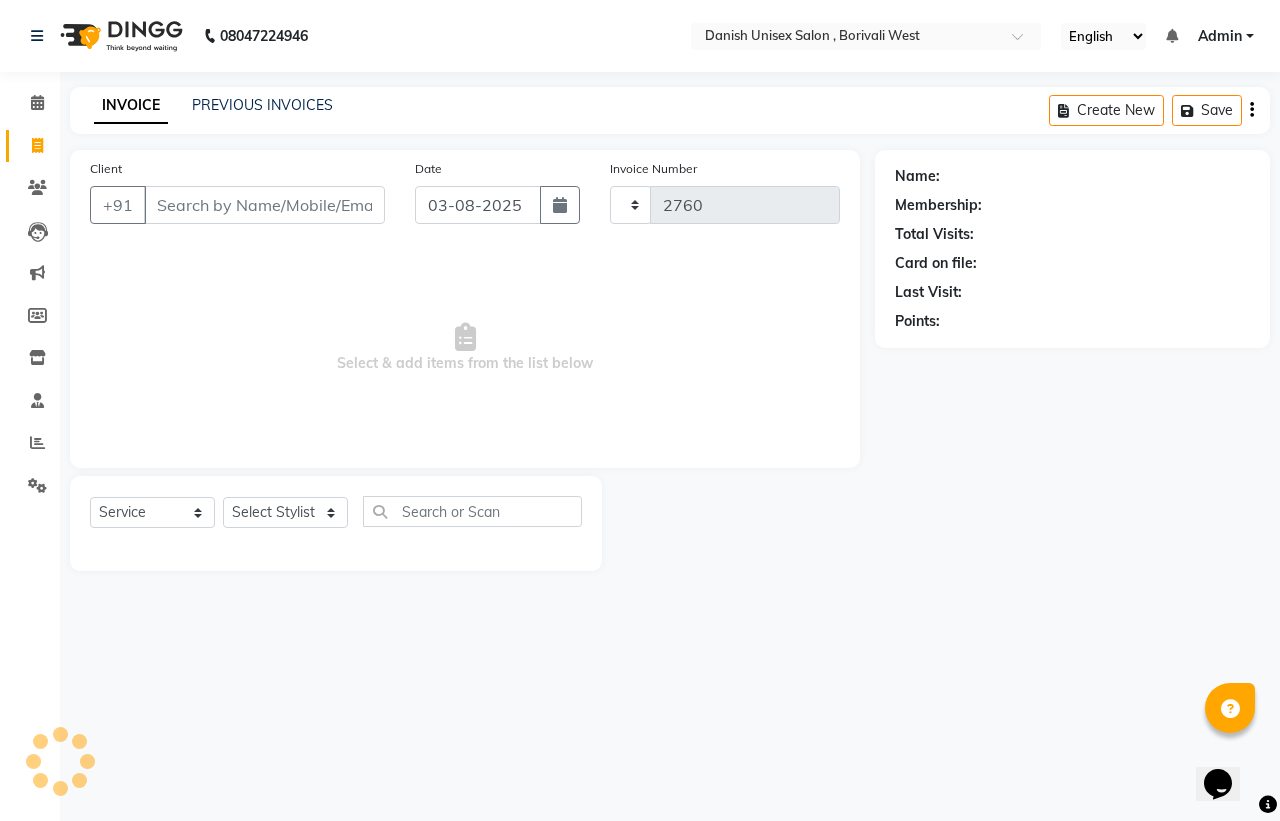 select on "6929" 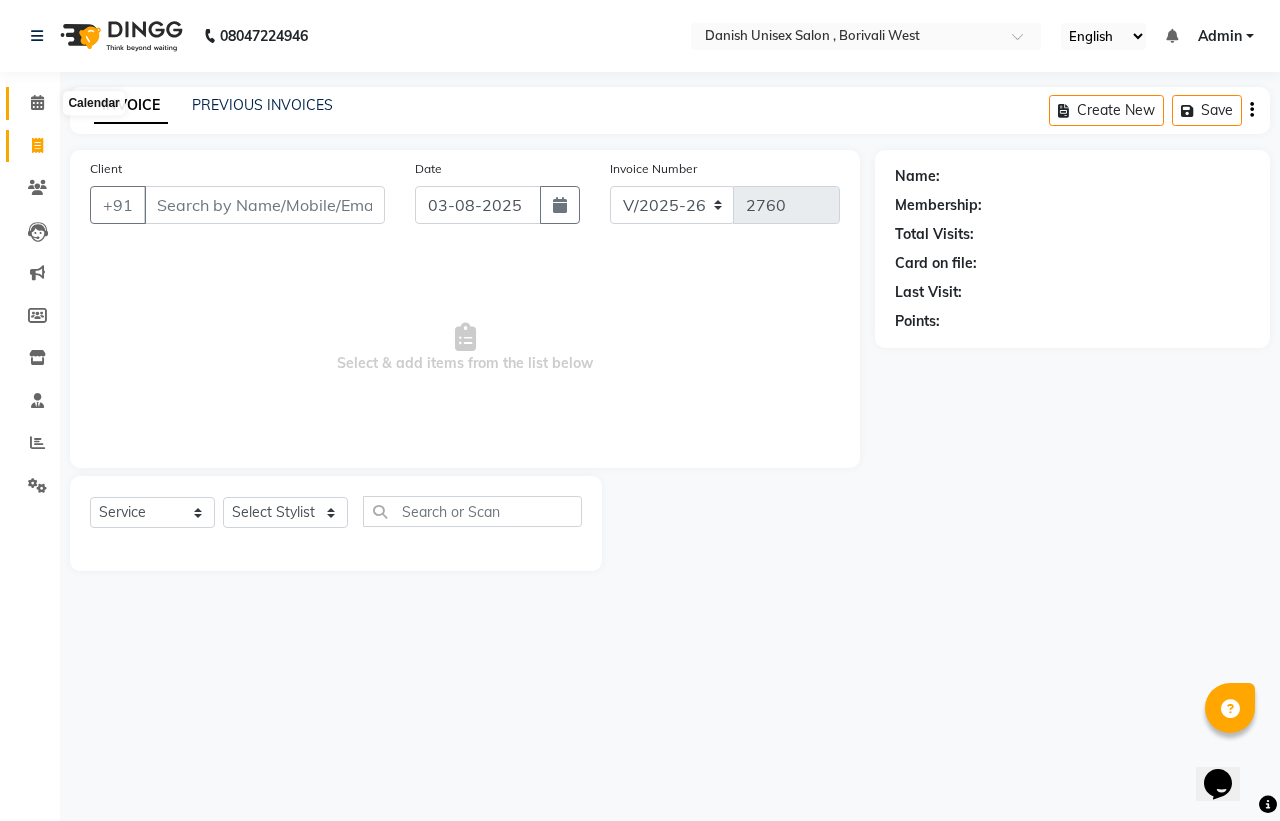 click 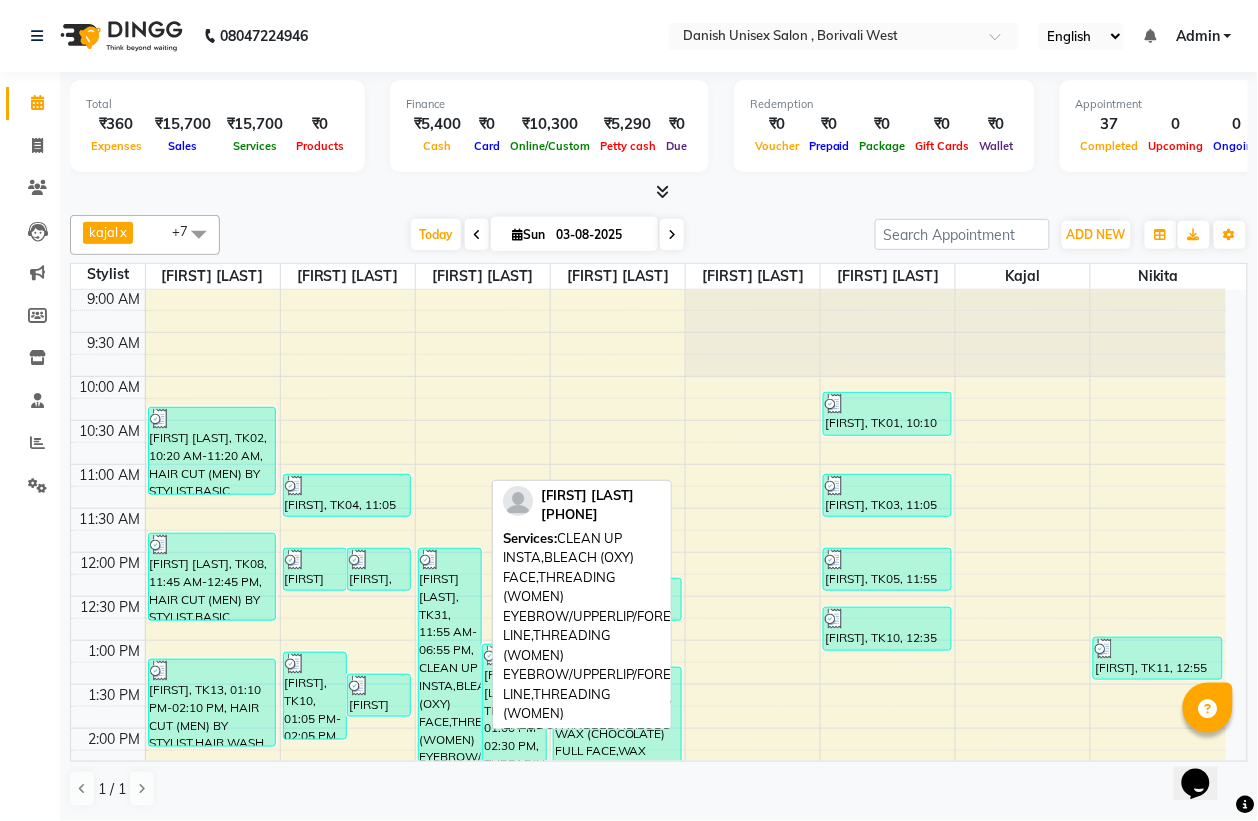 scroll, scrollTop: 0, scrollLeft: 0, axis: both 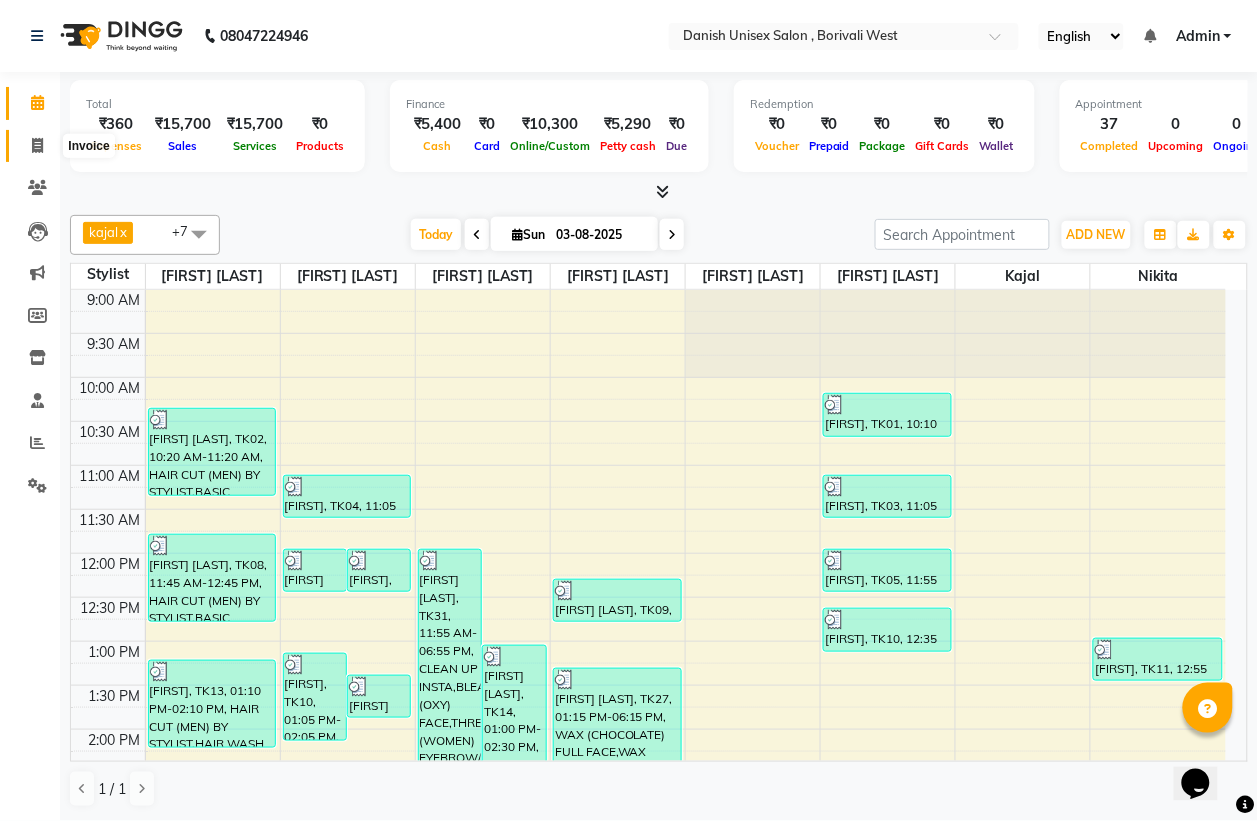 click 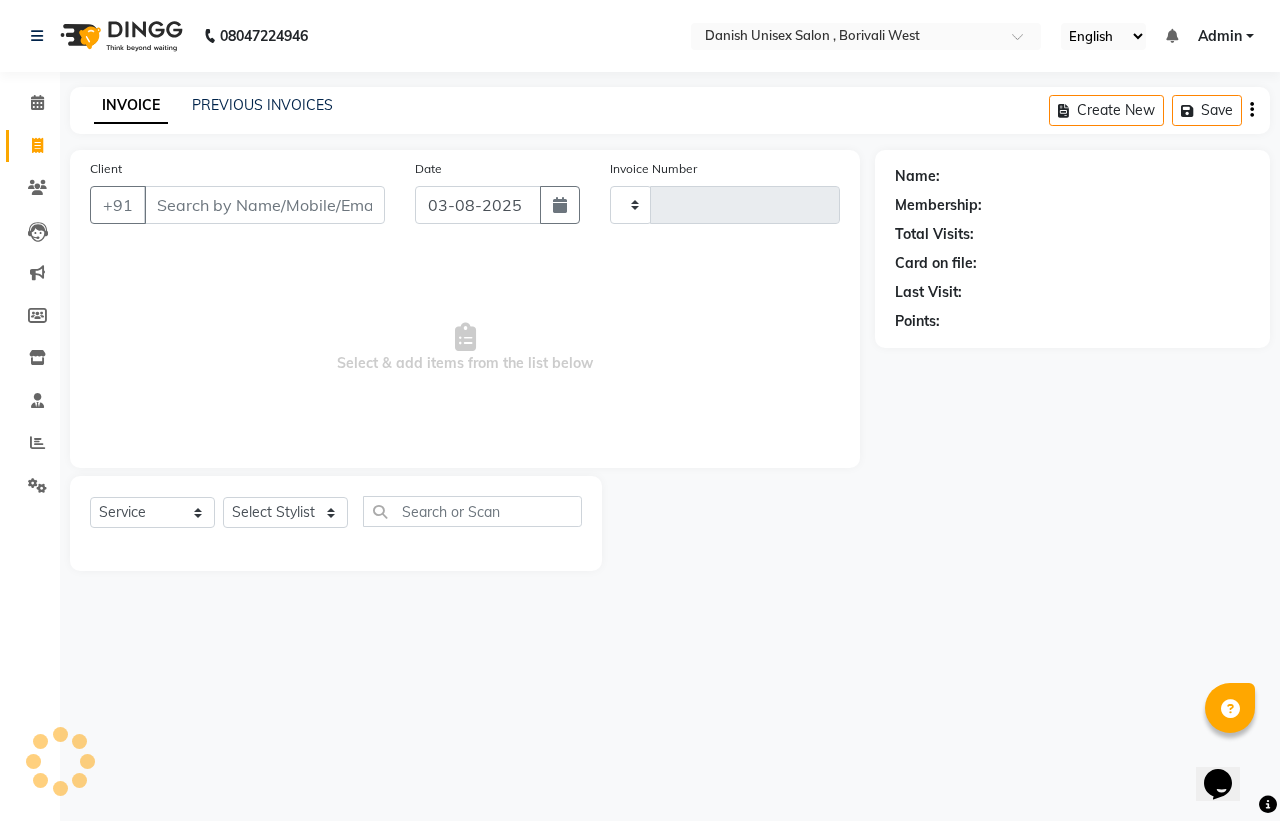 type on "2760" 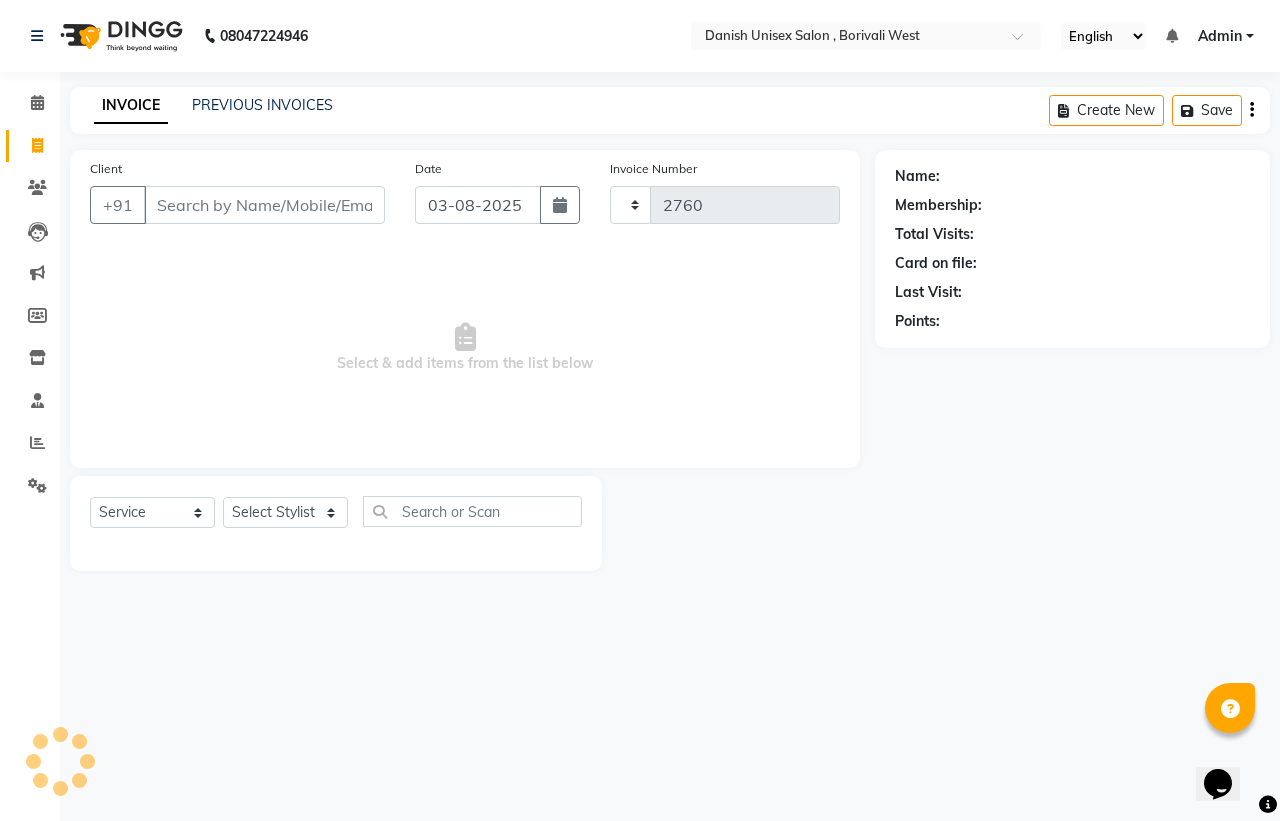 select on "6929" 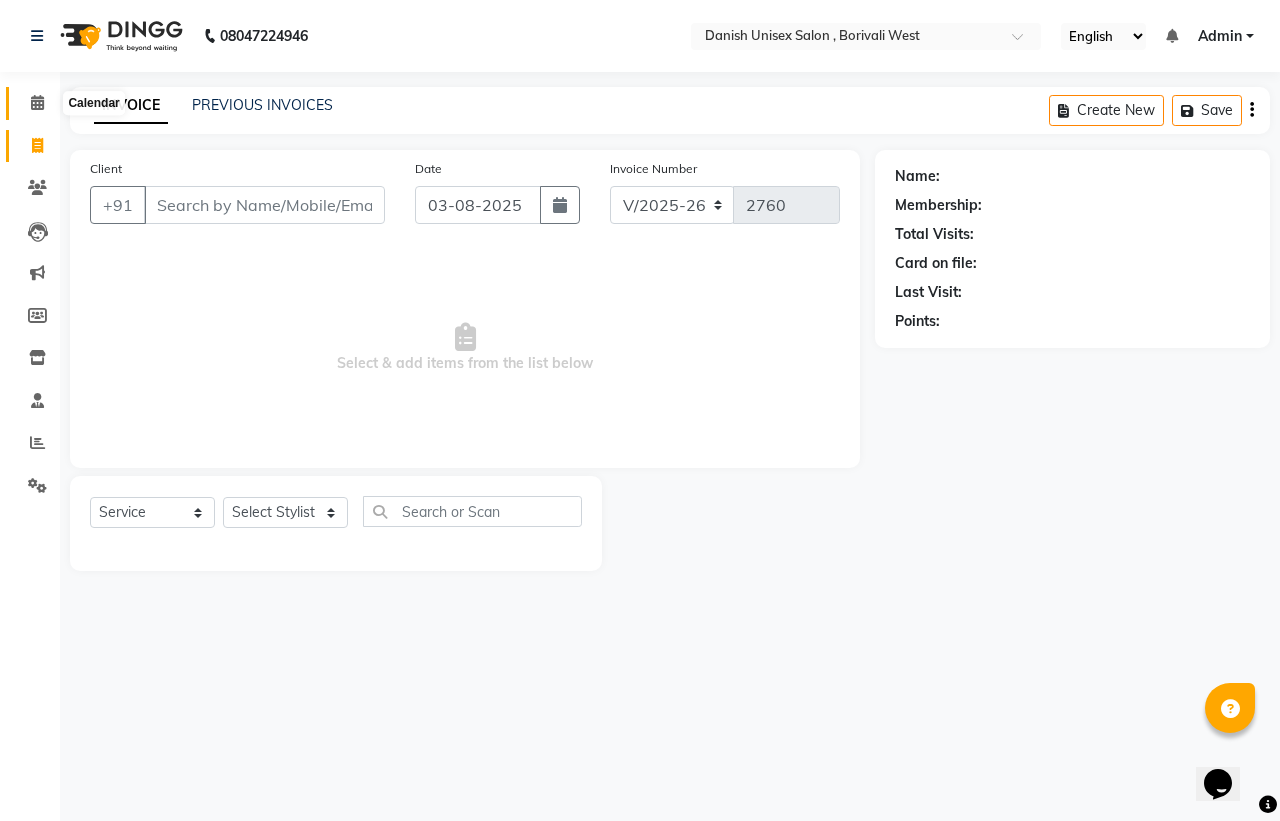 click 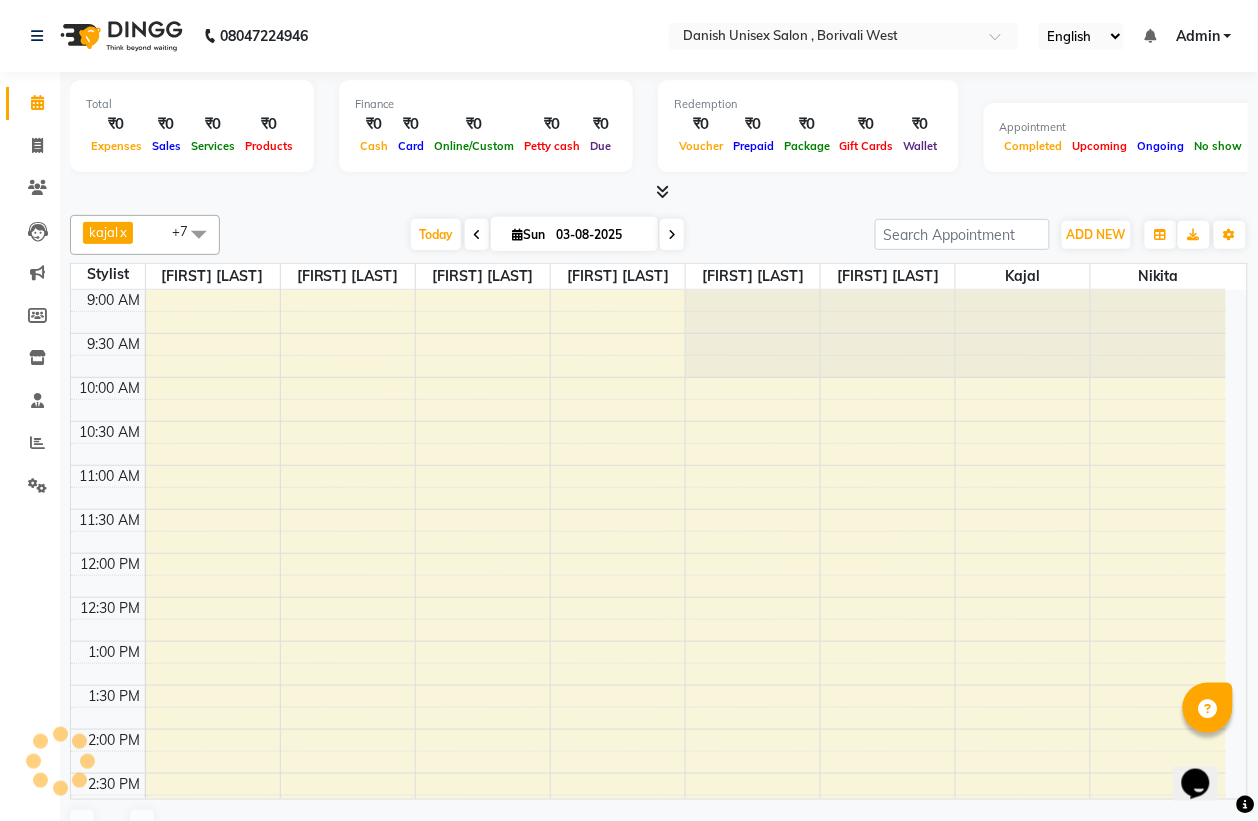 scroll, scrollTop: 0, scrollLeft: 0, axis: both 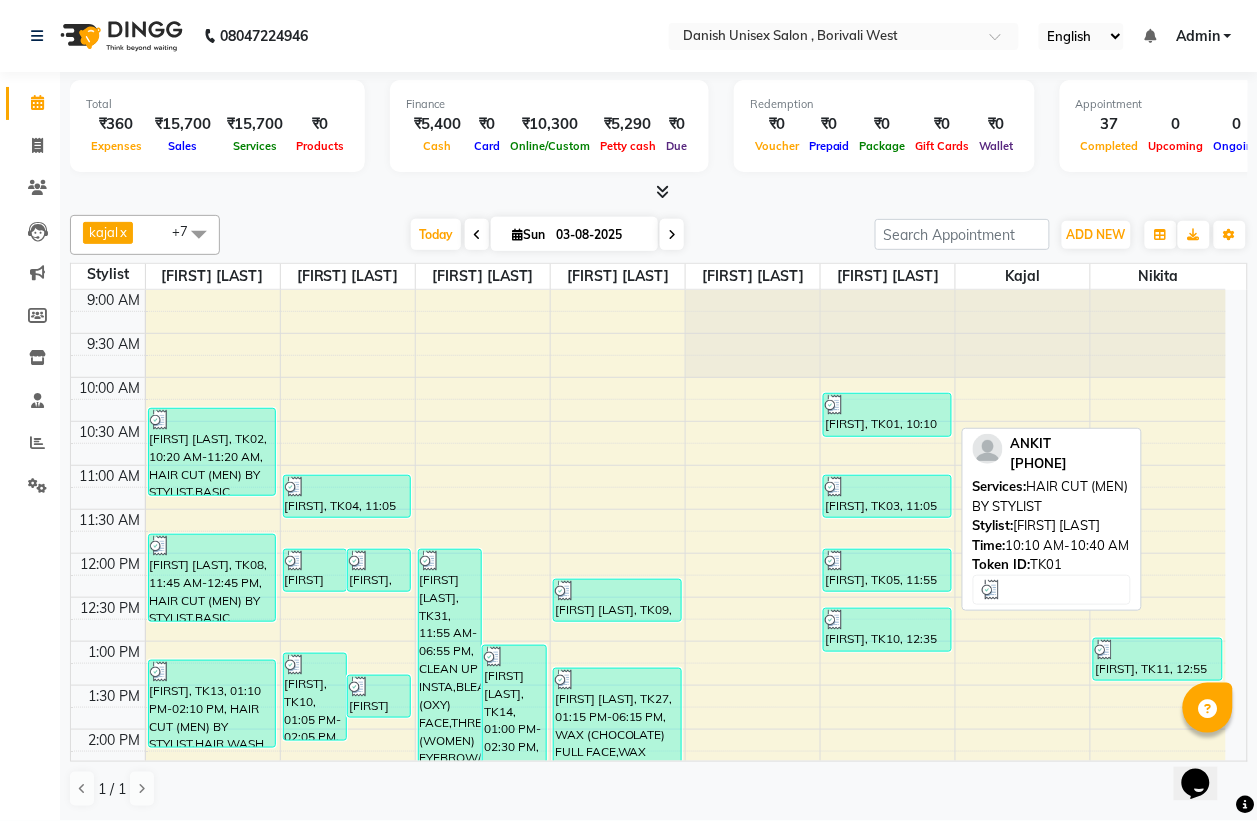 click on "[FIRST], TK01, 10:10 AM-10:40 AM, HAIR CUT (MEN) BY STYLIST" at bounding box center [887, 415] 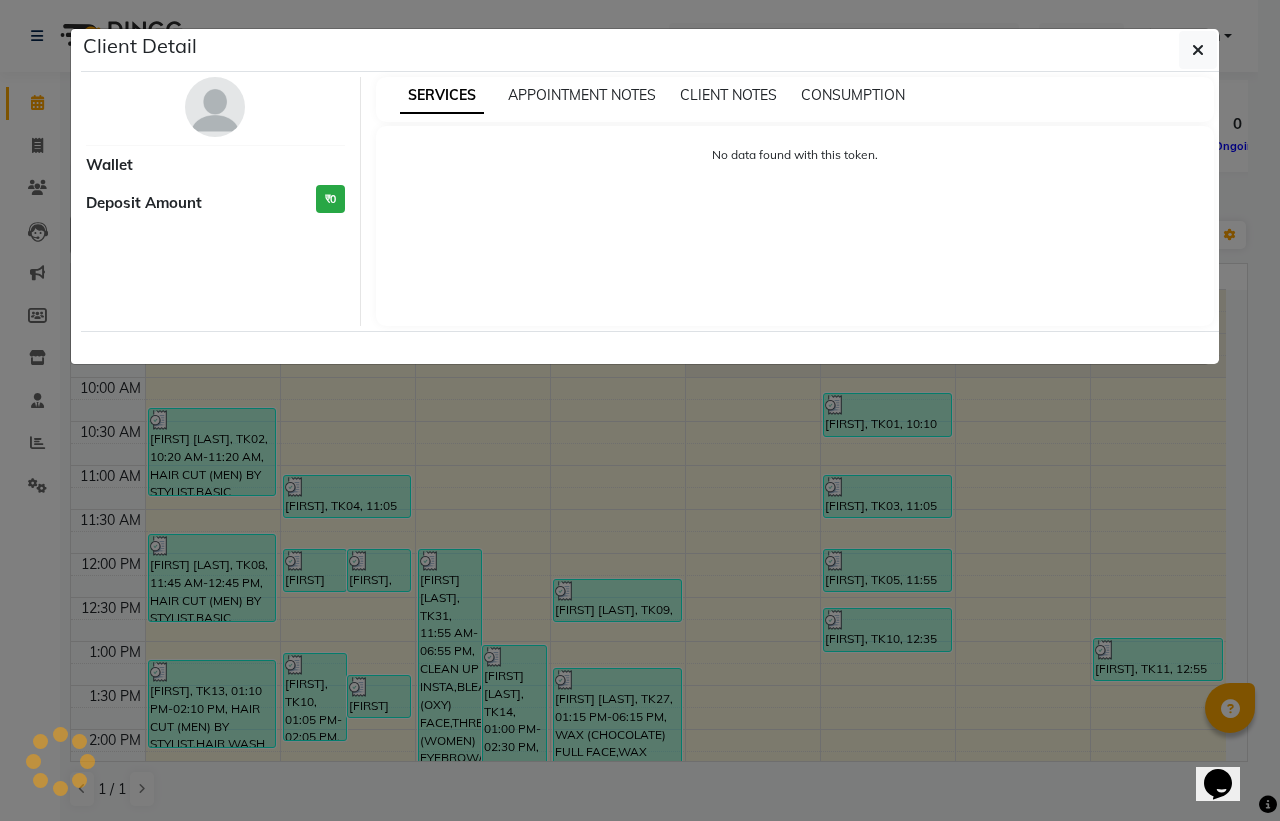 select on "3" 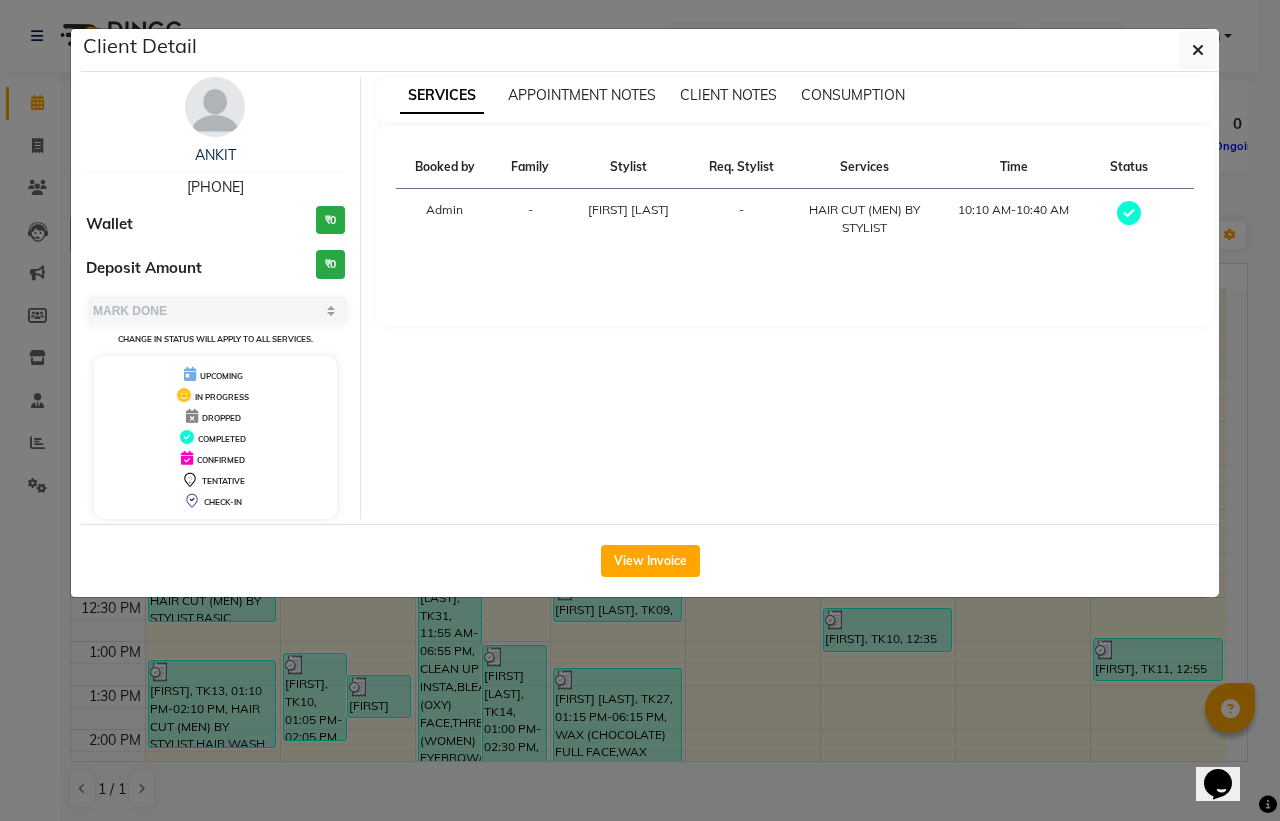 click on "Client Detail [FIRST] [PHONE] Wallet ₹0 Deposit Amount ₹0 Select MARK DONE UPCOMING Change in status will apply to all services. UPCOMING IN PROGRESS DROPPED COMPLETED CONFIRMED TENTATIVE CHECK-IN SERVICES APPOINTMENT NOTES CLIENT NOTES CONSUMPTION Booked by Family Stylist Req. Stylist Services Time Status Admin - [FIRST] [LAST] - HAIR CUT (MEN) BY STYLIST 10:10 AM-10:40 AM View Invoice" 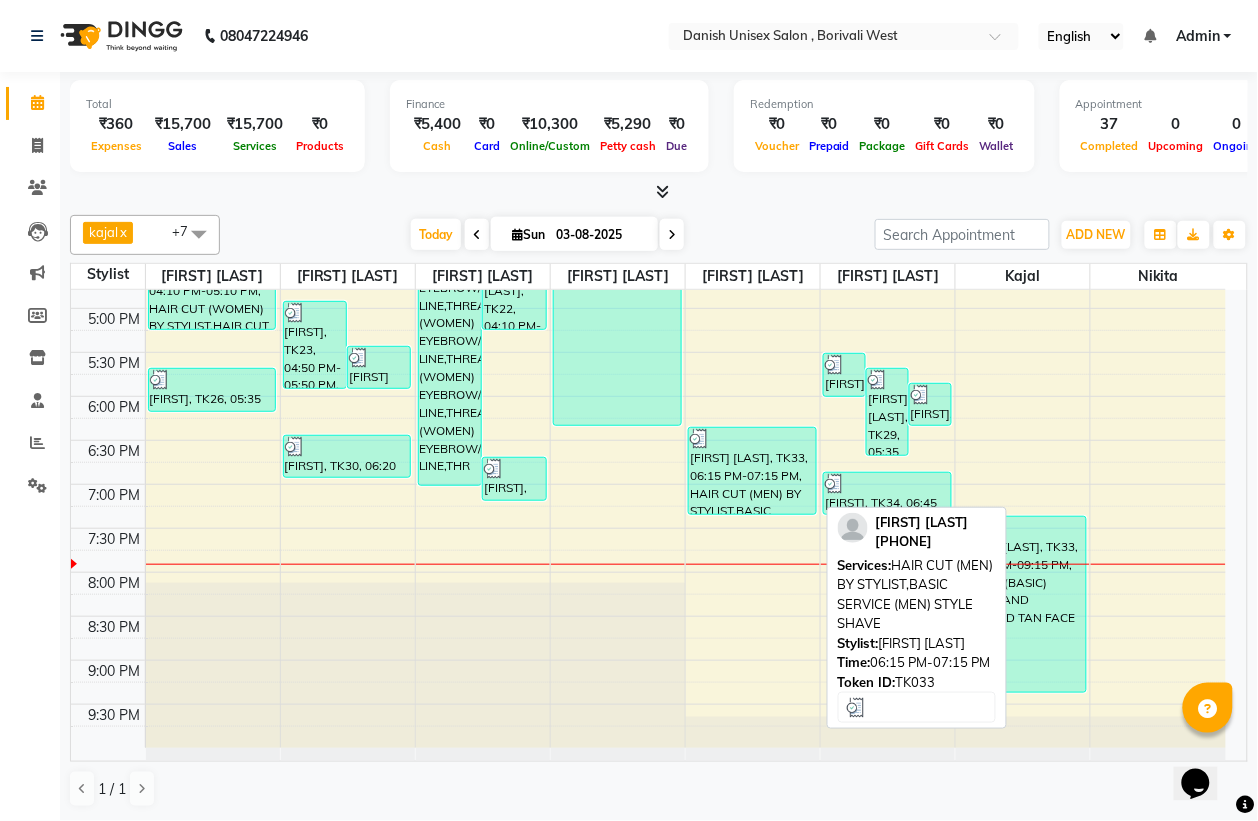 scroll, scrollTop: 686, scrollLeft: 0, axis: vertical 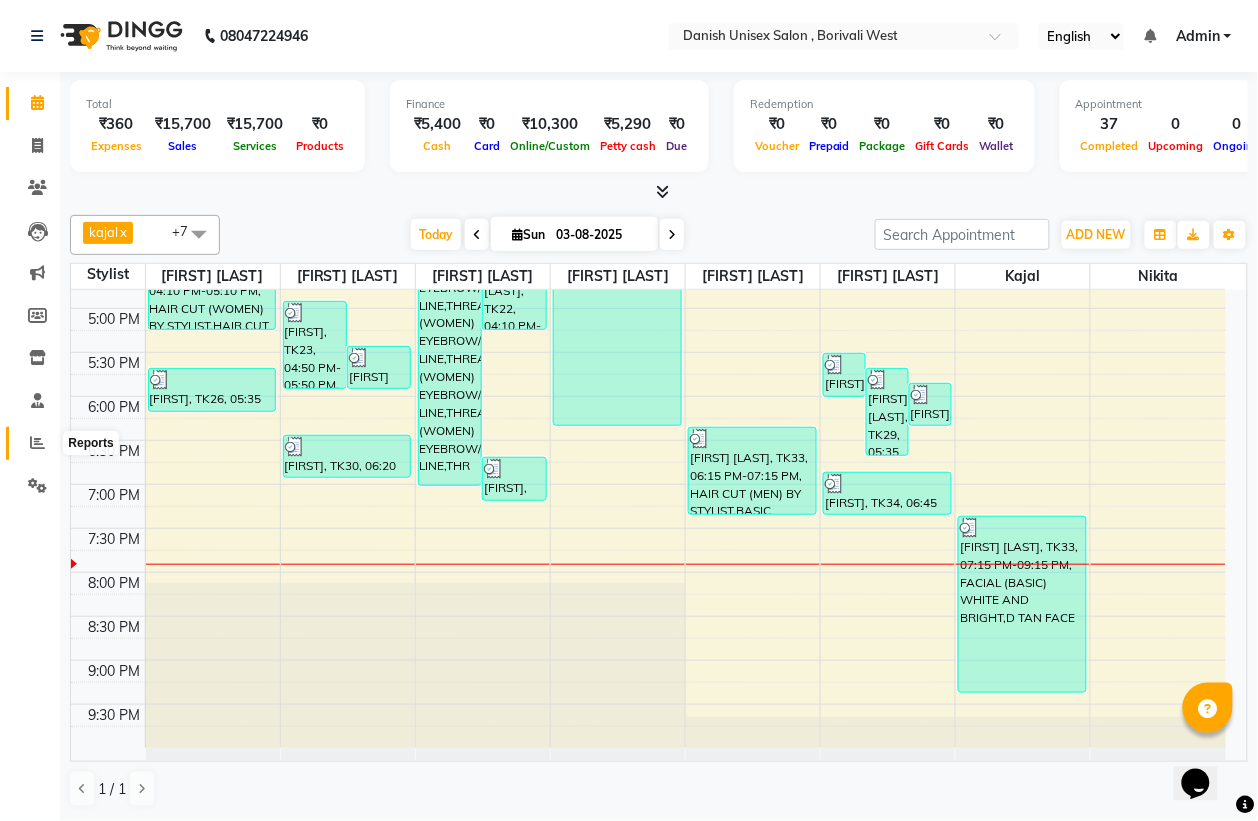click 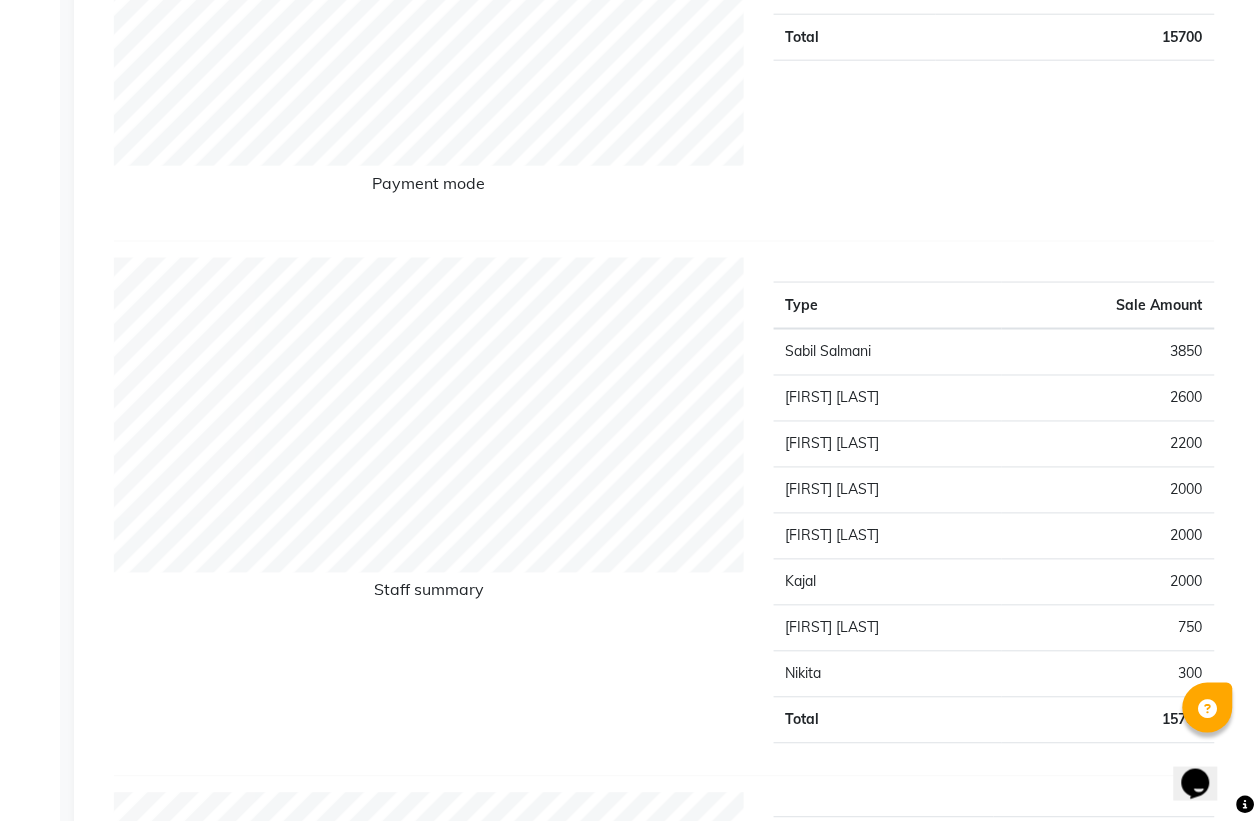 scroll, scrollTop: 125, scrollLeft: 0, axis: vertical 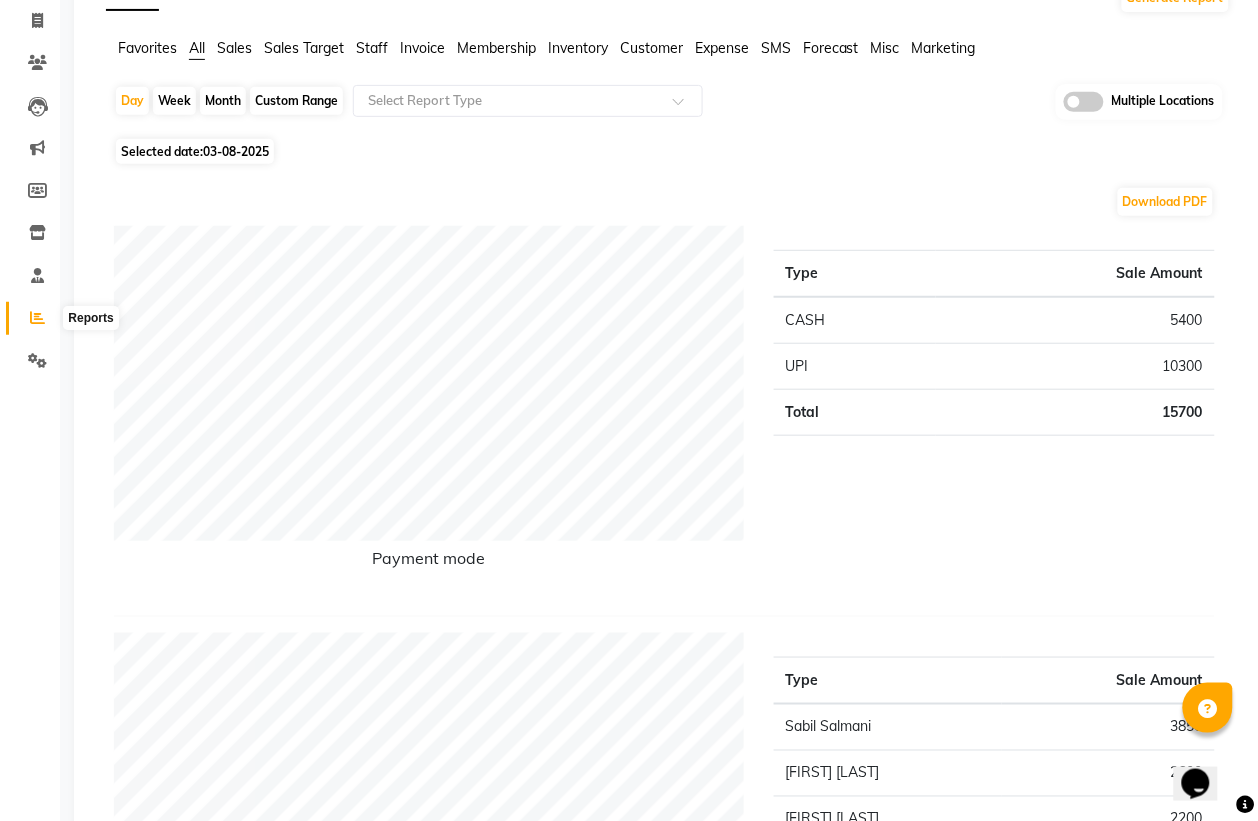 click 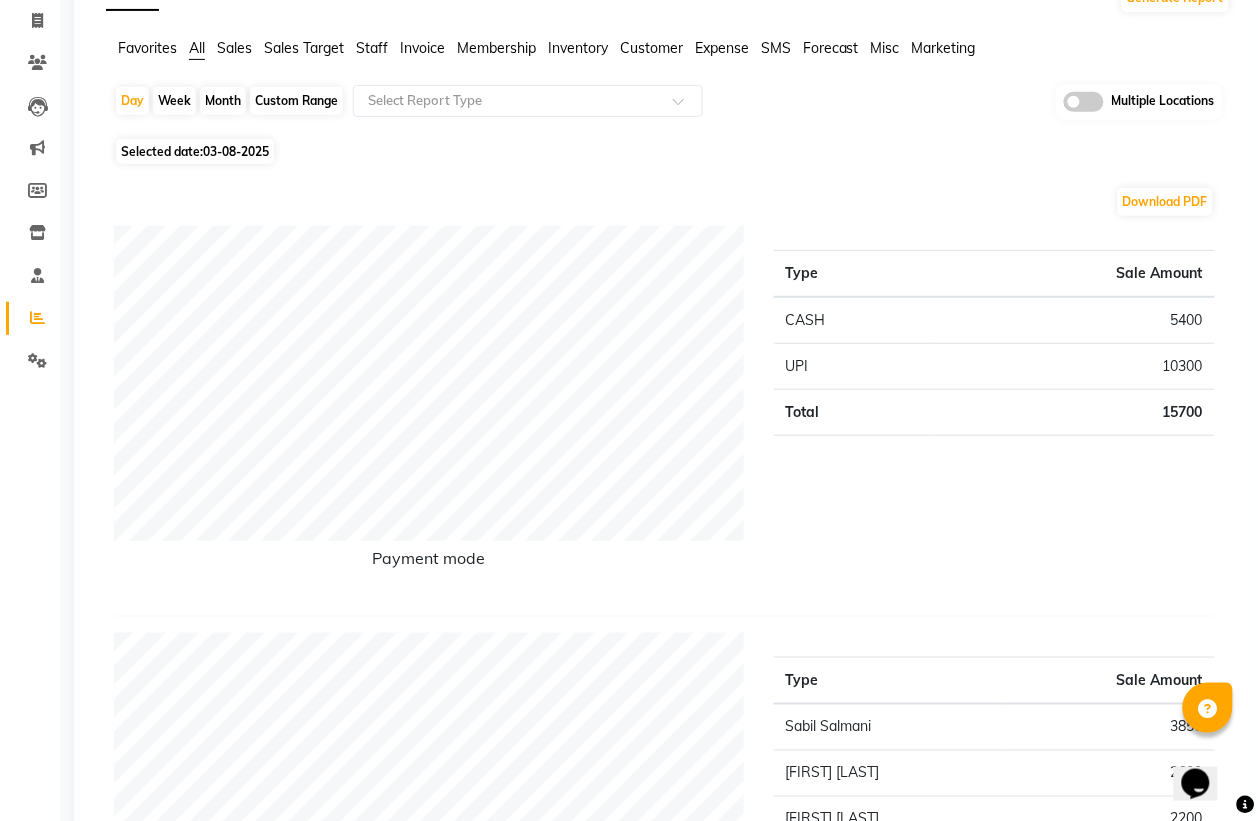 click on "Month" 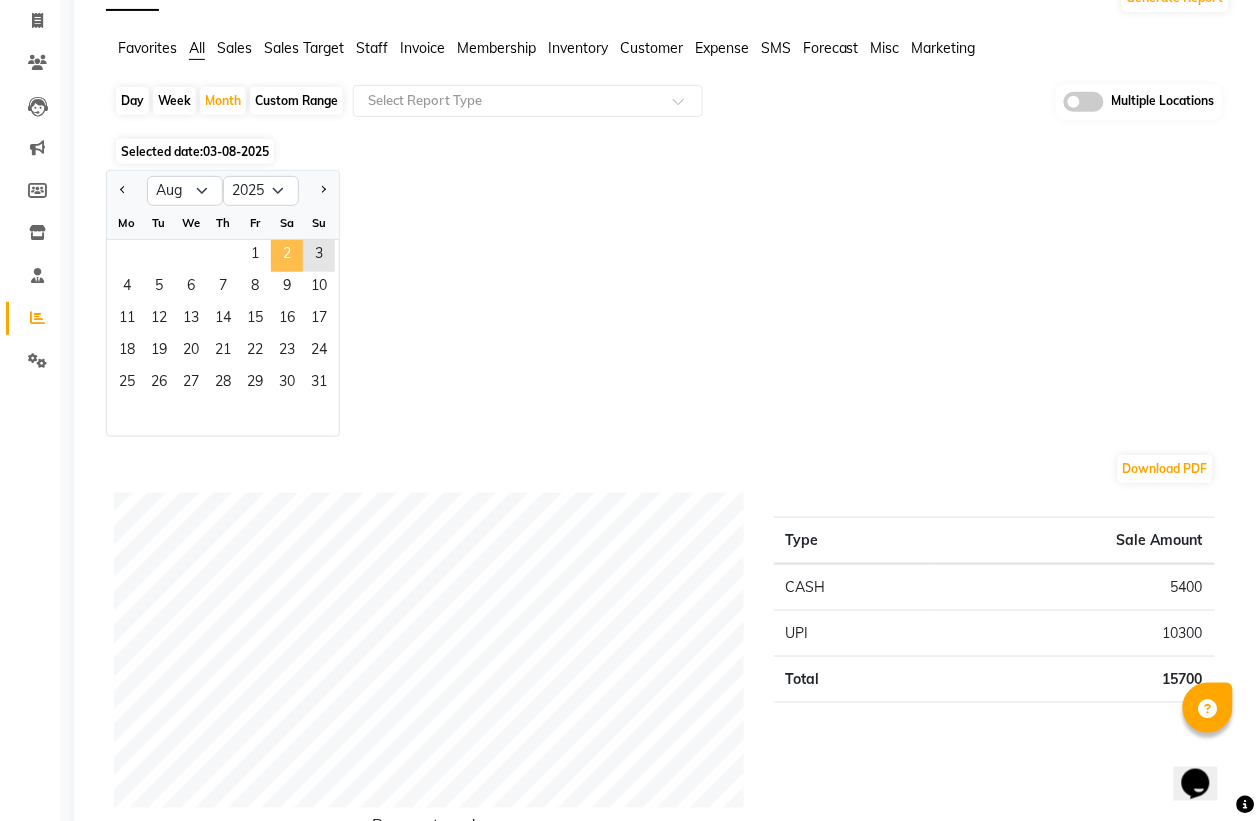 click on "2" 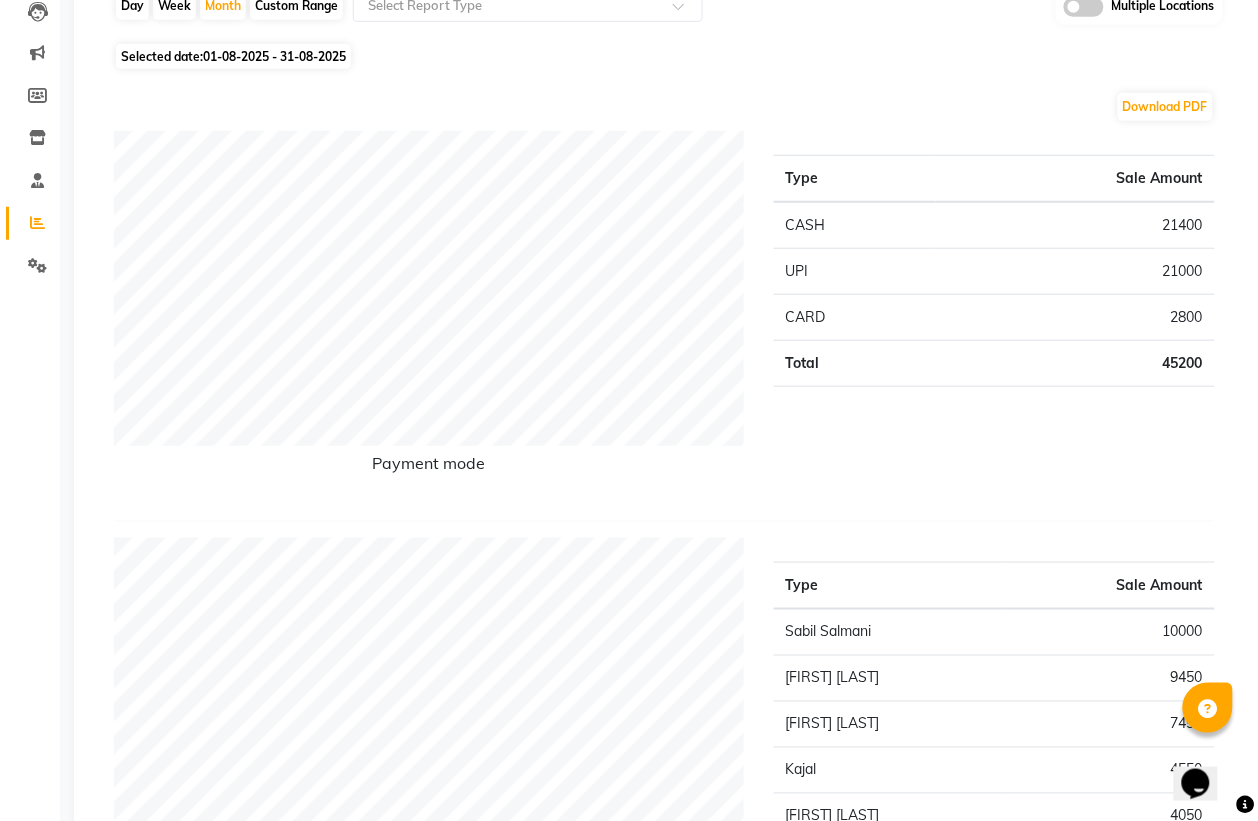 scroll, scrollTop: 0, scrollLeft: 0, axis: both 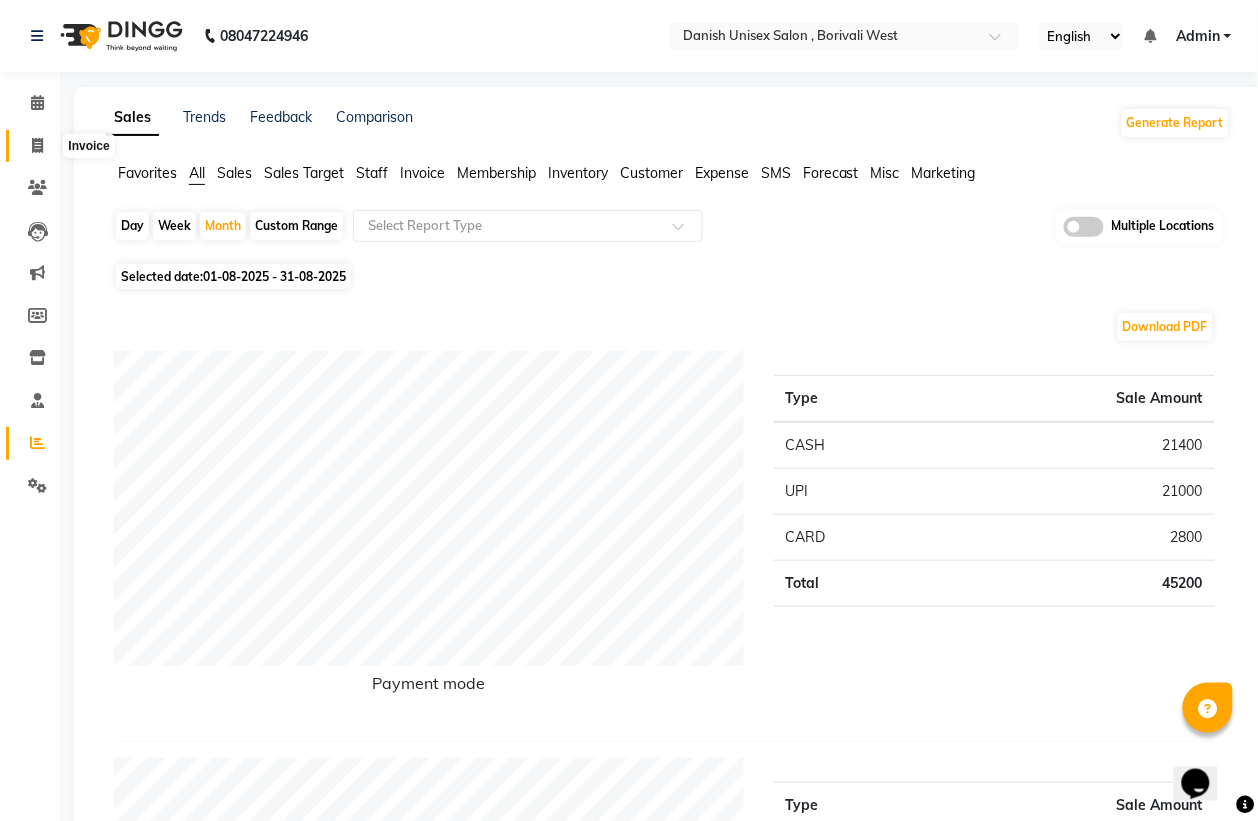 click 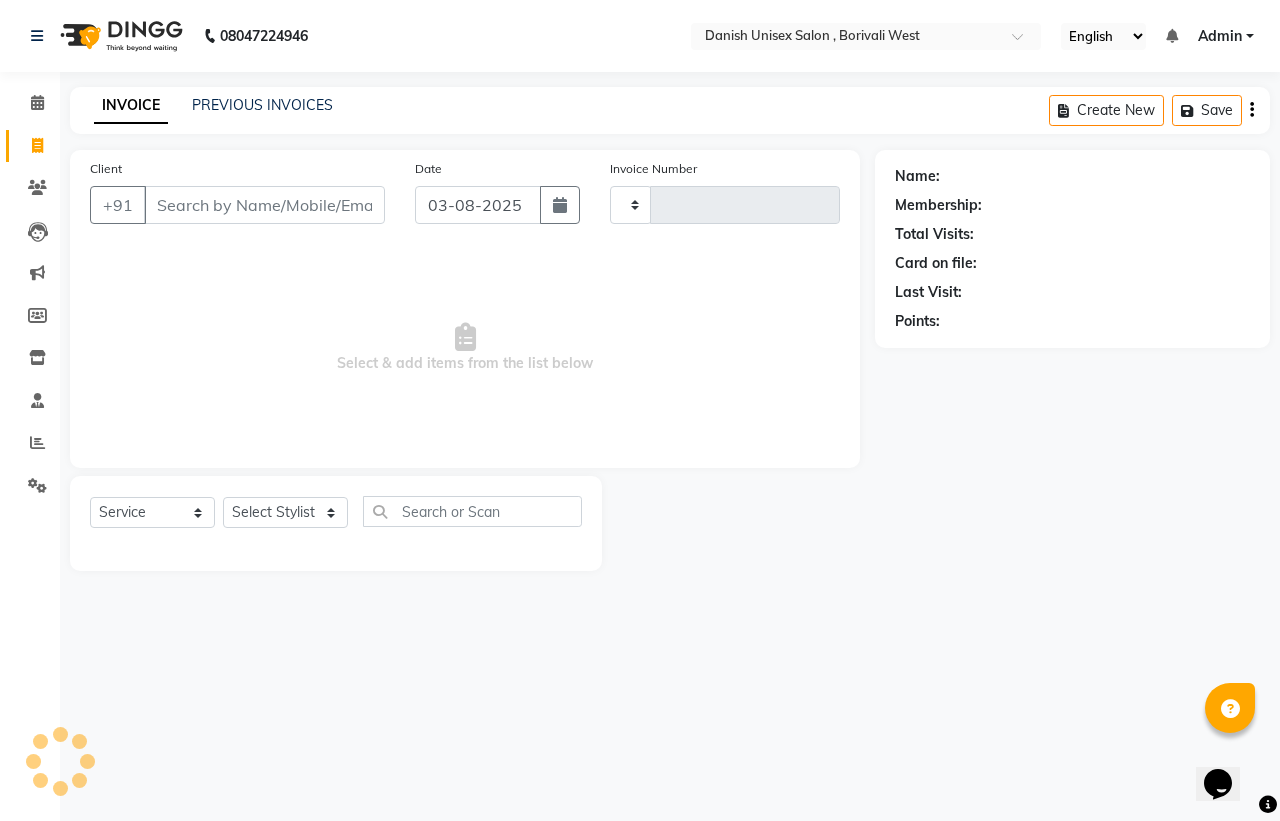 type on "2760" 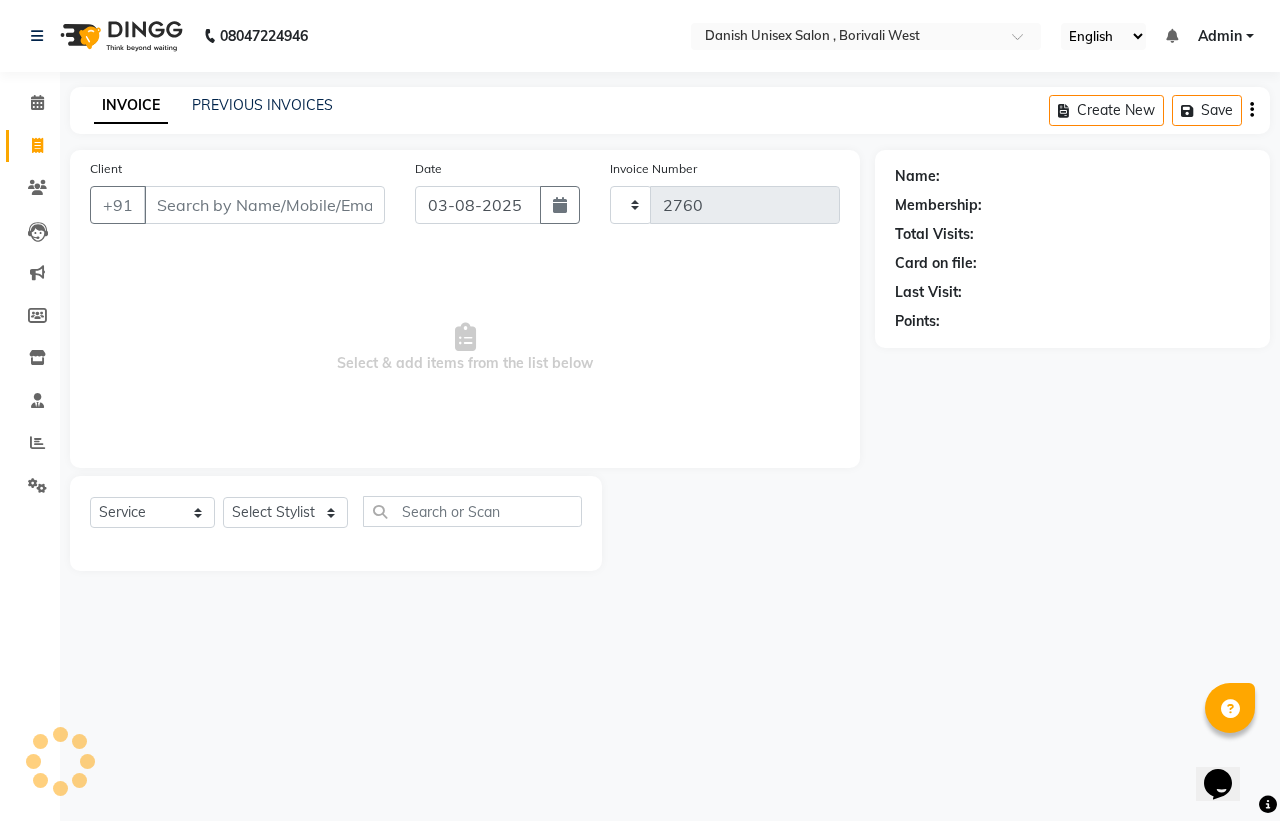 select on "6929" 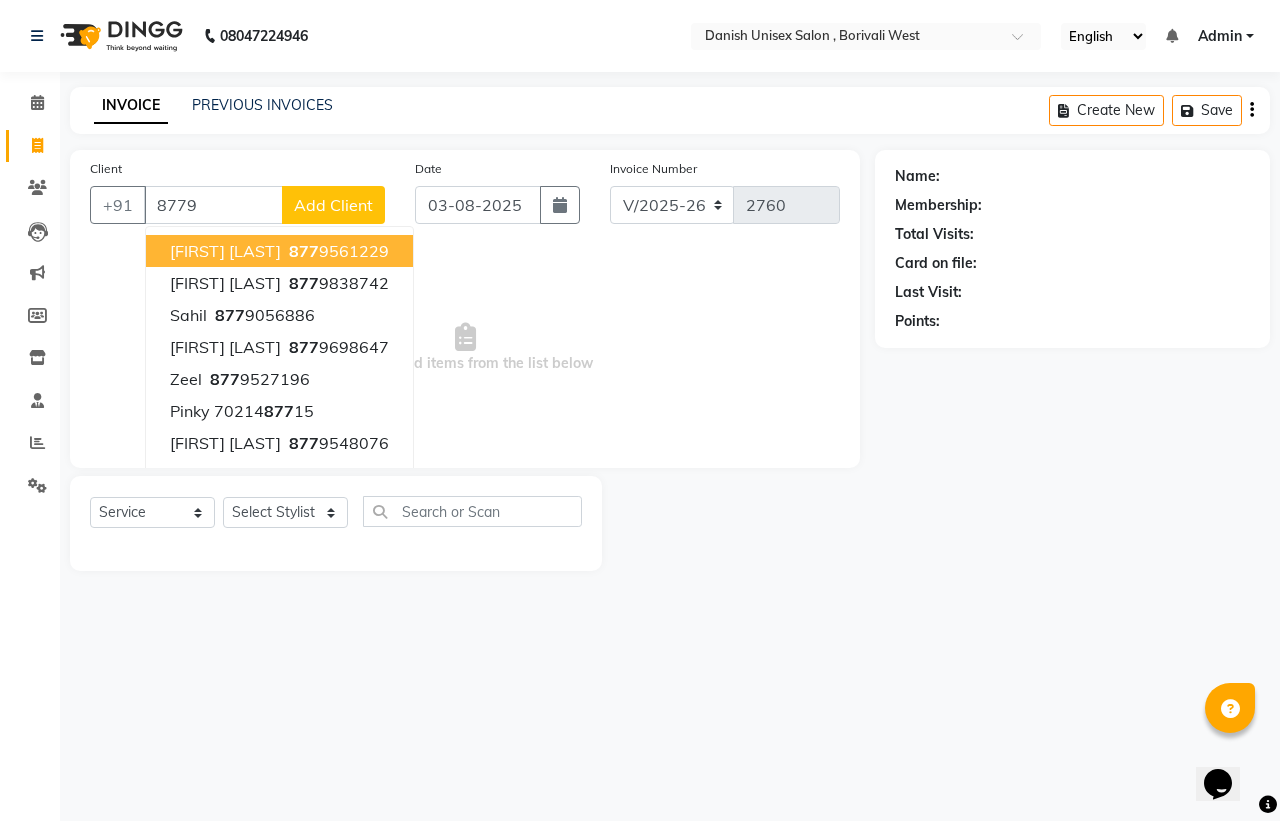type on "87796" 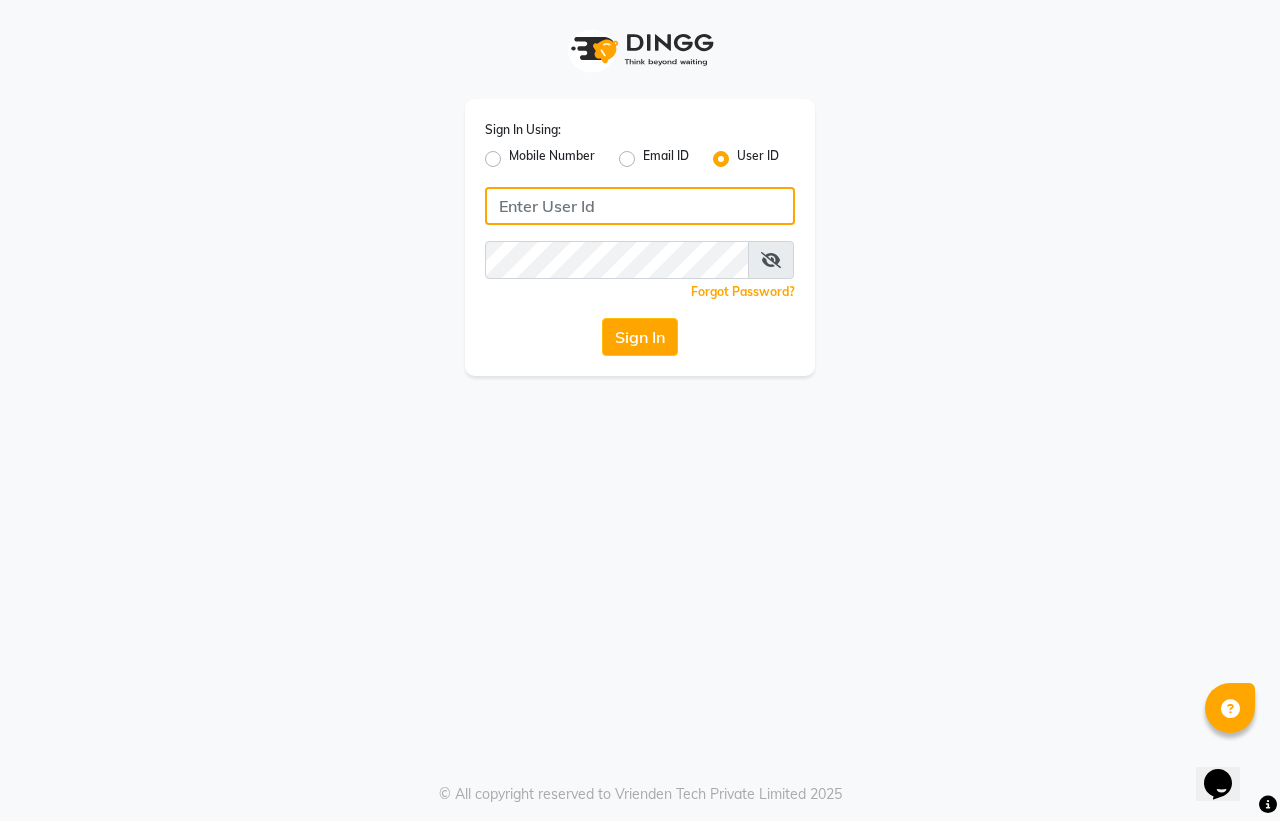 type on "firoz" 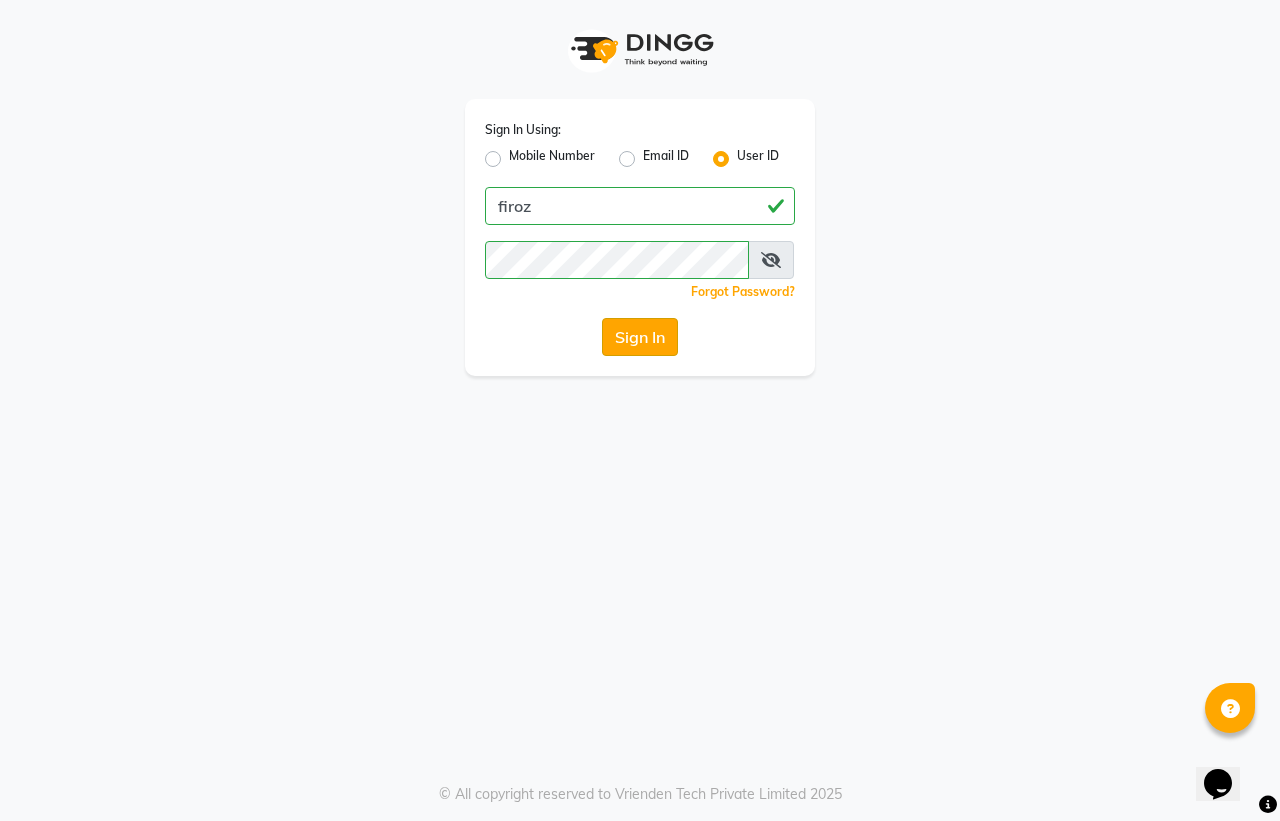 click on "Sign In" 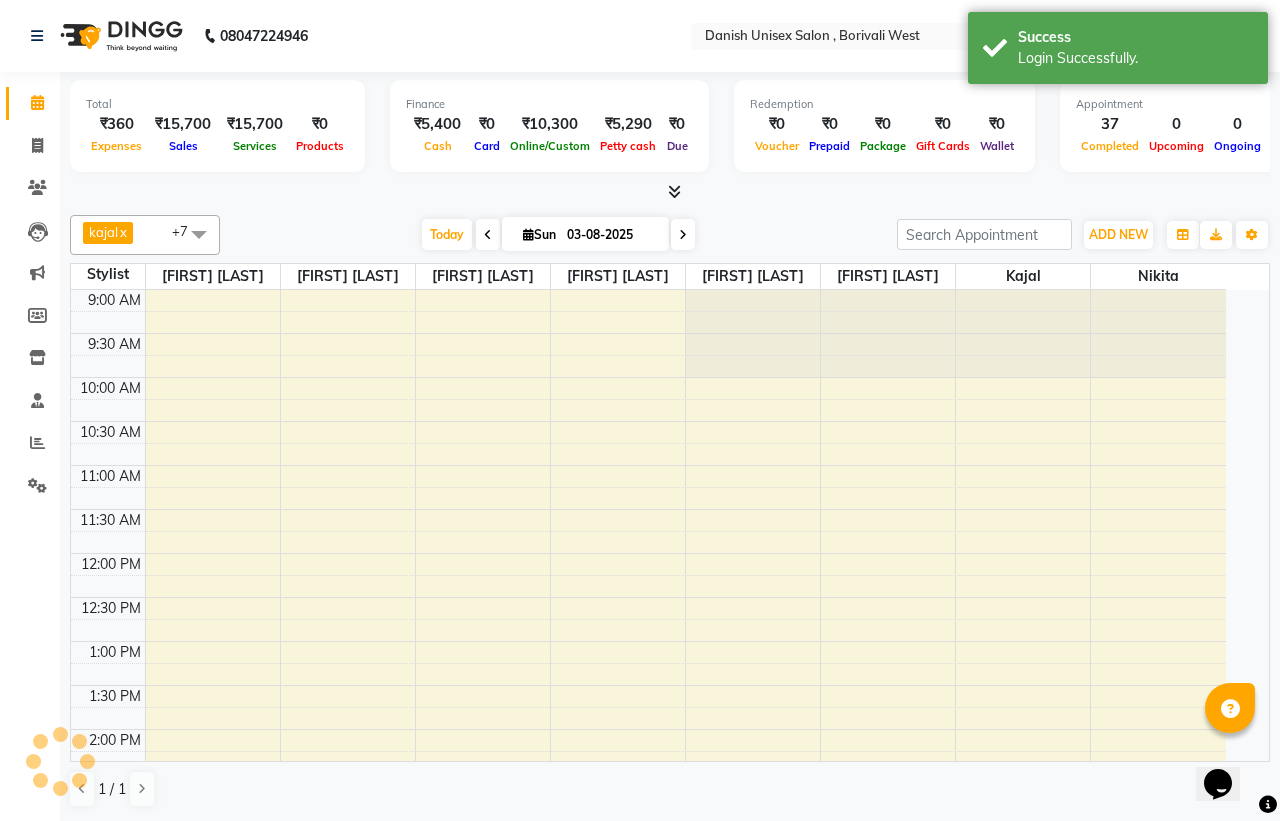 select on "en" 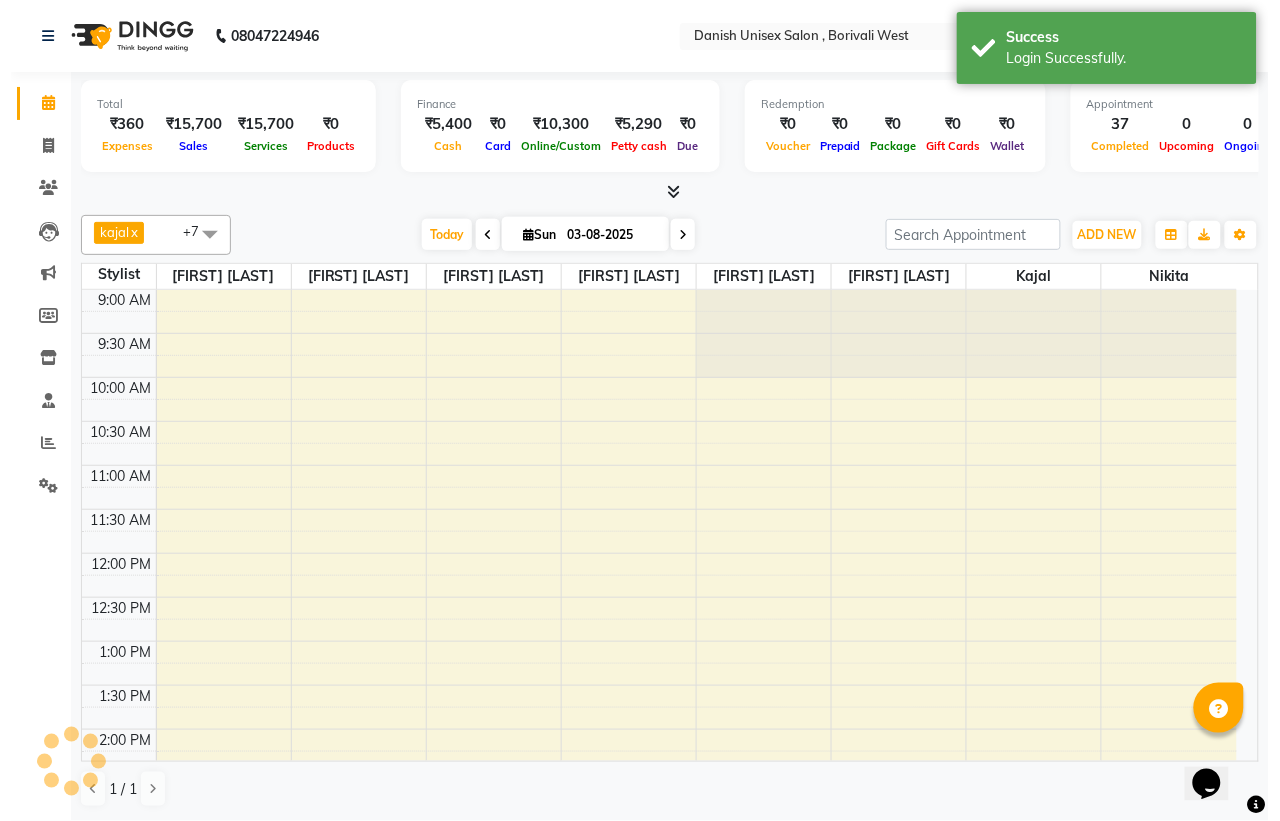 scroll, scrollTop: 0, scrollLeft: 0, axis: both 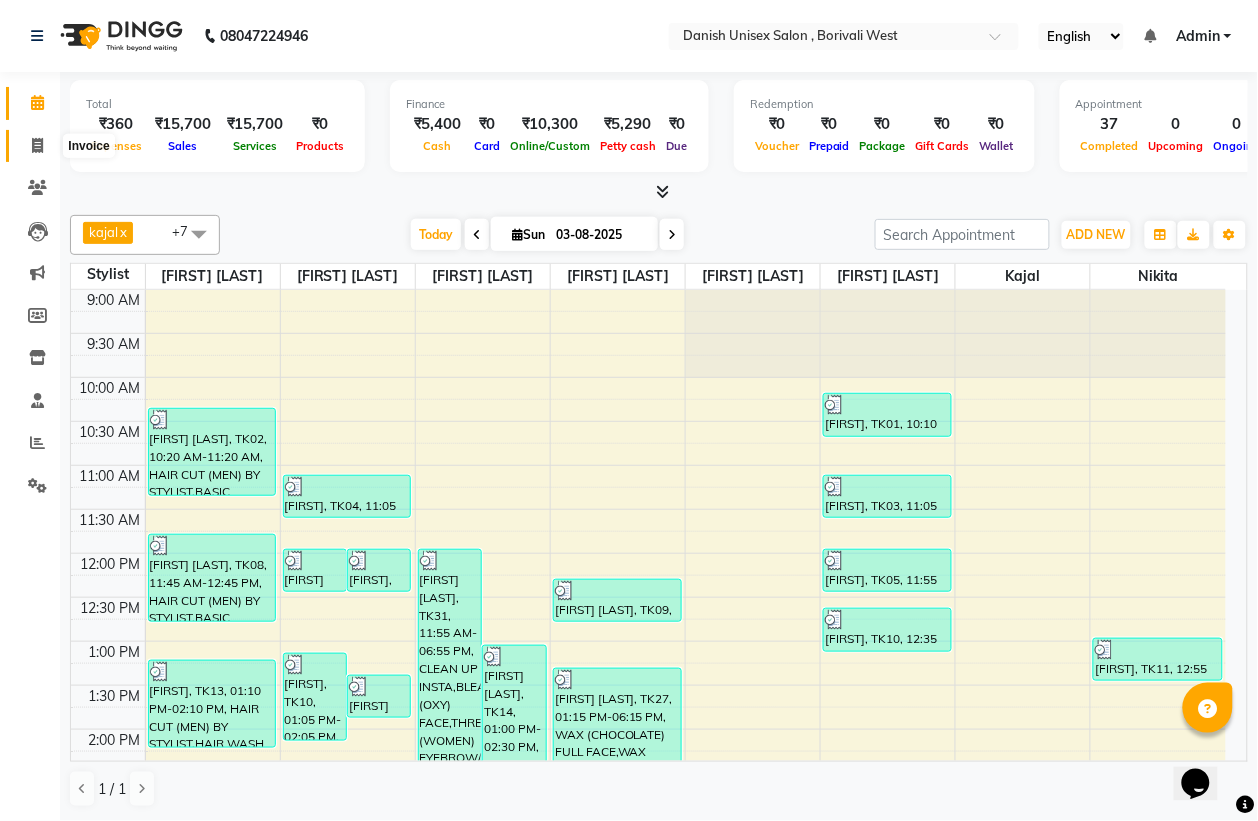 click 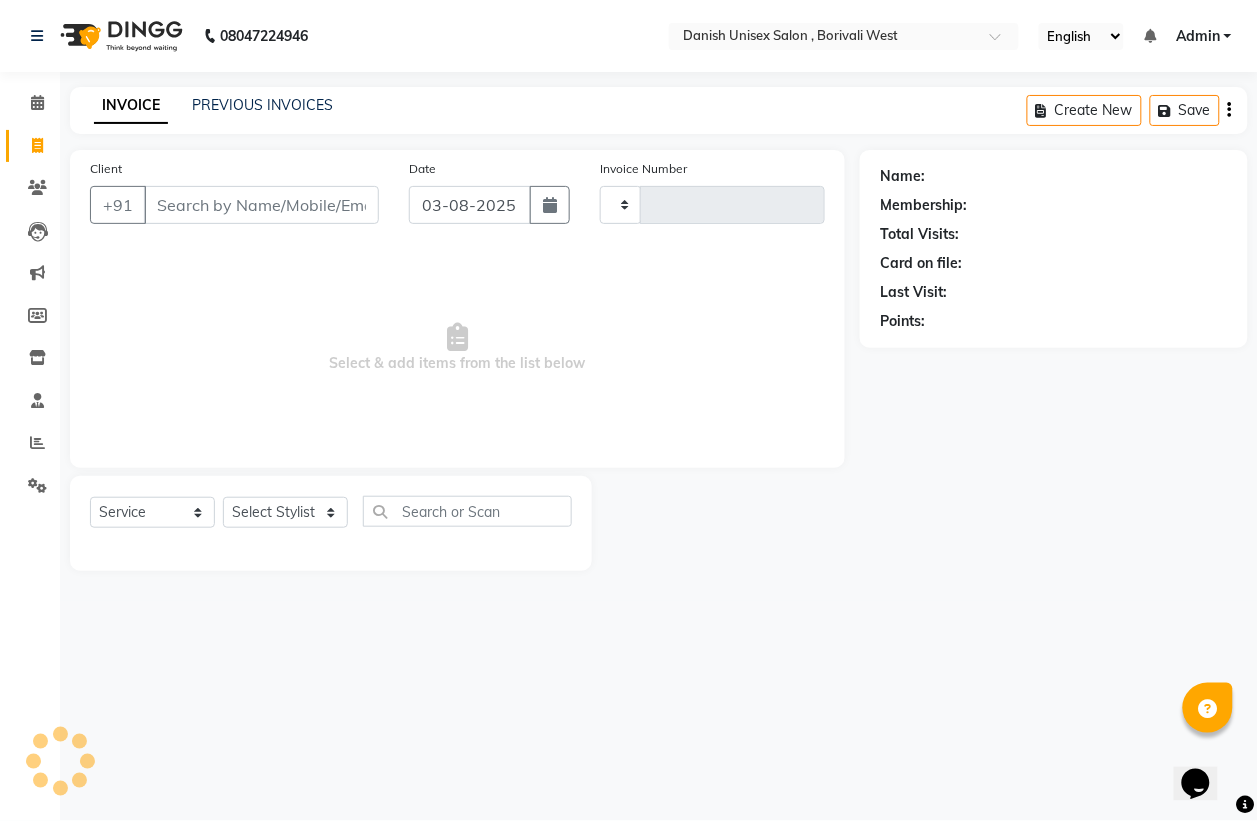 type on "2760" 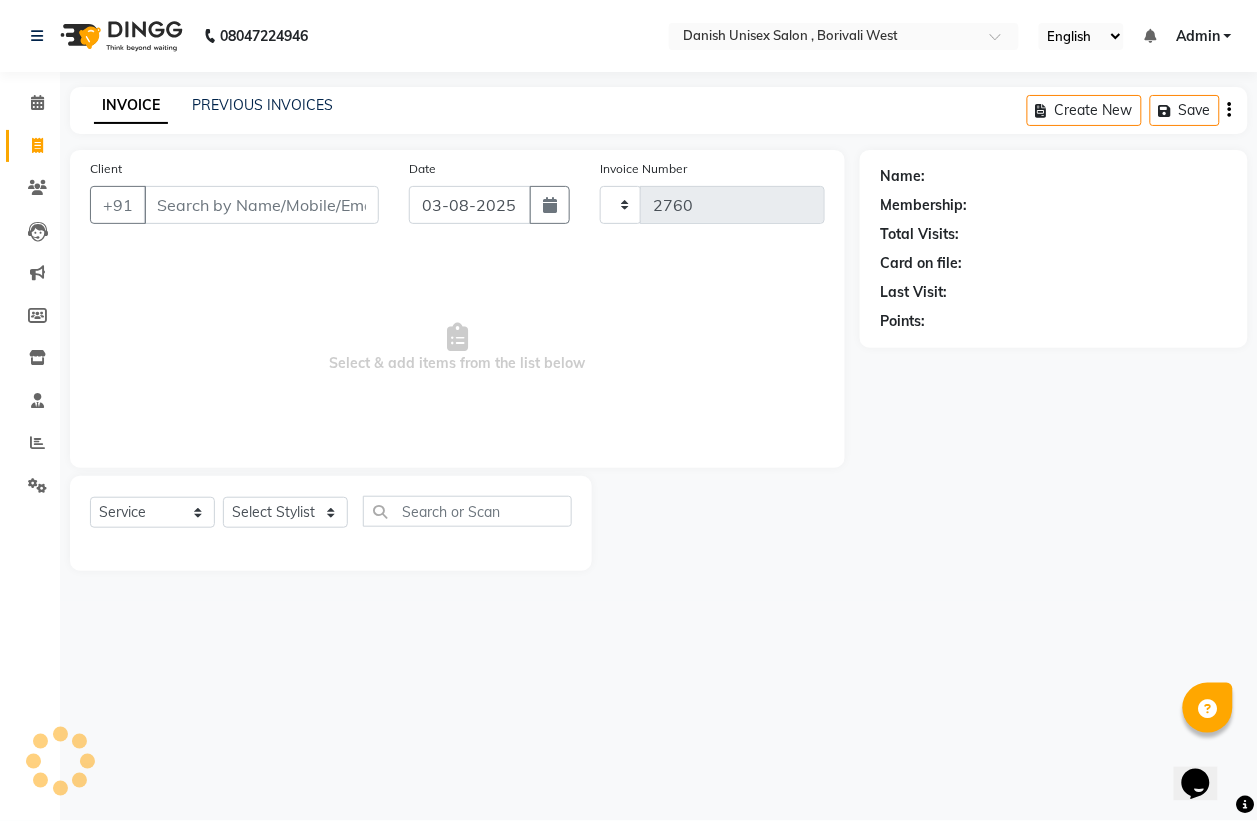 select on "6929" 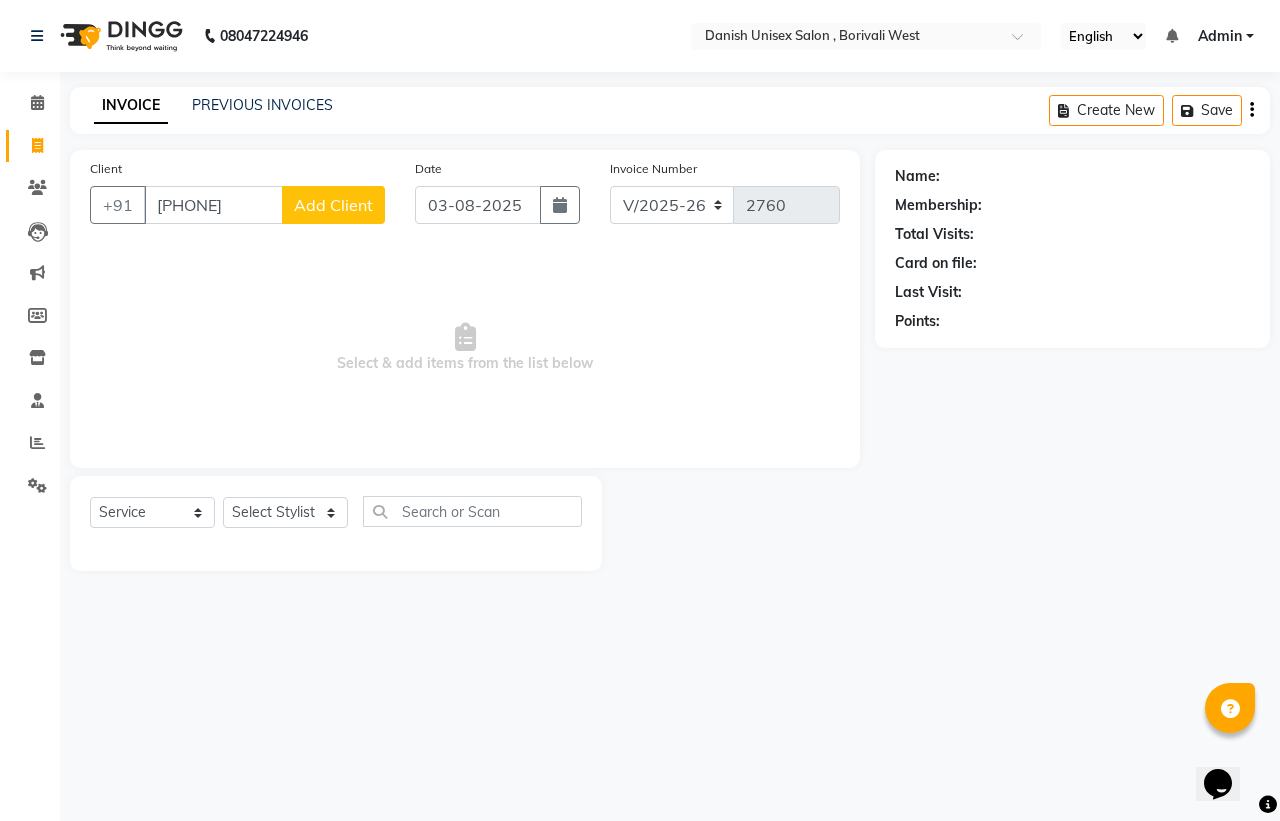 type on "[PHONE]" 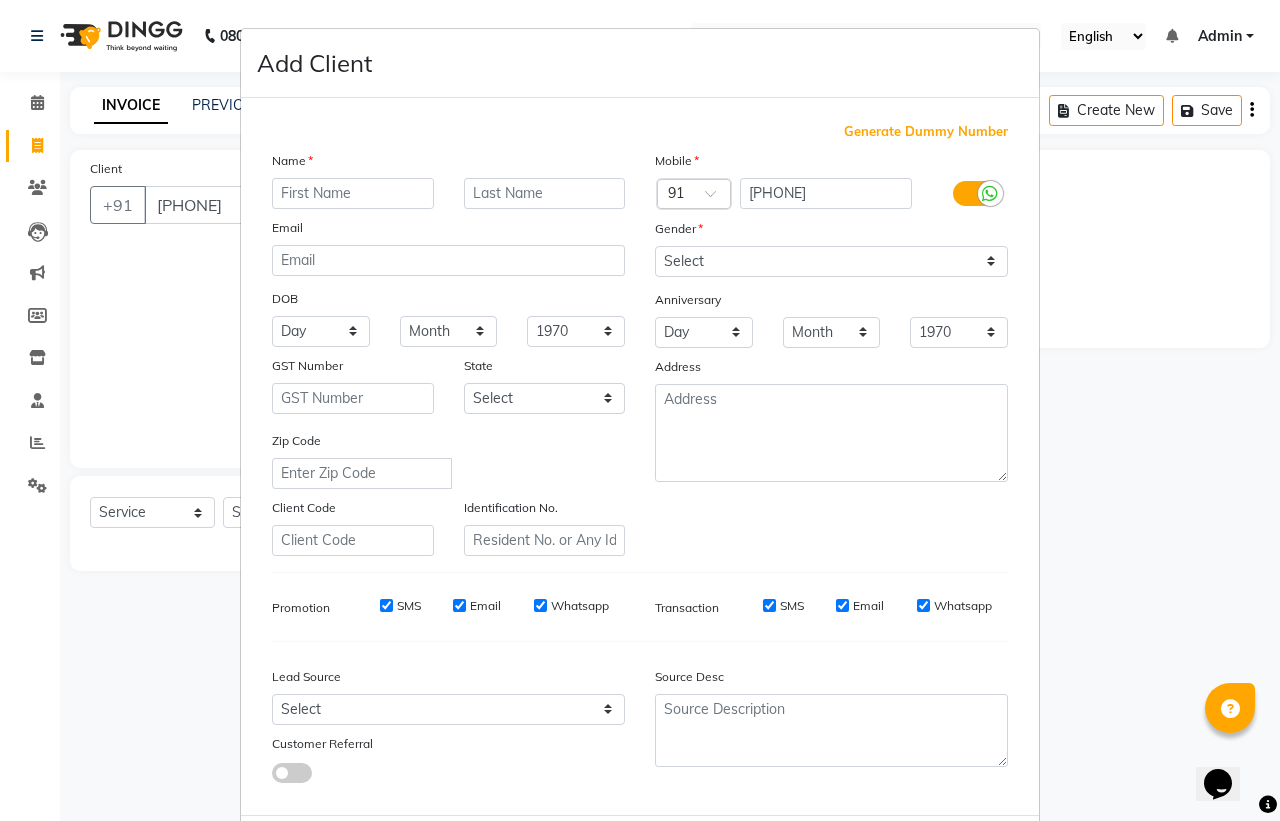 click at bounding box center (353, 193) 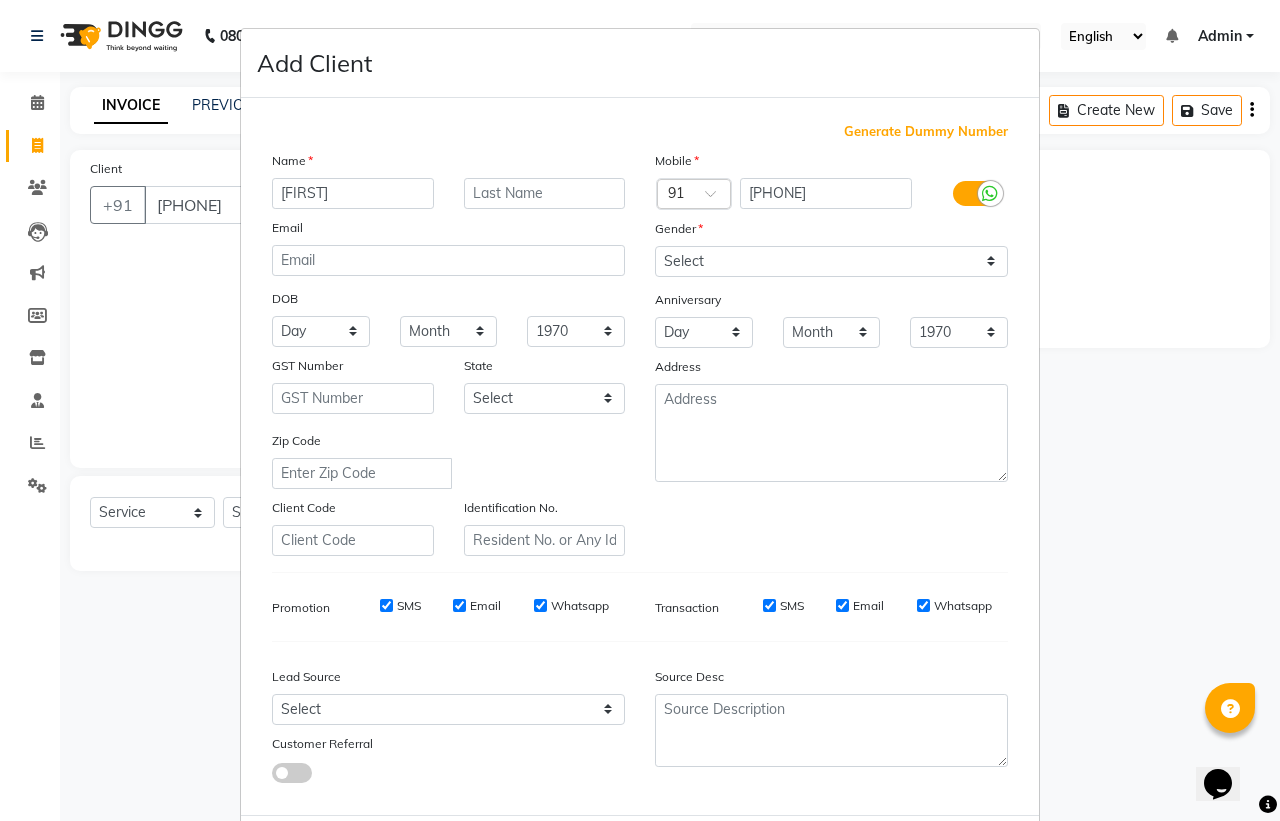 type on "[FIRST]" 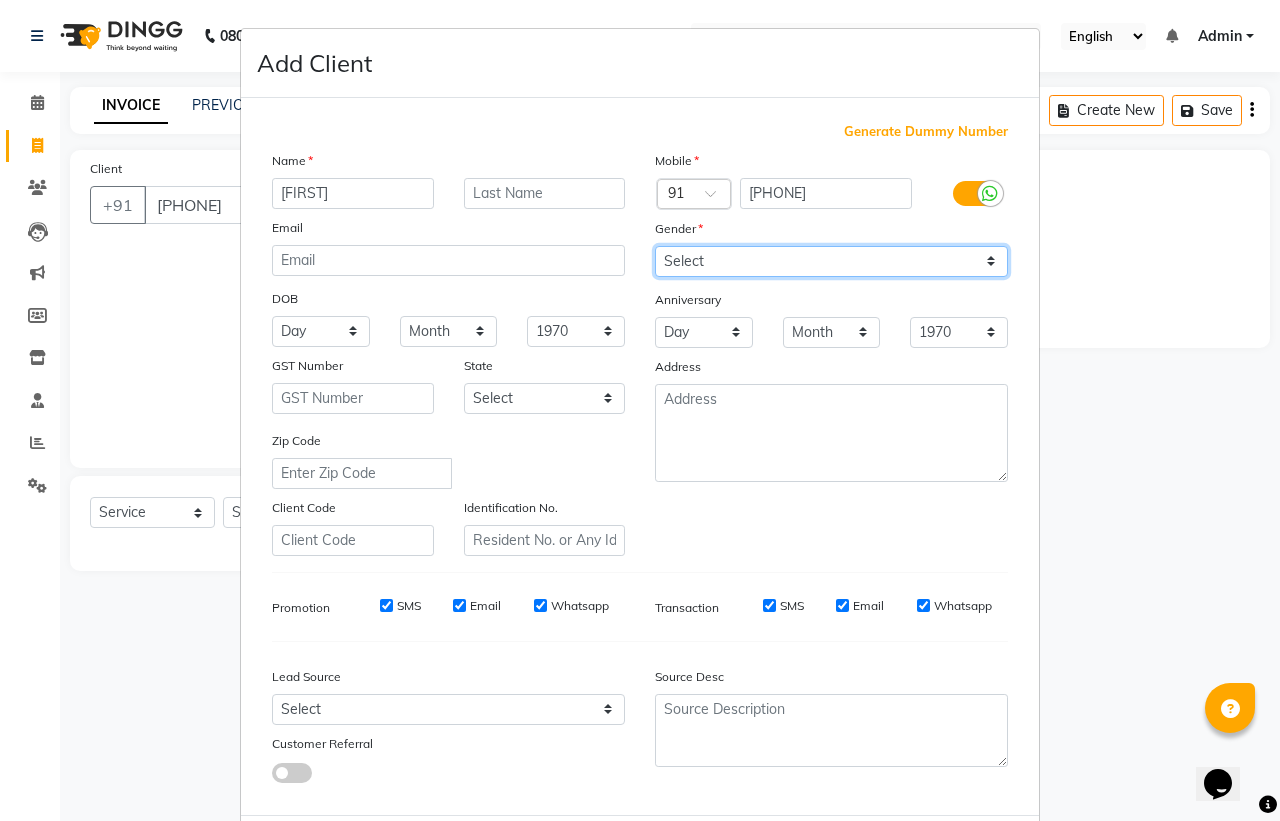 click on "Select Male Female Other Prefer Not To Say" at bounding box center [831, 261] 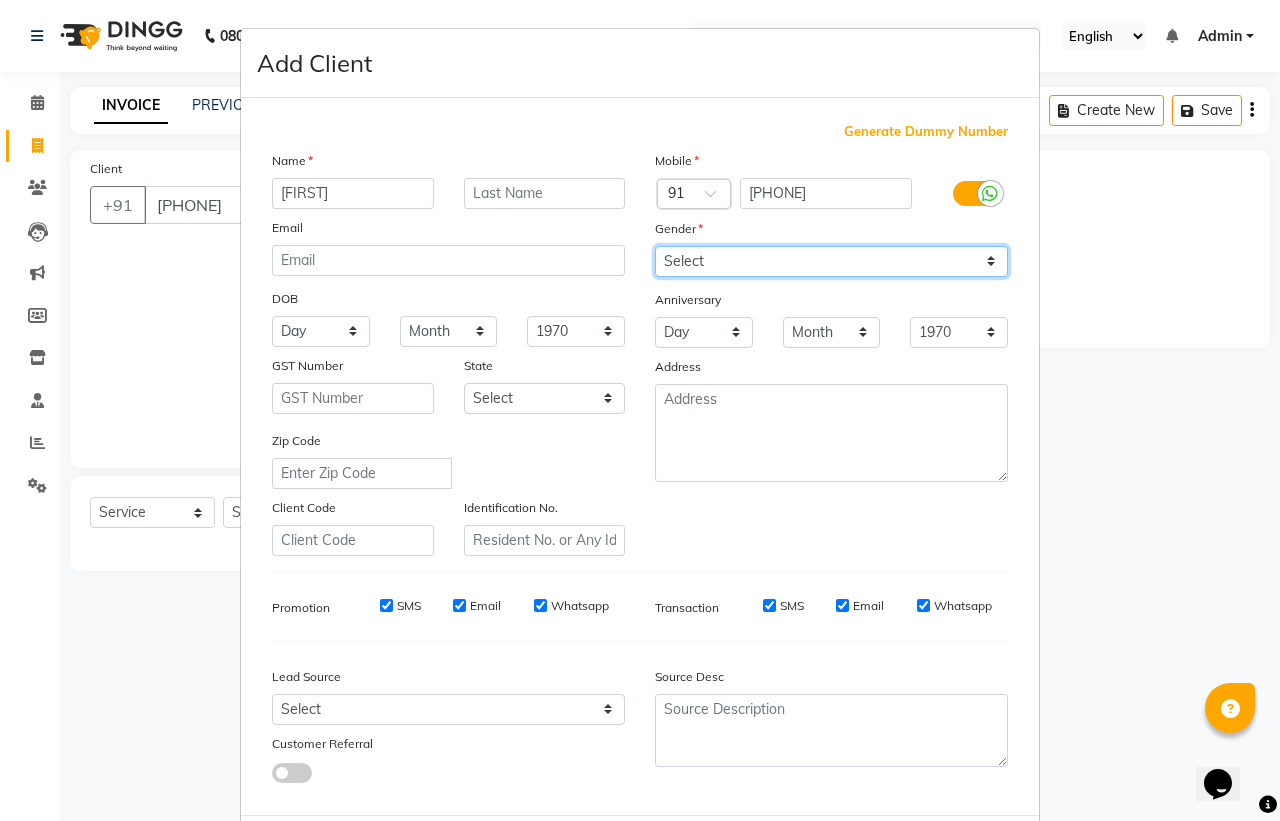 select on "male" 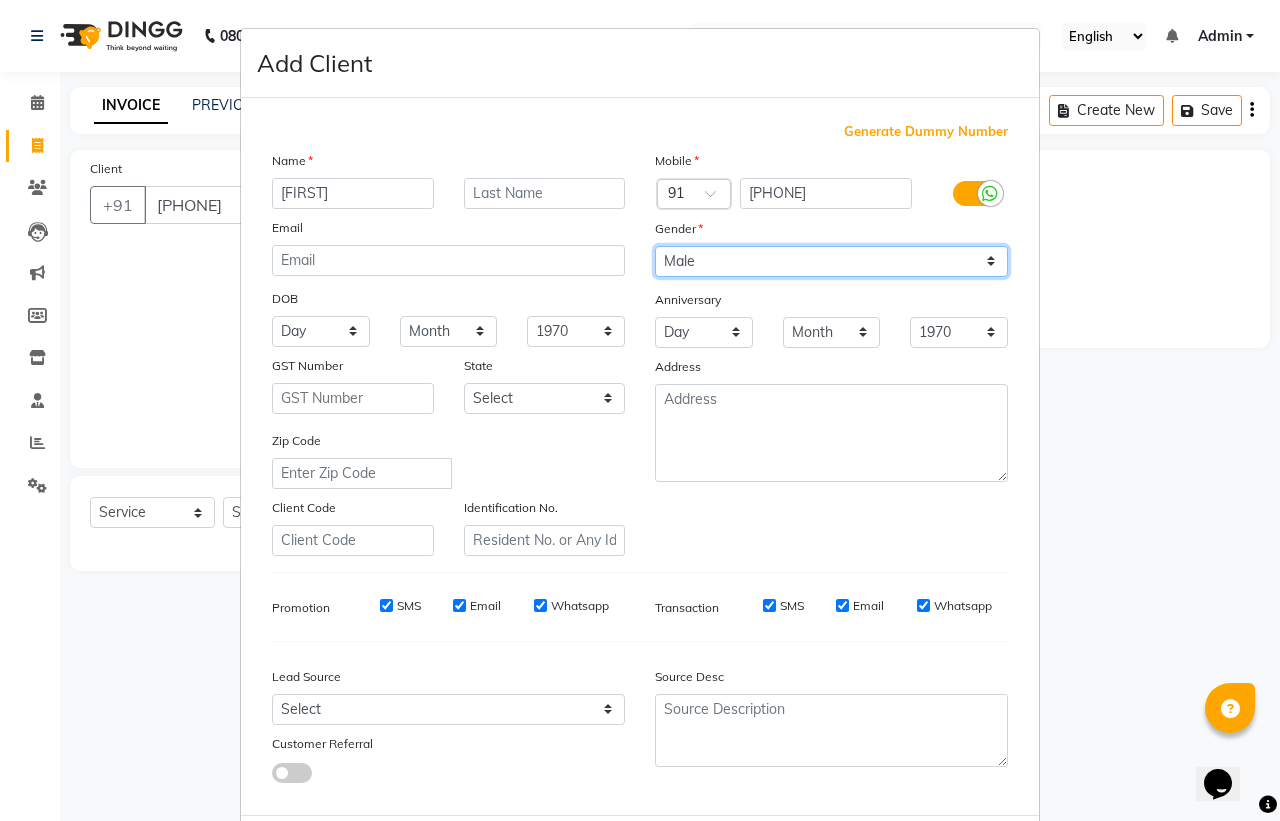 click on "Select Male Female Other Prefer Not To Say" at bounding box center (831, 261) 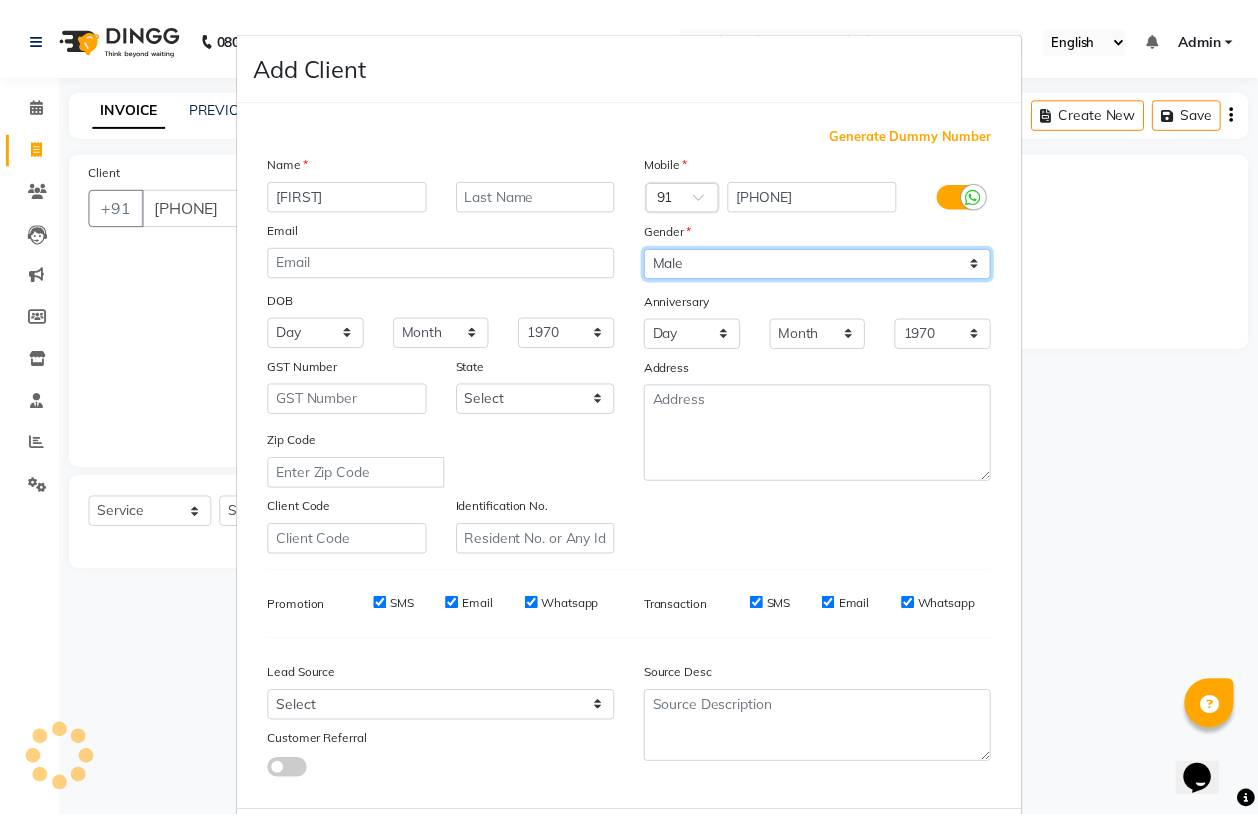 scroll, scrollTop: 95, scrollLeft: 0, axis: vertical 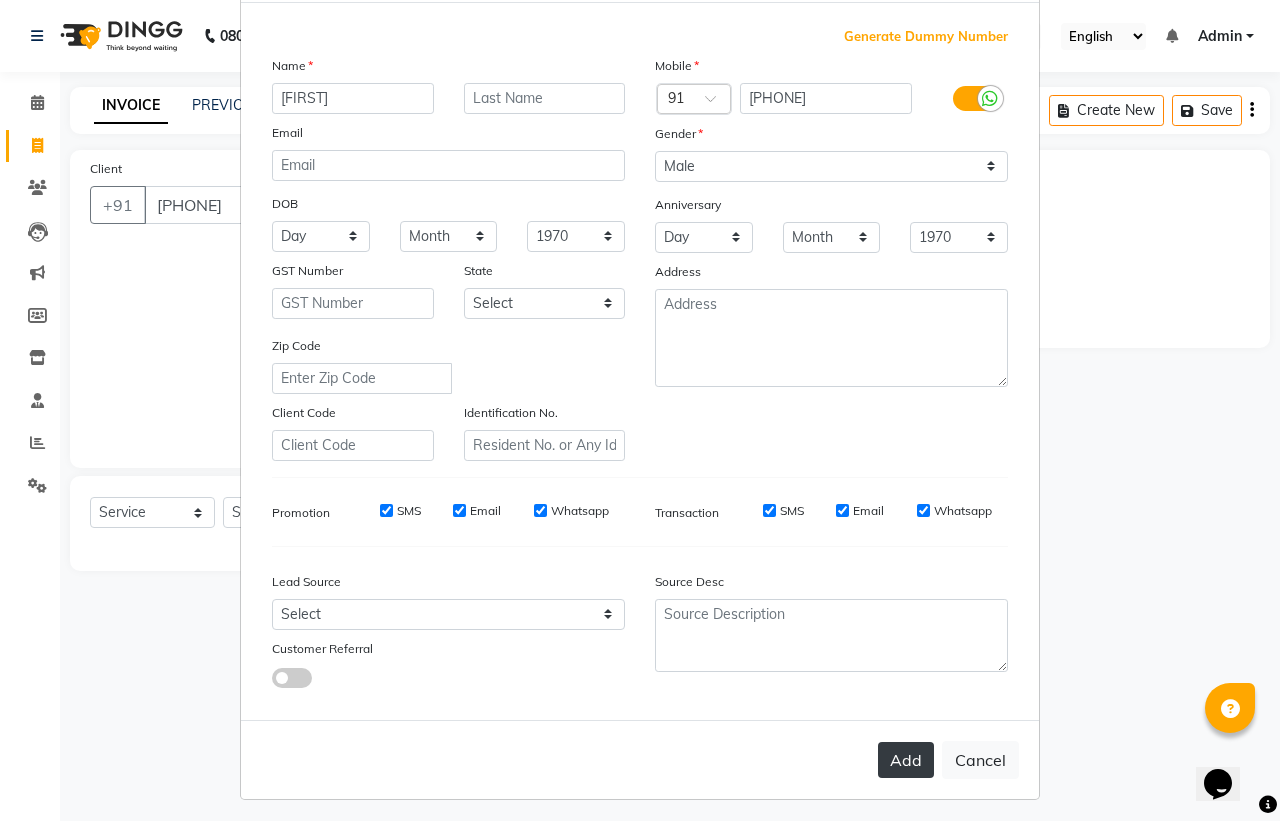 click on "Add" at bounding box center (906, 760) 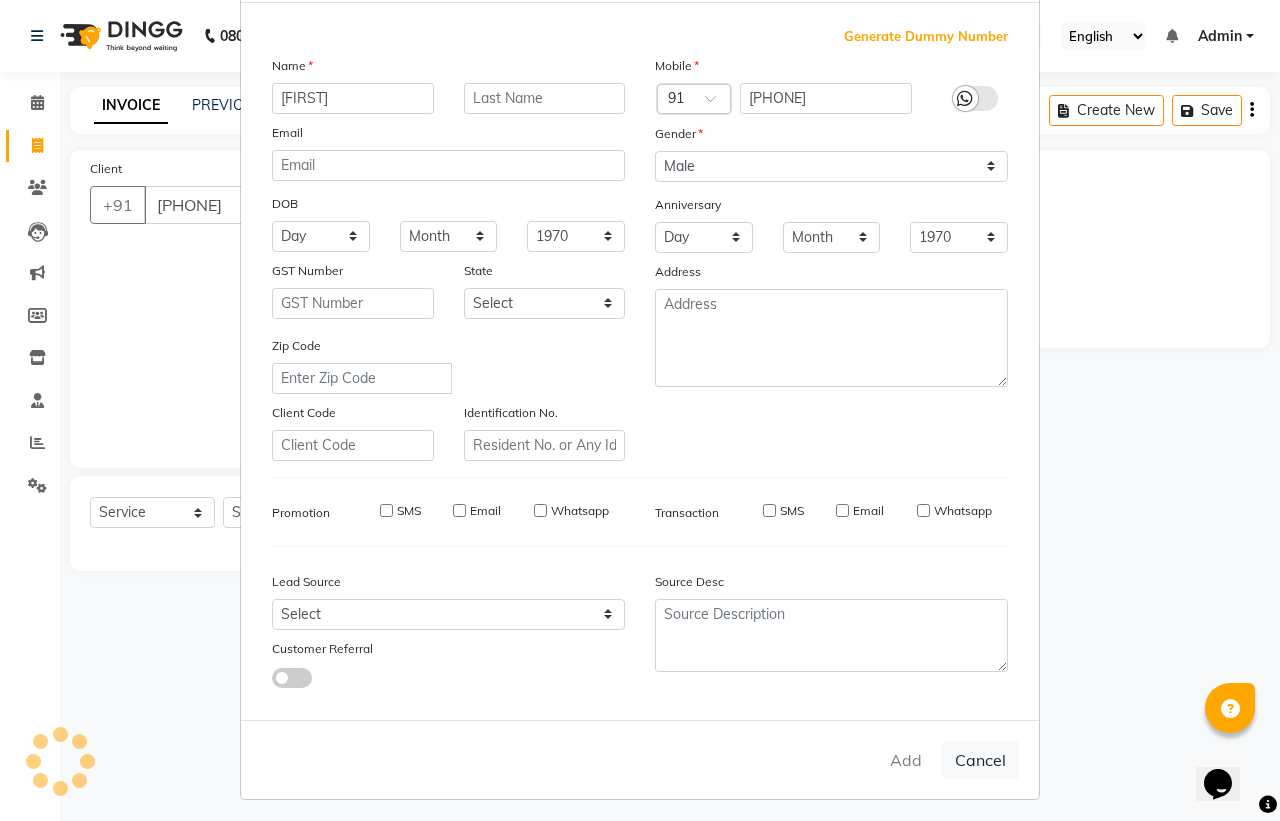 type 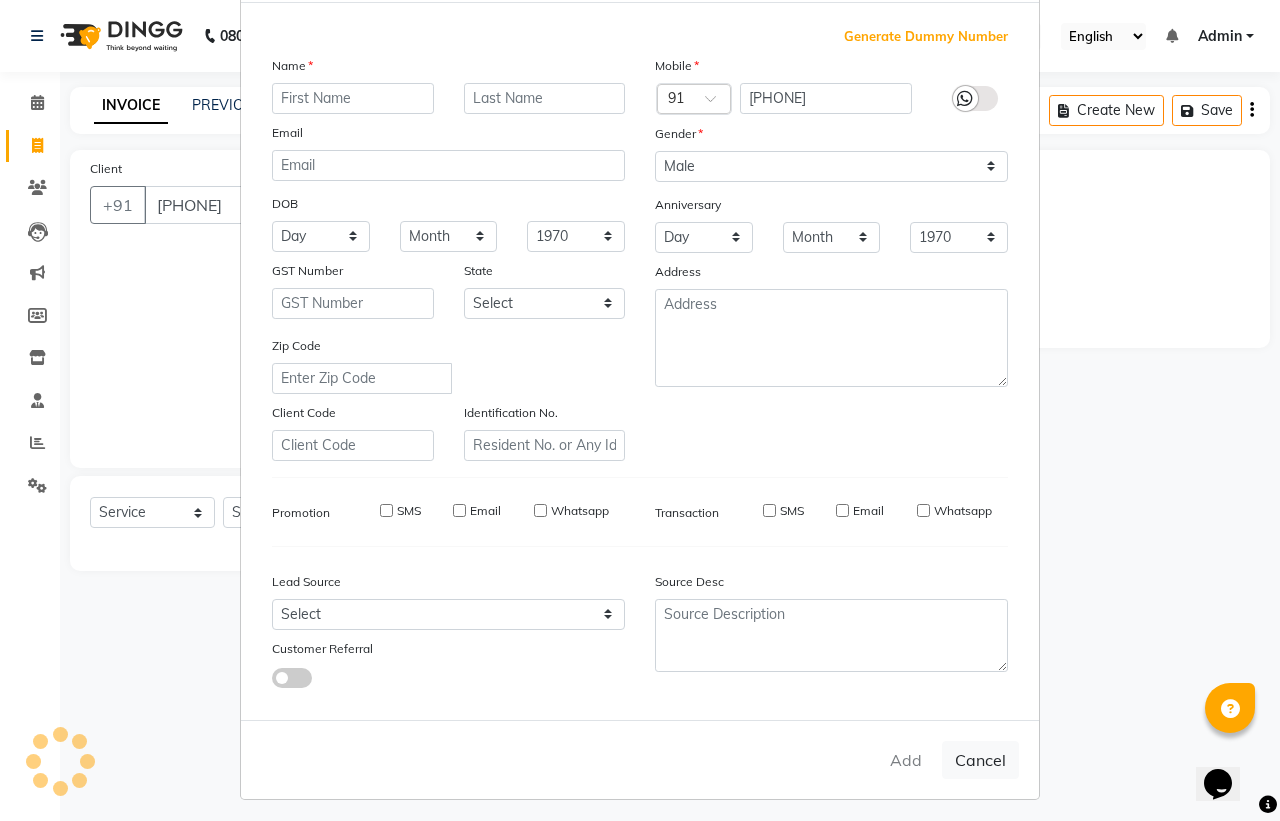 select 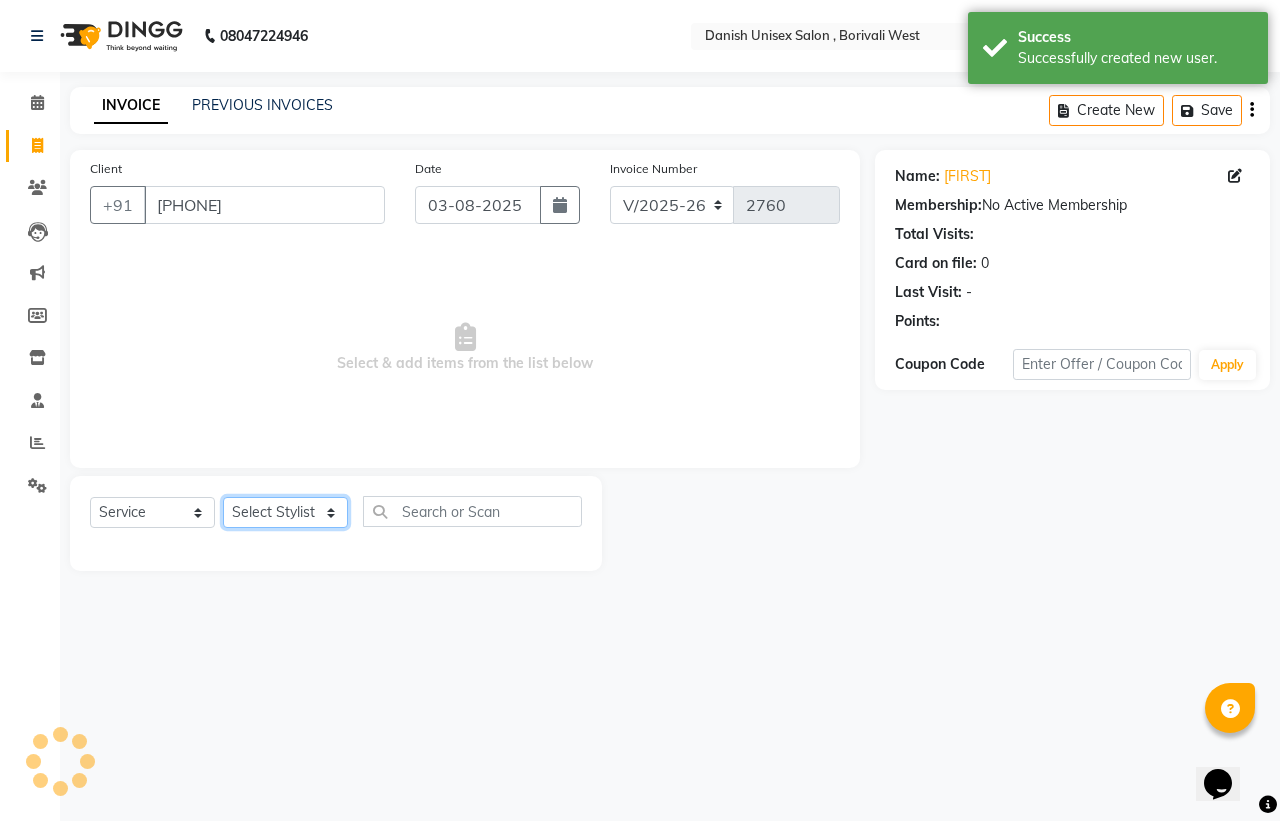 click on "Select Stylist Bhim Shing firoz alam Juber shaikh kajal Lubna Sayyad Nikhil Sharma Nikita Niraj Kanojiya Niyaz Salmani Pooja Yadav Riddhi Sabil salmani sapna" 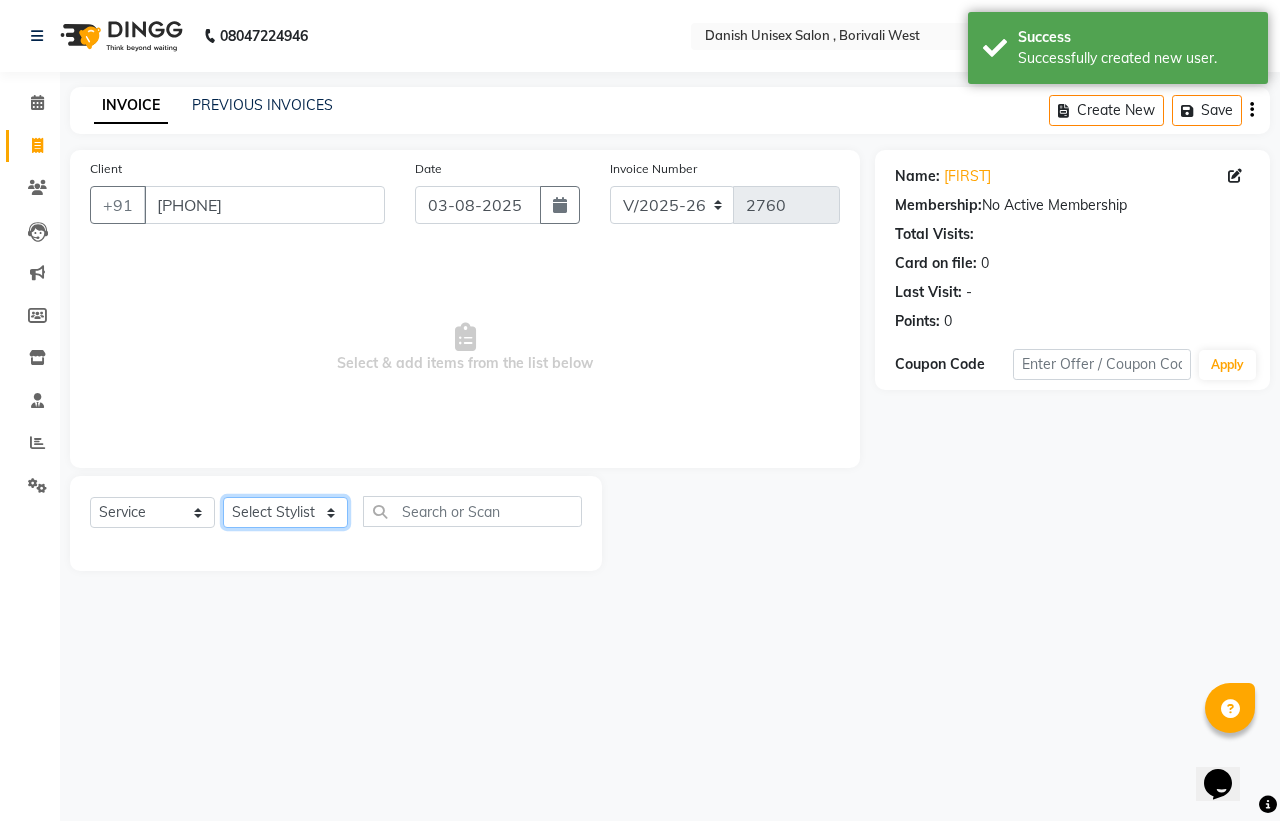 select on "63506" 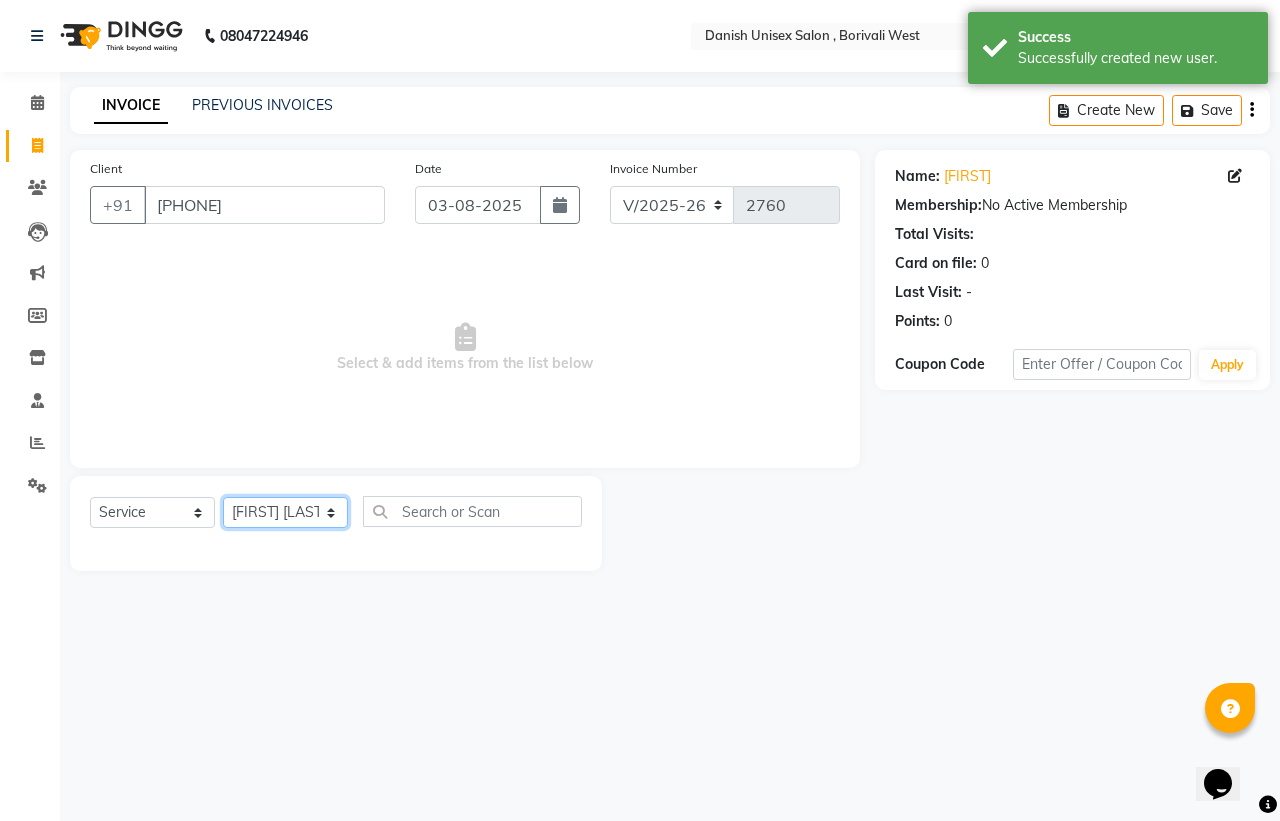 click on "Select Stylist Bhim Shing firoz alam Juber shaikh kajal Lubna Sayyad Nikhil Sharma Nikita Niraj Kanojiya Niyaz Salmani Pooja Yadav Riddhi Sabil salmani sapna" 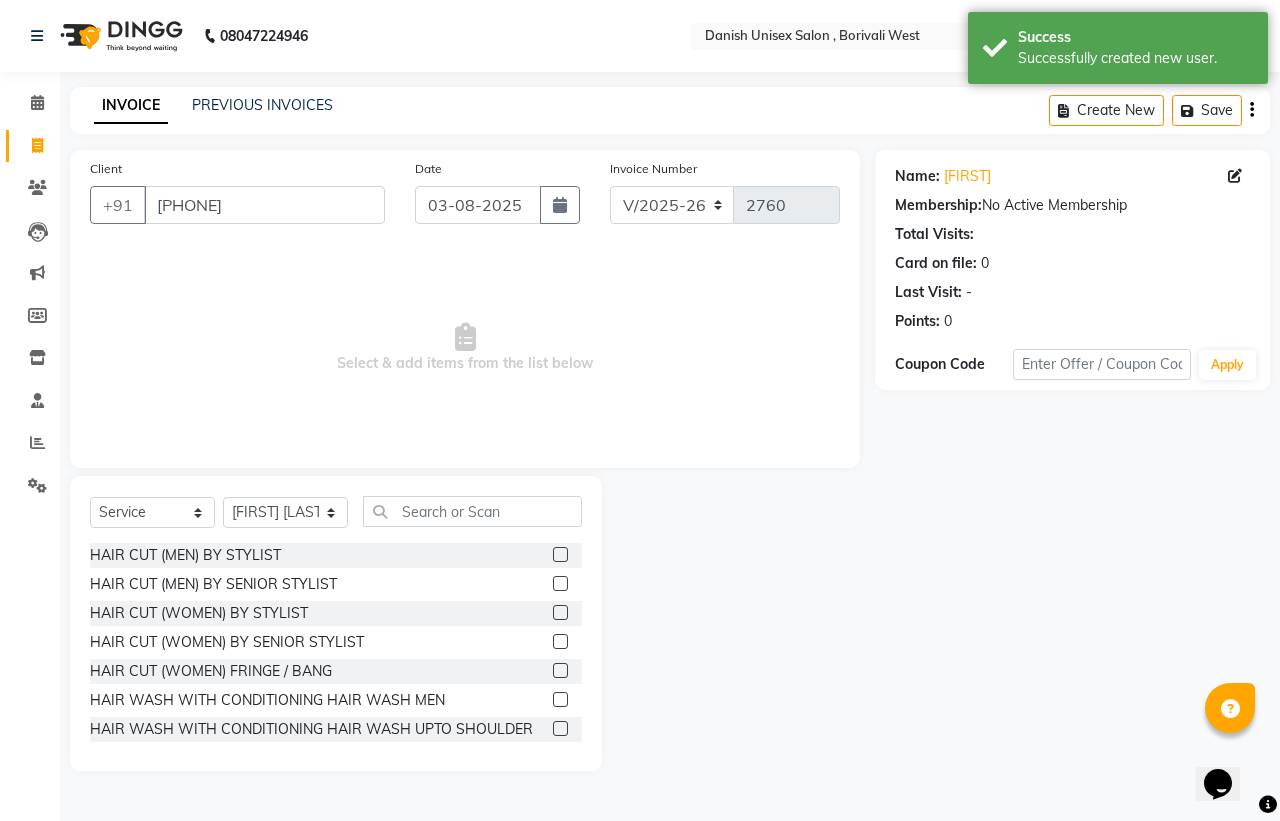 click 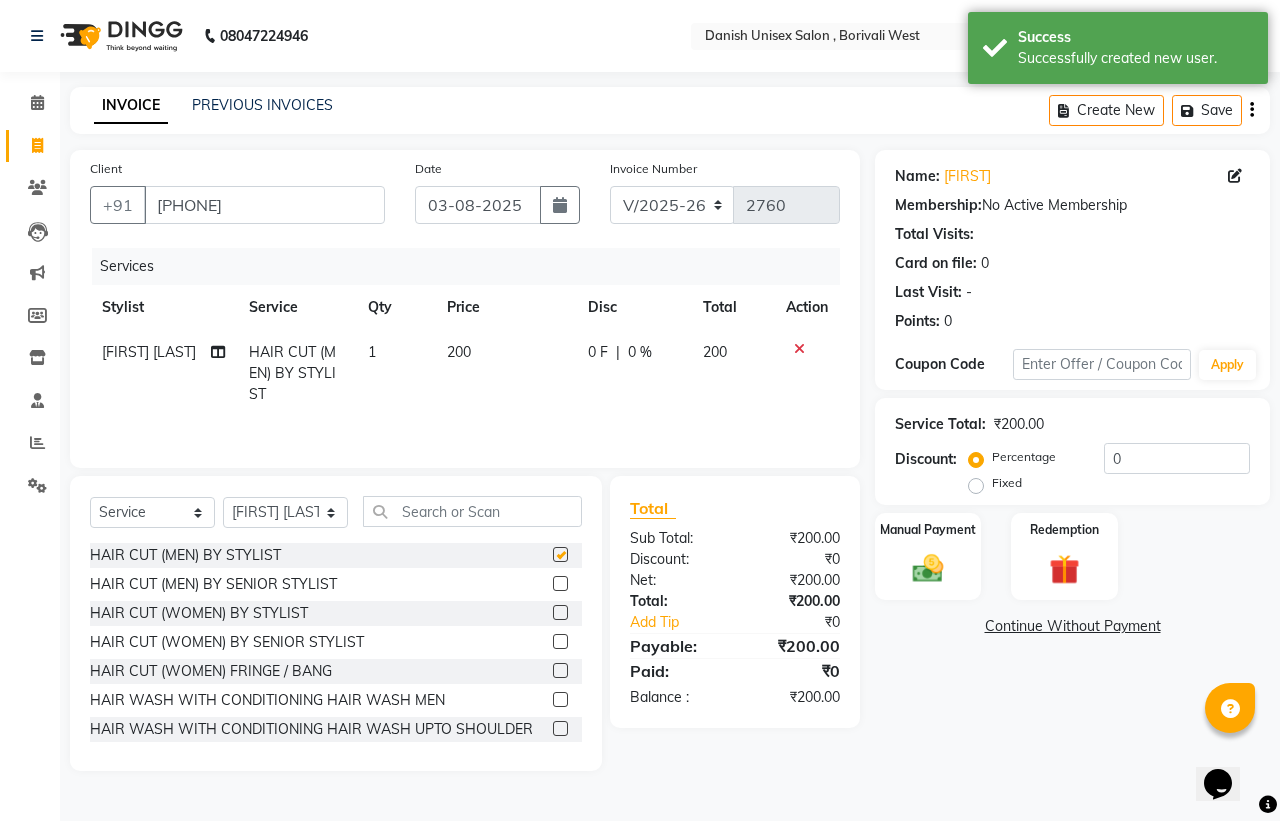 checkbox on "false" 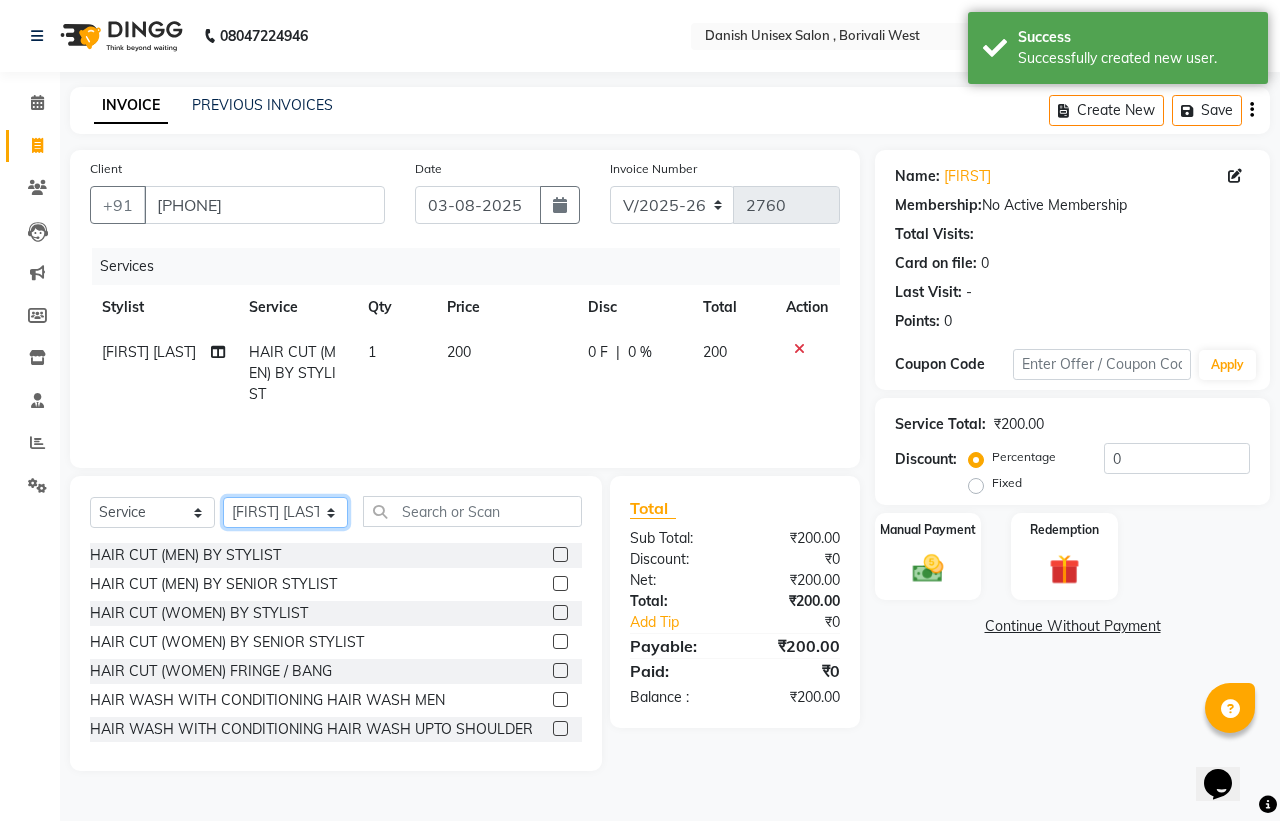 click on "Select Stylist Bhim Shing firoz alam Juber shaikh kajal Lubna Sayyad Nikhil Sharma Nikita Niraj Kanojiya Niyaz Salmani Pooja Yadav Riddhi Sabil salmani sapna" 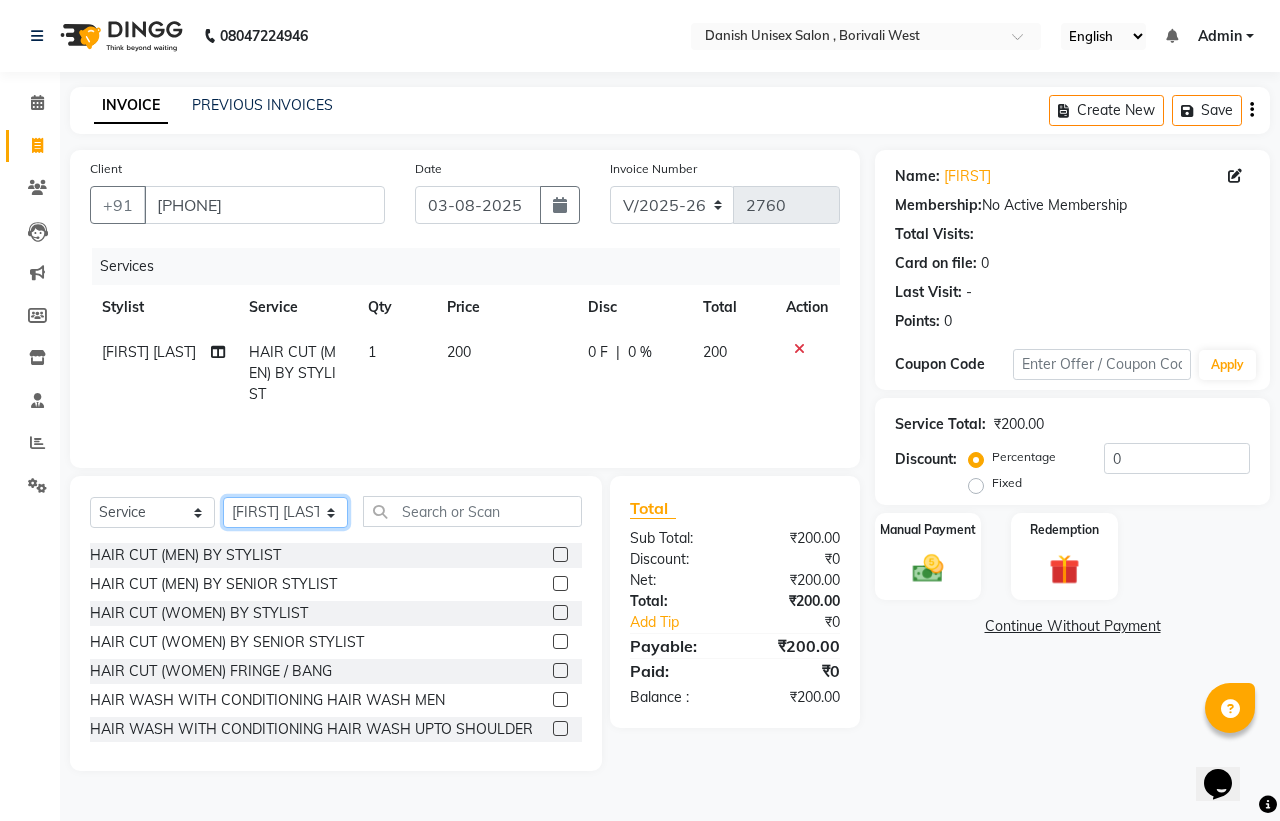 select on "57771" 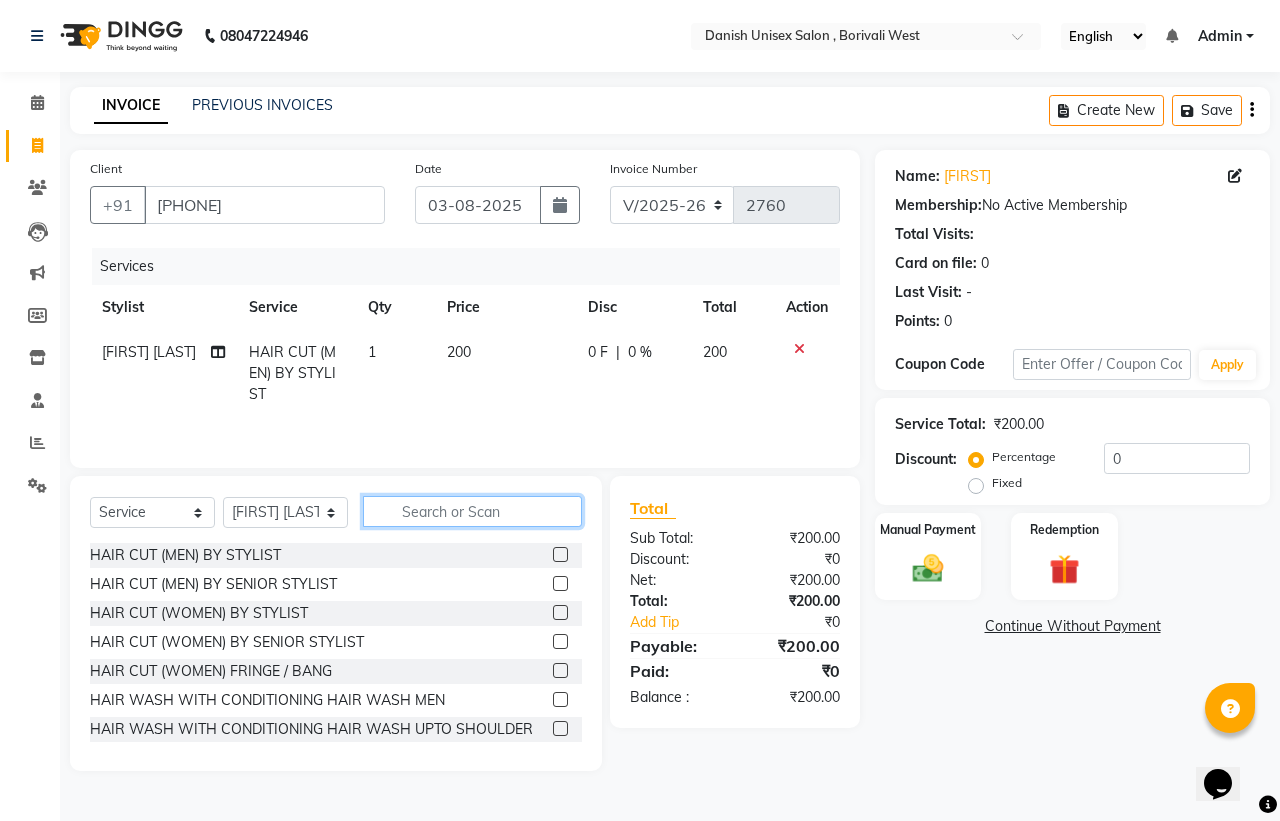 click 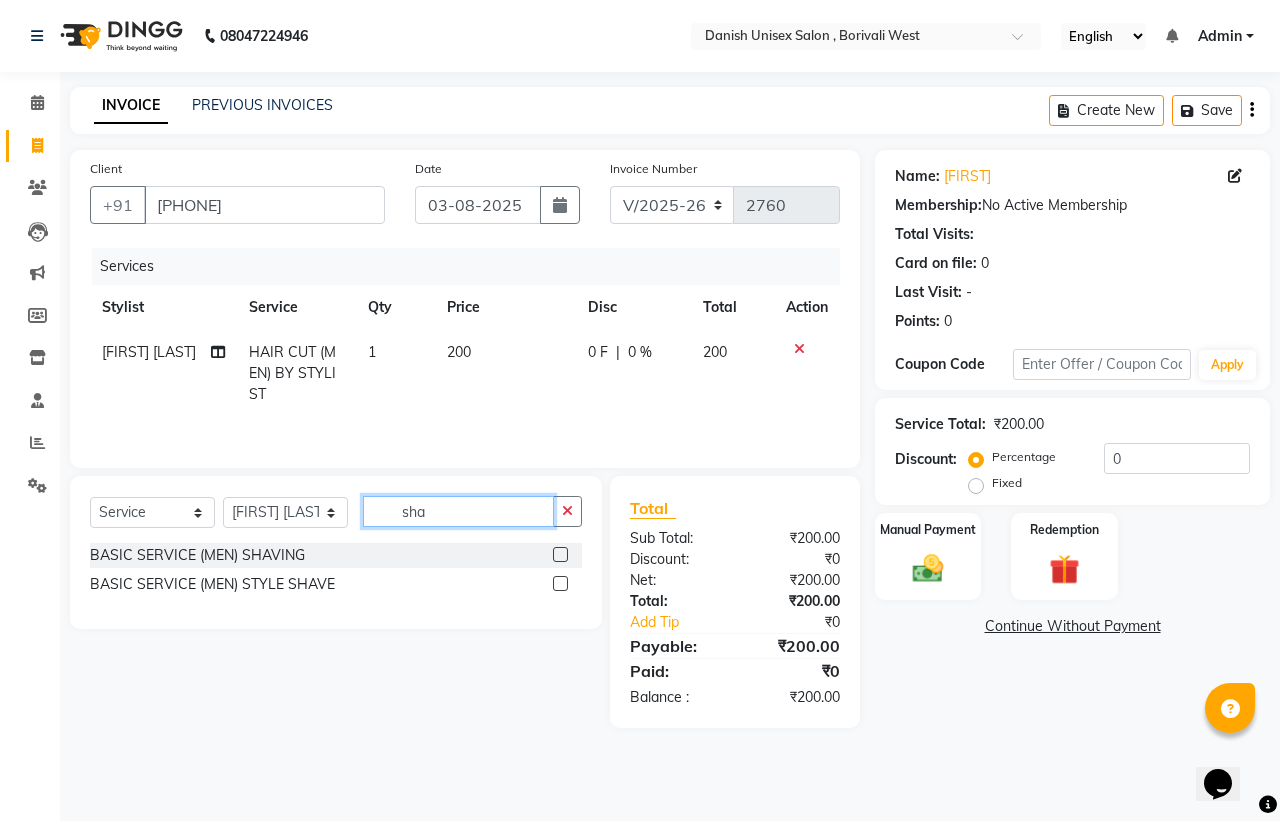 type on "sha" 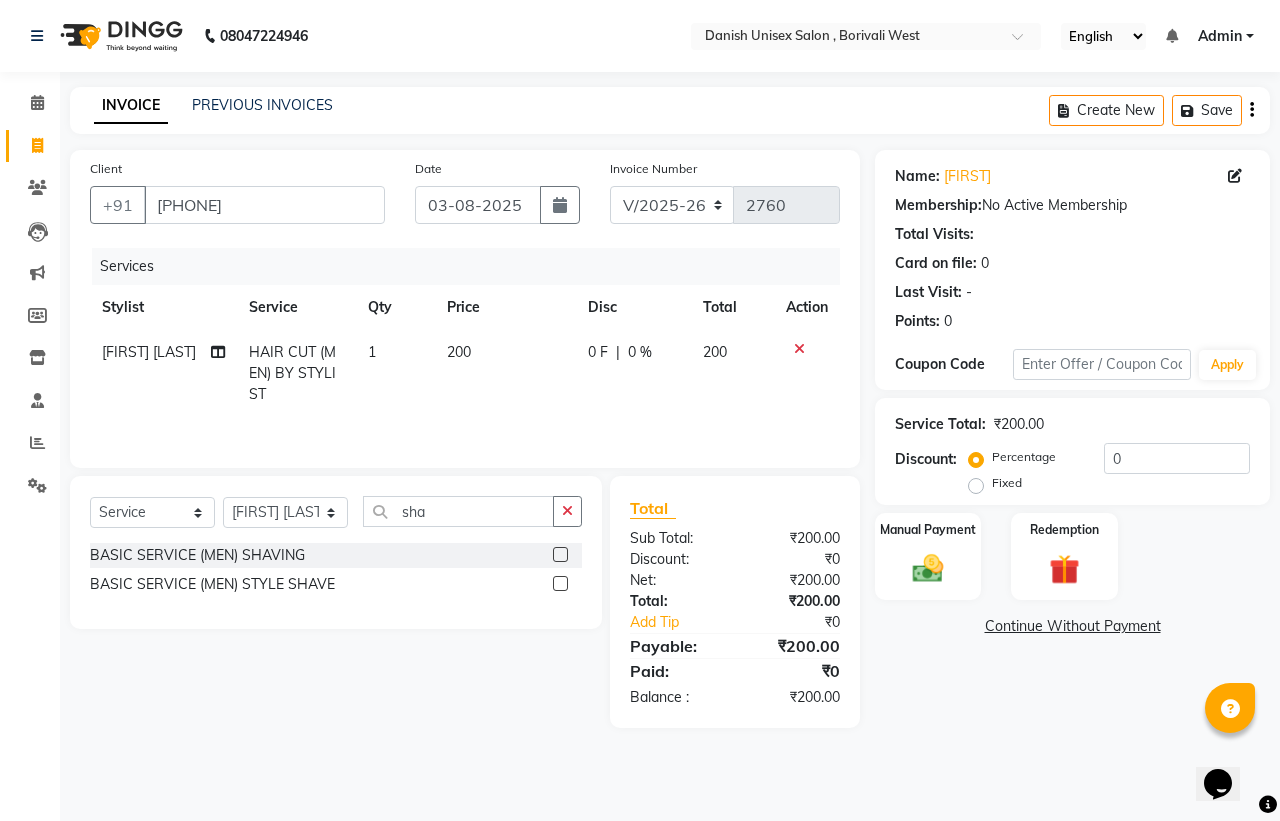 click 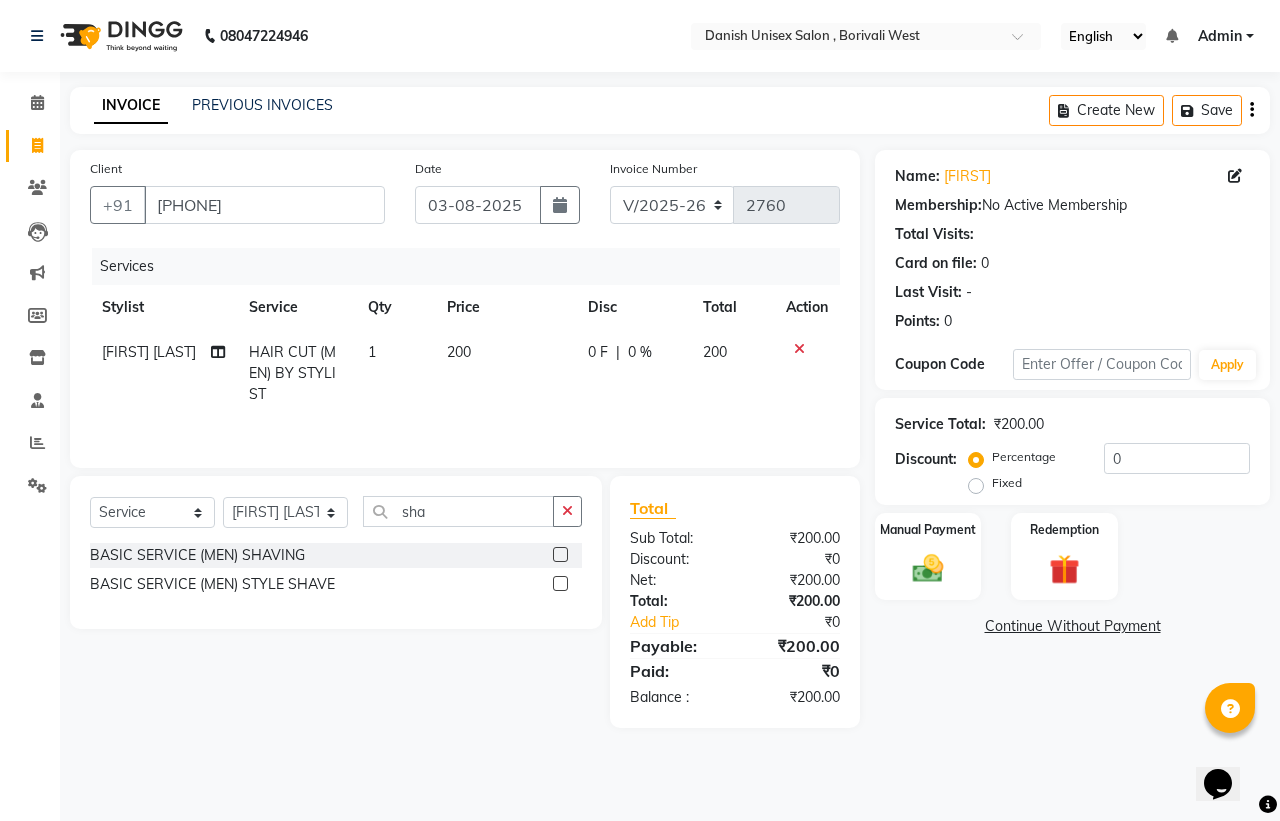 click at bounding box center [559, 555] 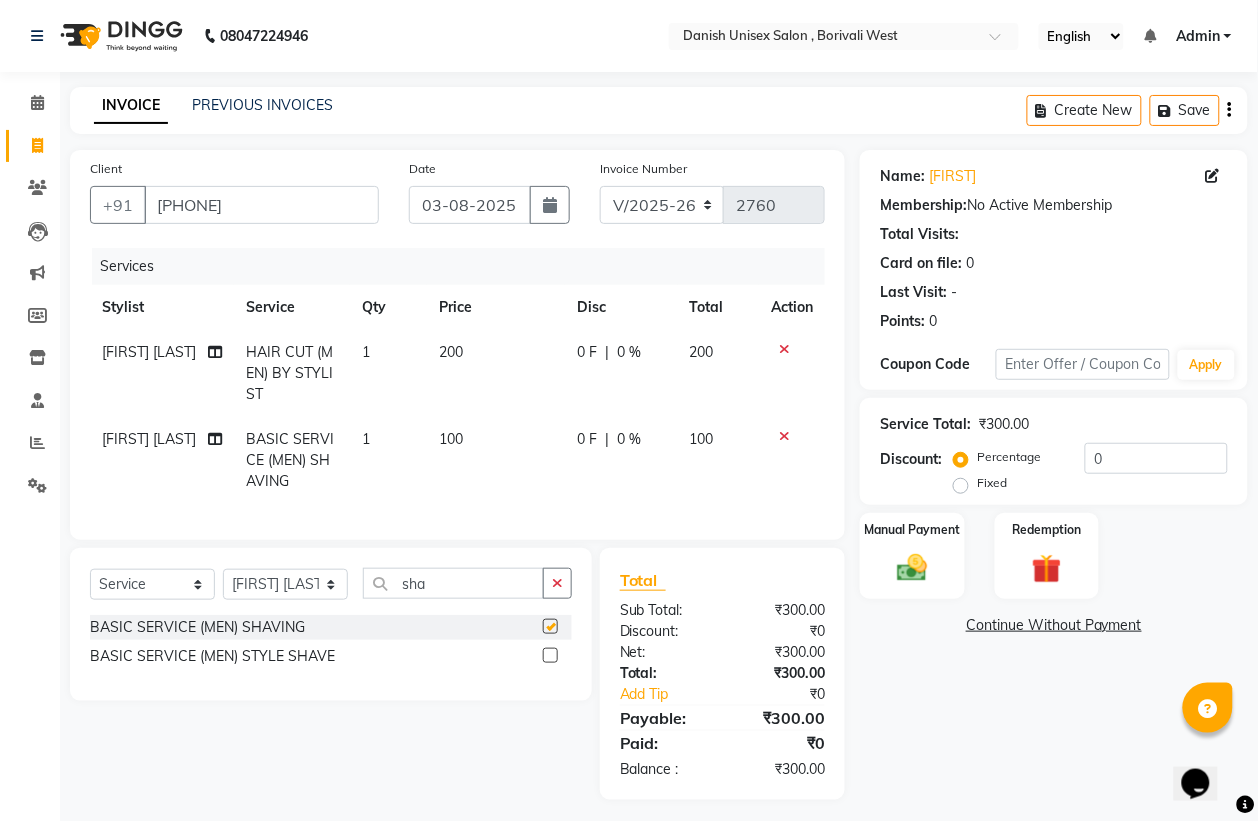 checkbox on "false" 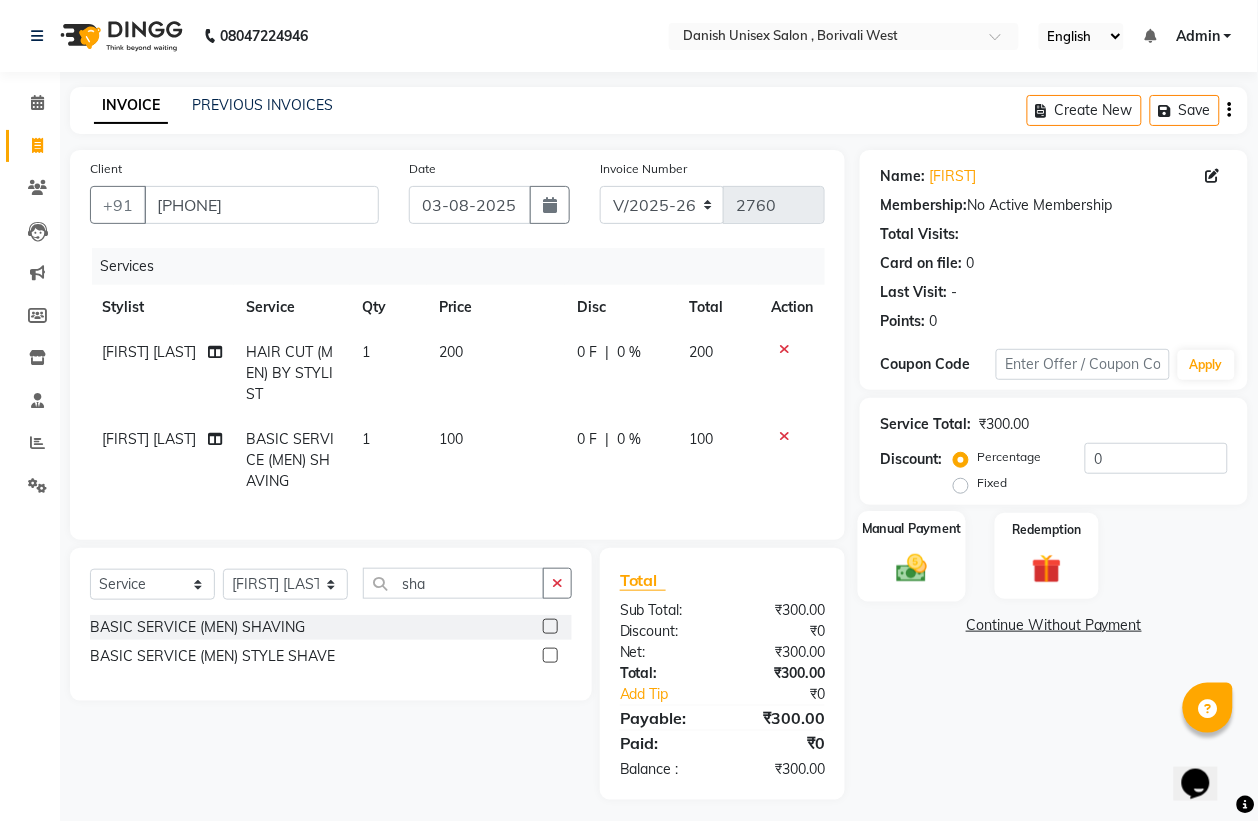 click on "Manual Payment" 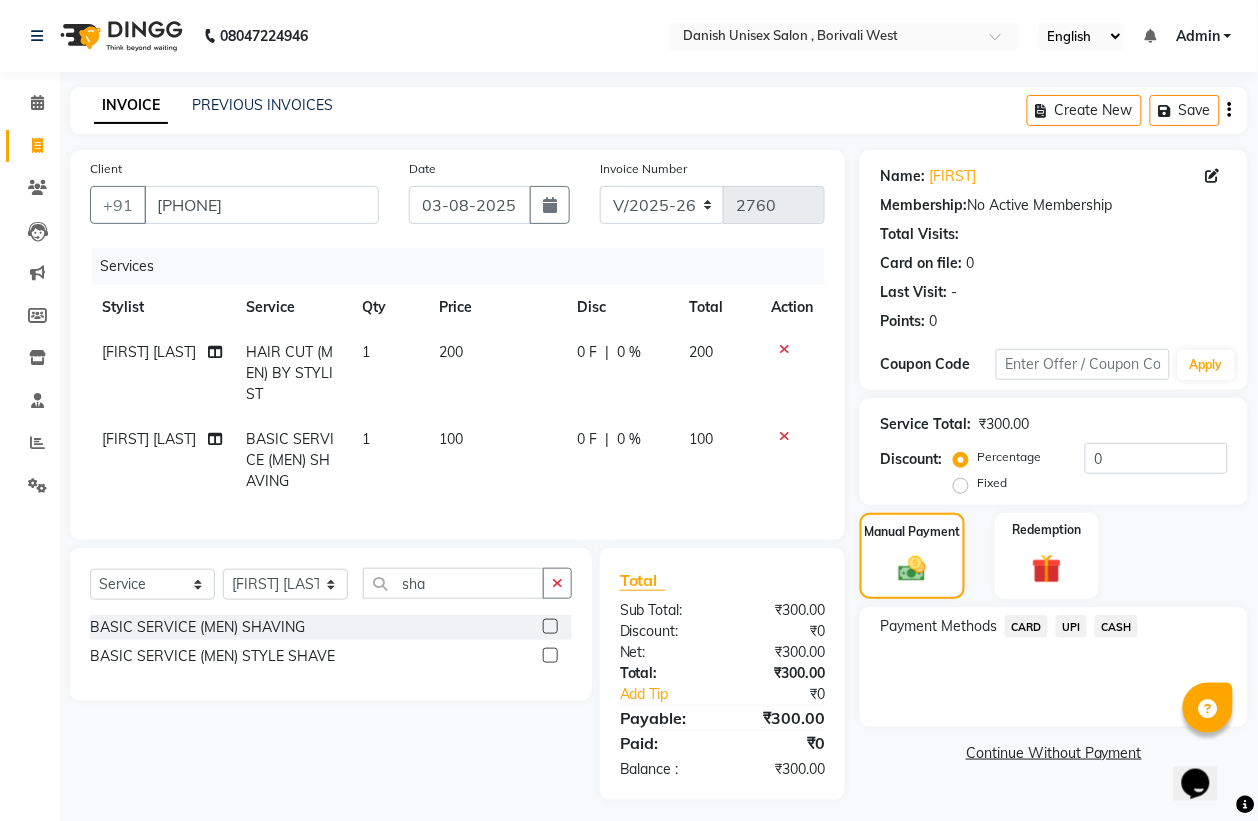 click on "UPI" 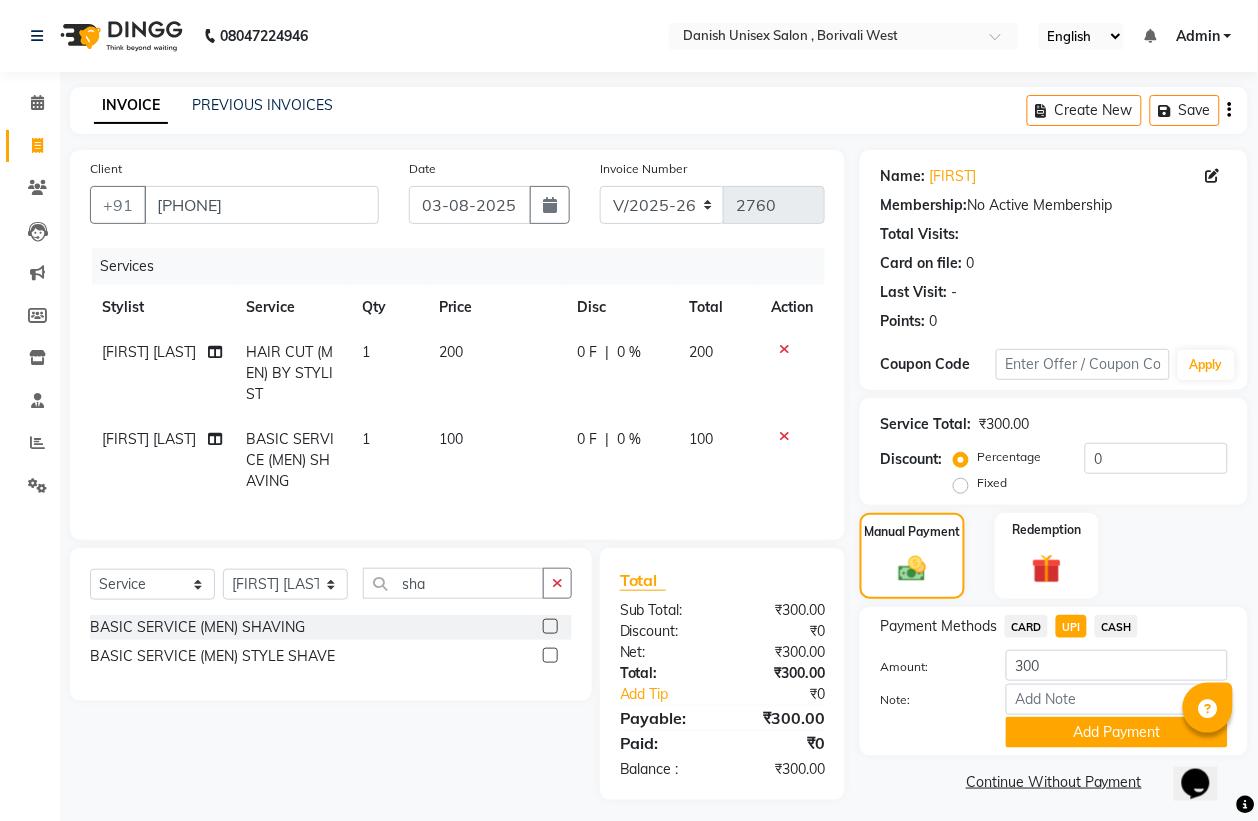 scroll, scrollTop: 30, scrollLeft: 0, axis: vertical 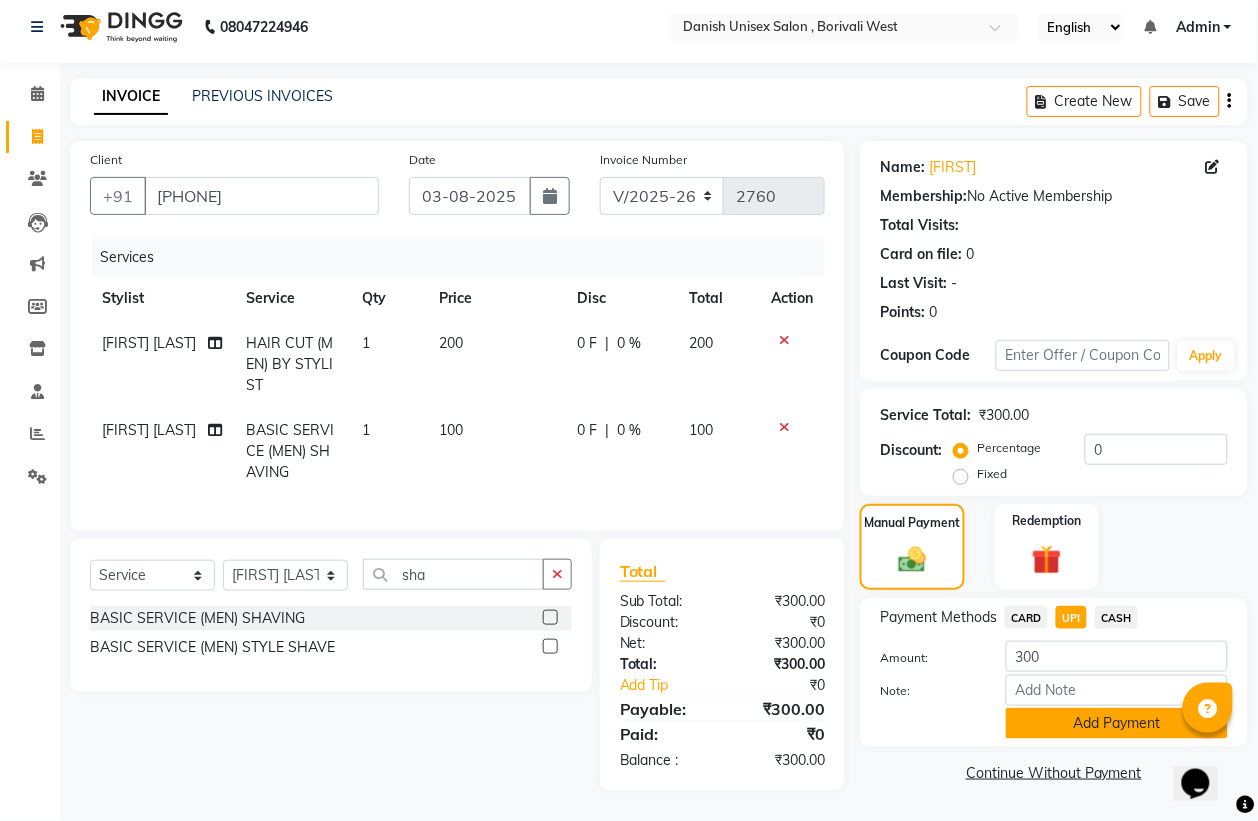 click on "Add Payment" 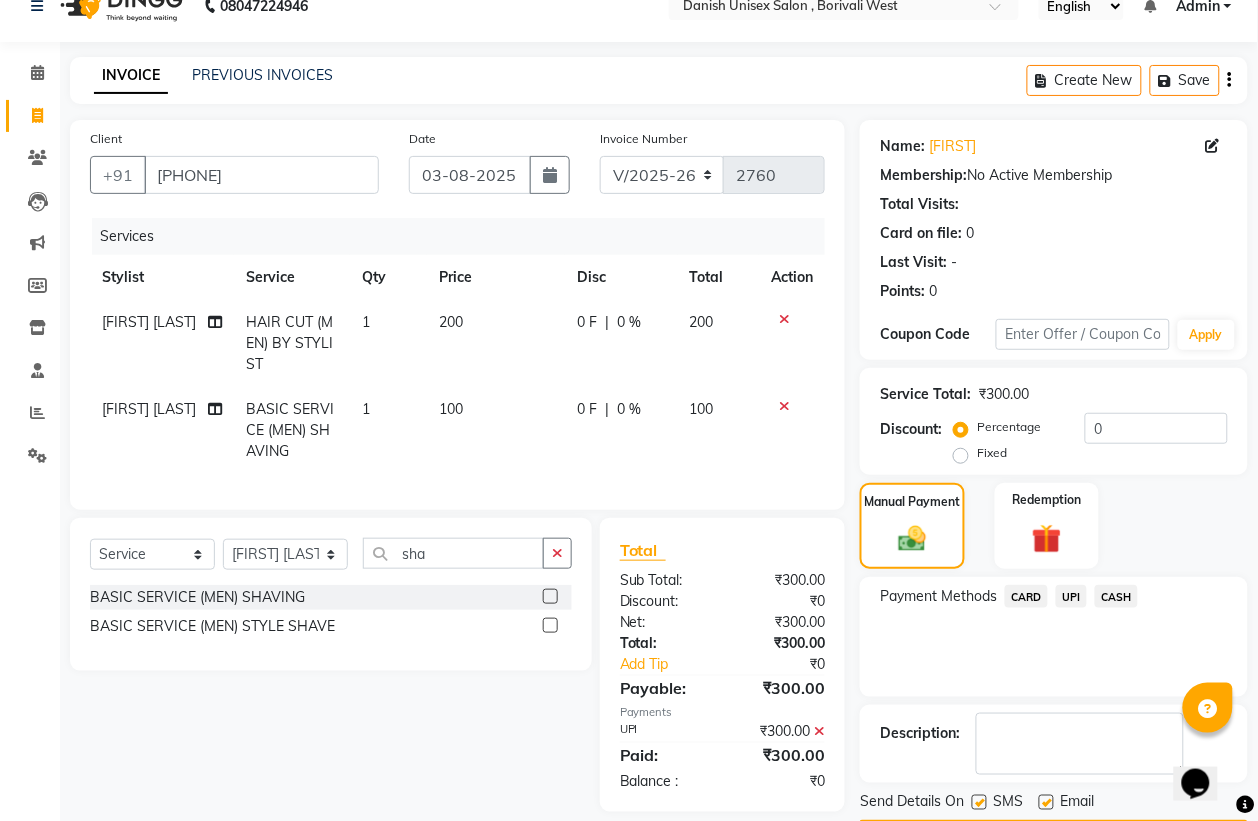 scroll, scrollTop: 91, scrollLeft: 0, axis: vertical 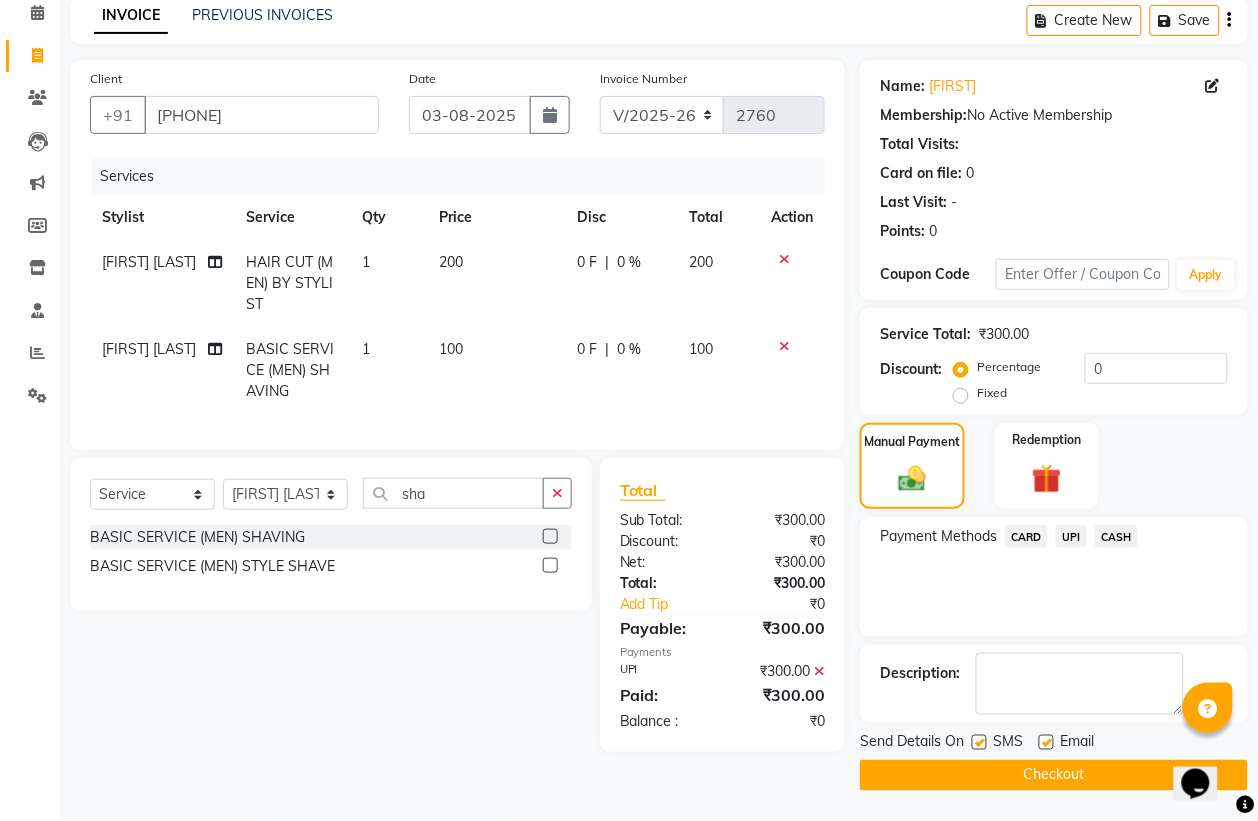 click on "Checkout" 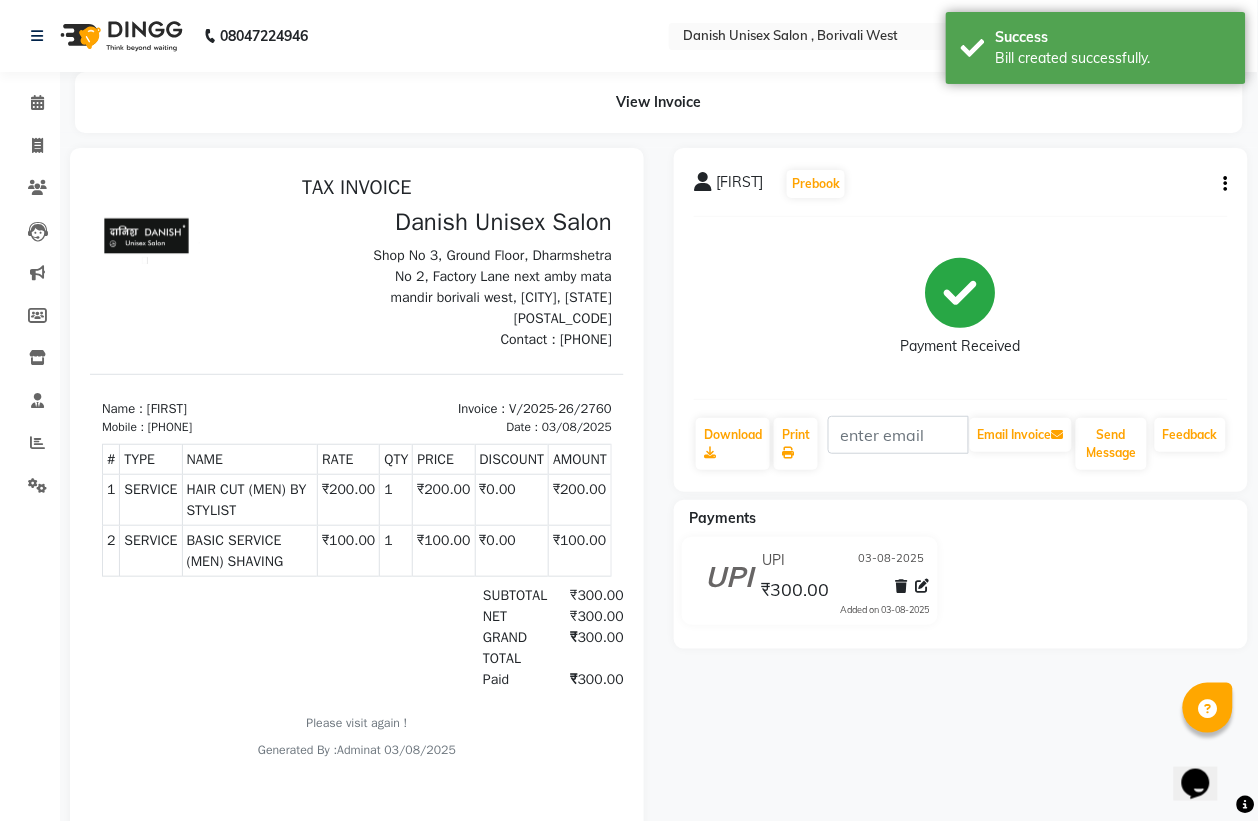 scroll, scrollTop: 0, scrollLeft: 0, axis: both 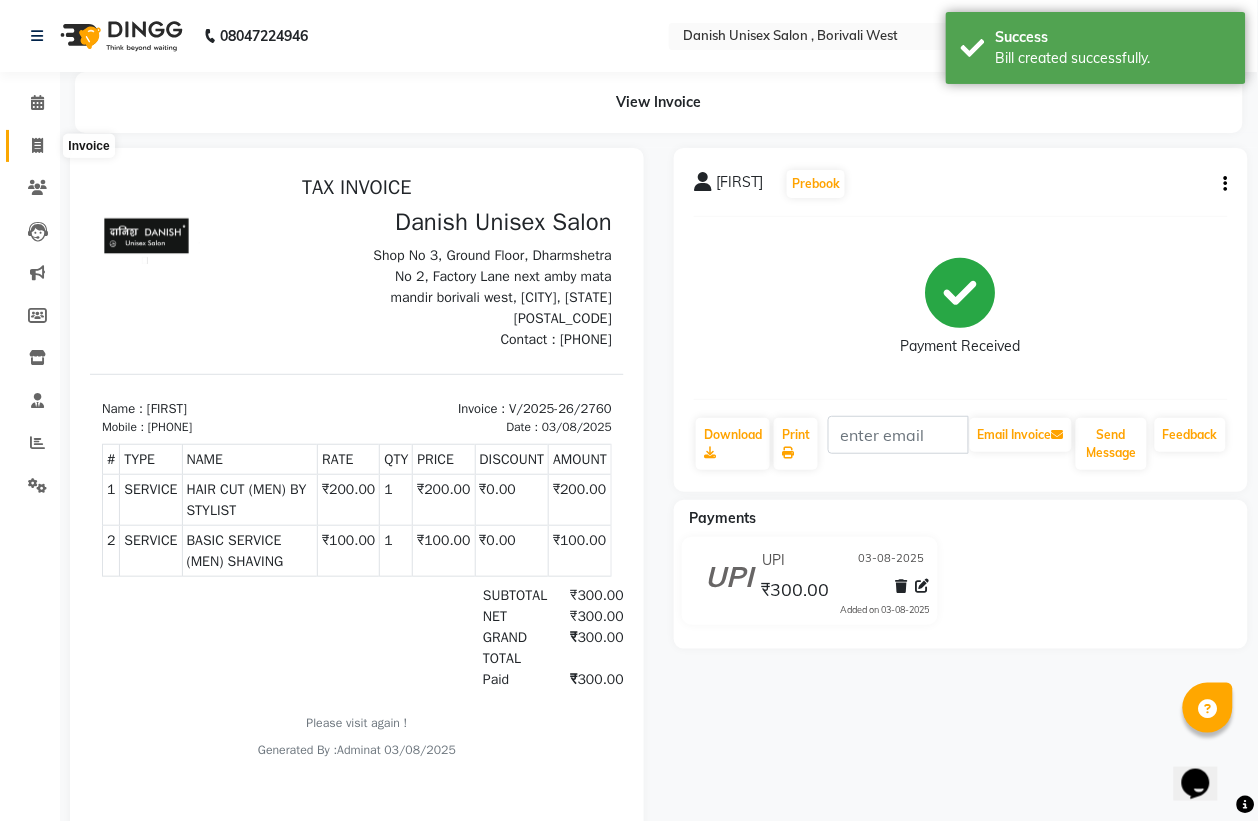 click 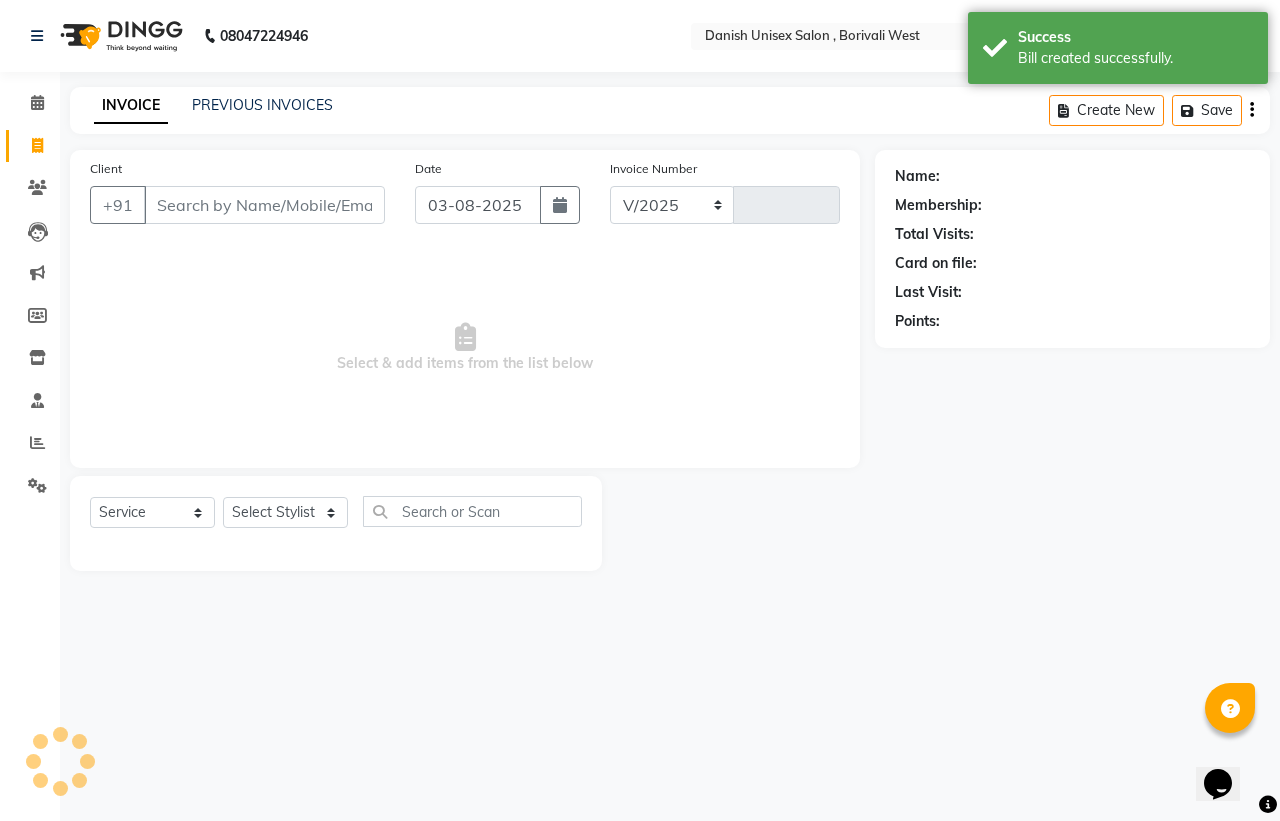 select on "6929" 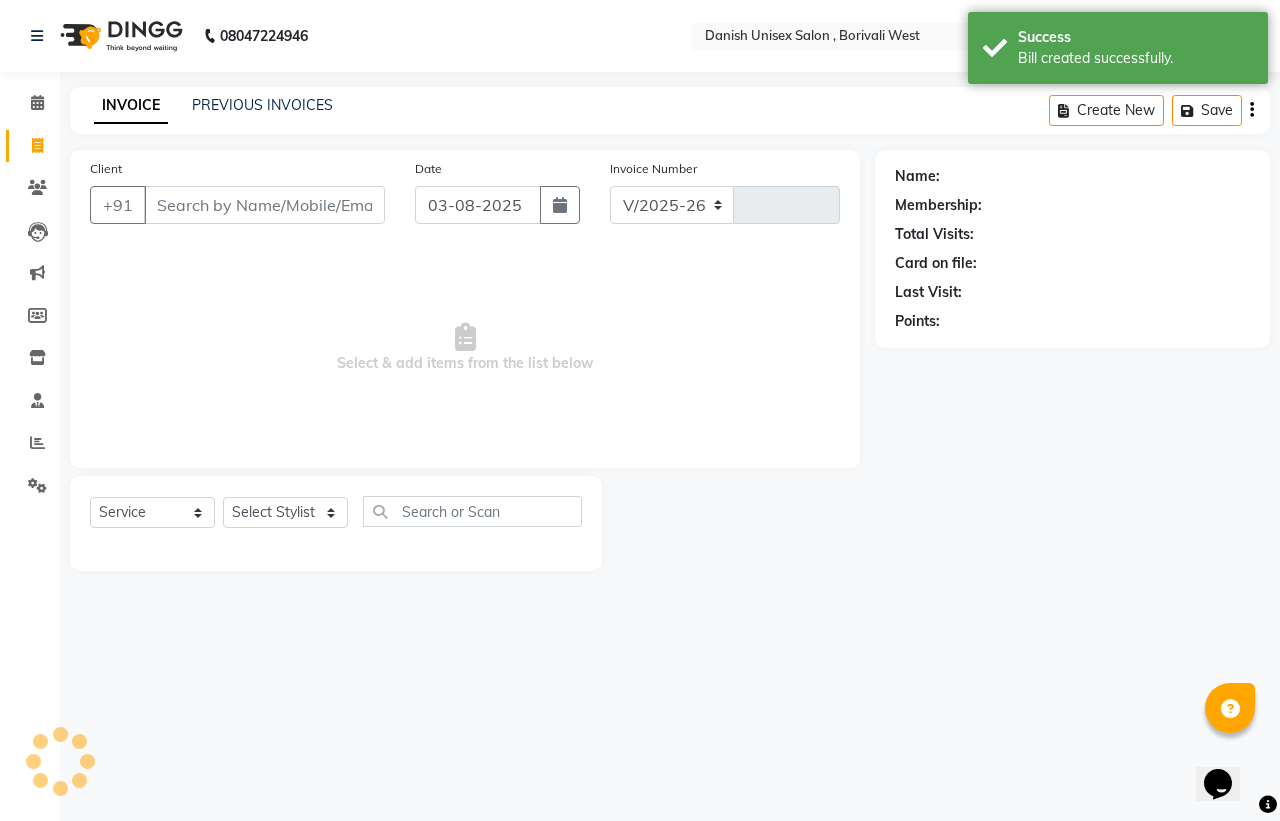 type on "2761" 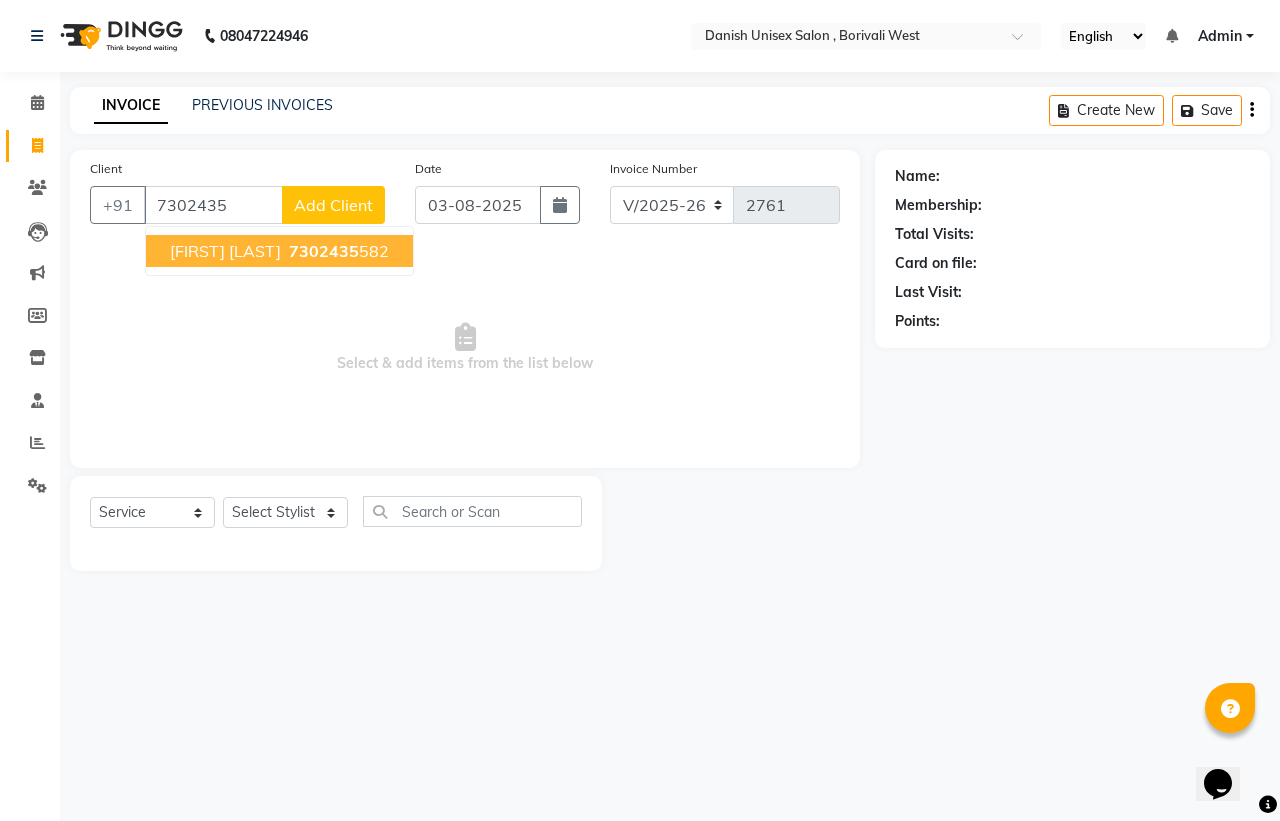 click on "7302435" at bounding box center (324, 251) 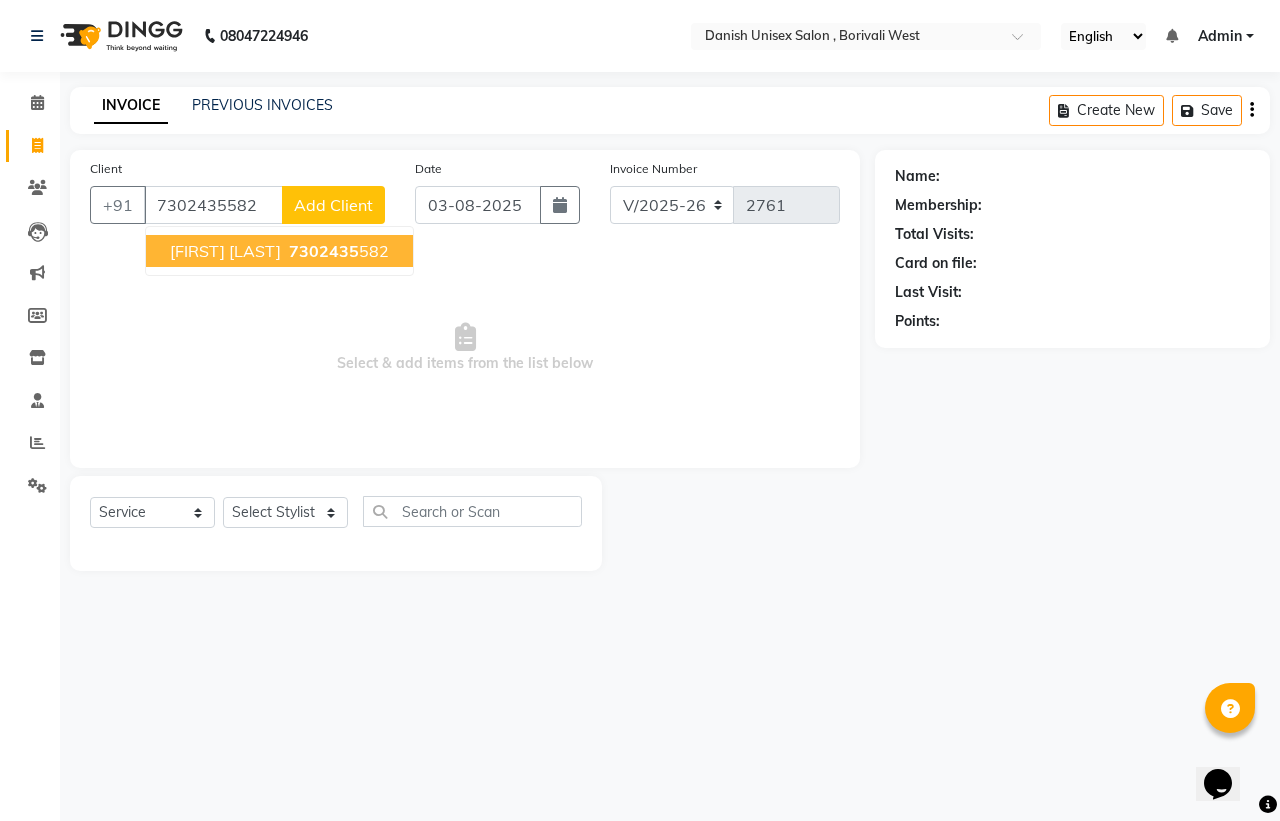 type on "7302435582" 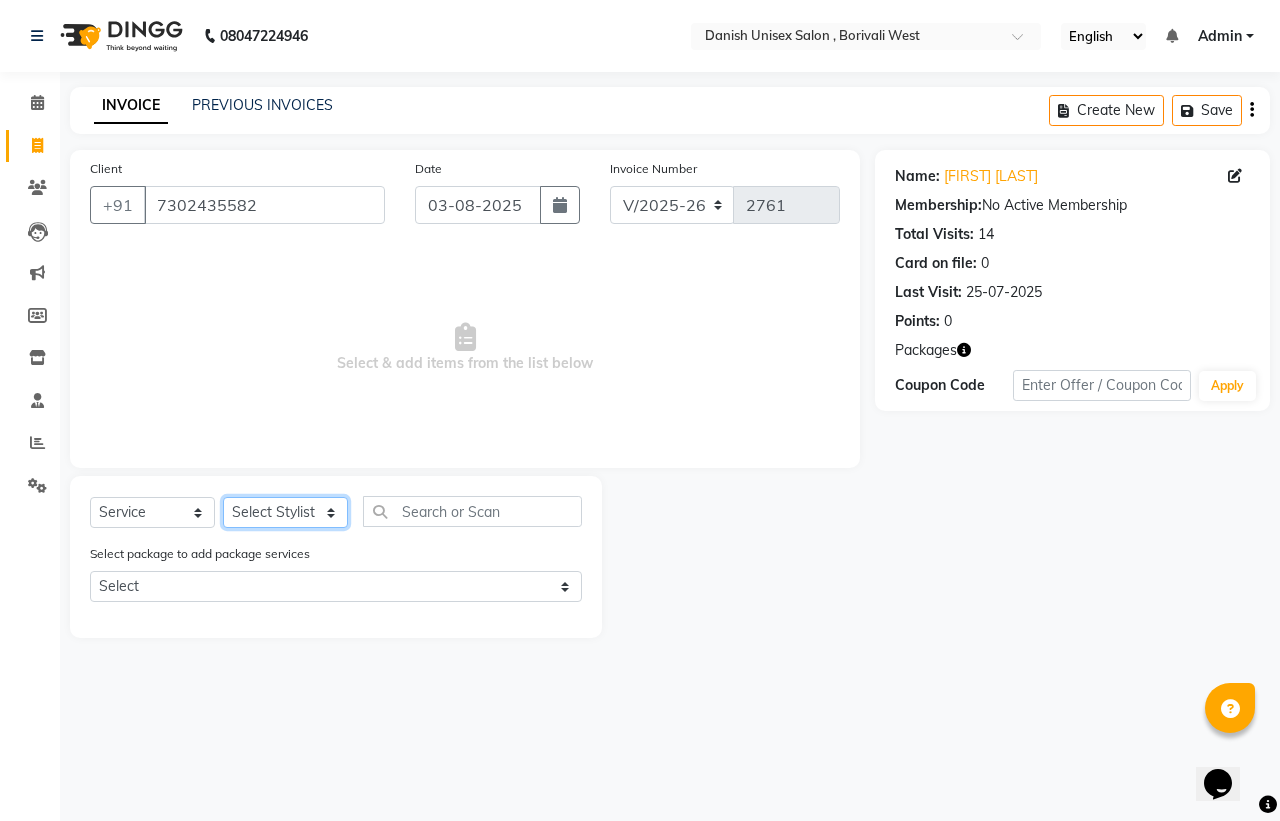 click on "Select Stylist Bhim Shing firoz alam Juber shaikh kajal Lubna Sayyad Nikhil Sharma Nikita Niraj Kanojiya Niyaz Salmani Pooja Yadav Riddhi Sabil salmani sapna" 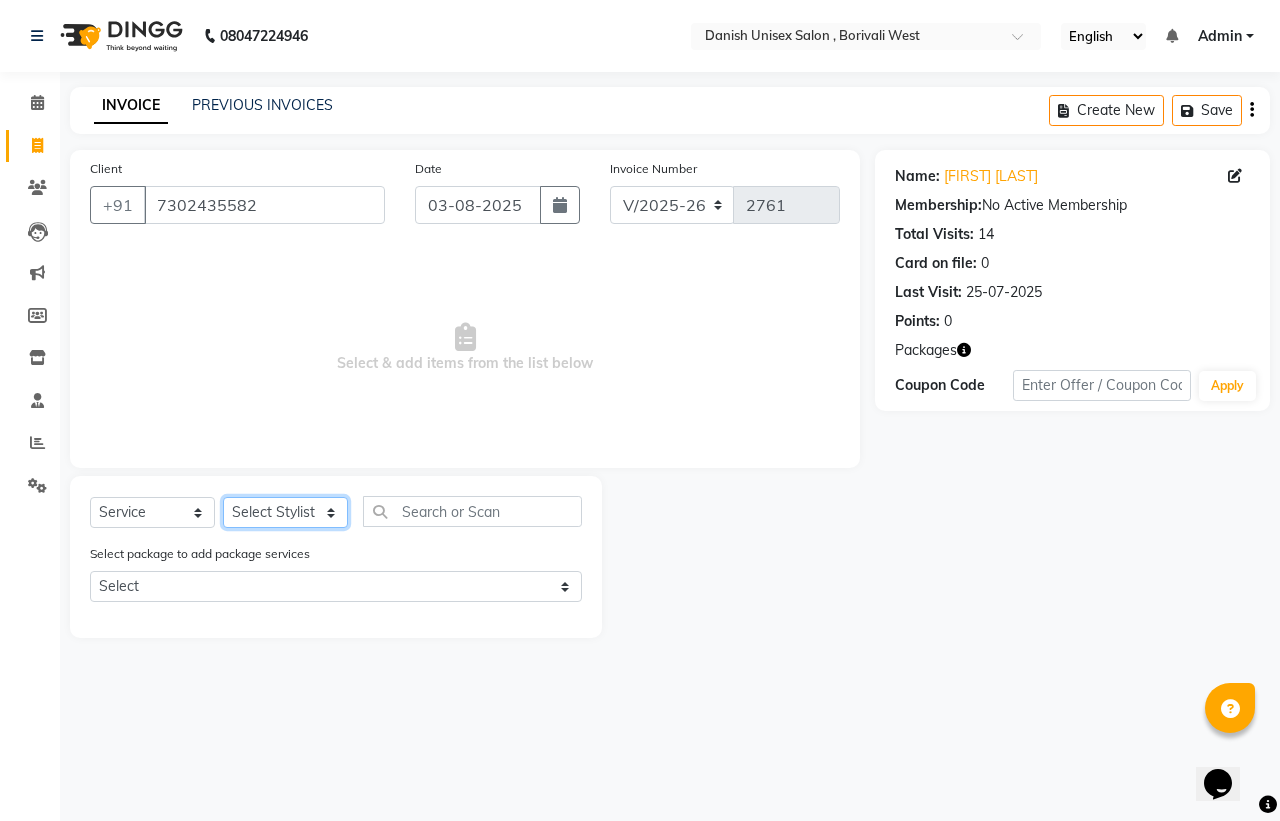 select on "57771" 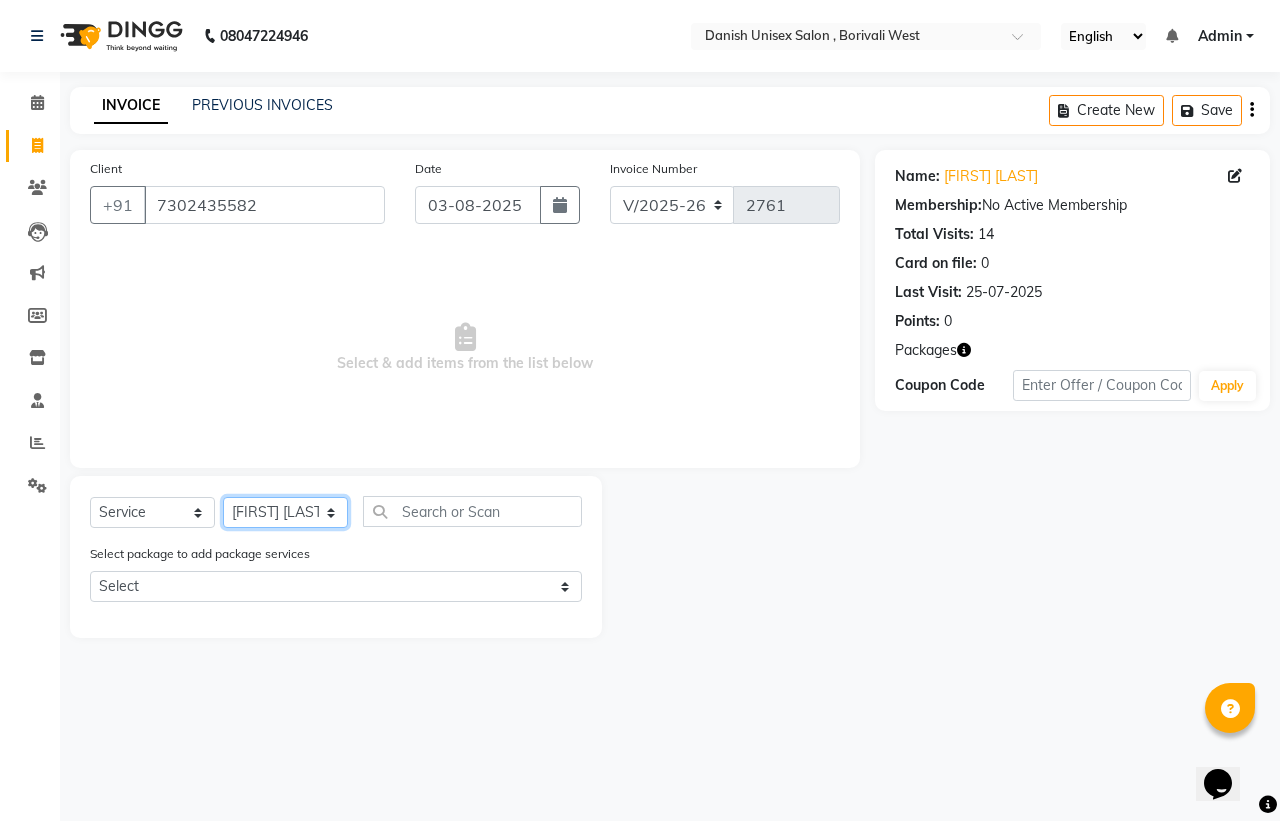 click on "Select Stylist Bhim Shing firoz alam Juber shaikh kajal Lubna Sayyad Nikhil Sharma Nikita Niraj Kanojiya Niyaz Salmani Pooja Yadav Riddhi Sabil salmani sapna" 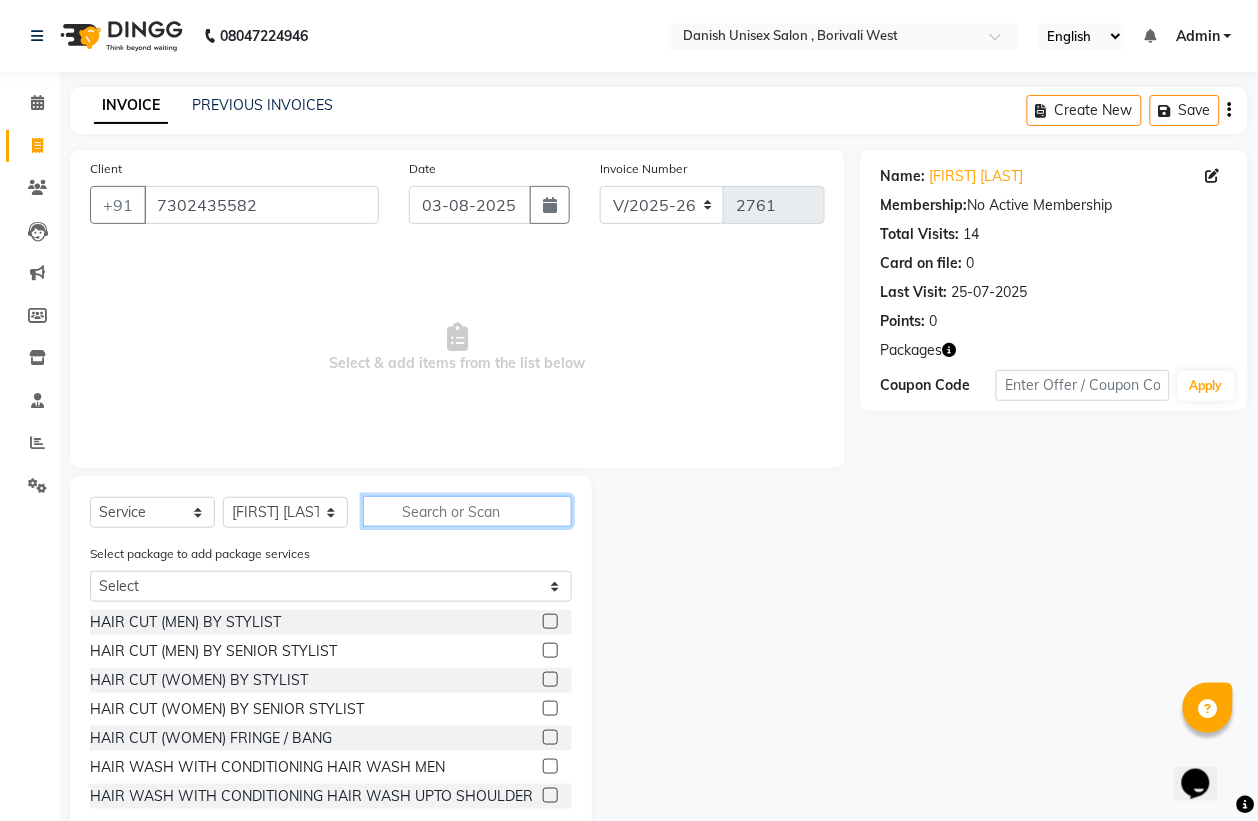 click 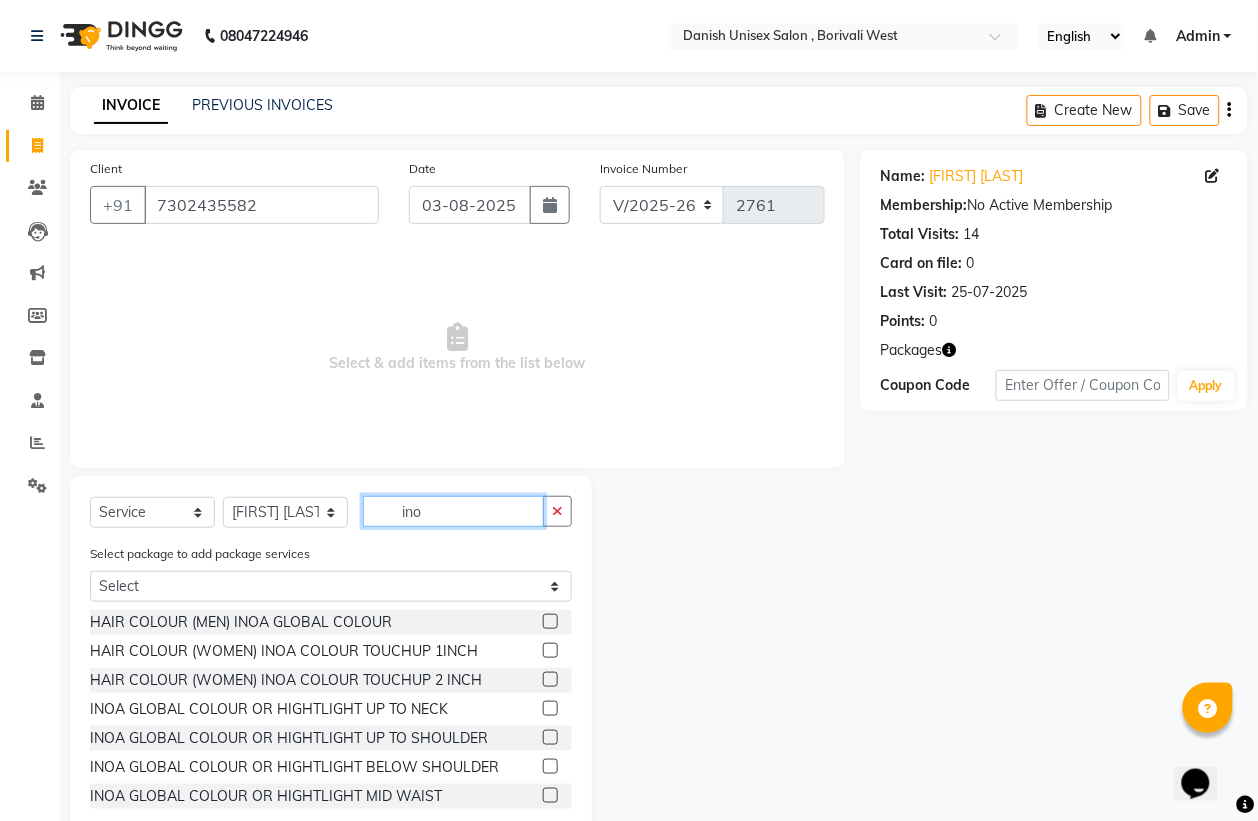 type on "ino" 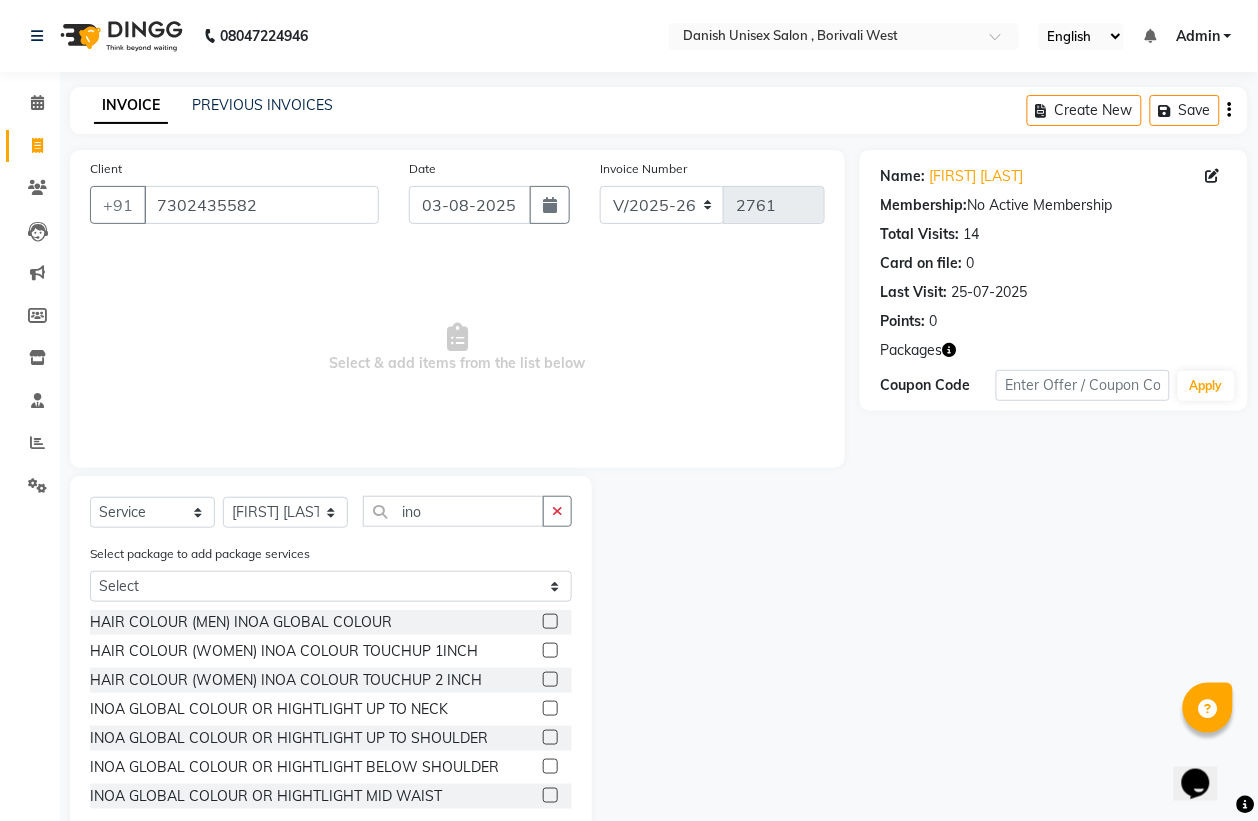 click 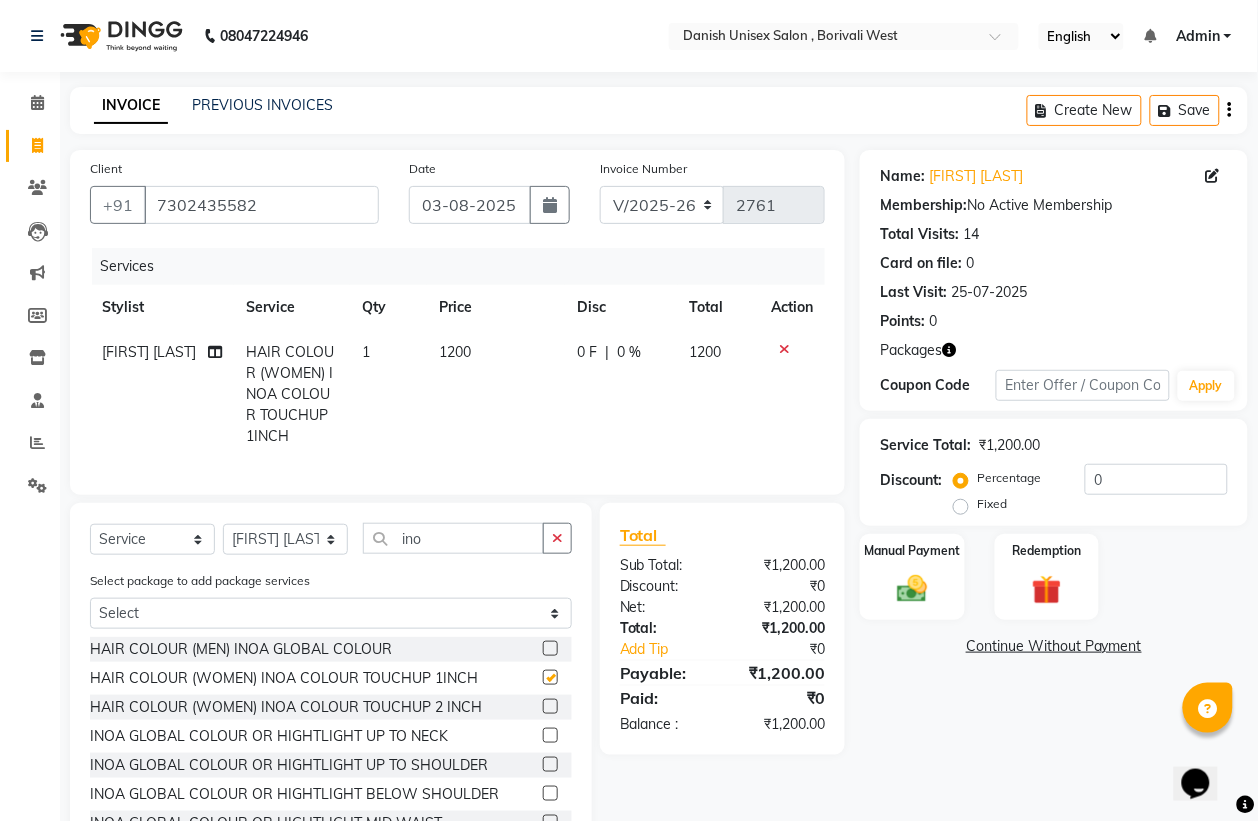 checkbox on "false" 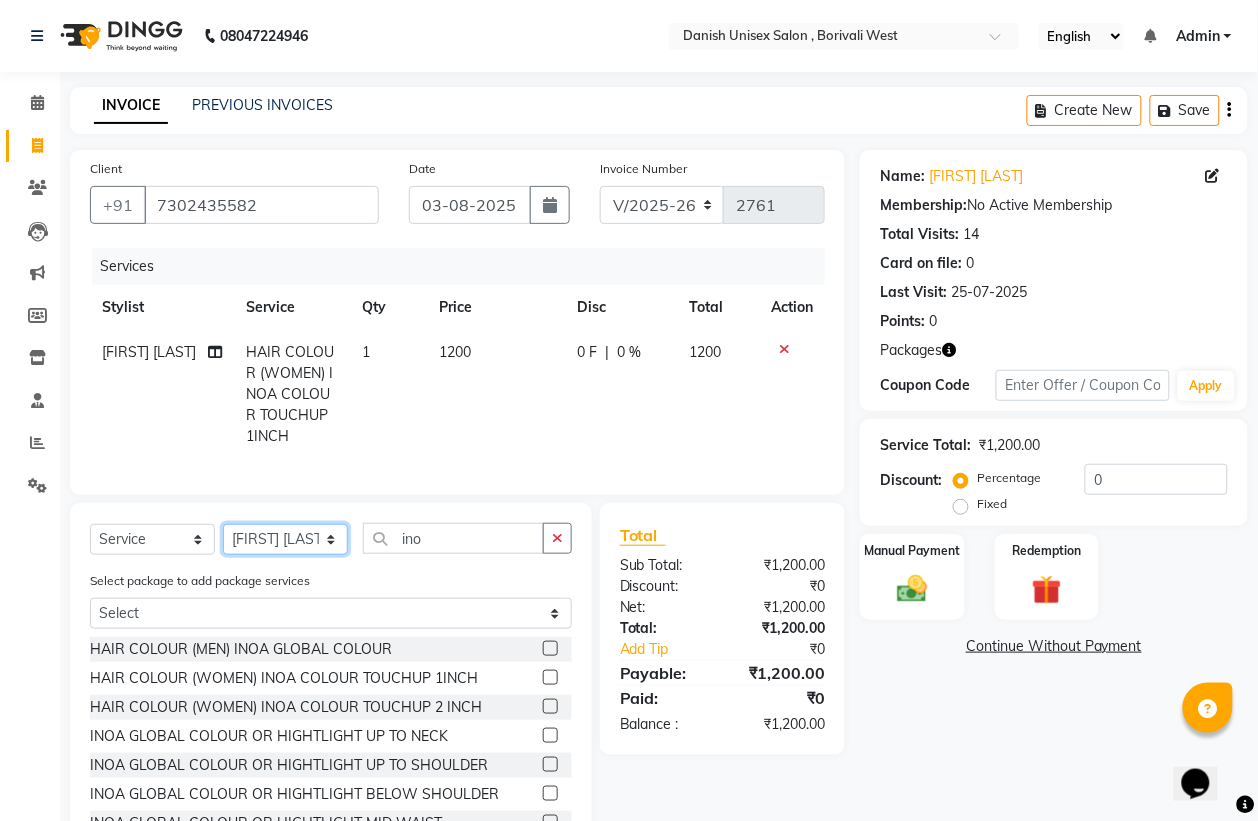 click on "Select Stylist Bhim Shing firoz alam Juber shaikh kajal Lubna Sayyad Nikhil Sharma Nikita Niraj Kanojiya Niyaz Salmani Pooja Yadav Riddhi Sabil salmani sapna" 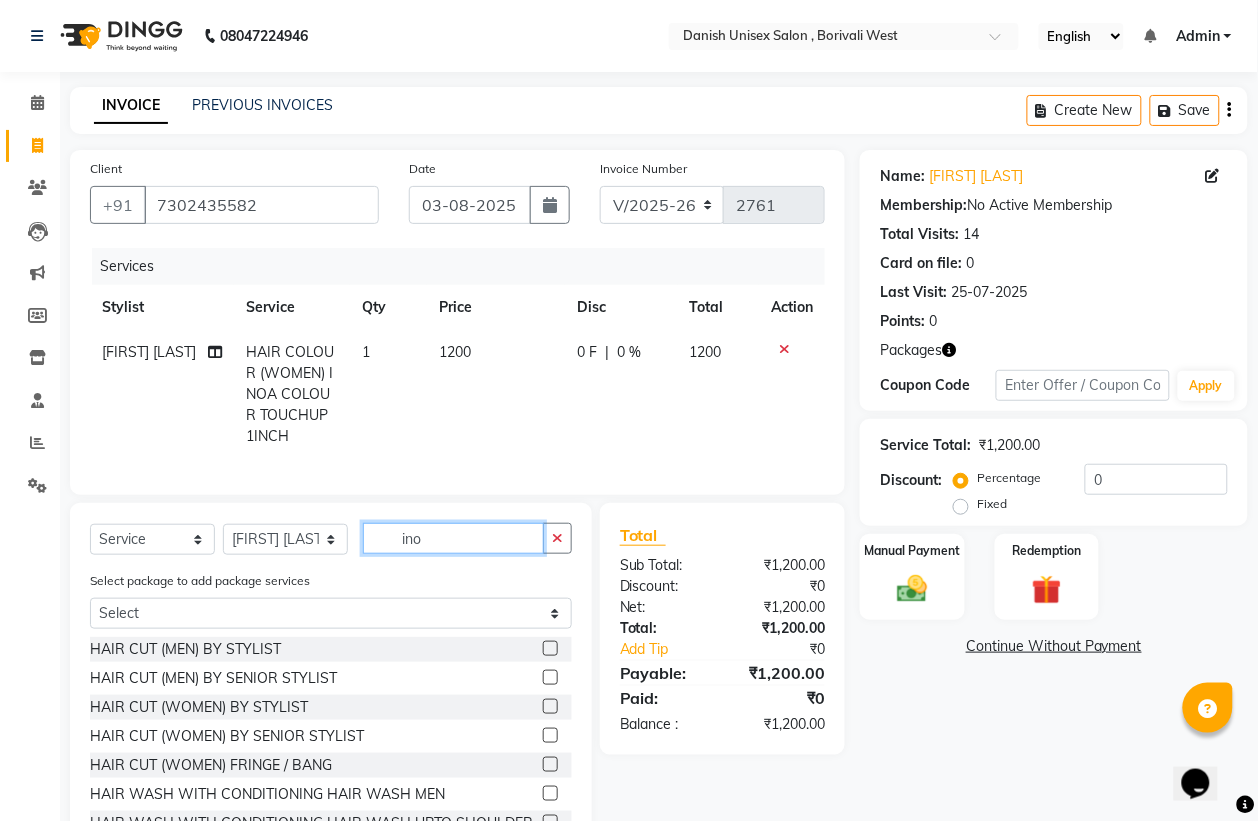 click on "ino" 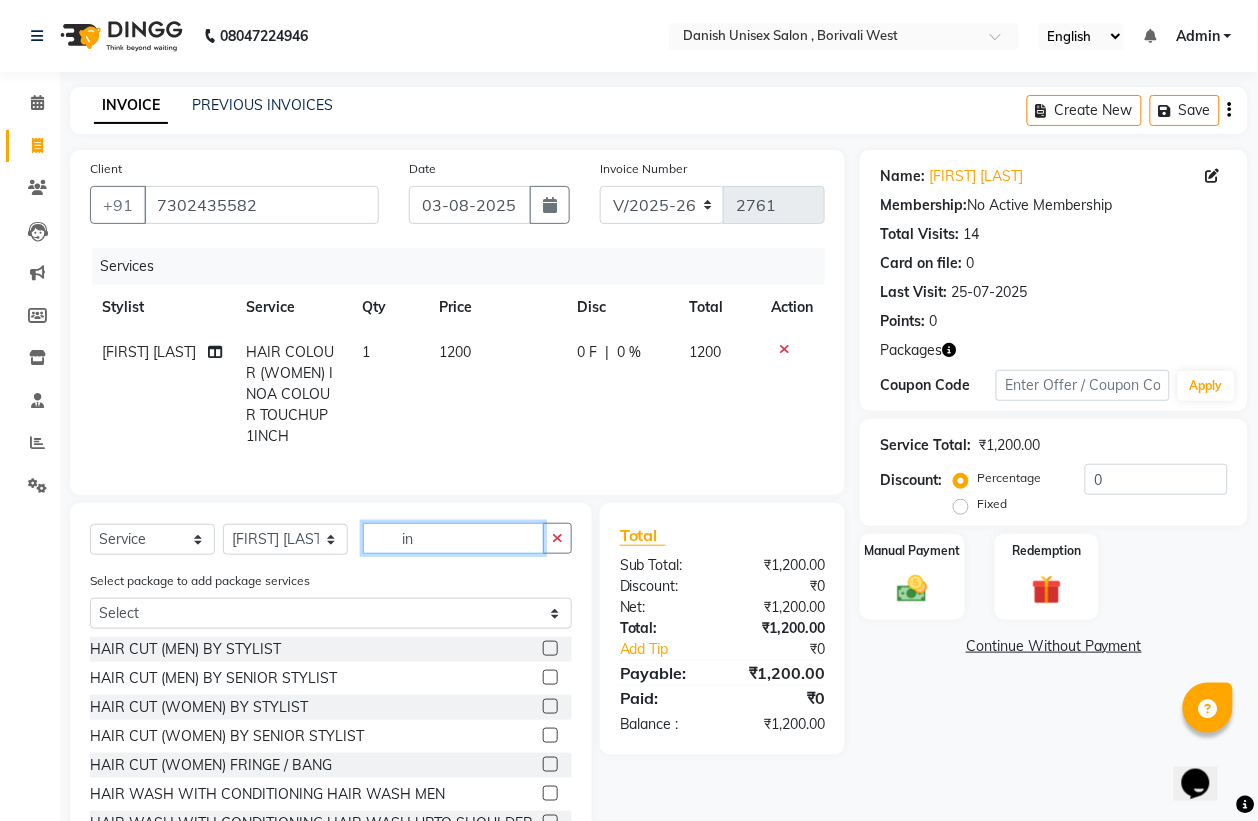 type on "i" 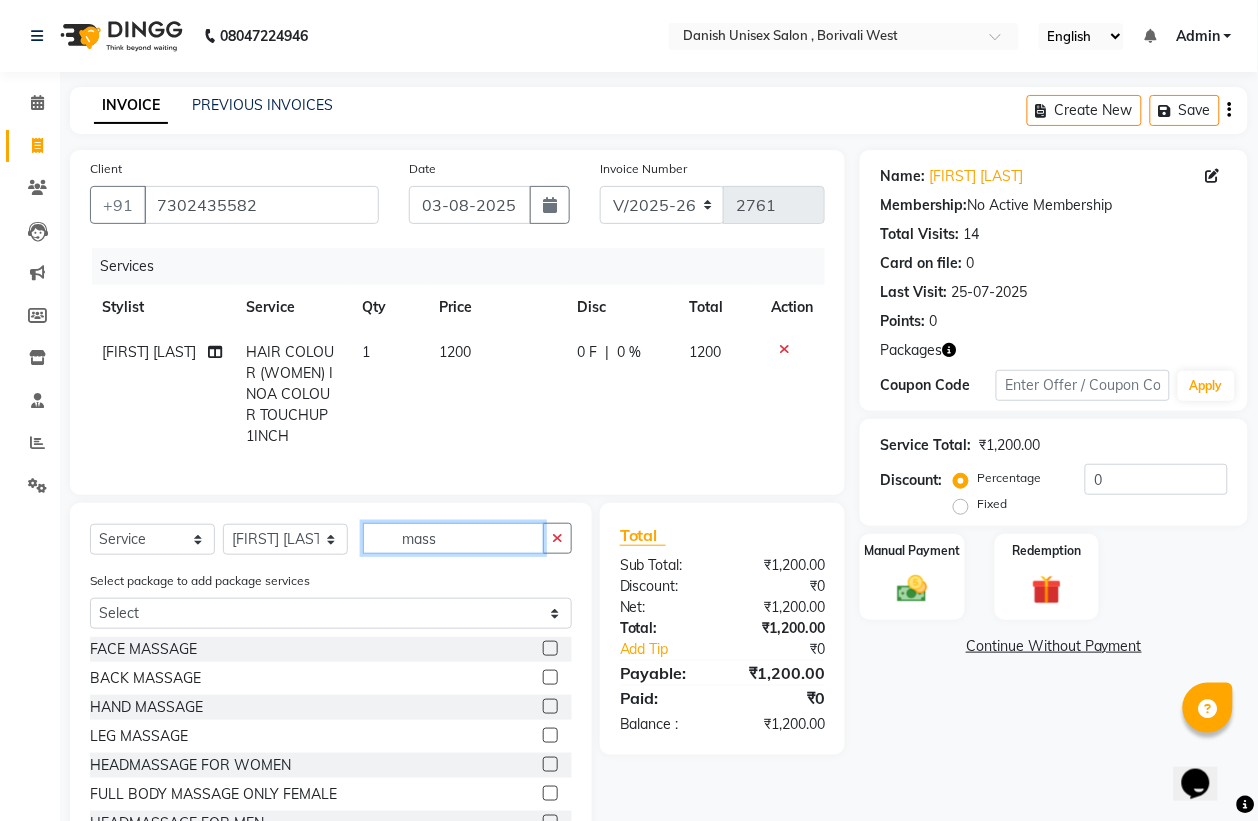 scroll, scrollTop: 93, scrollLeft: 0, axis: vertical 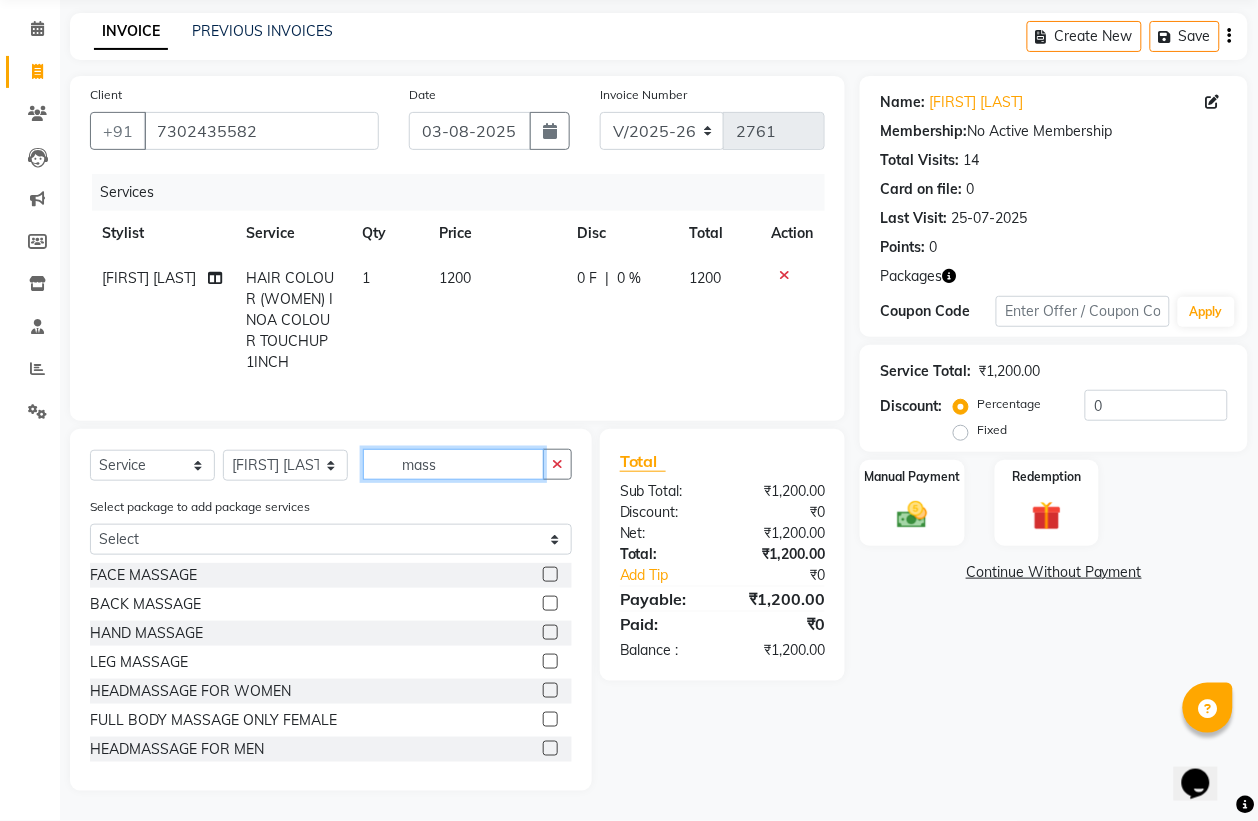 type on "mass" 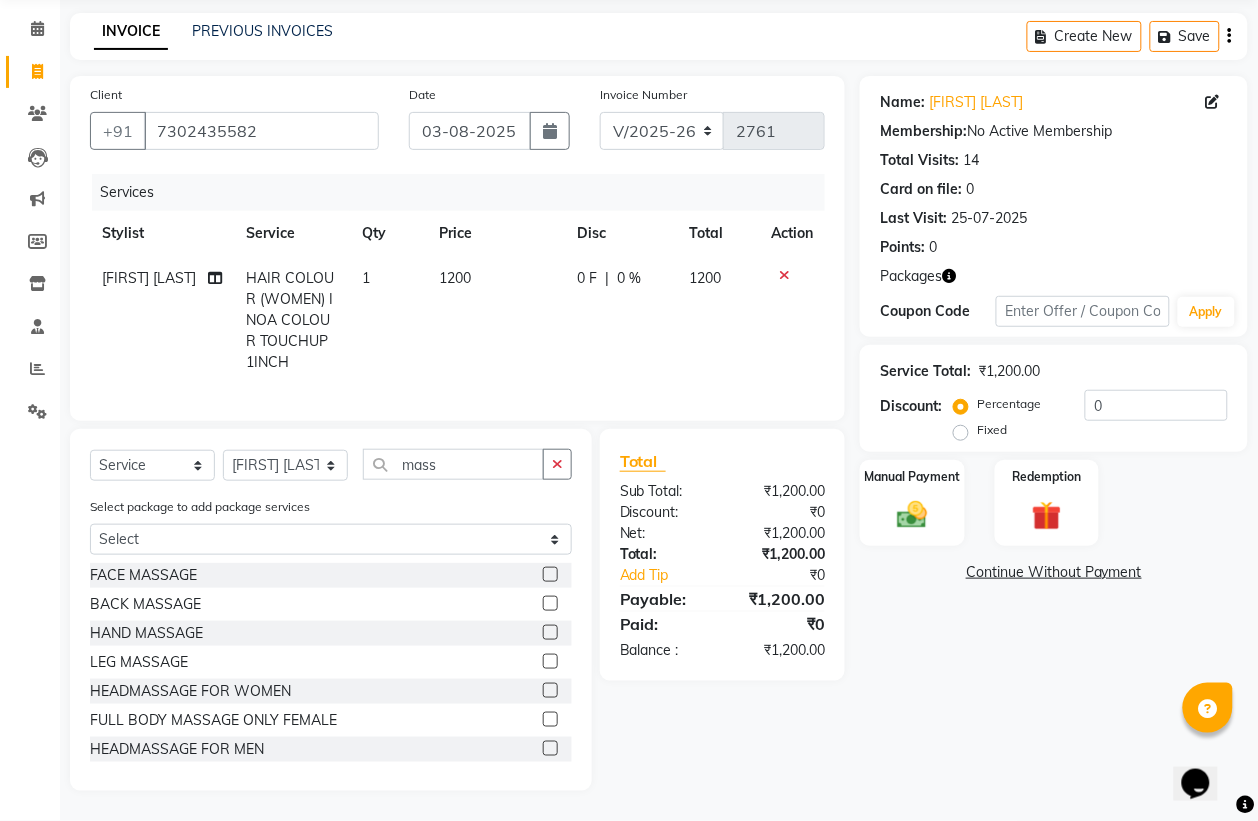 click 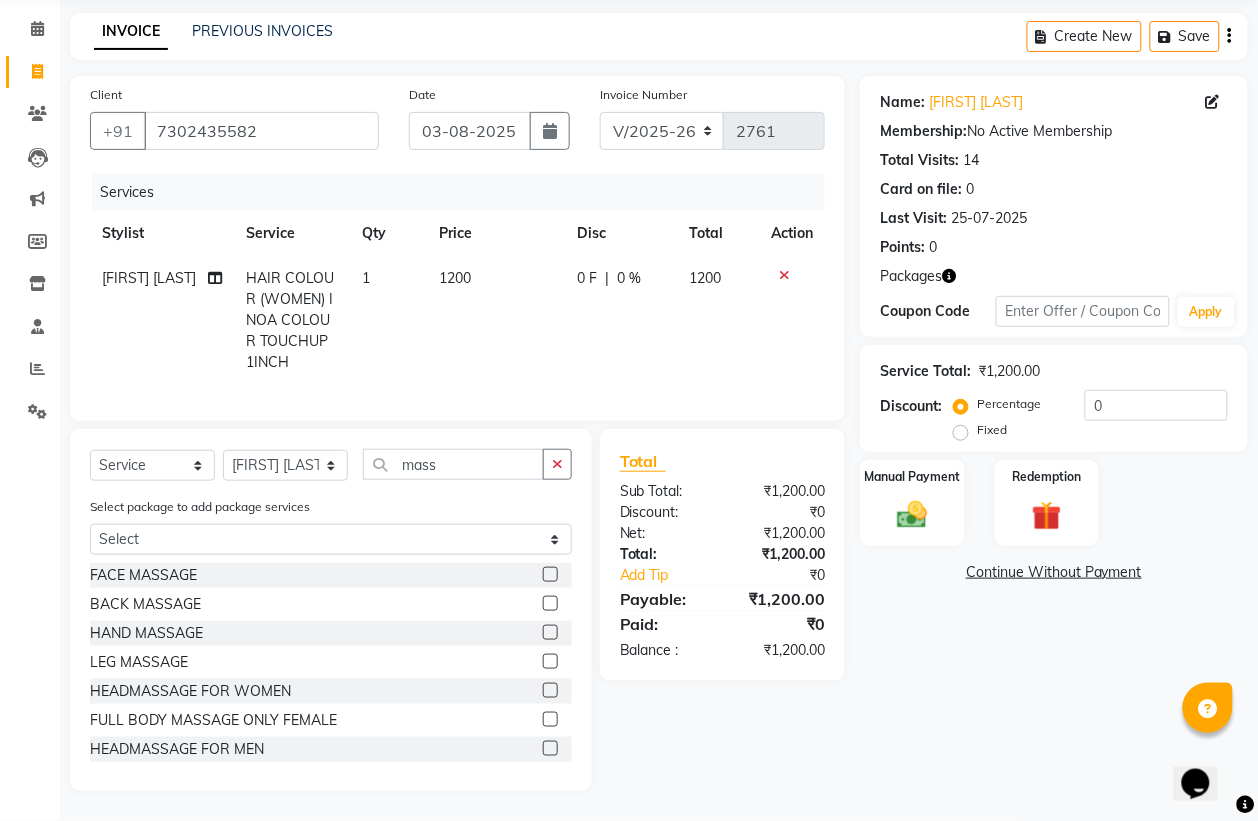 click at bounding box center (549, 662) 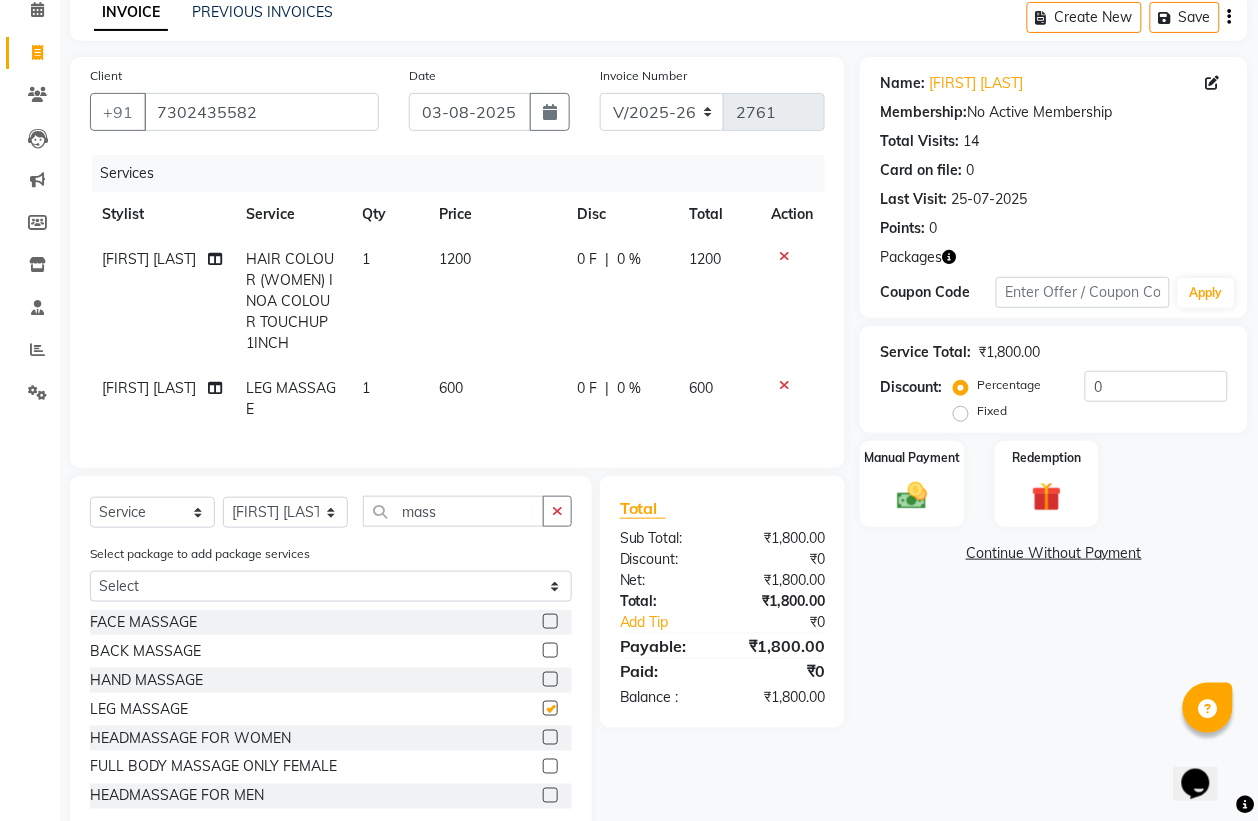 checkbox on "false" 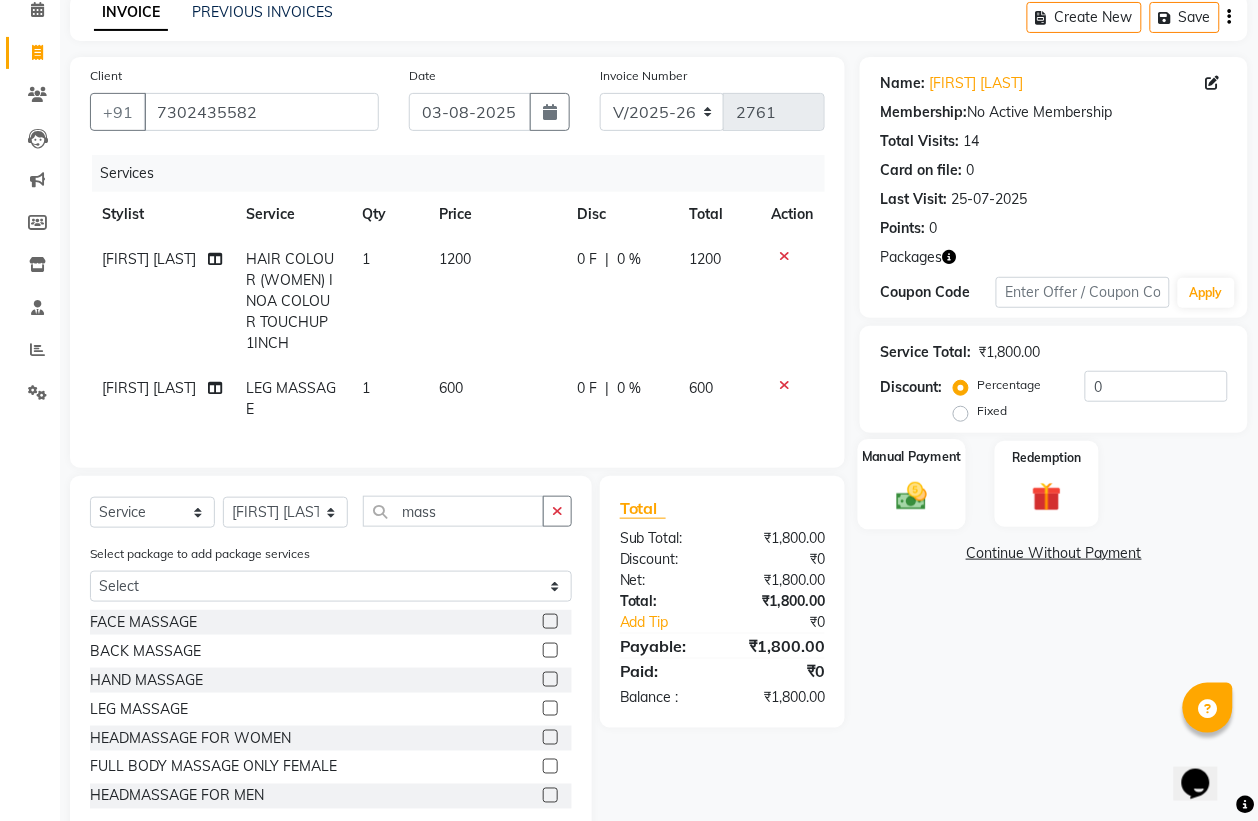 click on "Manual Payment" 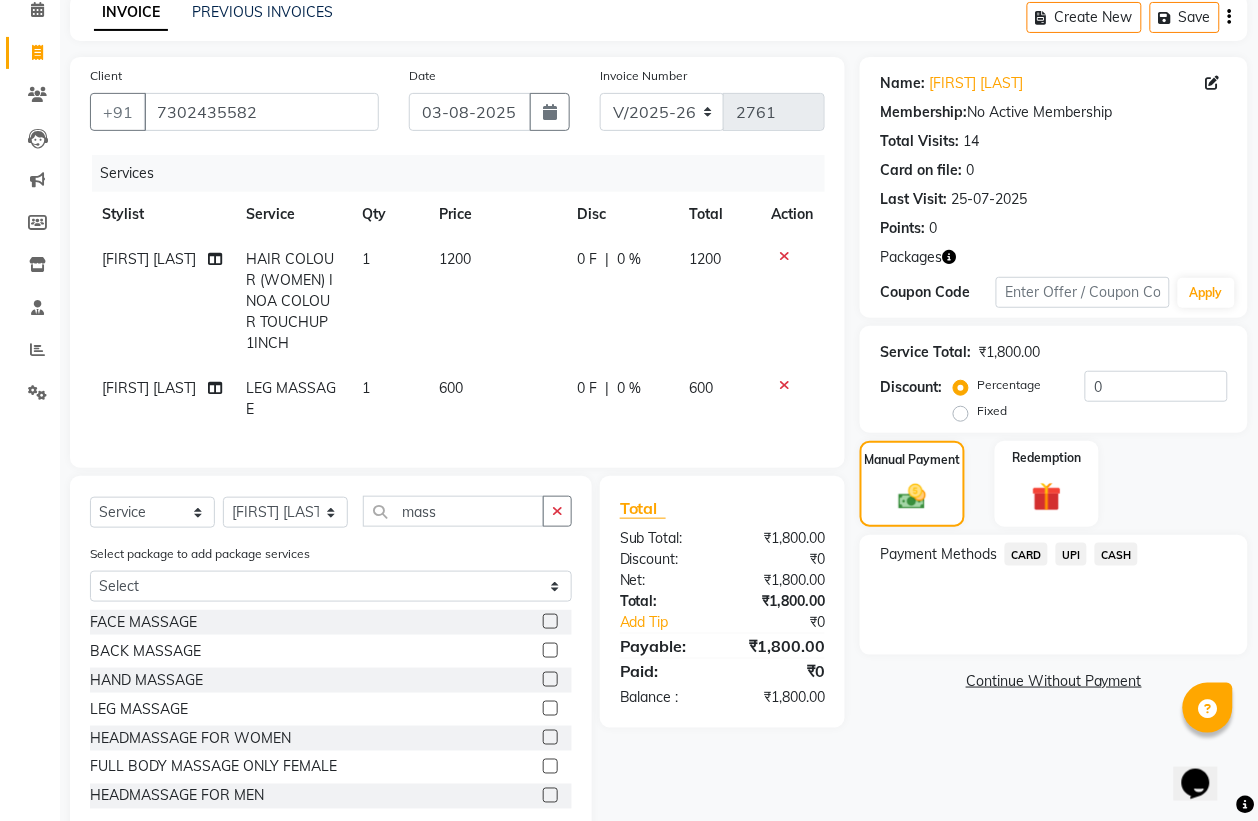 click on "UPI" 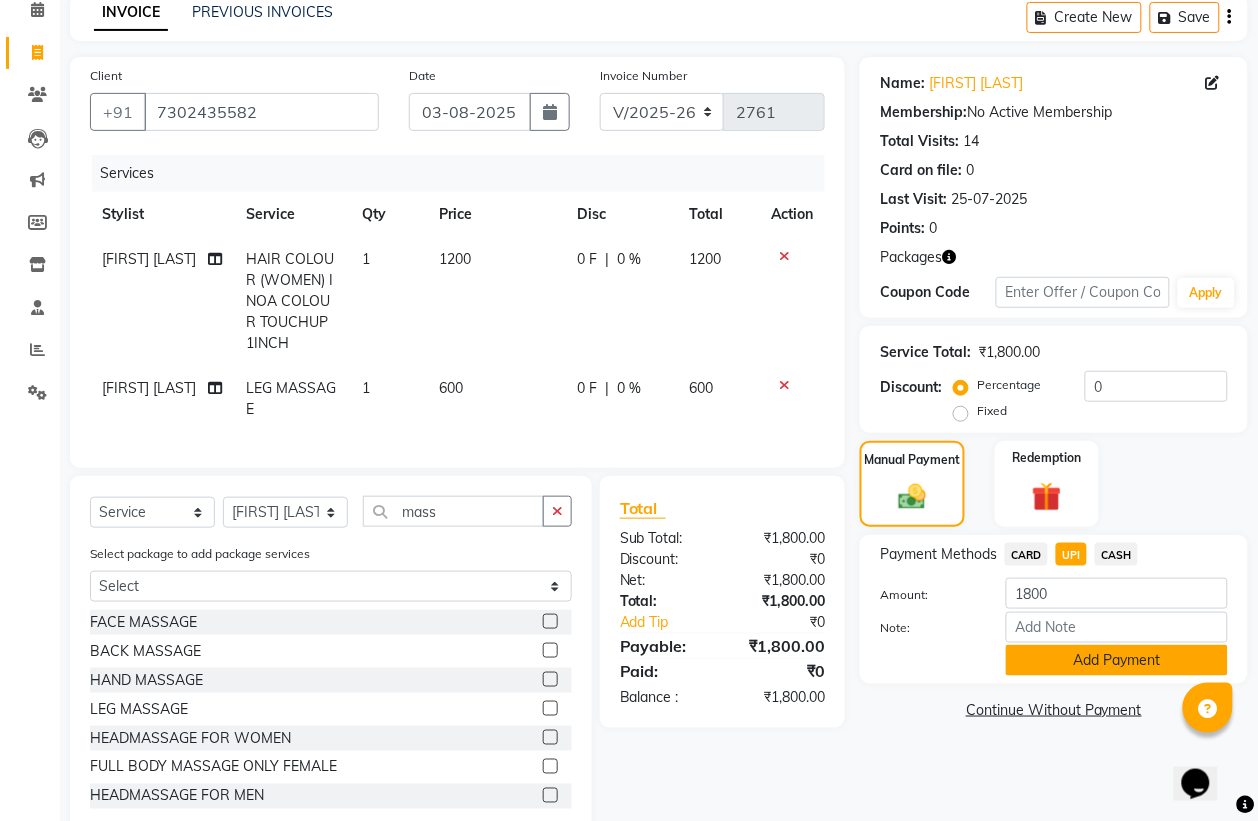 click on "Add Payment" 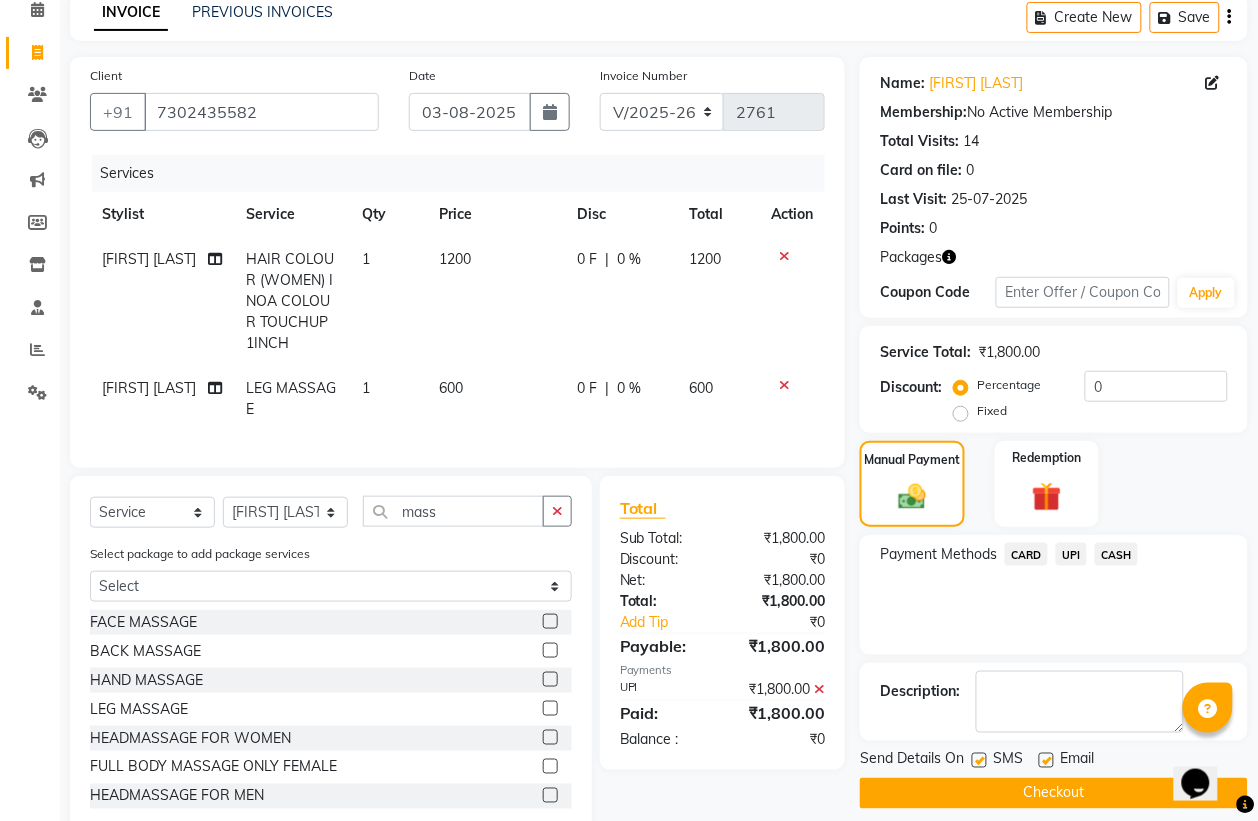 scroll, scrollTop: 160, scrollLeft: 0, axis: vertical 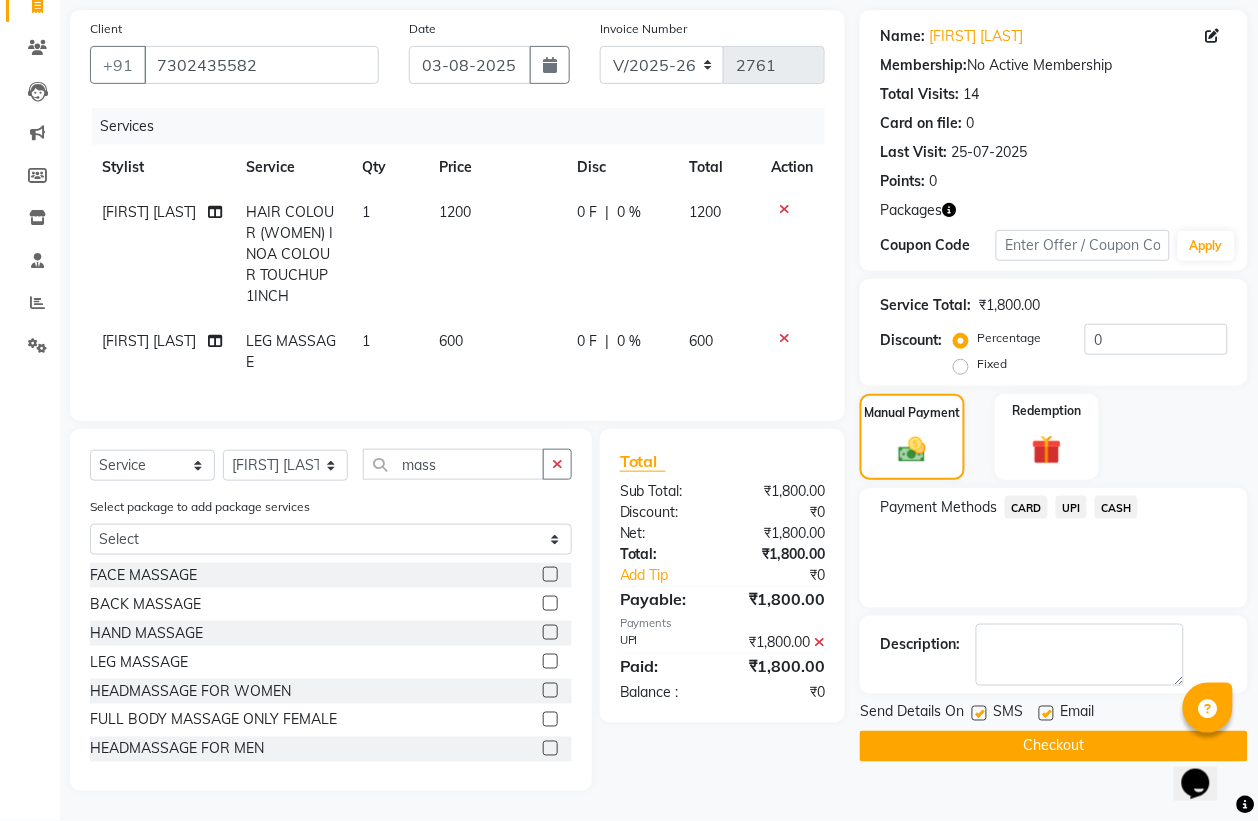 click on "Checkout" 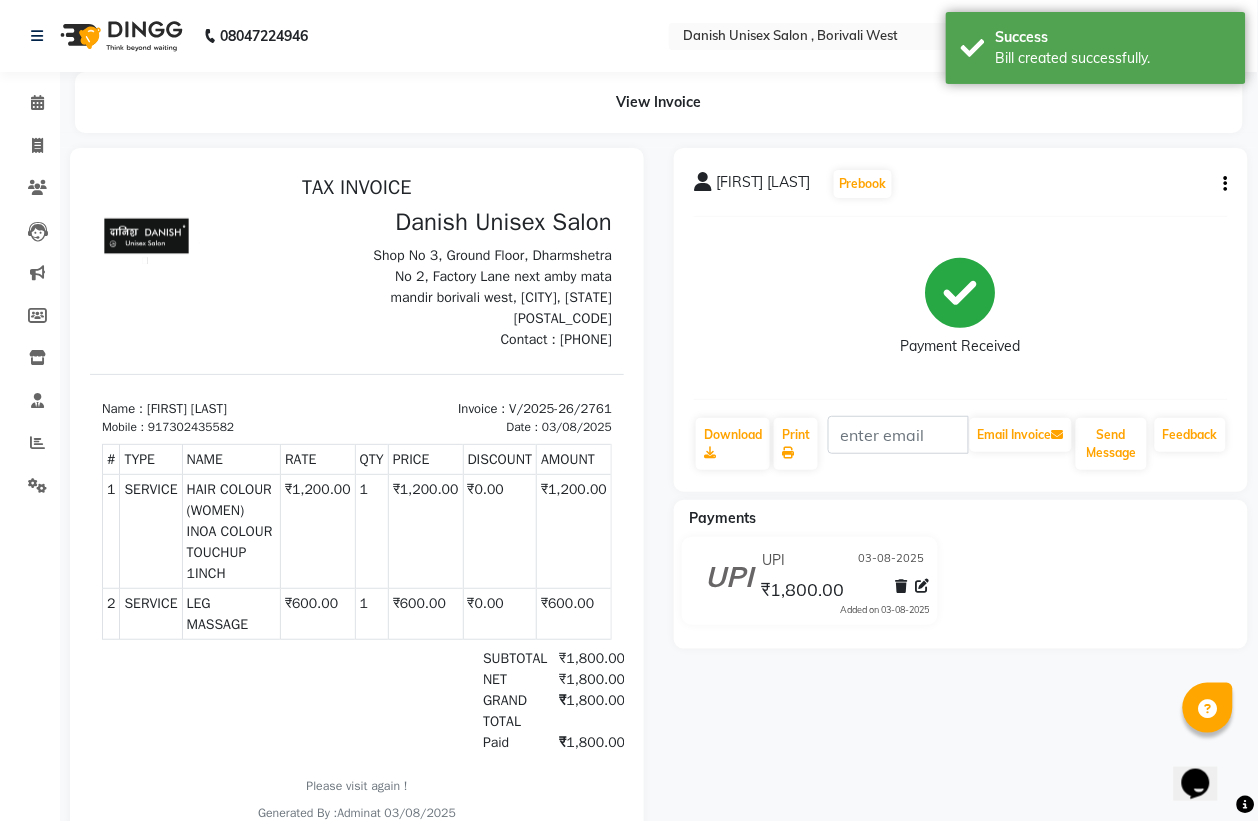 scroll, scrollTop: 0, scrollLeft: 0, axis: both 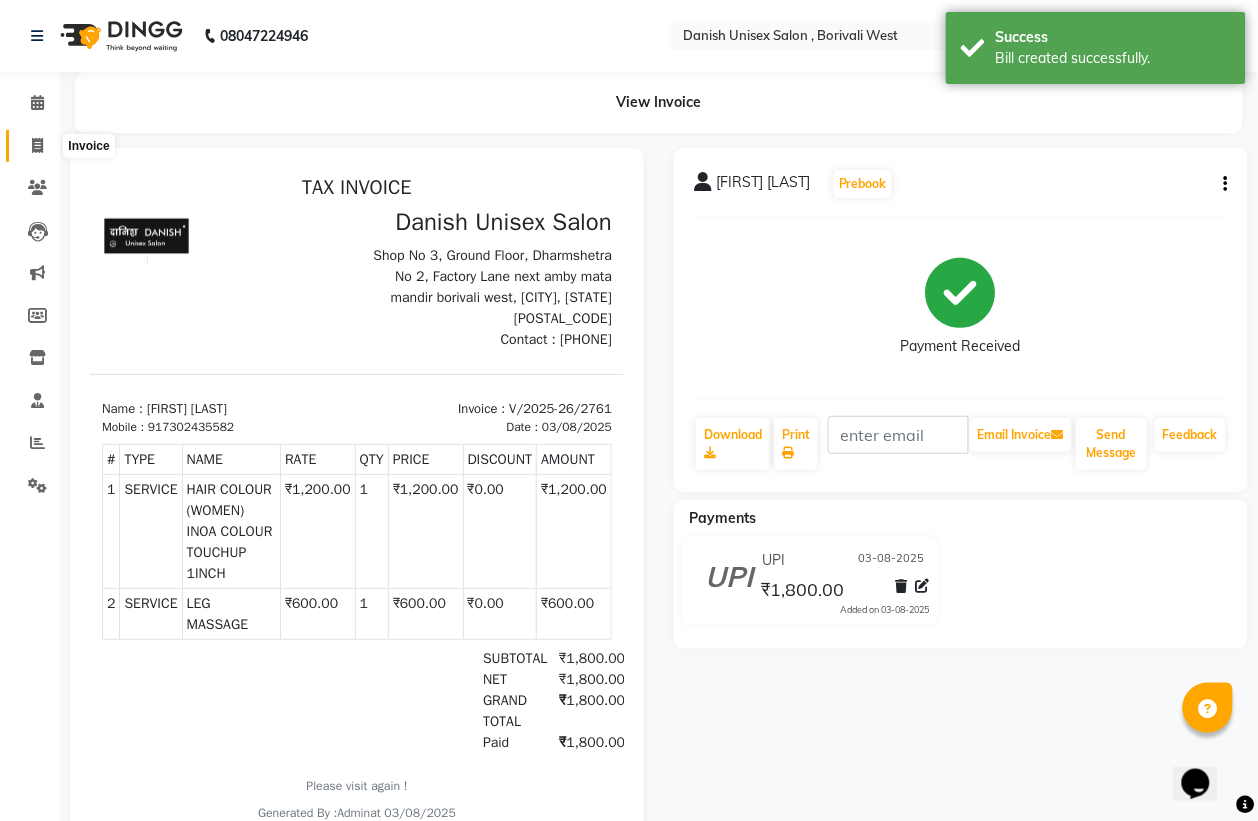 click 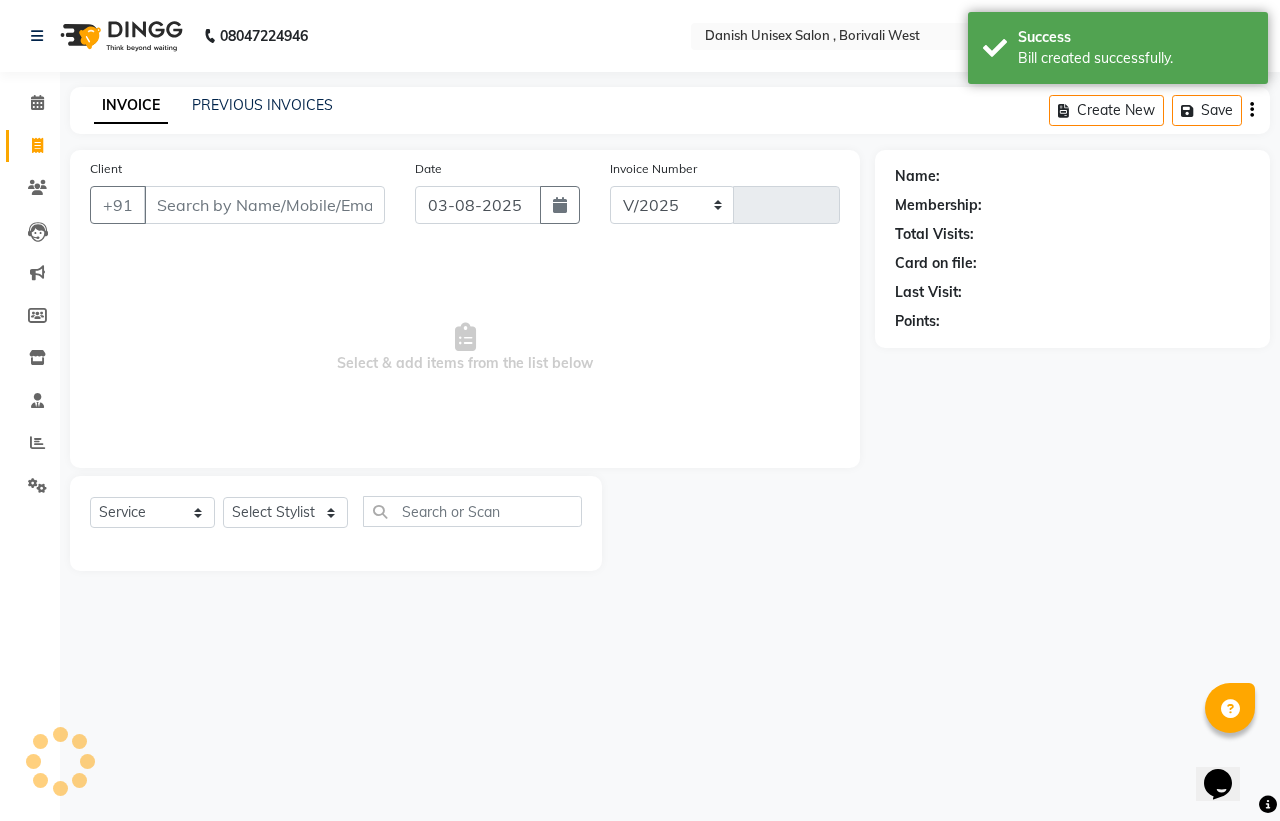 select on "6929" 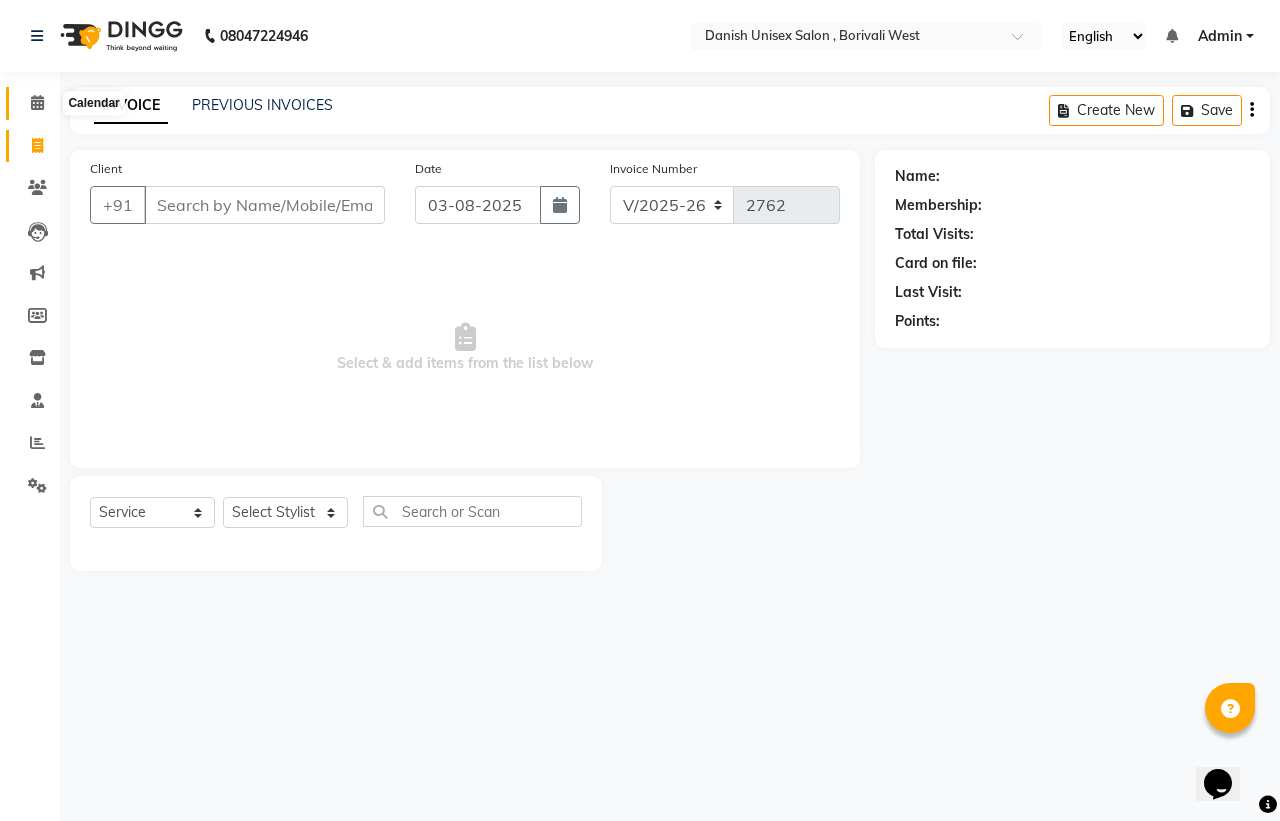 click 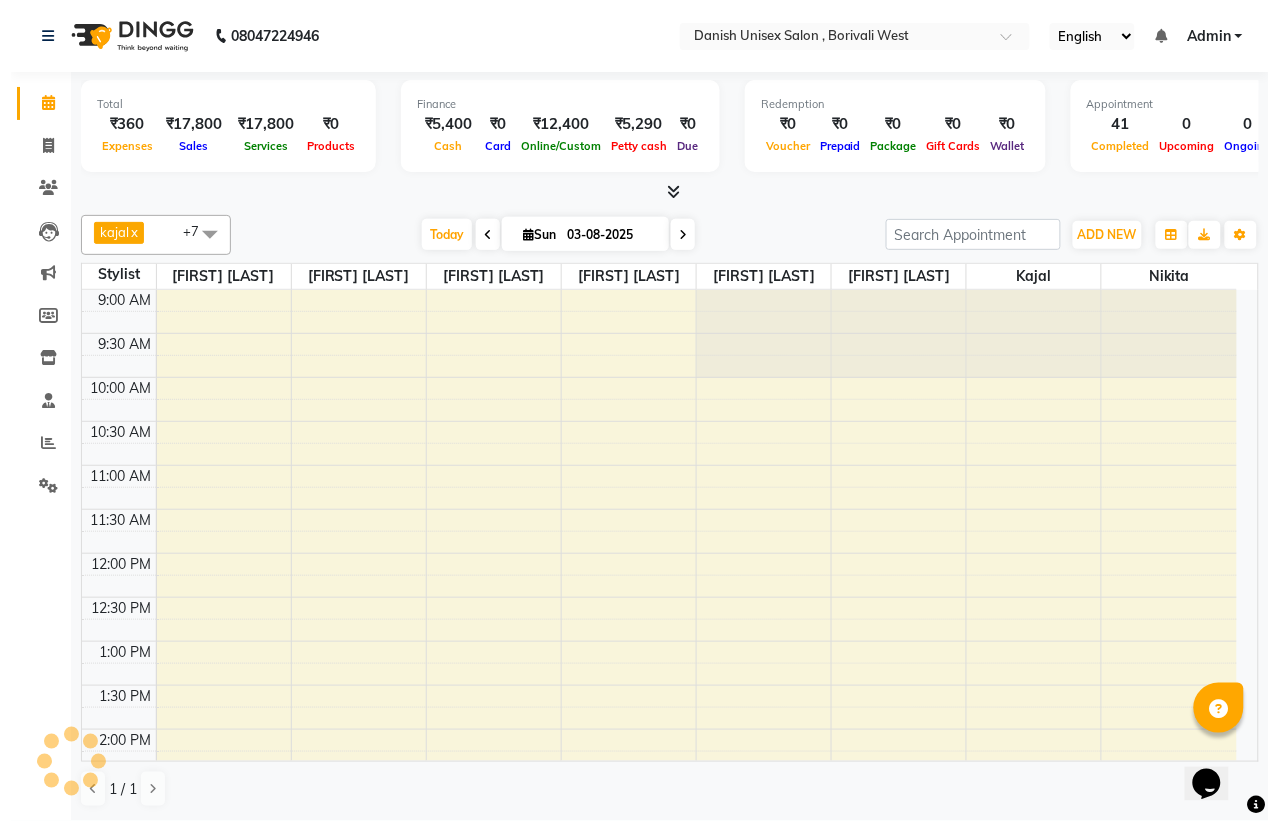 scroll, scrollTop: 0, scrollLeft: 0, axis: both 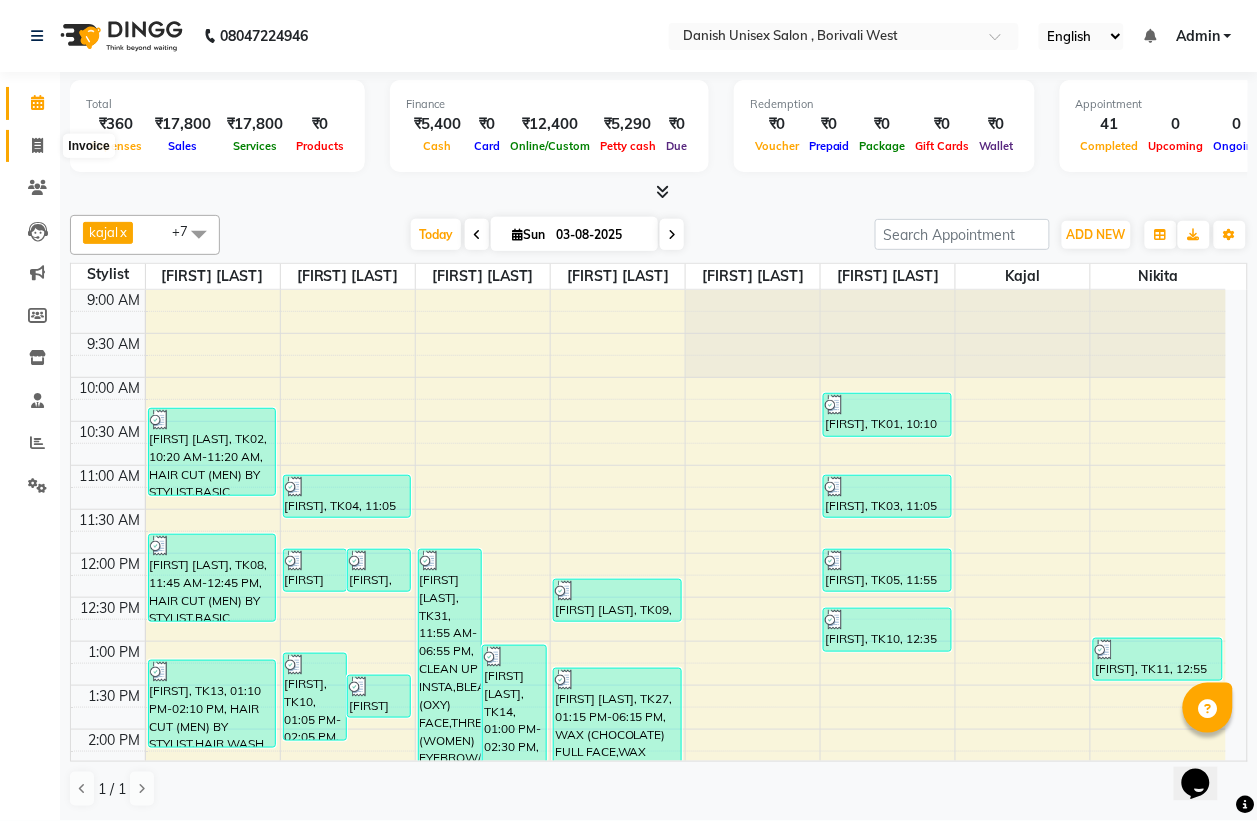 click 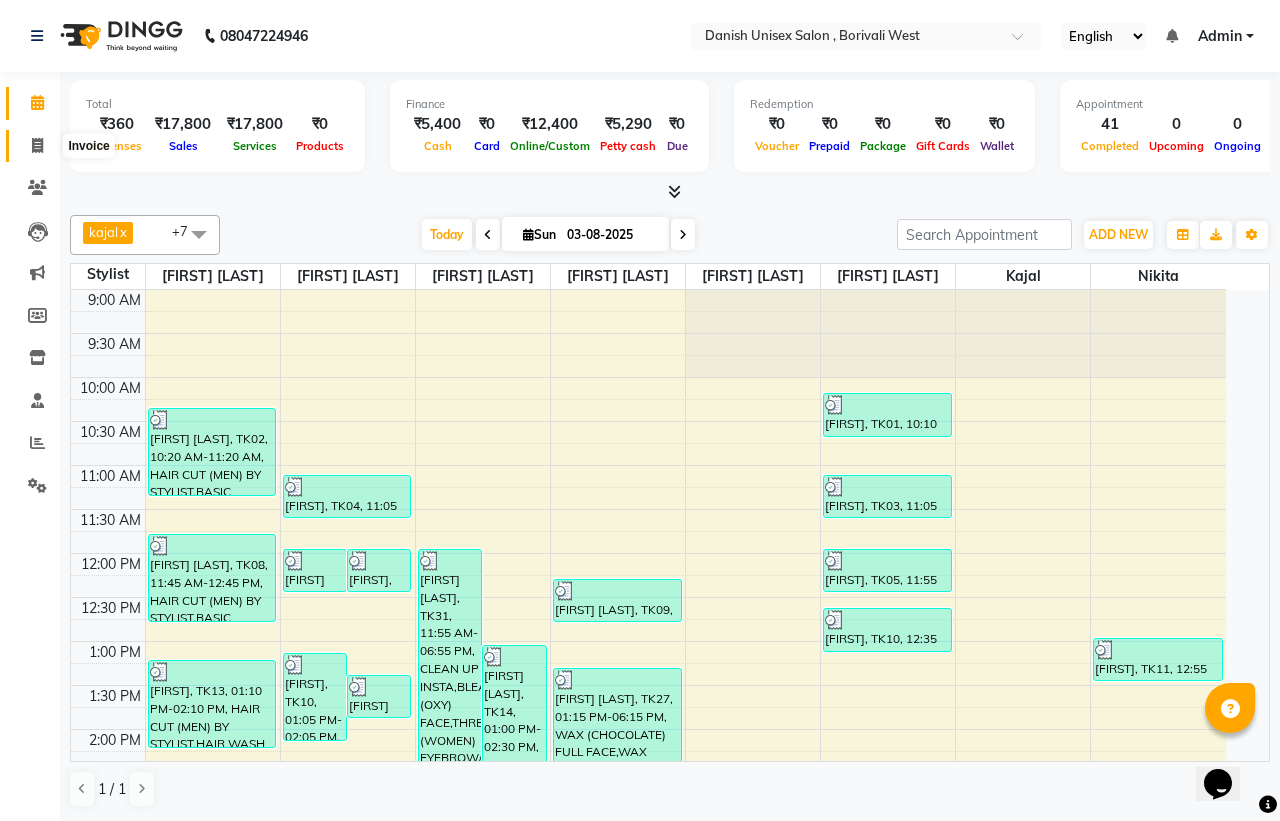 select on "service" 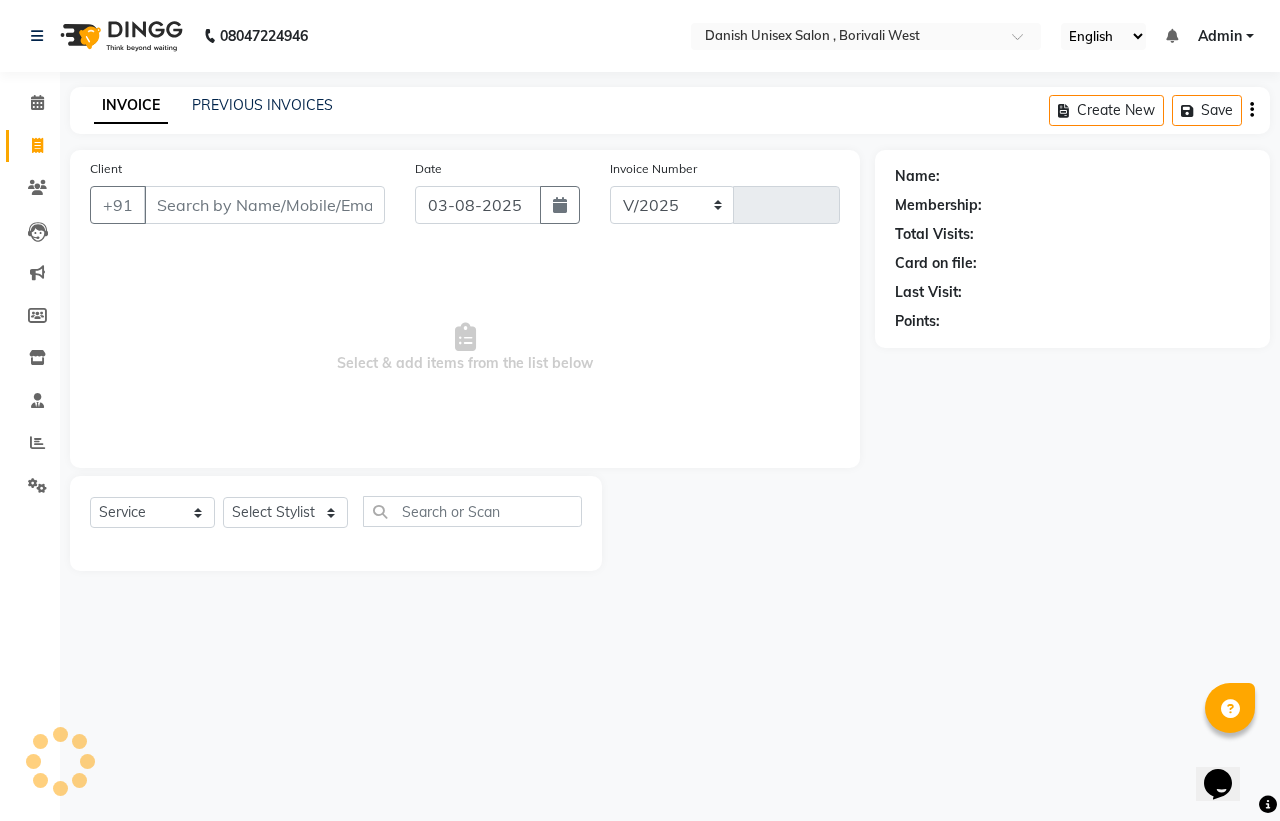 select on "6929" 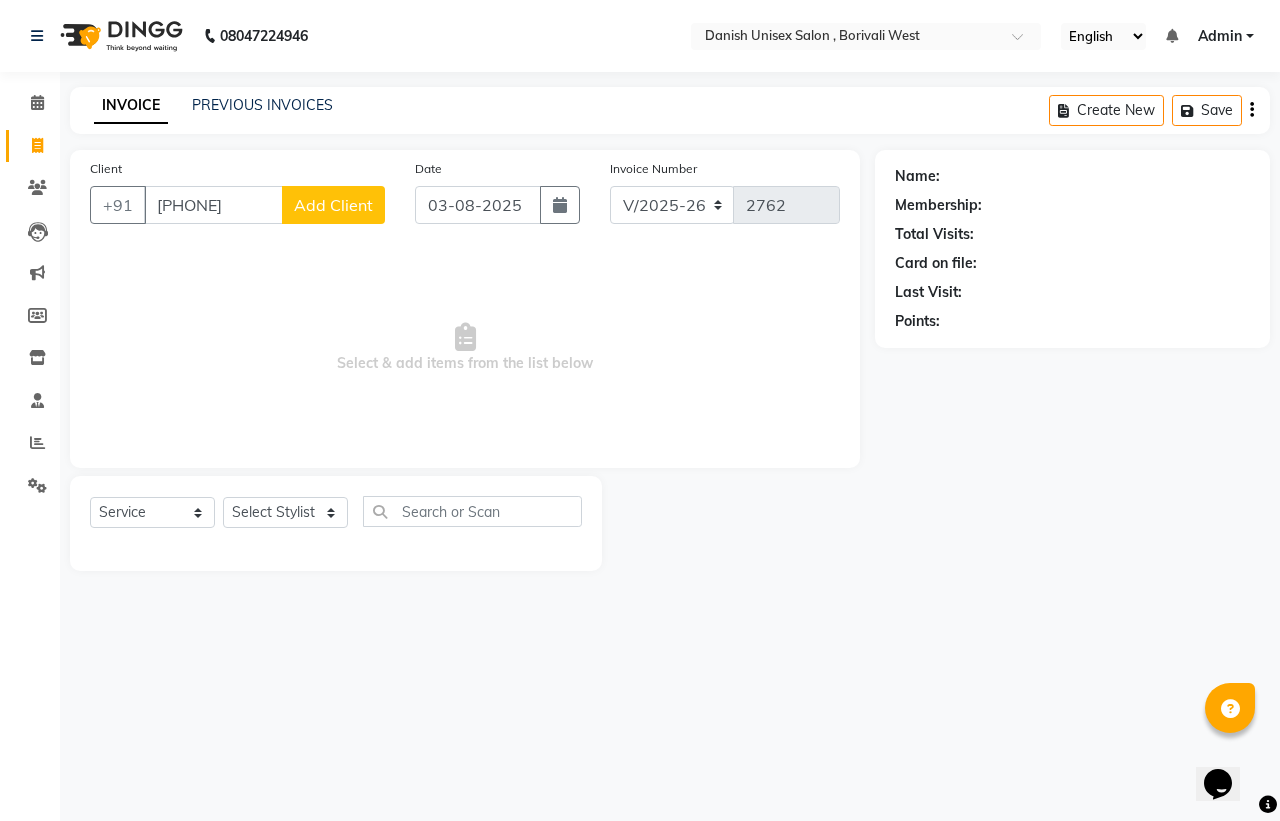 type on "[PHONE]" 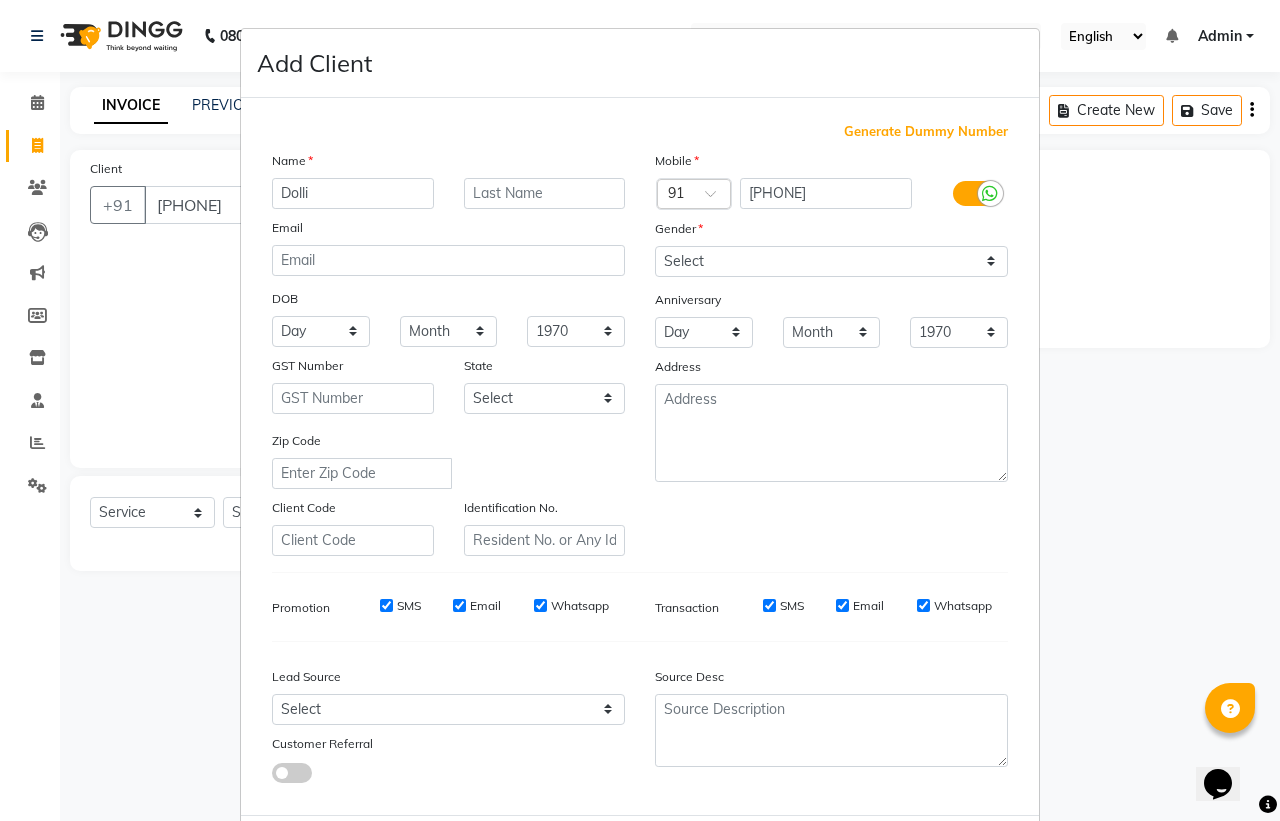 type on "Dolli" 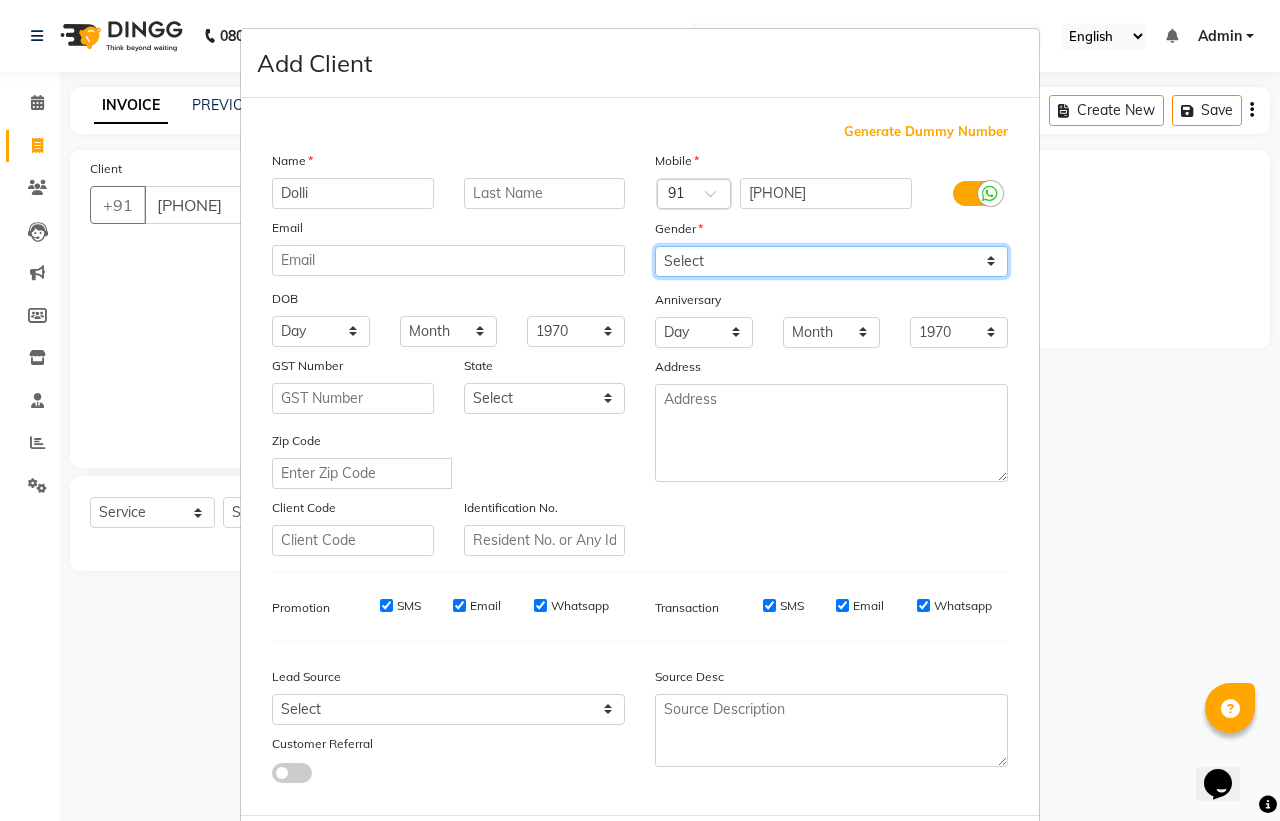 click on "Select Male Female Other Prefer Not To Say" at bounding box center [831, 261] 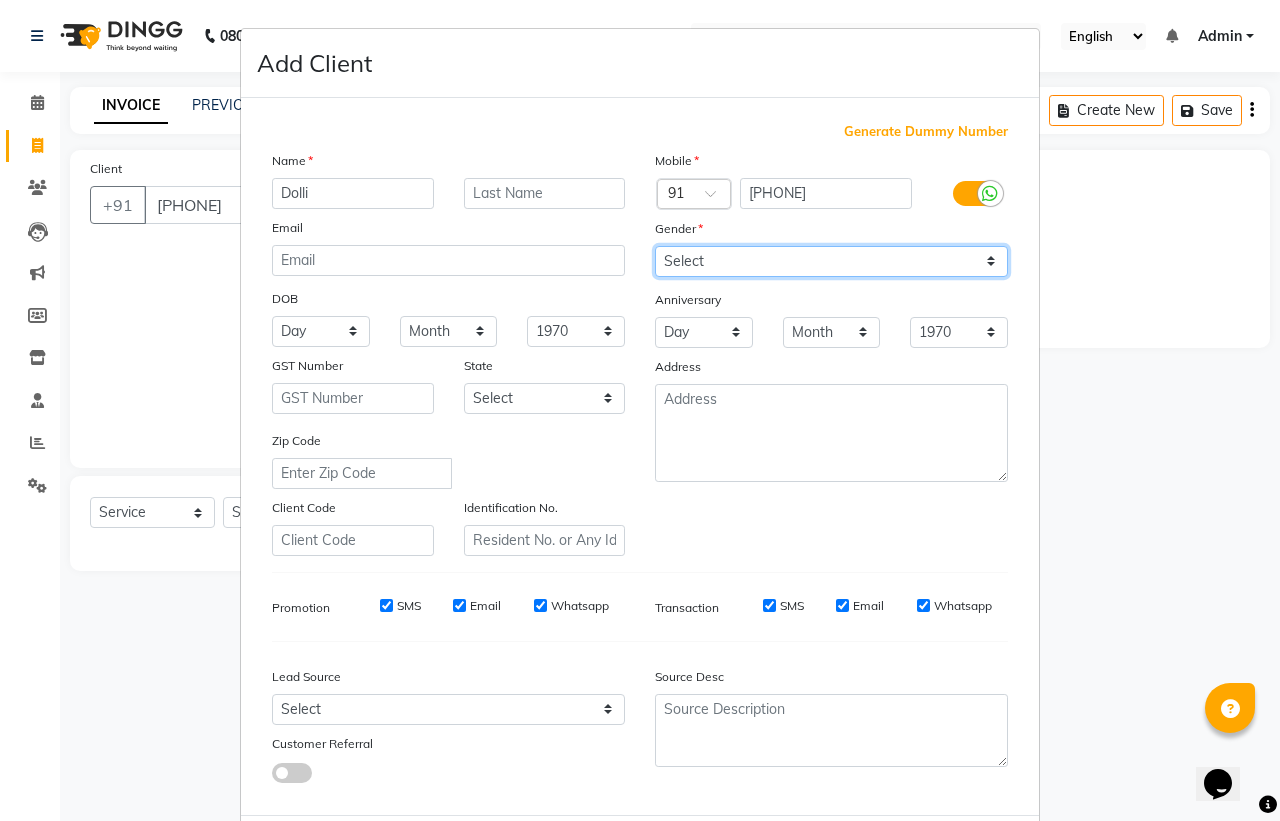 select on "female" 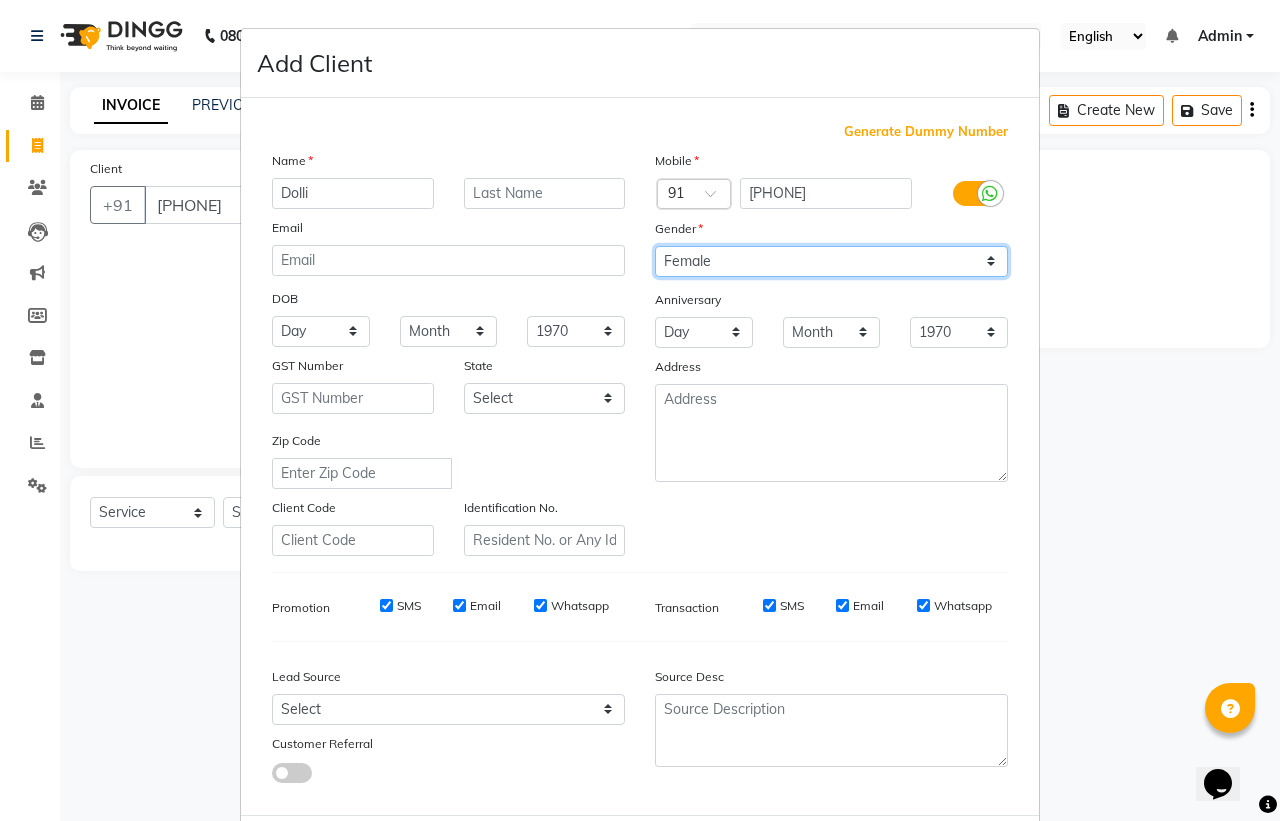 click on "Select Male Female Other Prefer Not To Say" at bounding box center [831, 261] 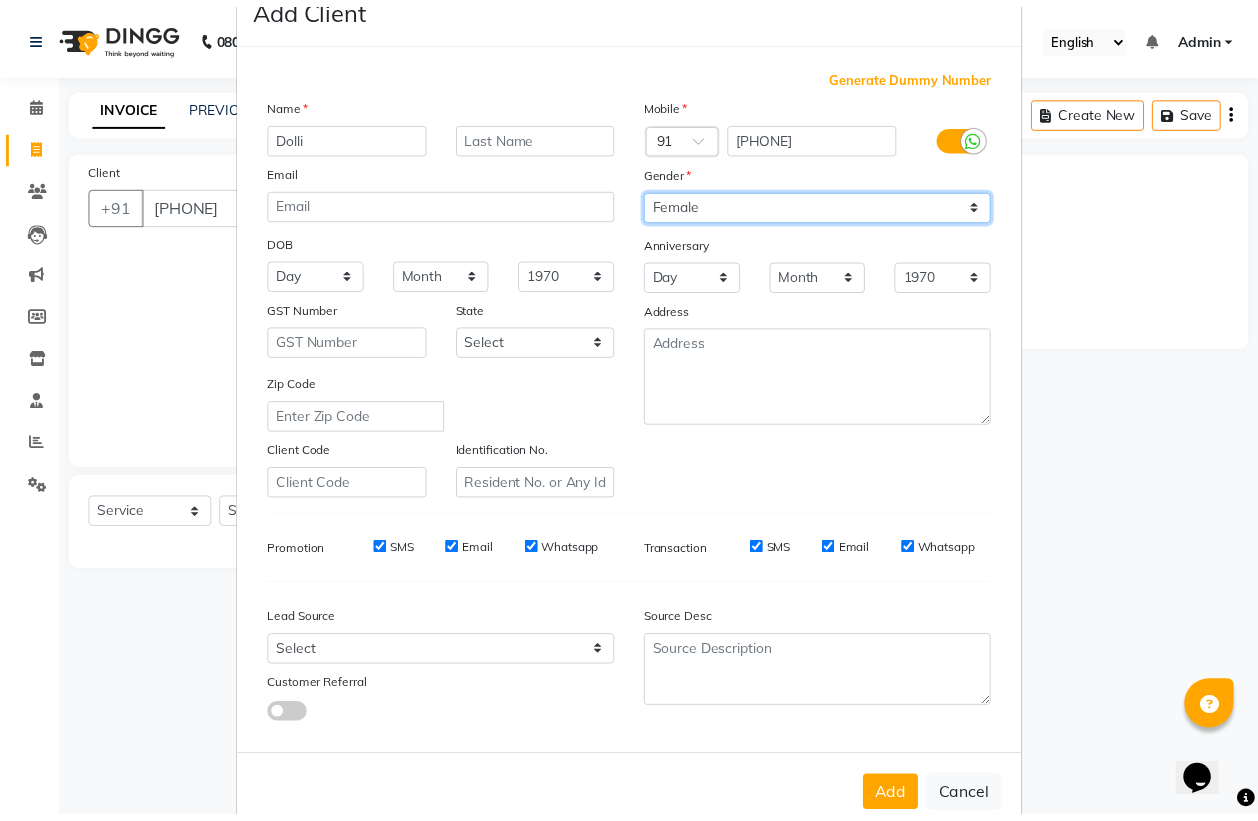scroll, scrollTop: 95, scrollLeft: 0, axis: vertical 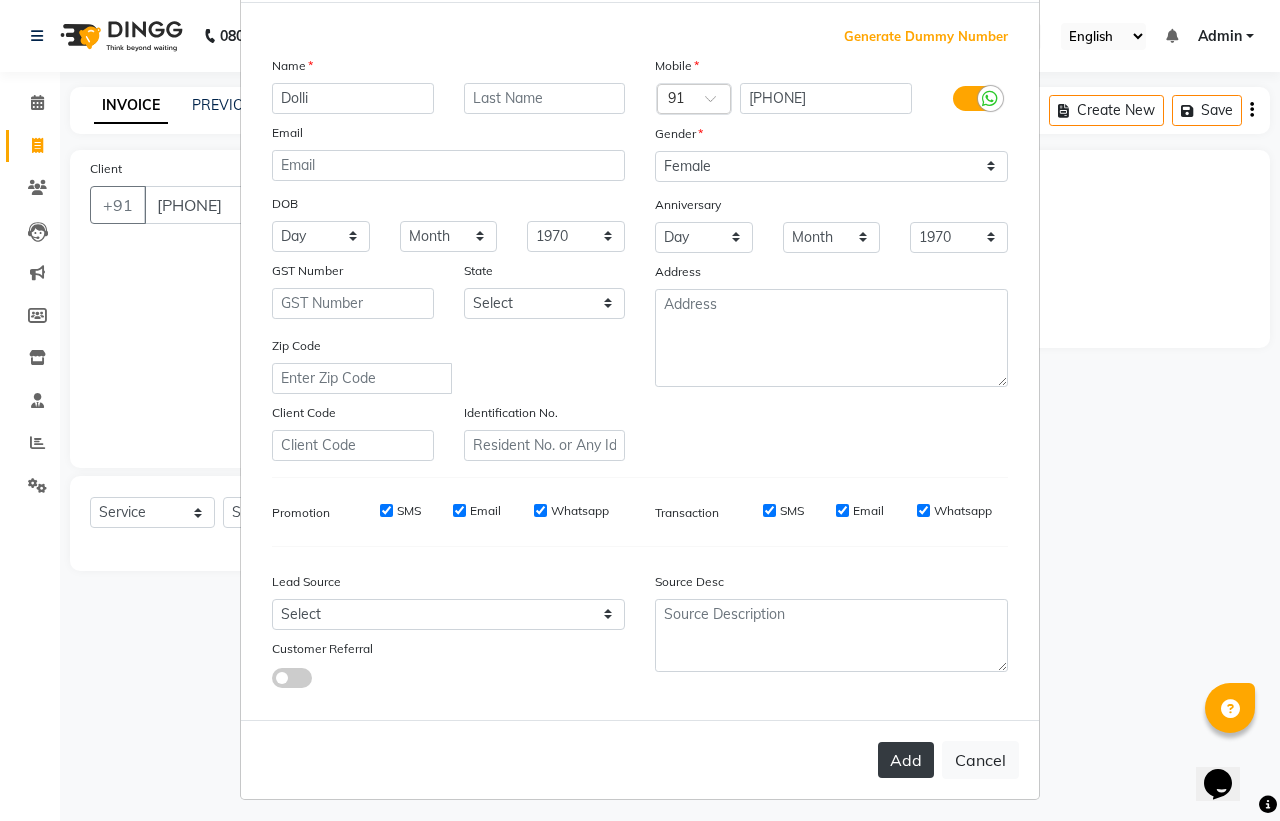 click on "Add" at bounding box center (906, 760) 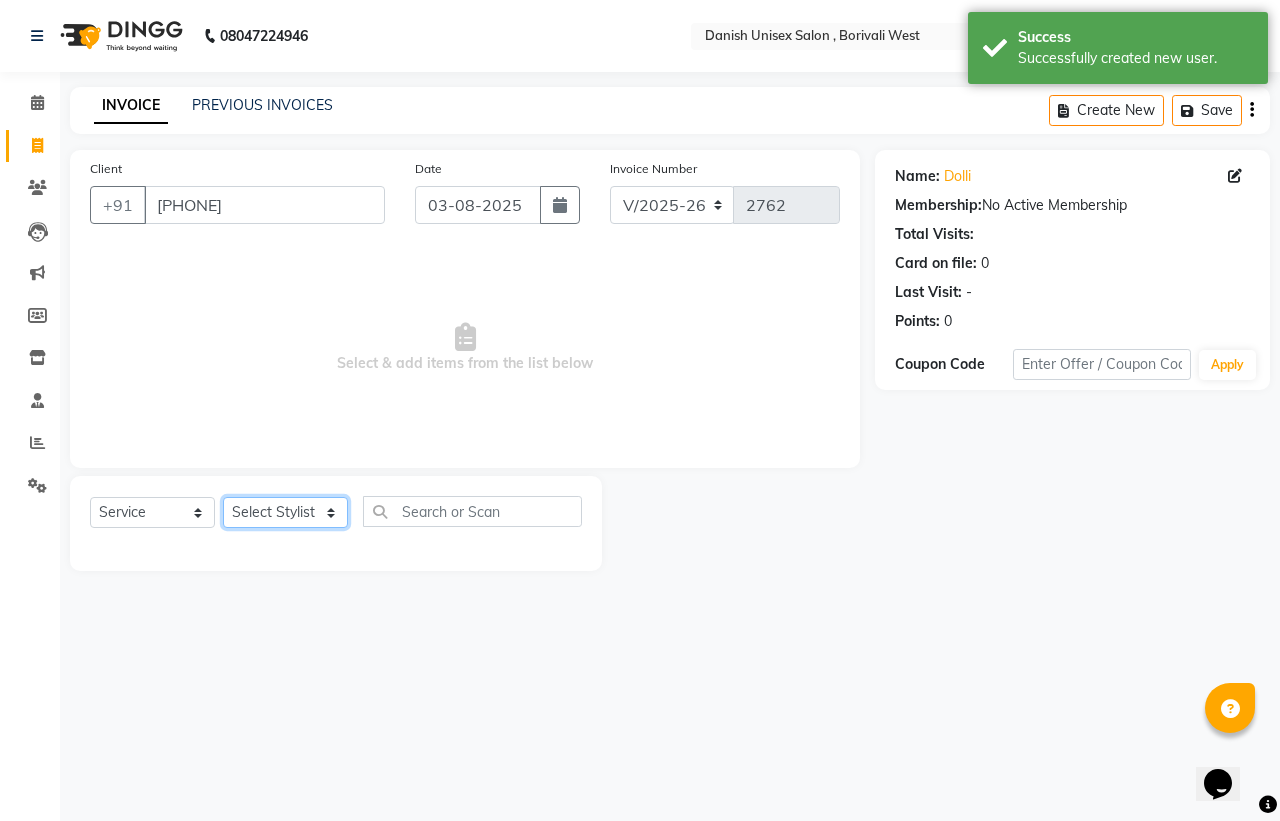 click on "Select Stylist Bhim Shing firoz alam Juber shaikh kajal Lubna Sayyad Nikhil Sharma Nikita Niraj Kanojiya Niyaz Salmani Pooja Yadav Riddhi Sabil salmani sapna" 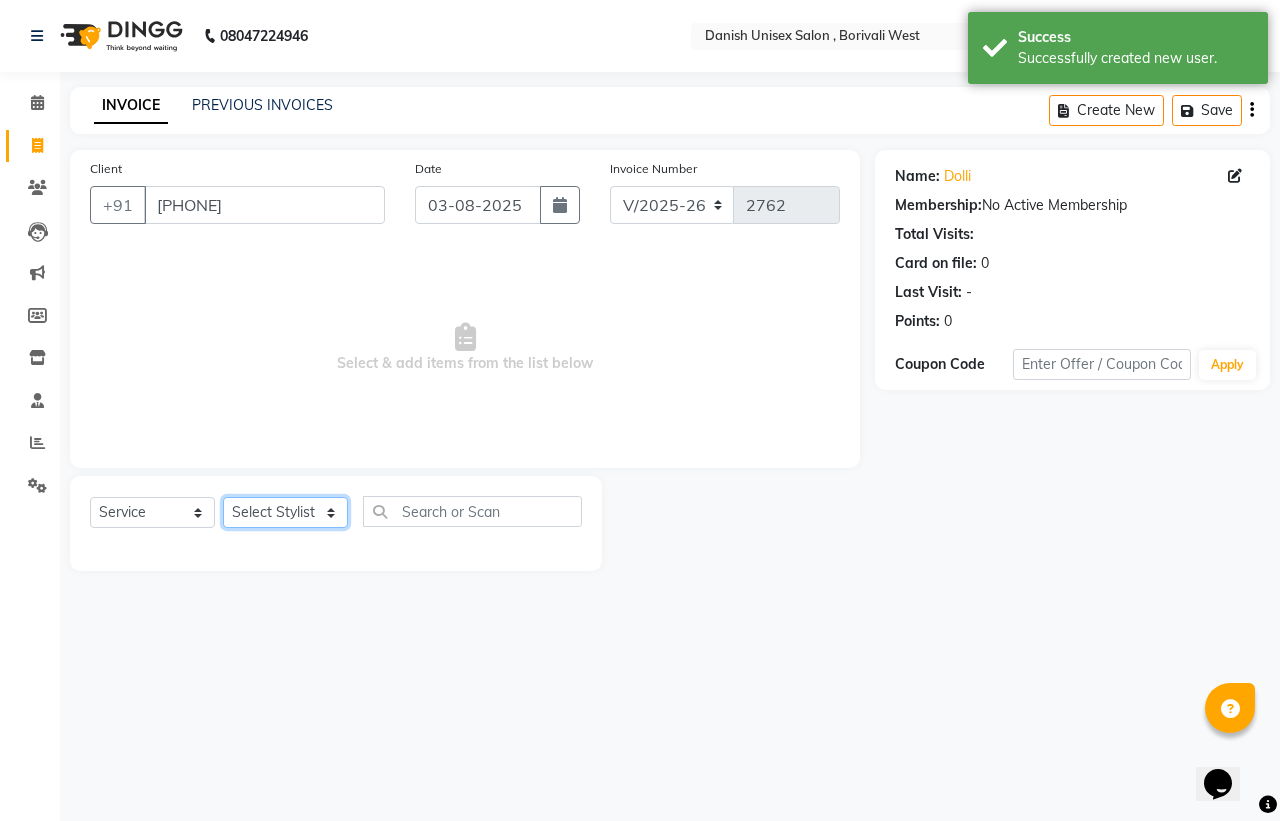 select on "87843" 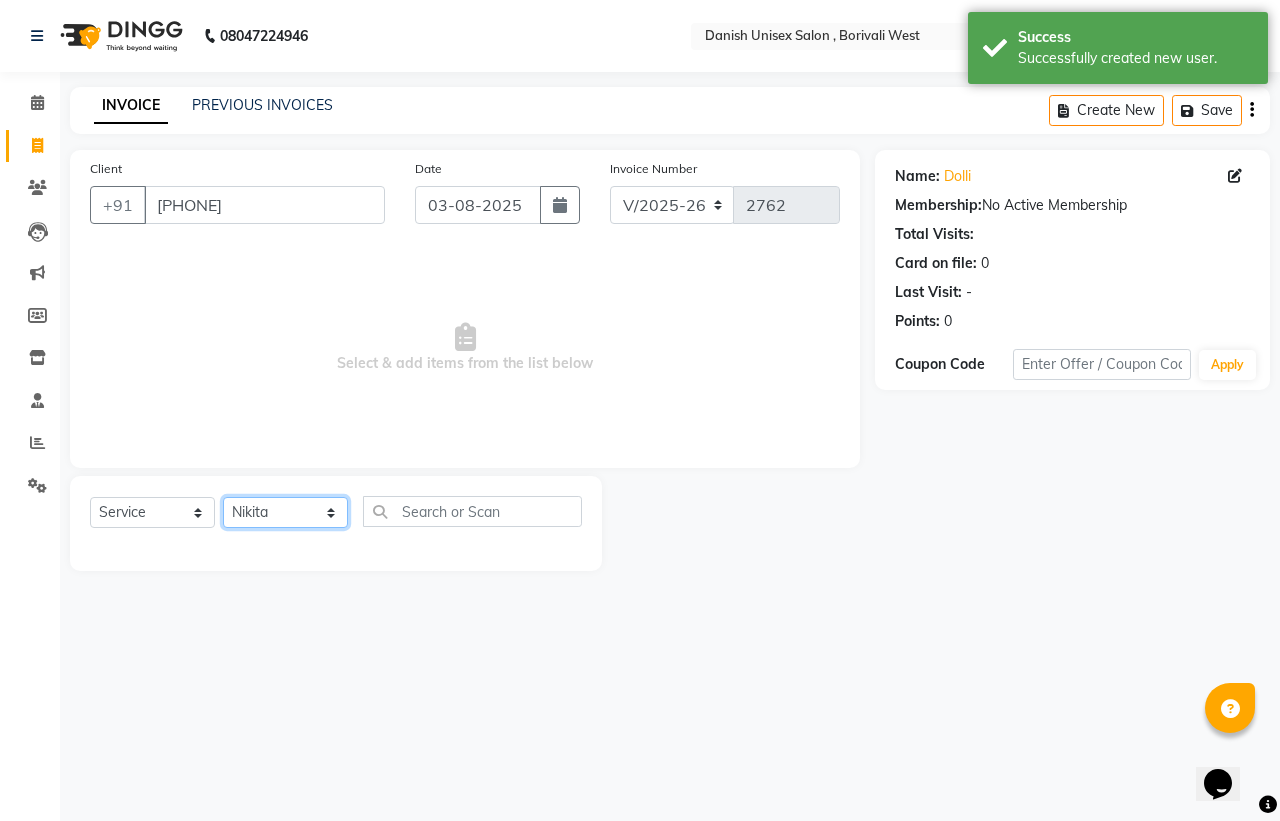 click on "Select Stylist Bhim Shing firoz alam Juber shaikh kajal Lubna Sayyad Nikhil Sharma Nikita Niraj Kanojiya Niyaz Salmani Pooja Yadav Riddhi Sabil salmani sapna" 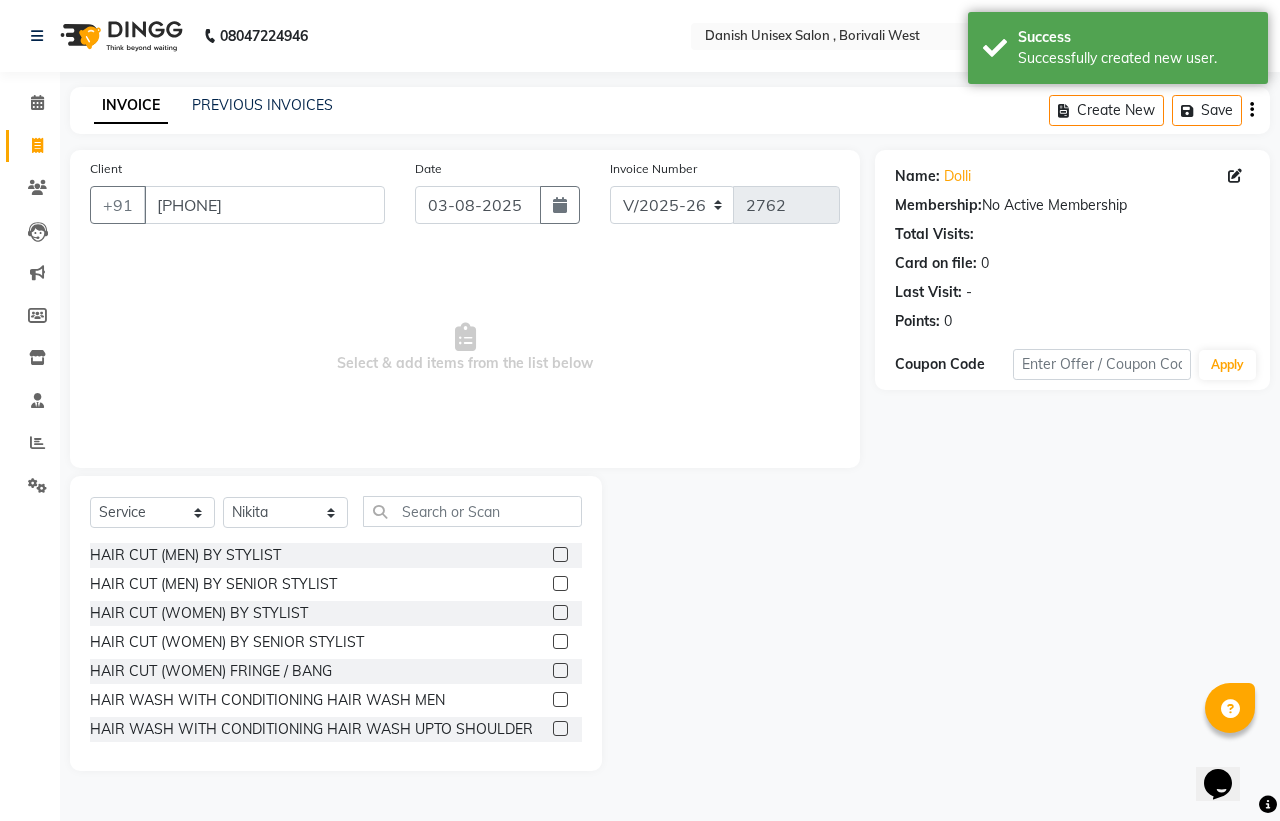 click 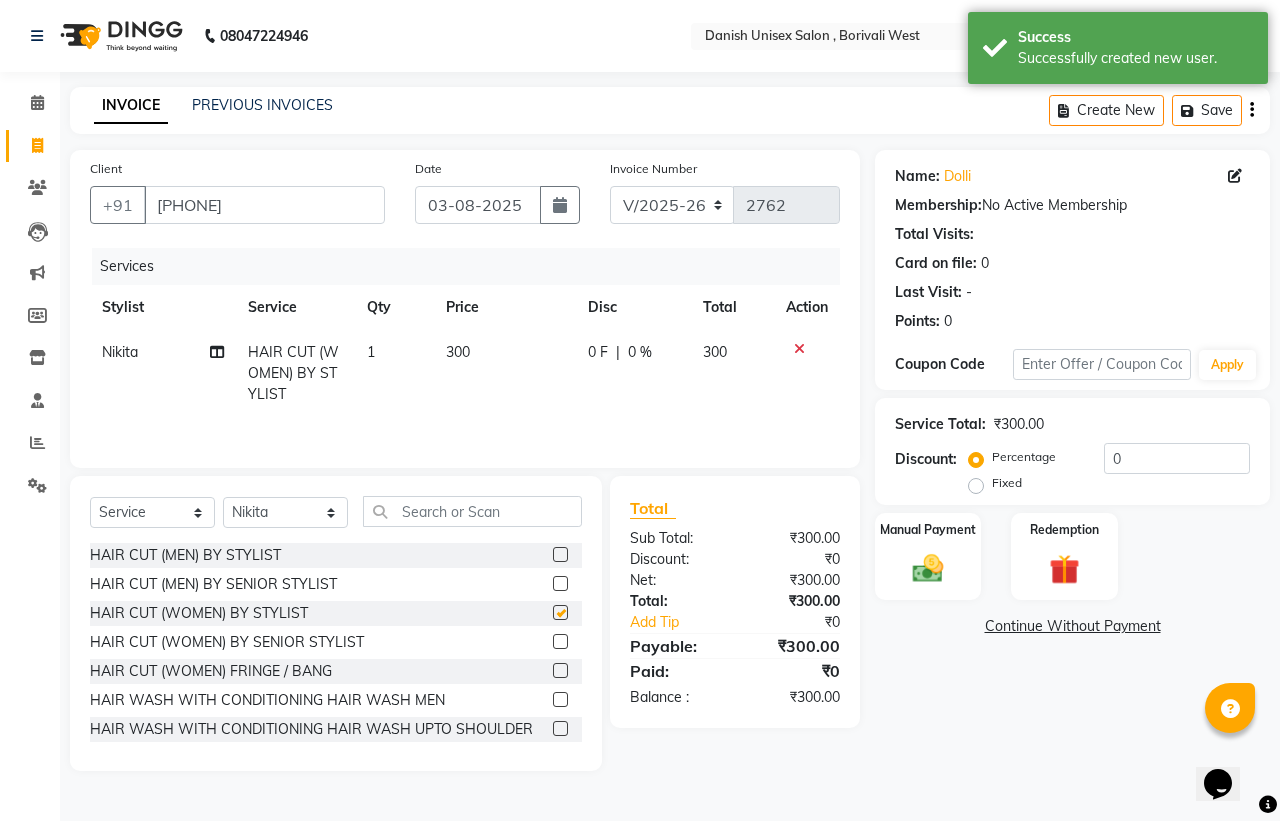 checkbox on "false" 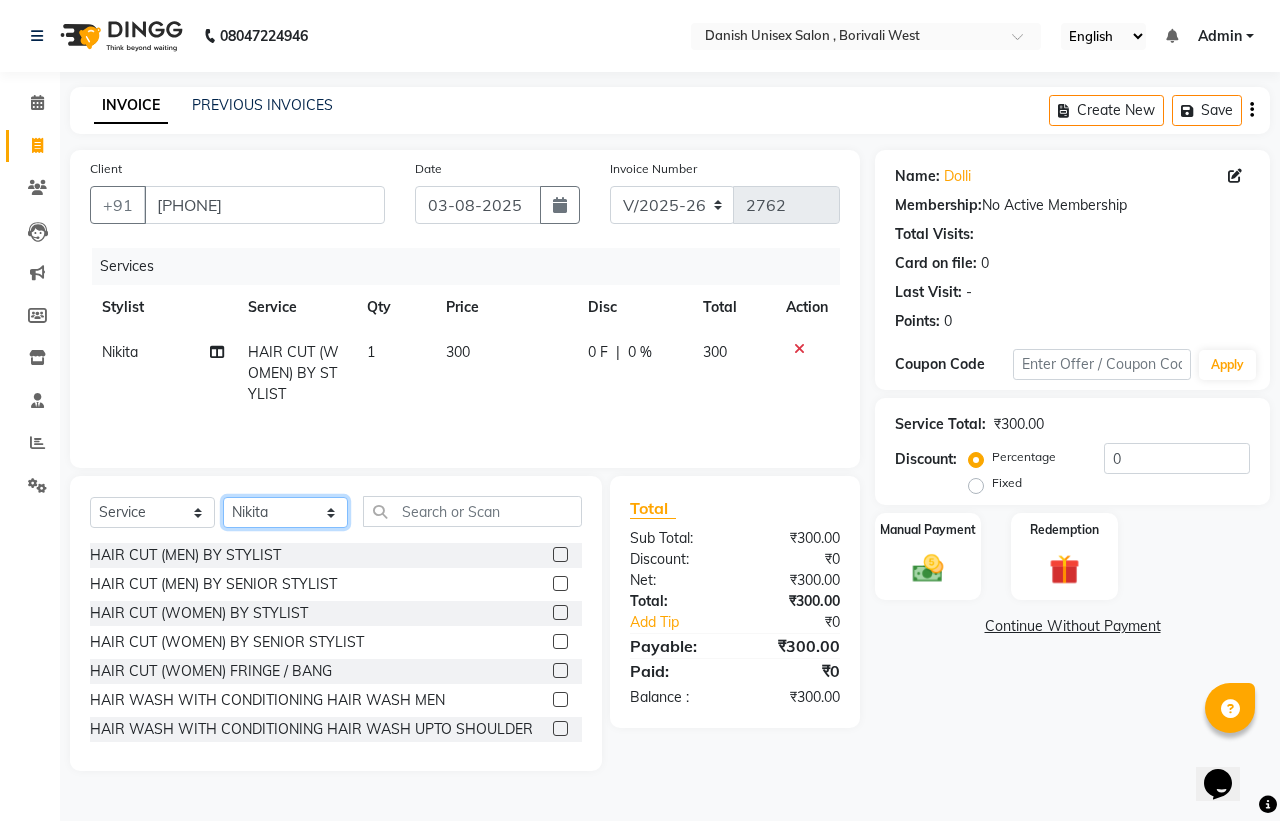 click on "Select Stylist Bhim Shing firoz alam Juber shaikh kajal Lubna Sayyad Nikhil Sharma Nikita Niraj Kanojiya Niyaz Salmani Pooja Yadav Riddhi Sabil salmani sapna" 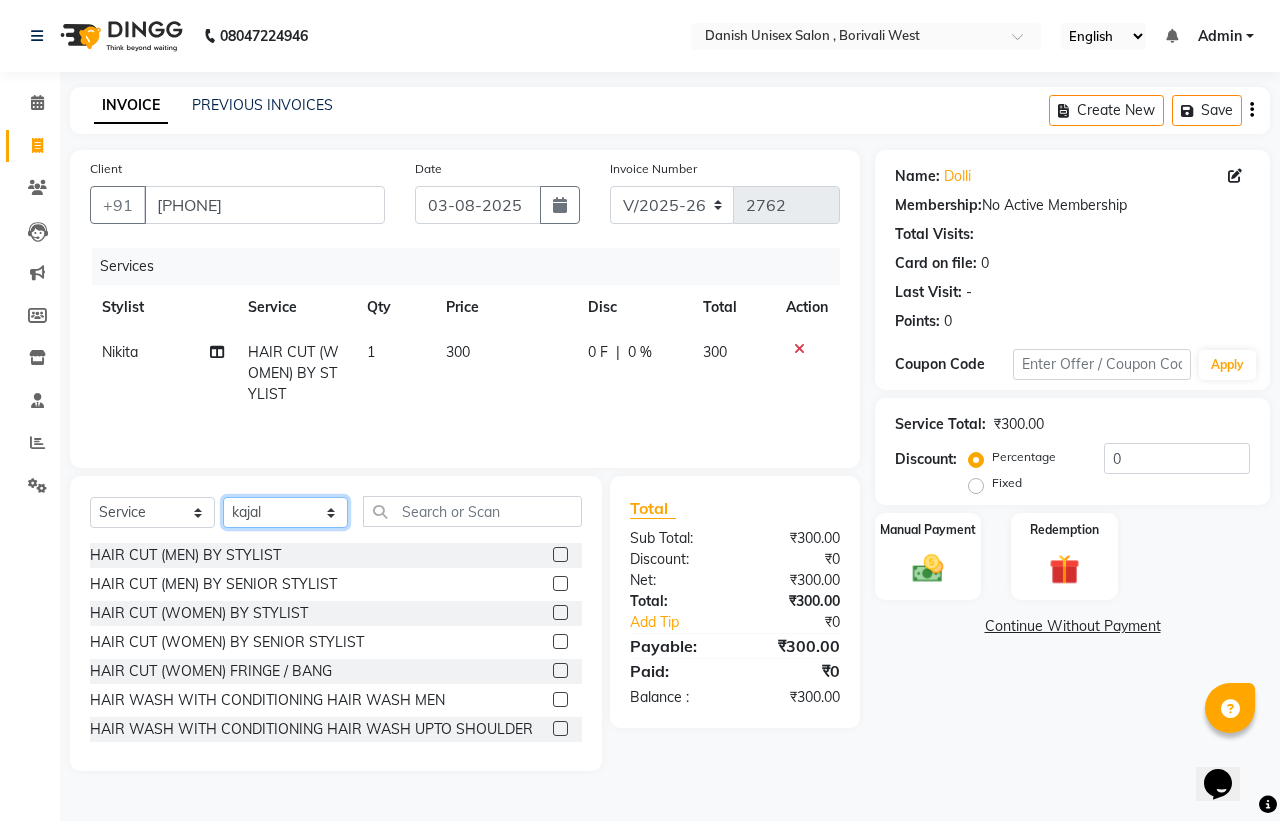 click on "Select Stylist Bhim Shing firoz alam Juber shaikh kajal Lubna Sayyad Nikhil Sharma Nikita Niraj Kanojiya Niyaz Salmani Pooja Yadav Riddhi Sabil salmani sapna" 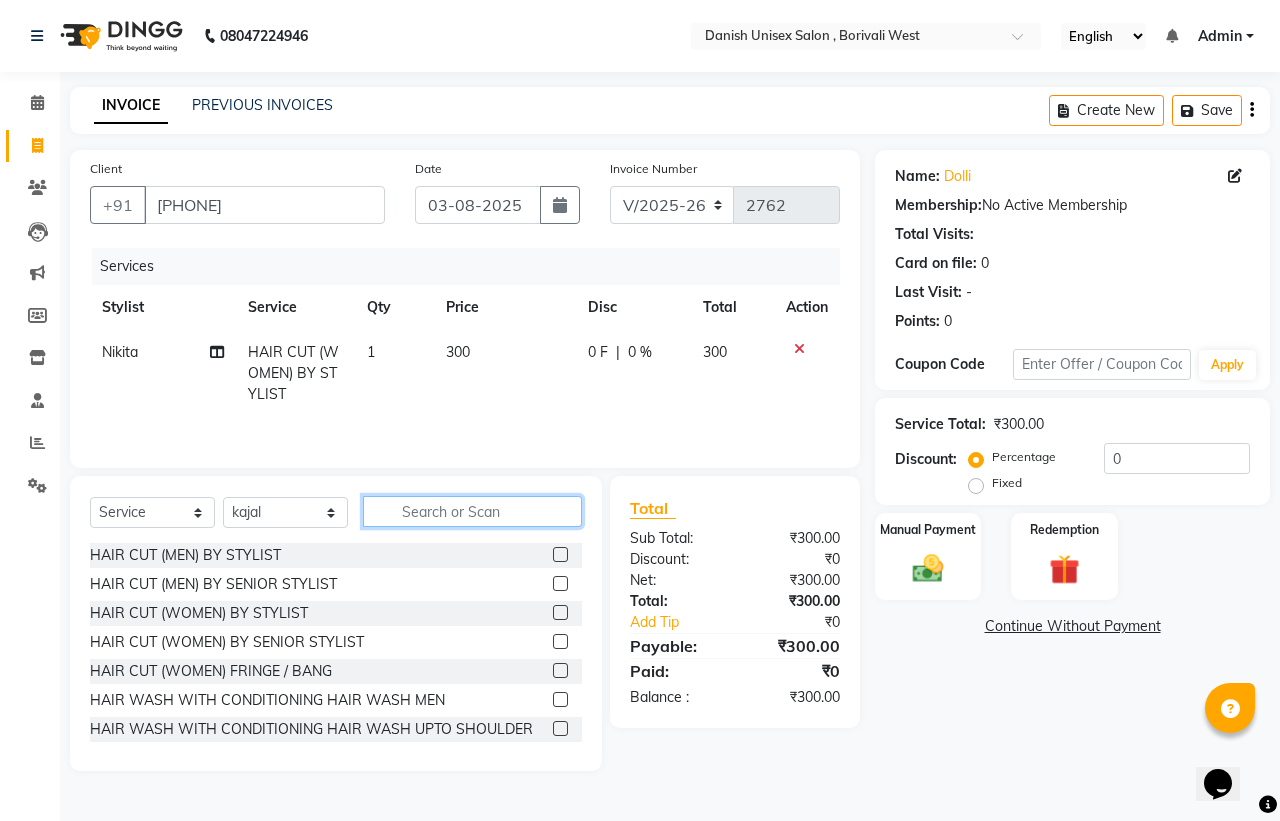 click 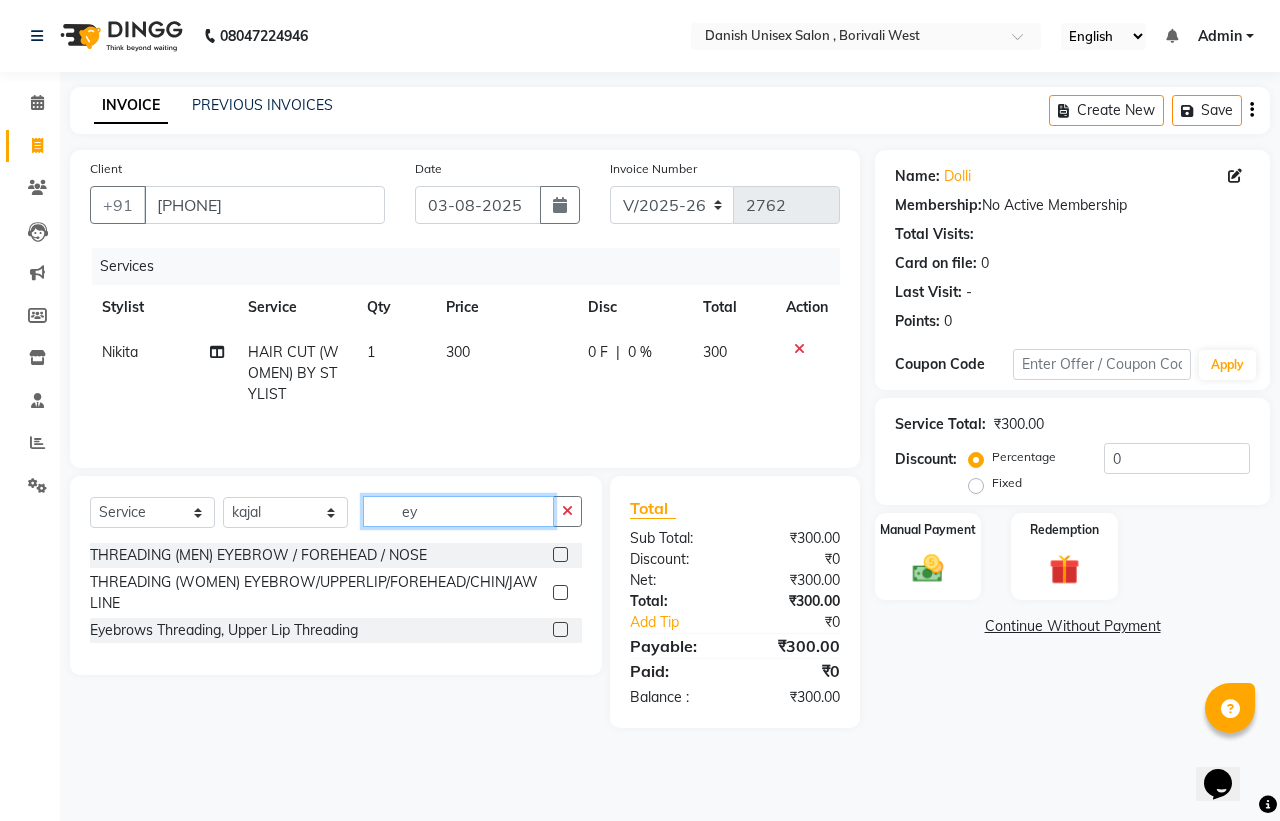 type on "ey" 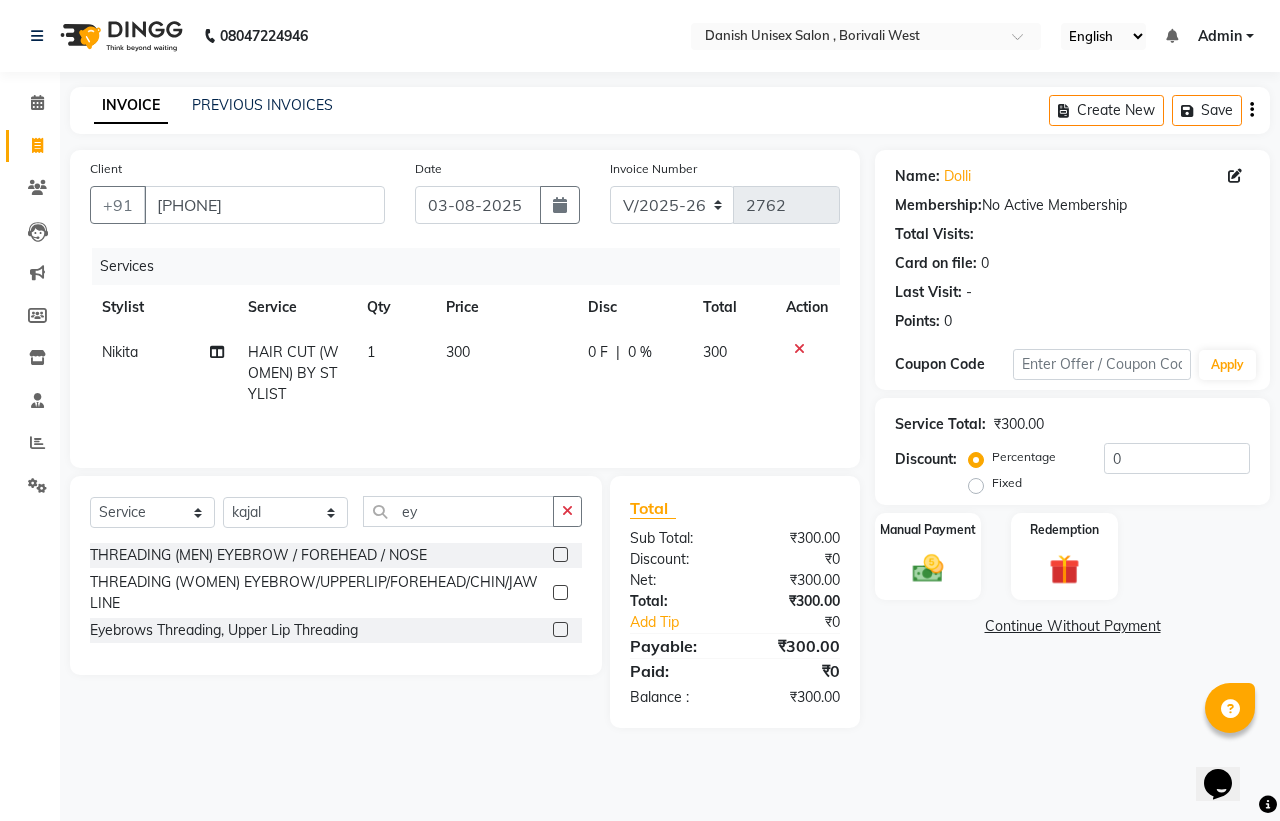 click 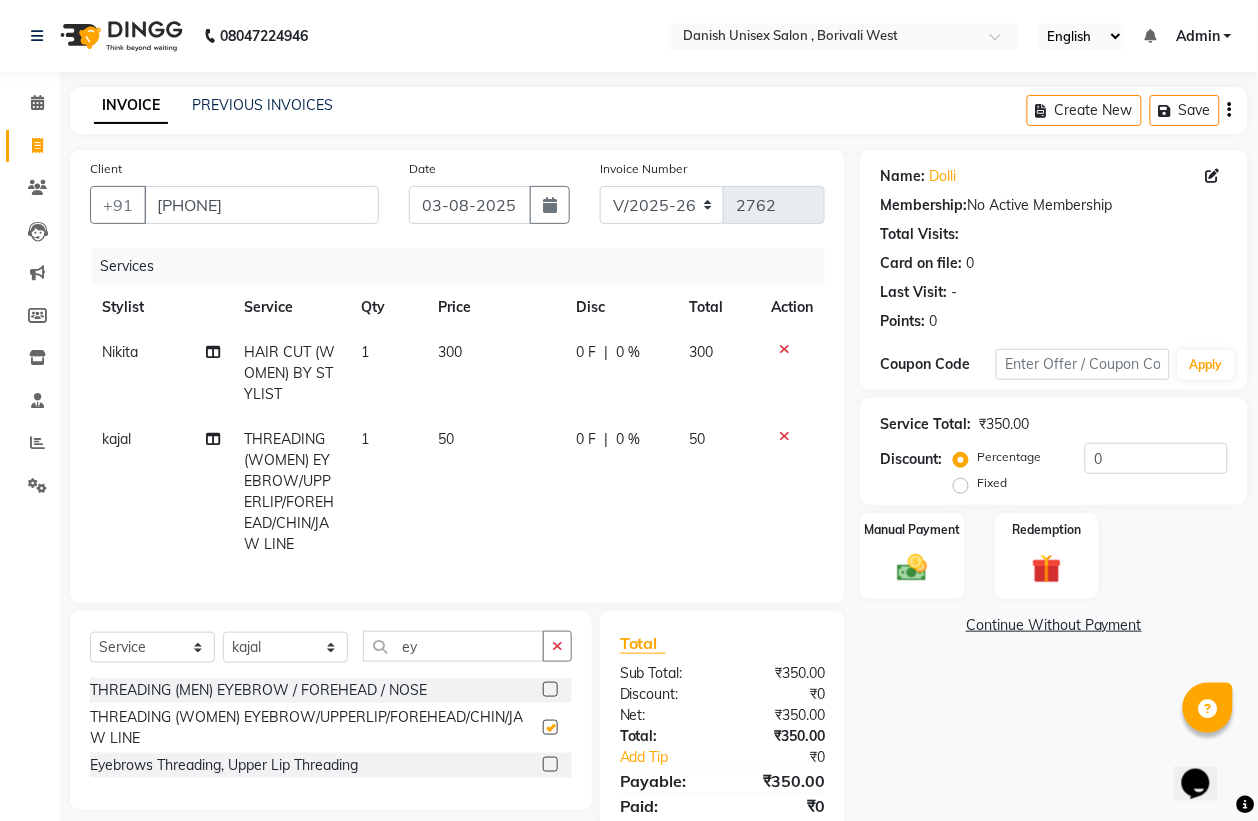 checkbox on "false" 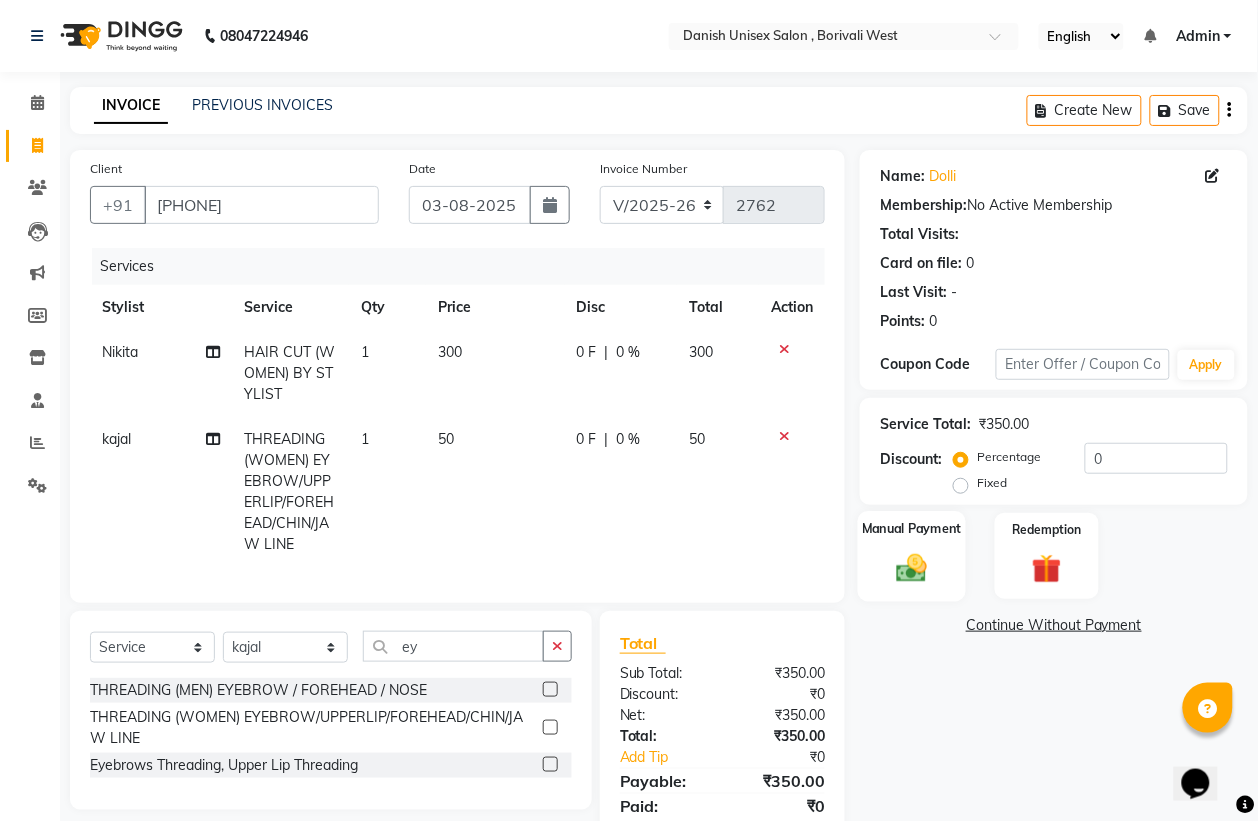 click on "Manual Payment" 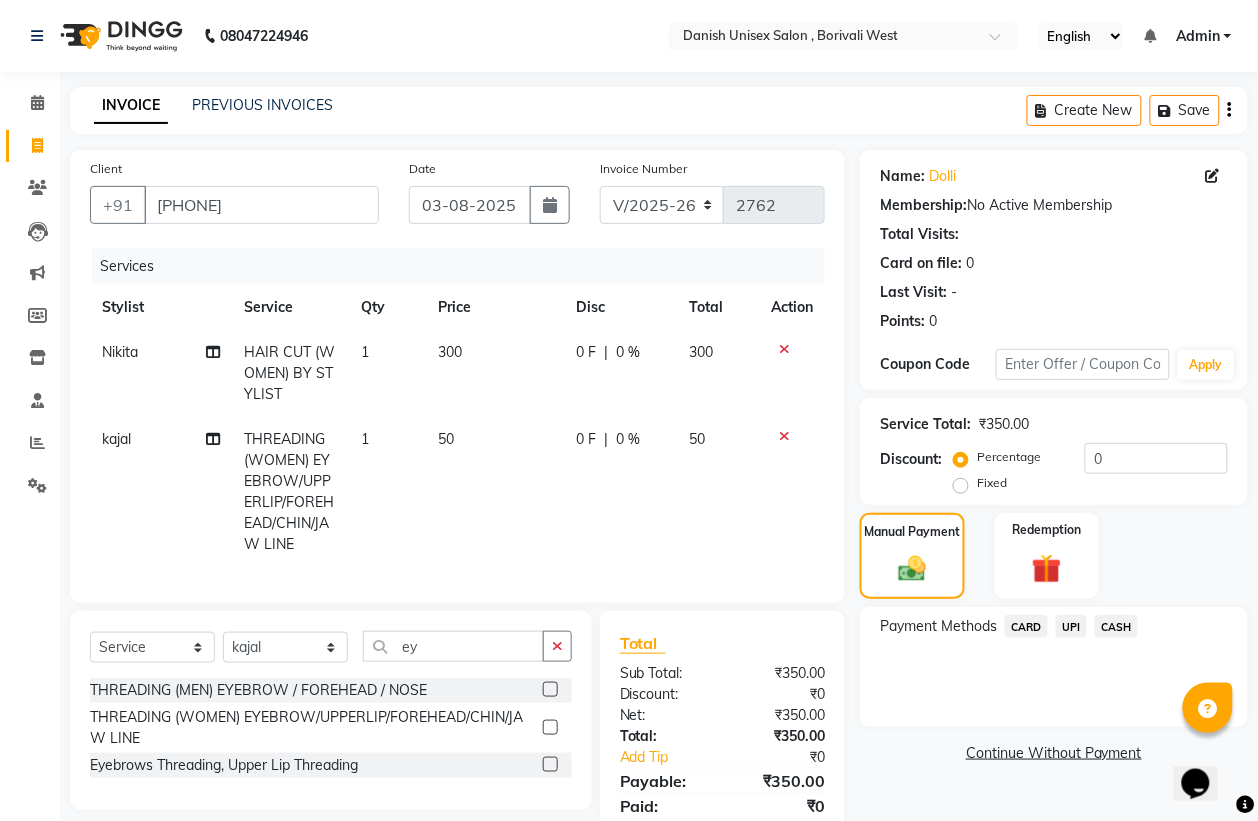 click on "CASH" 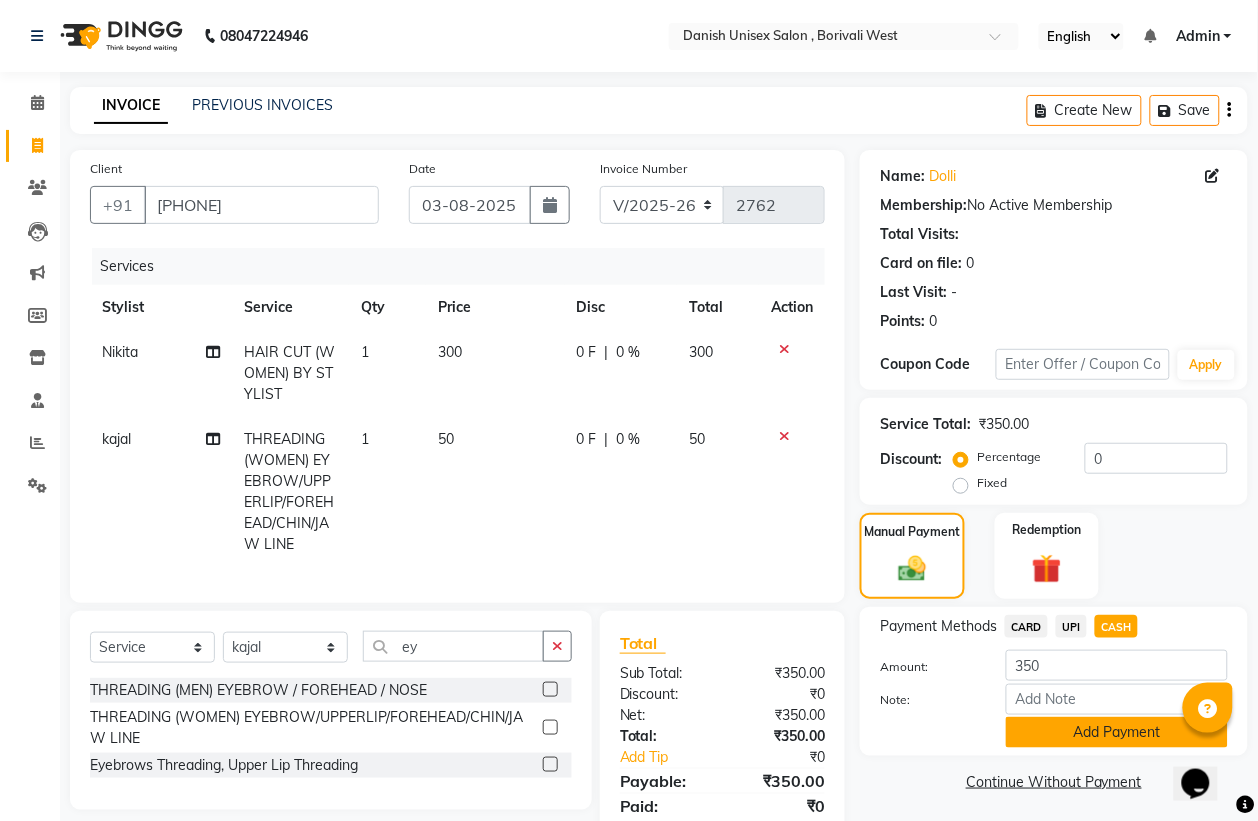 click on "Add Payment" 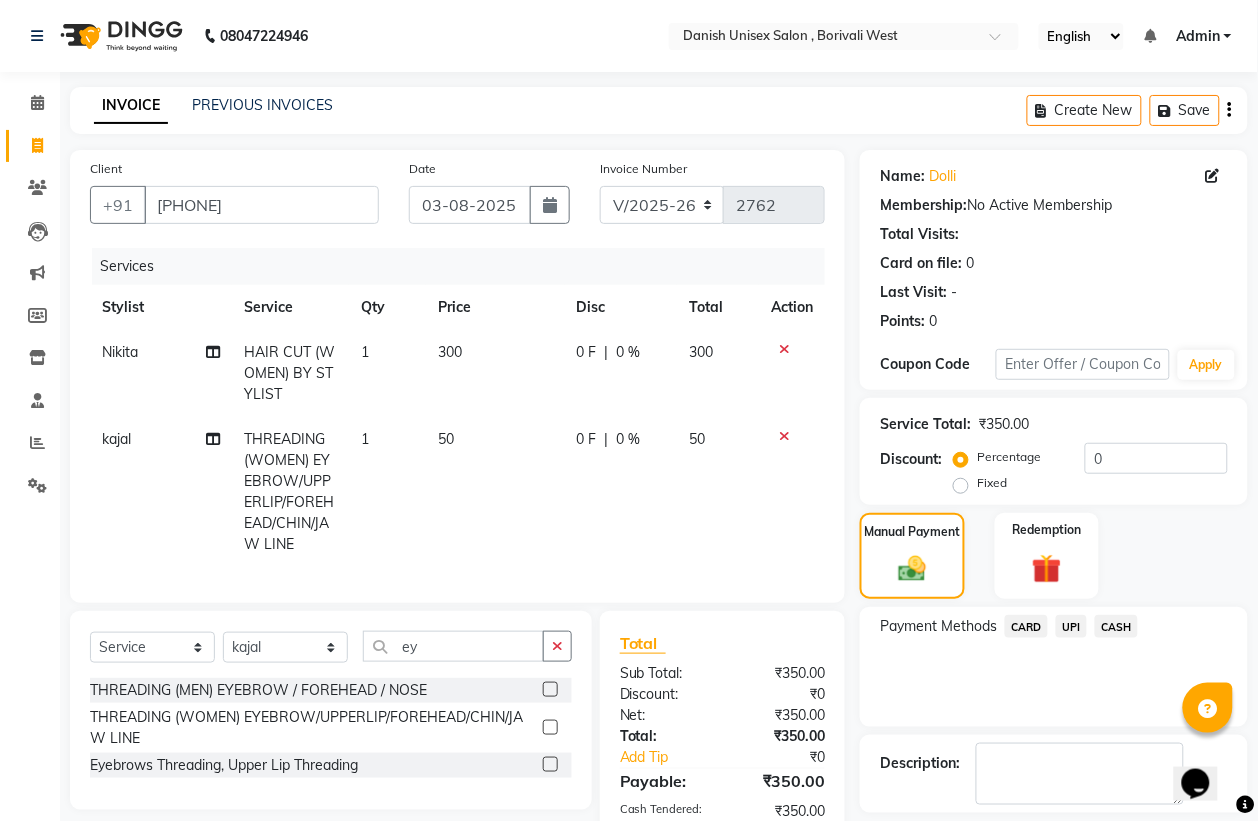 scroll, scrollTop: 163, scrollLeft: 0, axis: vertical 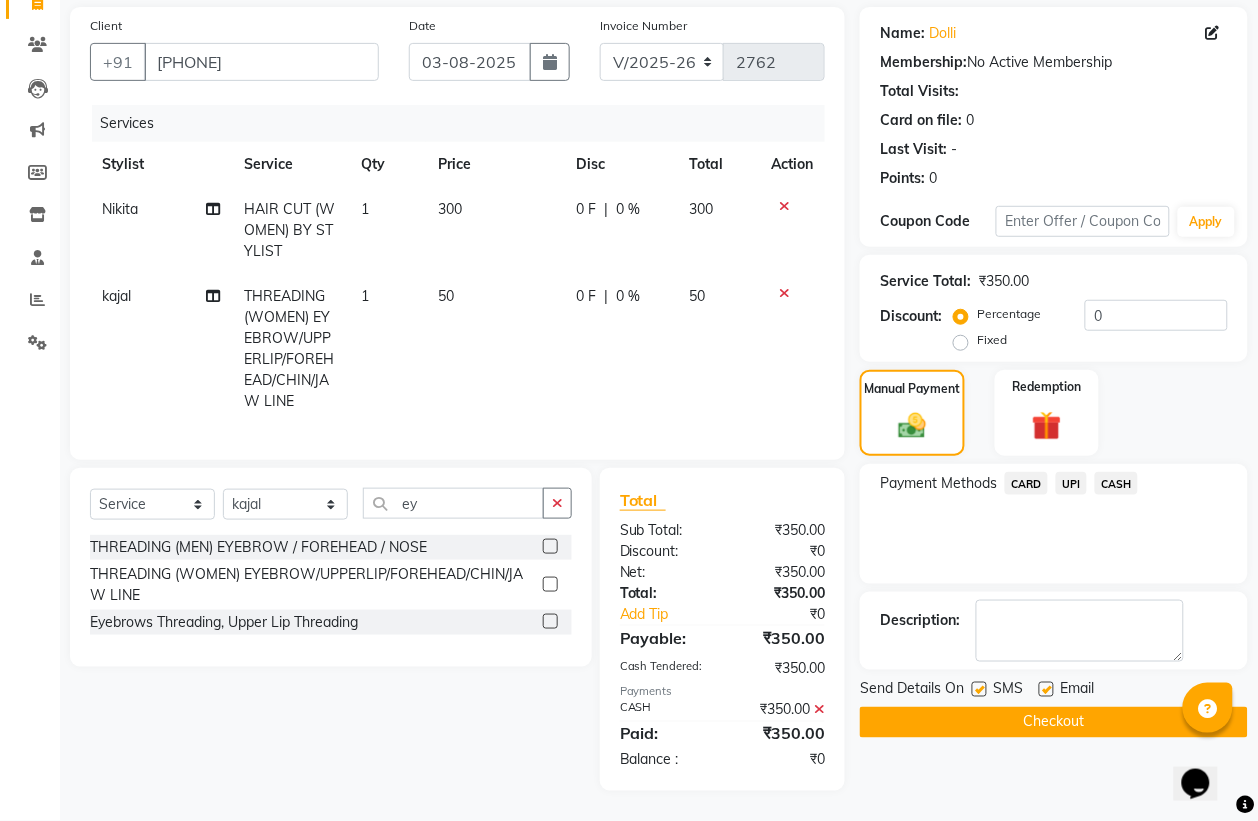 click on "Checkout" 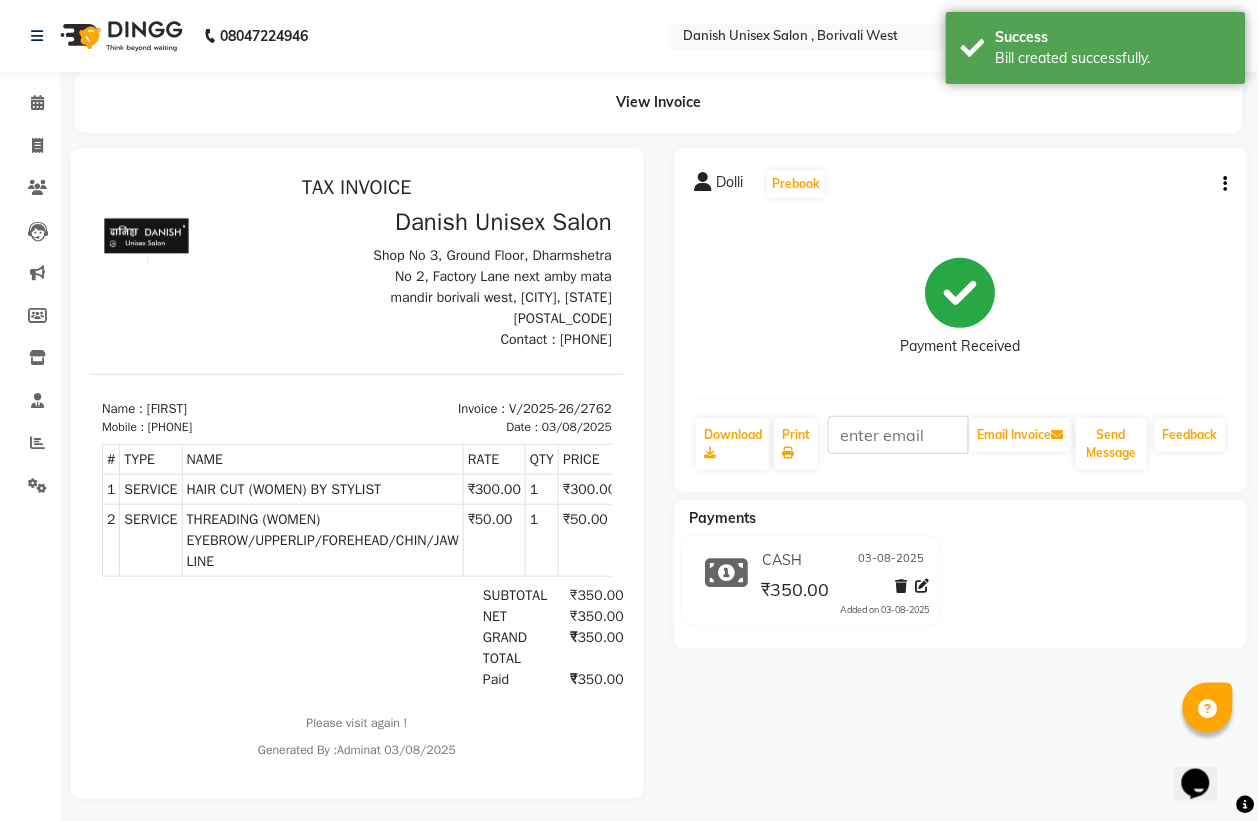 scroll, scrollTop: 0, scrollLeft: 0, axis: both 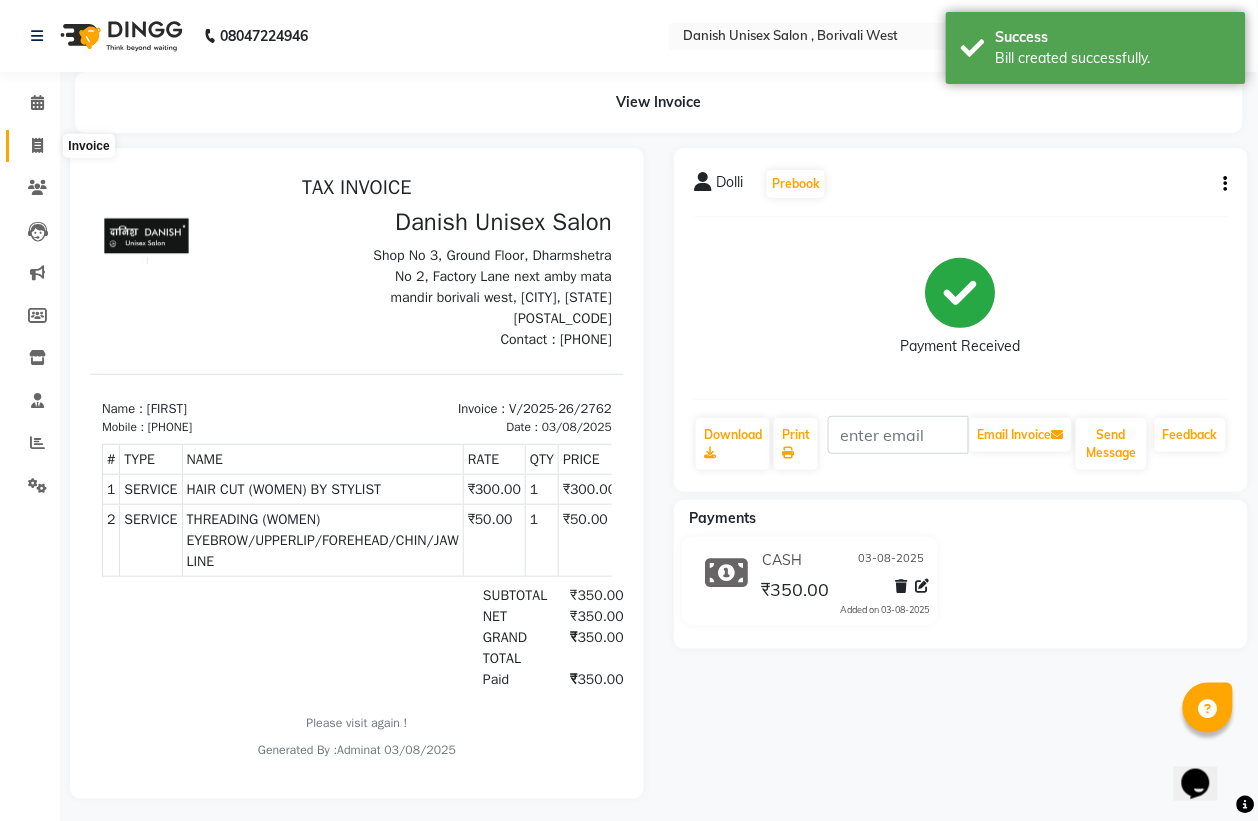 click 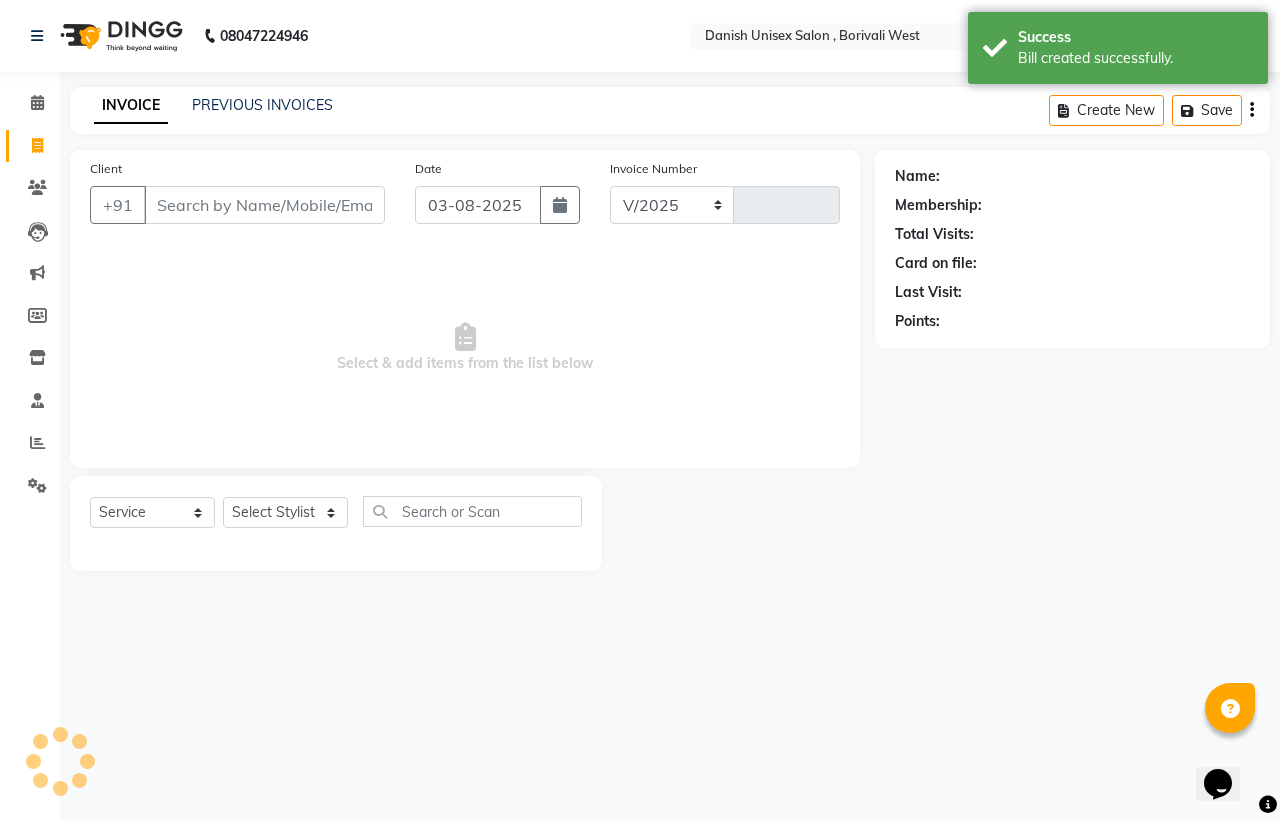 select on "6929" 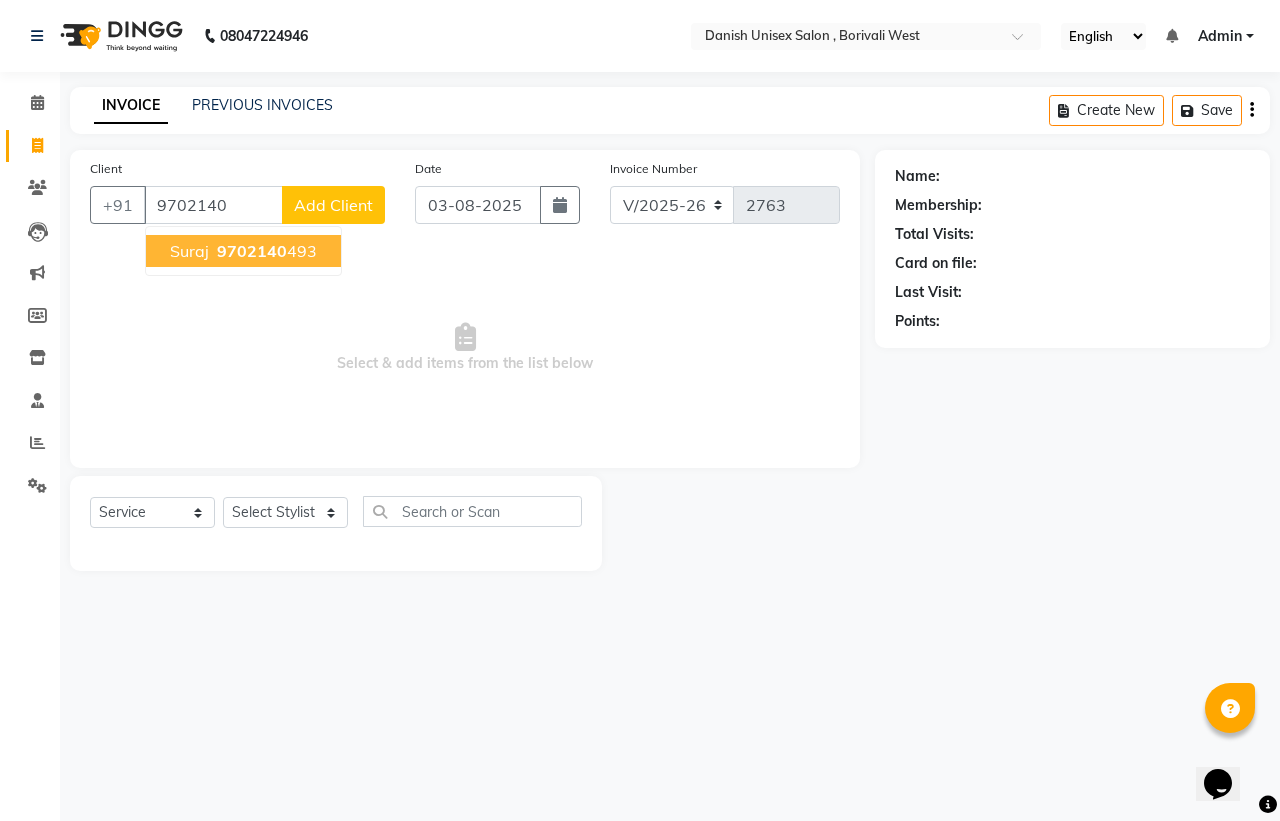 click on "9702140" at bounding box center [252, 251] 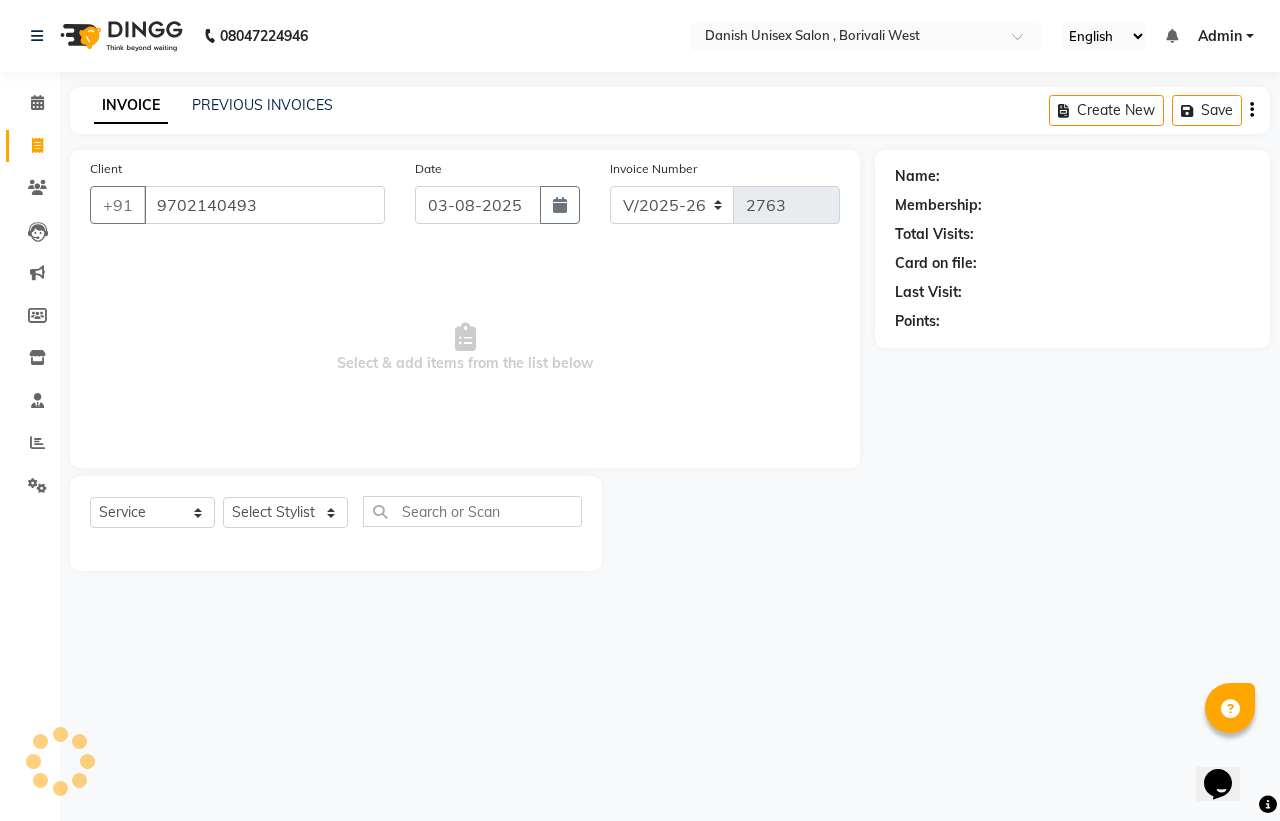 type on "9702140493" 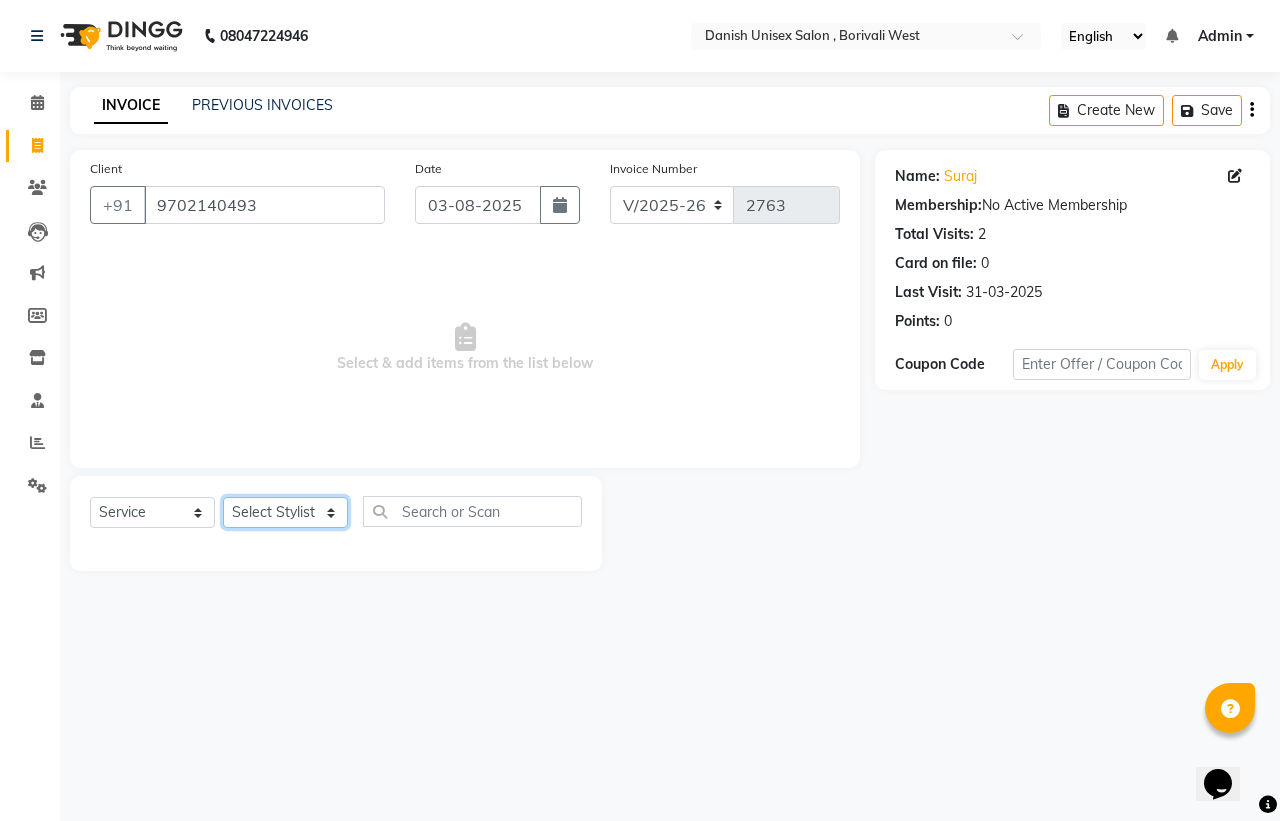 click on "Select Stylist Bhim Shing firoz alam Juber shaikh kajal Lubna Sayyad Nikhil Sharma Nikita Niraj Kanojiya Niyaz Salmani Pooja Yadav Riddhi Sabil salmani sapna" 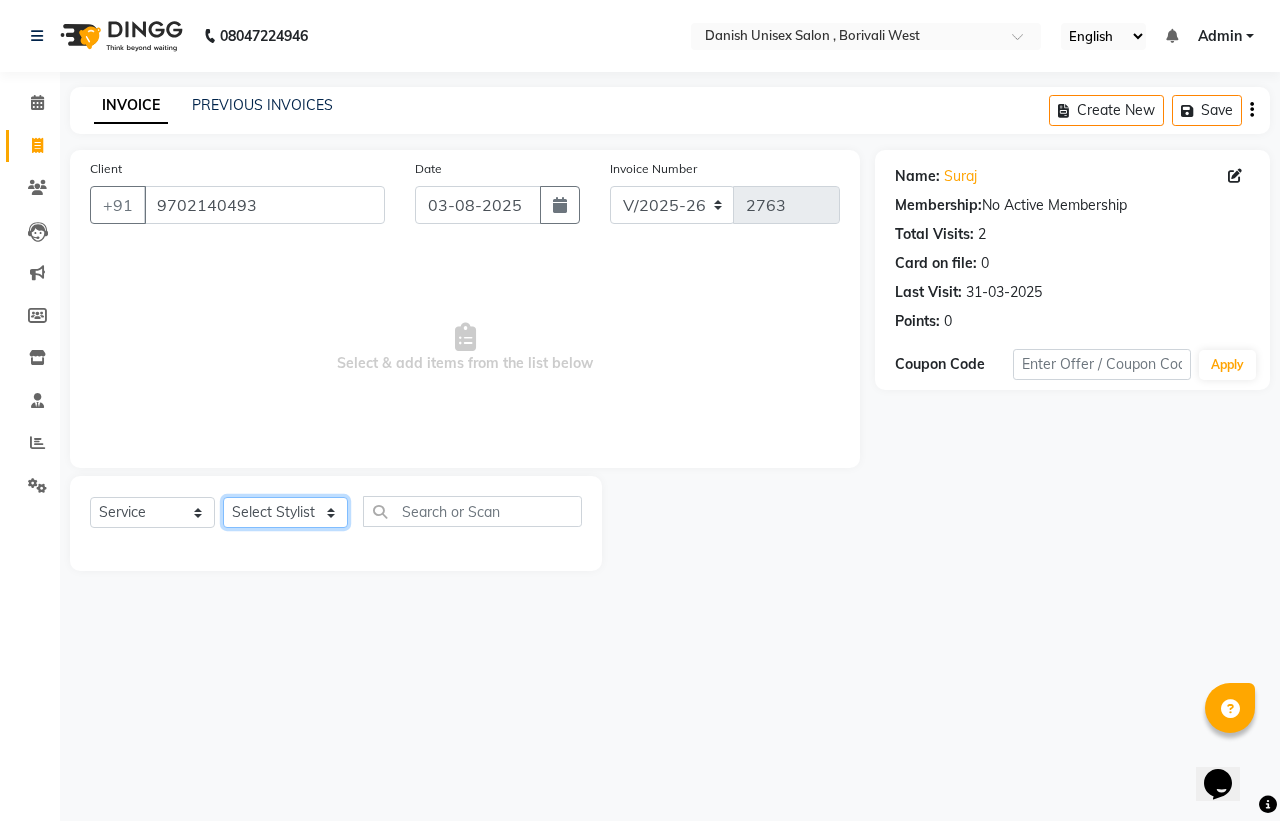 select on "63506" 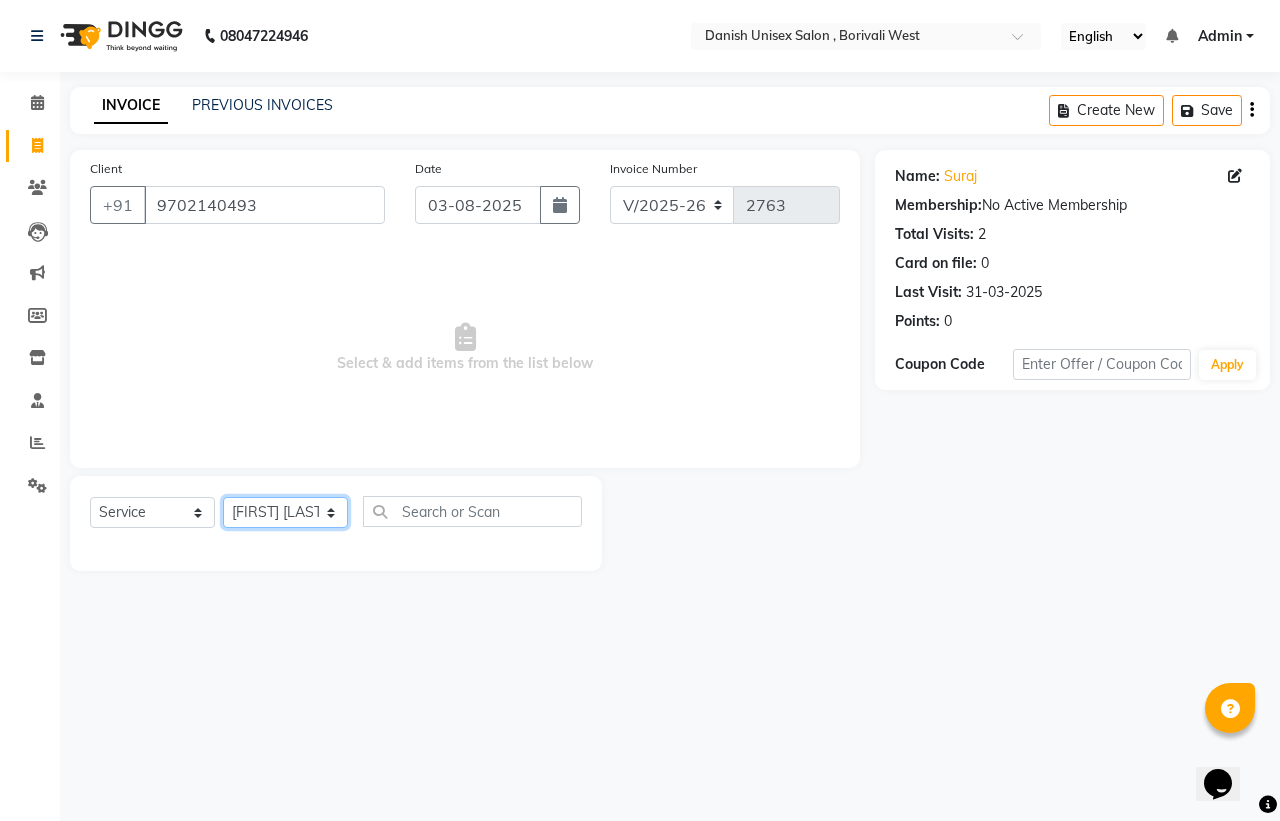 click on "Select Stylist Bhim Shing firoz alam Juber shaikh kajal Lubna Sayyad Nikhil Sharma Nikita Niraj Kanojiya Niyaz Salmani Pooja Yadav Riddhi Sabil salmani sapna" 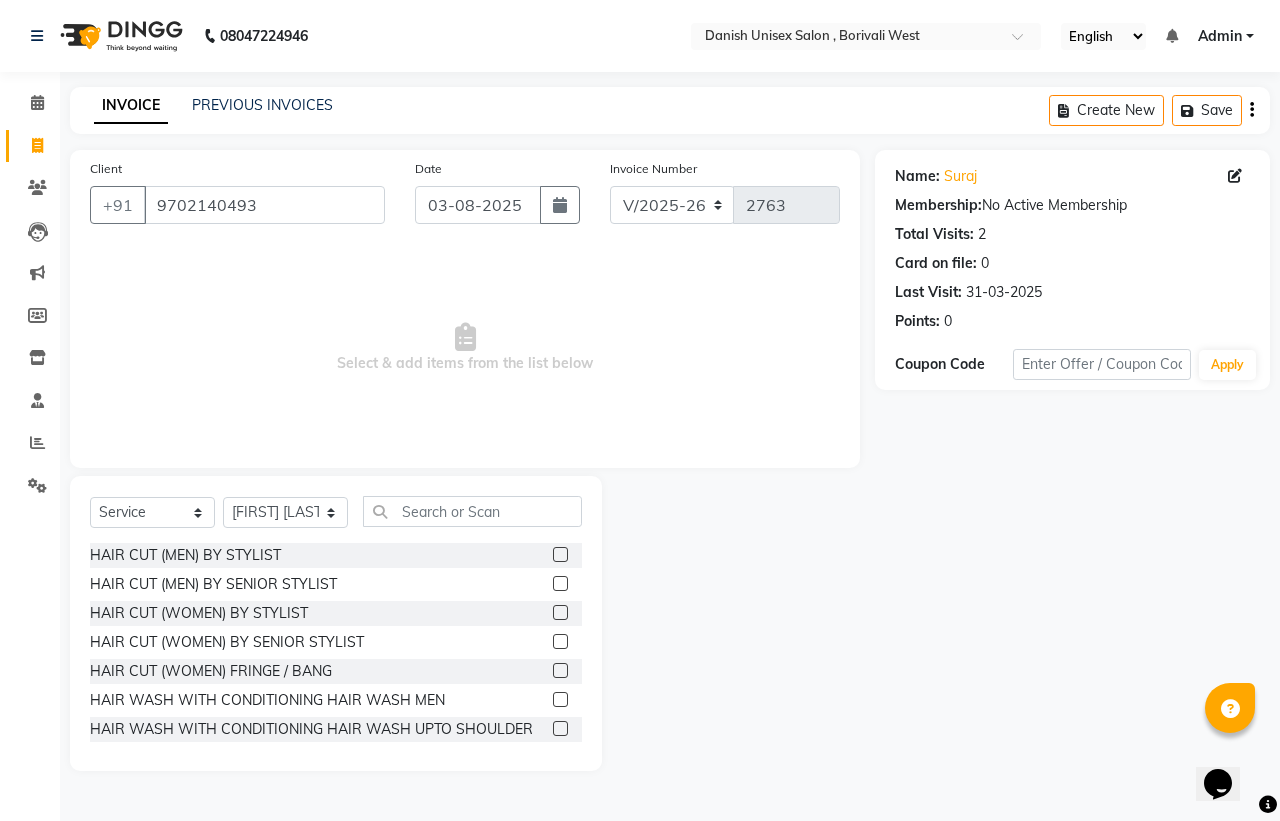 click 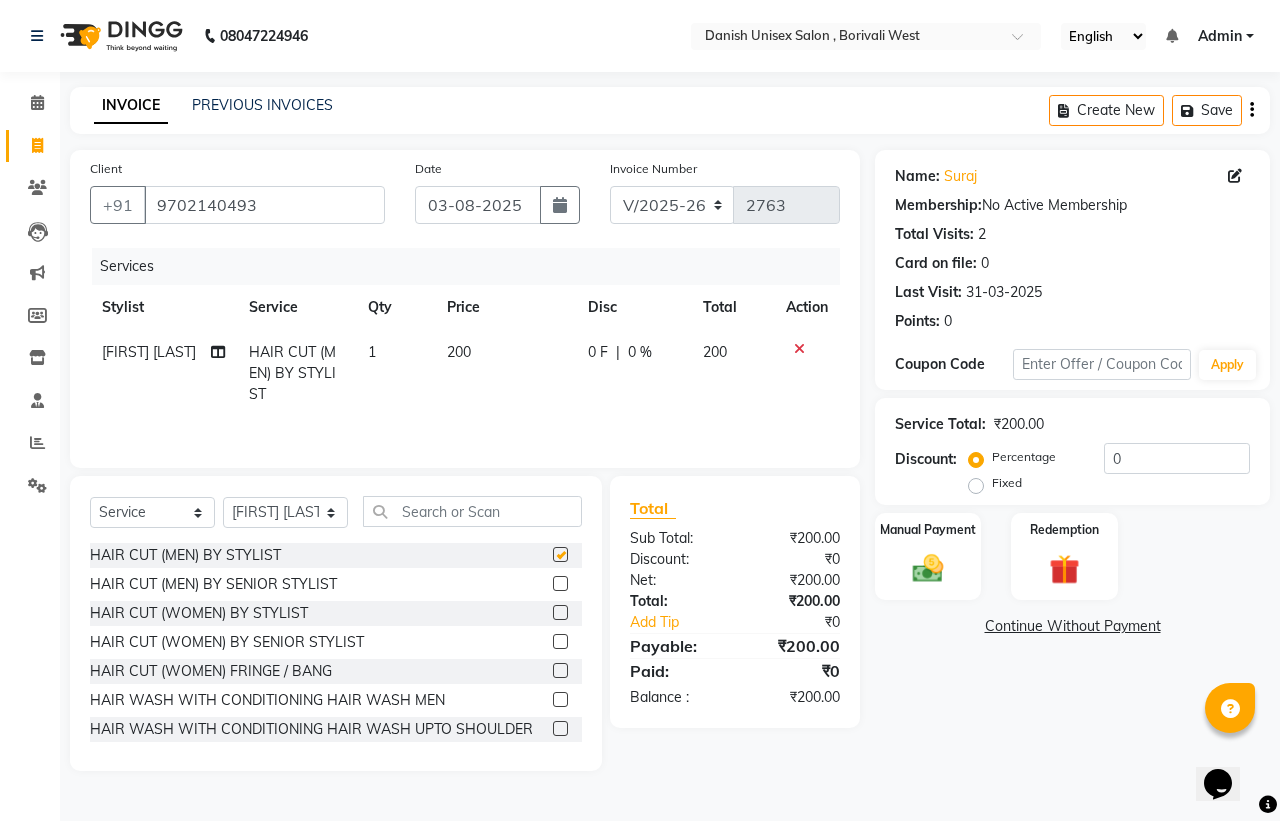 checkbox on "false" 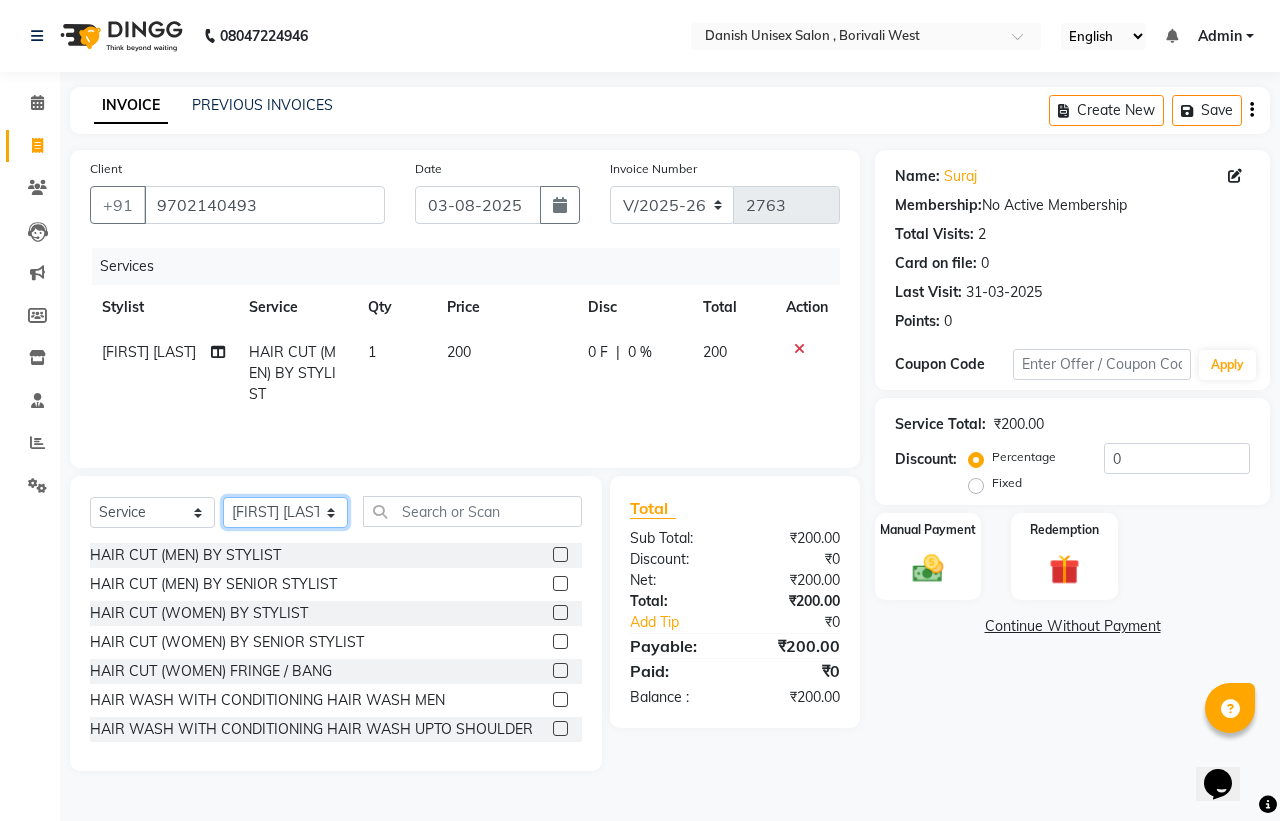 click on "Select Stylist Bhim Shing firoz alam Juber shaikh kajal Lubna Sayyad Nikhil Sharma Nikita Niraj Kanojiya Niyaz Salmani Pooja Yadav Riddhi Sabil salmani sapna" 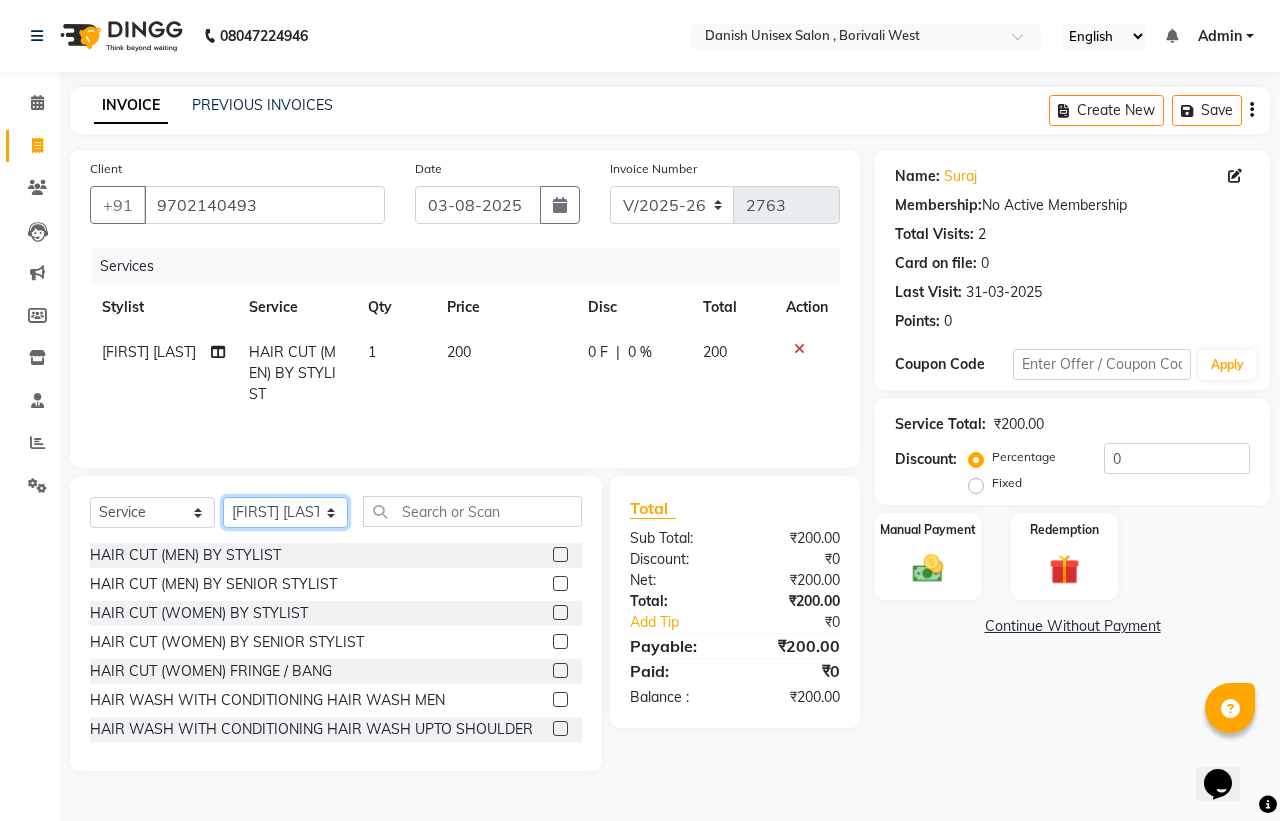 select on "54585" 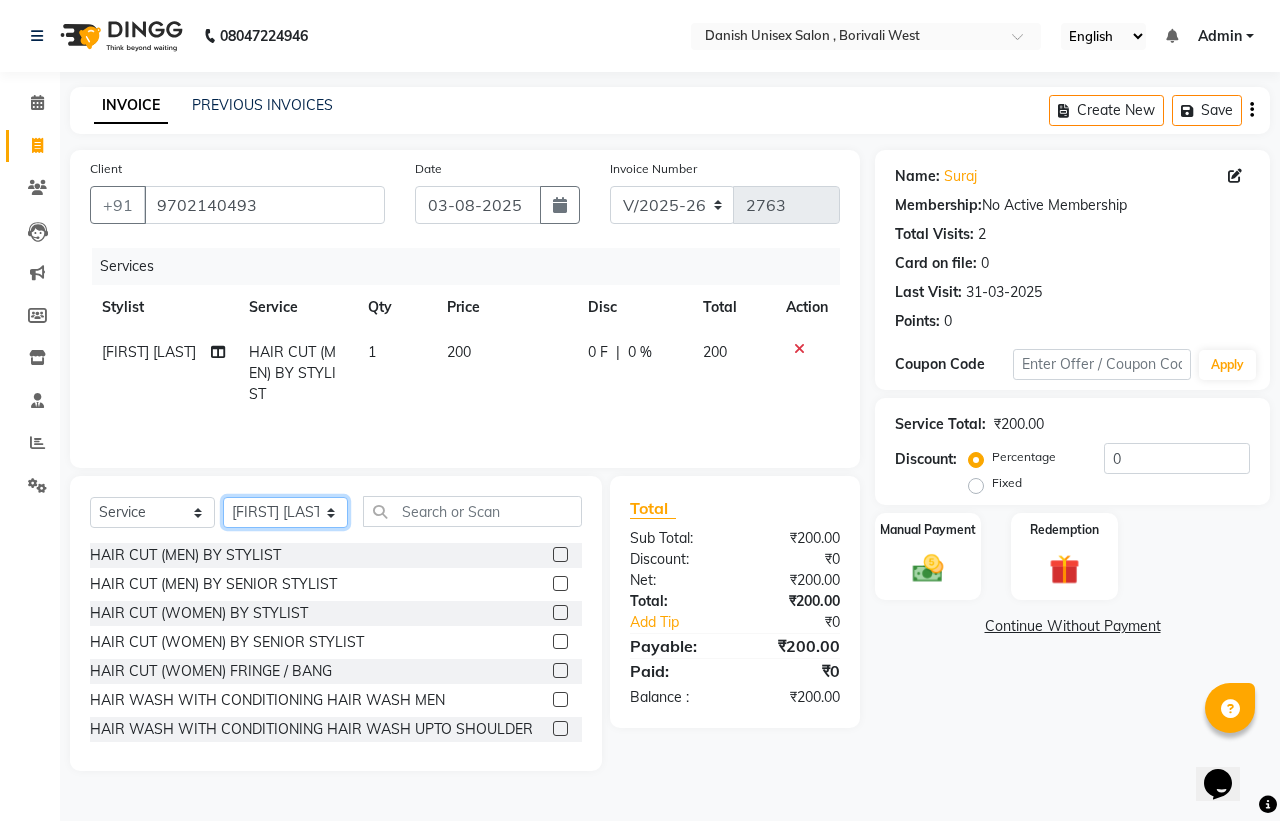 click on "Select Stylist Bhim Shing firoz alam Juber shaikh kajal Lubna Sayyad Nikhil Sharma Nikita Niraj Kanojiya Niyaz Salmani Pooja Yadav Riddhi Sabil salmani sapna" 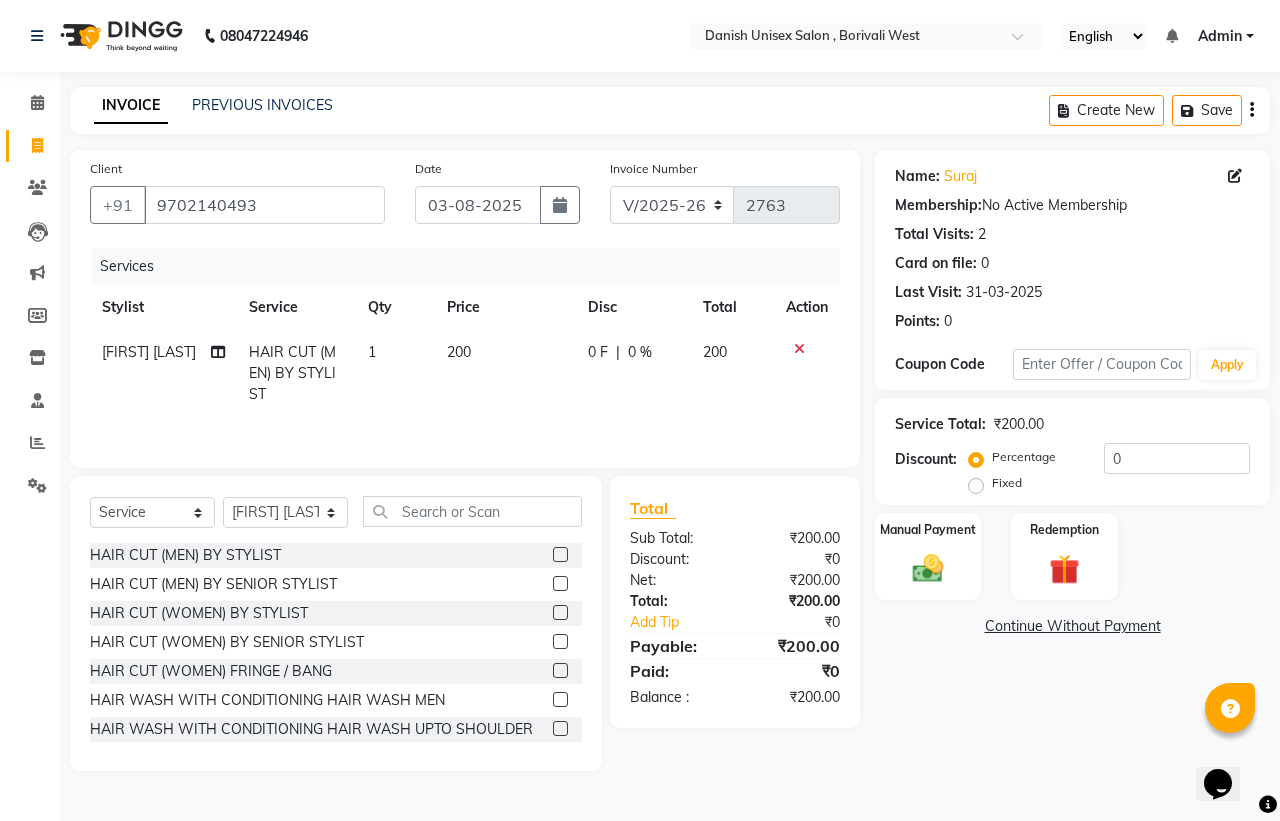 click 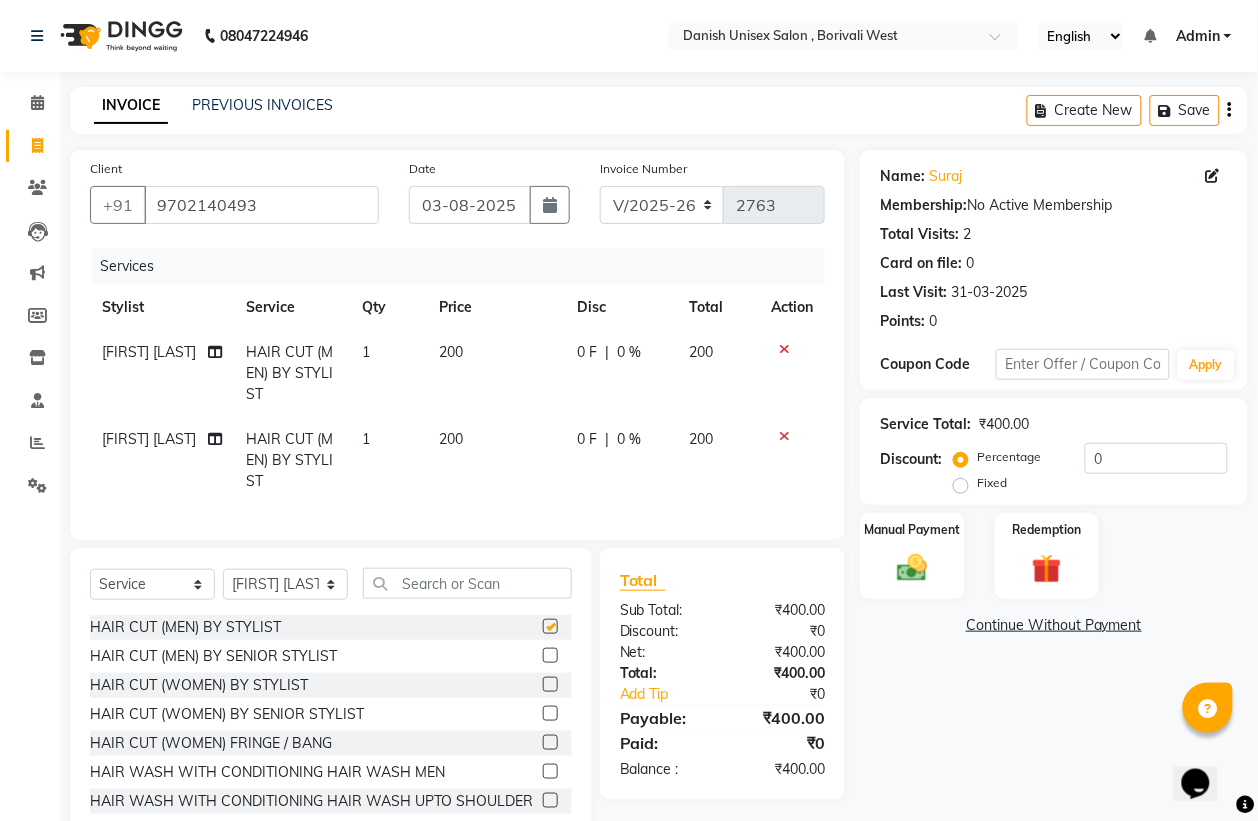 checkbox on "false" 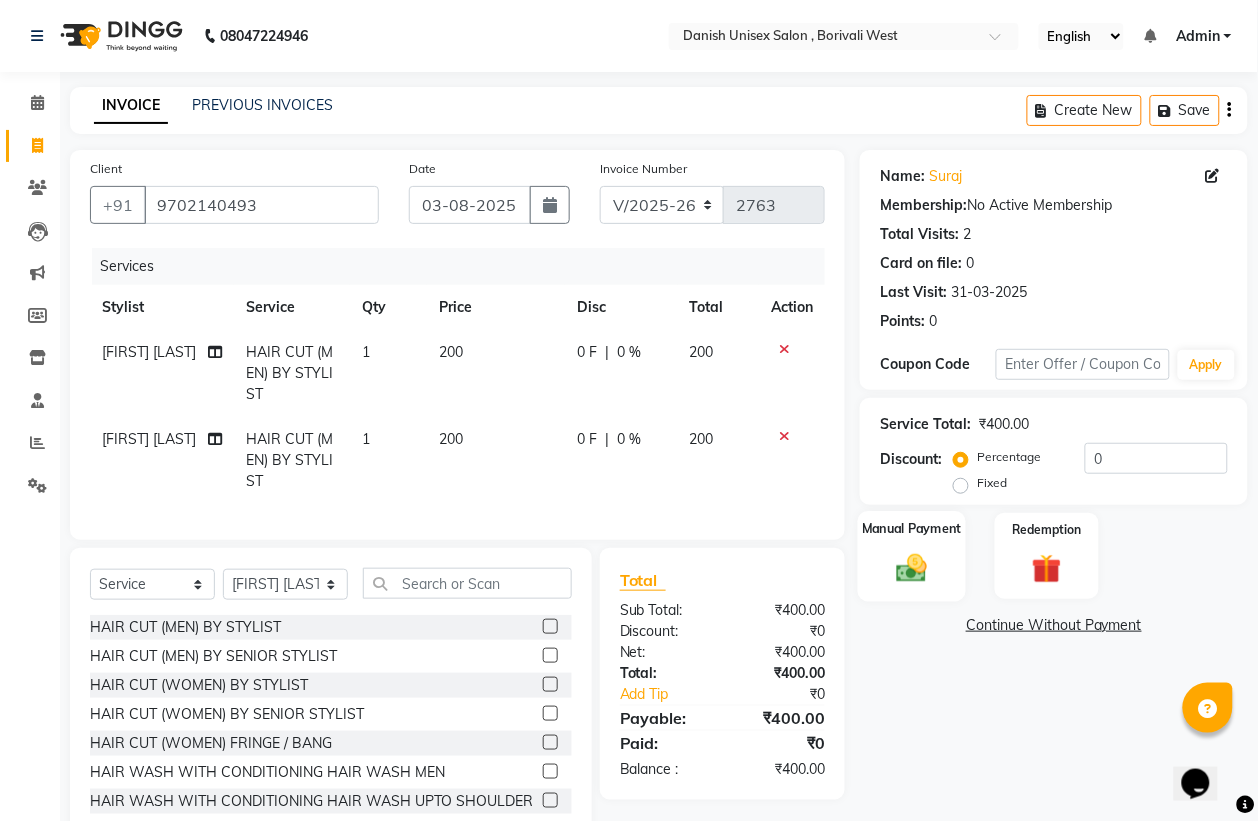 click on "Manual Payment" 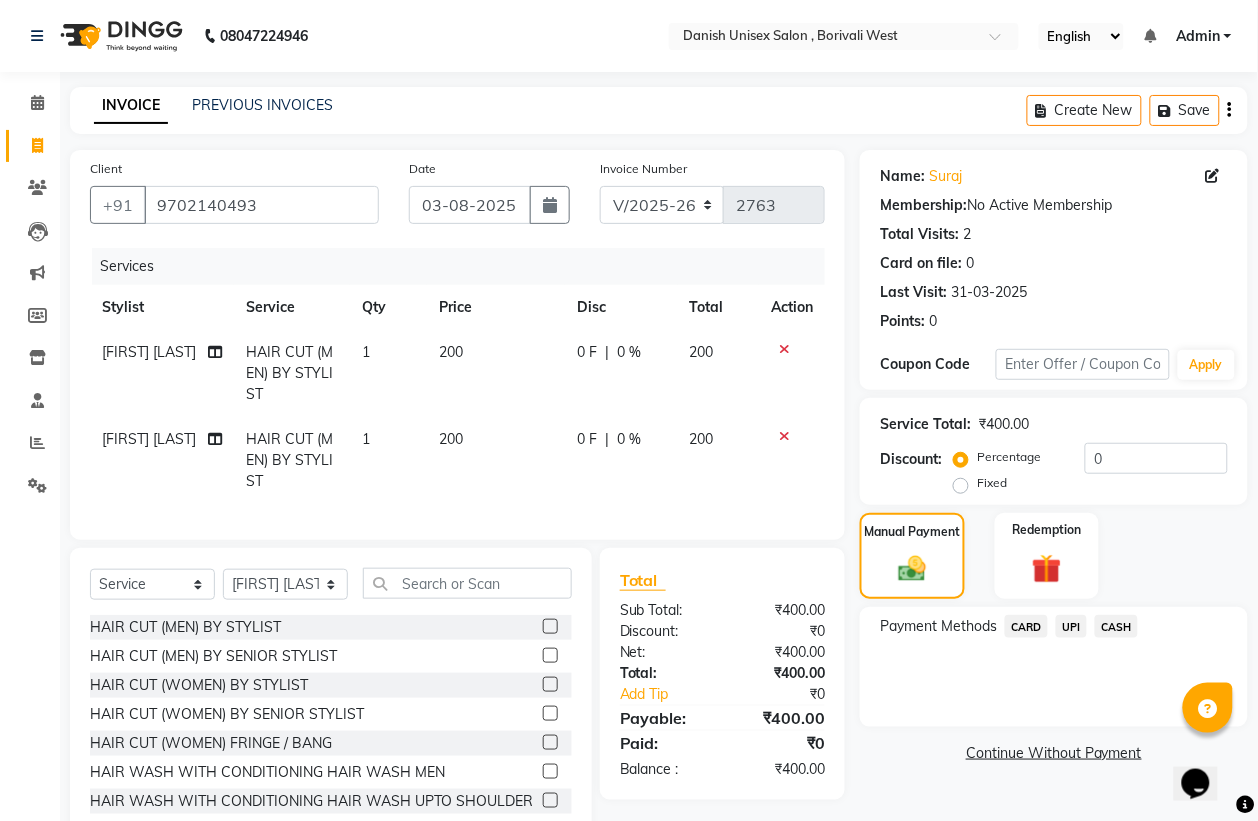 click on "CASH" 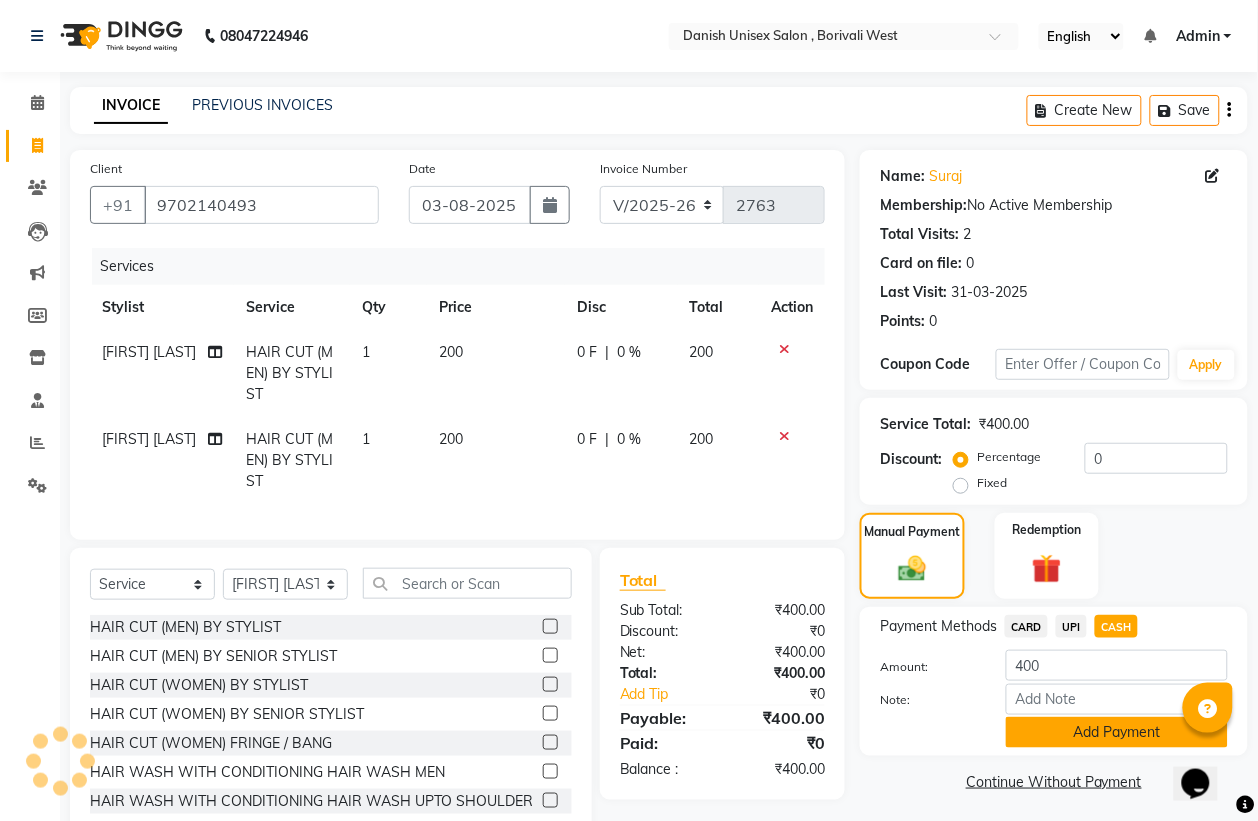 click on "Add Payment" 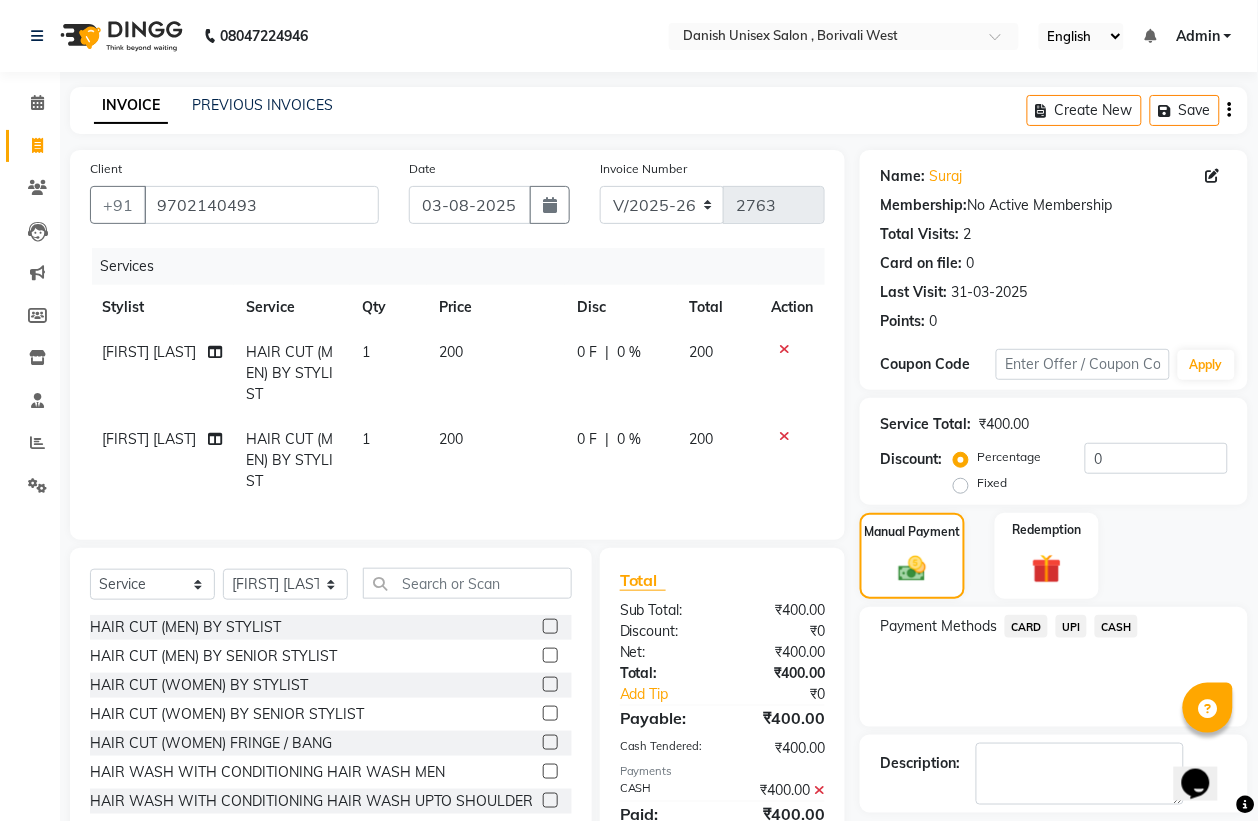 scroll, scrollTop: 101, scrollLeft: 0, axis: vertical 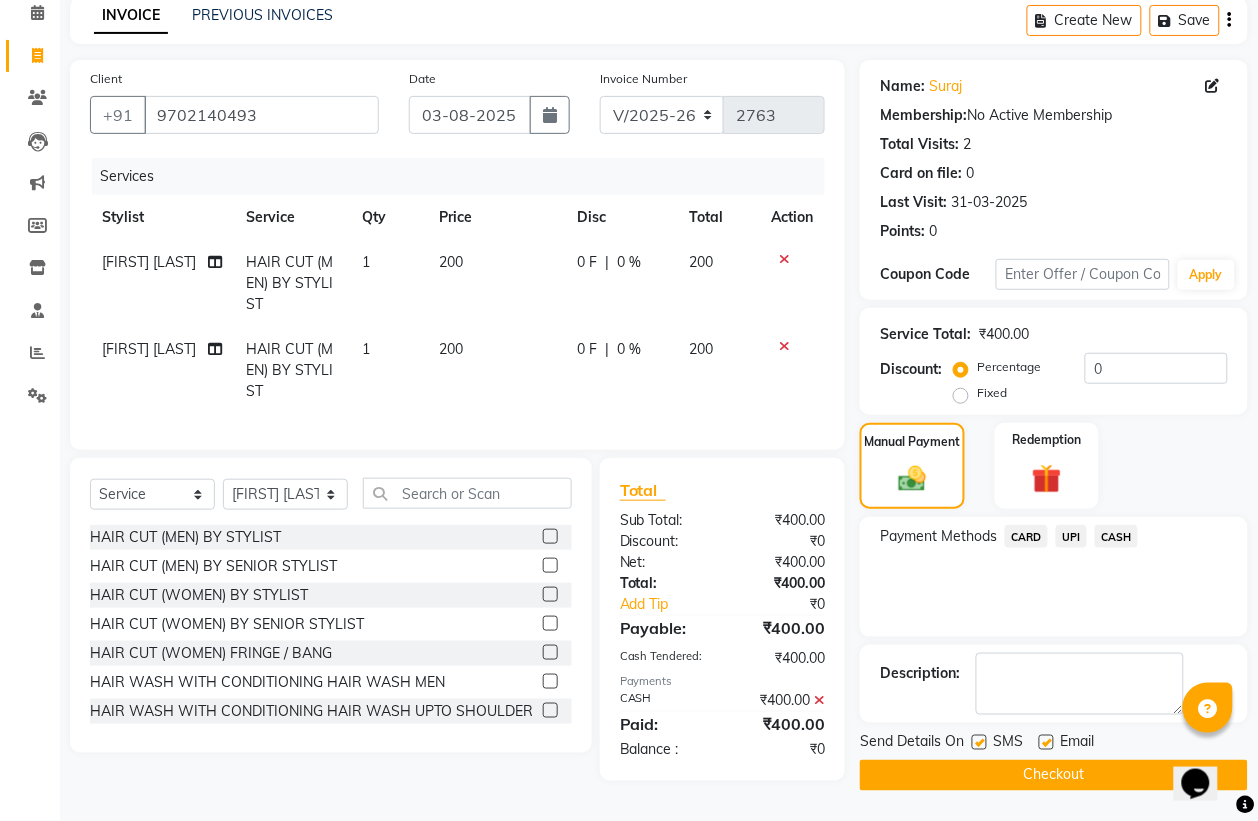 click on "Checkout" 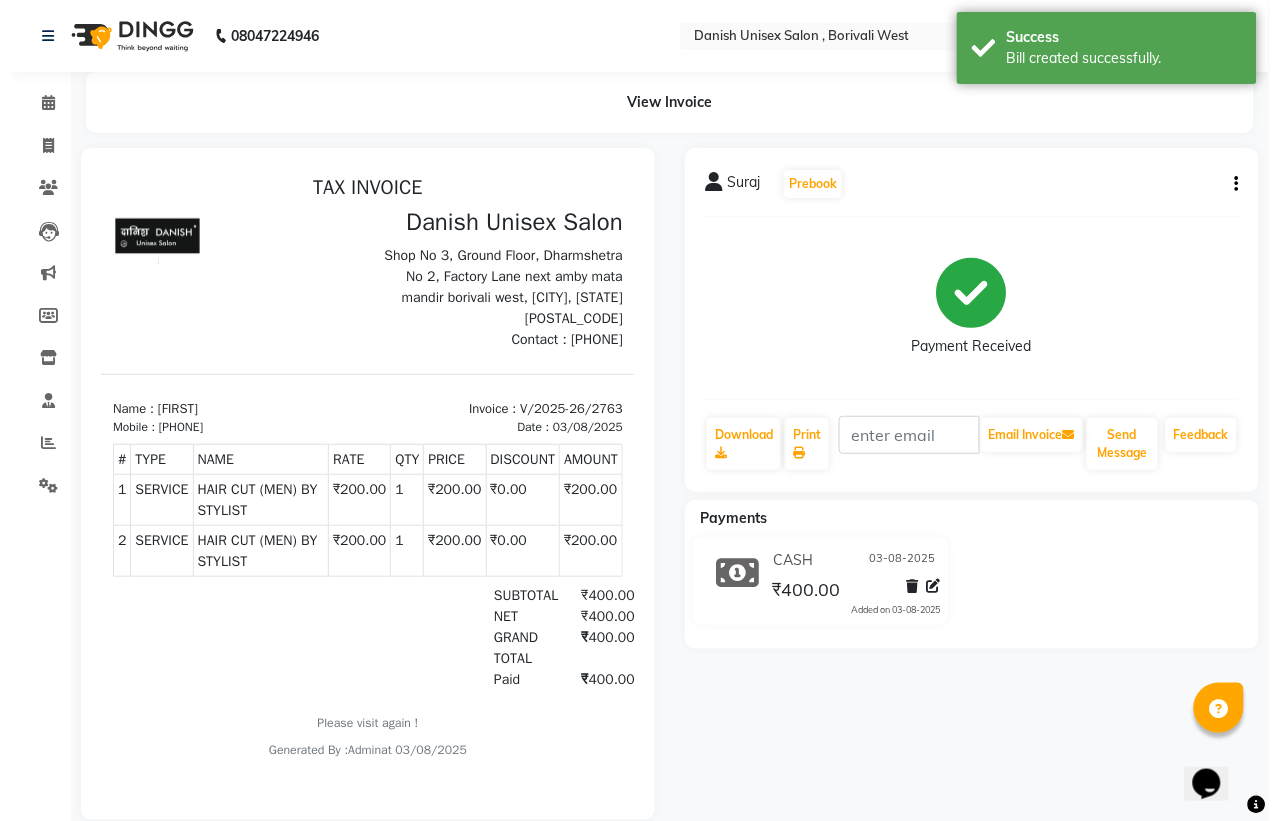 scroll, scrollTop: 0, scrollLeft: 0, axis: both 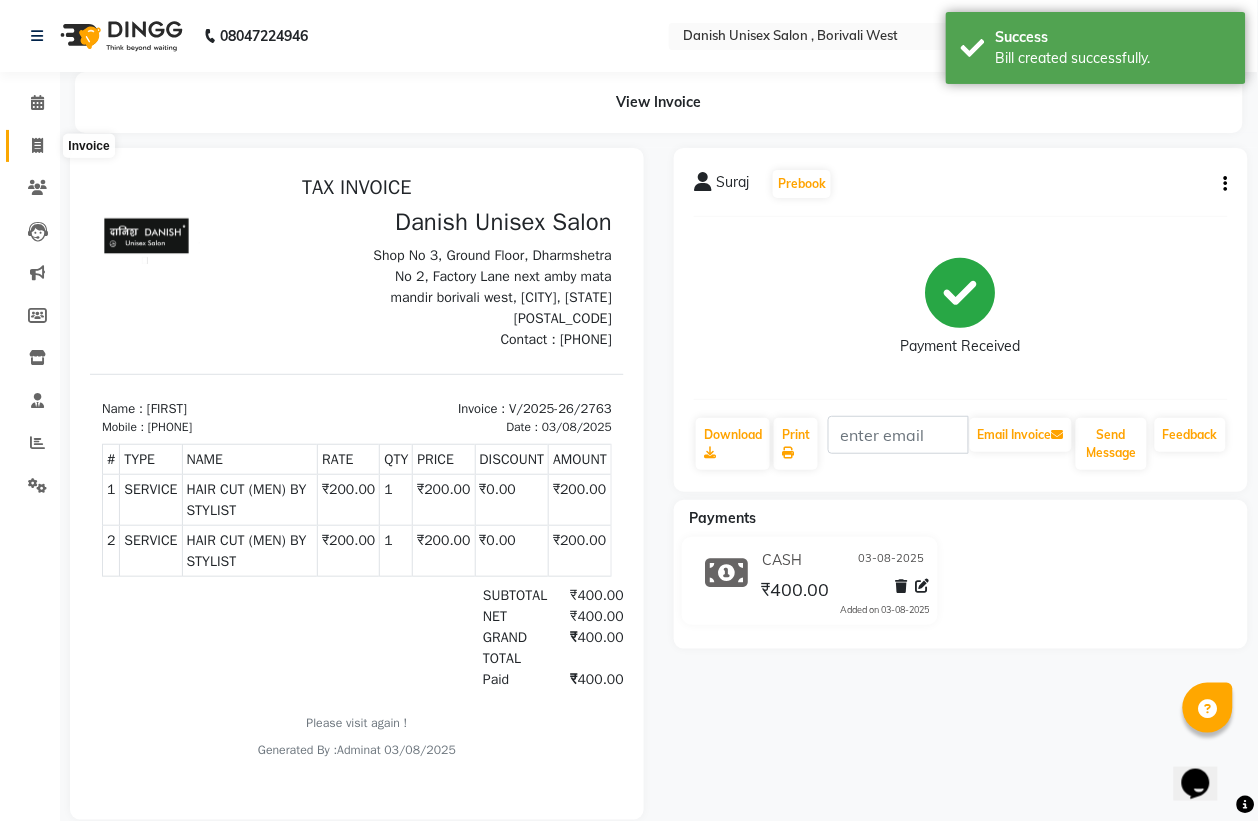 click 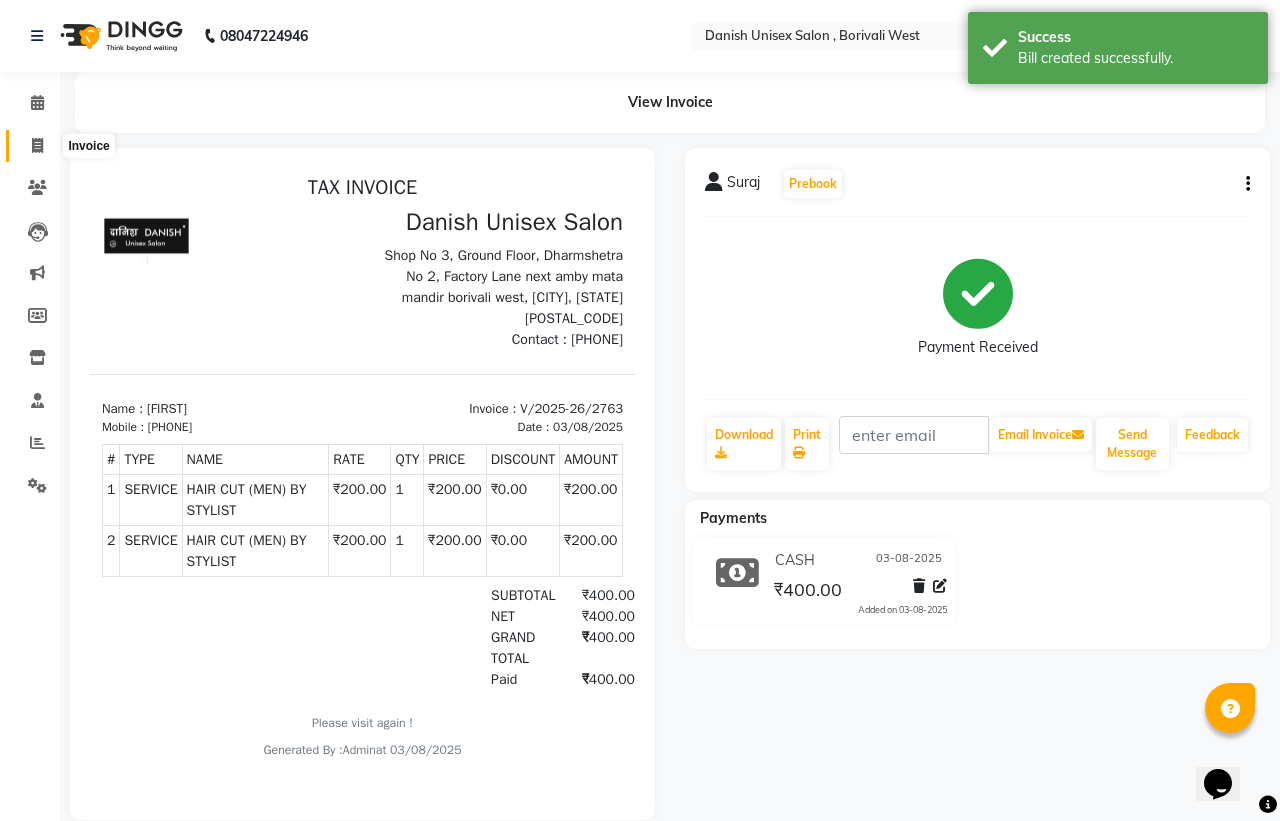 select on "service" 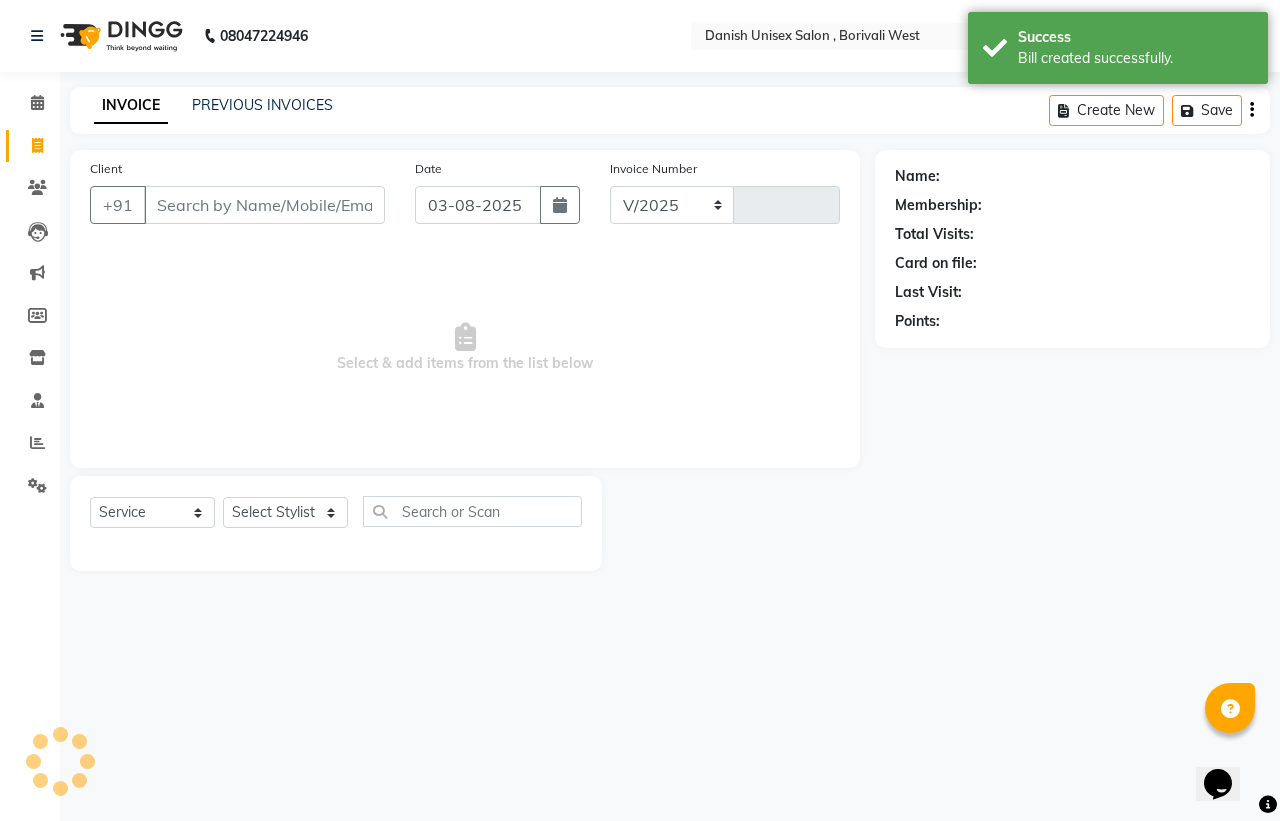 select on "6929" 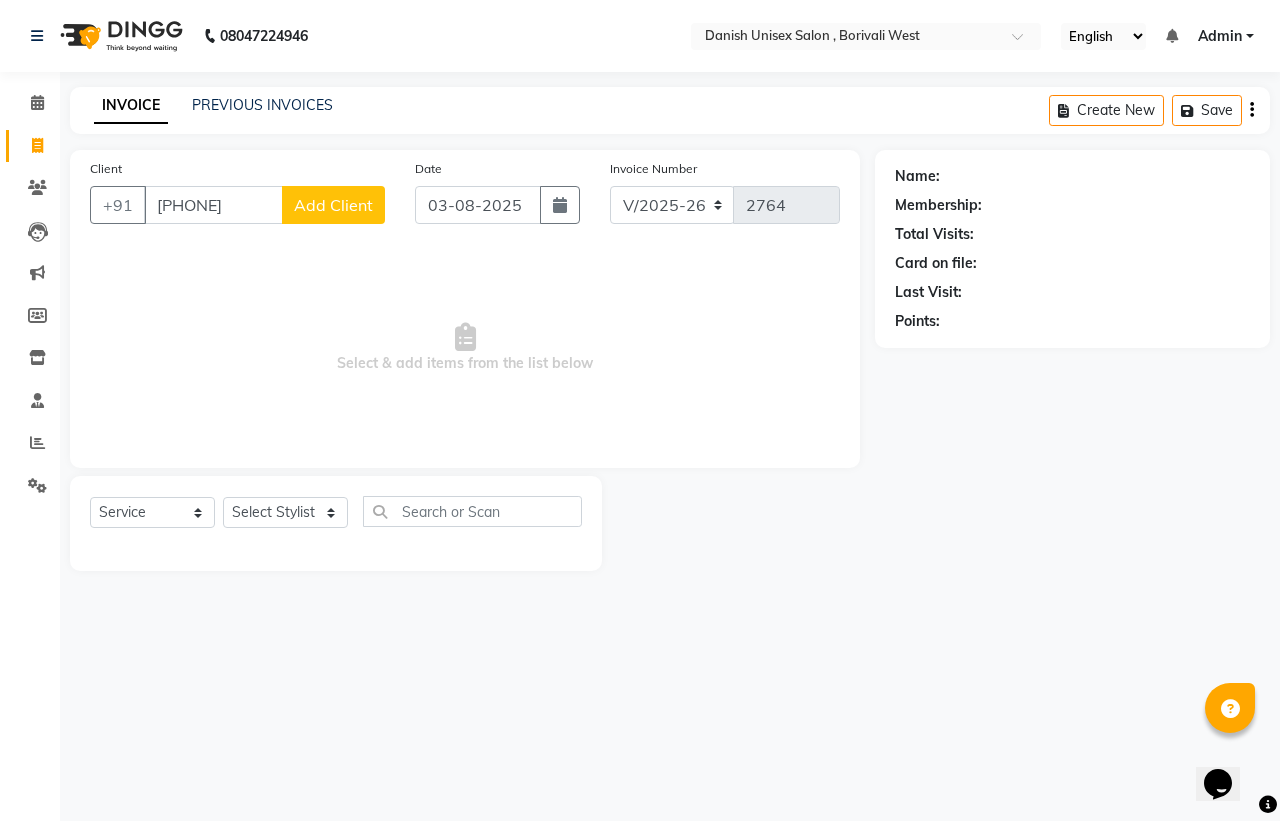 click on "[PHONE]" at bounding box center [213, 205] 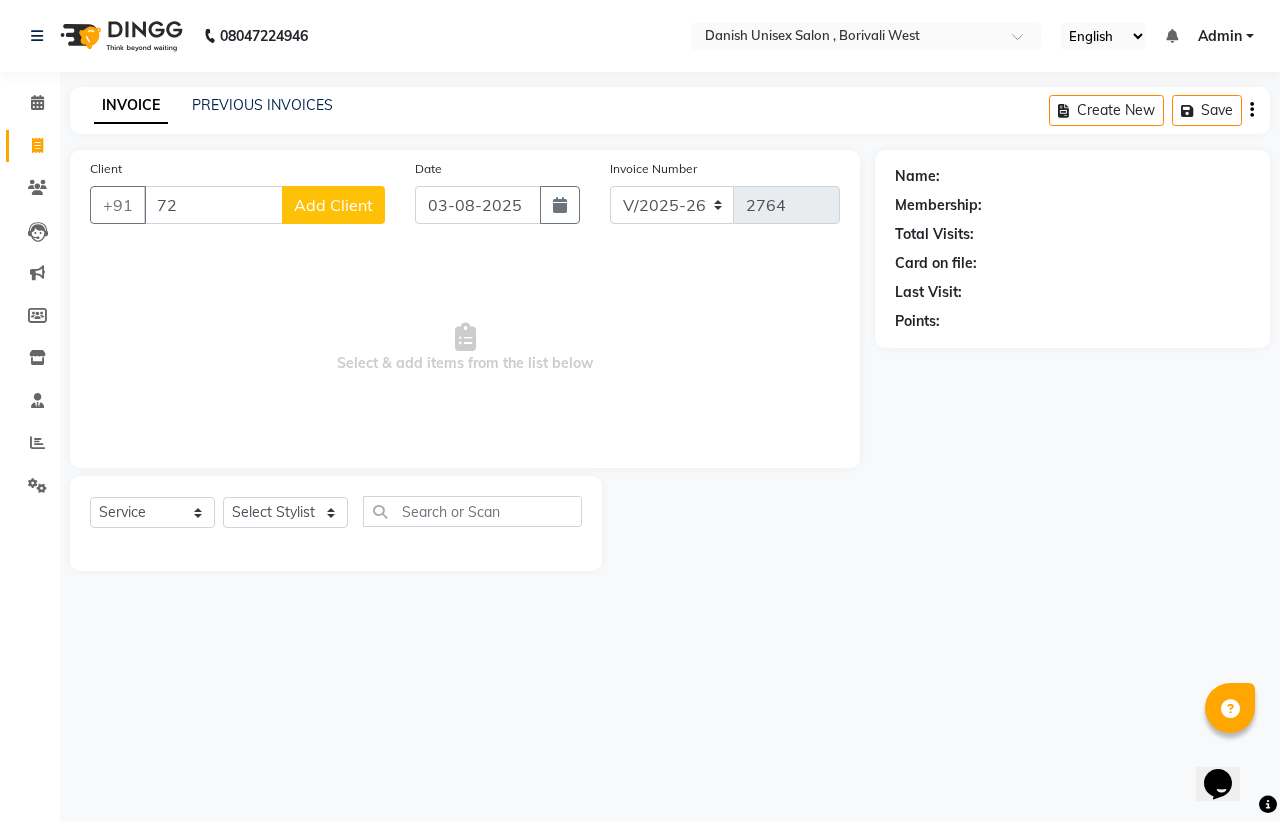 type on "7" 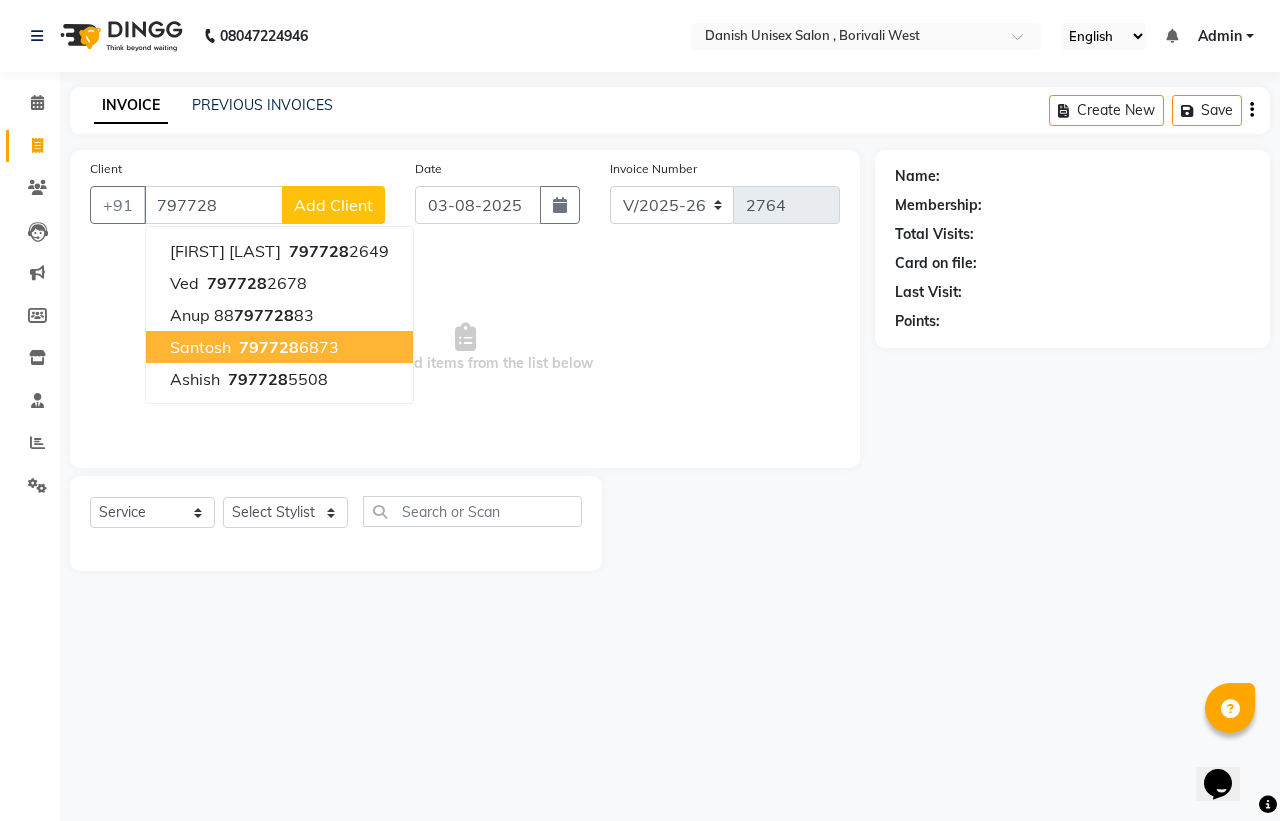 click on "797728" at bounding box center (269, 347) 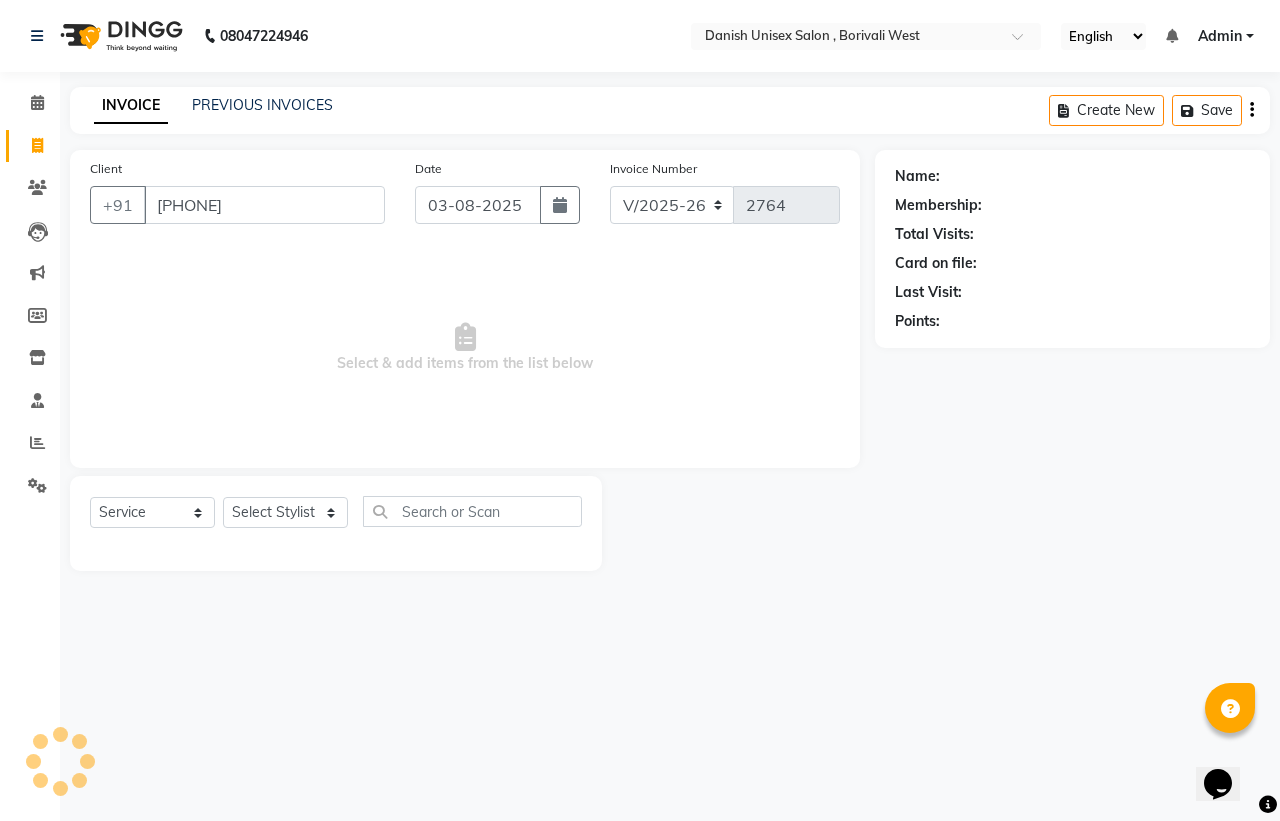 type on "[PHONE]" 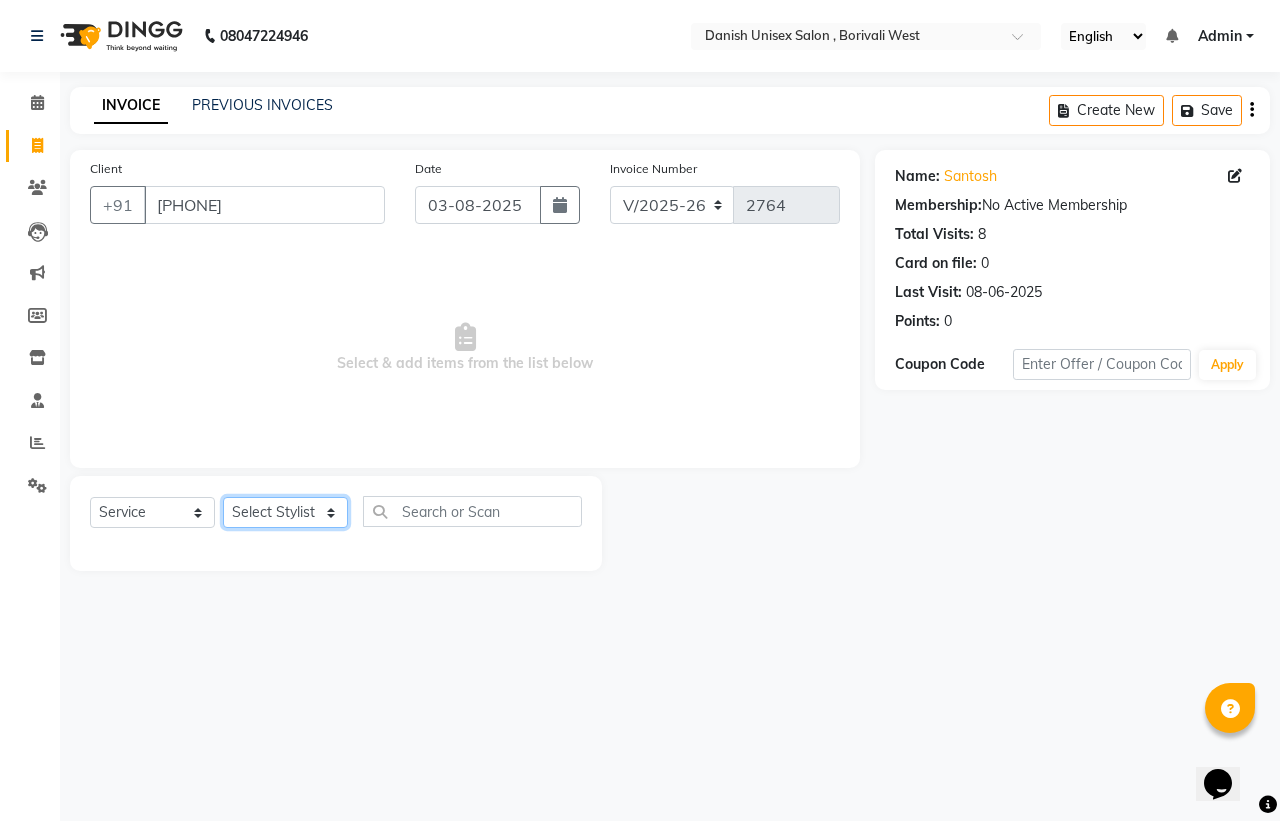 click on "Select Stylist Bhim Shing firoz alam Juber shaikh kajal Lubna Sayyad Nikhil Sharma Nikita Niraj Kanojiya Niyaz Salmani Pooja Yadav Riddhi Sabil salmani sapna" 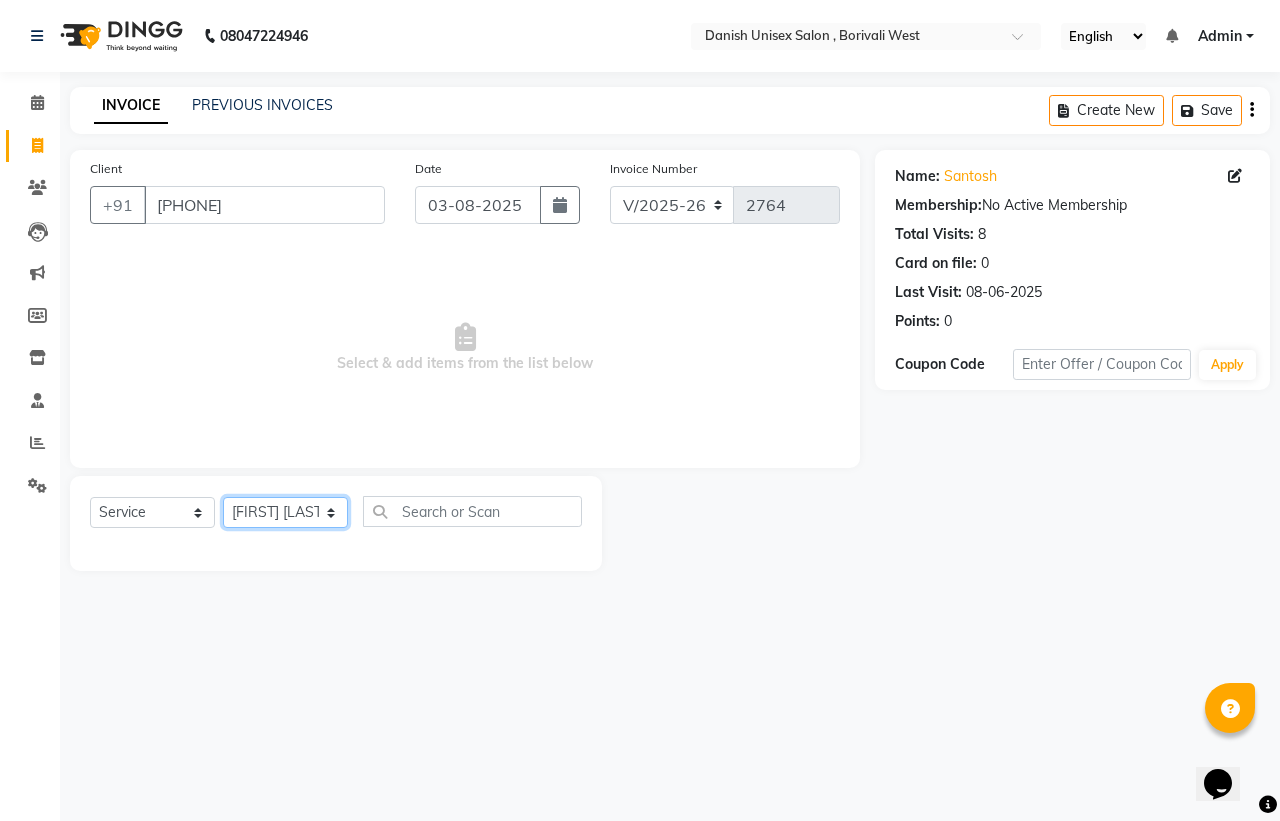 click on "Select Stylist Bhim Shing firoz alam Juber shaikh kajal Lubna Sayyad Nikhil Sharma Nikita Niraj Kanojiya Niyaz Salmani Pooja Yadav Riddhi Sabil salmani sapna" 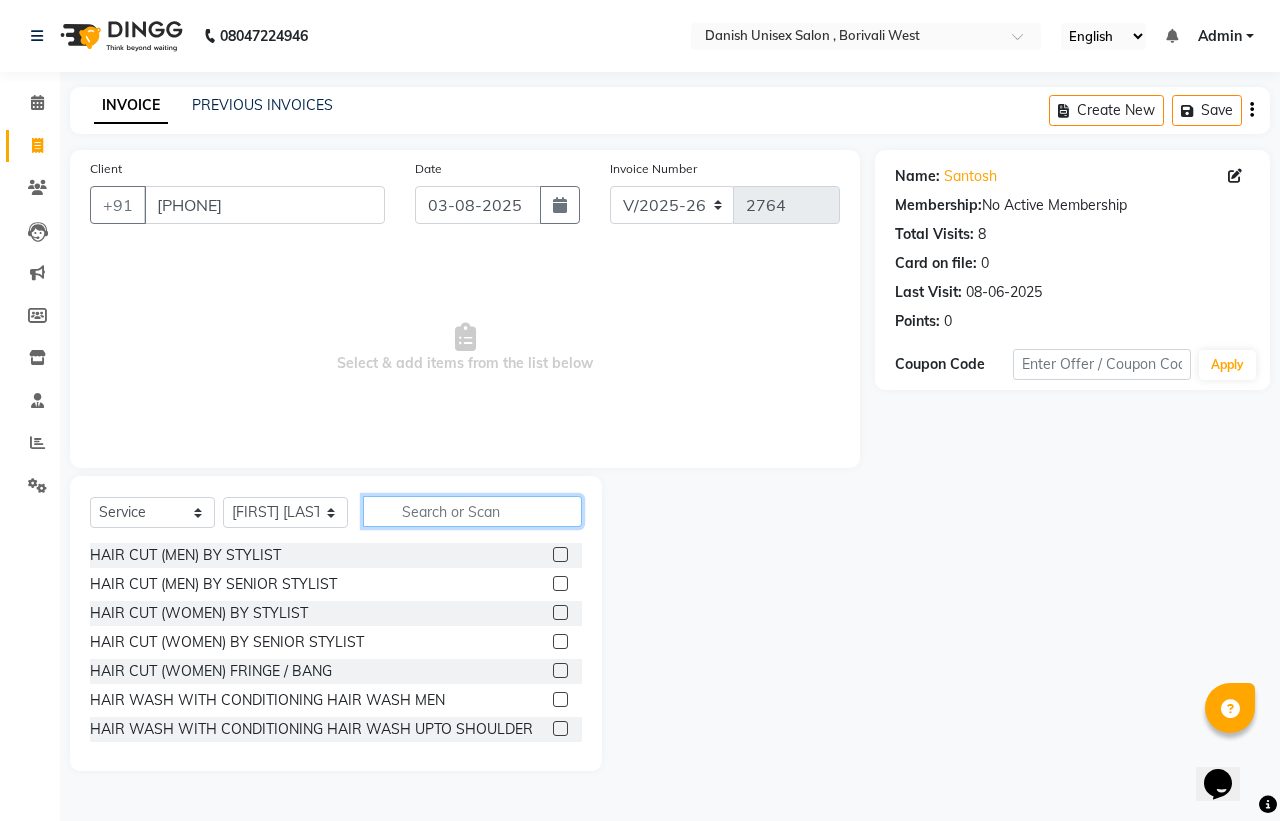 click 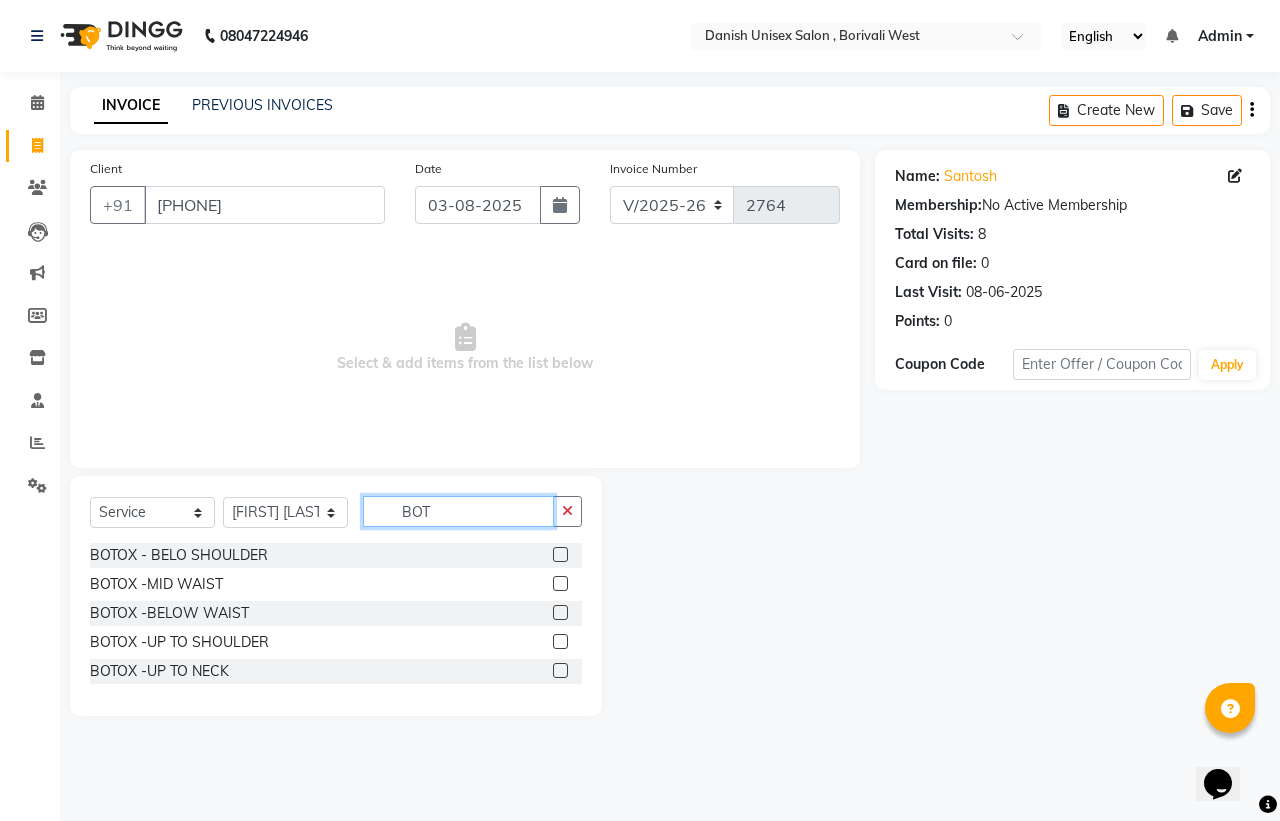 type on "BOT" 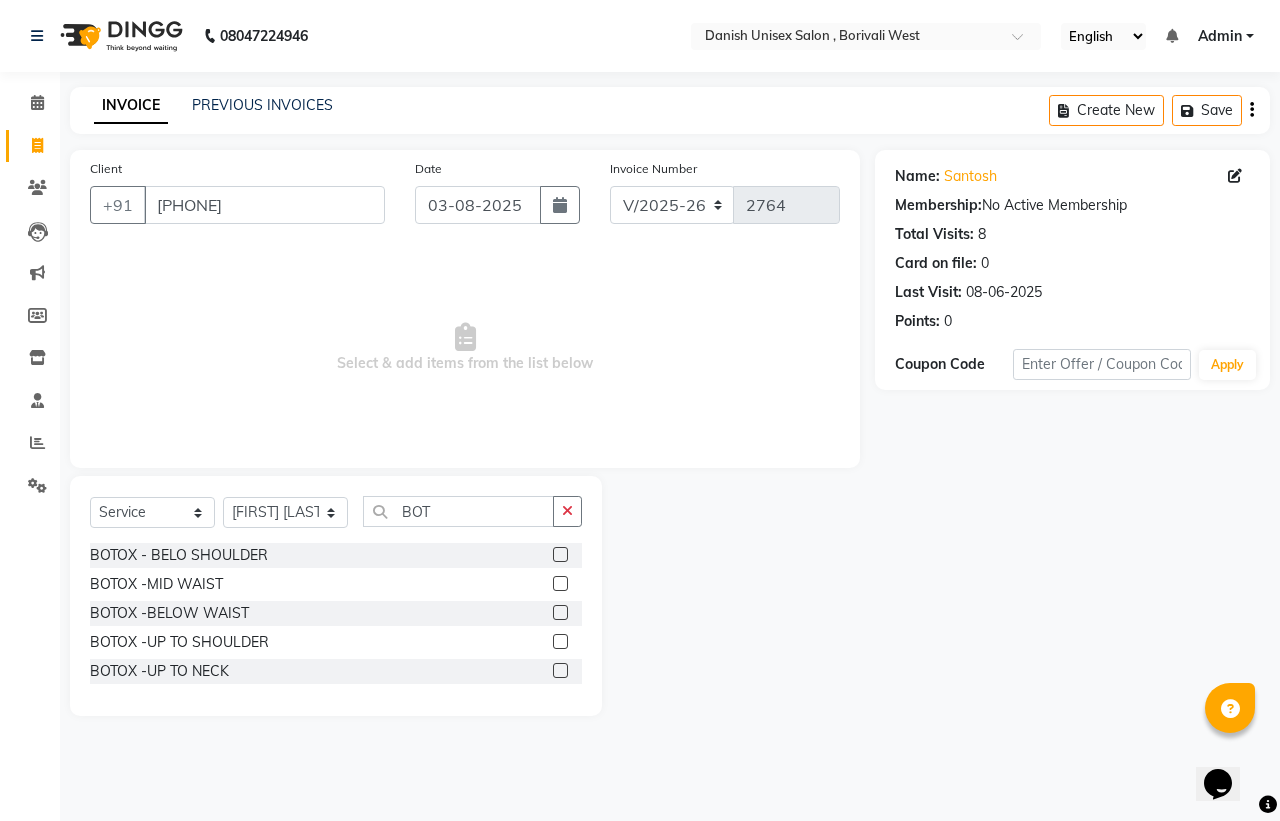 click 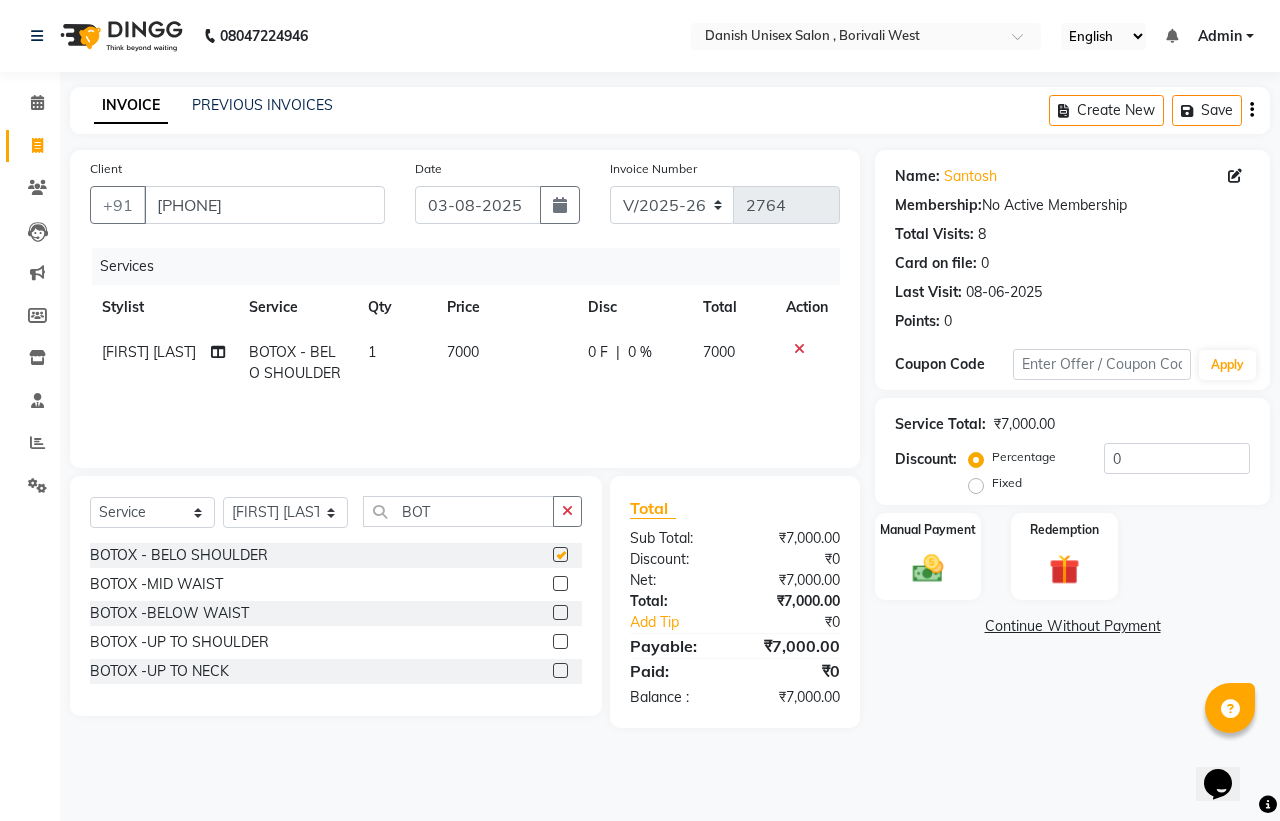 checkbox on "false" 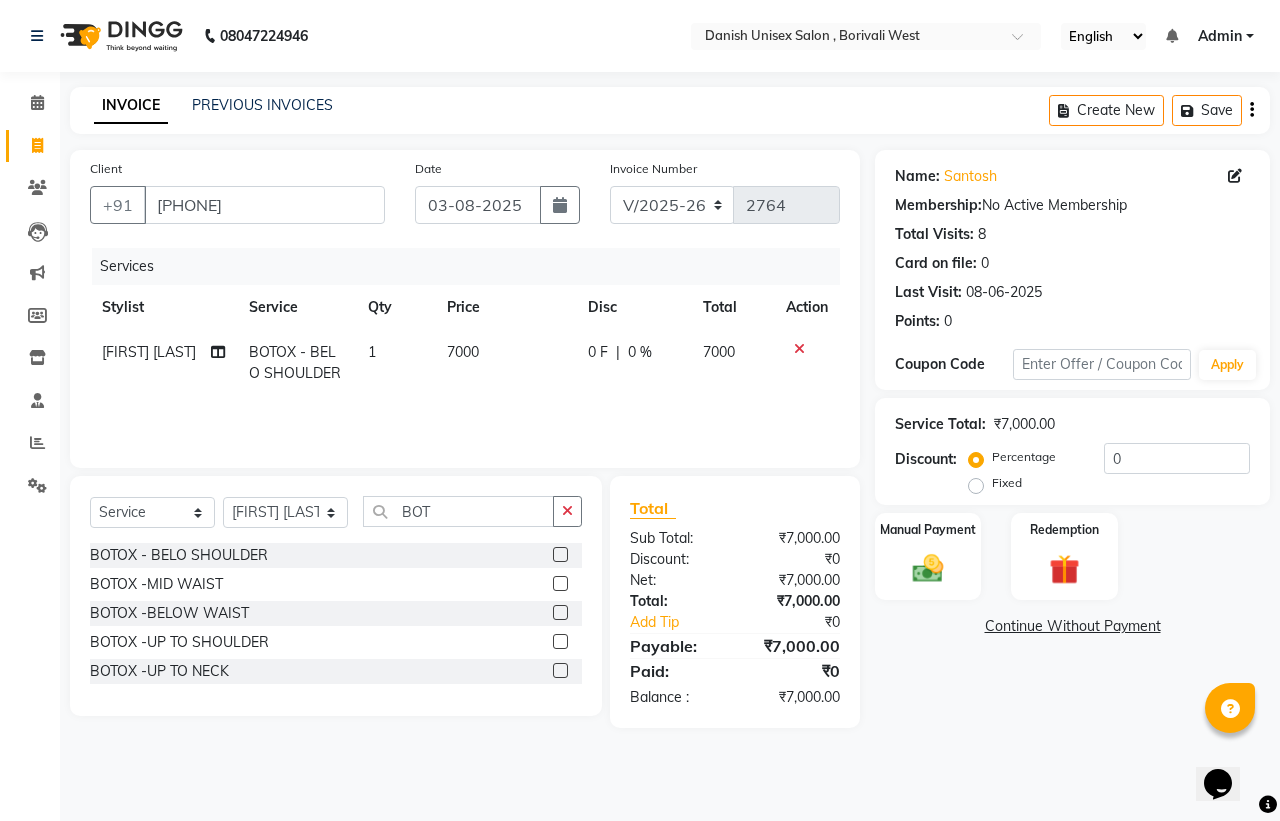 click 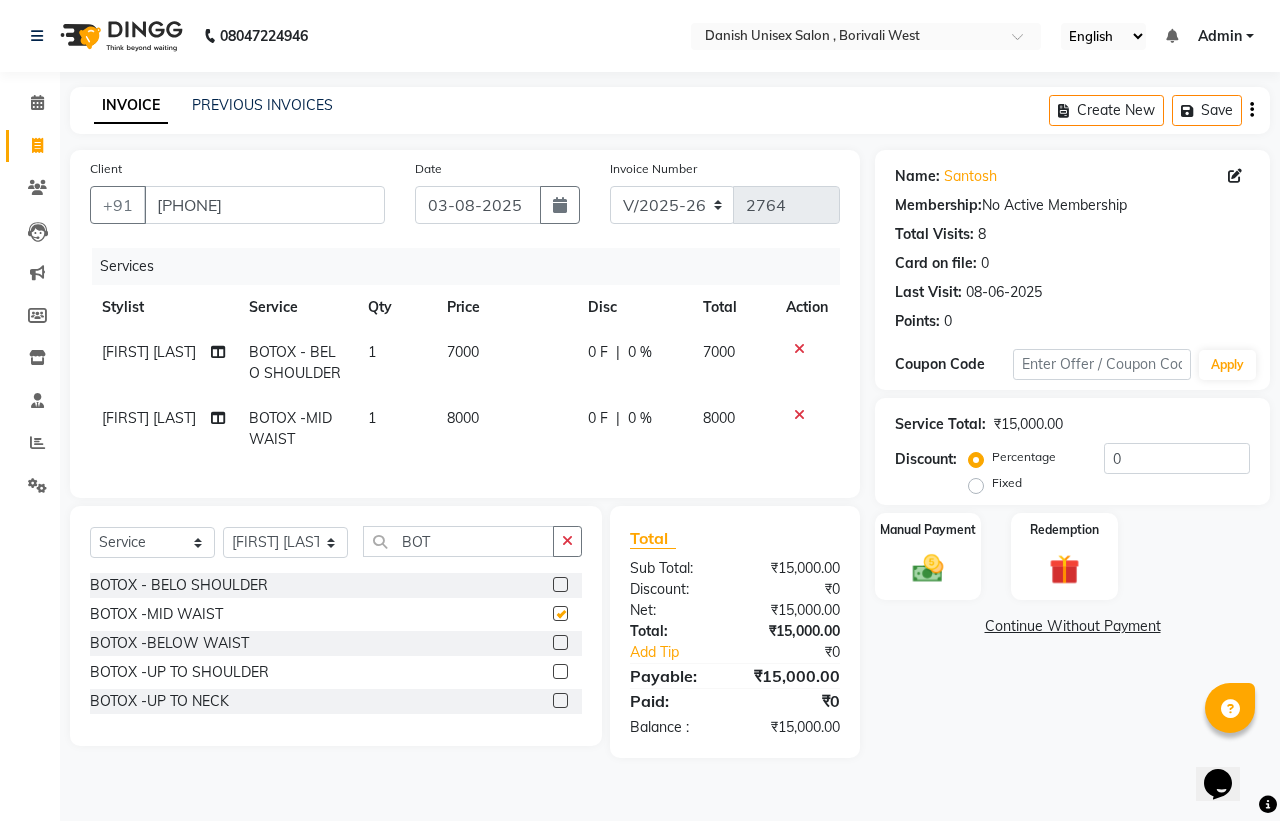 checkbox on "false" 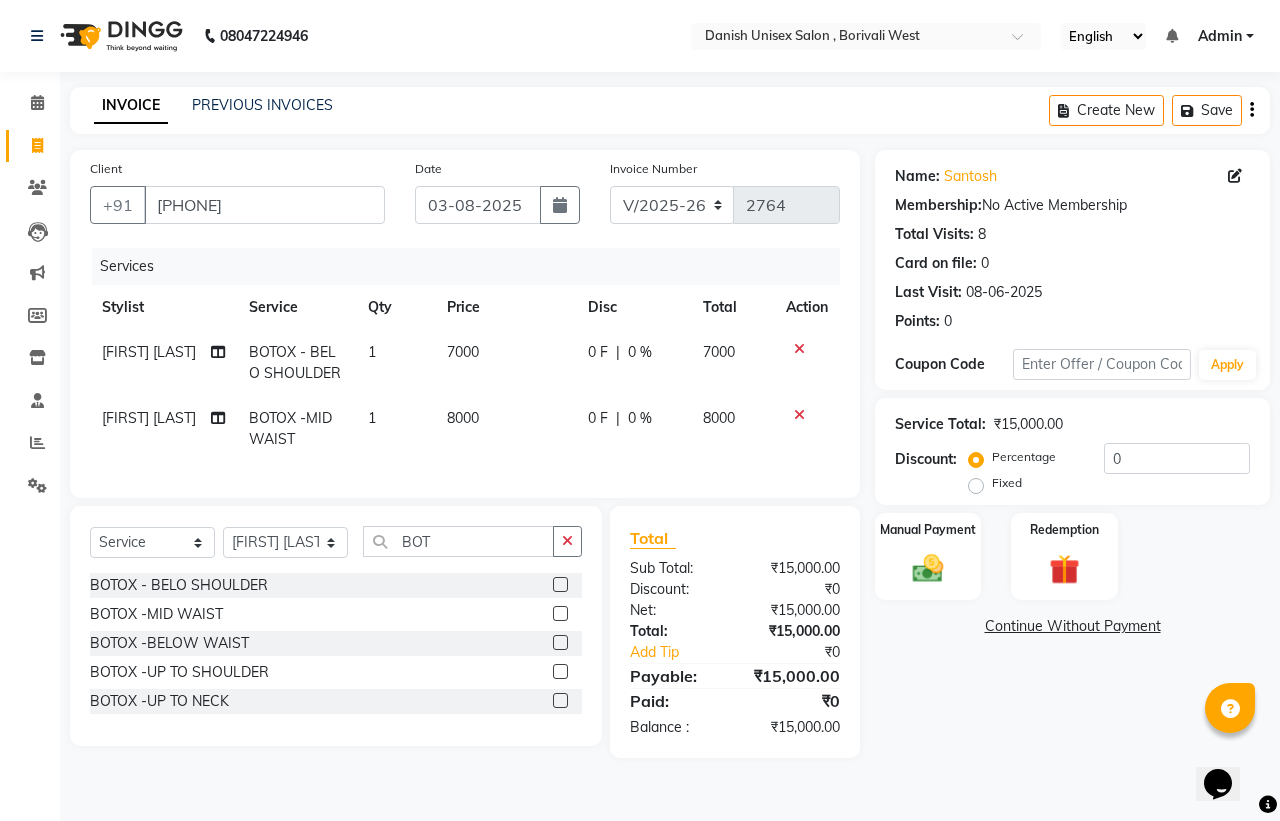 click 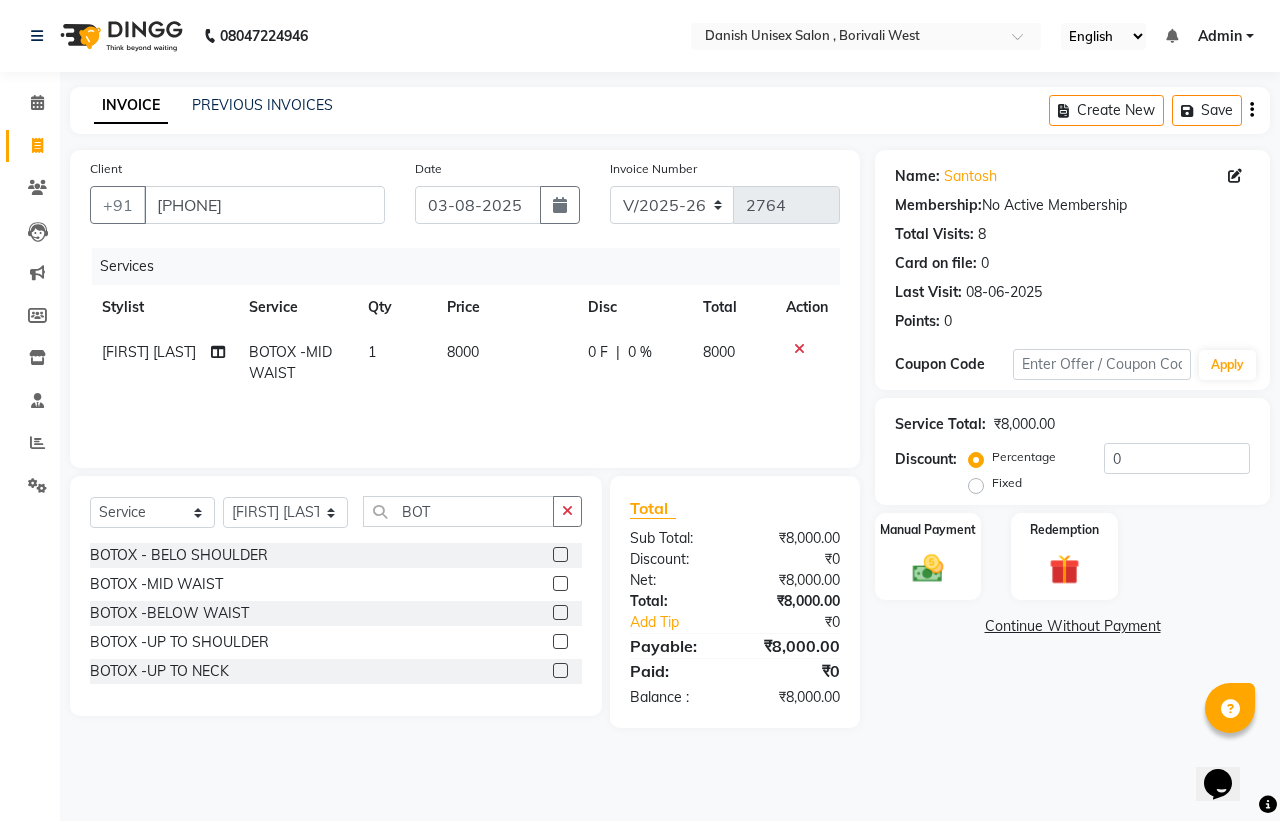 click on "0 F" 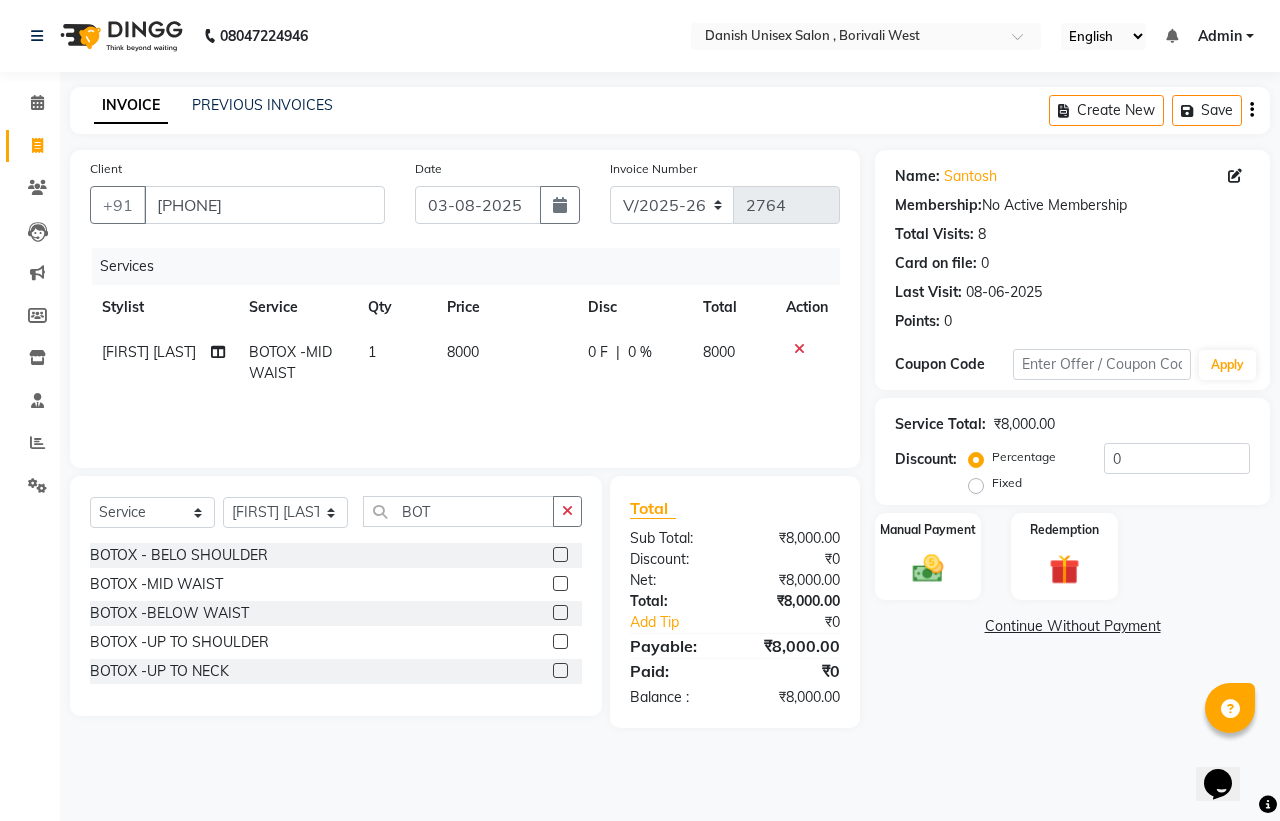 select on "54584" 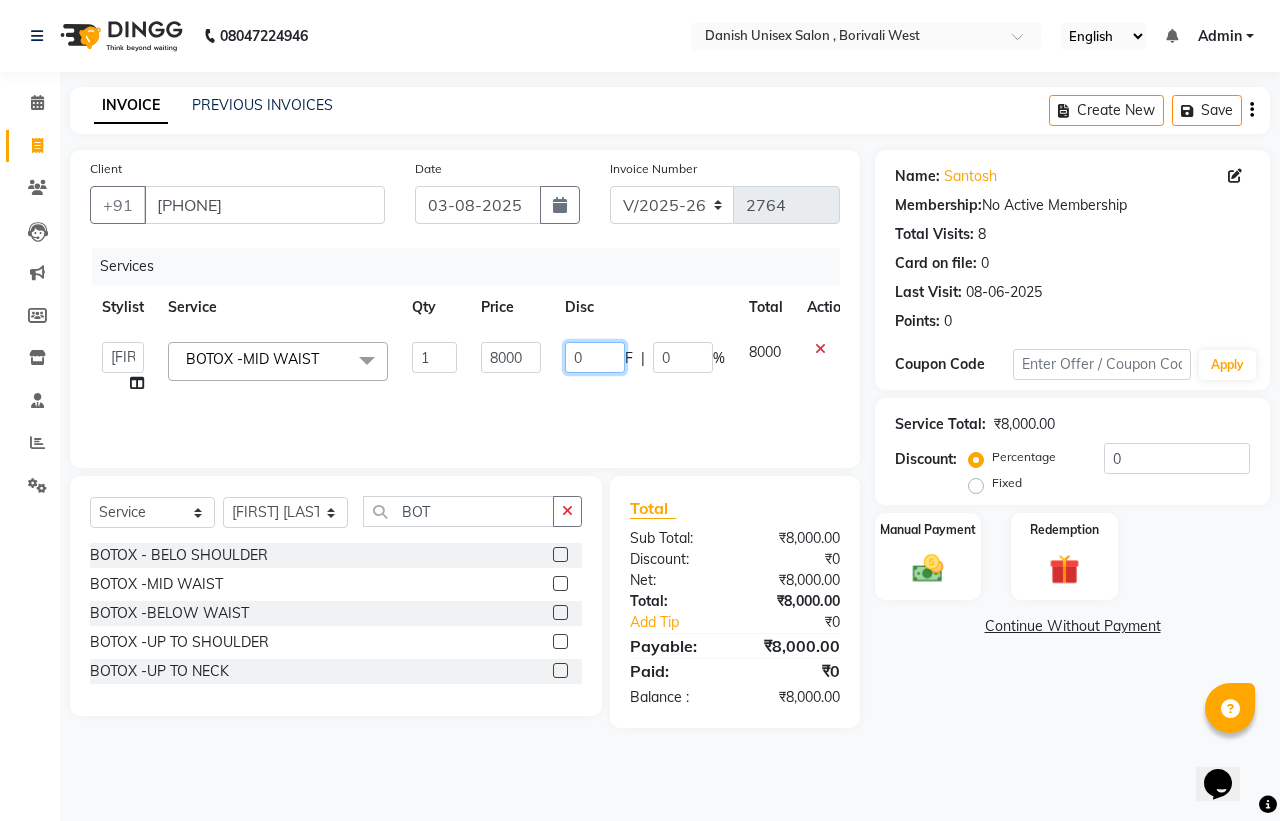 click on "0" 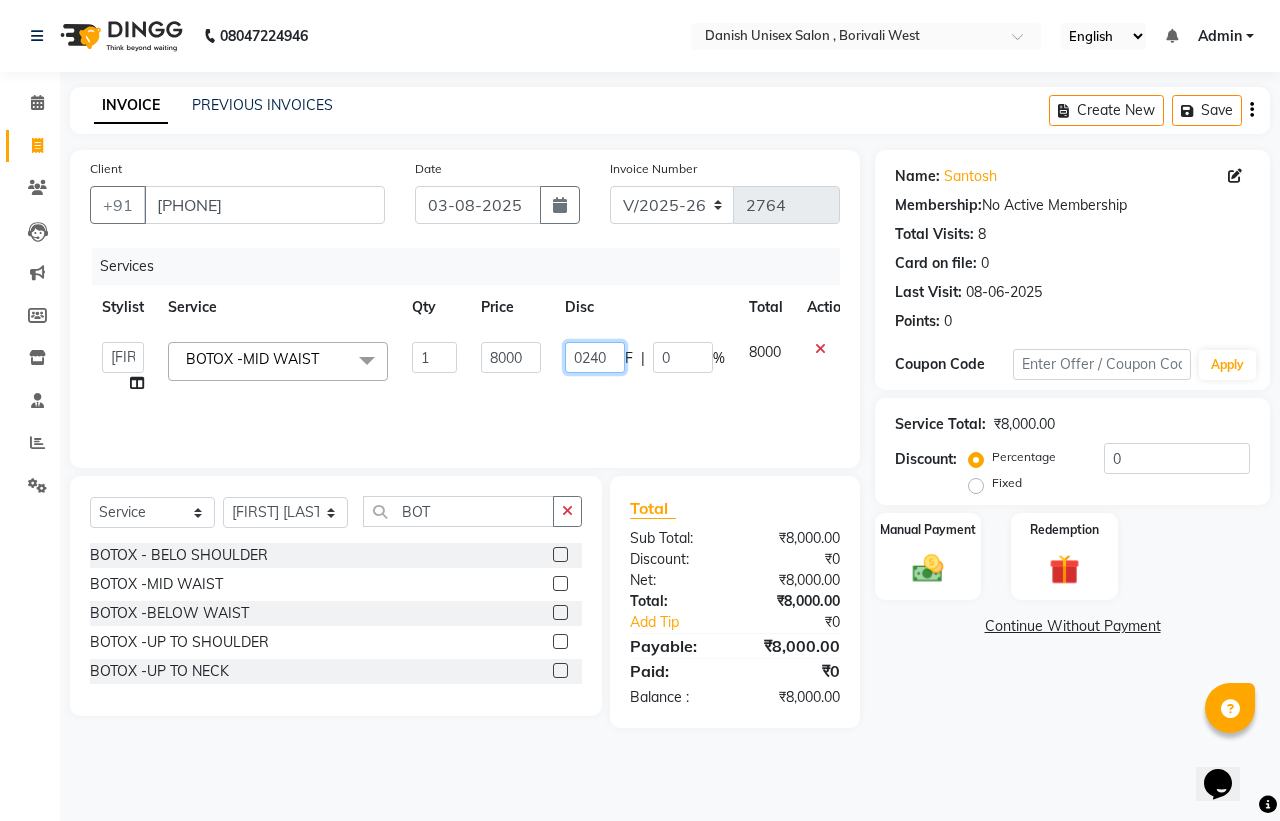 type on "02400" 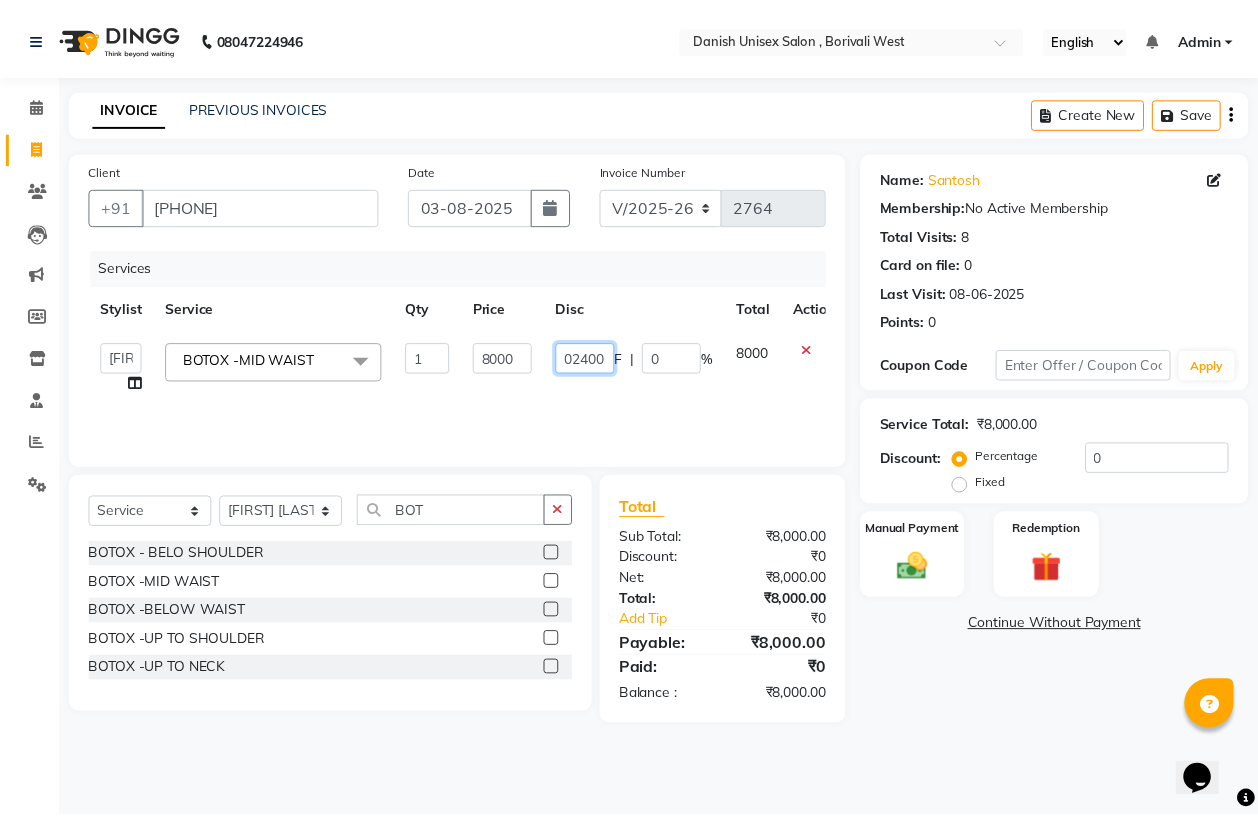 scroll, scrollTop: 0, scrollLeft: 2, axis: horizontal 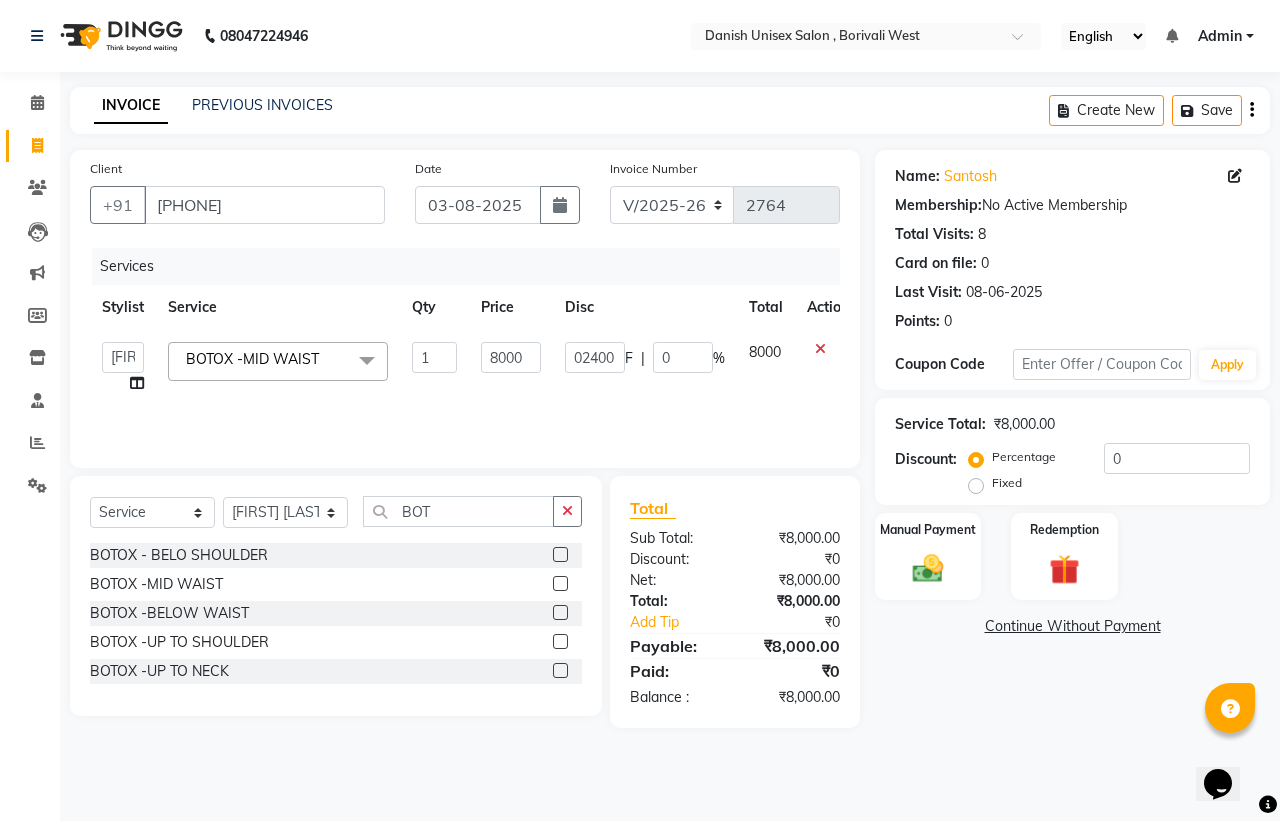 click on "Services Stylist Service Qty Price Disc Total Action  Bhim Shing   firoz alam   Juber shaikh   kajal   Lubna Sayyad   Nikhil Sharma   Nikita   Niraj Kanojiya   Niyaz Salmani   Pooja Yadav   Riddhi   Sabil salmani   sapna  BOTOX -MID WAIST  x HAIR CUT (MEN) BY STYLIST HAIR CUT (MEN) BY SENIOR STYLIST HAIR CUT (WOMEN) BY STYLIST HAIR CUT (WOMEN) BY SENIOR STYLIST HAIR CUT (WOMEN) FRINGE / BANG HAIR WASH WITH CONDITIONING HAIR WASH MEN HAIR WASH WITH CONDITIONING HAIR WASH UPTO SHOULDER HAIR WASH WITH CONDITIONING HAIR WASH BELOW SHOULDER HAIR WASH WITH CONDITIONING HAIR WASH MID WAIST HAIR WASH WITH CONDITIONING HAIR WASH BELOW WAIST BASIC SERVICE (MEN) SHAVING BASIC SERVICE (MEN) BEARD TRIM BASIC SERVICE (MEN) HAIR SET BASIC SERVICE (MEN) STYLE SHAVE STYLING BLOWDRY UPTO SHOULDER STYLING BLOWDRY BELOW SHOULDER STYLING BLOWDRY MID WAIST STYLING BLOWDRY BELOW WAIST MULTI COLOR RIBON  PER STREAK IRONING UPTO SHOULDER IRONING BELOW SHOULDER IRONING MID WAIST IRONING BELOW WAIST IRONING WITH STEAM POD MID WAIST 1" 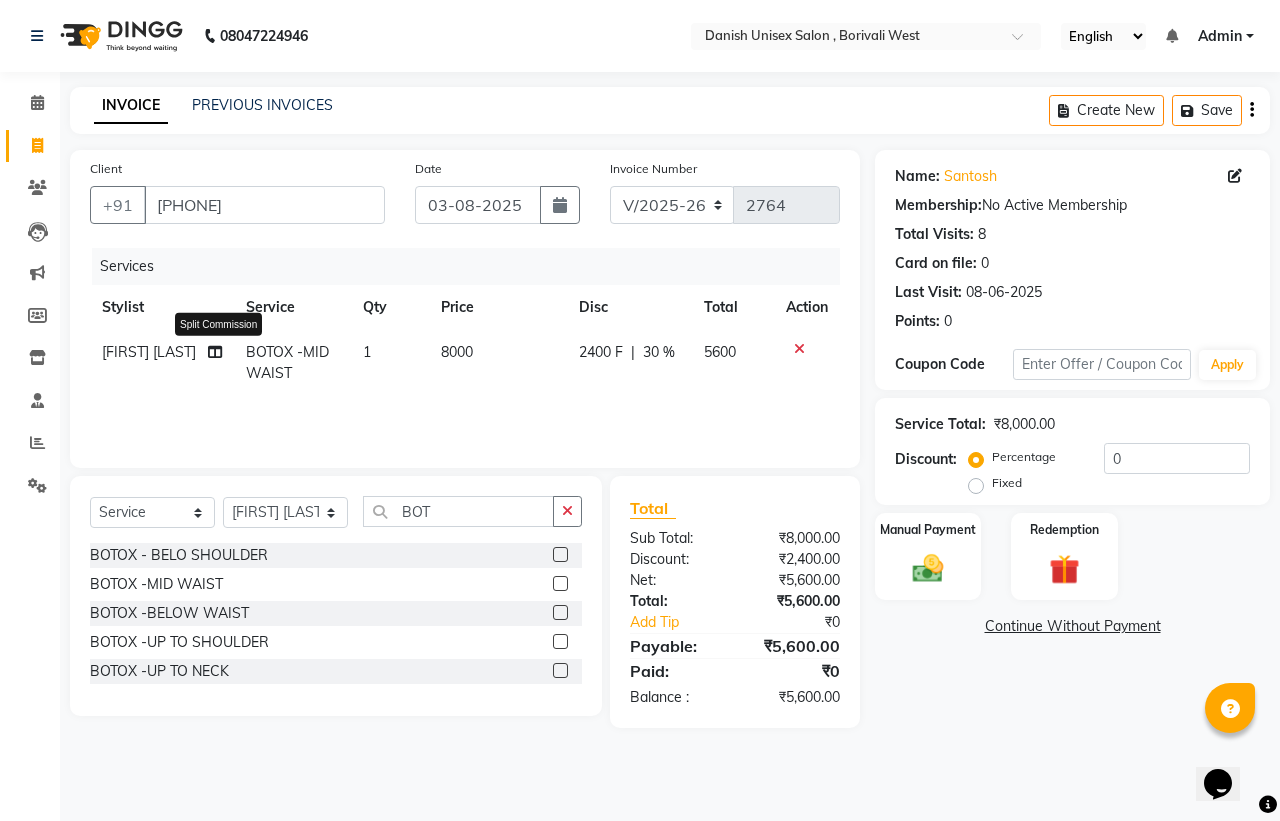 click 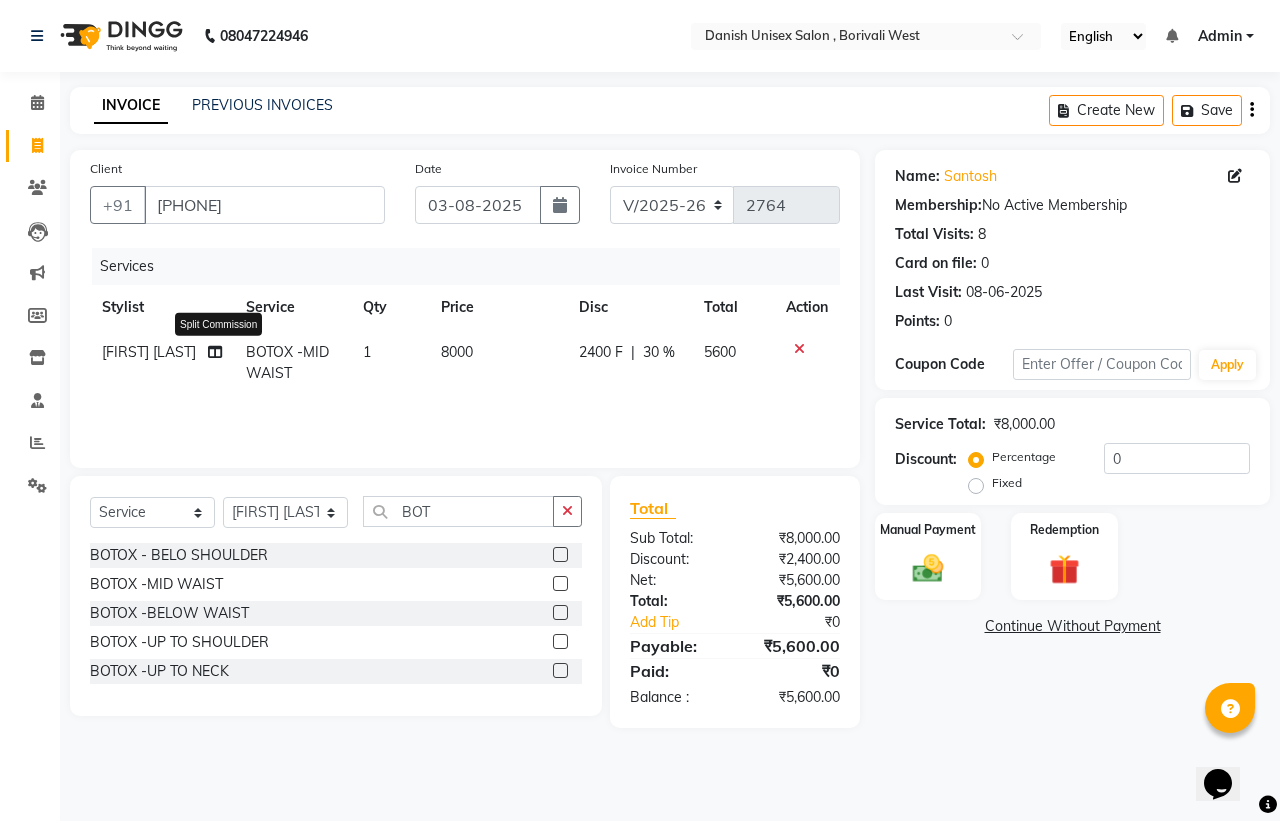 select on "54584" 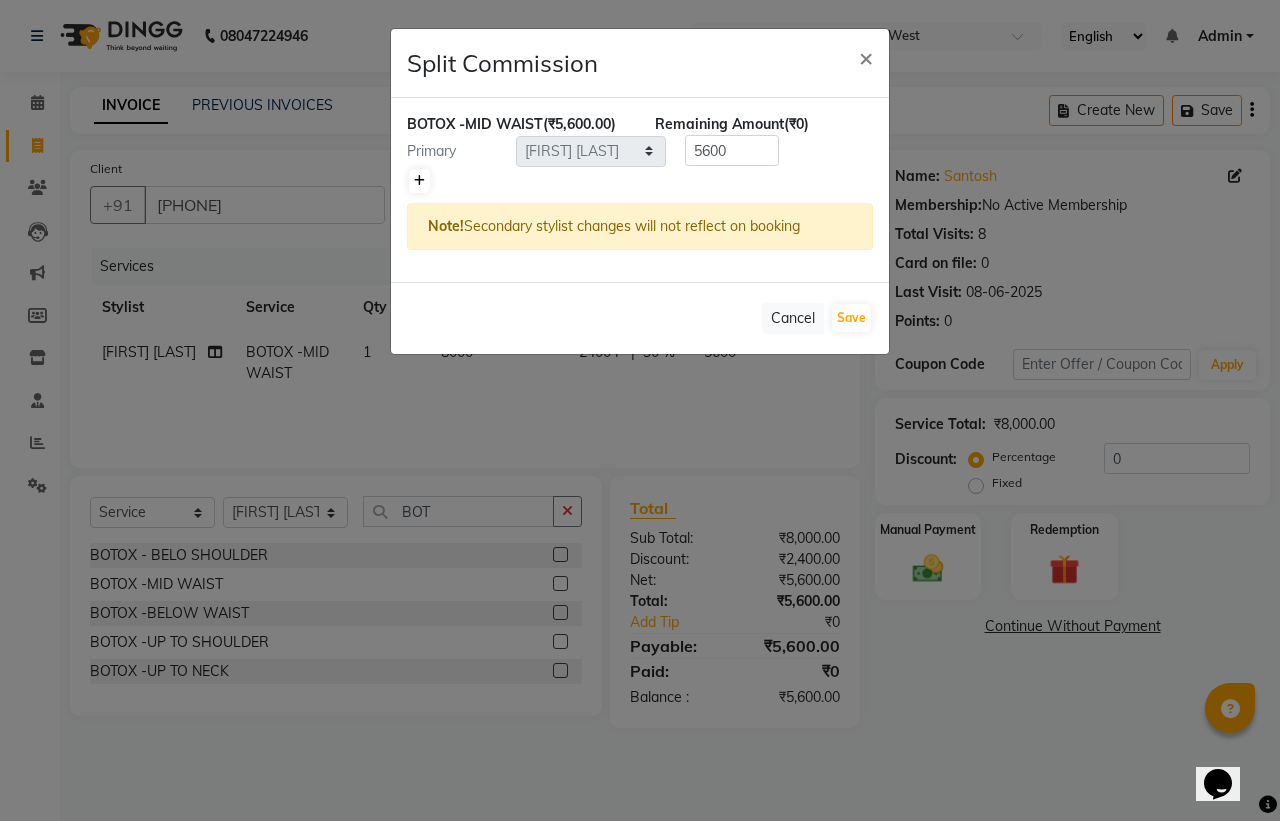 click 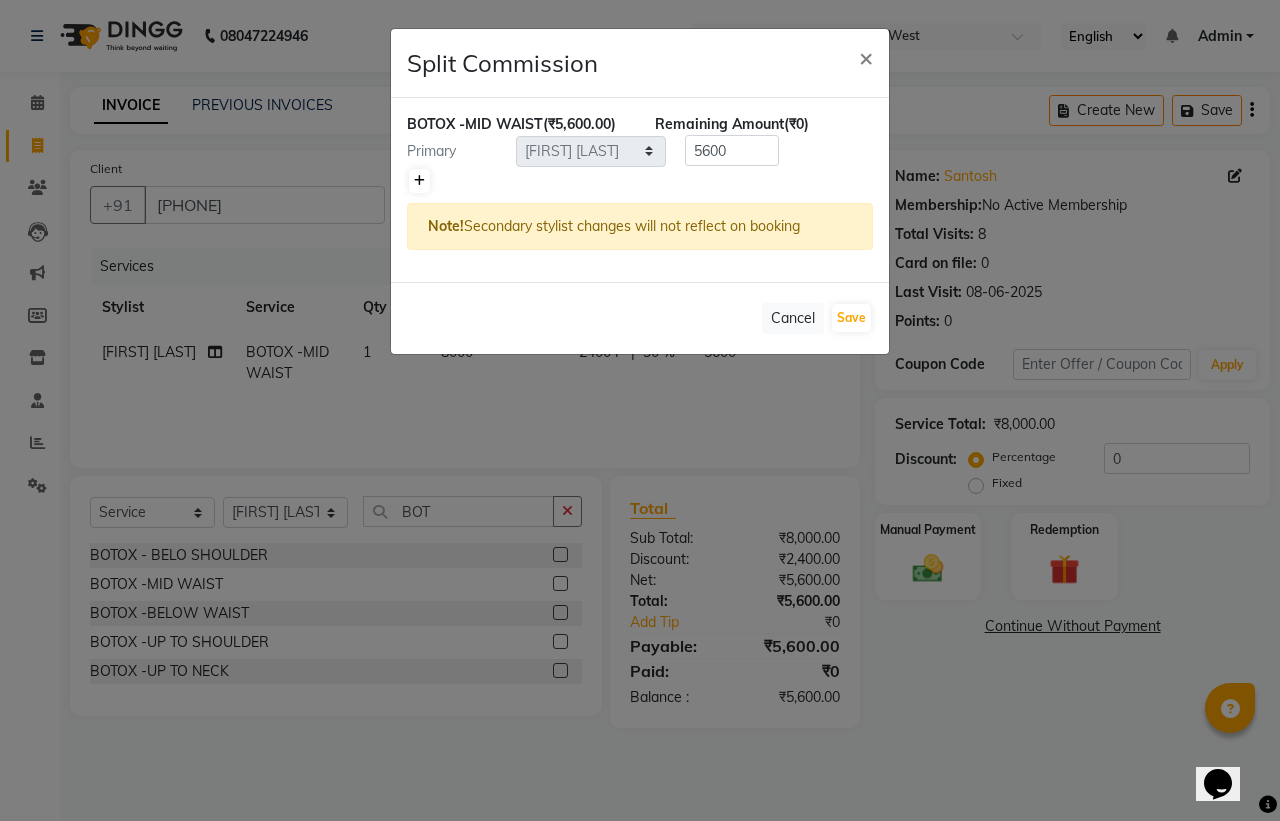 type on "2800" 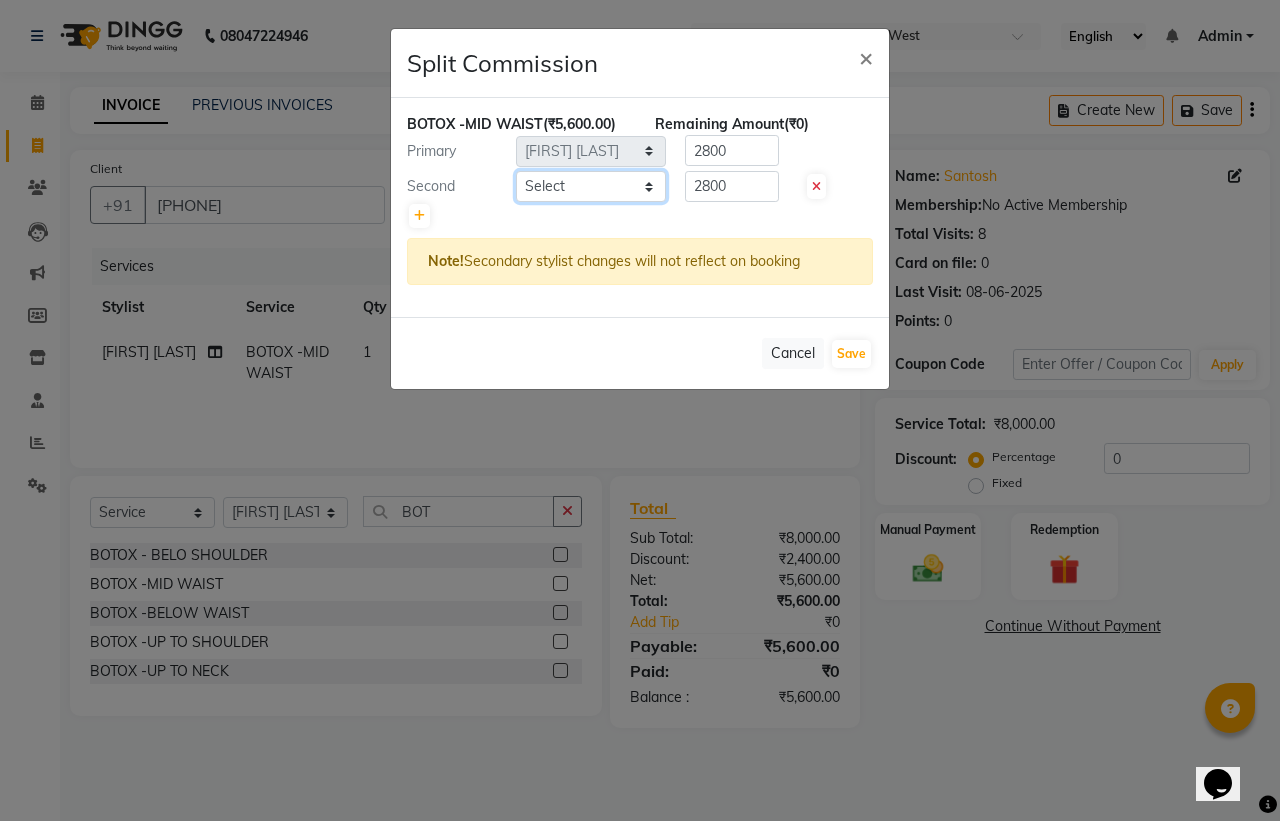 click on "Select  [FIRST] [LAST]   [FIRST] [LAST]   [FIRST] [LAST]   [FIRST] [LAST]   [FIRST] [LAST]   [FIRST] [LAST]   [FIRST] [LAST]   [FIRST] [LAST]   [FIRST] [LAST]   [FIRST] [LAST]   [FIRST] [LAST]   [FIRST] [LAST]   [FIRST] [LAST]" 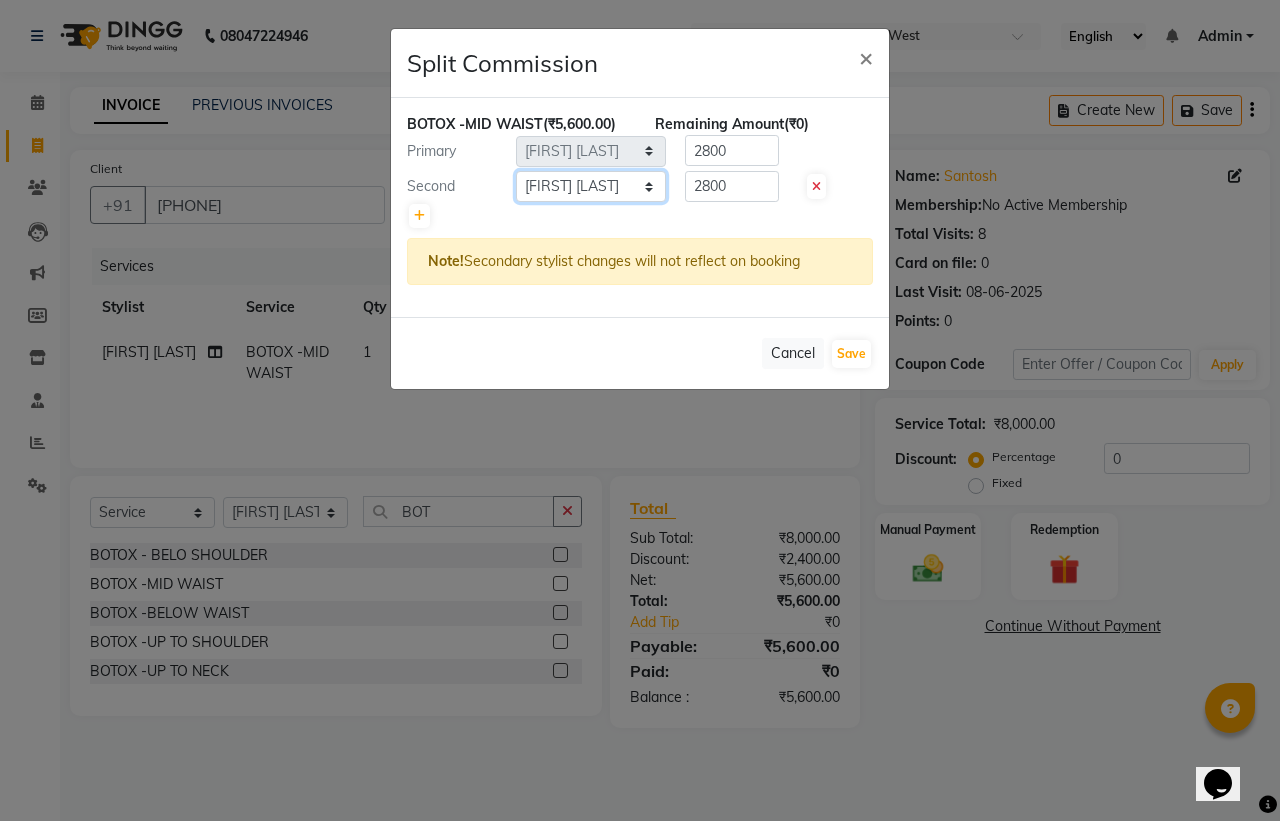 click on "Select  [FIRST] [LAST]   [FIRST] [LAST]   [FIRST] [LAST]   [FIRST] [LAST]   [FIRST] [LAST]   [FIRST] [LAST]   [FIRST] [LAST]   [FIRST] [LAST]   [FIRST] [LAST]   [FIRST] [LAST]   [FIRST] [LAST]   [FIRST] [LAST]   [FIRST] [LAST]" 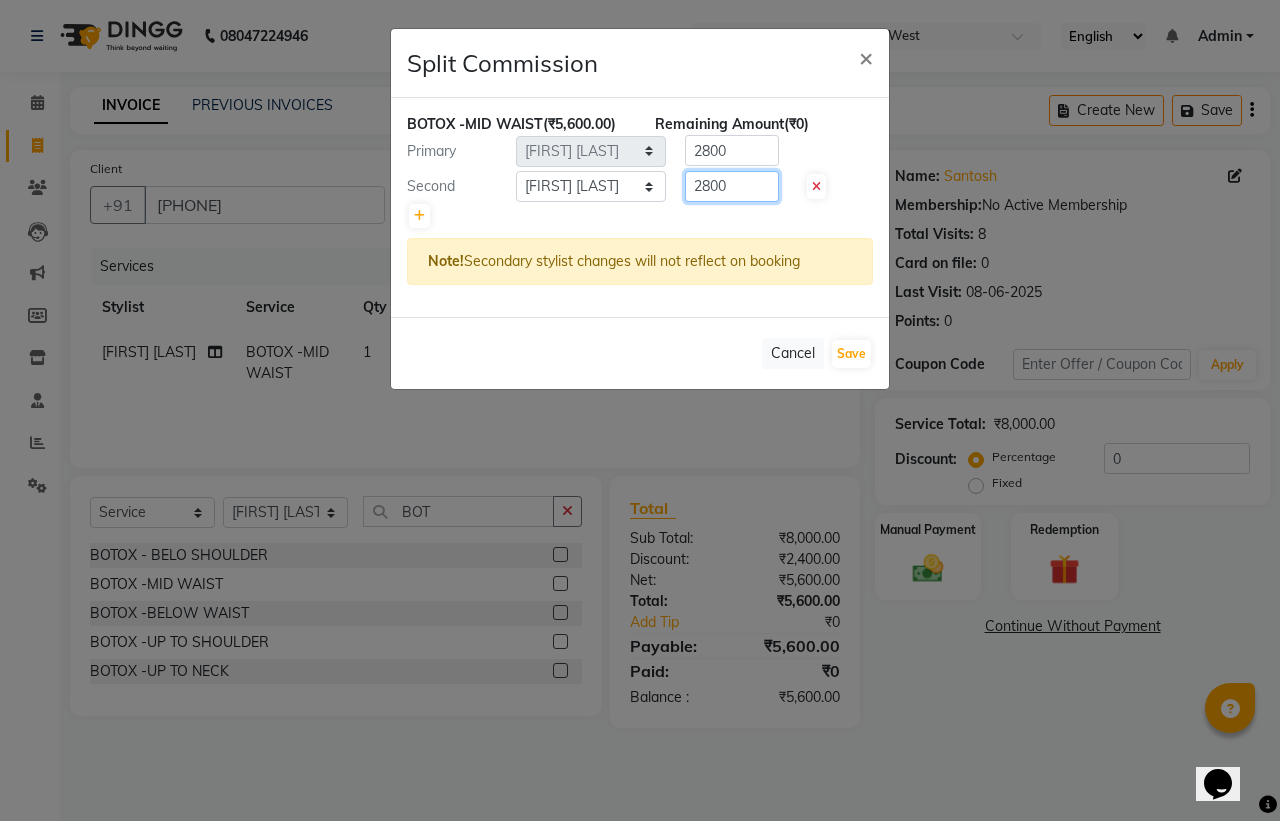 click on "2800" 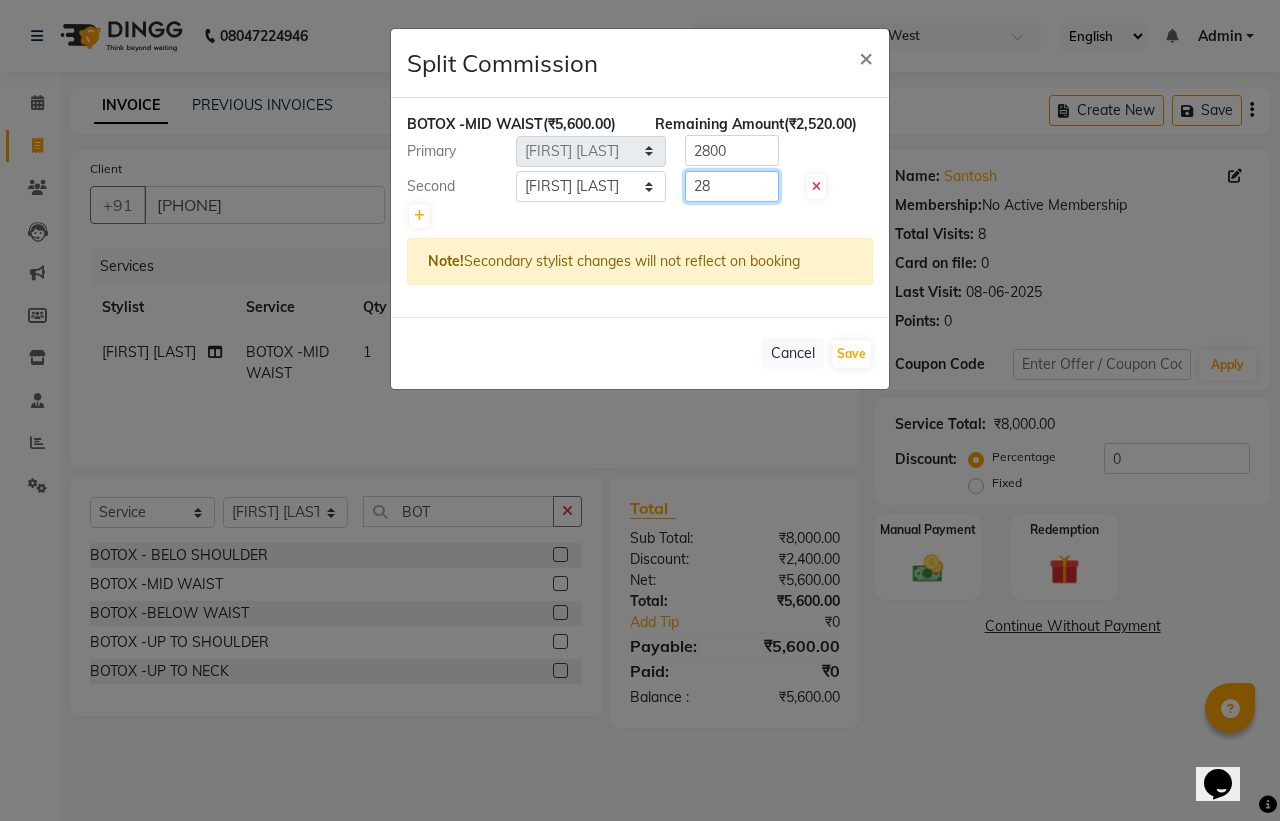 type on "2" 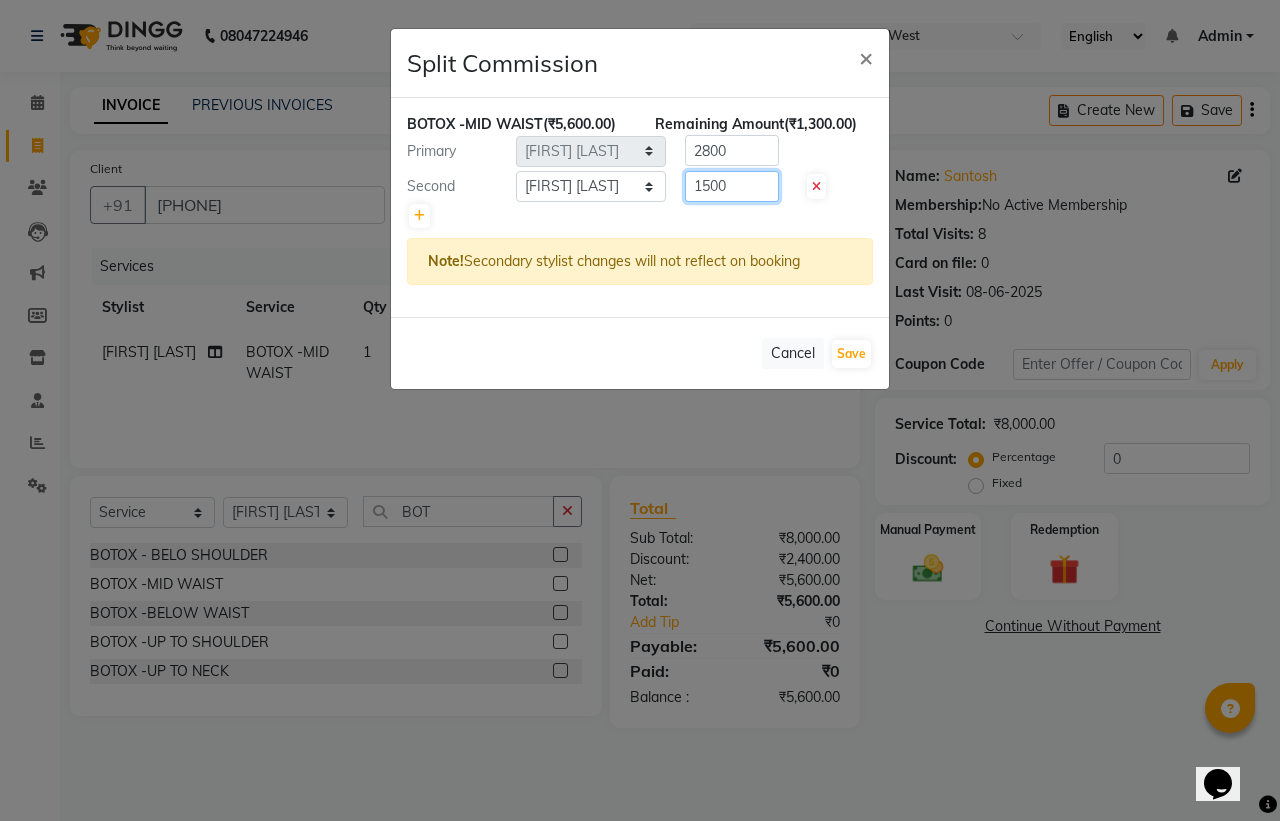 type on "1500" 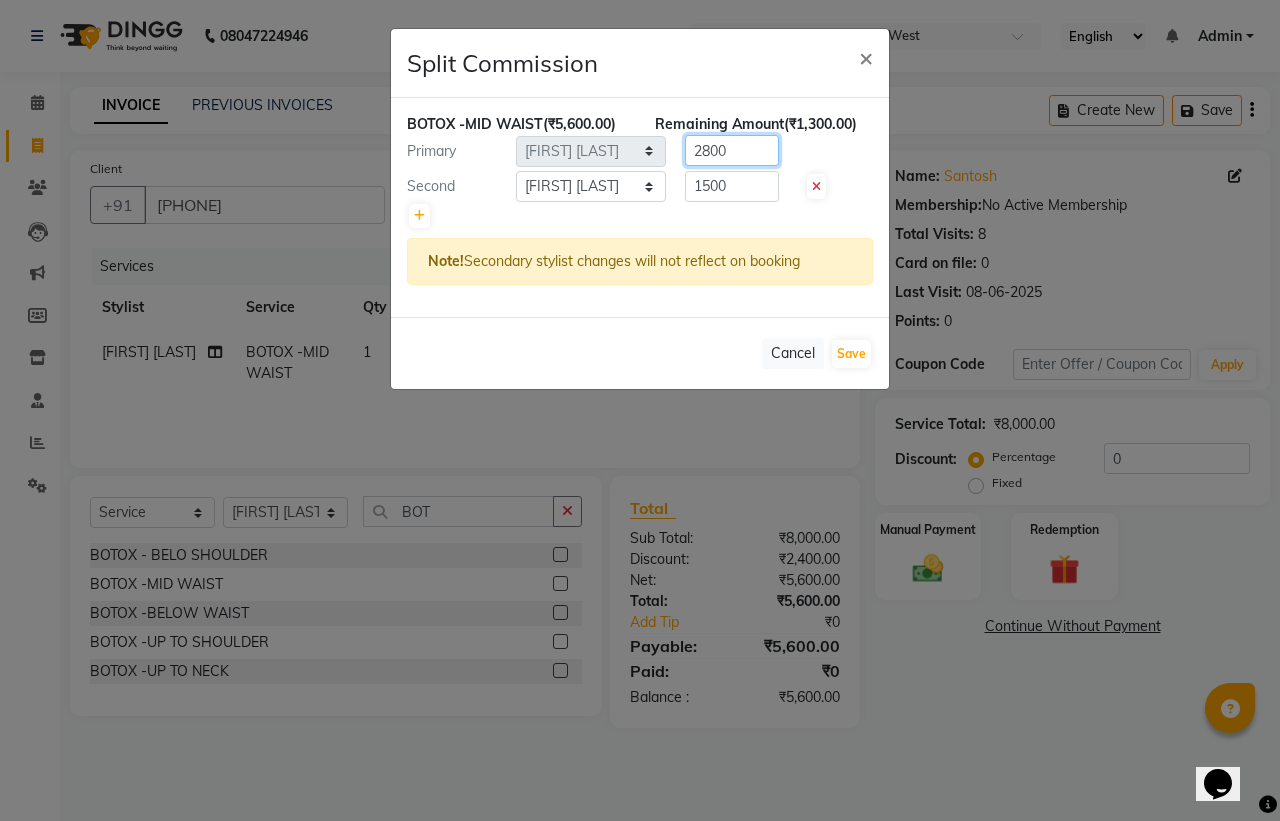 click on "2800" 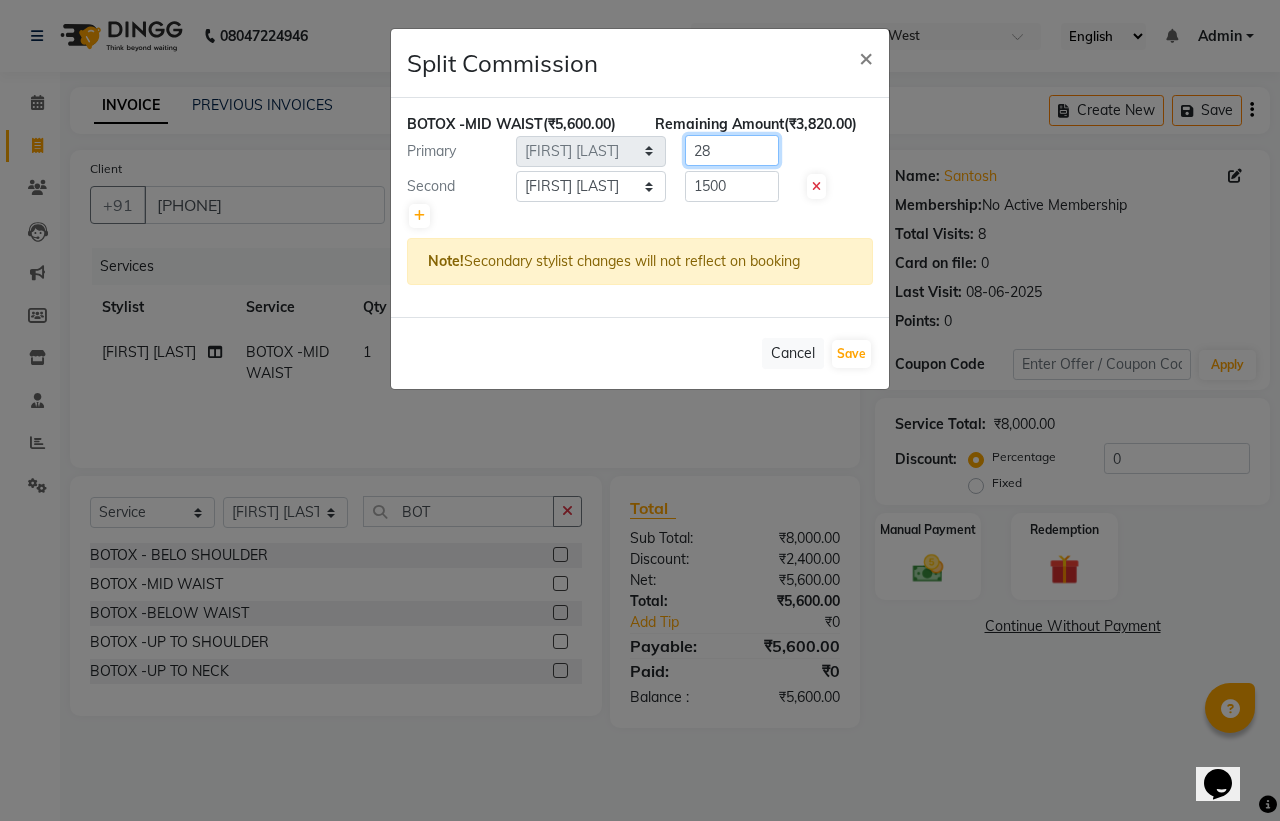 type on "2" 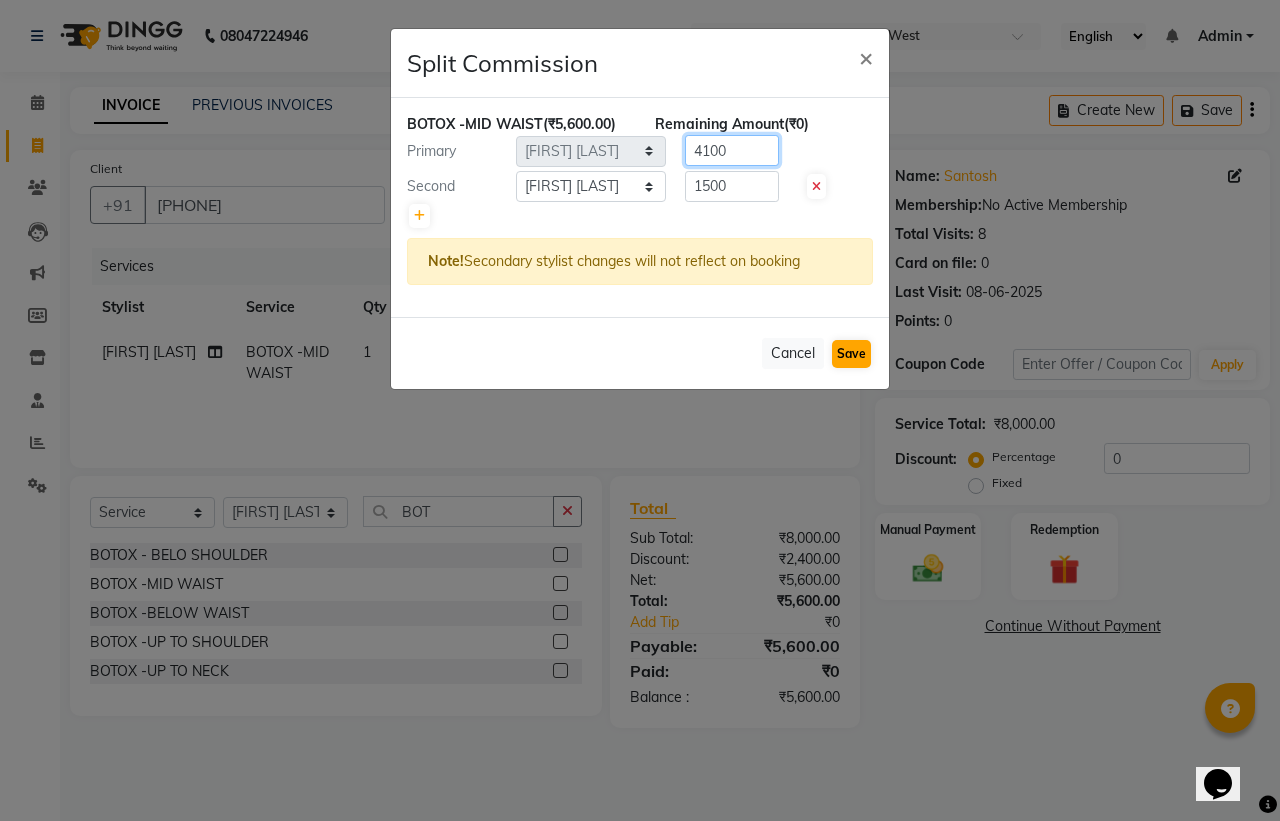 type on "4100" 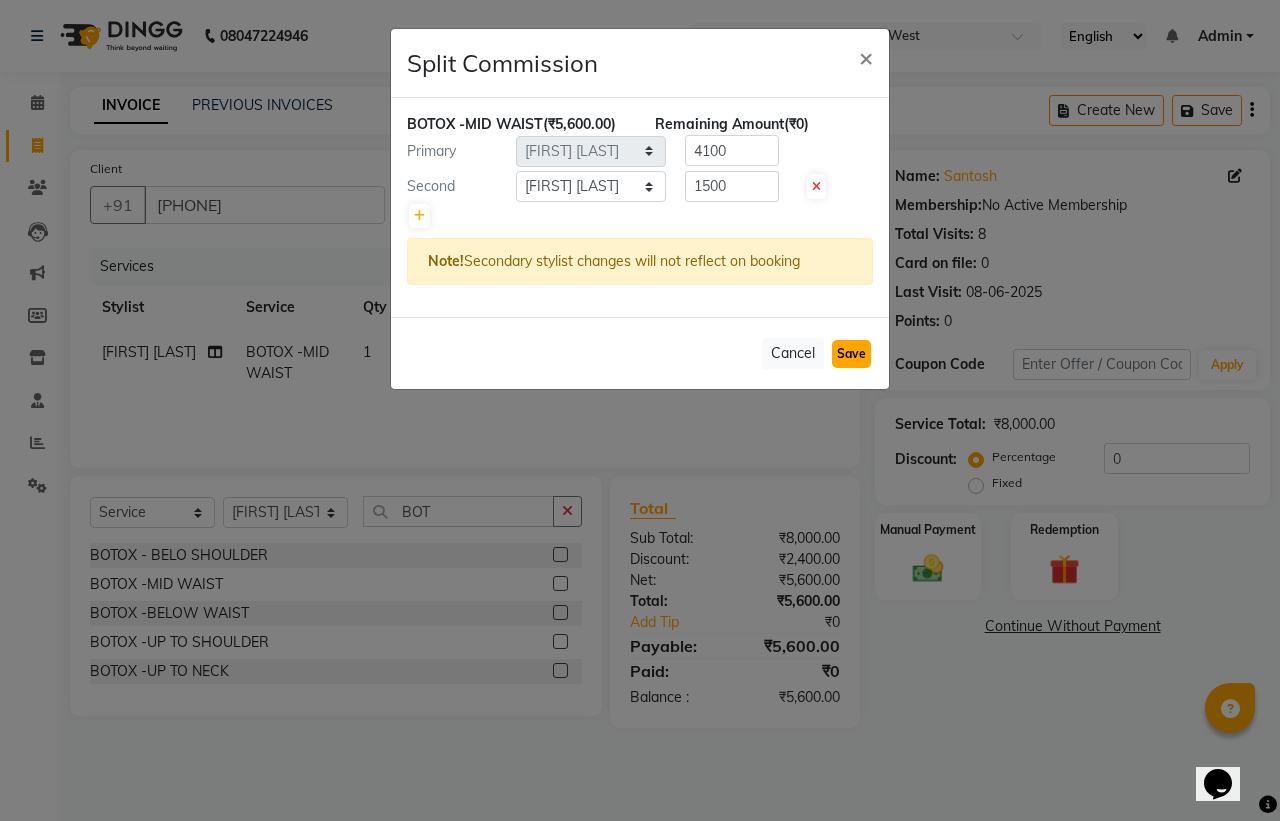click on "Save" 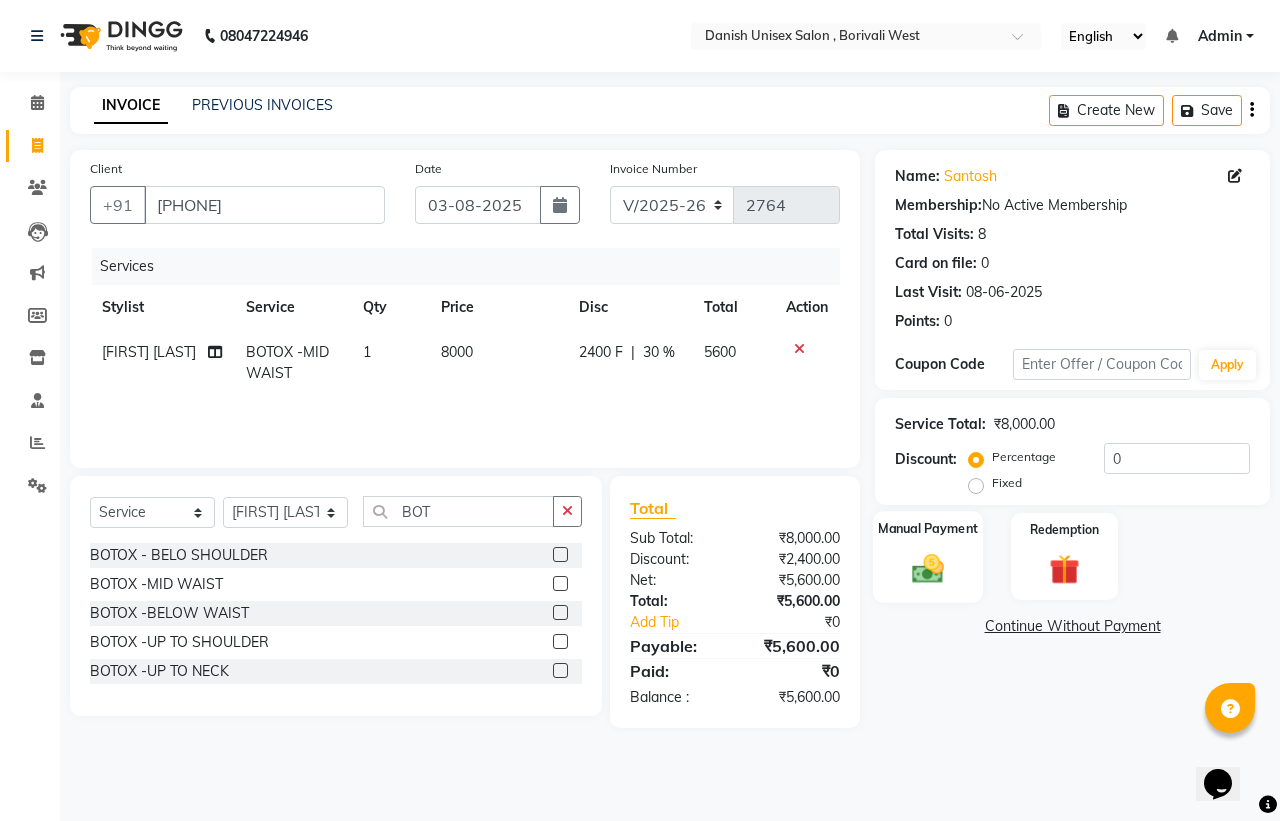click on "Manual Payment" 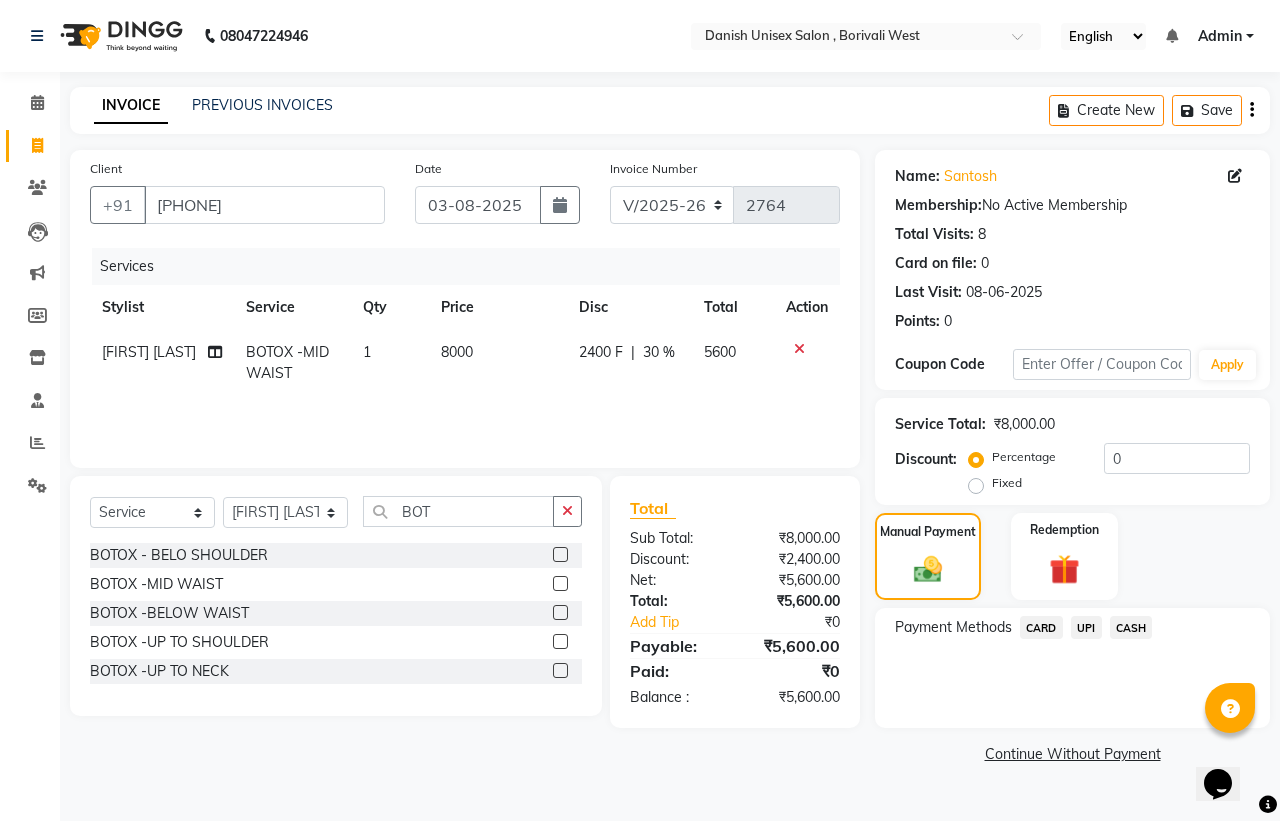 click on "UPI" 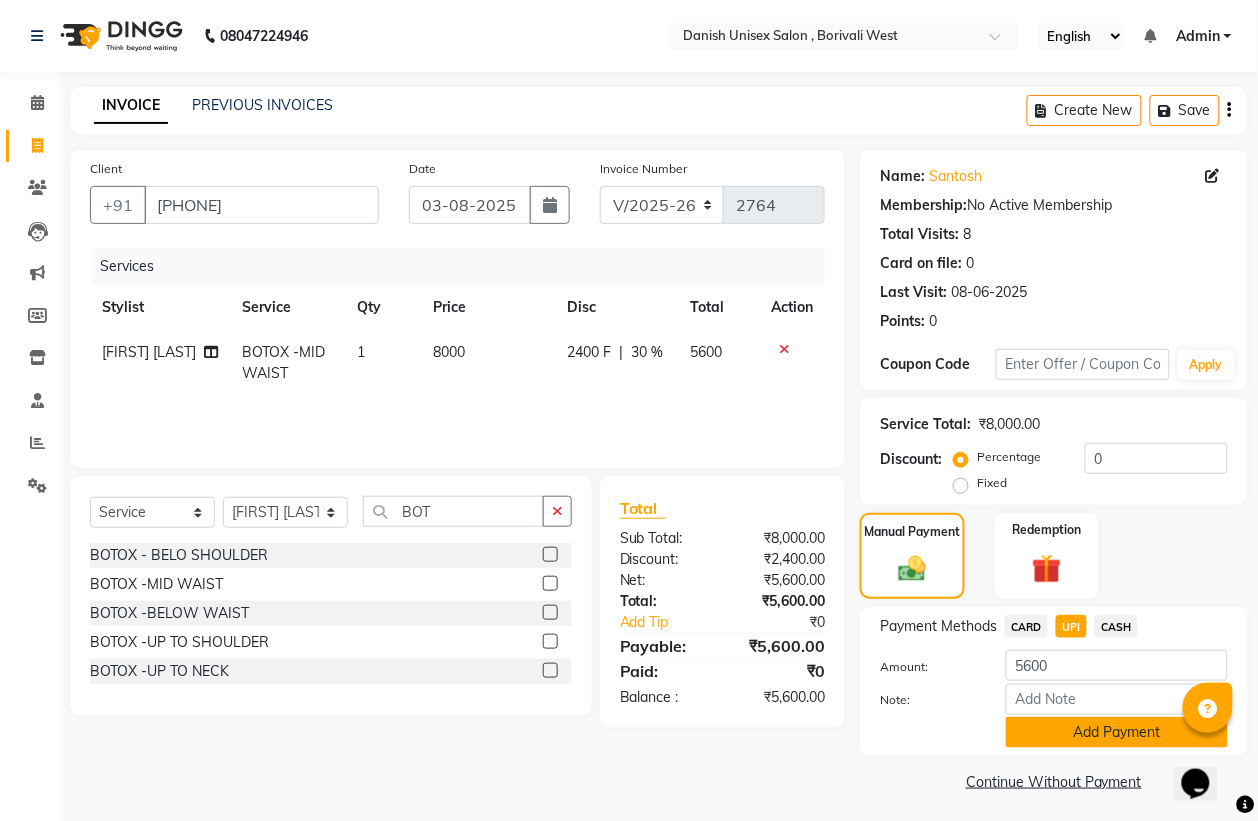 click on "Add Payment" 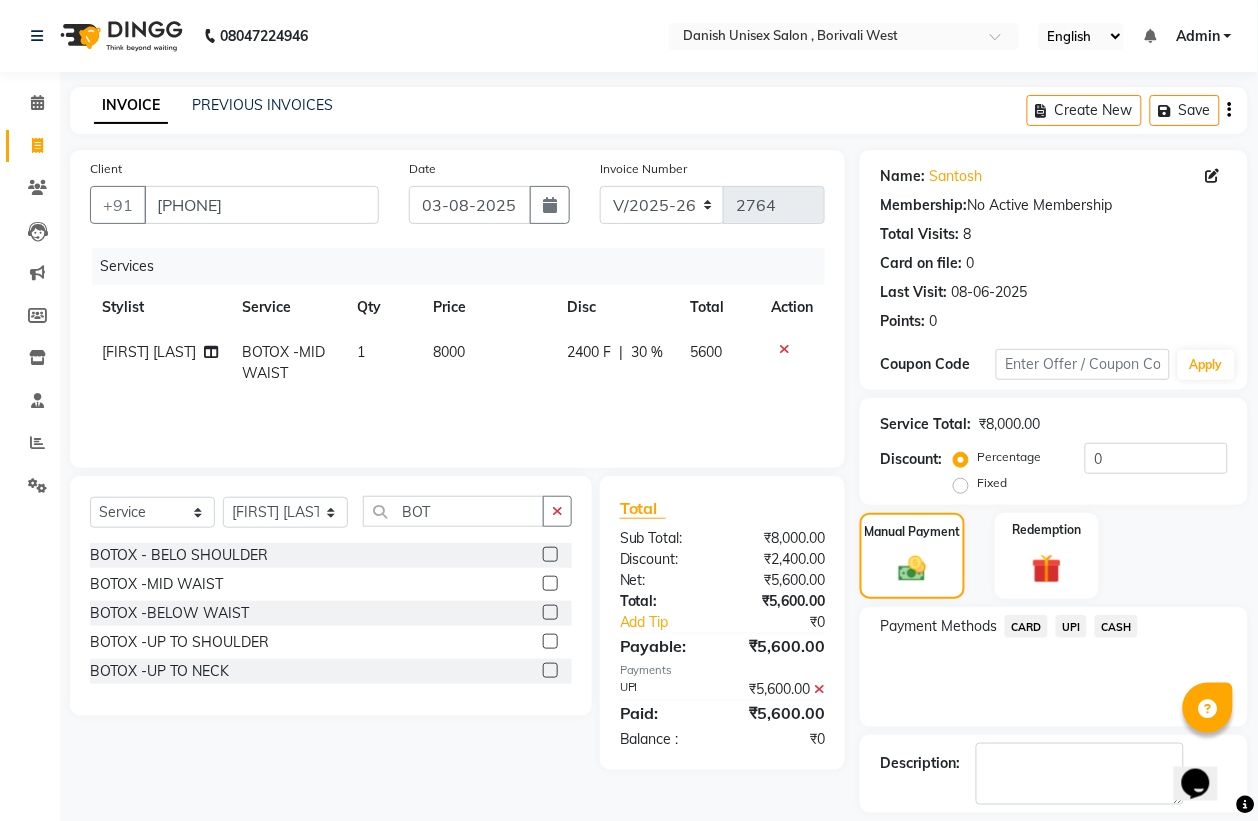 scroll, scrollTop: 91, scrollLeft: 0, axis: vertical 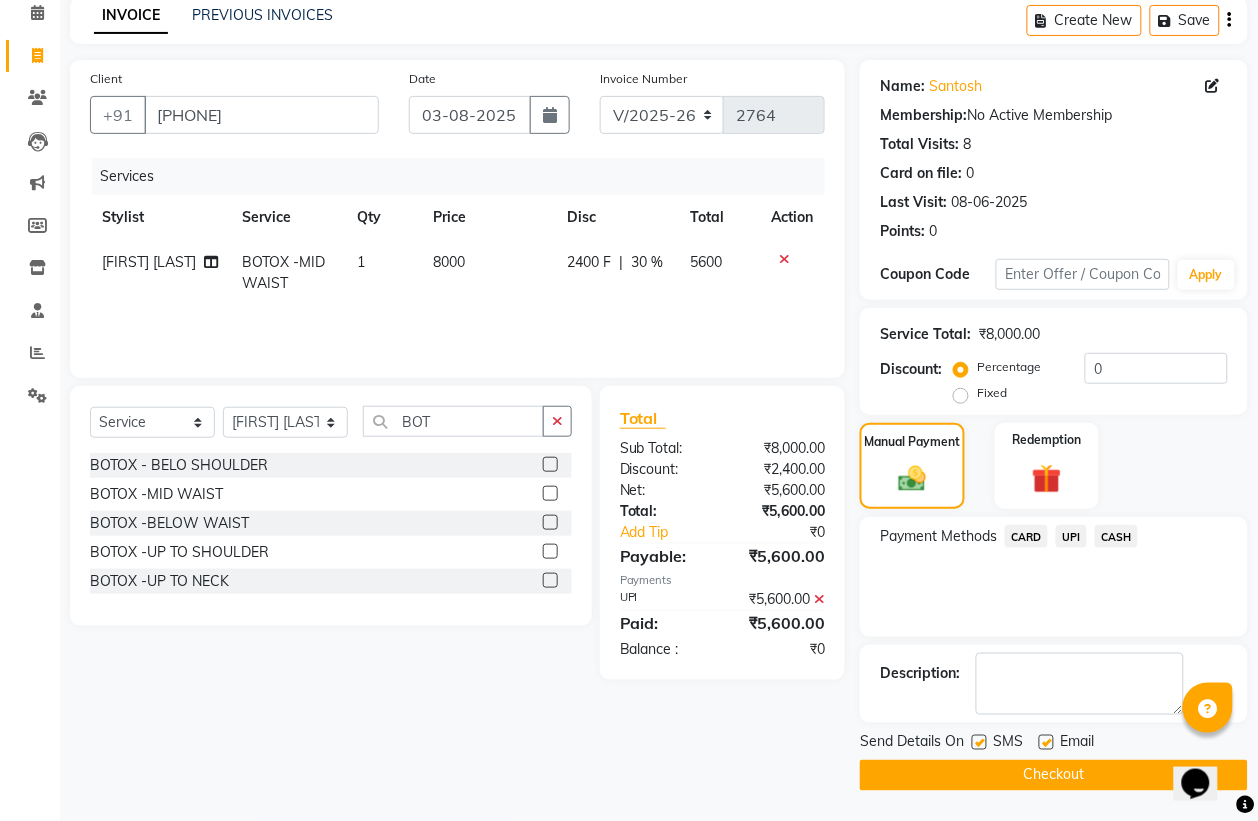 click on "Checkout" 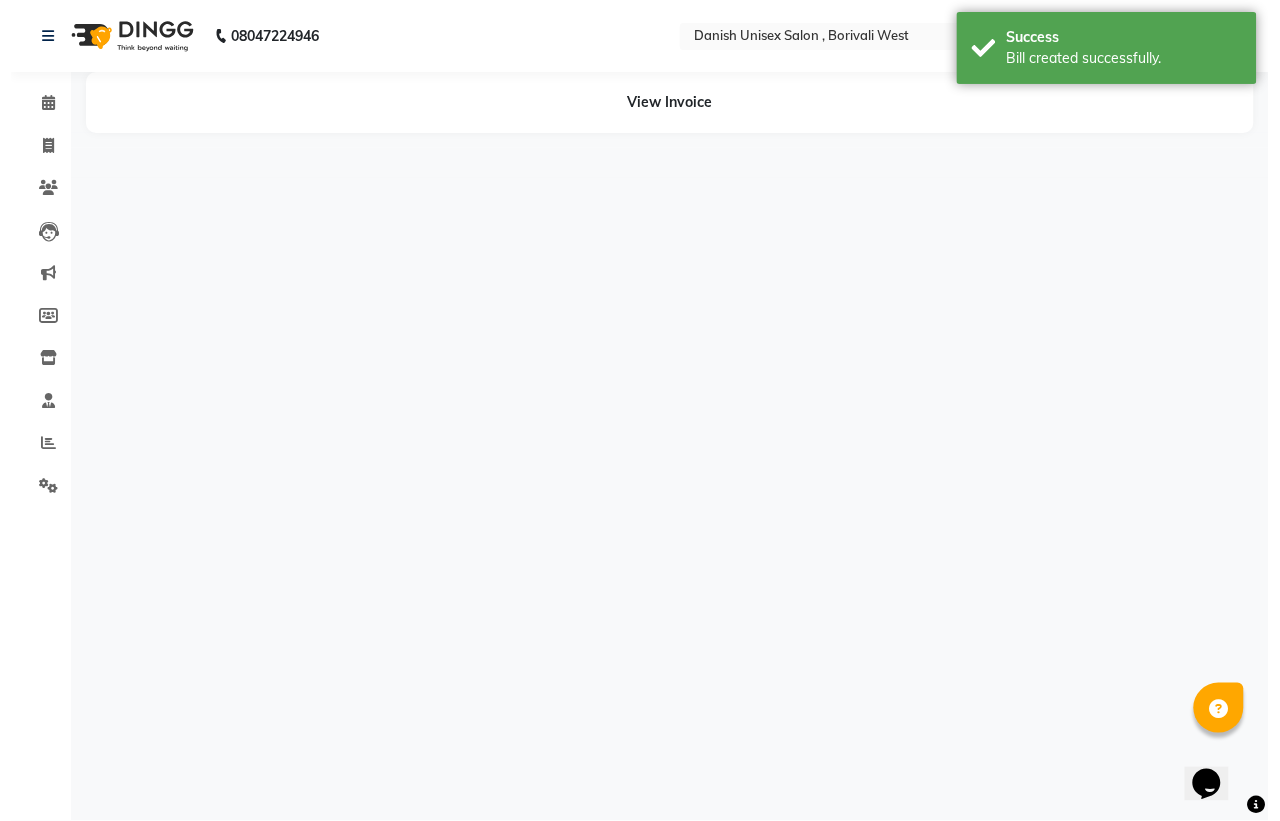 scroll, scrollTop: 0, scrollLeft: 0, axis: both 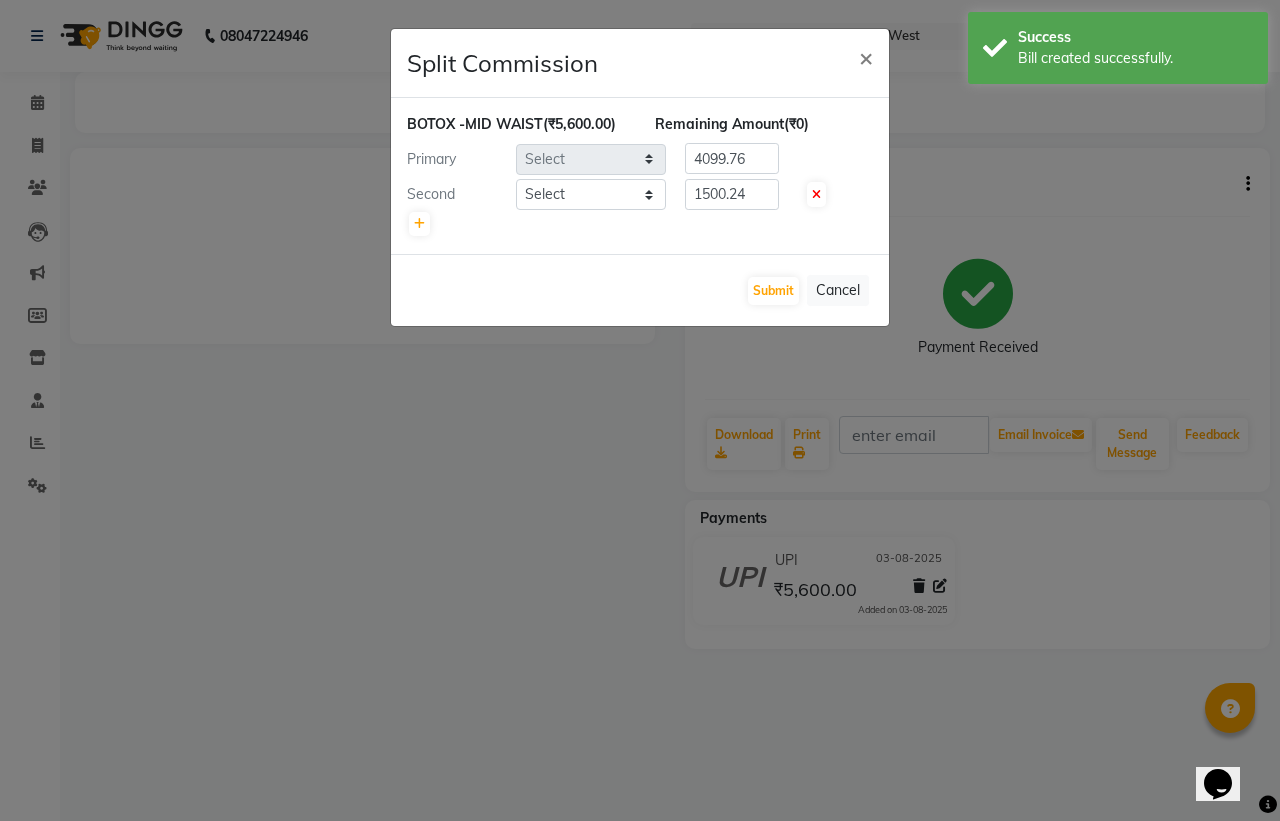 select on "54584" 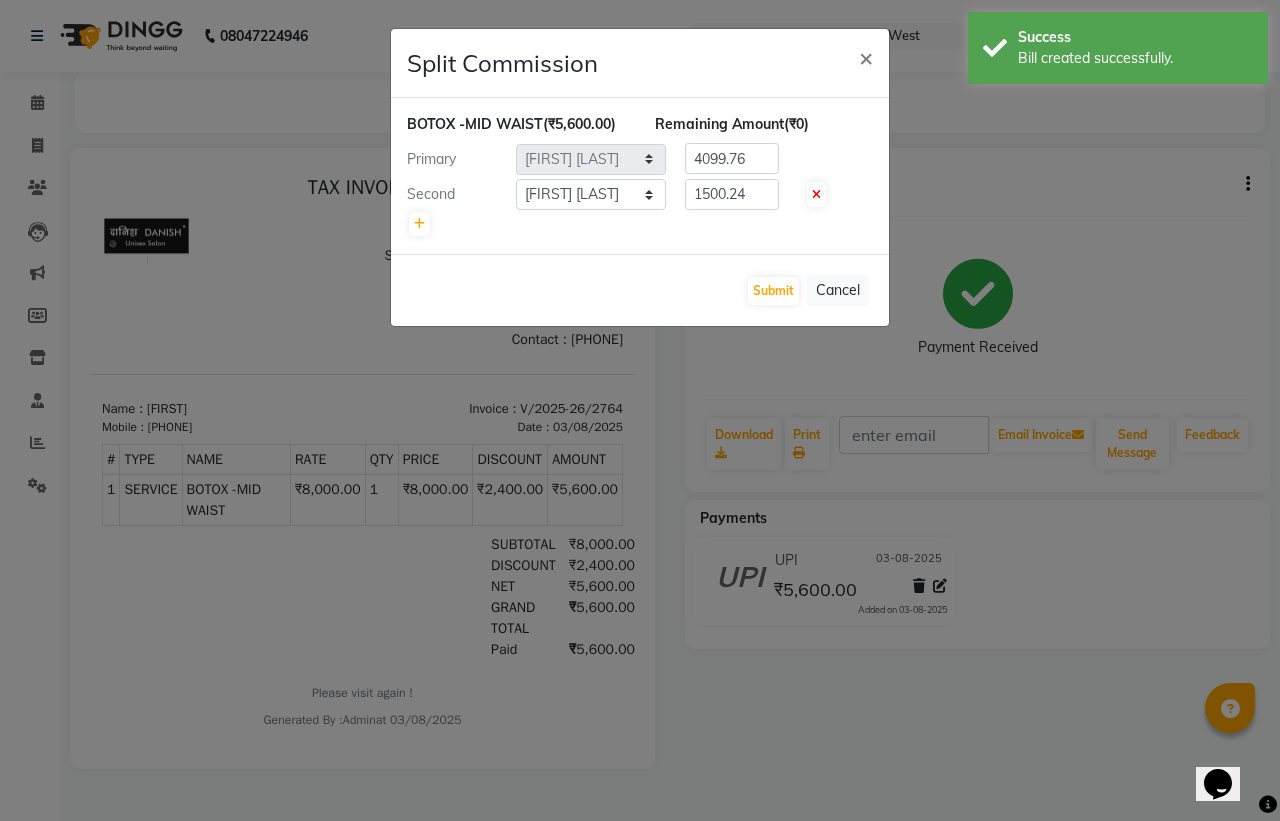 scroll, scrollTop: 0, scrollLeft: 0, axis: both 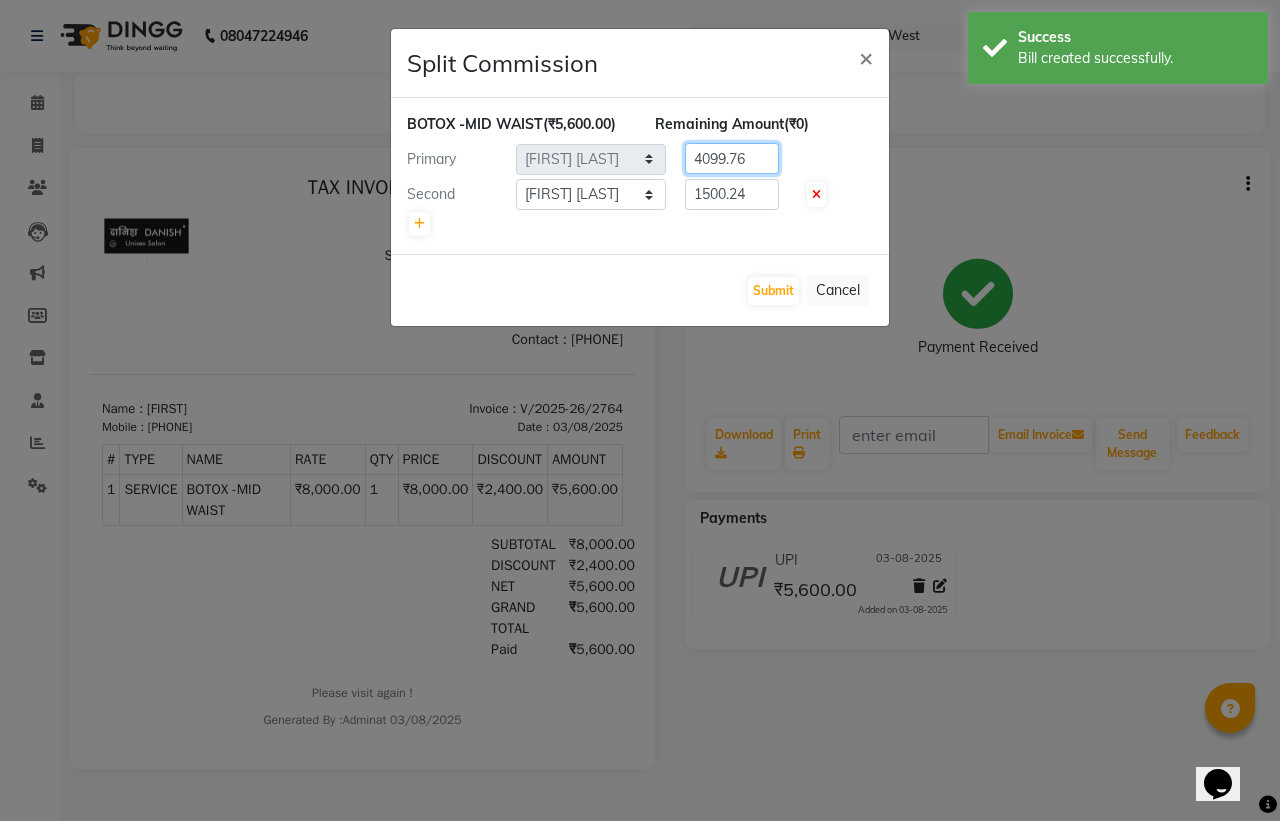 click on "4099.76" 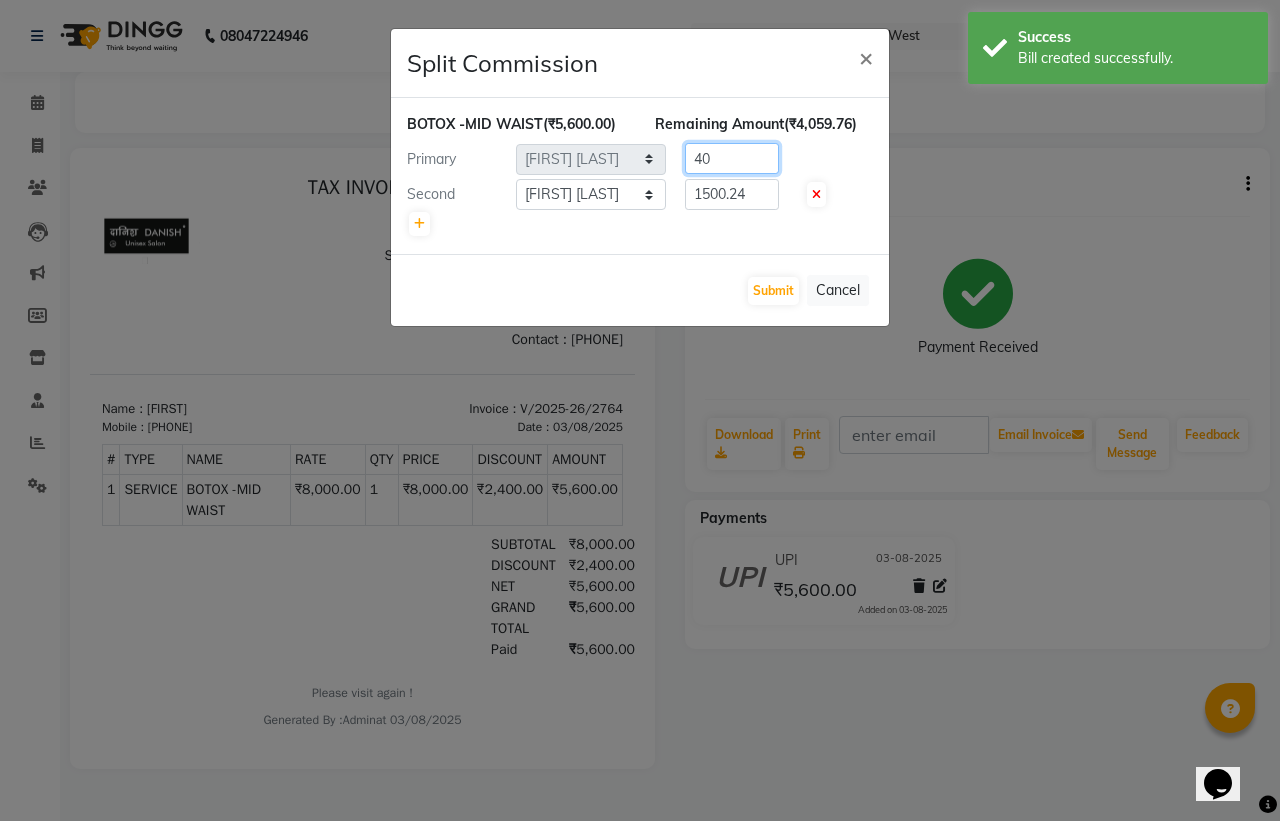 type on "4" 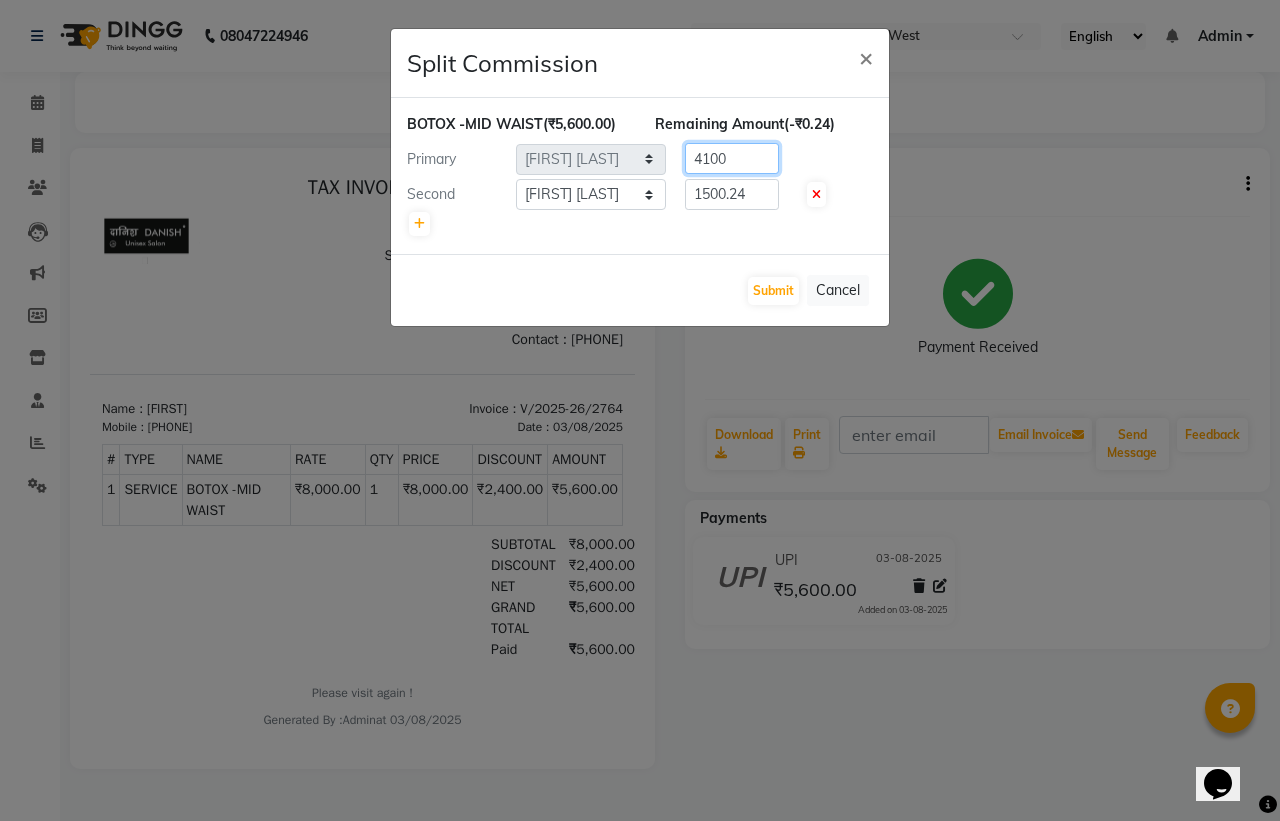 type on "4100" 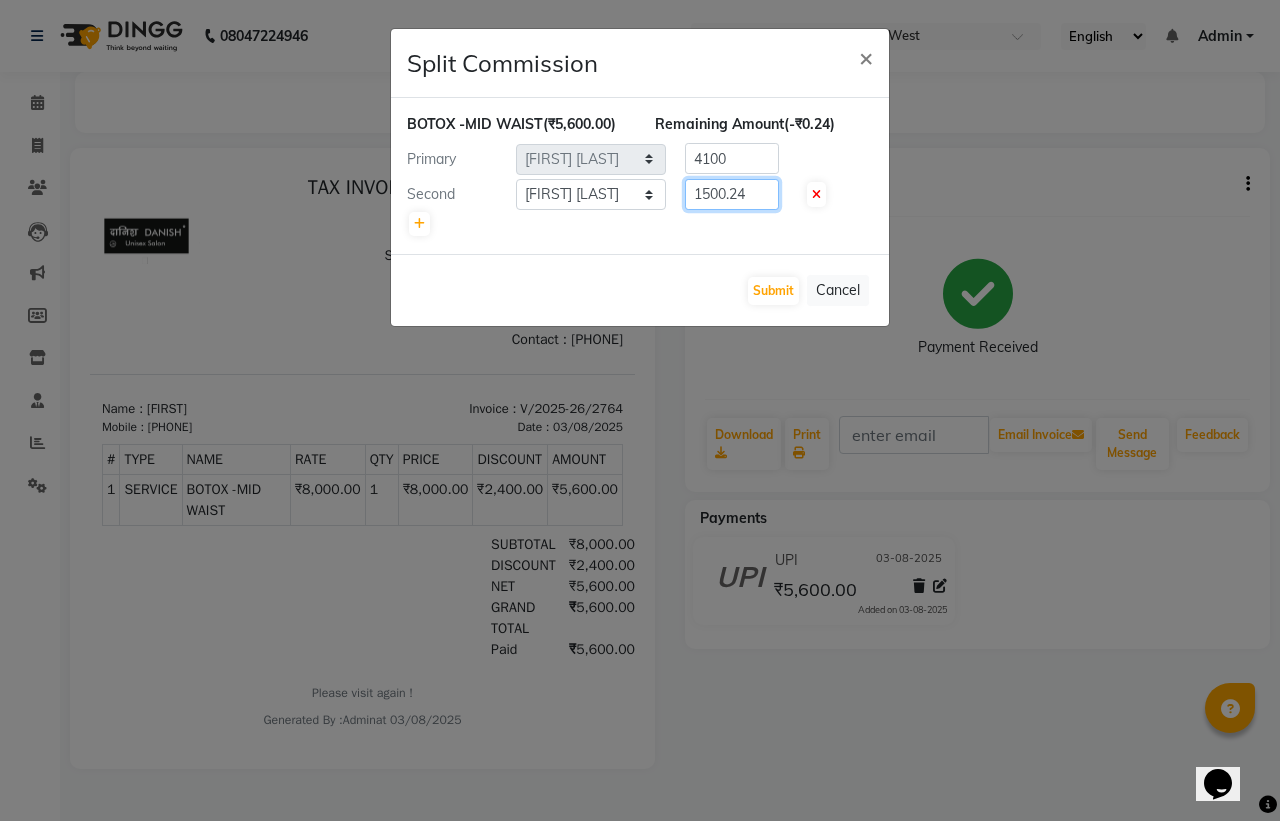 click on "1500.24" 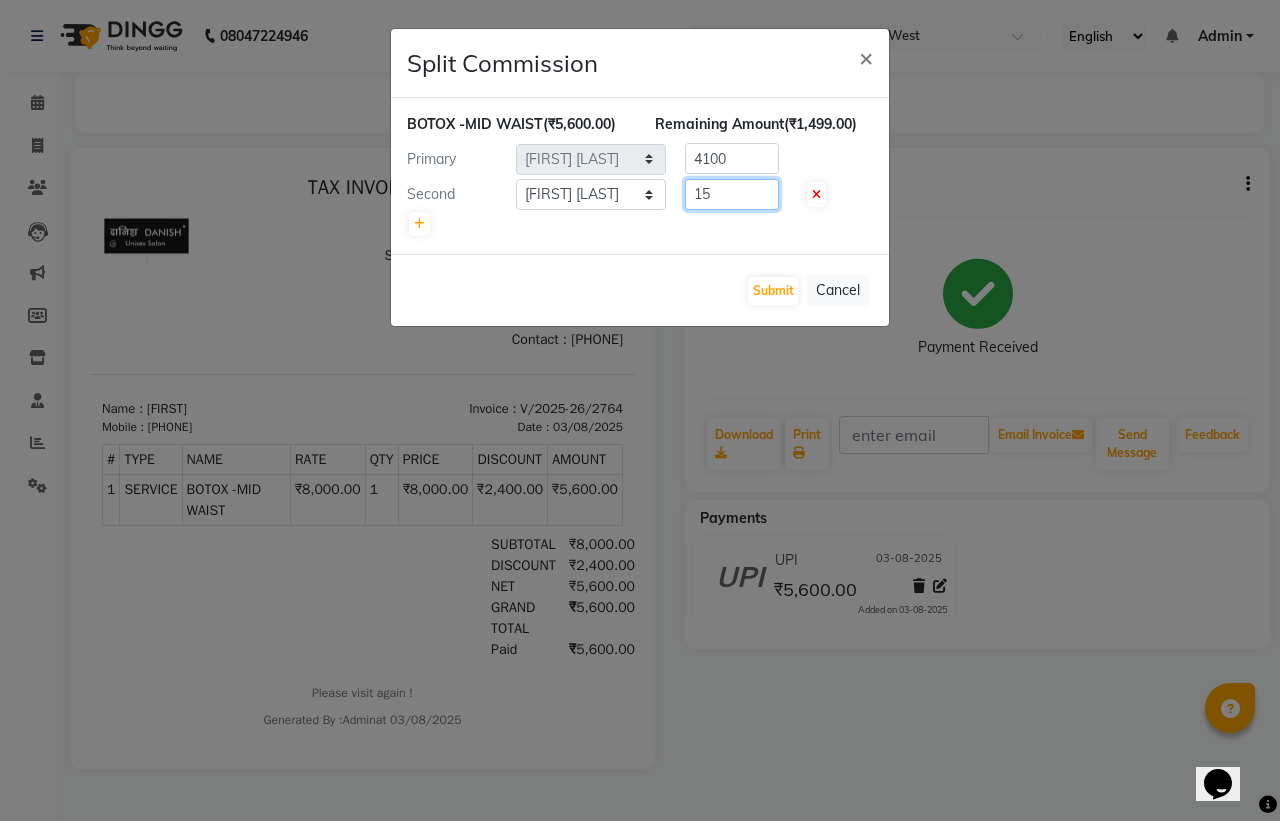 type on "1" 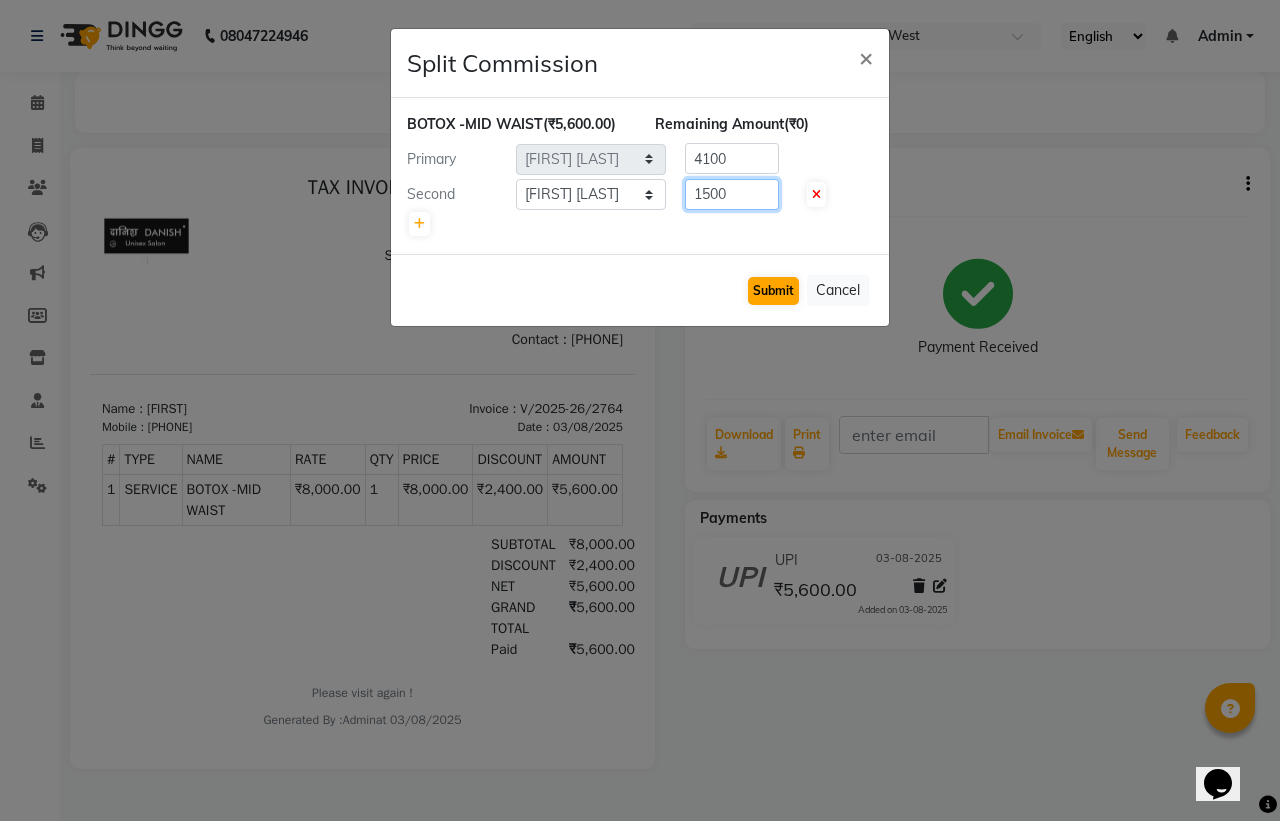 type on "1500" 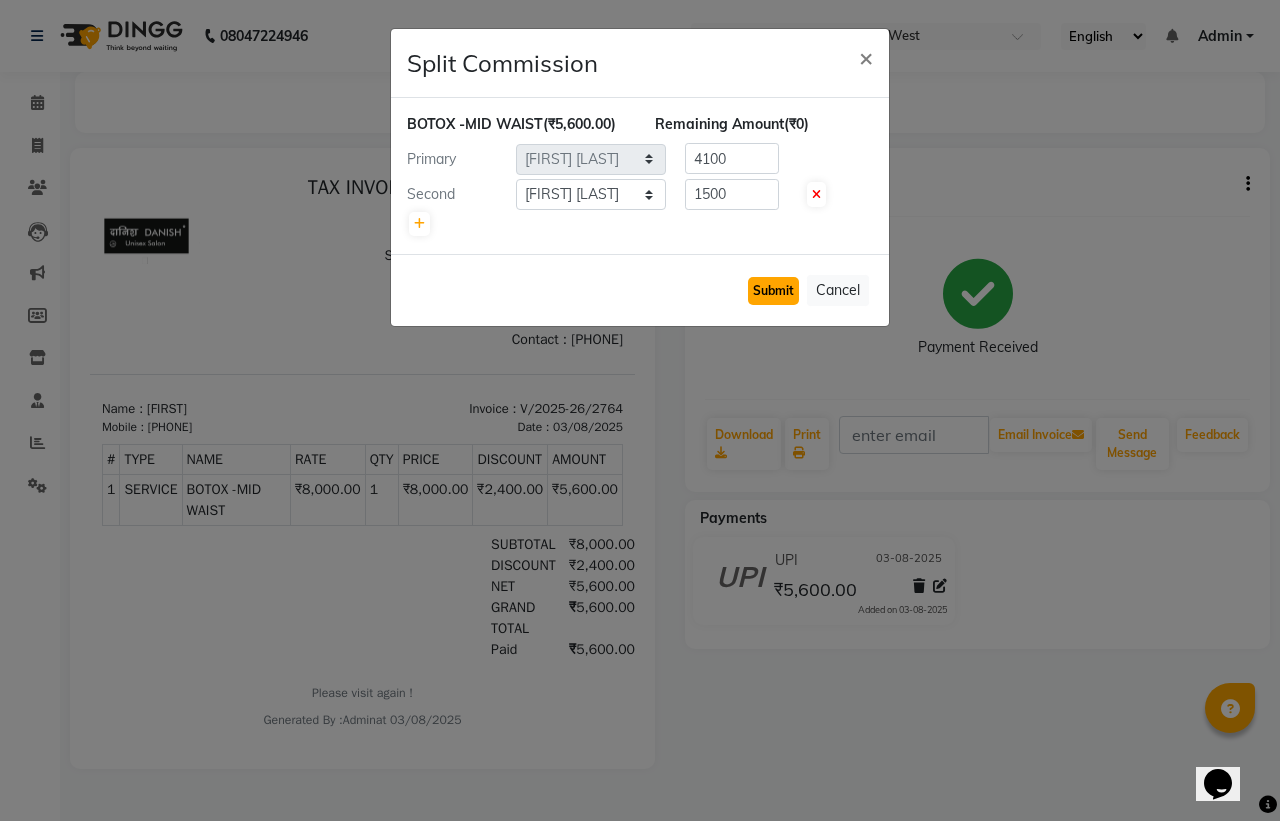 click on "Submit" 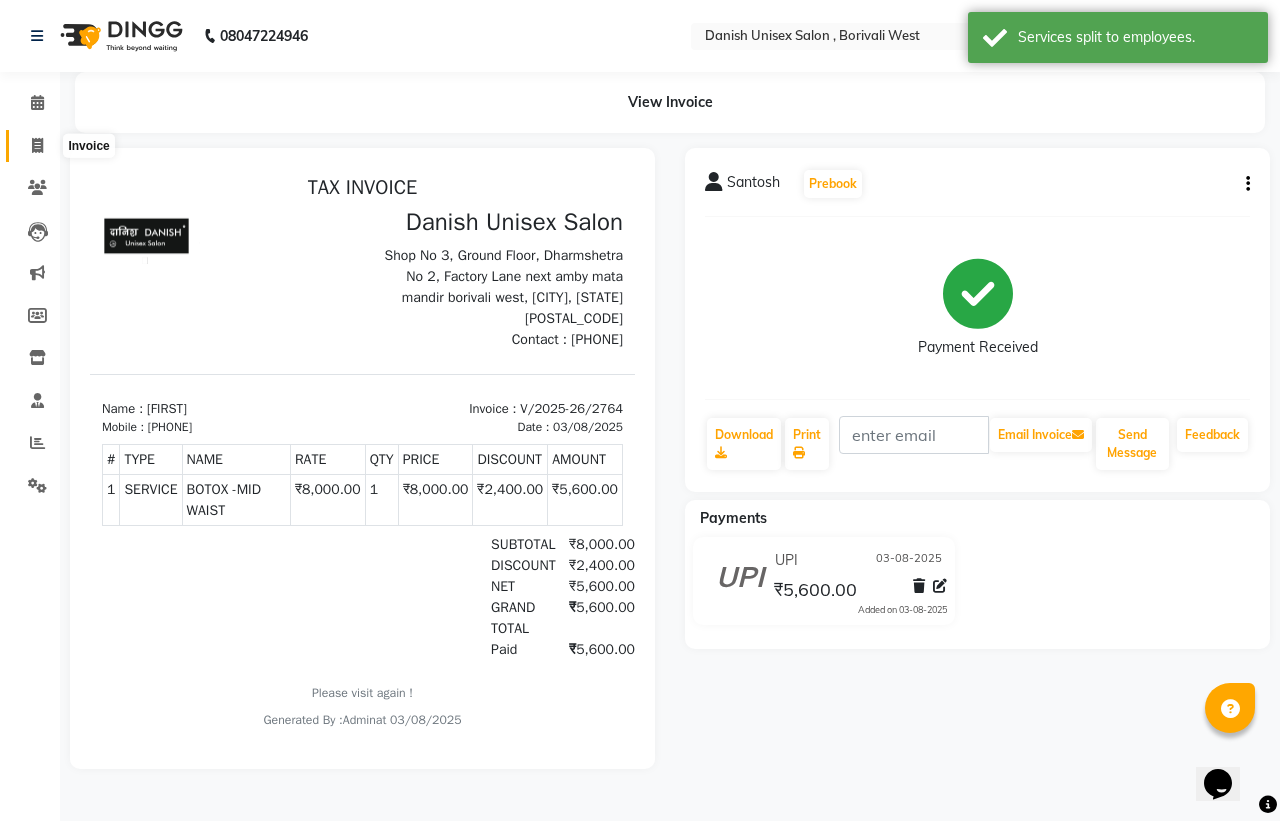 click 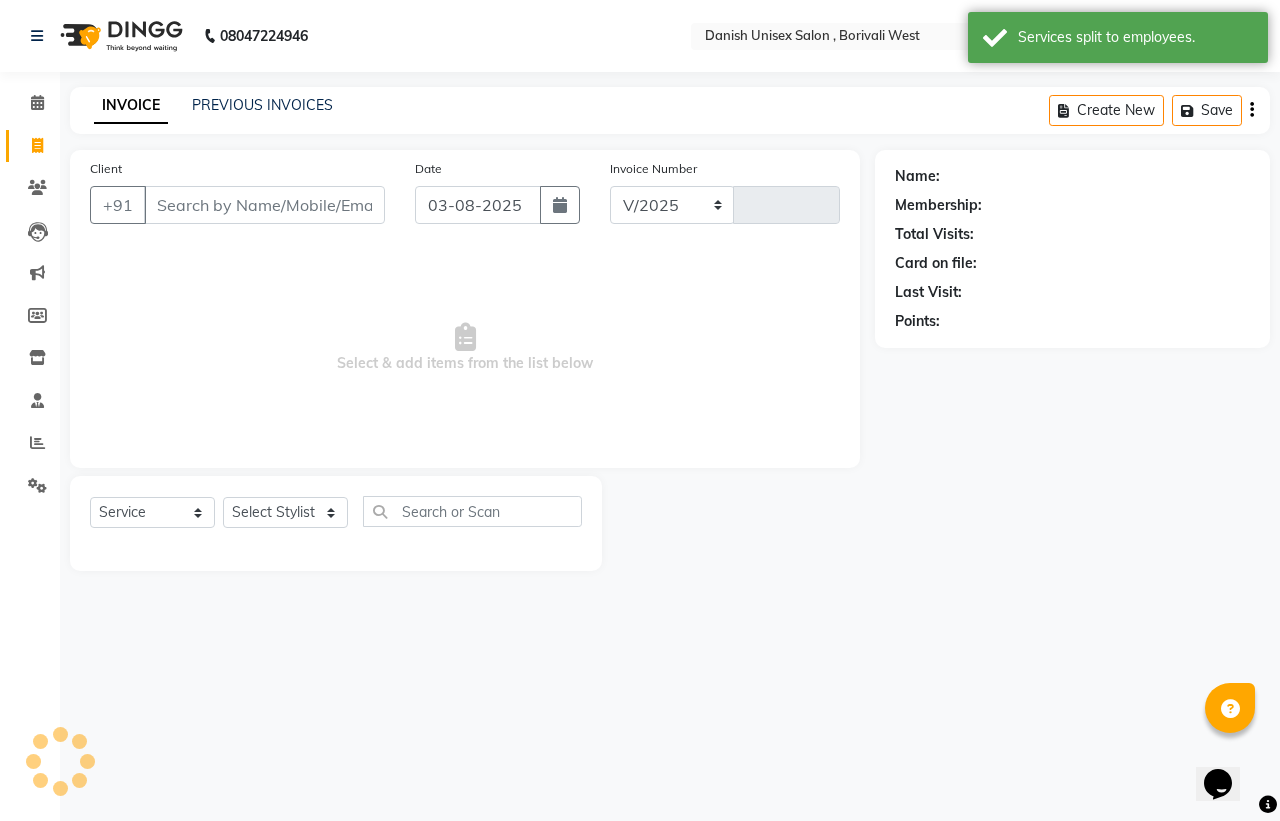 select on "6929" 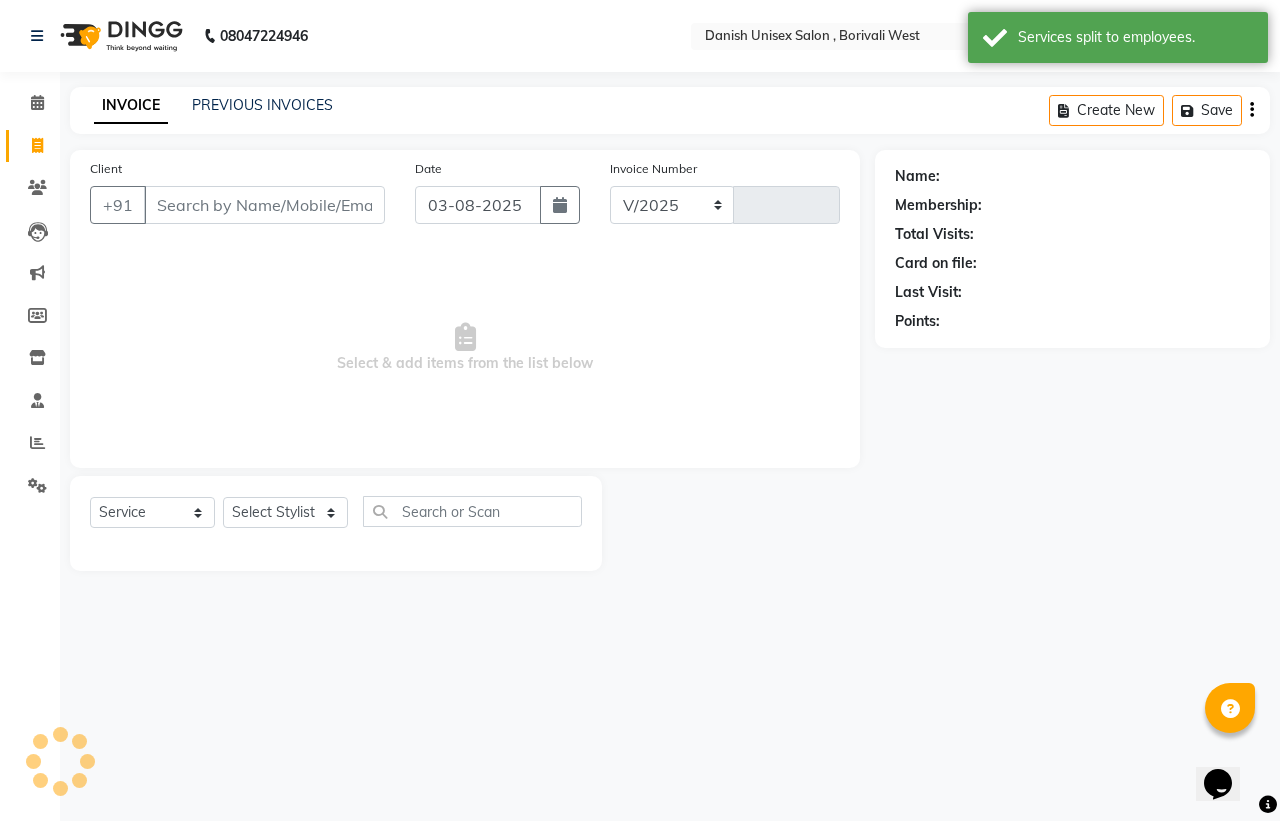 type on "2765" 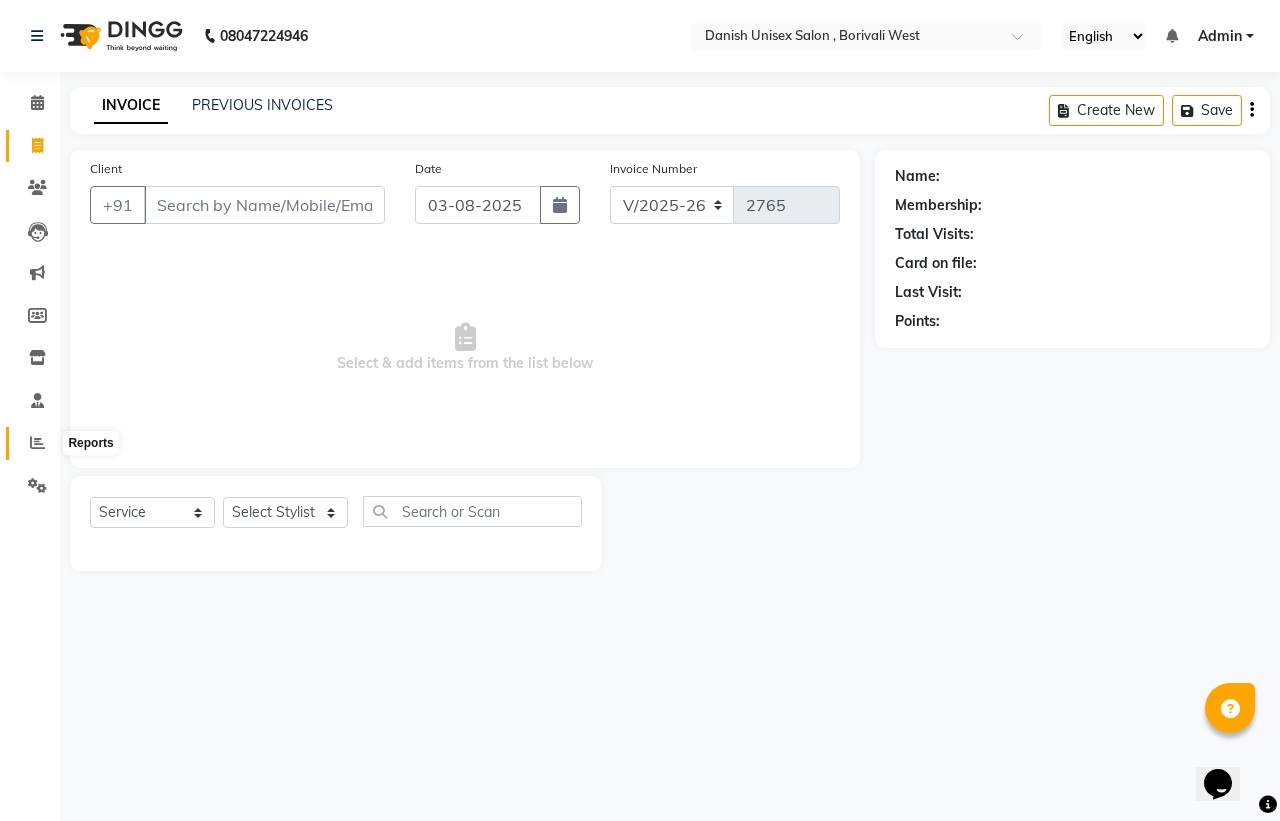 click 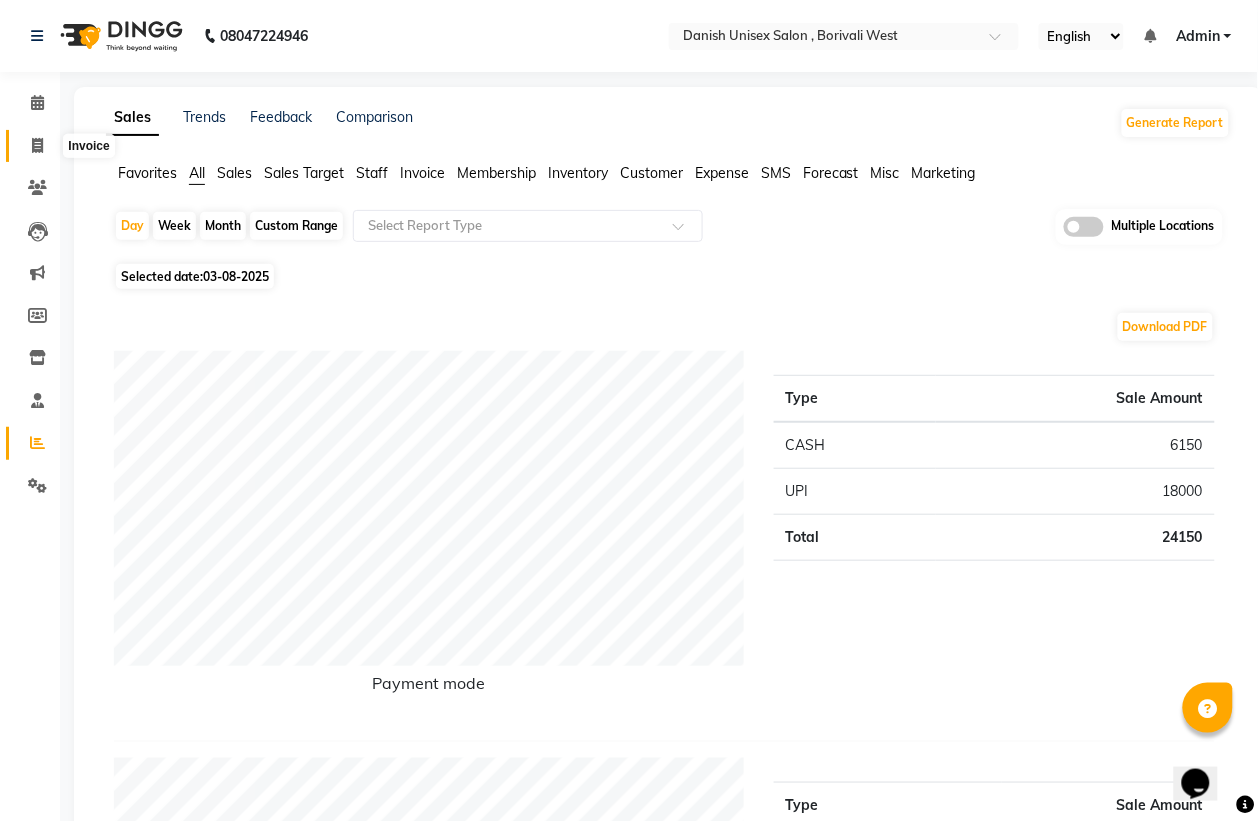 click 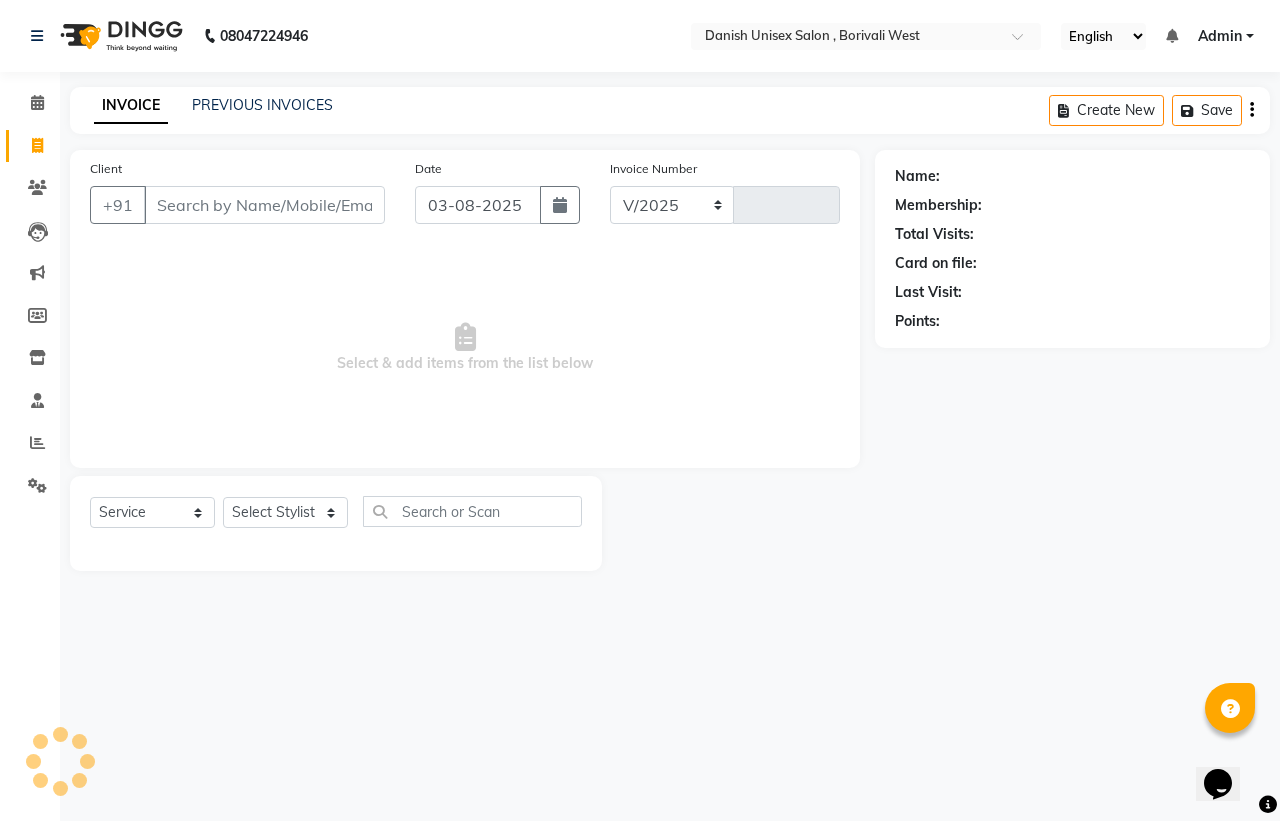 select on "6929" 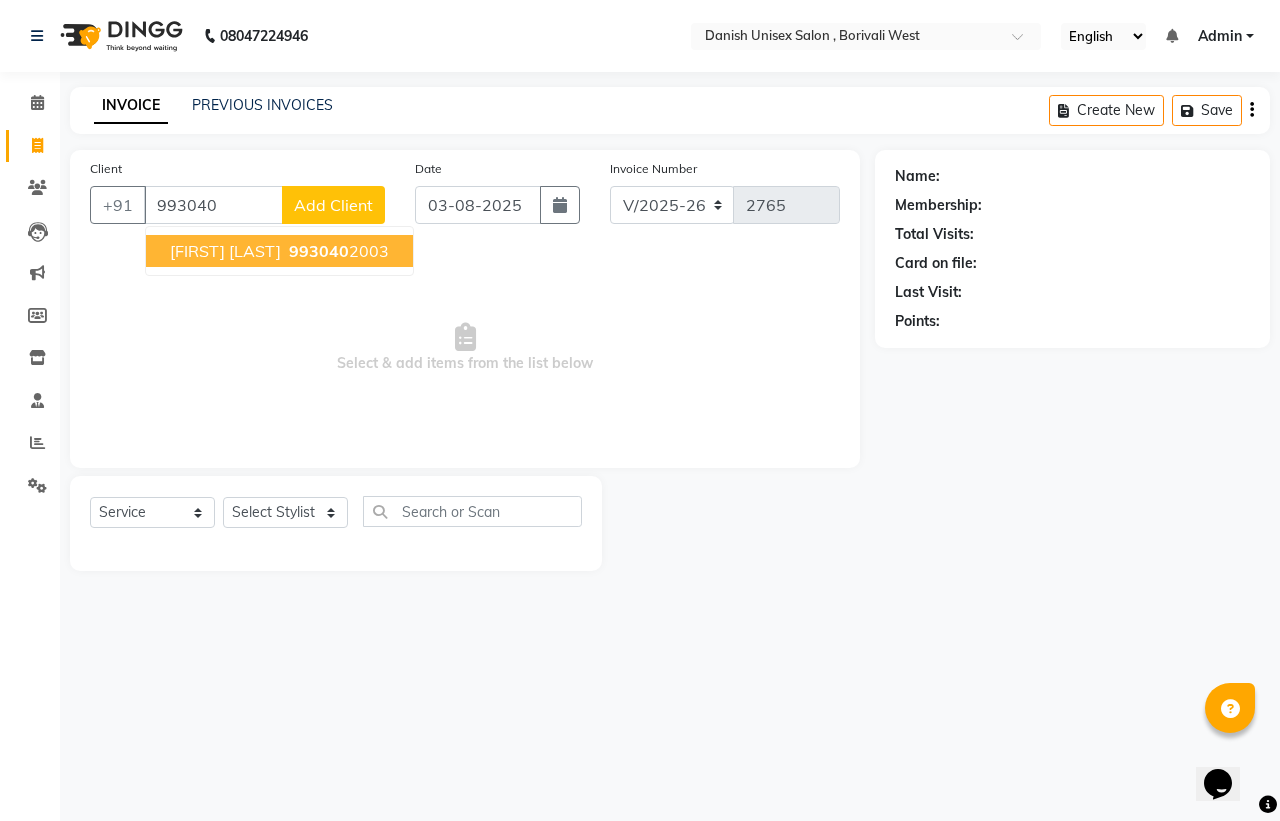 type on "993040" 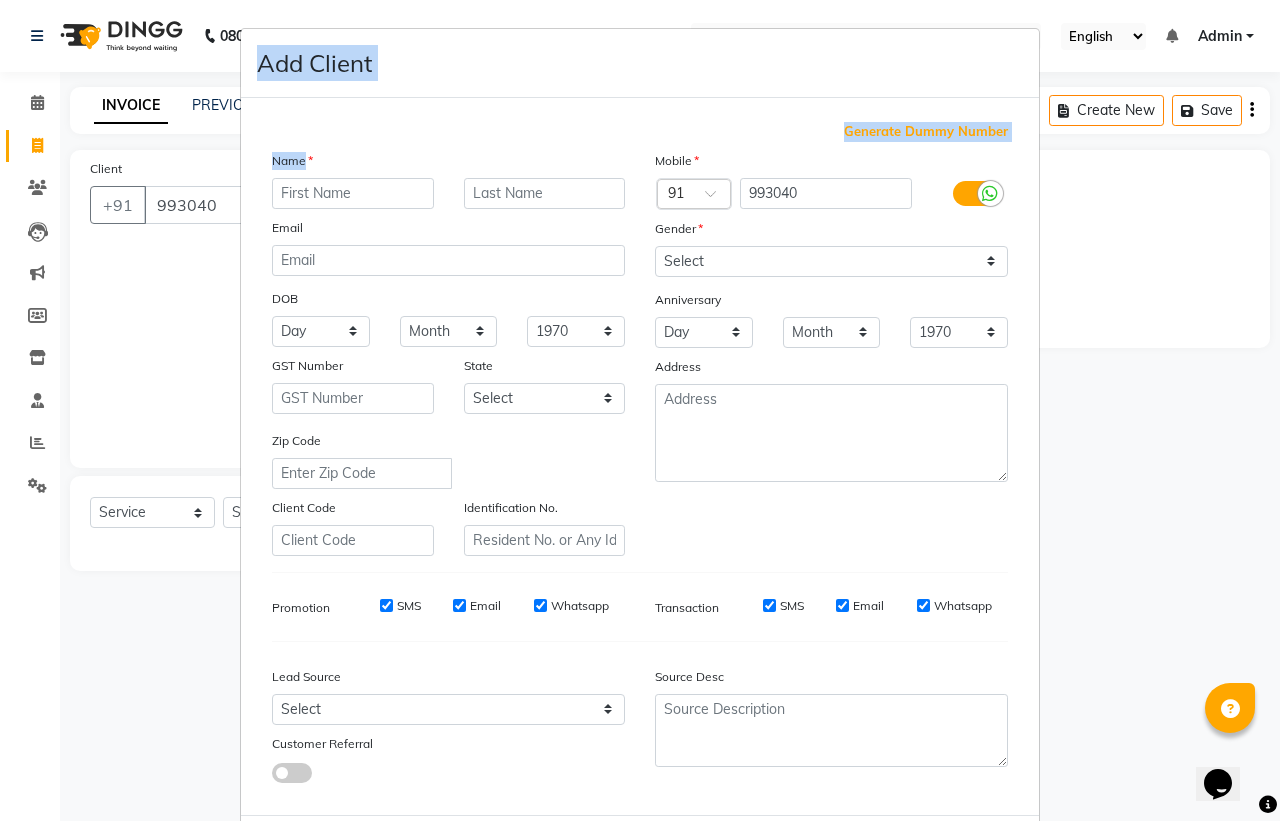 click on "Add Client Generate Dummy Number Name Email DOB Day 01 02 03 04 05 06 07 08 09 10 11 12 13 14 15 16 17 18 19 20 21 22 23 24 25 26 27 28 29 30 31 Month January February March April May June July August September October November December 1940 1941 1942 1943 1944 1945 1946 1947 1948 1949 1950 1951 1952 1953 1954 1955 1956 1957 1958 1959 1960 1961 1962 1963 1964 1965 1966 1967 1968 1969 1970 1971 1972 1973 1974 1975 1976 1977 1978 1979 1980 1981 1982 1983 1984 1985 1986 1987 1988 1989 1990 1991 1992 1993 1994 1995 1996 1997 1998 1999 2000 2001 2002 2003 2004 2005 2006 2007 2008 2009 2010 2011 2012 2013 2014 2015 2016 2017 2018 2019 2020 2021 2022 2023 2024 GST Number State Select Andaman and Nicobar Islands Andhra Pradesh Arunachal Pradesh Assam Bihar Chandigarh Chhattisgarh Dadra and Nagar Haveli Daman and Diu Delhi Goa Gujarat Haryana Himachal Pradesh Jammu and Kashmir Jharkhand Karnataka Kerala Lakshadweep Madhya Pradesh Maharashtra Manipur Meghalaya Mizoram Nagaland Odisha Pondicherry Punjab Rajasthan Sikkim" at bounding box center [640, 410] 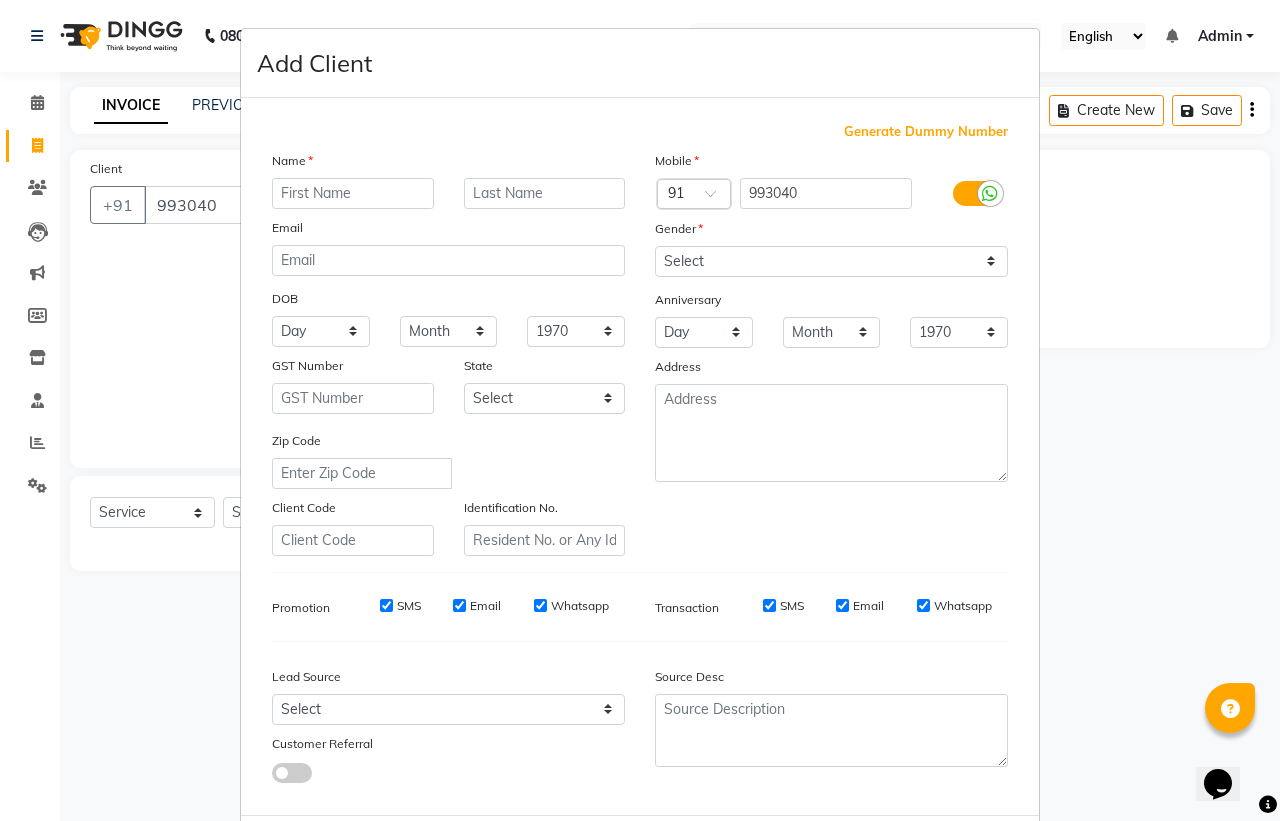 drag, startPoint x: 1223, startPoint y: 523, endPoint x: 1175, endPoint y: 490, distance: 58.249462 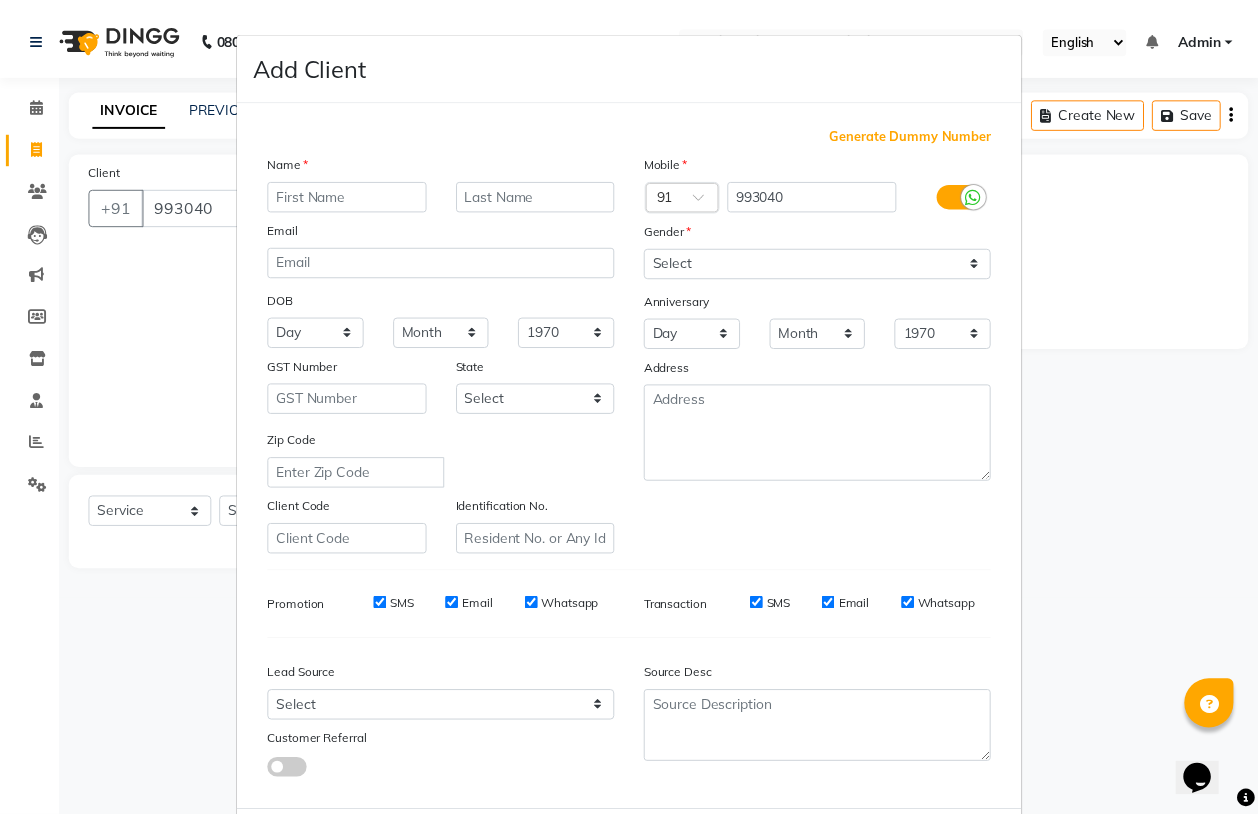 scroll, scrollTop: 95, scrollLeft: 0, axis: vertical 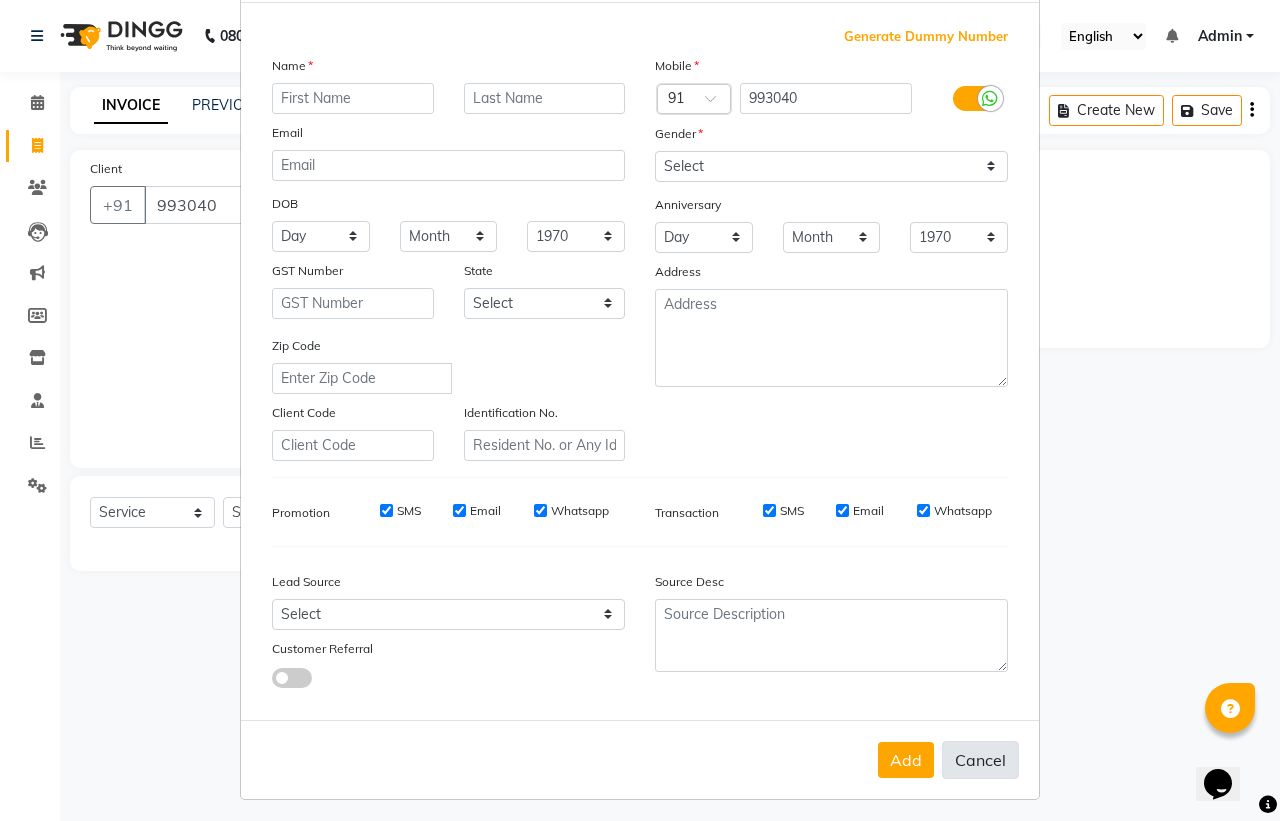 click on "Cancel" at bounding box center [980, 760] 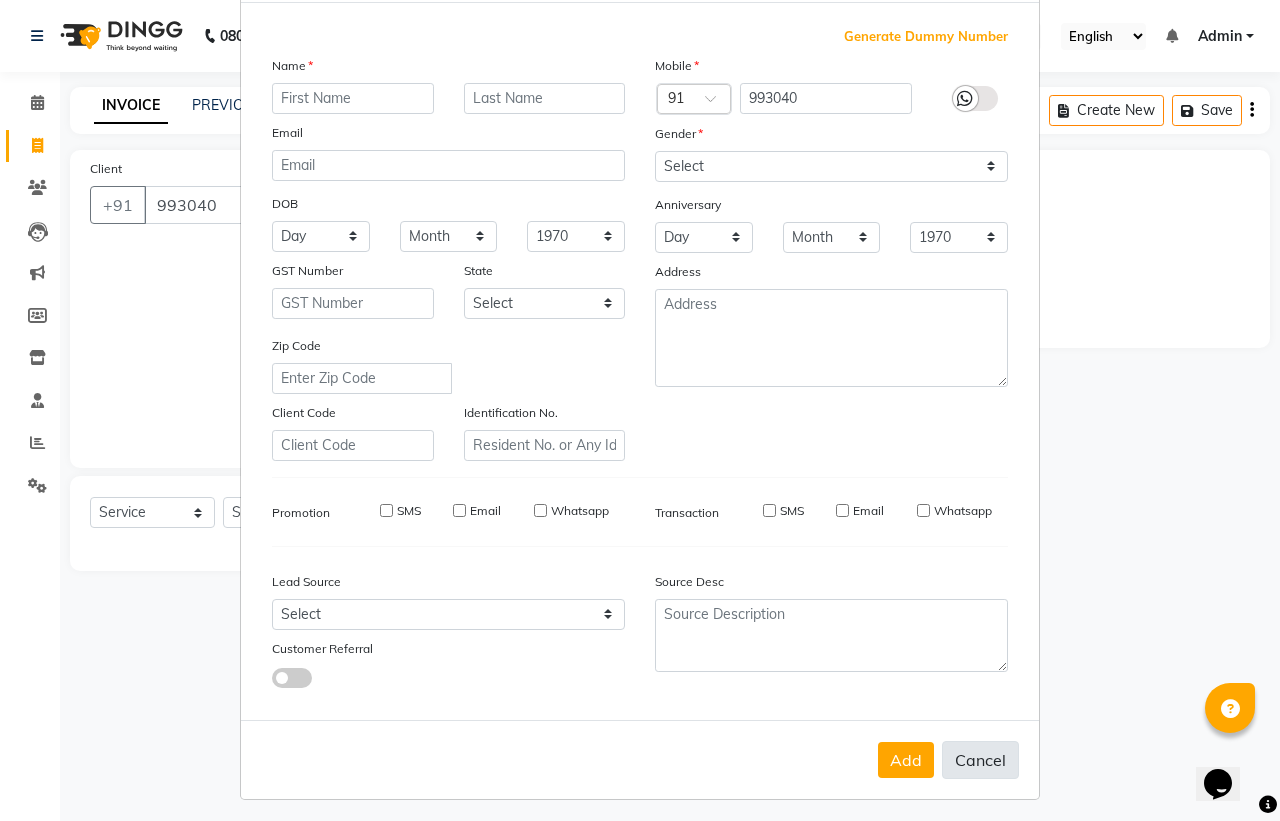 select 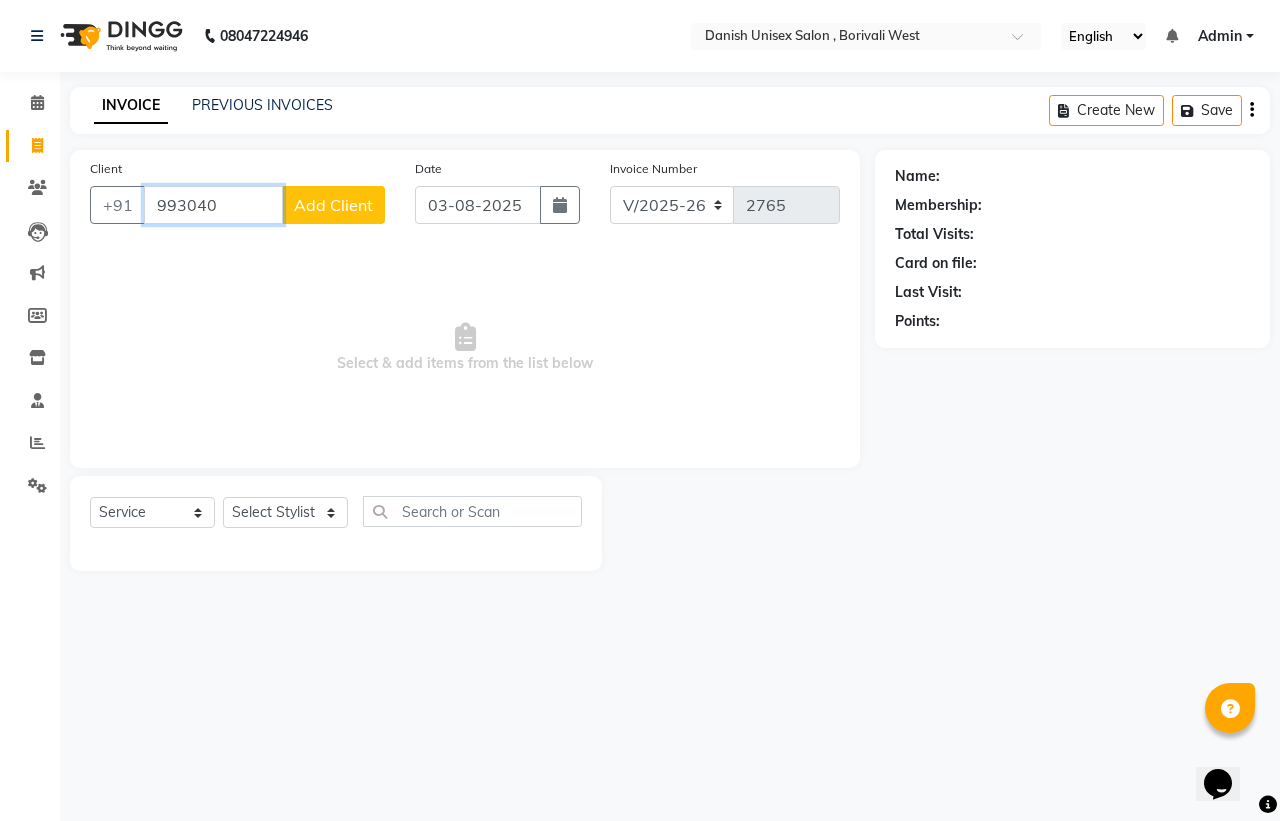 click on "993040" at bounding box center (213, 205) 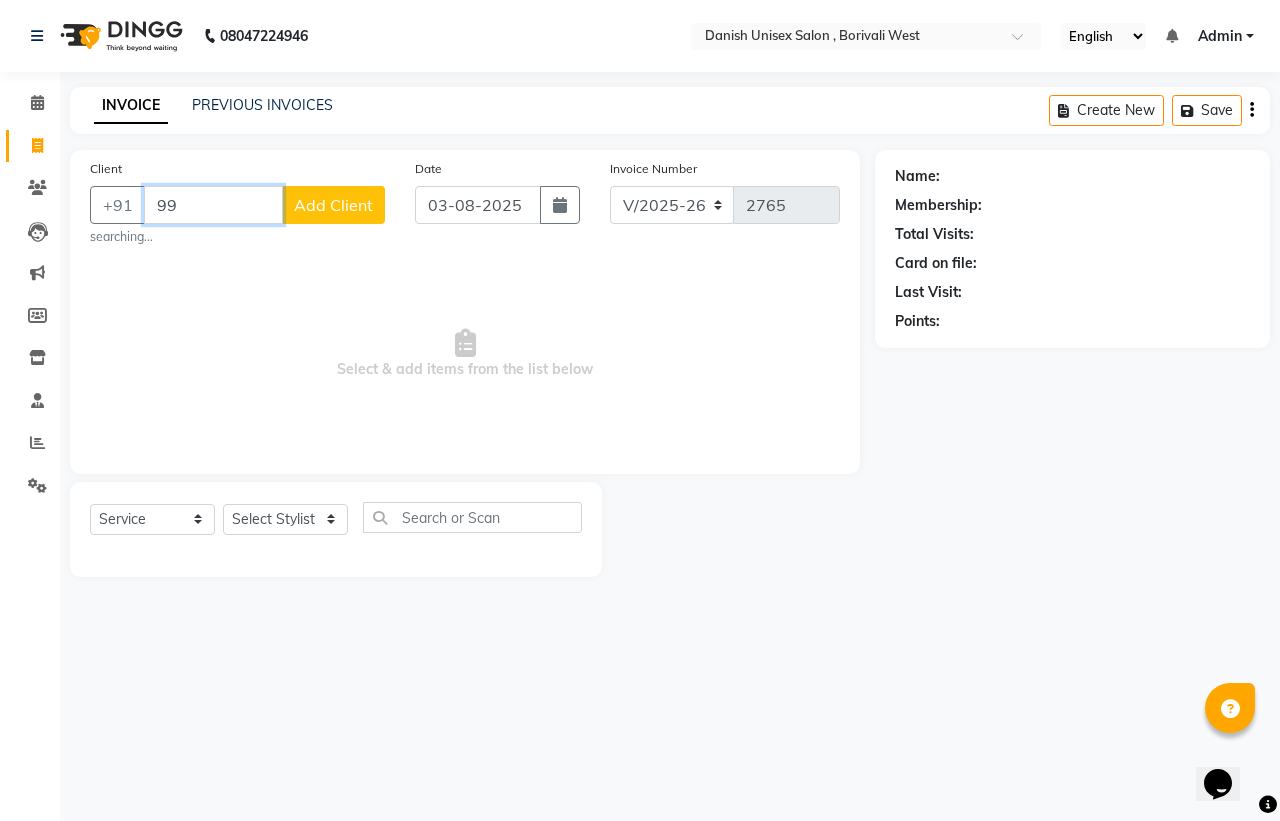 type on "9" 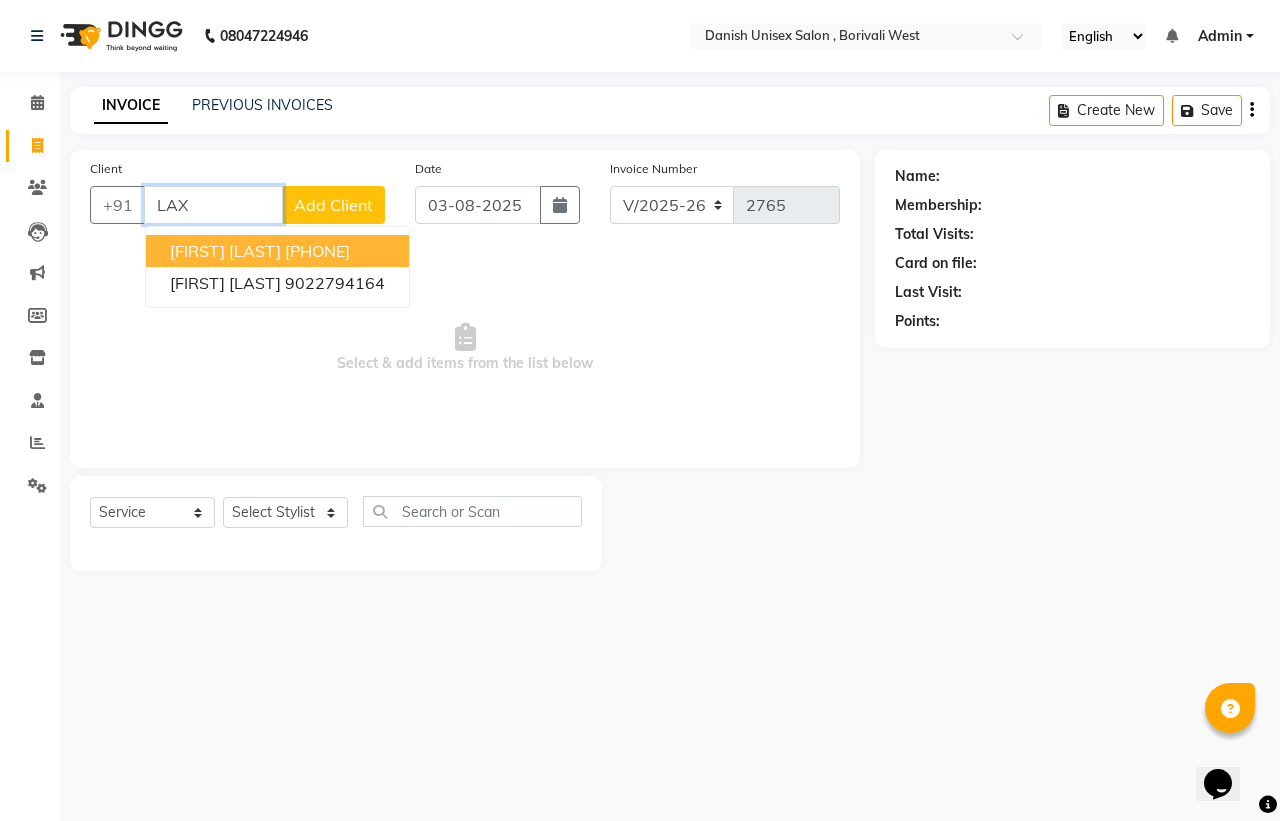 click on "[PHONE]" at bounding box center [317, 251] 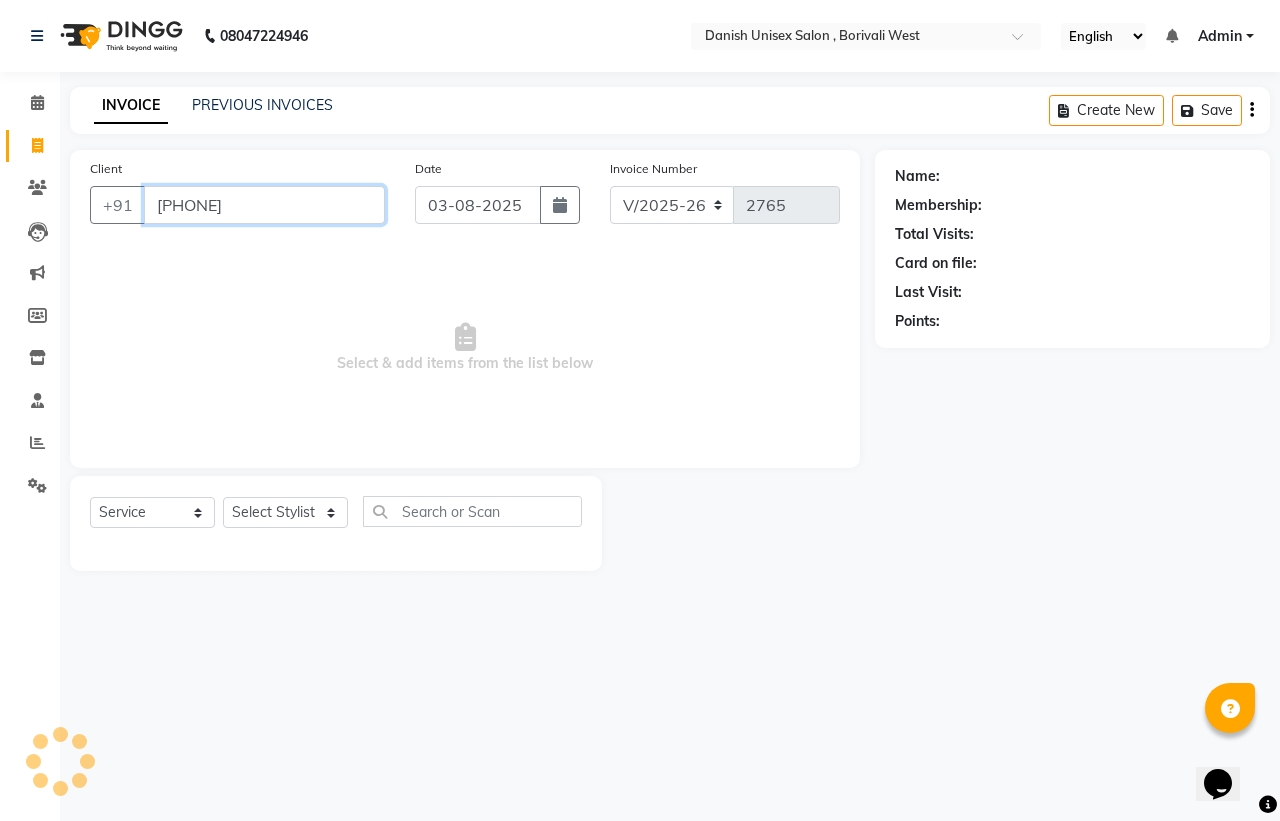 type on "[PHONE]" 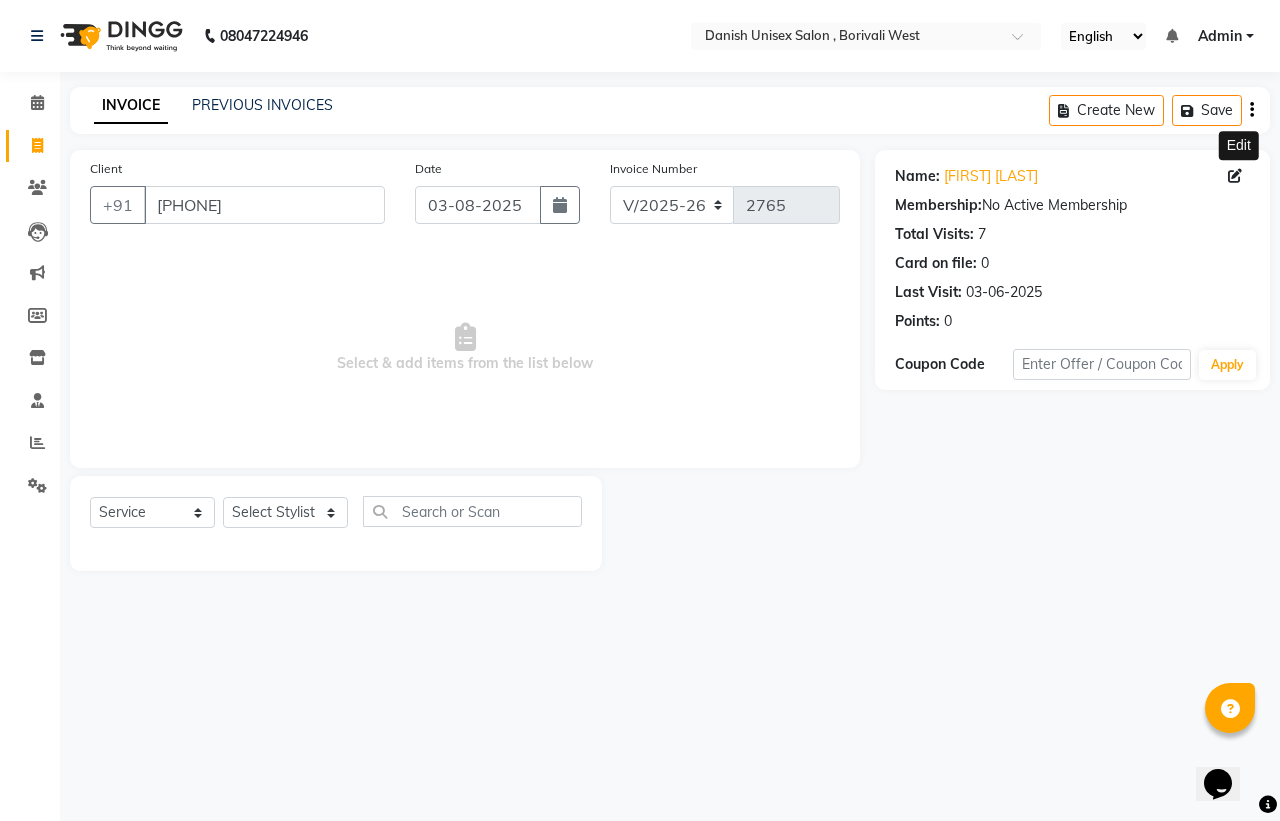 click 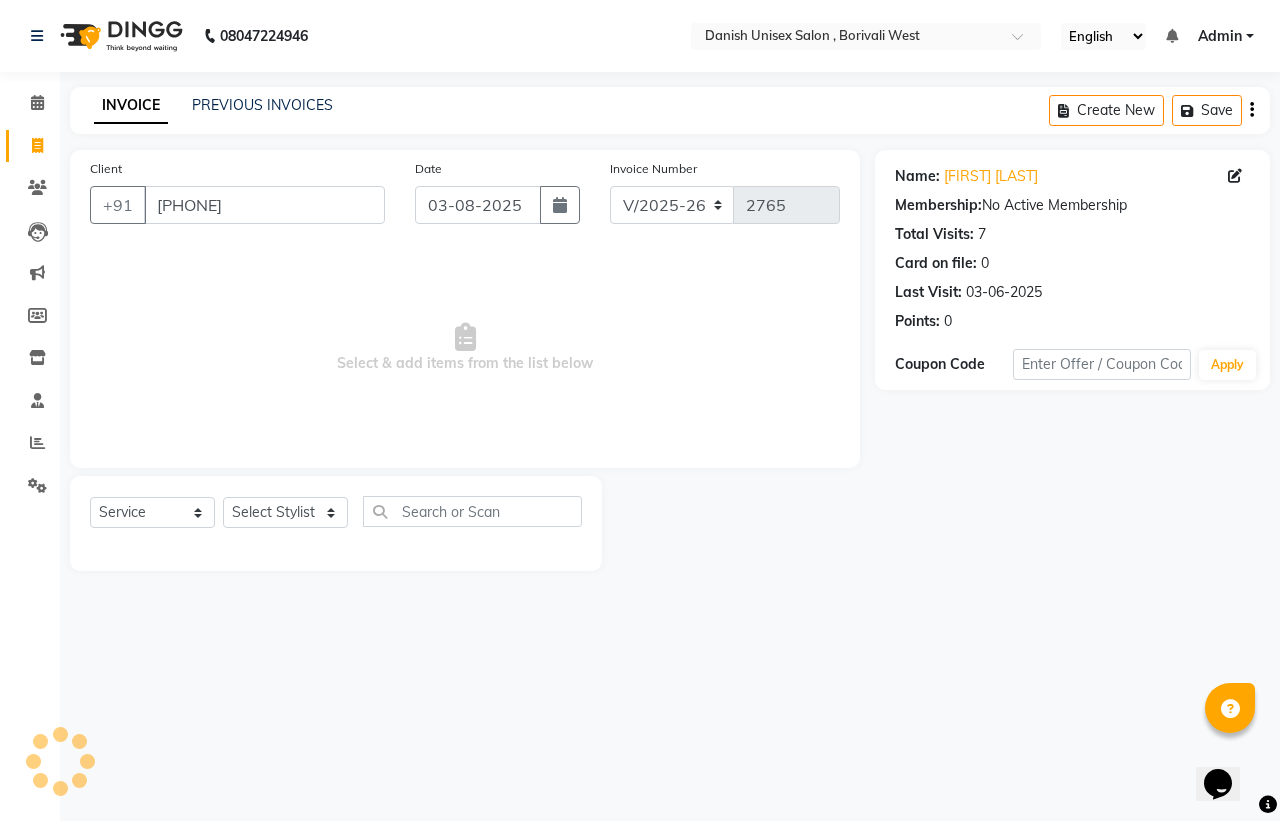 select on "04" 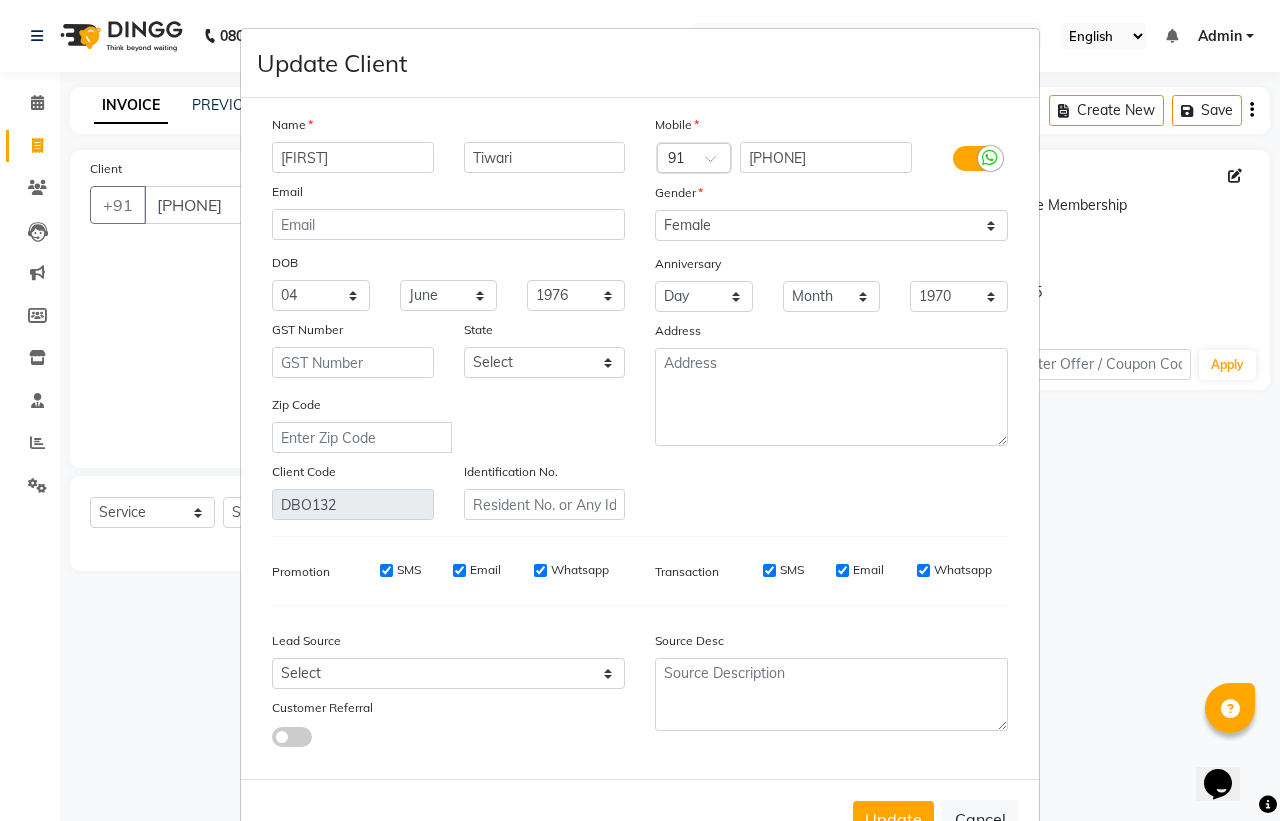 click on "Name [FIRST] [LAST] Email DOB Day 01 02 03 04 05 06 07 08 09 10 11 12 13 14 15 16 17 18 19 20 21 22 23 24 25 26 27 28 29 30 31 Month January February March April May June July August September October November December 1940 1941 1942 1943 1944 1945 1946 1947 1948 1949 1950 1951 1952 1953 1954 1955 1956 1957 1958 1959 1960 1961 1962 1963 1964 1965 1966 1967 1968 1969 1970 1971 1972 1973 1974 1975 1976 1977 1978 1979 1980 1981 1982 1983 1984 1985 1986 1987 1988 1989 1990 1991 1992 1993 1994 1995 1996 1997 1998 1999 2000 2001 2002 2003 2004 2005 2006 2007 2008 2009 2010 2011 2012 2013 2014 2015 2016 2017 2018 2019 2020 2021 2022 2023 2024 GST Number State Select Andaman and Nicobar Islands Andhra Pradesh Arunachal Pradesh Assam Bihar Chandigarh Chhattisgarh Dadra and Nagar Haveli Daman and Diu Delhi Goa Gujarat Haryana Himachal Pradesh Jammu and Kashmir Jharkhand Karnataka Kerala Lakshadweep Madhya Pradesh Maharashtra Manipur Meghalaya Mizoram Nagaland Odisha Pondicherry Punjab Rajasthan Sikkim Tamil Nadu Telangana" at bounding box center [448, 317] 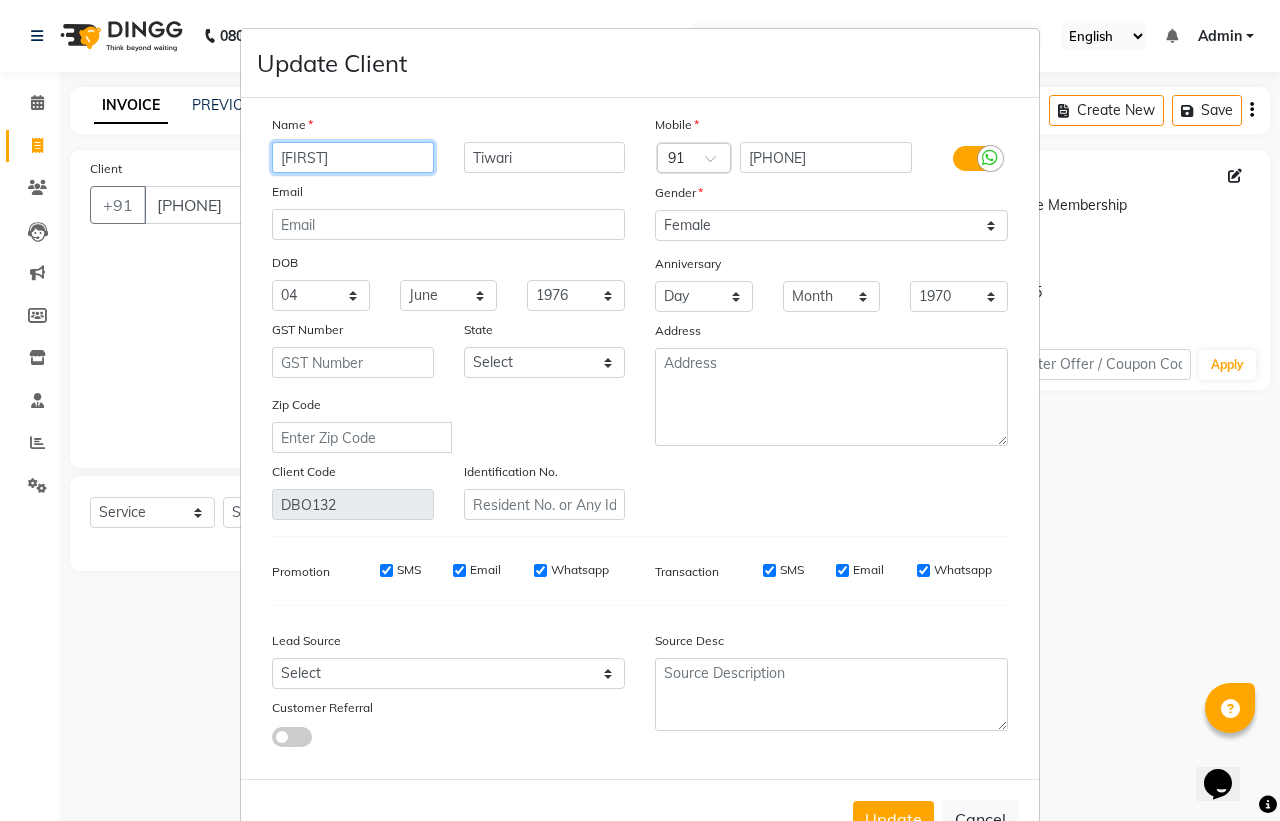 click on "[FIRST]" at bounding box center (353, 157) 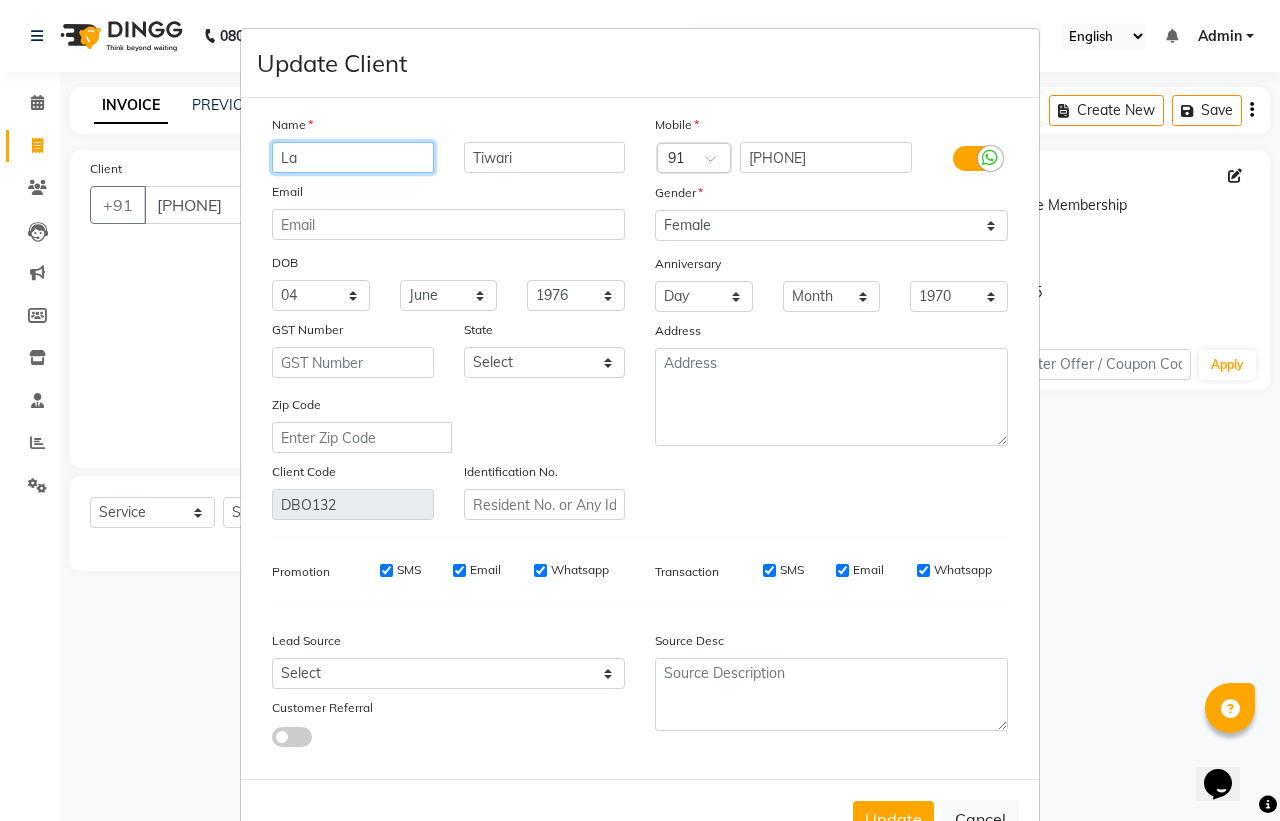 type on "L" 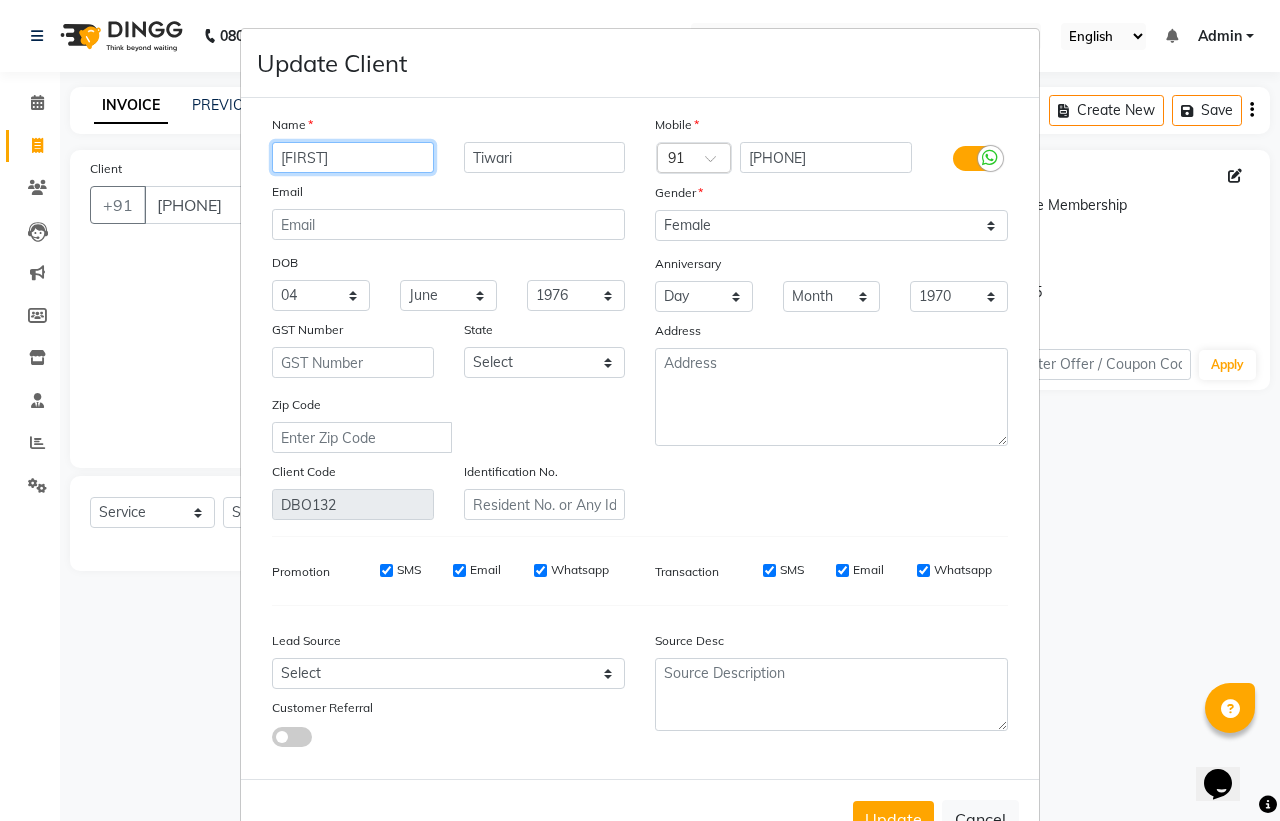 type on "[FIRST]" 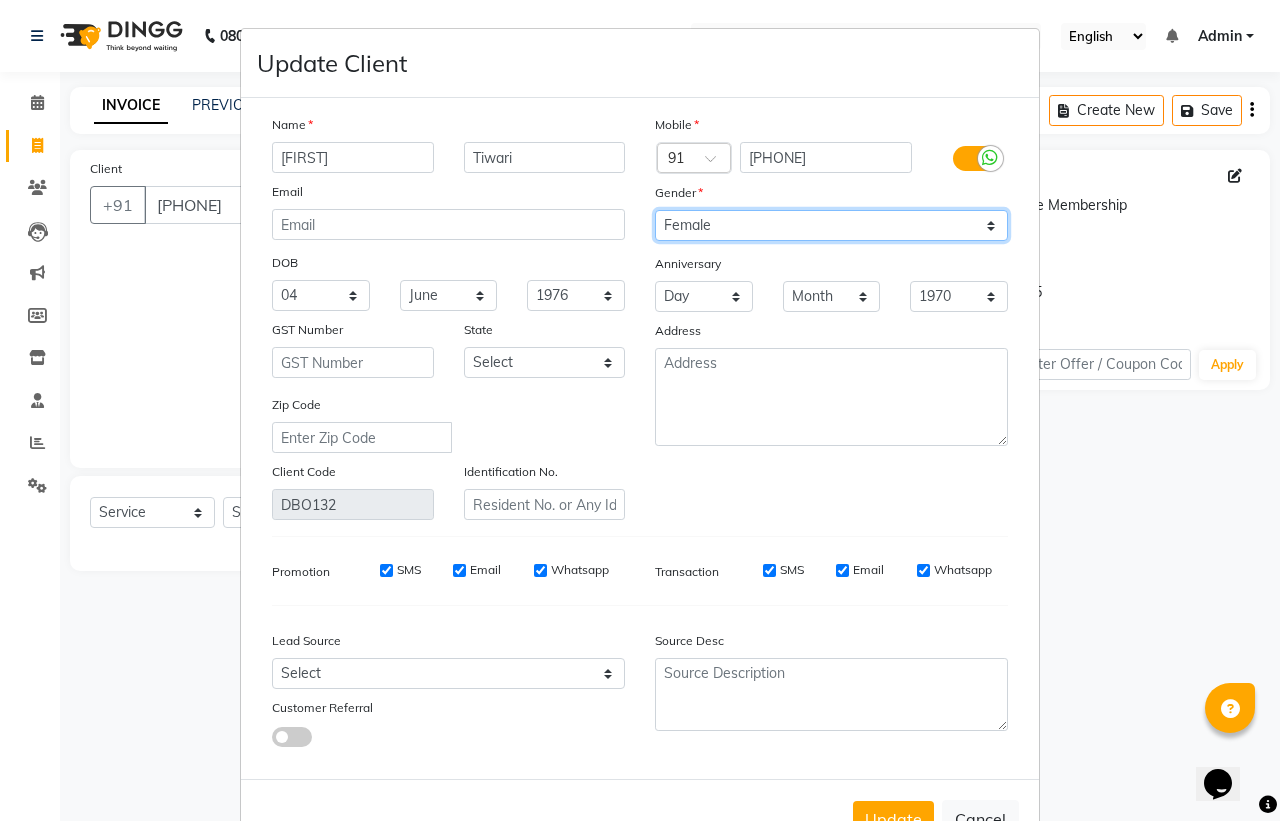 click on "Select Male Female Other Prefer Not To Say" at bounding box center [831, 225] 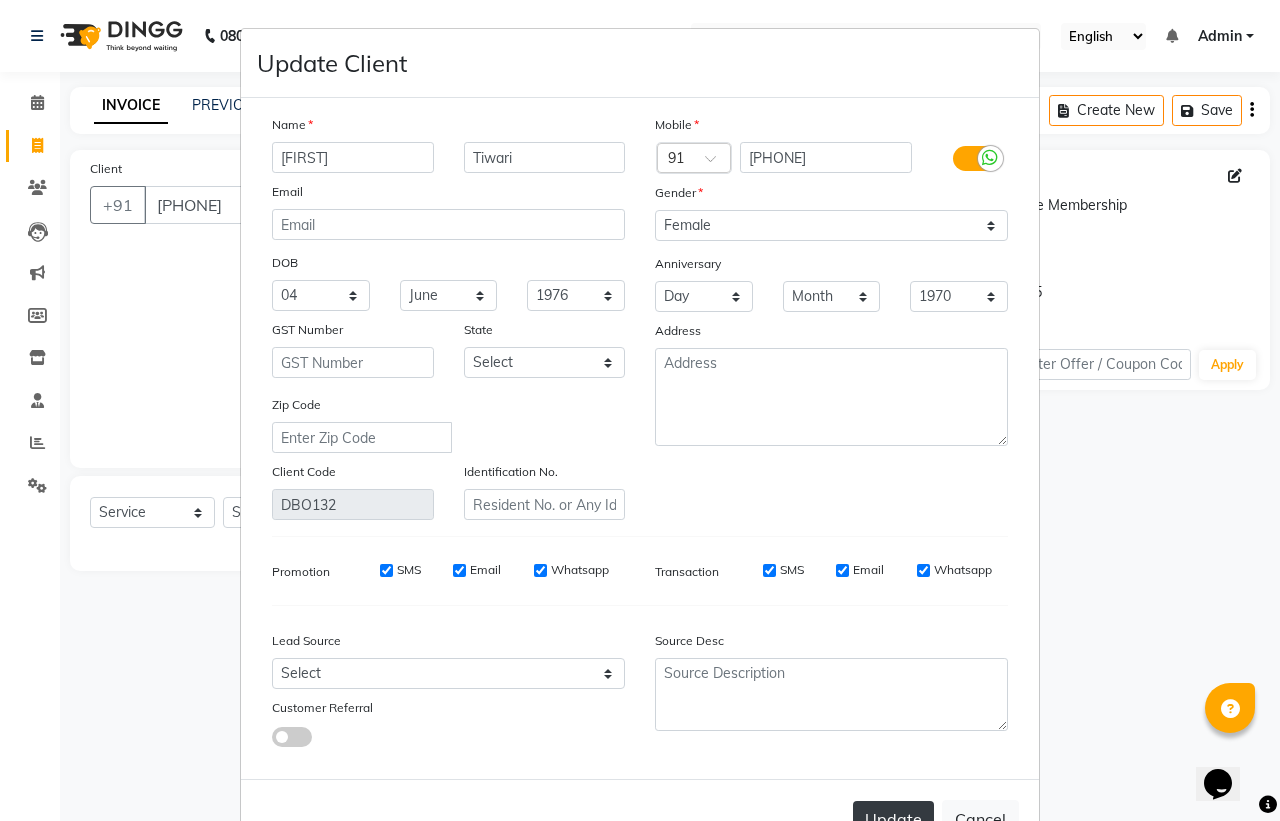 click on "Update" at bounding box center [893, 819] 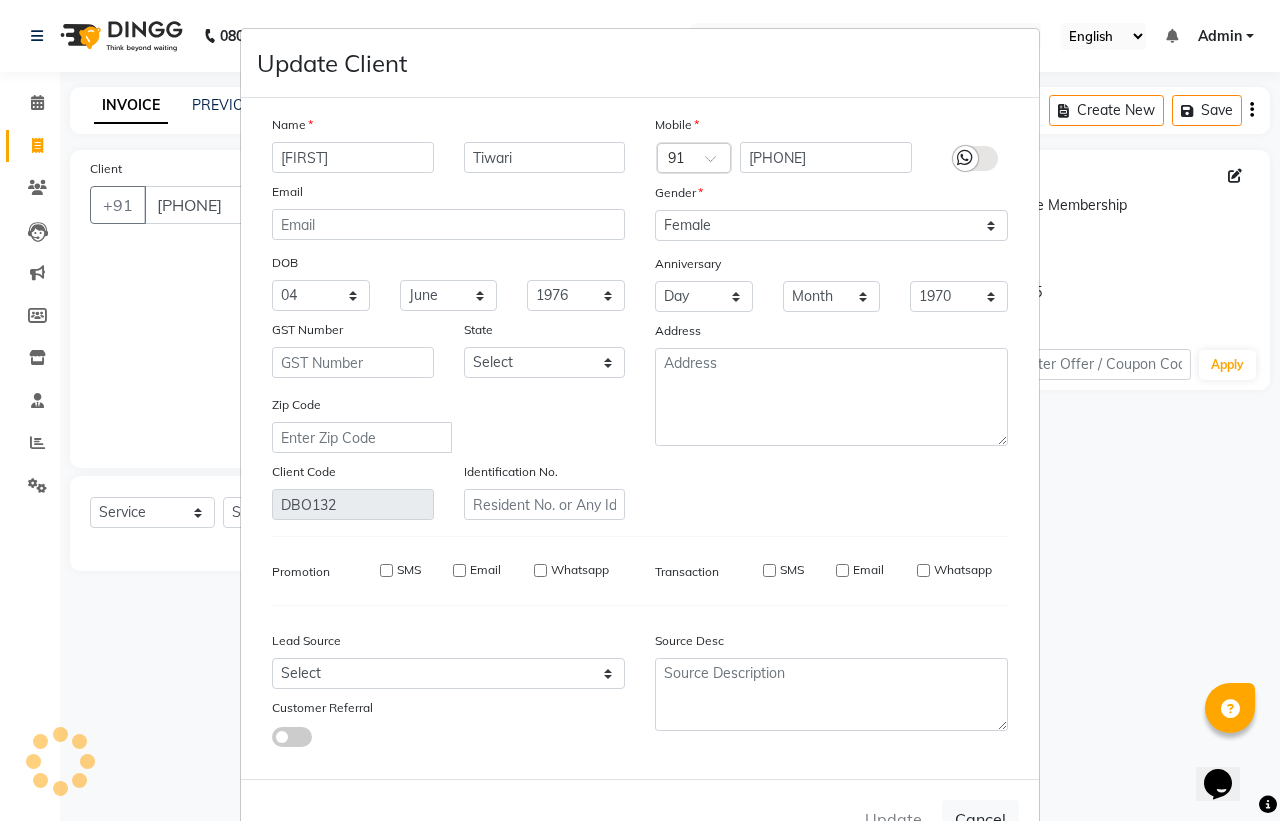type 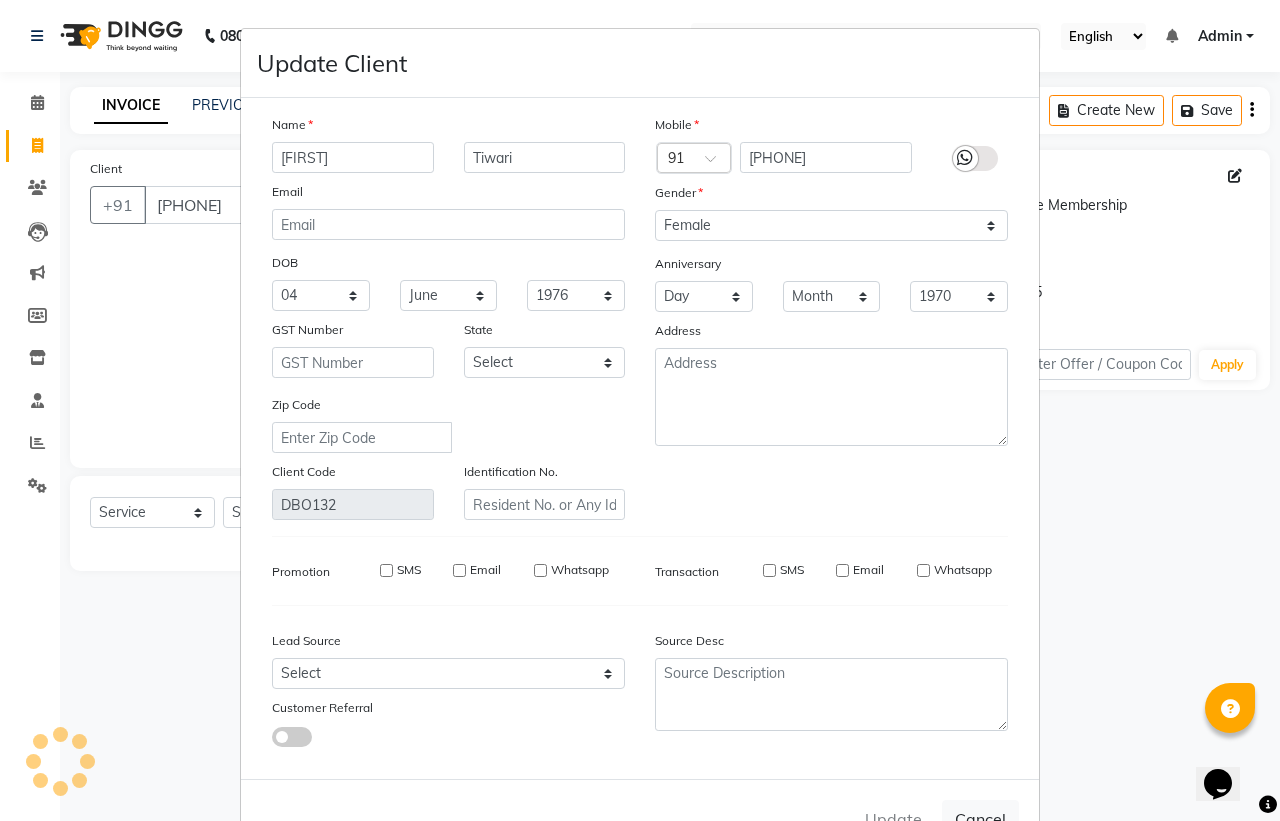 type 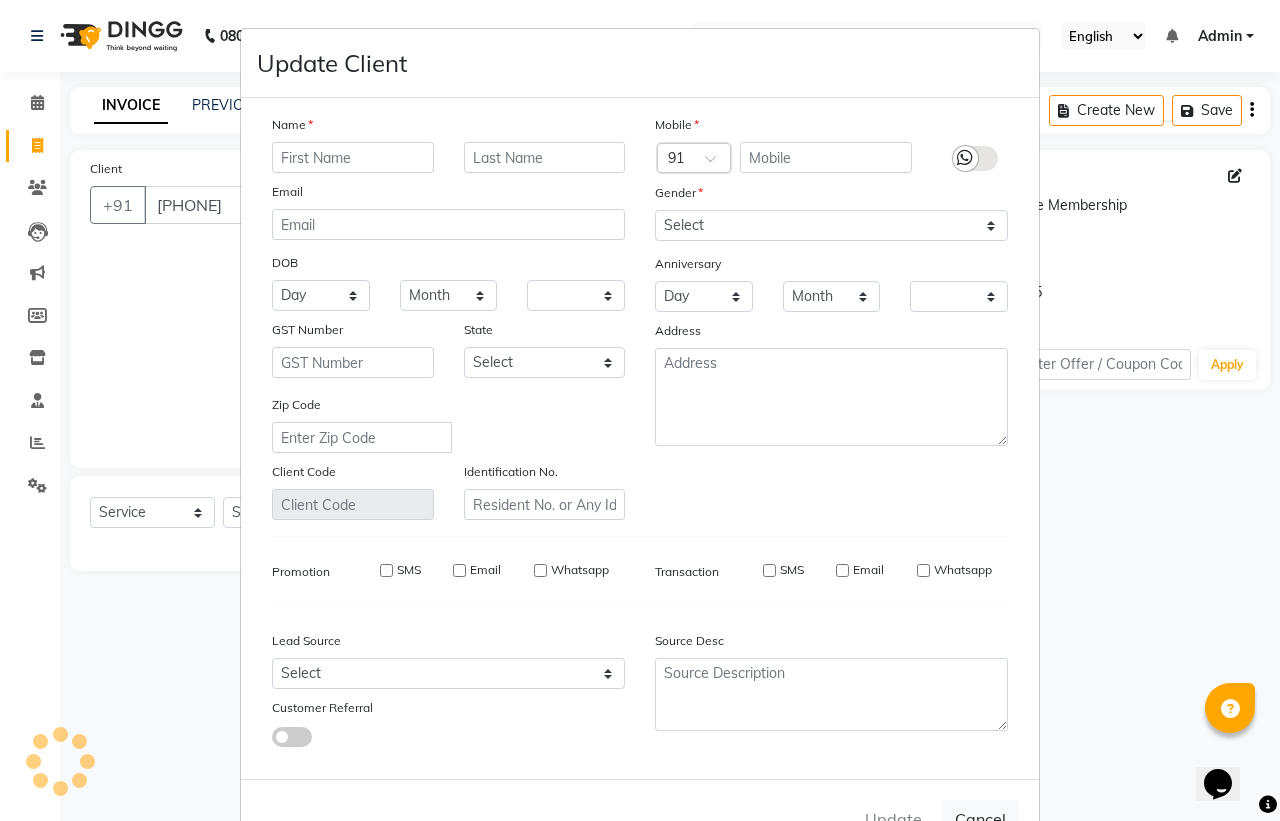 checkbox on "false" 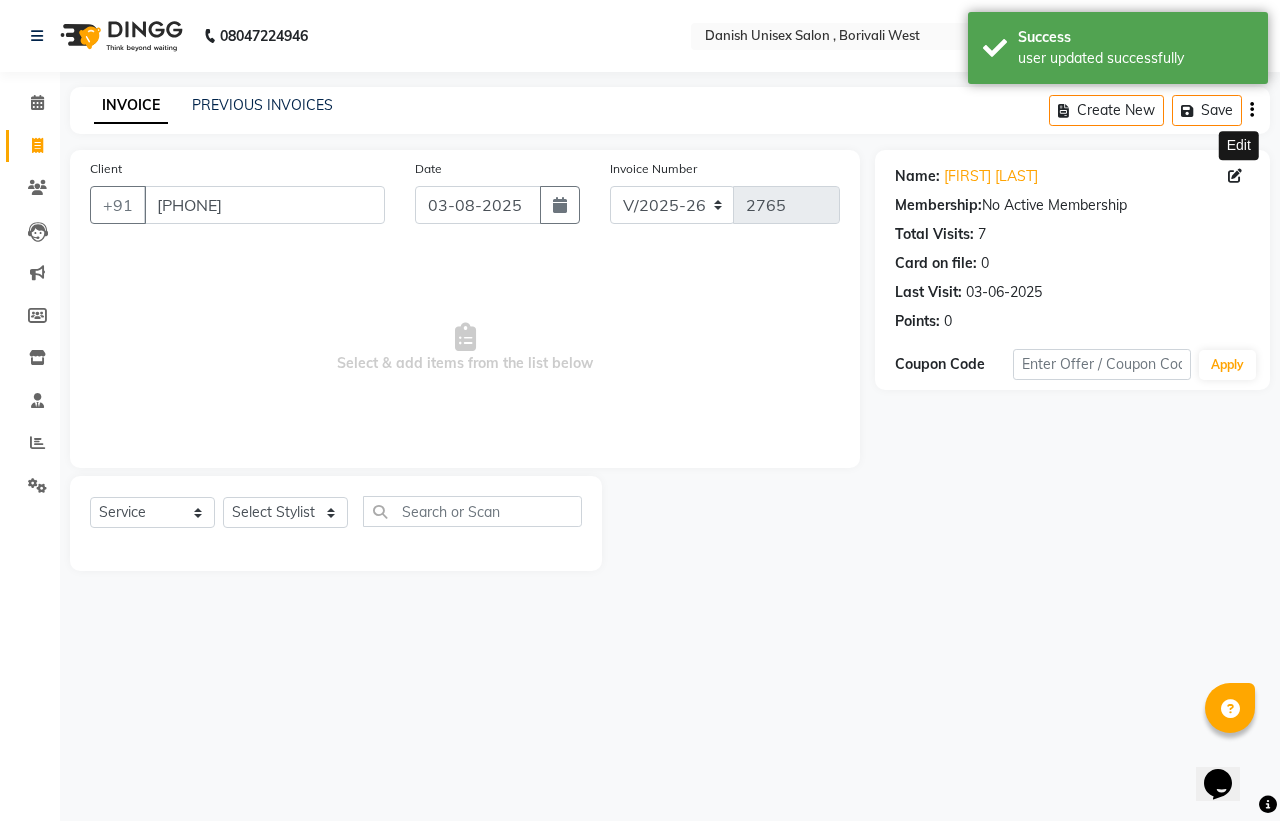 click 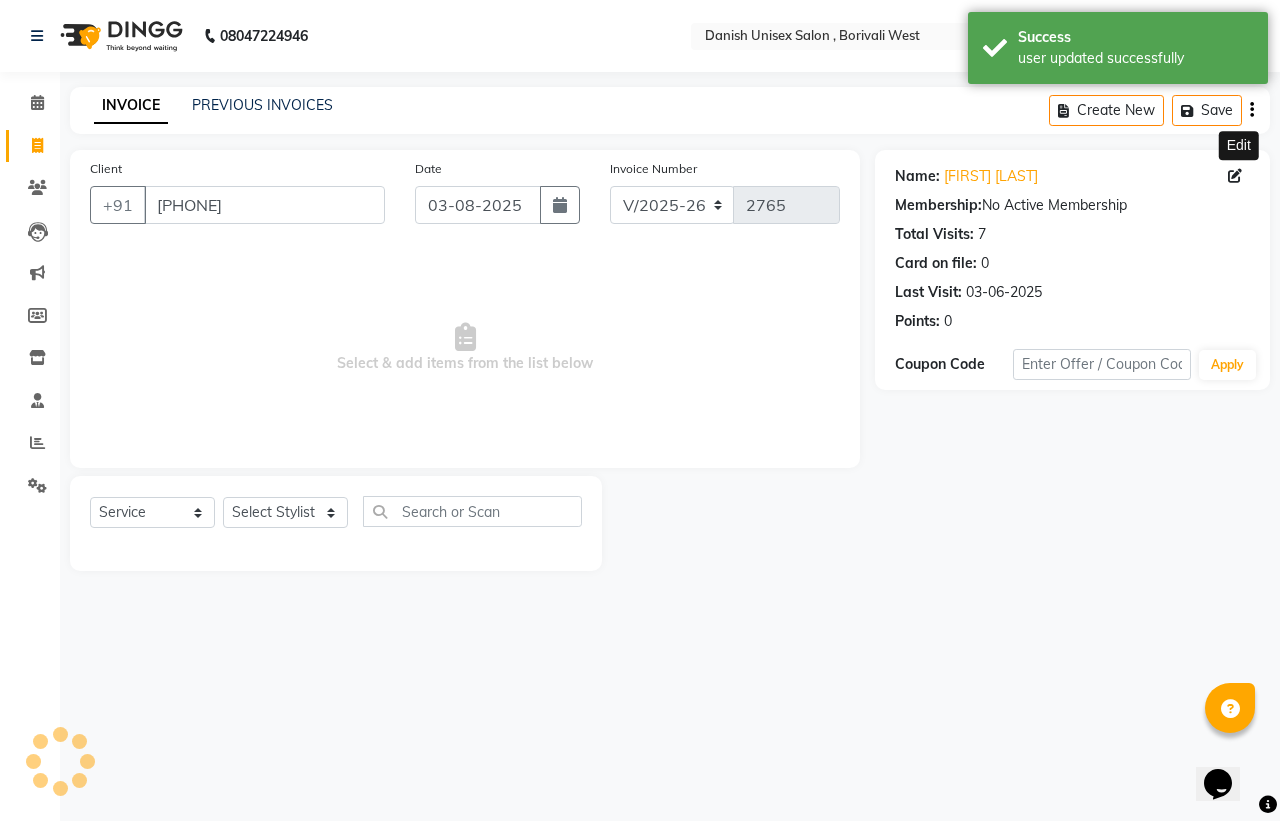 select on "04" 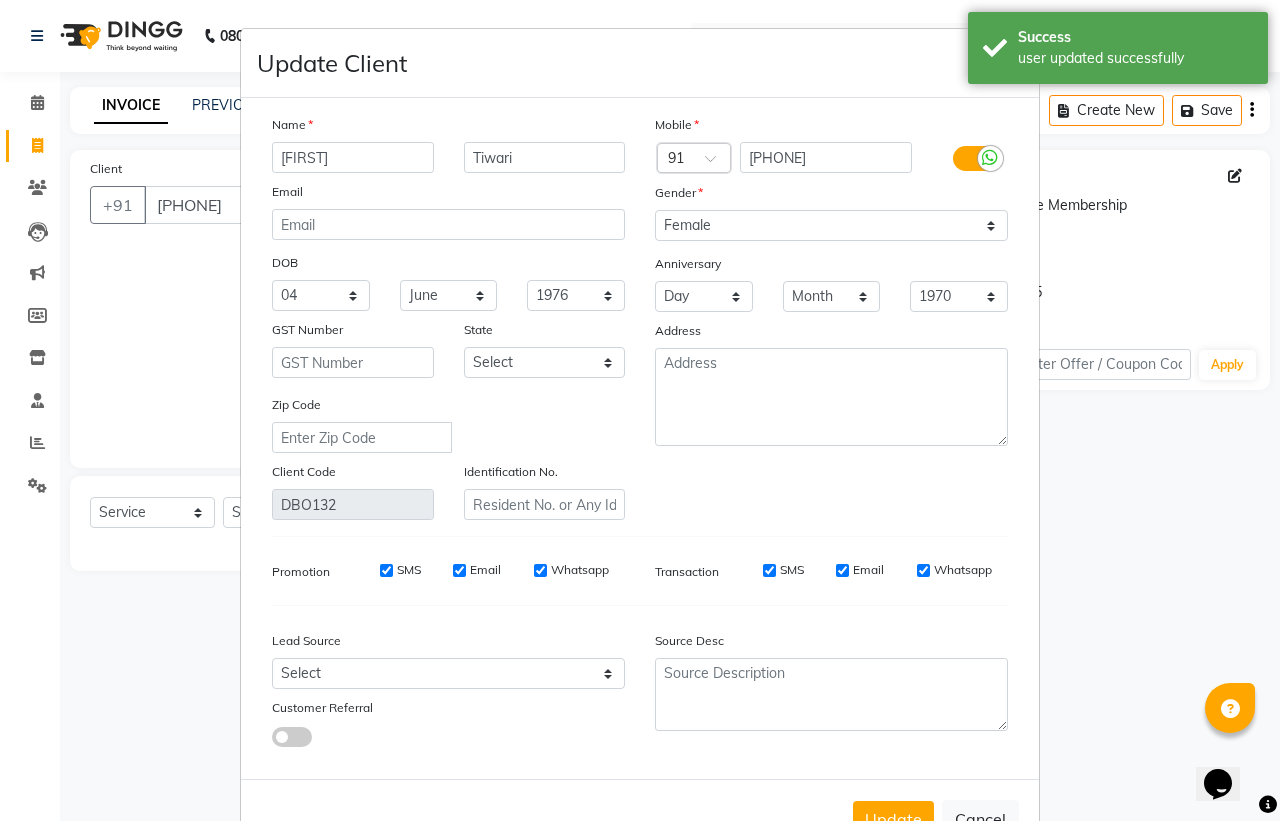click on "[FIRST]" at bounding box center [353, 157] 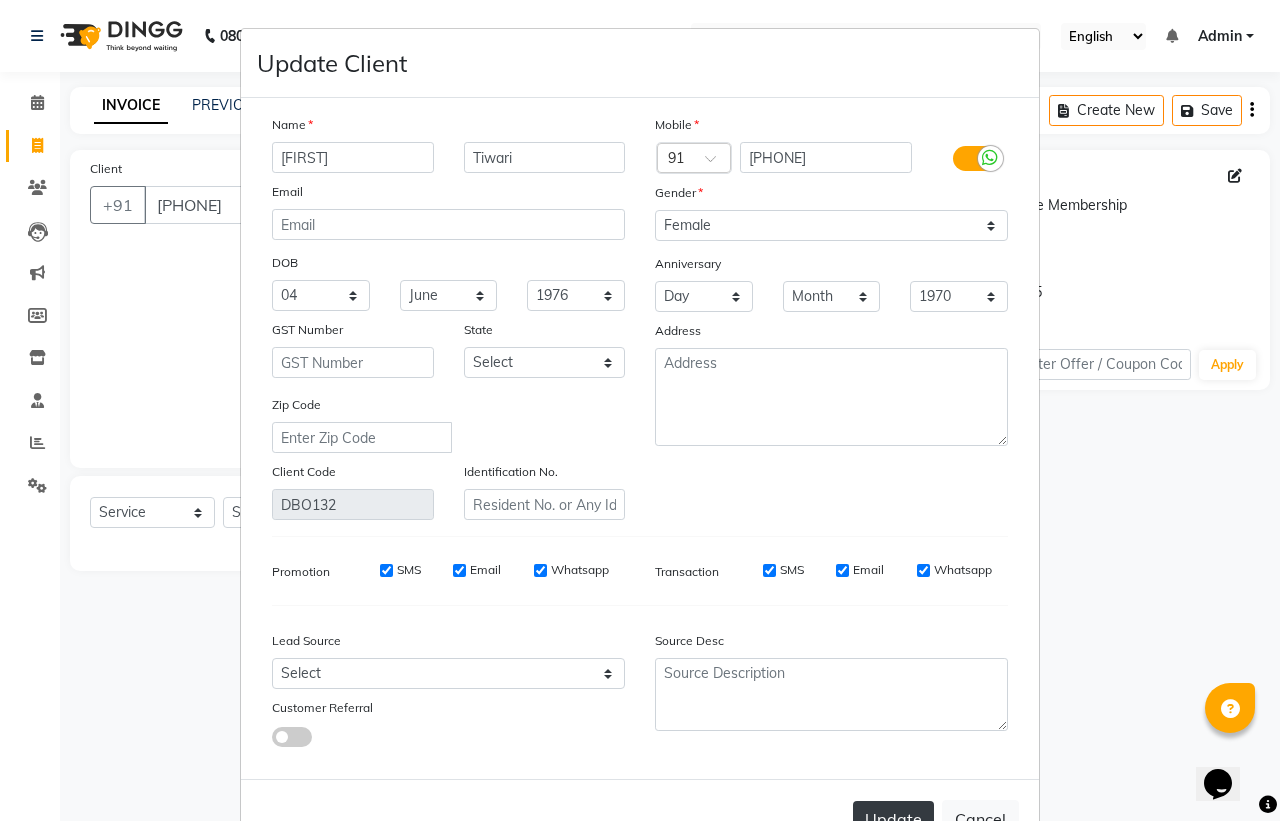 type on "[FIRST]" 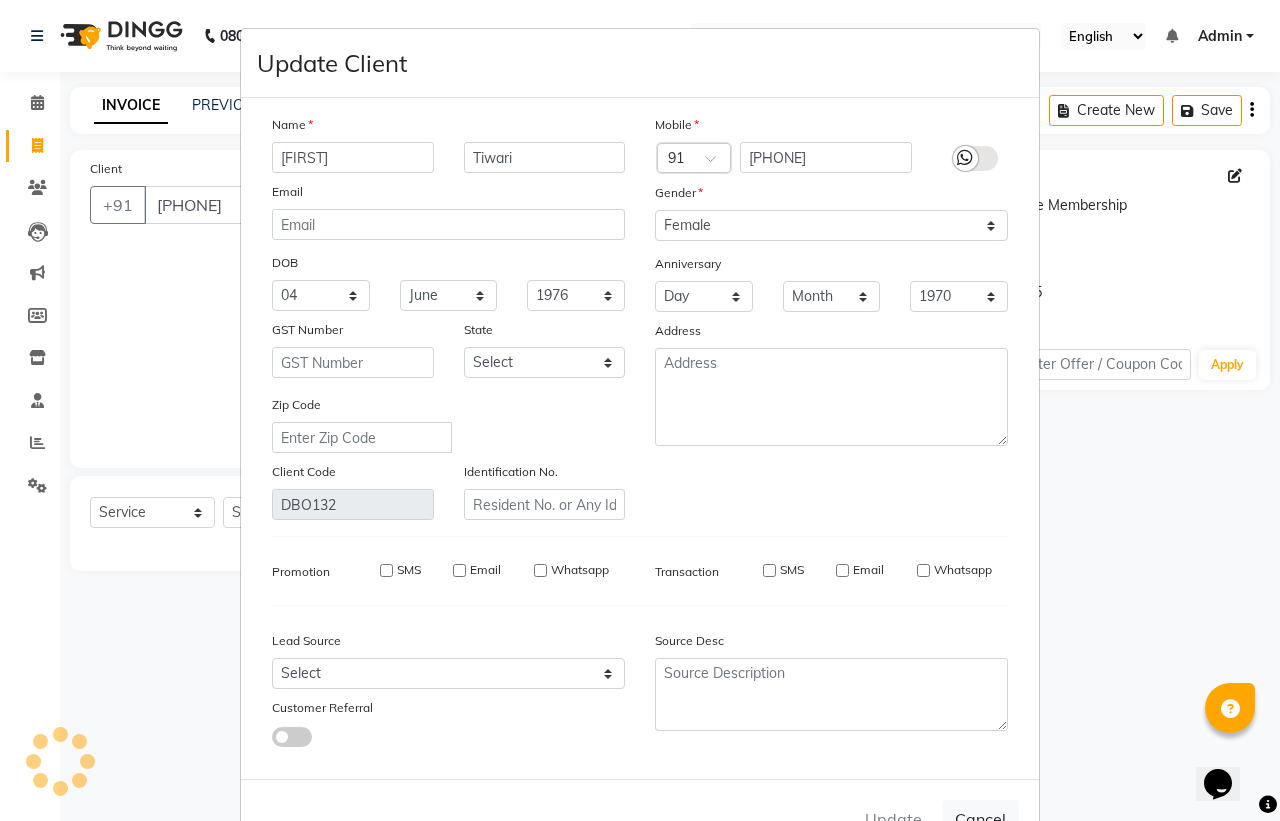 type 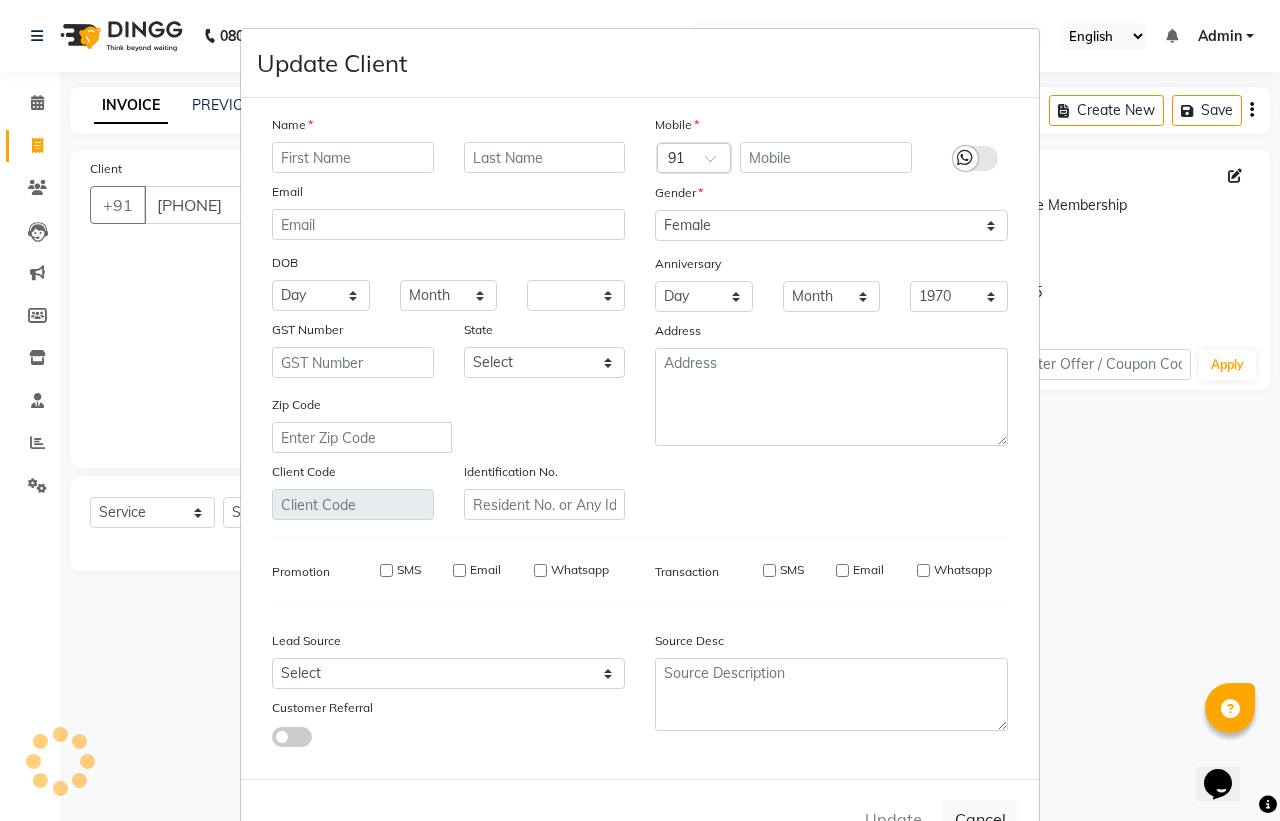 select 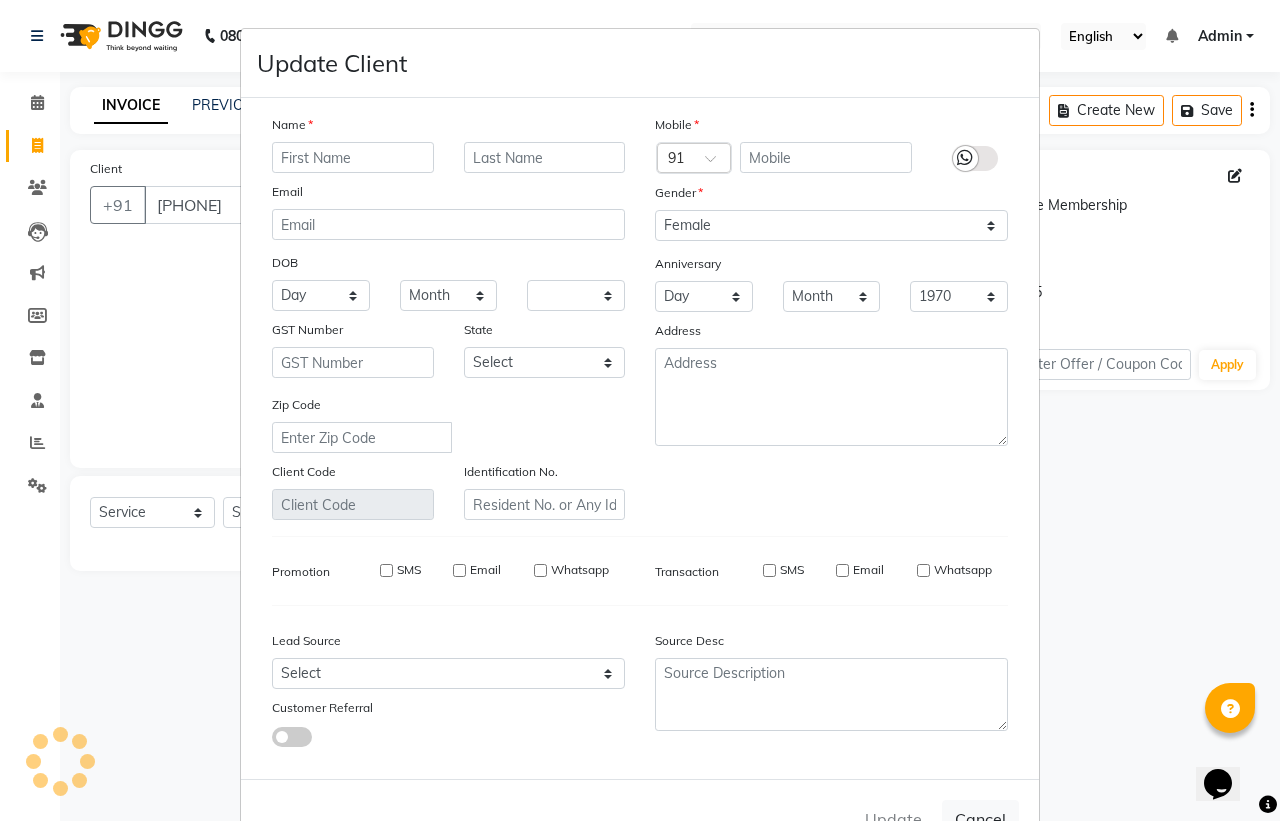 select 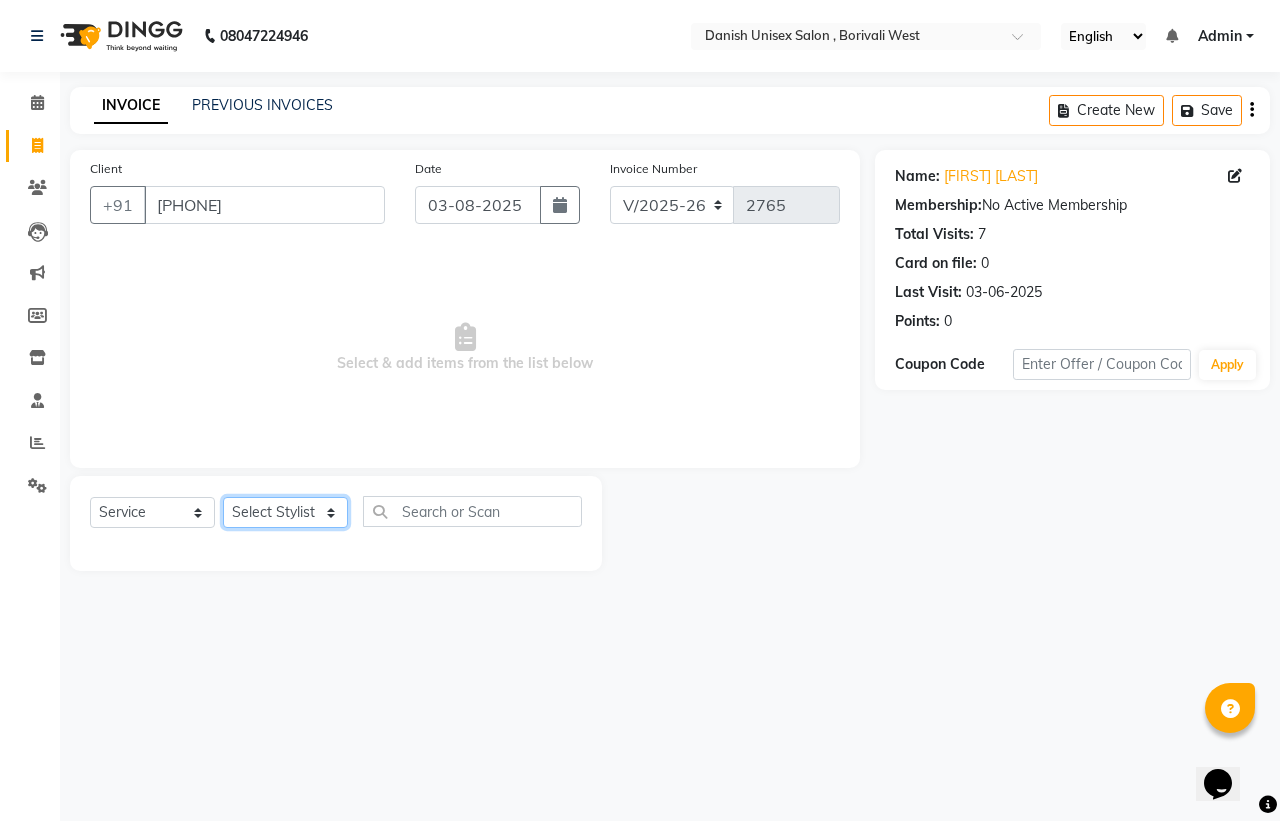 click on "Select Stylist Bhim Shing firoz alam Juber shaikh kajal Lubna Sayyad Nikhil Sharma Nikita Niraj Kanojiya Niyaz Salmani Pooja Yadav Riddhi Sabil salmani sapna" 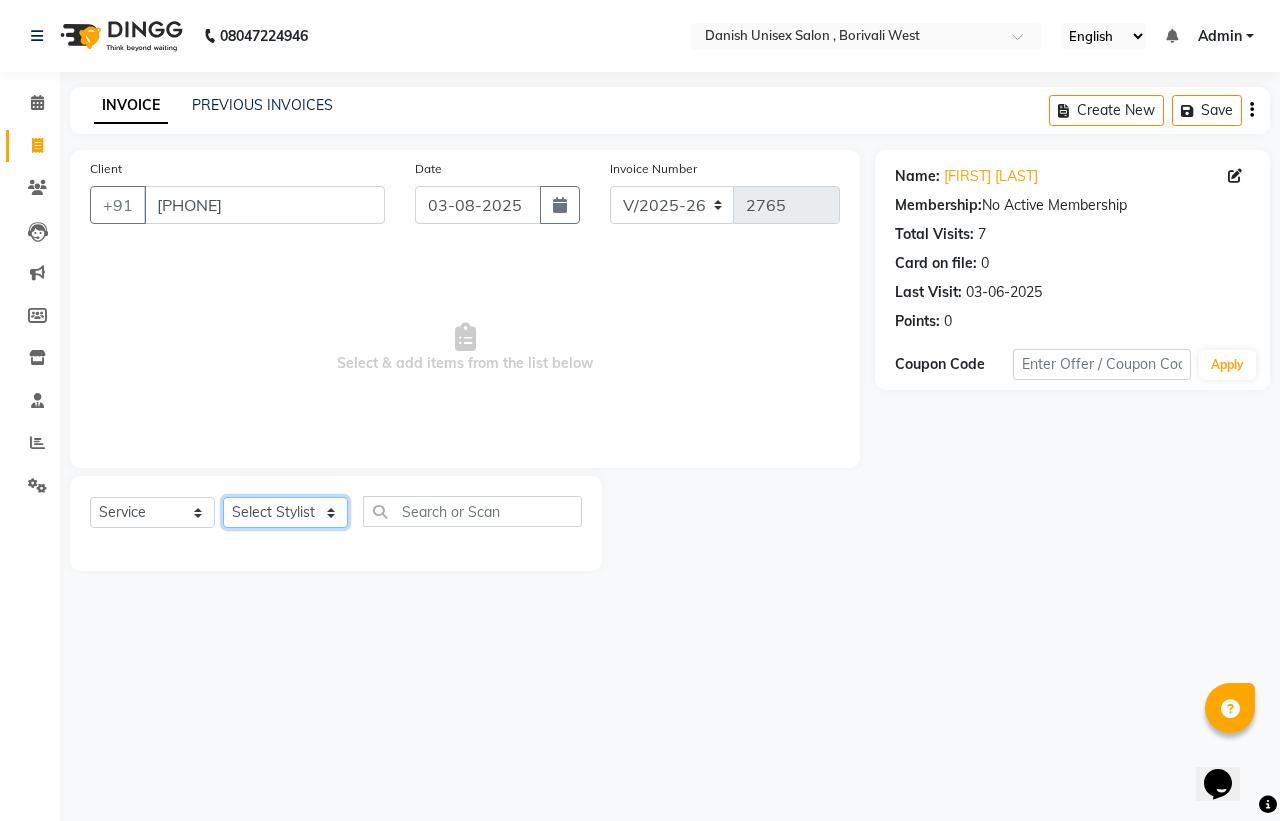 select on "57771" 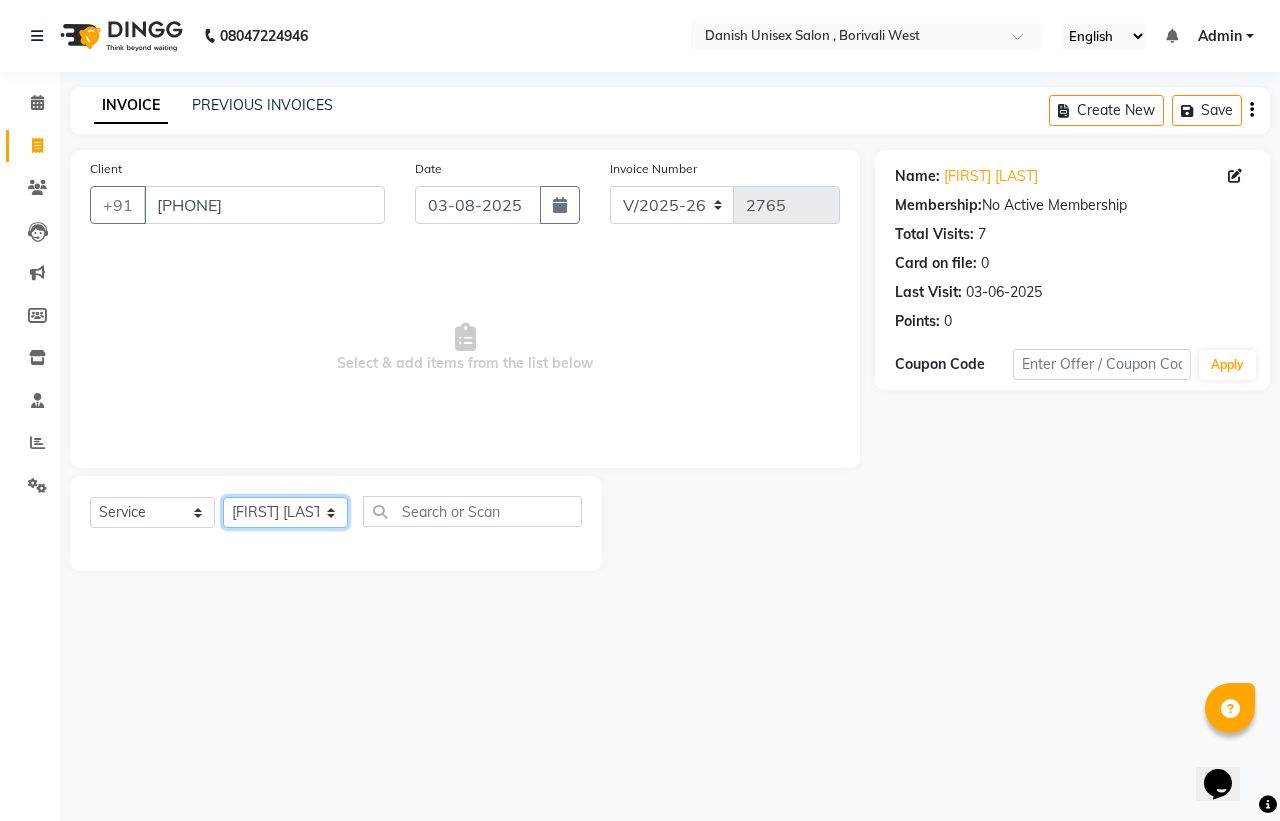 click on "Select Stylist Bhim Shing firoz alam Juber shaikh kajal Lubna Sayyad Nikhil Sharma Nikita Niraj Kanojiya Niyaz Salmani Pooja Yadav Riddhi Sabil salmani sapna" 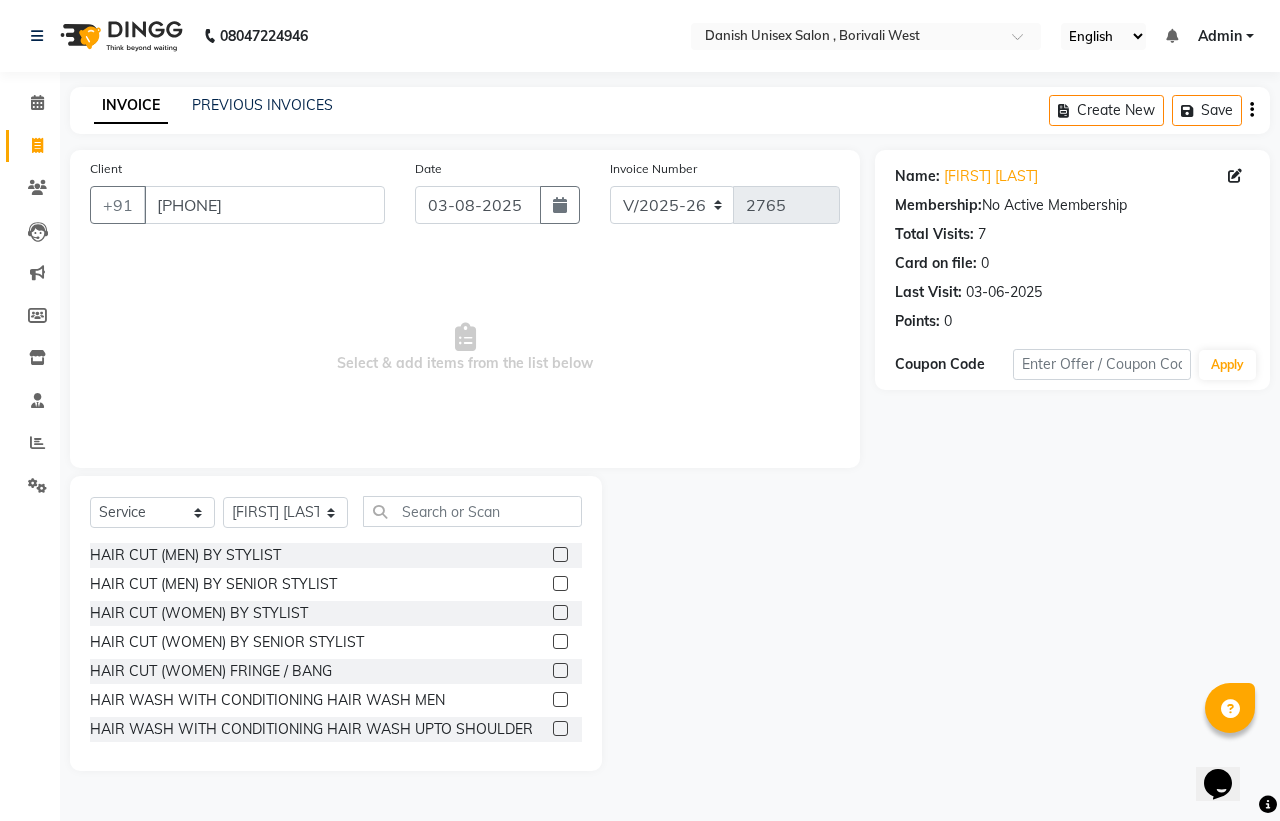 click 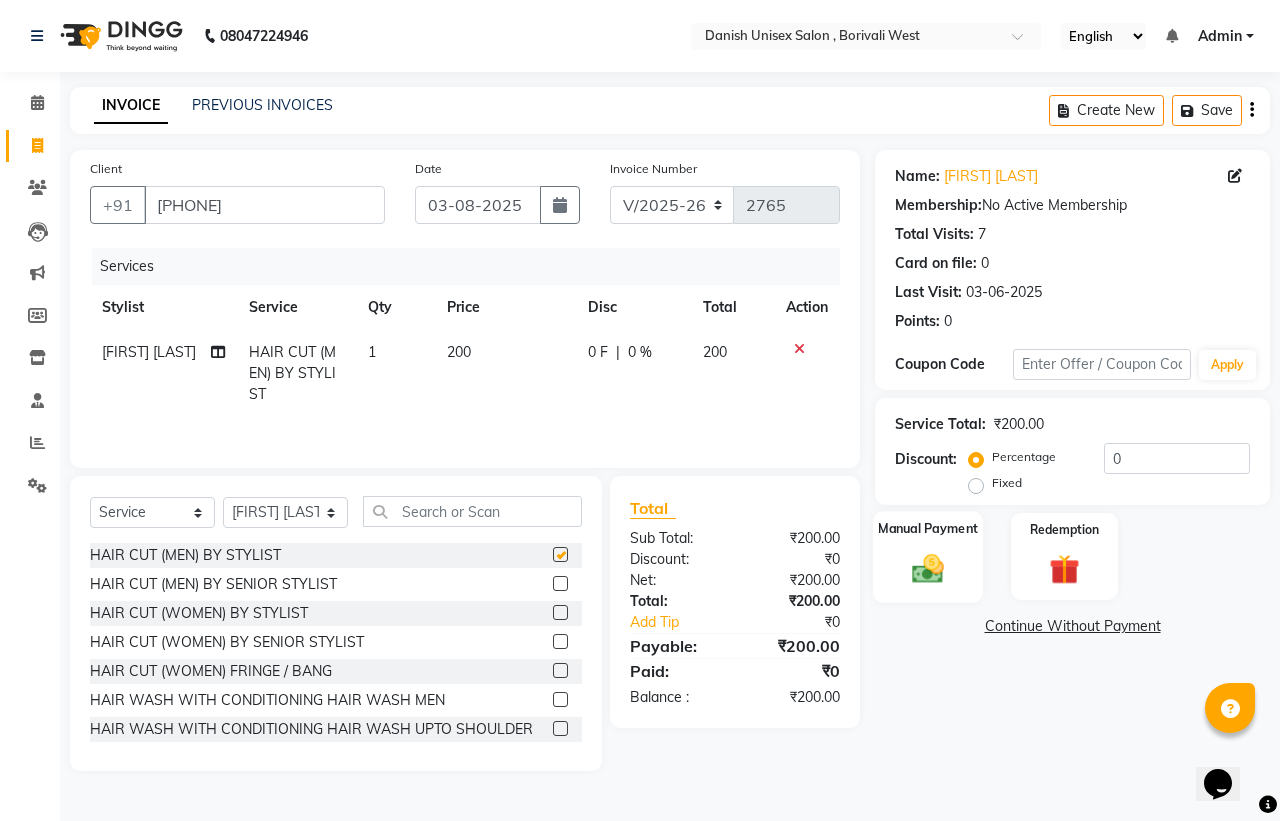 checkbox on "false" 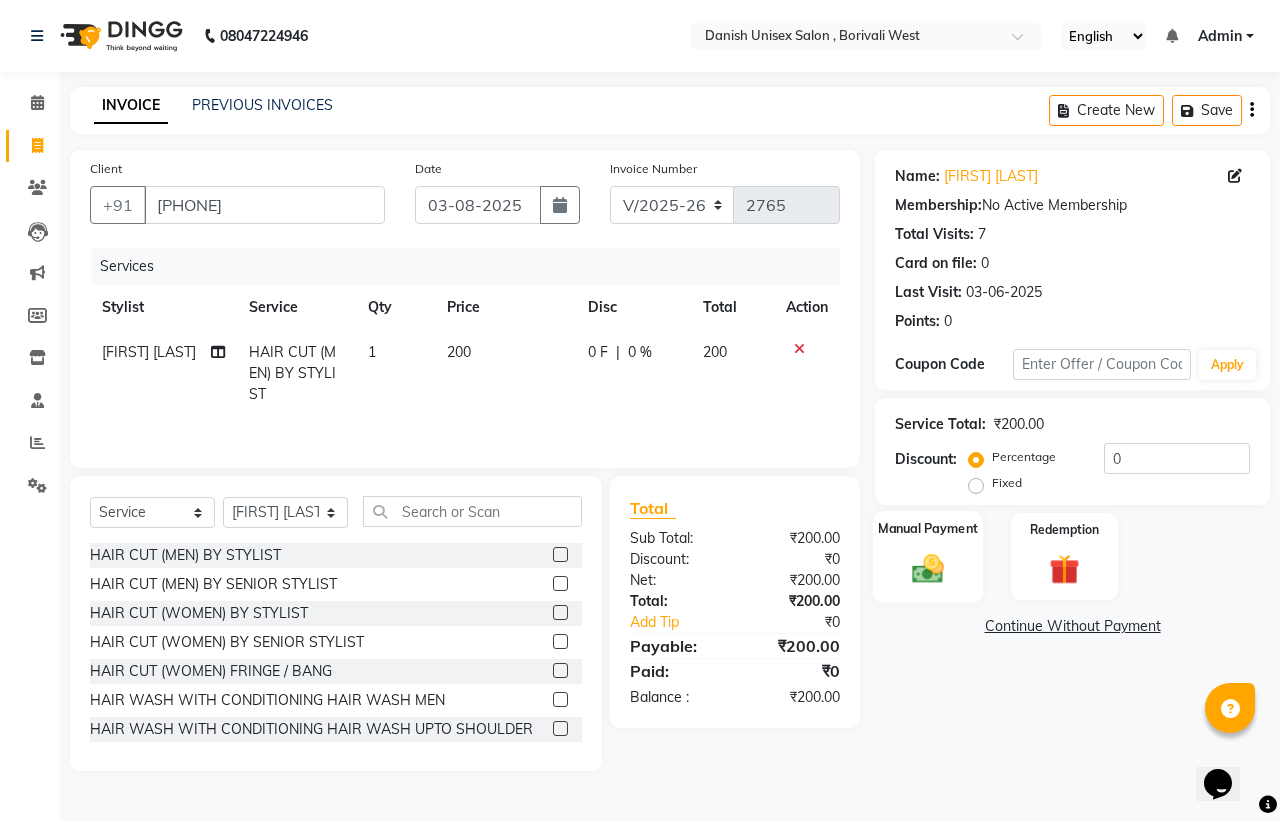 click 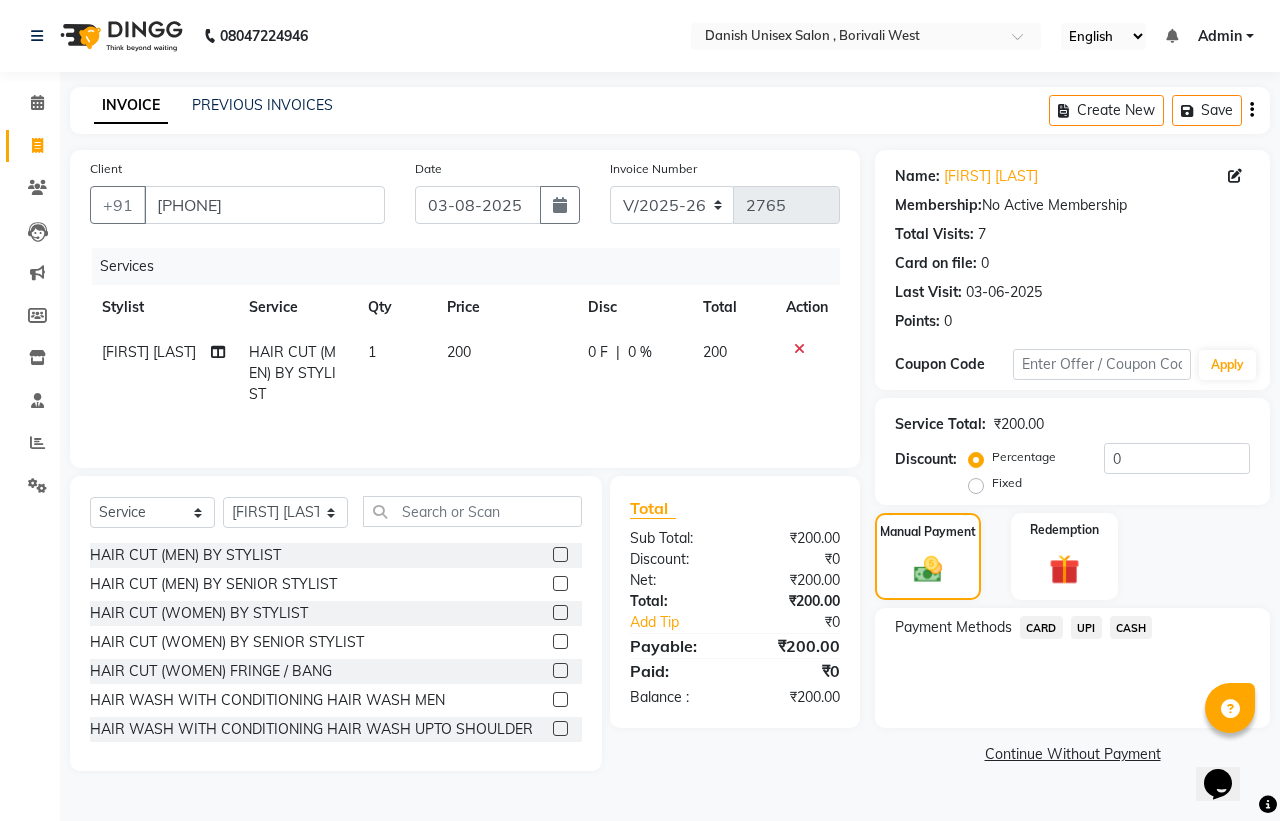 click on "CASH" 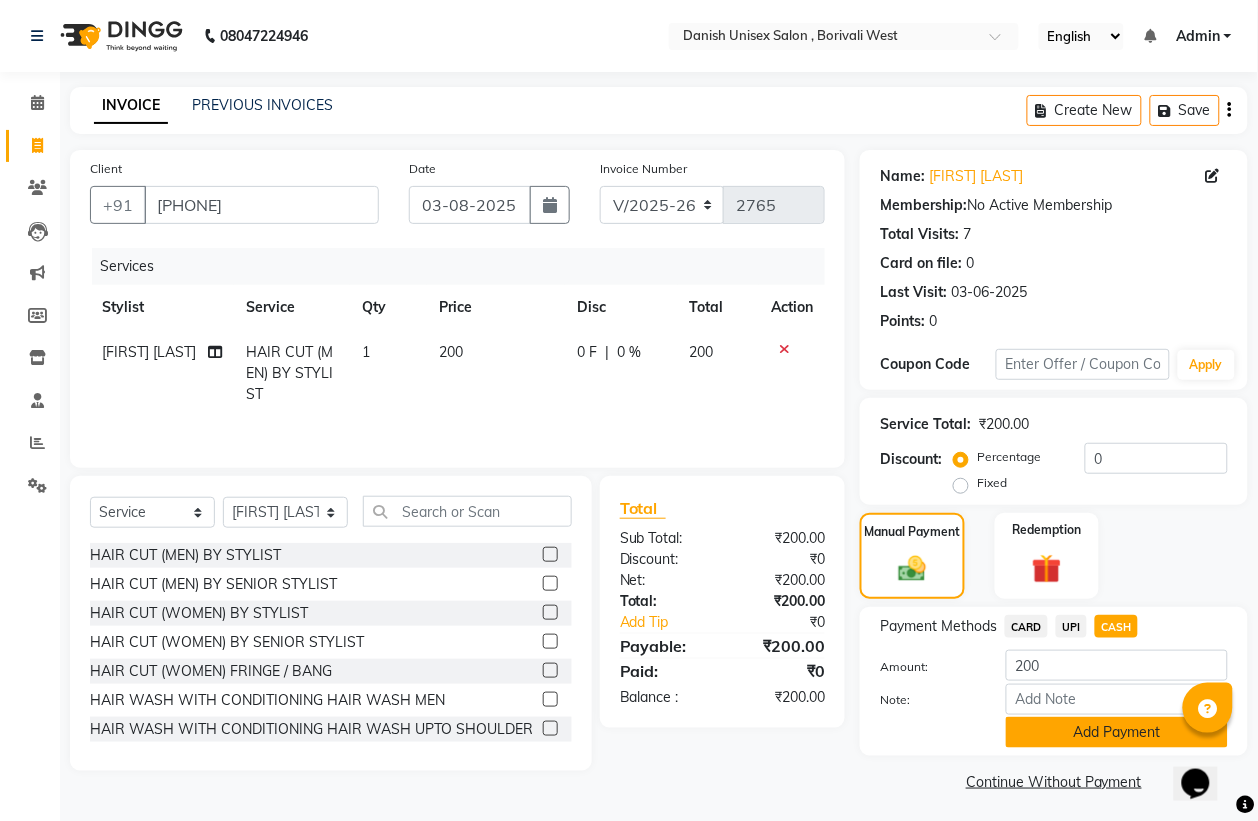 click on "Add Payment" 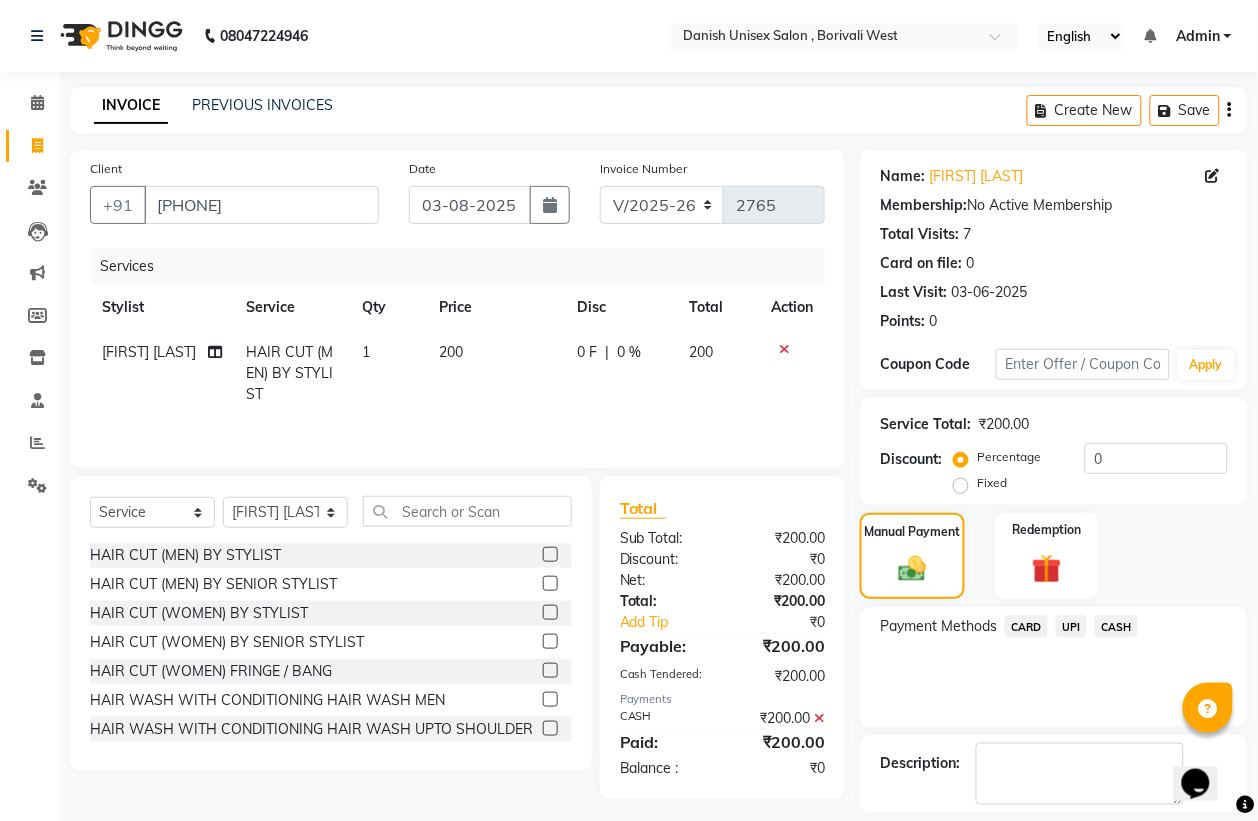 scroll, scrollTop: 91, scrollLeft: 0, axis: vertical 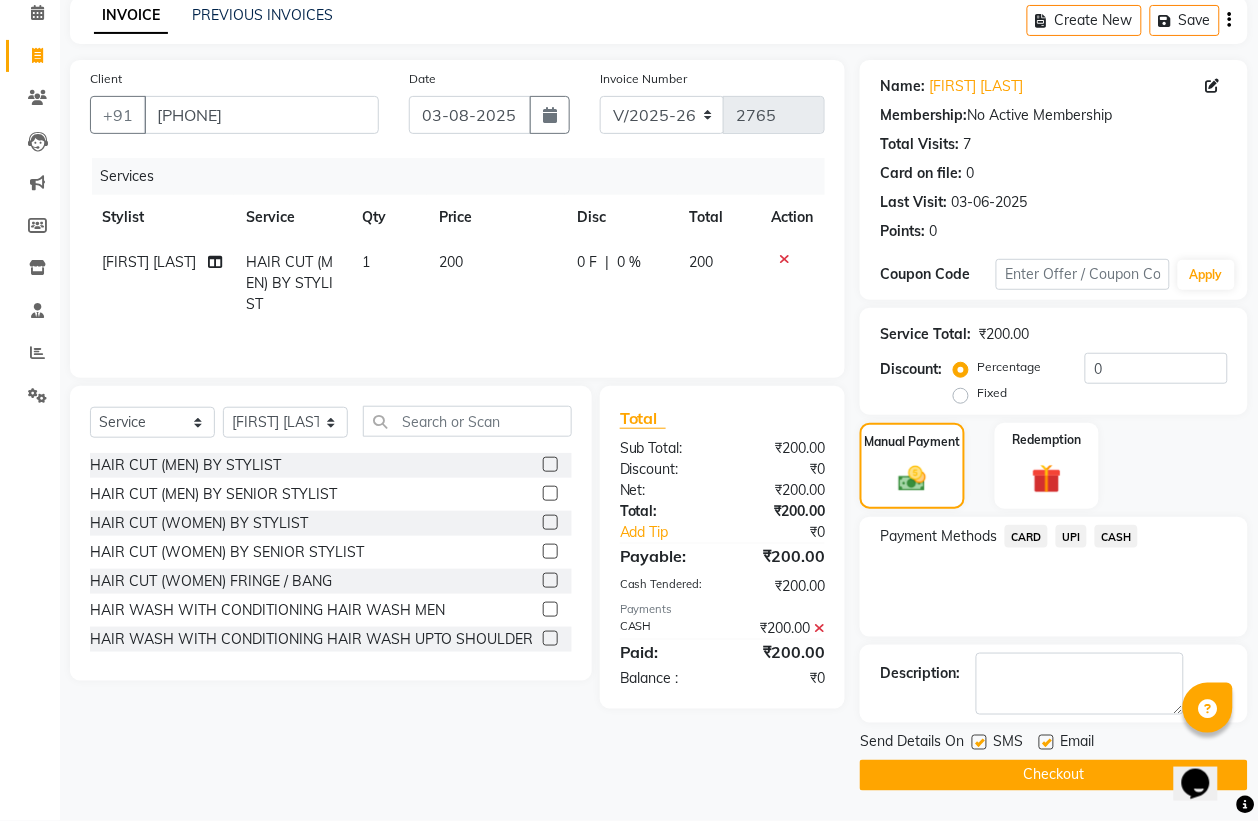 click on "Checkout" 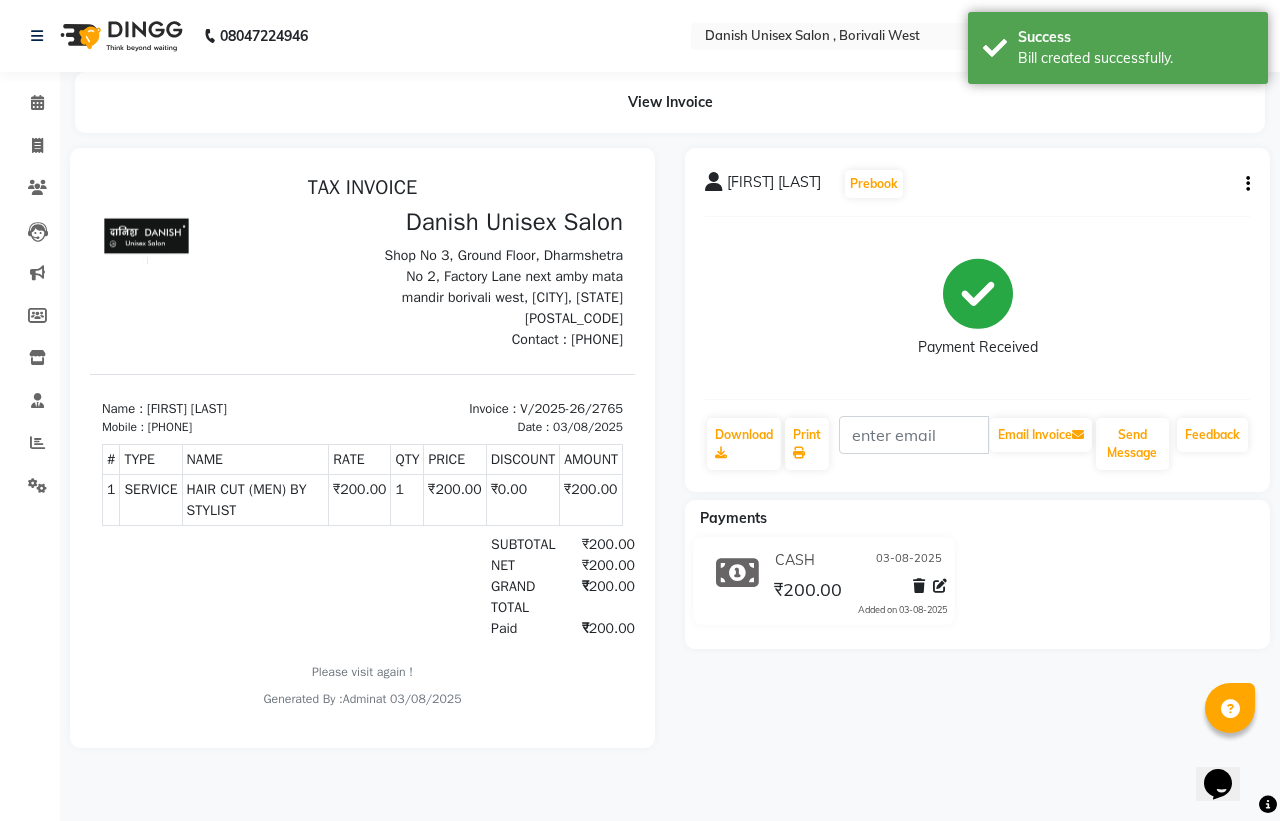 scroll, scrollTop: 0, scrollLeft: 0, axis: both 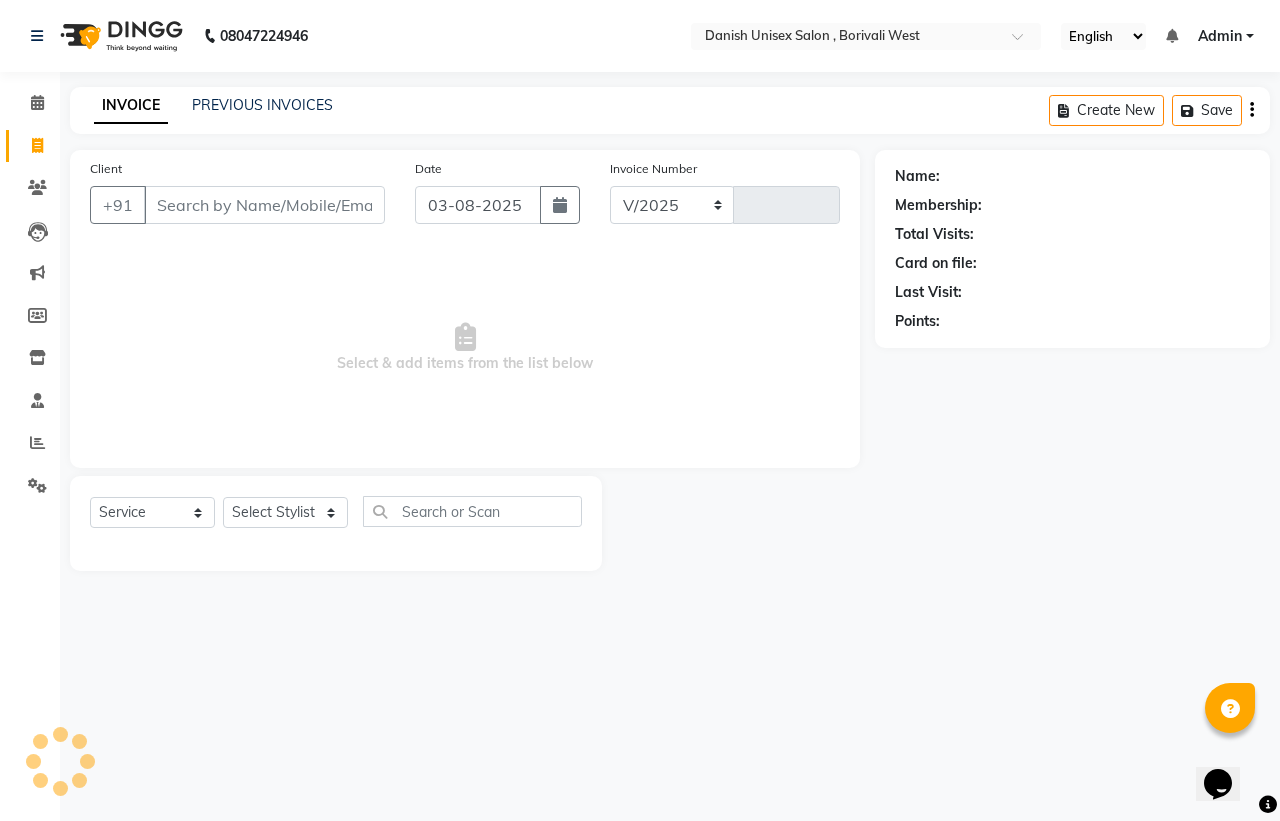 select on "6929" 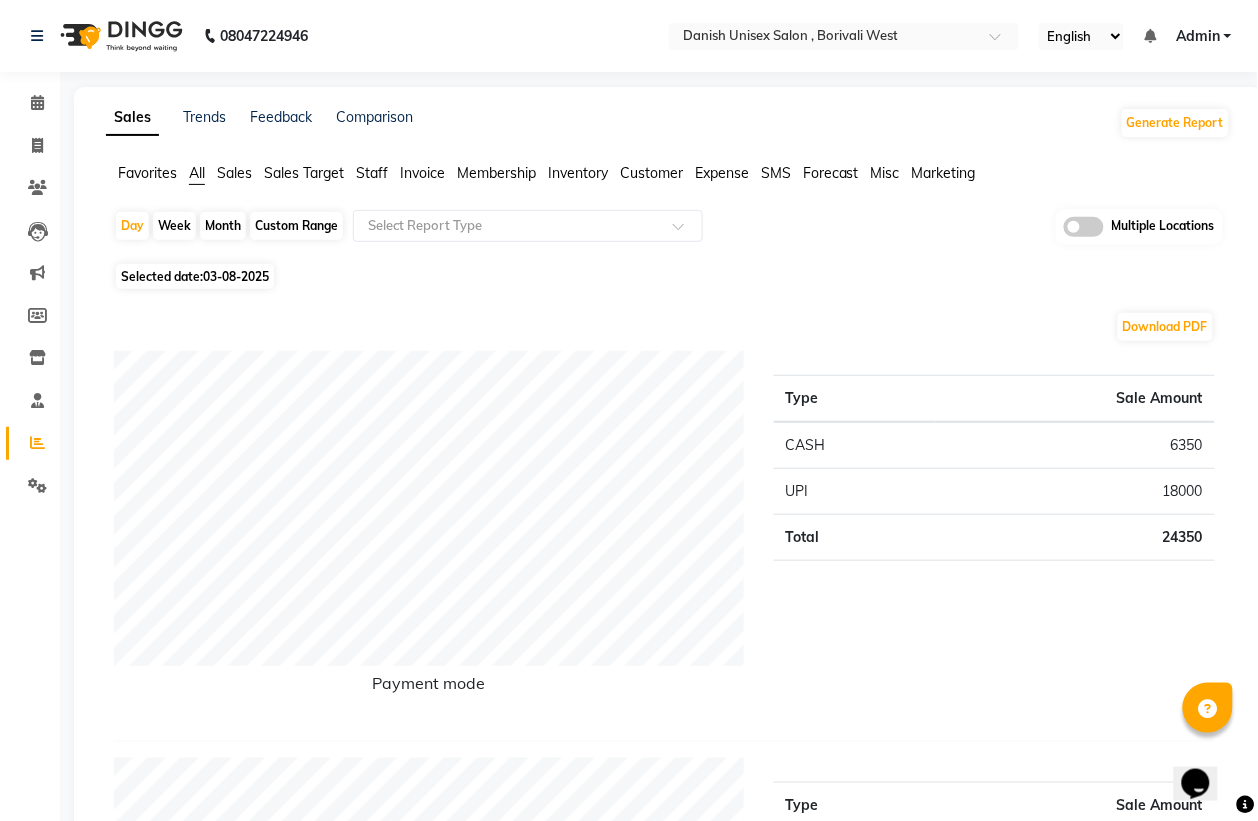 select on "service" 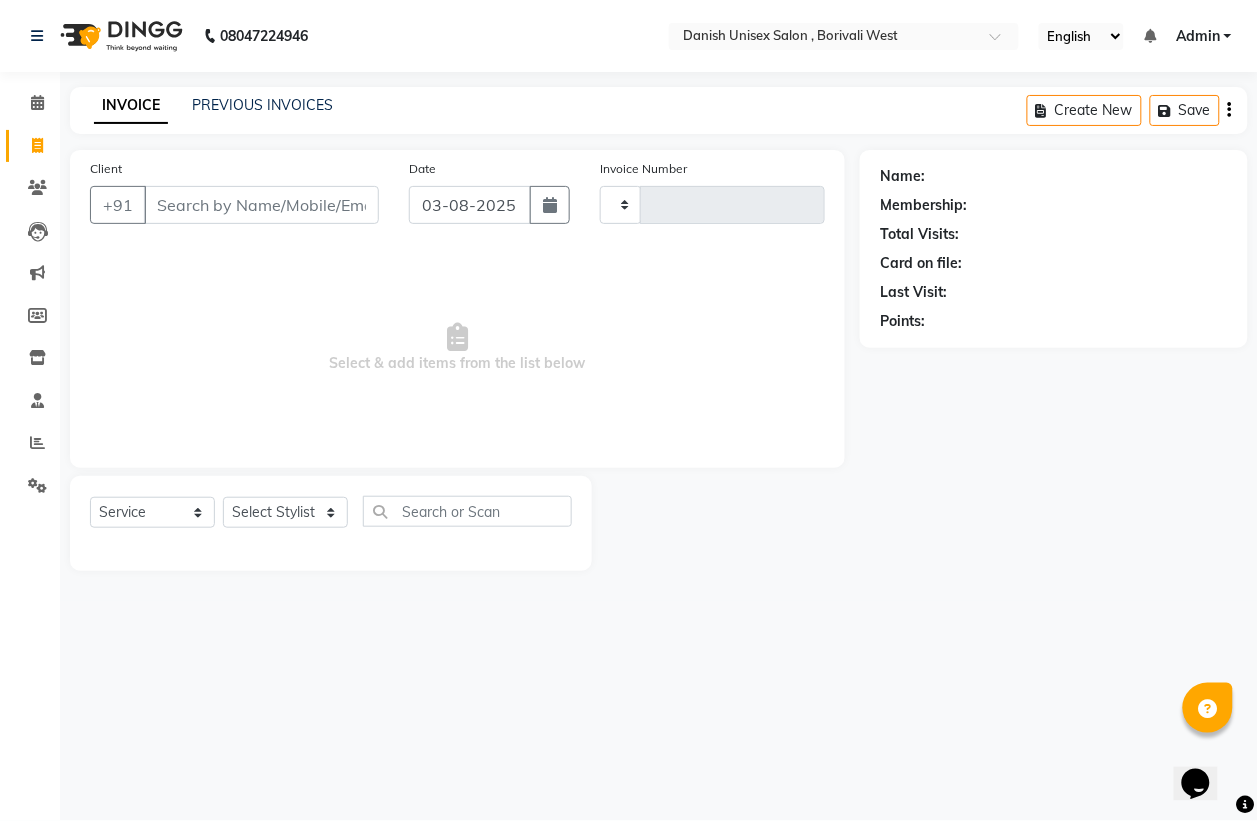 type on "2766" 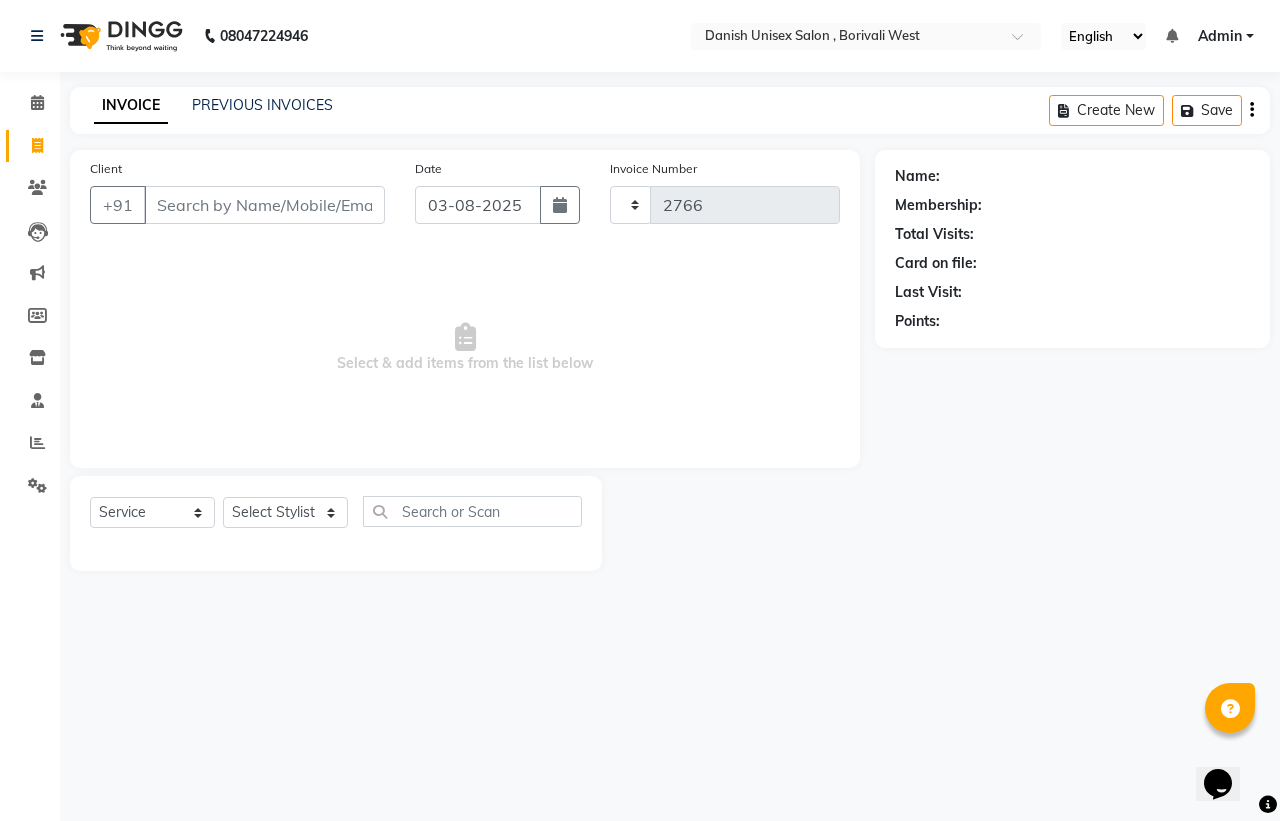 select on "6929" 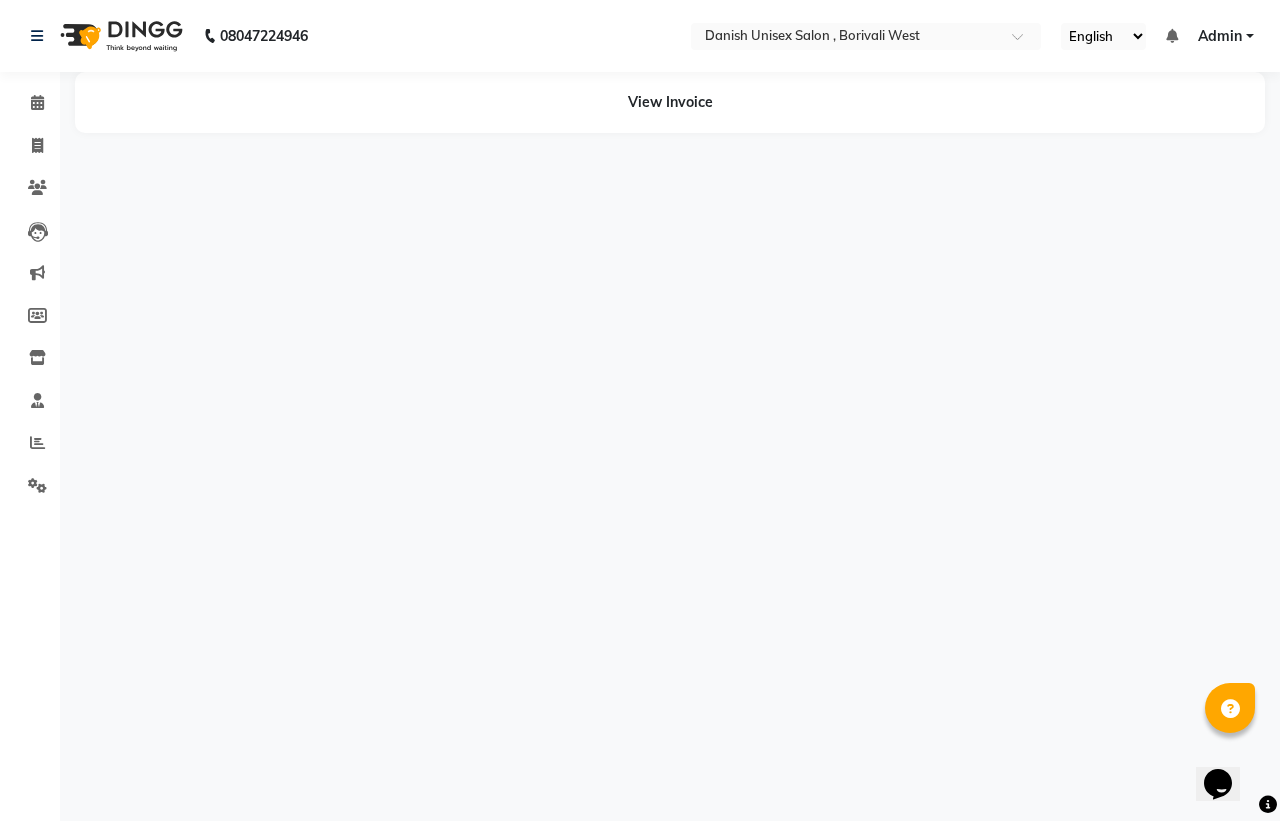 select on "54584" 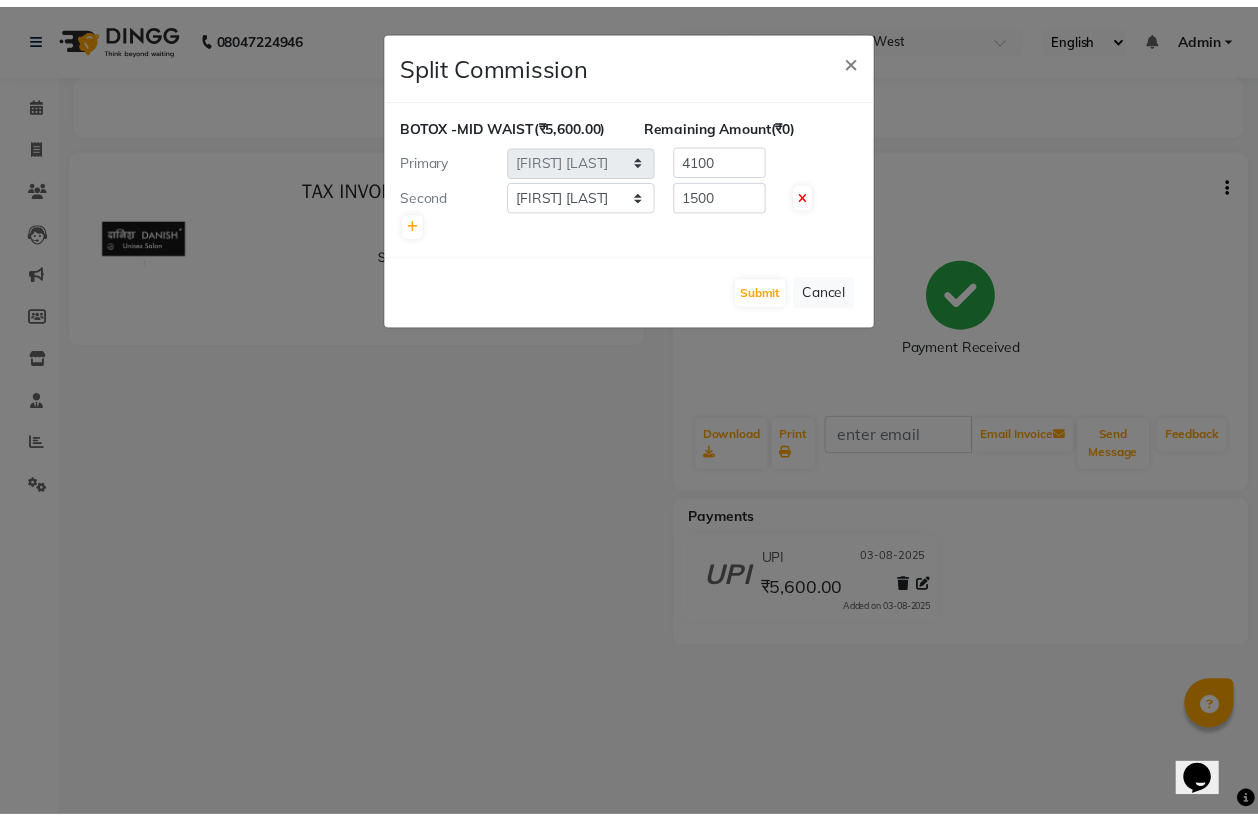 scroll, scrollTop: 0, scrollLeft: 0, axis: both 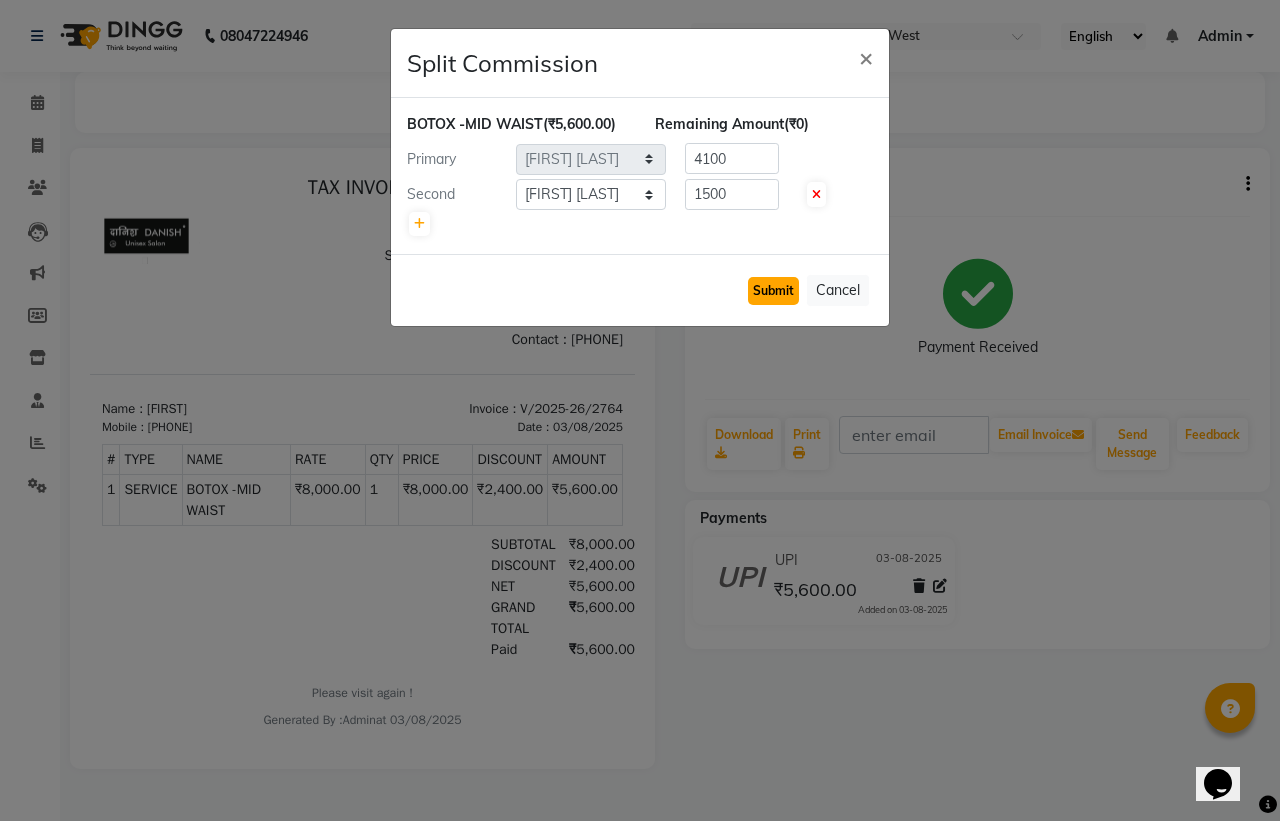 drag, startPoint x: 771, startPoint y: 312, endPoint x: 756, endPoint y: 315, distance: 15.297058 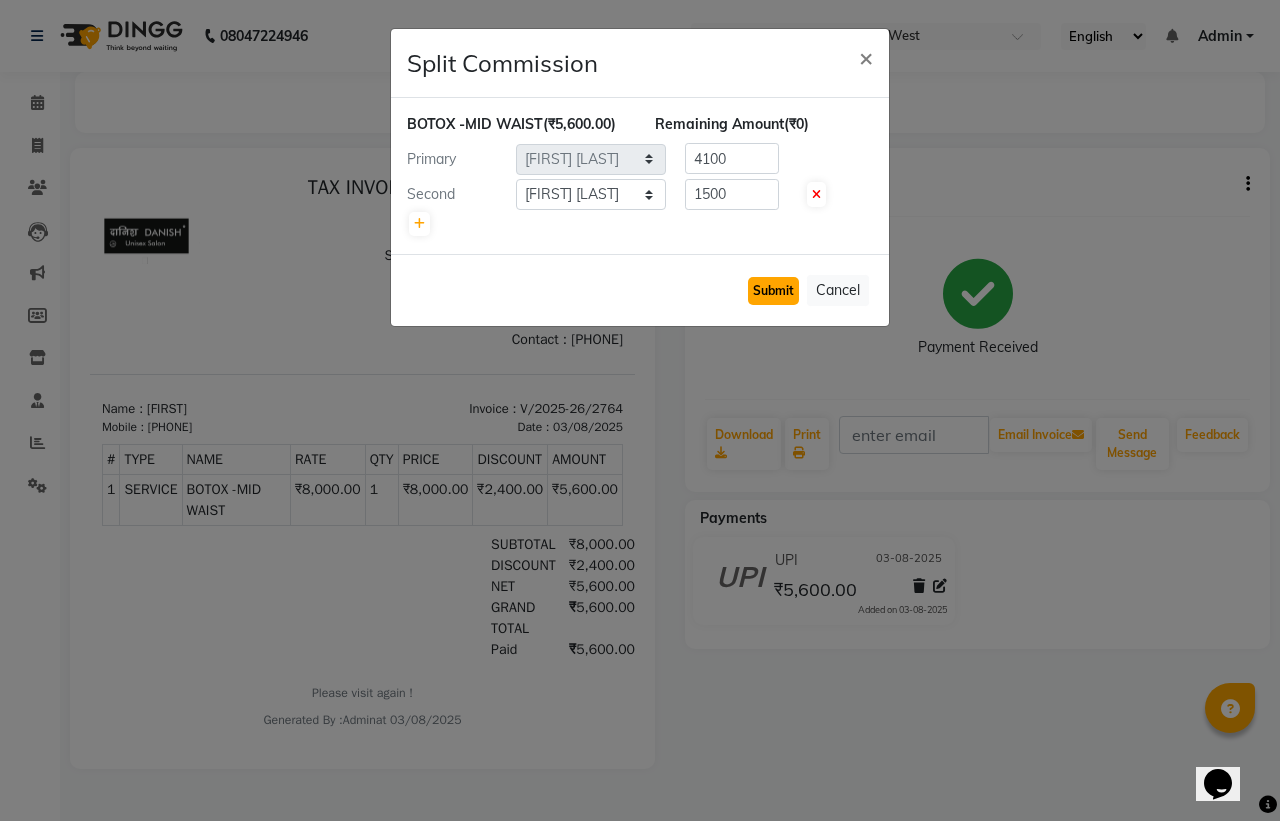 click on "Submit" 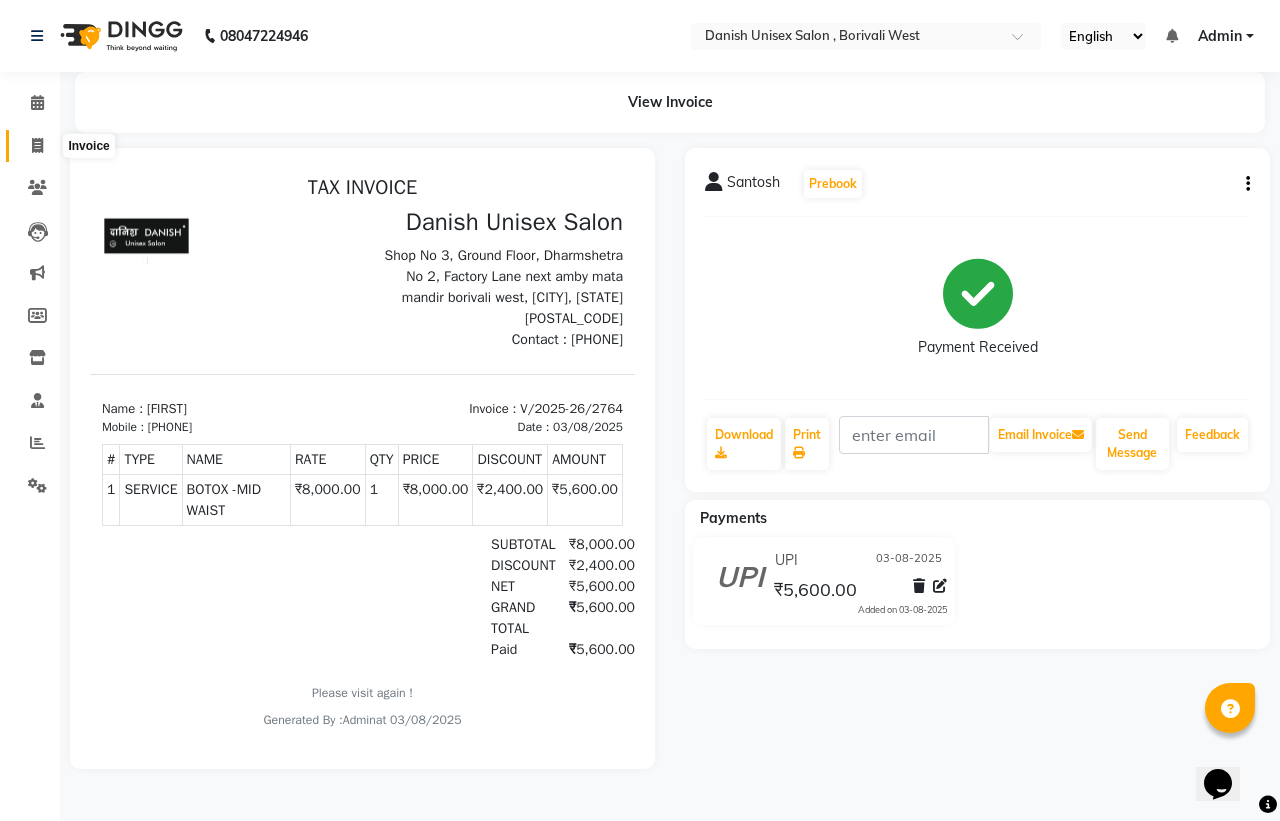 click 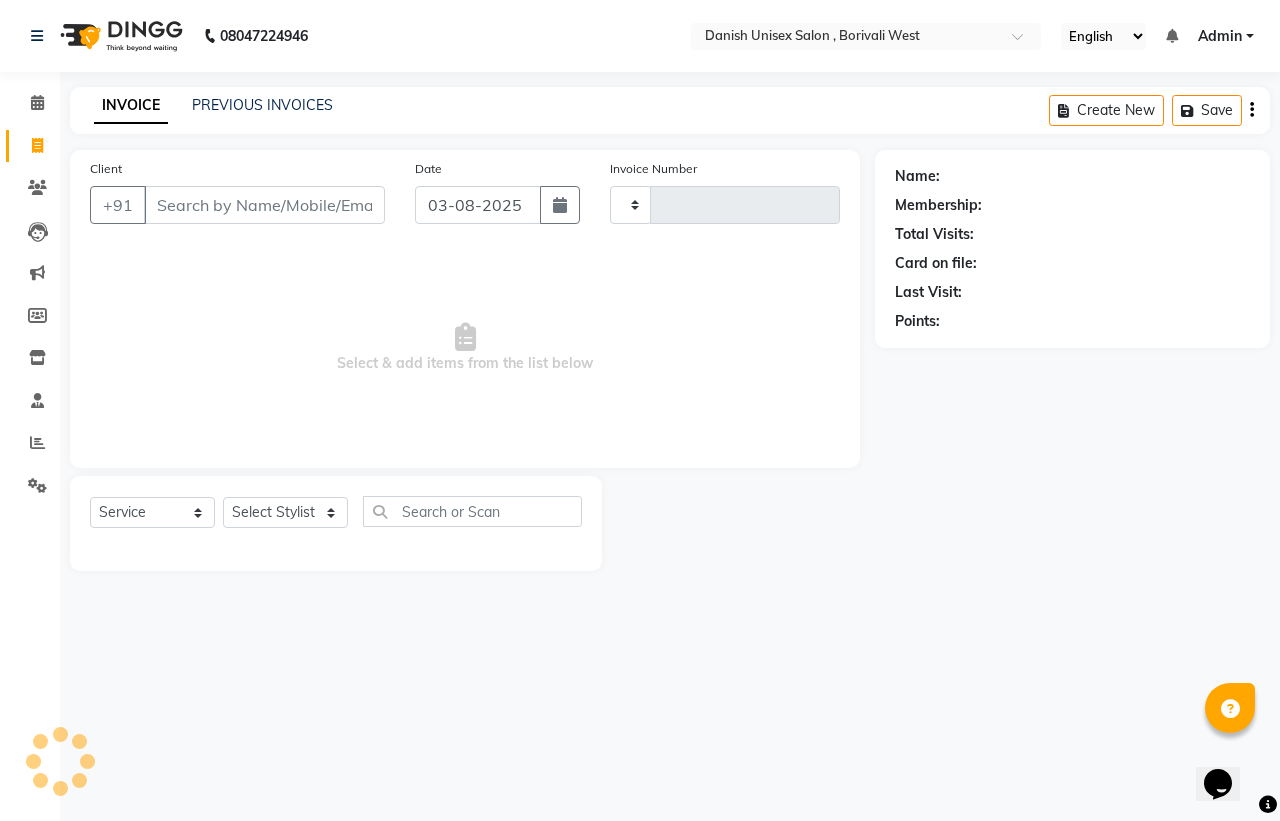 type on "2766" 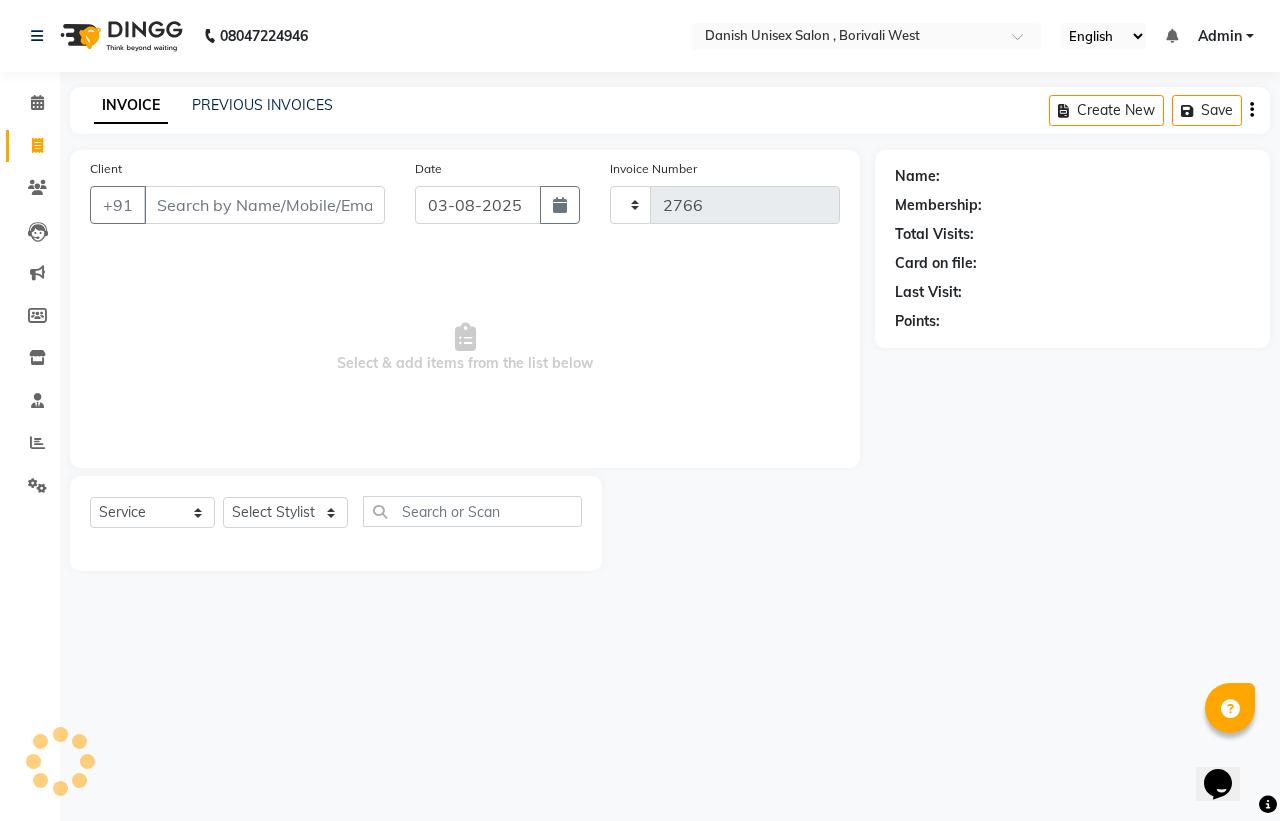 select on "6929" 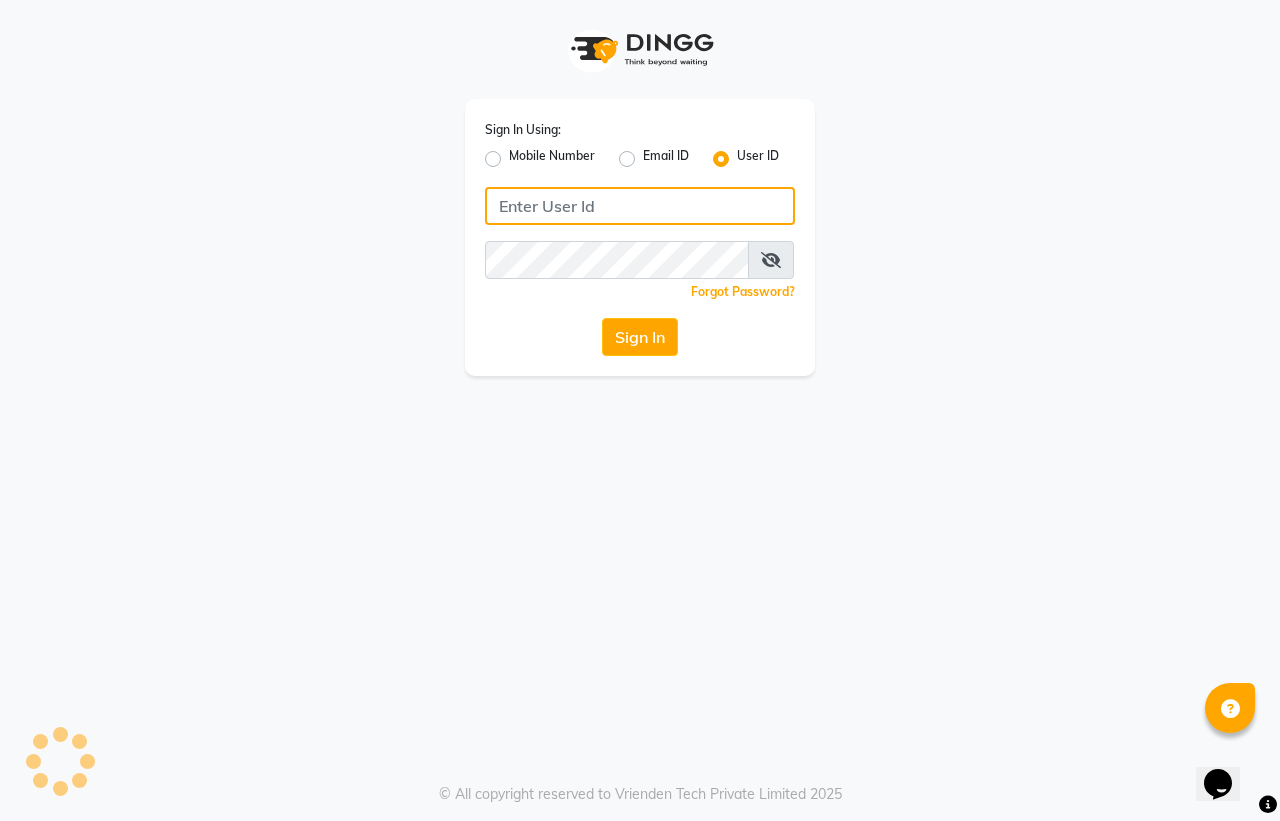 type on "firoz" 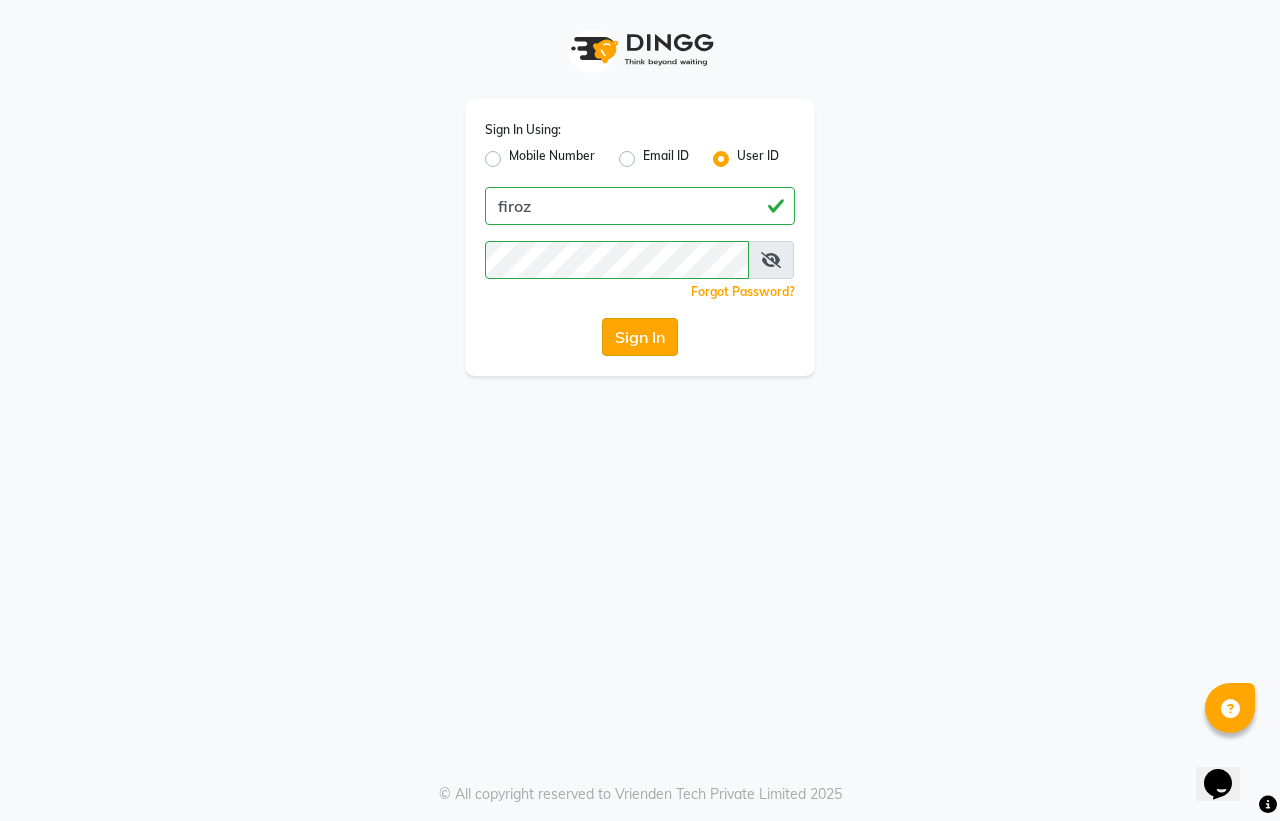 click on "Sign In" 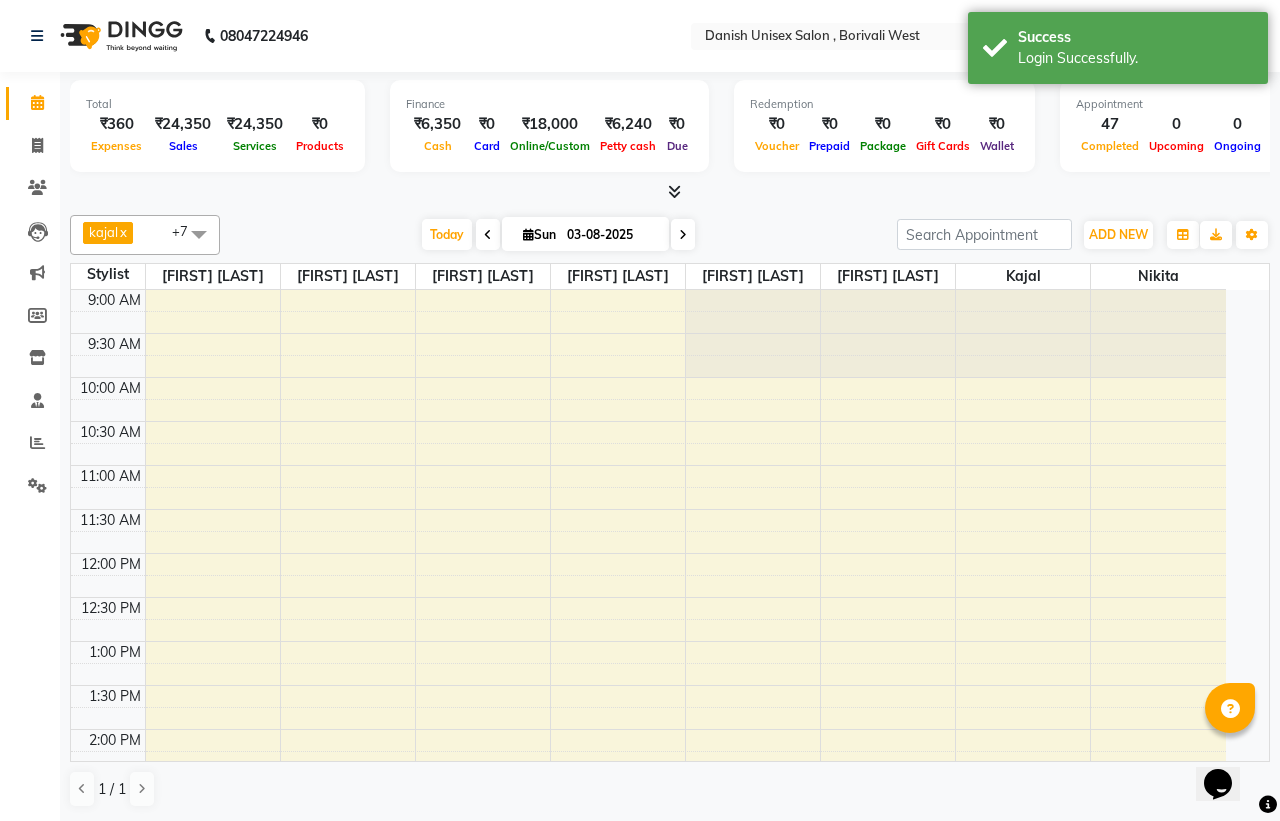 select on "en" 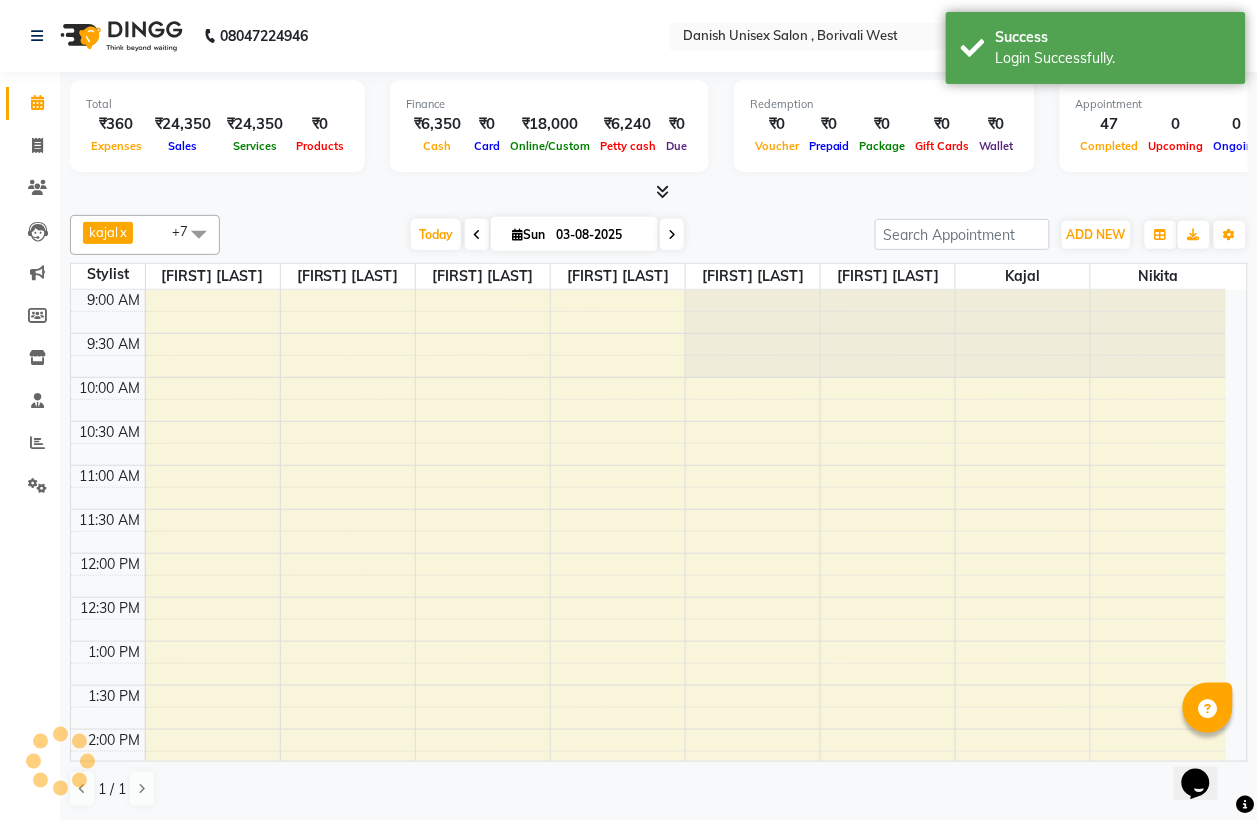 scroll, scrollTop: 0, scrollLeft: 0, axis: both 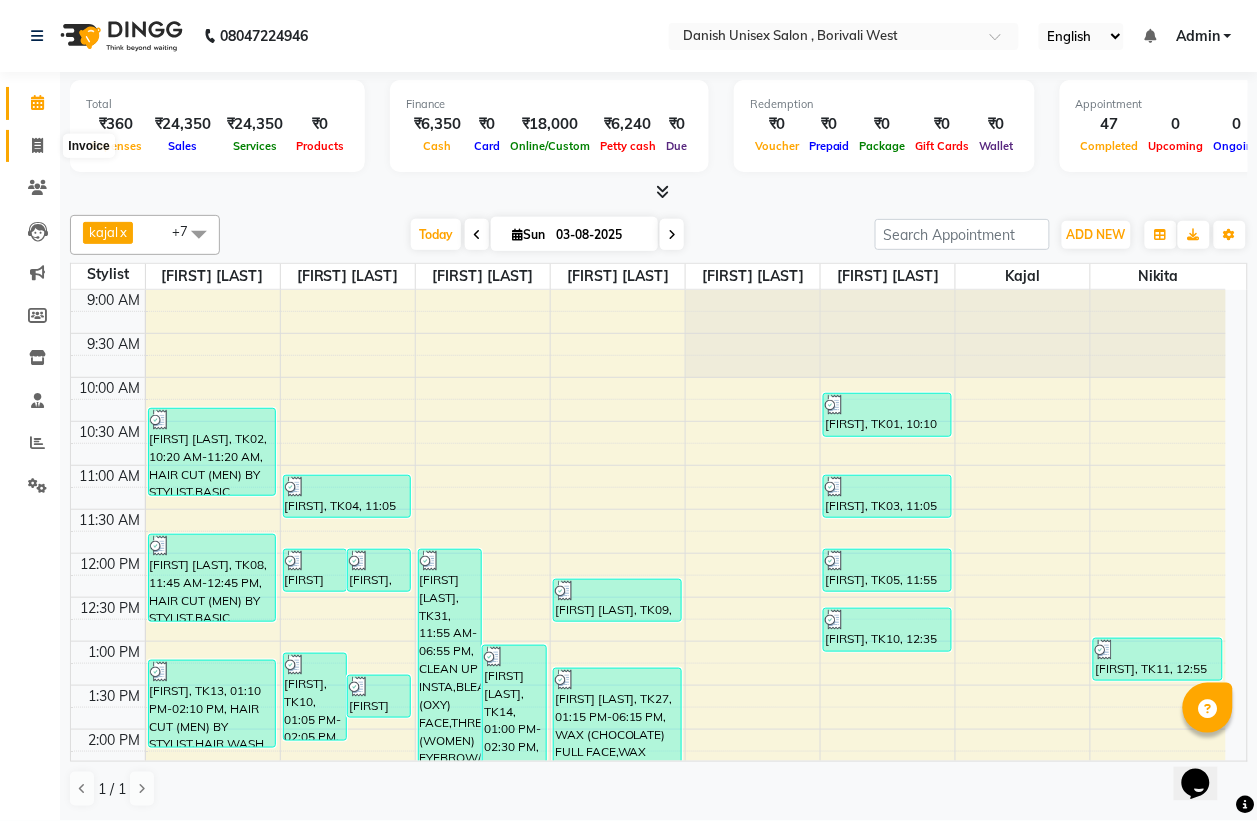 click 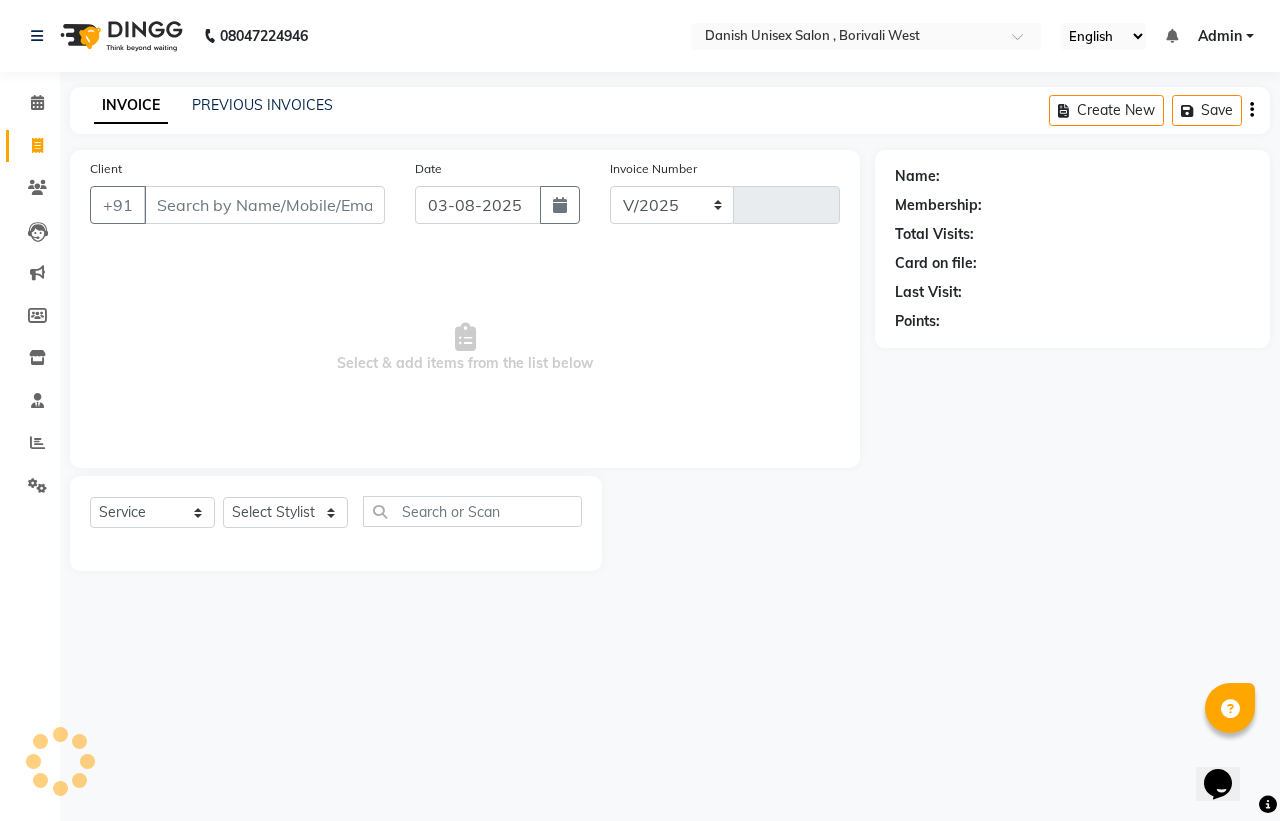 select on "6929" 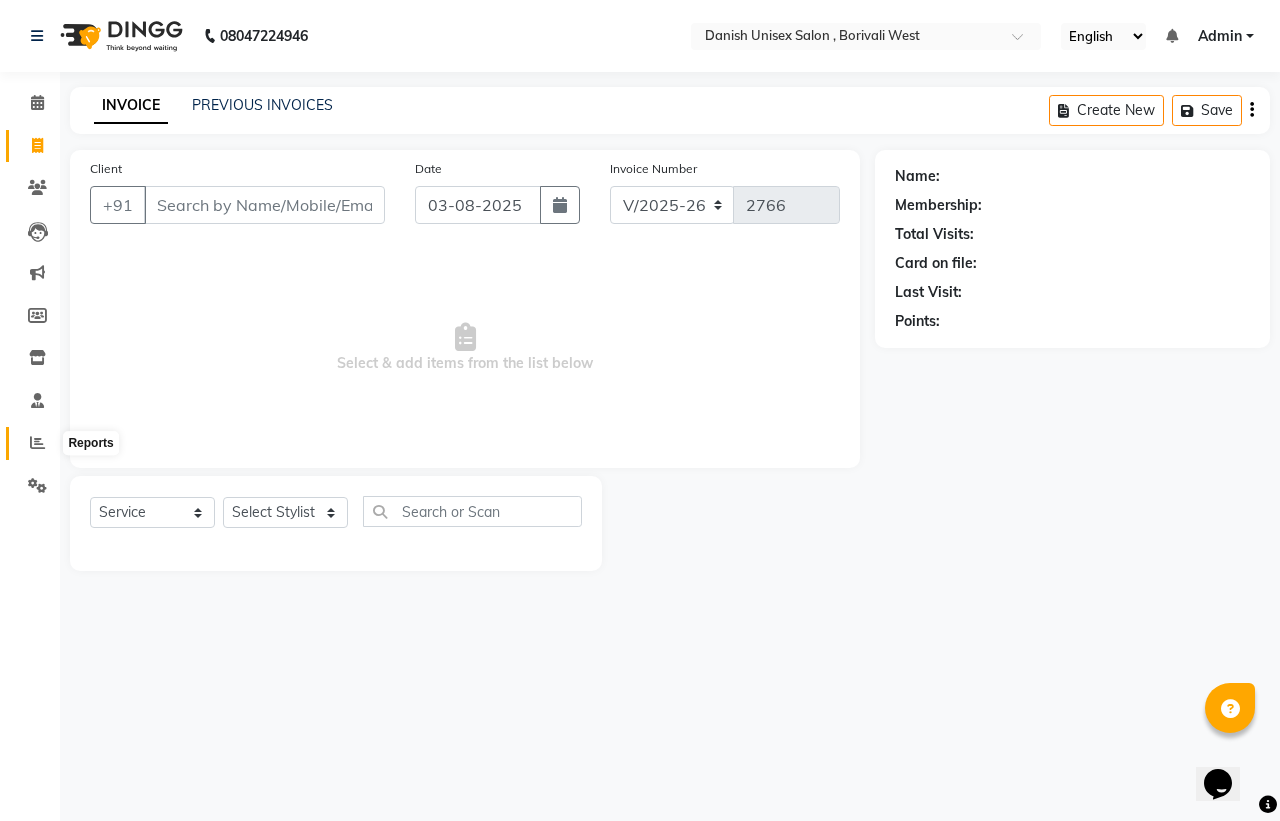 click 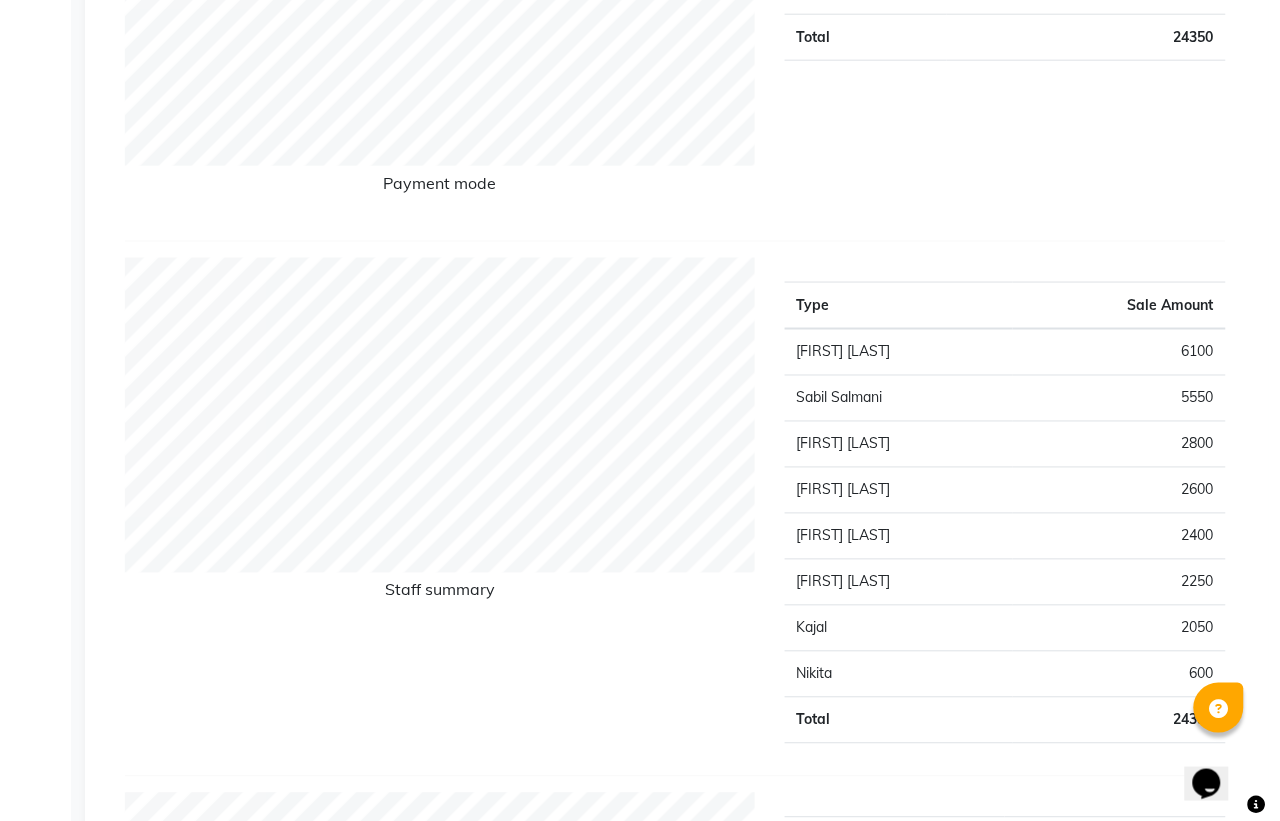 scroll, scrollTop: 0, scrollLeft: 0, axis: both 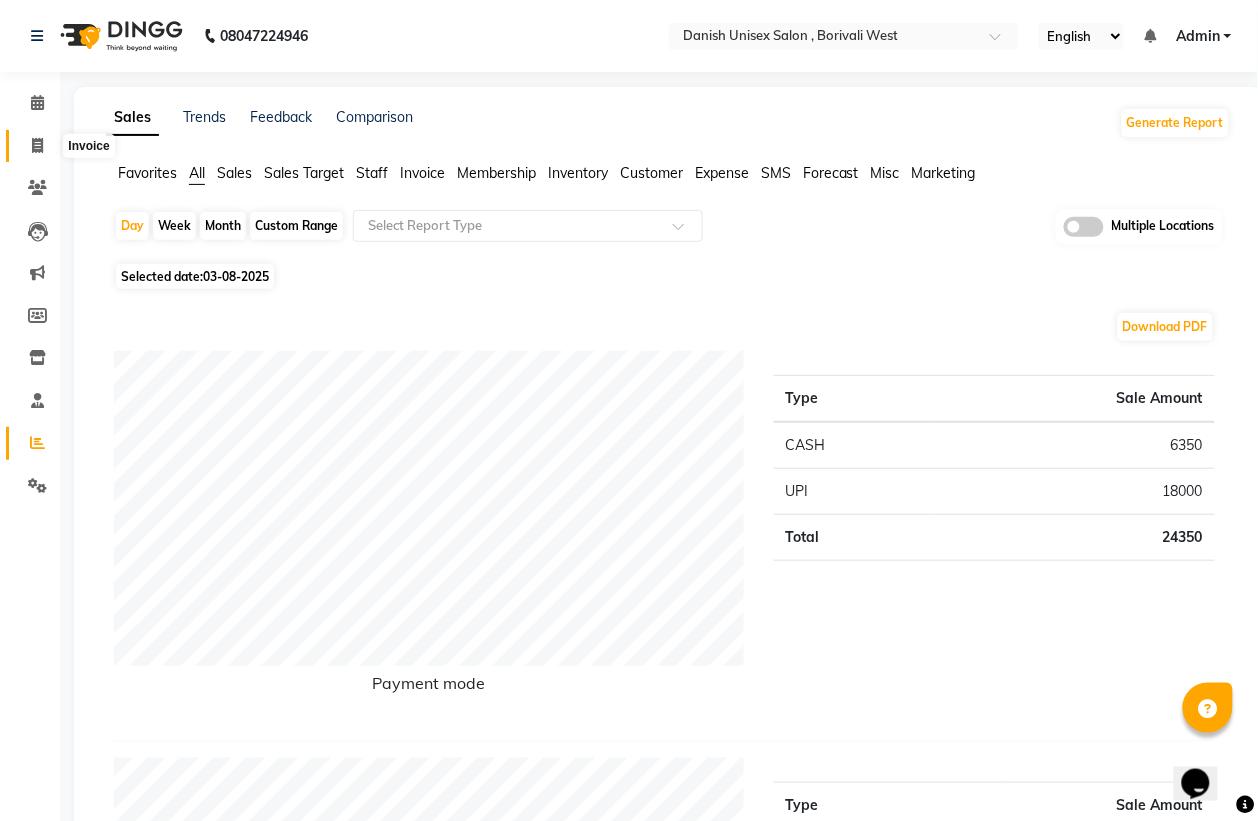 click 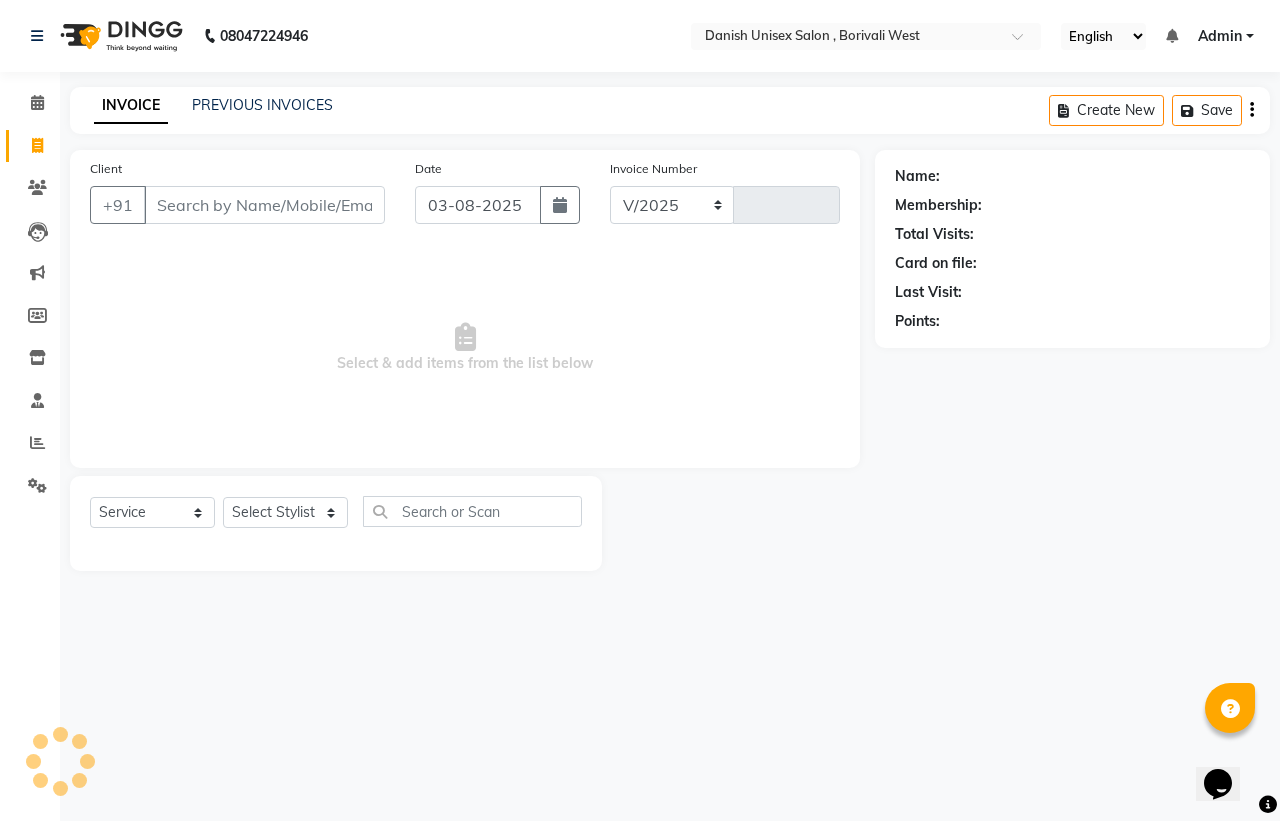 select on "6929" 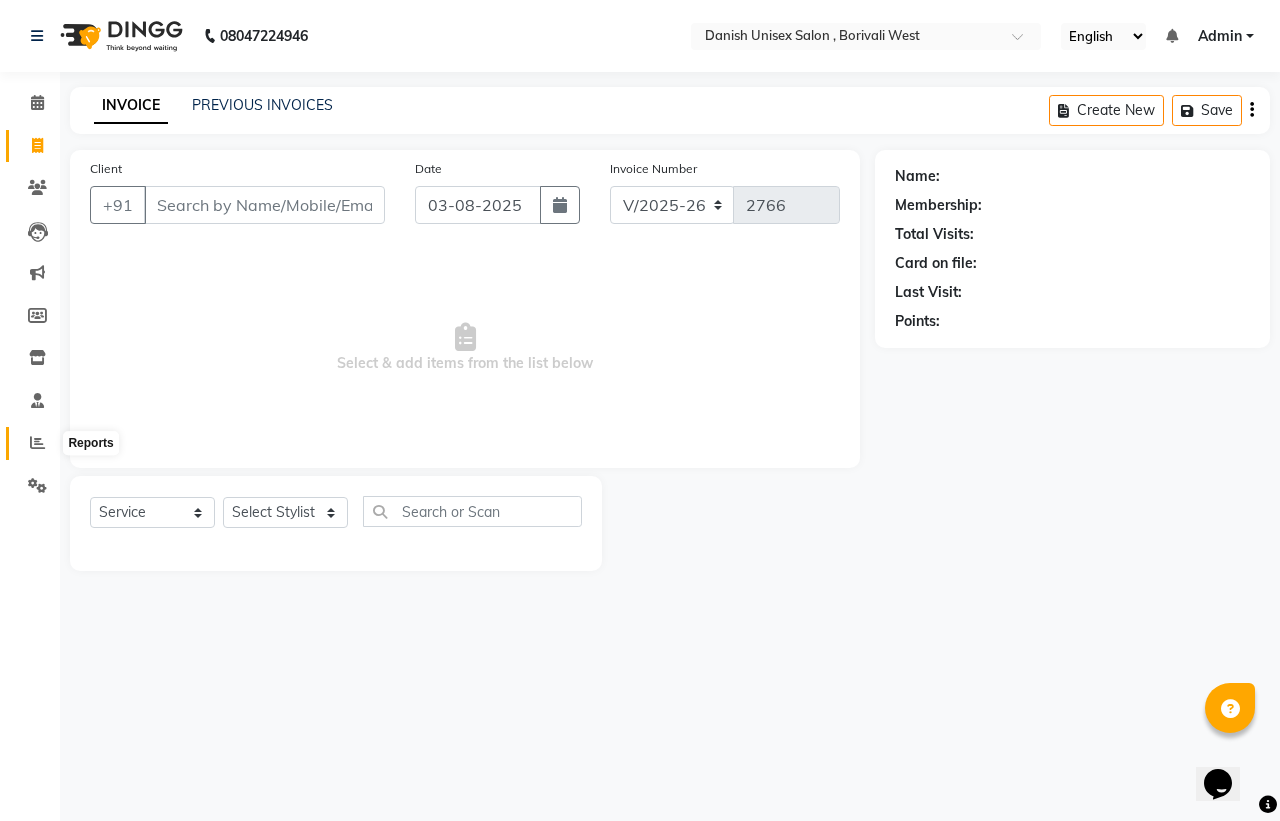 click 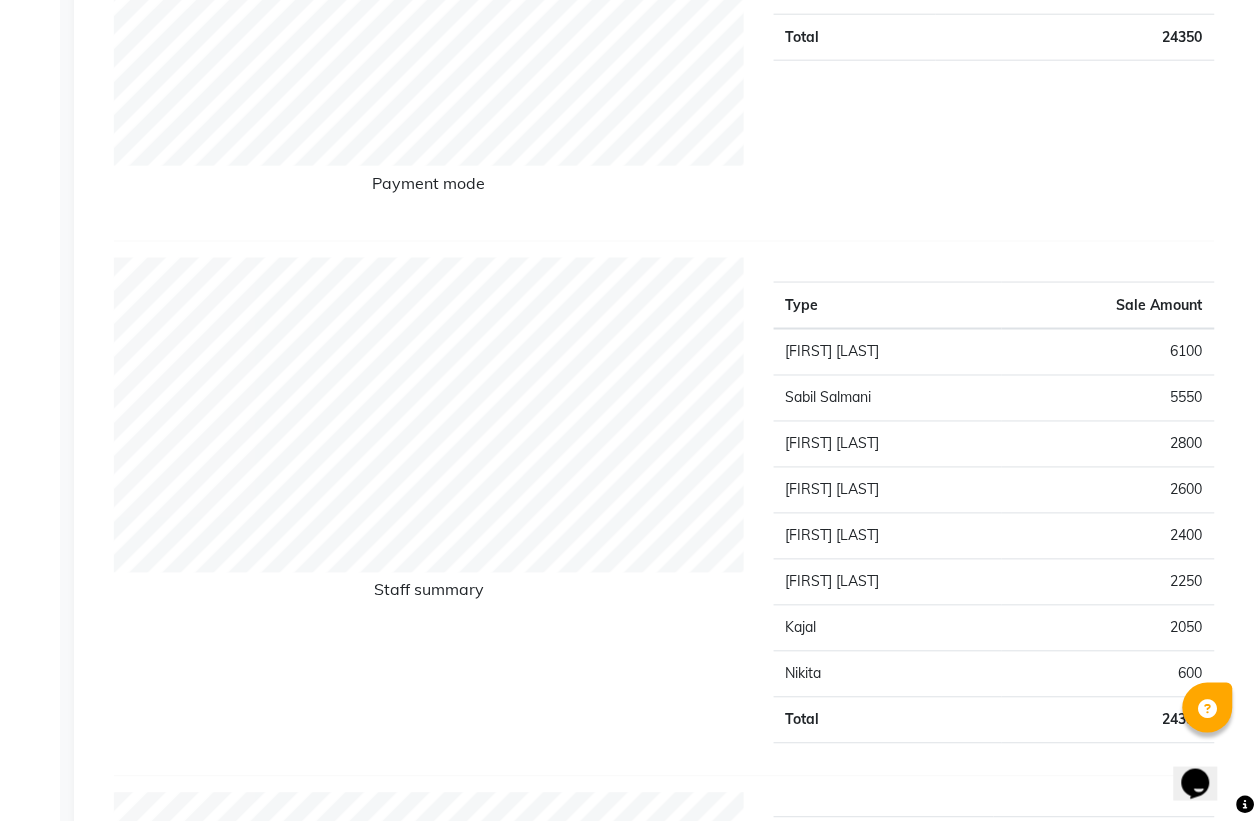 scroll, scrollTop: 0, scrollLeft: 0, axis: both 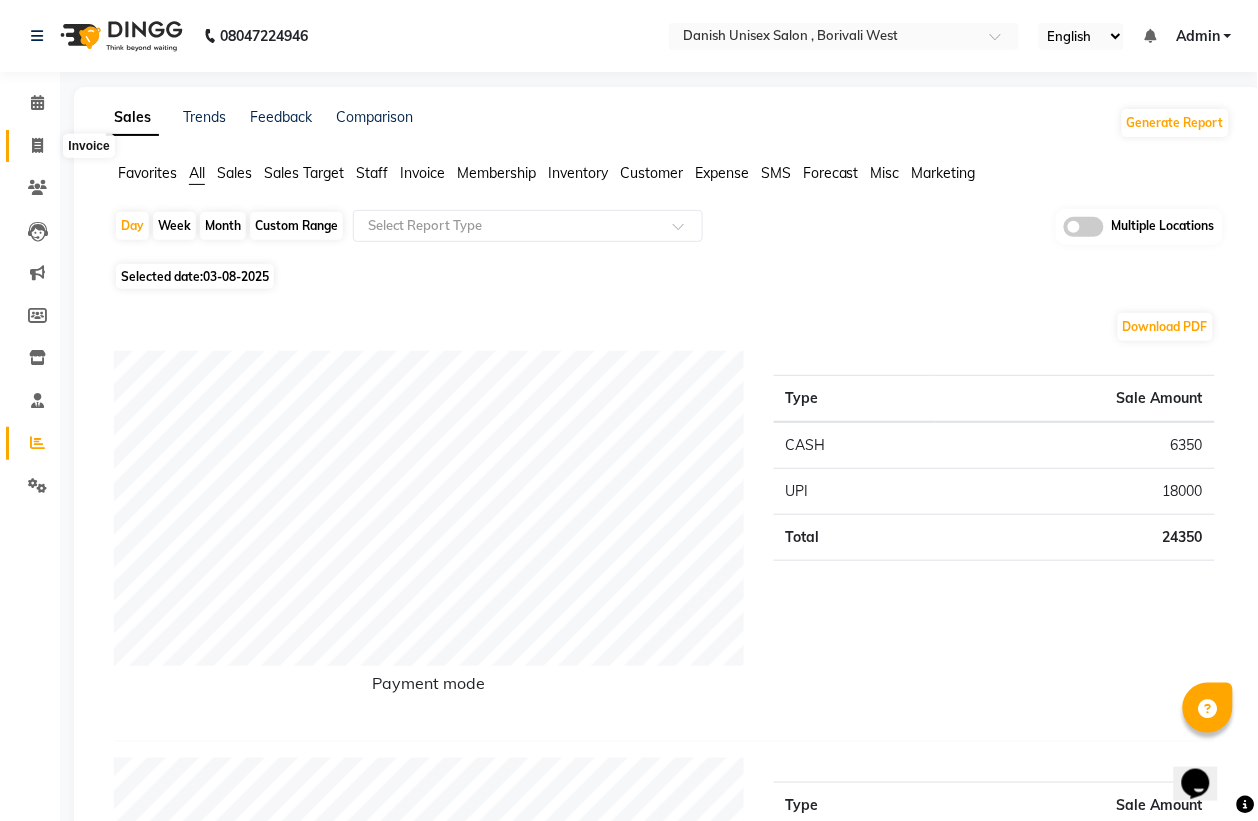 click 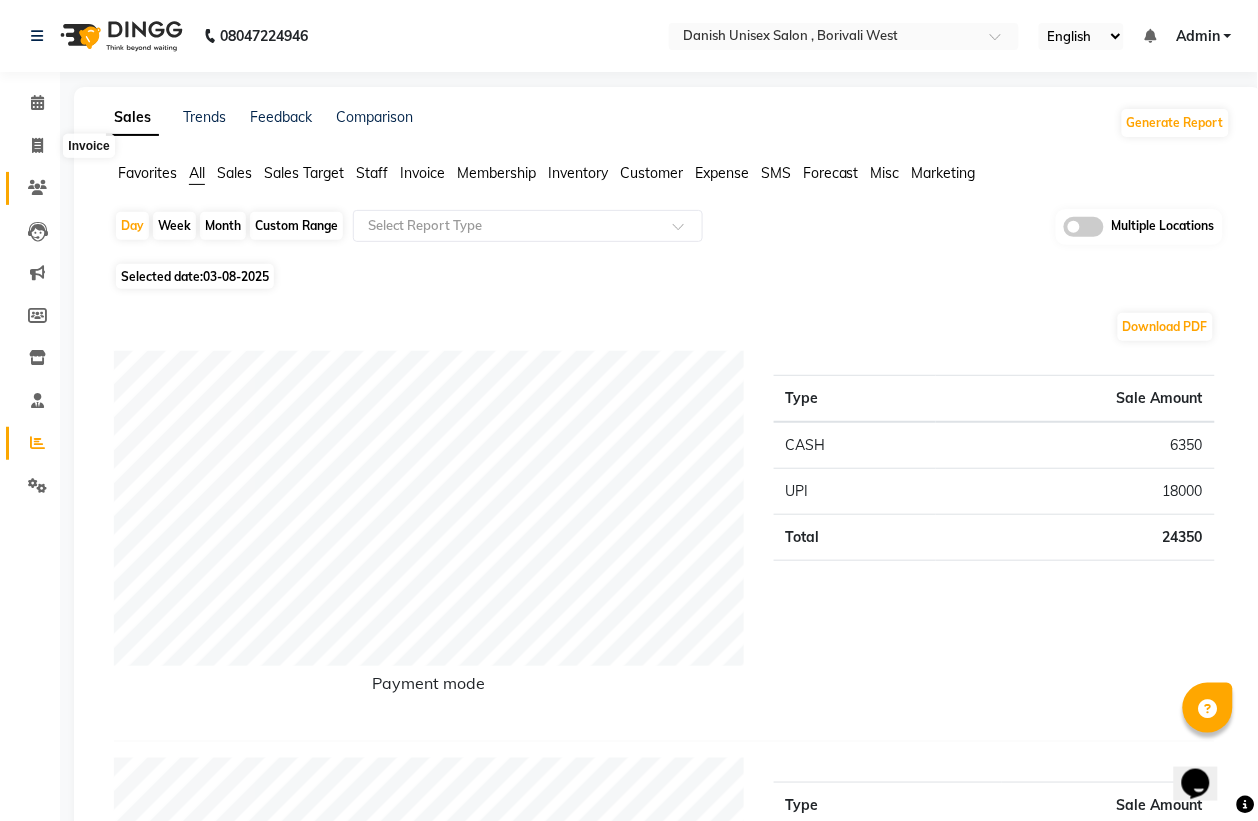 select on "service" 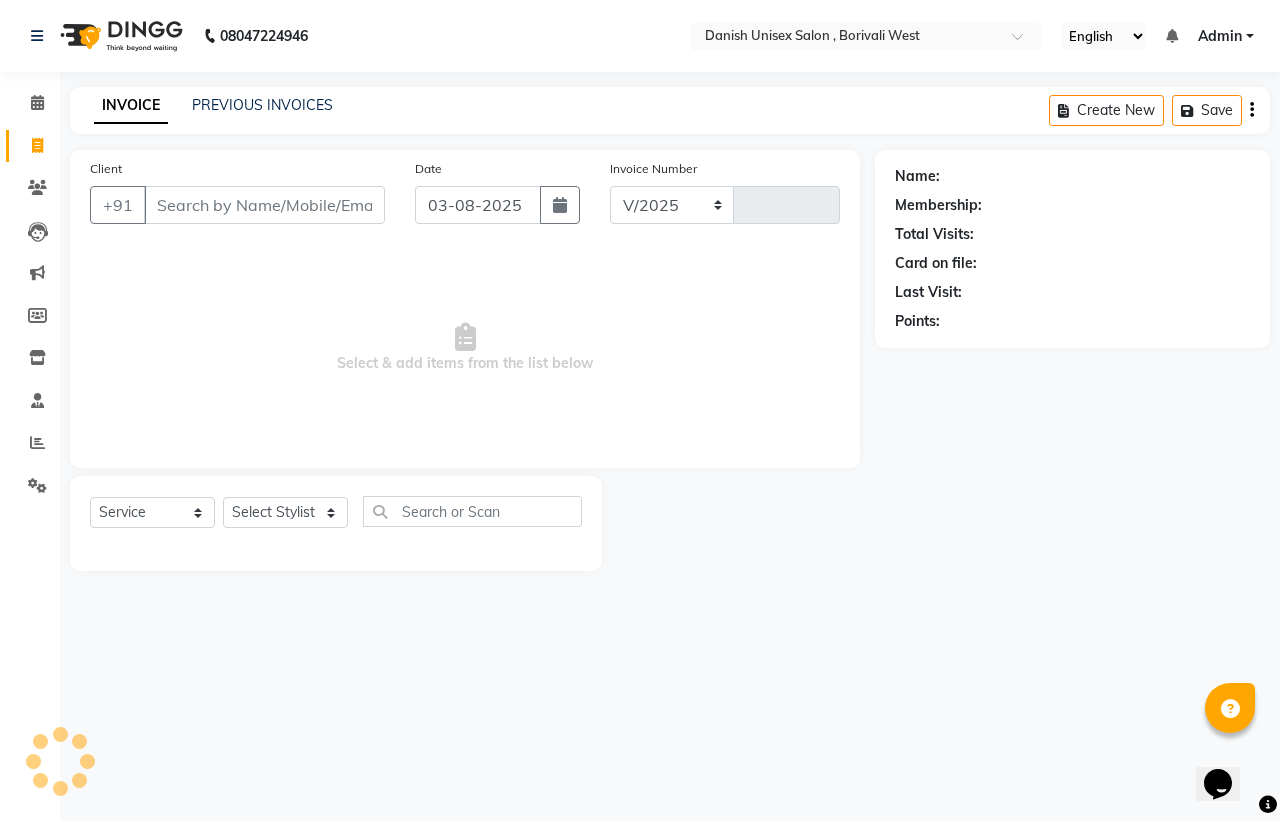 select on "6929" 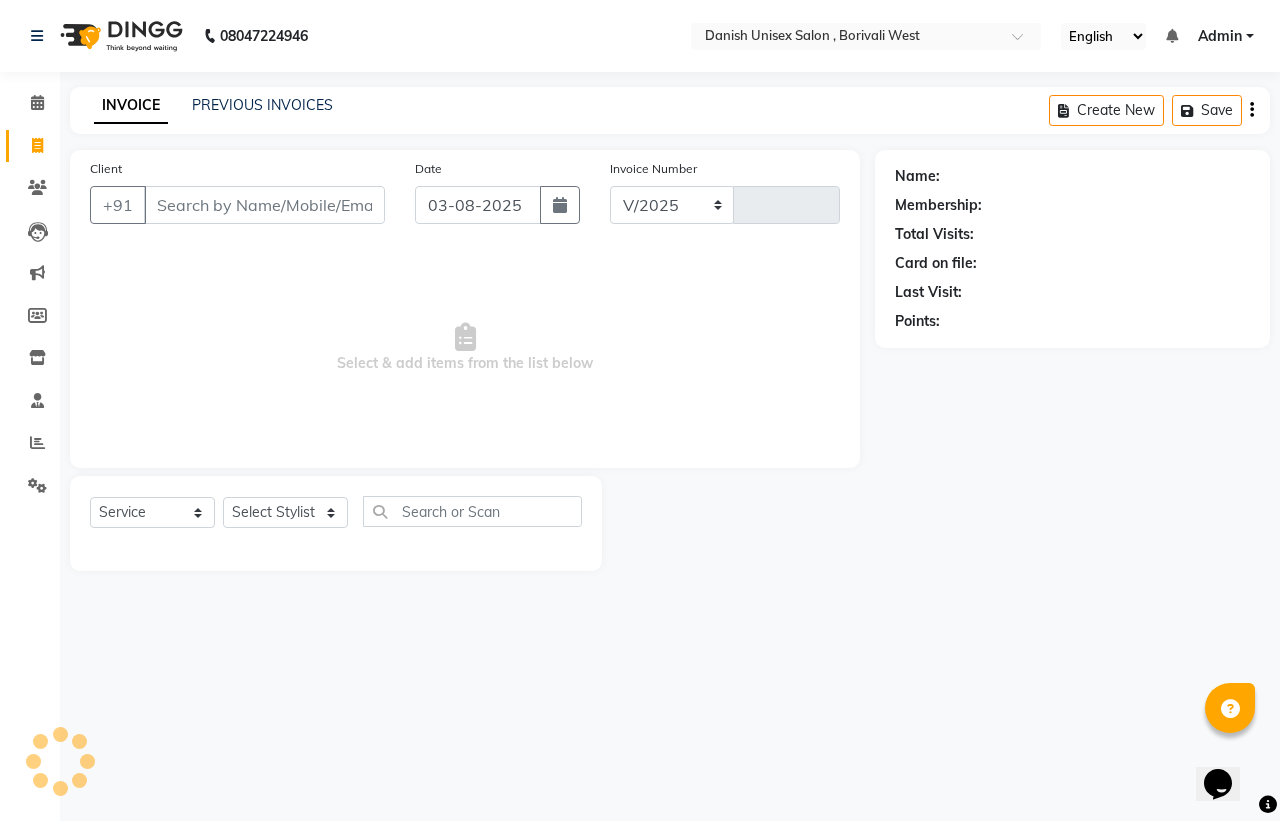 type on "2766" 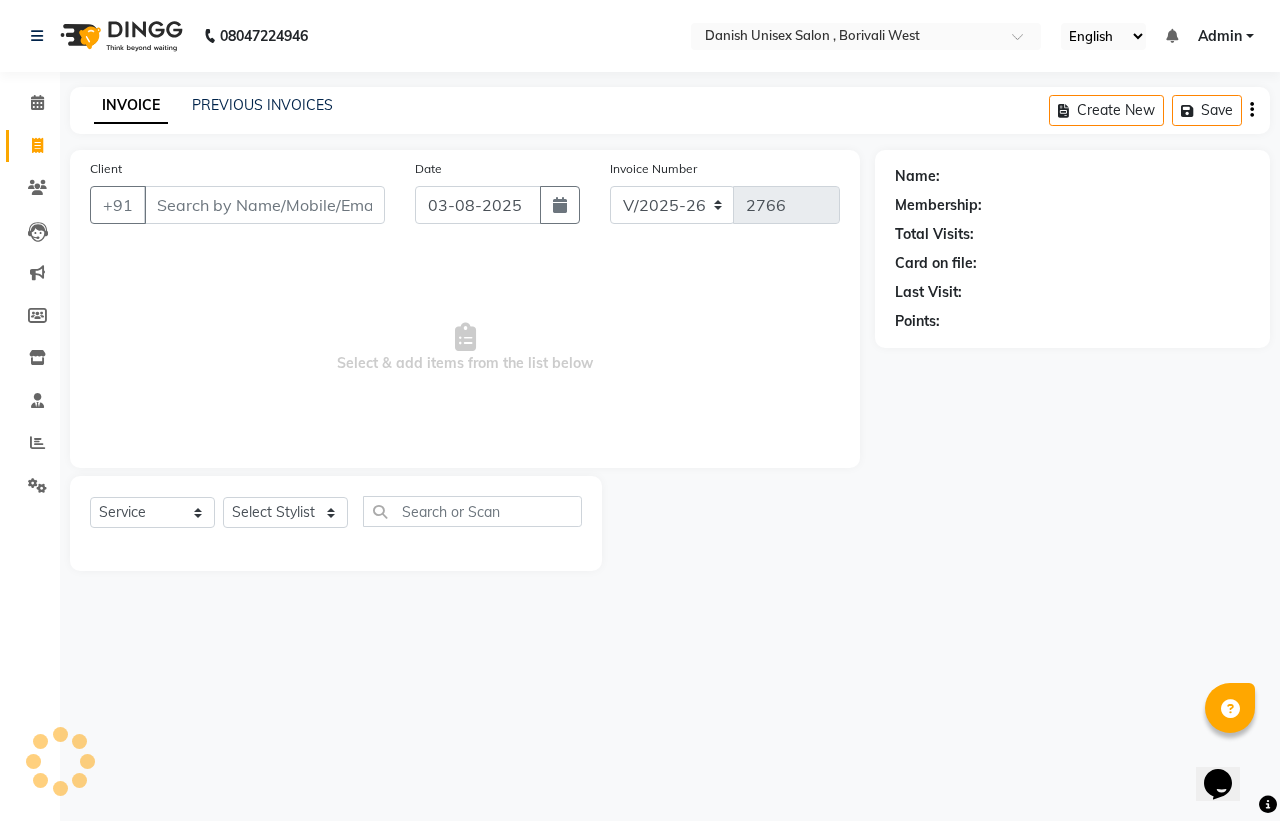 click on "Client" at bounding box center [264, 205] 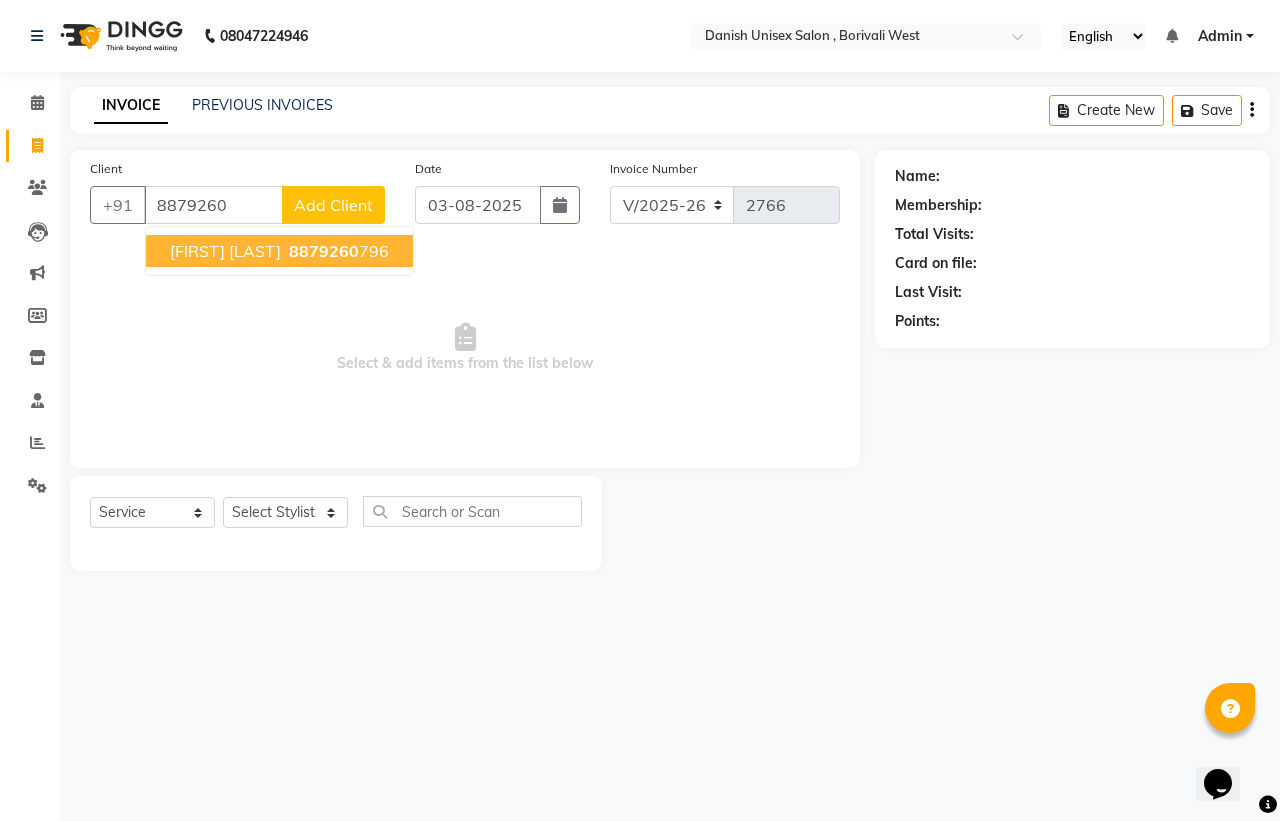 click on "8879260" at bounding box center [324, 251] 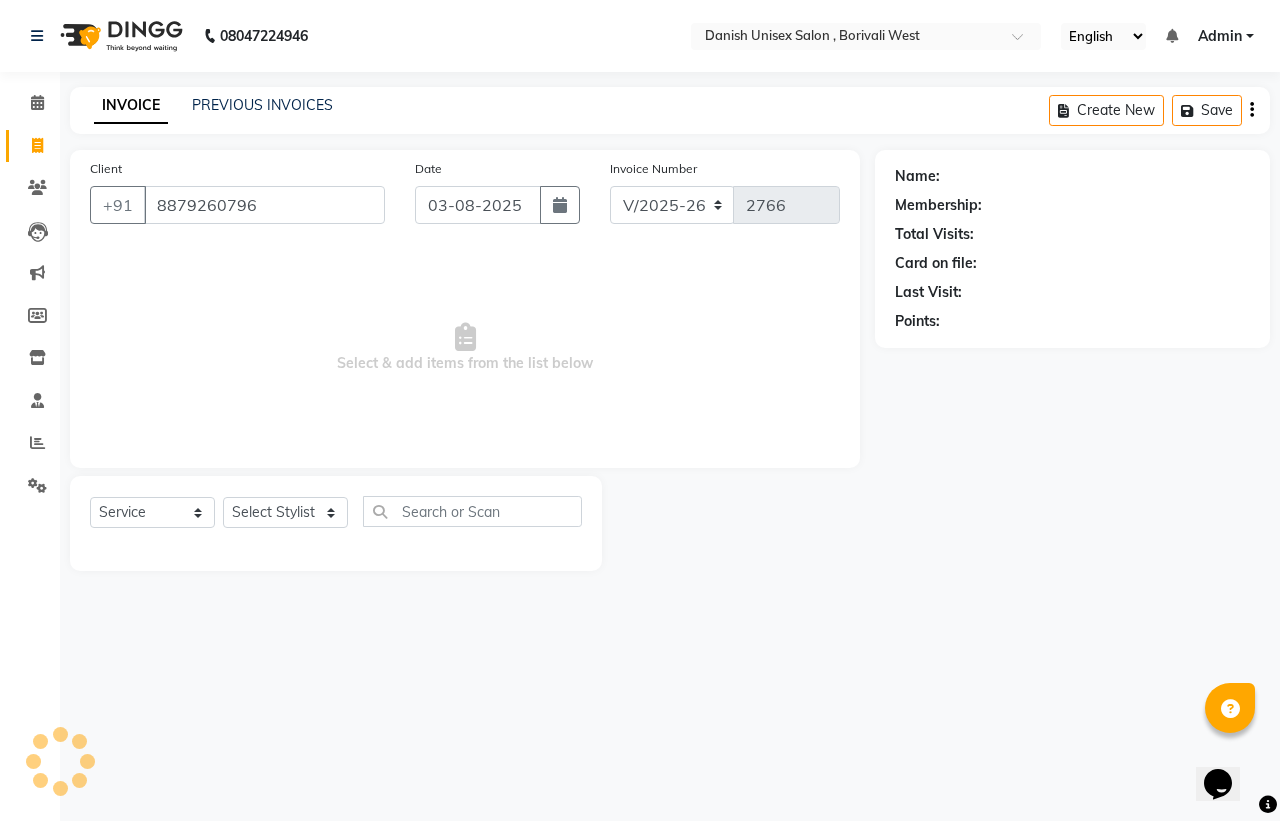 type on "8879260796" 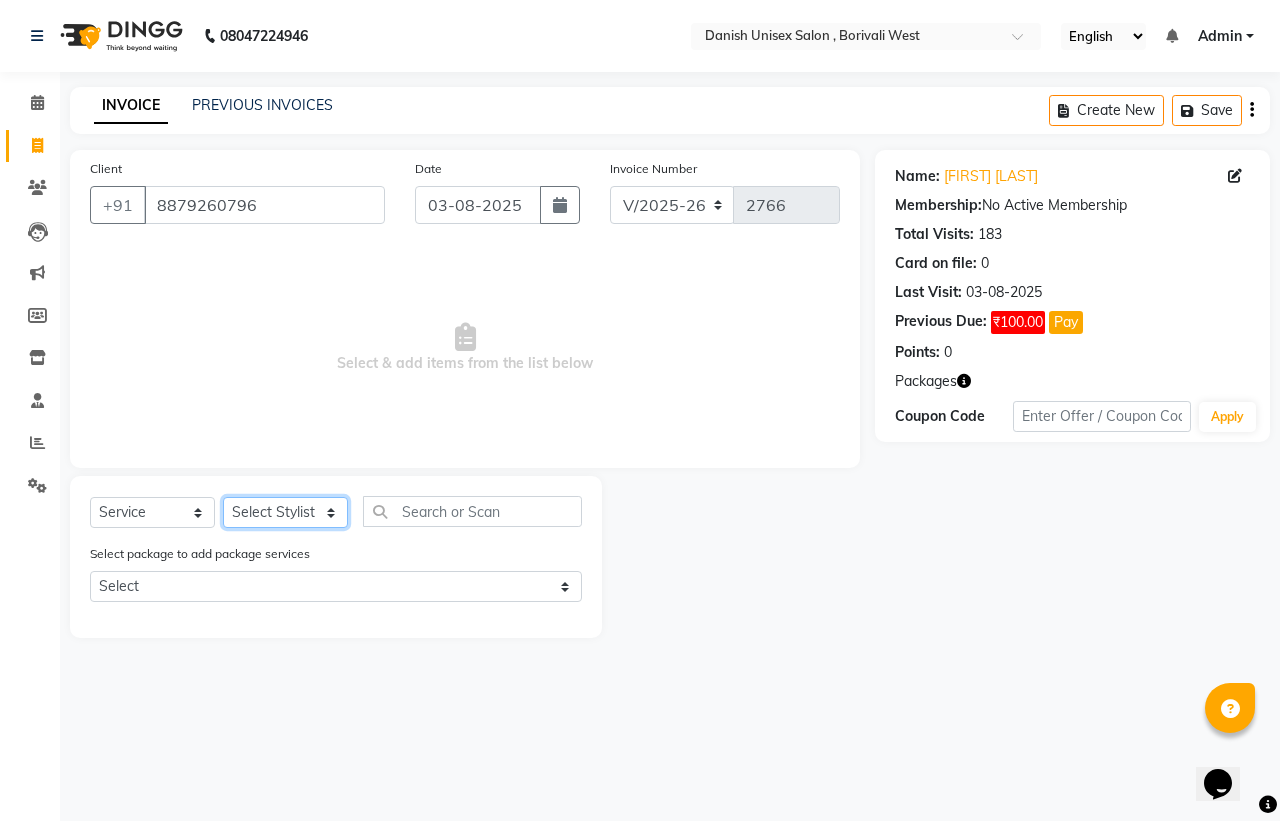 click on "Select Stylist Bhim Shing firoz alam Juber shaikh kajal Lubna Sayyad Nikhil Sharma Nikita Niraj Kanojiya Niyaz Salmani Pooja Yadav Riddhi Sabil salmani sapna" 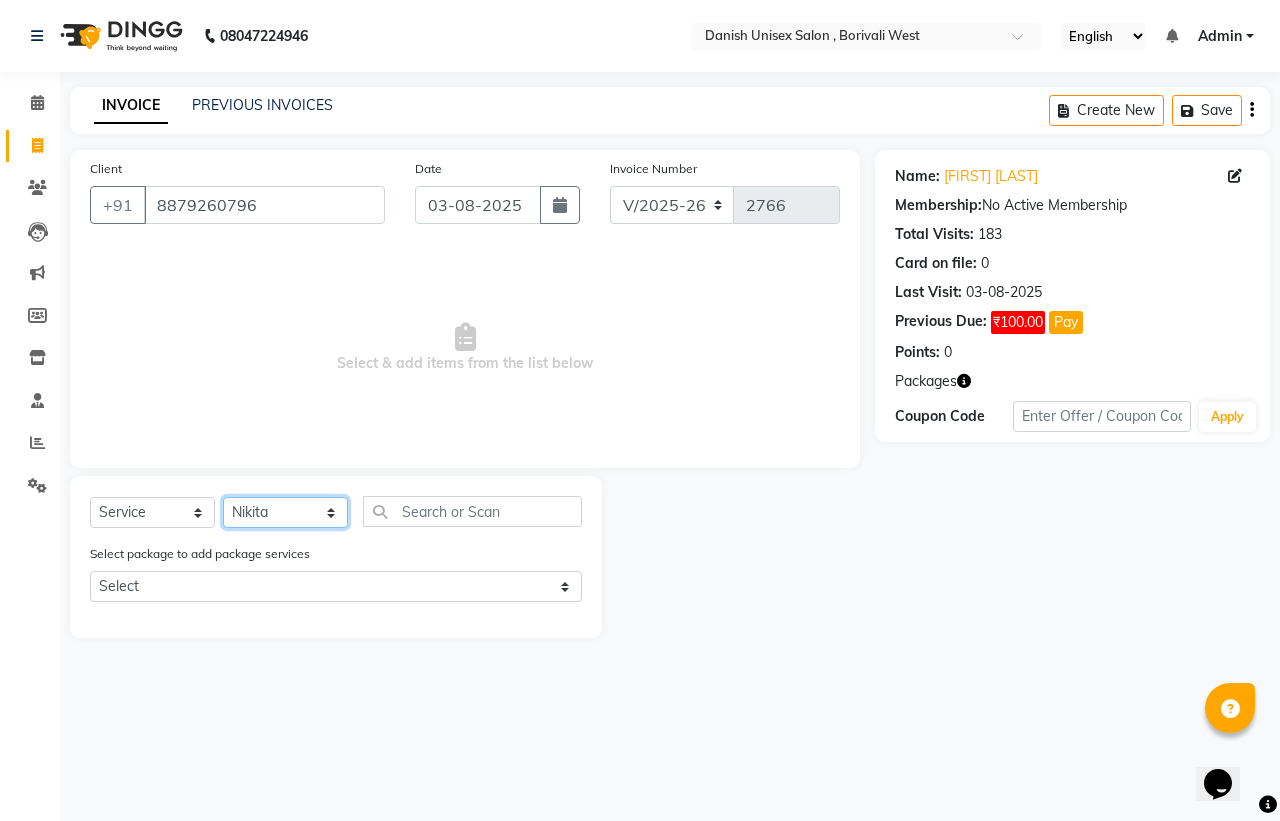 click on "Select Stylist Bhim Shing firoz alam Juber shaikh kajal Lubna Sayyad Nikhil Sharma Nikita Niraj Kanojiya Niyaz Salmani Pooja Yadav Riddhi Sabil salmani sapna" 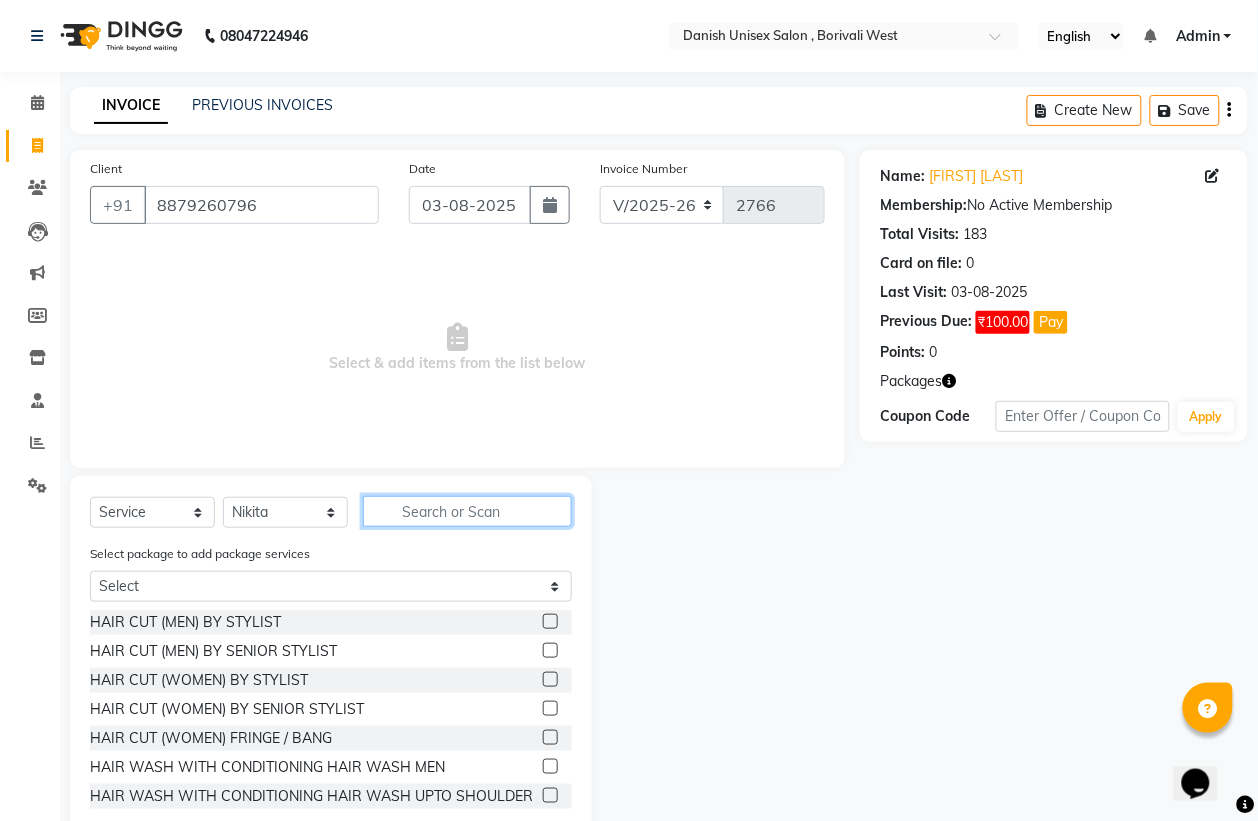 click 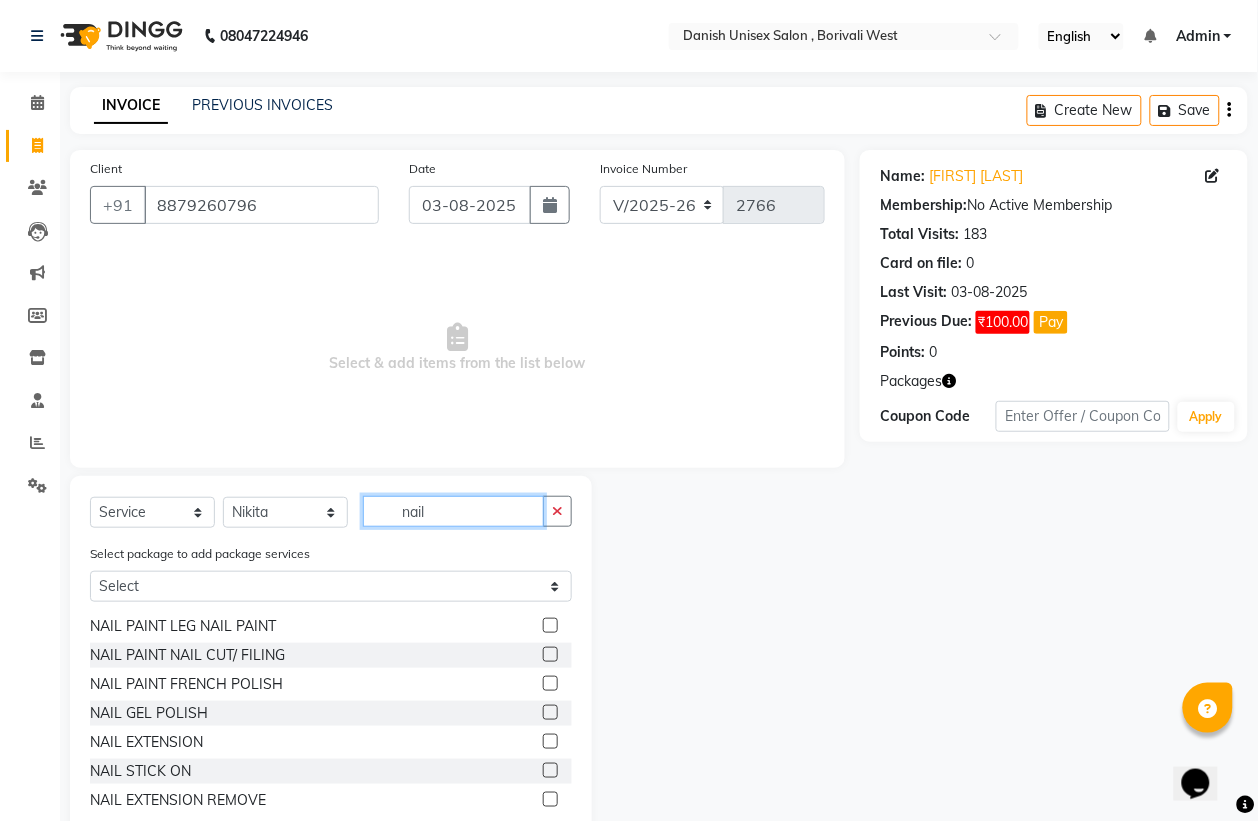 scroll, scrollTop: 0, scrollLeft: 0, axis: both 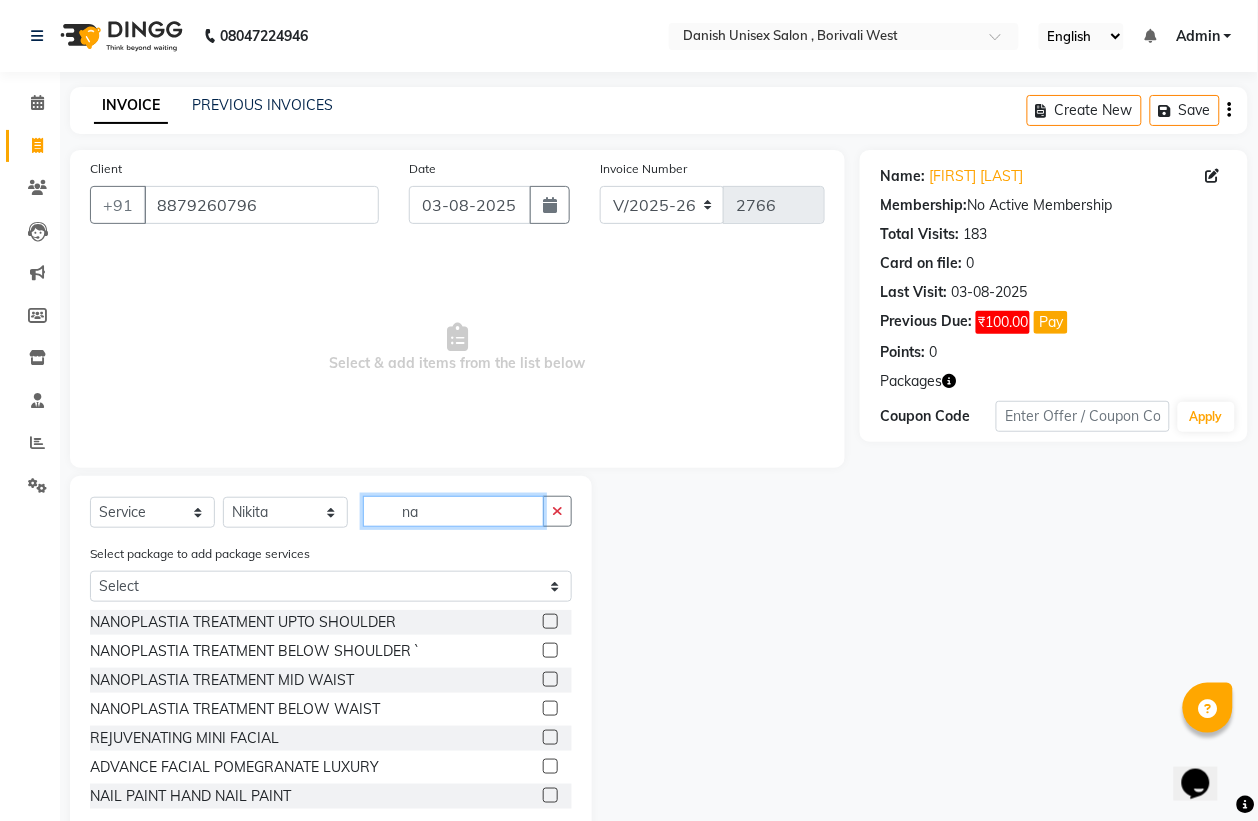 type on "n" 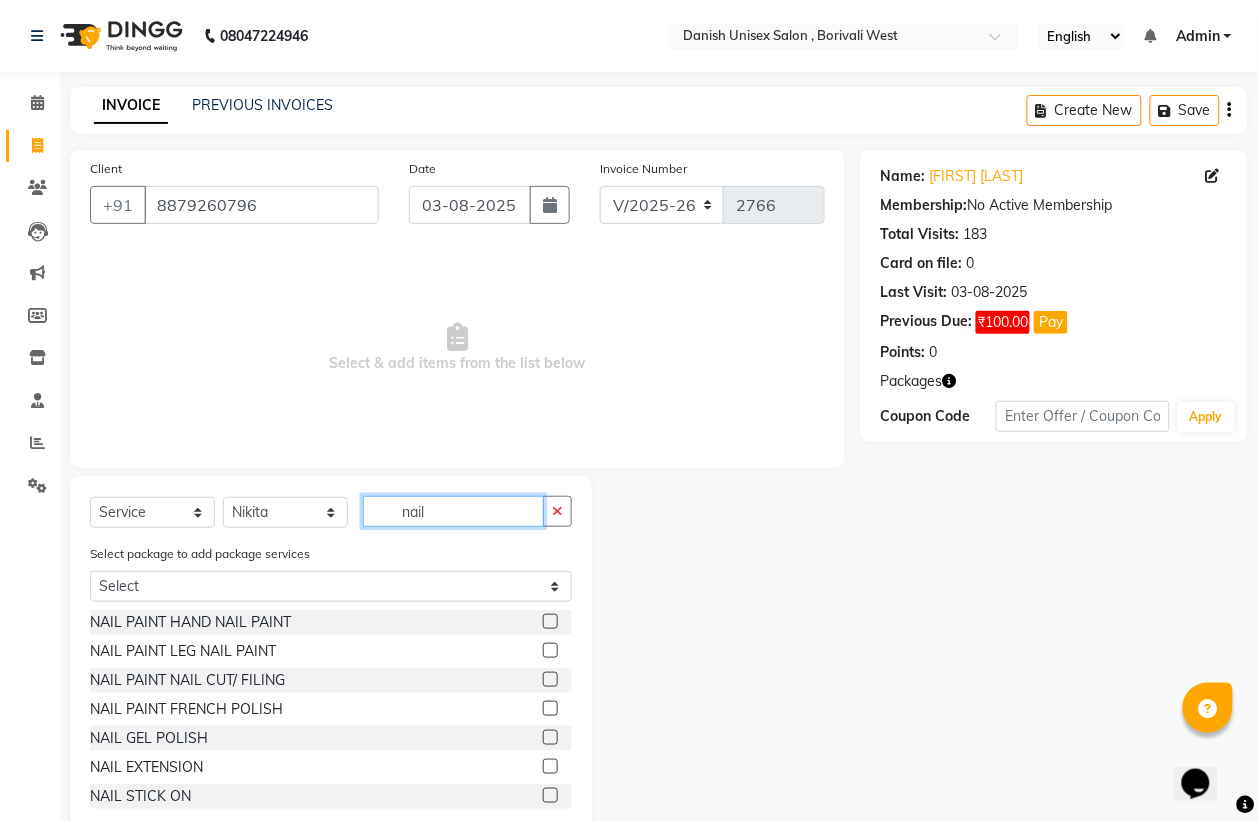 type 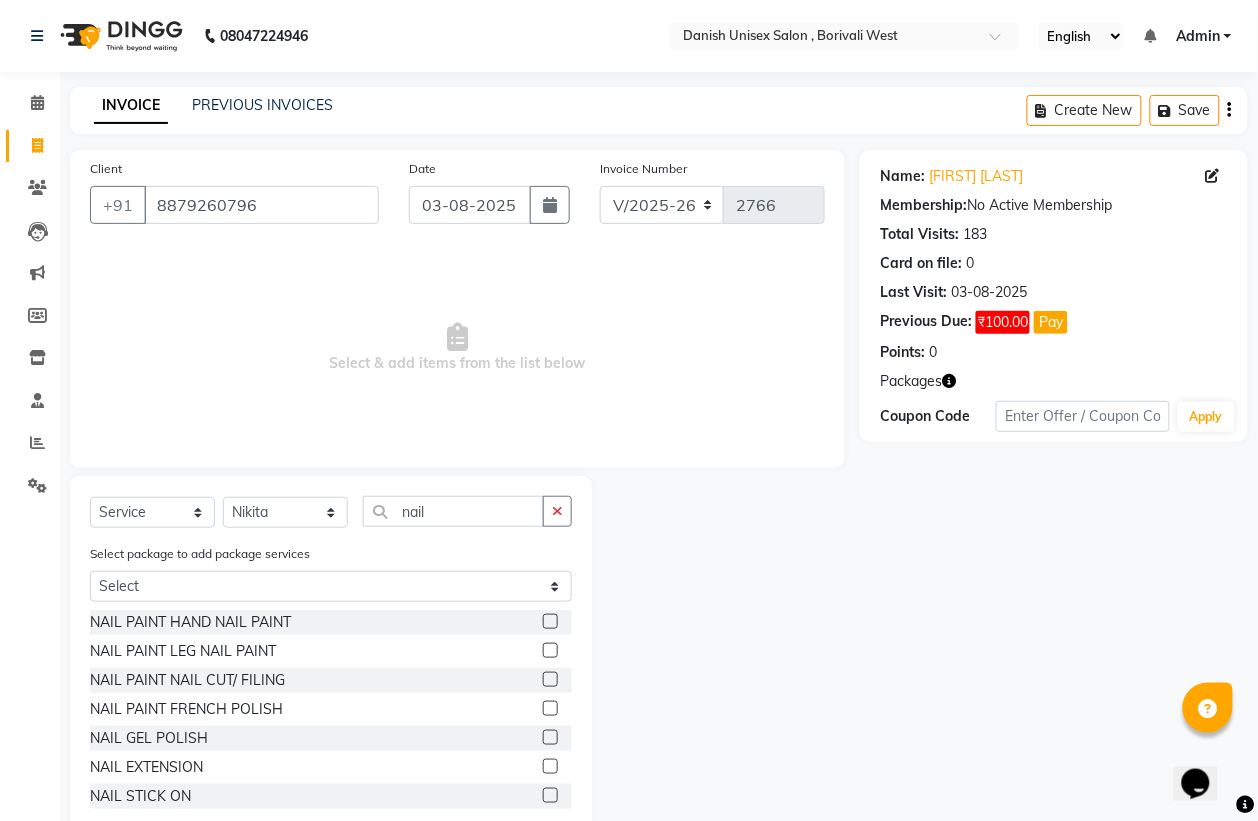 click 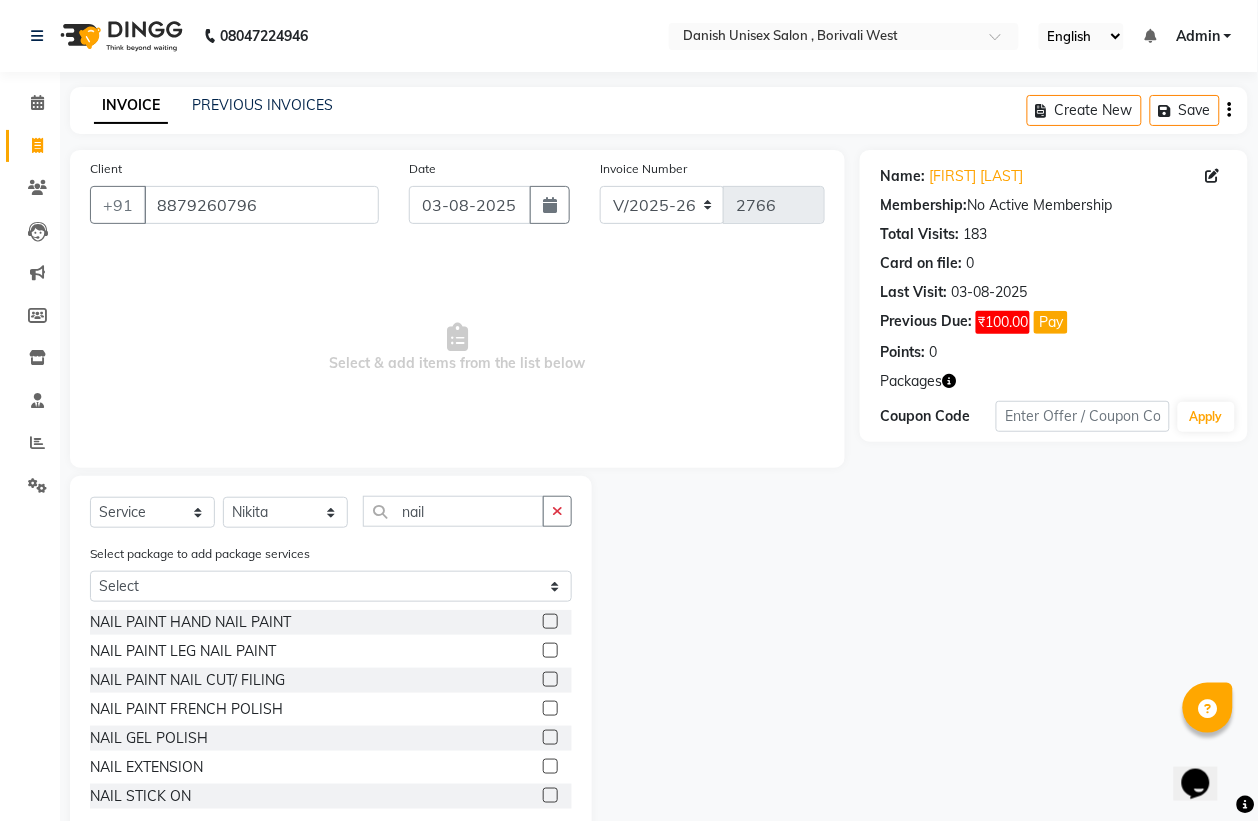click at bounding box center [549, 680] 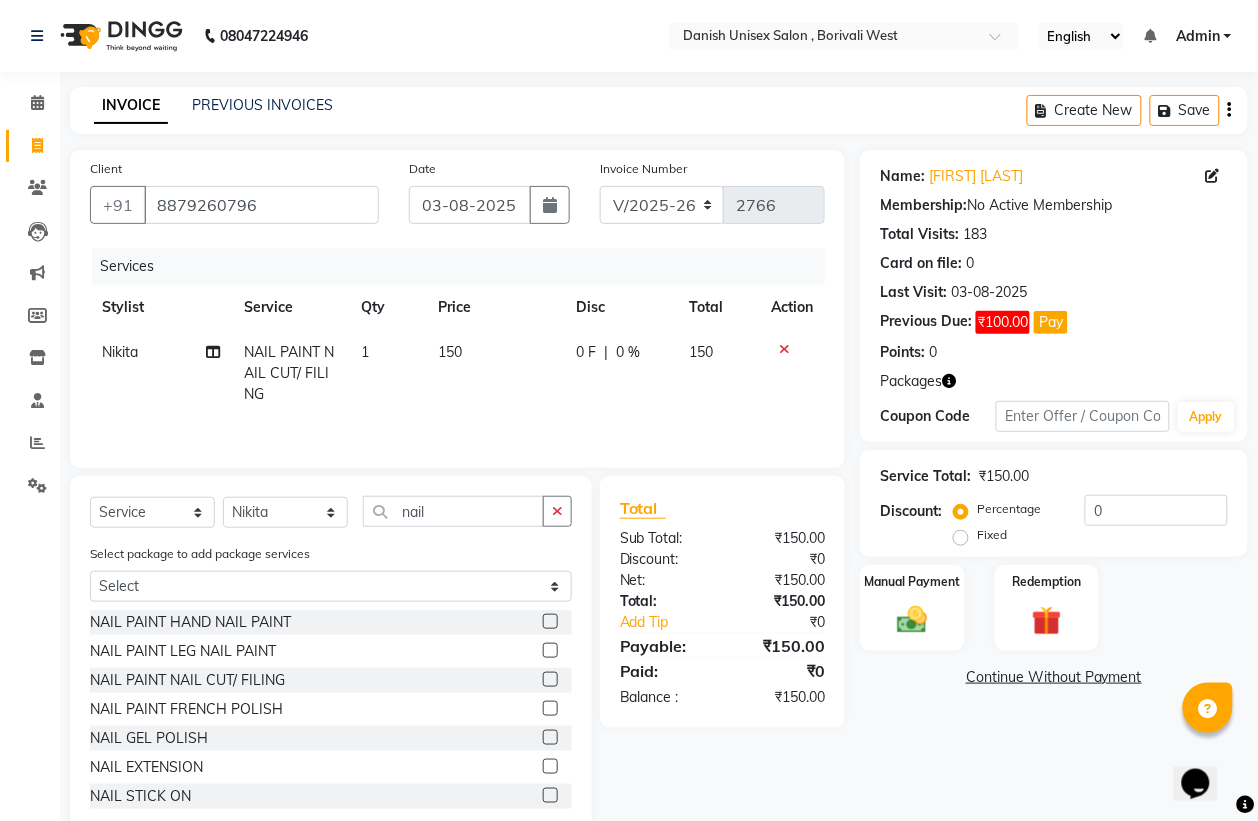 click on "0 F | 0 %" 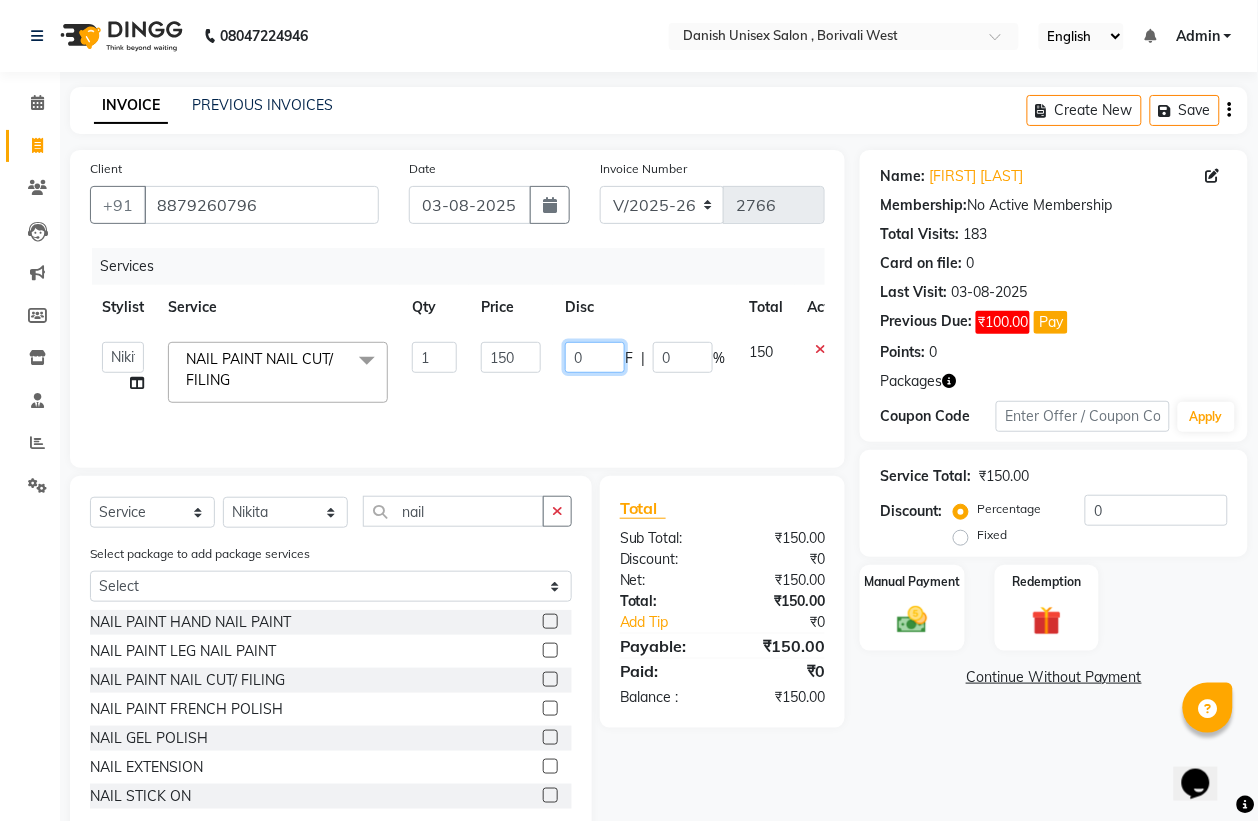 click on "0" 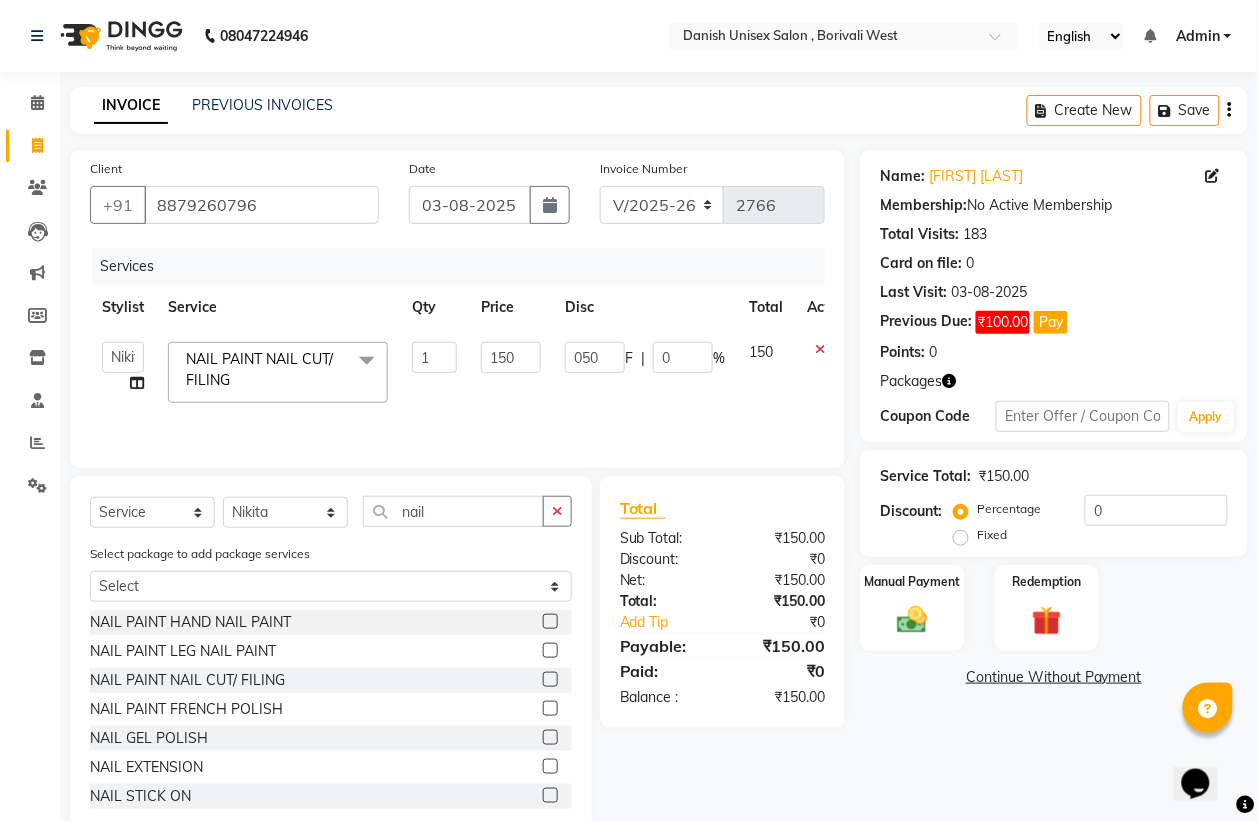click on "050 F | 0 %" 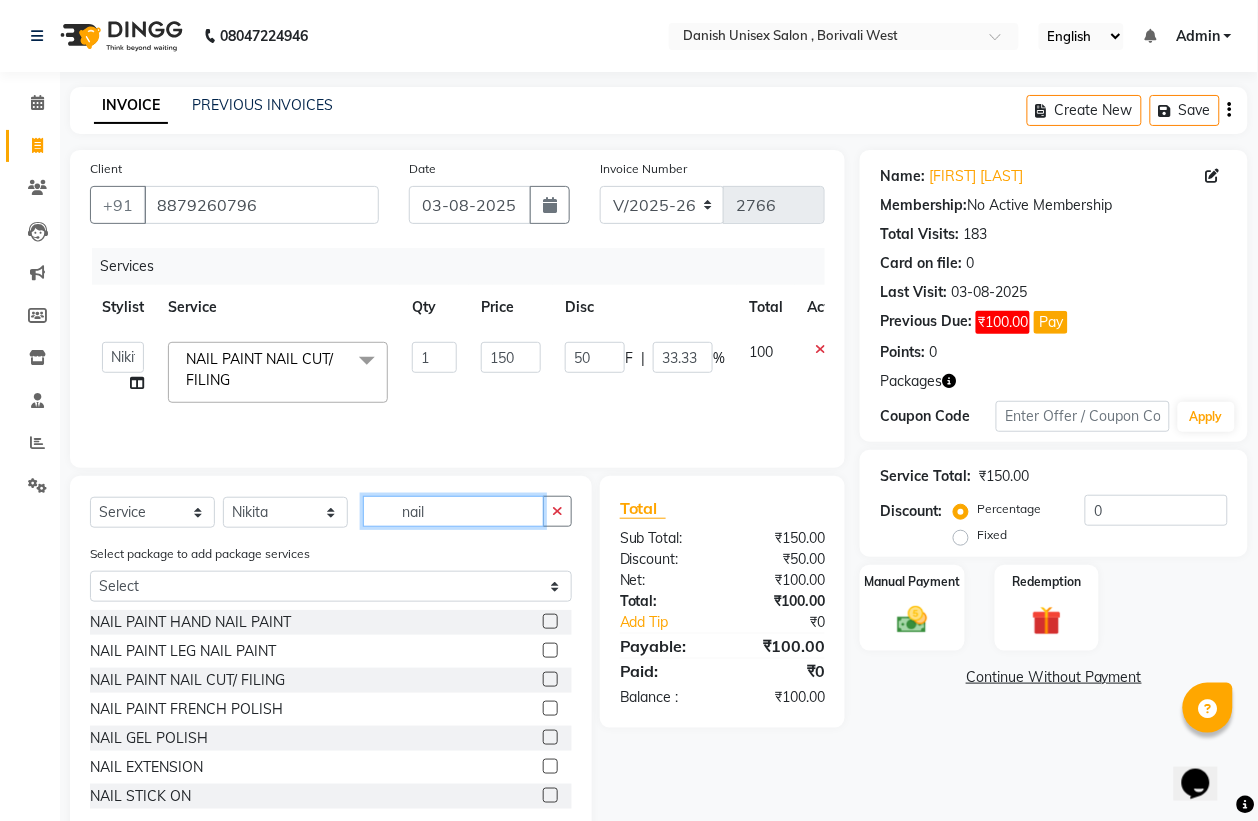 click on "nail" 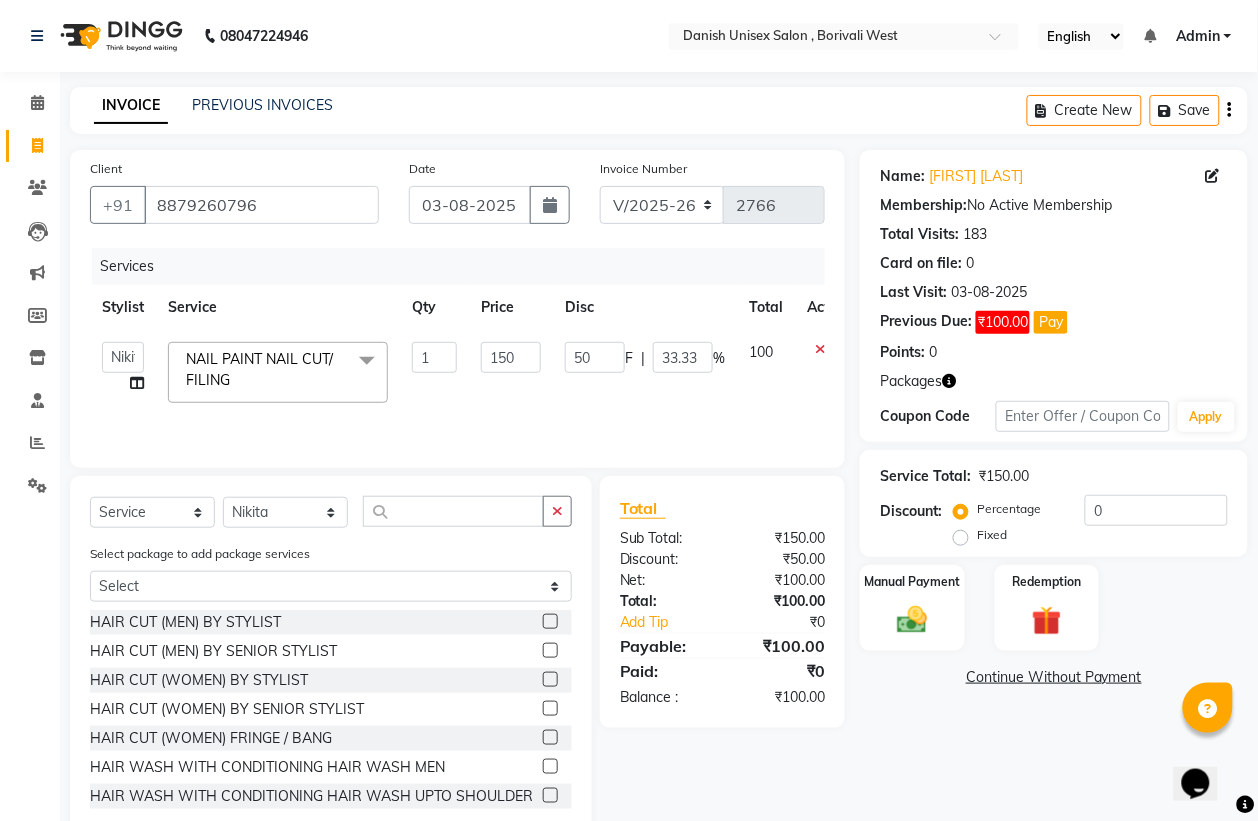 click 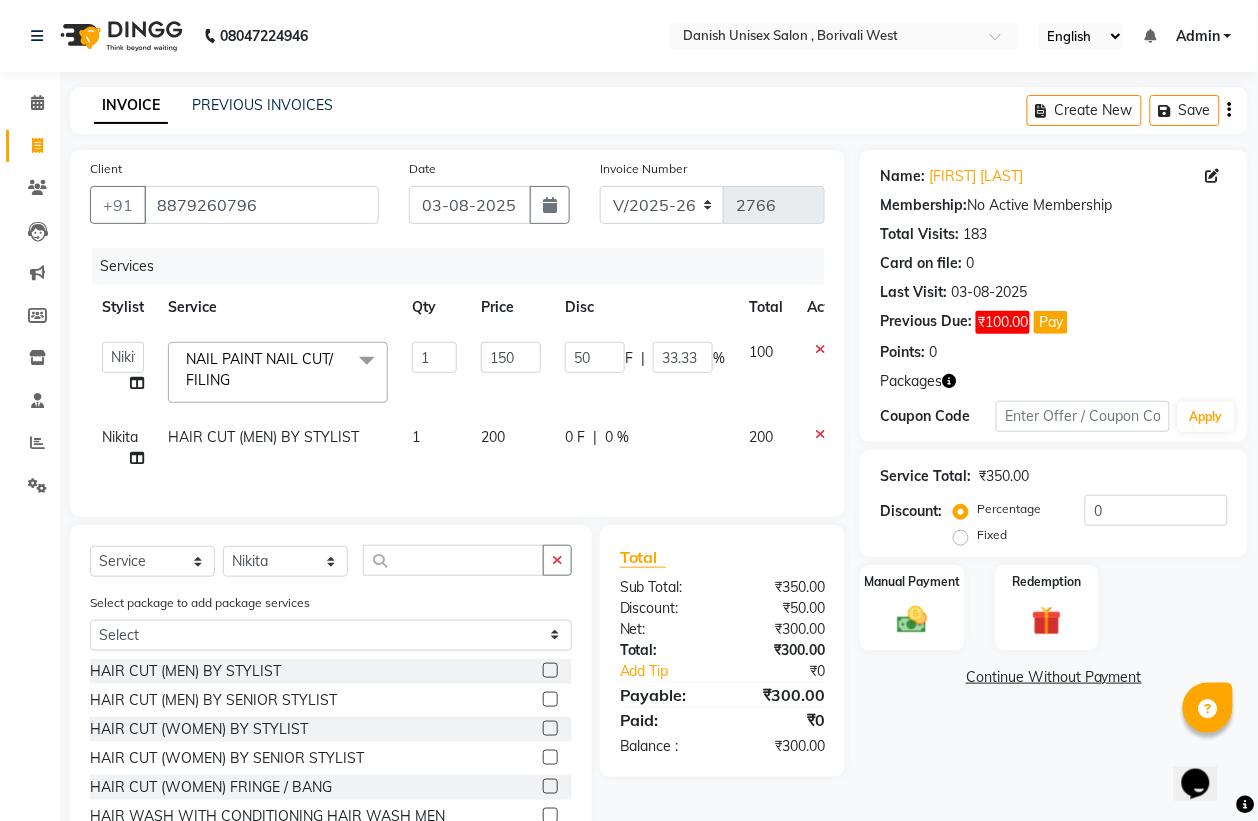 click on "|" 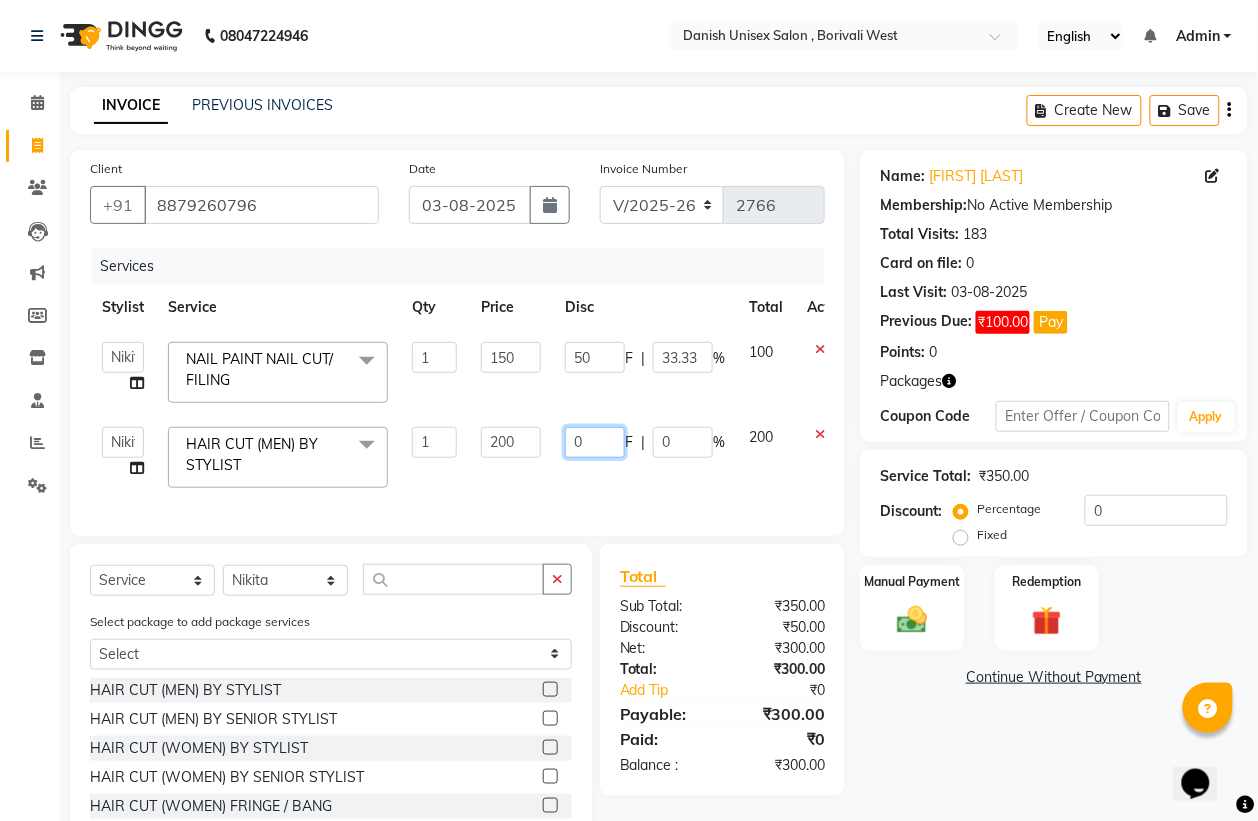 click on "0" 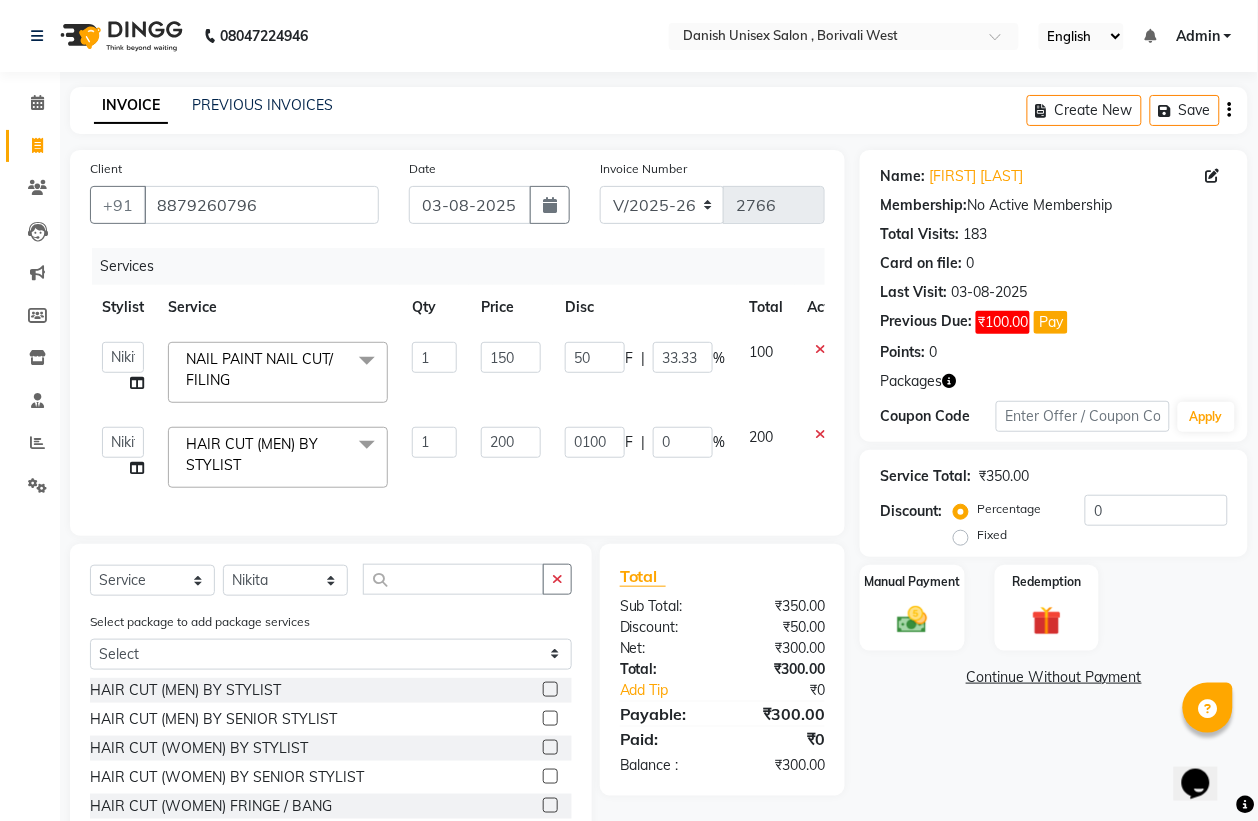 click on "0100 F | 0 %" 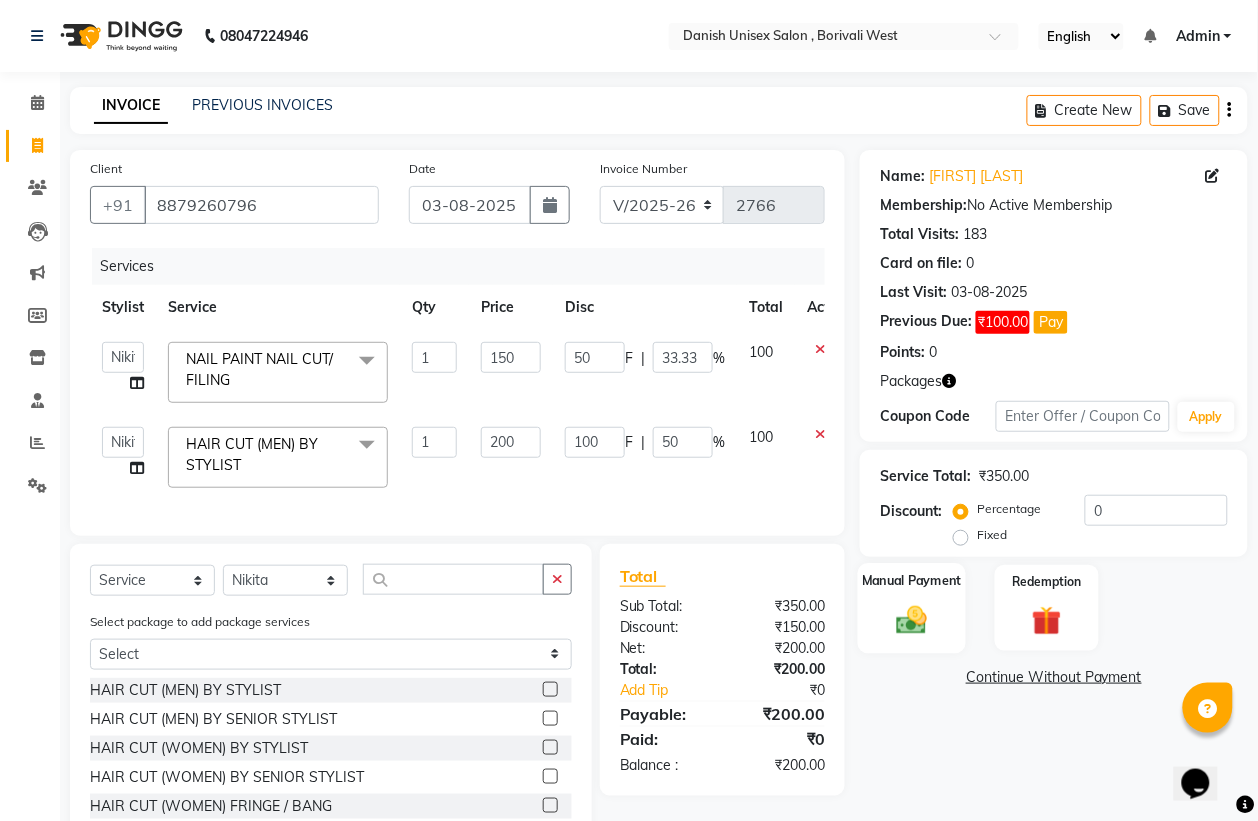 scroll, scrollTop: 136, scrollLeft: 0, axis: vertical 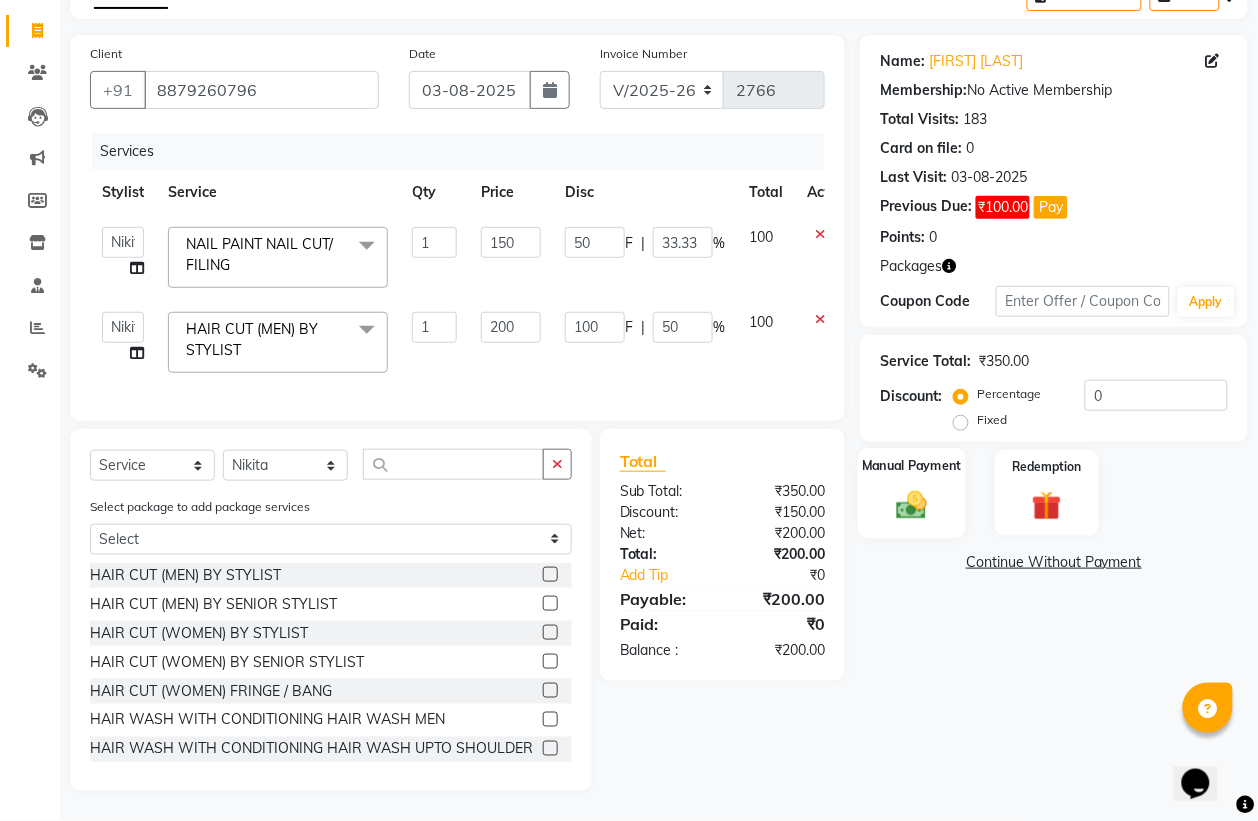 click 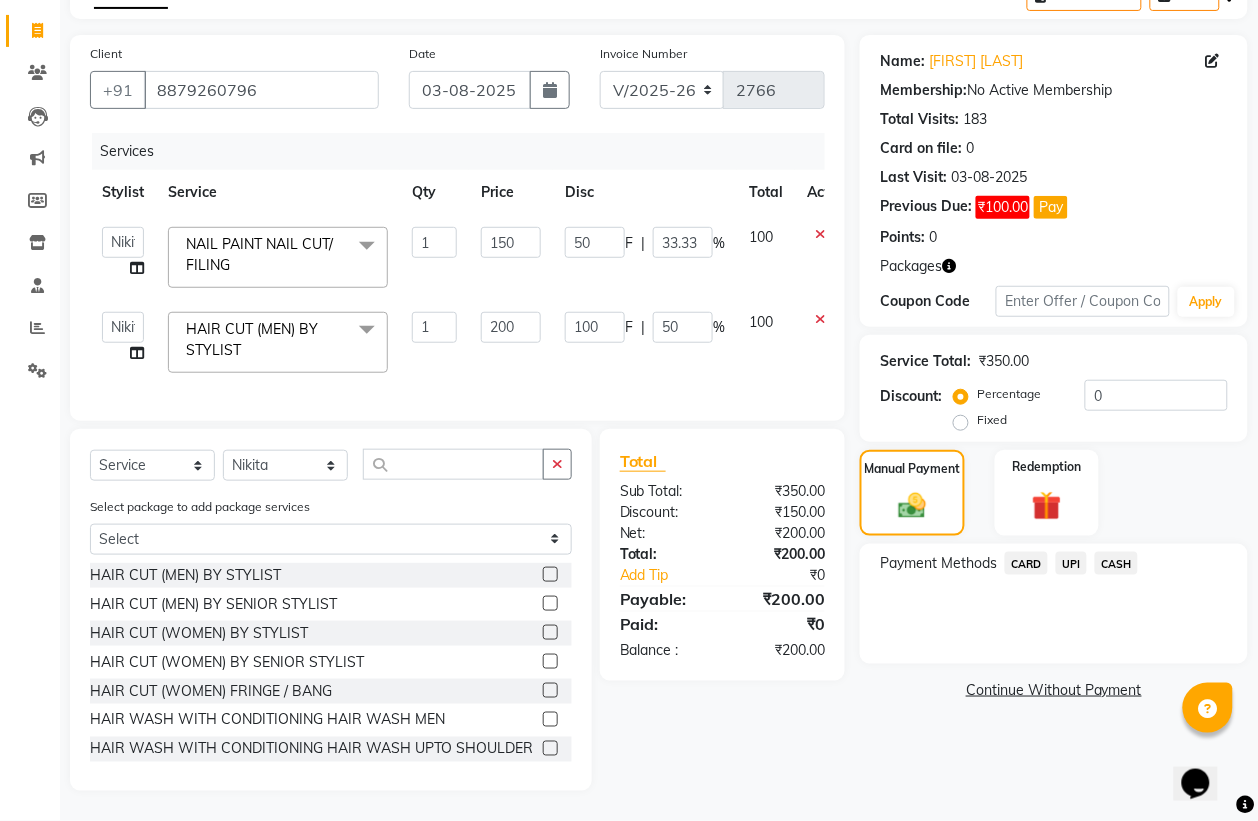 click on "CASH" 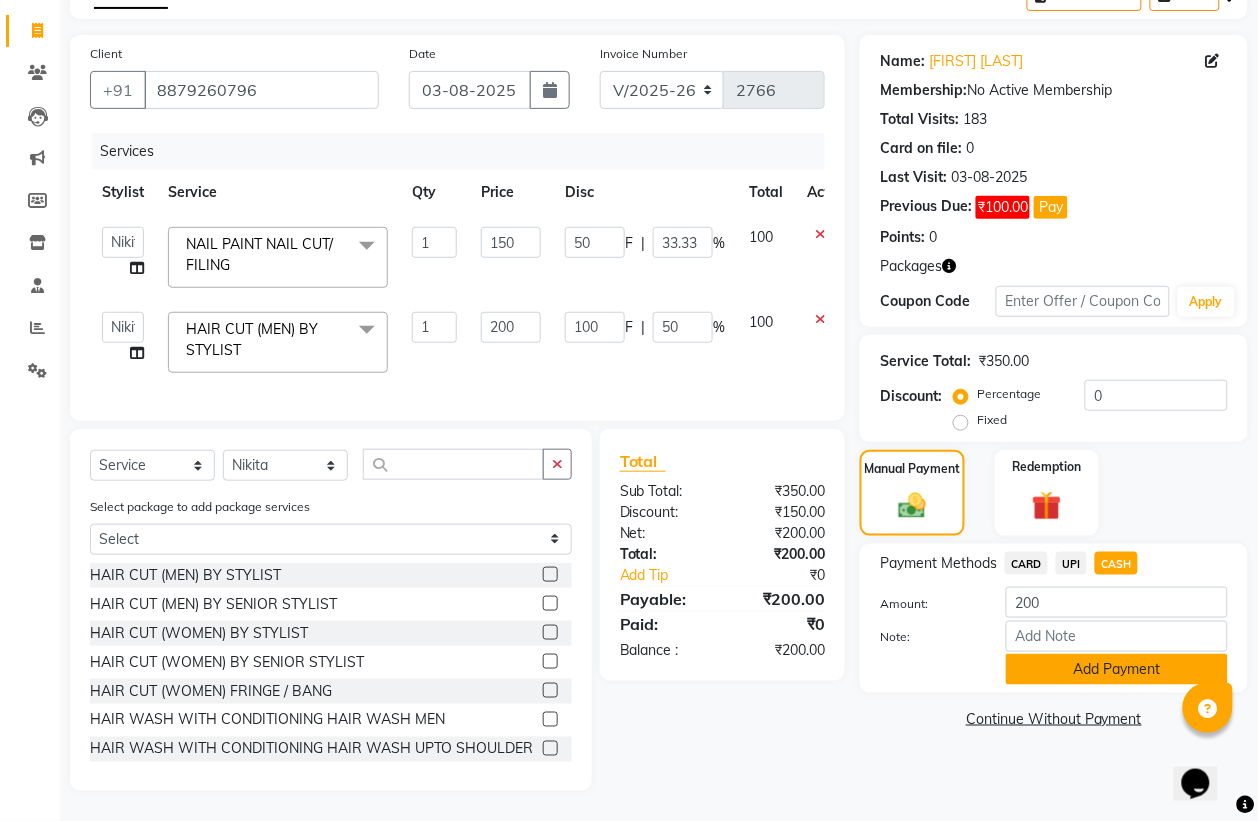 click on "Add Payment" 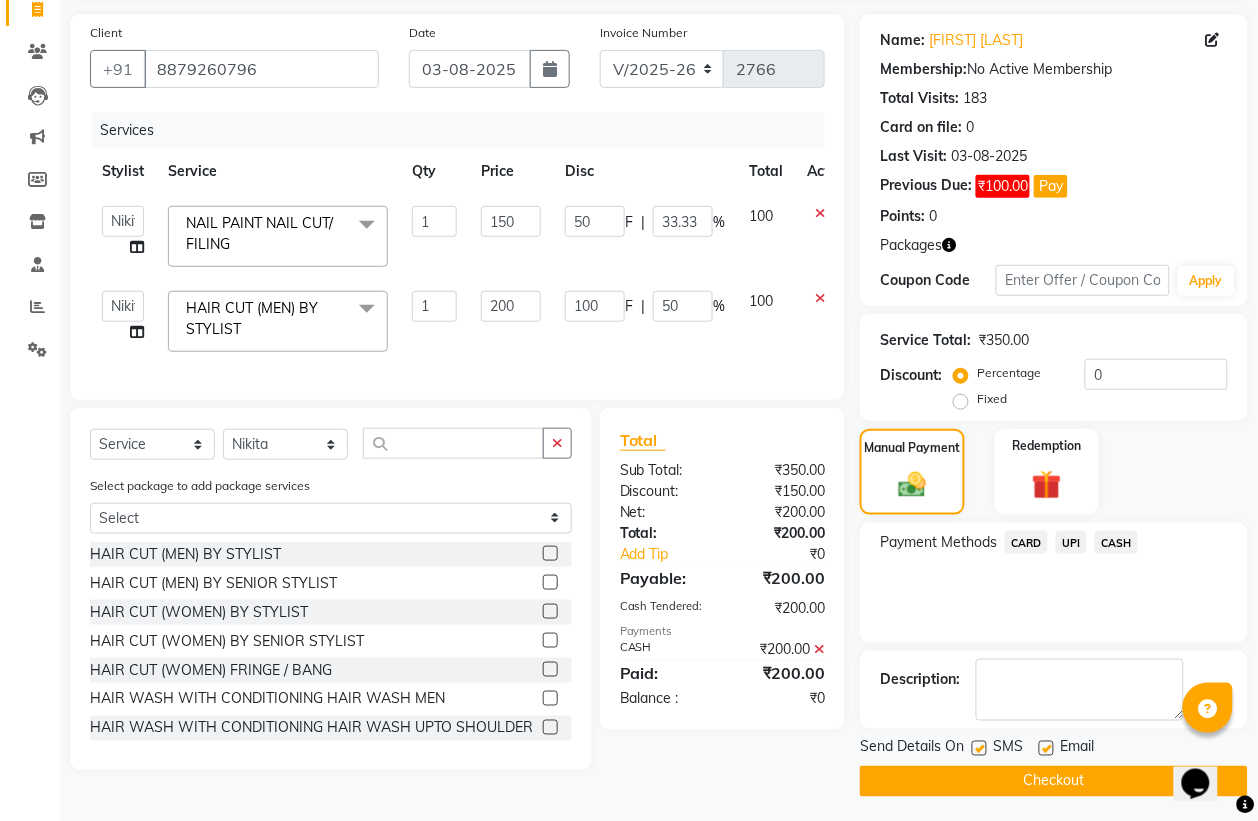 scroll, scrollTop: 143, scrollLeft: 0, axis: vertical 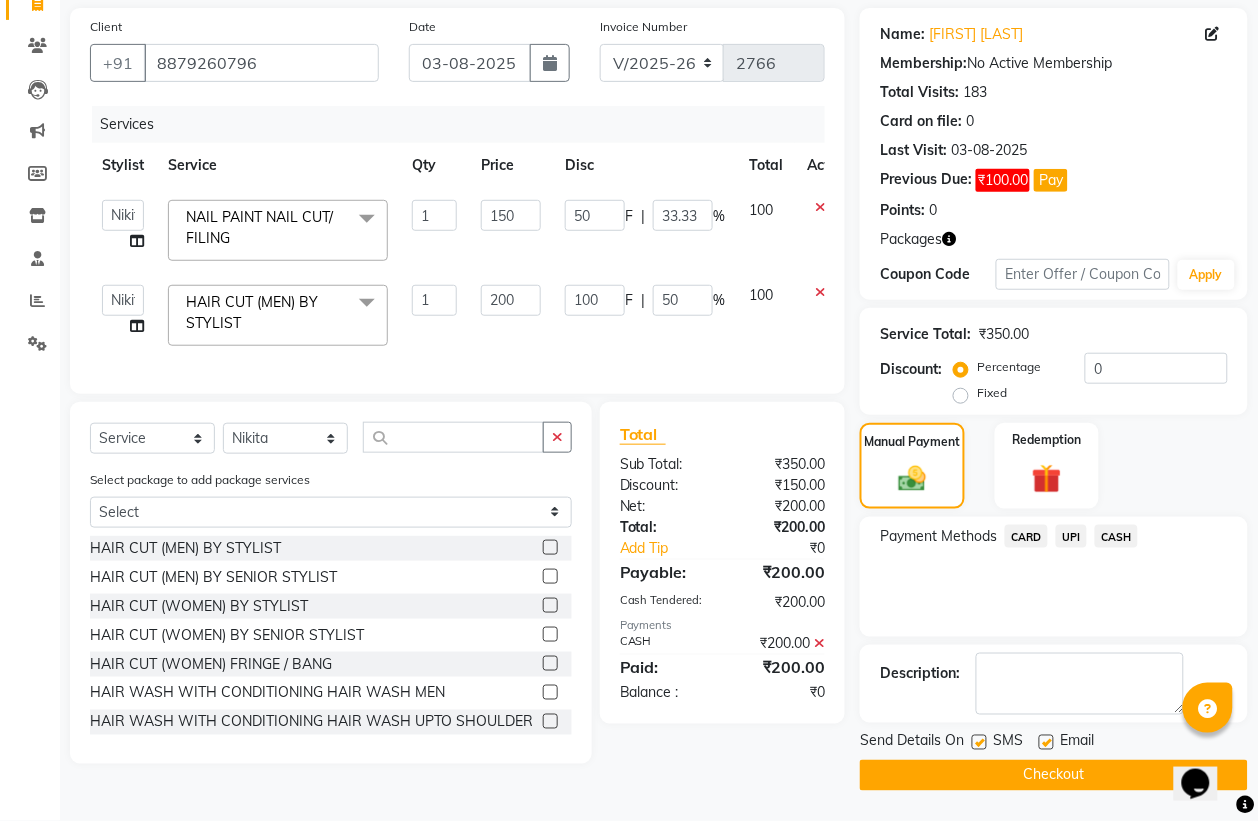 click on "Checkout" 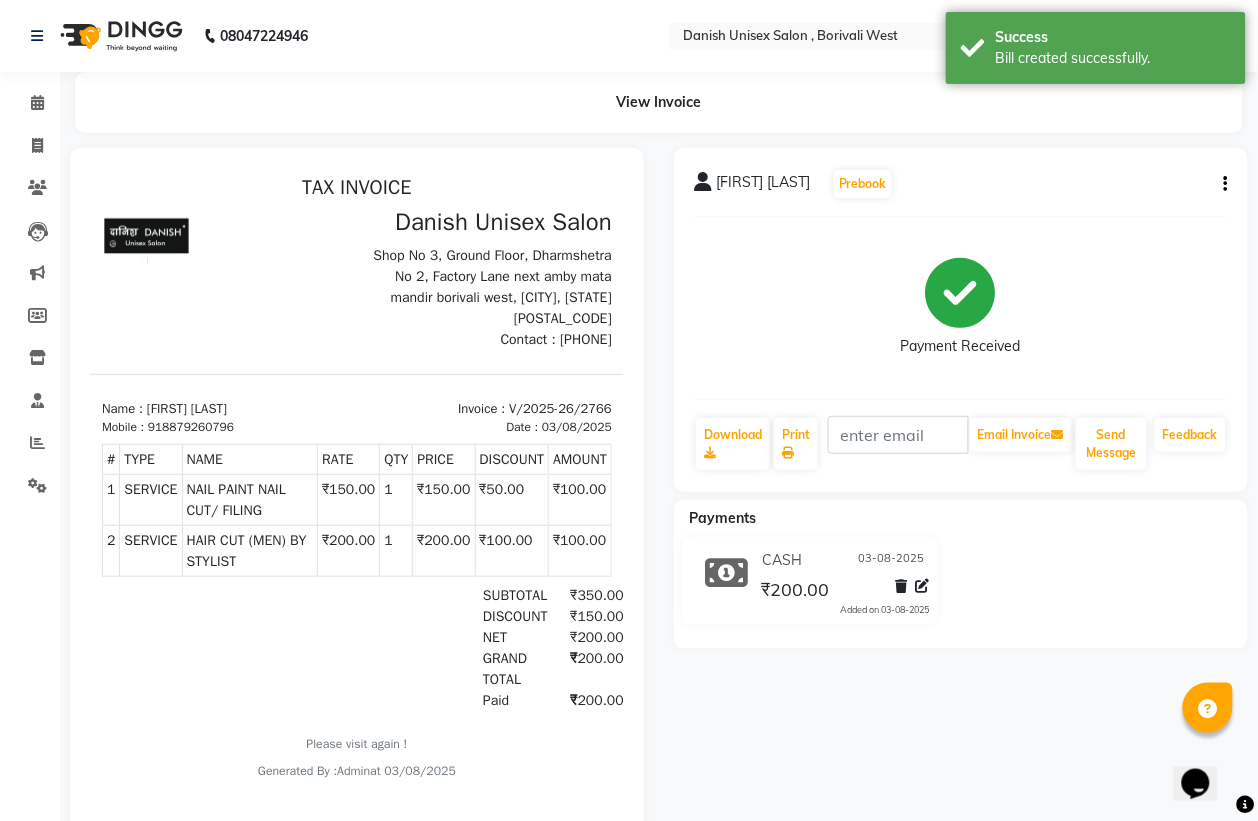 scroll, scrollTop: 0, scrollLeft: 0, axis: both 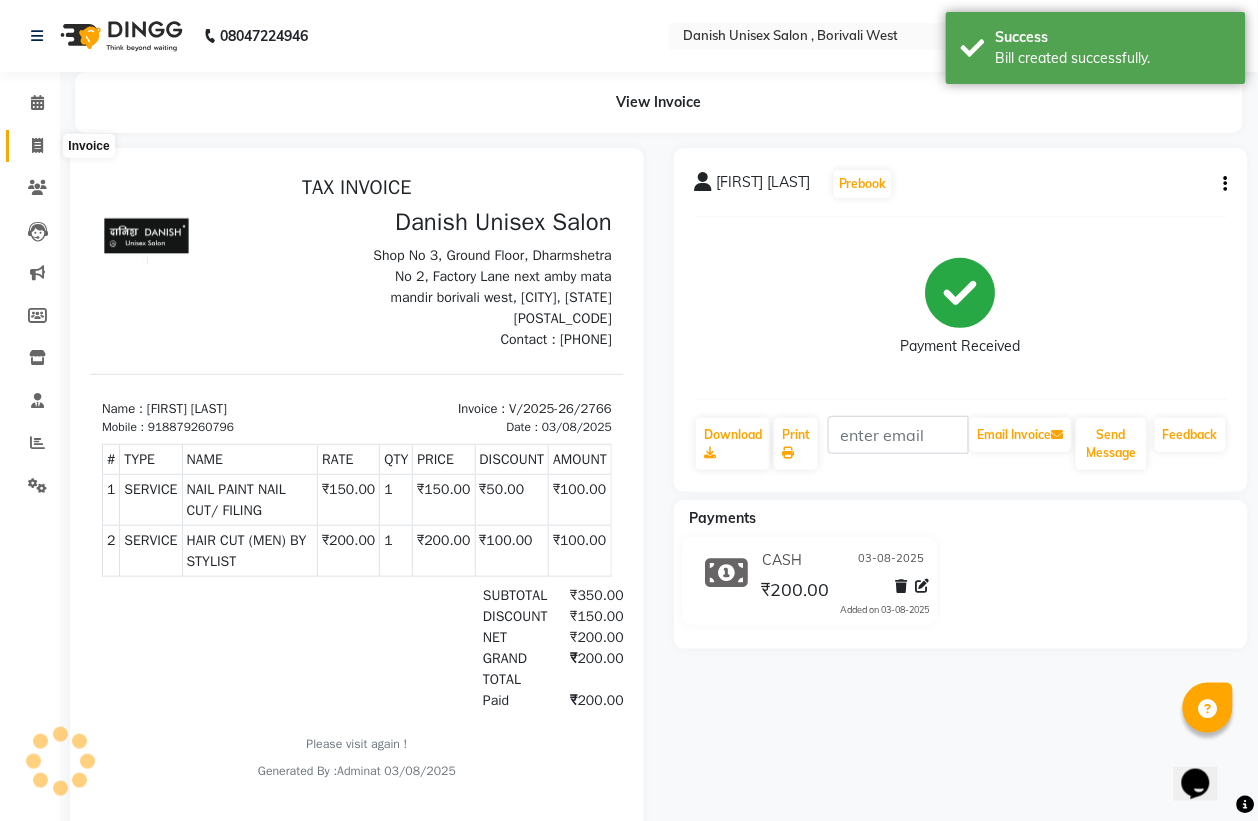 click 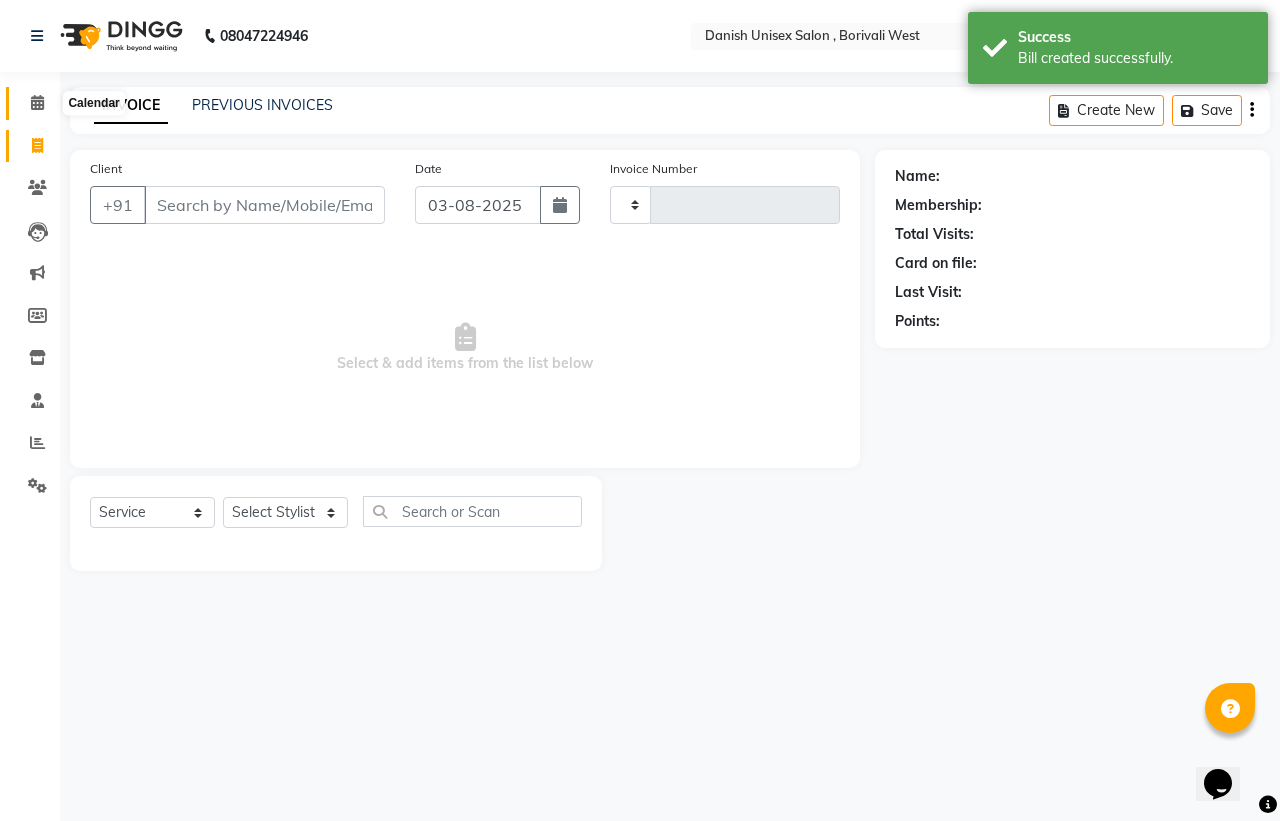 click 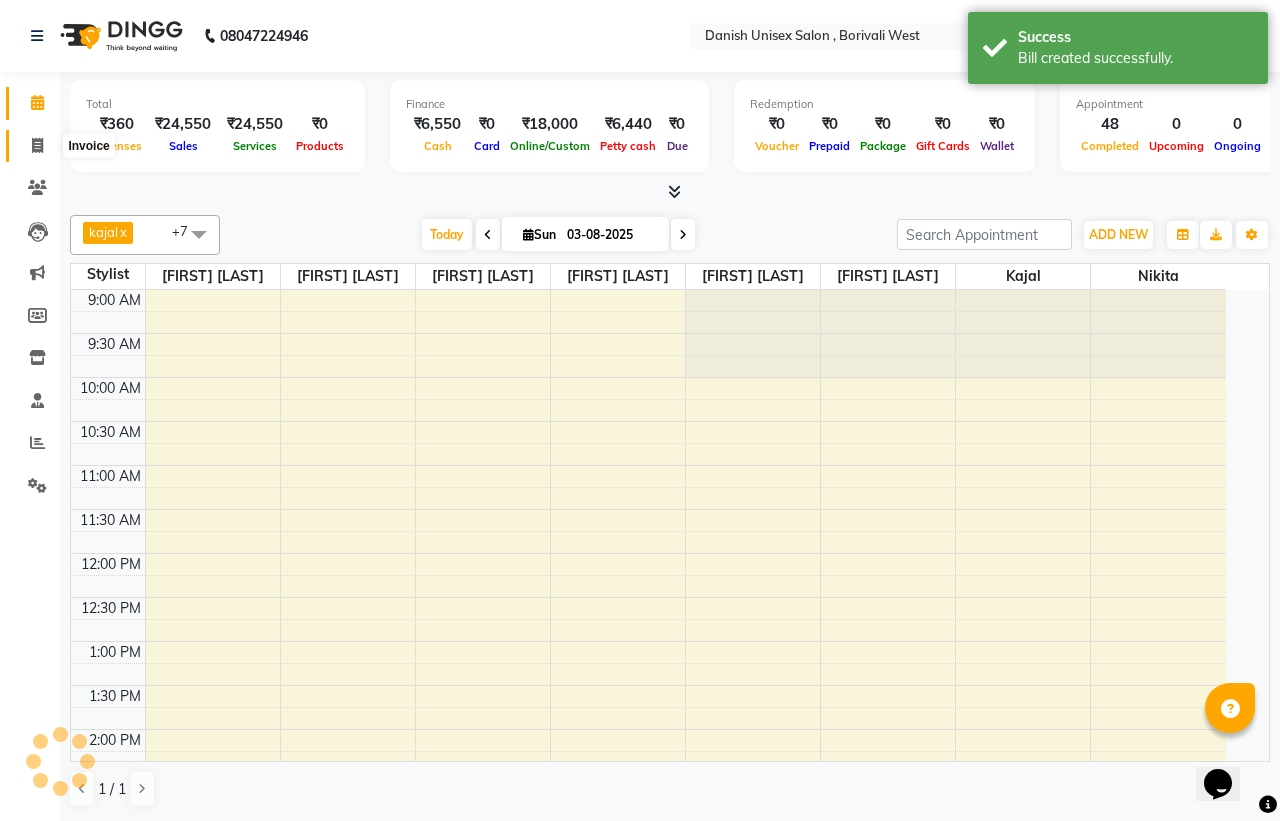click 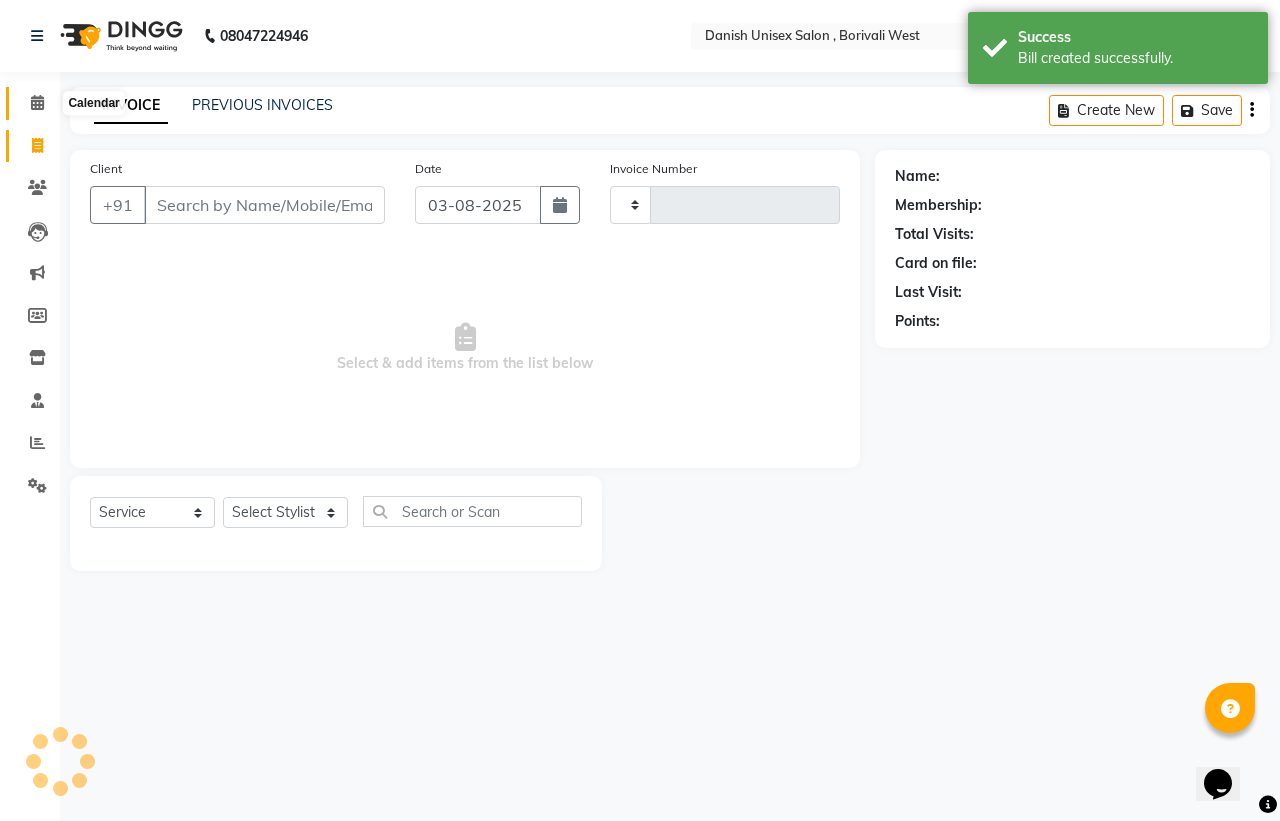 click 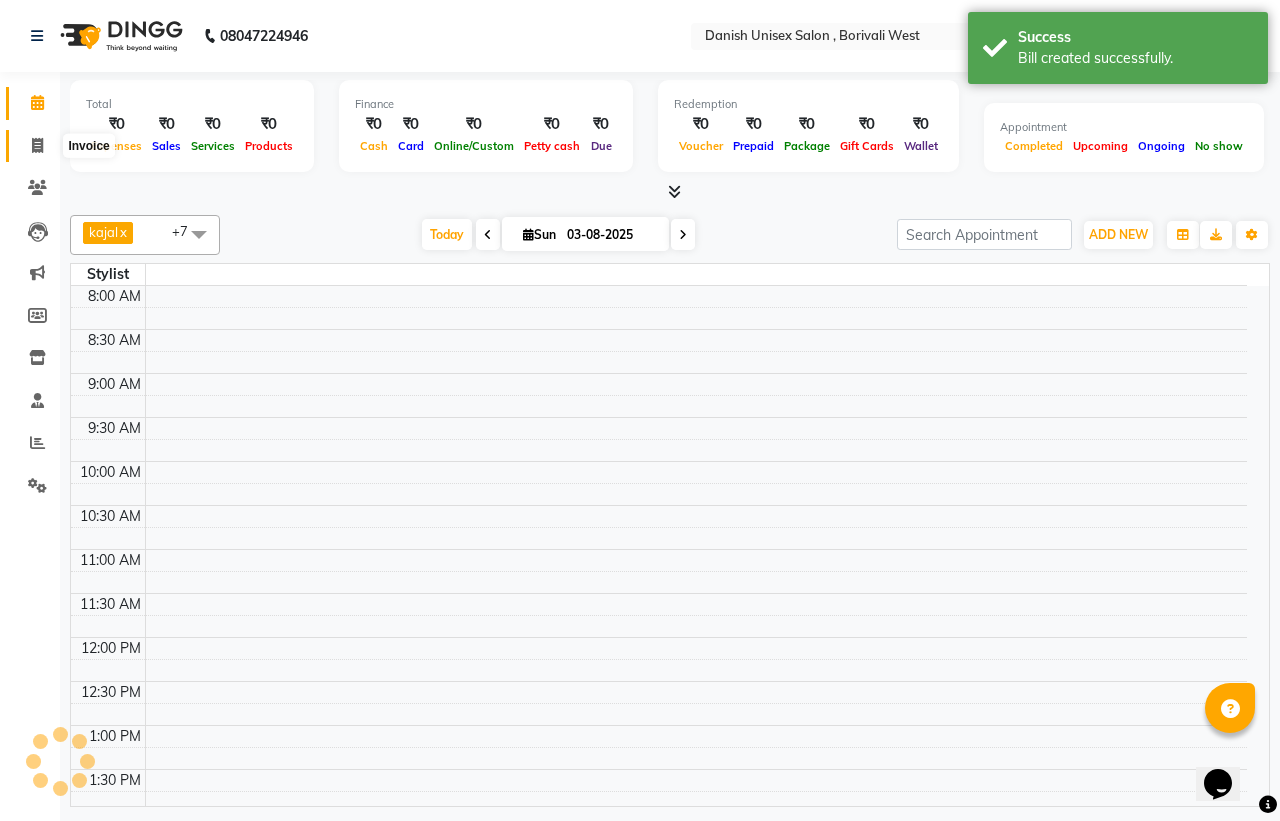 click 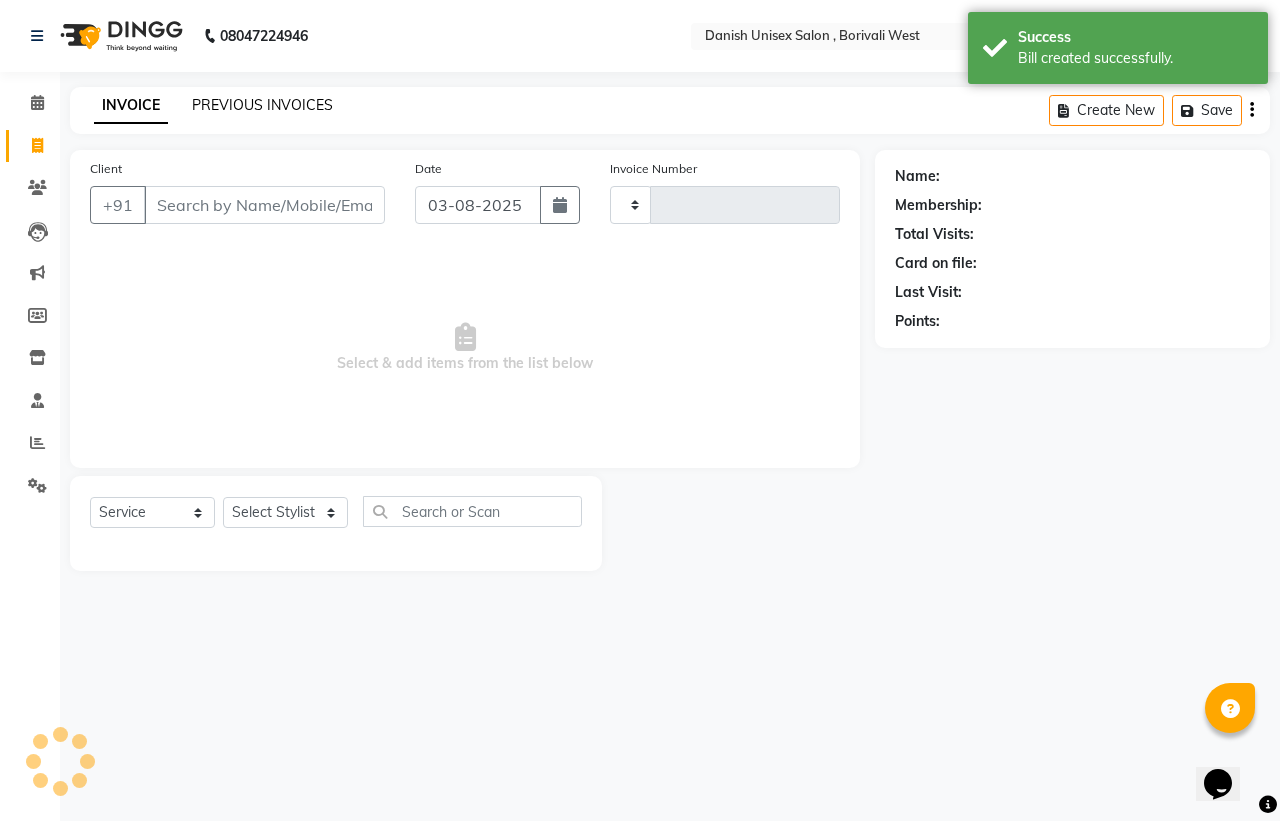 click on "PREVIOUS INVOICES" 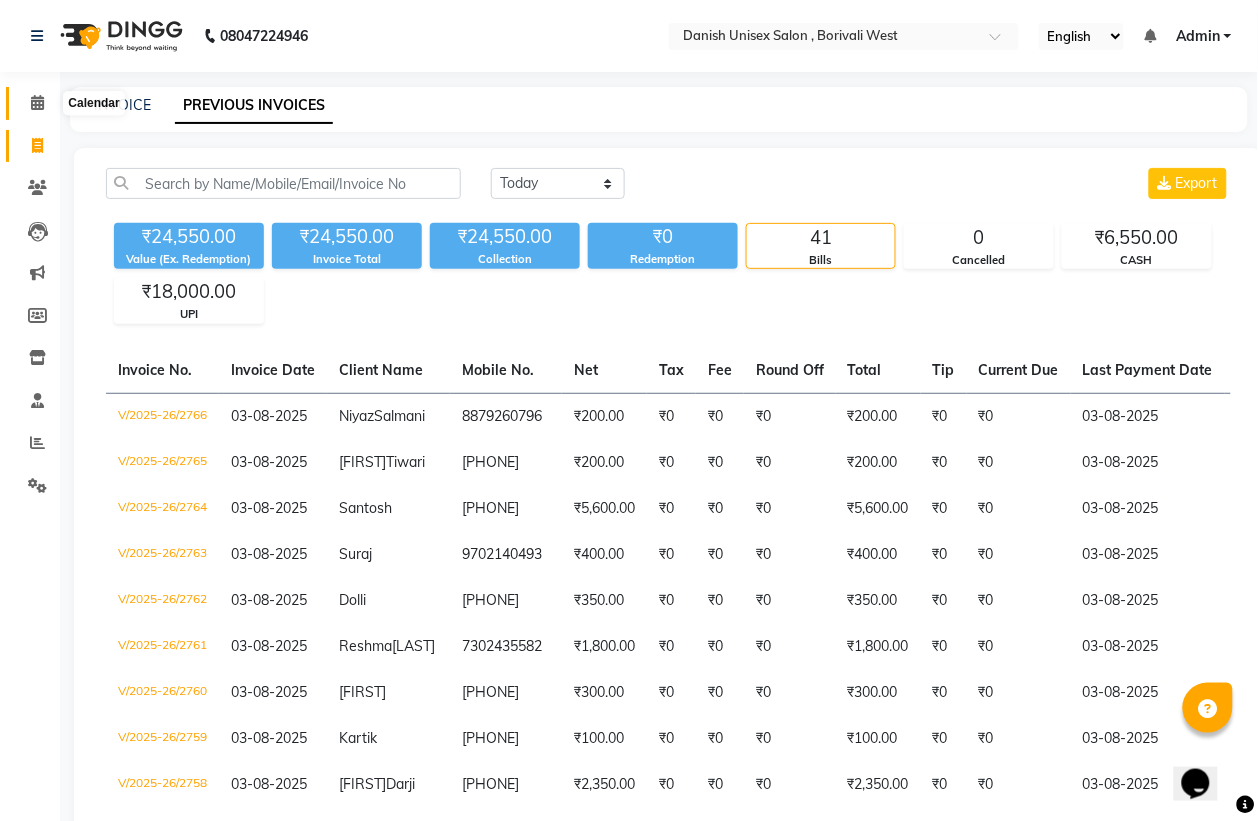 click 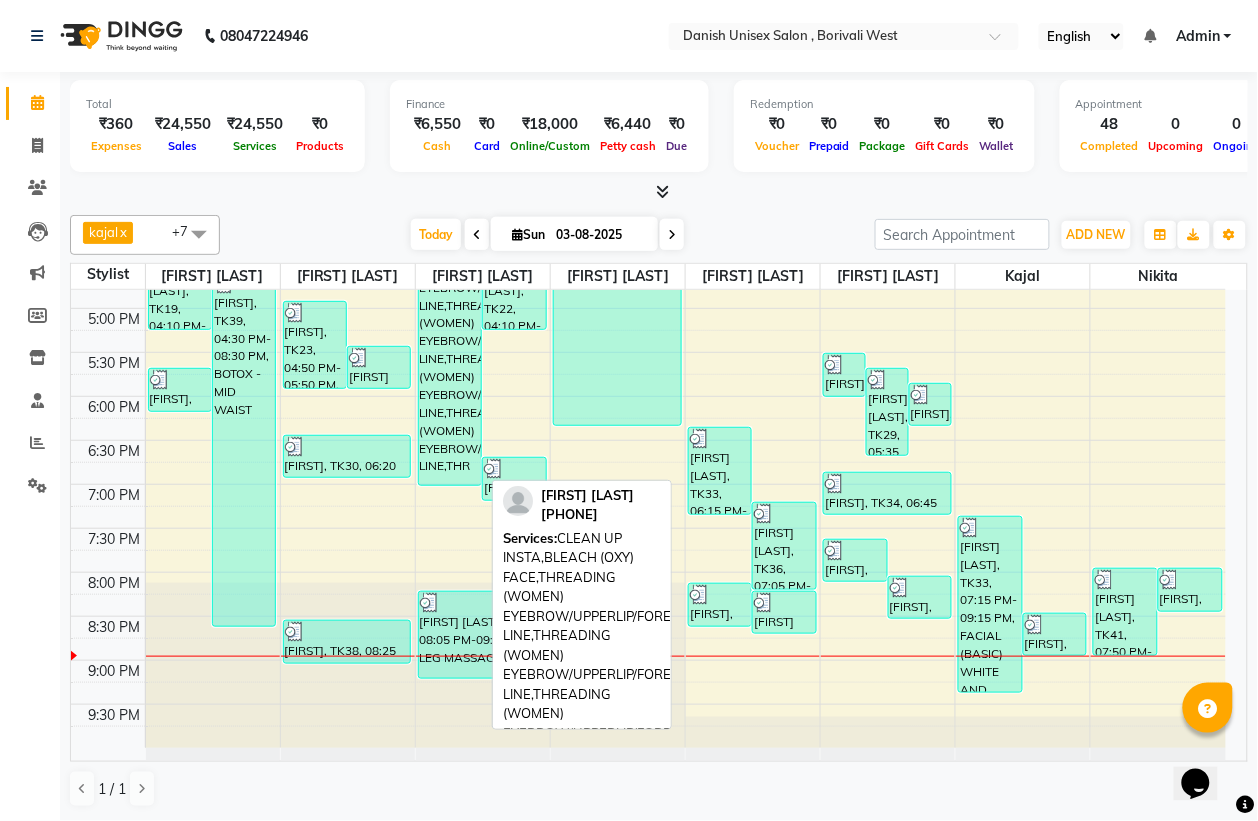 scroll, scrollTop: 686, scrollLeft: 0, axis: vertical 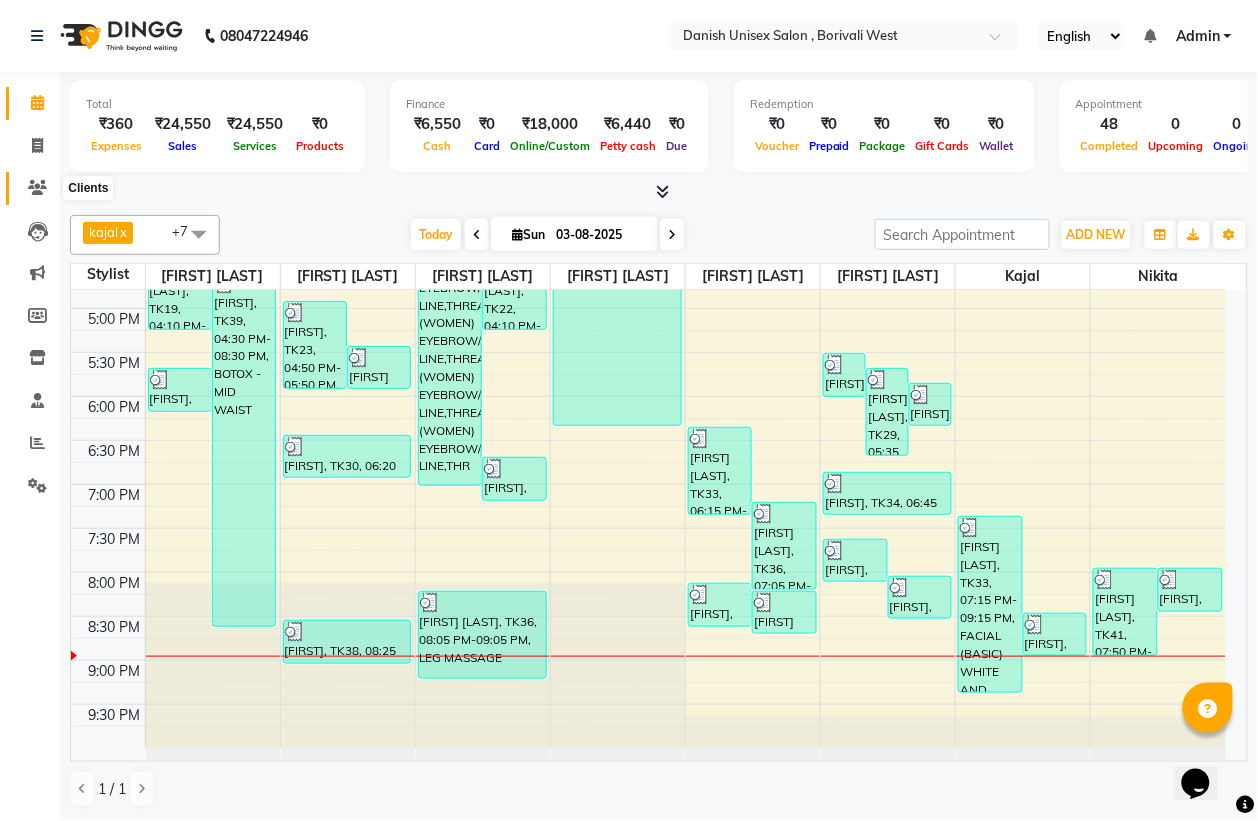 click 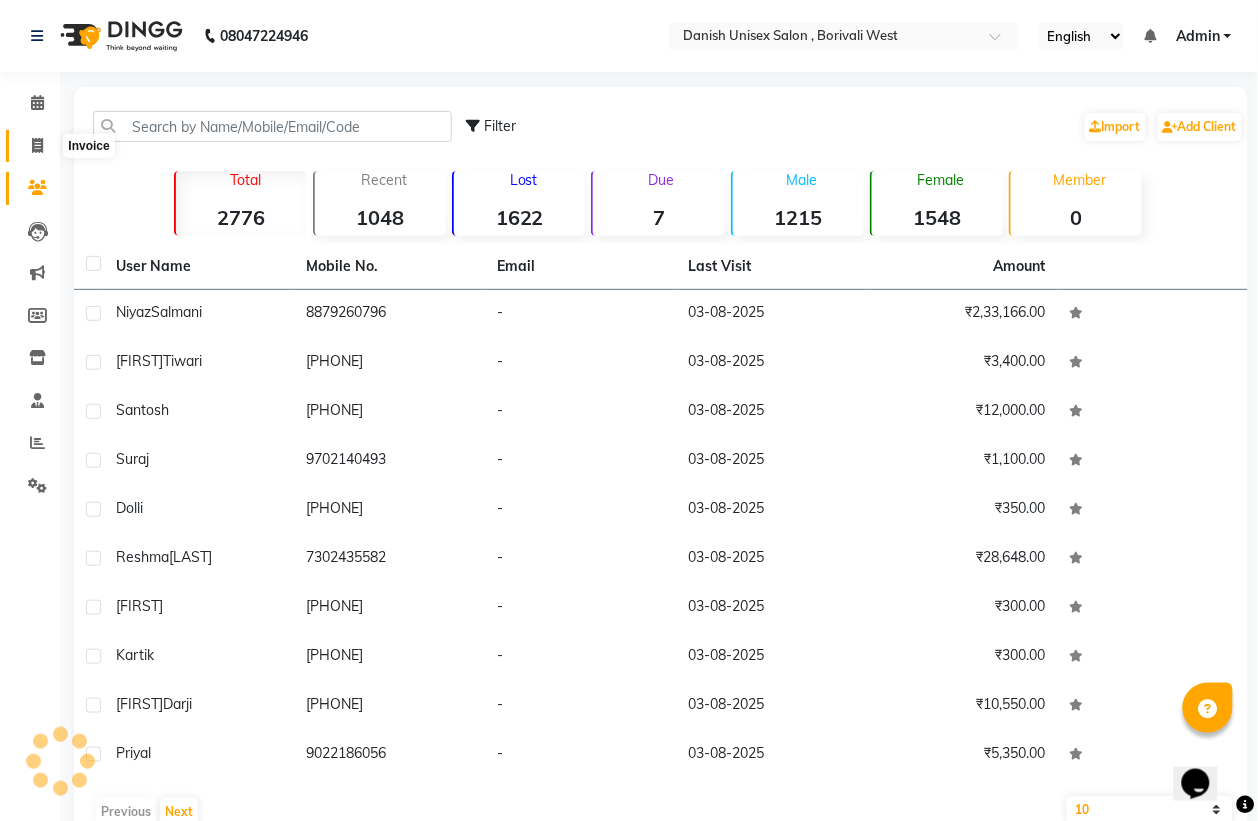 click 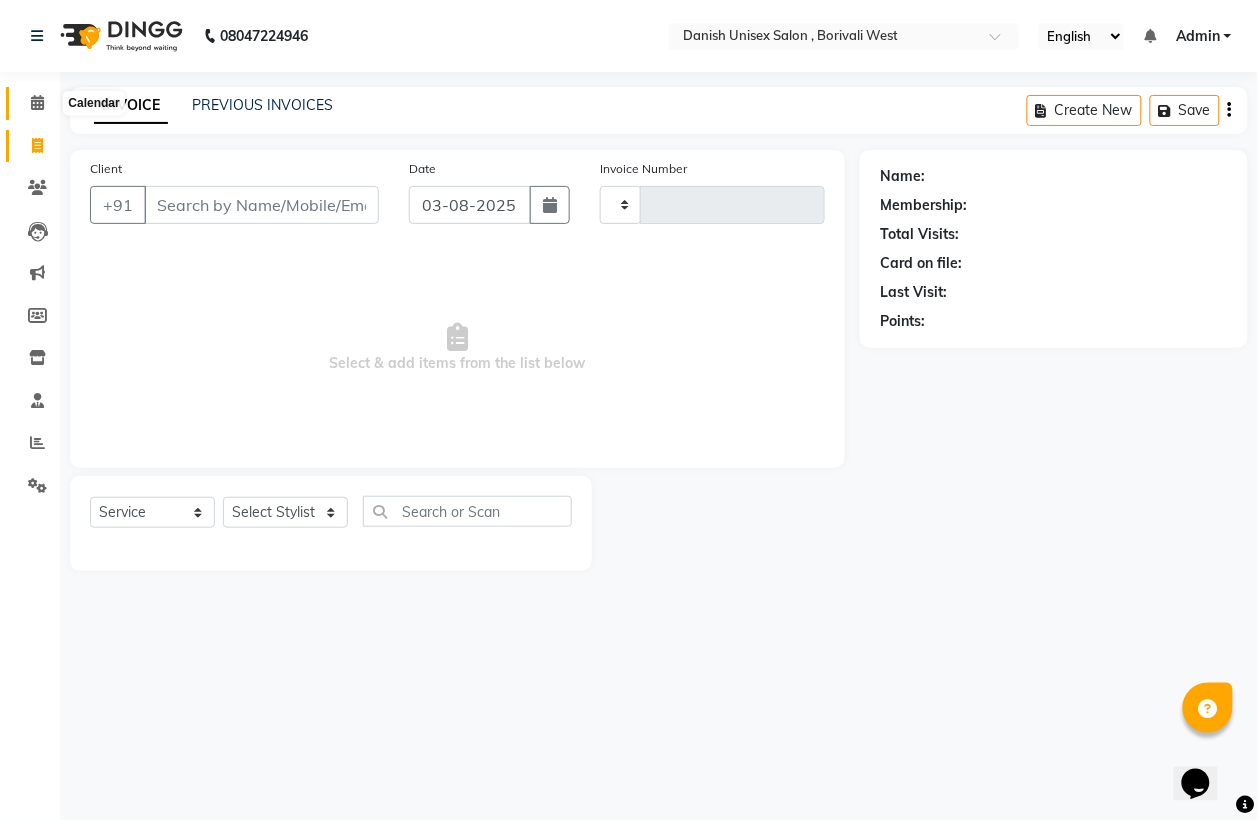 click 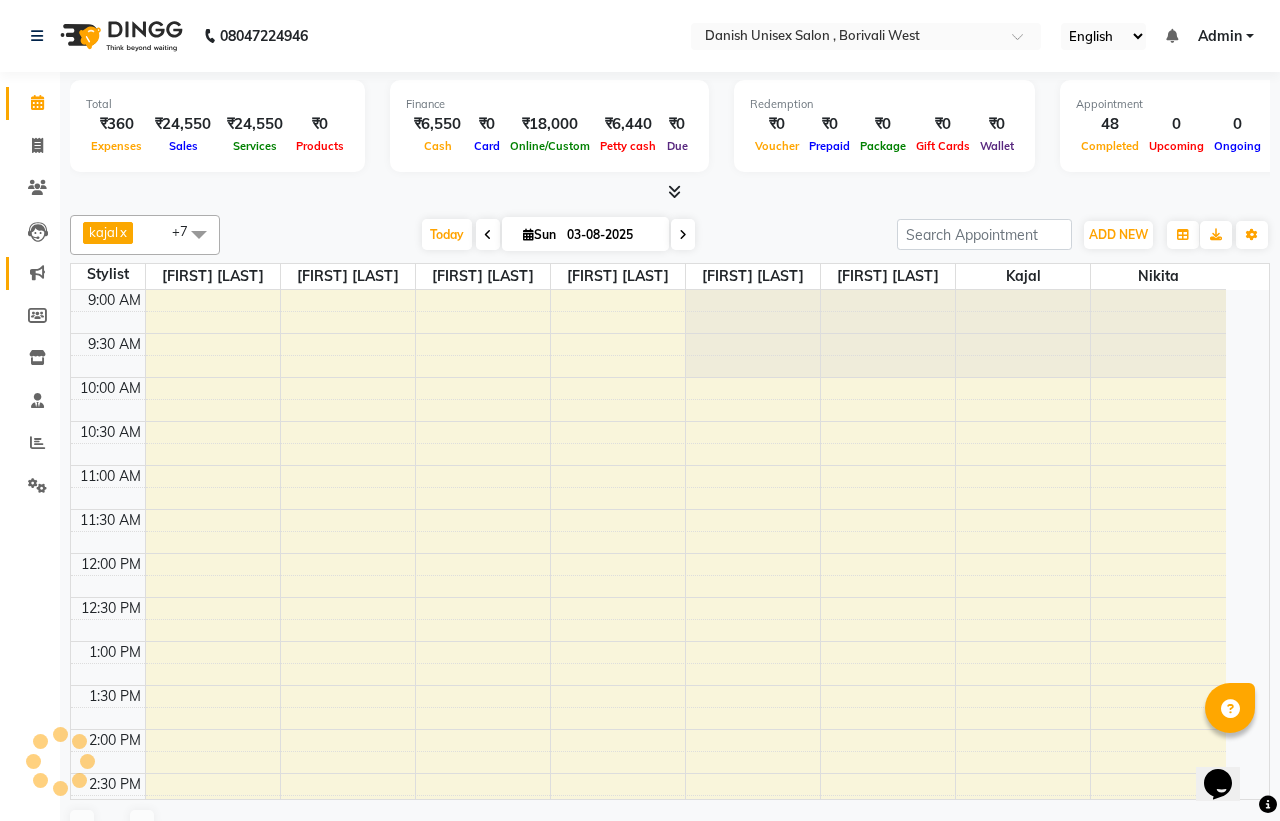 click 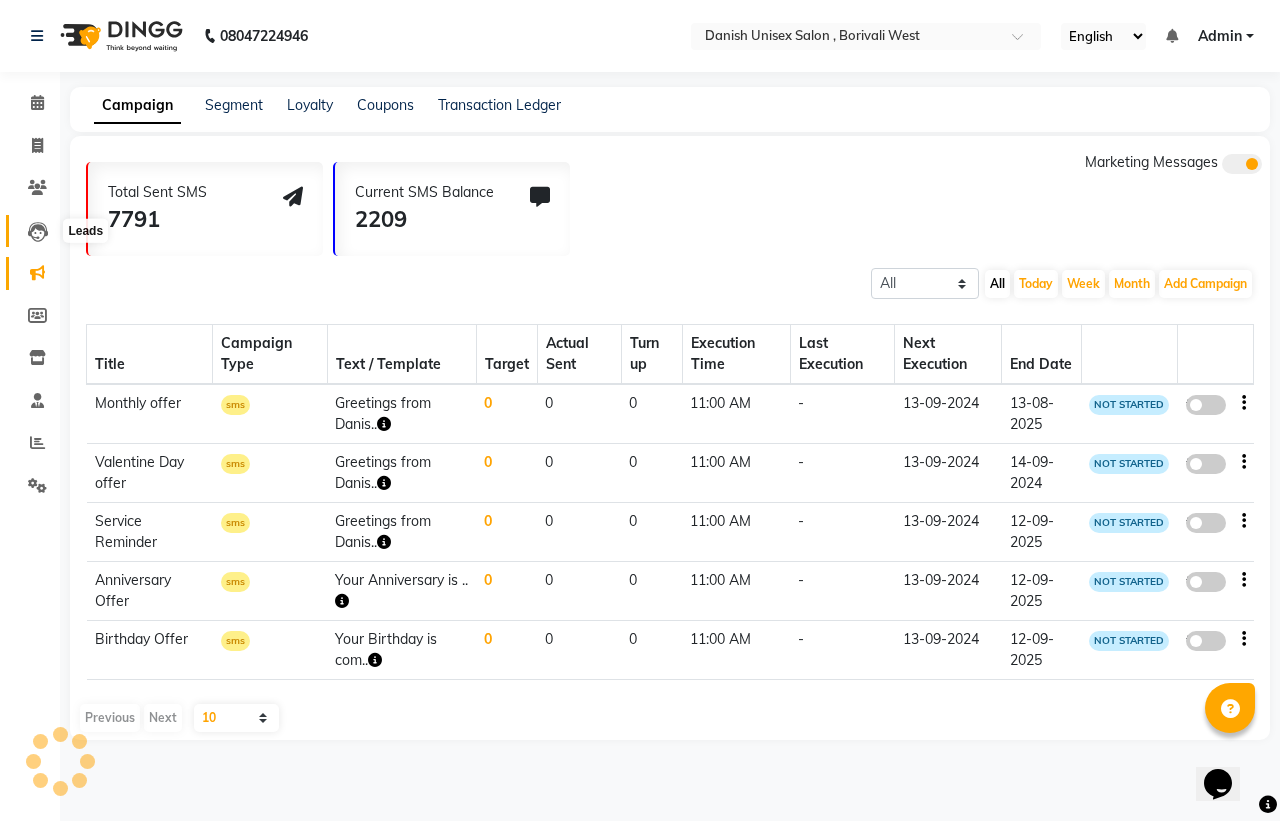 click 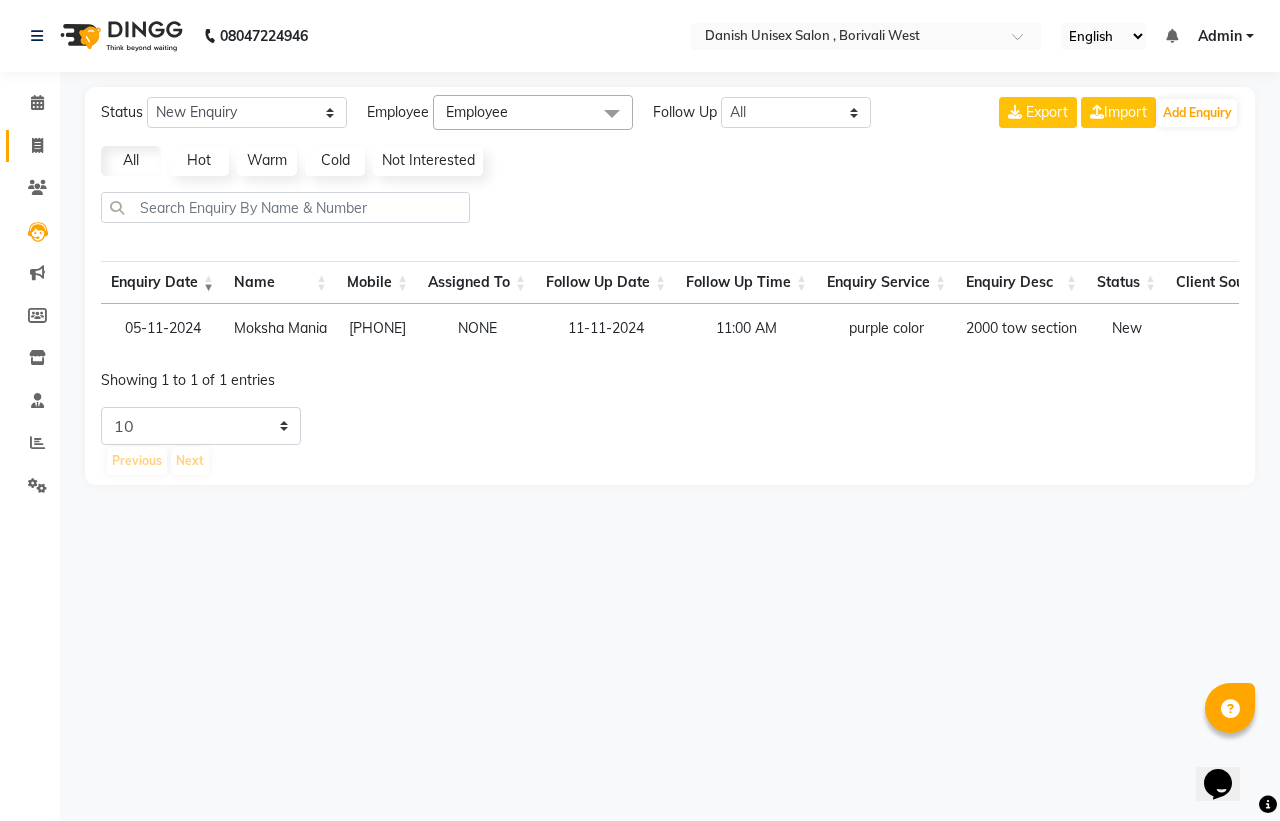 click on "Invoice" 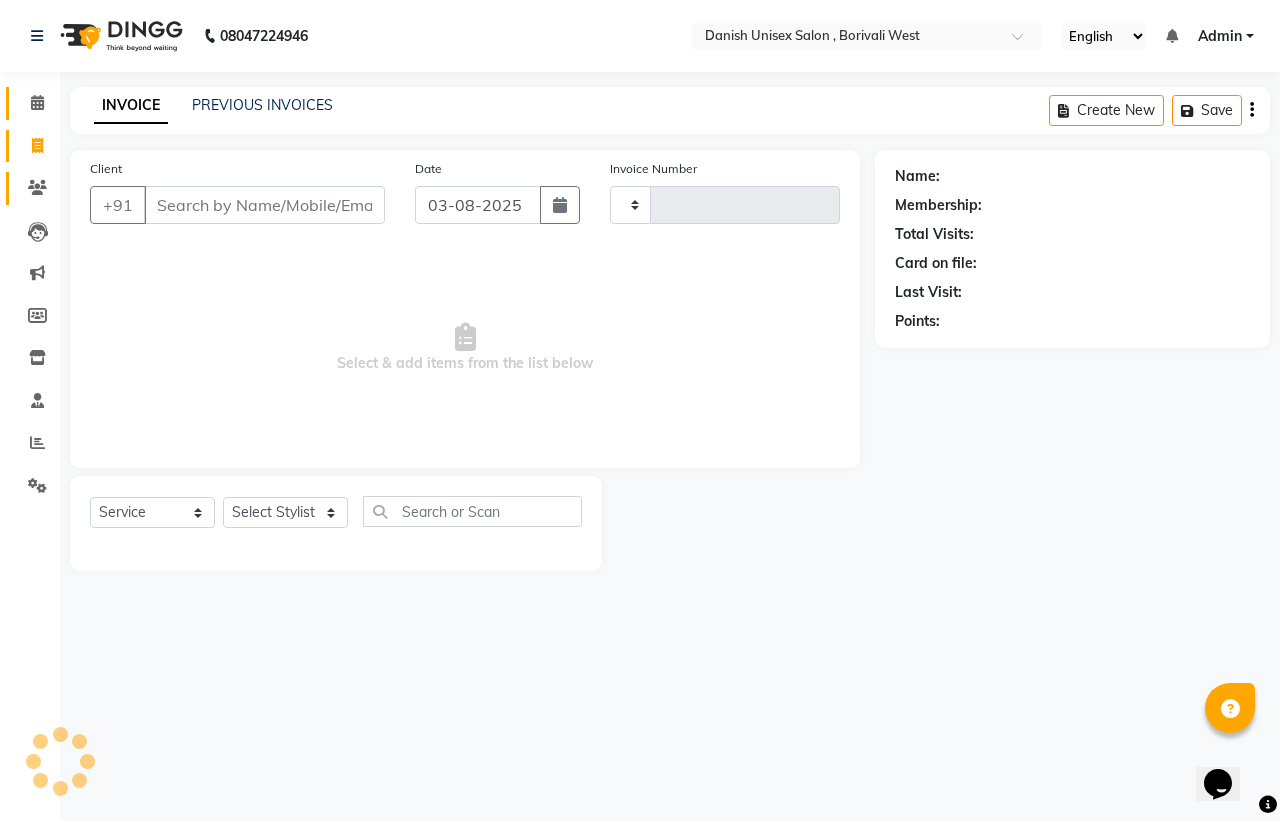 drag, startPoint x: 33, startPoint y: 92, endPoint x: 46, endPoint y: 191, distance: 99.849884 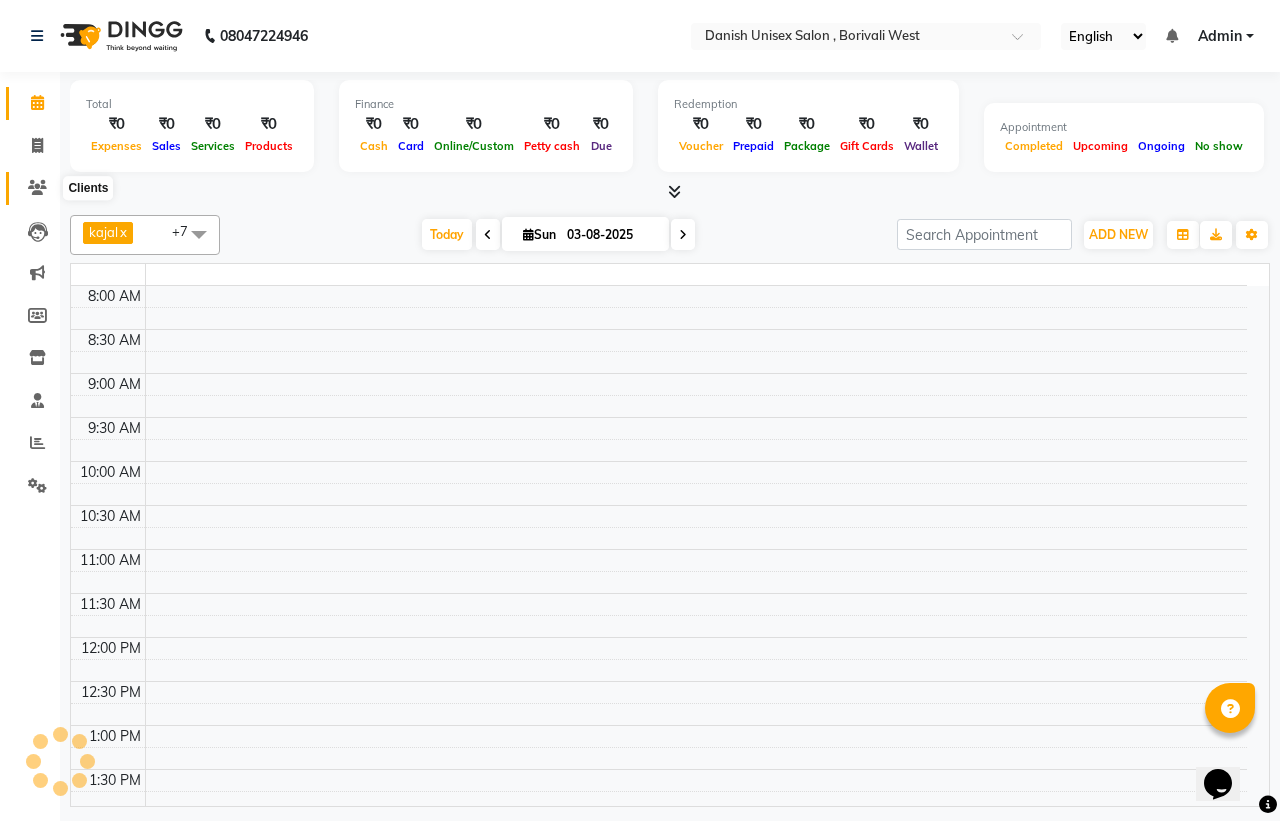 click 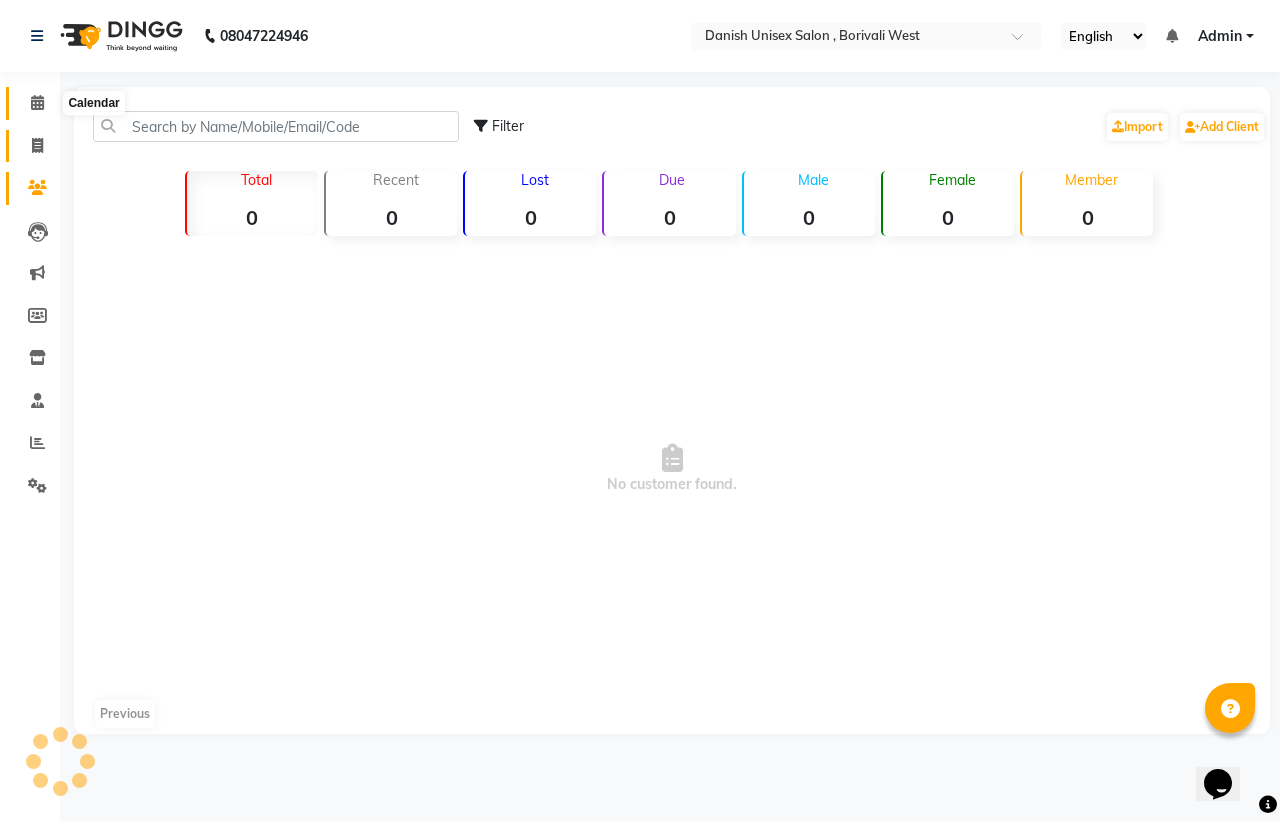 click 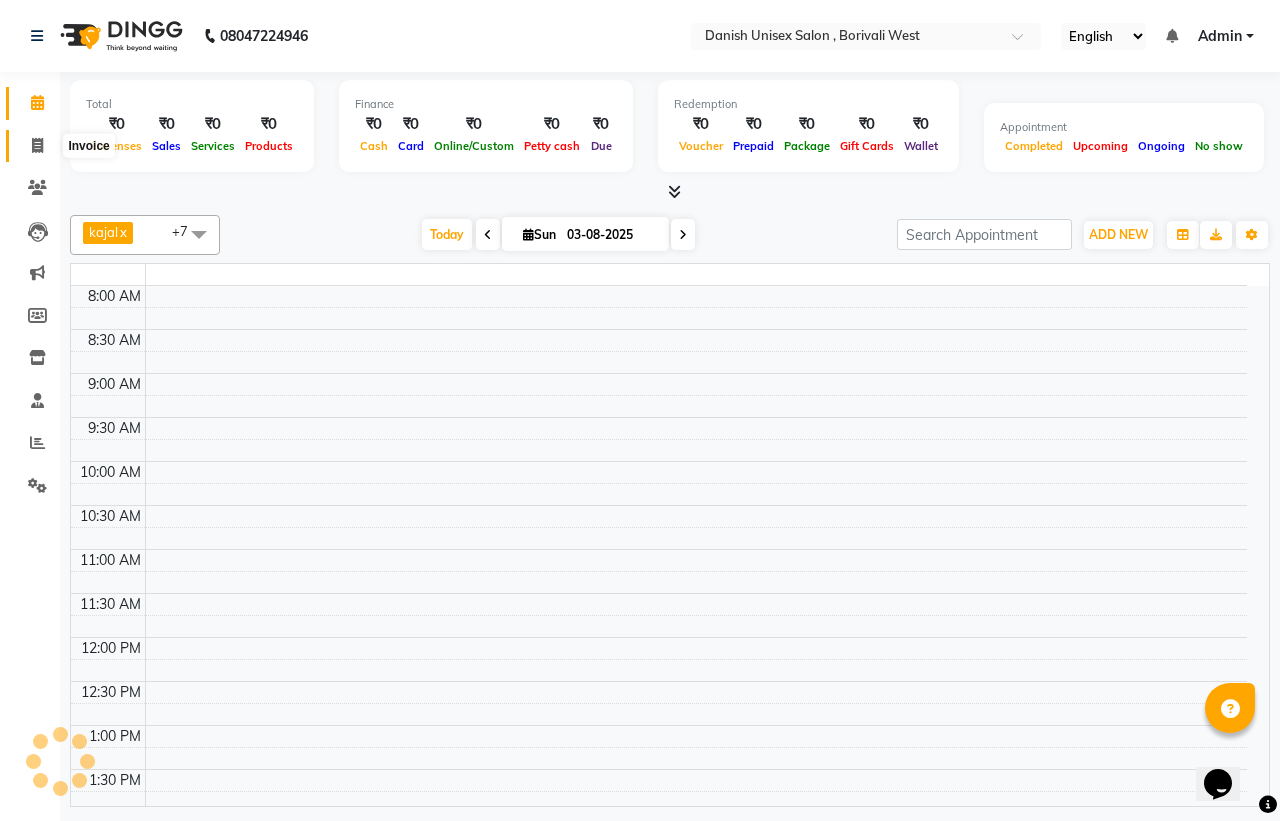 click 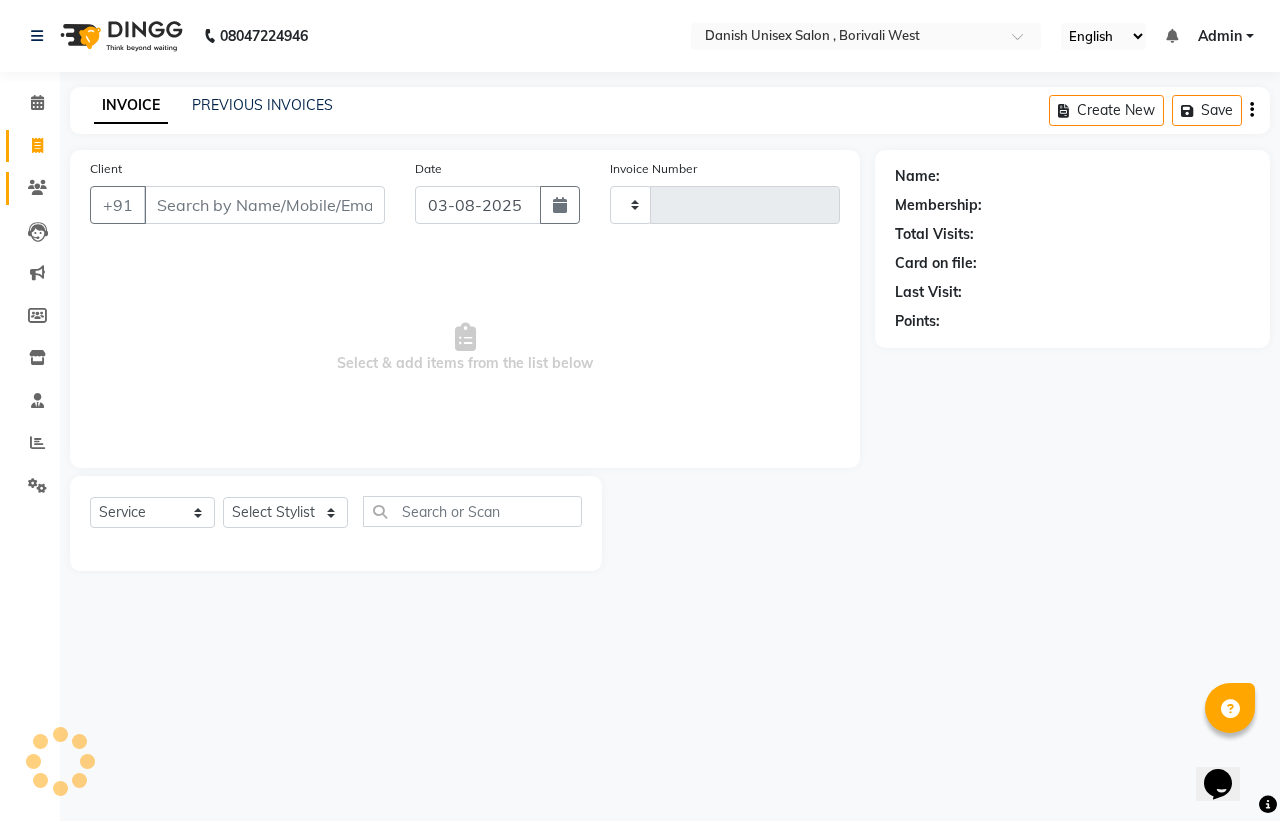 click 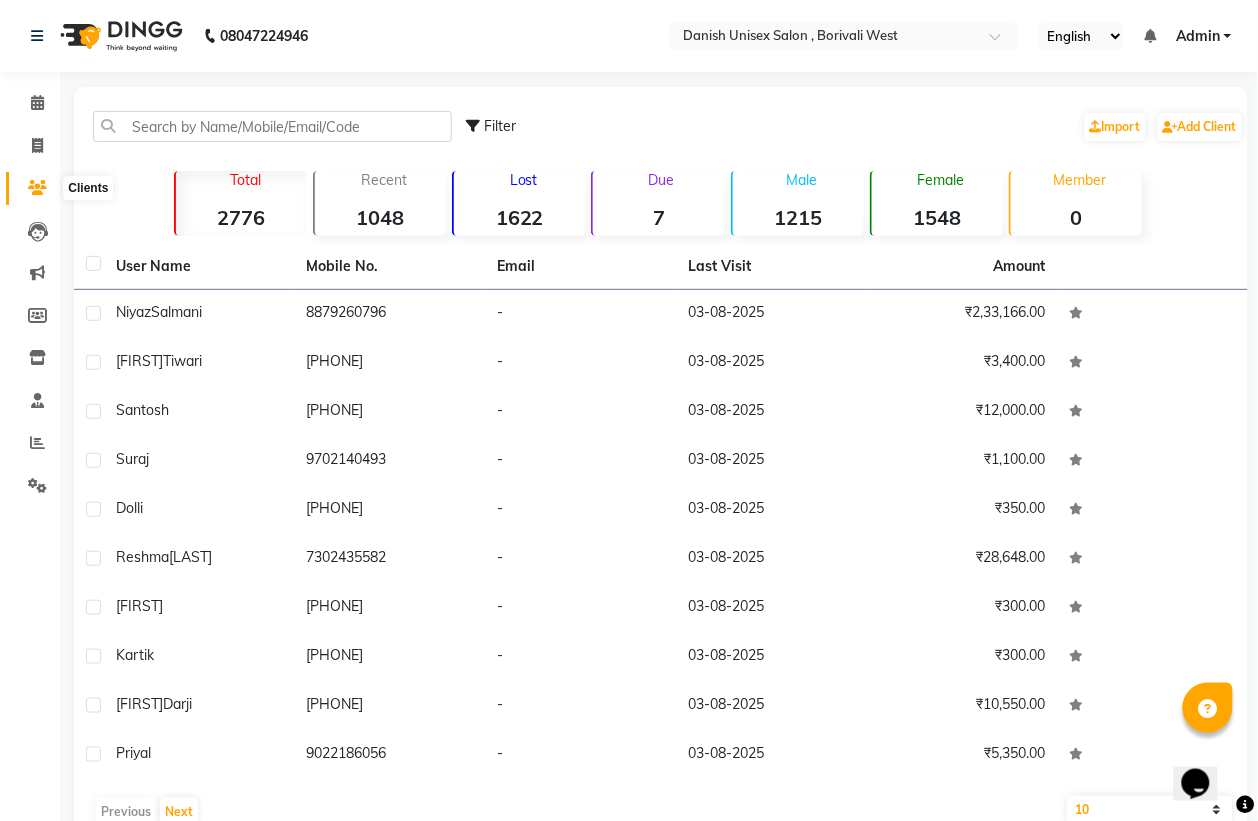 click 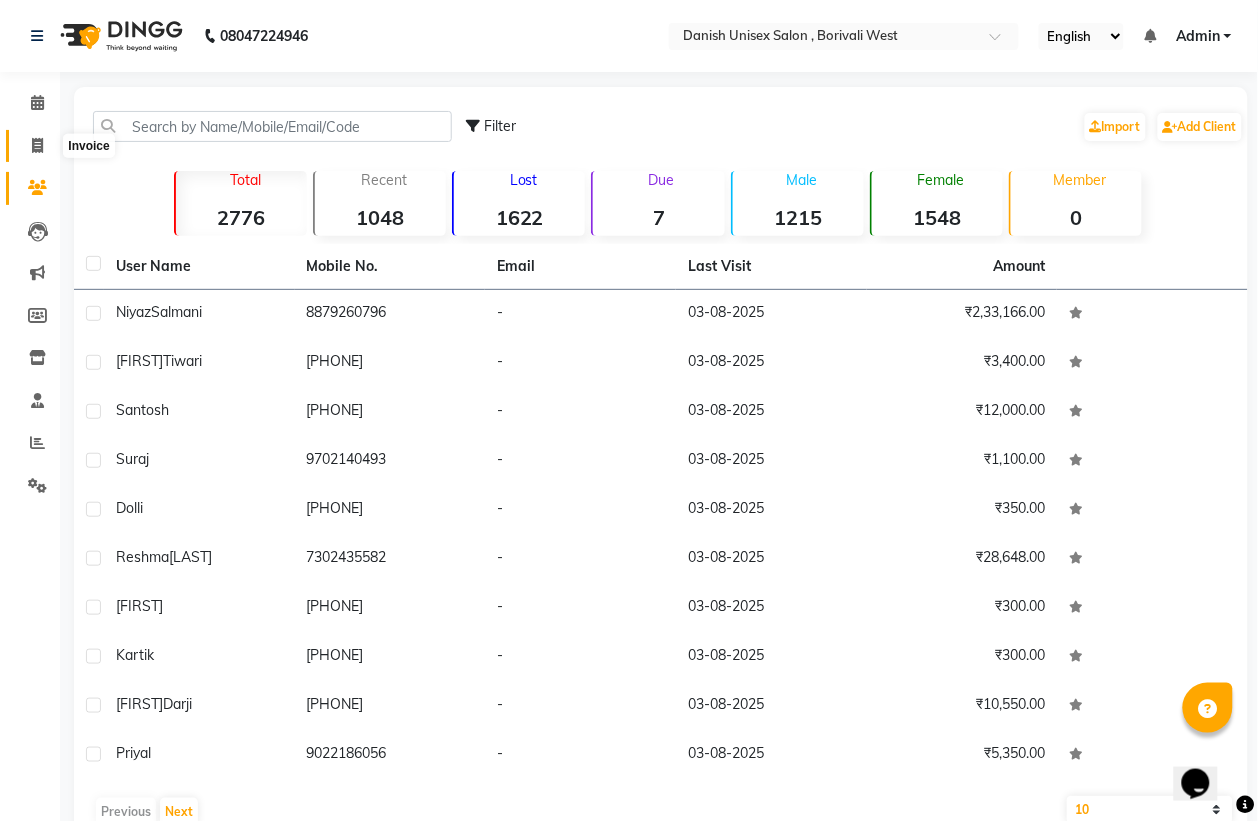 click 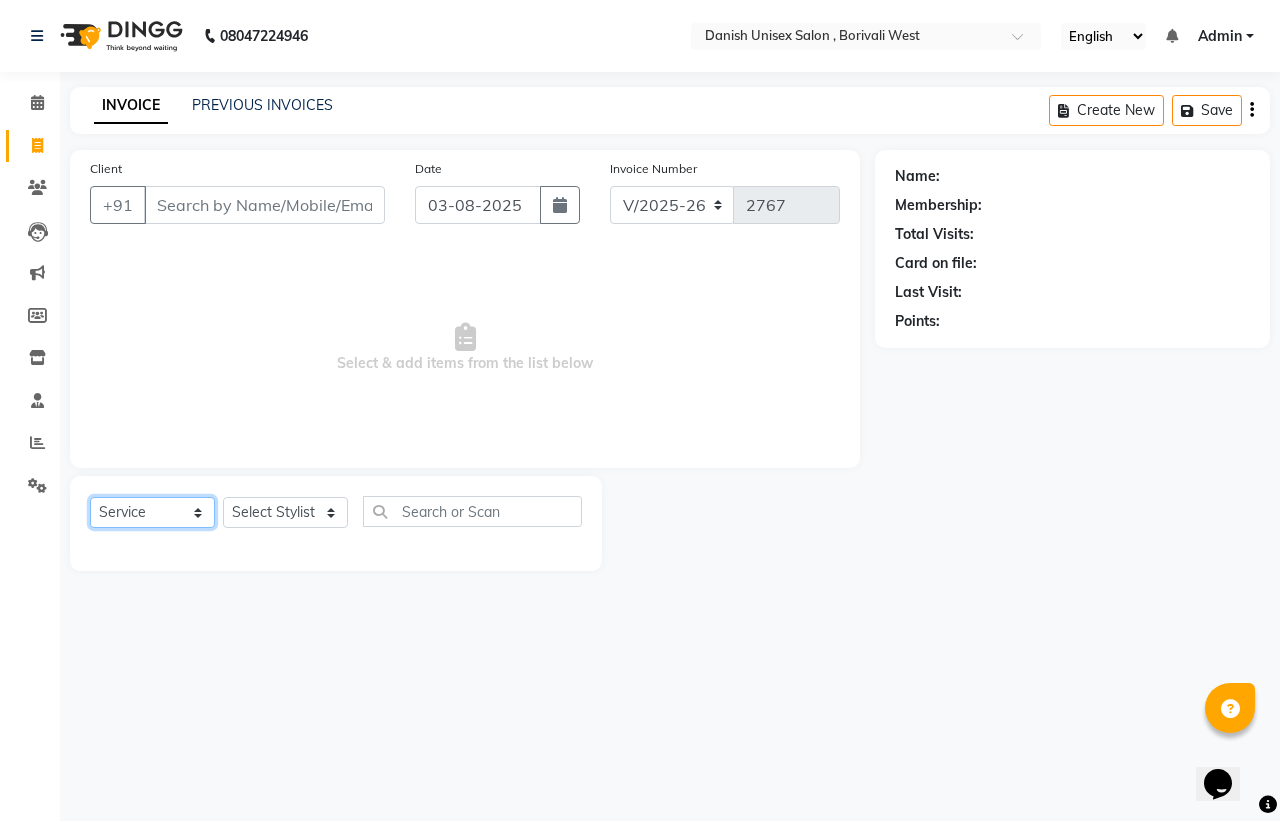 drag, startPoint x: 195, startPoint y: 515, endPoint x: 218, endPoint y: 516, distance: 23.021729 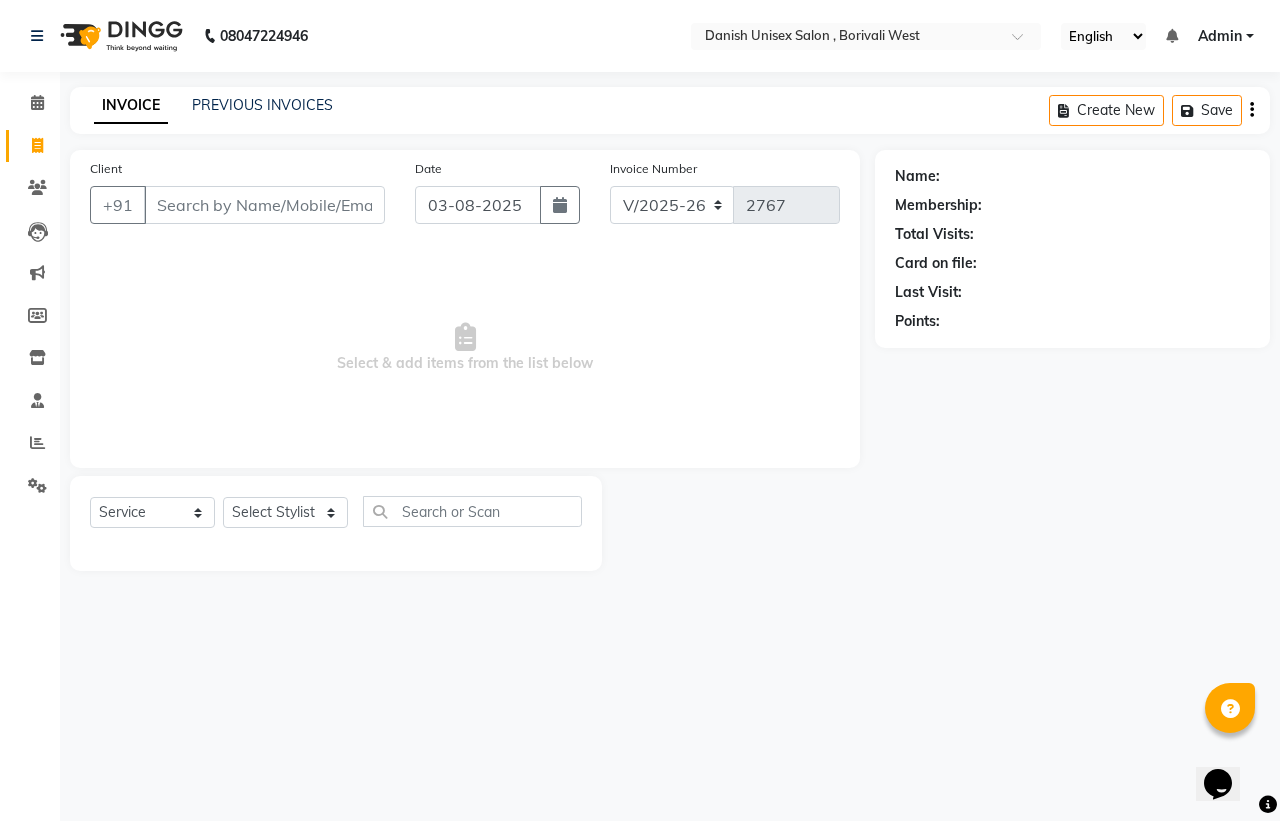 click on "Select Location × [BRAND] , [CITY]  English ENGLISH Español العربية मराठी हिंदी ગુજરાતી தமிழ் 中文 Notifications nothing to show Admin Manage Profile Change Password Sign out  Version:3.15.11  ☀ [BRAND] , [CITY]  ☀ [BRAND]  Unisex salon, [CITY]  Calendar  Invoice  Clients  Leads   Marketing  Members  Inventory  Staff  Reports  Settings Completed InProgress Upcoming Dropped Tentative Check-In Confirm Bookings Generate Report Segments Page Builder INVOICE PREVIOUS INVOICES Create New   Save  Client +91 Date 03-08-2025 Invoice Number V/2025 V/2025-26 2767  Select & add items from the list below  Select  Service  Product  Membership  Package Voucher Prepaid Gift Card  Select Stylist [FIRST] [LAST] [FIRST] [LAST] [FIRST] [LAST] [FIRST] [LAST] [FIRST] [LAST] [FIRST] [LAST] [FIRST] [LAST] [FIRST] [LAST] [FIRST] [LAST] [FIRST] [LAST] [FIRST] [LAST] [FIRST] [LAST] [FIRST] [LAST] Name: Membership: Total Visits: Card on file: Last Visit:  Points:" at bounding box center [640, 410] 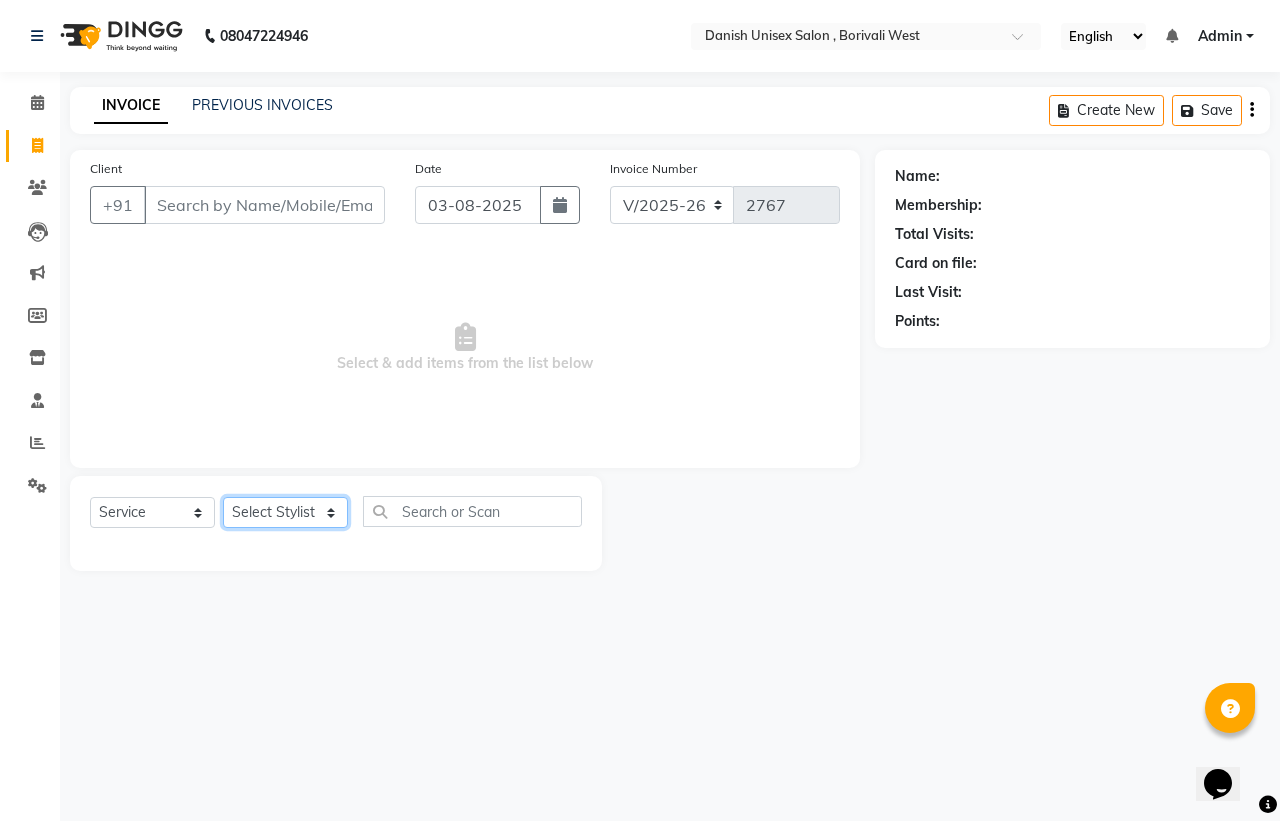 click on "Select Stylist Bhim Shing firoz alam Juber shaikh kajal Lubna Sayyad Nikhil Sharma Nikita Niraj Kanojiya Niyaz Salmani Pooja Yadav Riddhi Sabil salmani sapna" 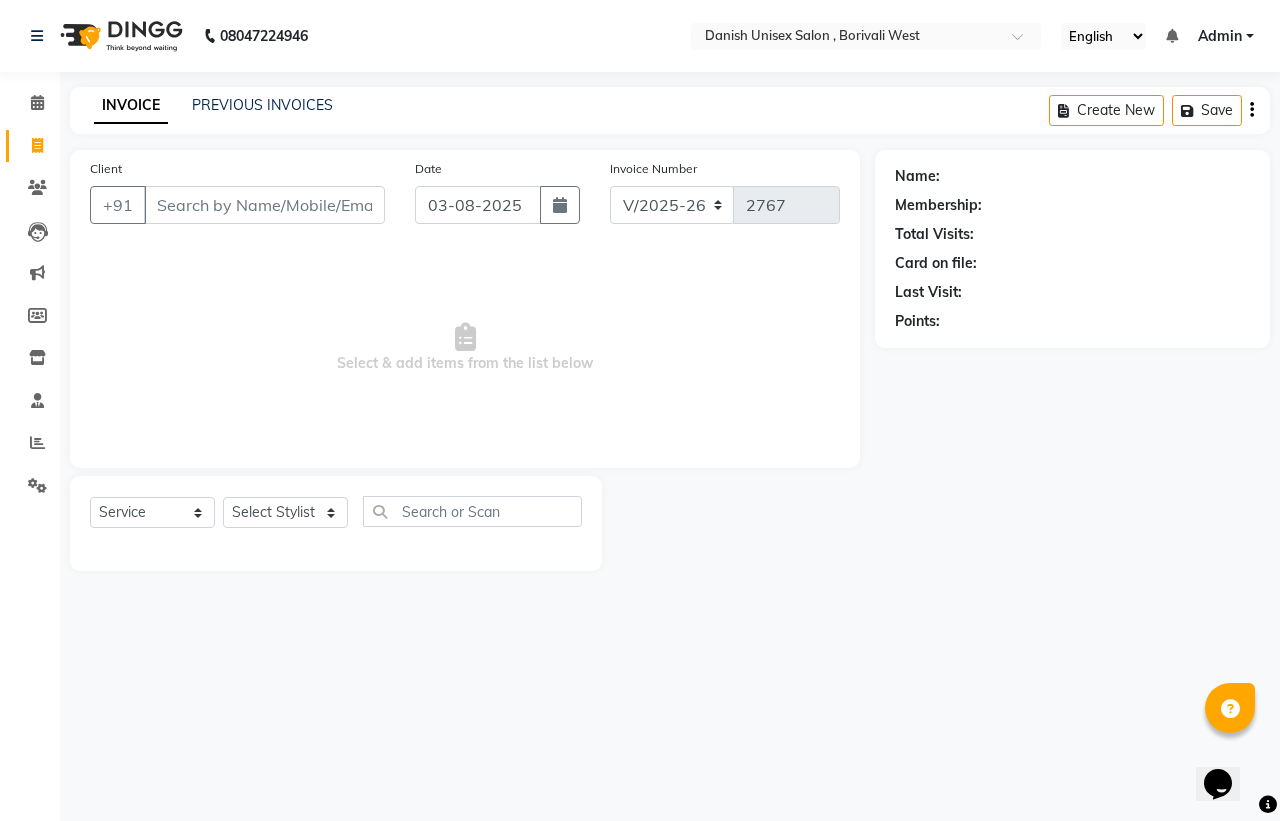click on "Name: Membership: Total Visits: Card on file: Last Visit:  Points:" 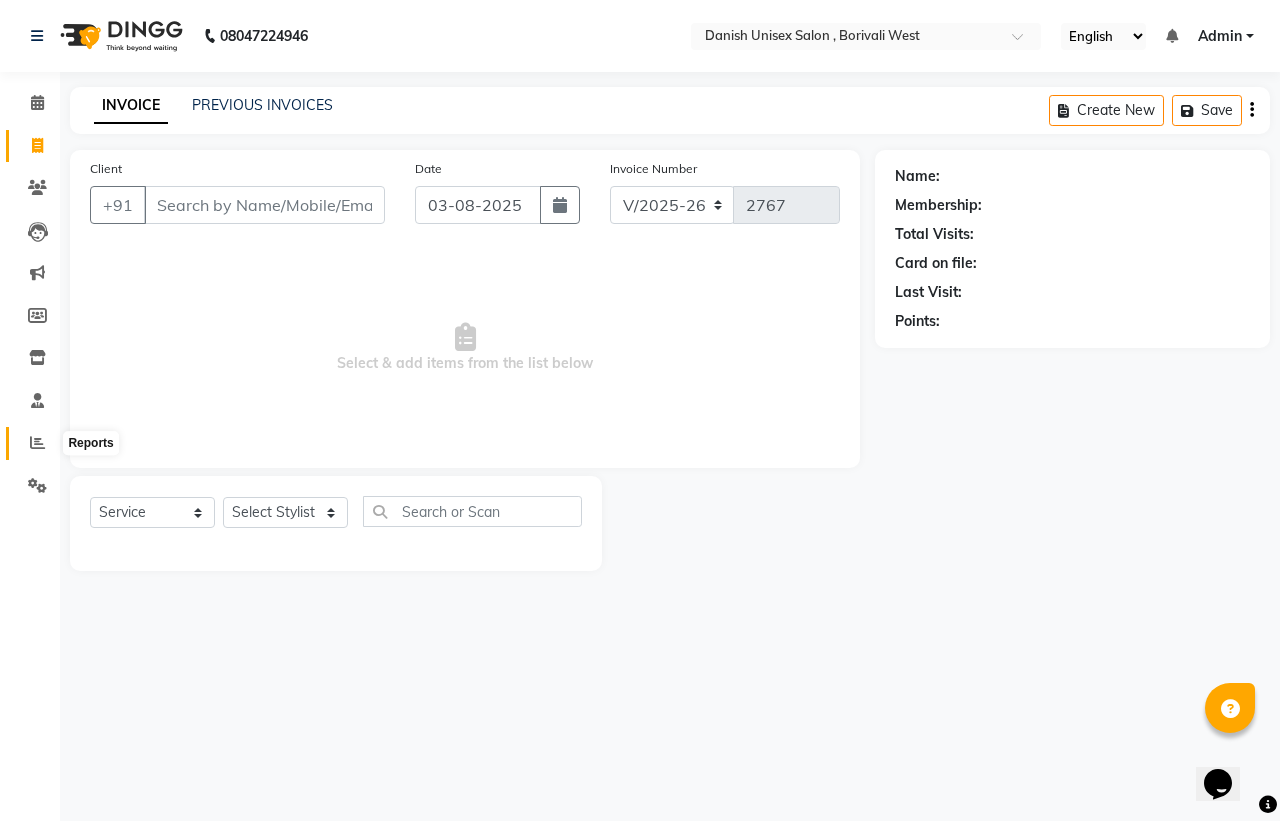 click 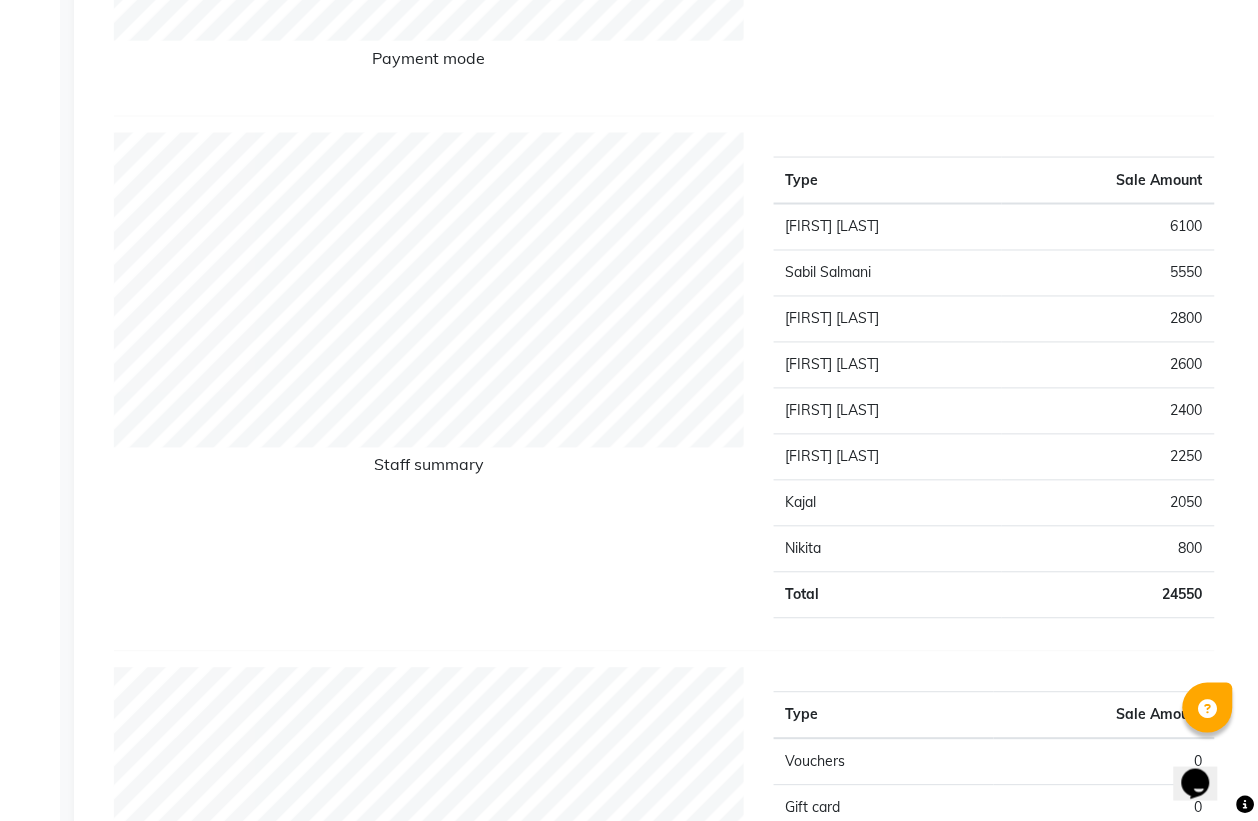 scroll, scrollTop: 0, scrollLeft: 0, axis: both 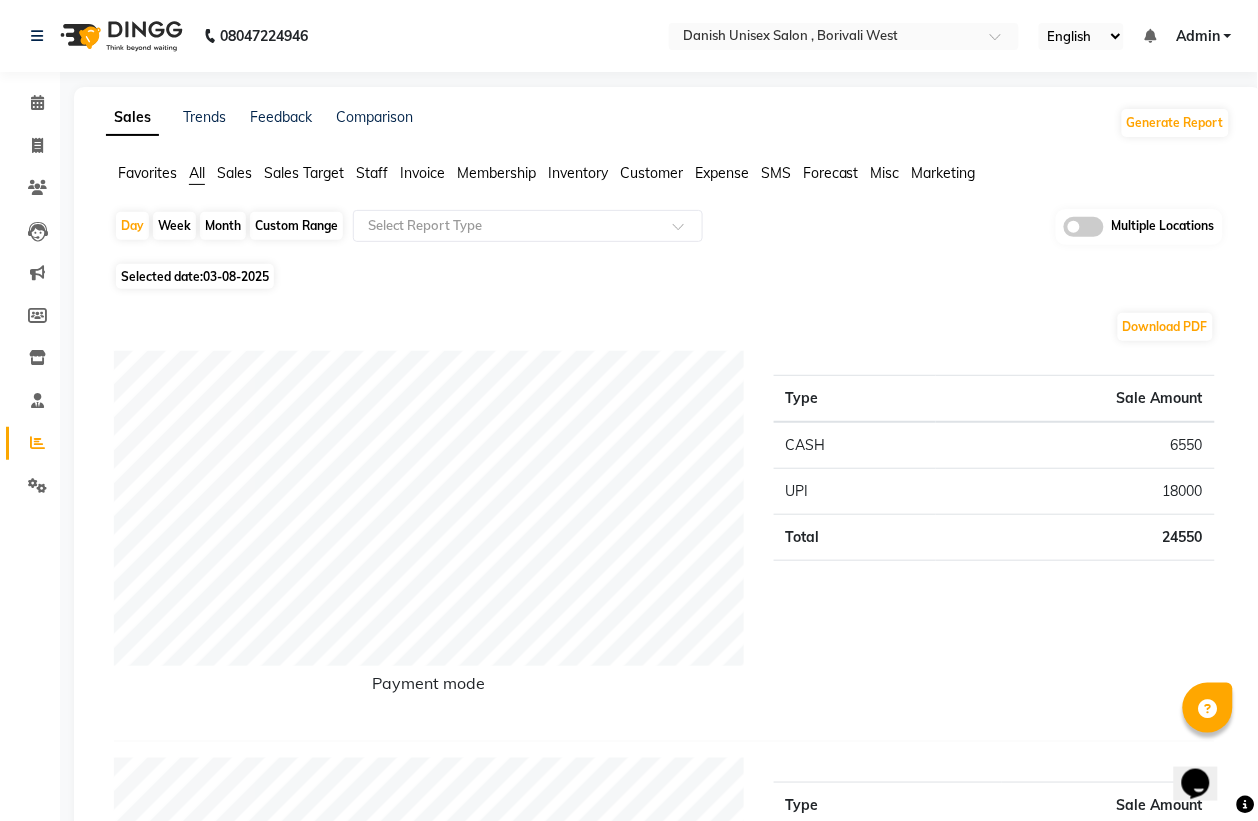 click on "Month" 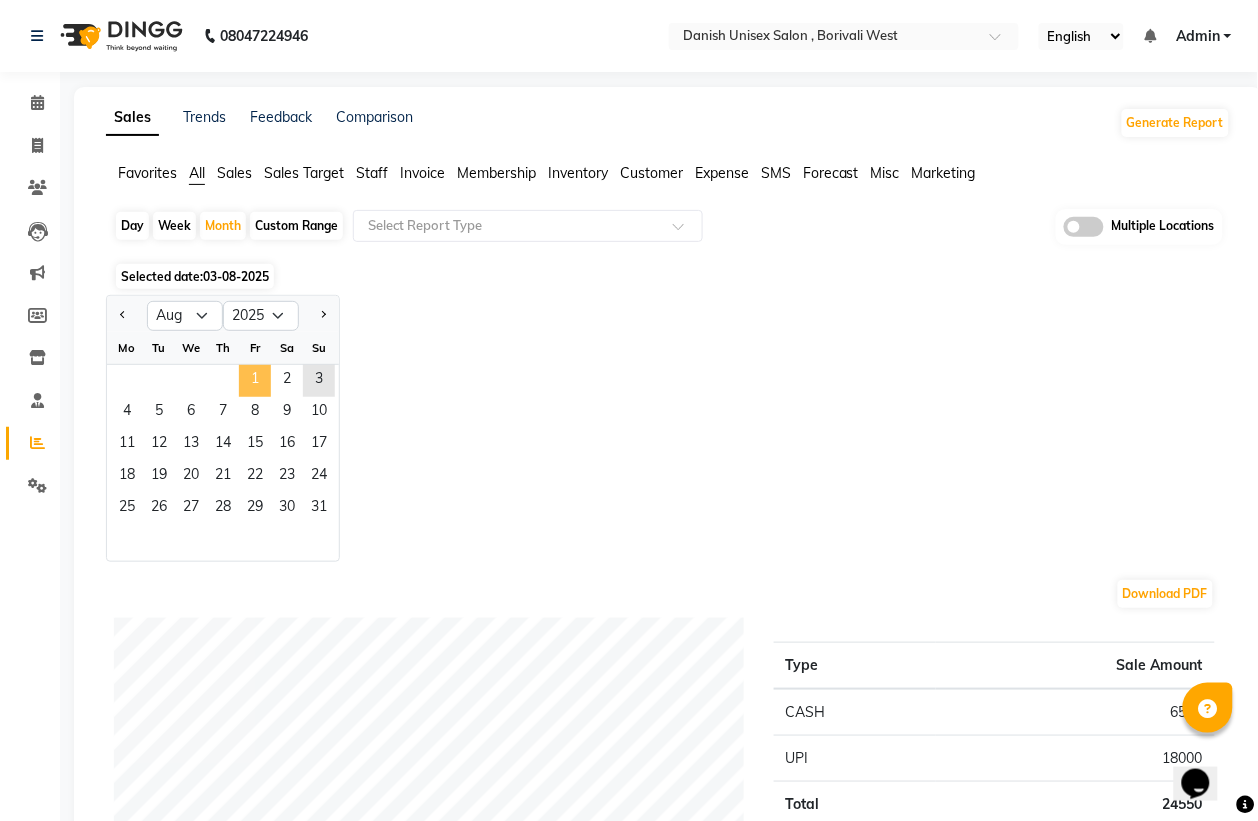 click on "1" 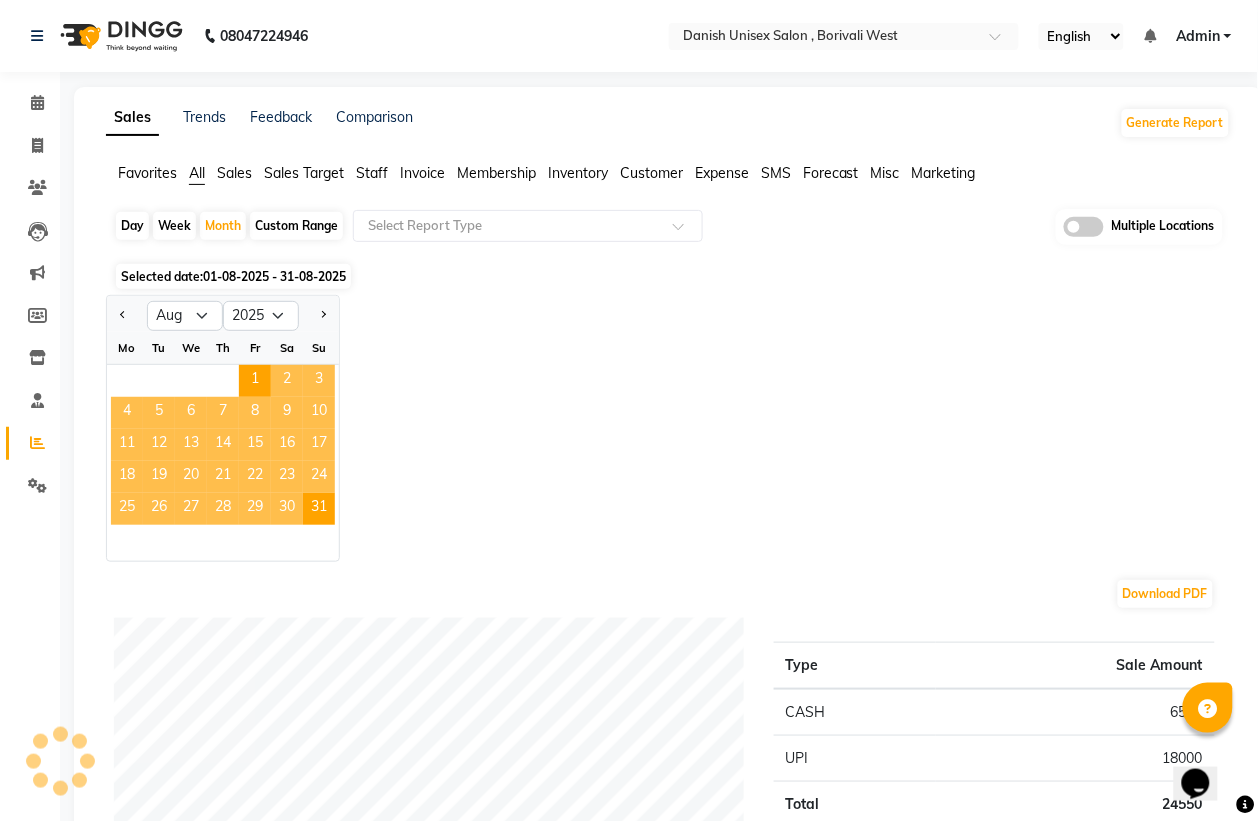 click on "Staff" 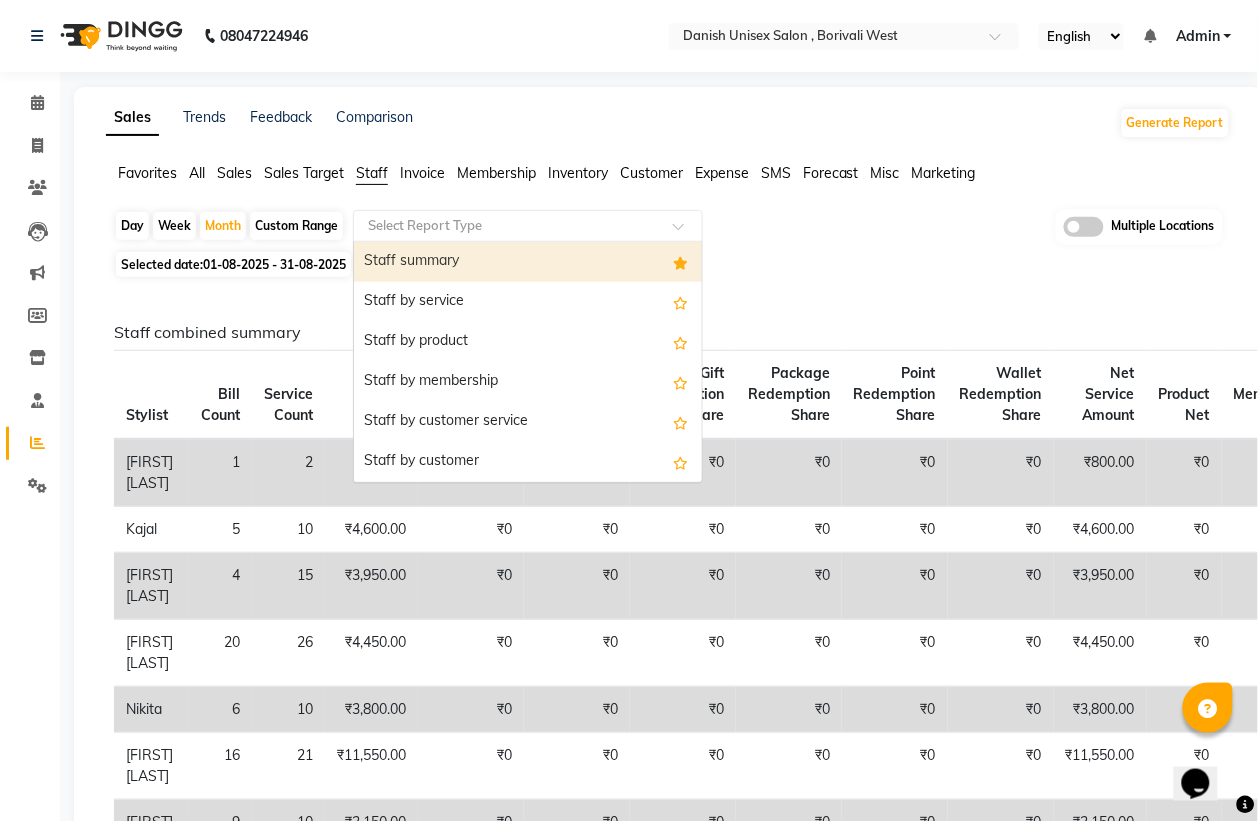 click 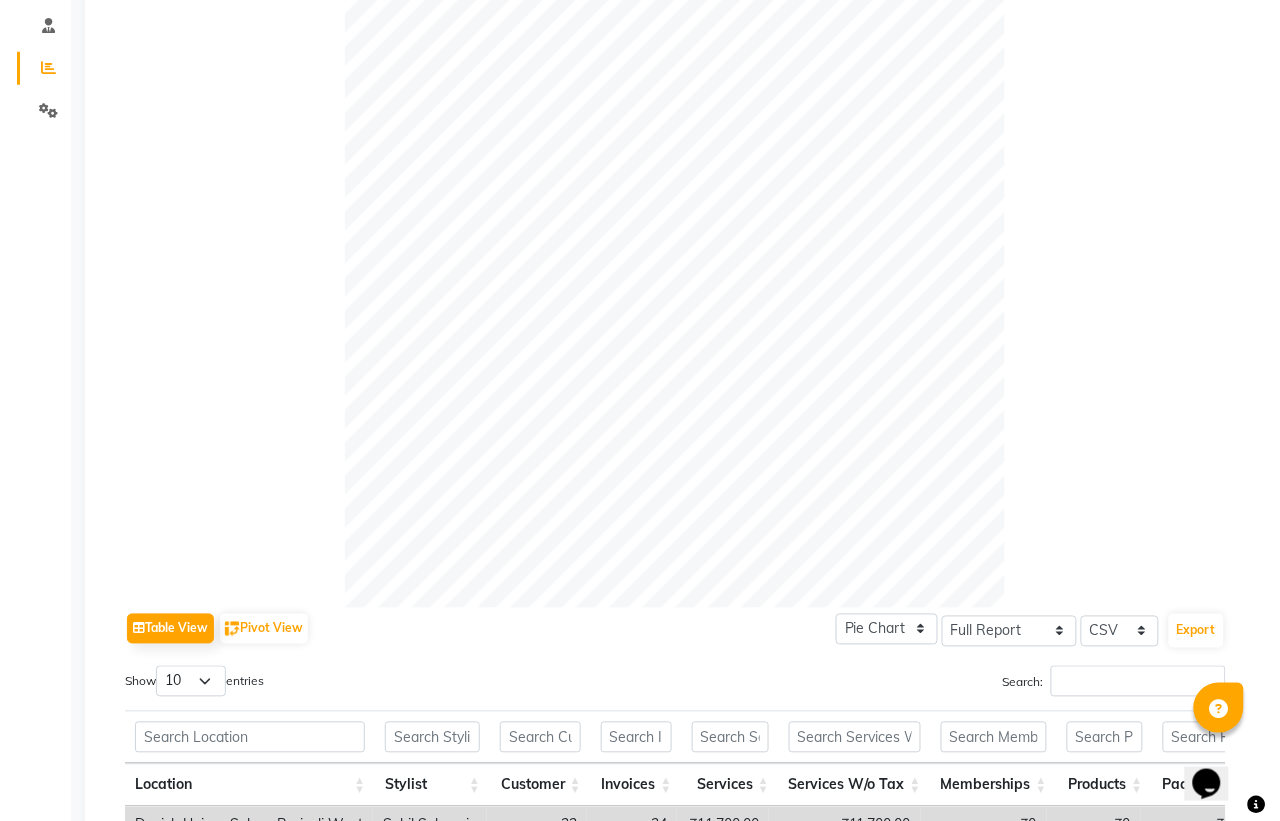 scroll, scrollTop: 0, scrollLeft: 0, axis: both 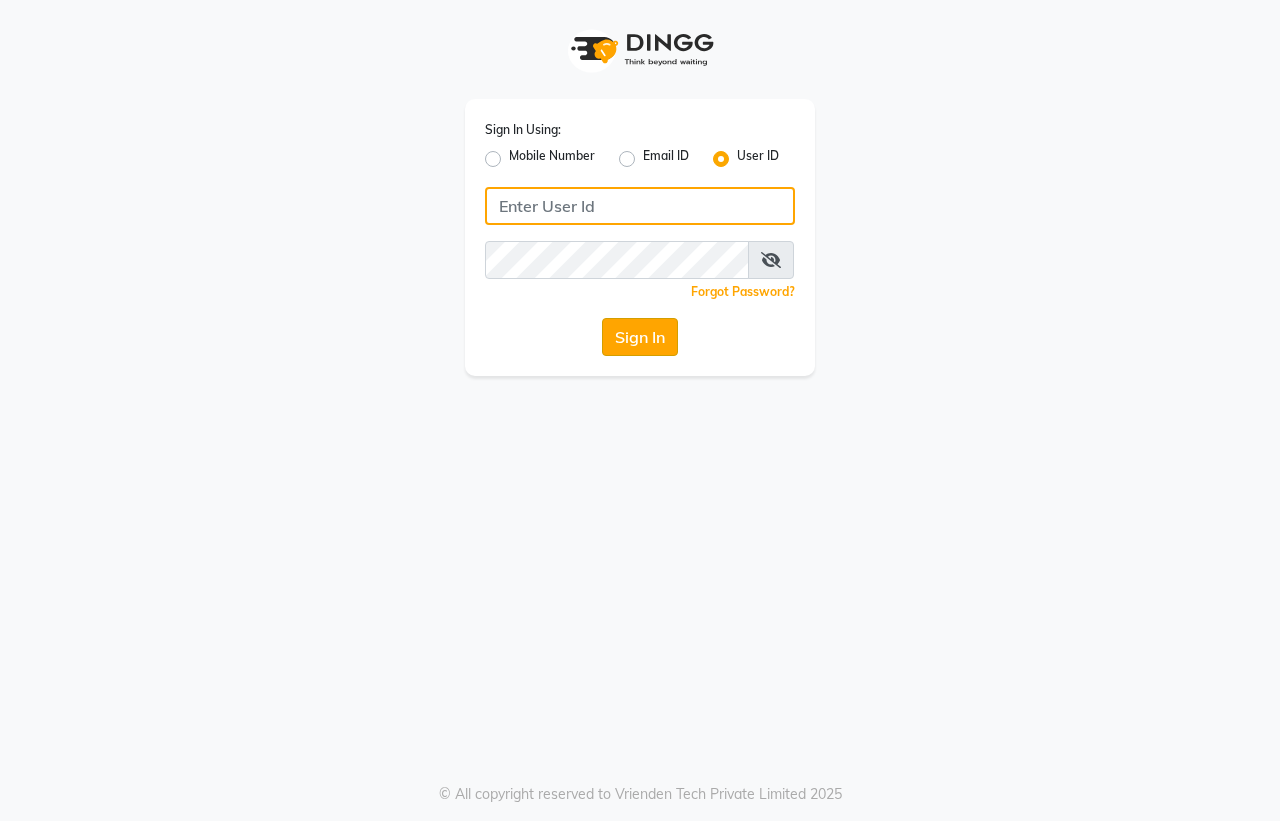 type on "firoz" 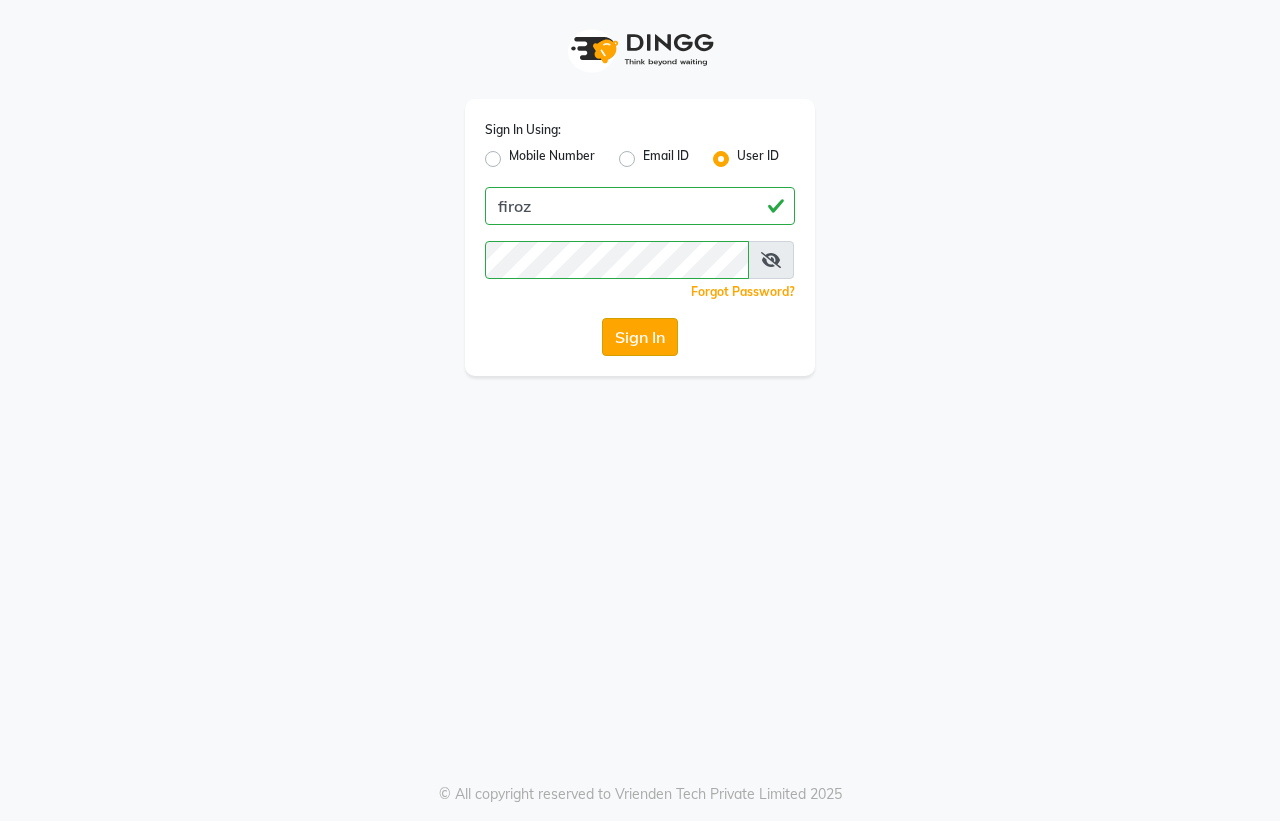click on "Sign In" 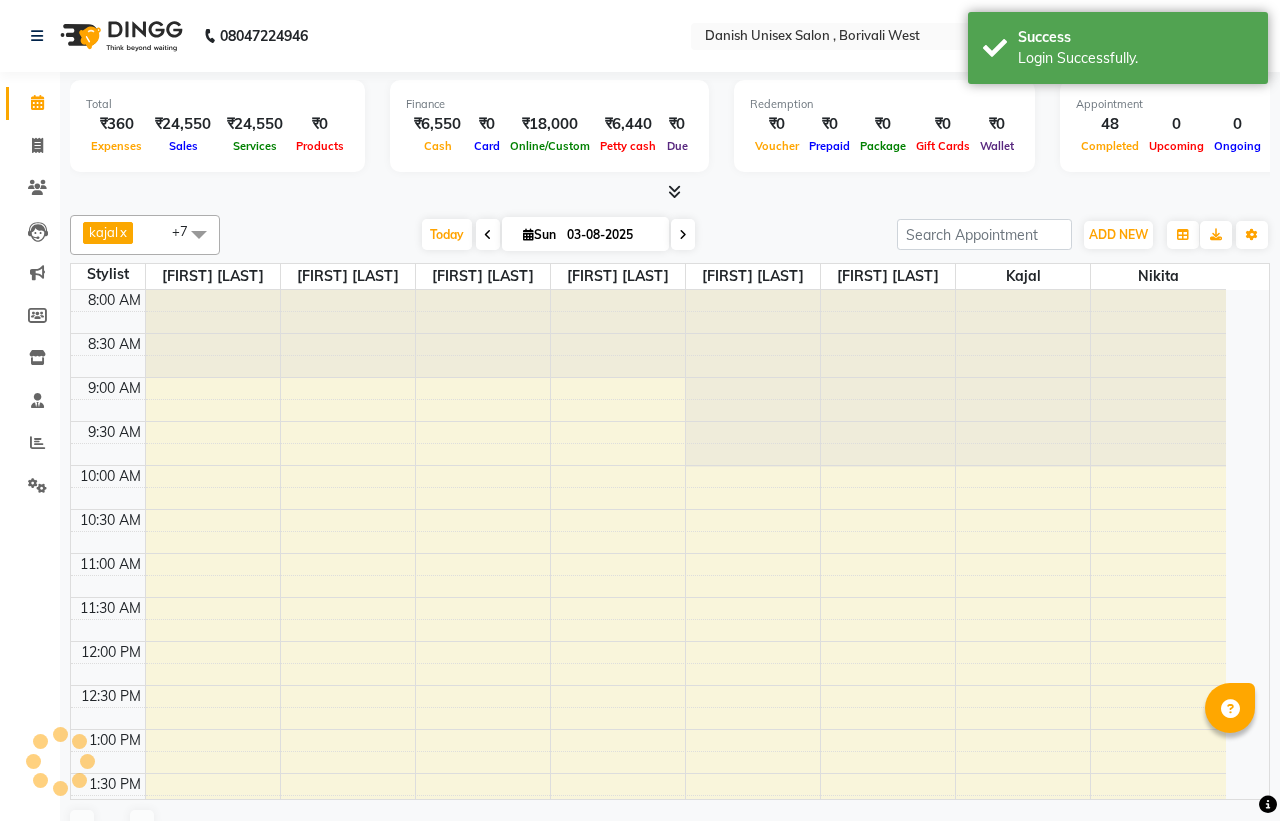 select on "en" 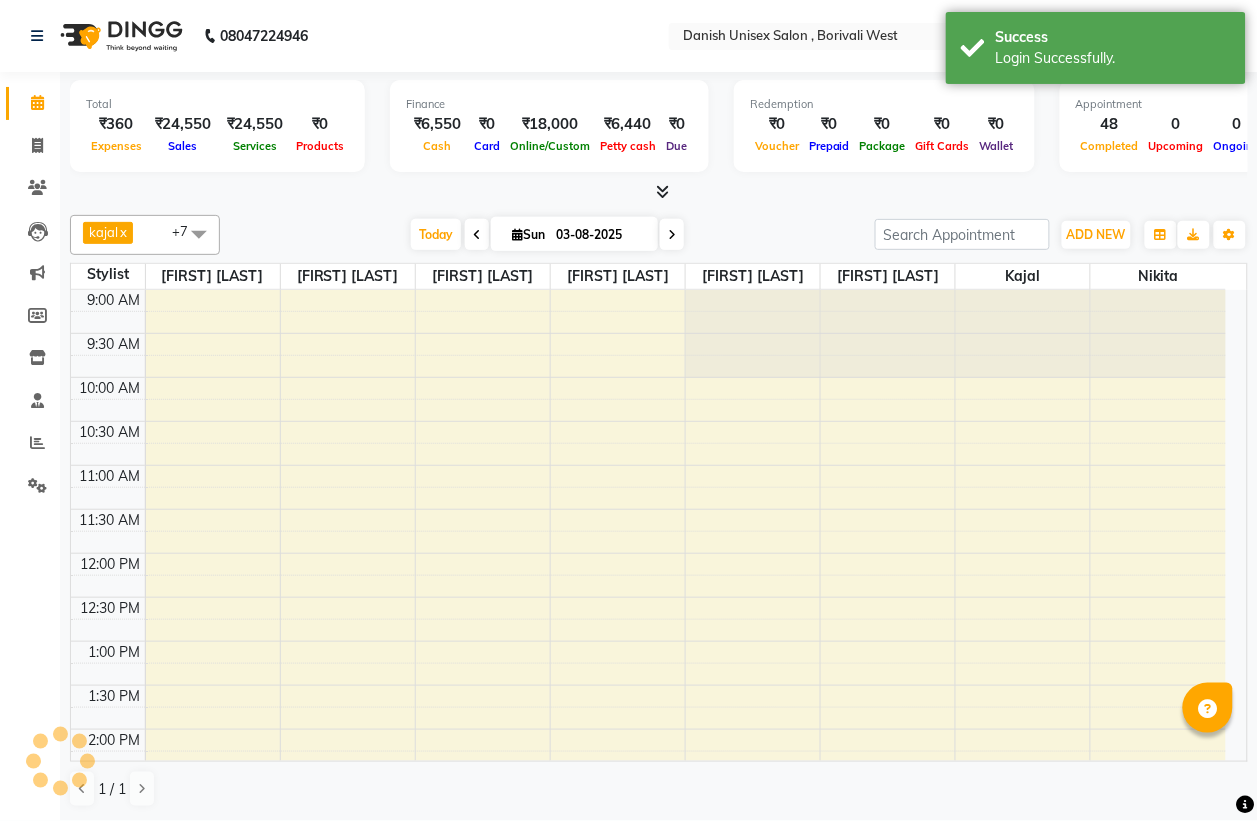 scroll, scrollTop: 0, scrollLeft: 0, axis: both 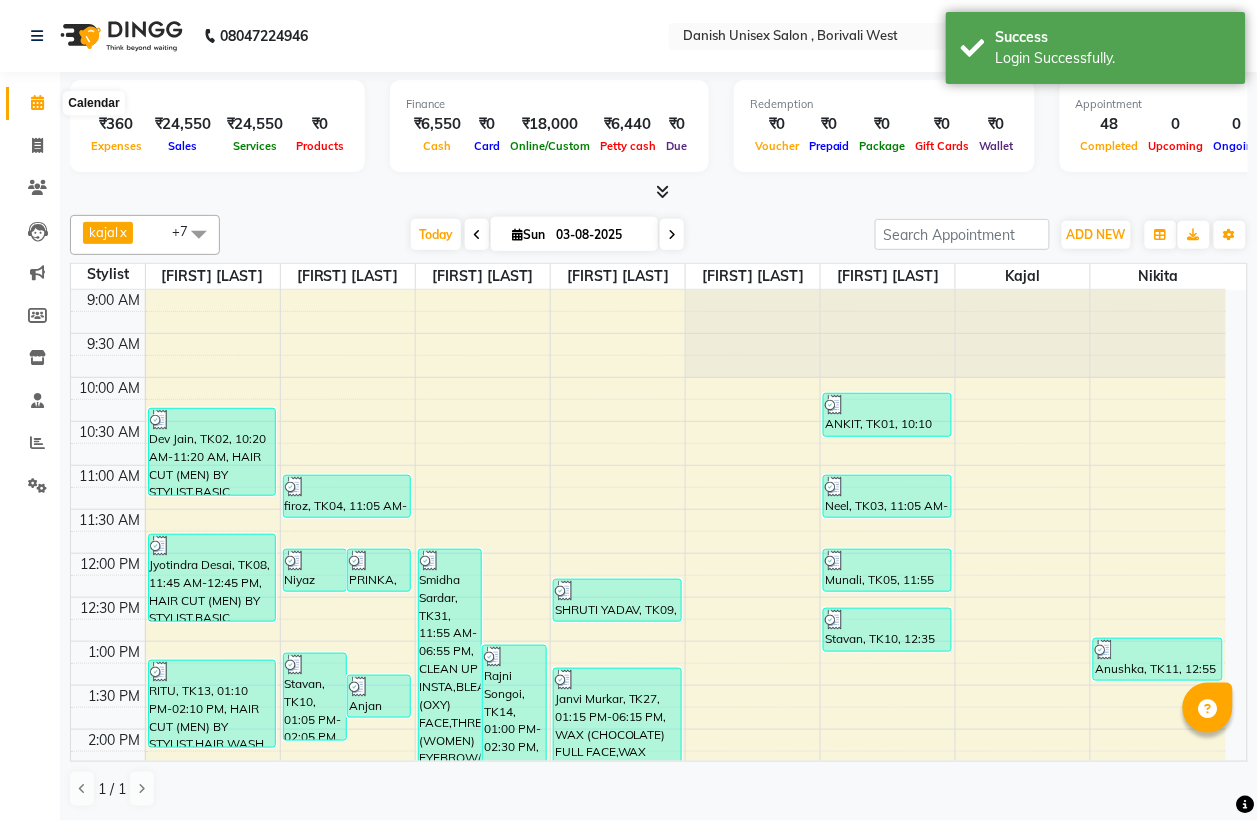 click 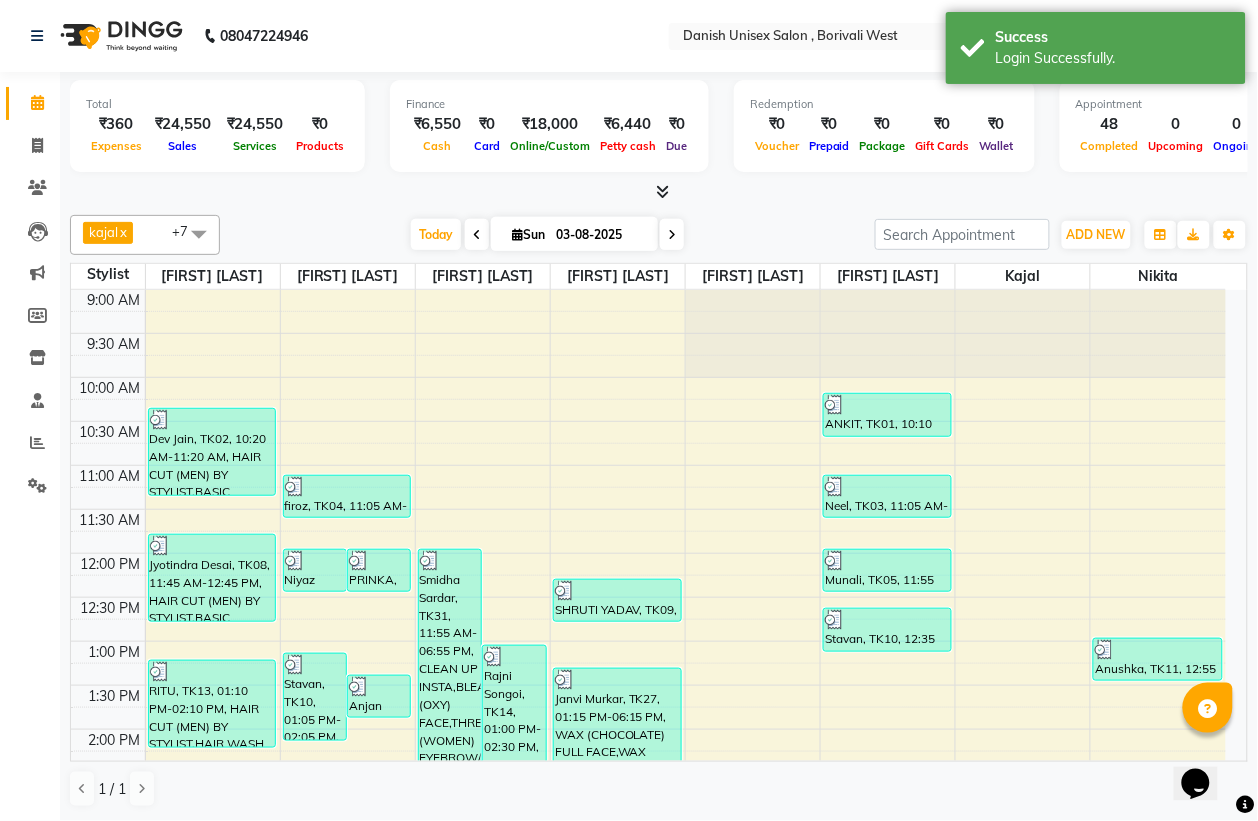 scroll, scrollTop: 0, scrollLeft: 0, axis: both 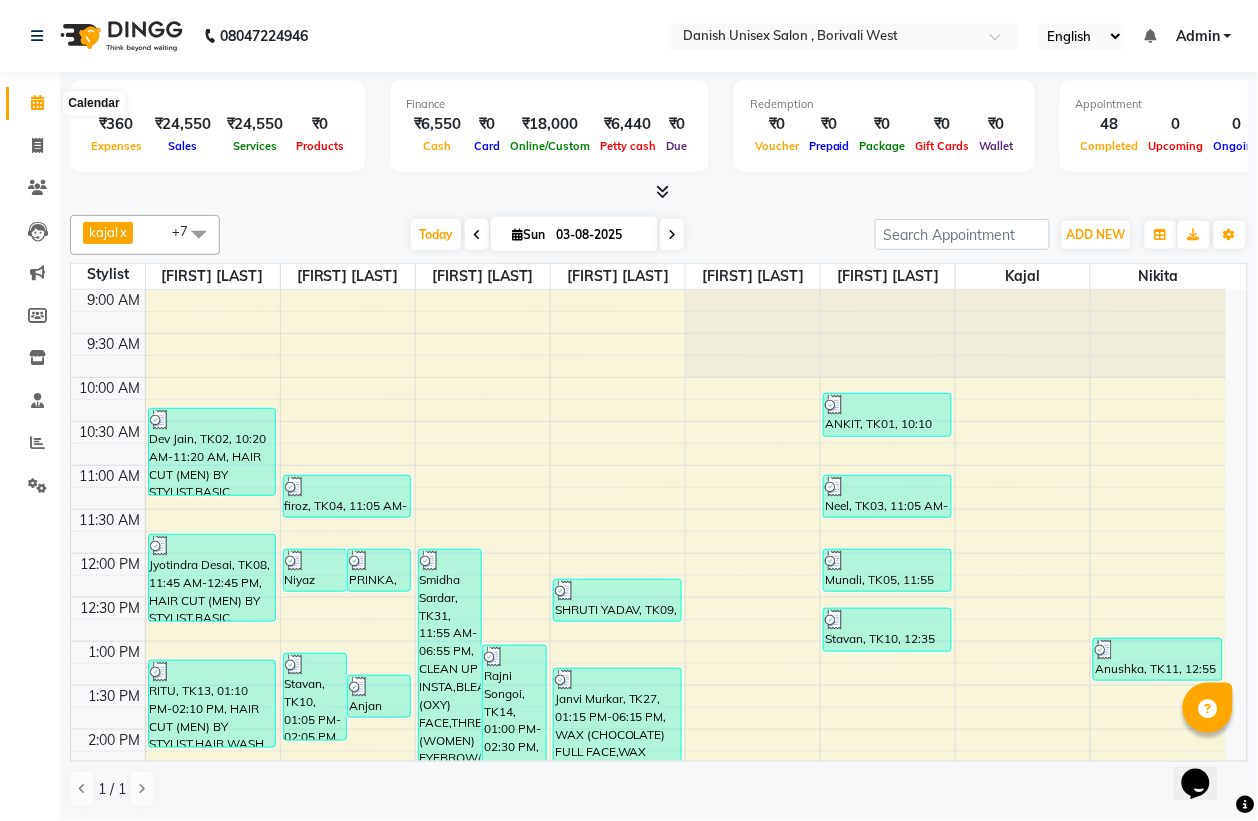 click 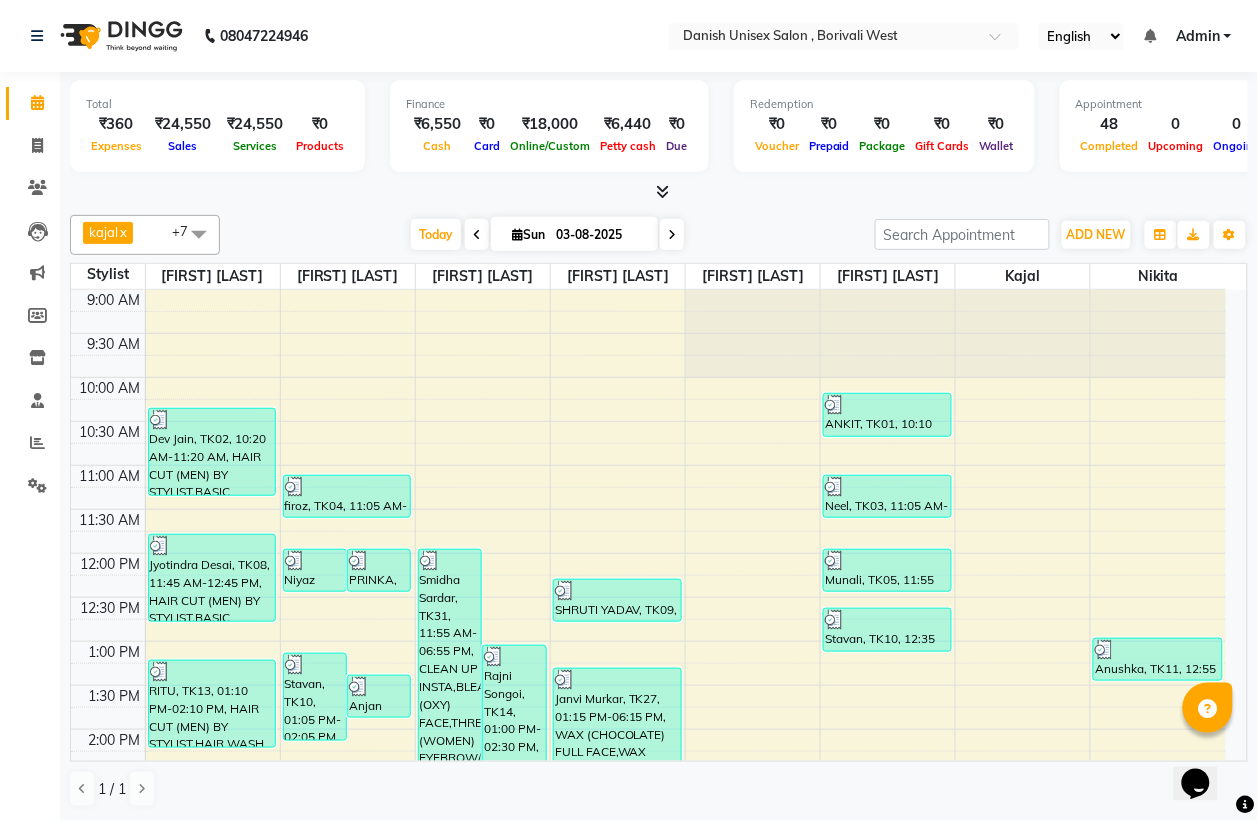 click 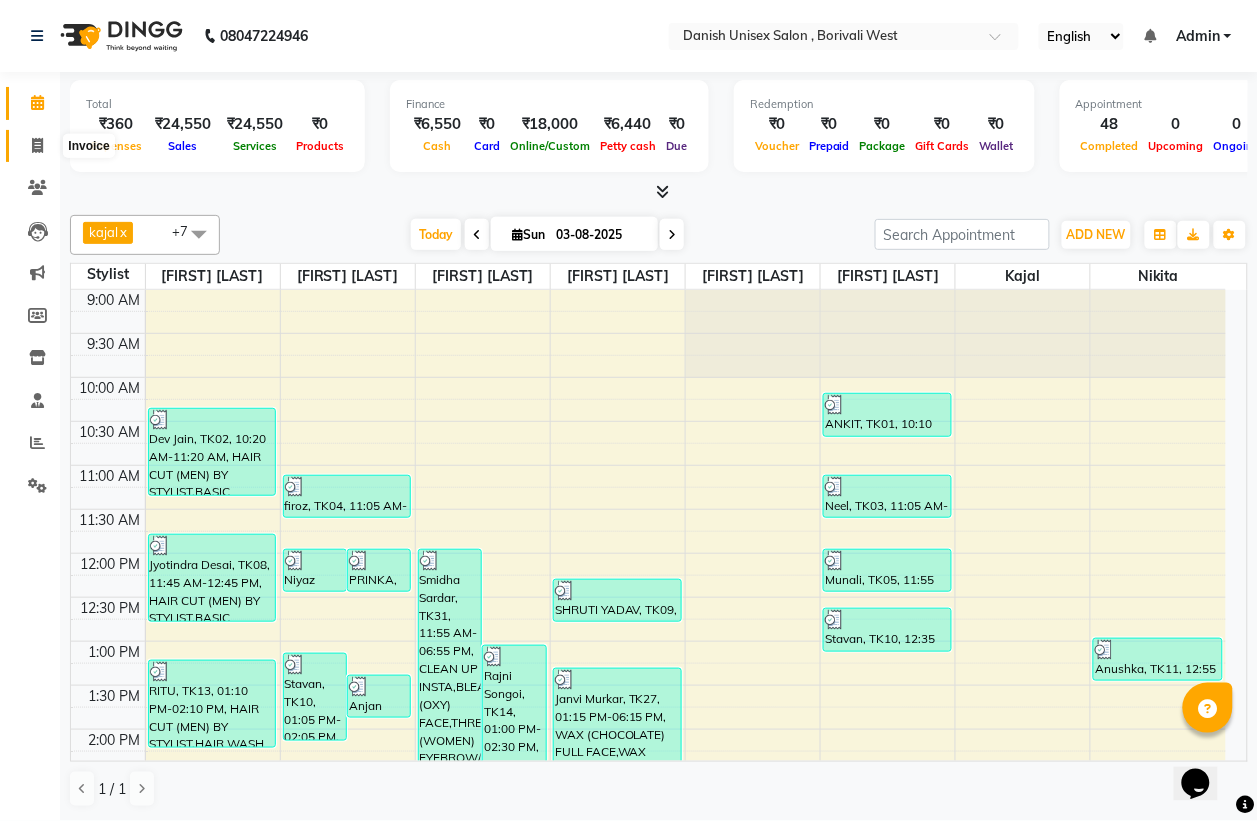click 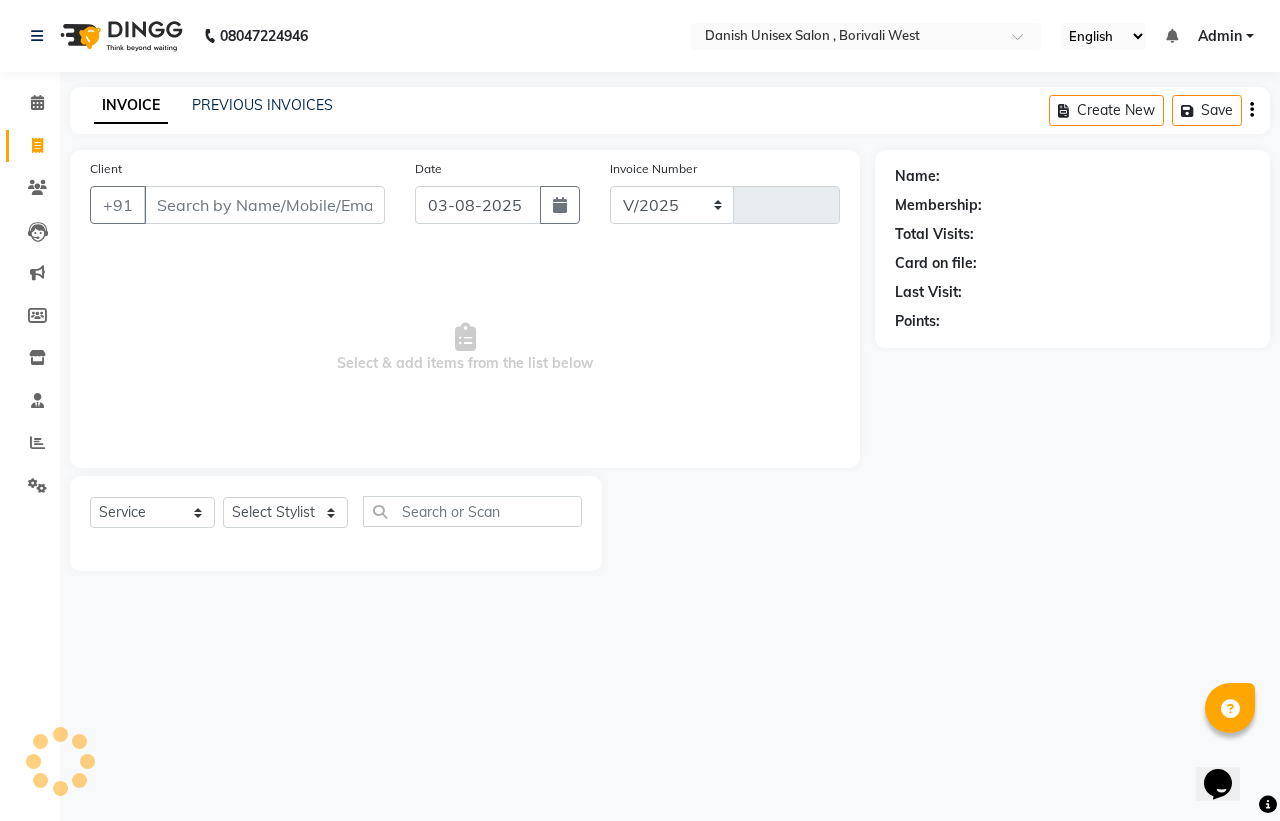 select on "6929" 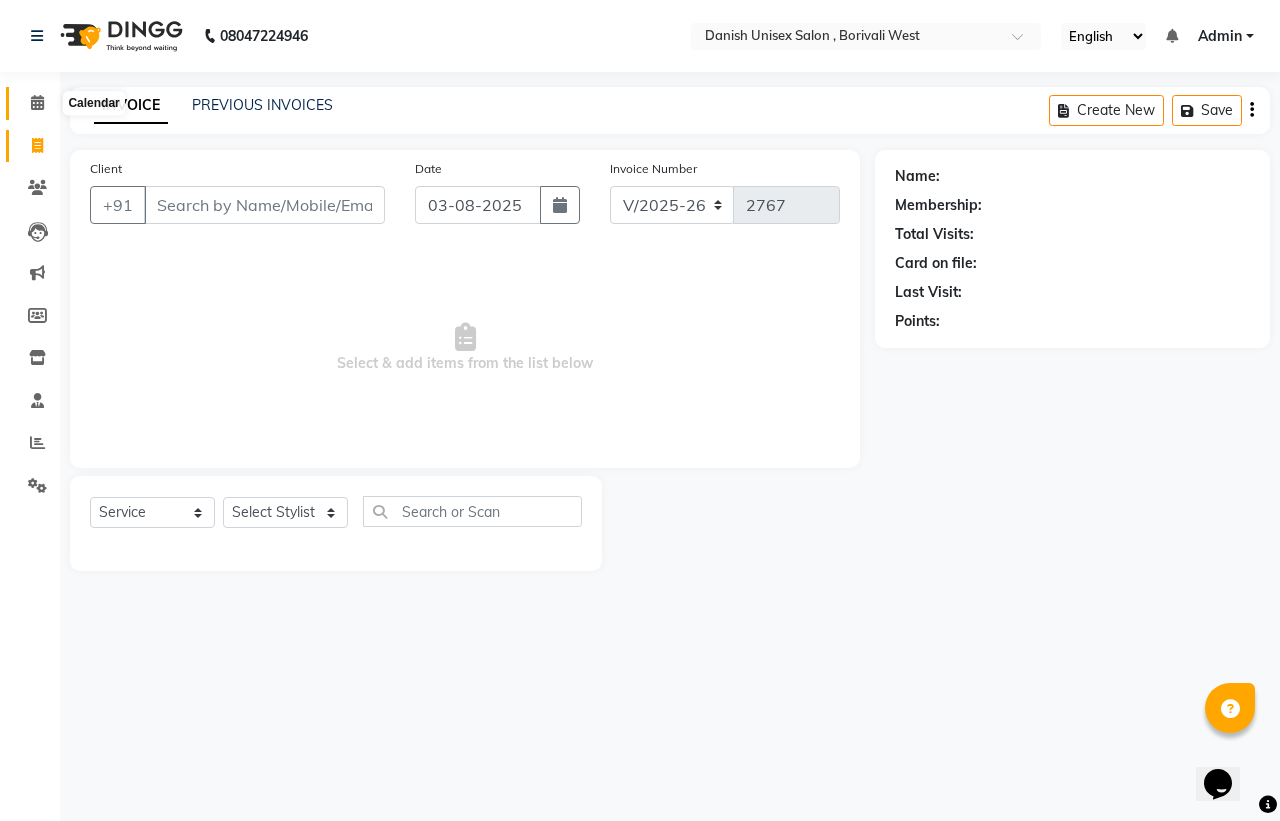 click 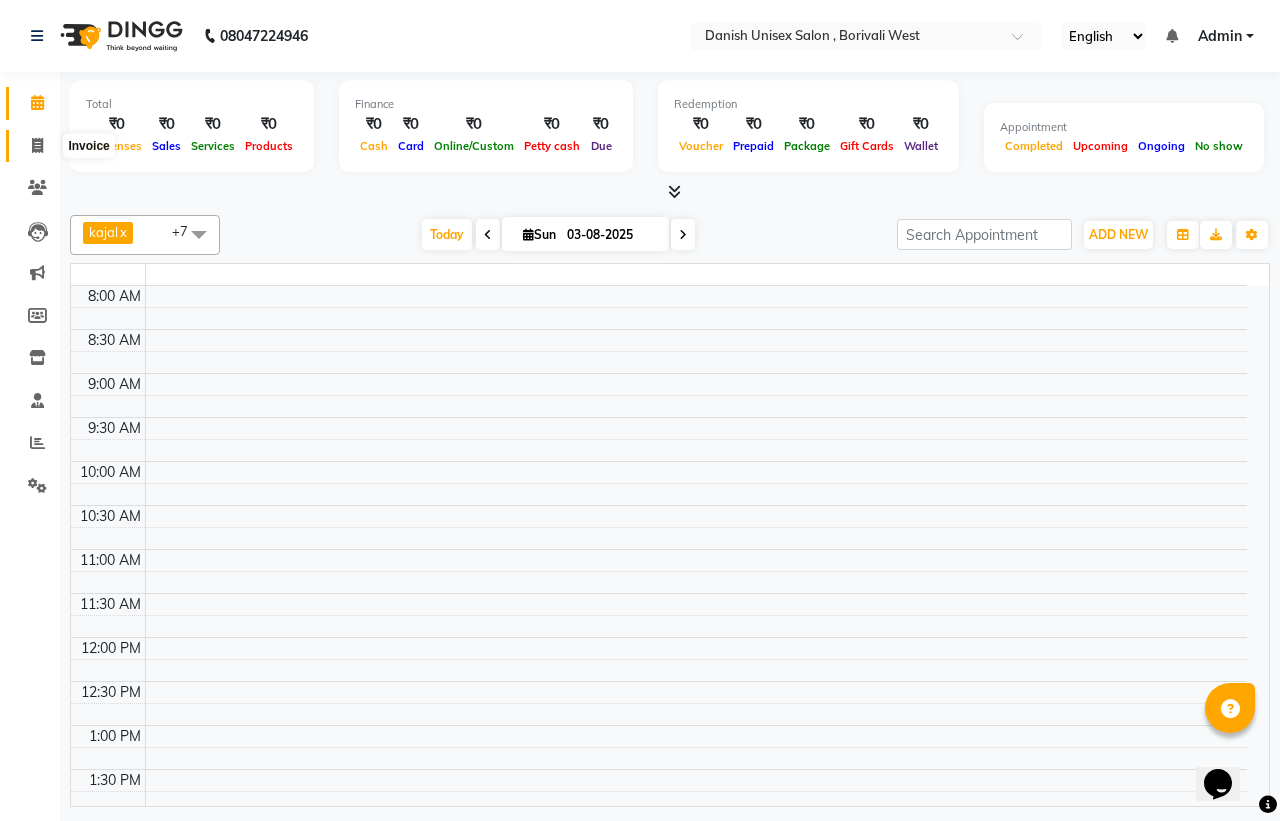 click 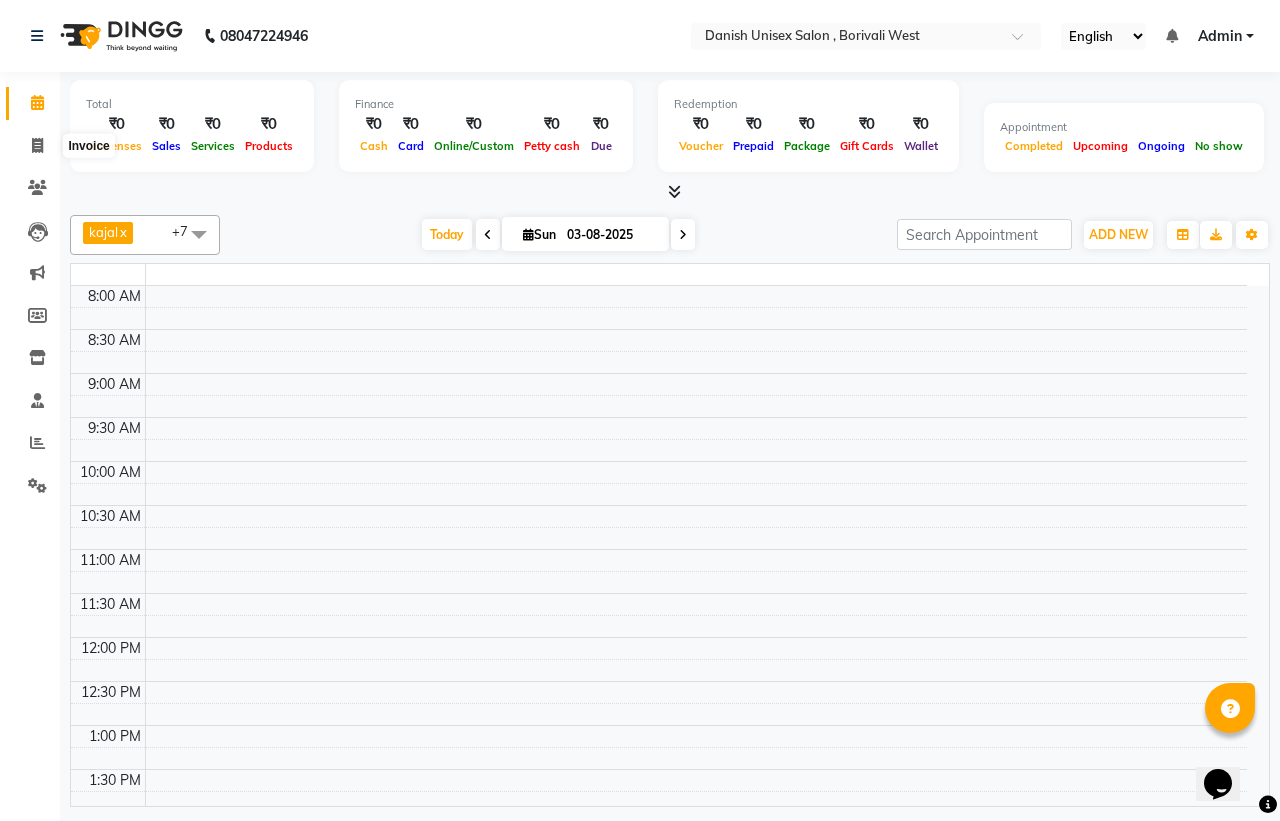 select on "service" 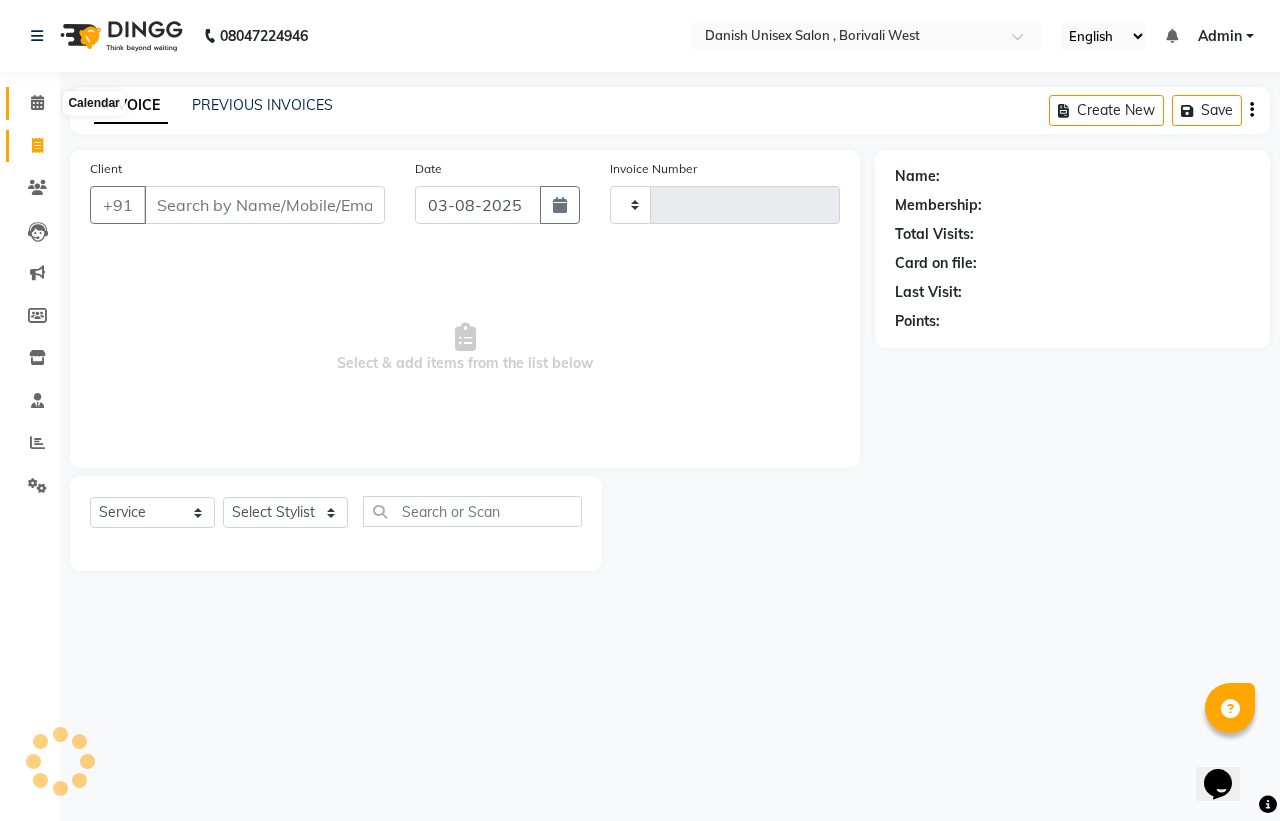 click 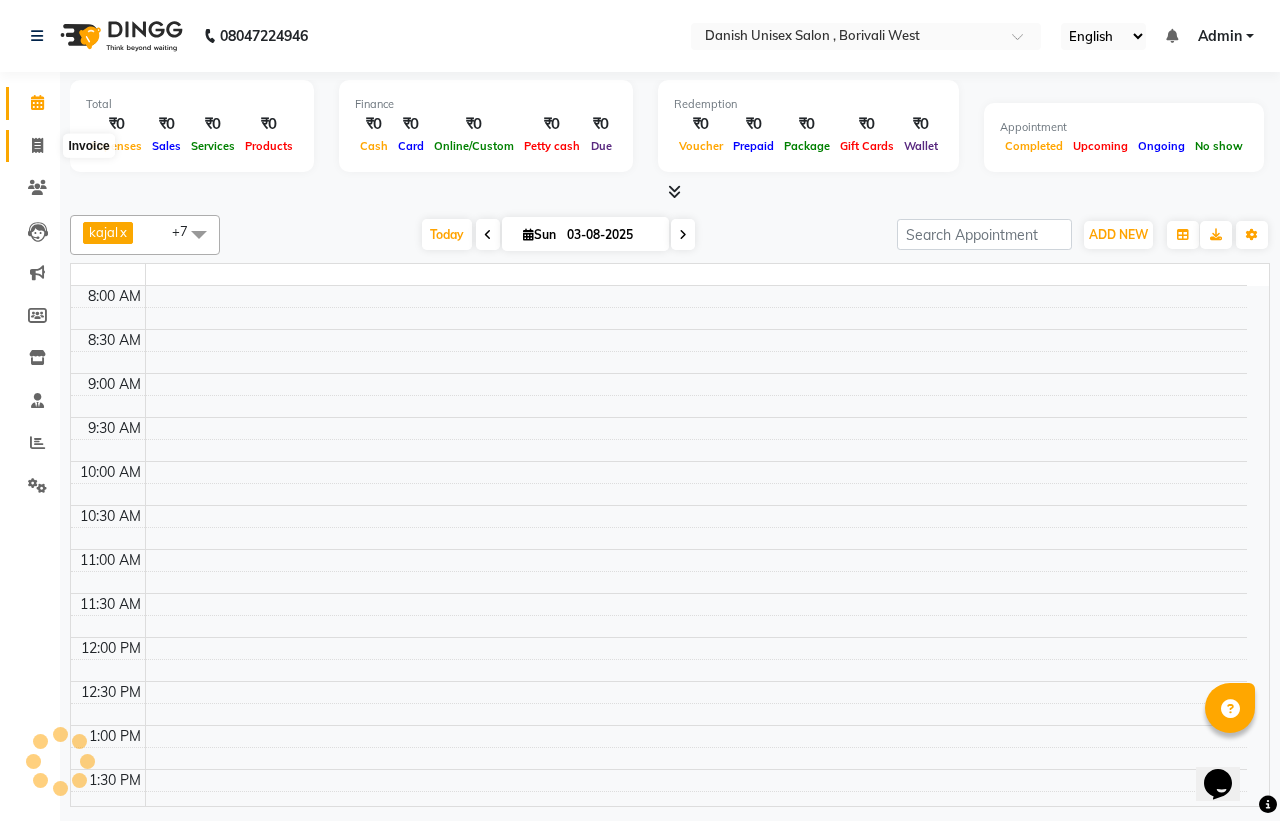 click 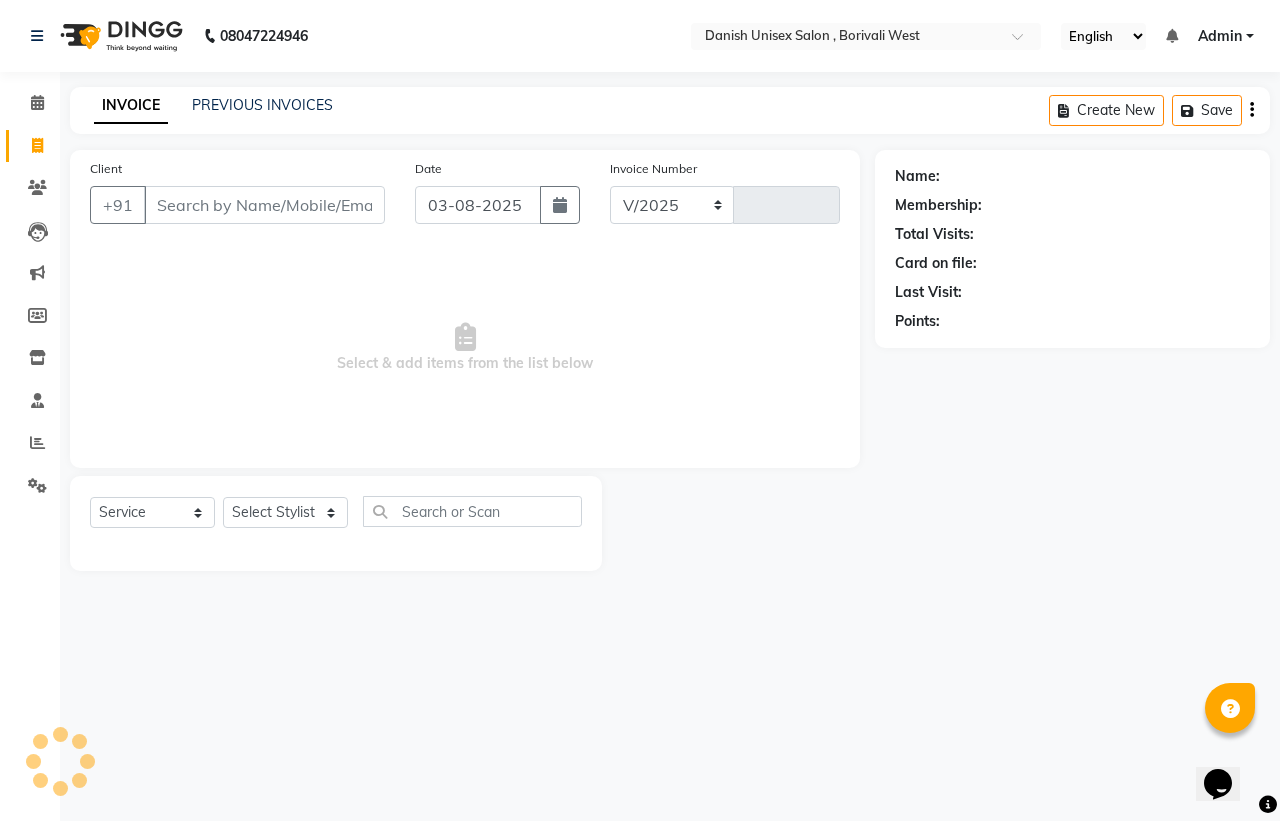 select on "6929" 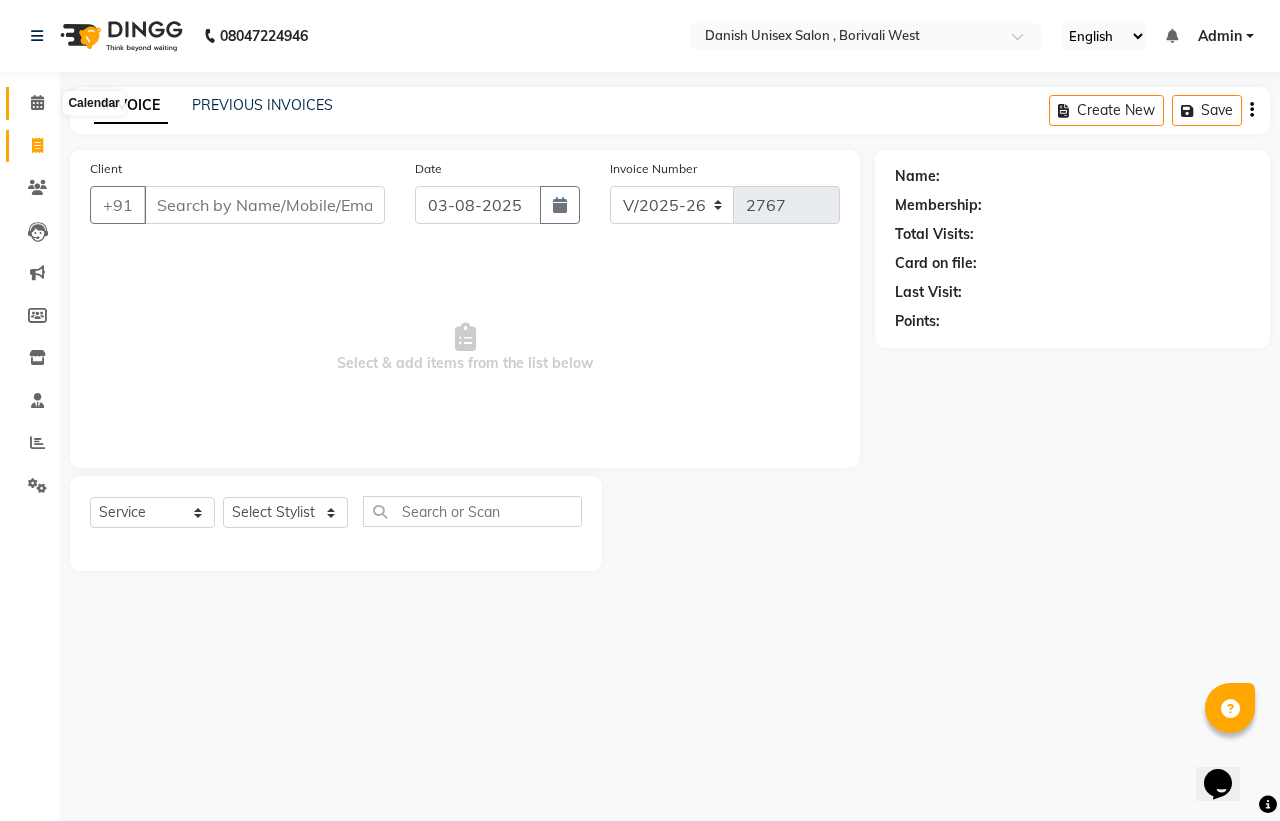 click 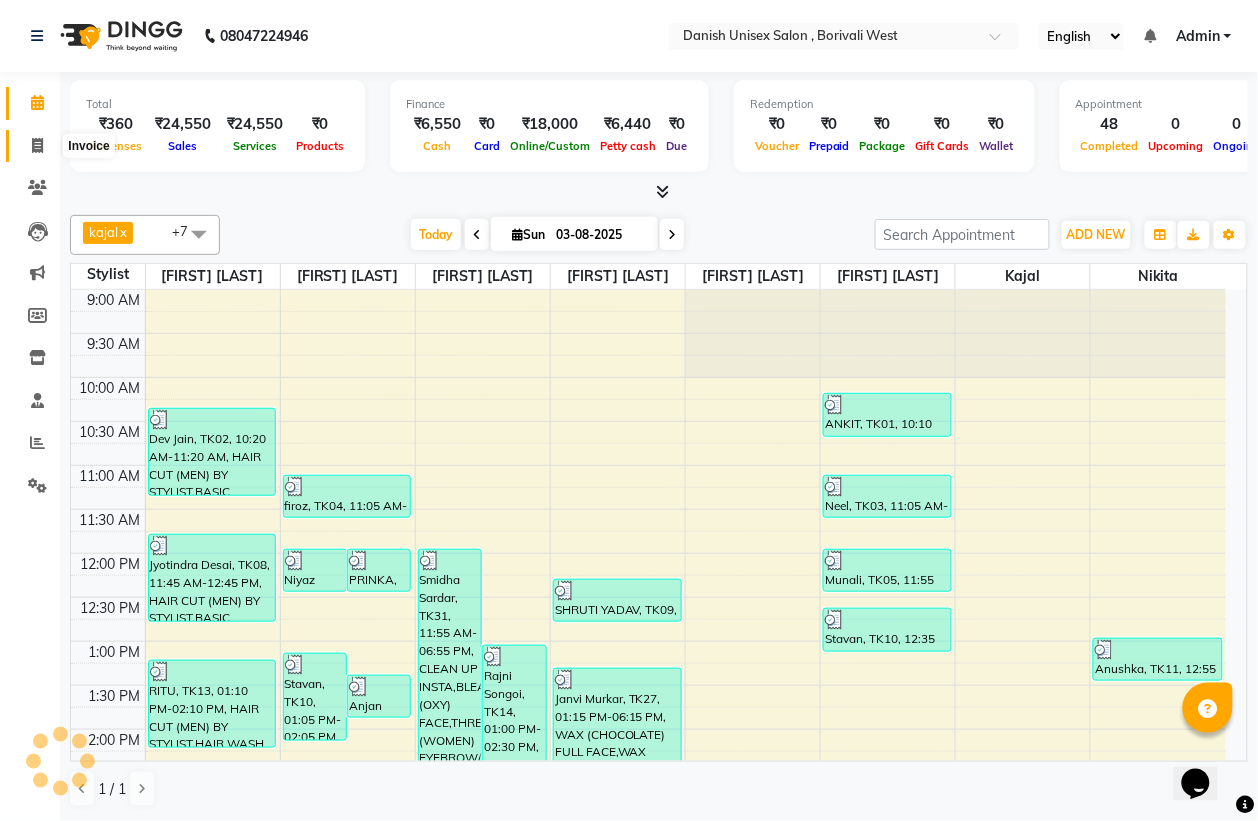 scroll, scrollTop: 0, scrollLeft: 0, axis: both 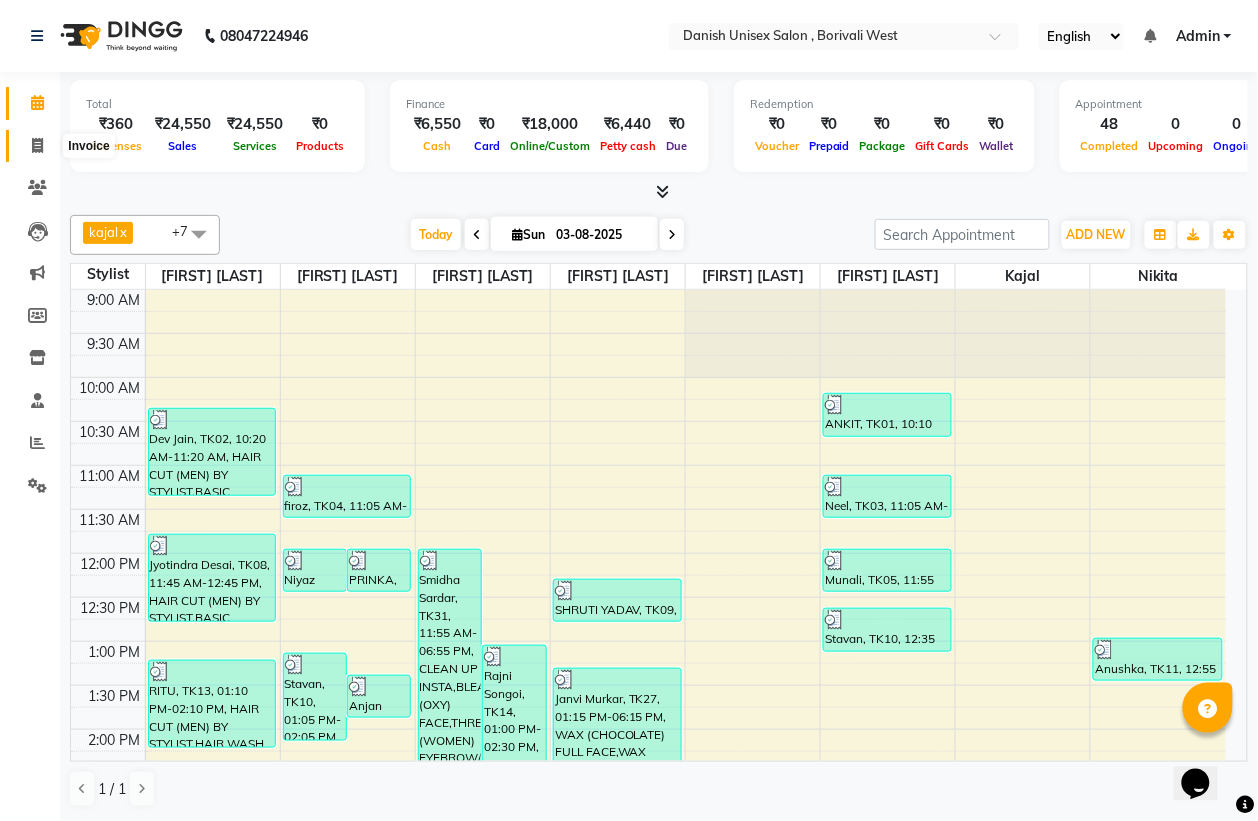 click 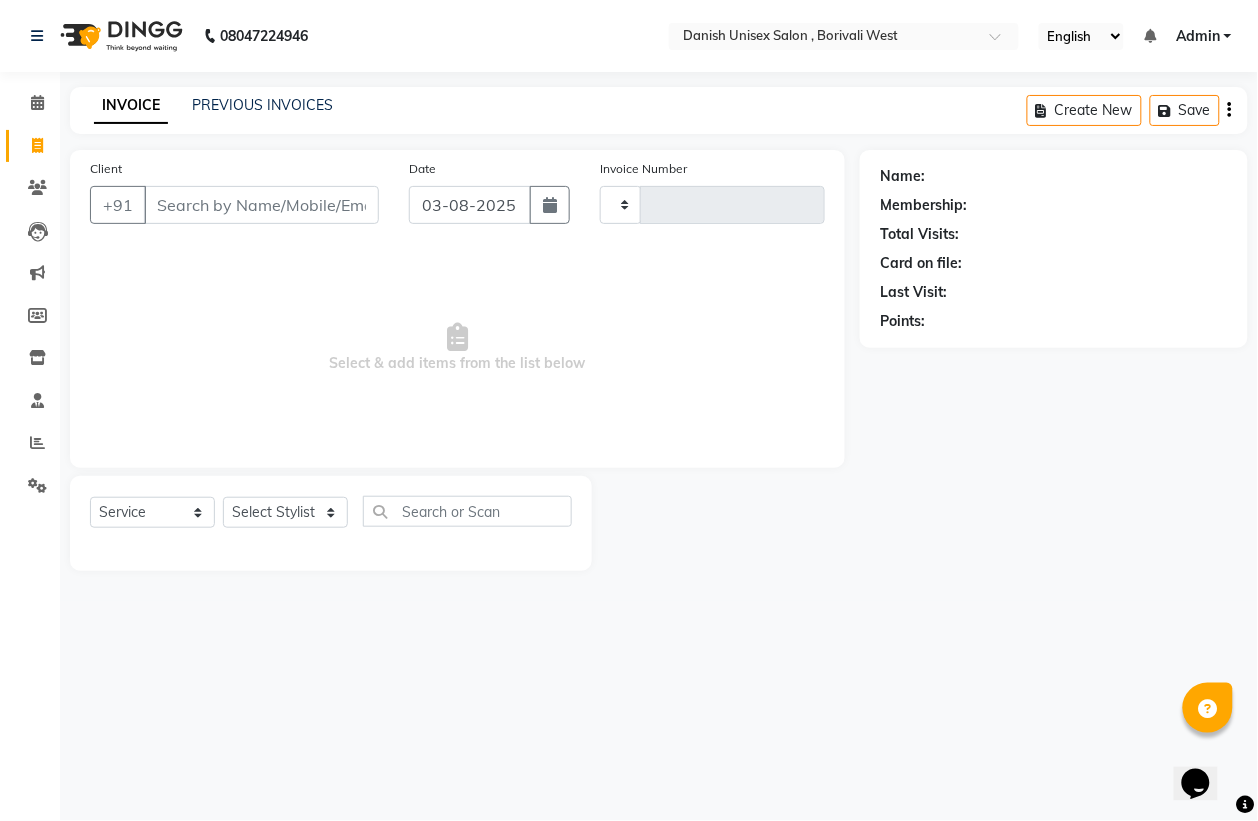 type on "2767" 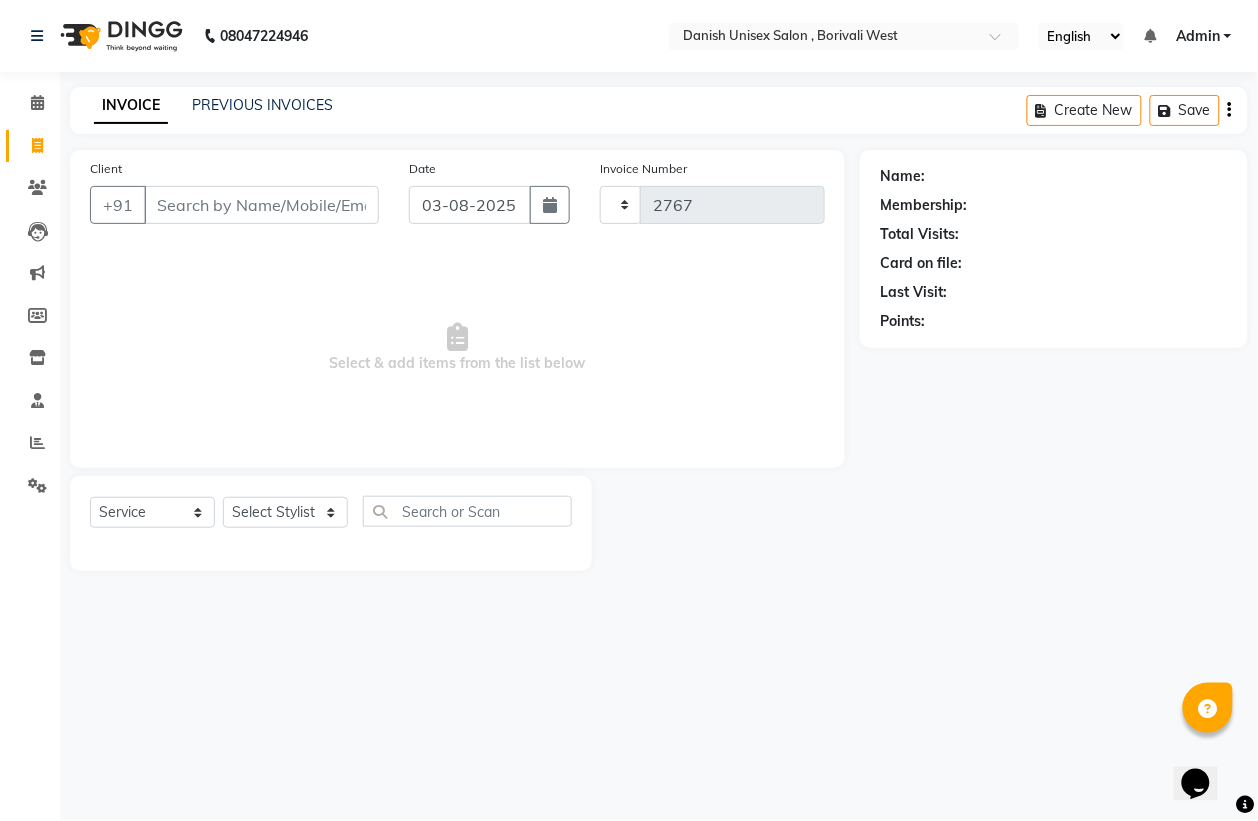 select on "6929" 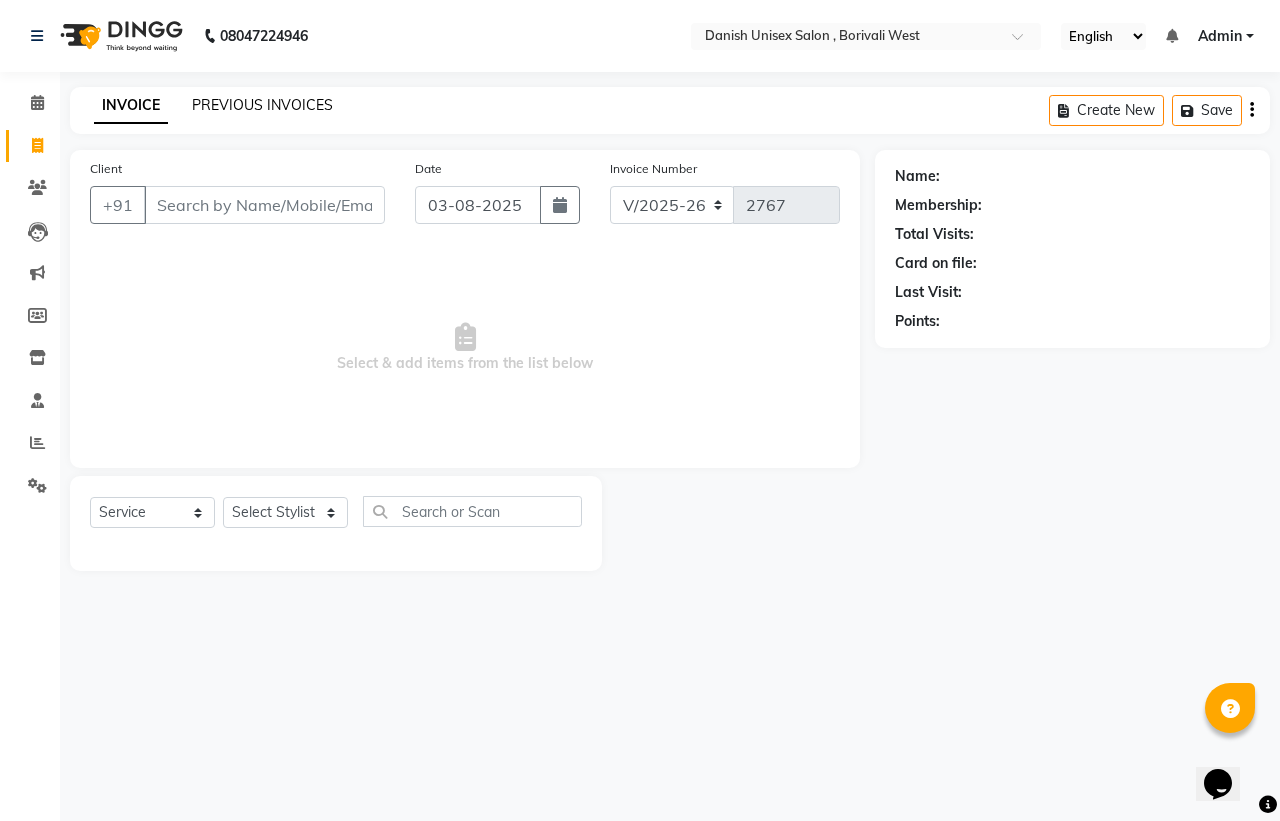 click on "PREVIOUS INVOICES" 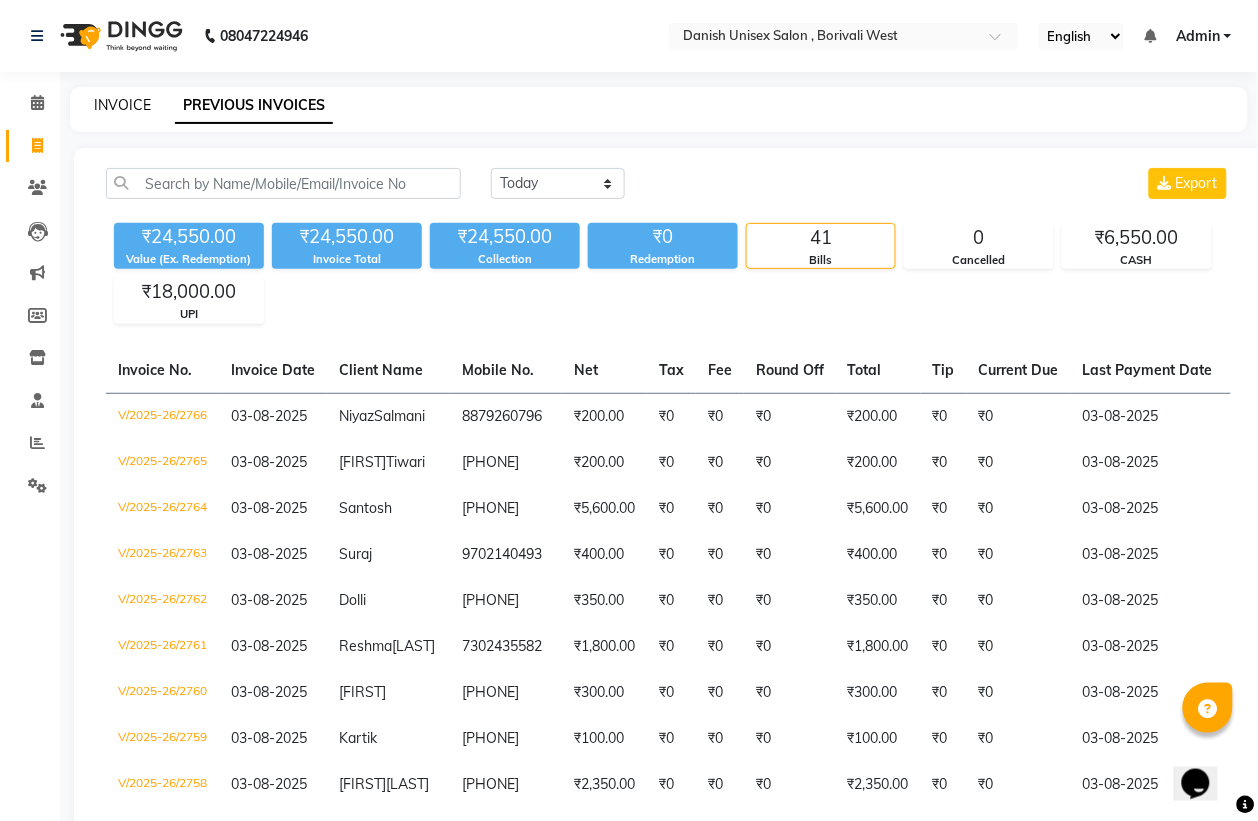 click on "INVOICE" 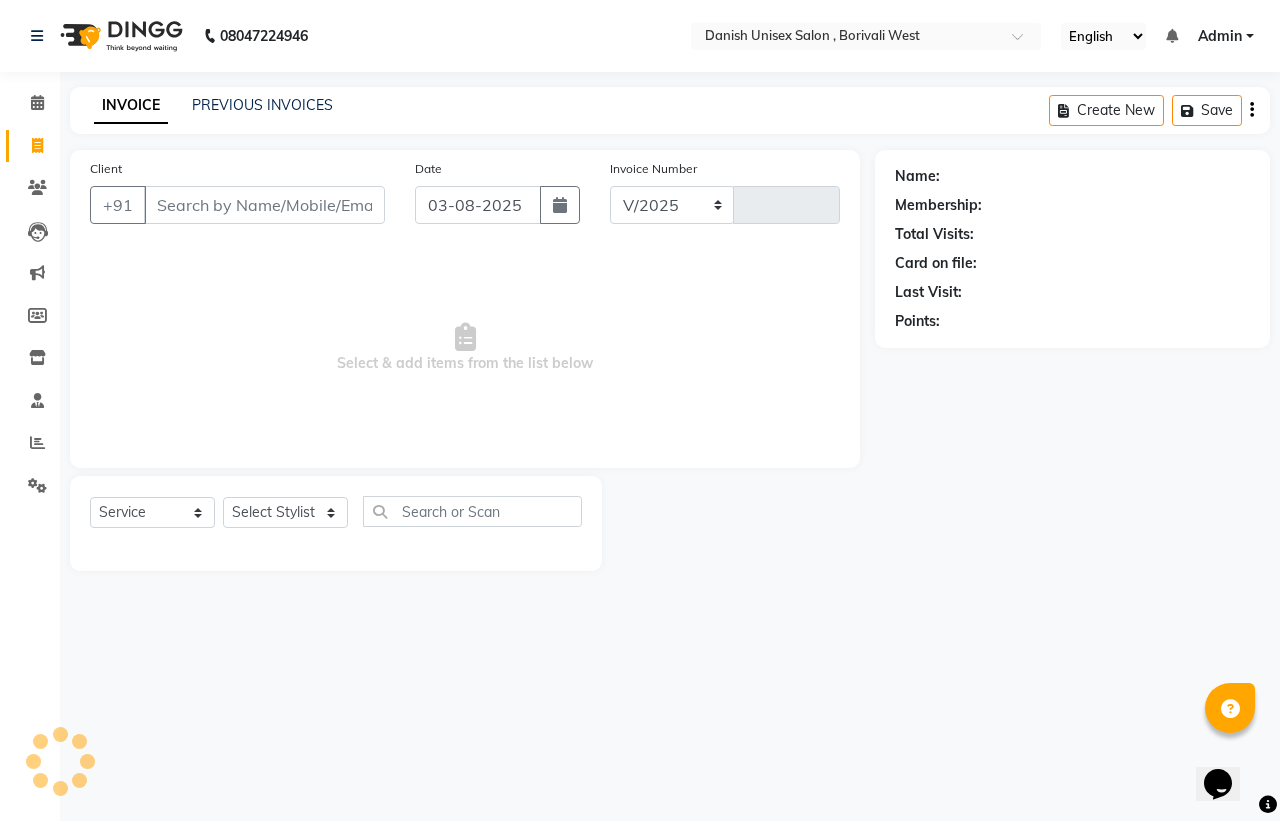 select on "6929" 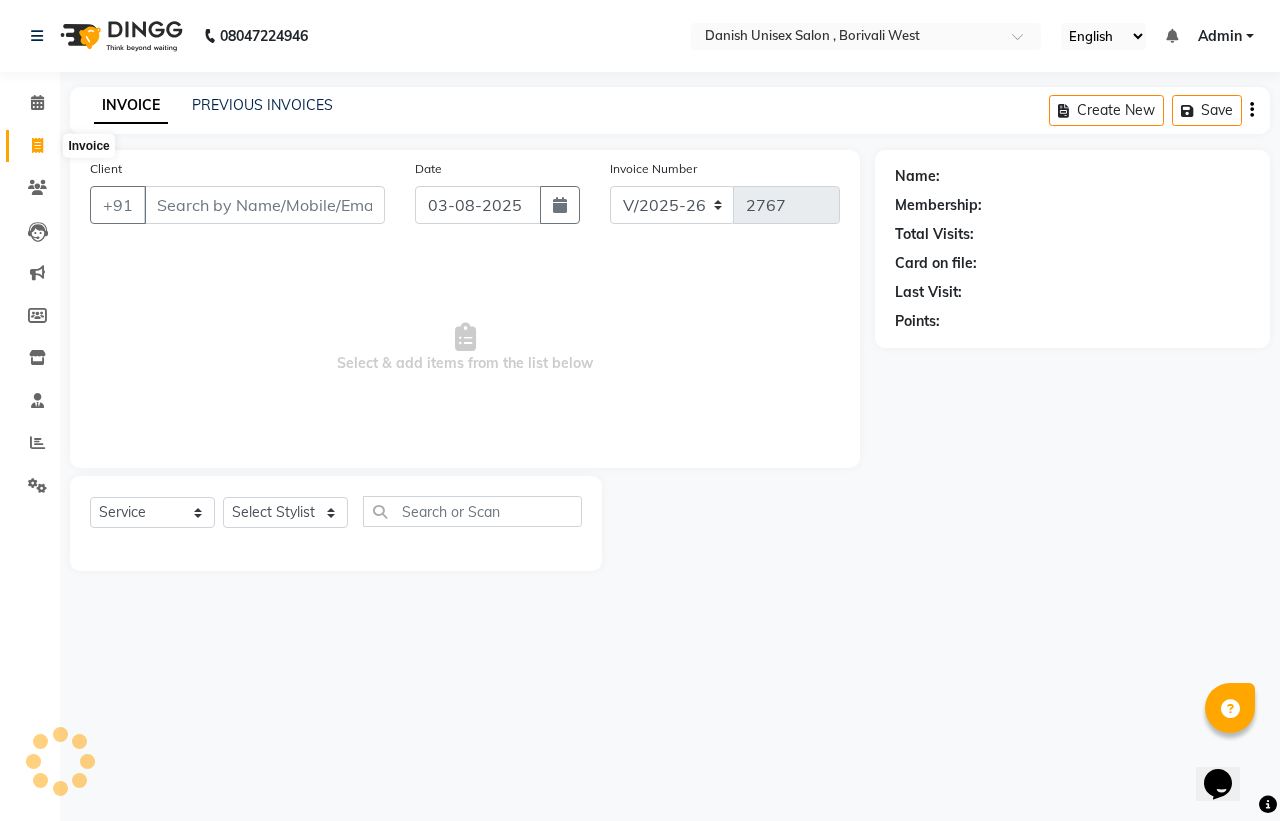 click 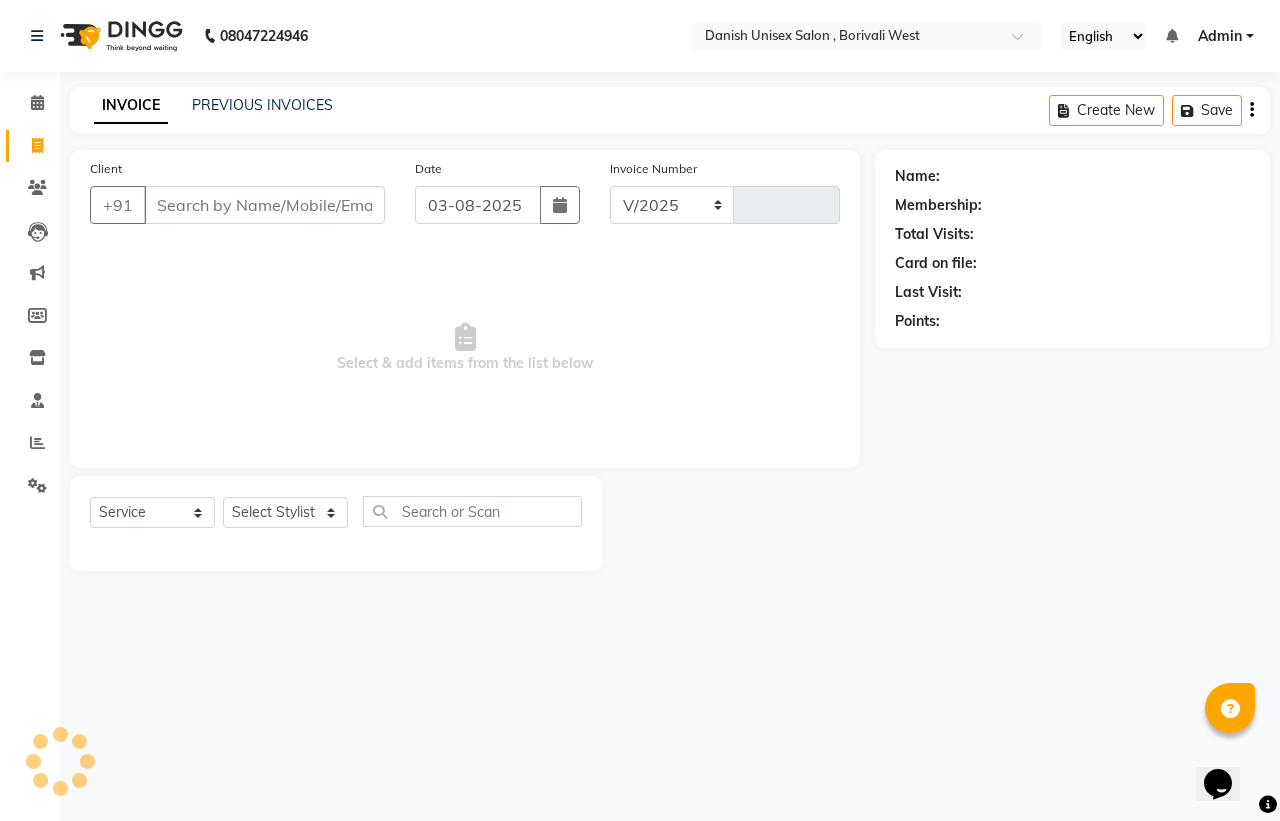 select on "6929" 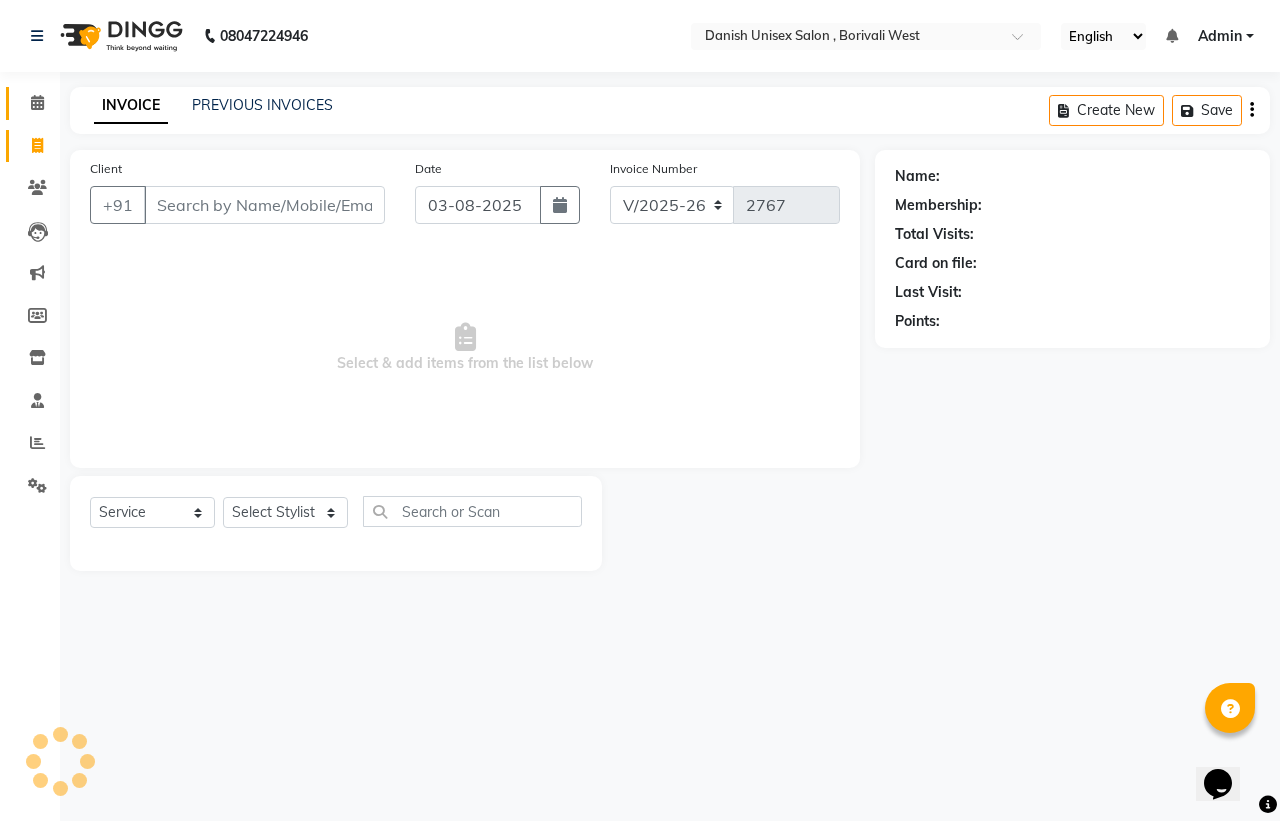 click 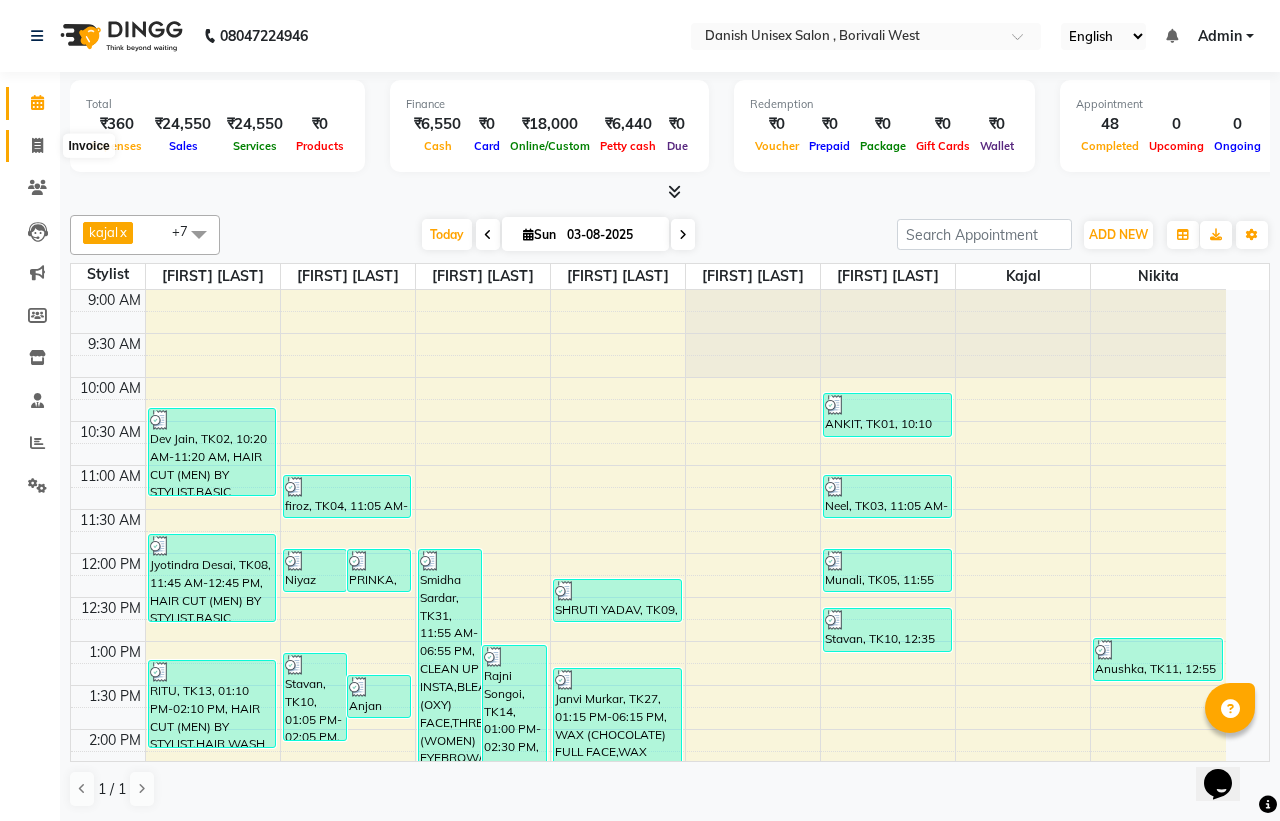 click 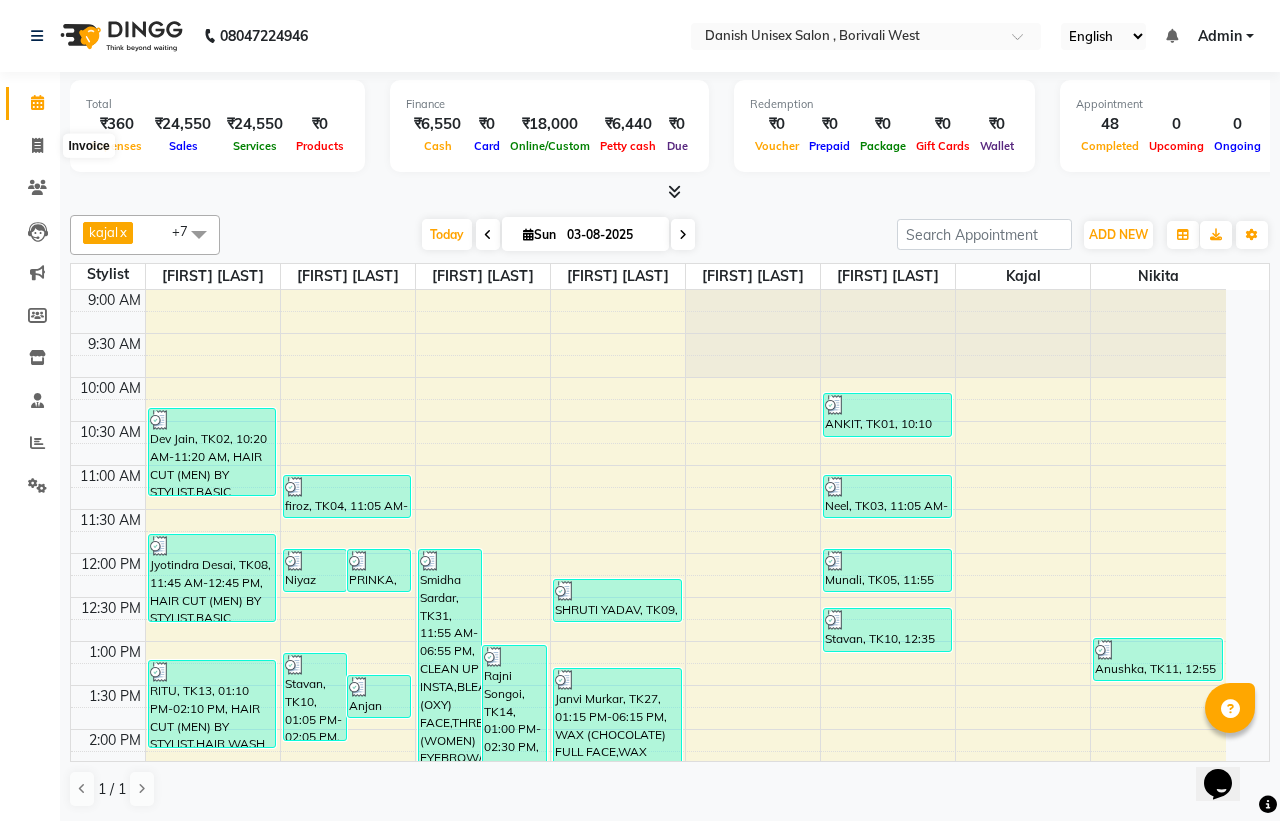 select on "service" 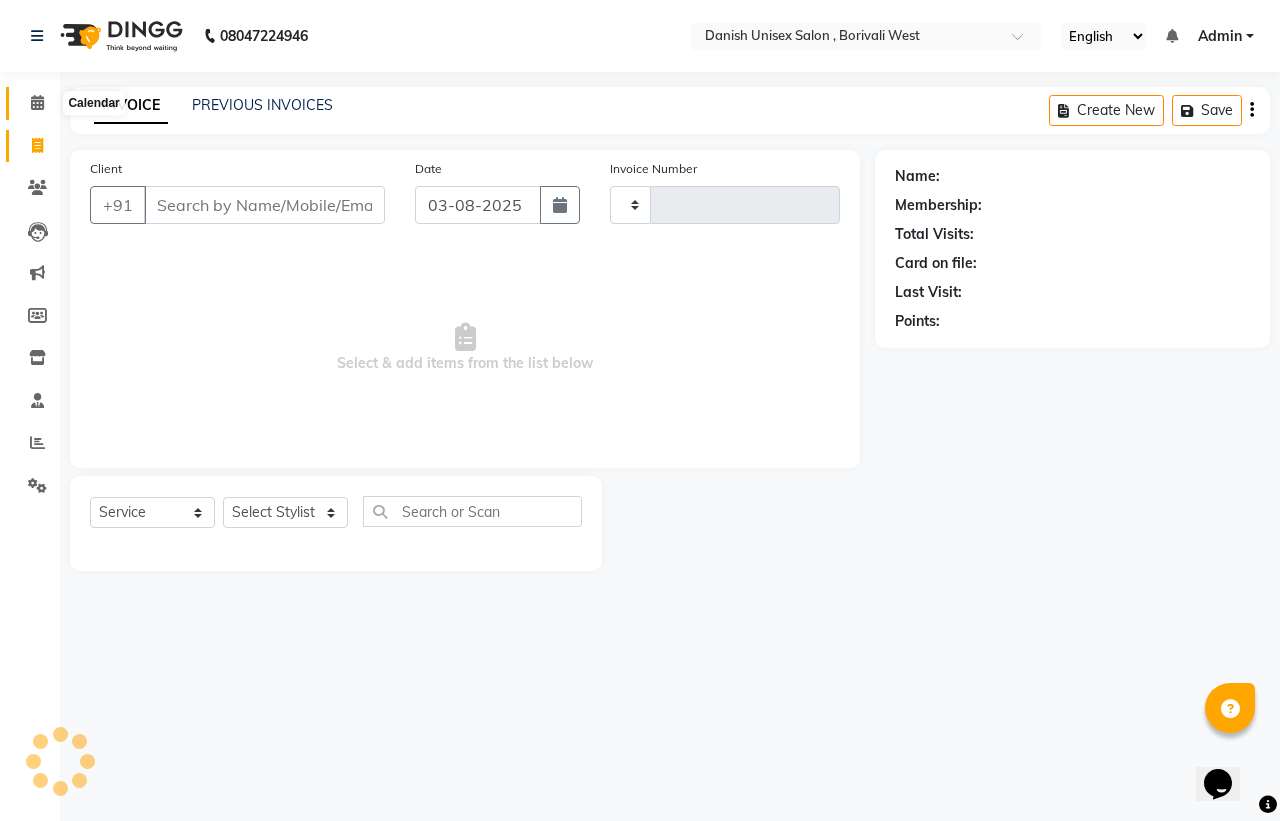click 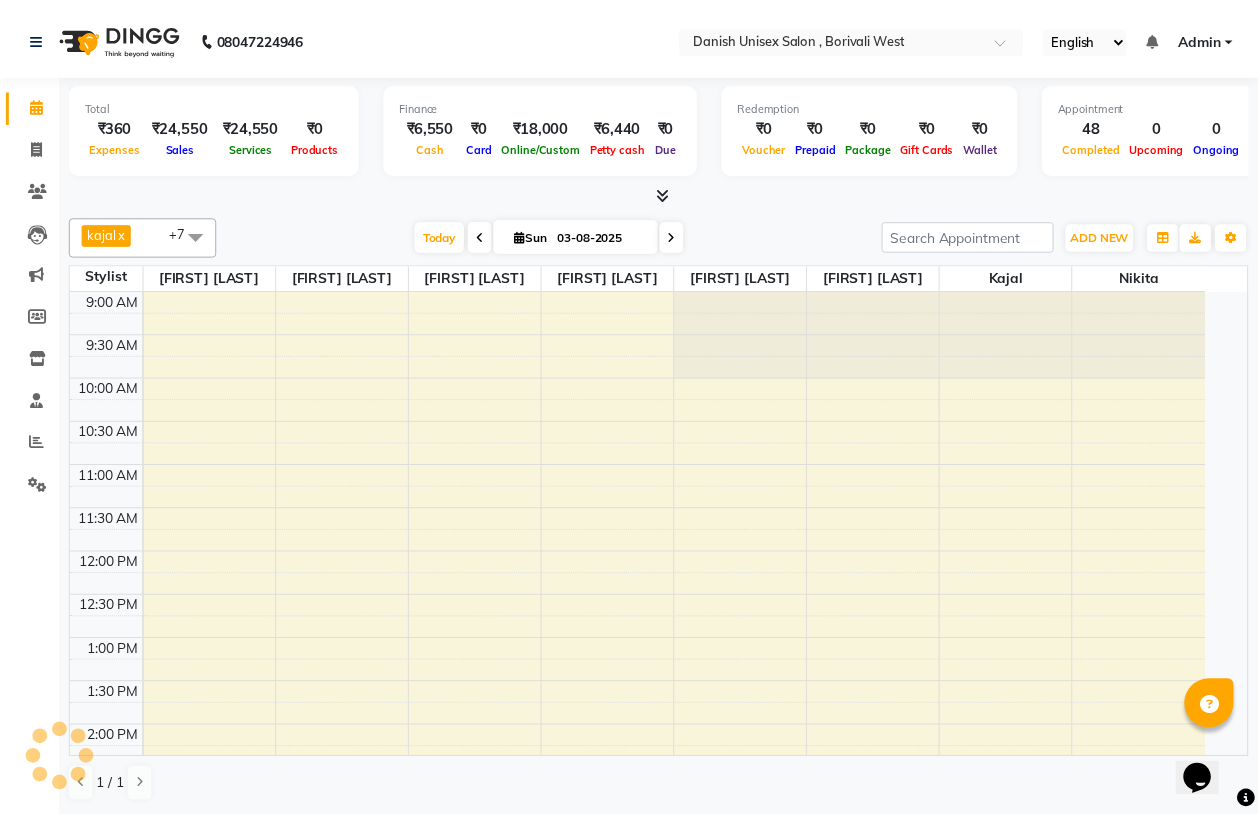 scroll, scrollTop: 0, scrollLeft: 0, axis: both 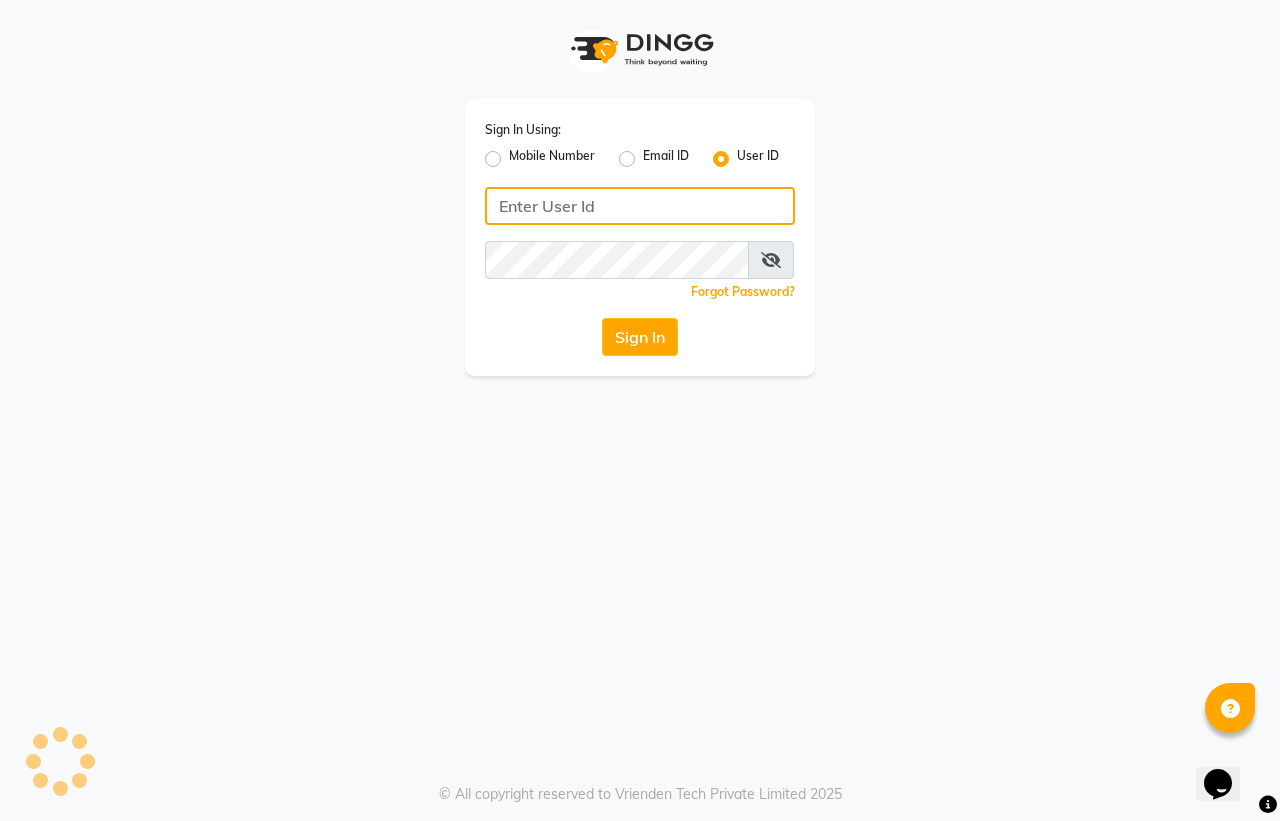 type on "firoz" 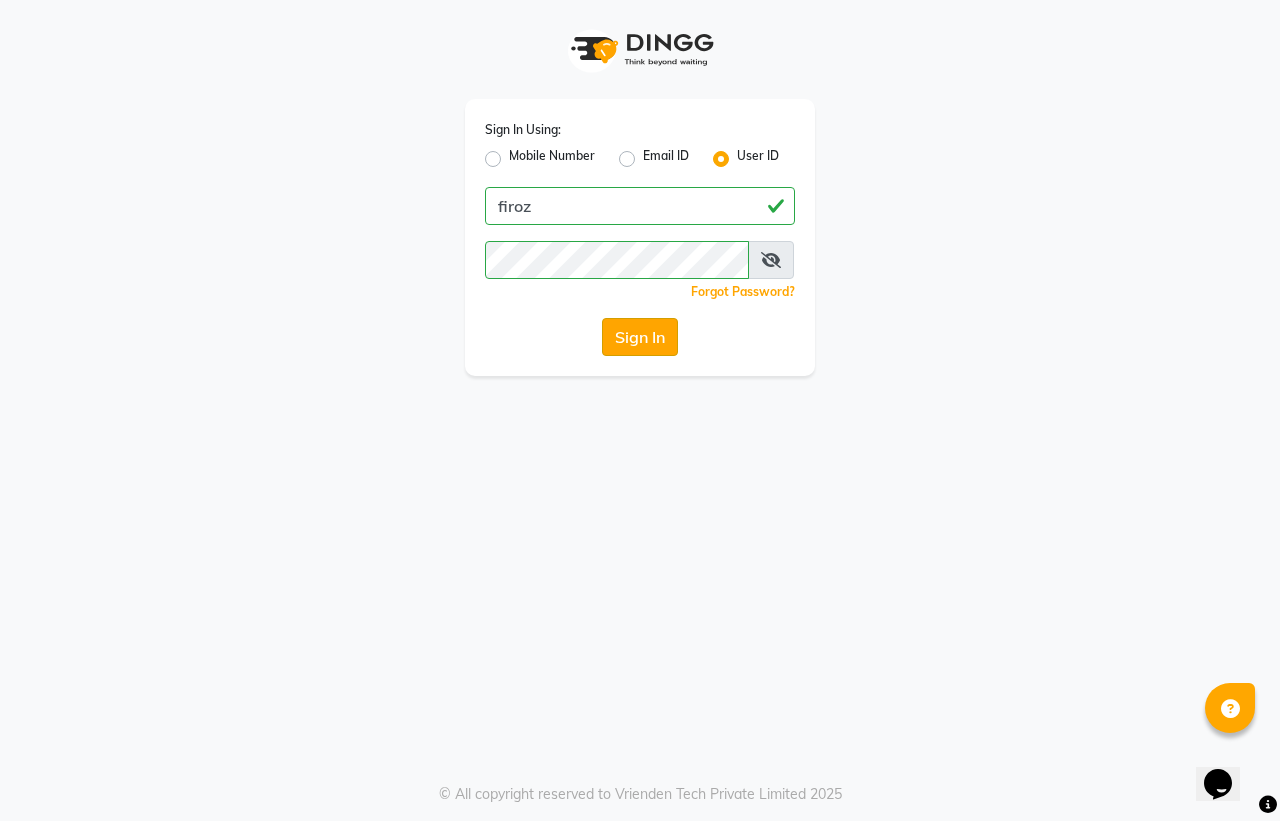 click on "Sign In" 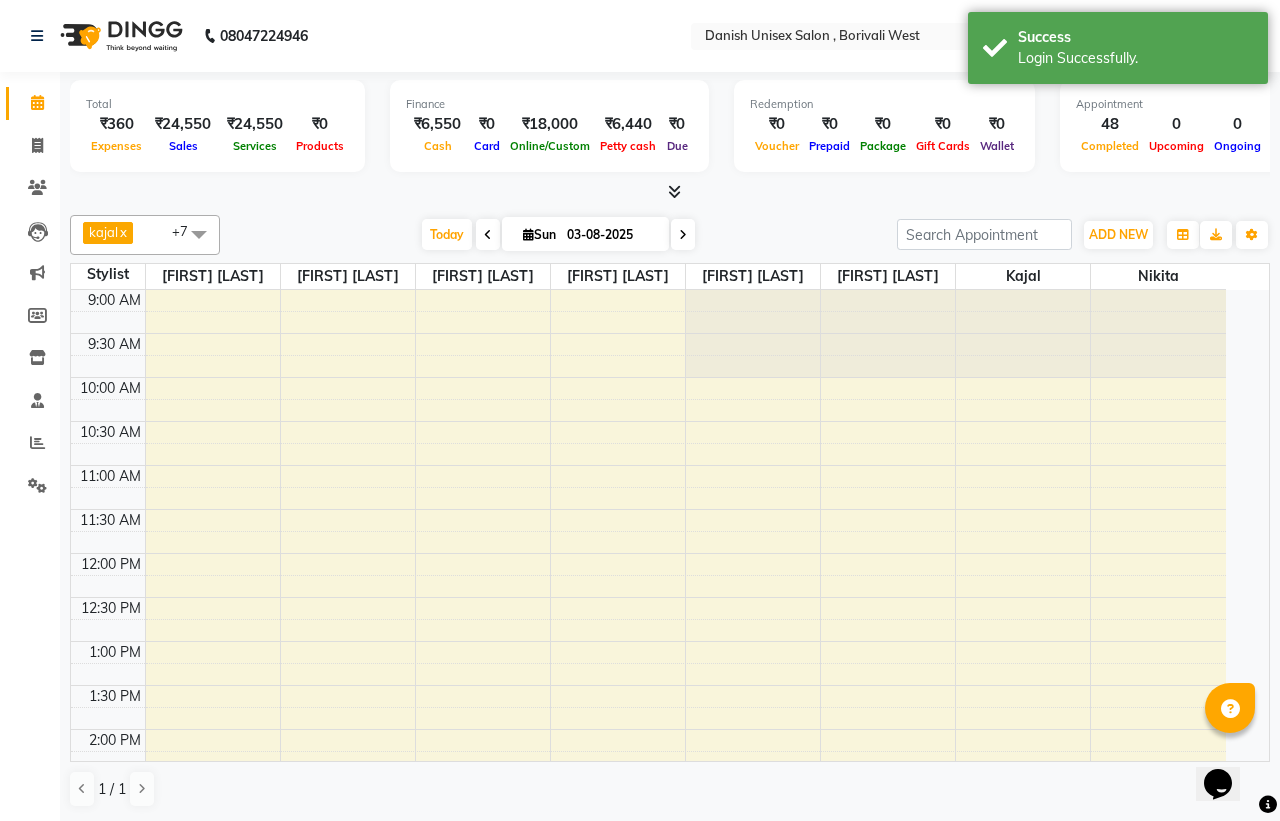 select on "en" 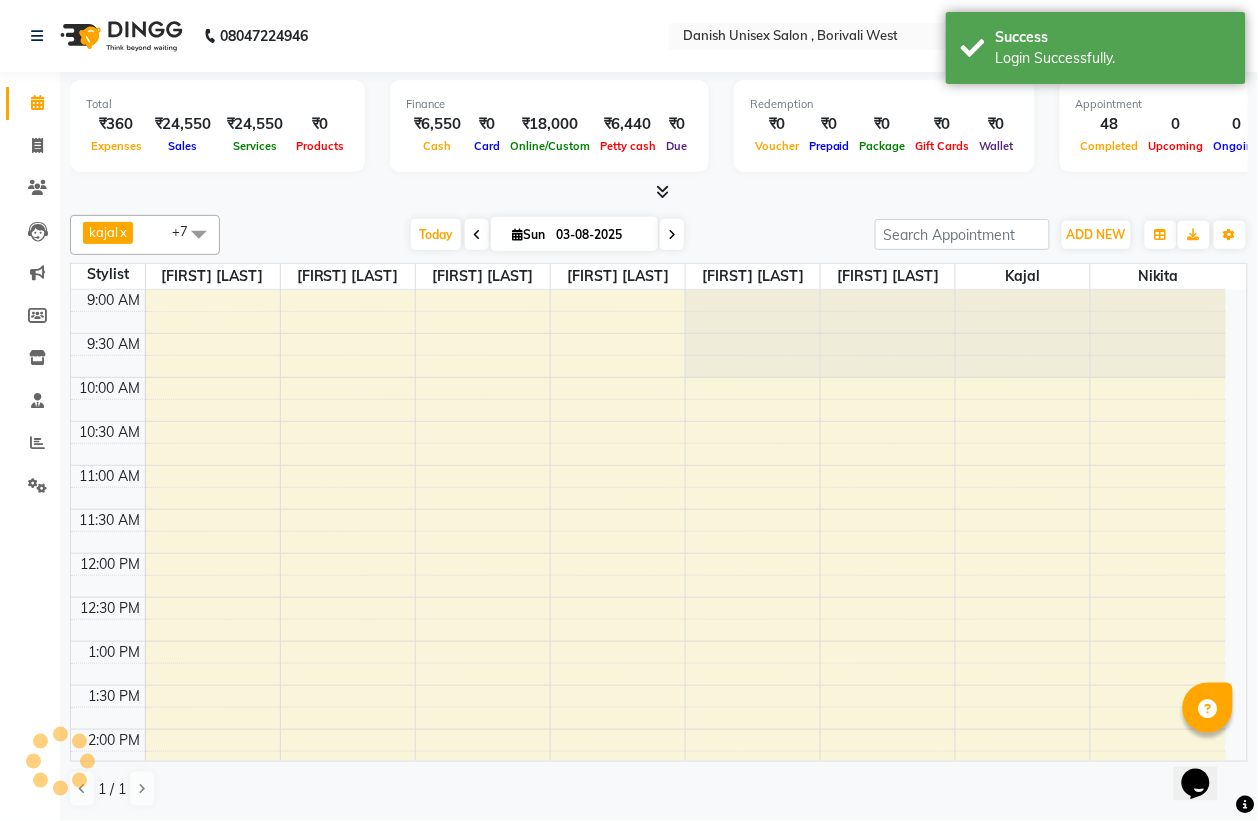 scroll, scrollTop: 0, scrollLeft: 0, axis: both 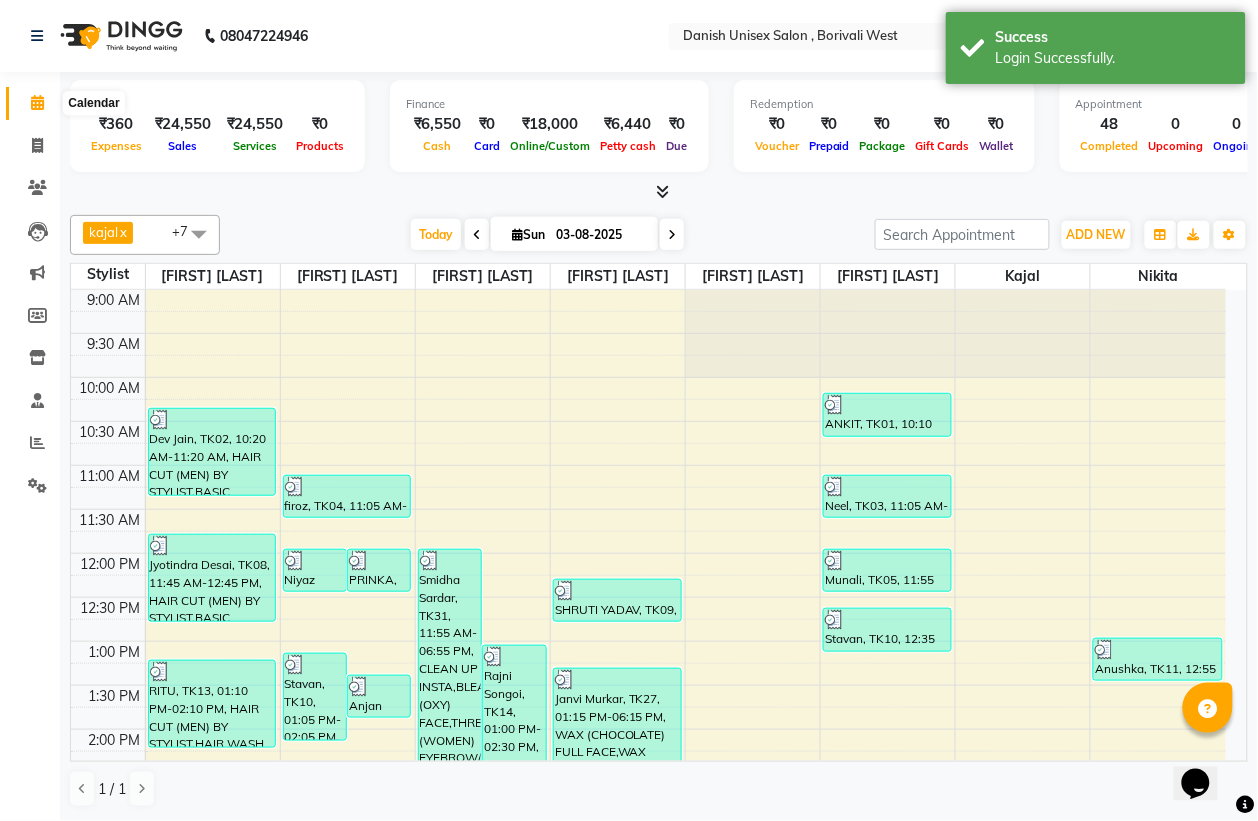 click 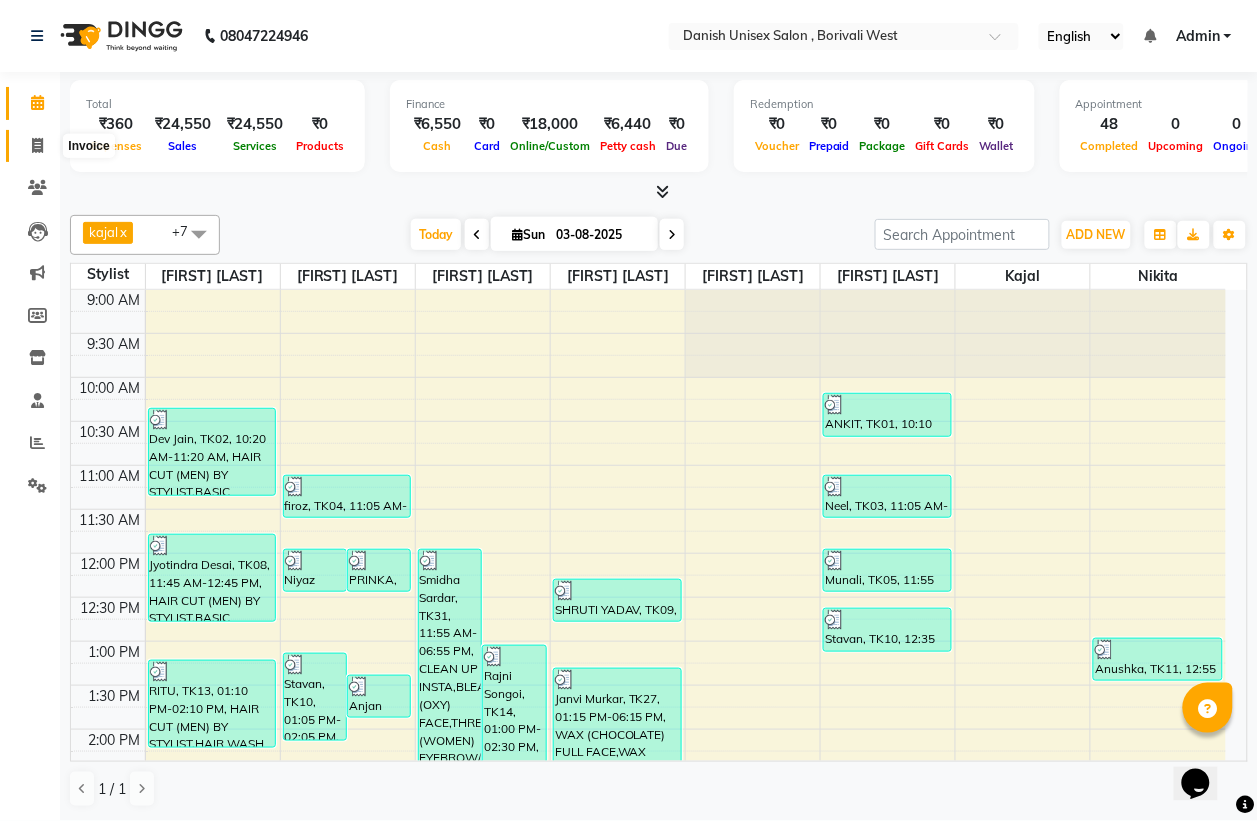 click 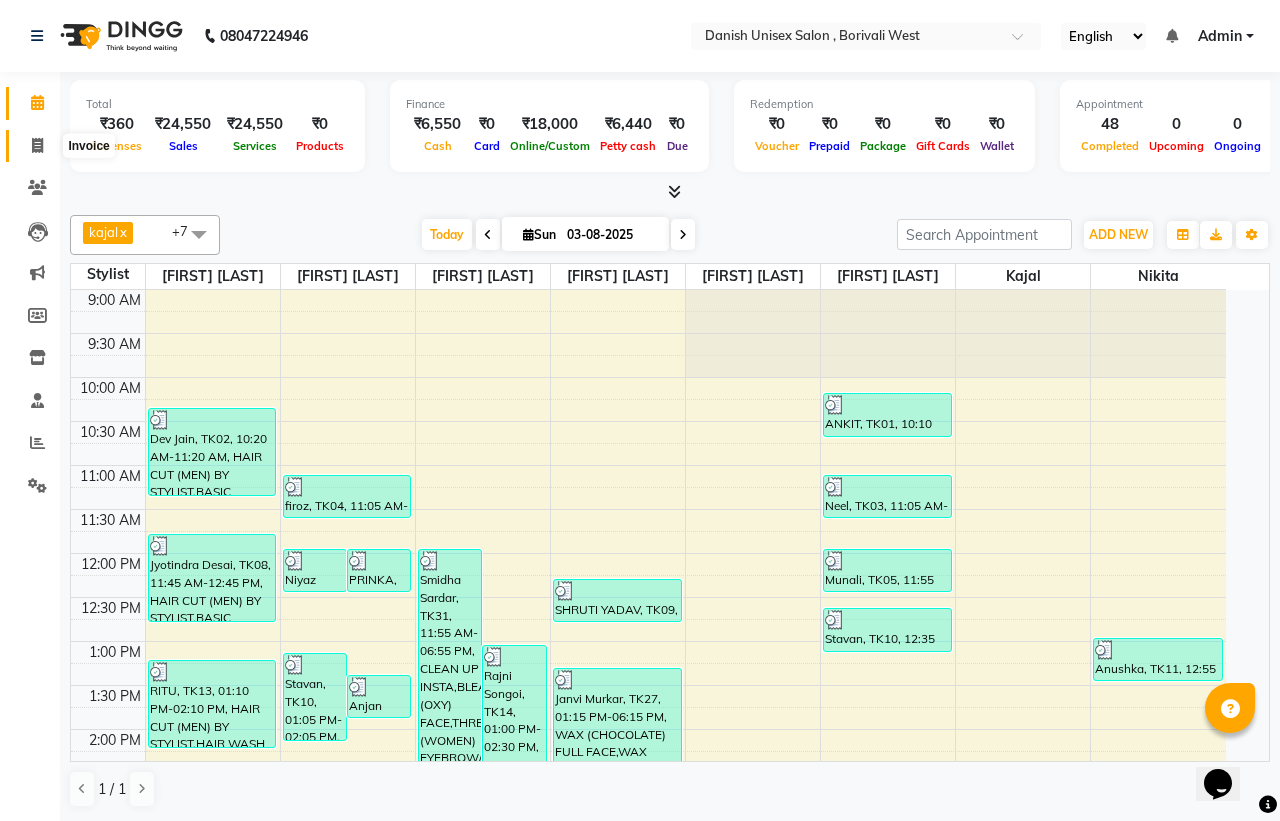 select on "service" 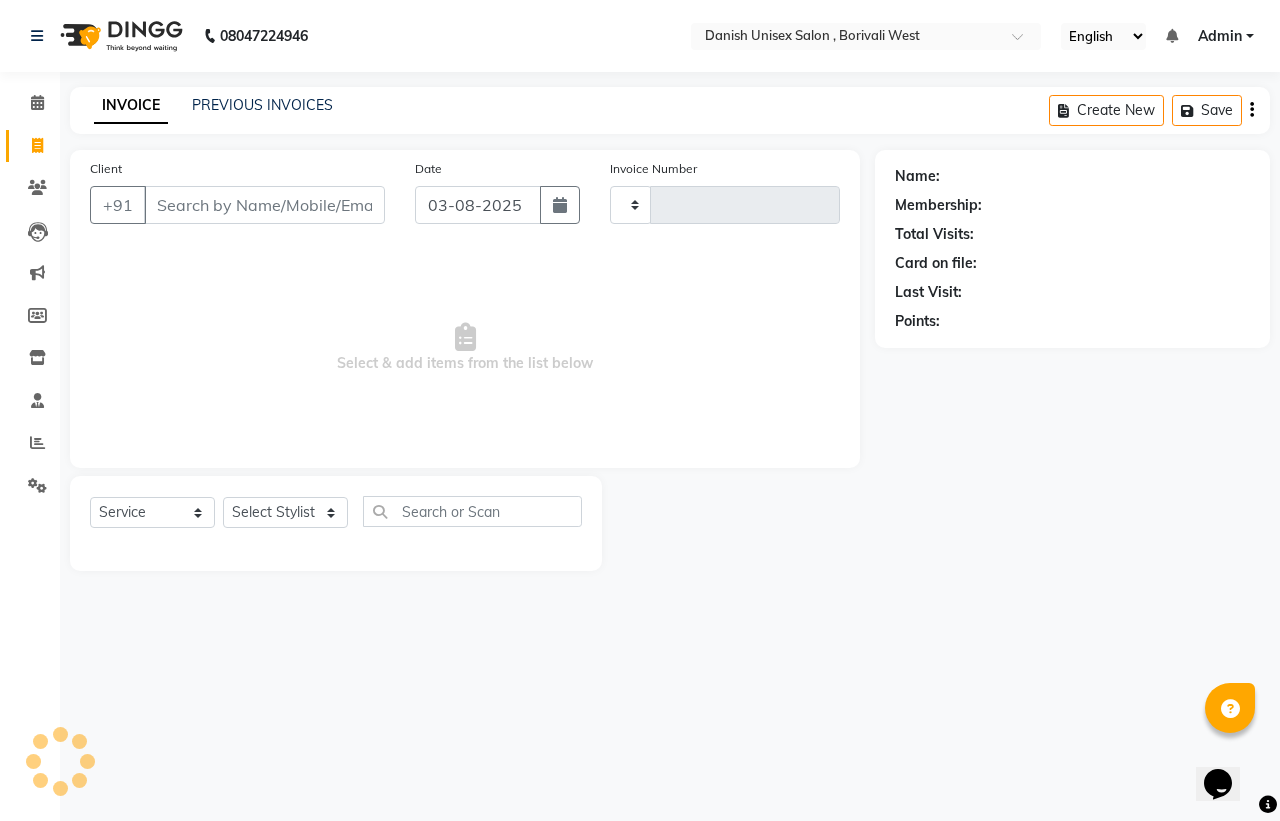 type on "2767" 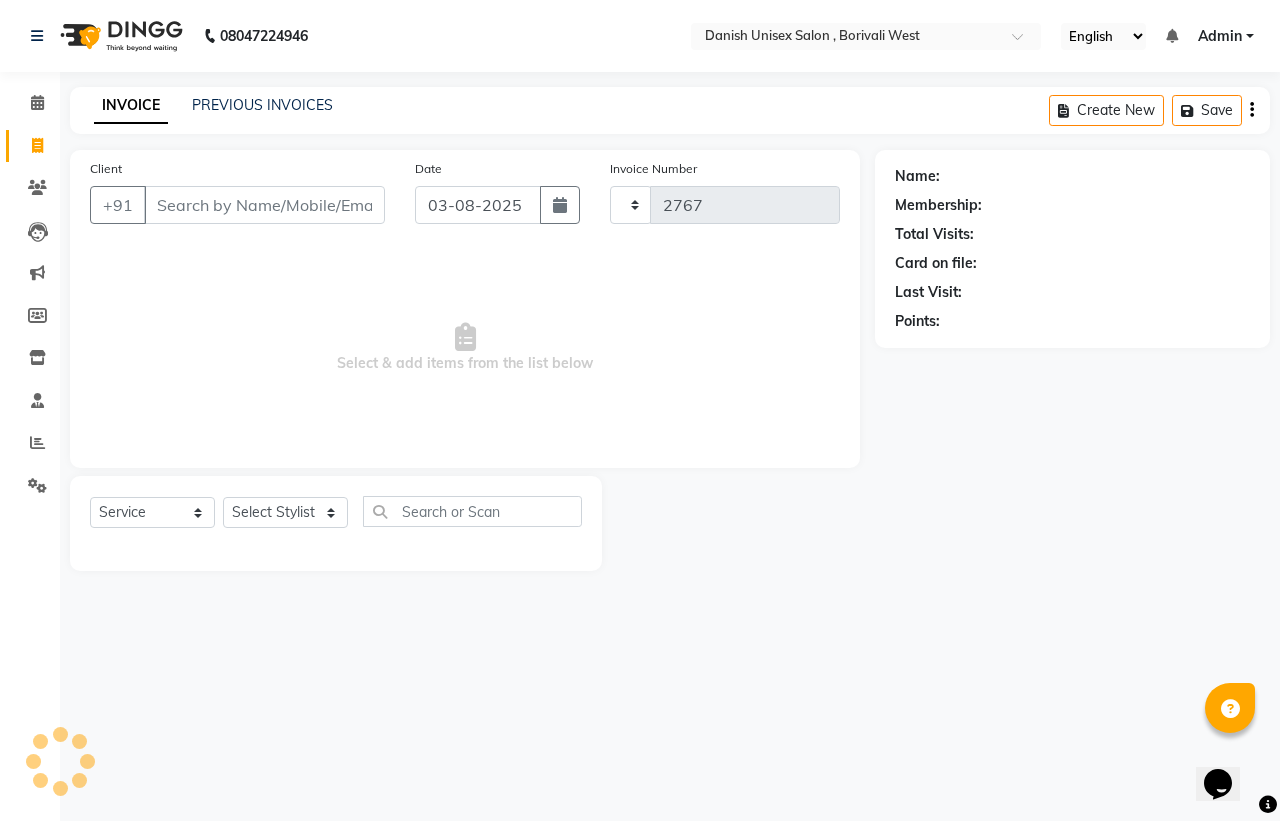 select on "6929" 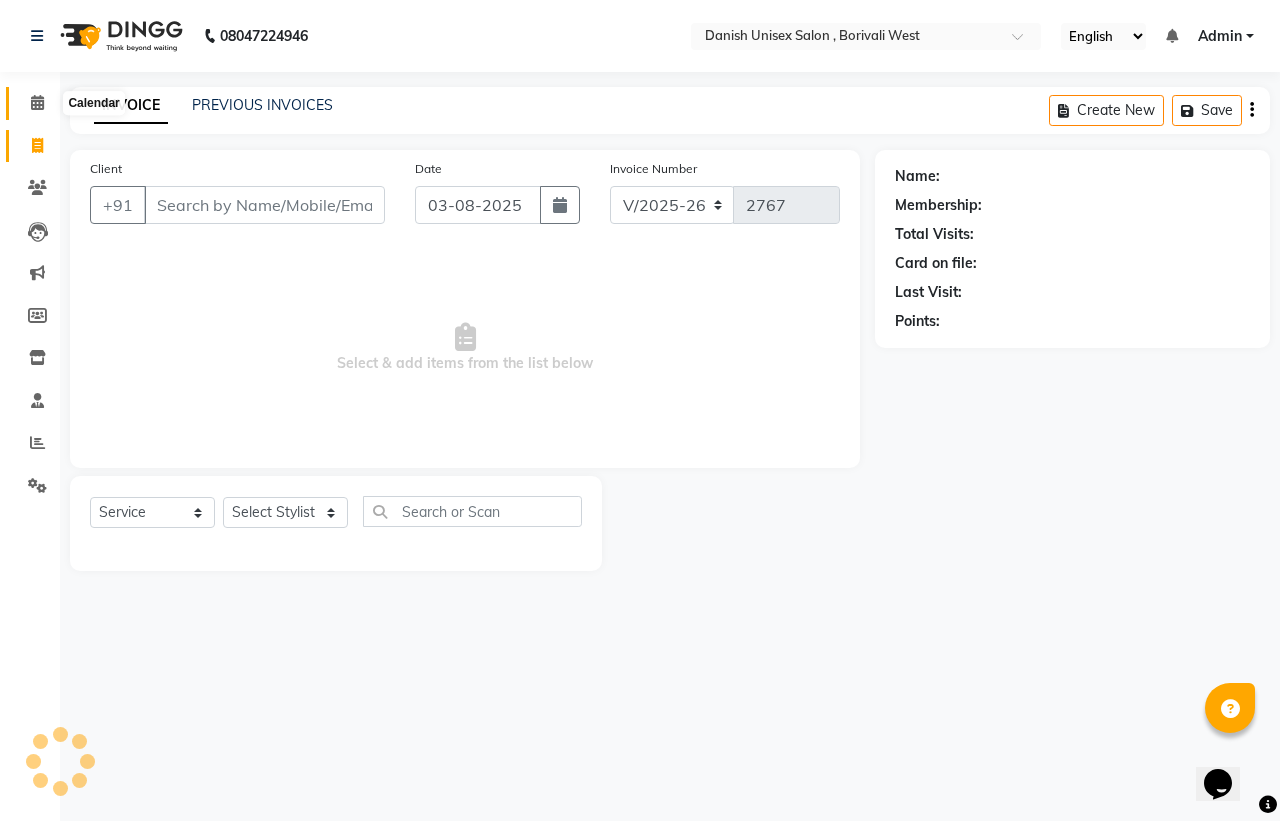 click 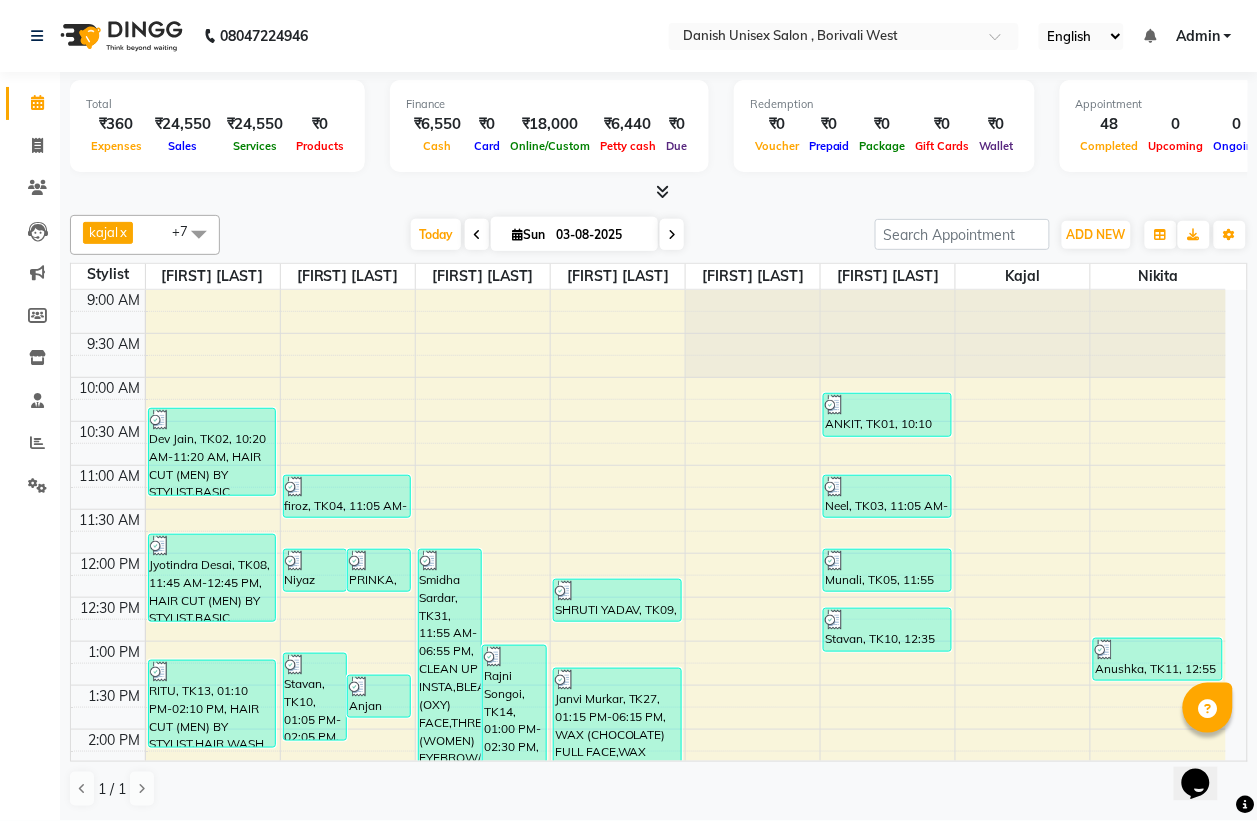 scroll, scrollTop: 0, scrollLeft: 0, axis: both 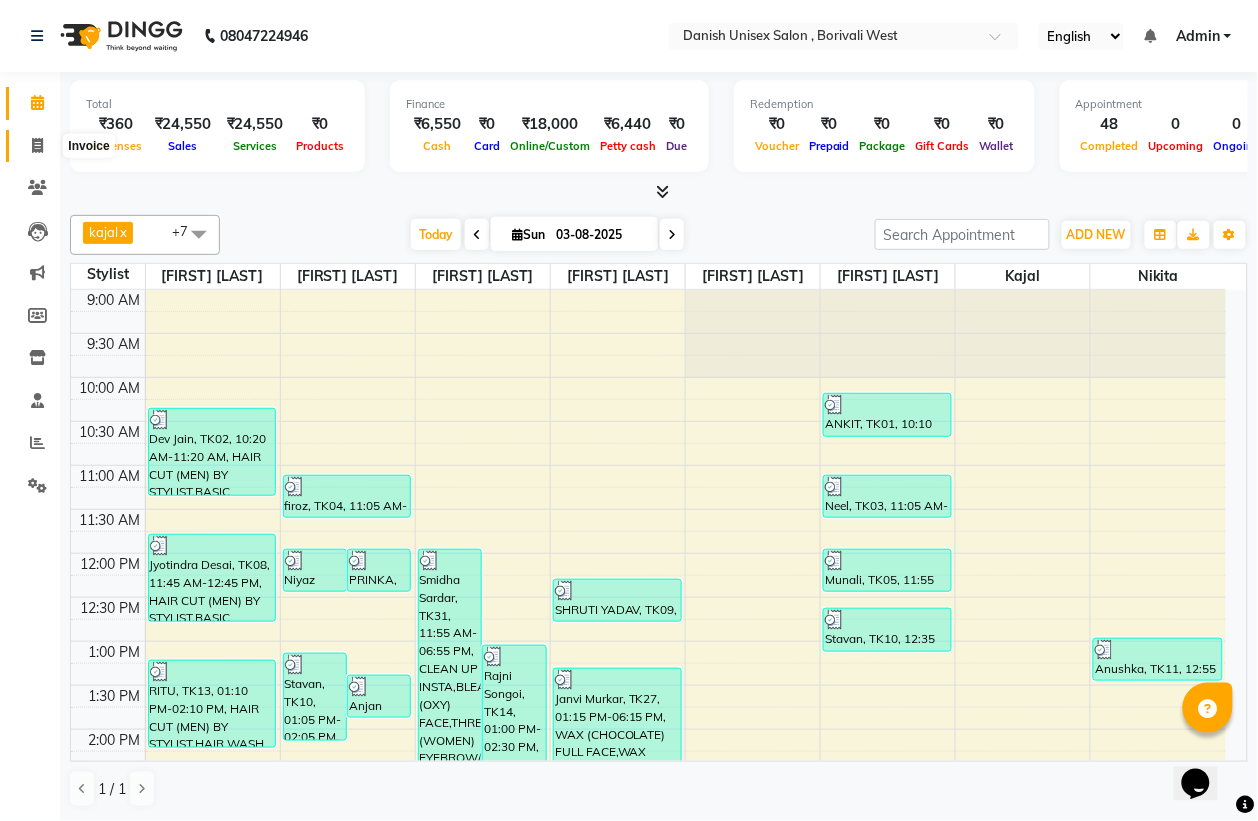 click 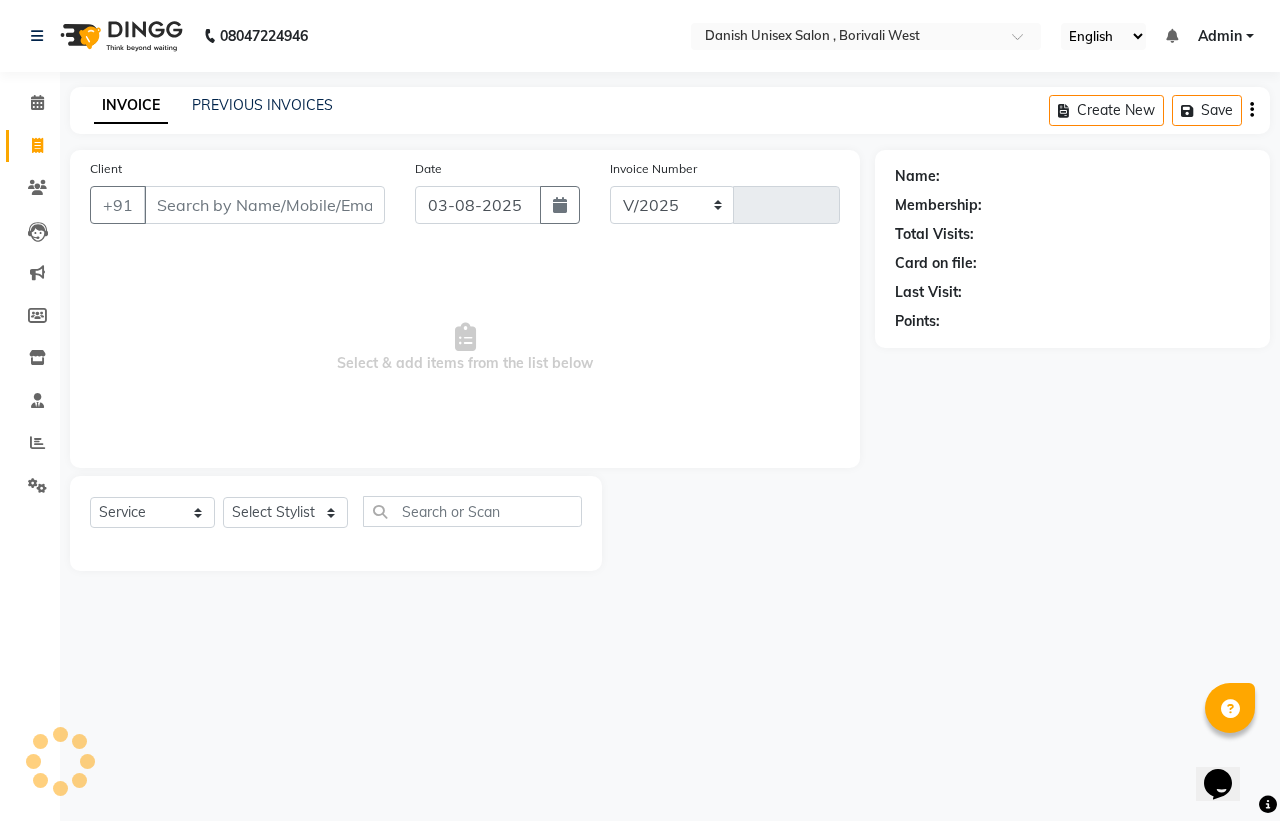 select on "6929" 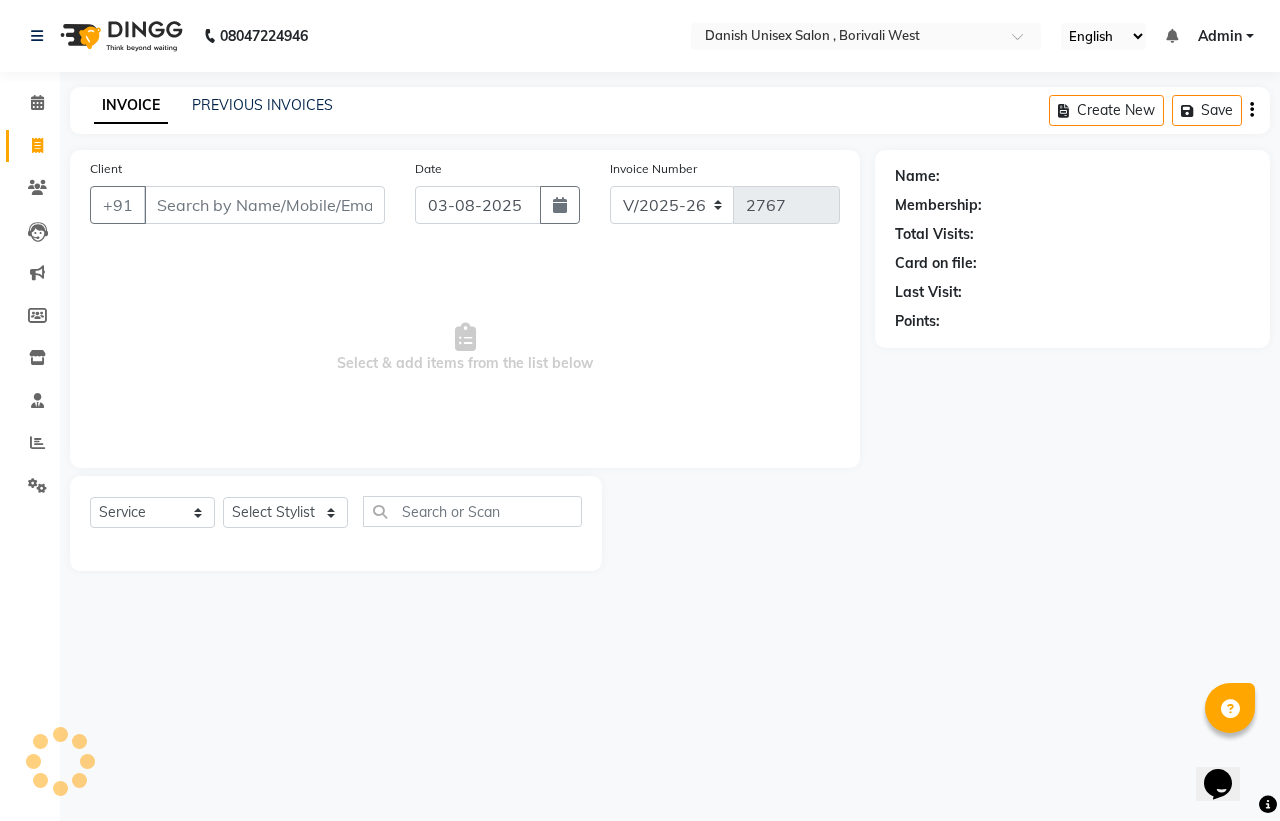 click on "INVOICE PREVIOUS INVOICES Create New   Save" 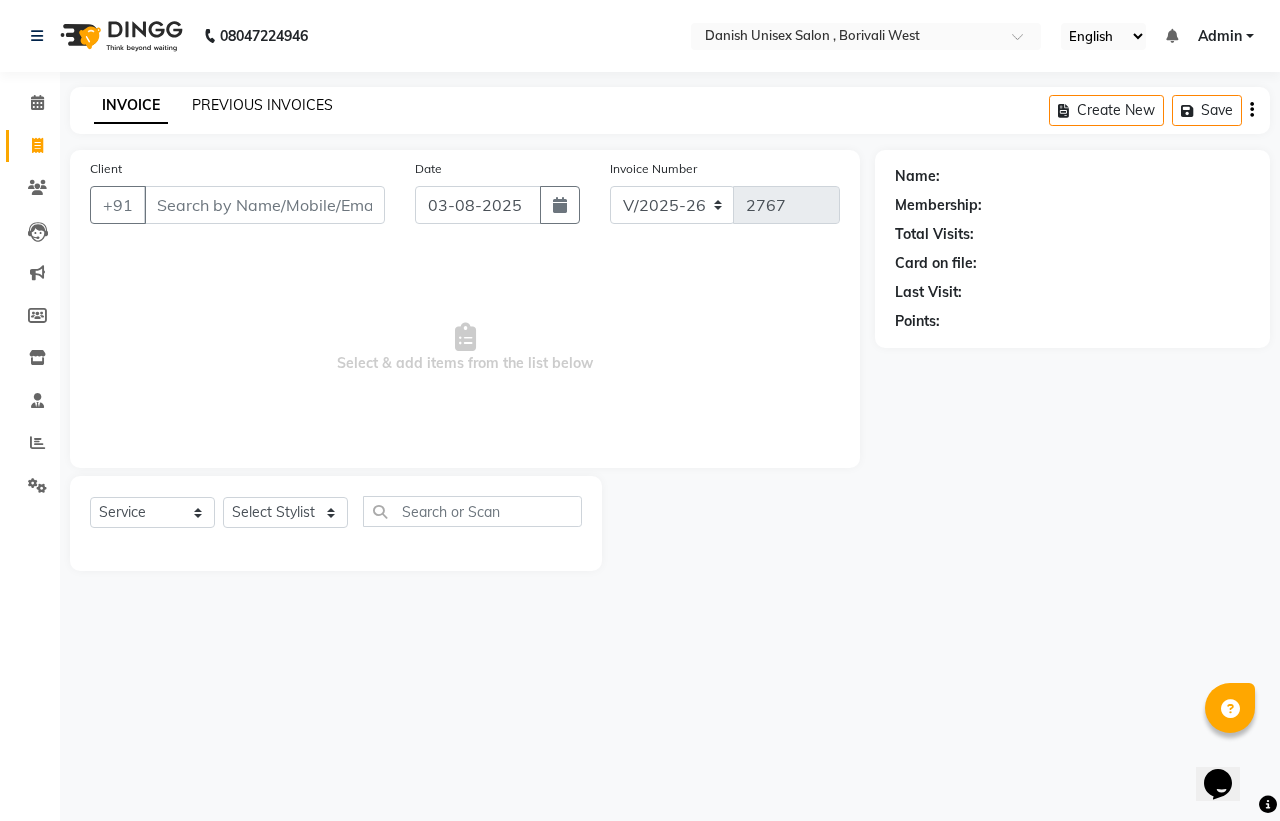 click on "PREVIOUS INVOICES" 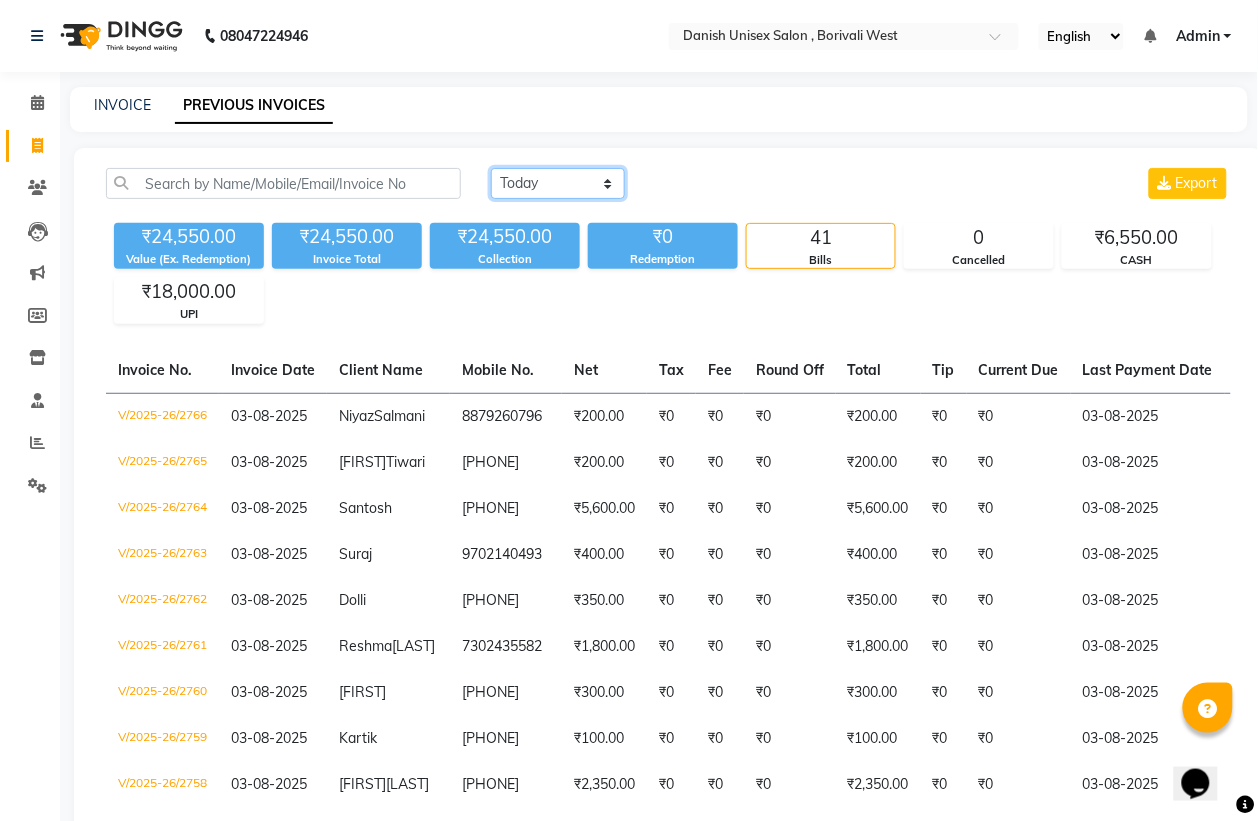 click on "Today Yesterday Custom Range" 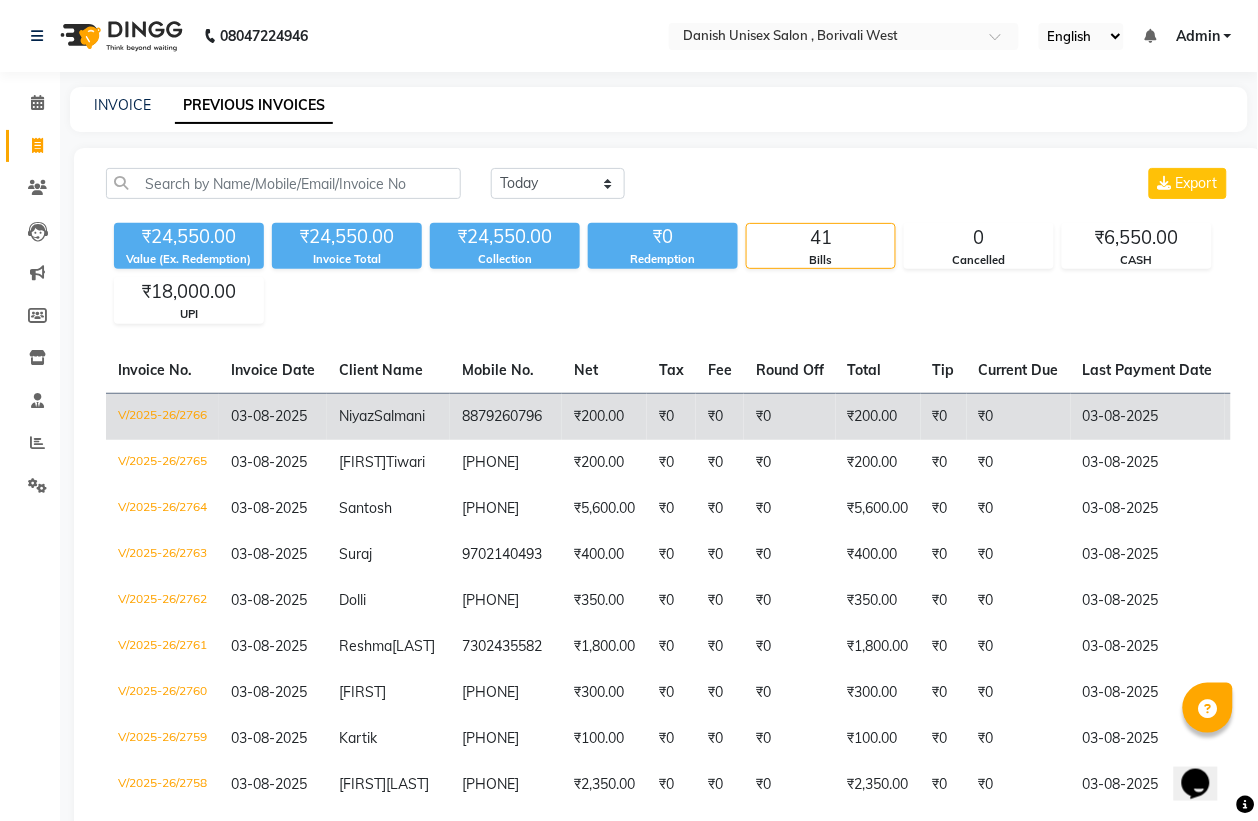 click on "₹0" 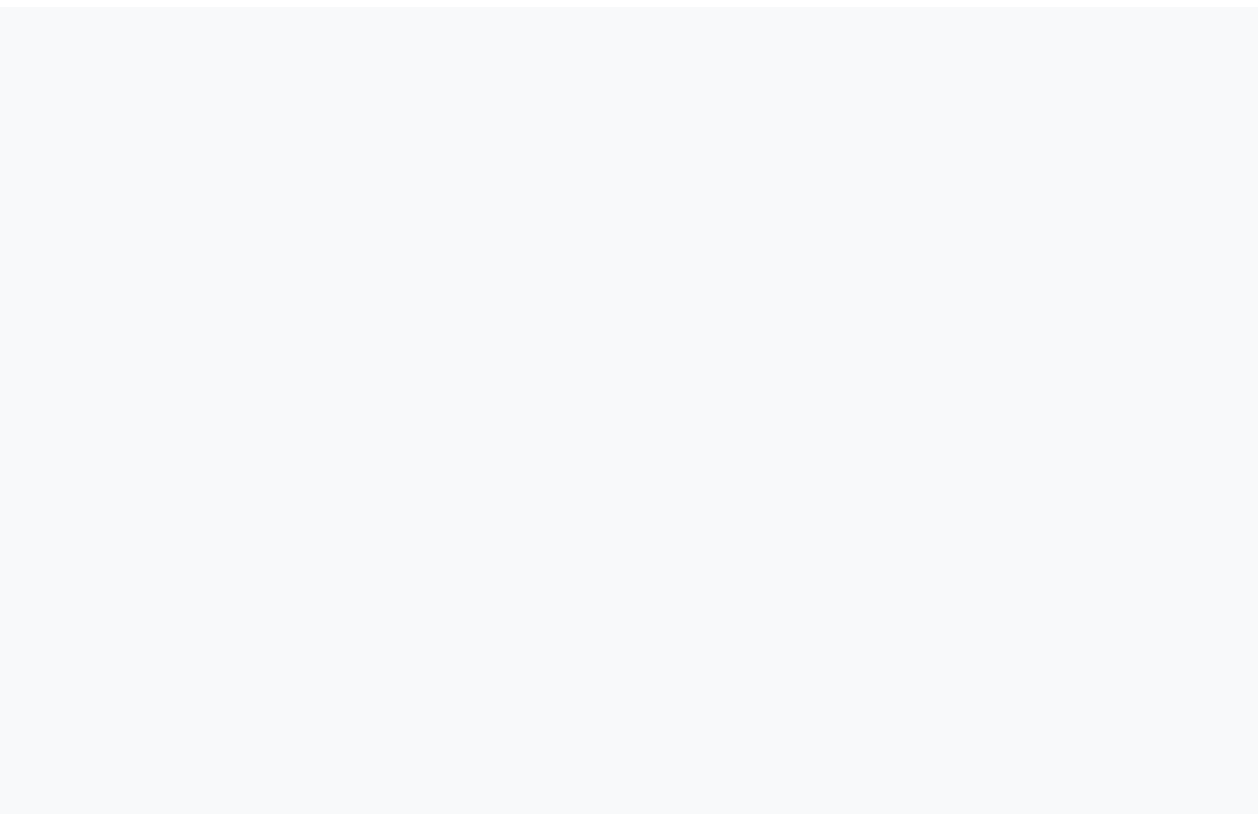 scroll, scrollTop: 0, scrollLeft: 0, axis: both 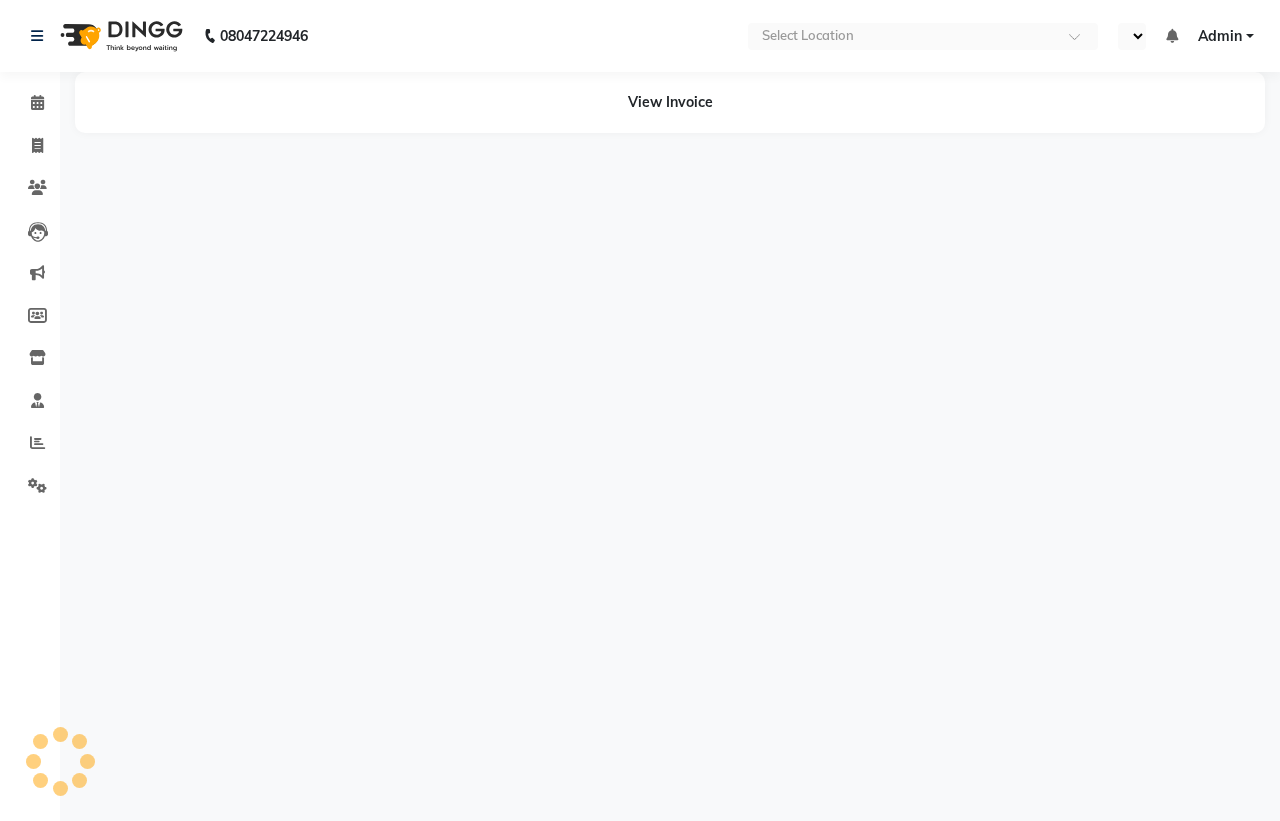 select on "en" 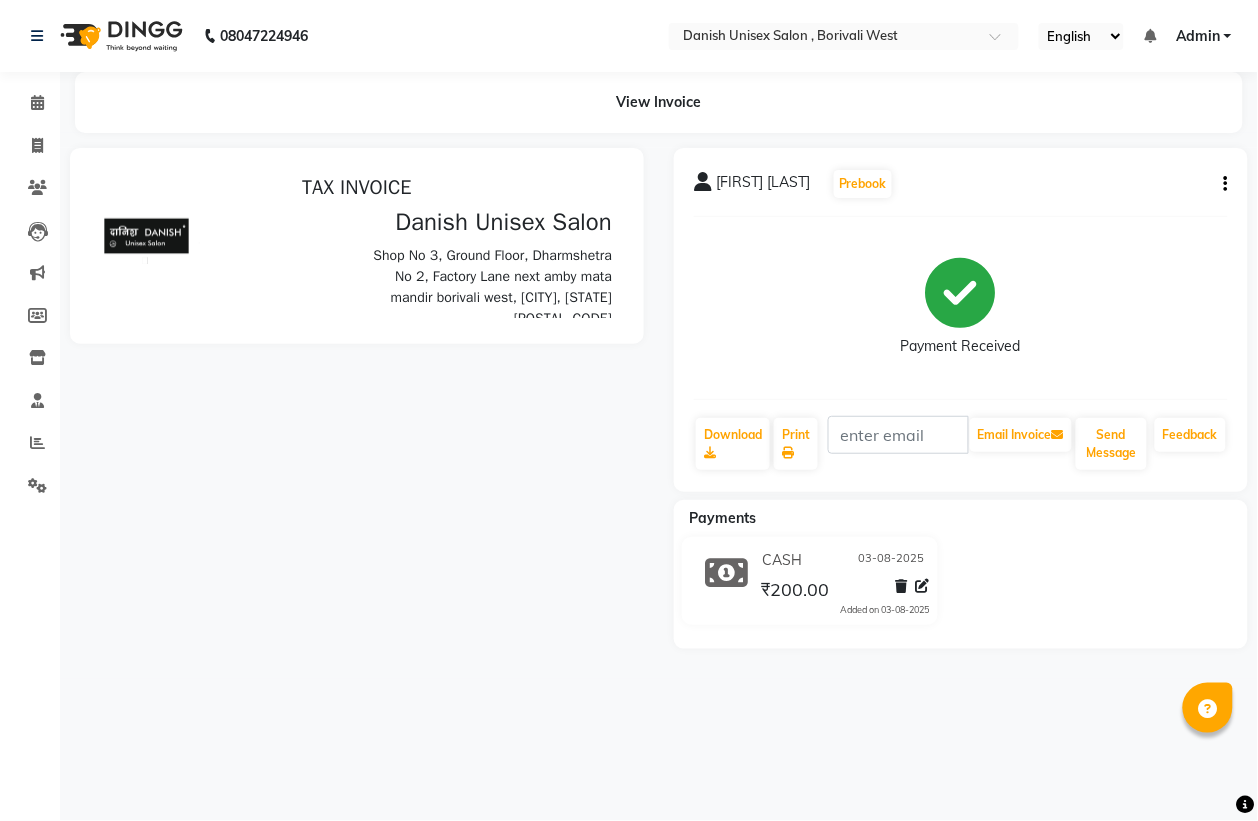 scroll, scrollTop: 0, scrollLeft: 0, axis: both 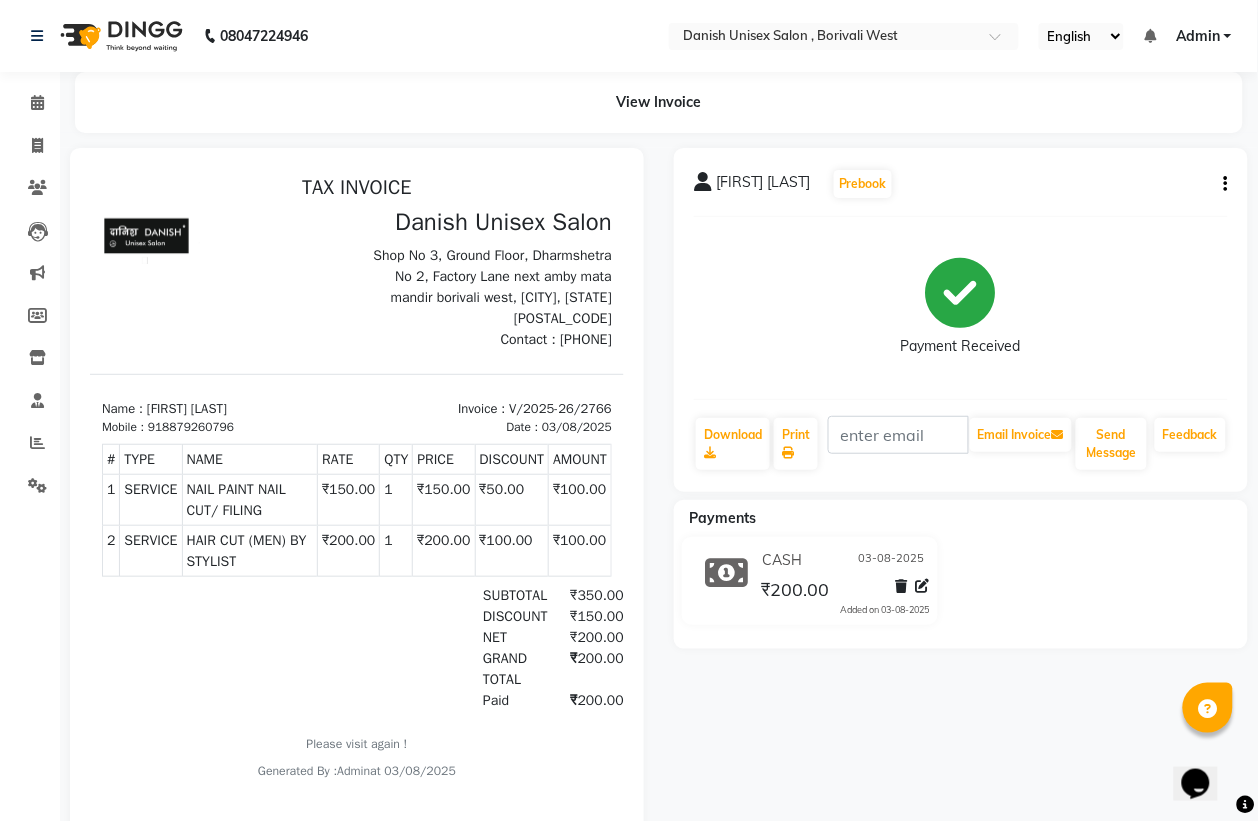click on "[FIRST] [LAST] Prebook Payment Received Download Print Email Invoice Send Message Feedback" 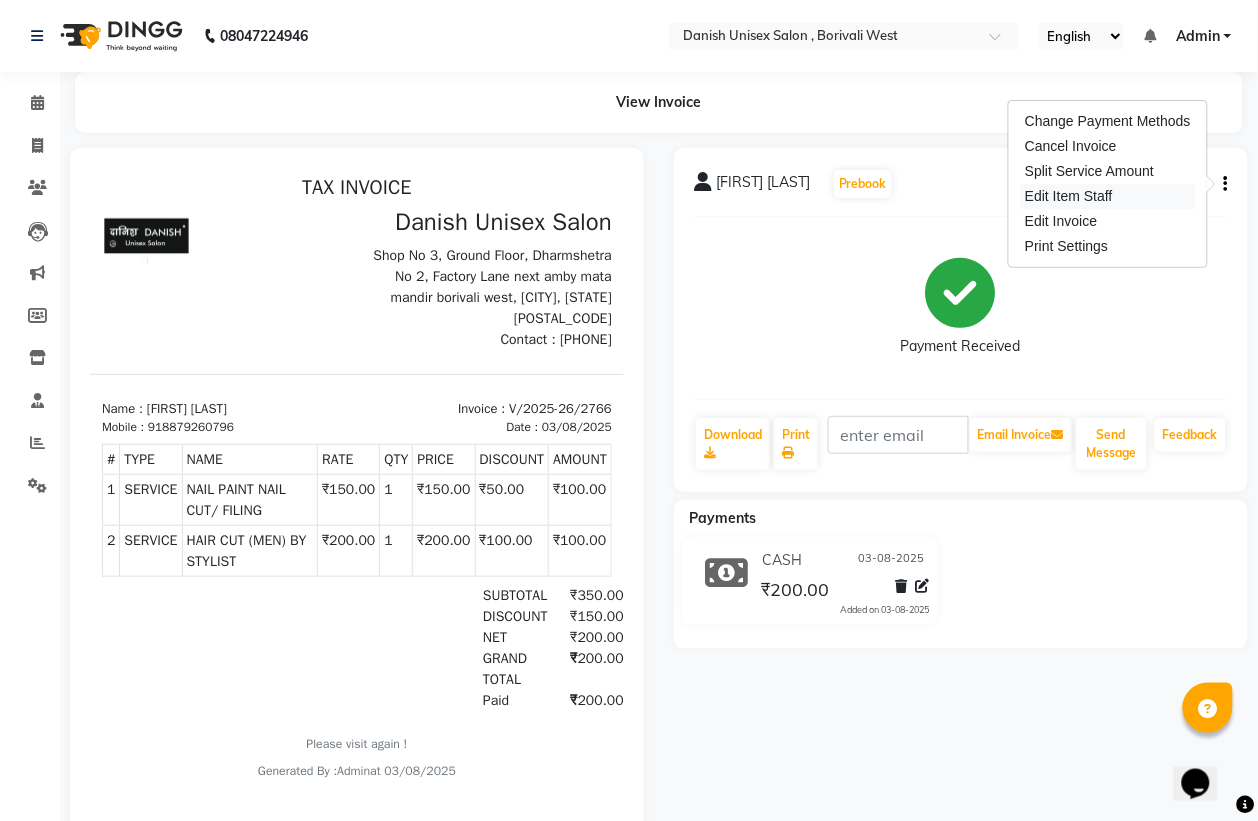 click on "Edit Item Staff" at bounding box center (1108, 196) 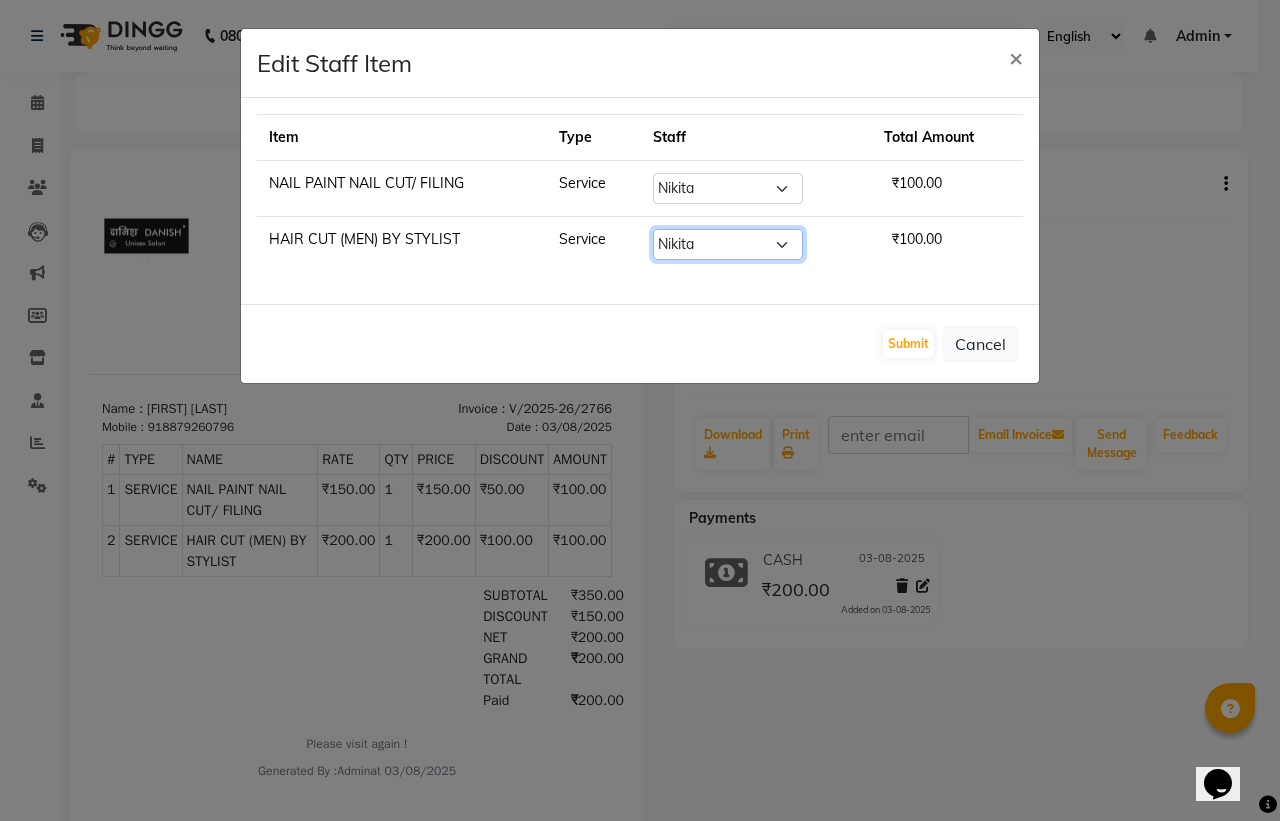 click on "Select  [FIRST] [LAST]   [FIRST] [LAST]   [FIRST] [LAST]   [FIRST] [LAST]   [FIRST] [LAST]   [FIRST] [LAST]   [FIRST] [LAST]   [FIRST] [LAST]   [FIRST] [LAST]   [FIRST] [LAST]   [FIRST] [LAST]   [FIRST] [LAST]   [FIRST] [LAST]" 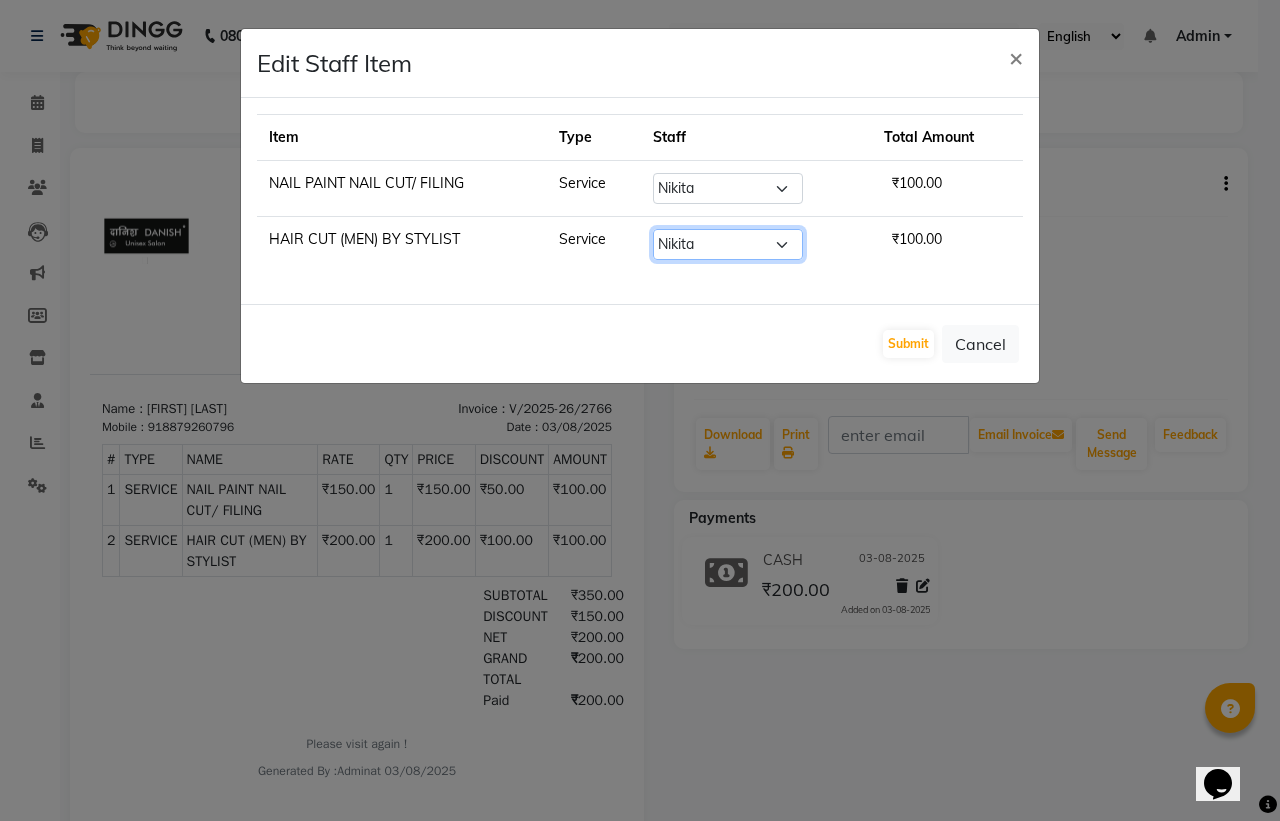 select on "57771" 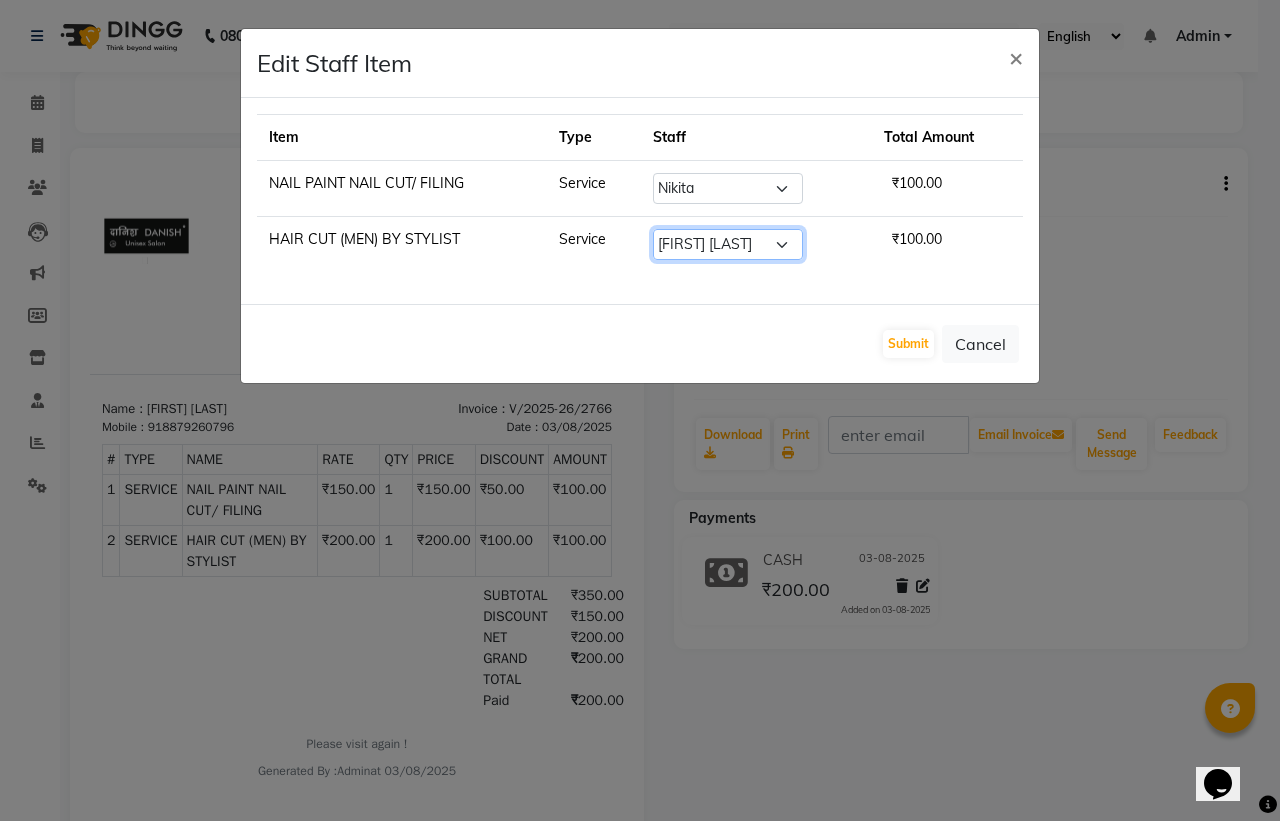 click on "Select  [FIRST] [LAST]   [FIRST] [LAST]   [FIRST] [LAST]   [FIRST] [LAST]   [FIRST] [LAST]   [FIRST] [LAST]   [FIRST] [LAST]   [FIRST] [LAST]   [FIRST] [LAST]   [FIRST] [LAST]   [FIRST] [LAST]   [FIRST] [LAST]   [FIRST] [LAST]" 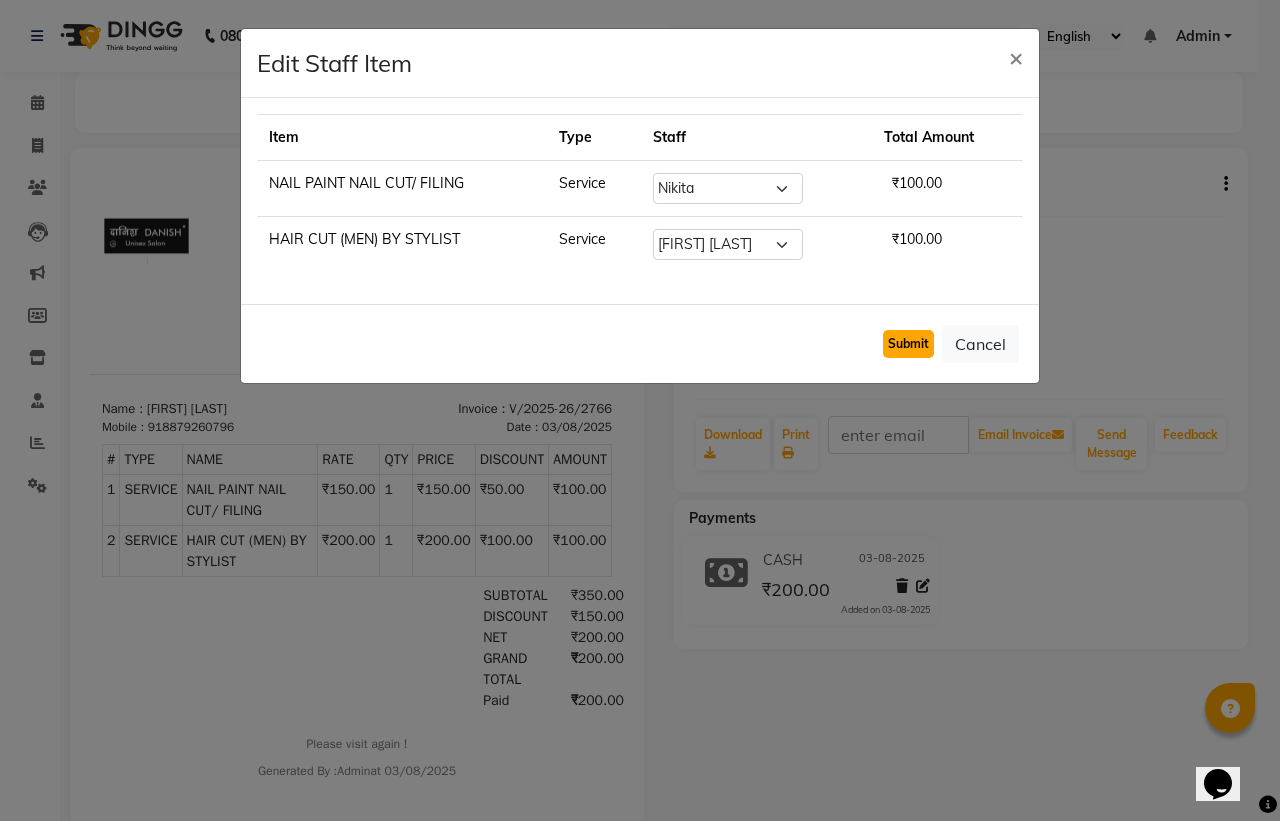 click on "Submit" 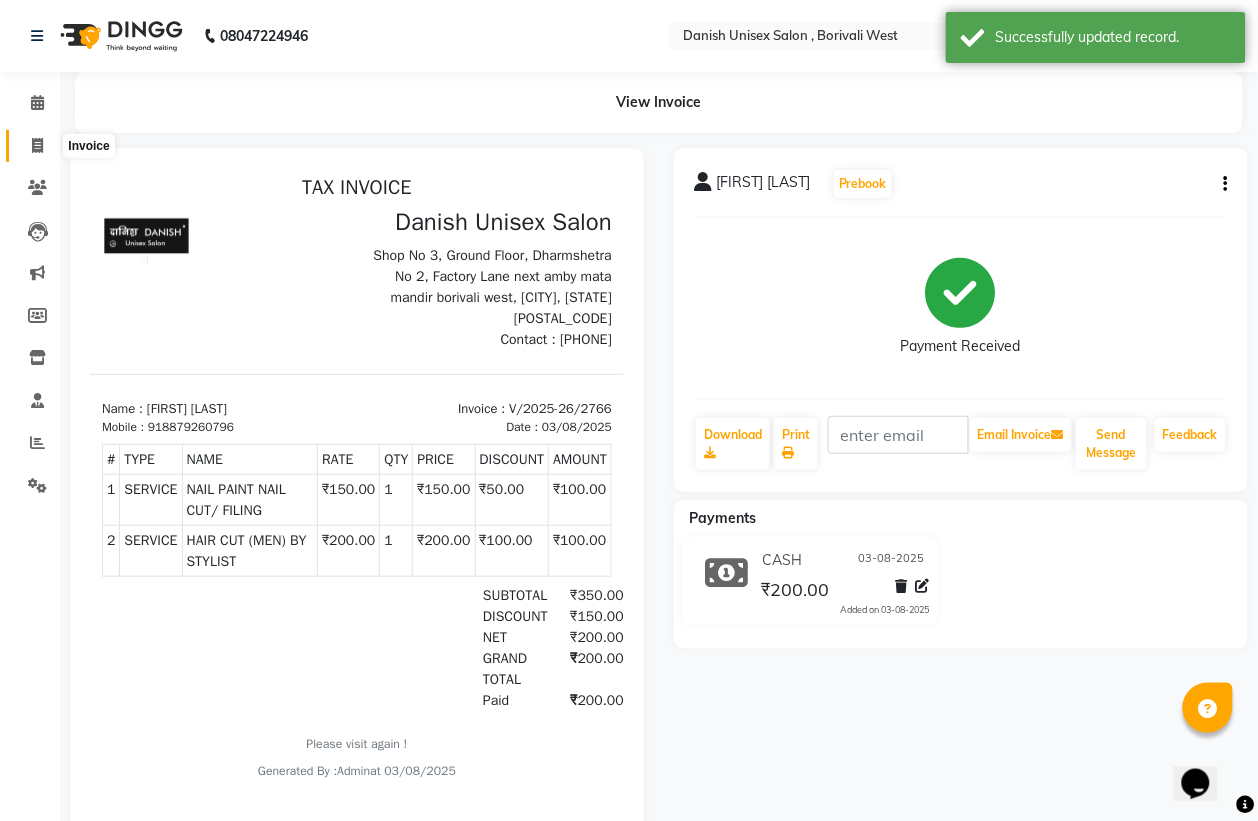 click 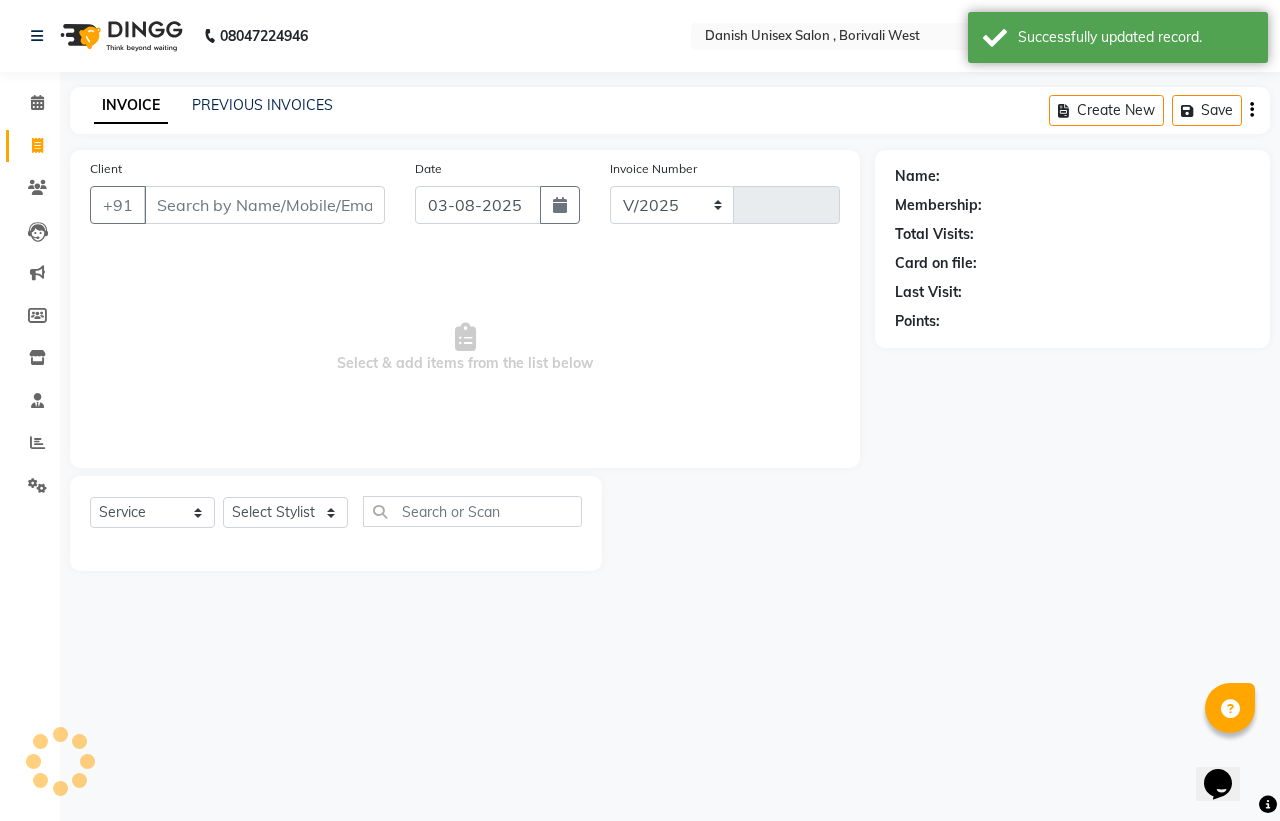 select on "6929" 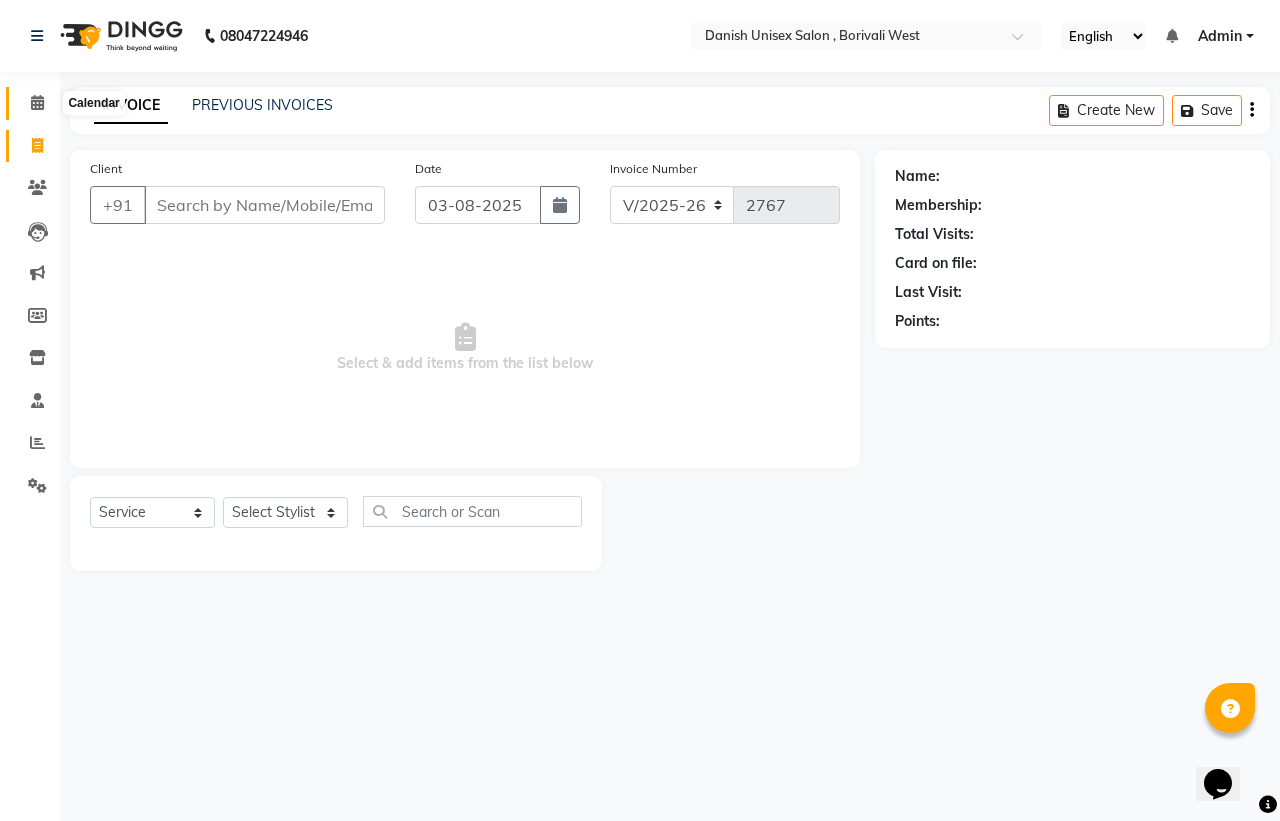 click 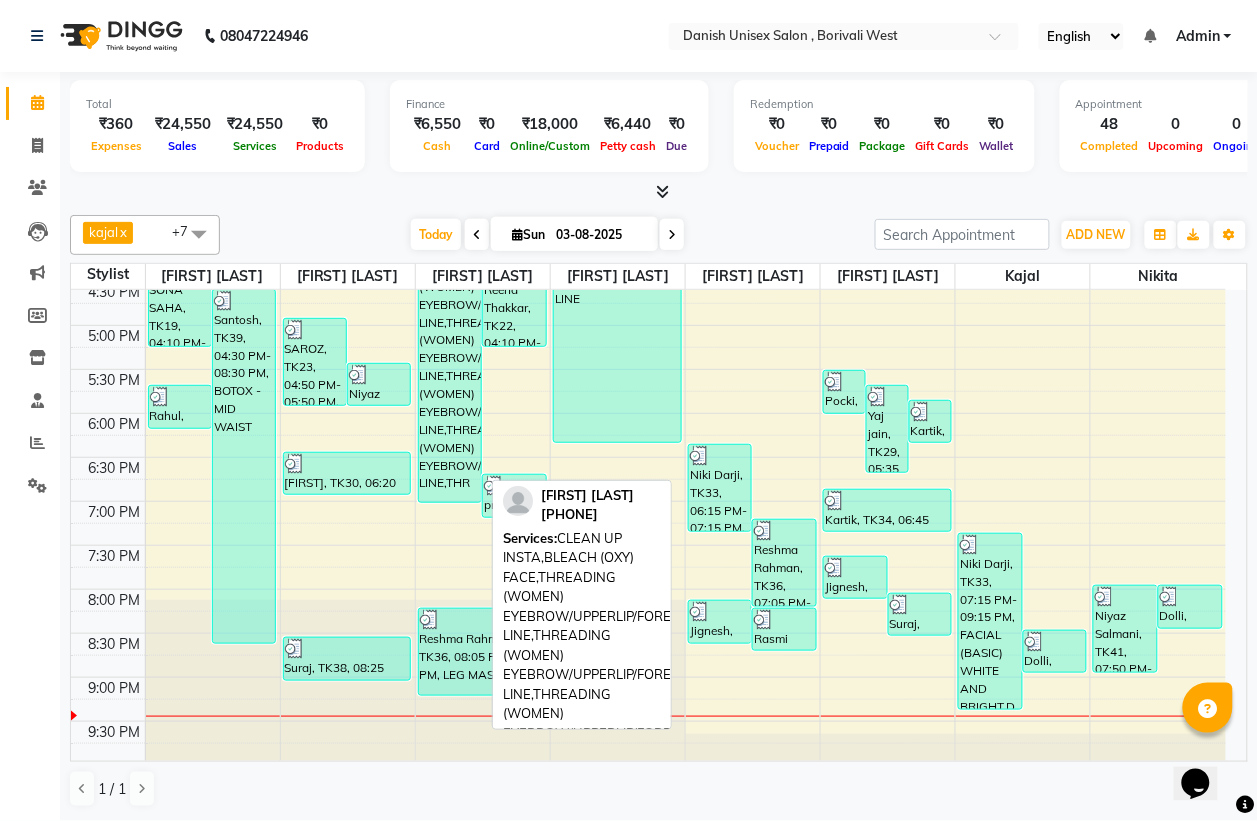 scroll, scrollTop: 686, scrollLeft: 0, axis: vertical 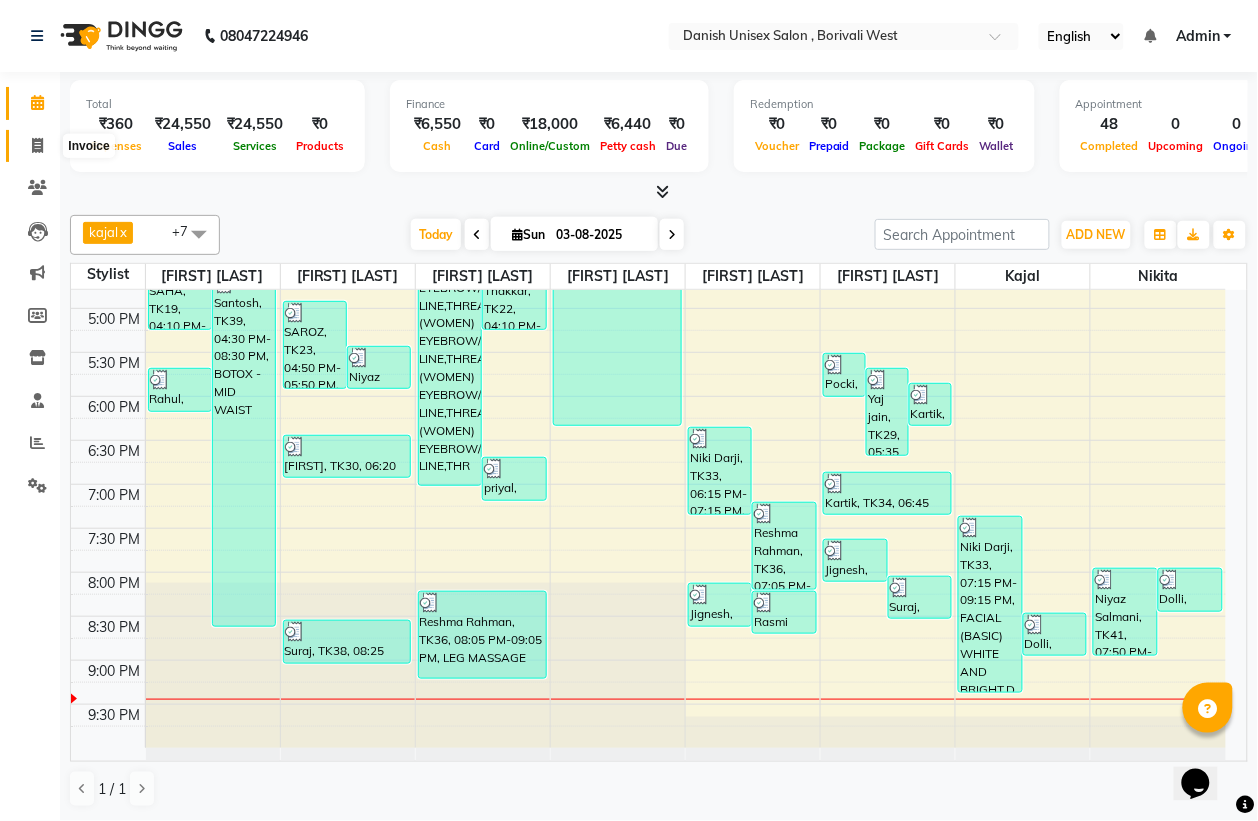 click 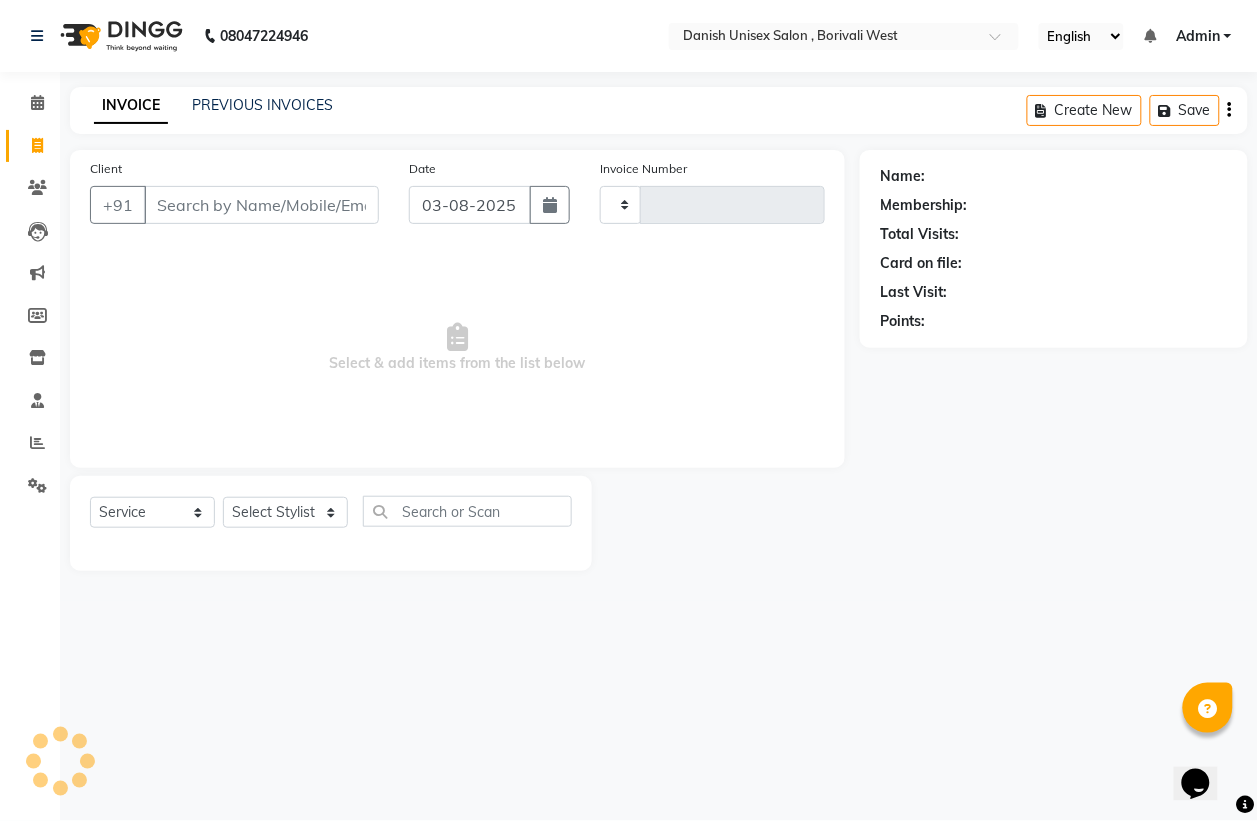 scroll, scrollTop: 0, scrollLeft: 0, axis: both 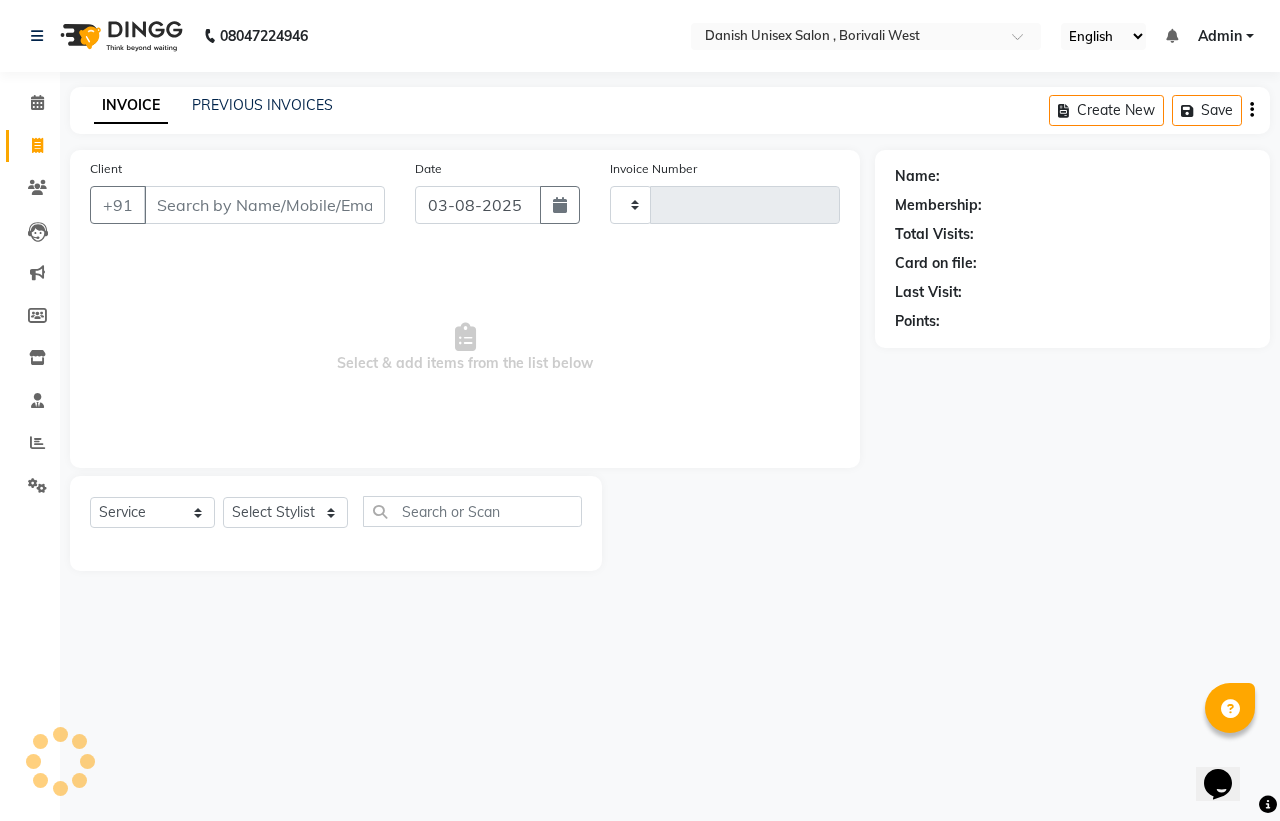 type on "2767" 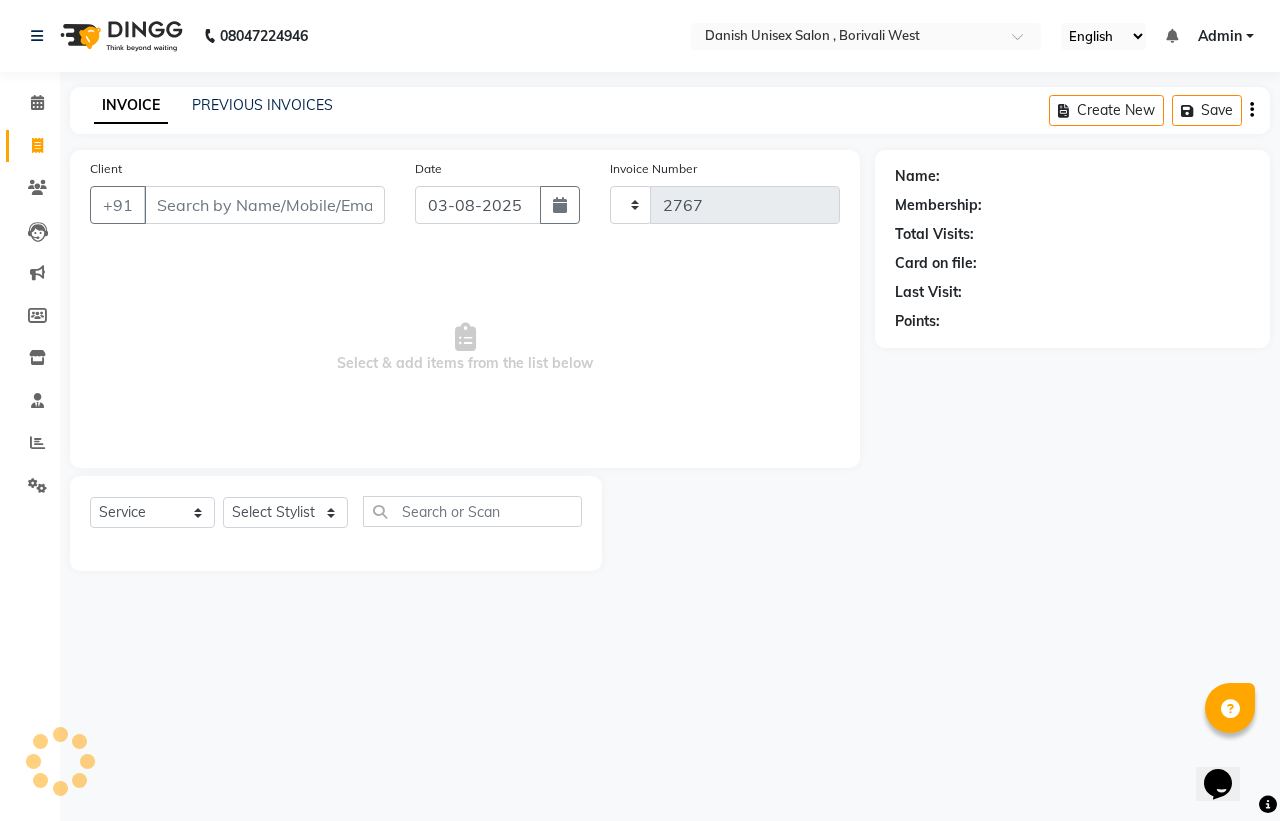 select on "6929" 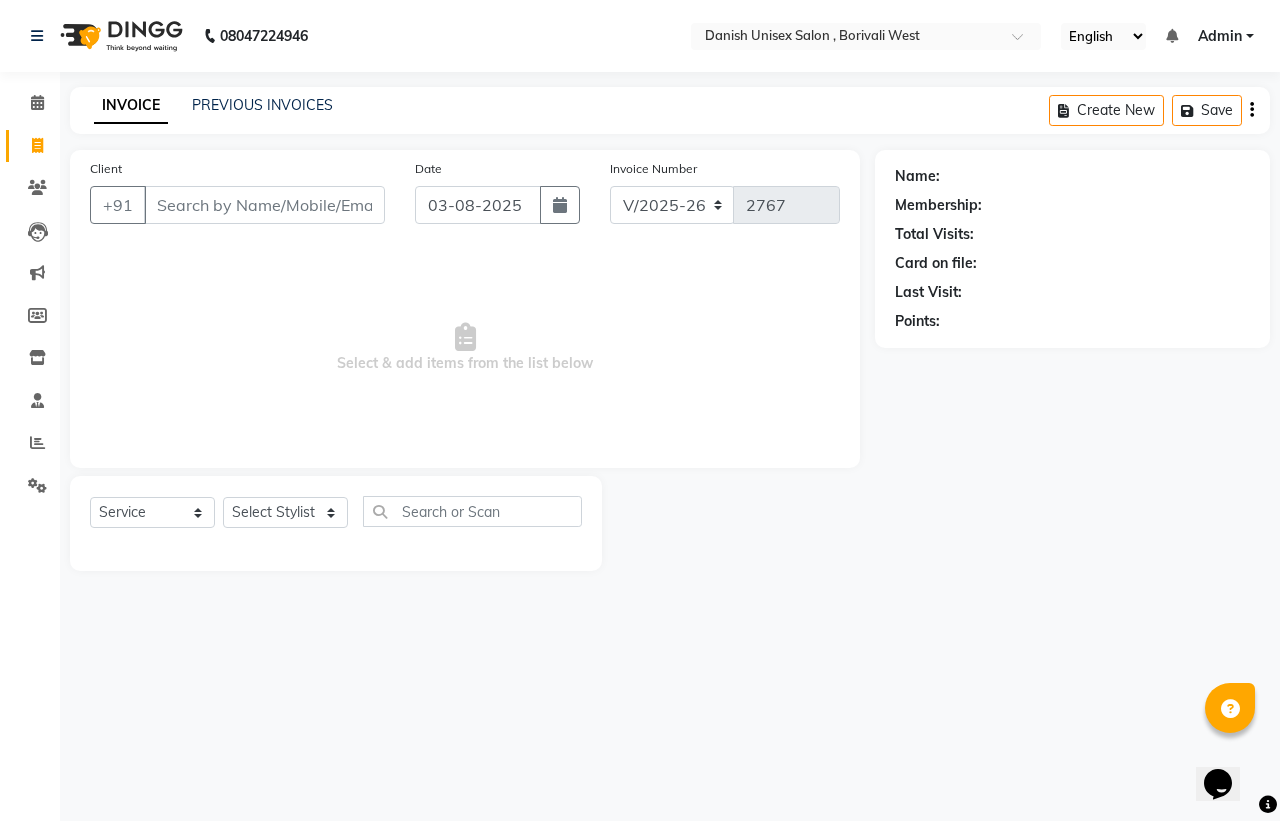 click on "Client" at bounding box center (264, 205) 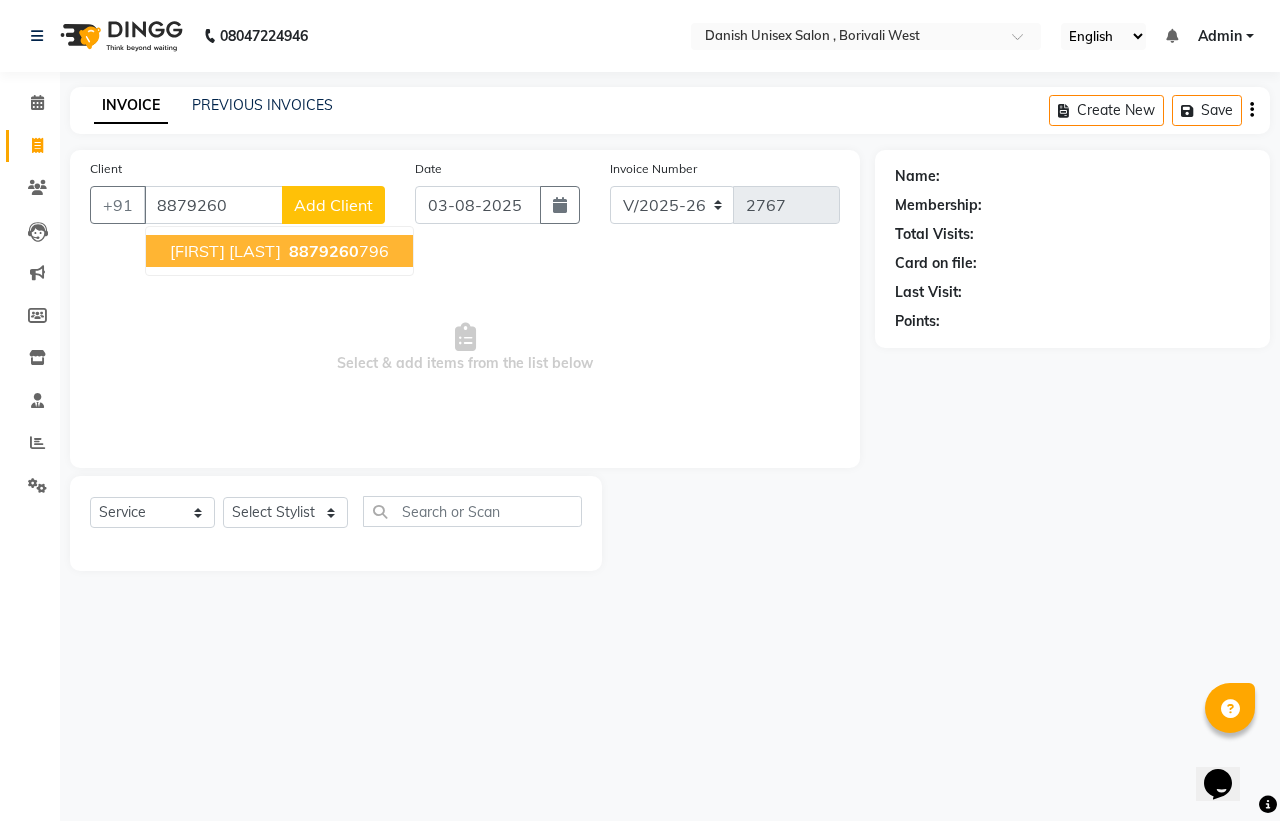 click on "8879260" at bounding box center (324, 251) 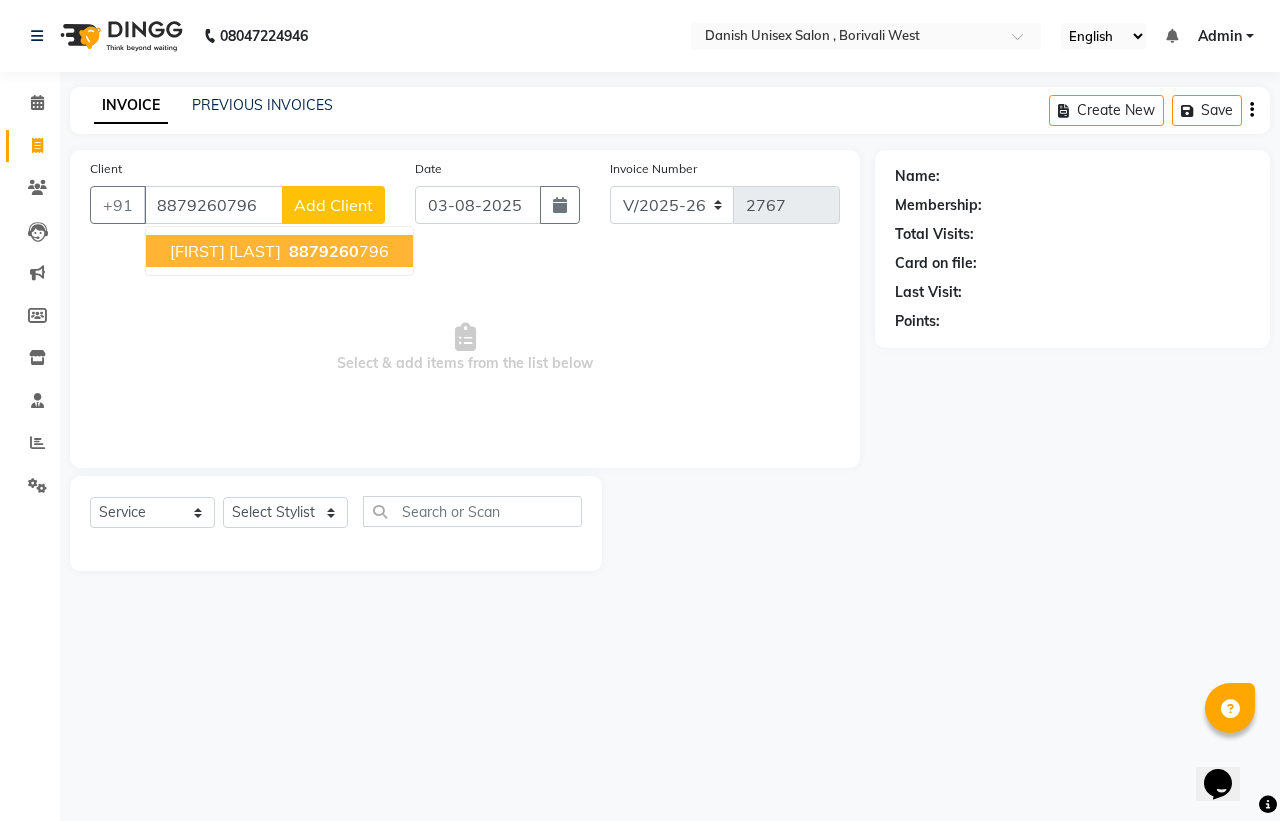 type on "8879260796" 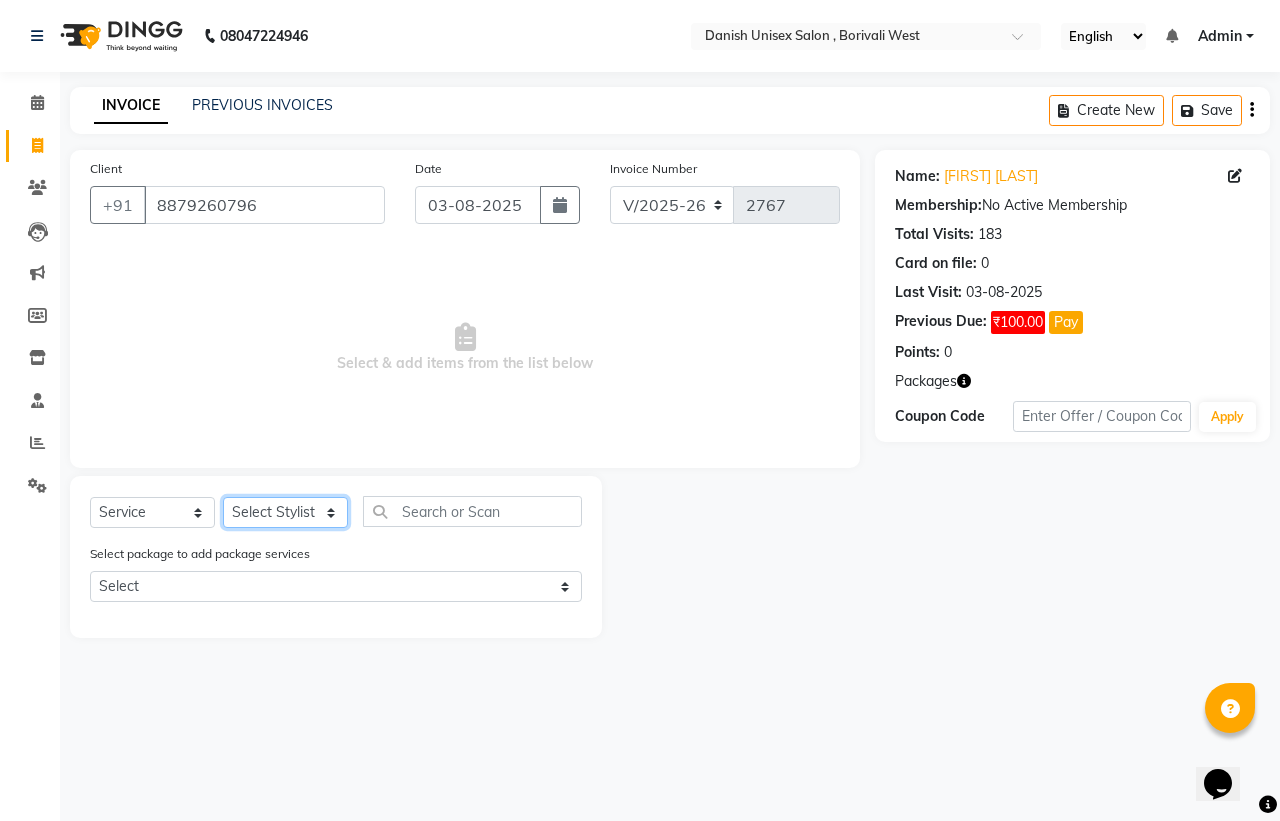 click on "Select Stylist Bhim Shing firoz alam Juber shaikh kajal Lubna Sayyad Nikhil Sharma Nikita Niraj Kanojiya Niyaz Salmani Pooja Yadav Riddhi Sabil salmani sapna" 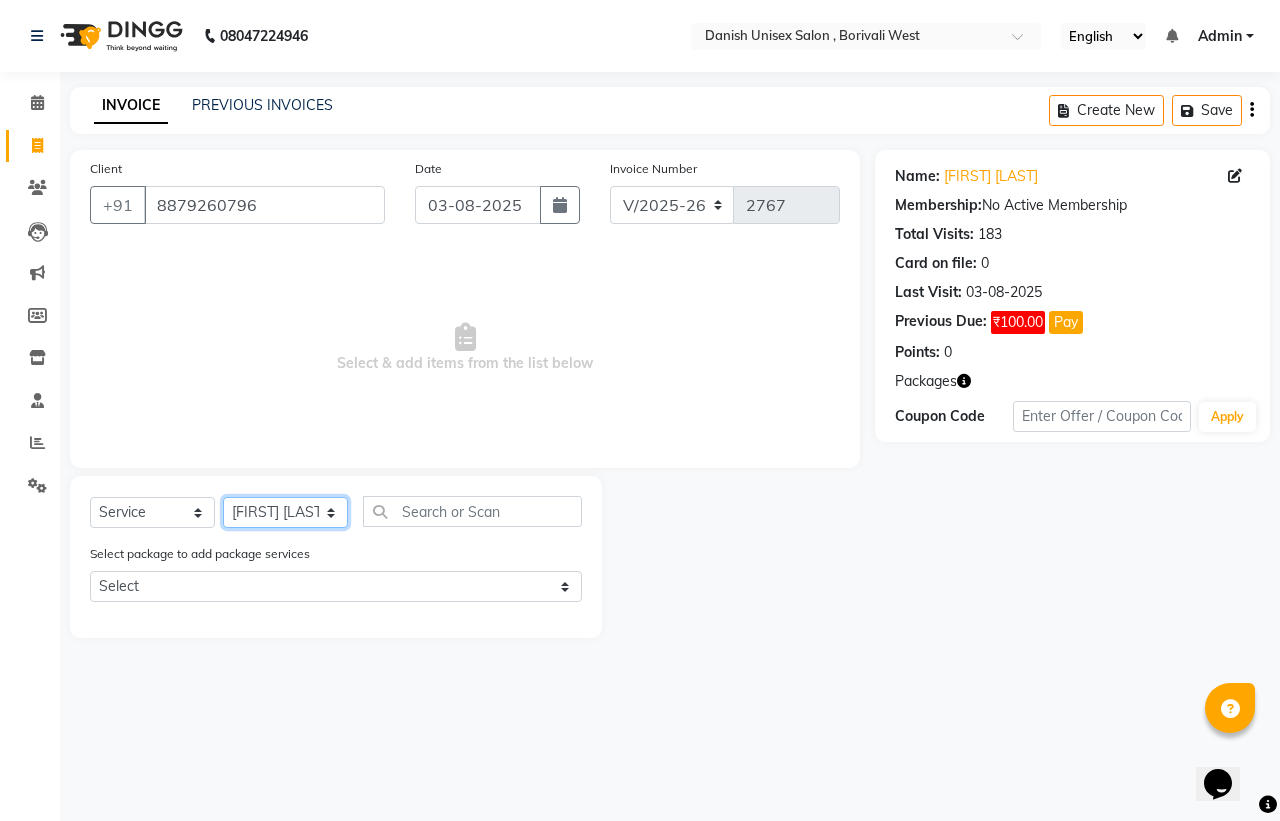 click on "Select Stylist Bhim Shing firoz alam Juber shaikh kajal Lubna Sayyad Nikhil Sharma Nikita Niraj Kanojiya Niyaz Salmani Pooja Yadav Riddhi Sabil salmani sapna" 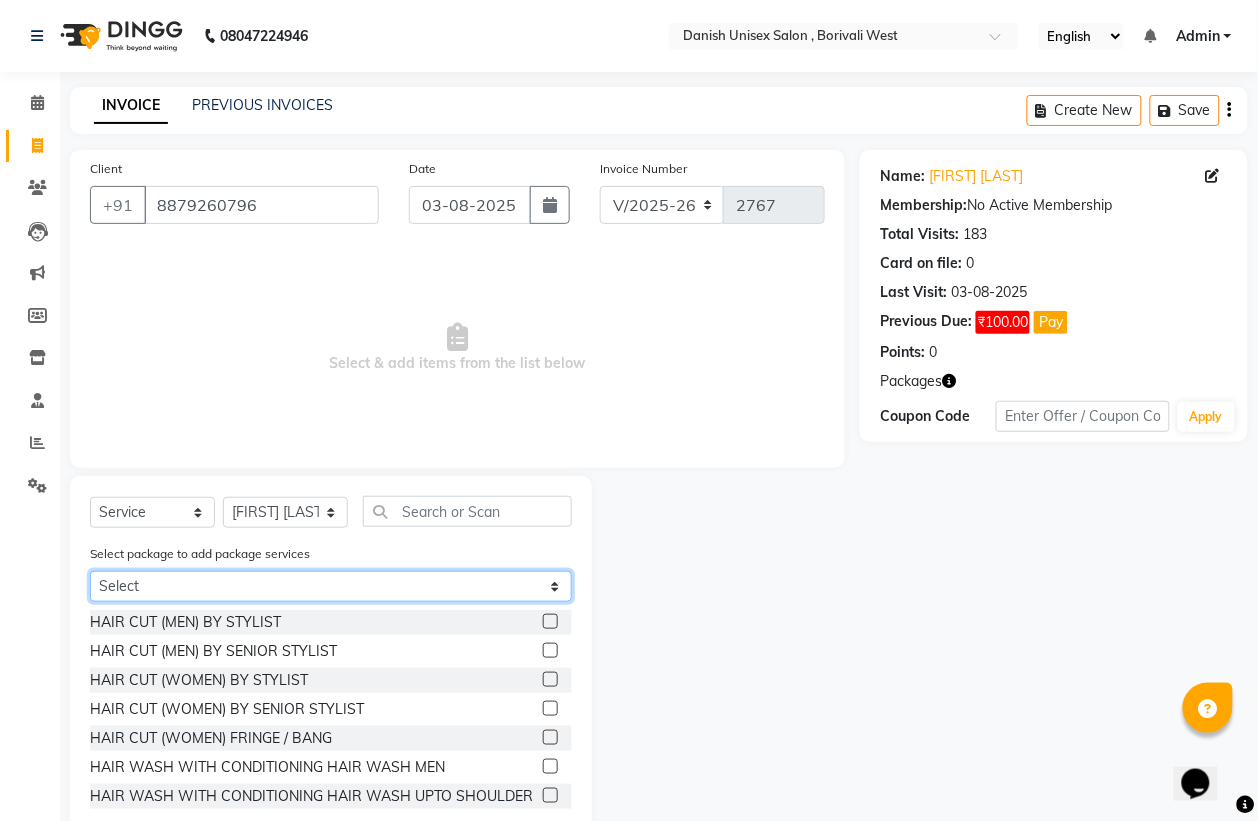 drag, startPoint x: 331, startPoint y: 577, endPoint x: 361, endPoint y: 575, distance: 30.066593 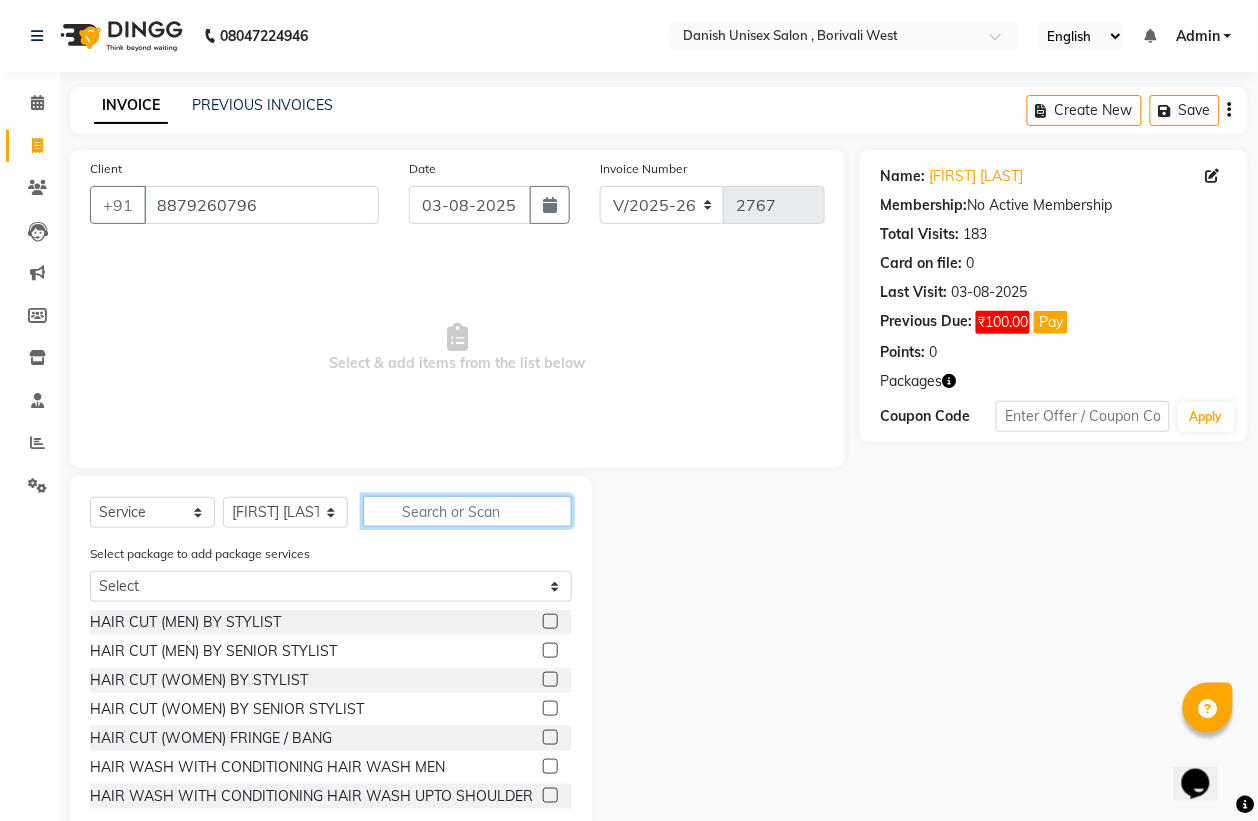 click 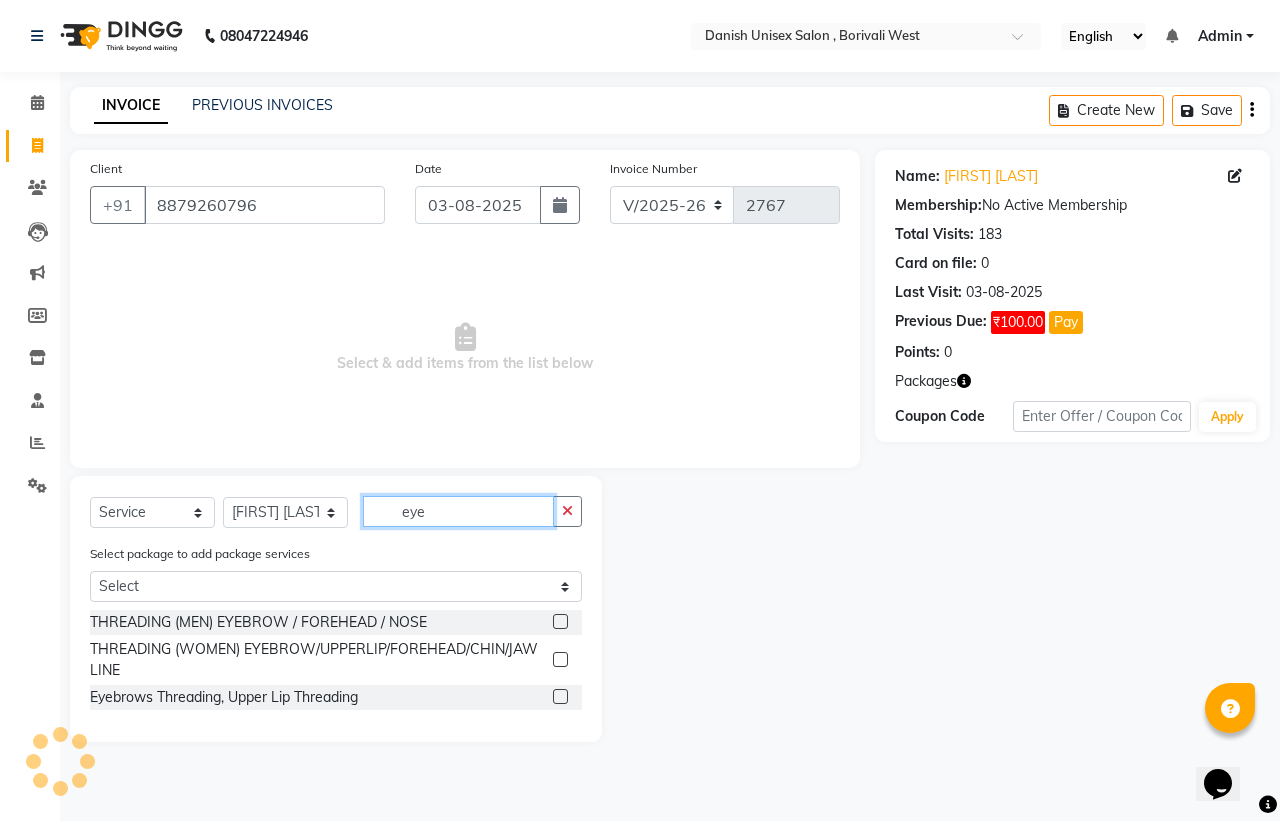 type on "eye" 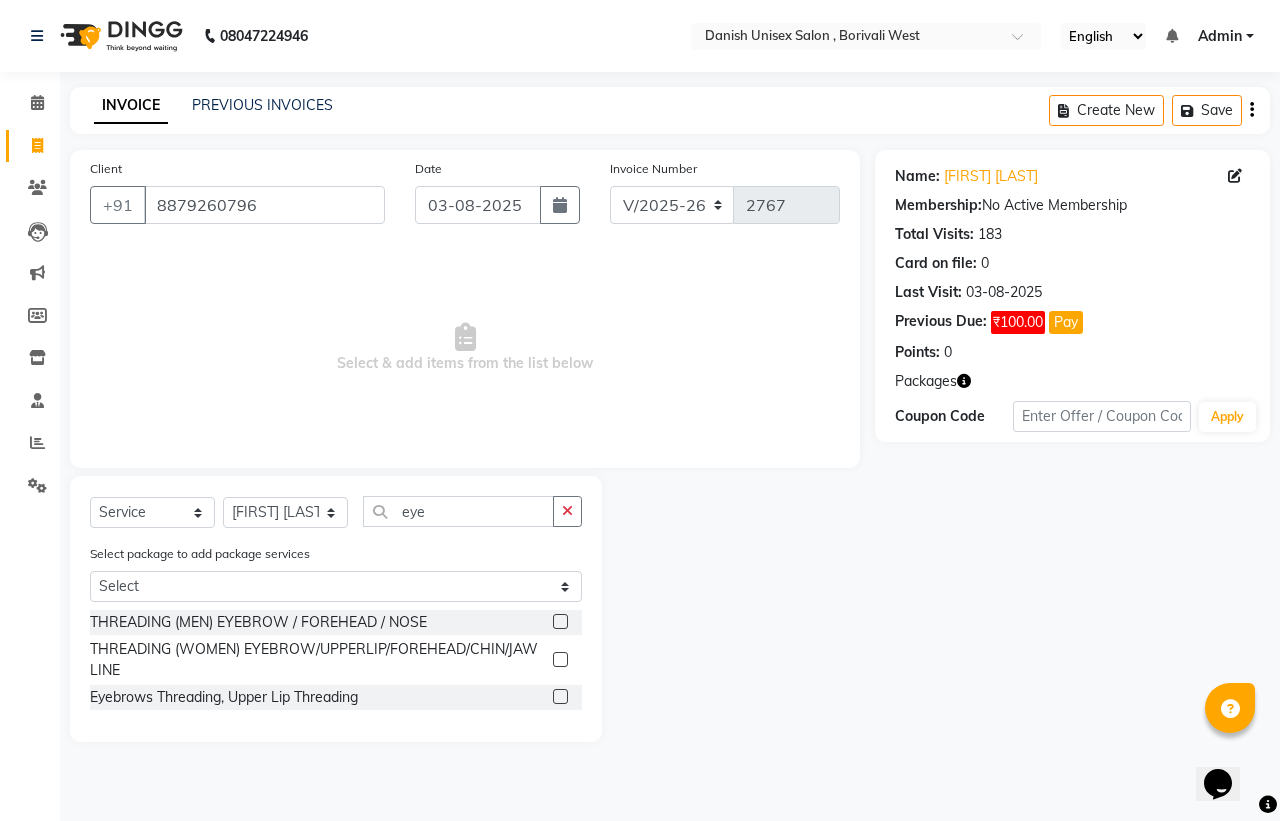 click 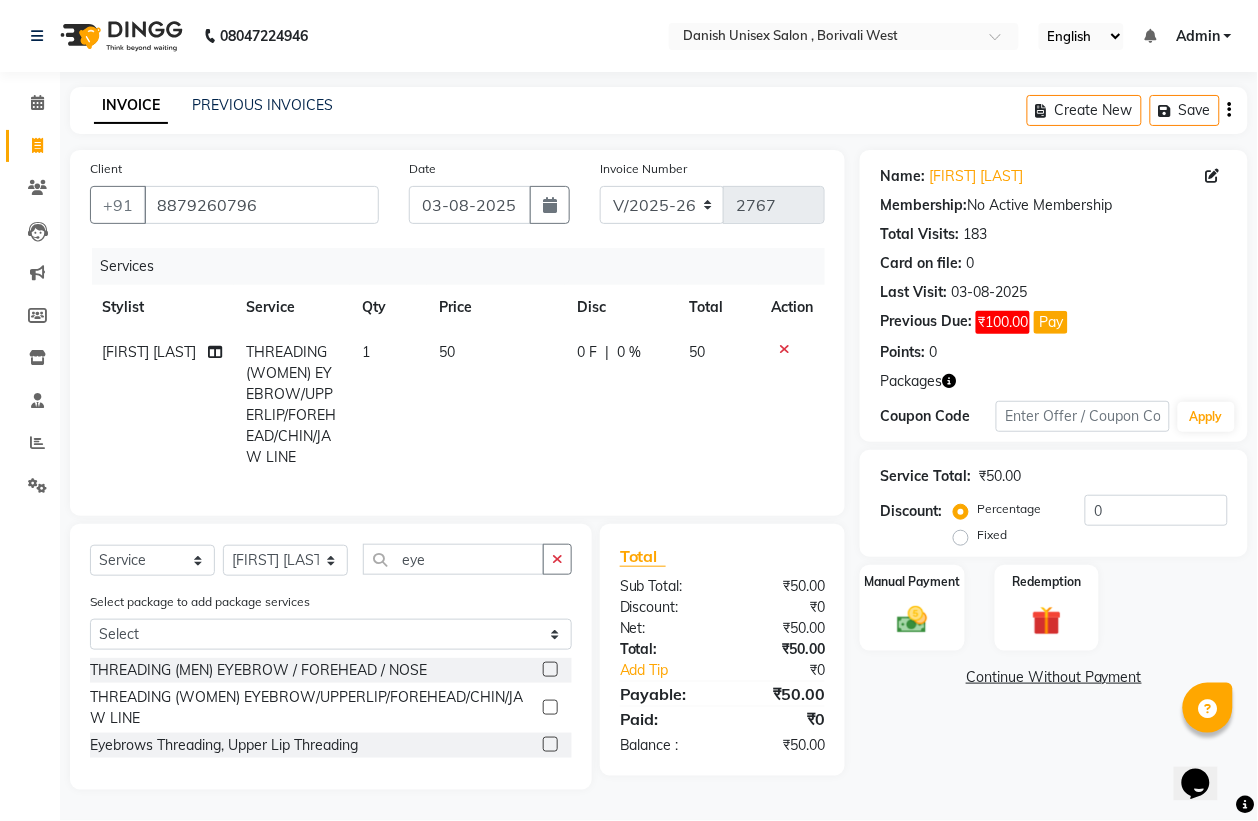 click 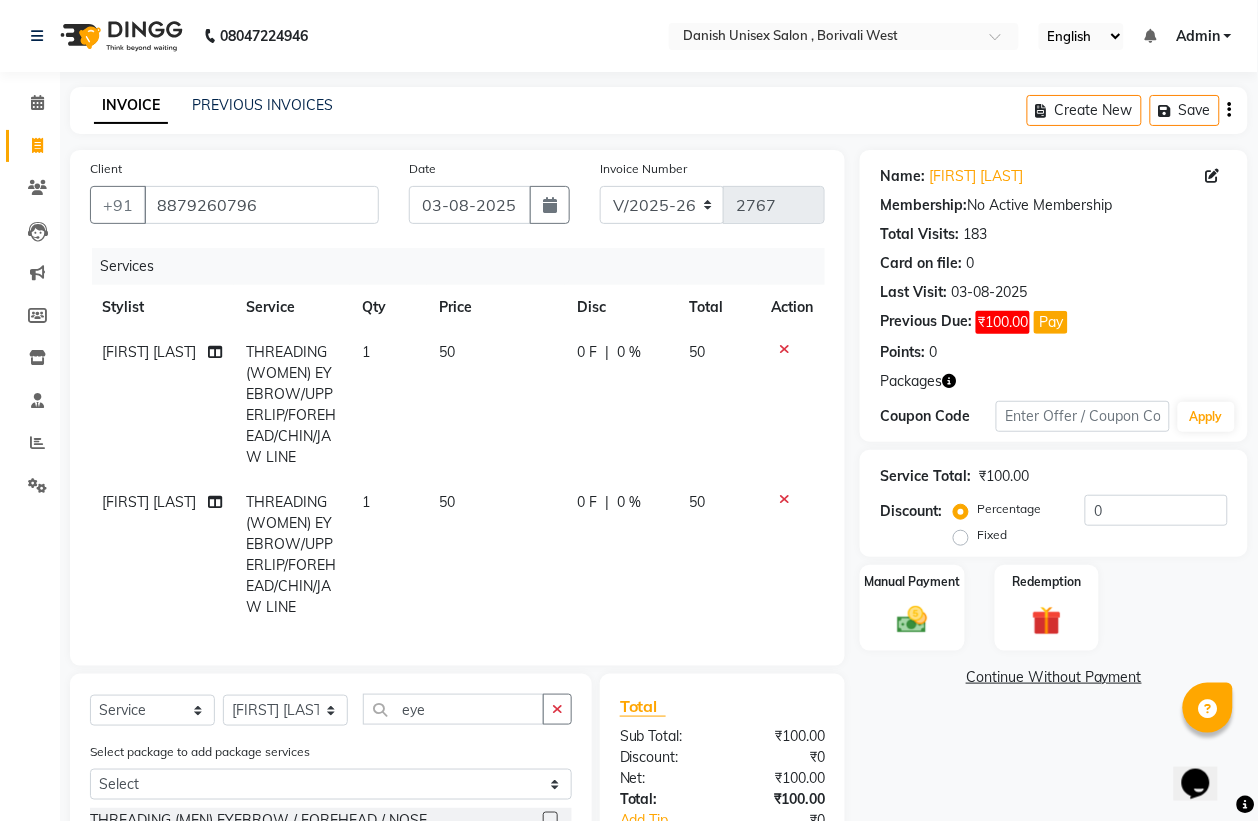 scroll, scrollTop: 168, scrollLeft: 0, axis: vertical 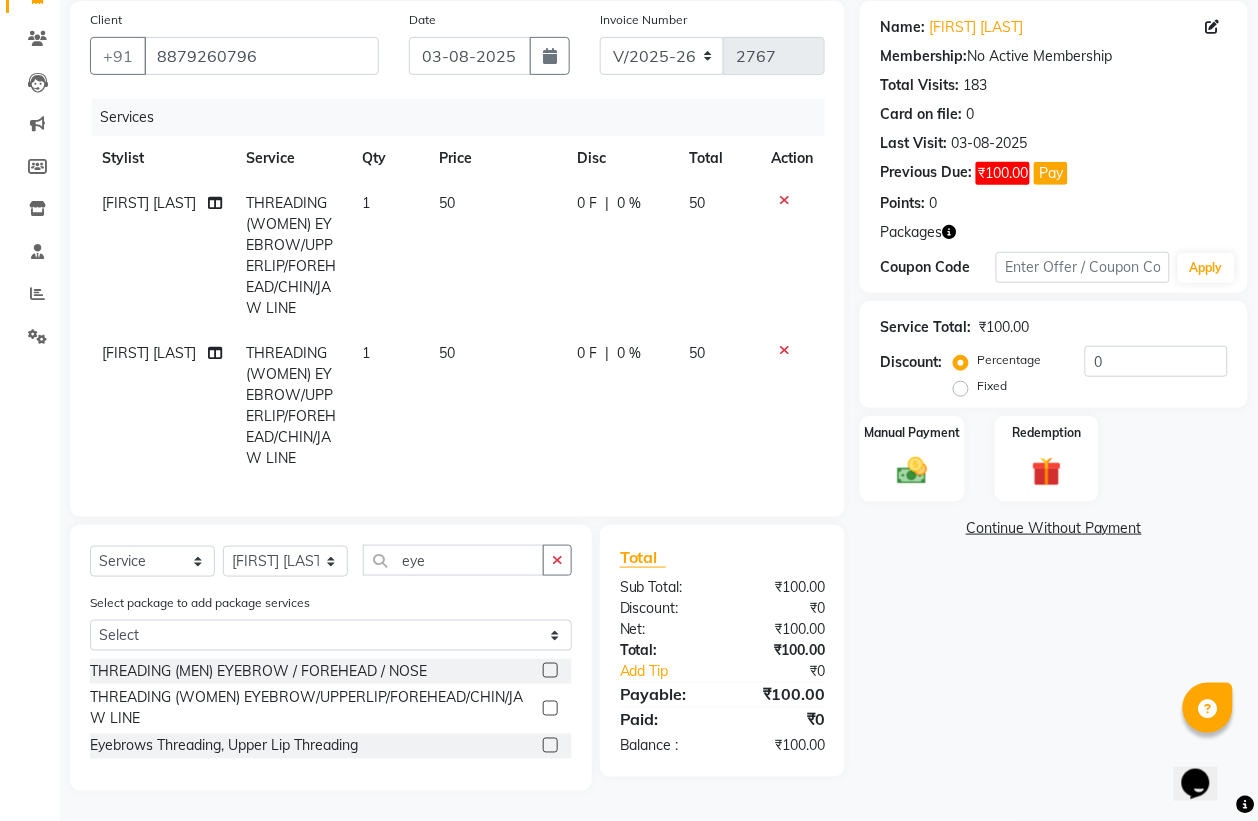 click 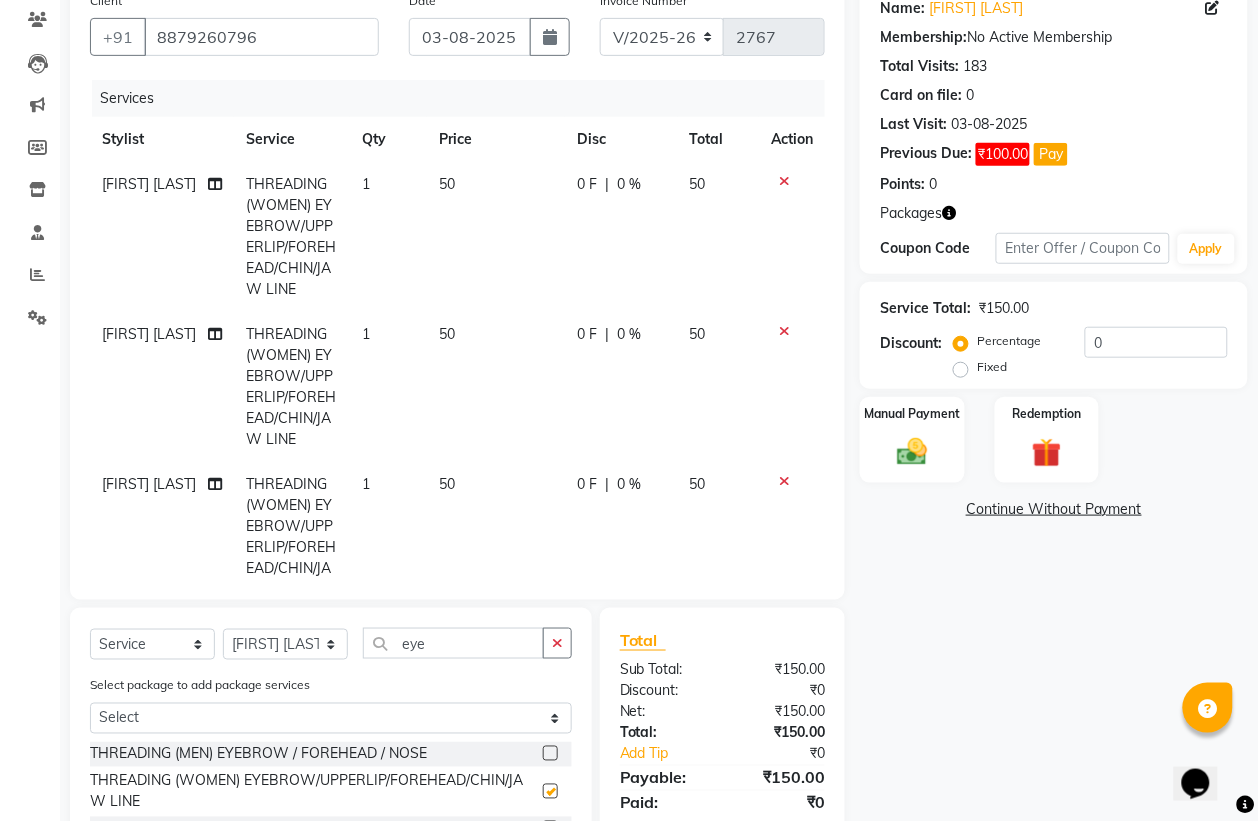 checkbox on "false" 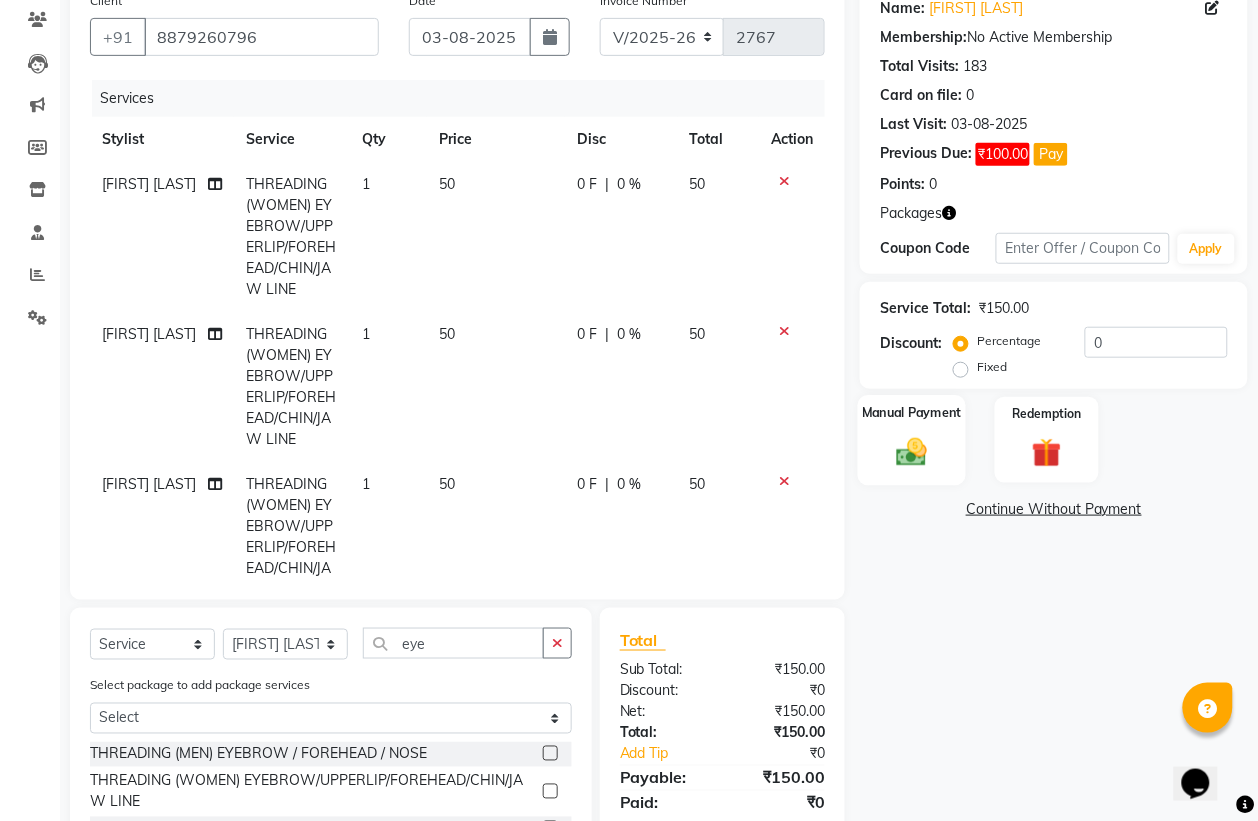 click 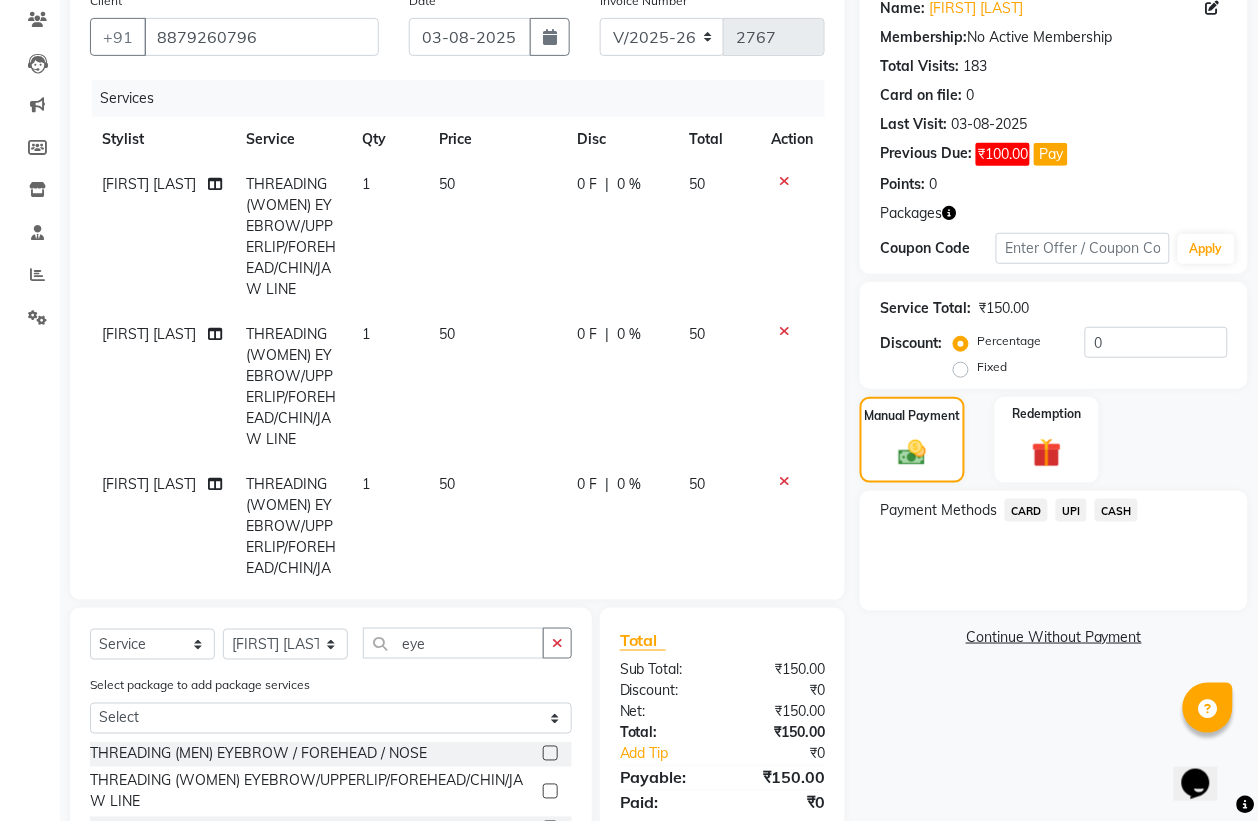 click on "UPI" 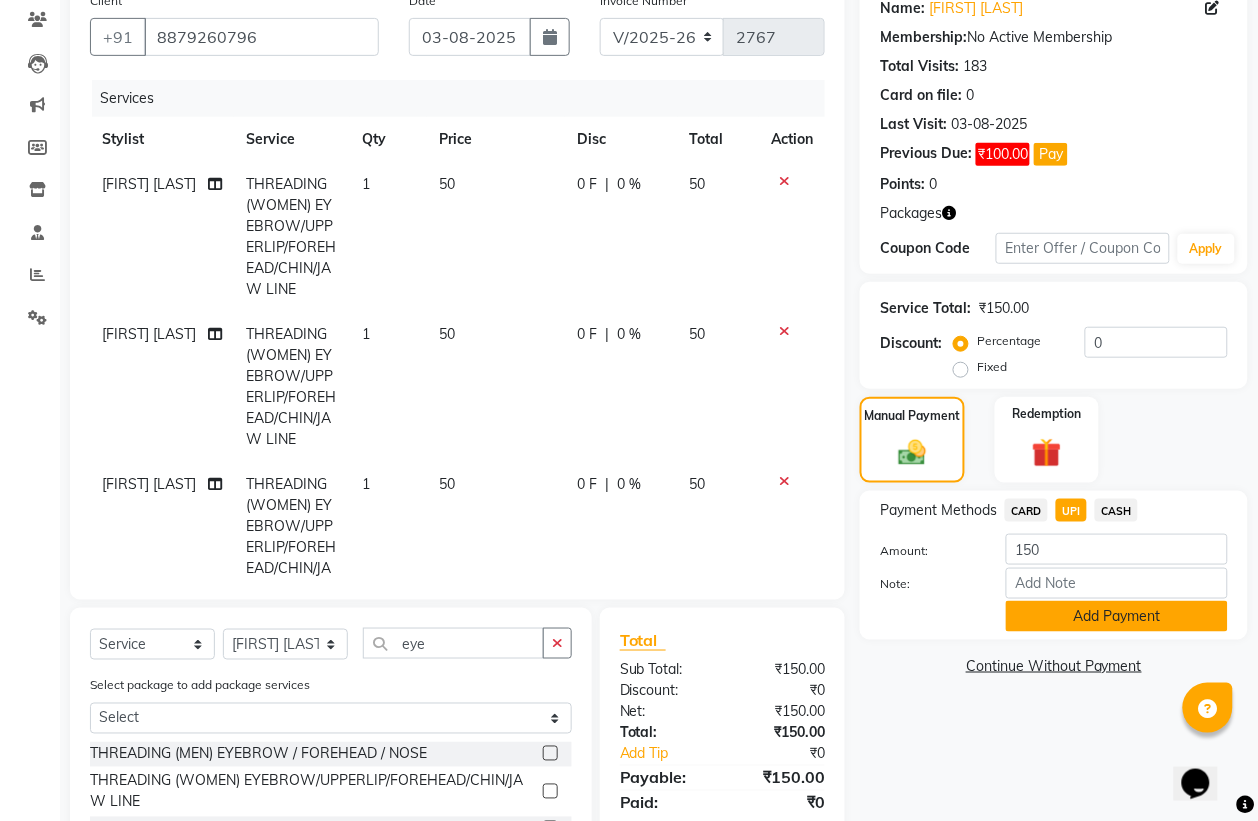click on "Add Payment" 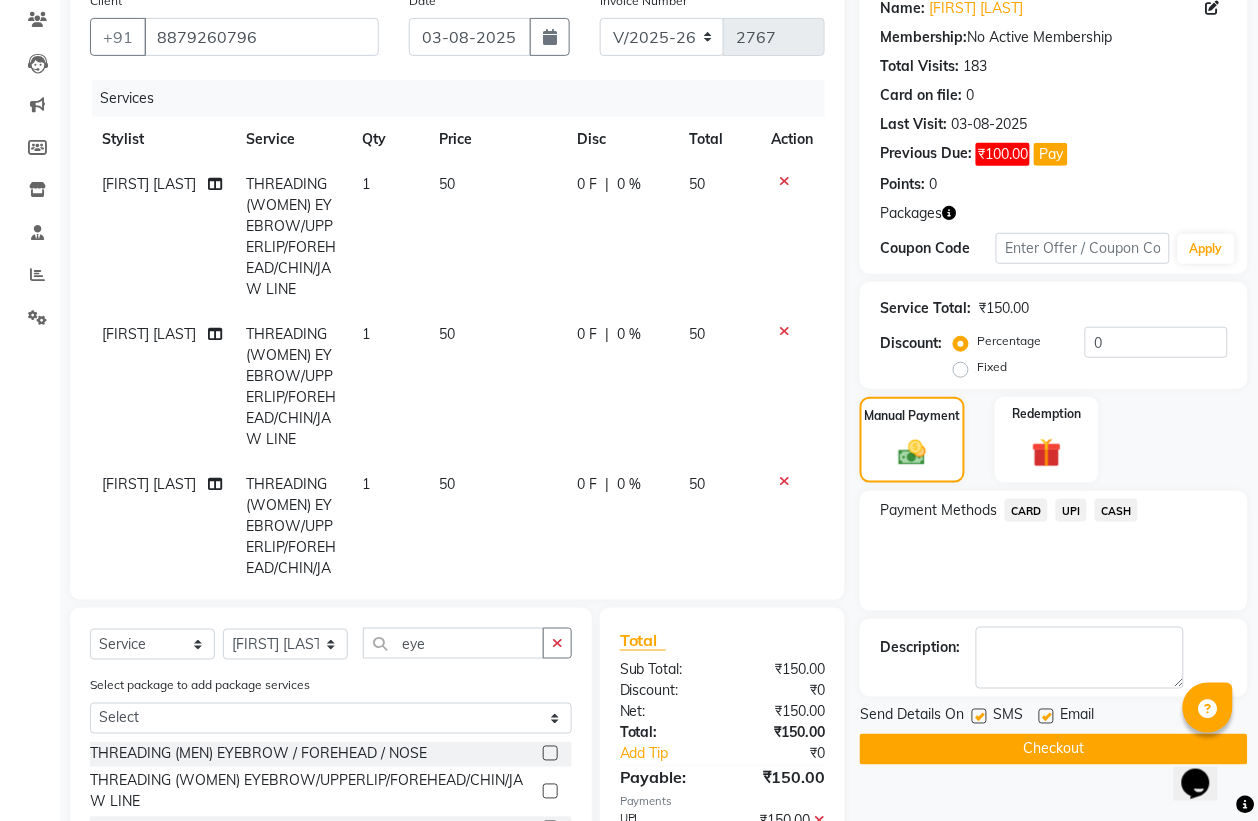 click on "Checkout" 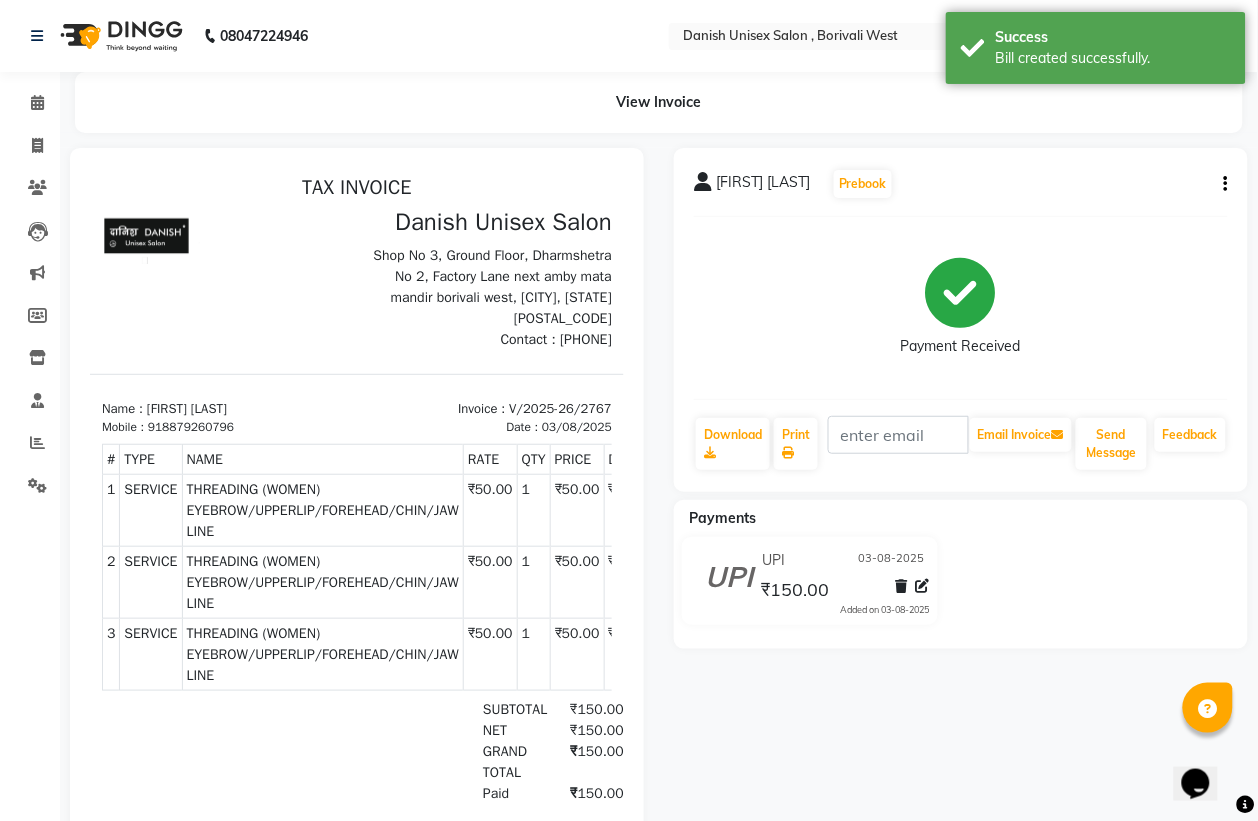 scroll, scrollTop: 0, scrollLeft: 0, axis: both 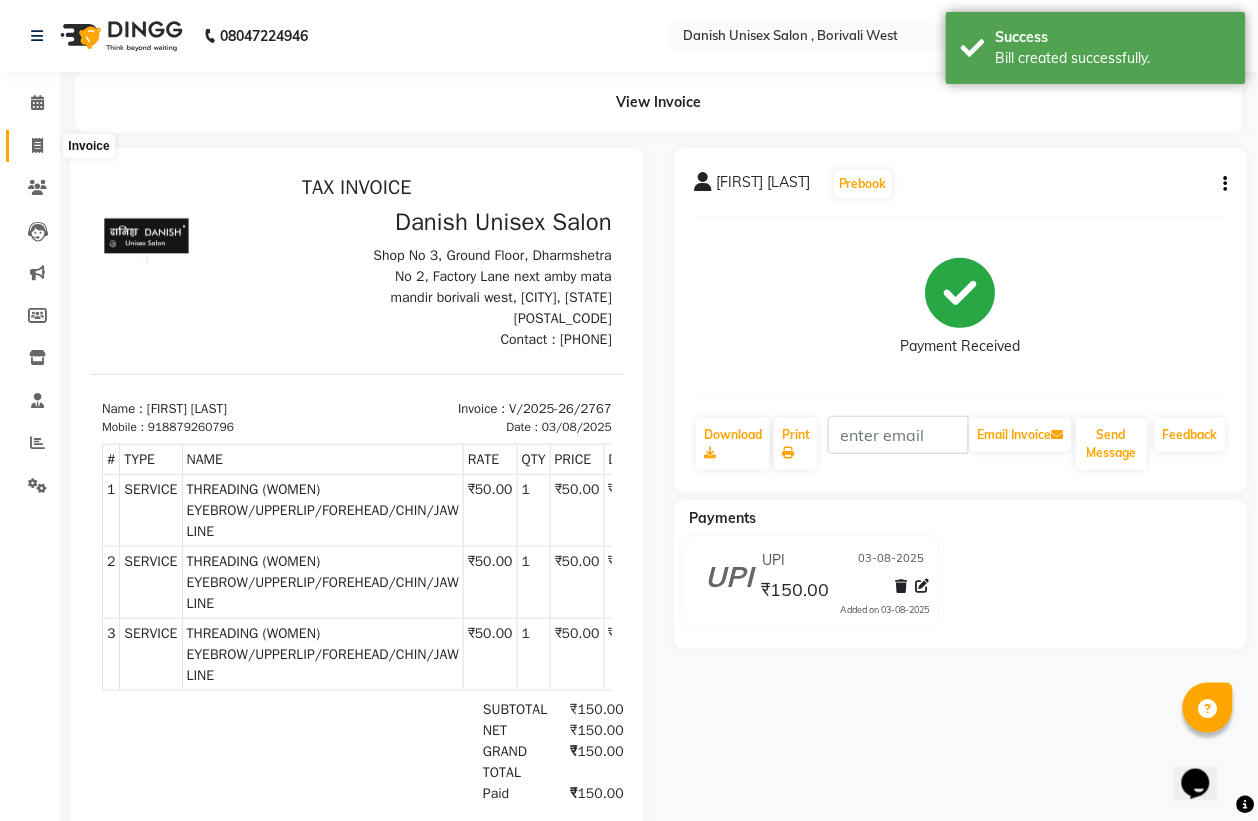 click 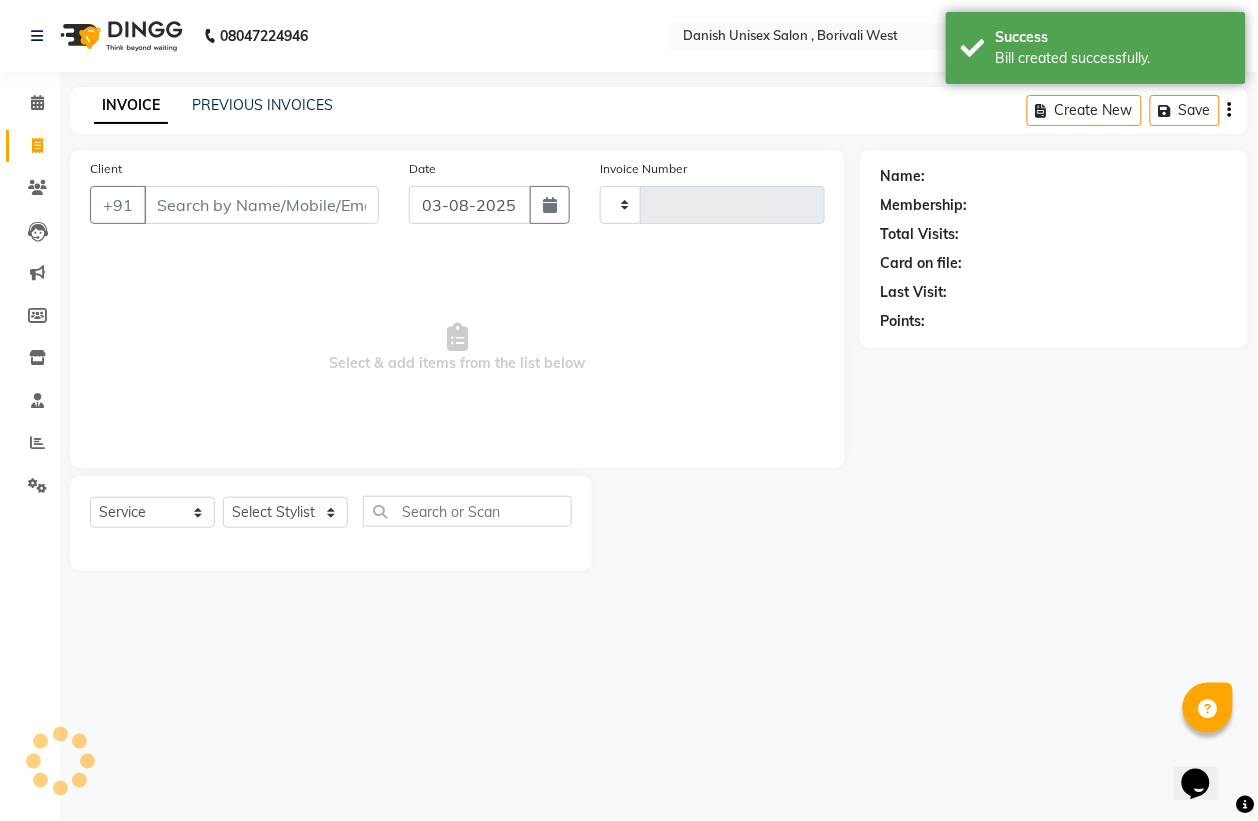 type on "2768" 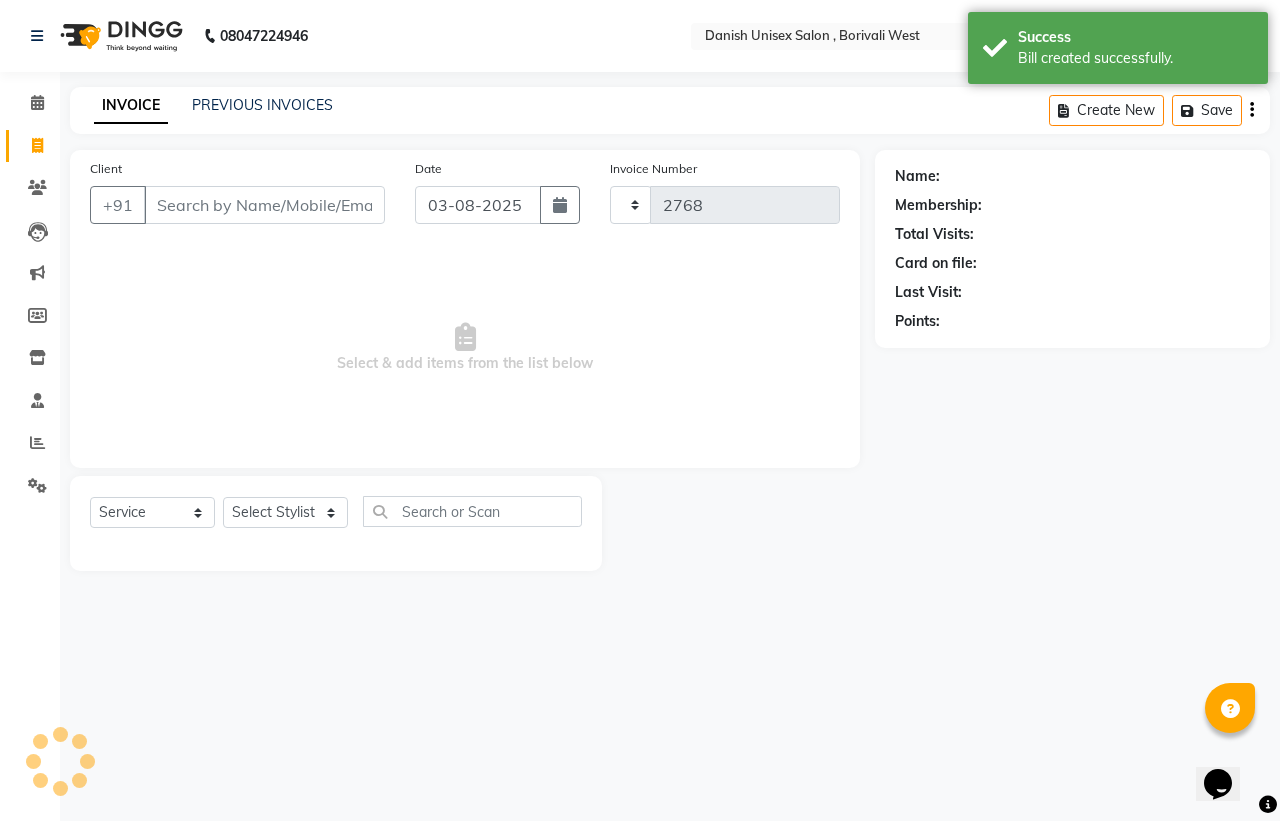select on "6929" 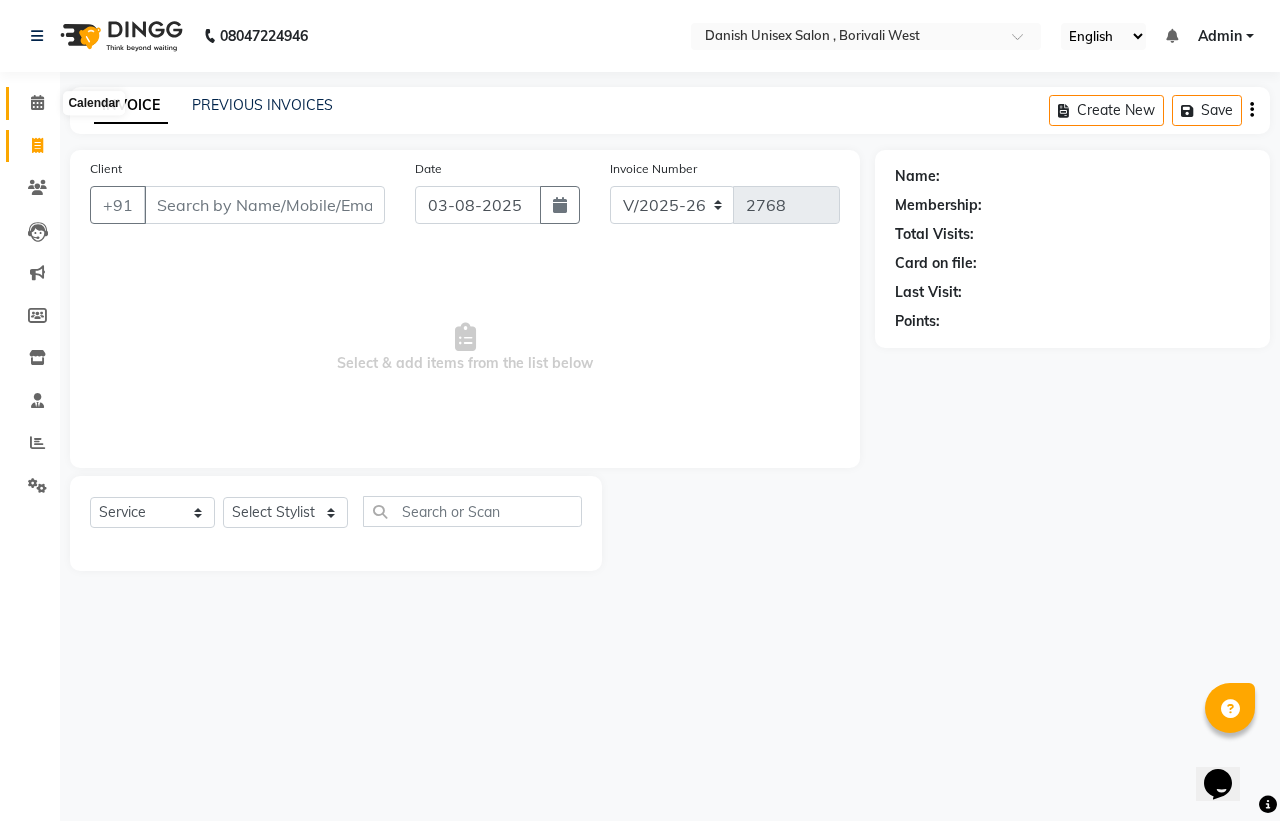click 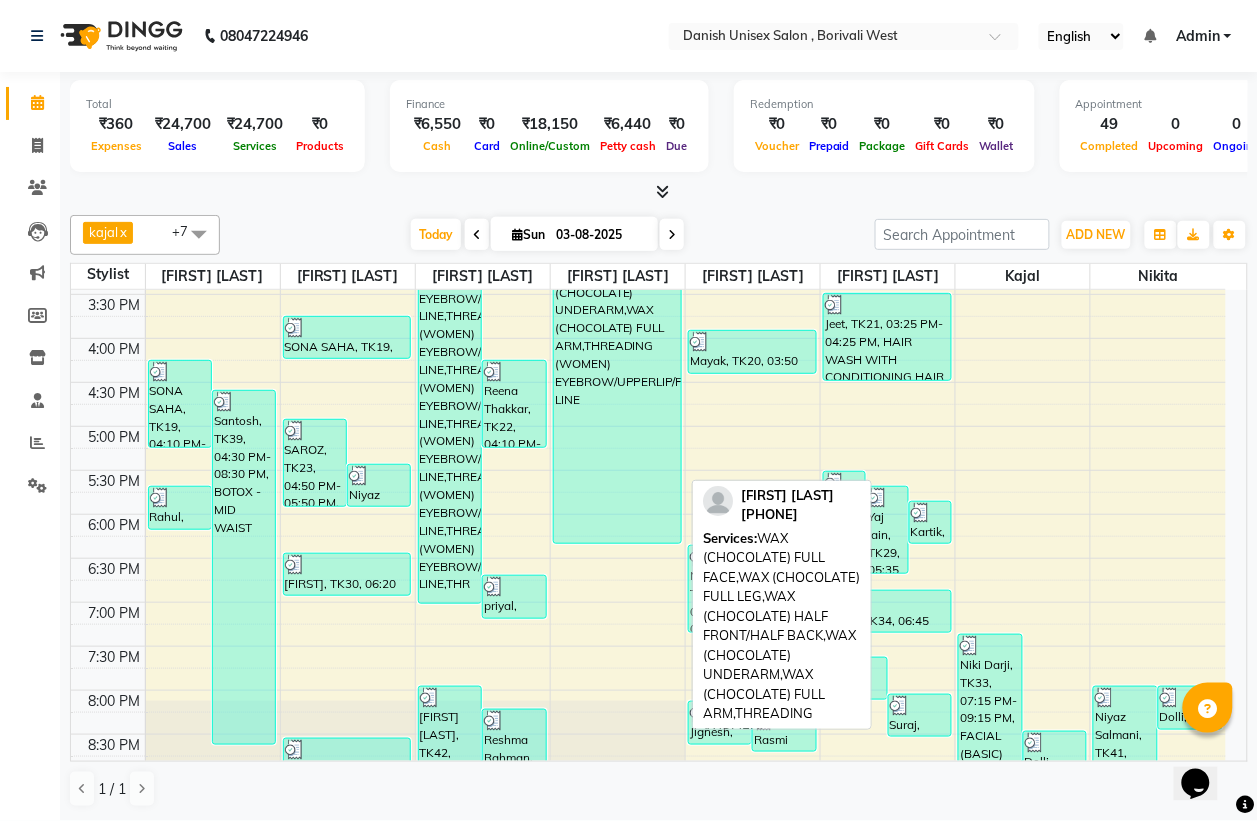 scroll, scrollTop: 686, scrollLeft: 0, axis: vertical 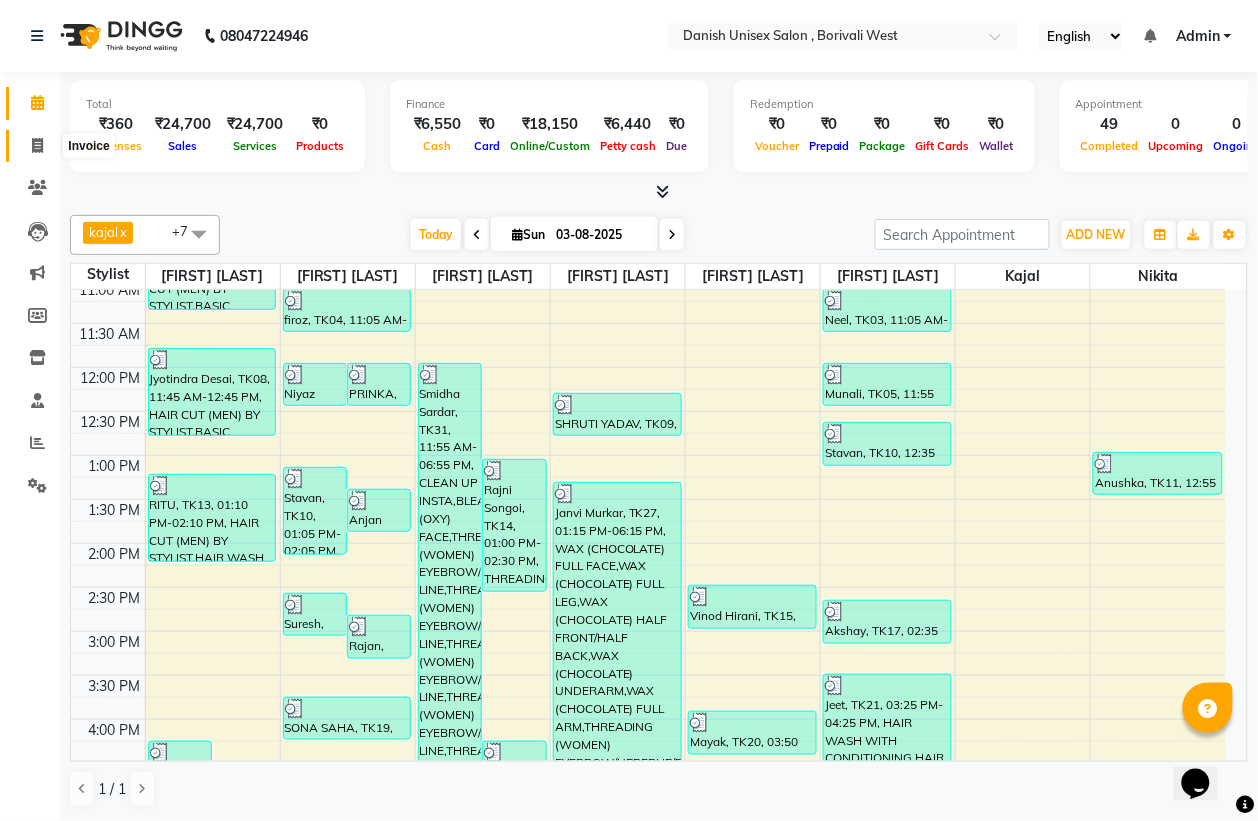 click 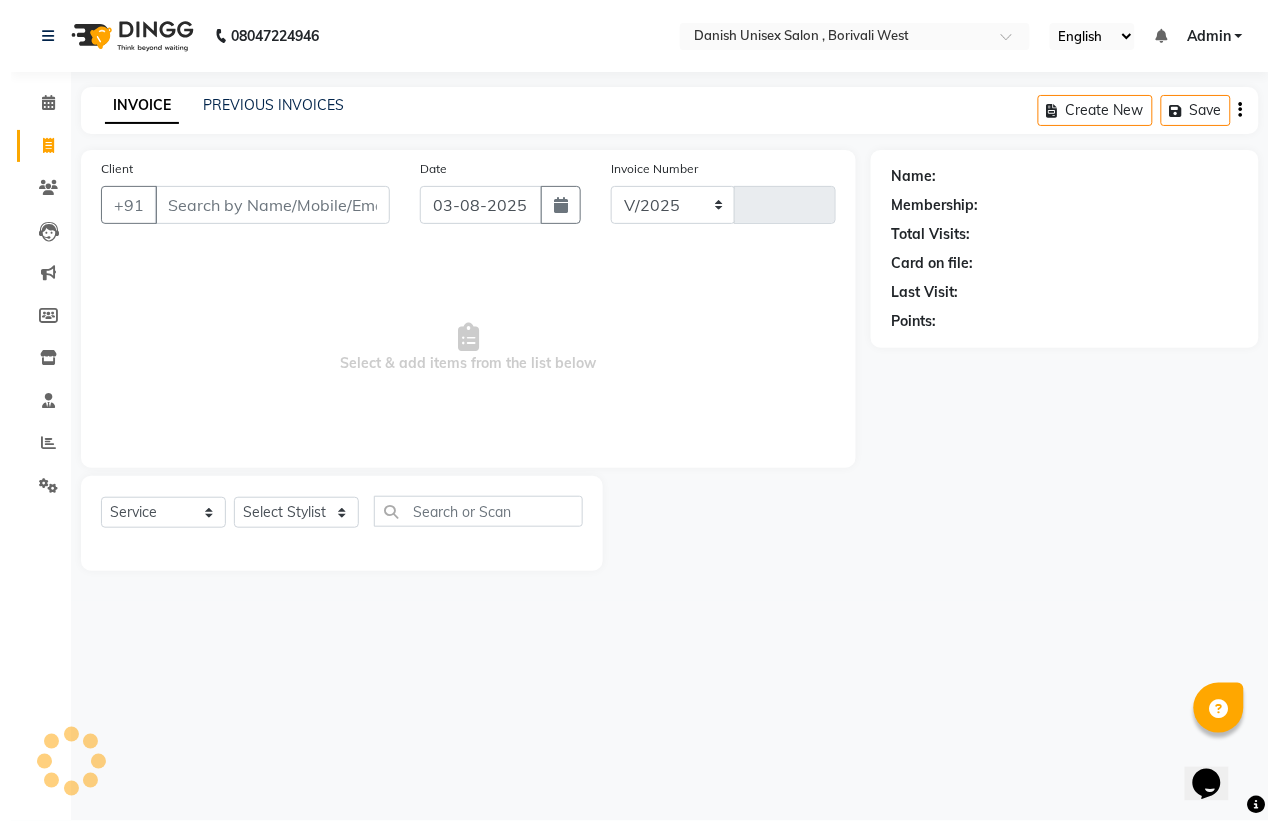 scroll, scrollTop: 0, scrollLeft: 0, axis: both 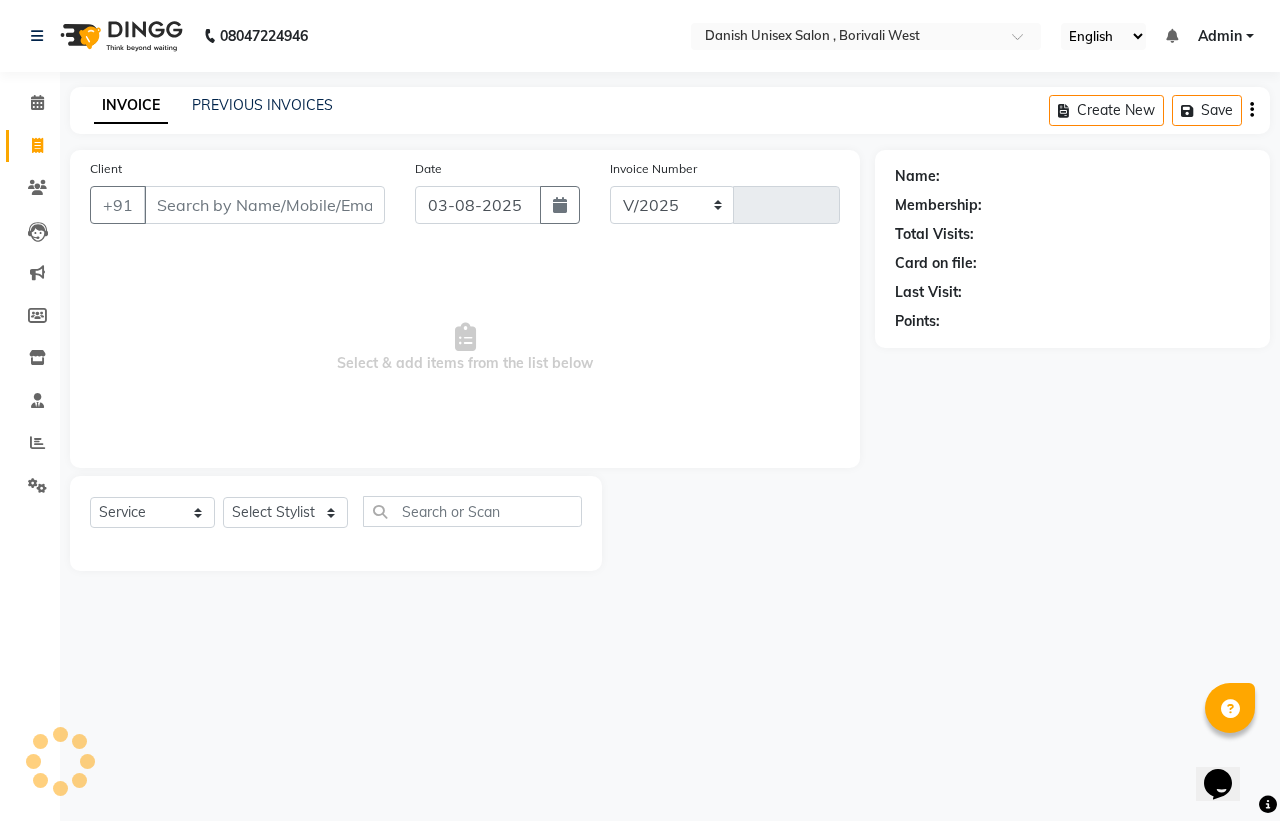select on "6929" 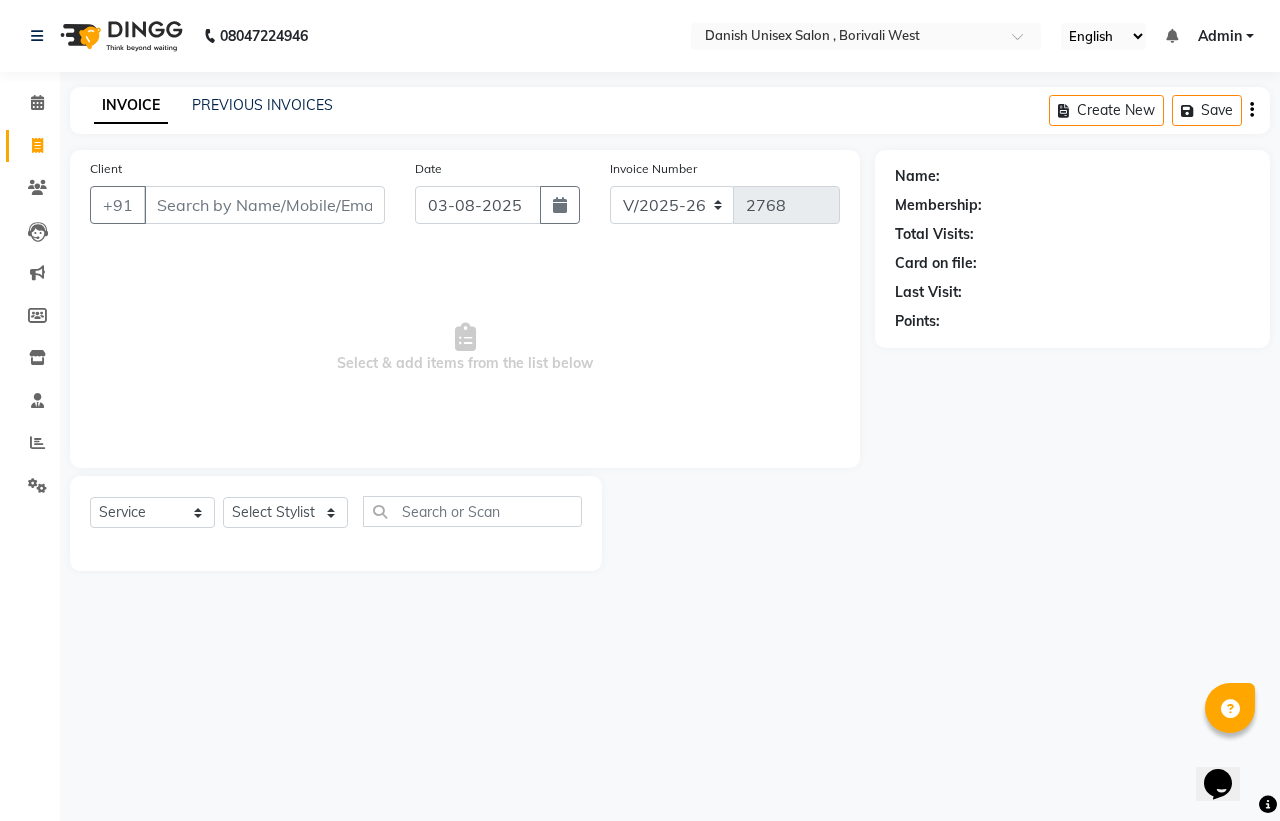 click on "Client" at bounding box center (264, 205) 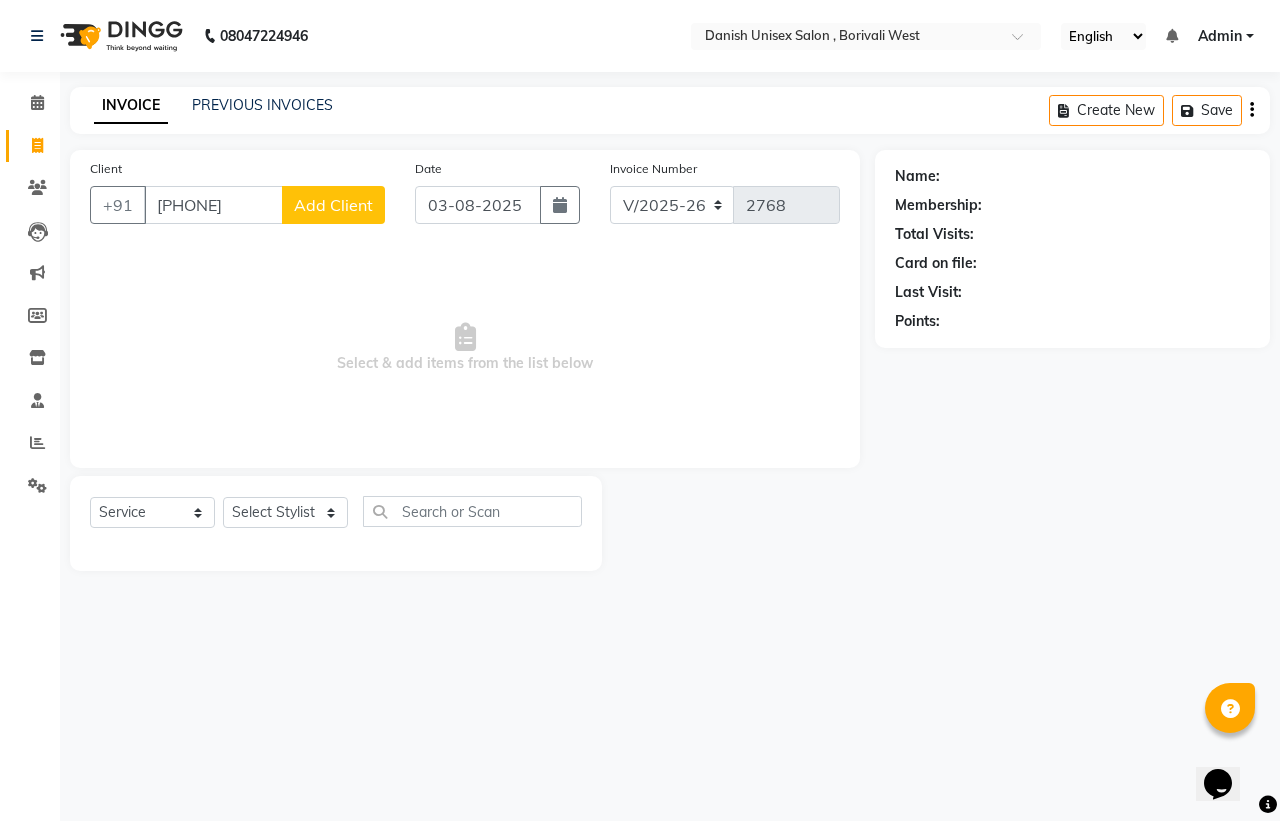 type on "9833644855" 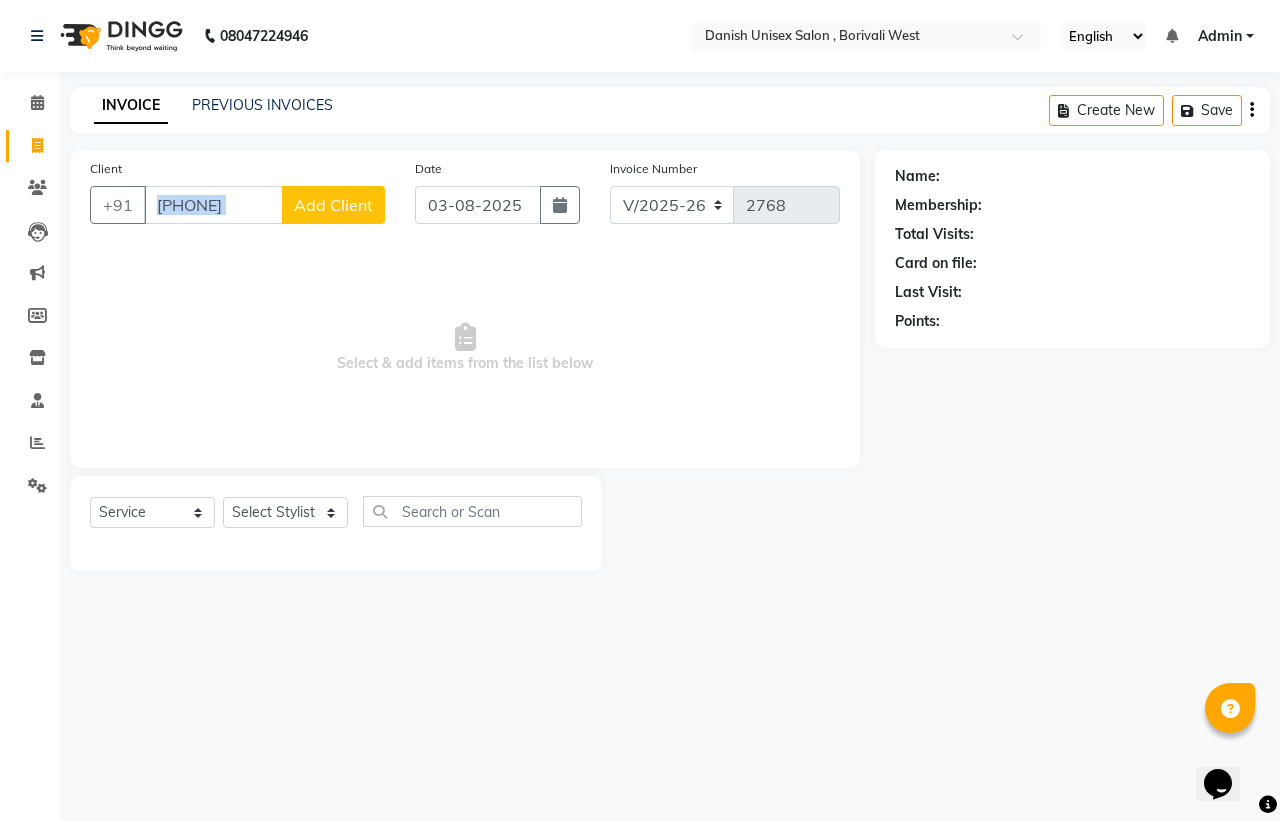 drag, startPoint x: 311, startPoint y: 205, endPoint x: 327, endPoint y: 227, distance: 27.202942 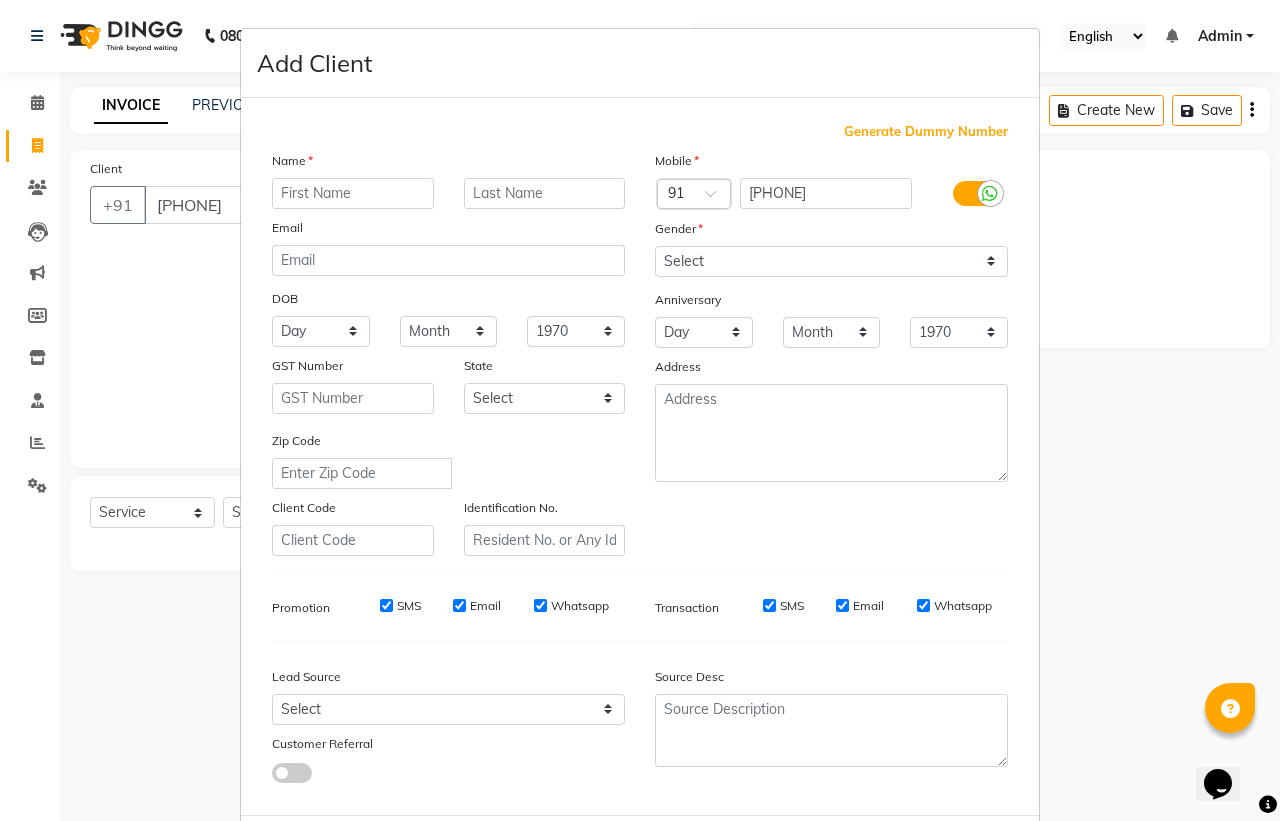 click at bounding box center (353, 193) 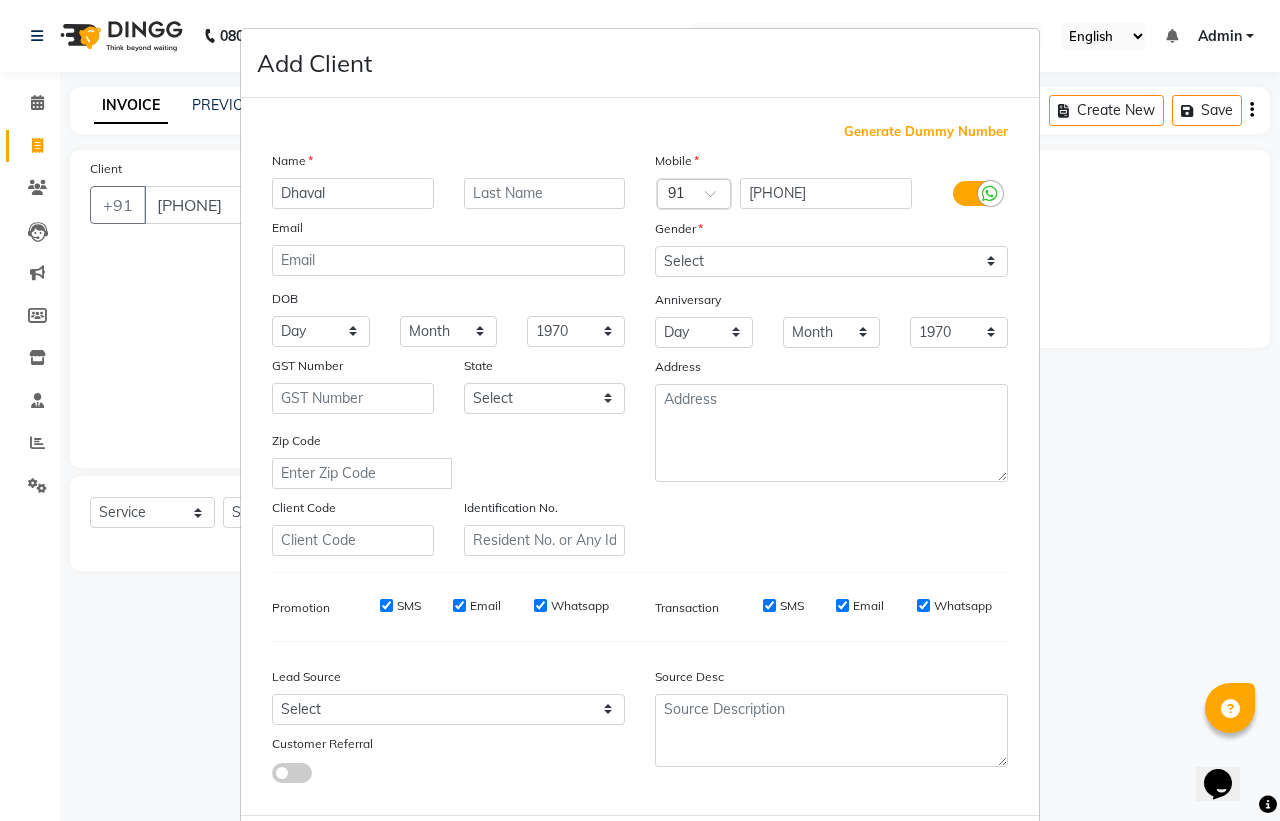 type on "Dhaval" 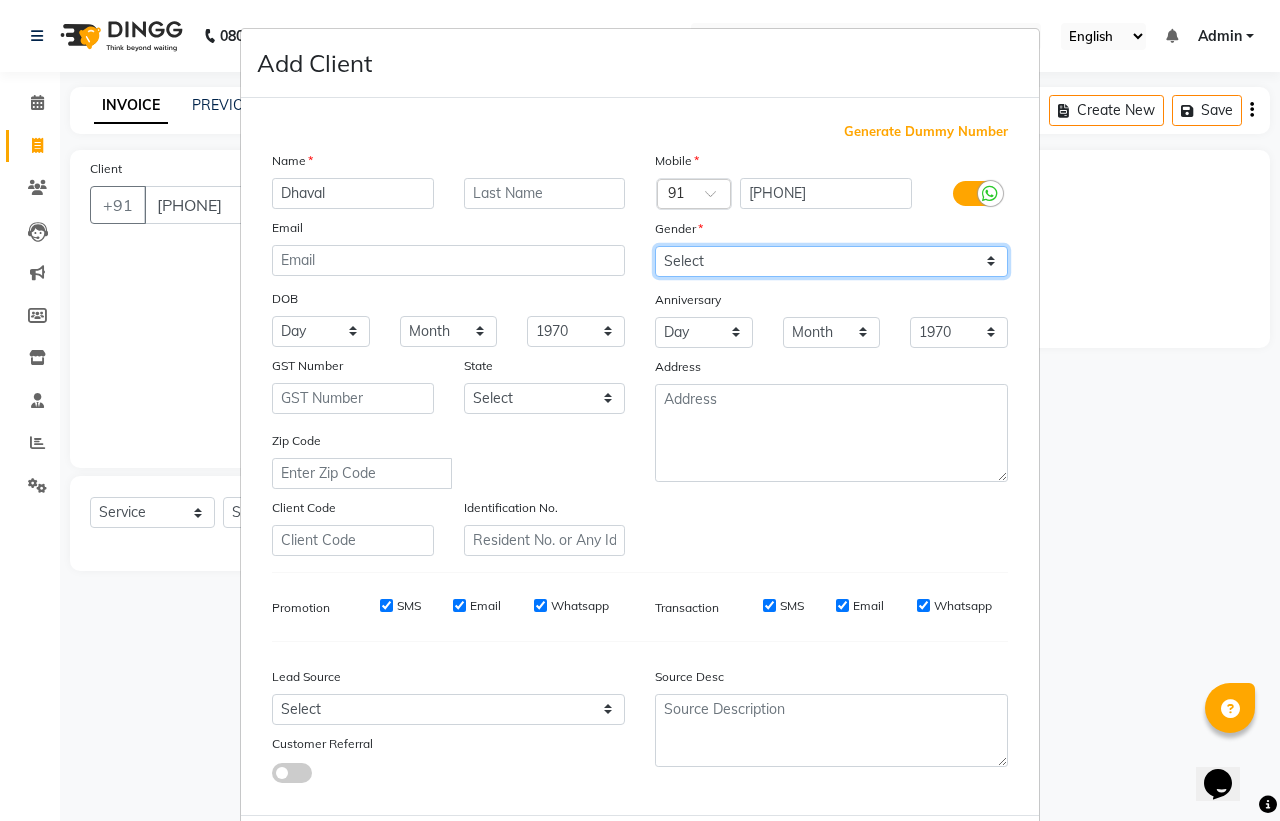 click on "Select Male Female Other Prefer Not To Say" at bounding box center (831, 261) 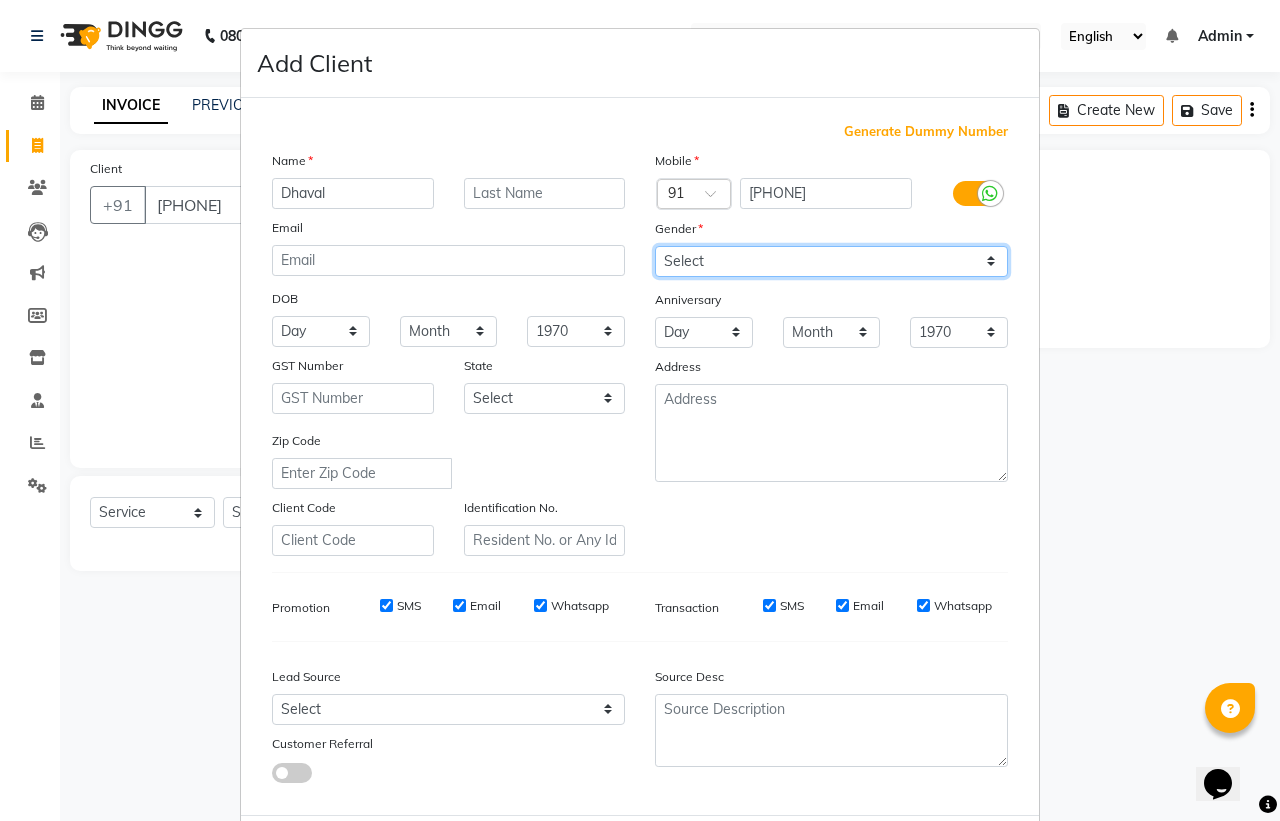 select on "male" 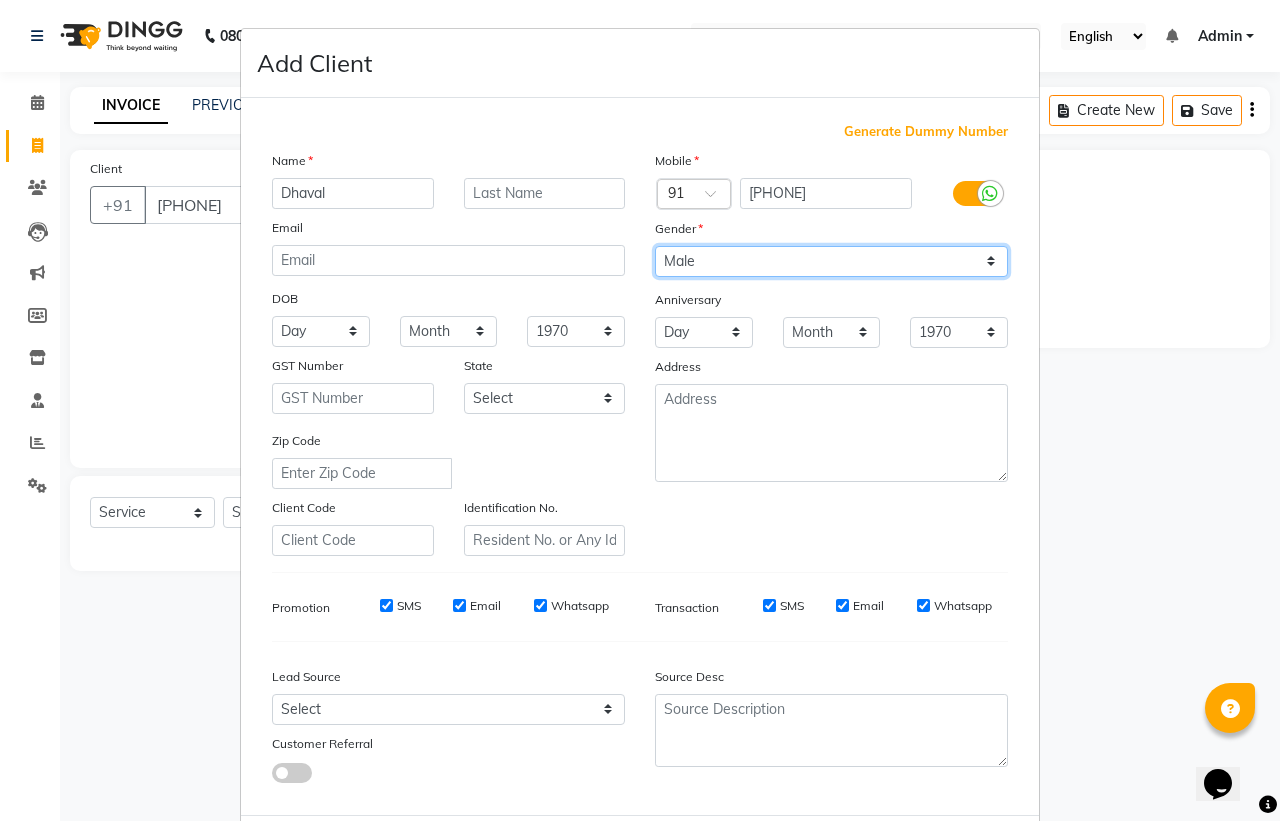 click on "Select Male Female Other Prefer Not To Say" at bounding box center [831, 261] 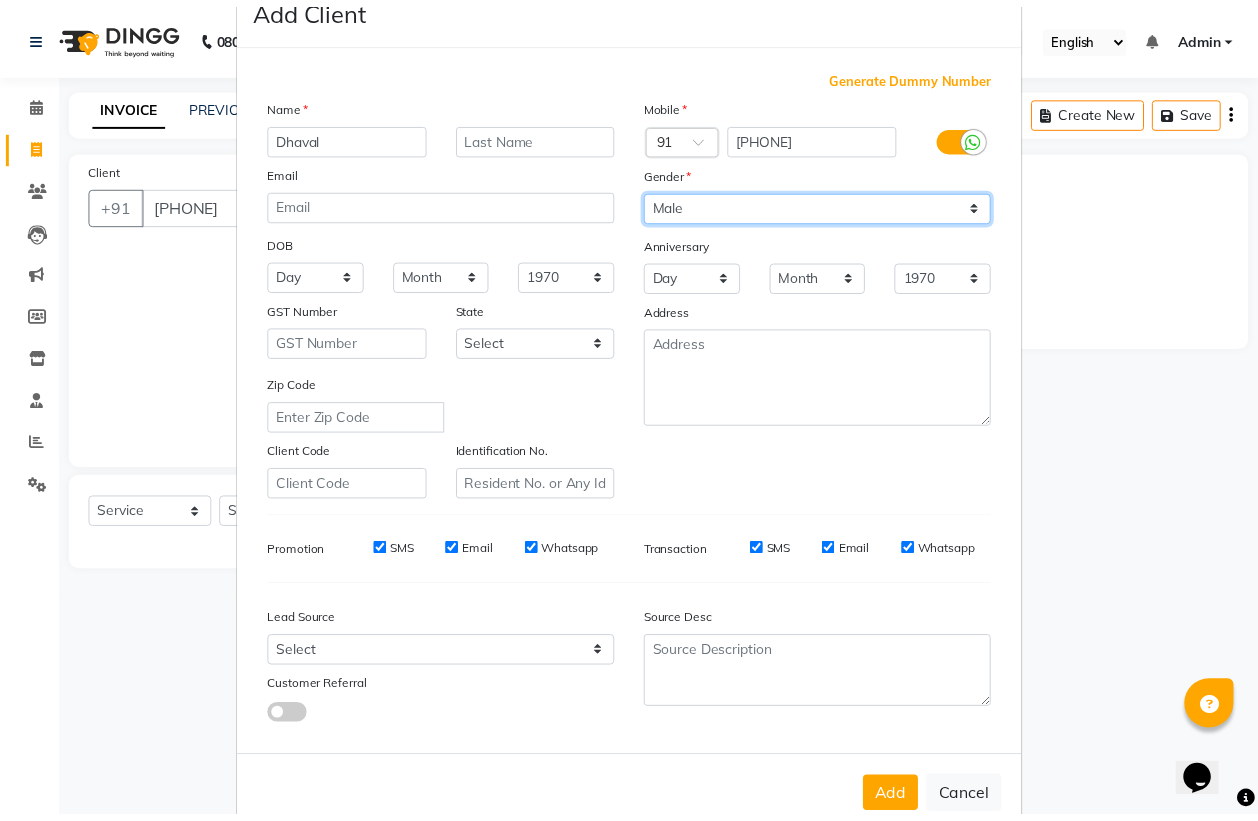 scroll, scrollTop: 95, scrollLeft: 0, axis: vertical 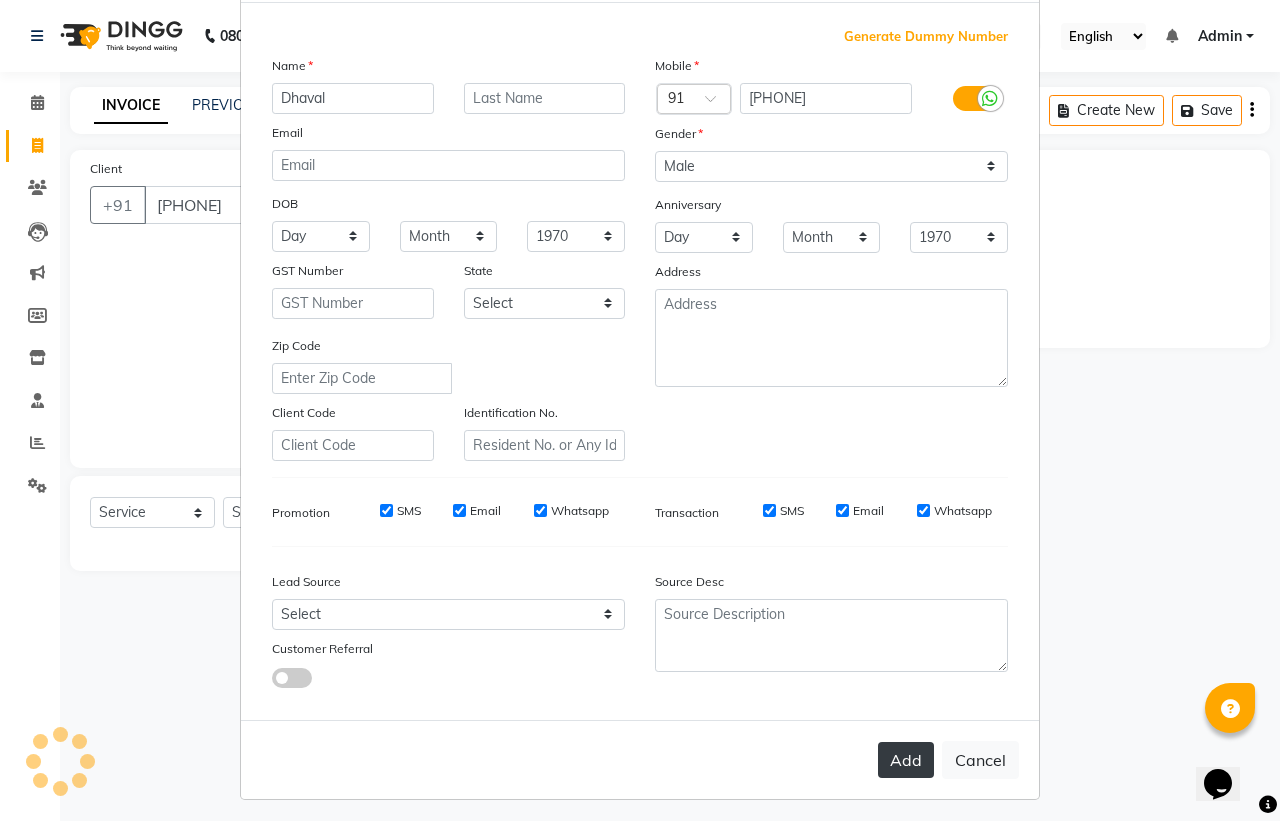 click on "Add" at bounding box center (906, 760) 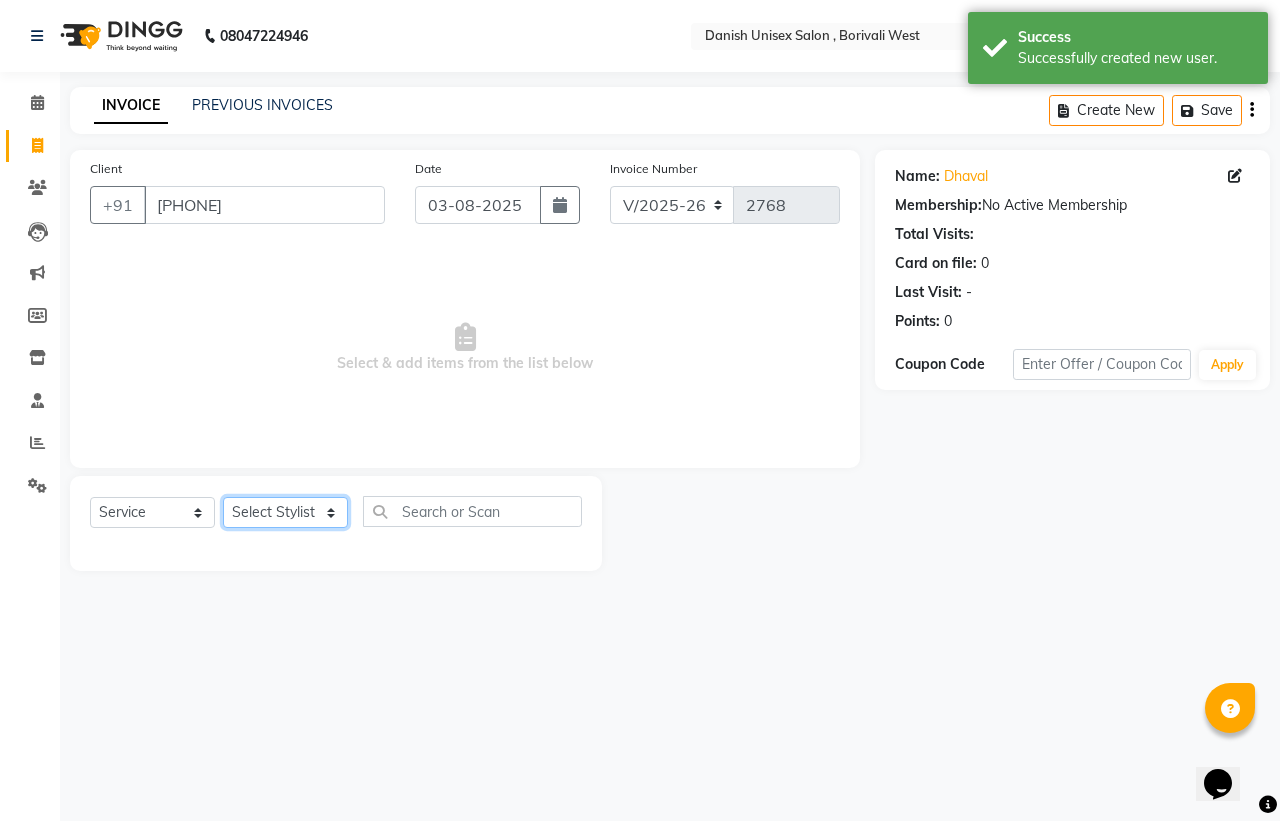 click on "Select Stylist Bhim Shing firoz alam Juber shaikh kajal Lubna Sayyad Nikhil Sharma Nikita Niraj Kanojiya Niyaz Salmani Pooja Yadav Riddhi Sabil salmani sapna" 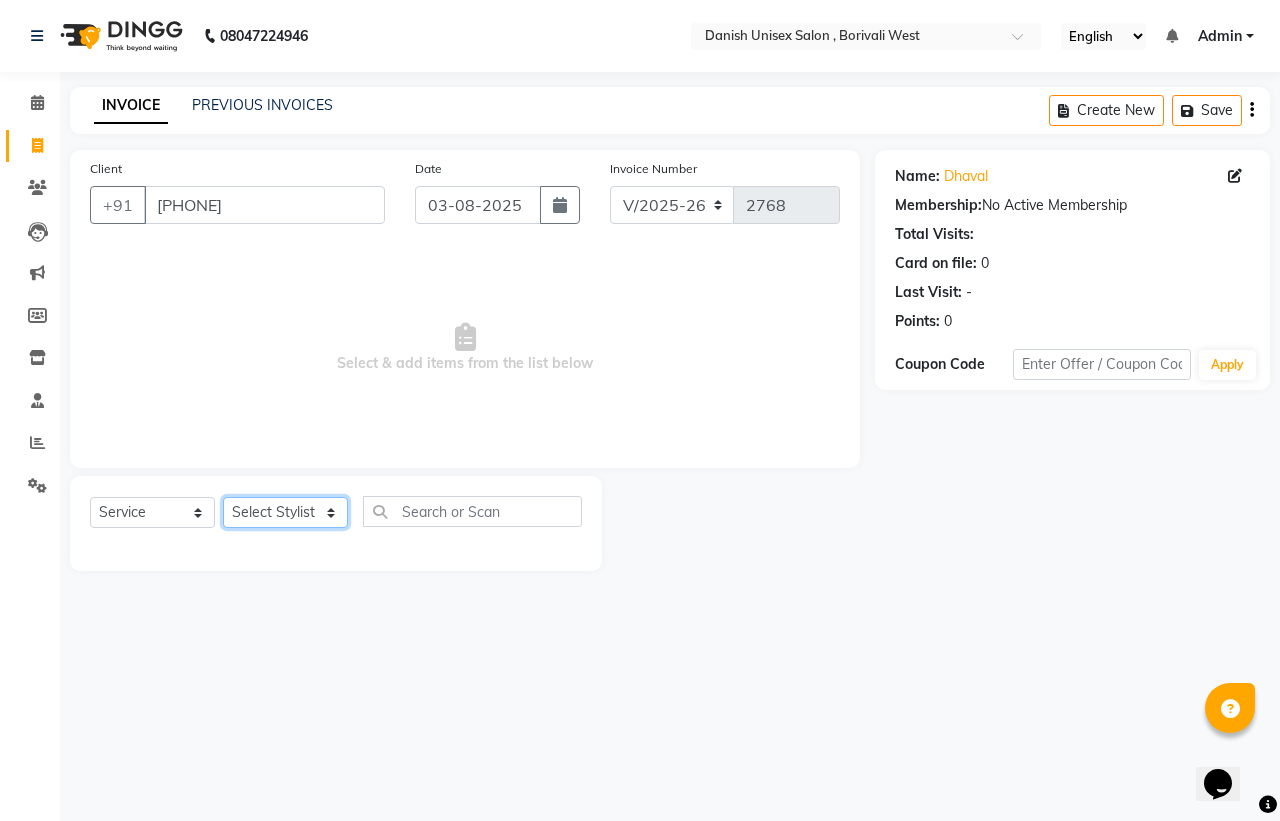 select on "63506" 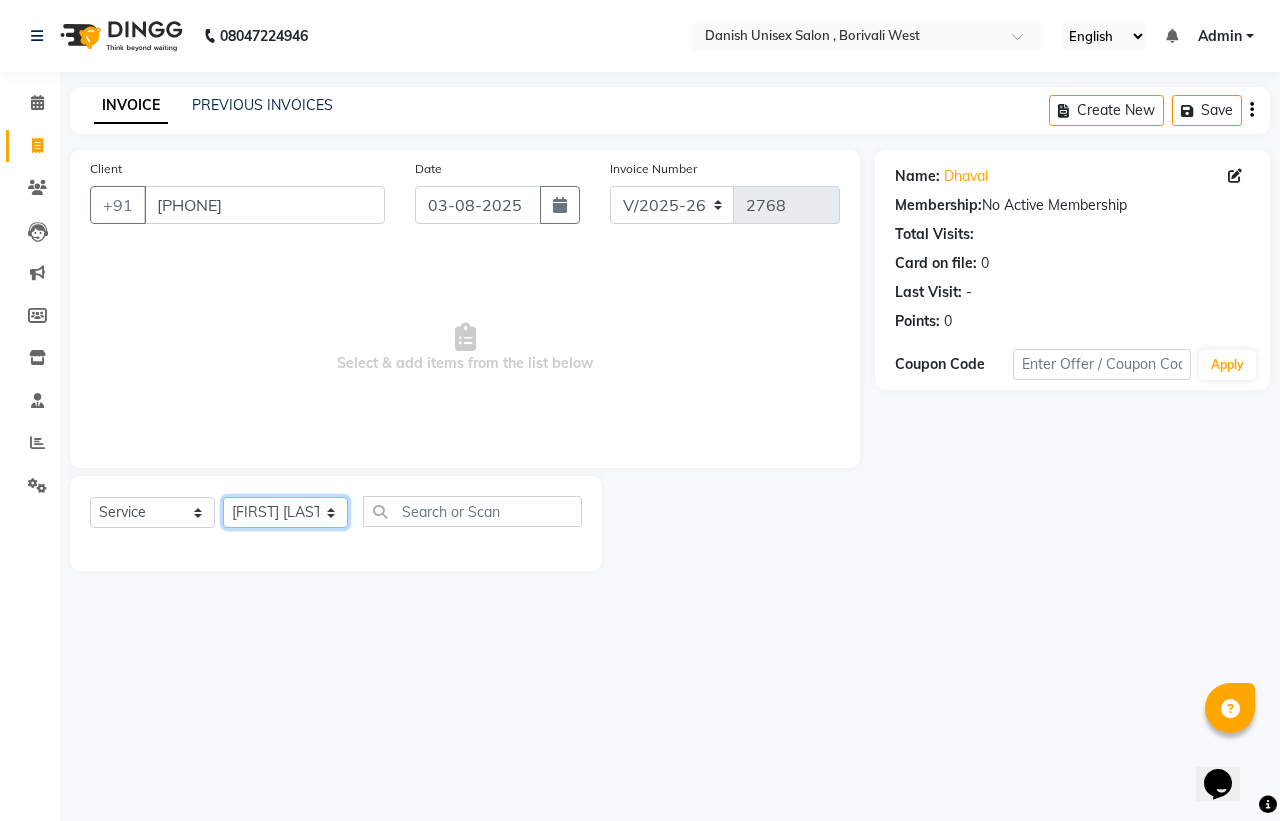 click on "Select Stylist Bhim Shing firoz alam Juber shaikh kajal Lubna Sayyad Nikhil Sharma Nikita Niraj Kanojiya Niyaz Salmani Pooja Yadav Riddhi Sabil salmani sapna" 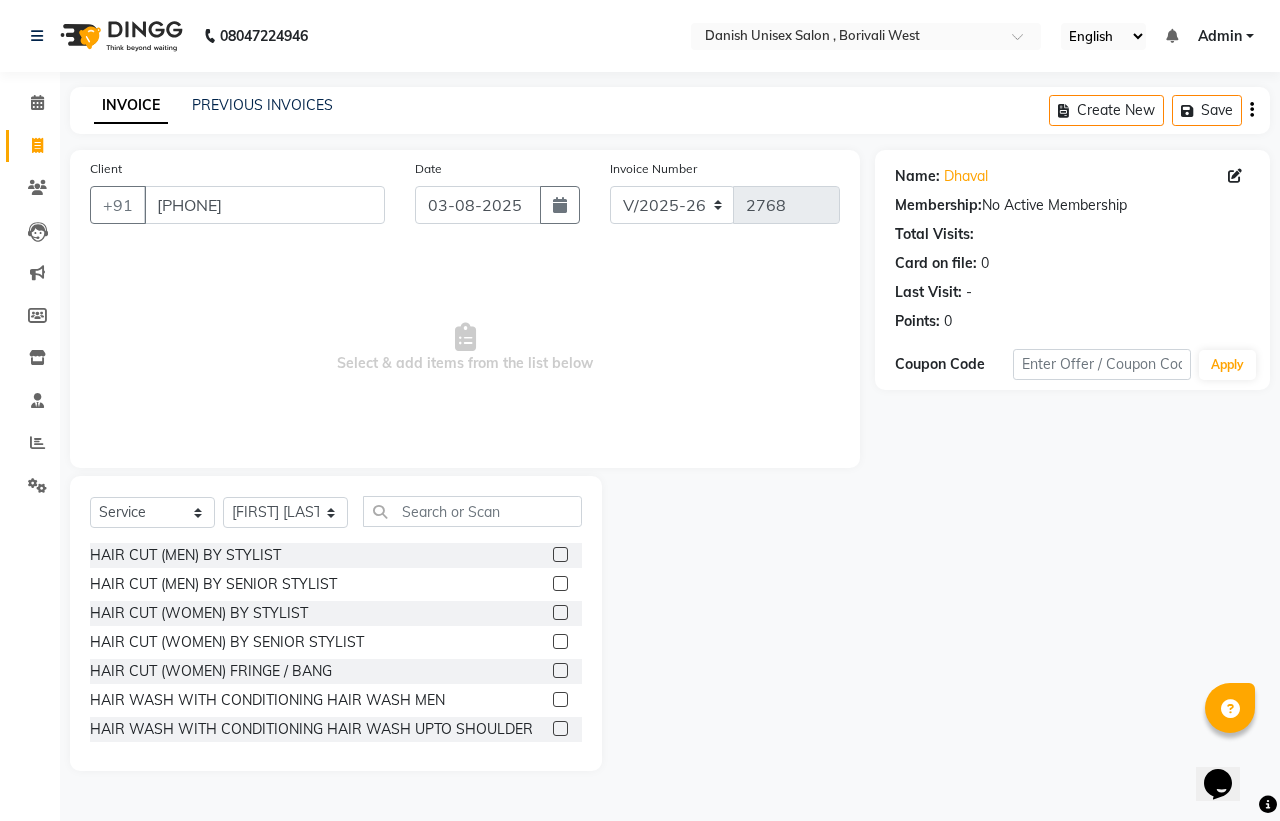 click 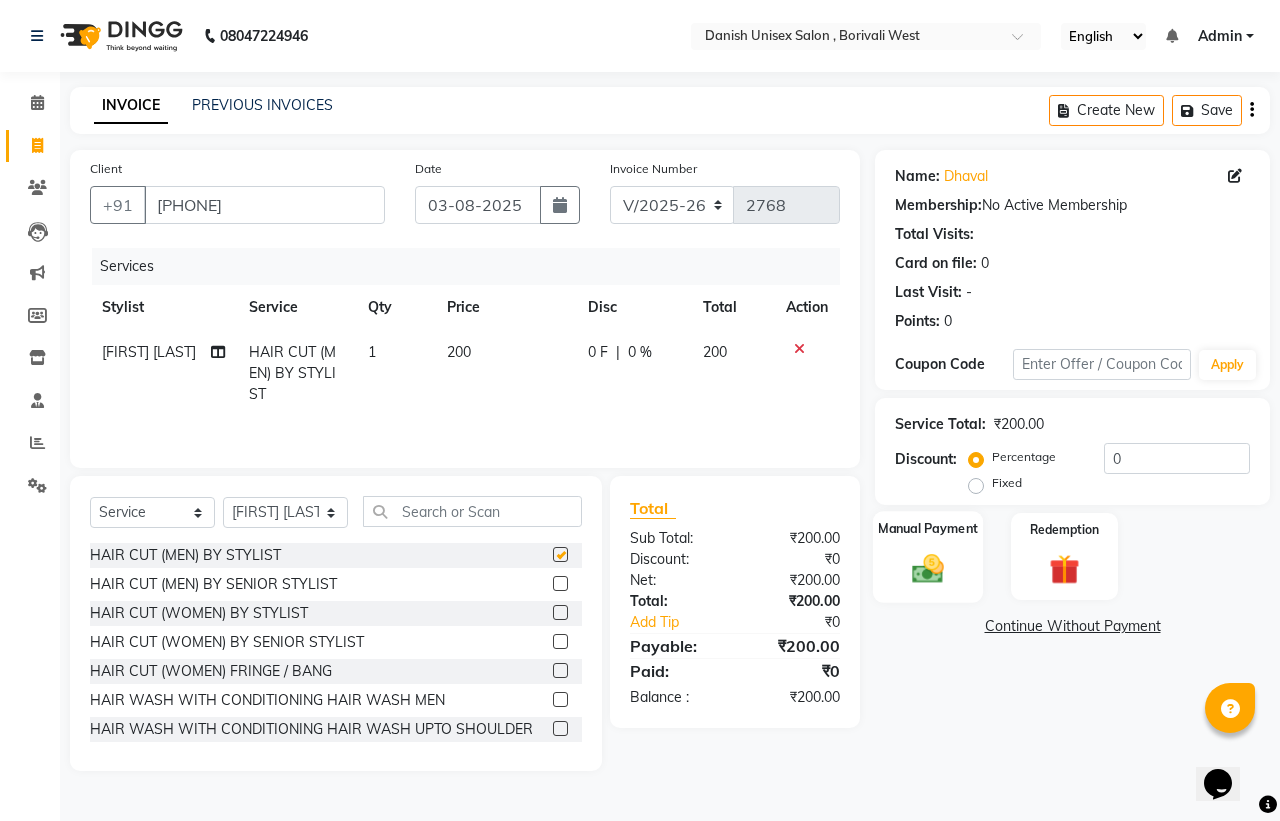 checkbox on "false" 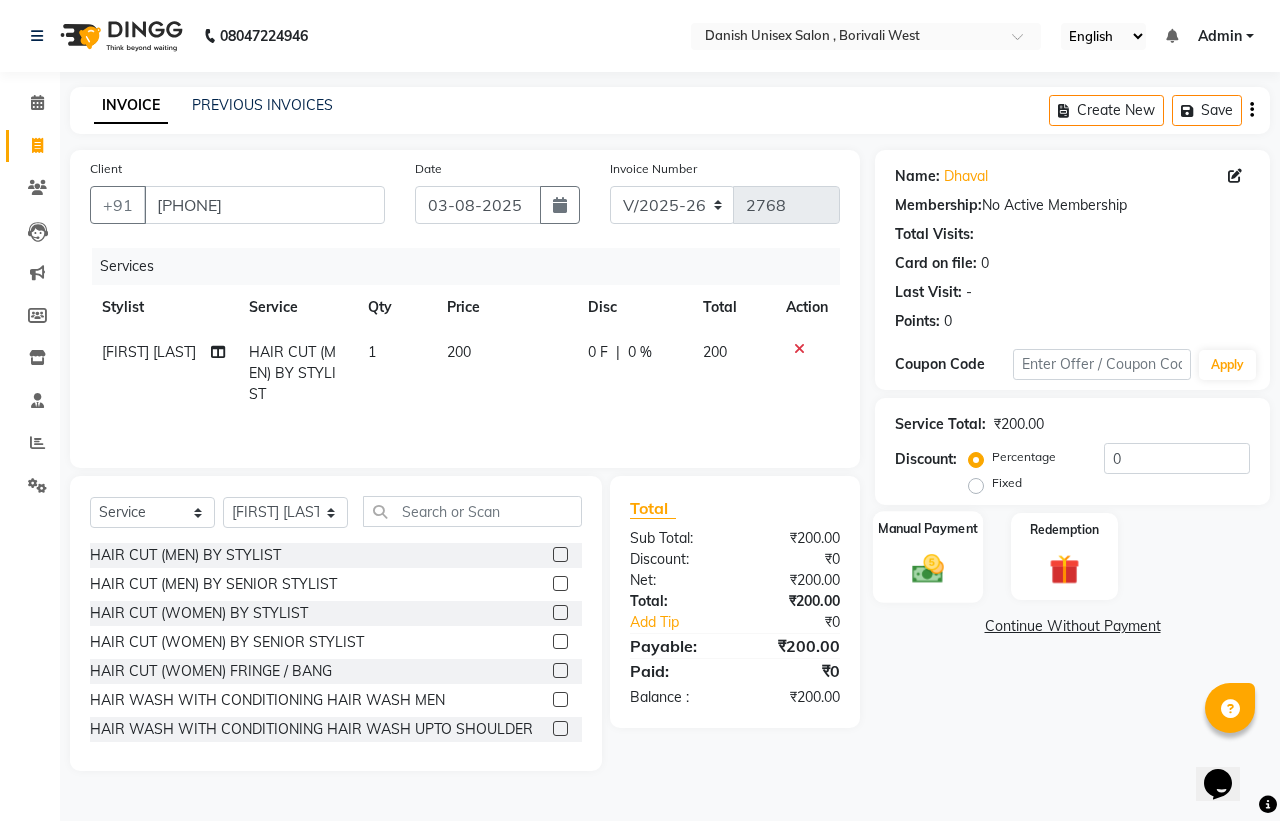 click 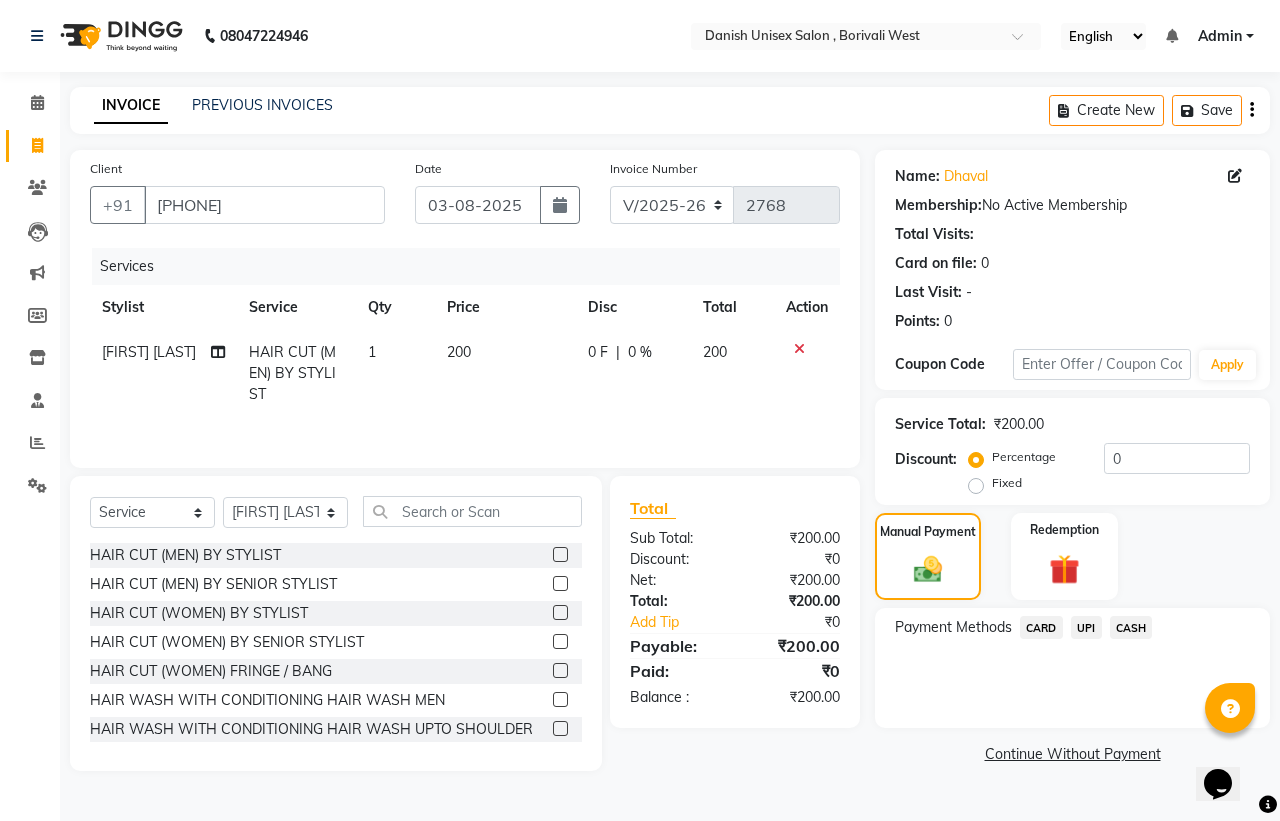 click on "UPI" 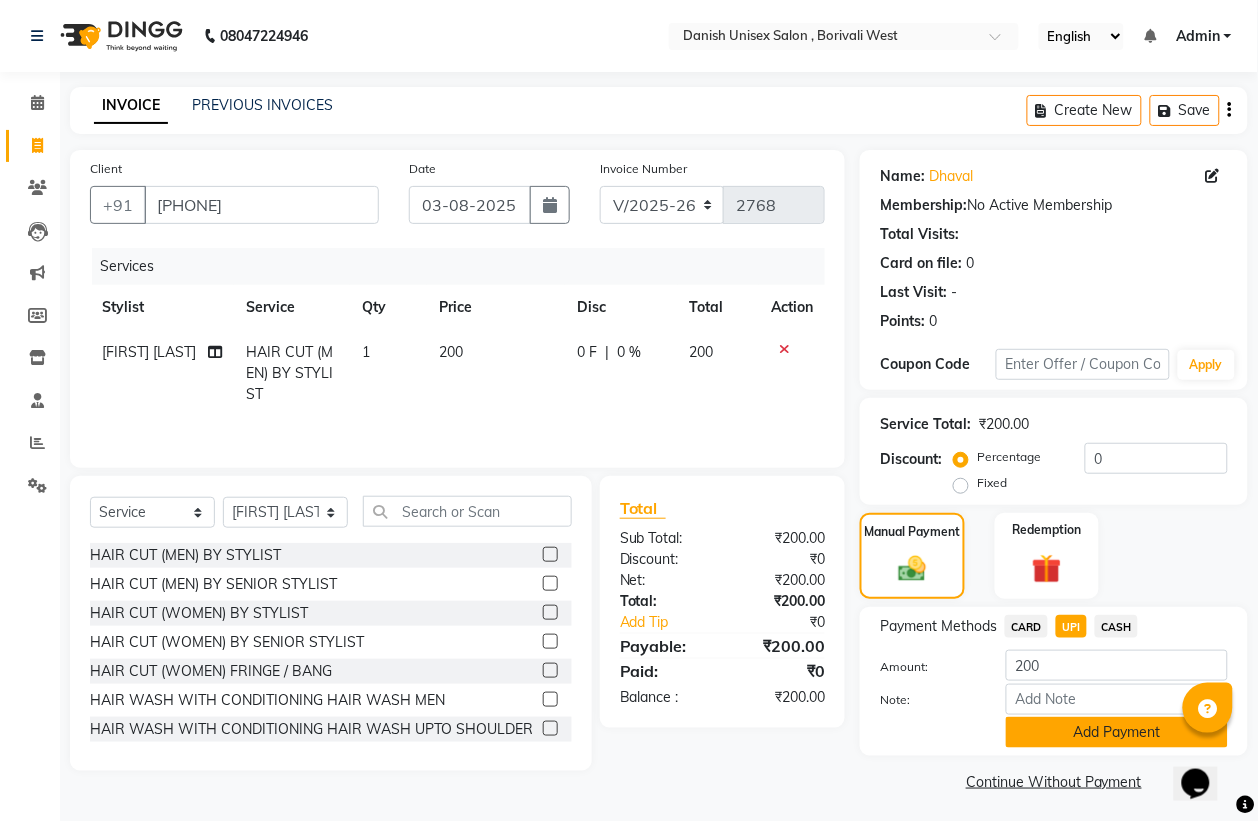 click on "Add Payment" 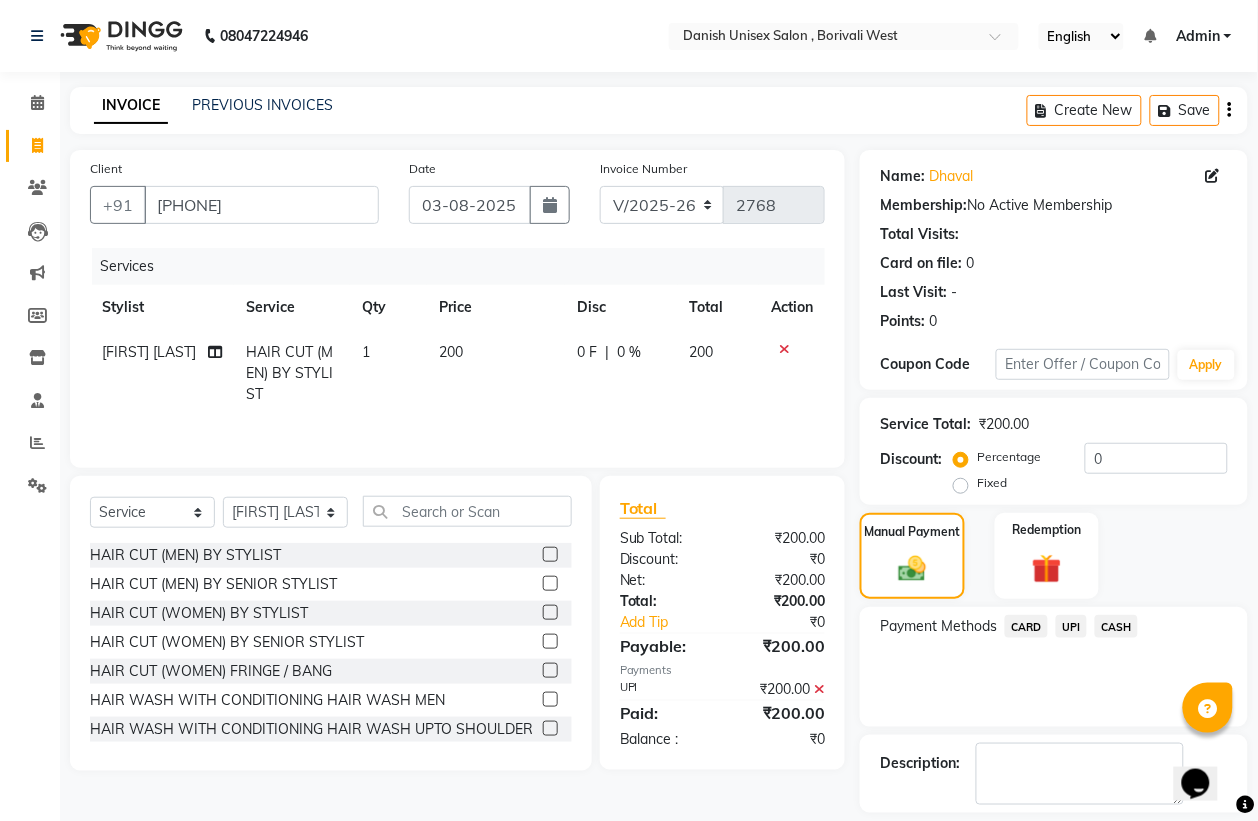 scroll, scrollTop: 91, scrollLeft: 0, axis: vertical 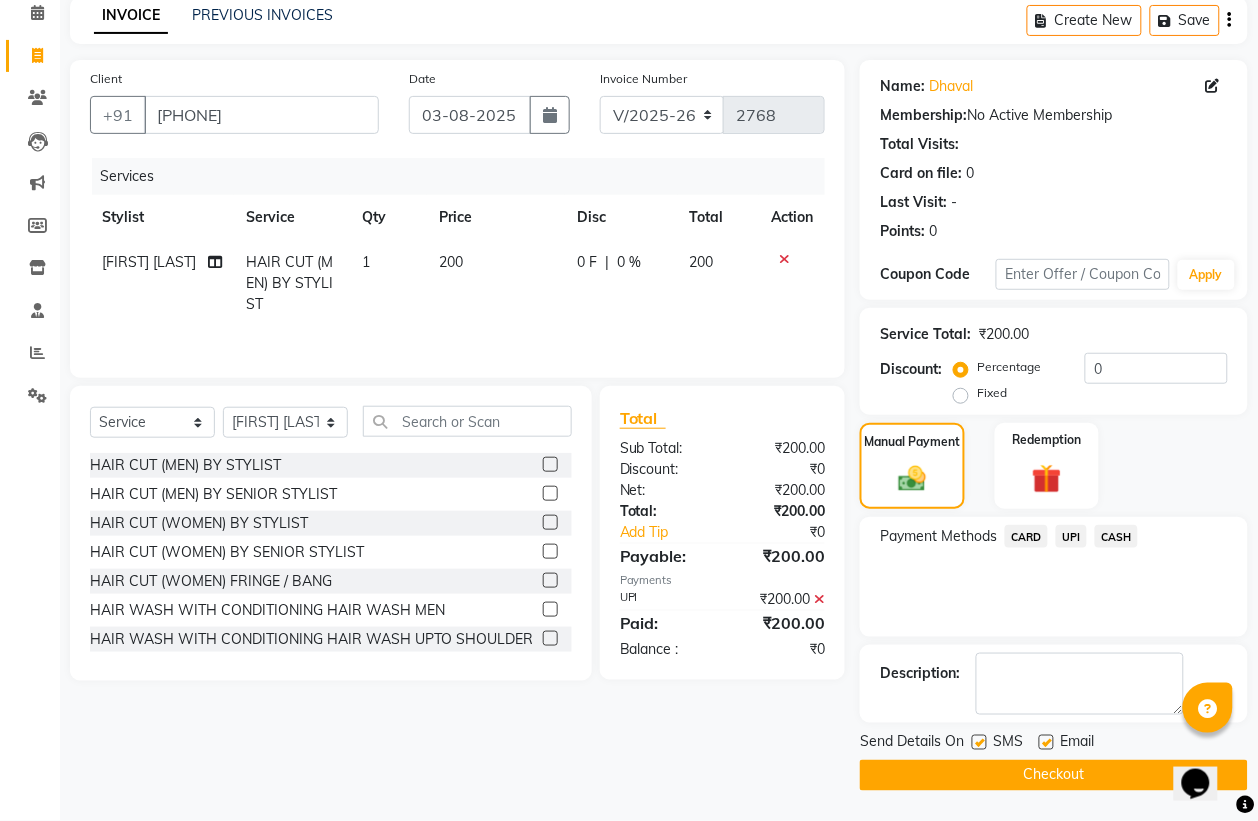click on "Checkout" 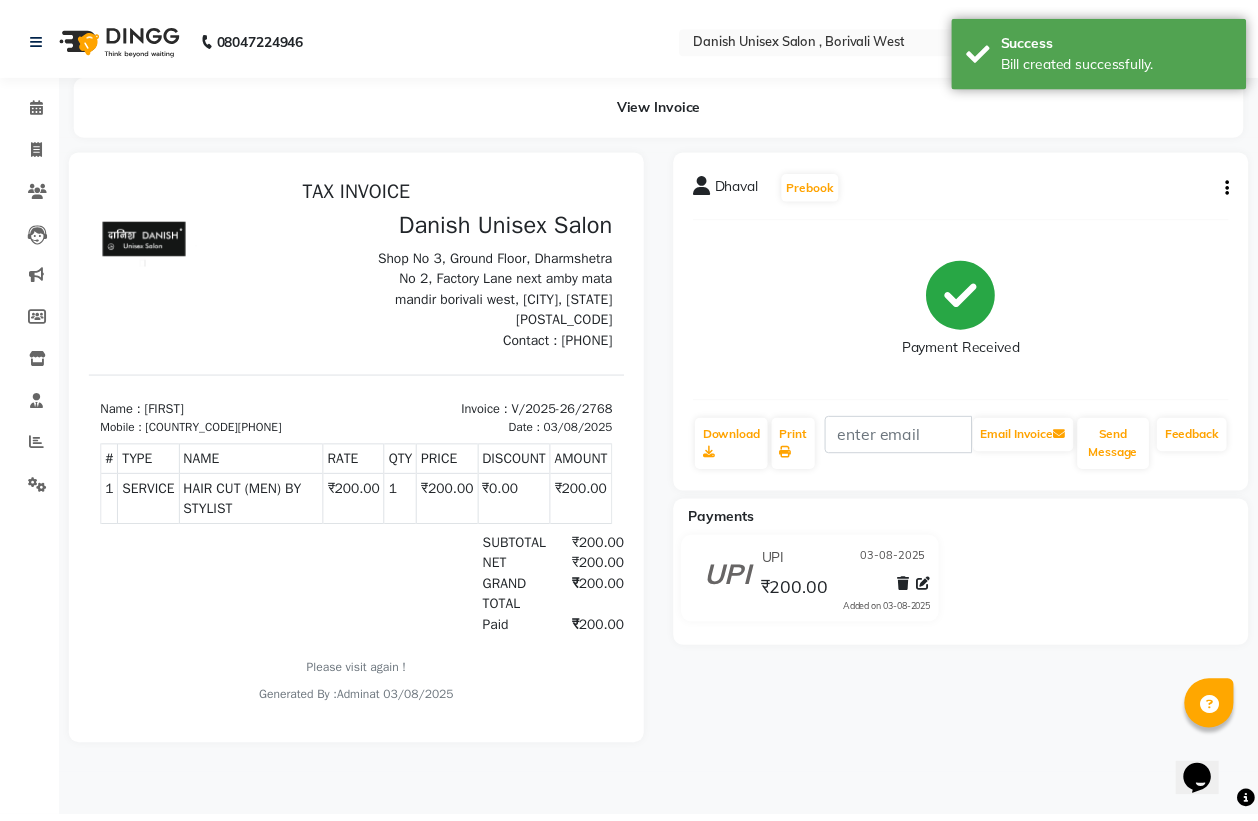 scroll, scrollTop: 0, scrollLeft: 0, axis: both 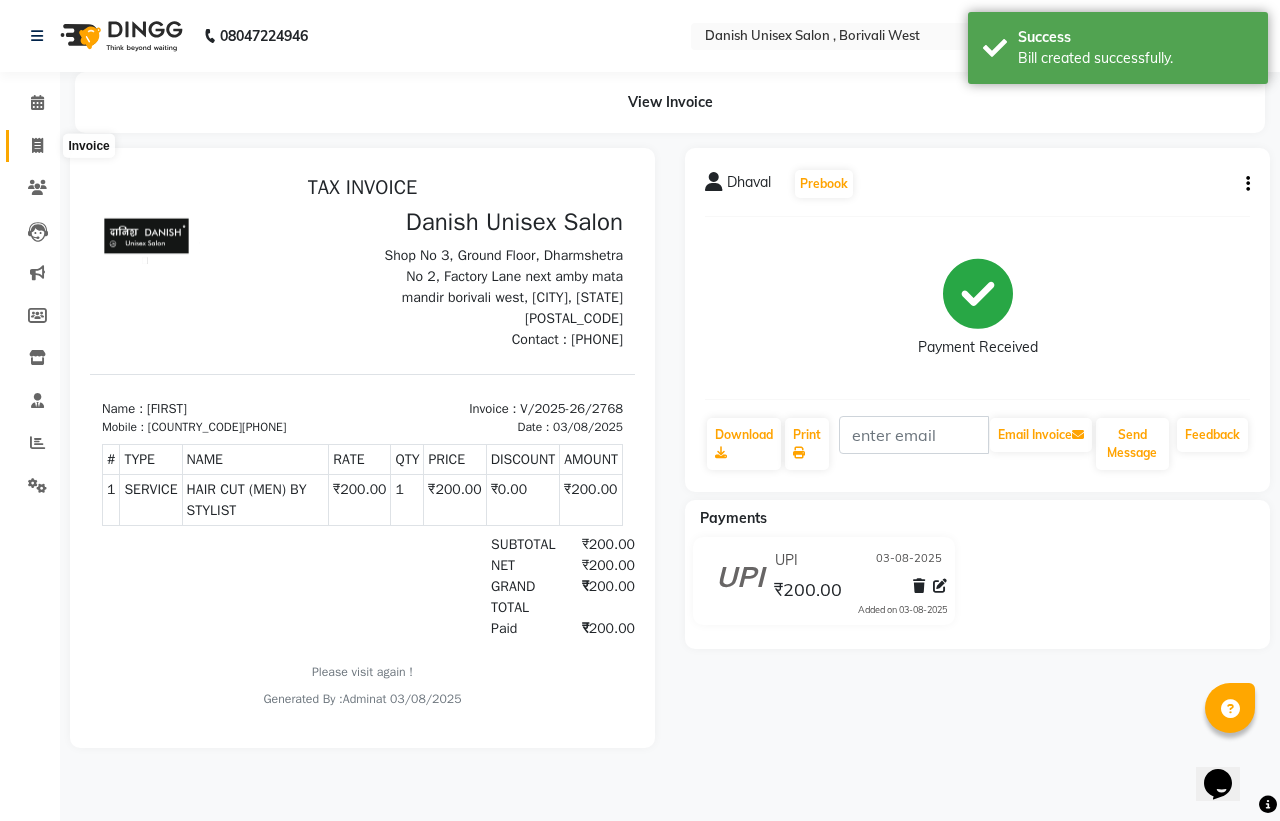 click 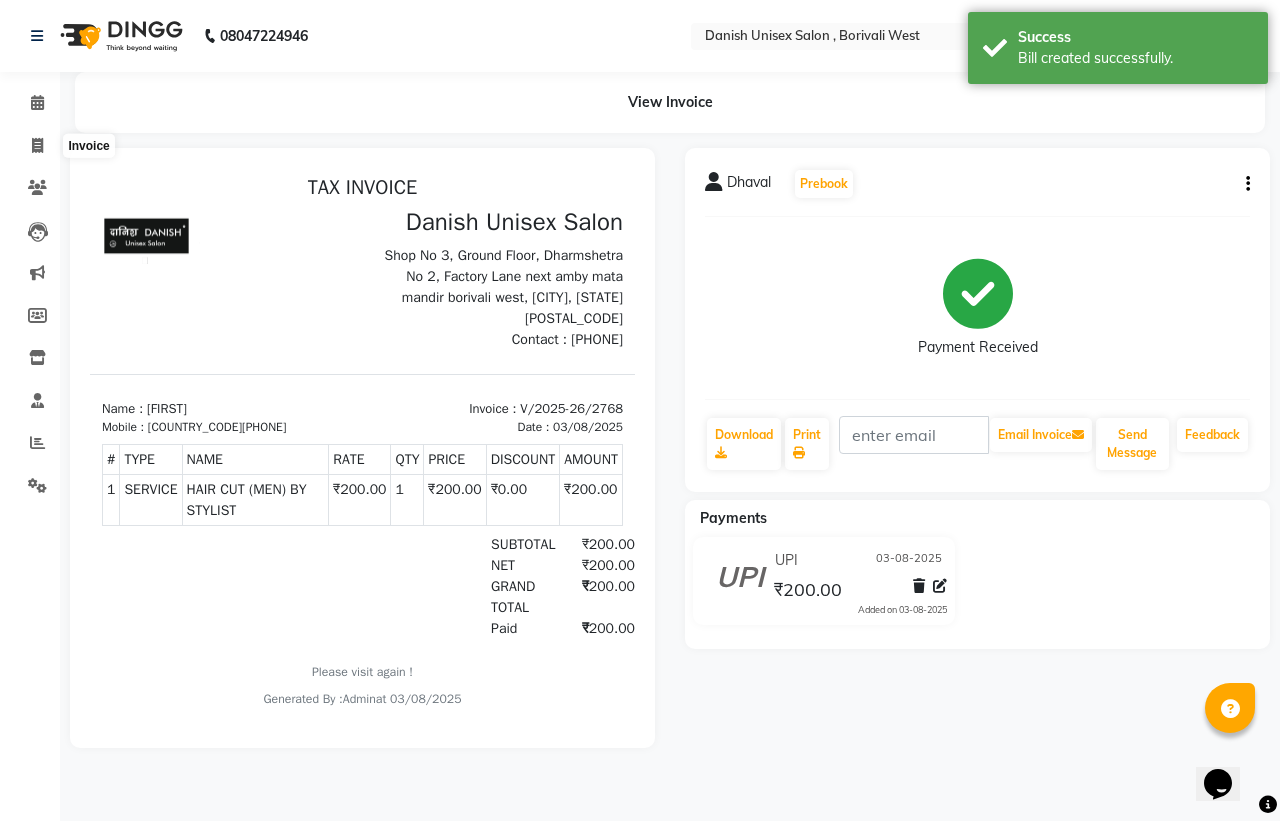 select on "service" 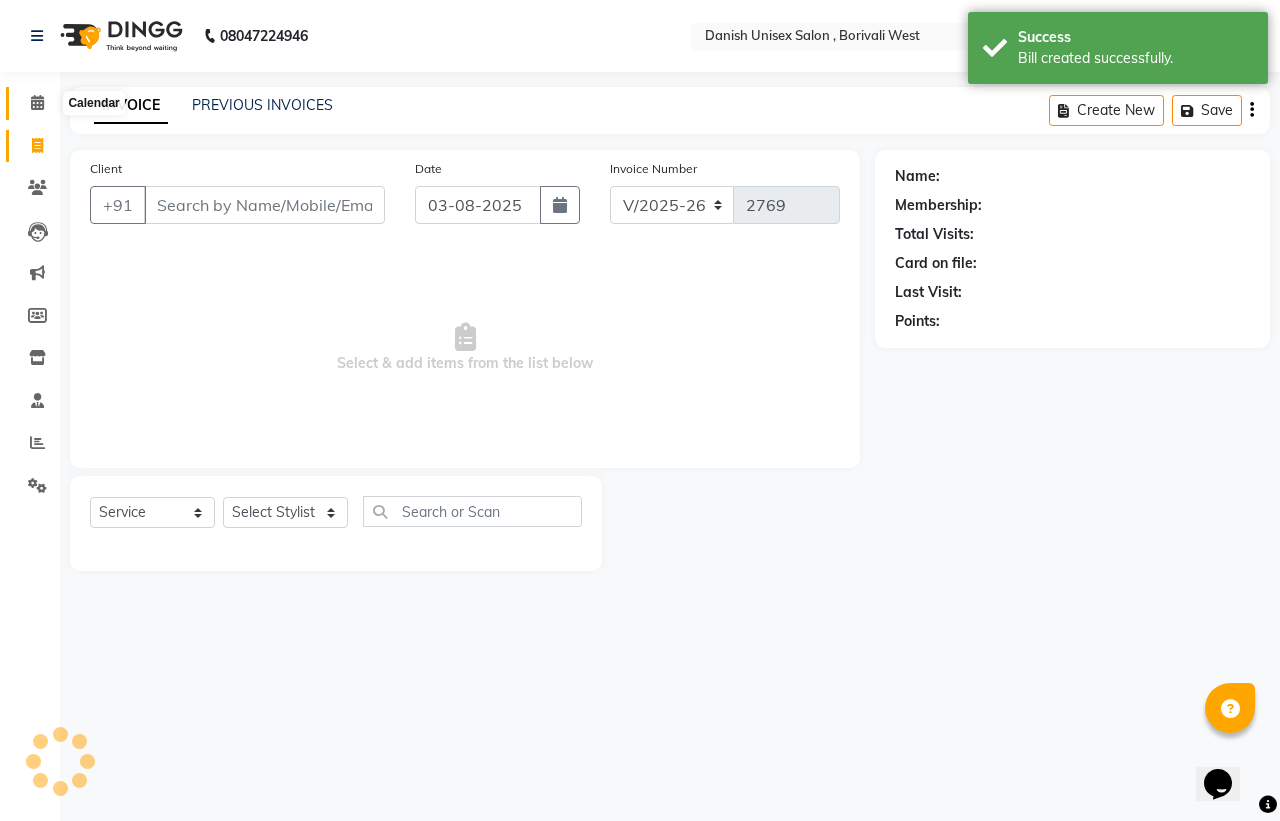 click 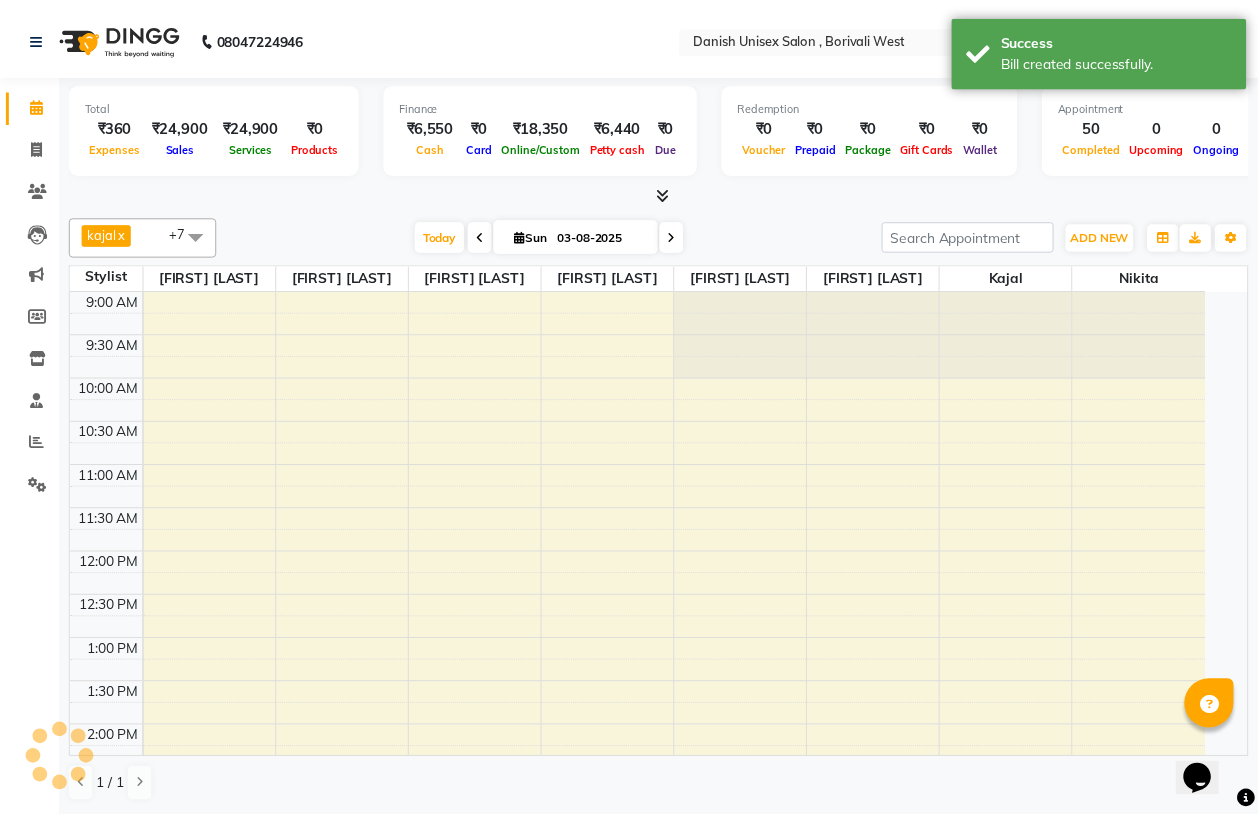 scroll, scrollTop: 0, scrollLeft: 0, axis: both 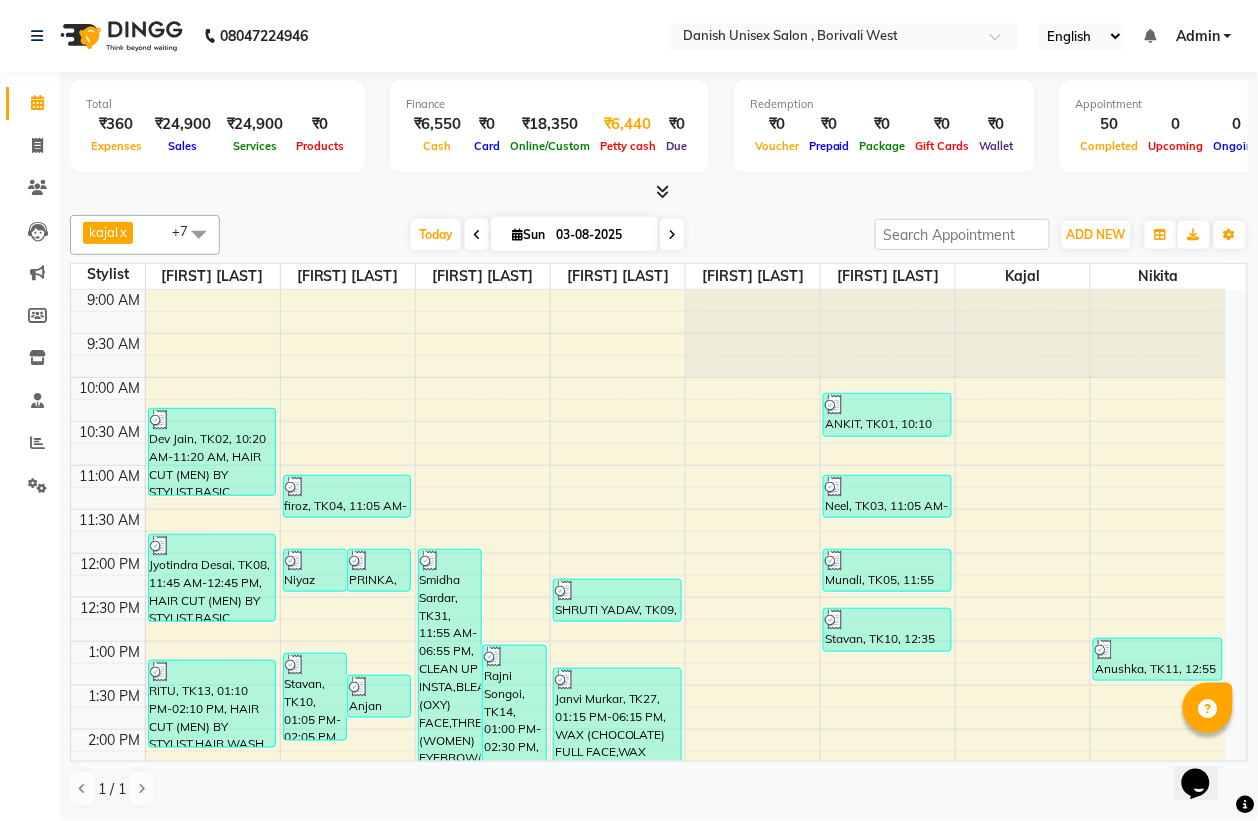 click on "₹6,440" at bounding box center (628, 124) 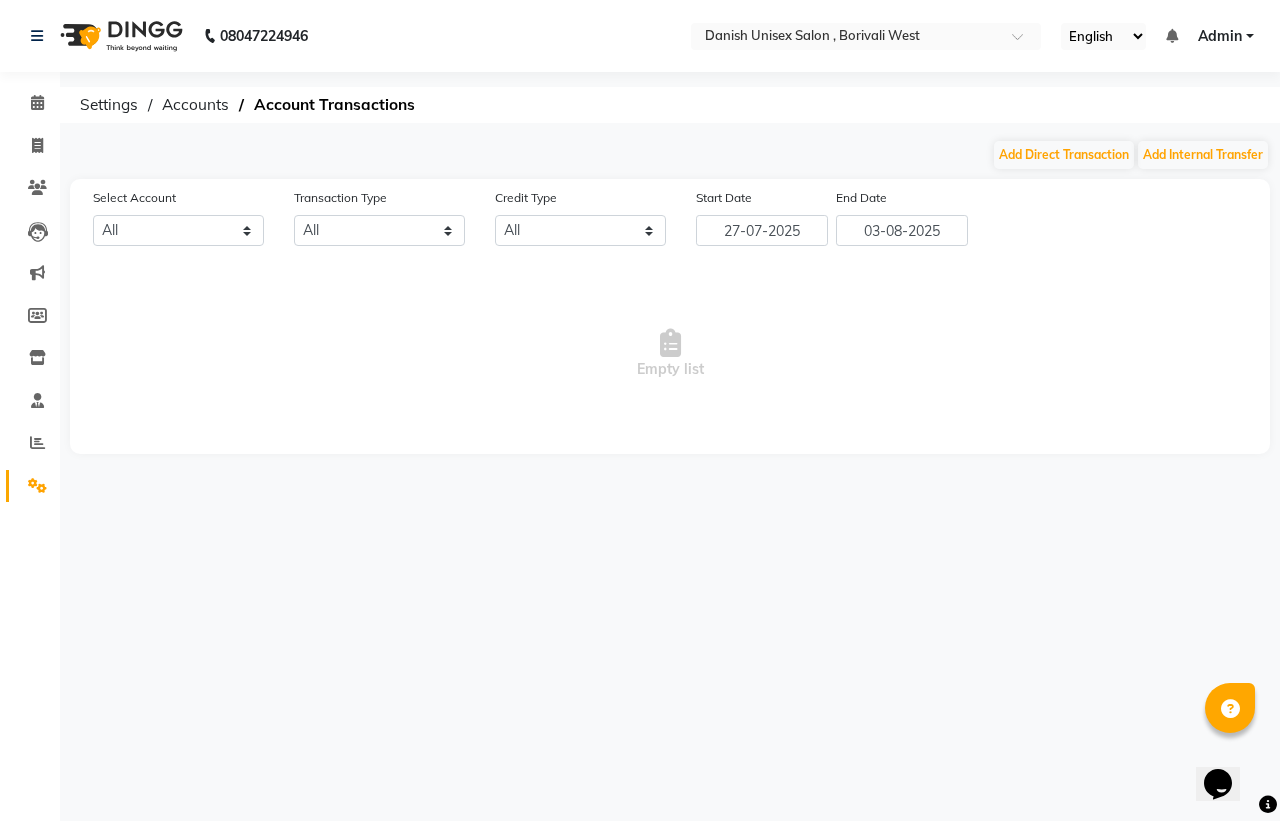 select on "5994" 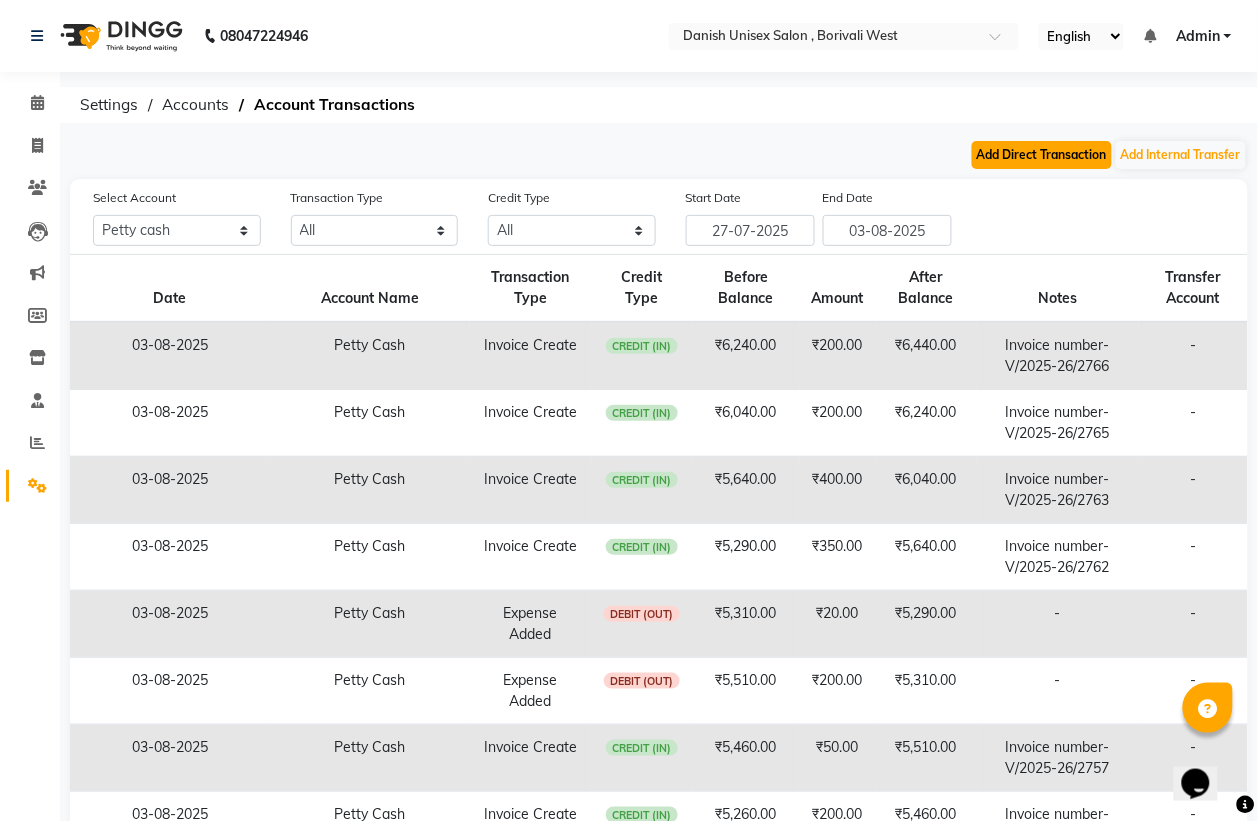 click on "Add Direct Transaction" 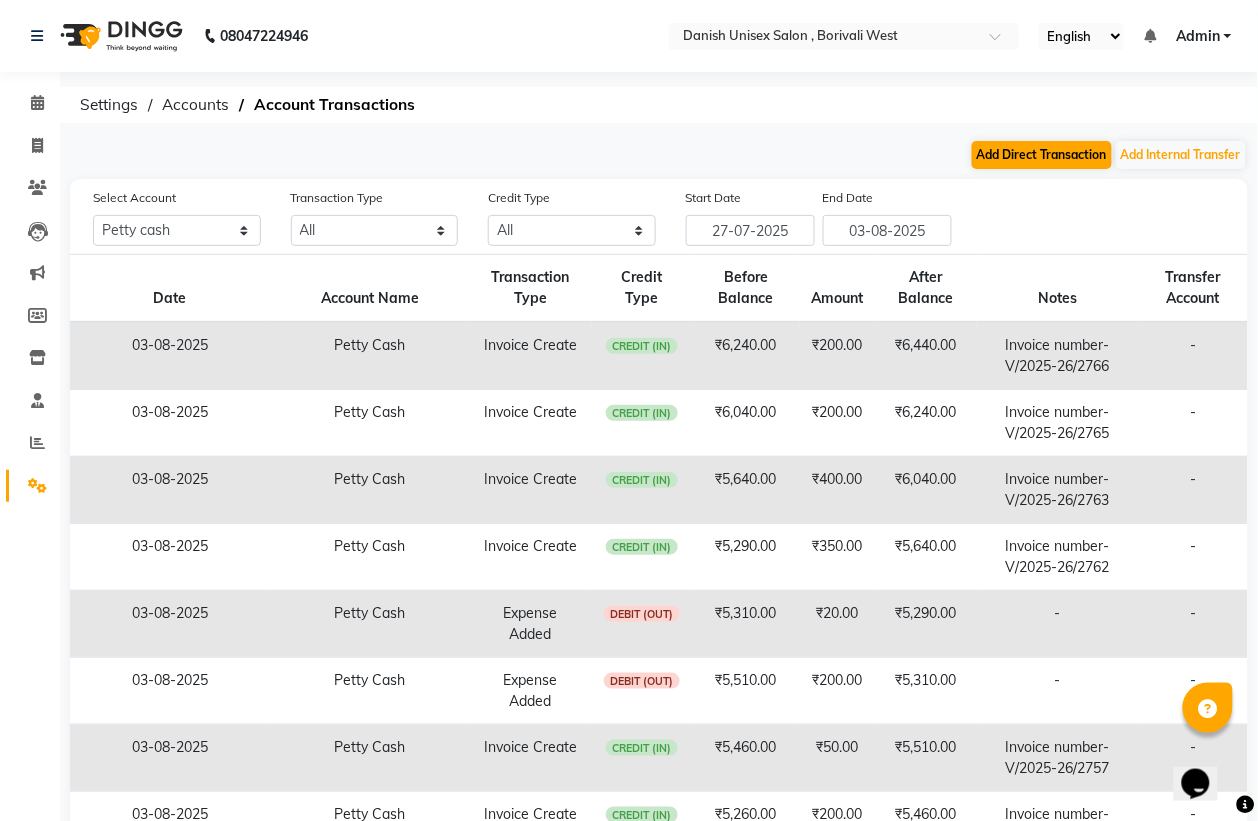 select on "direct" 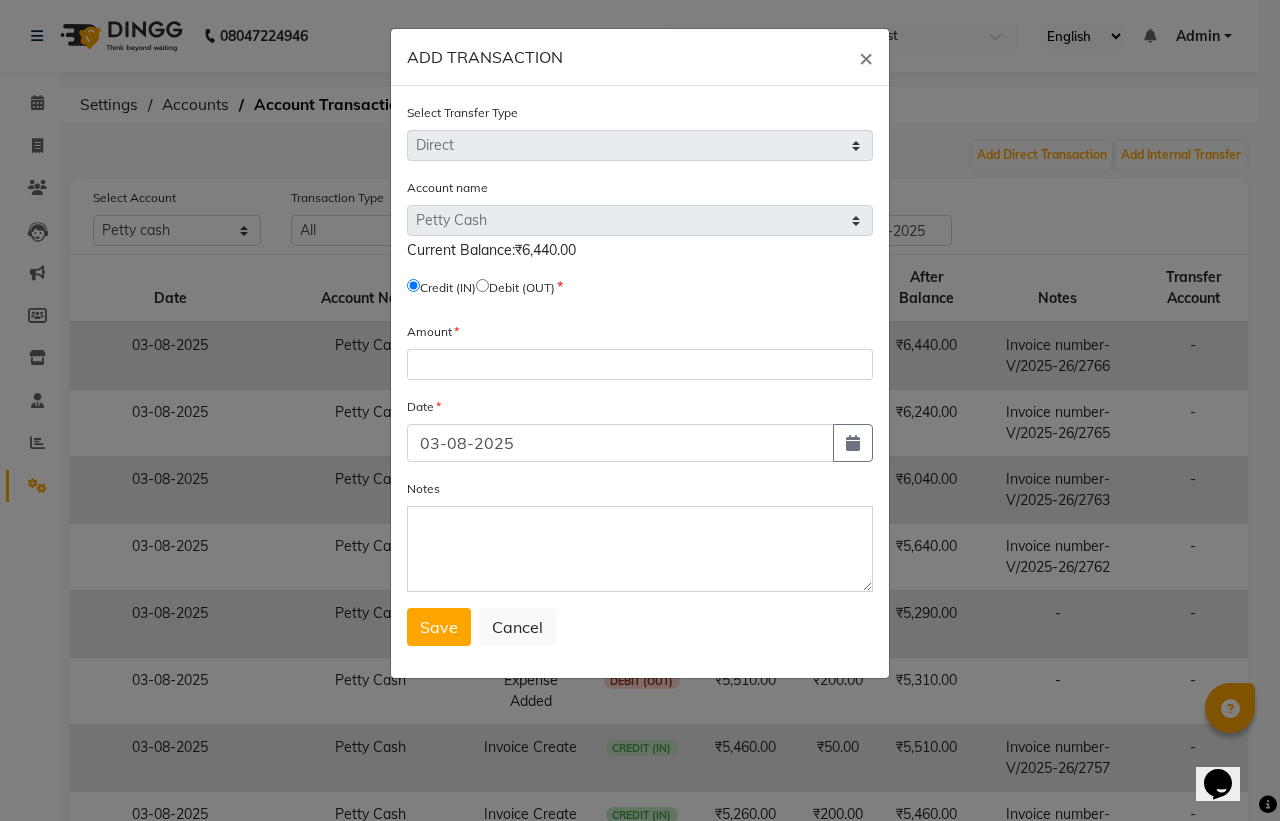 click 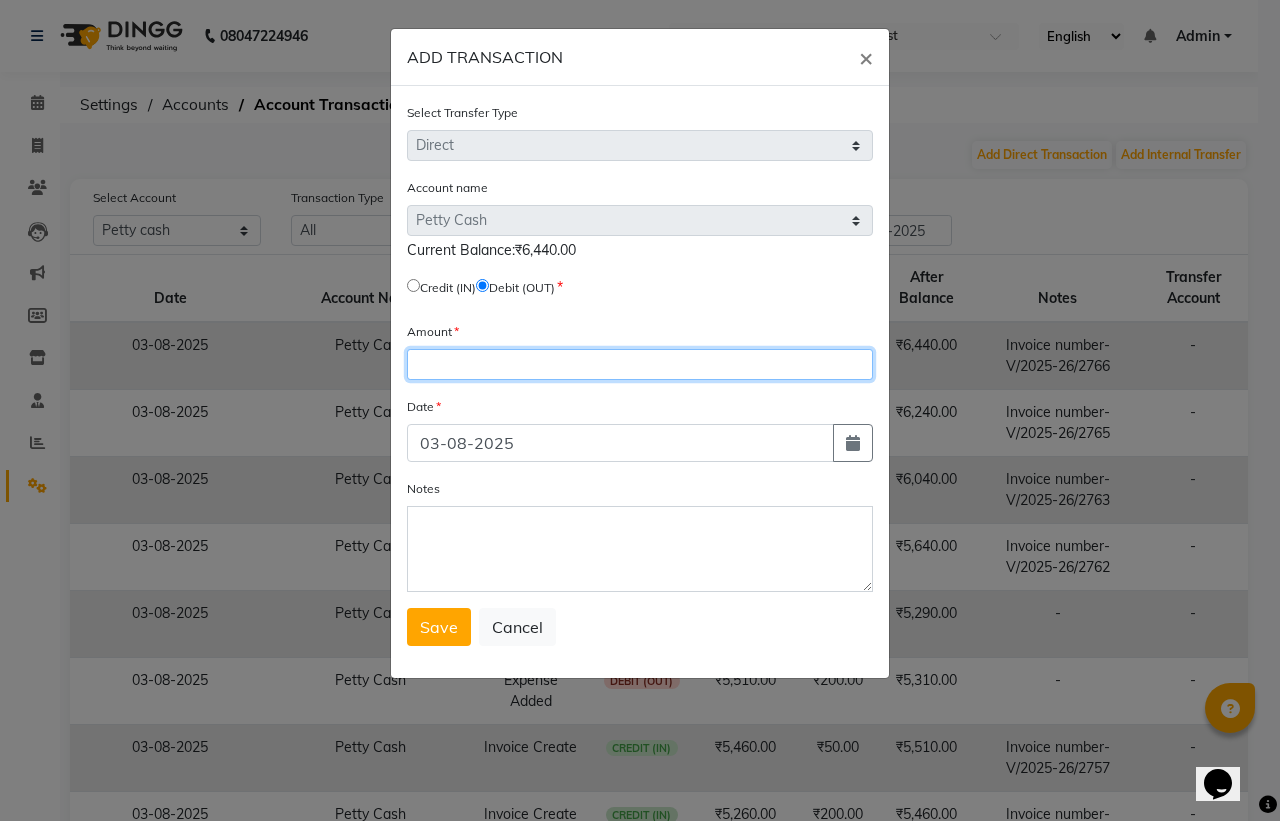 click 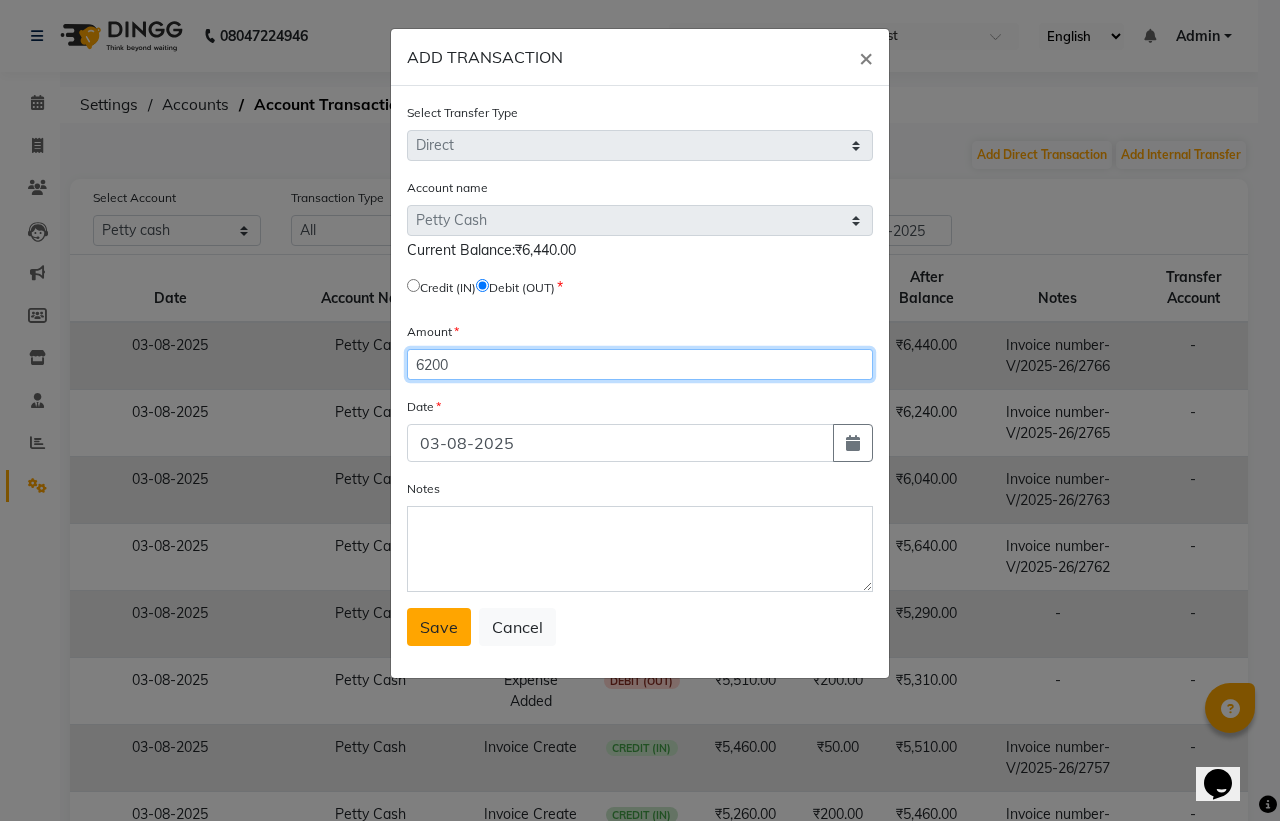 type on "6200" 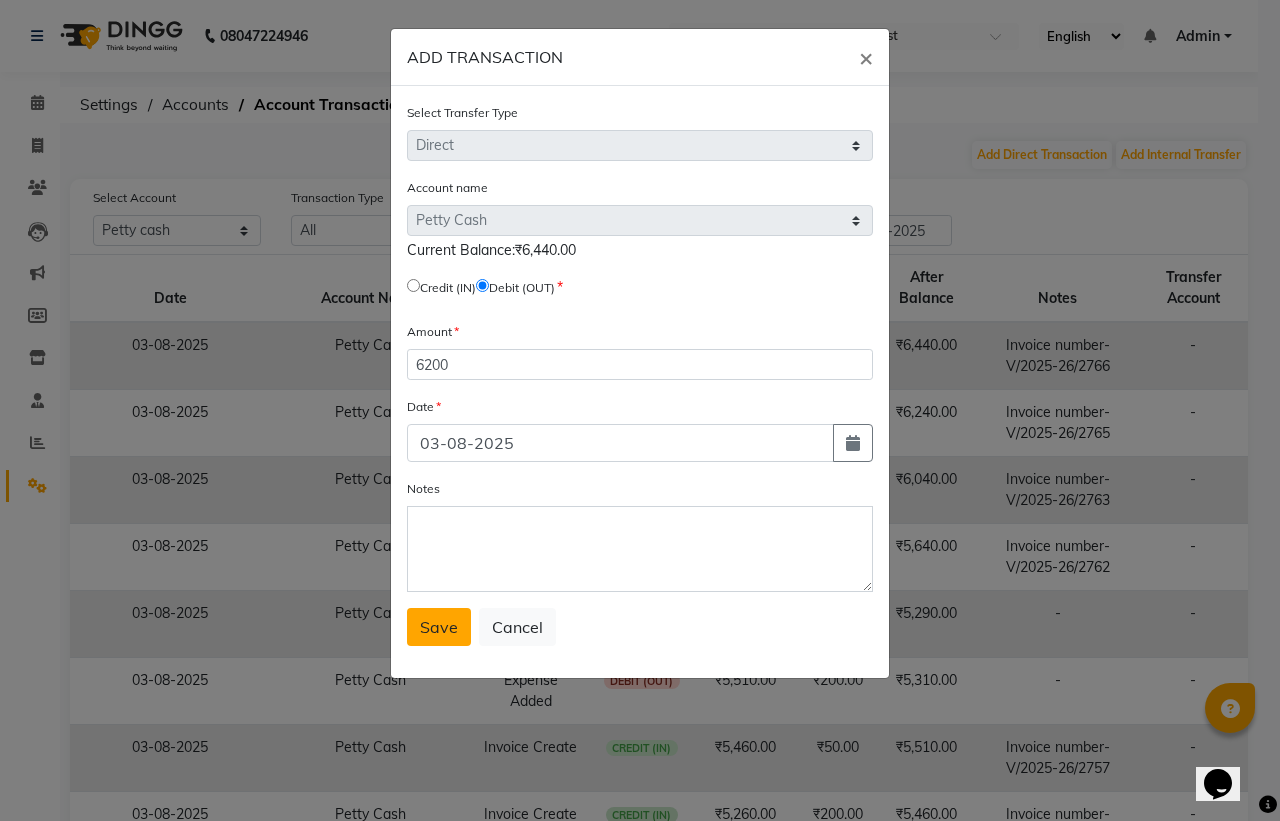 click on "Save" at bounding box center [439, 627] 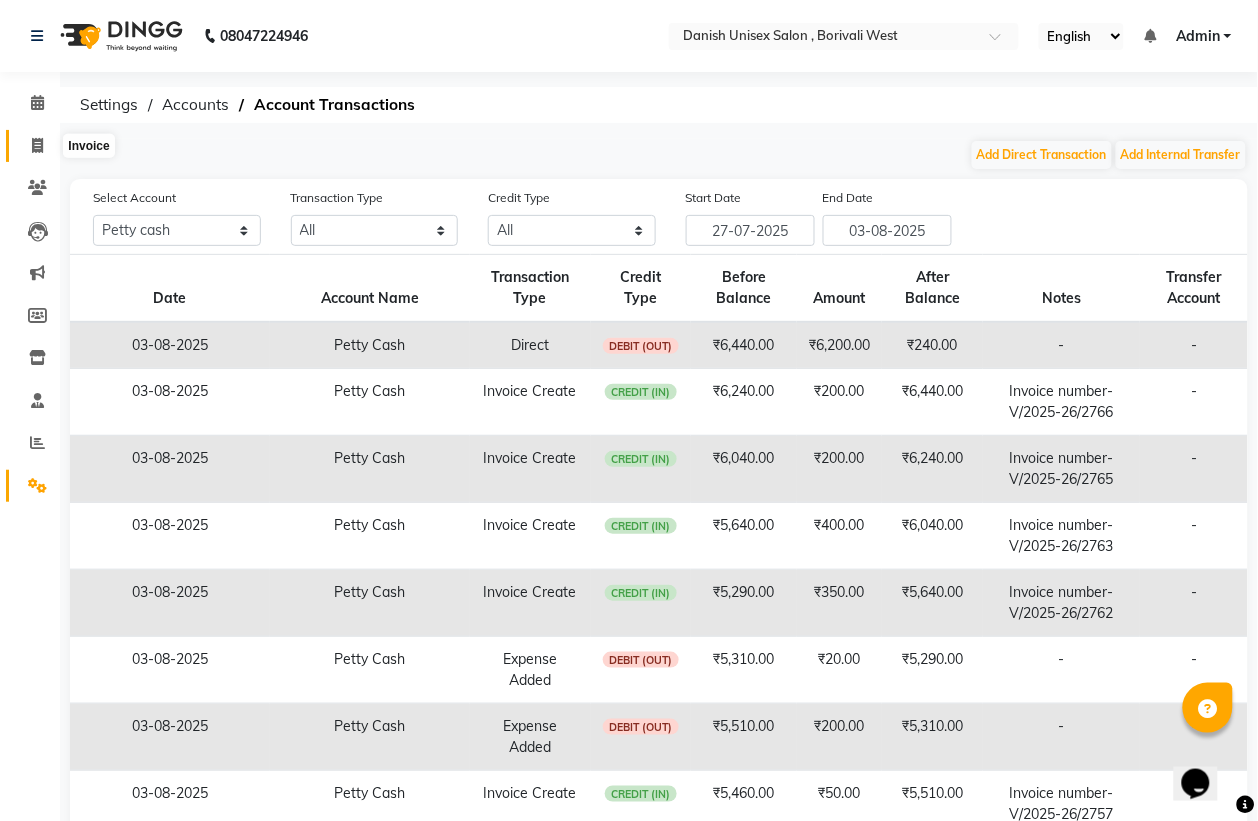 click 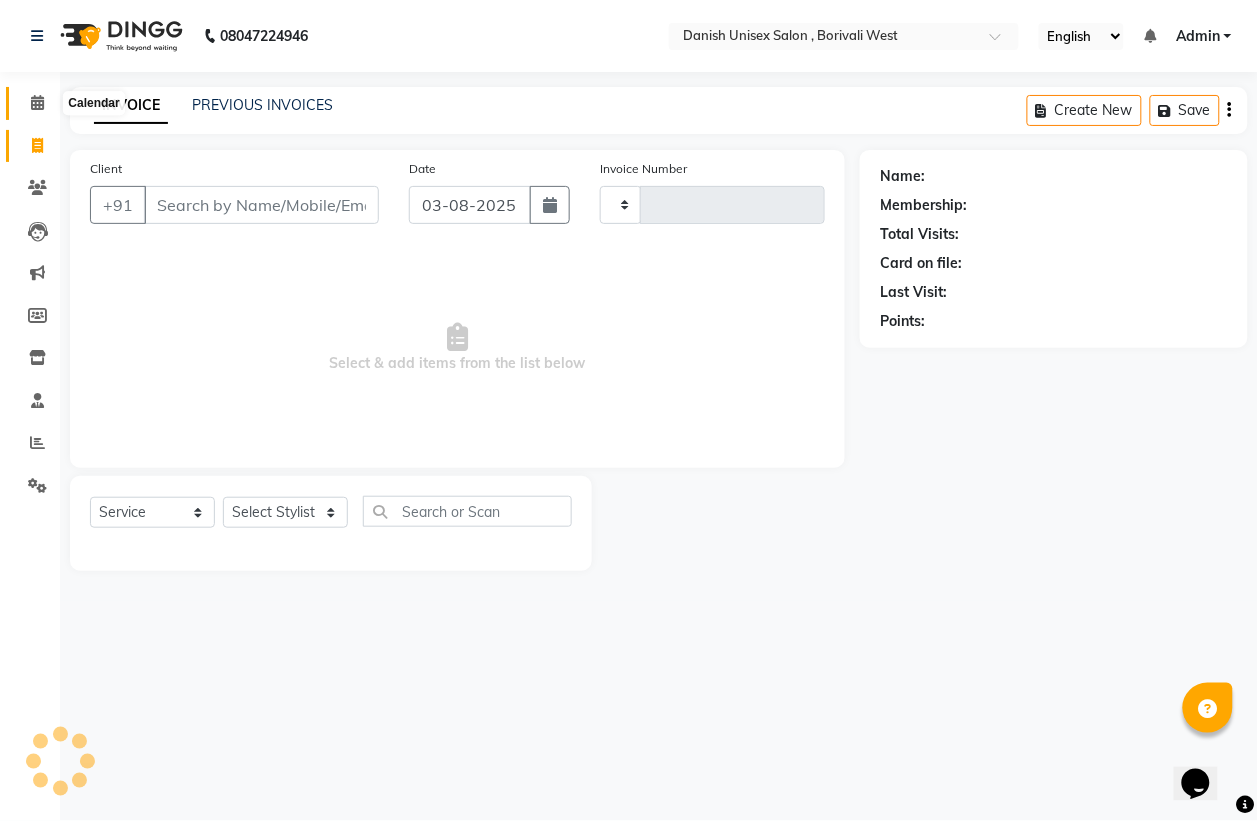 click 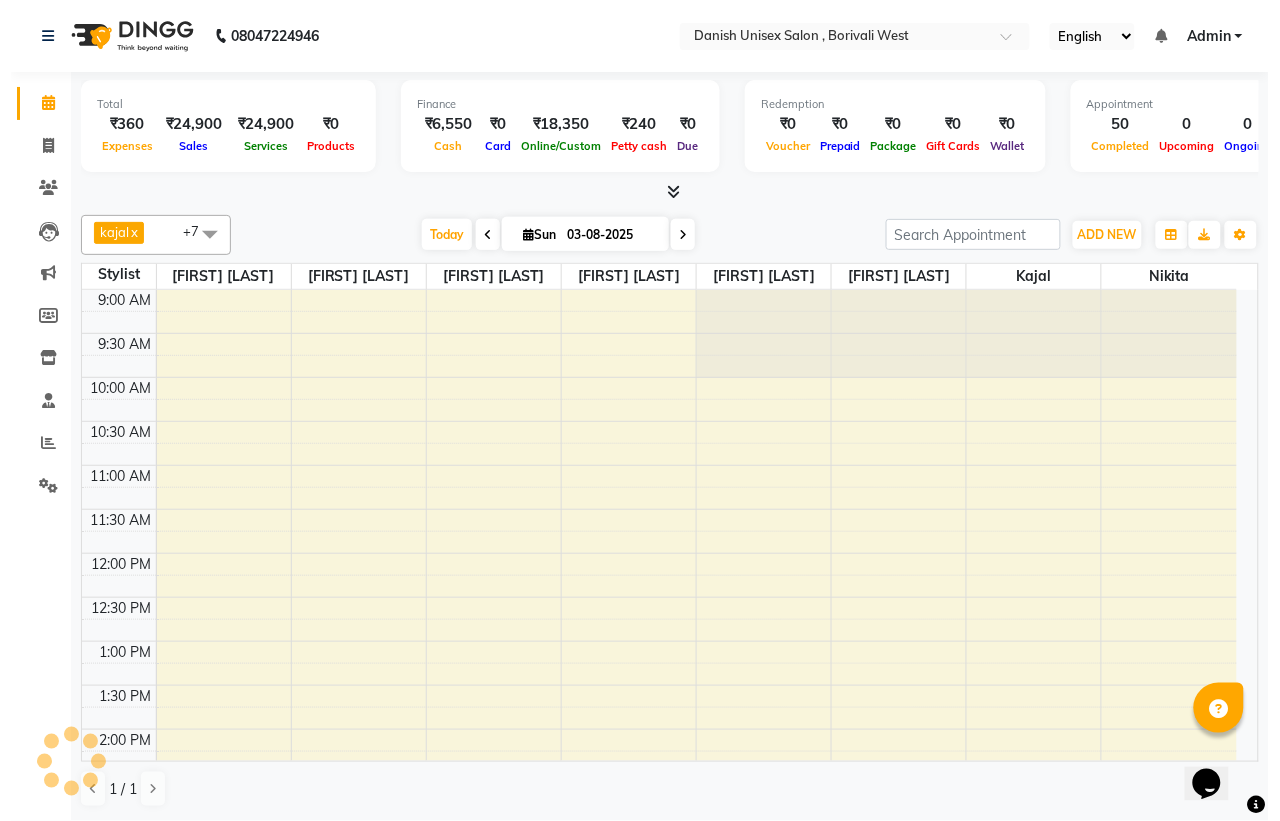 scroll, scrollTop: 0, scrollLeft: 0, axis: both 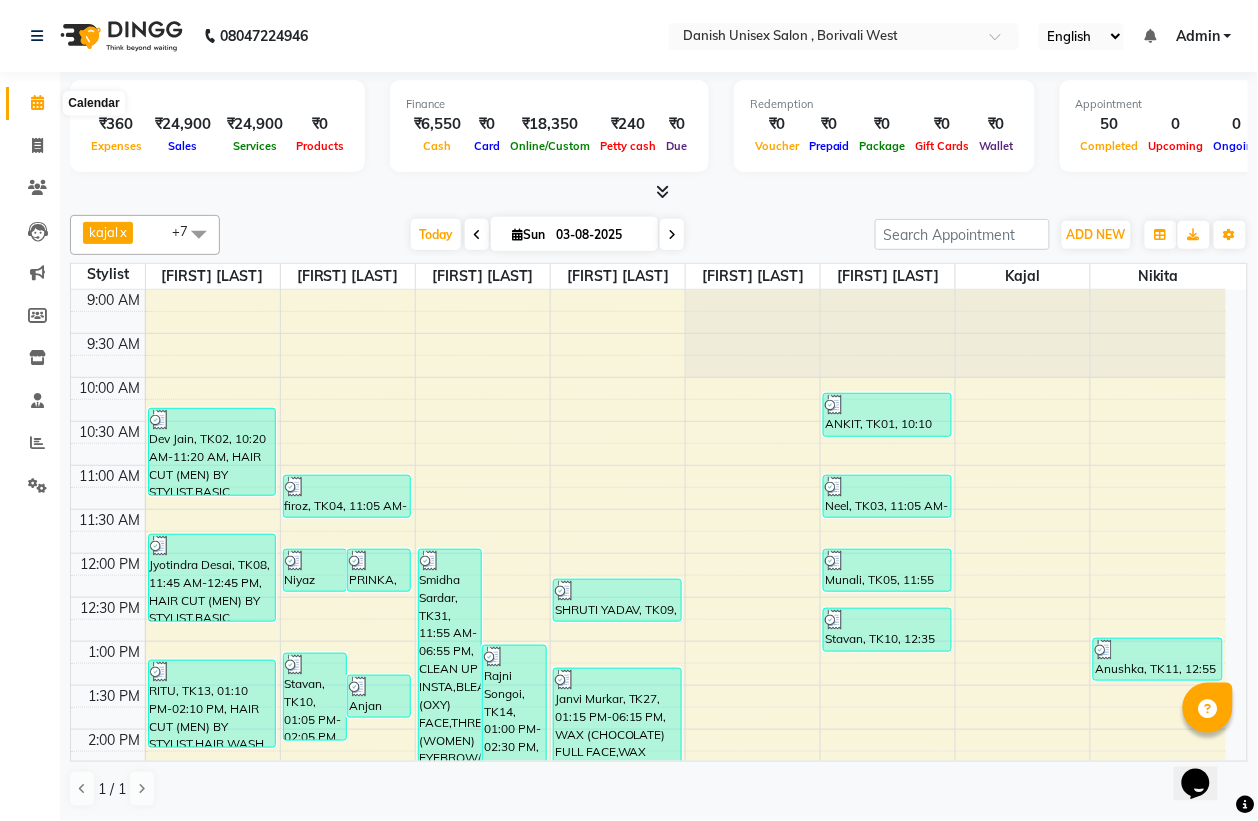 click 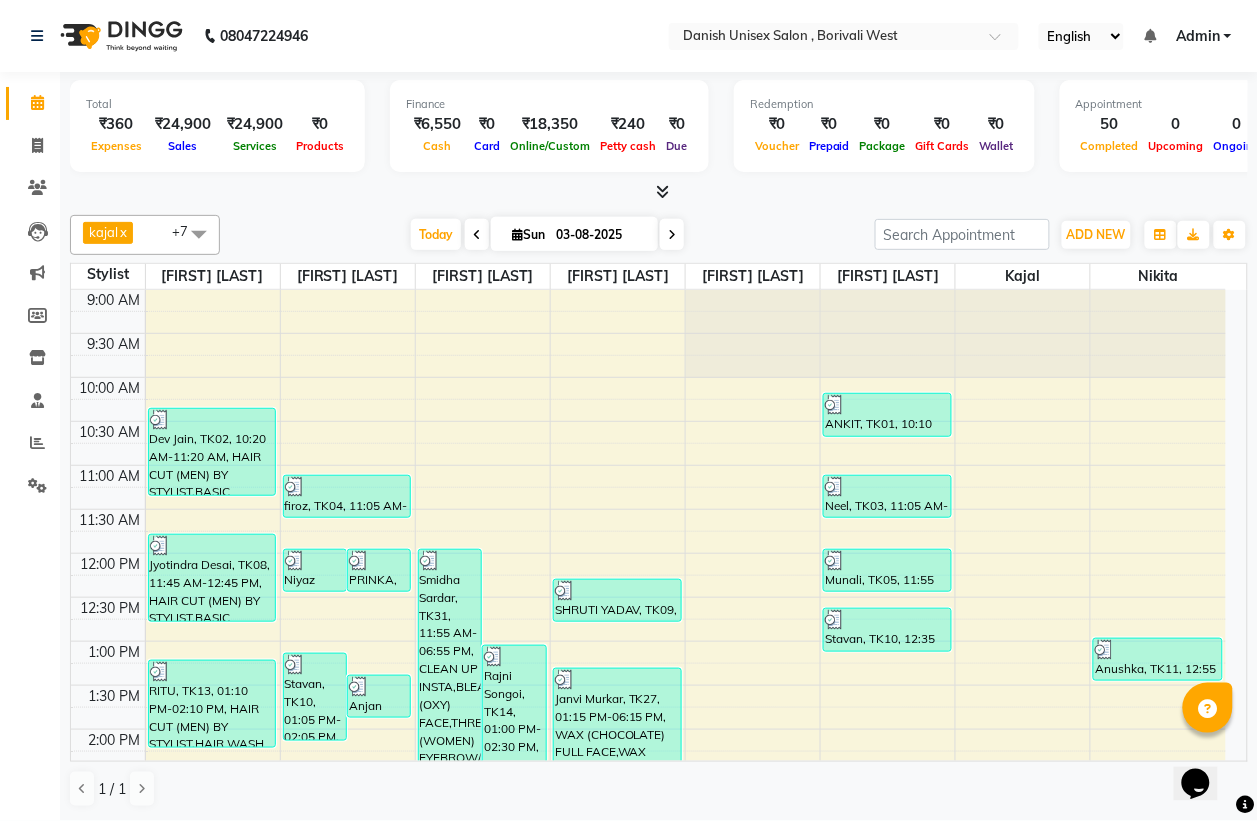 select on "service" 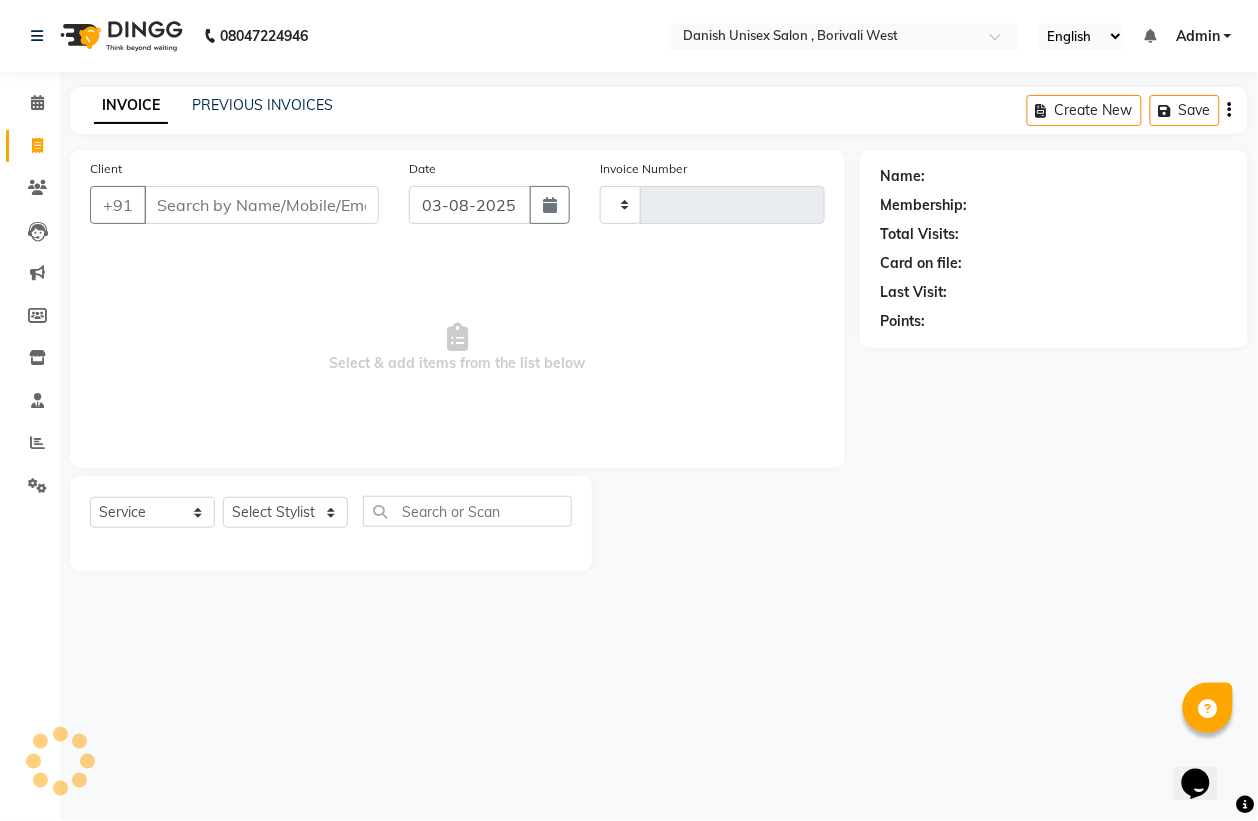 type on "2769" 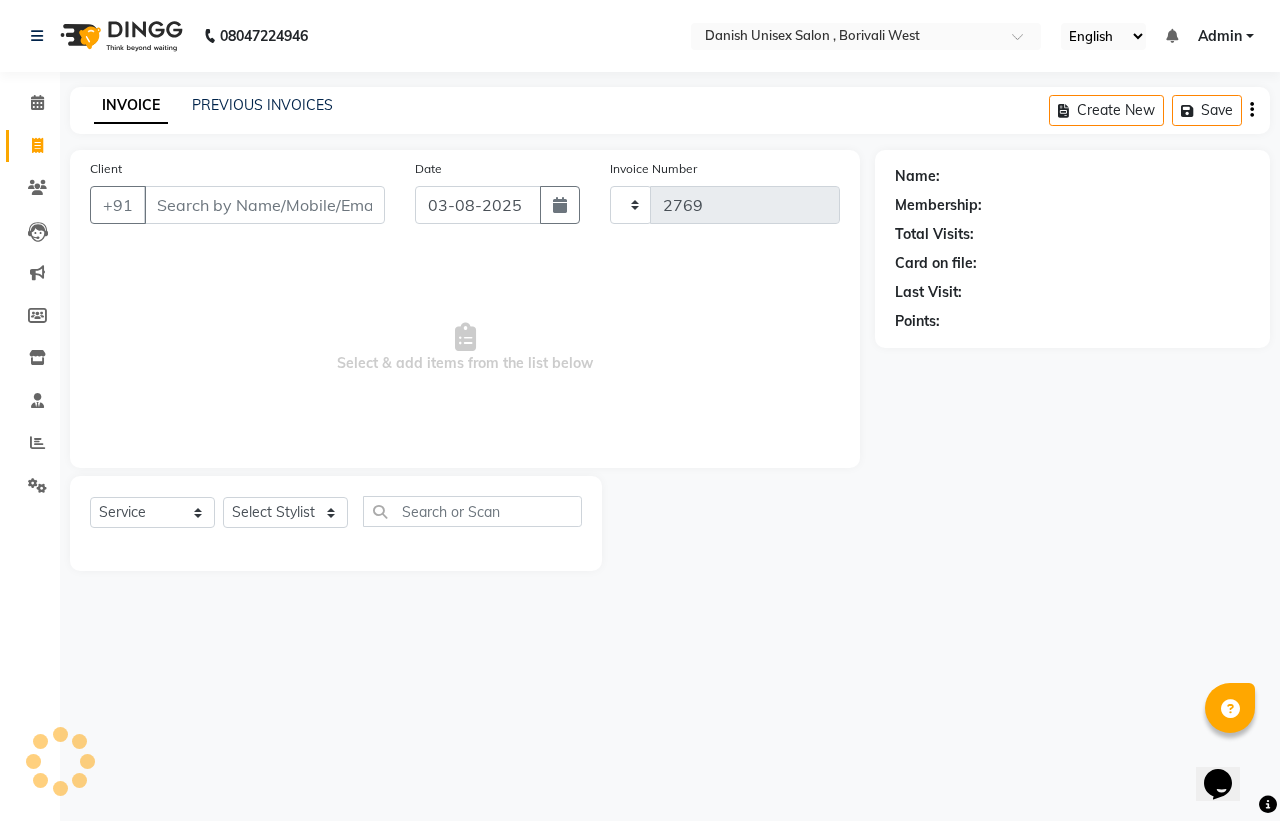 select on "6929" 